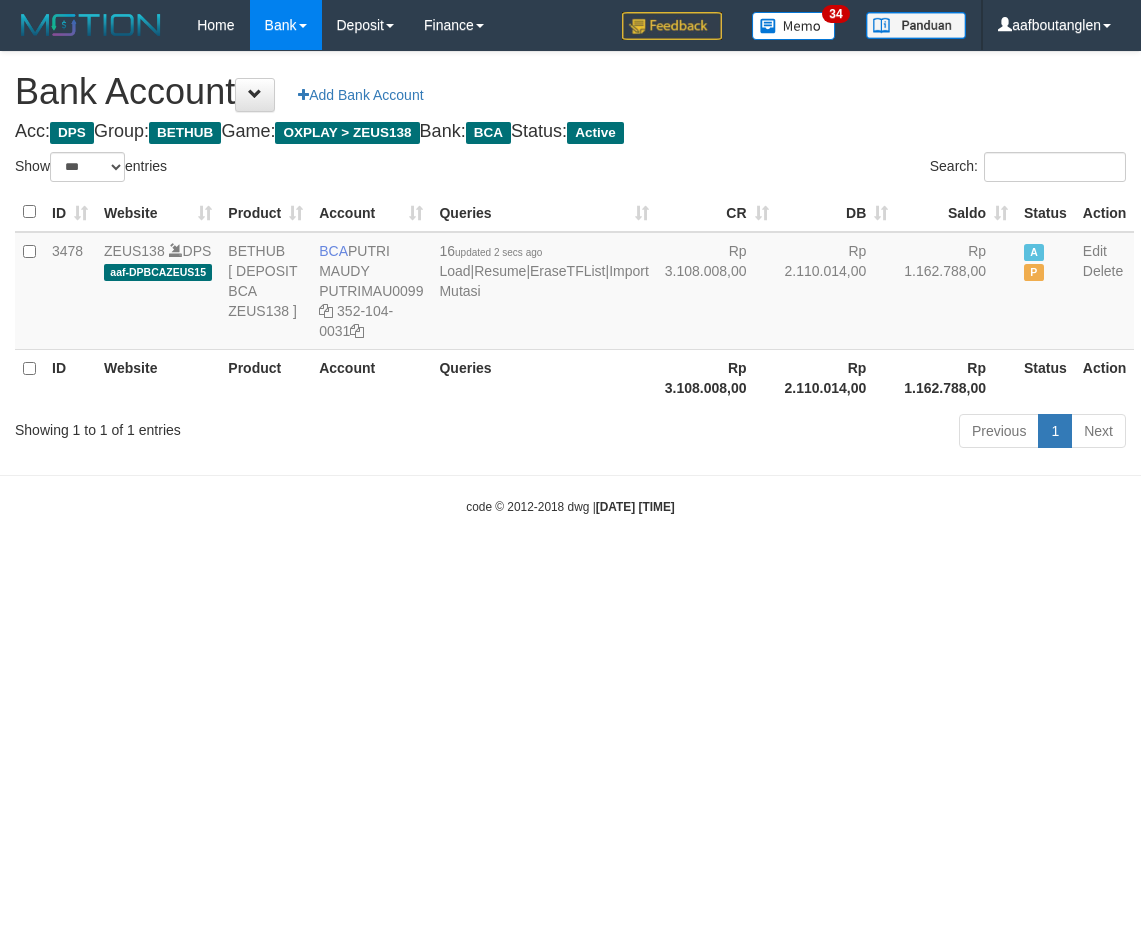 select on "***" 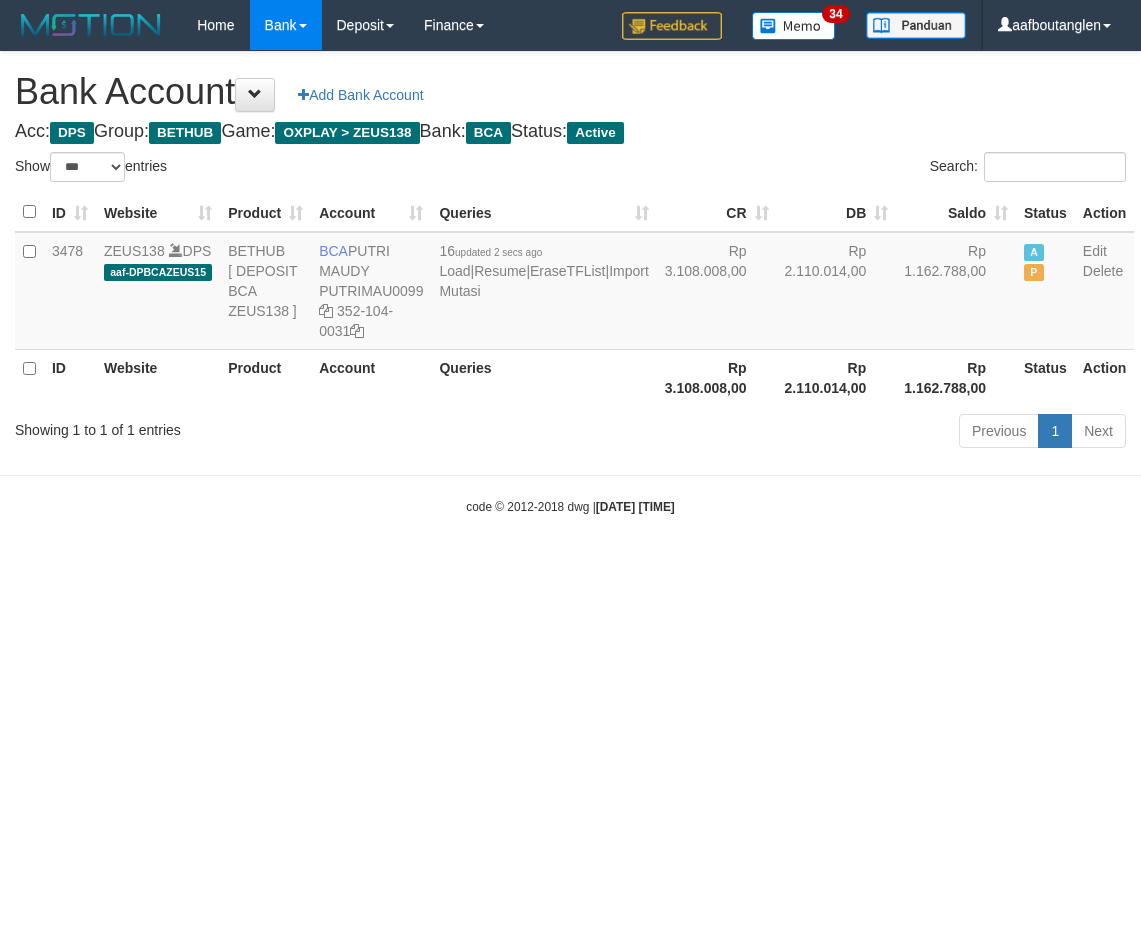 scroll, scrollTop: 0, scrollLeft: 0, axis: both 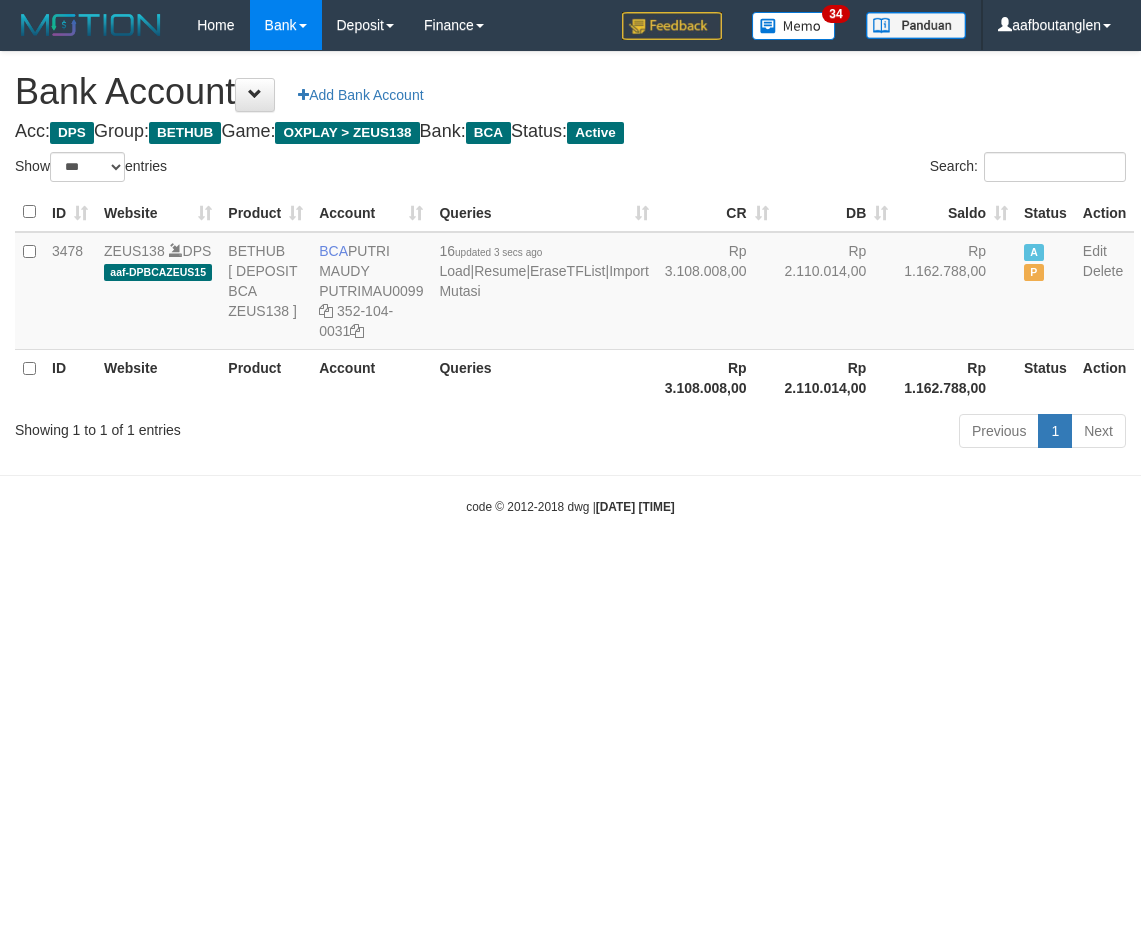 select on "***" 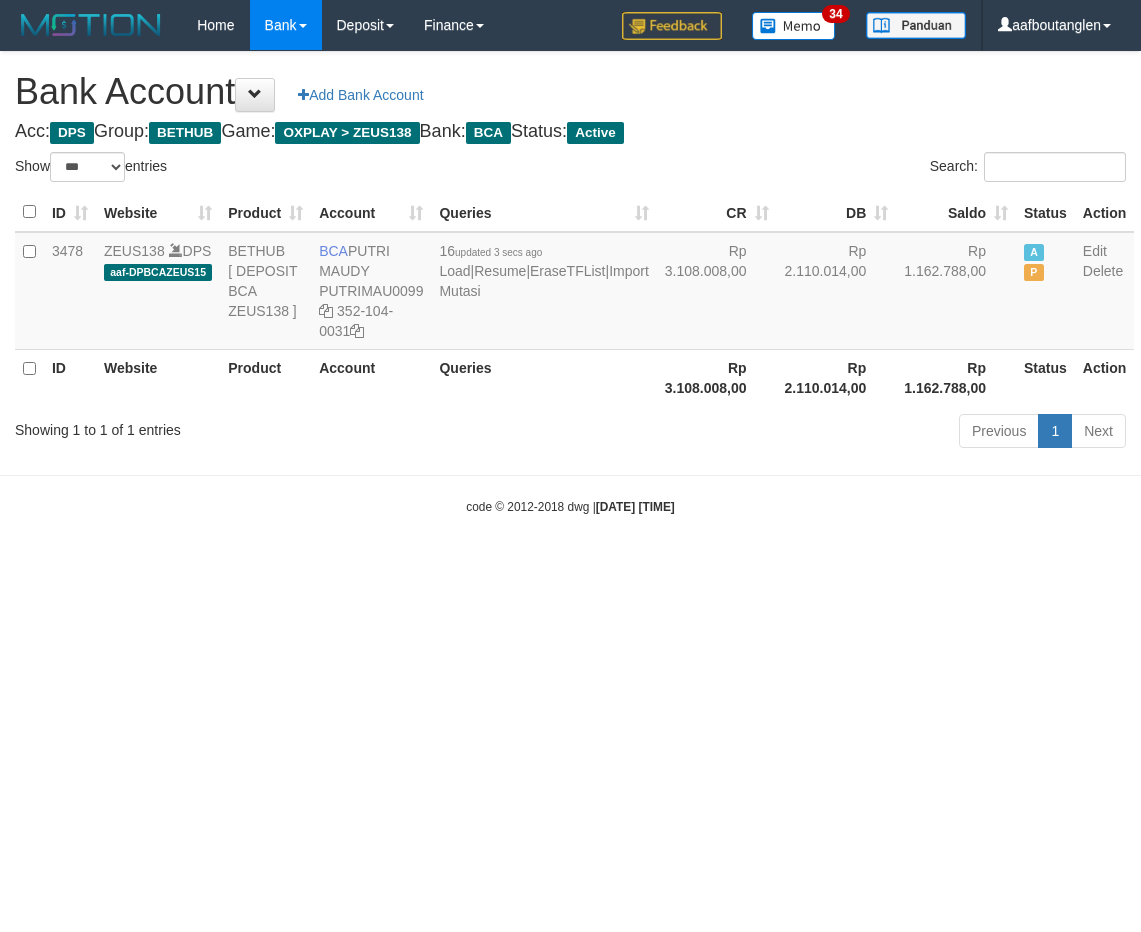 scroll, scrollTop: 0, scrollLeft: 0, axis: both 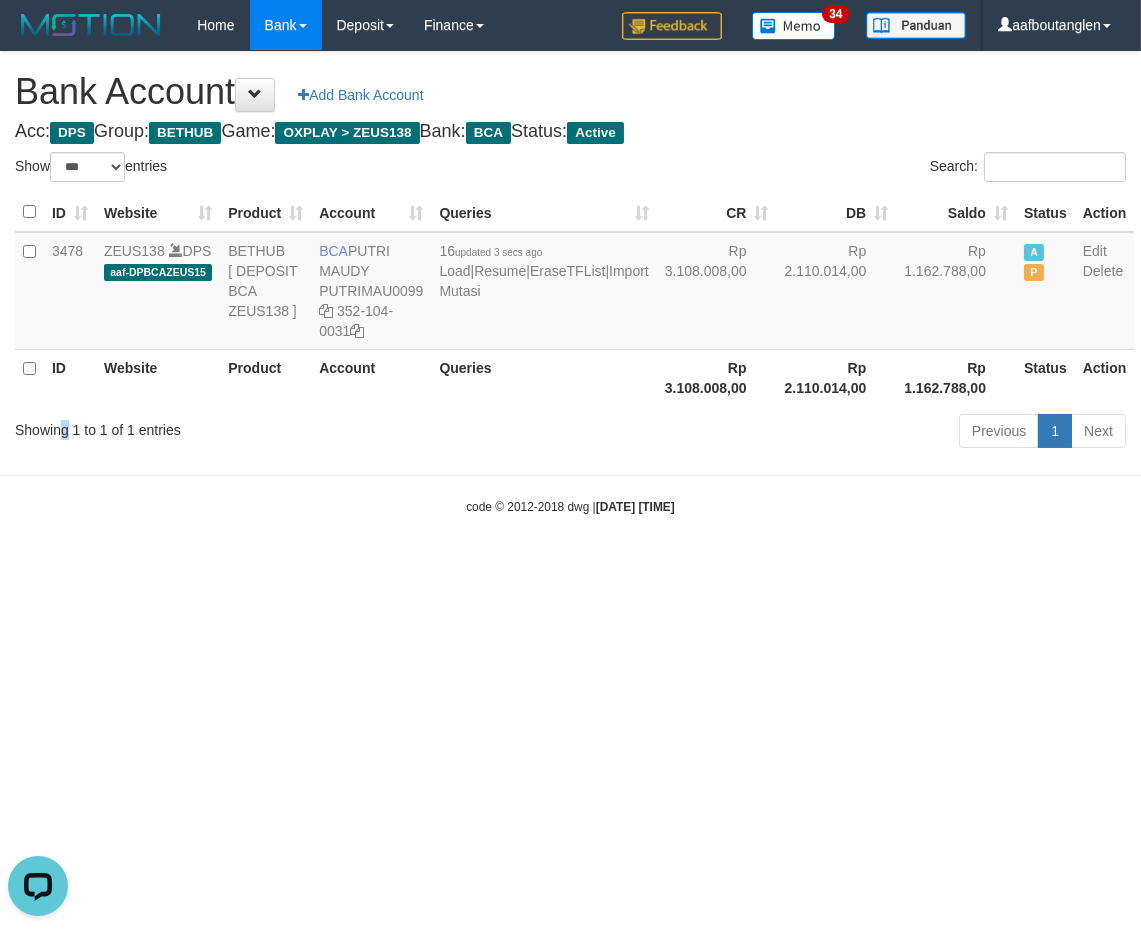 click on "Showing 1 to 1 of 1 entries Previous 1 Next" at bounding box center [570, 433] 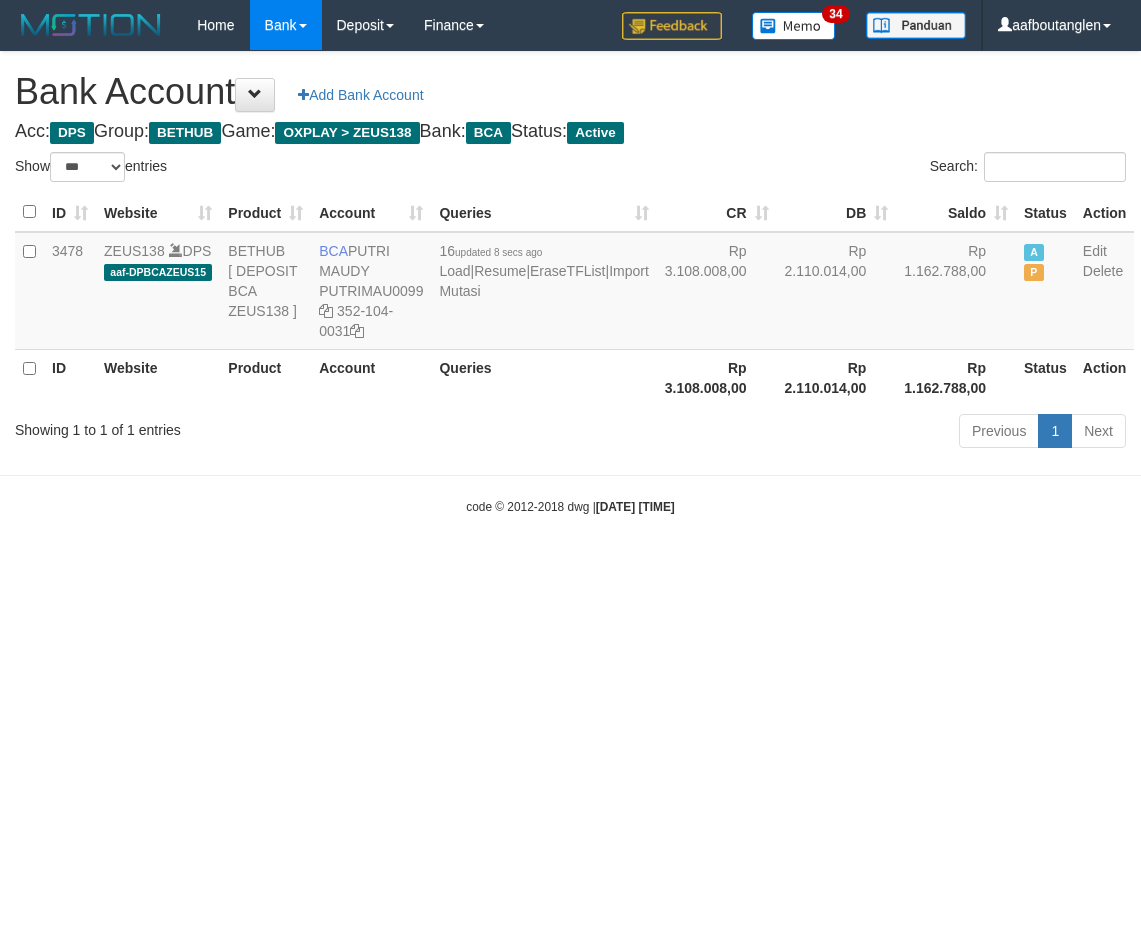 select on "***" 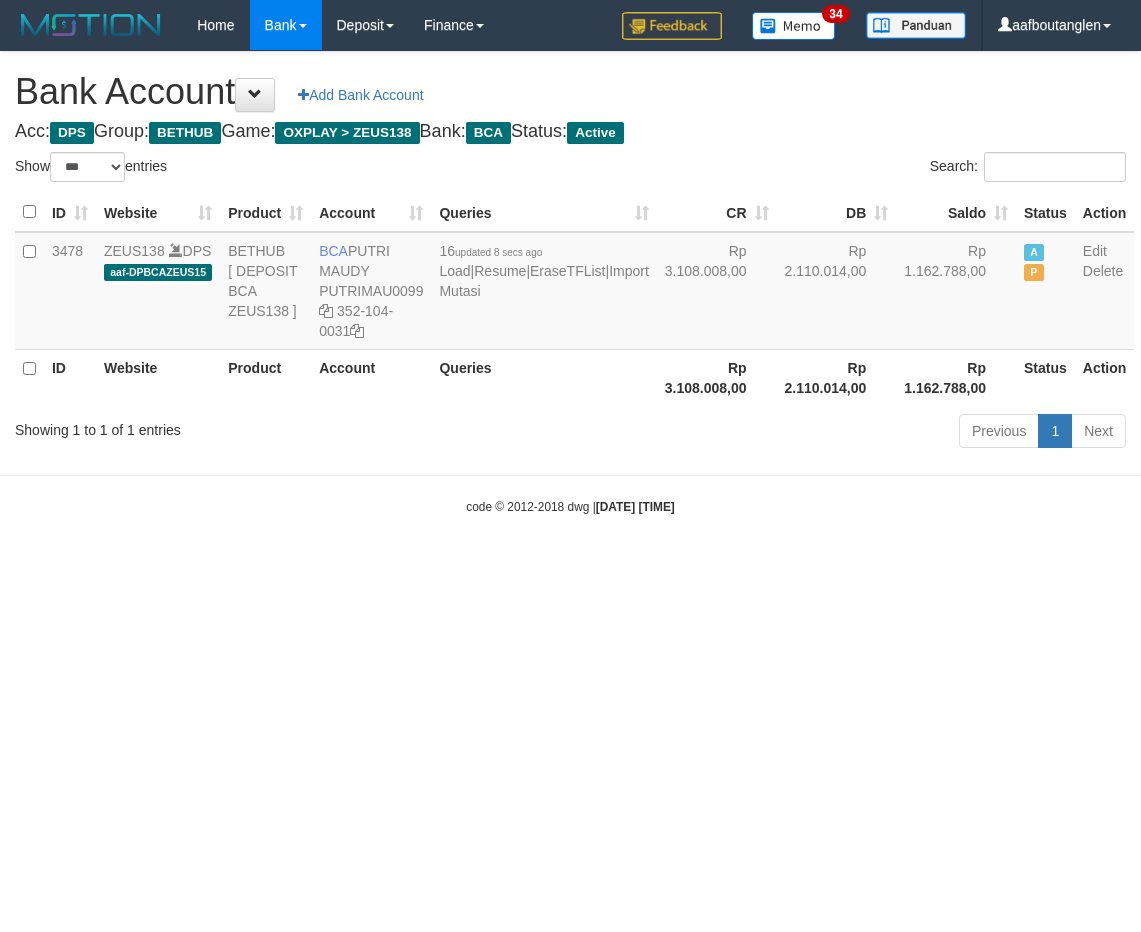 scroll, scrollTop: 0, scrollLeft: 0, axis: both 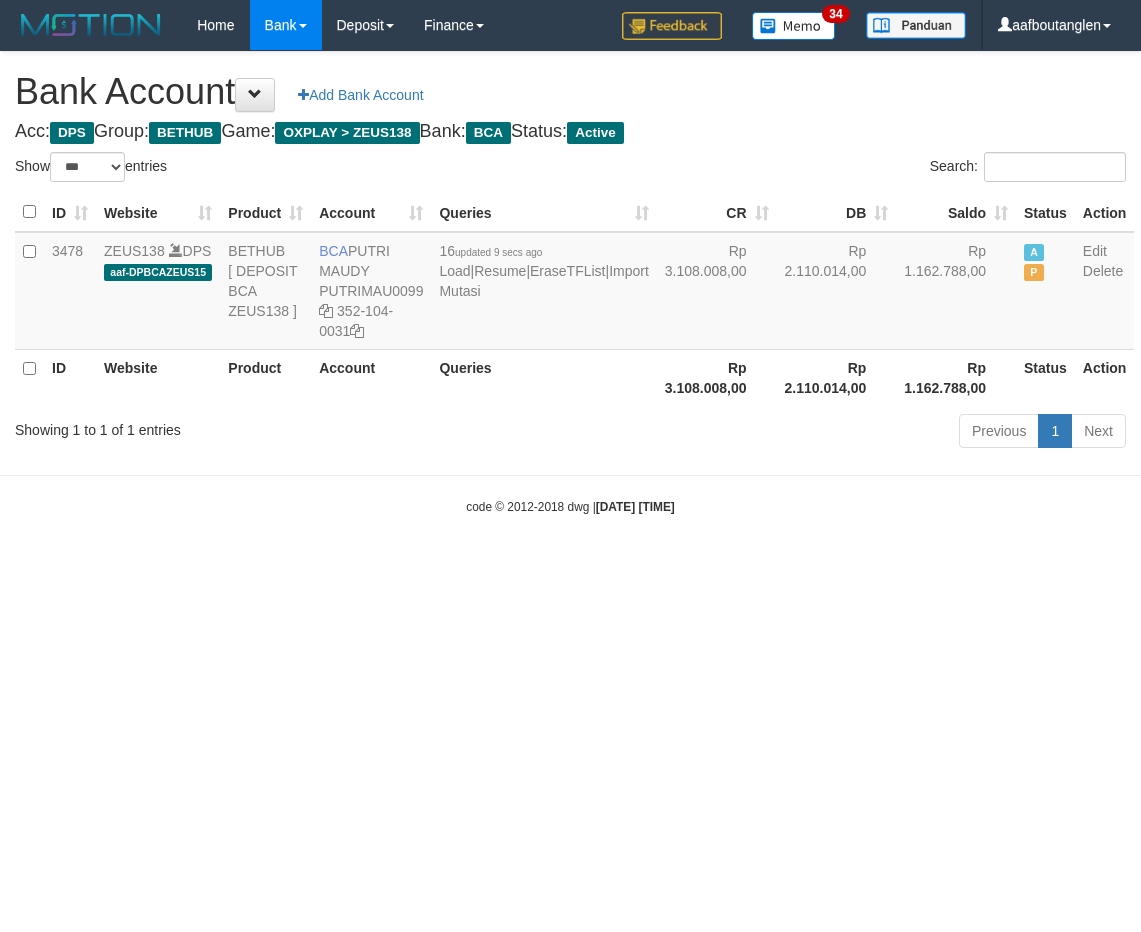 select on "***" 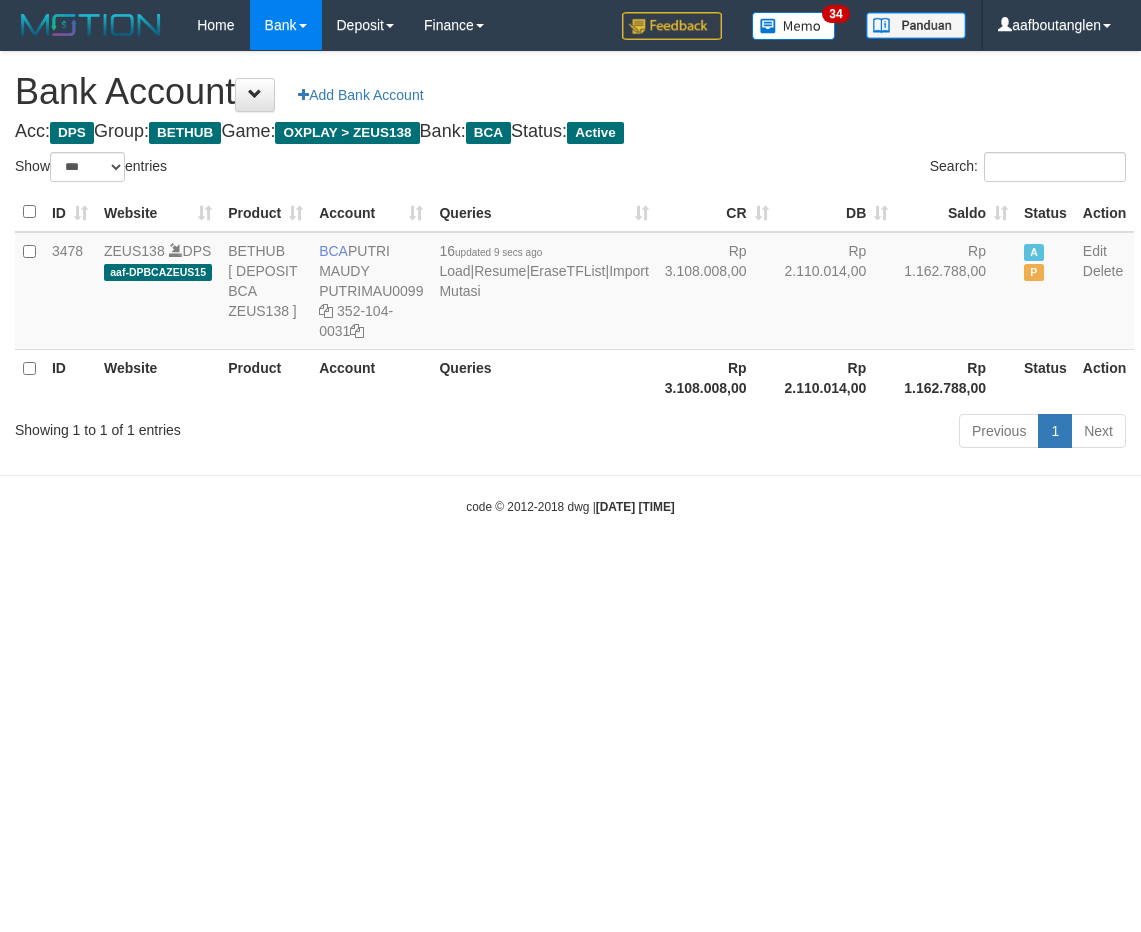scroll, scrollTop: 0, scrollLeft: 0, axis: both 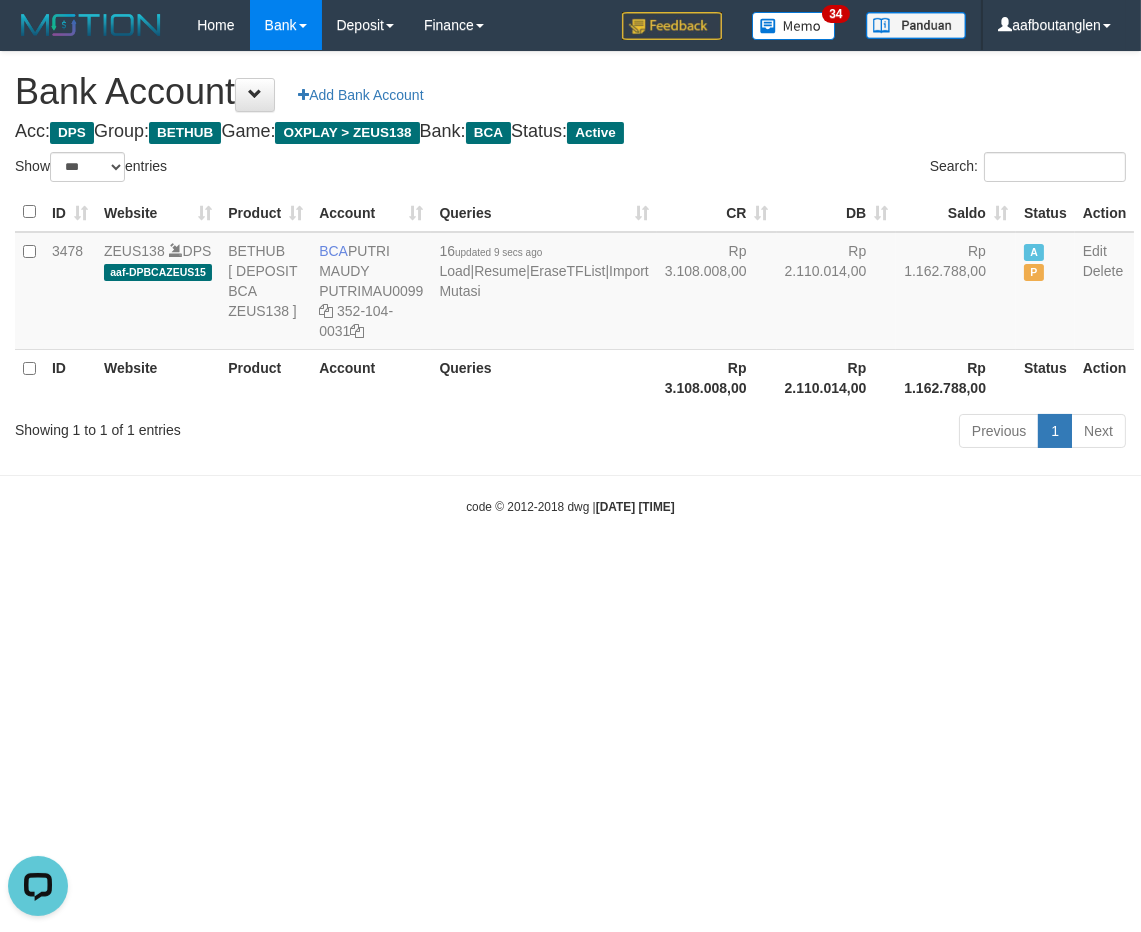 click on "Toggle navigation
Home
Bank
Account List
Deposit
DPS List
History
Note DPS
Finance
Financial Data
aafboutanglen
My Profile
Log Out
34" at bounding box center (570, 283) 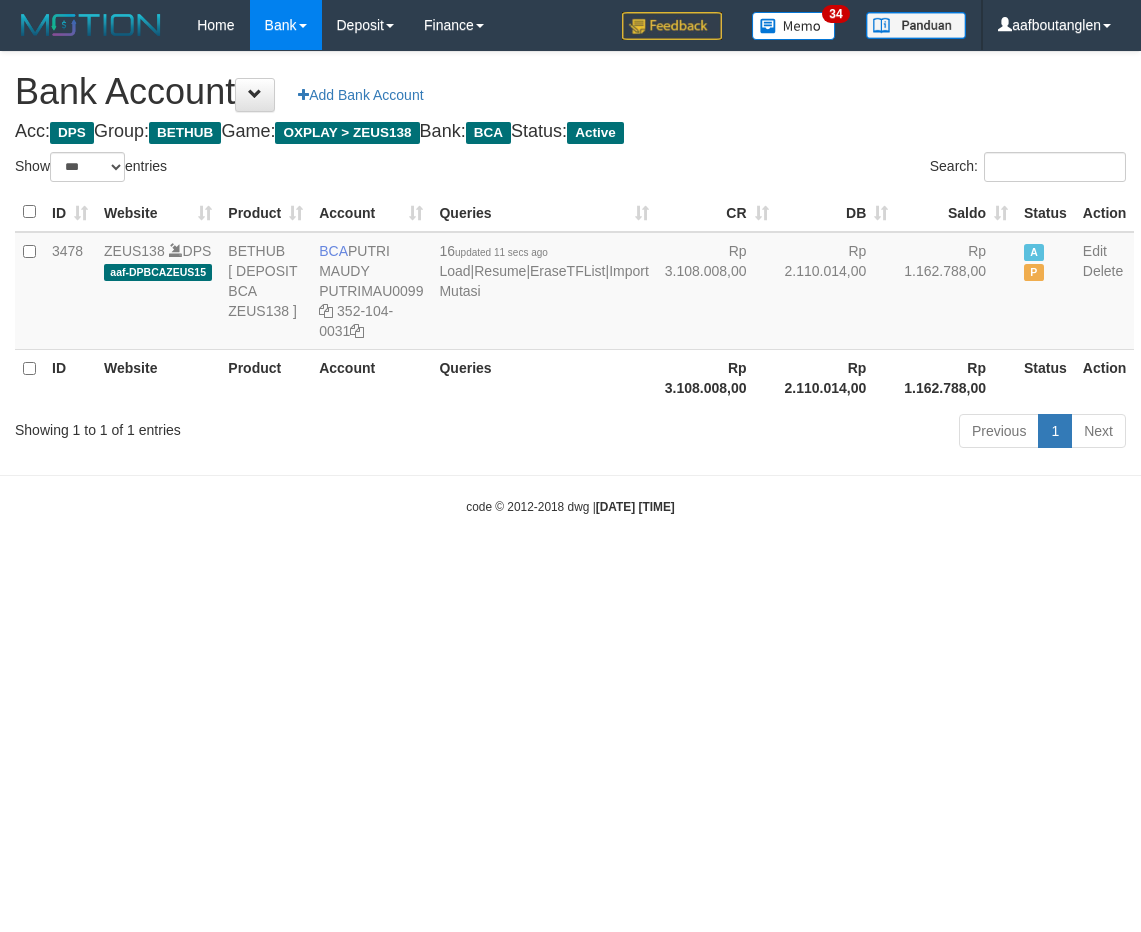 select on "***" 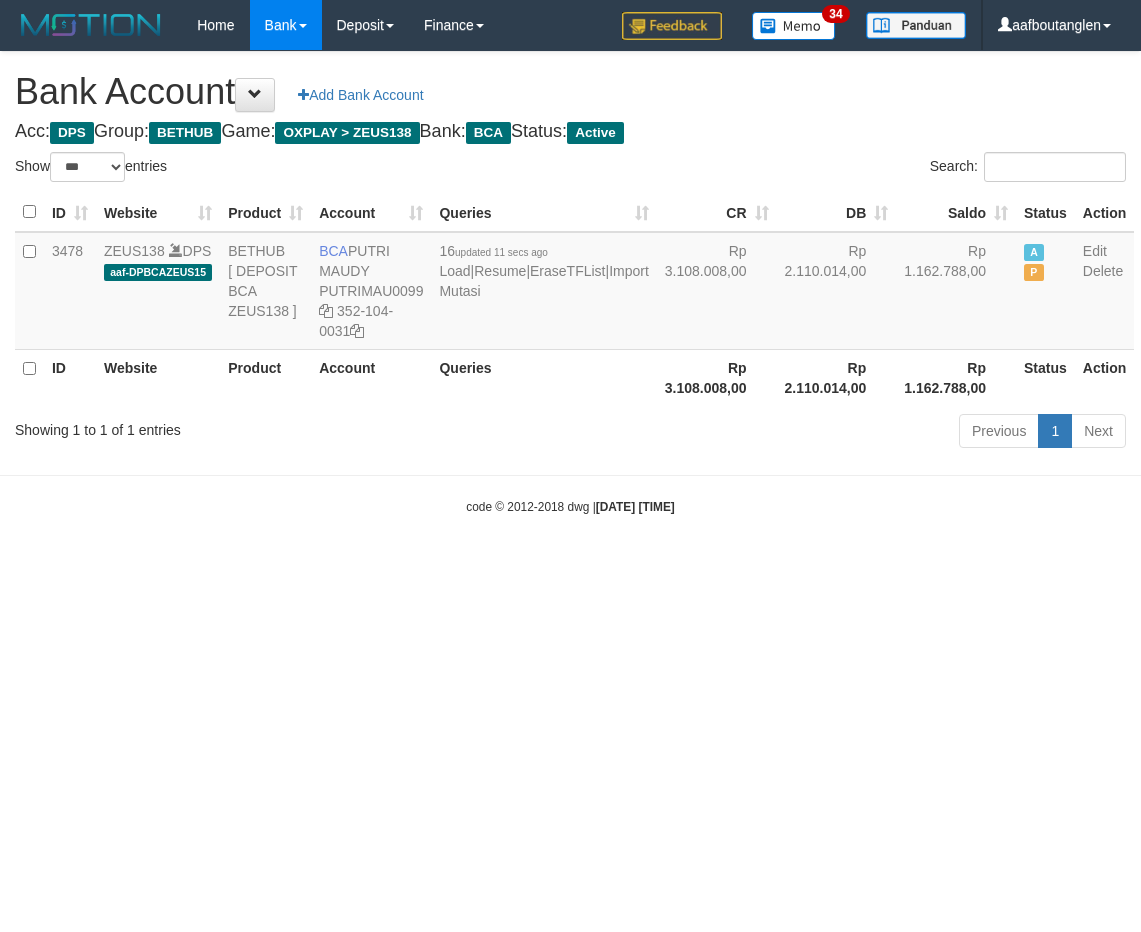 scroll, scrollTop: 0, scrollLeft: 0, axis: both 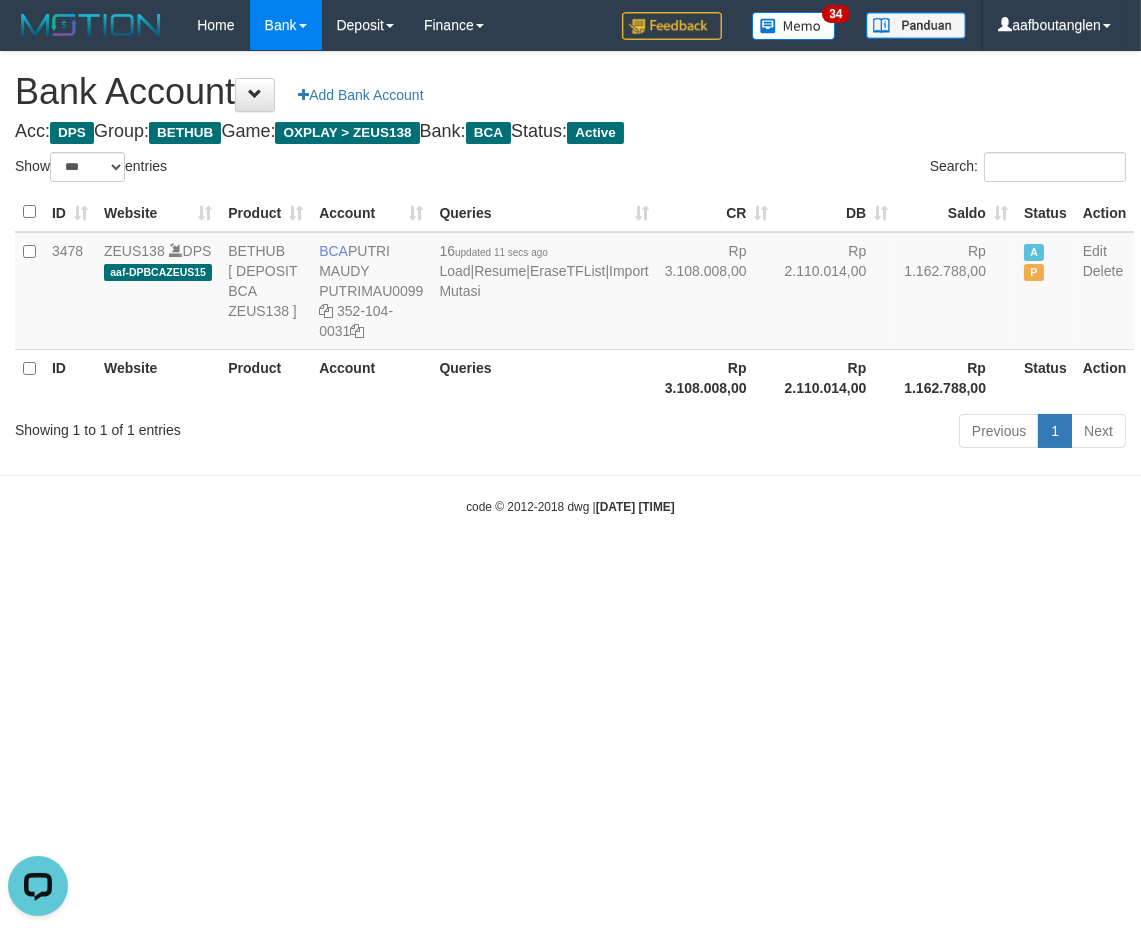drag, startPoint x: 736, startPoint y: 613, endPoint x: 777, endPoint y: 617, distance: 41.19466 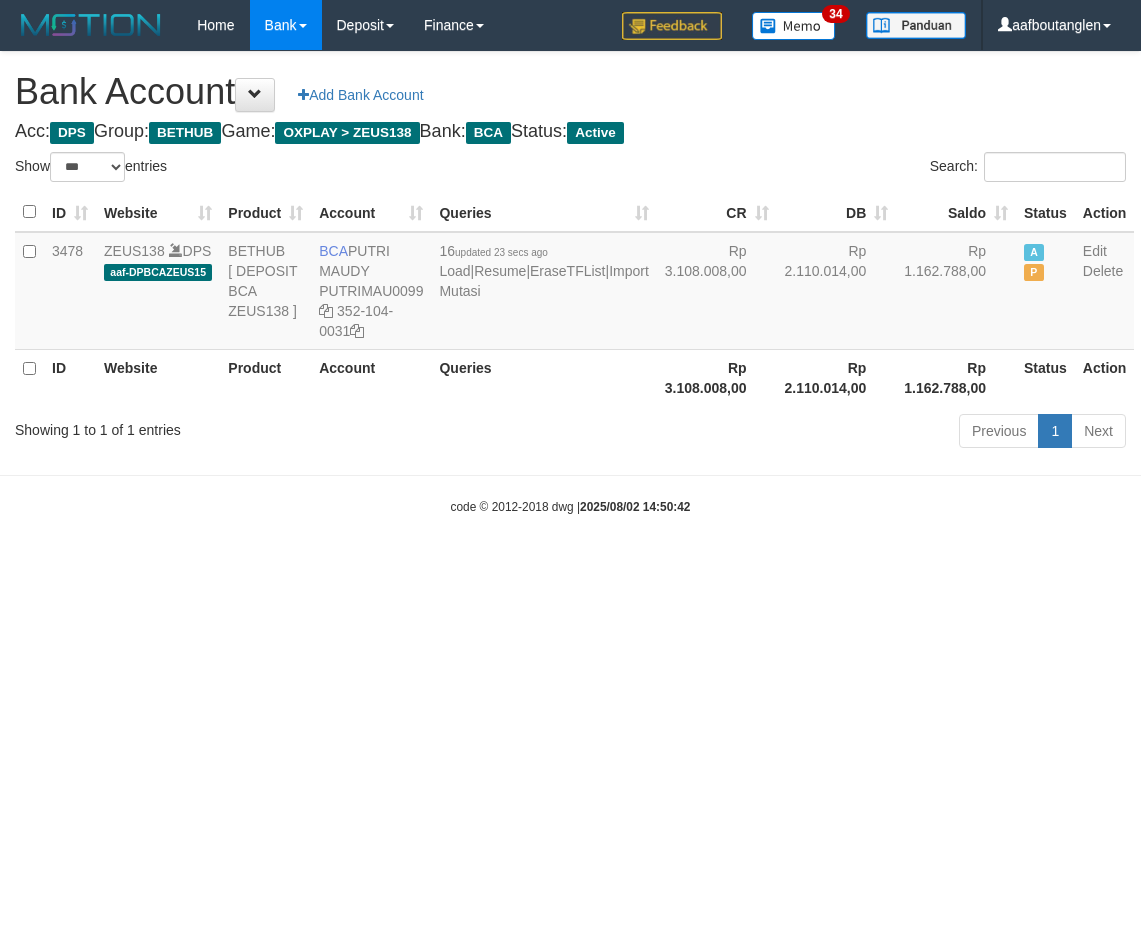 select on "***" 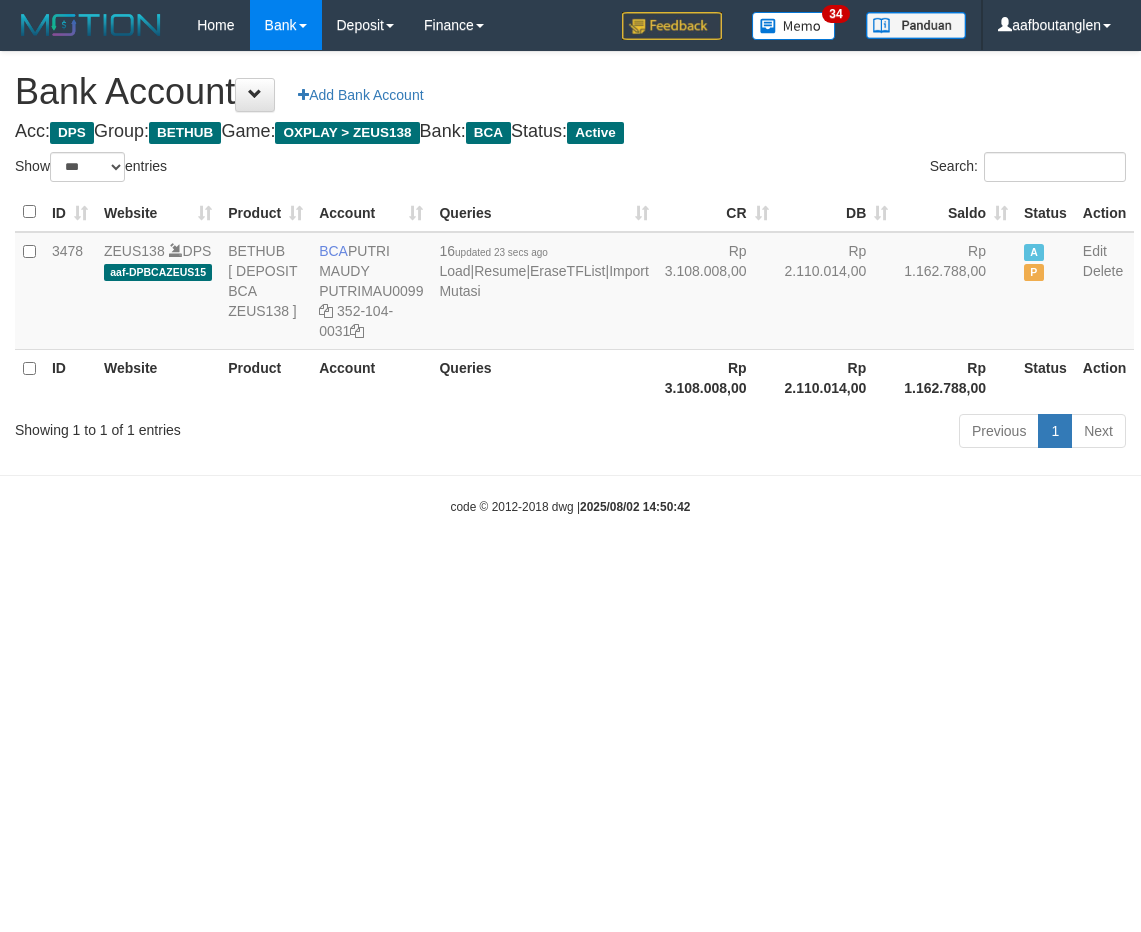 scroll, scrollTop: 0, scrollLeft: 0, axis: both 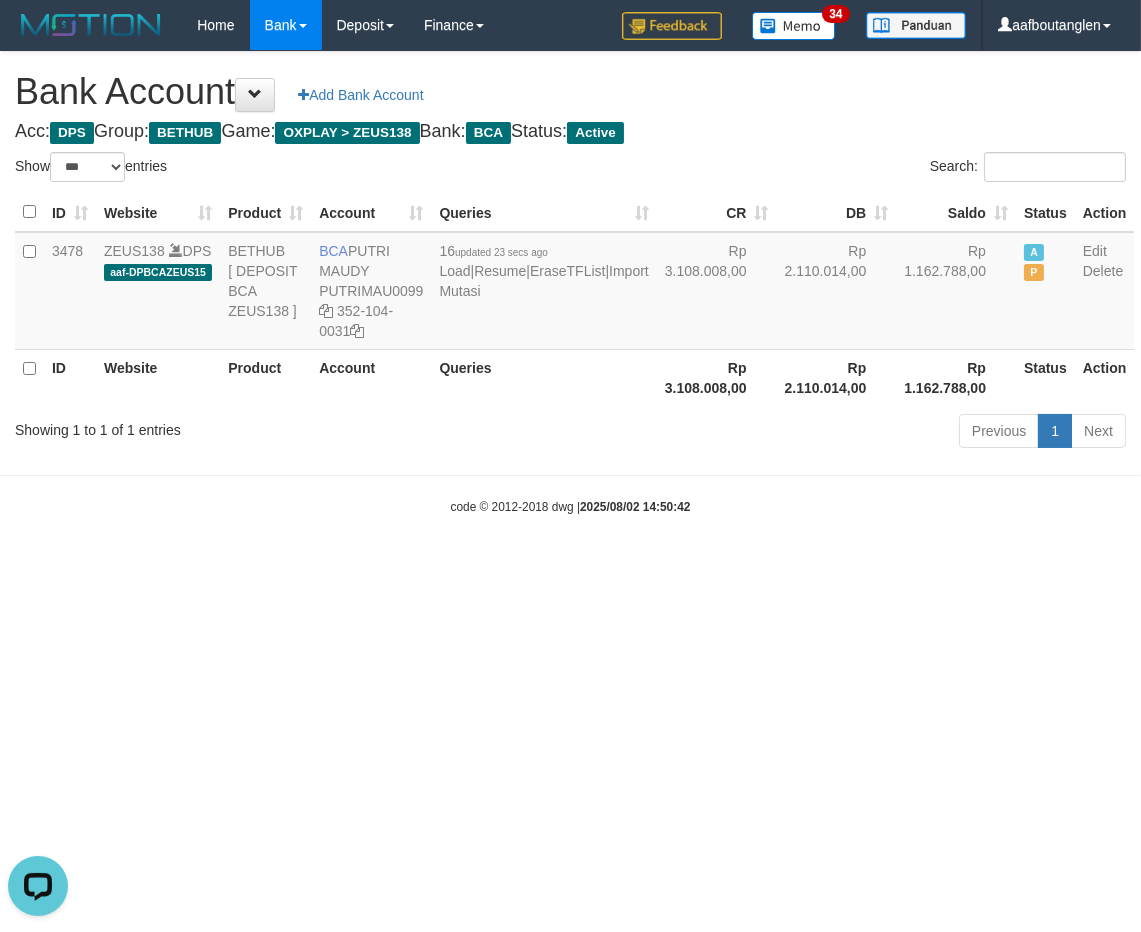 click on "Toggle navigation
Home
Bank
Account List
Deposit
DPS List
History
Note DPS
Finance
Financial Data
aafboutanglen
My Profile
Log Out
34" at bounding box center [570, 283] 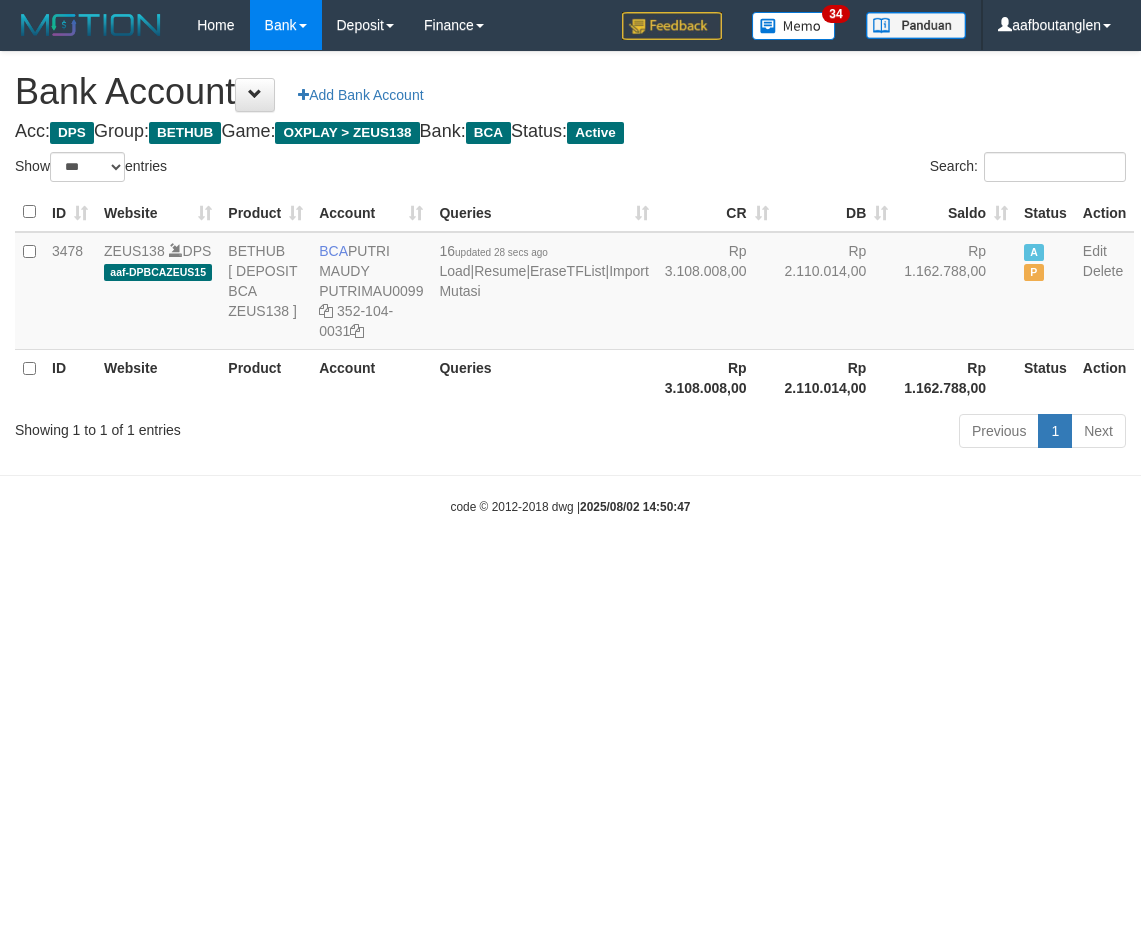 select on "***" 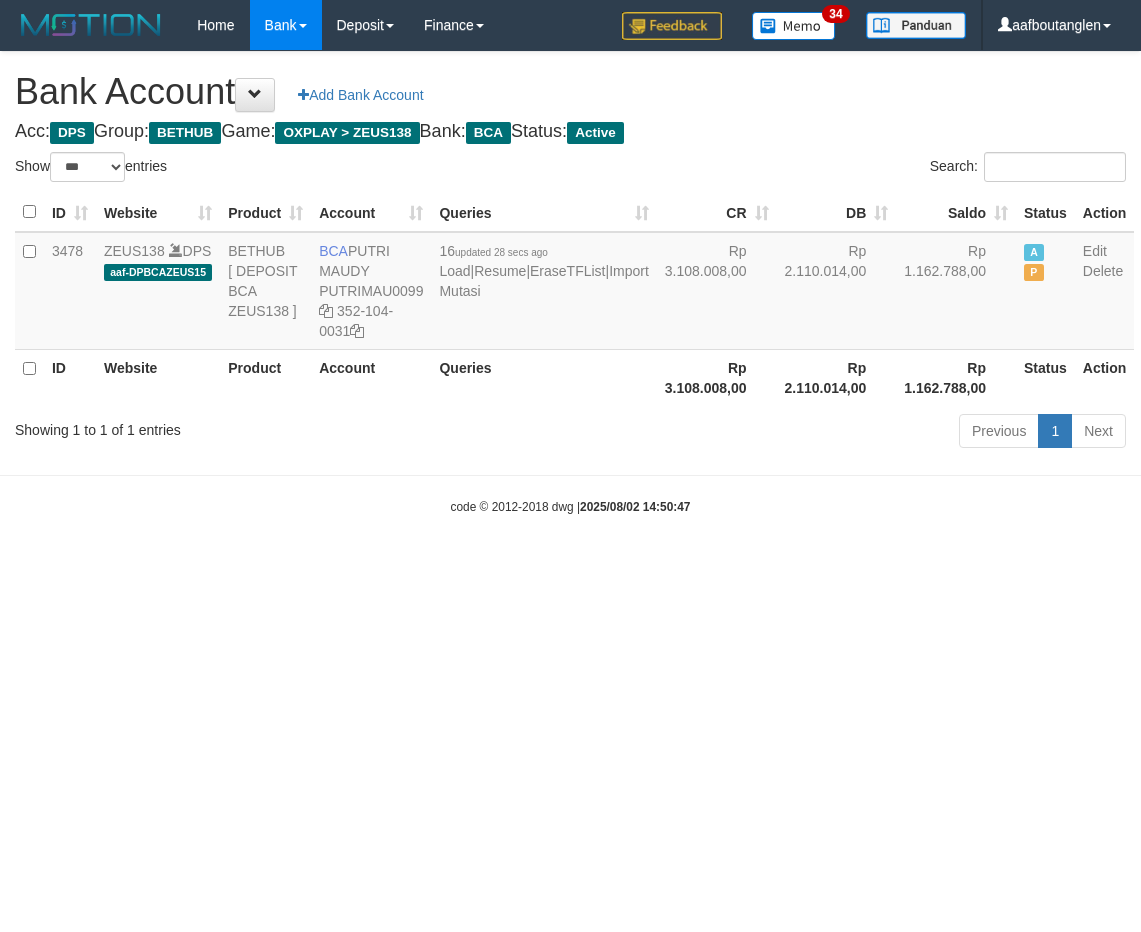 scroll, scrollTop: 0, scrollLeft: 0, axis: both 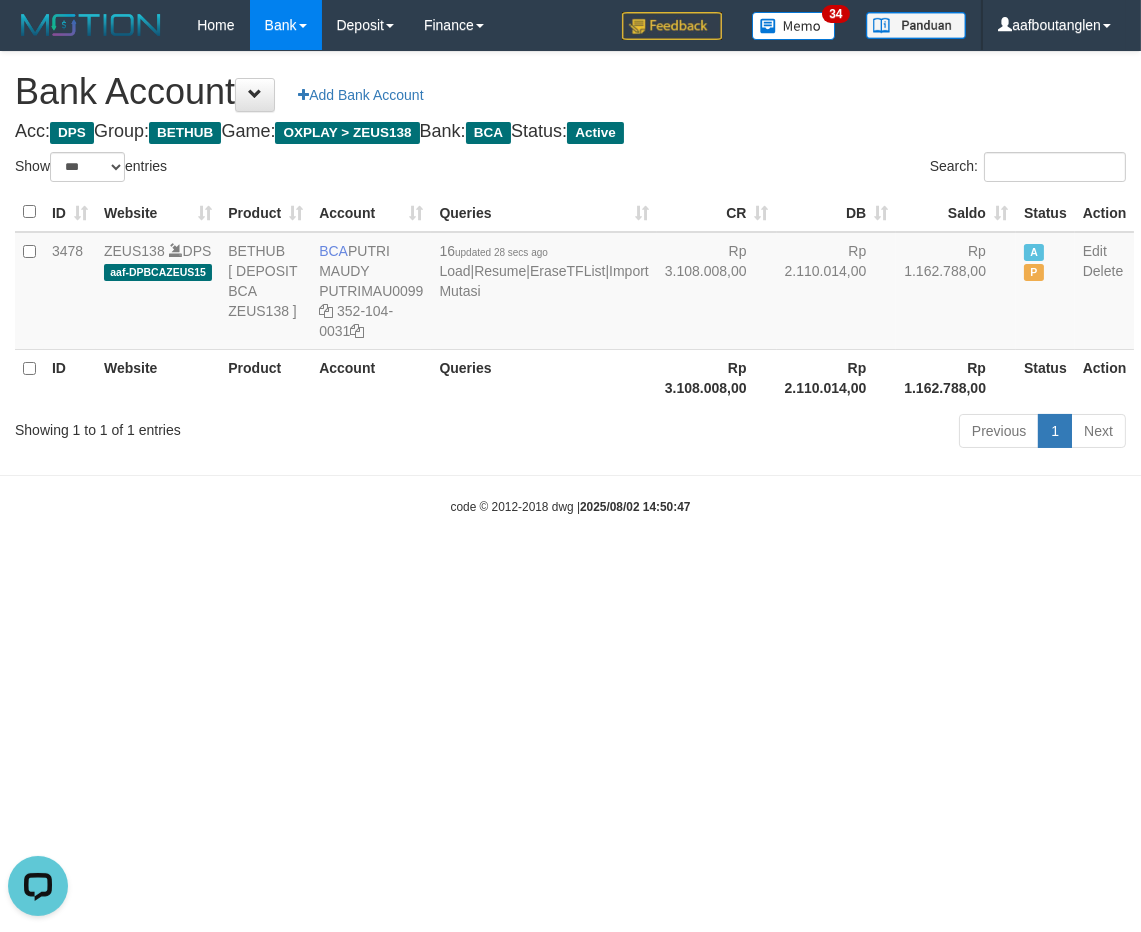 drag, startPoint x: 921, startPoint y: 627, endPoint x: 908, endPoint y: 611, distance: 20.615528 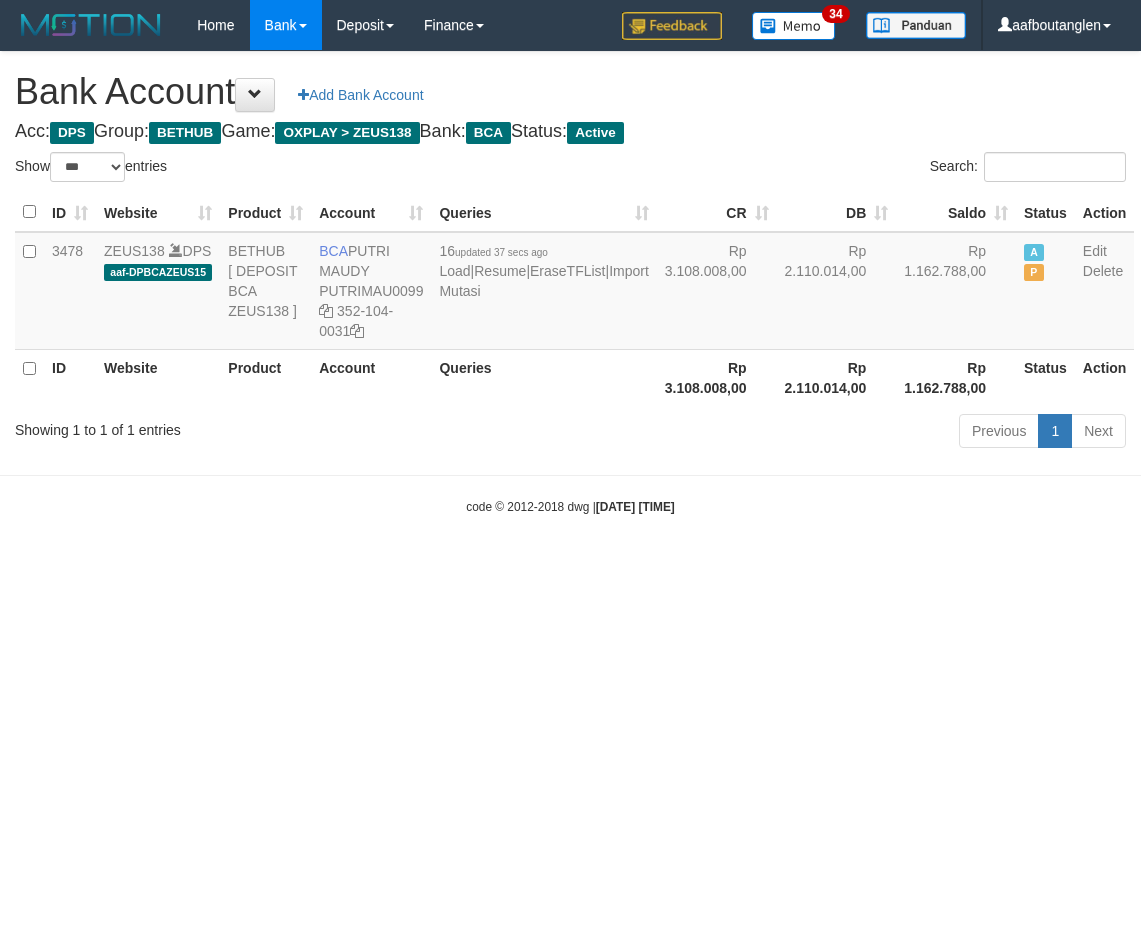 select on "***" 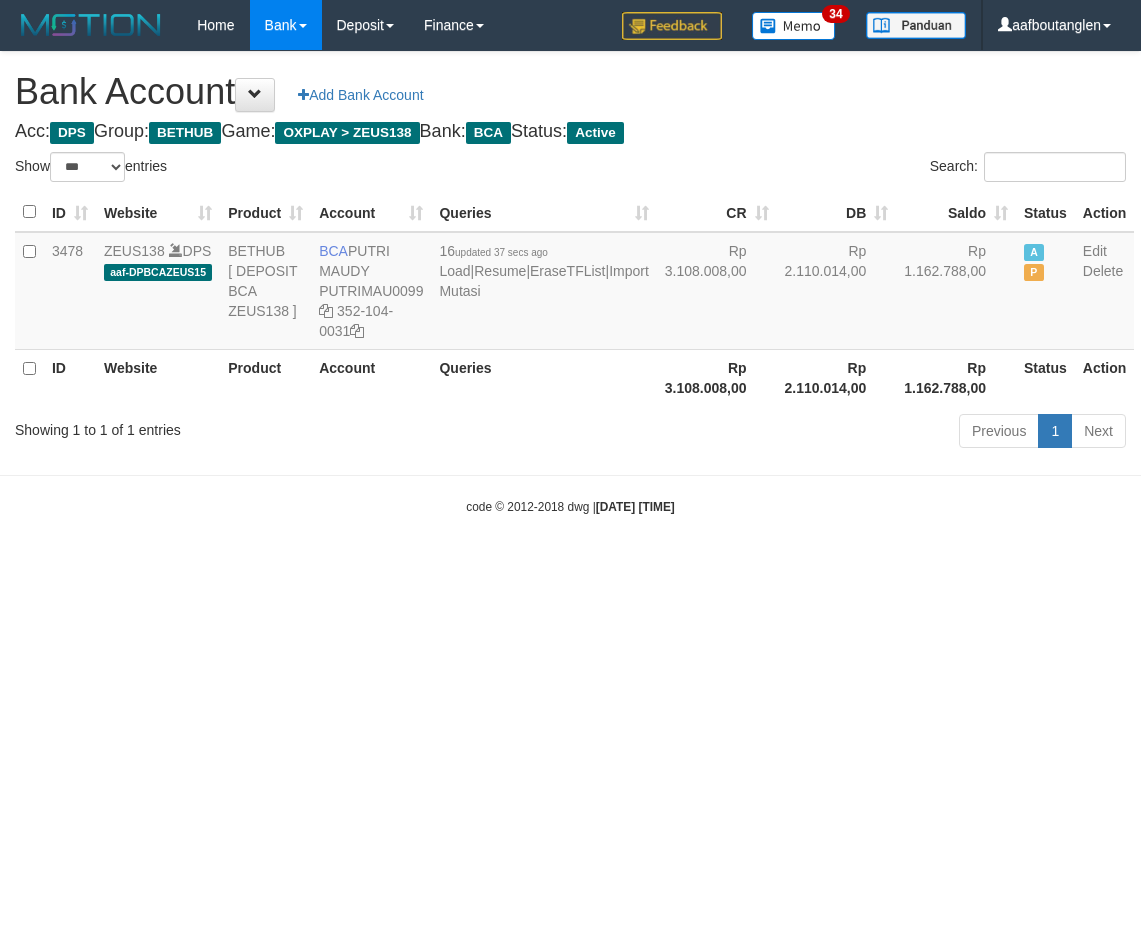 scroll, scrollTop: 0, scrollLeft: 0, axis: both 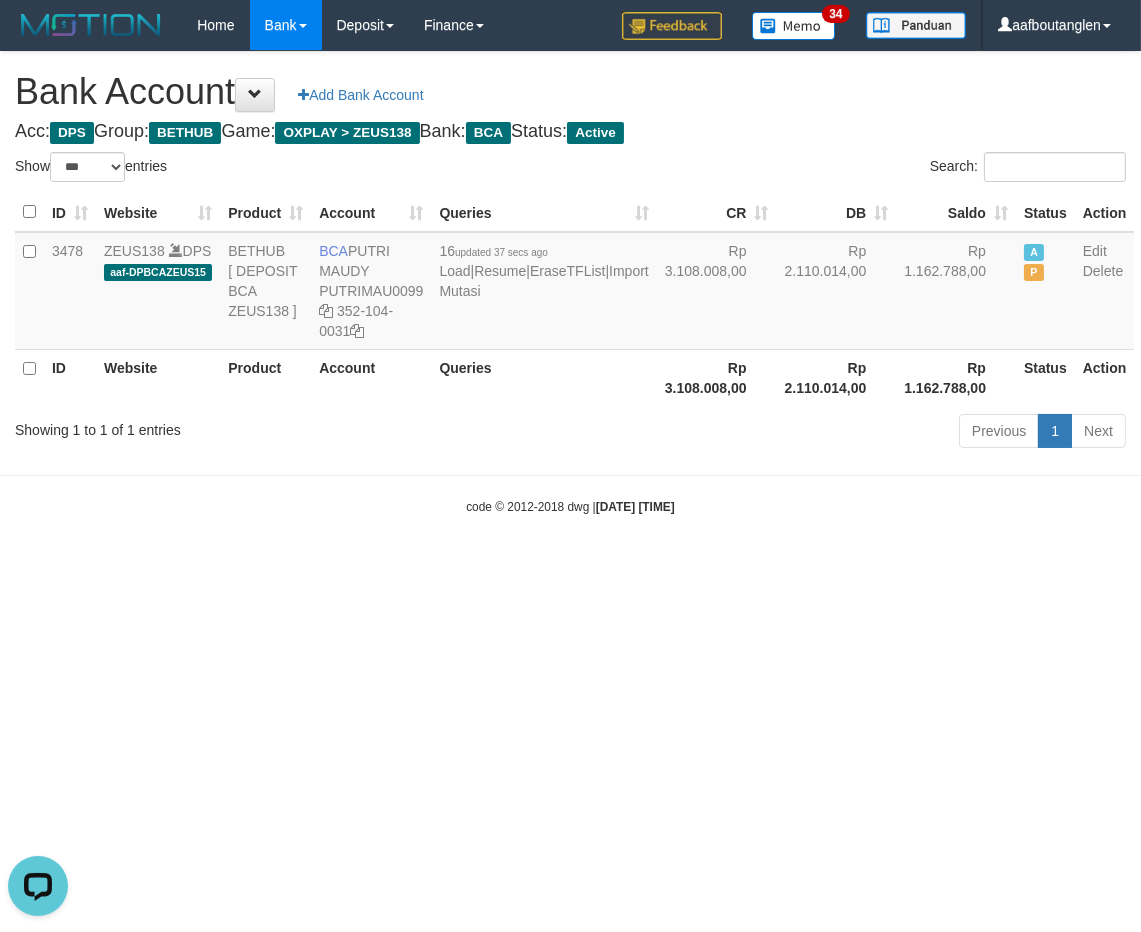 drag, startPoint x: 737, startPoint y: 631, endPoint x: 731, endPoint y: 622, distance: 10.816654 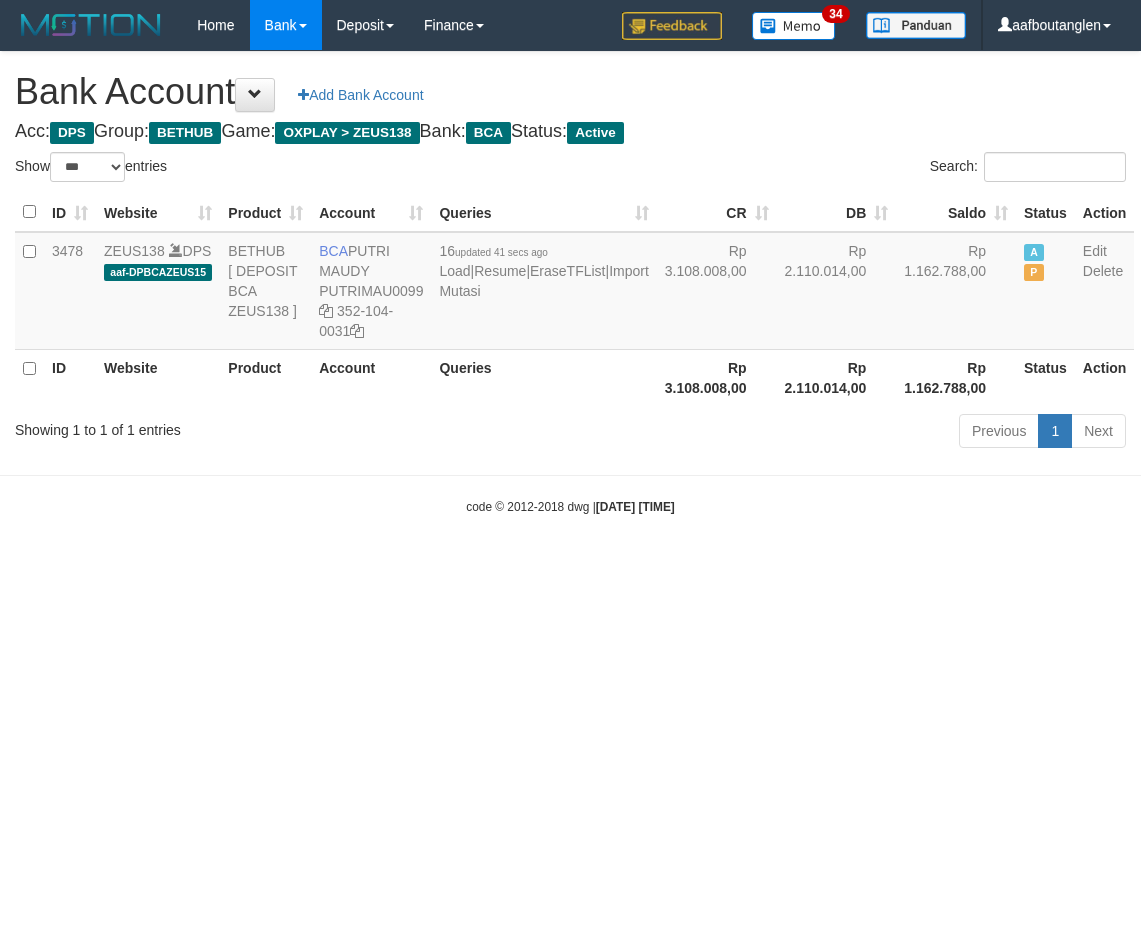 select on "***" 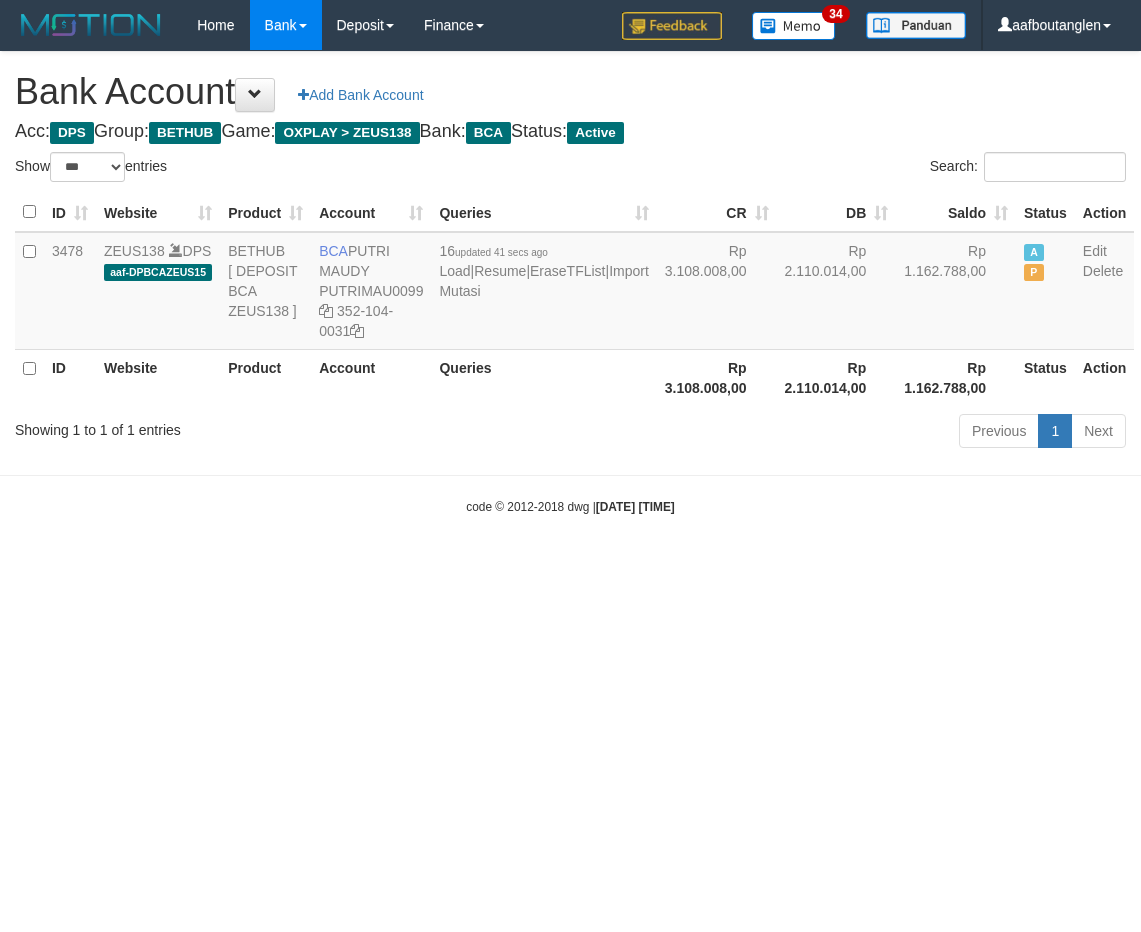 scroll, scrollTop: 0, scrollLeft: 0, axis: both 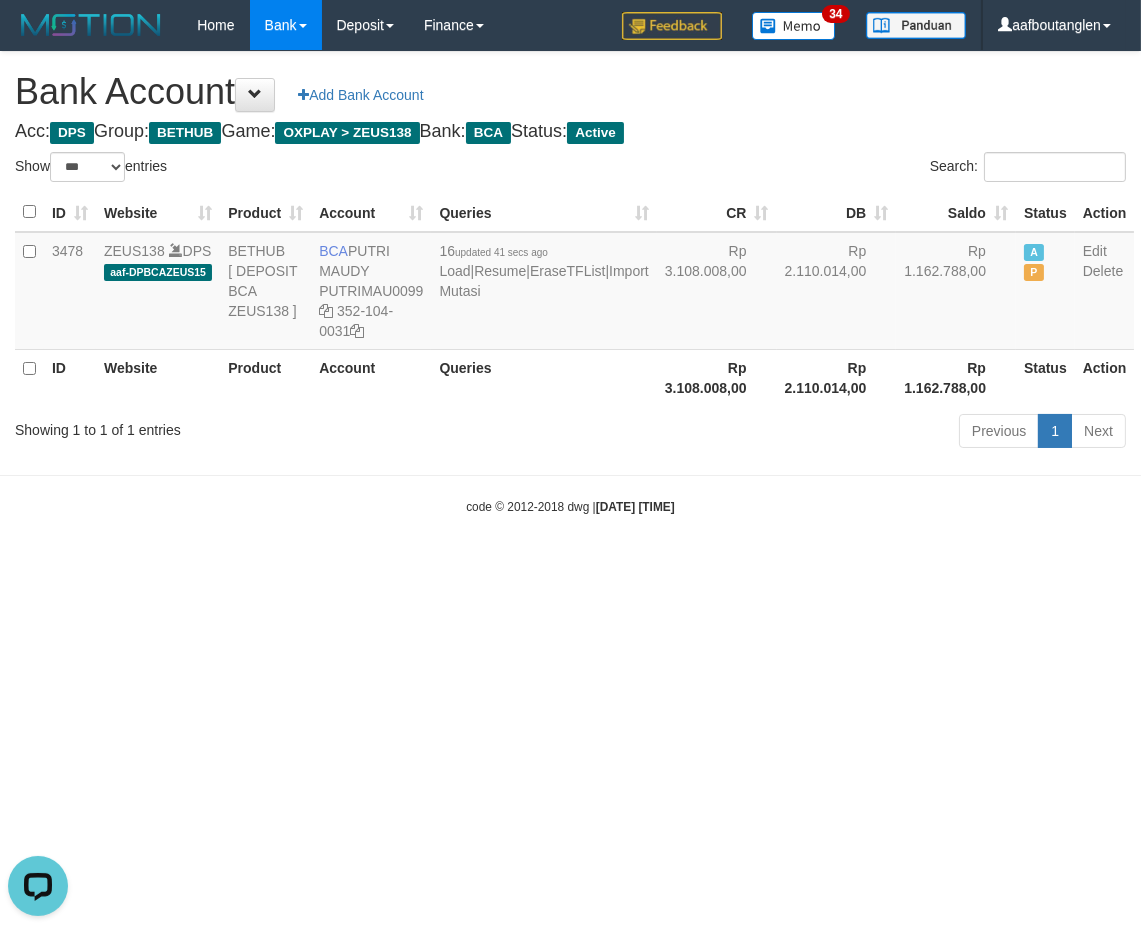 click on "Toggle navigation
Home
Bank
Account List
Deposit
DPS List
History
Note DPS
Finance
Financial Data
aafboutanglen
My Profile
Log Out
34" at bounding box center [570, 283] 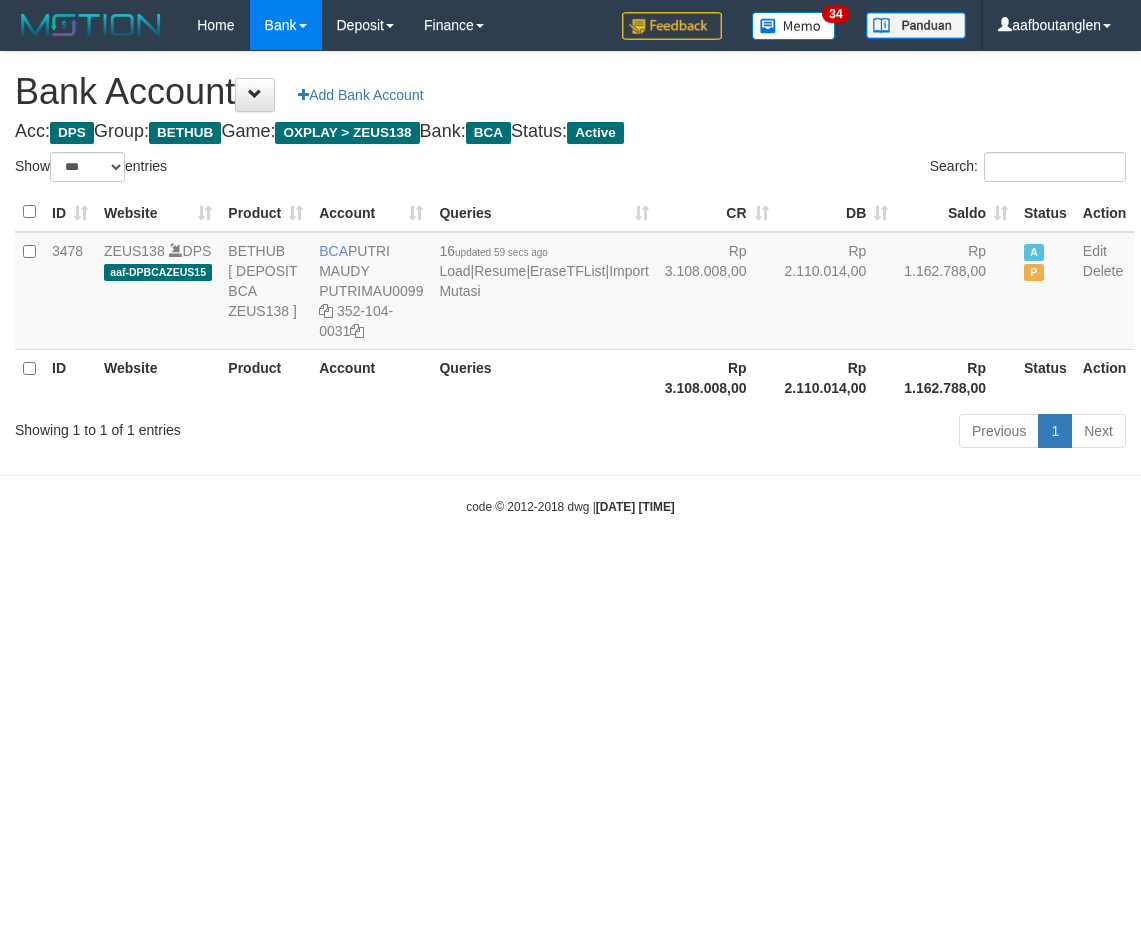 select on "***" 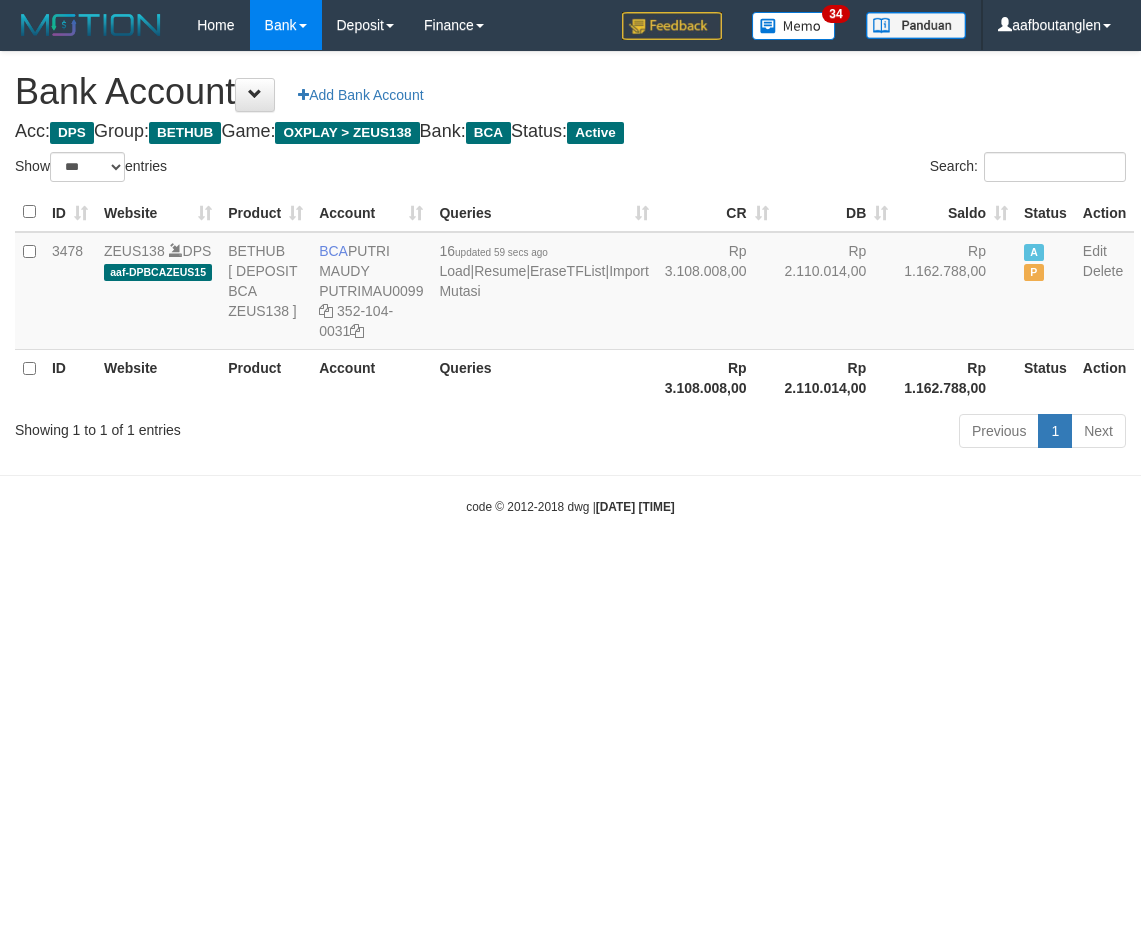scroll, scrollTop: 0, scrollLeft: 0, axis: both 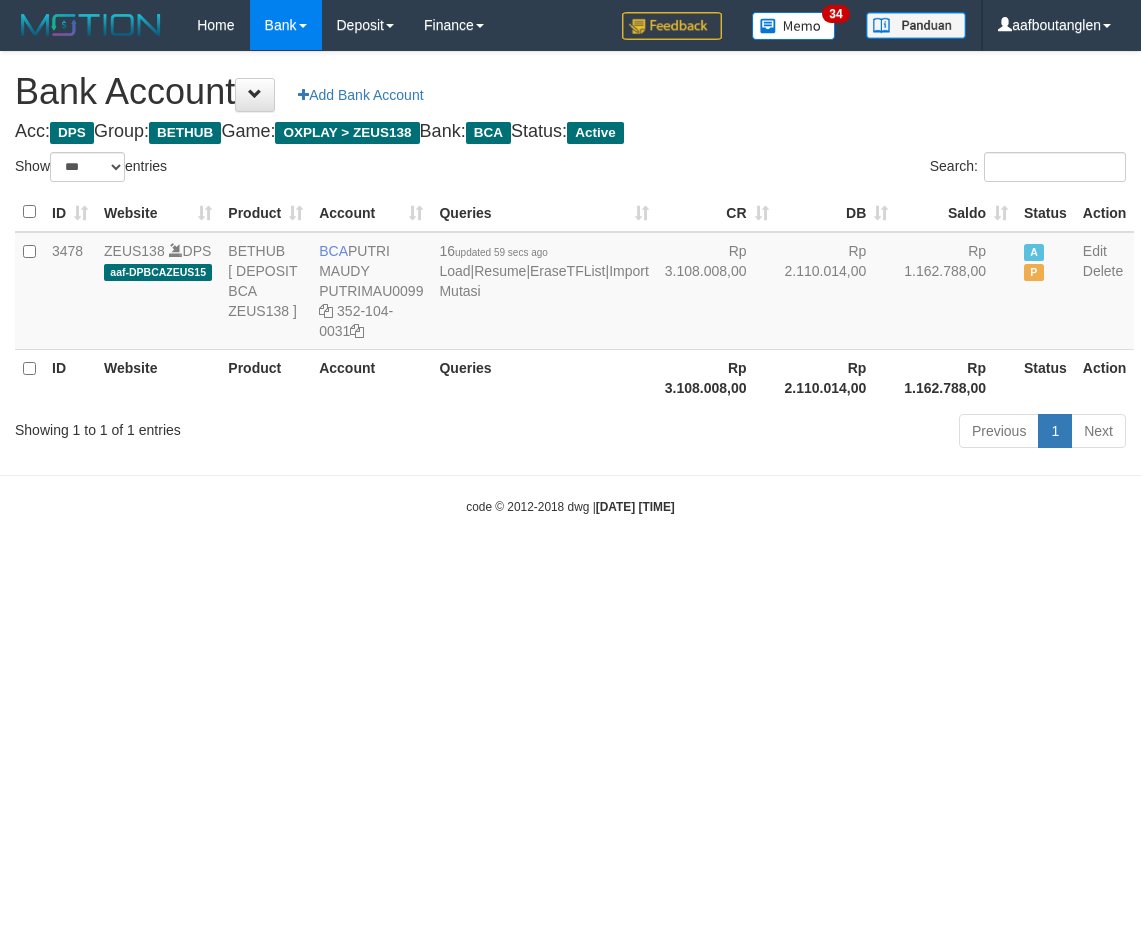 select on "***" 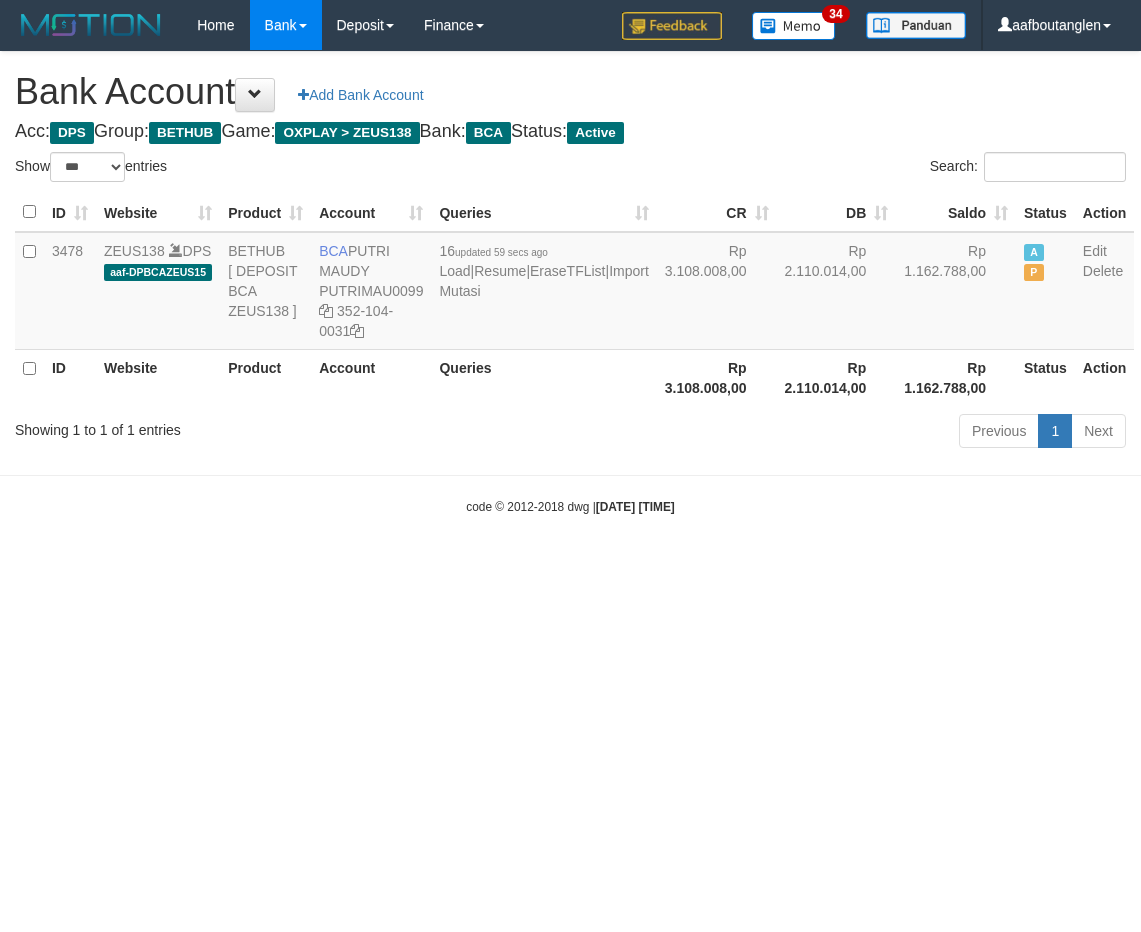 scroll, scrollTop: 0, scrollLeft: 0, axis: both 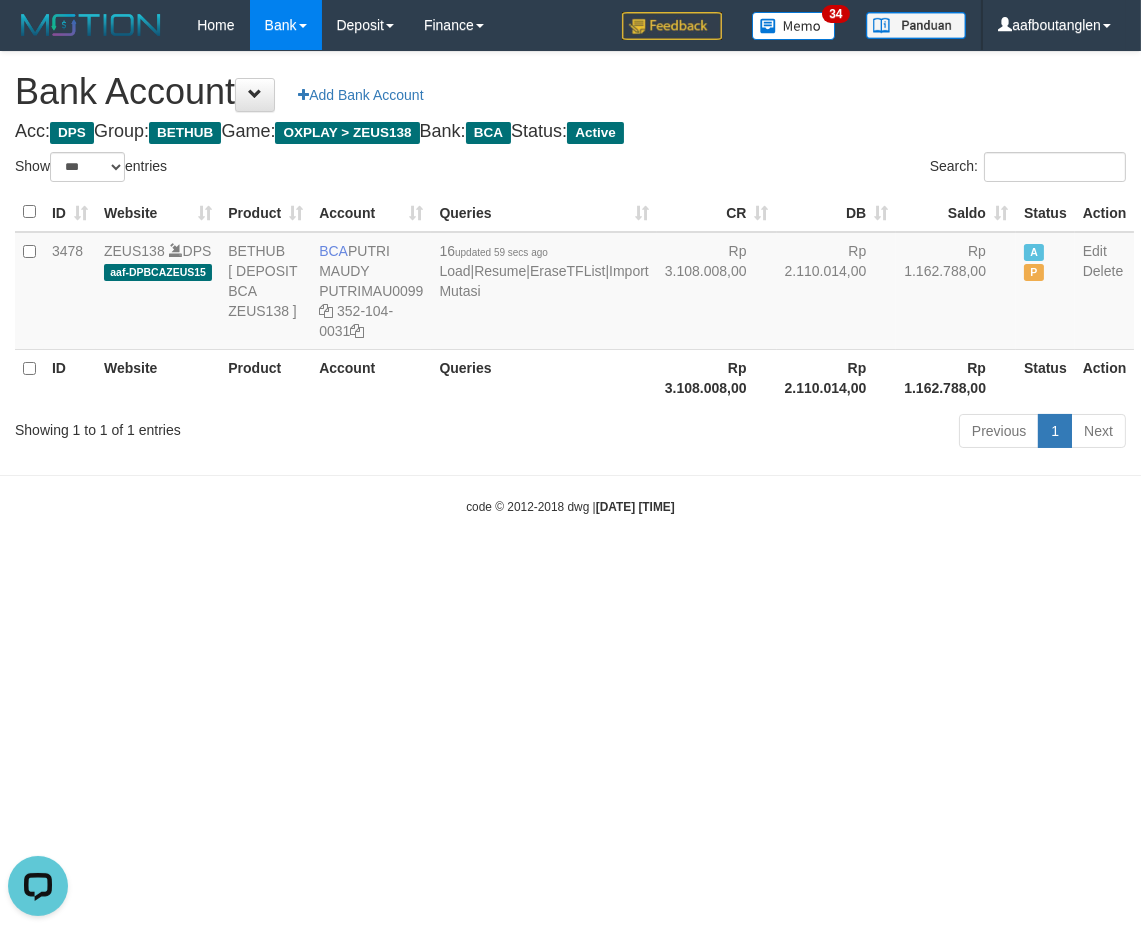 drag, startPoint x: 921, startPoint y: 554, endPoint x: 1032, endPoint y: 556, distance: 111.01801 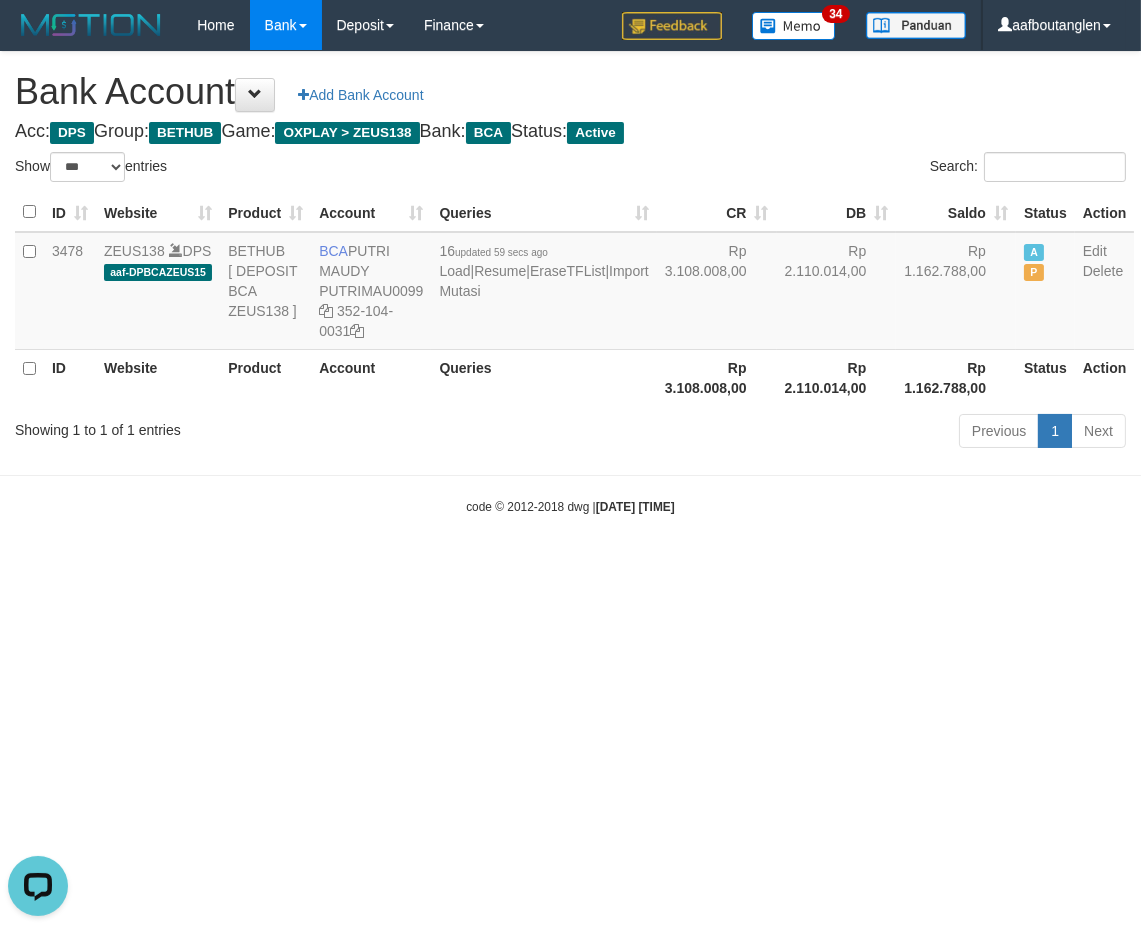 drag, startPoint x: 860, startPoint y: 605, endPoint x: 832, endPoint y: 583, distance: 35.608986 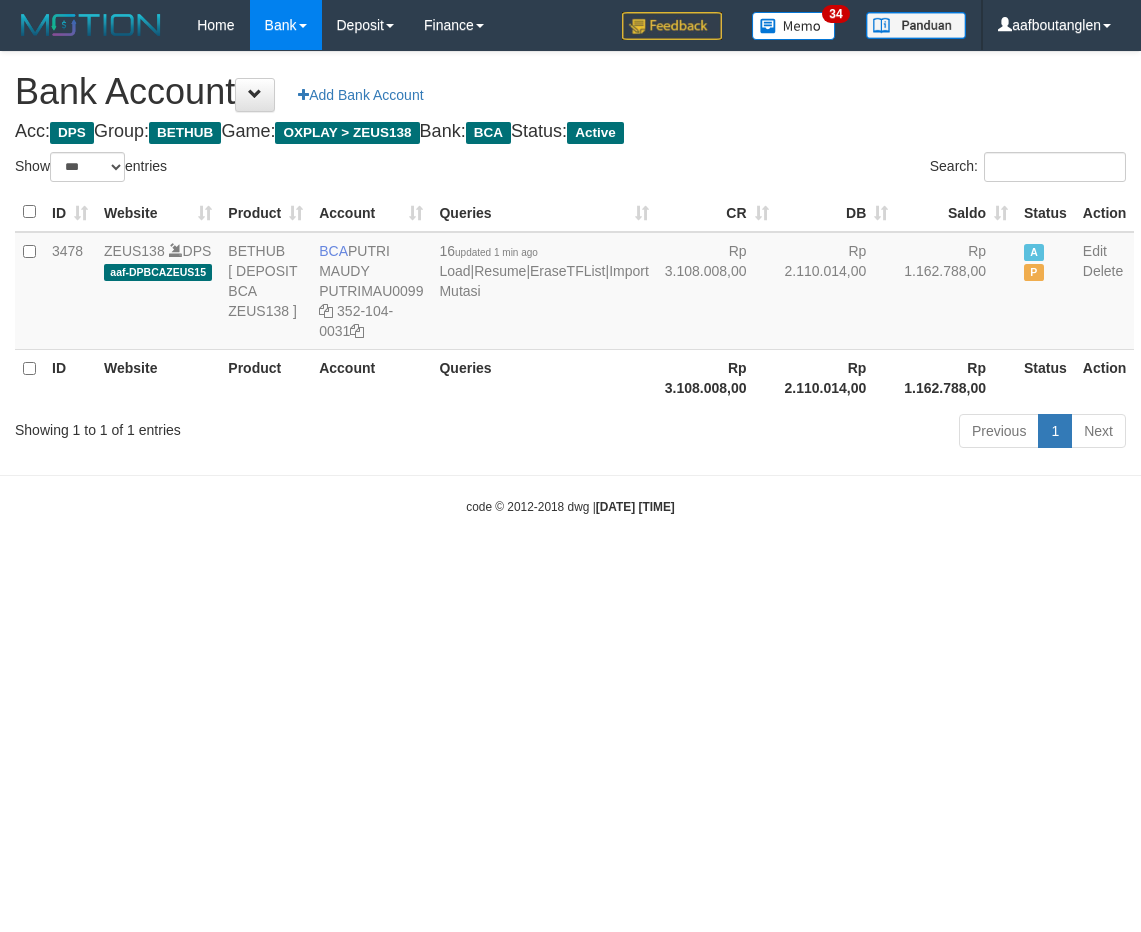 select on "***" 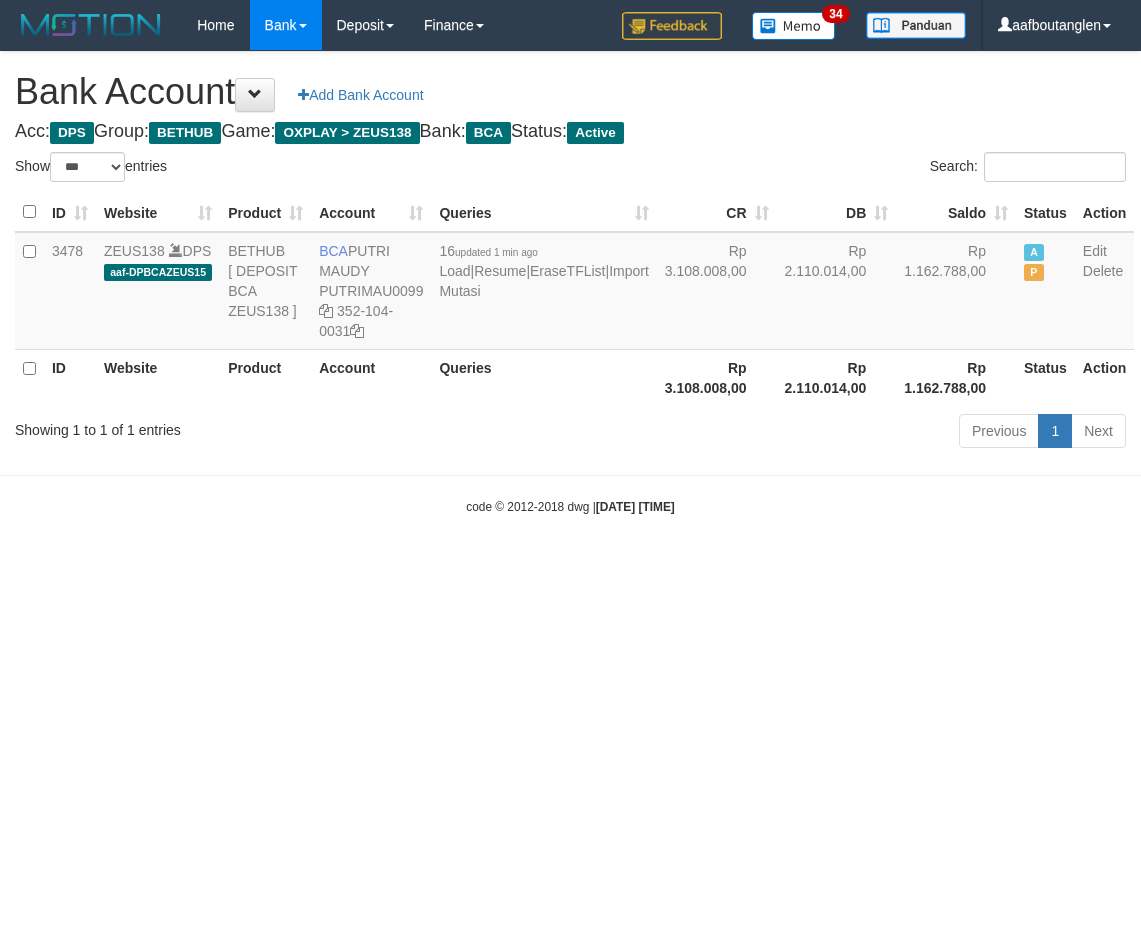 scroll, scrollTop: 0, scrollLeft: 0, axis: both 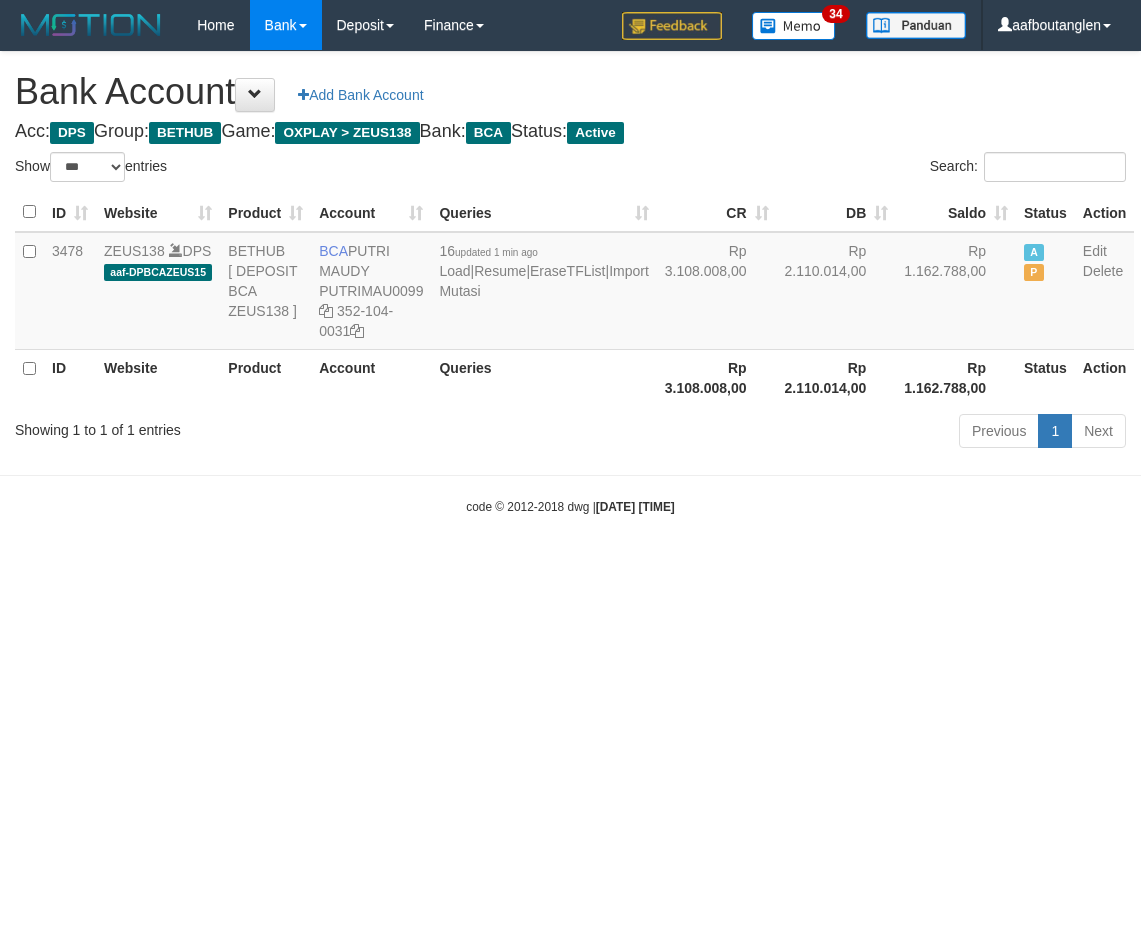select on "***" 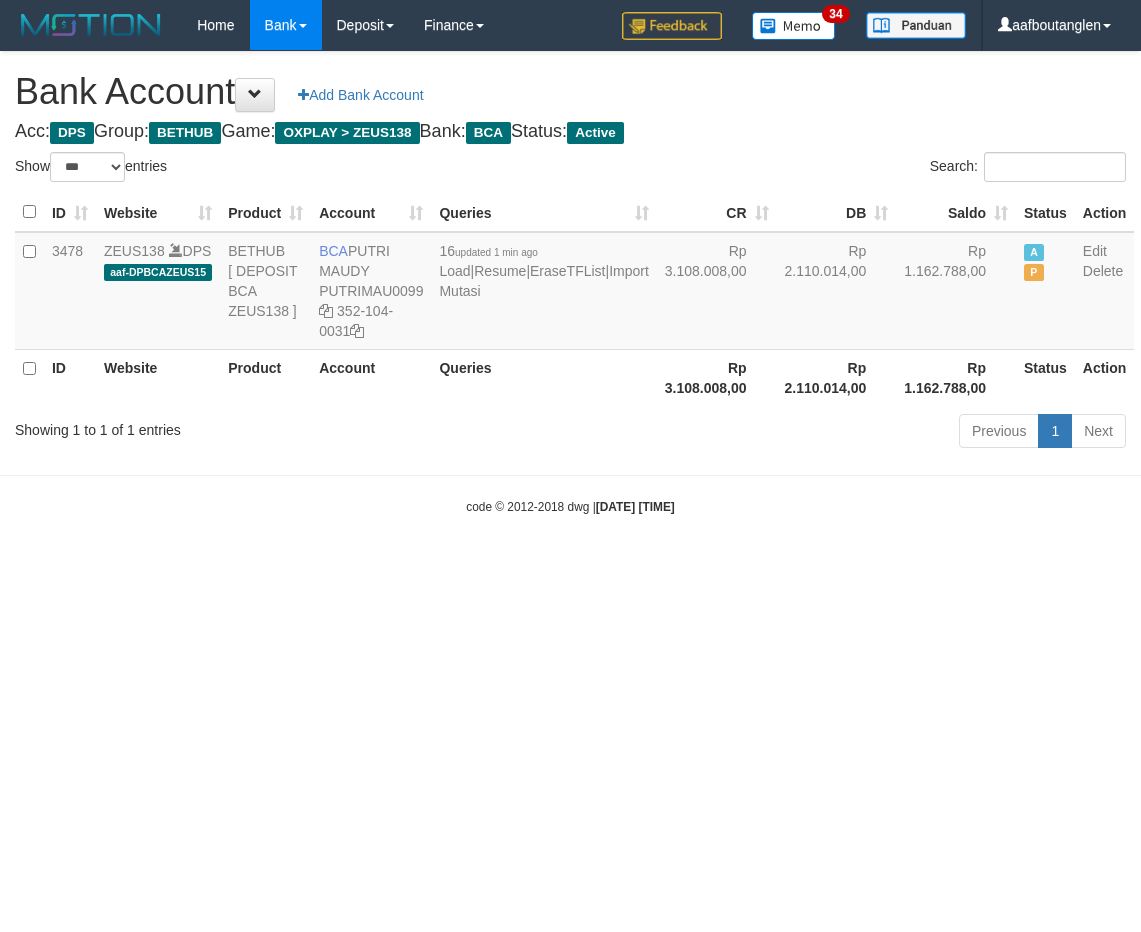 scroll, scrollTop: 0, scrollLeft: 0, axis: both 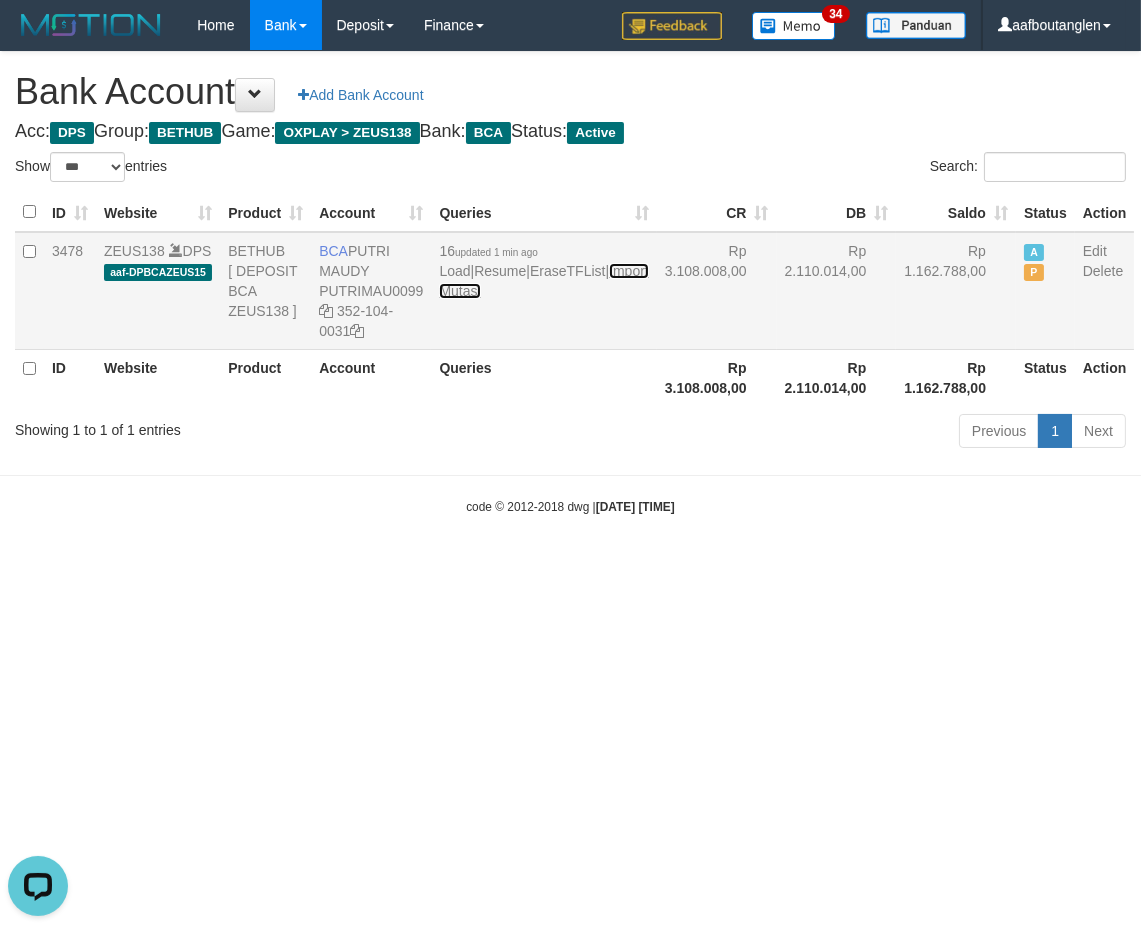 click on "Import Mutasi" at bounding box center [543, 281] 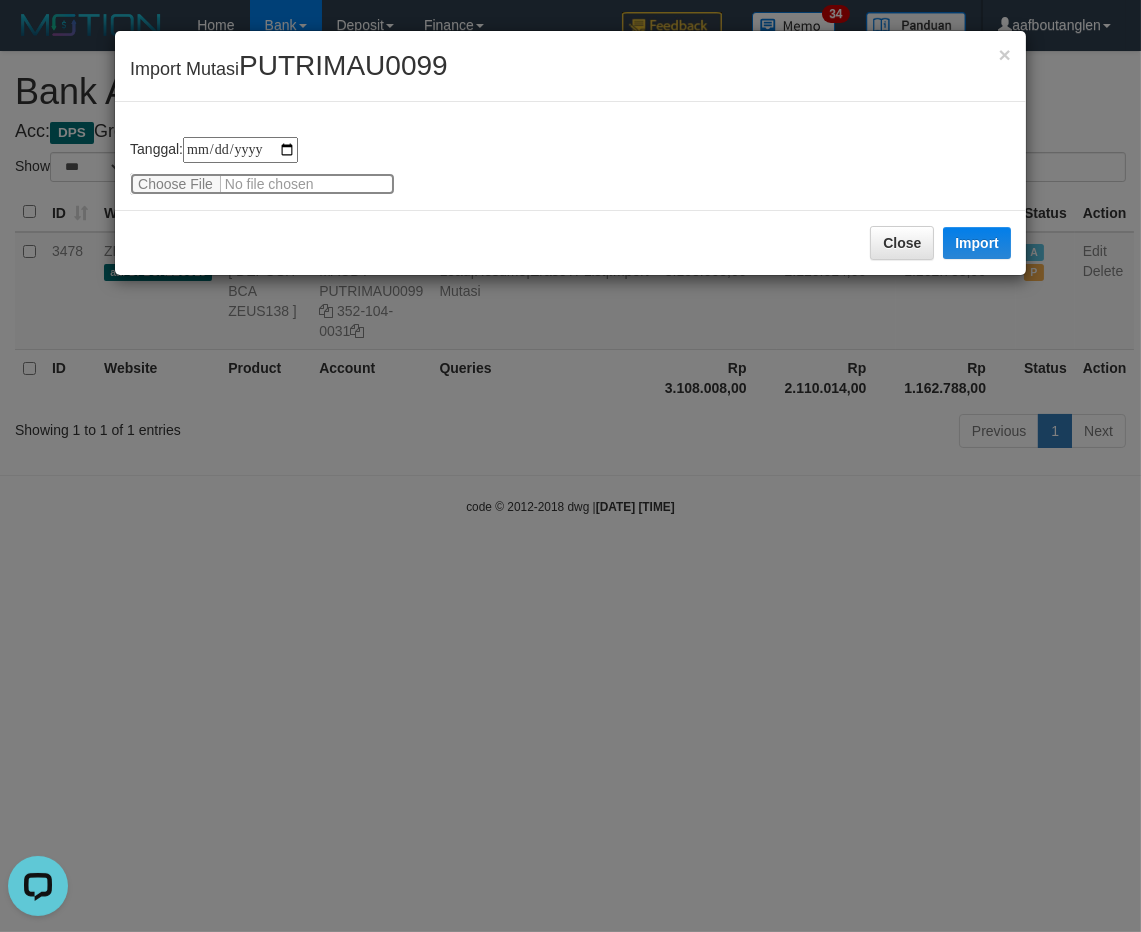 click at bounding box center [262, 184] 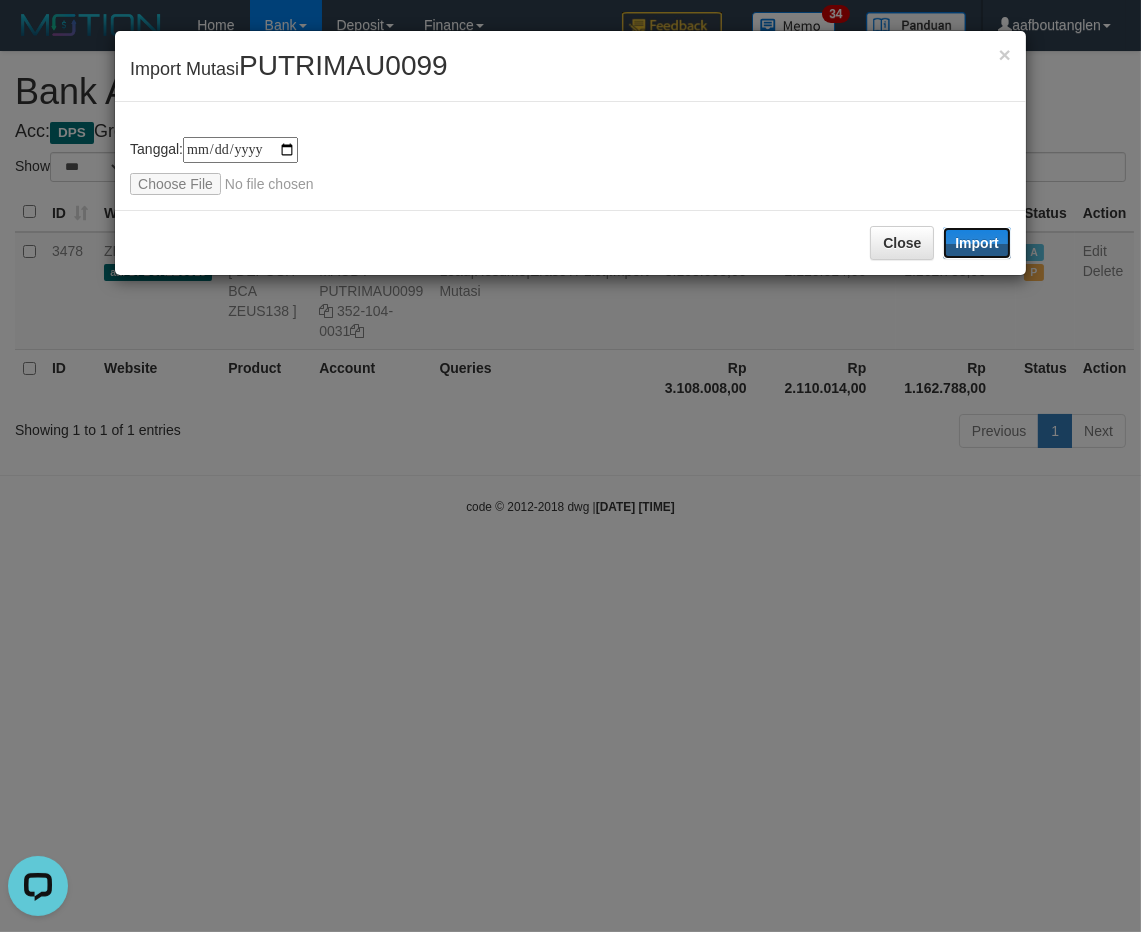 click on "Import" at bounding box center [977, 243] 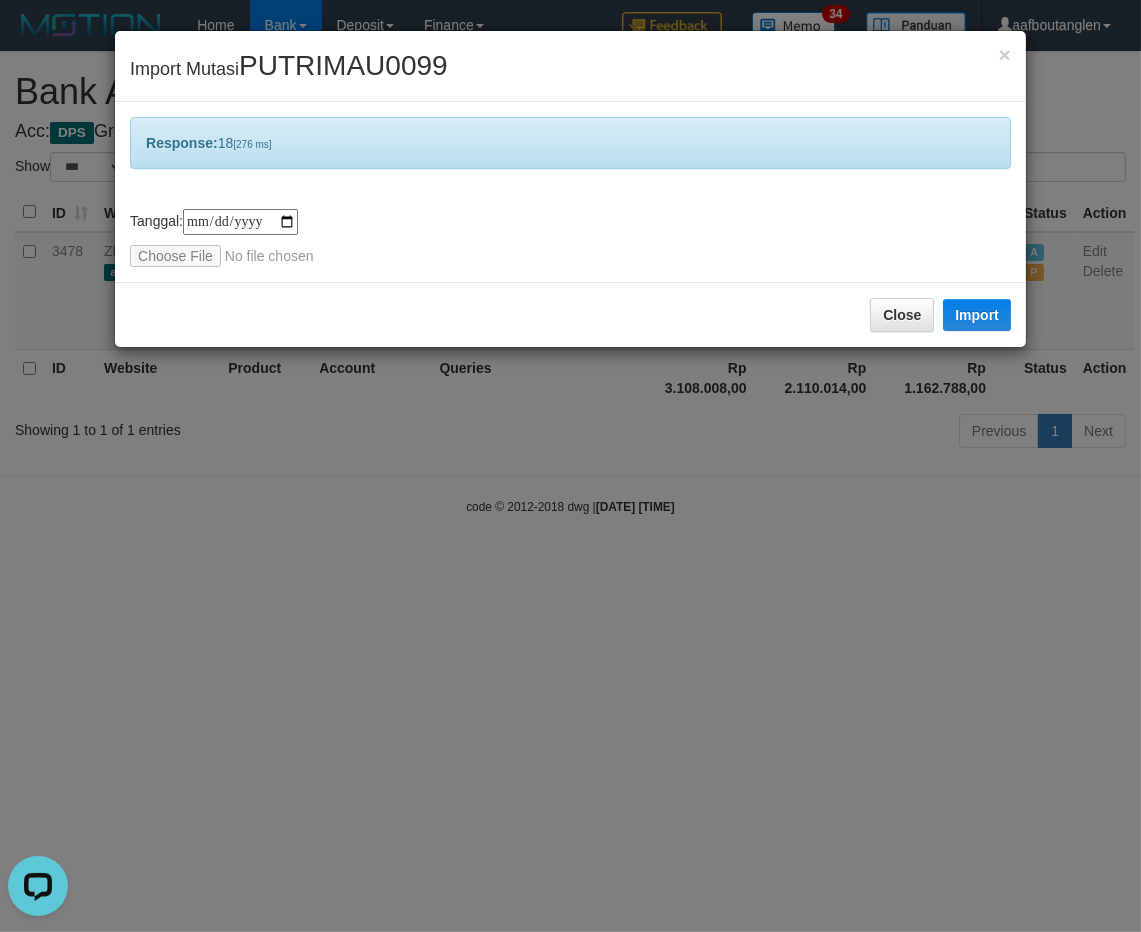 drag, startPoint x: 787, startPoint y: 384, endPoint x: 778, endPoint y: 392, distance: 12.0415945 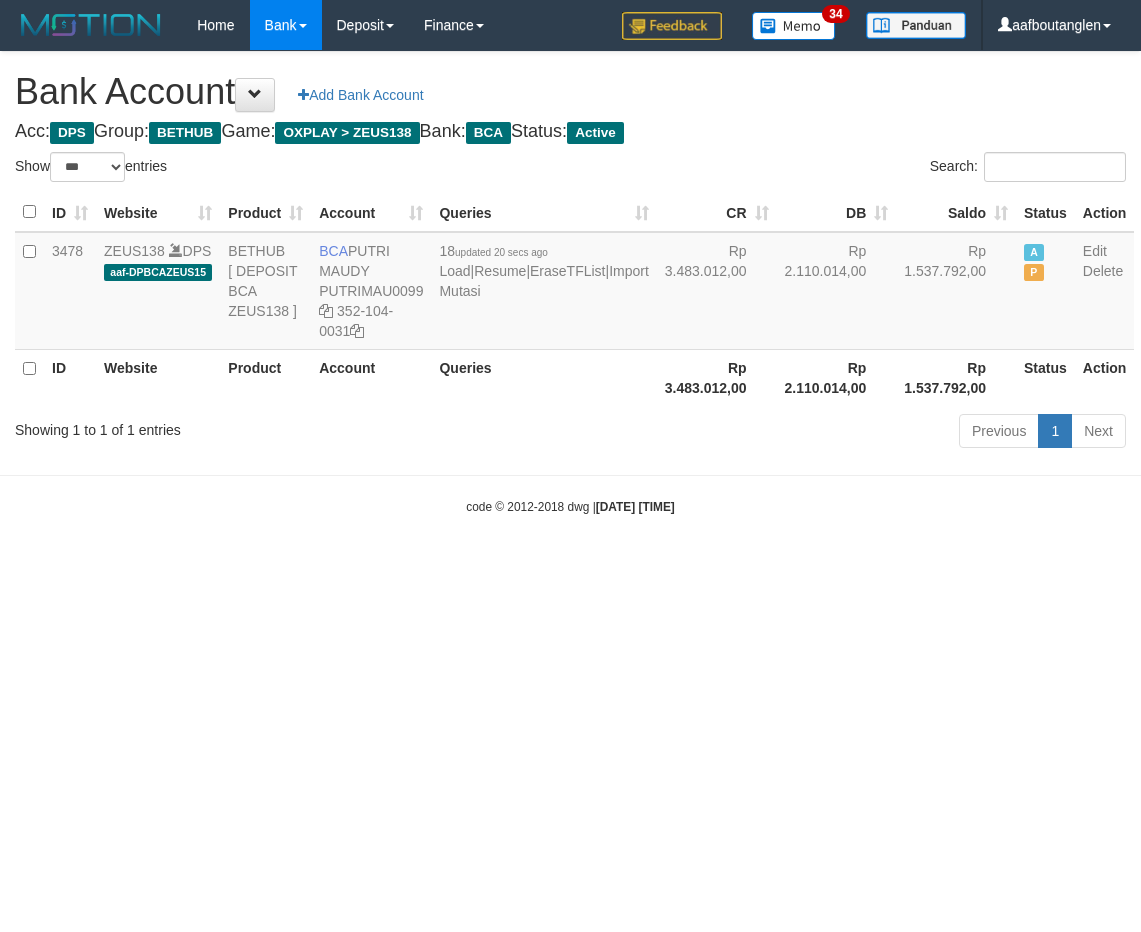 select on "***" 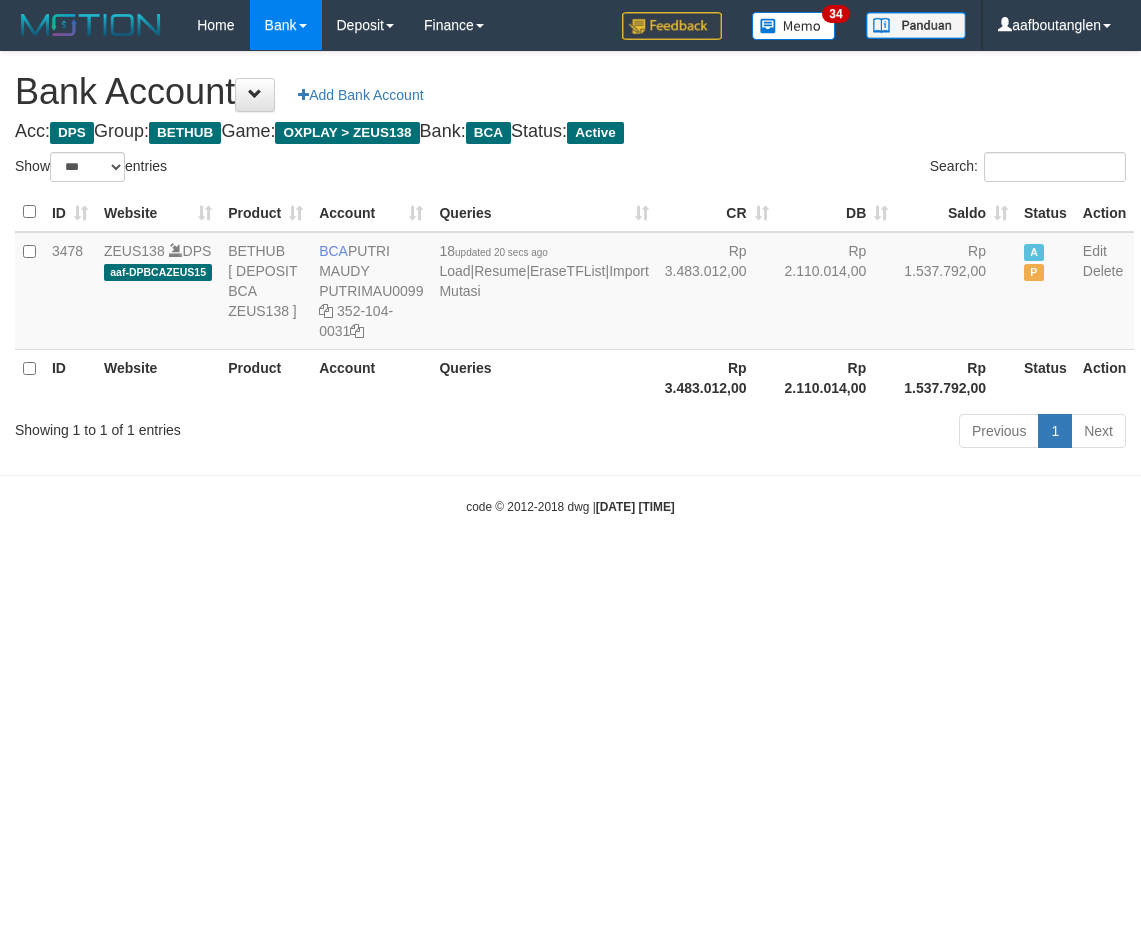 scroll, scrollTop: 0, scrollLeft: 0, axis: both 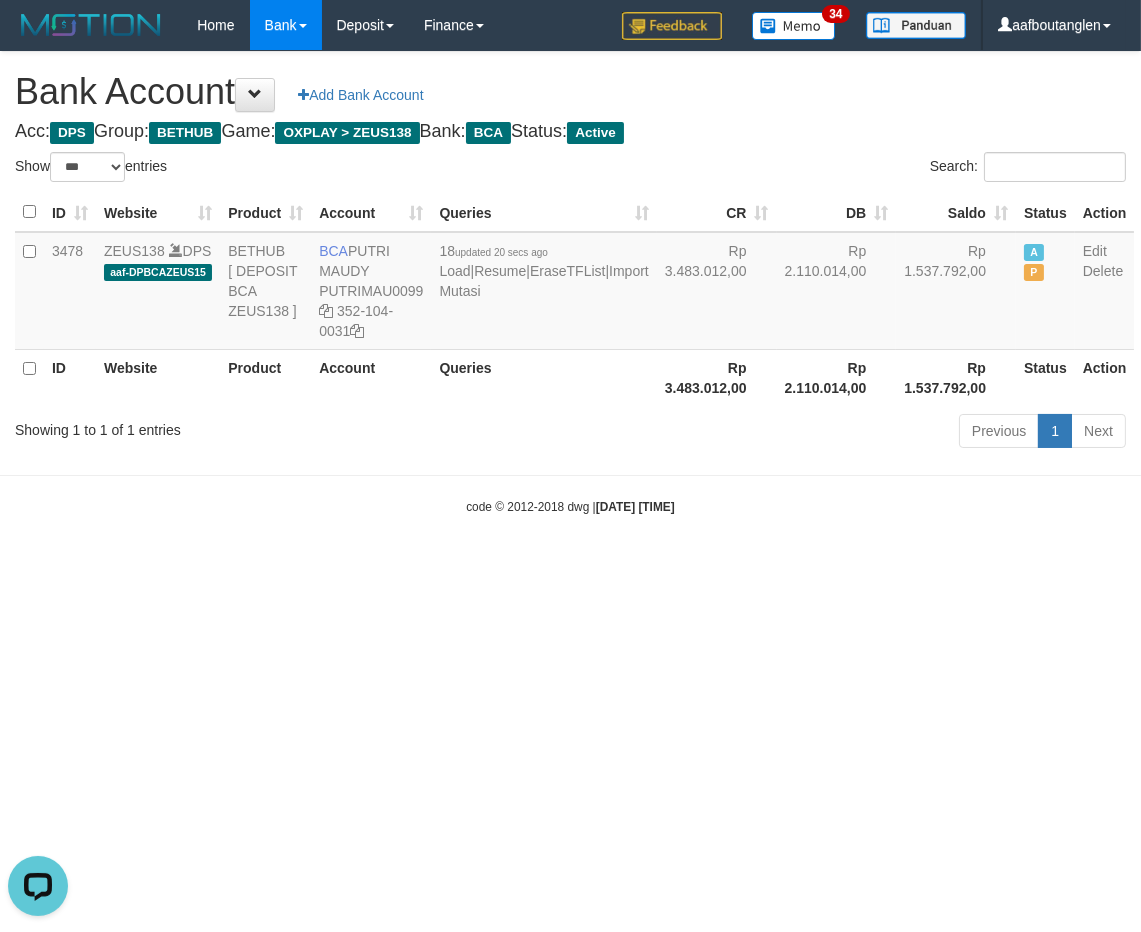 click on "Toggle navigation
Home
Bank
Account List
Deposit
DPS List
History
Note DPS
Finance
Financial Data
aafboutanglen
My Profile
Log Out
34" at bounding box center [570, 283] 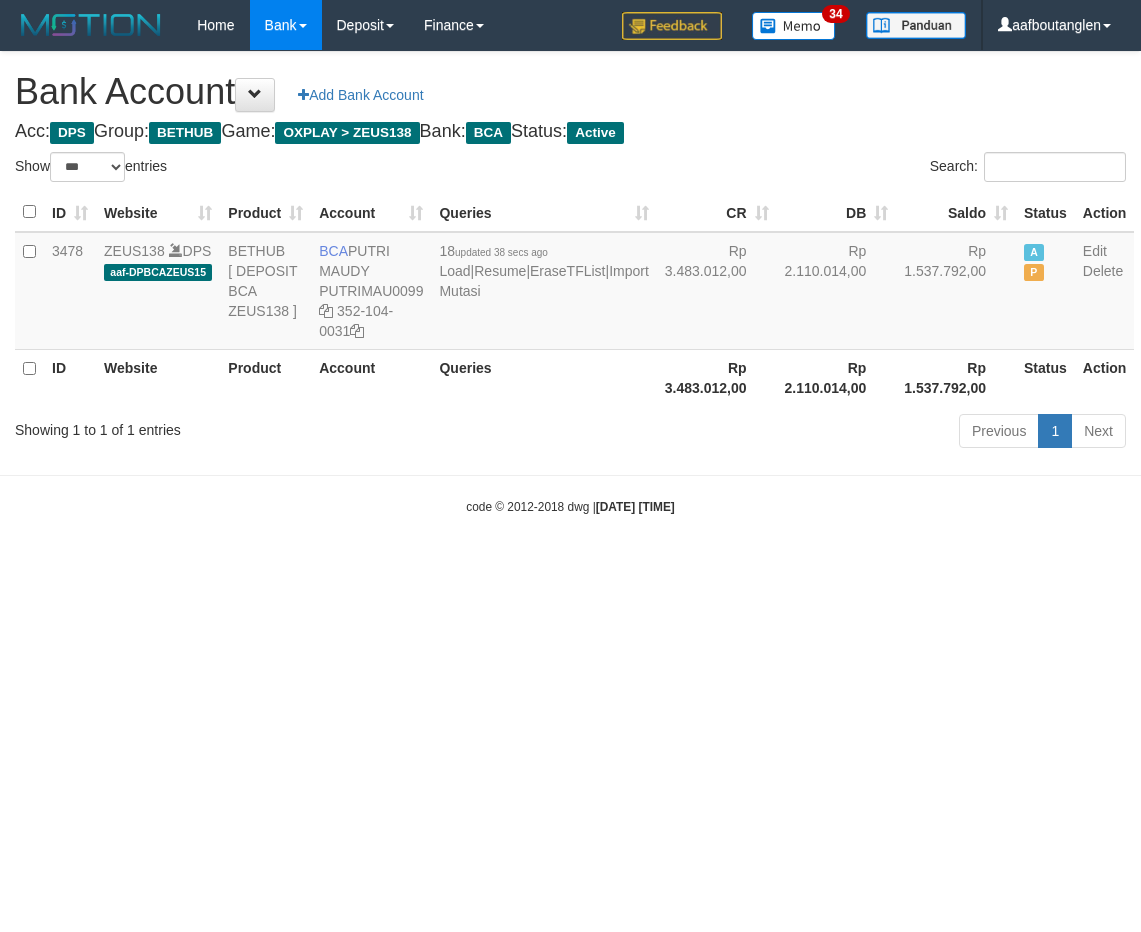 select on "***" 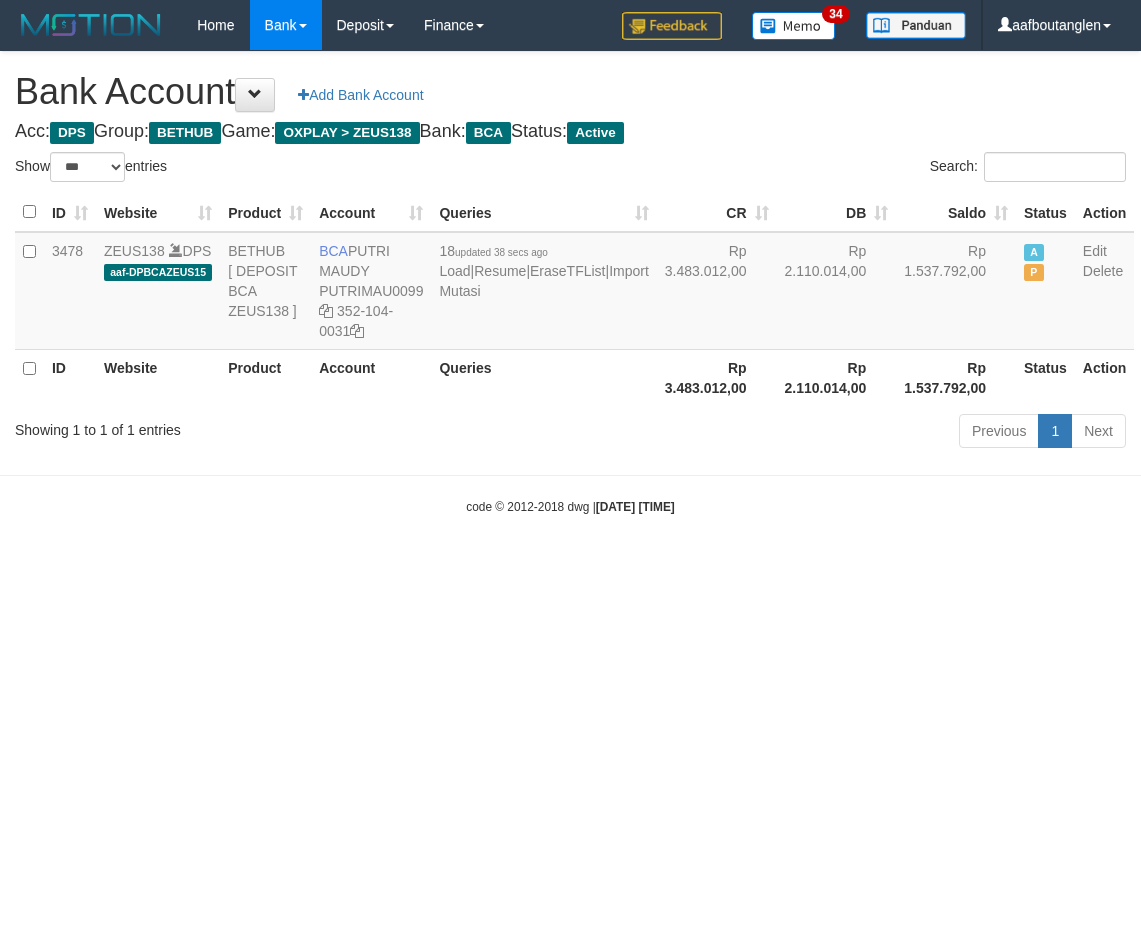 scroll, scrollTop: 0, scrollLeft: 0, axis: both 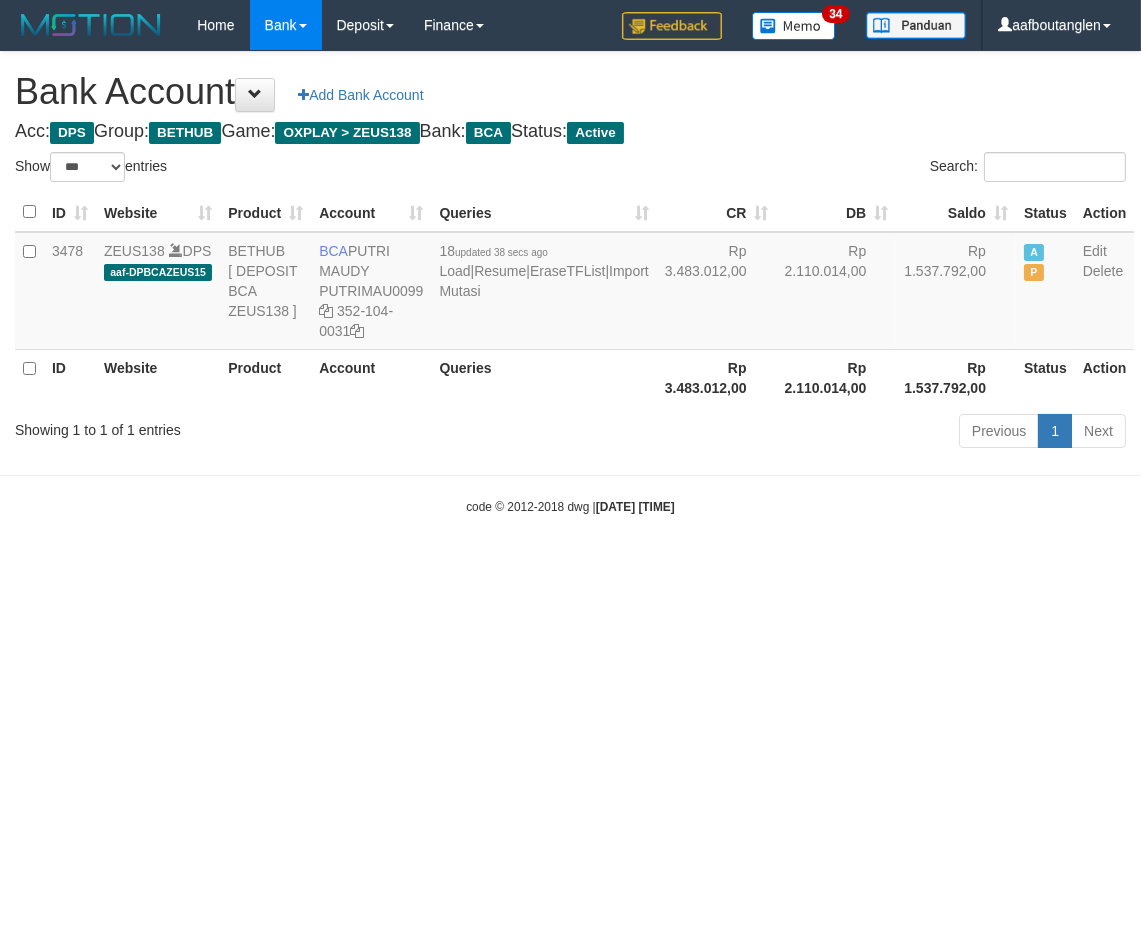 drag, startPoint x: 0, startPoint y: 0, endPoint x: 886, endPoint y: 670, distance: 1110.8087 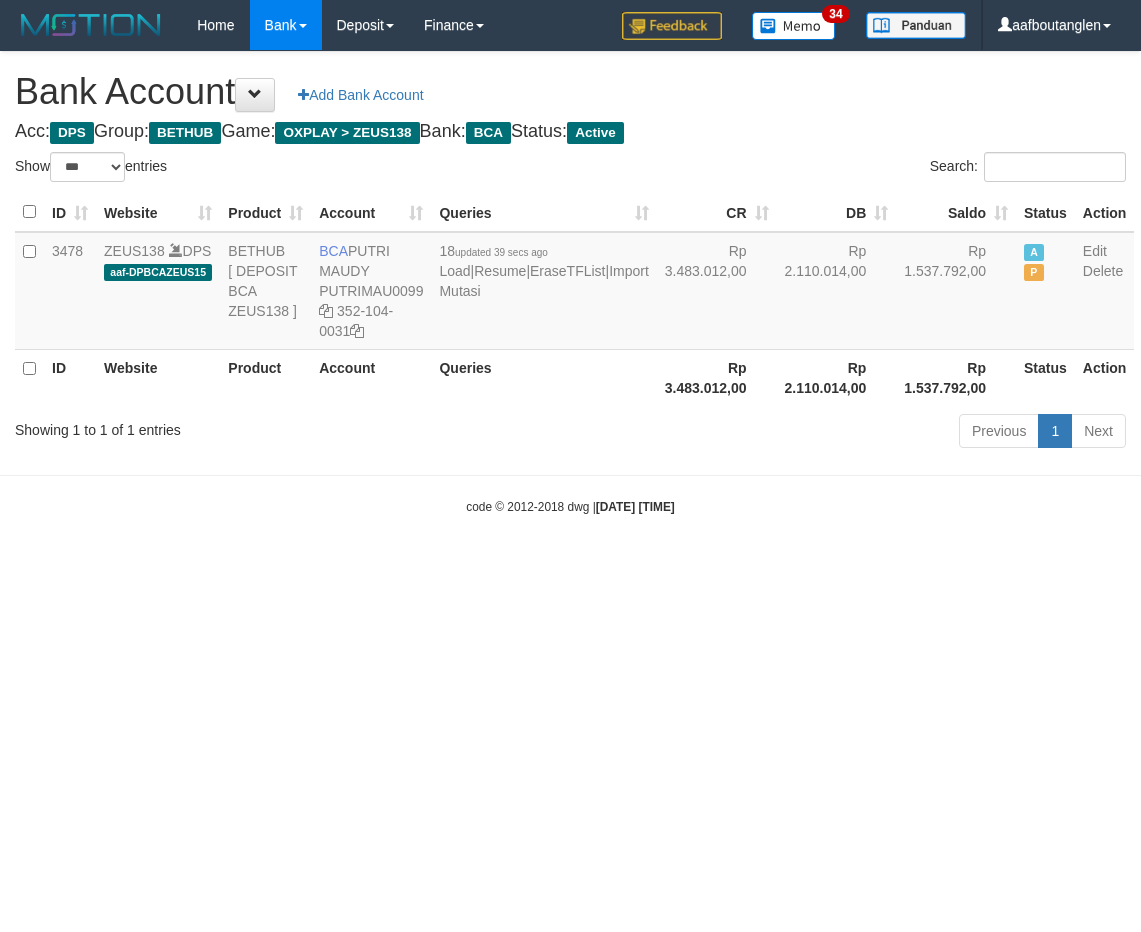 select on "***" 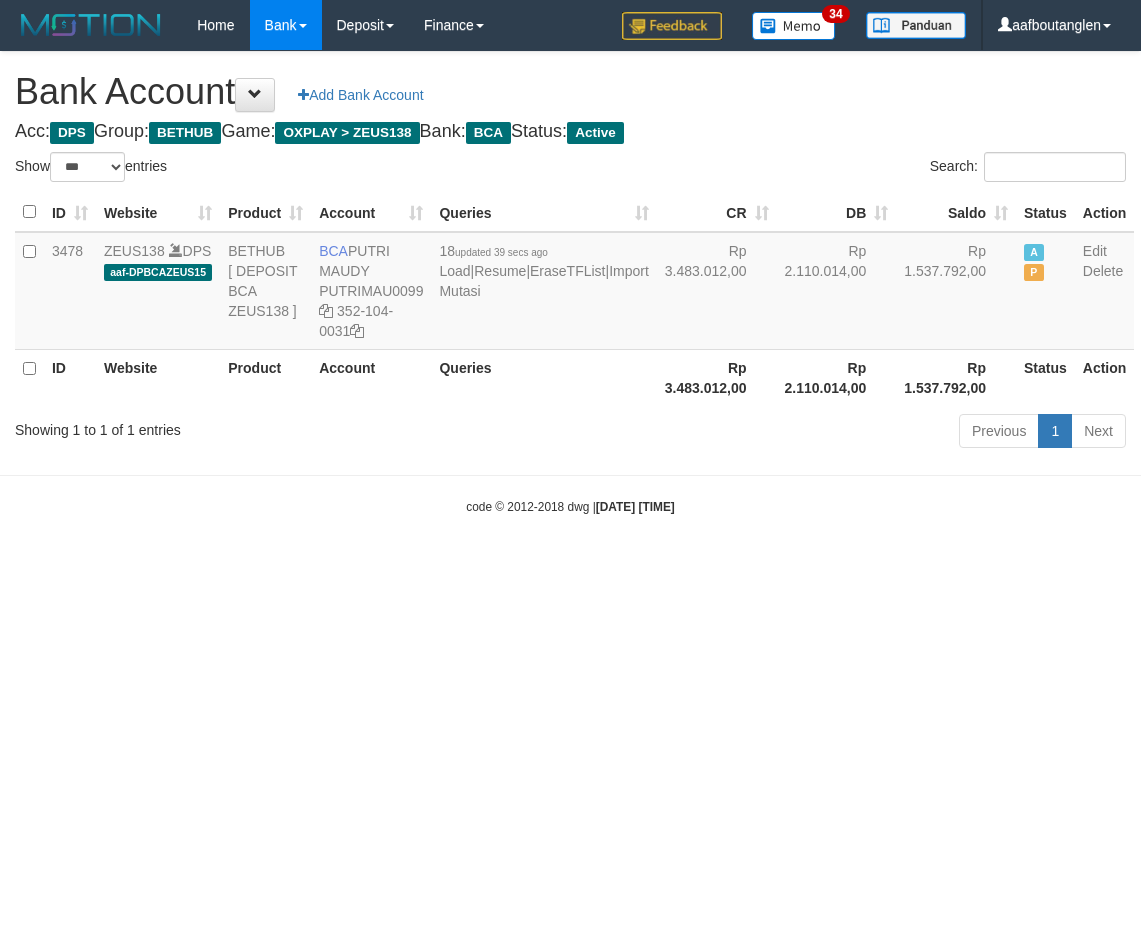 scroll, scrollTop: 0, scrollLeft: 0, axis: both 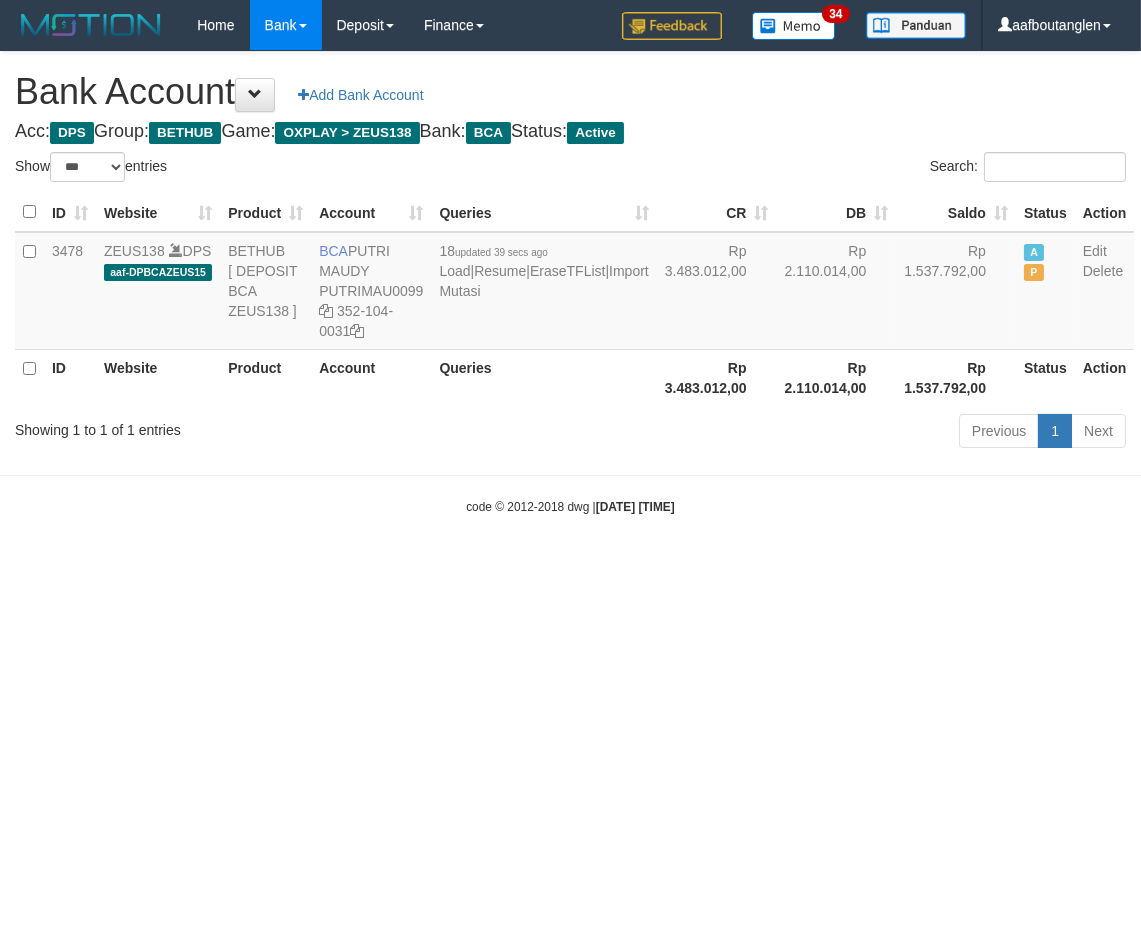 click on "Toggle navigation
Home
Bank
Account List
Deposit
DPS List
History
Note DPS
Finance
Financial Data
aafboutanglen
My Profile
Log Out
34" at bounding box center (570, 283) 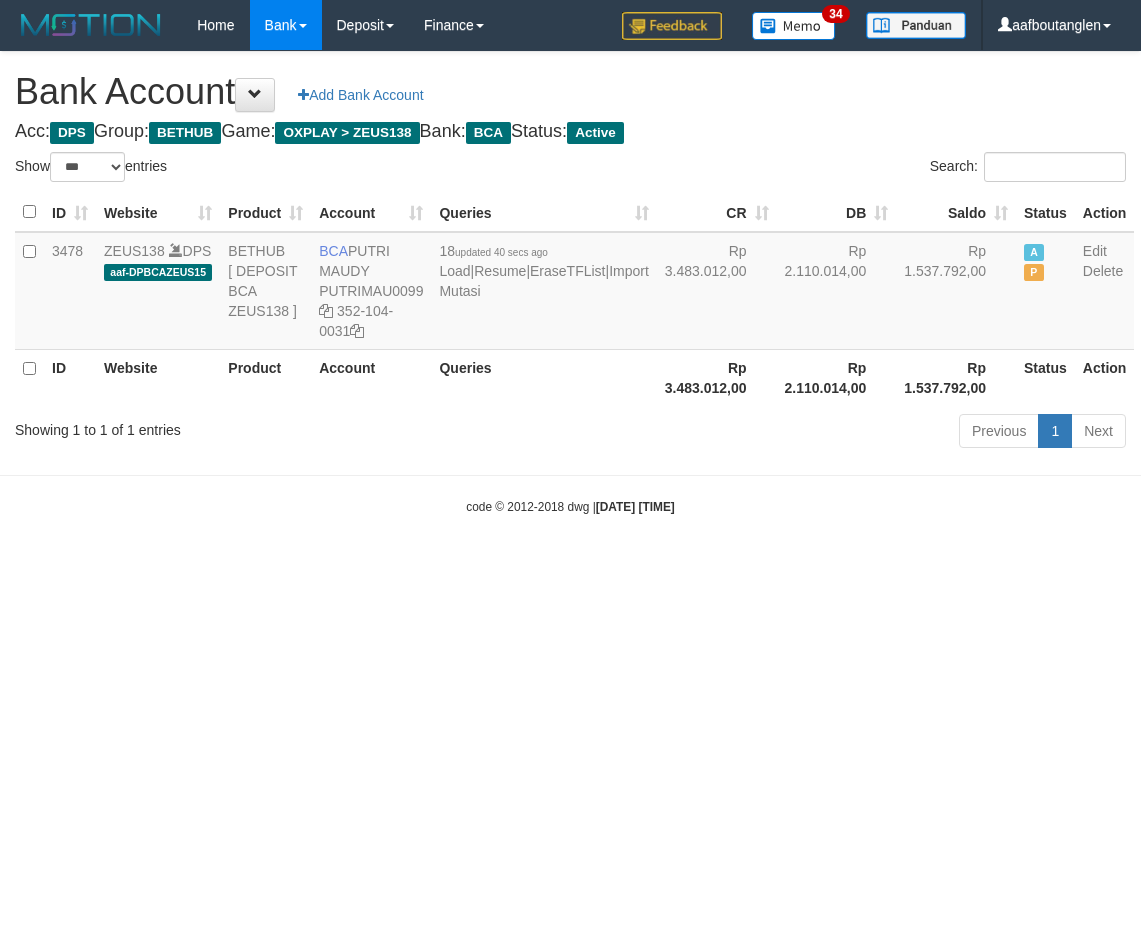select on "***" 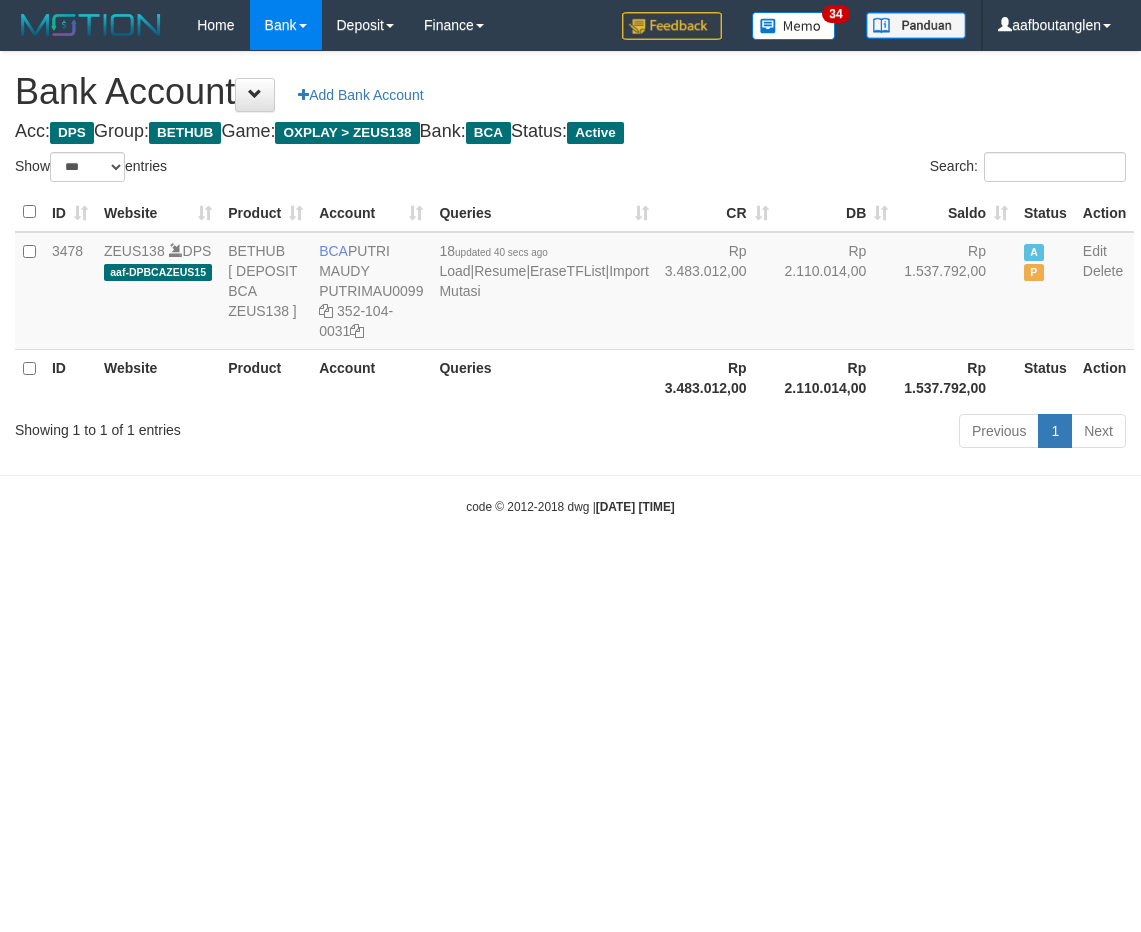 scroll, scrollTop: 0, scrollLeft: 0, axis: both 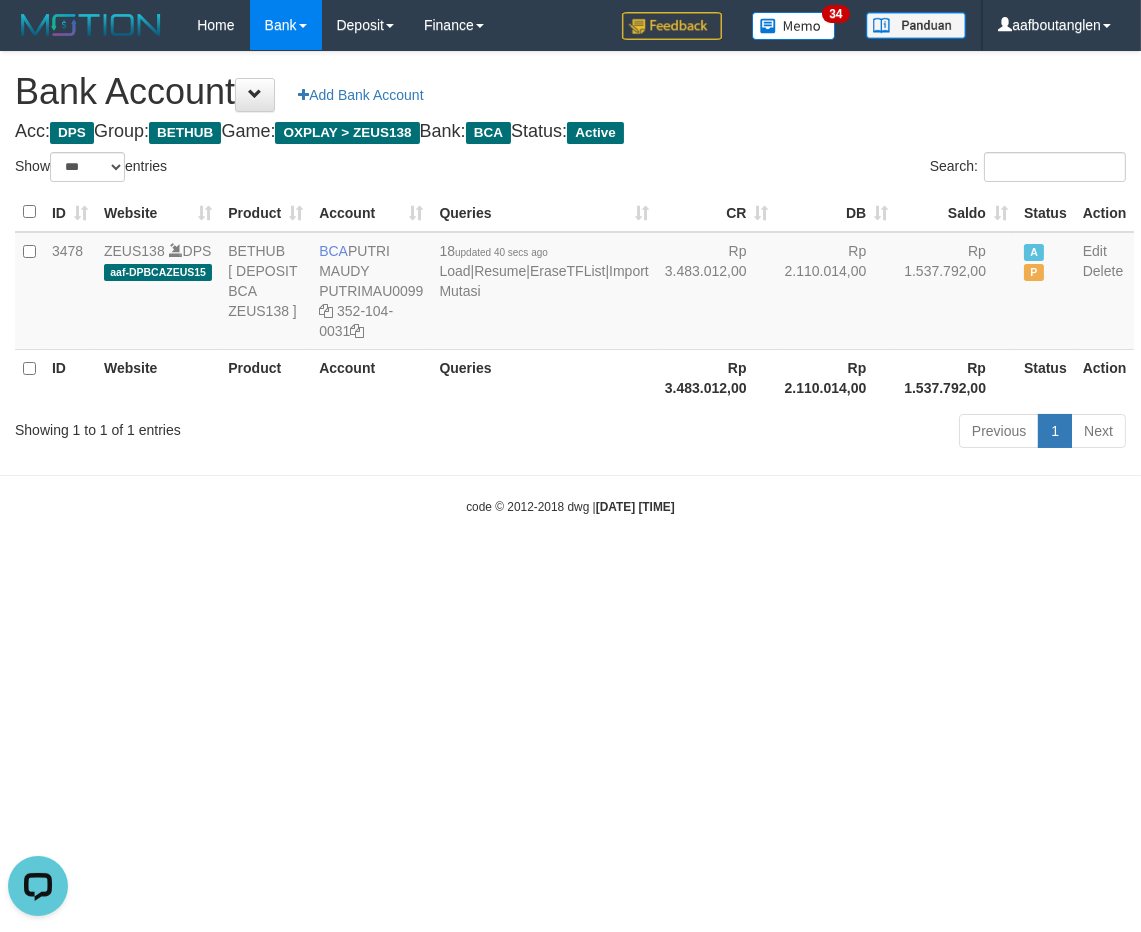 drag, startPoint x: 683, startPoint y: 524, endPoint x: 637, endPoint y: 535, distance: 47.296936 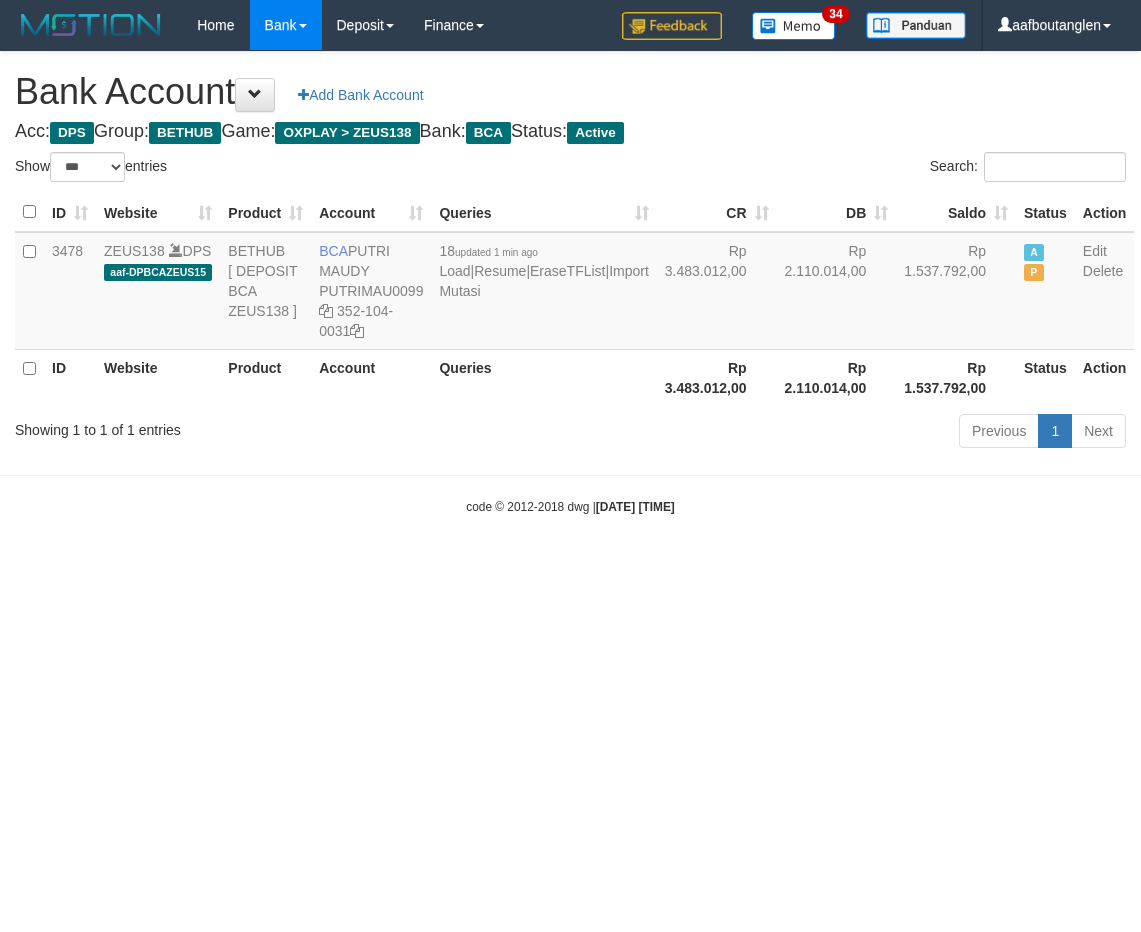 select on "***" 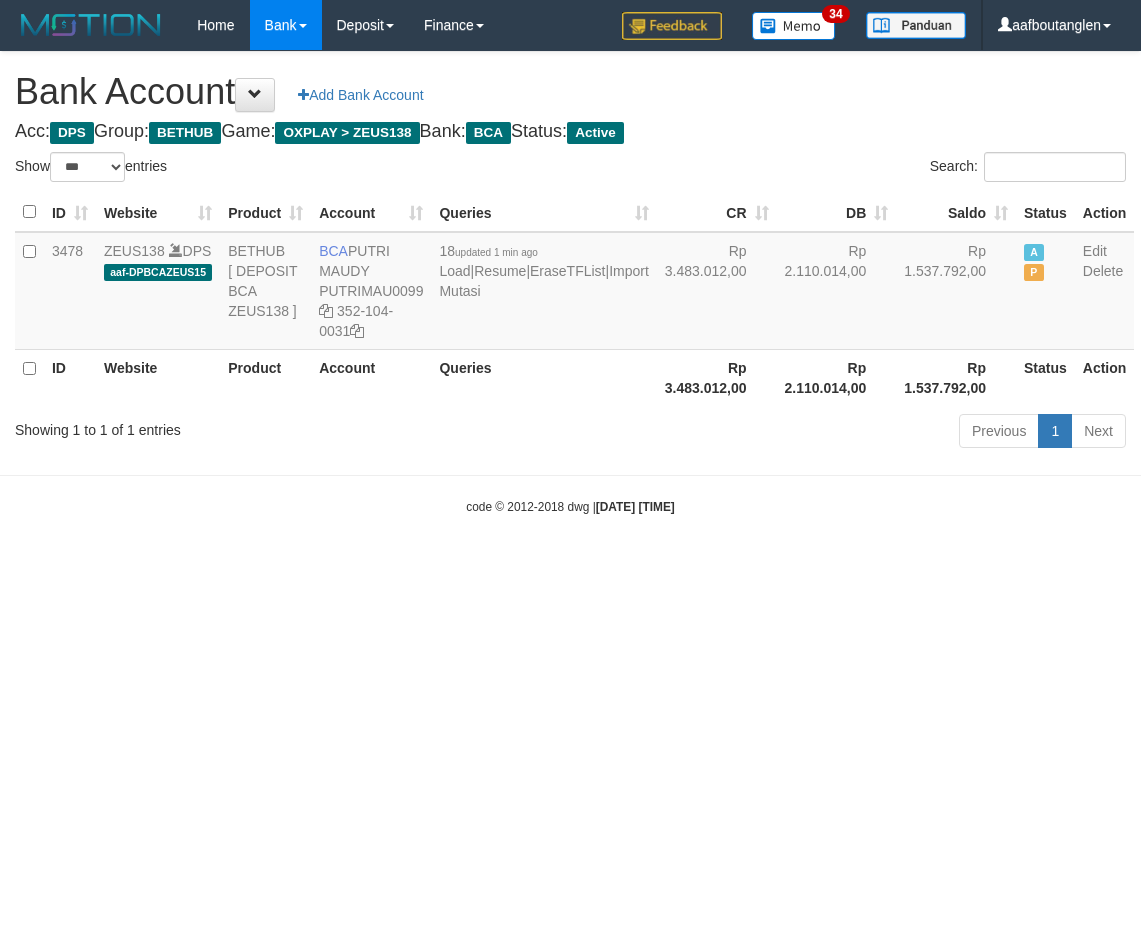 scroll, scrollTop: 0, scrollLeft: 0, axis: both 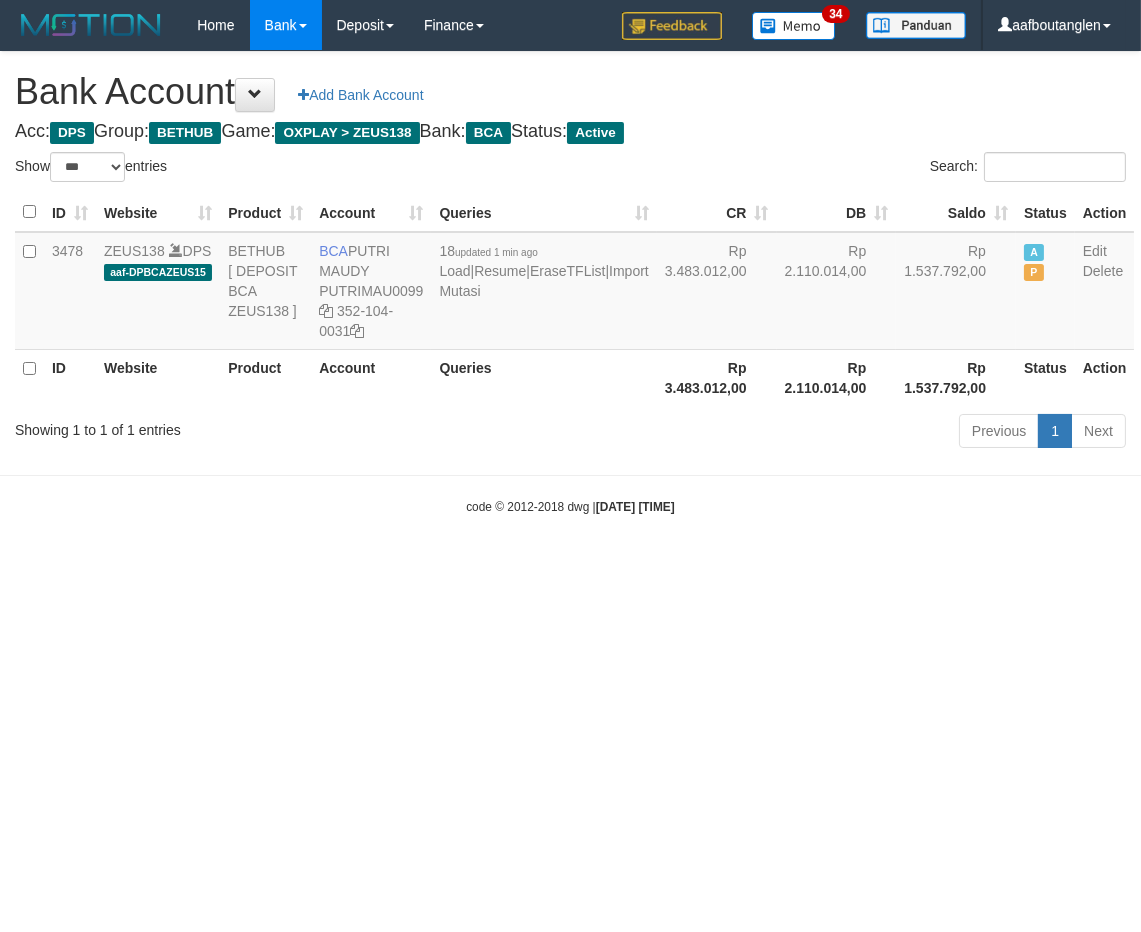 click on "Toggle navigation
Home
Bank
Account List
Deposit
DPS List
History
Note DPS
Finance
Financial Data
aafboutanglen
My Profile
Log Out
34" at bounding box center (570, 283) 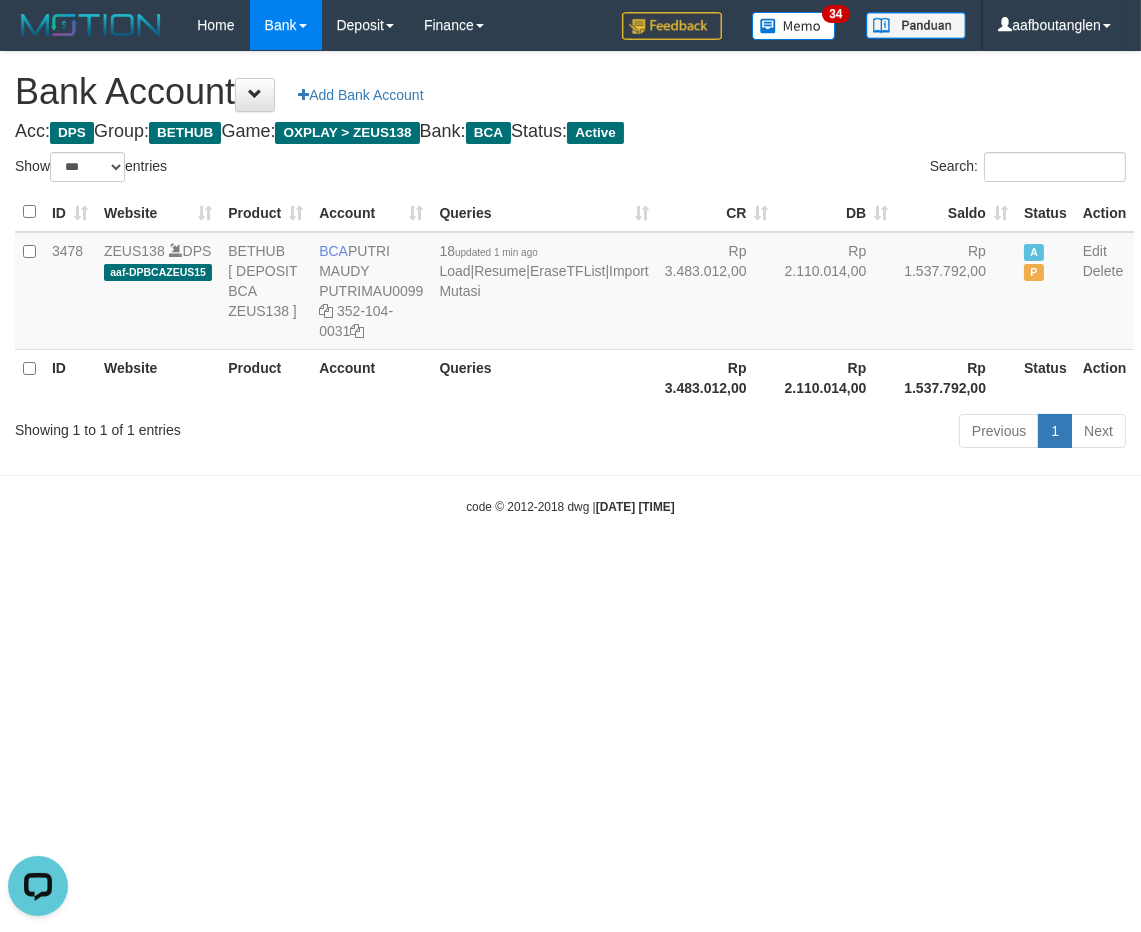 scroll, scrollTop: 0, scrollLeft: 0, axis: both 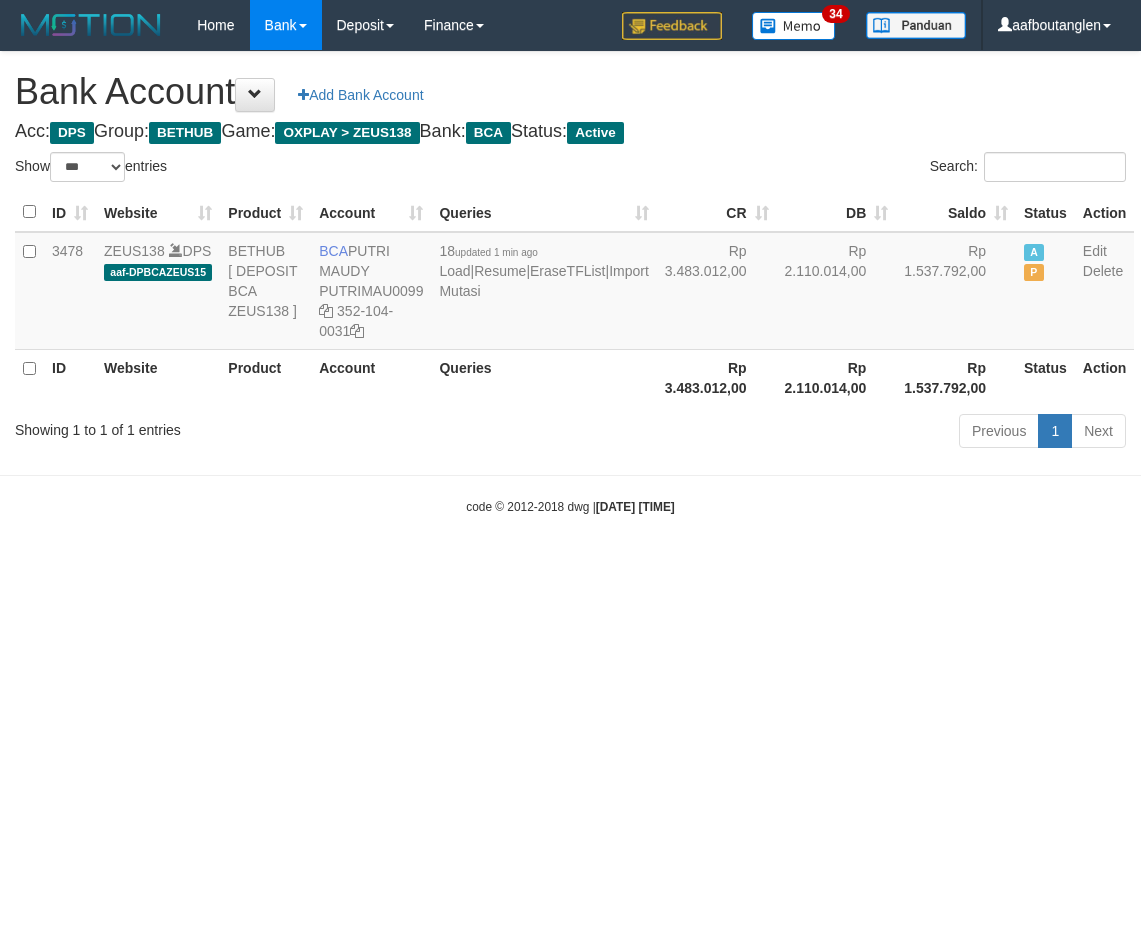 select on "***" 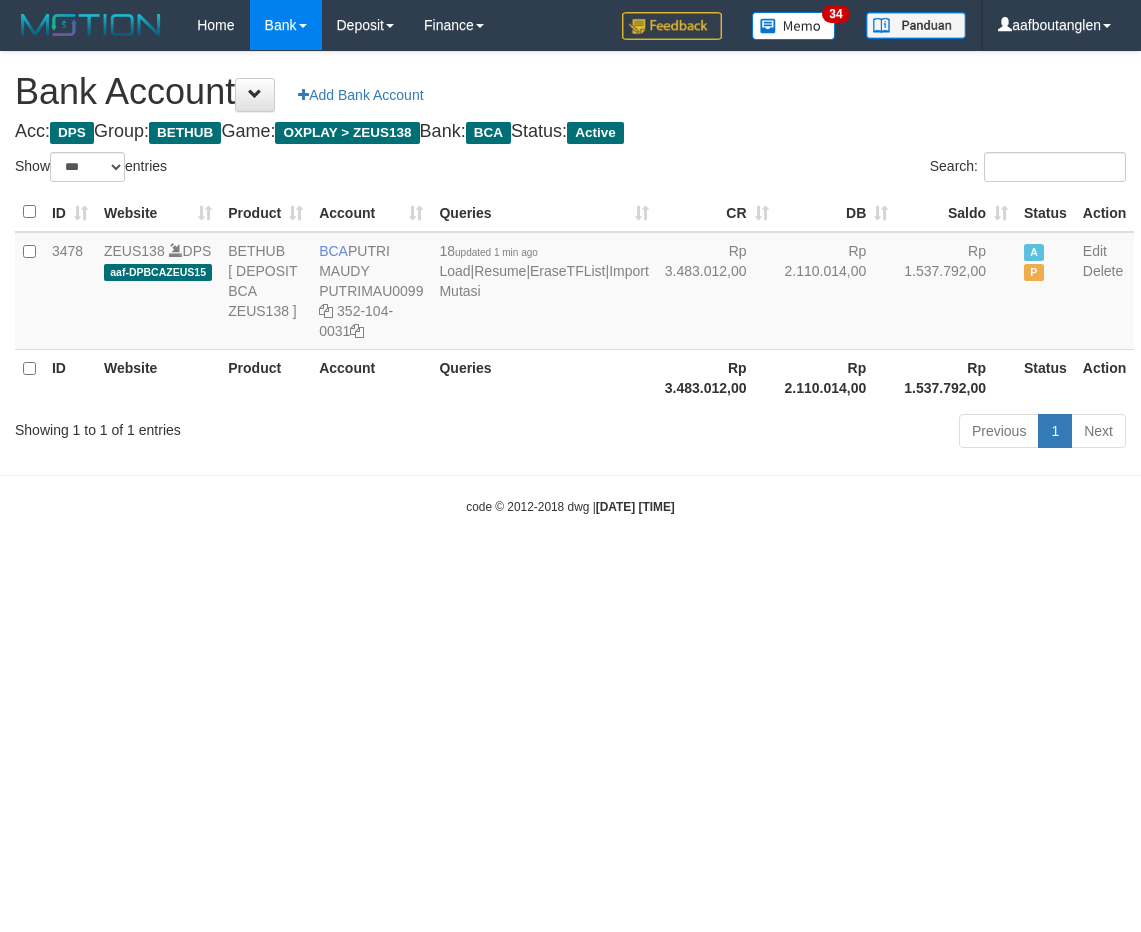 scroll, scrollTop: 0, scrollLeft: 0, axis: both 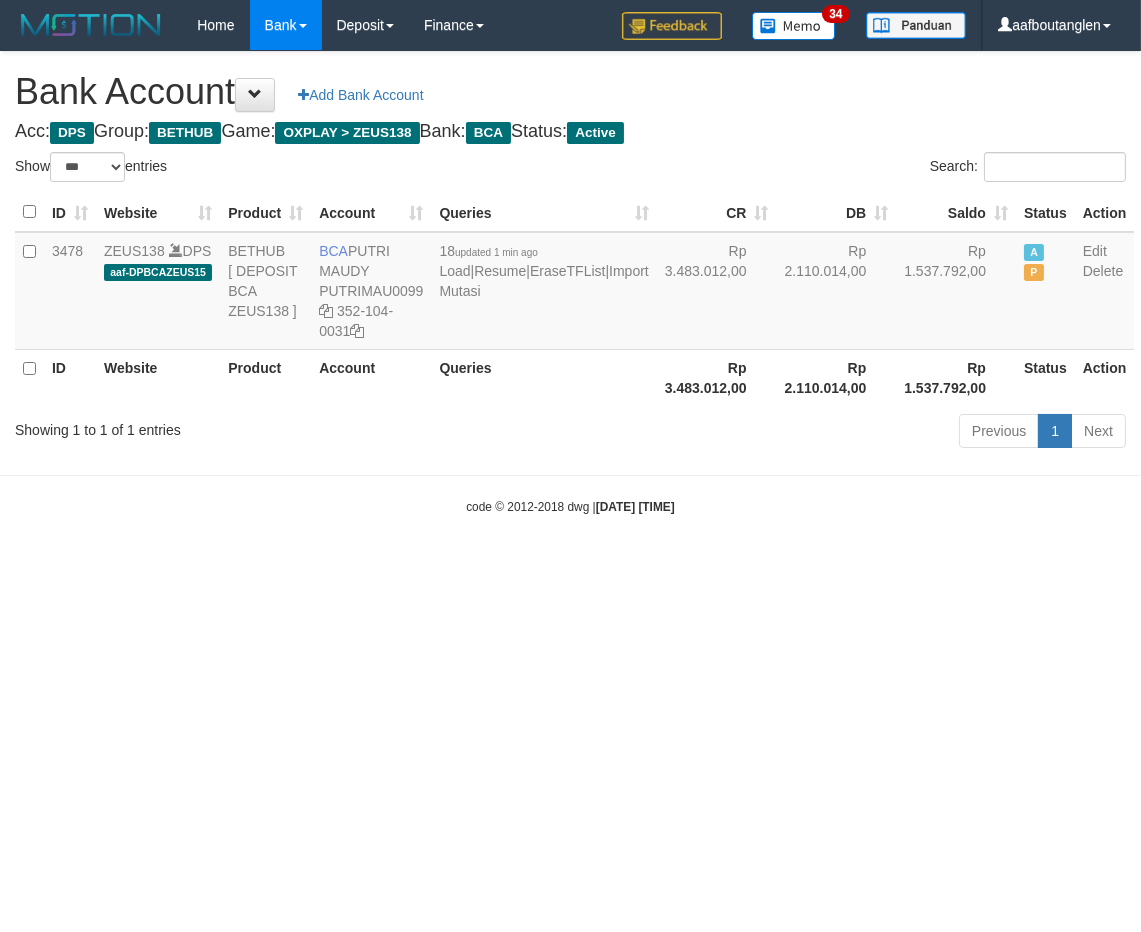 click on "Toggle navigation
Home
Bank
Account List
Deposit
DPS List
History
Note DPS
Finance
Financial Data
aafboutanglen
My Profile
Log Out
34" at bounding box center (570, 283) 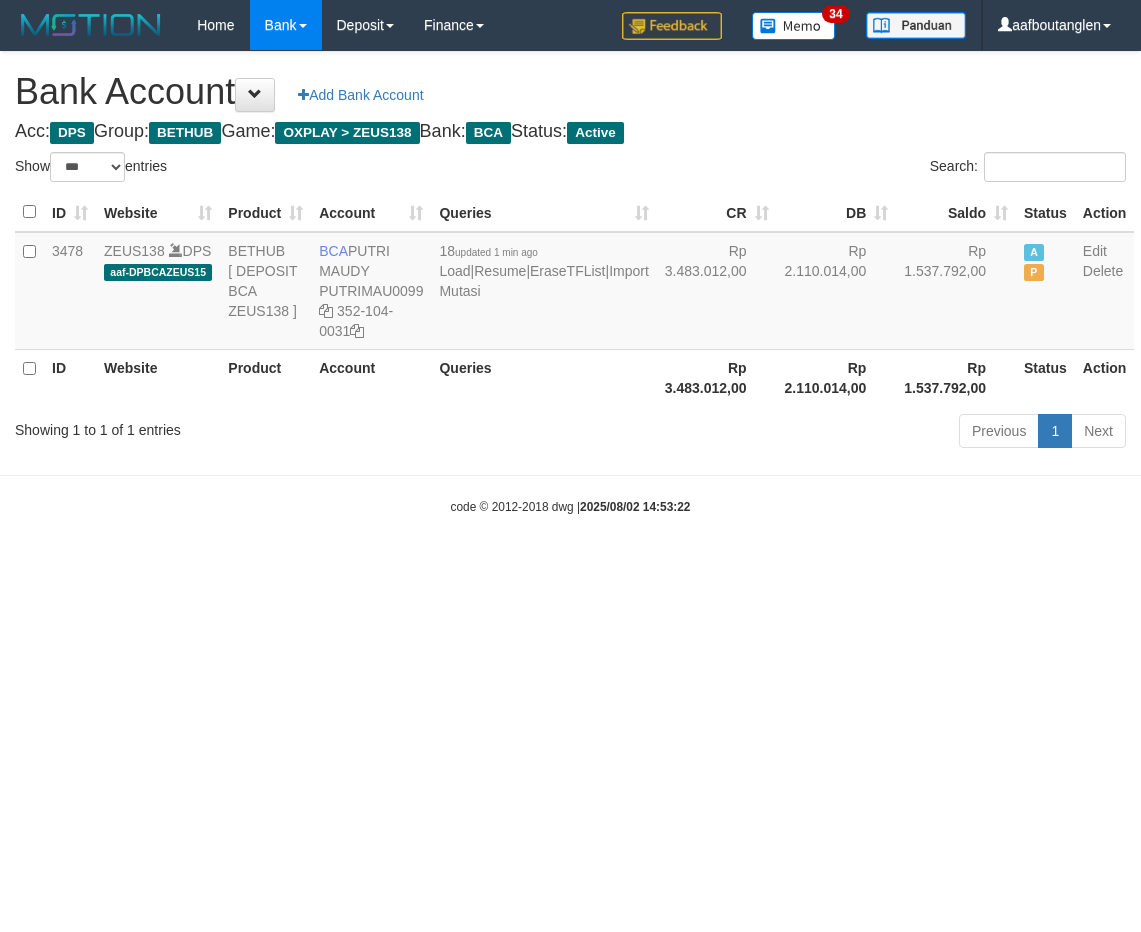 select on "***" 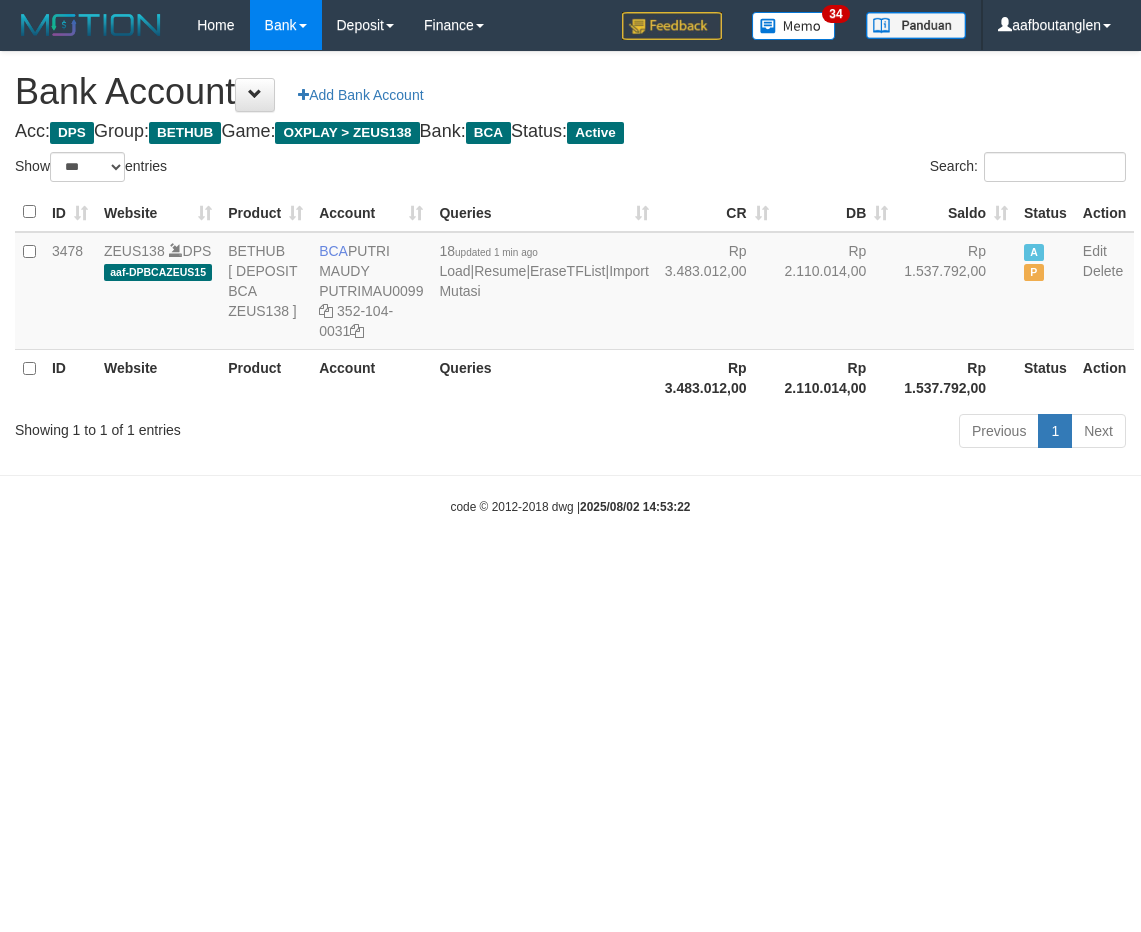 scroll, scrollTop: 0, scrollLeft: 0, axis: both 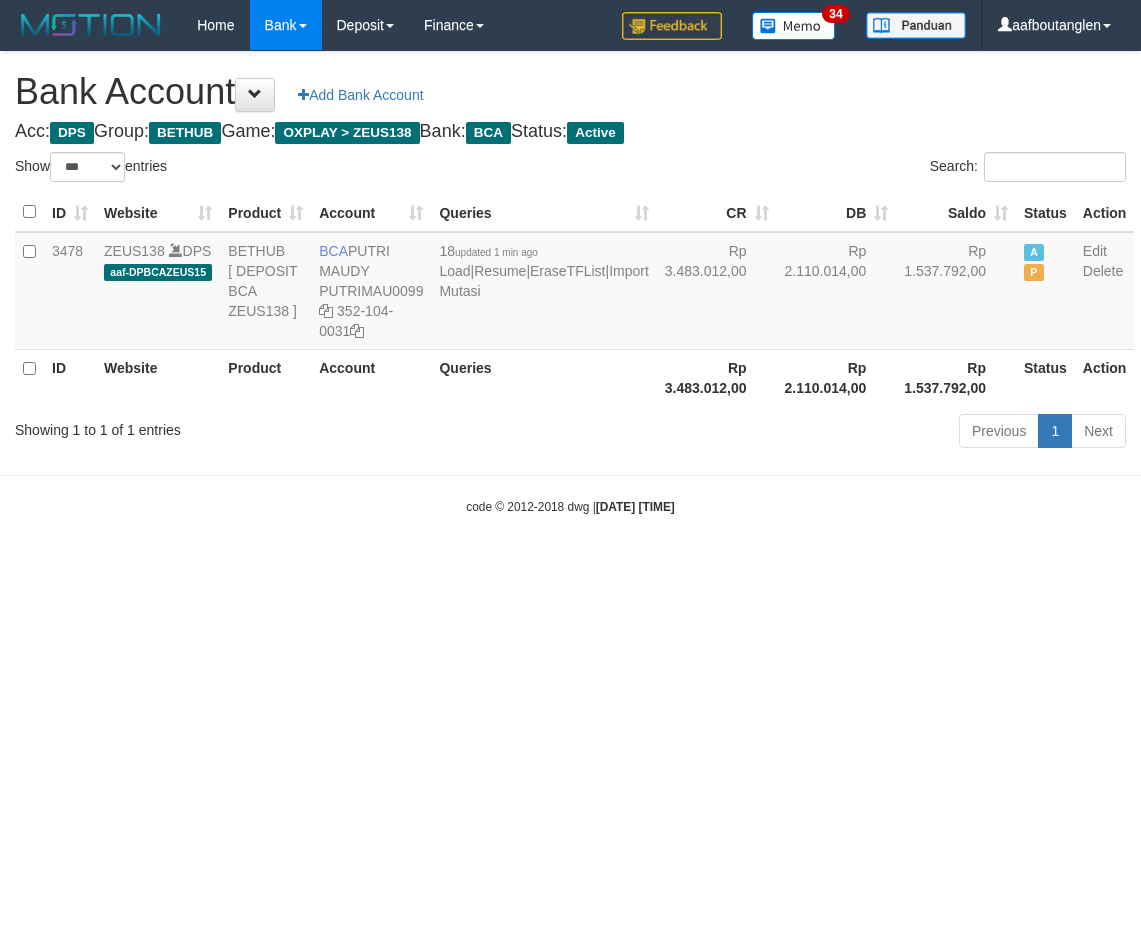 select on "***" 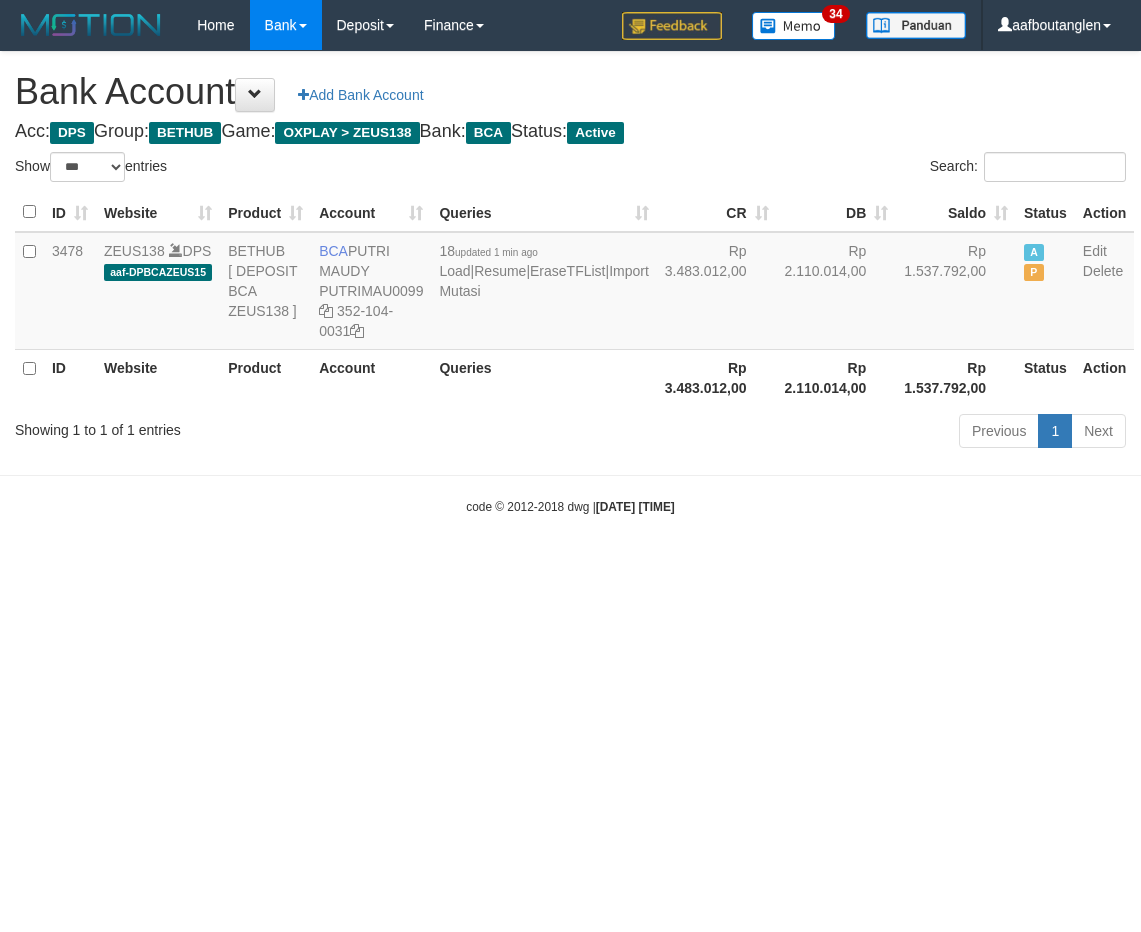 scroll, scrollTop: 0, scrollLeft: 0, axis: both 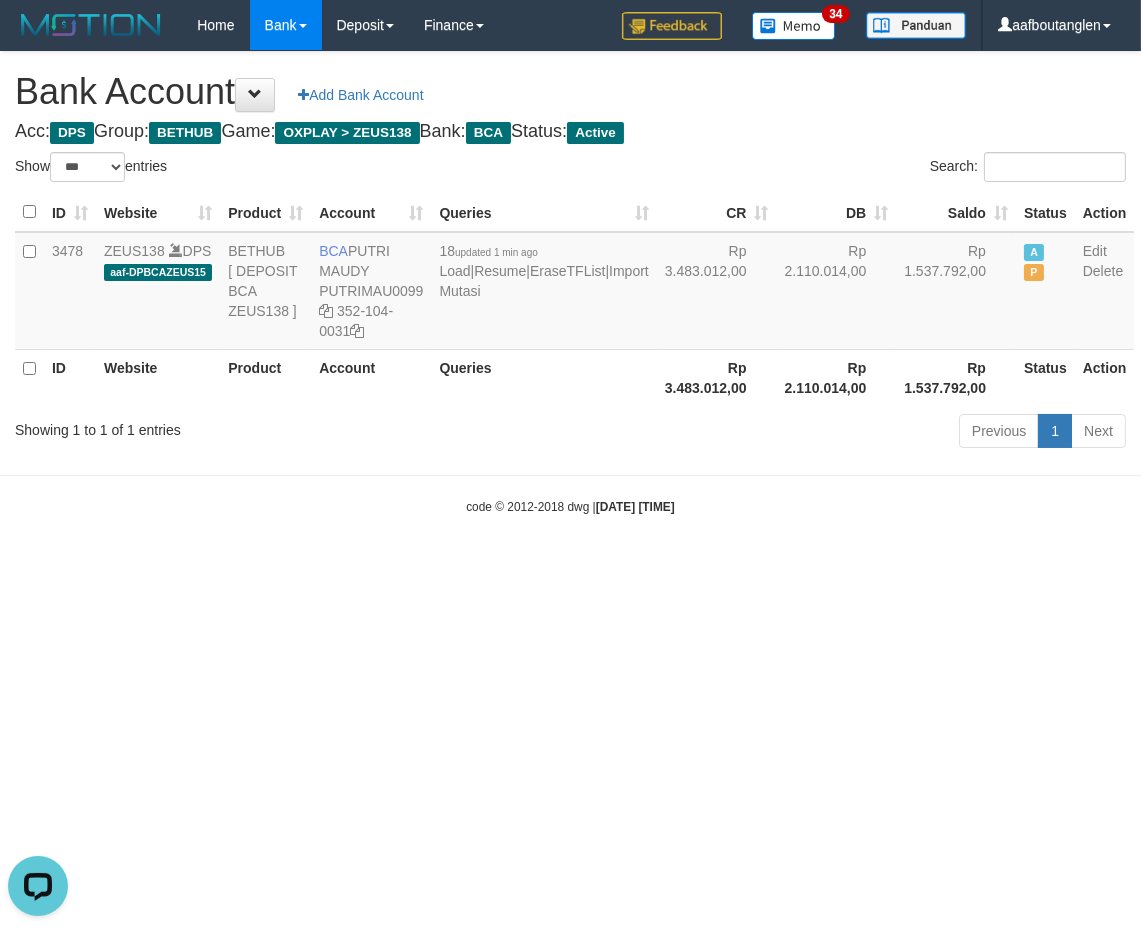 drag, startPoint x: 870, startPoint y: 671, endPoint x: 857, endPoint y: 670, distance: 13.038404 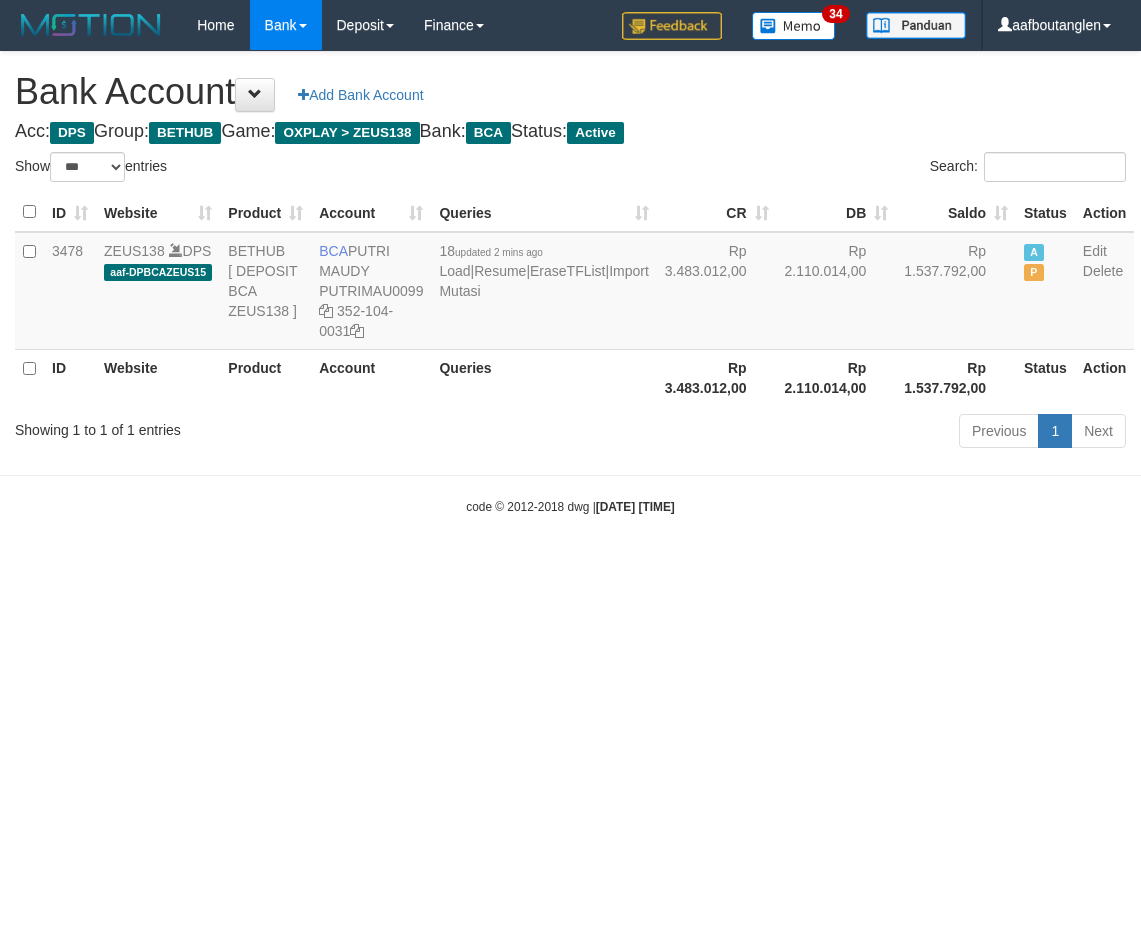 select on "***" 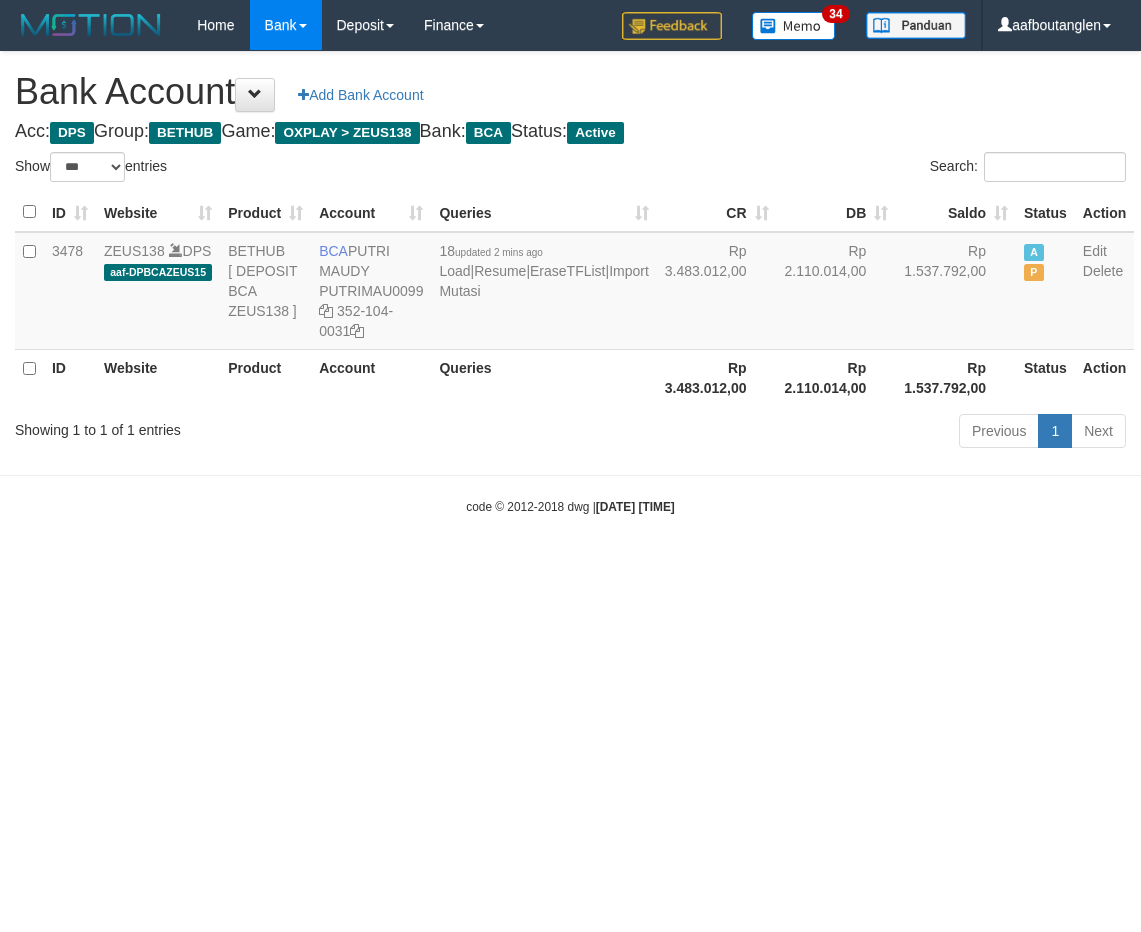 scroll, scrollTop: 0, scrollLeft: 0, axis: both 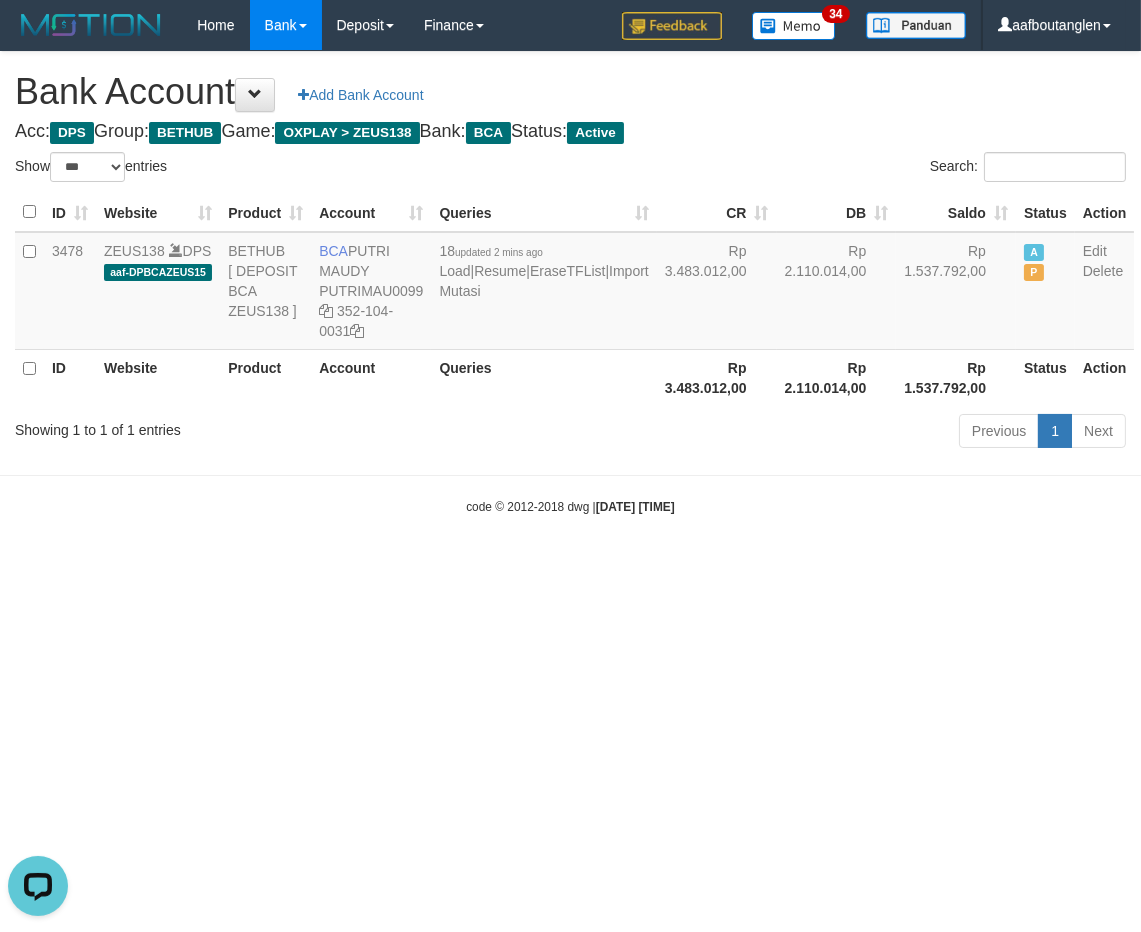 drag, startPoint x: 931, startPoint y: 615, endPoint x: 843, endPoint y: 574, distance: 97.082436 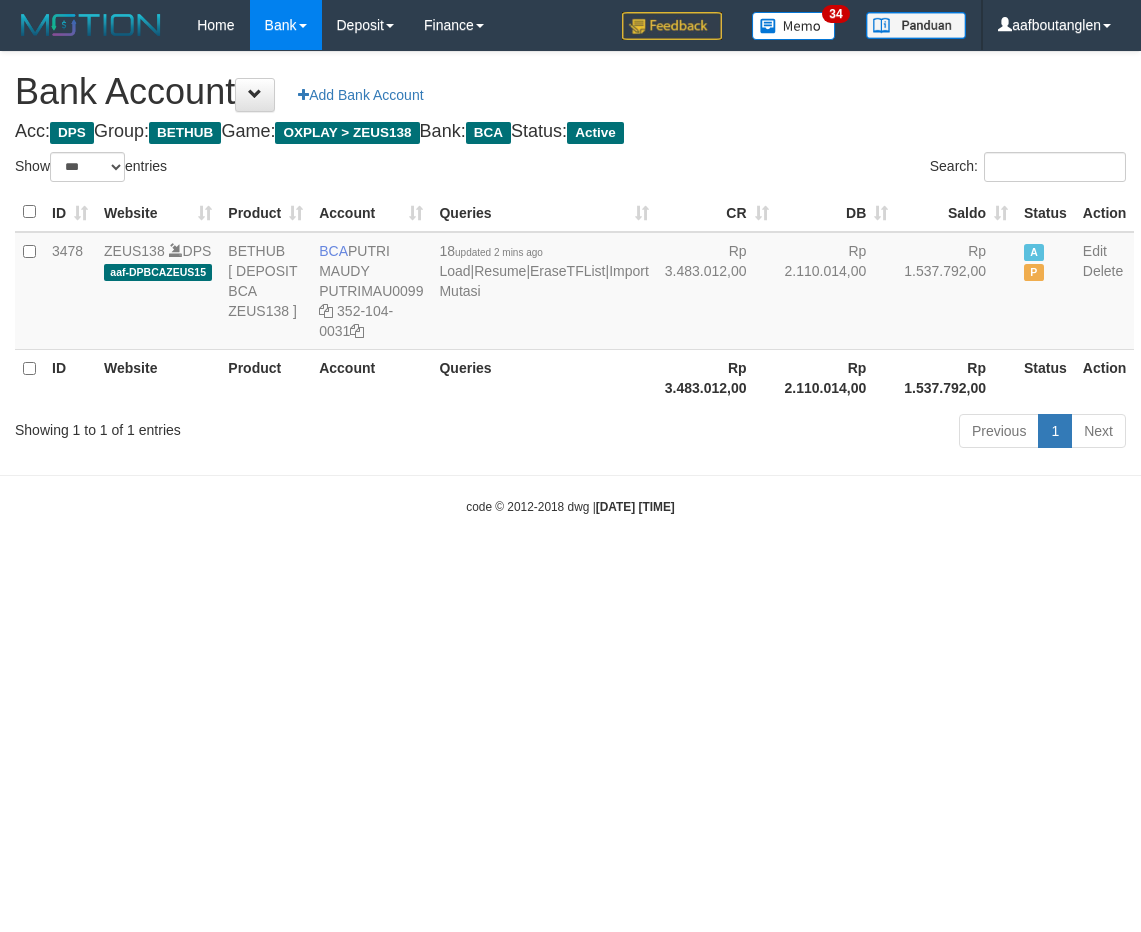select on "***" 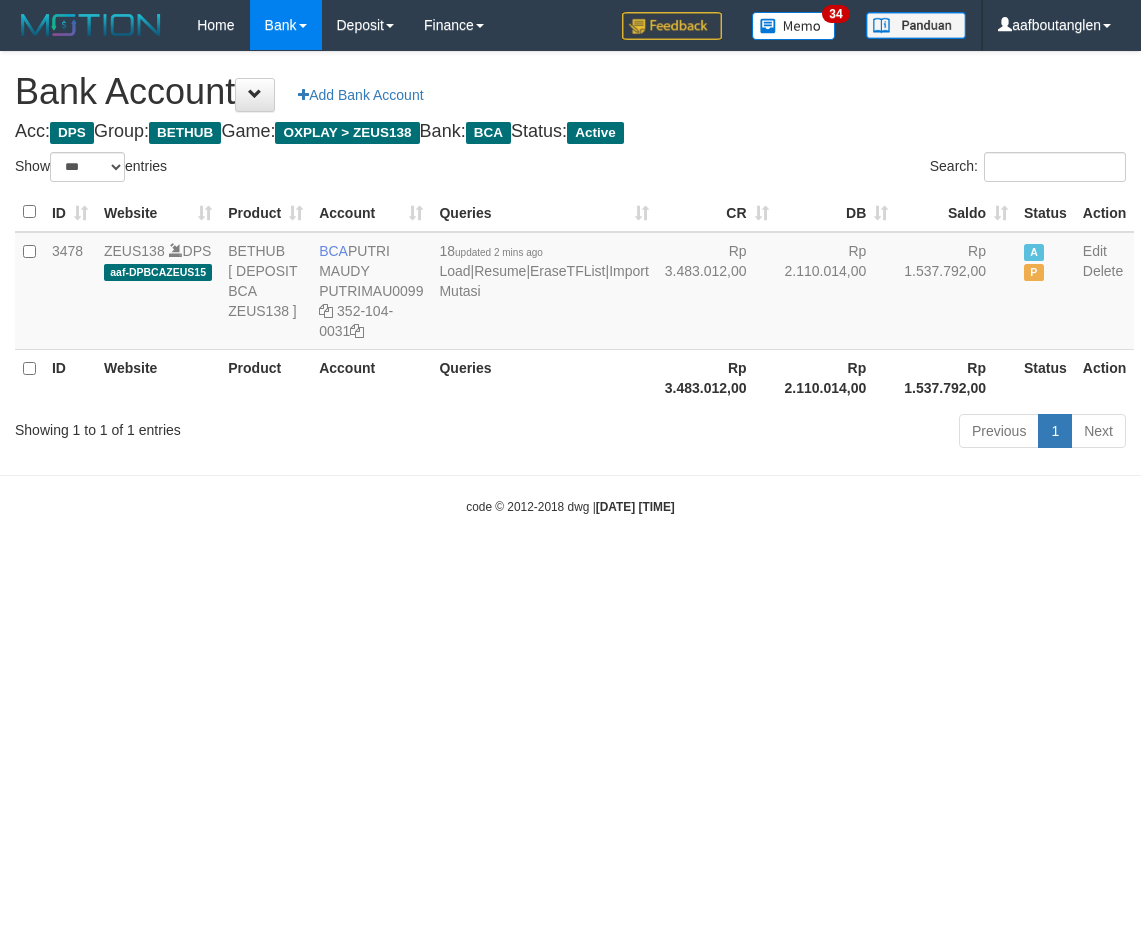 scroll, scrollTop: 0, scrollLeft: 0, axis: both 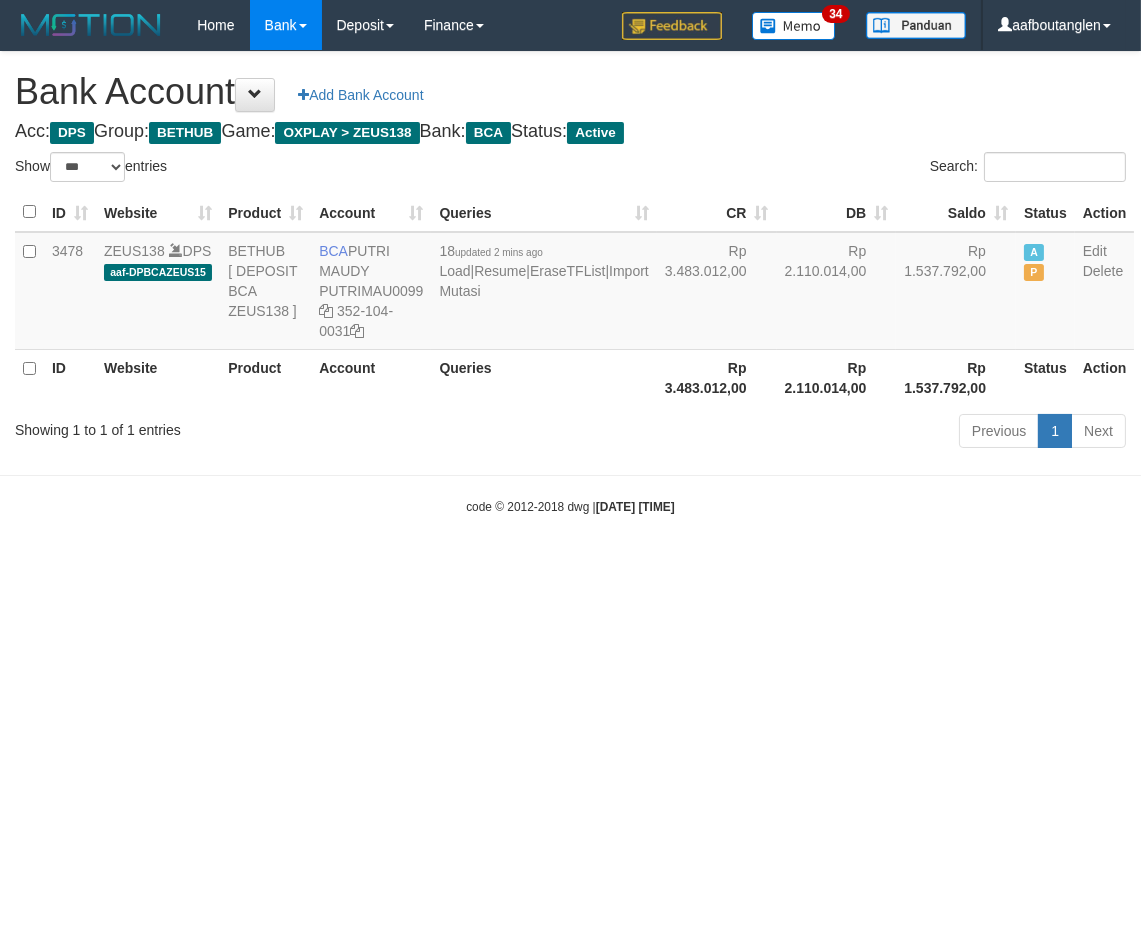 click on "code © 2012-2018 dwg |  2025/08/02 14:54:00" at bounding box center [570, 506] 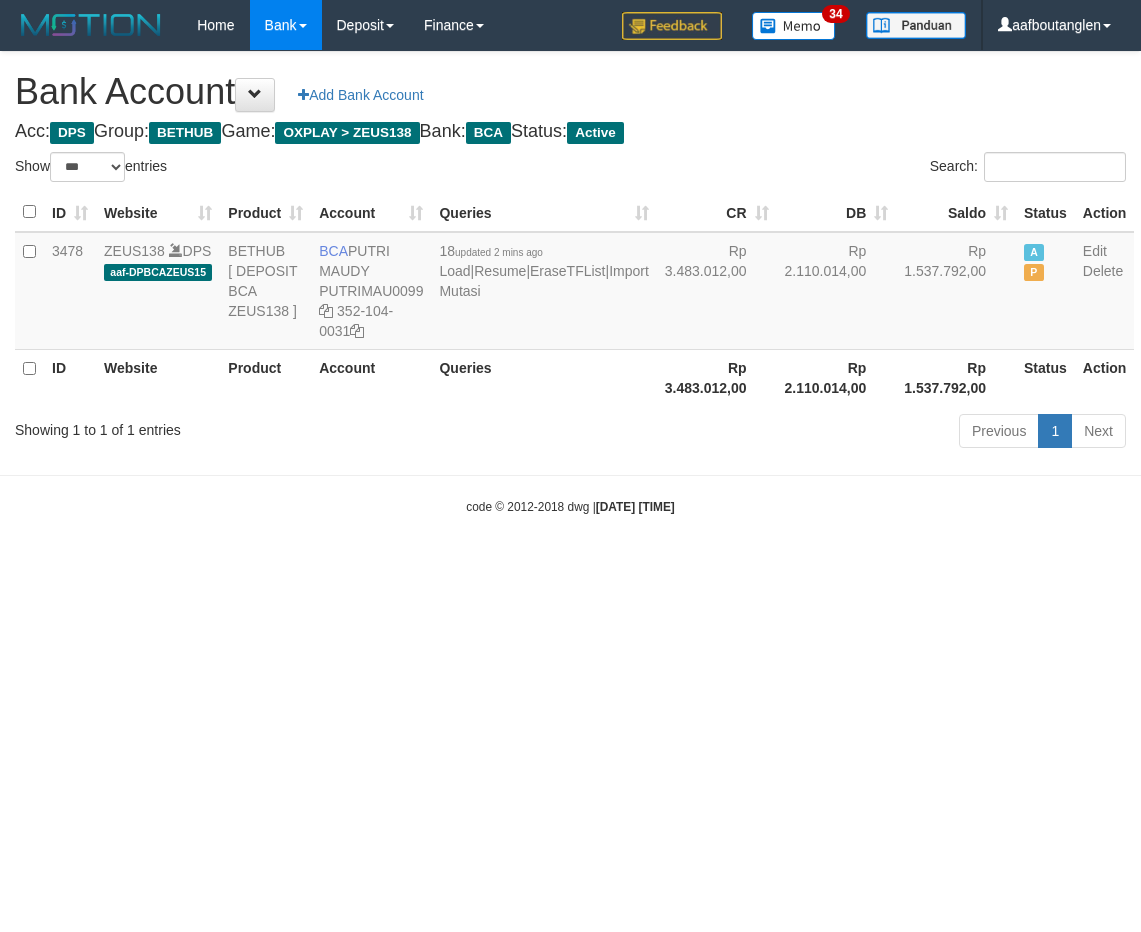 select on "***" 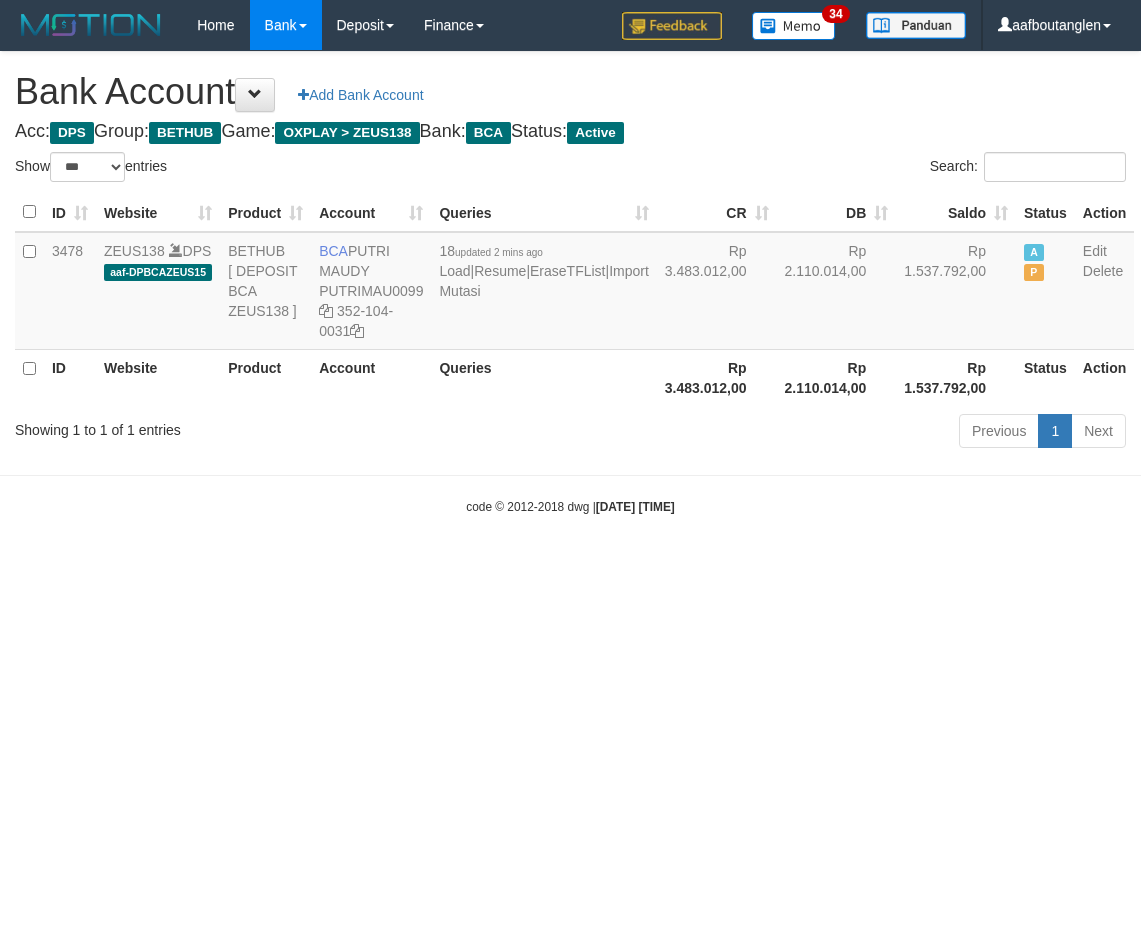 scroll, scrollTop: 0, scrollLeft: 0, axis: both 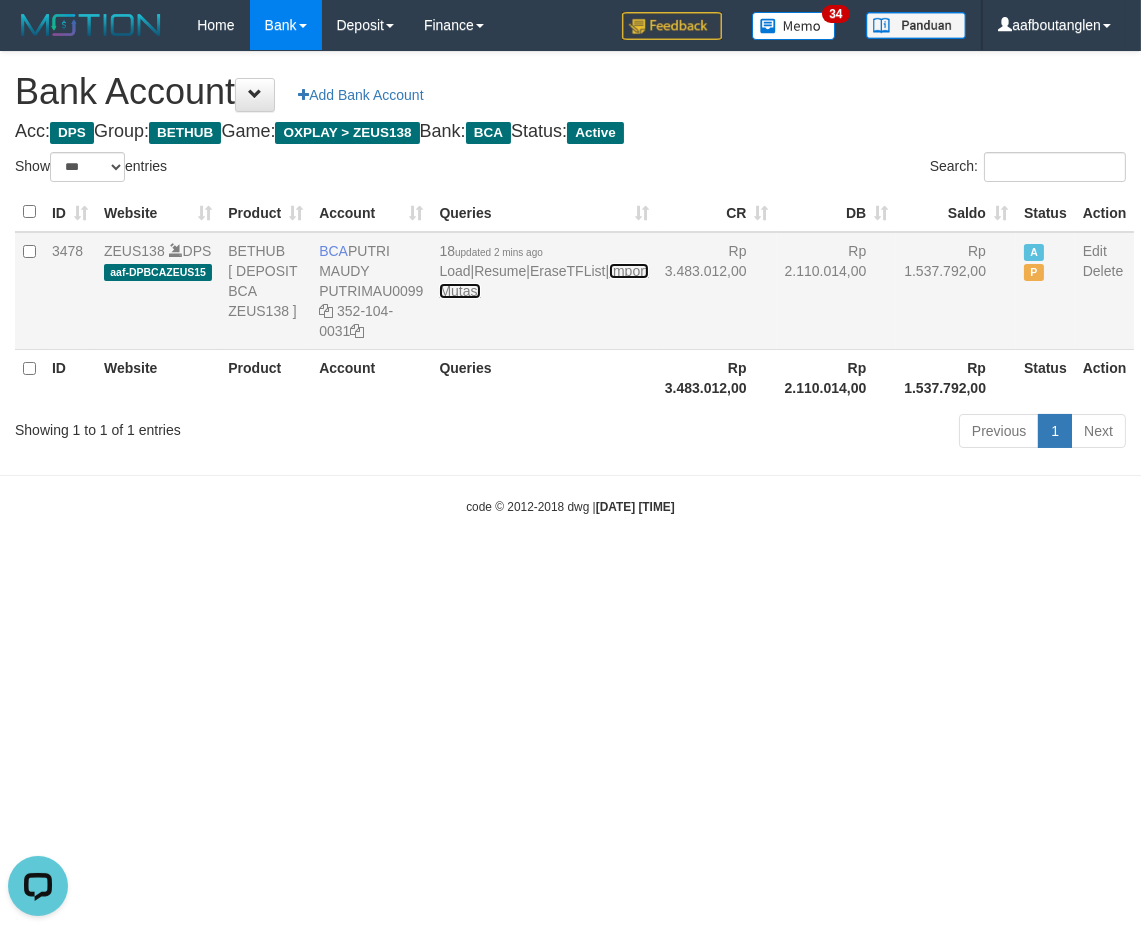 click on "Import Mutasi" at bounding box center (543, 281) 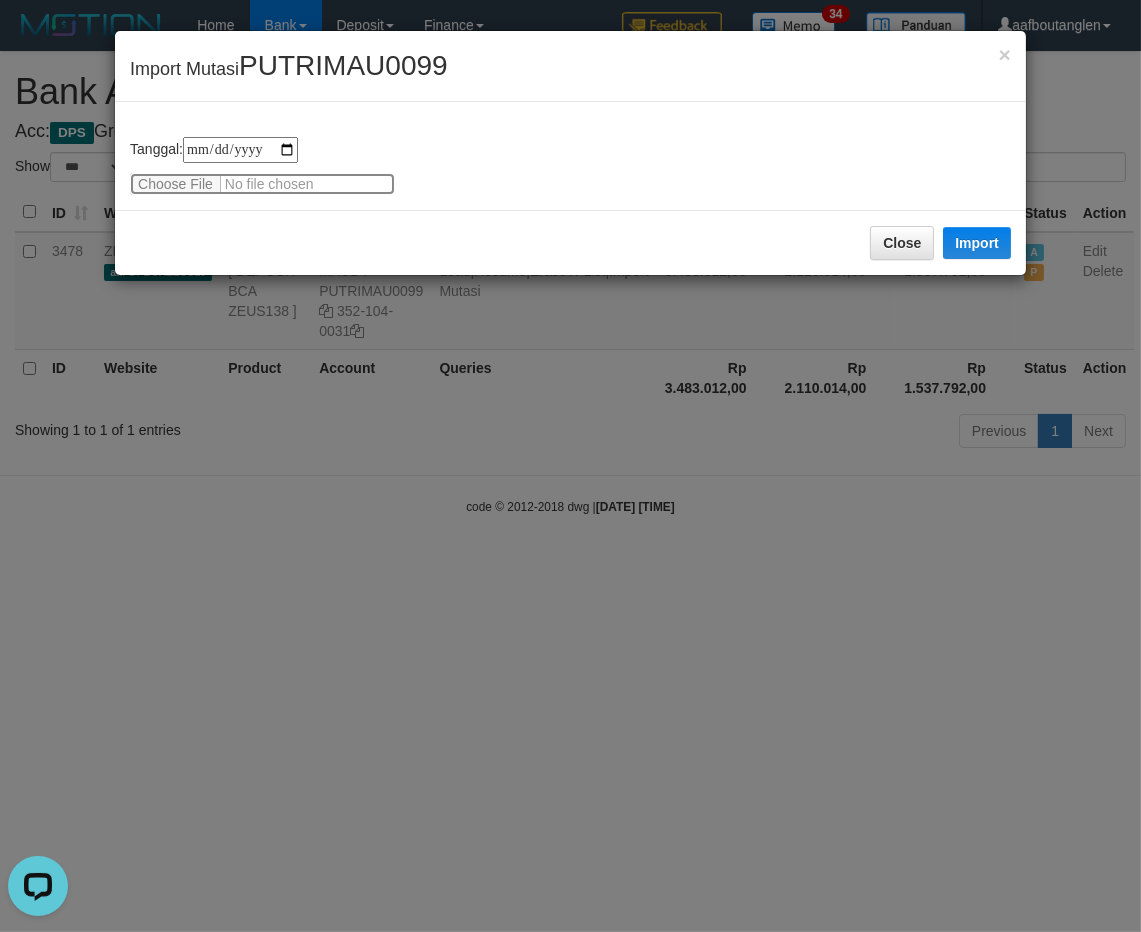 click at bounding box center [262, 184] 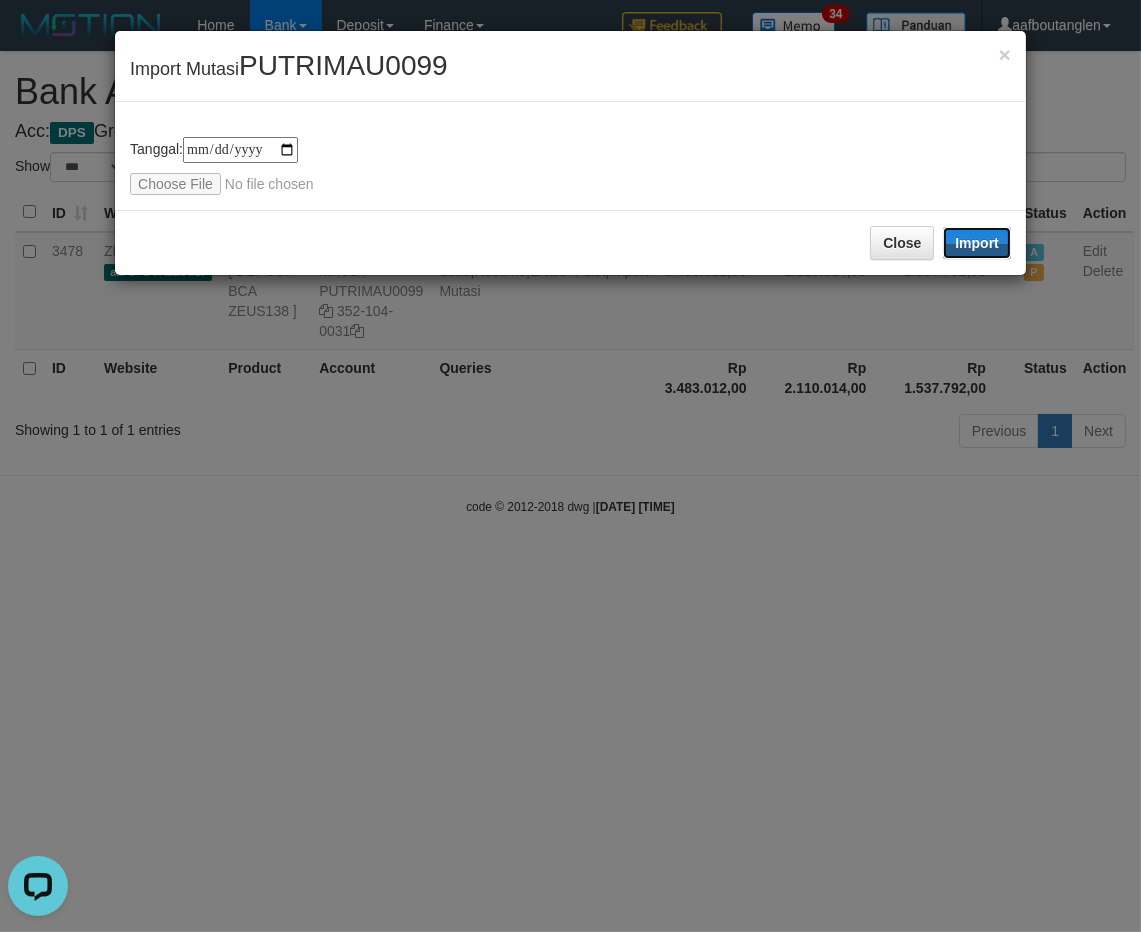 click on "Close
Import" at bounding box center (570, 242) 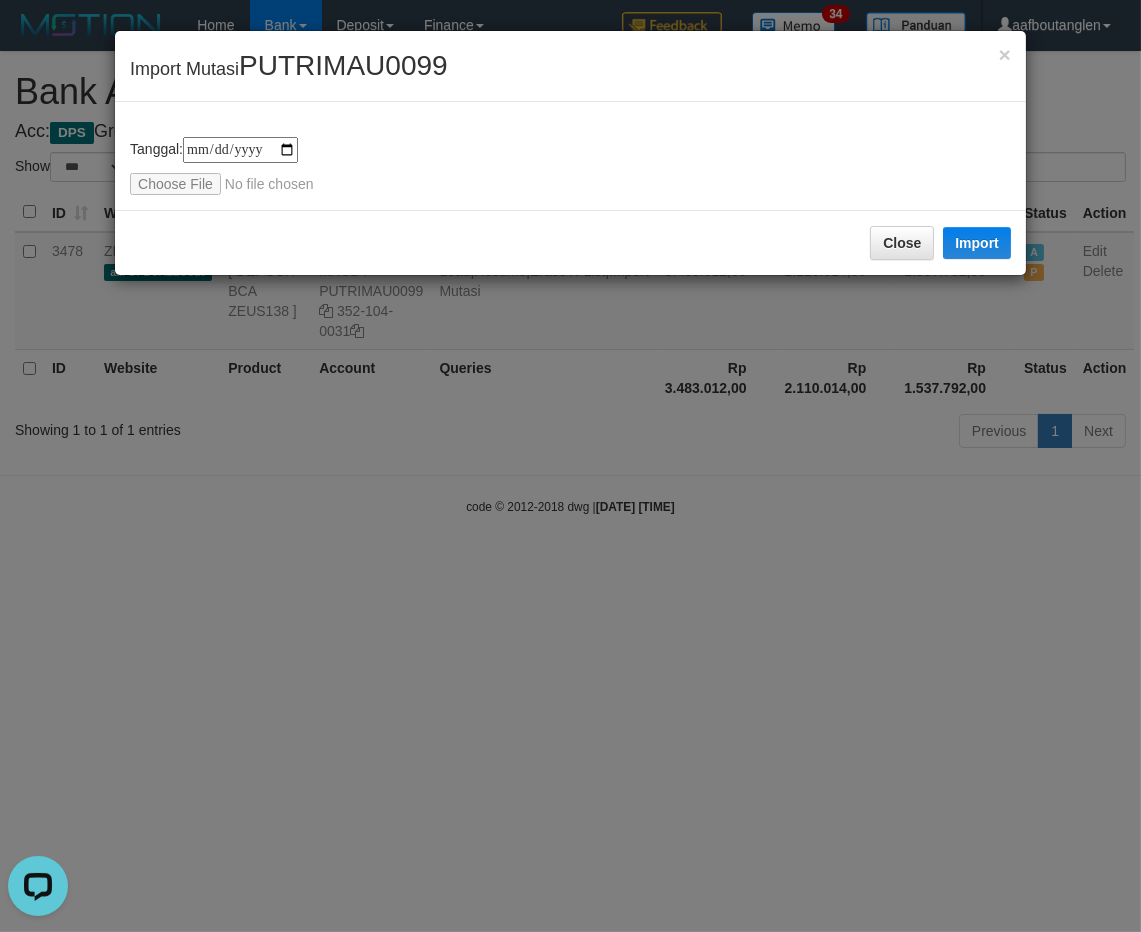 click on "**********" at bounding box center (570, 156) 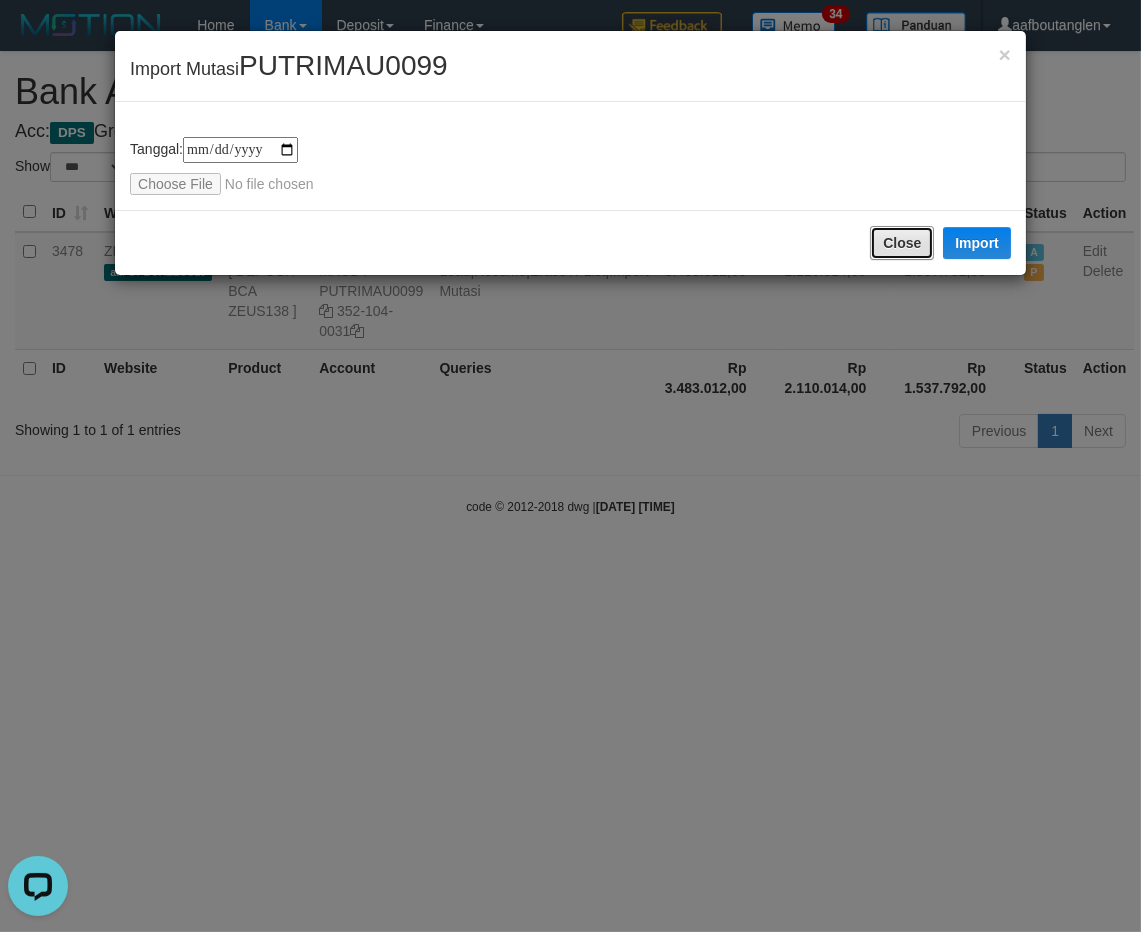 click on "Close" at bounding box center (902, 243) 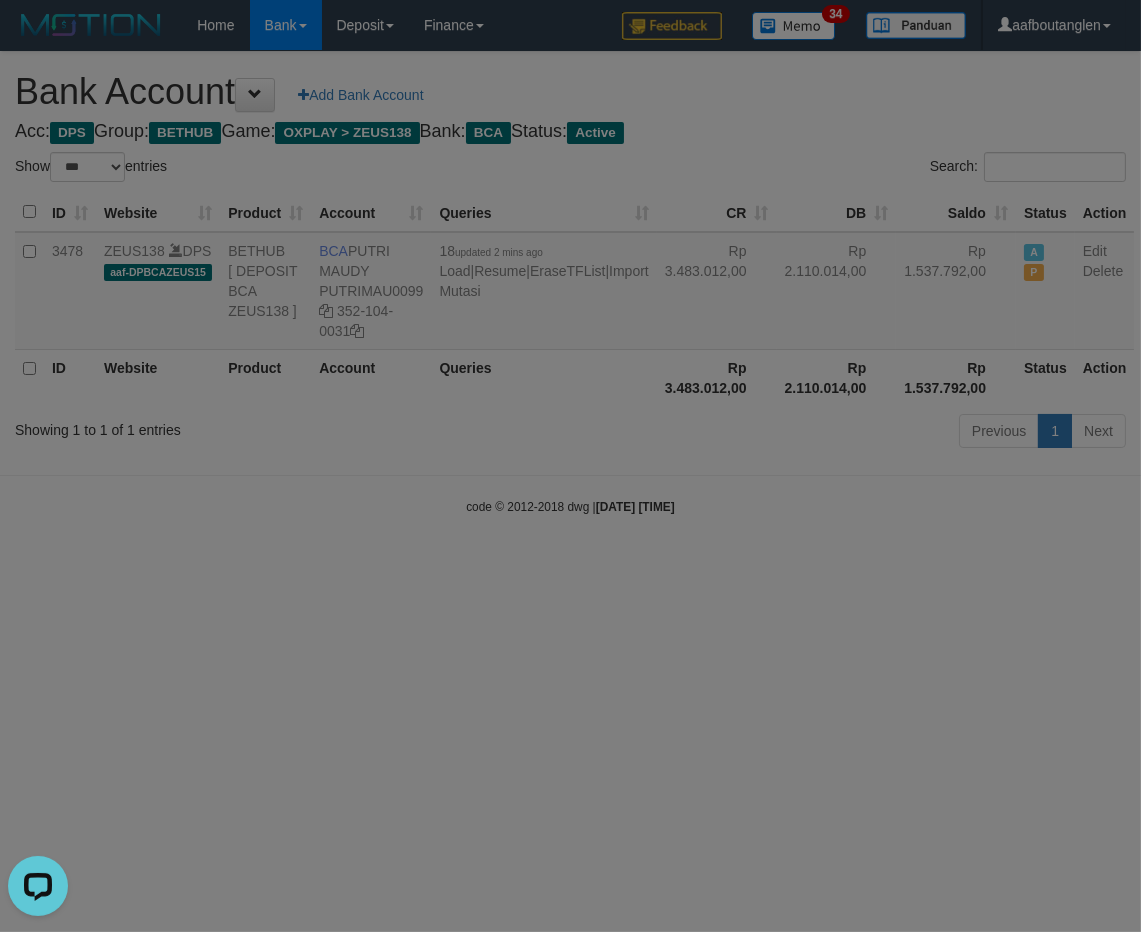 drag, startPoint x: 578, startPoint y: 467, endPoint x: 531, endPoint y: 486, distance: 50.695168 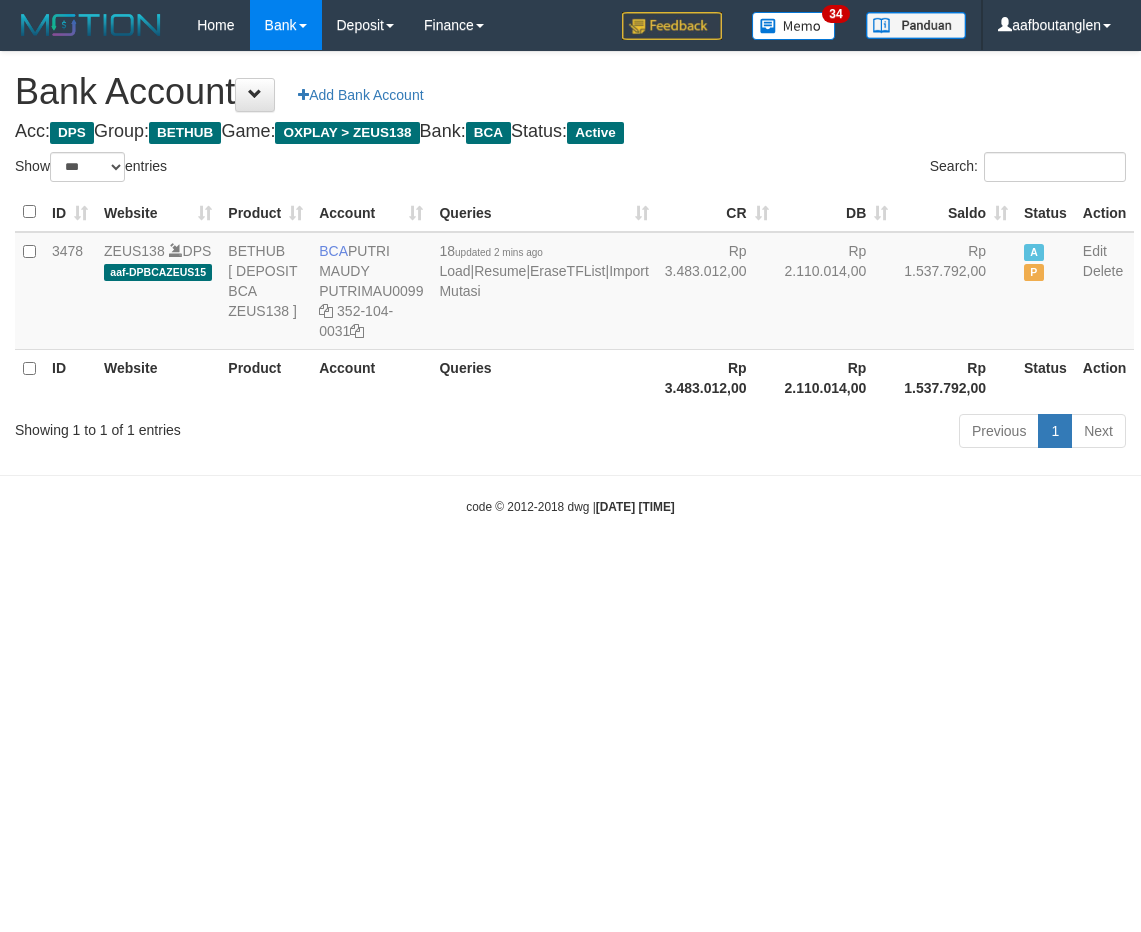 select on "***" 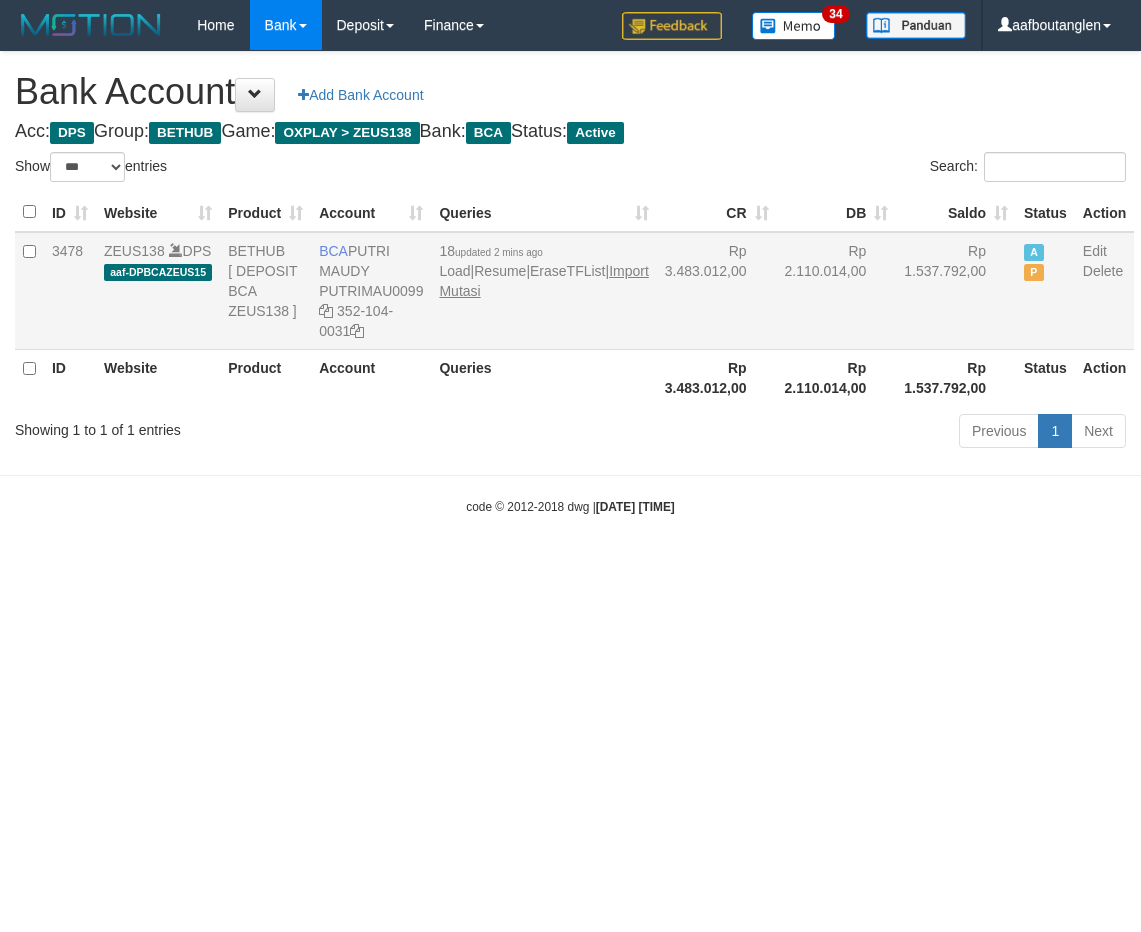 scroll, scrollTop: 0, scrollLeft: 0, axis: both 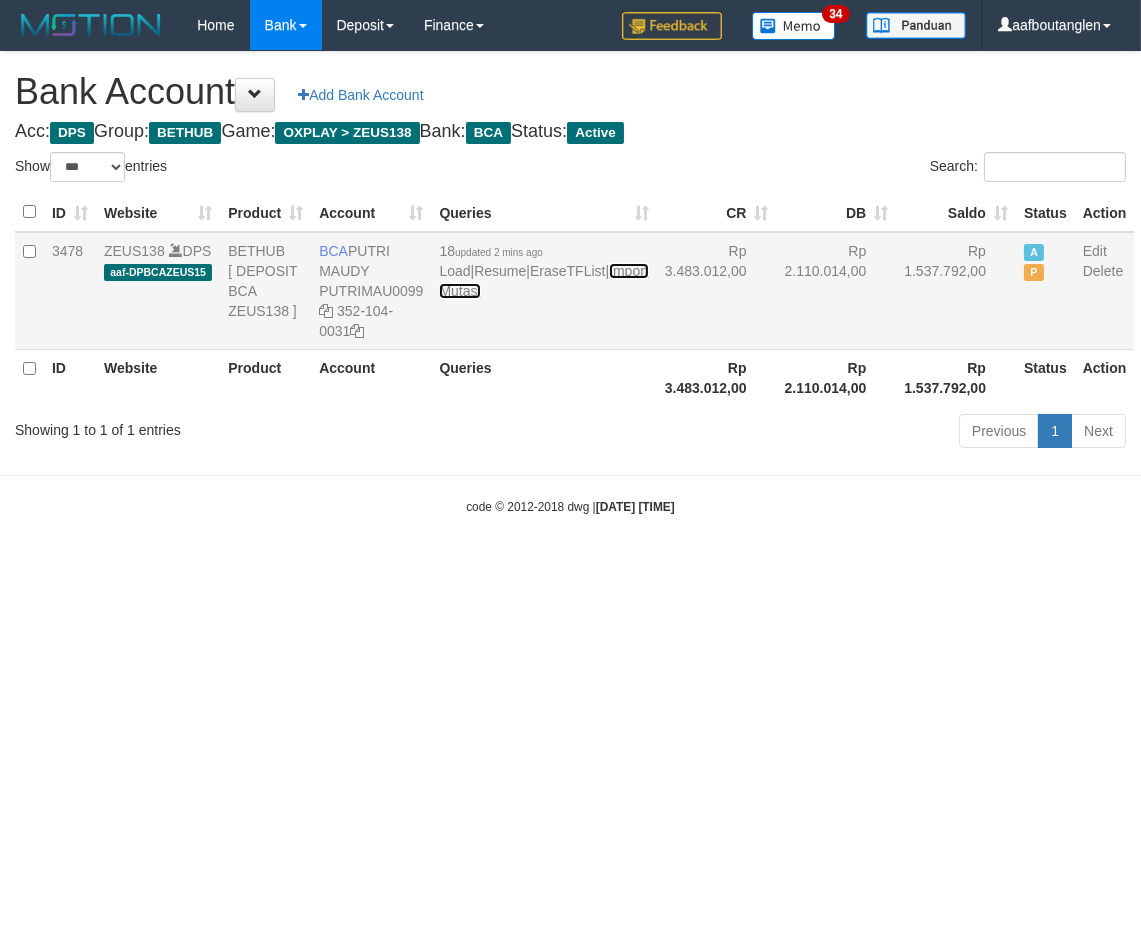 click on "Import Mutasi" at bounding box center (543, 281) 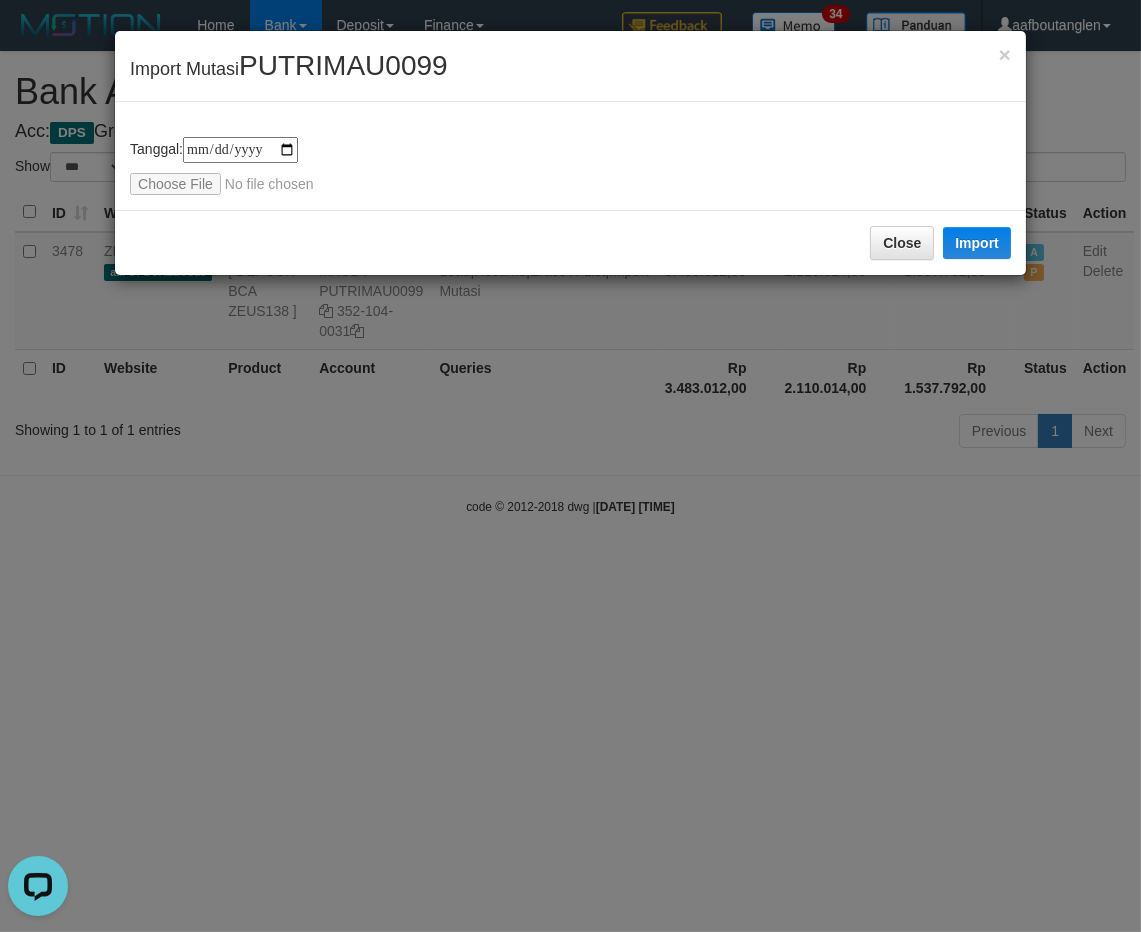 scroll, scrollTop: 0, scrollLeft: 0, axis: both 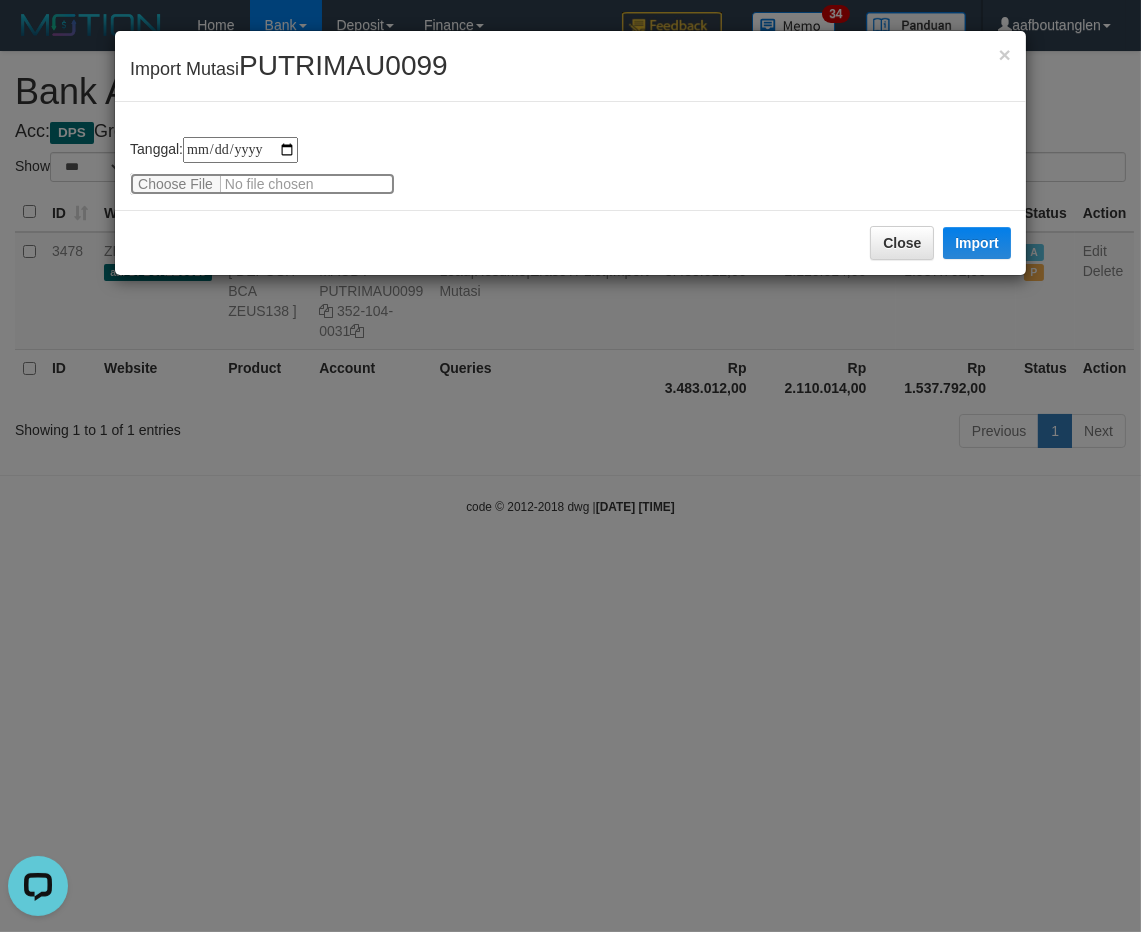 click at bounding box center (262, 184) 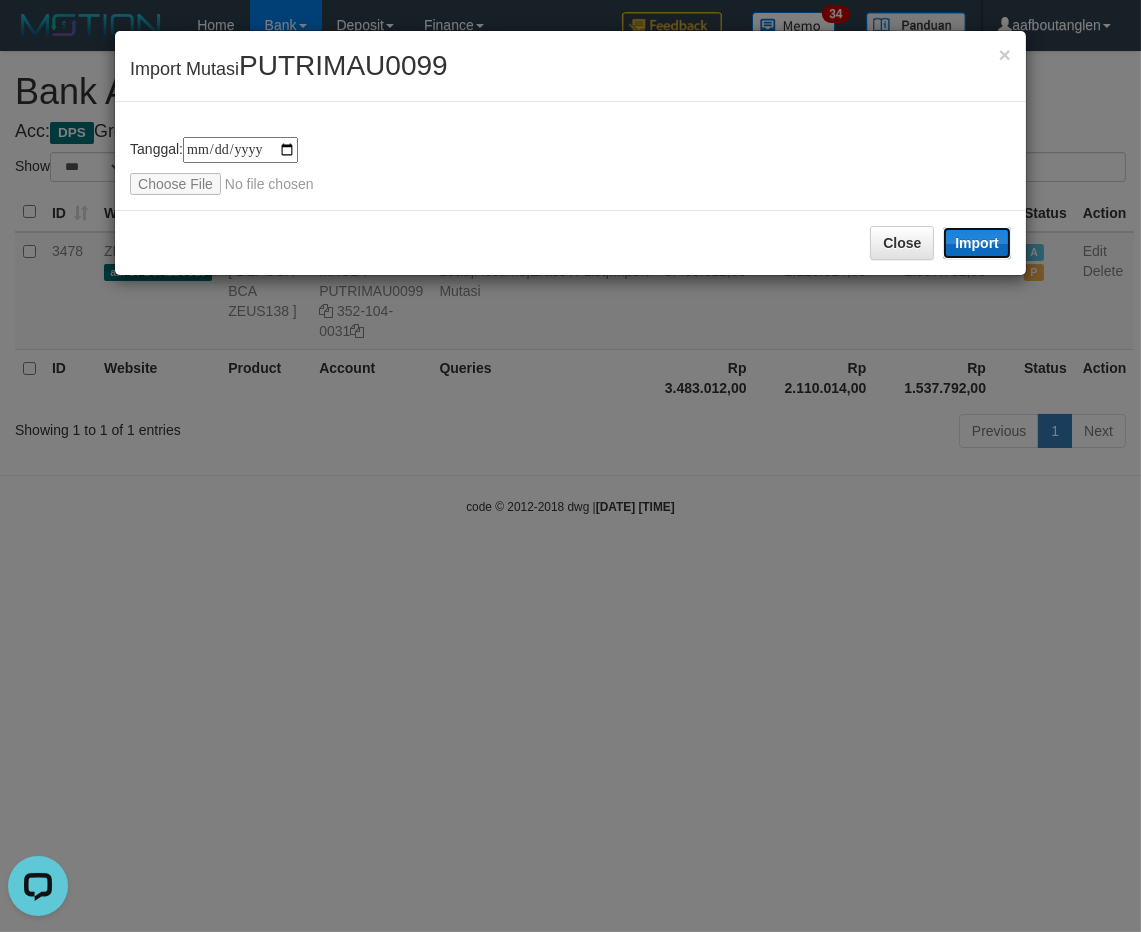 click on "Import" at bounding box center (977, 243) 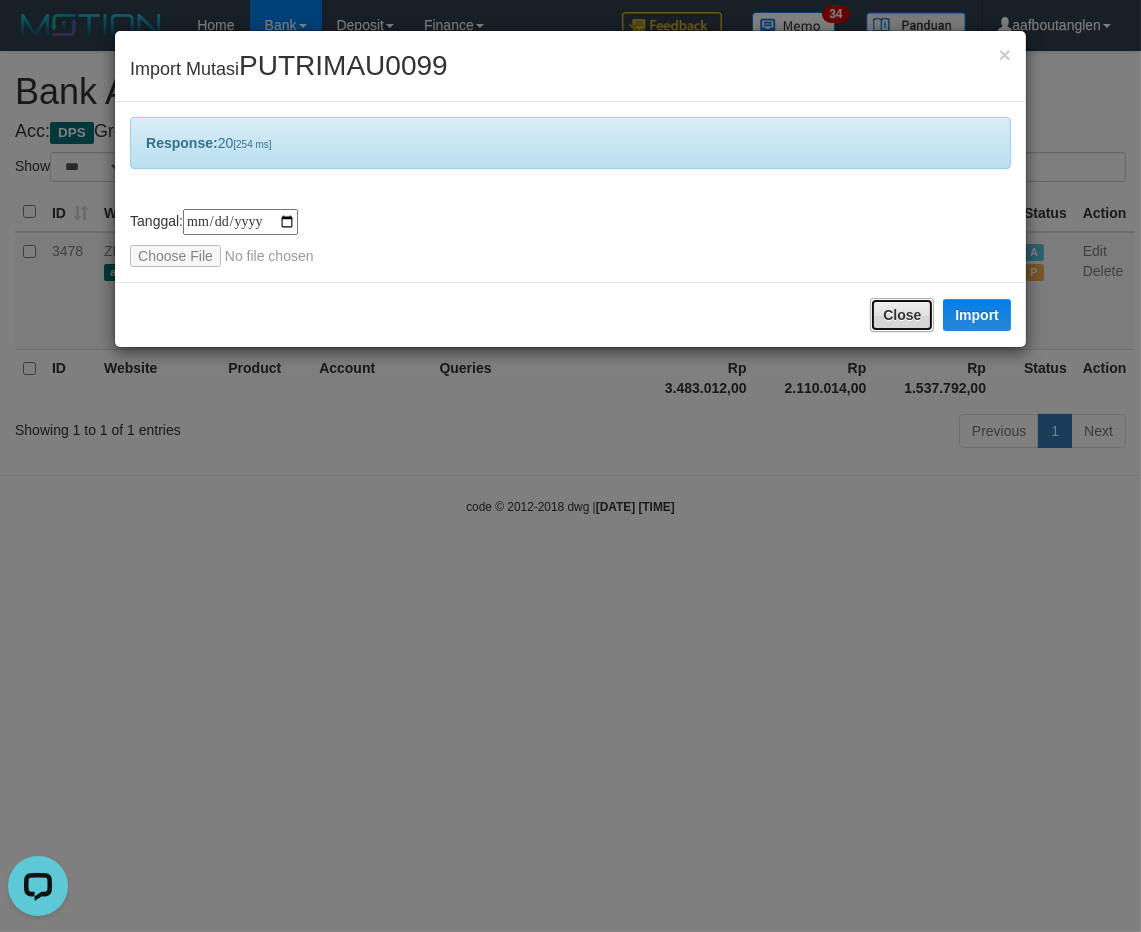 click on "Close" at bounding box center (902, 315) 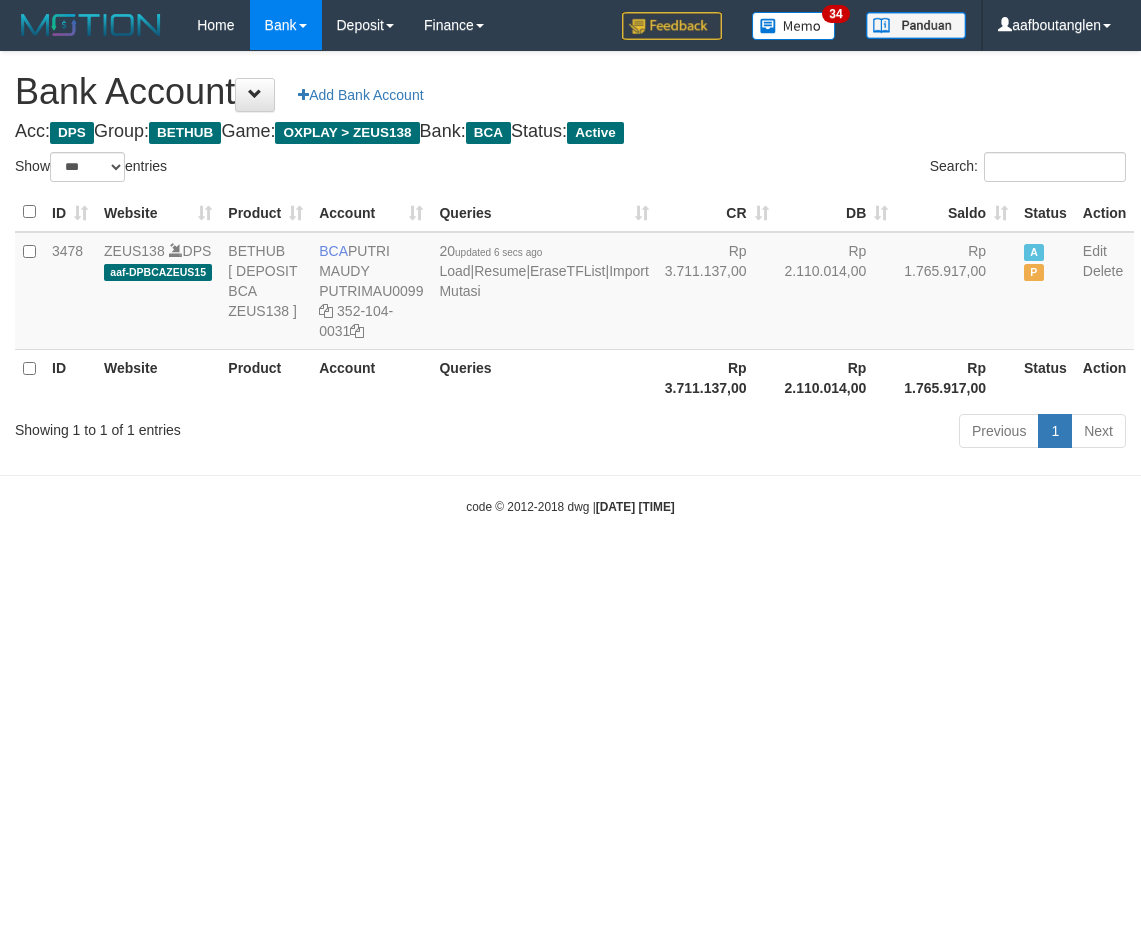 select on "***" 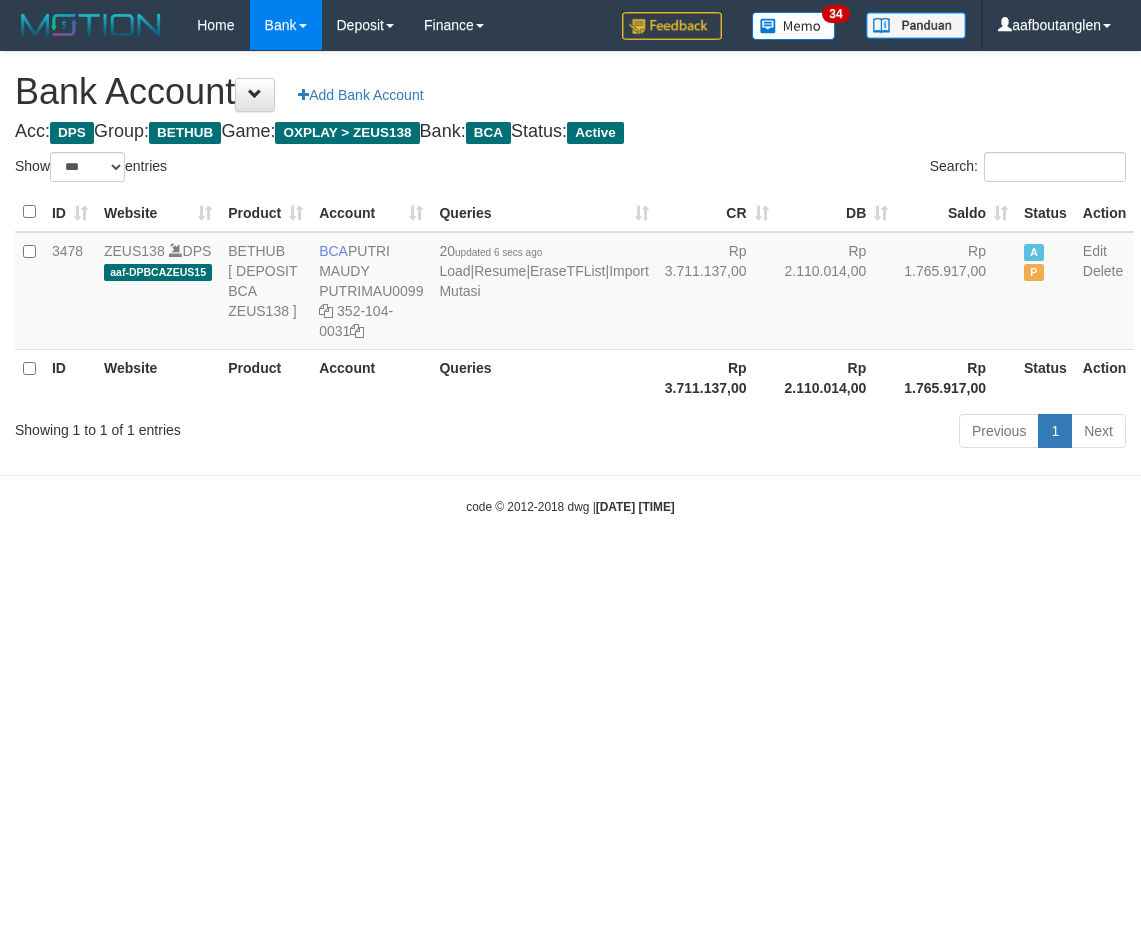 scroll, scrollTop: 0, scrollLeft: 0, axis: both 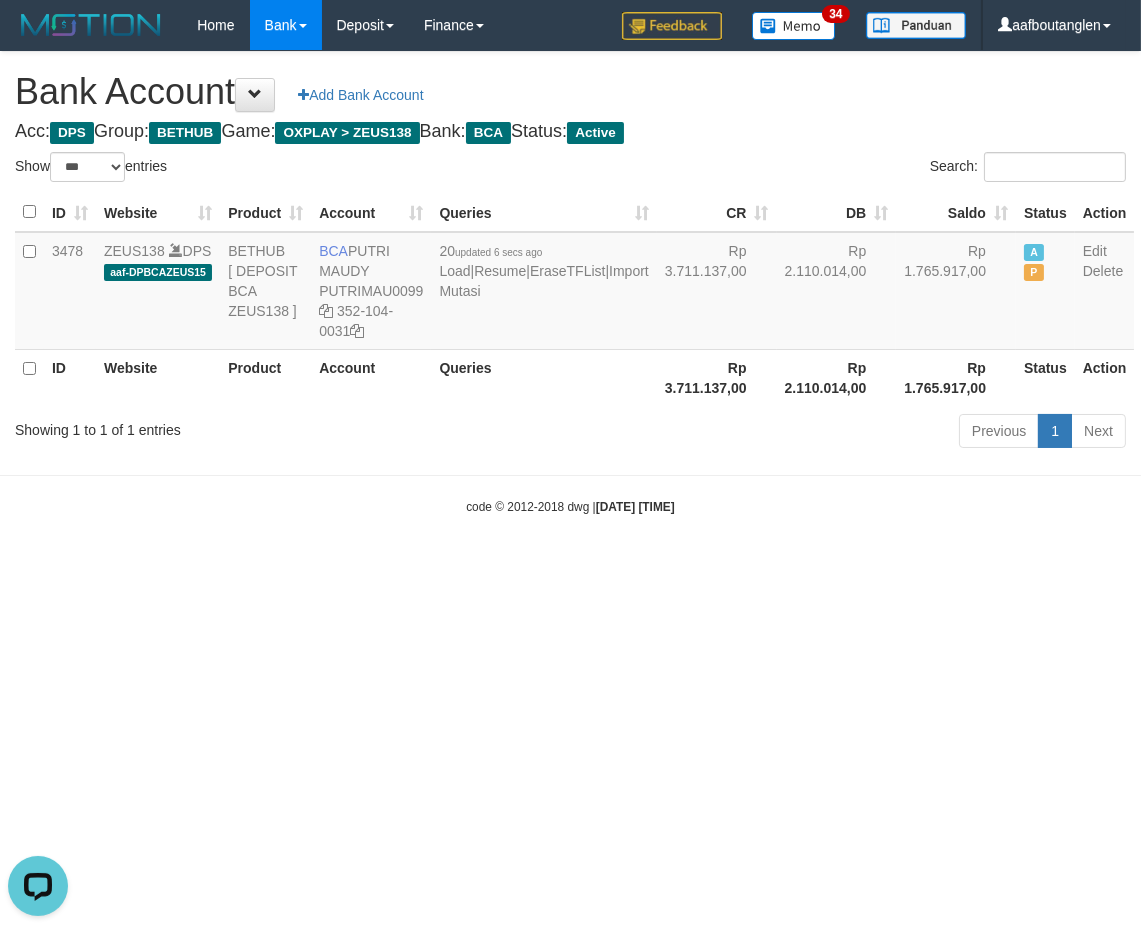 drag, startPoint x: 913, startPoint y: 582, endPoint x: 894, endPoint y: 571, distance: 21.954498 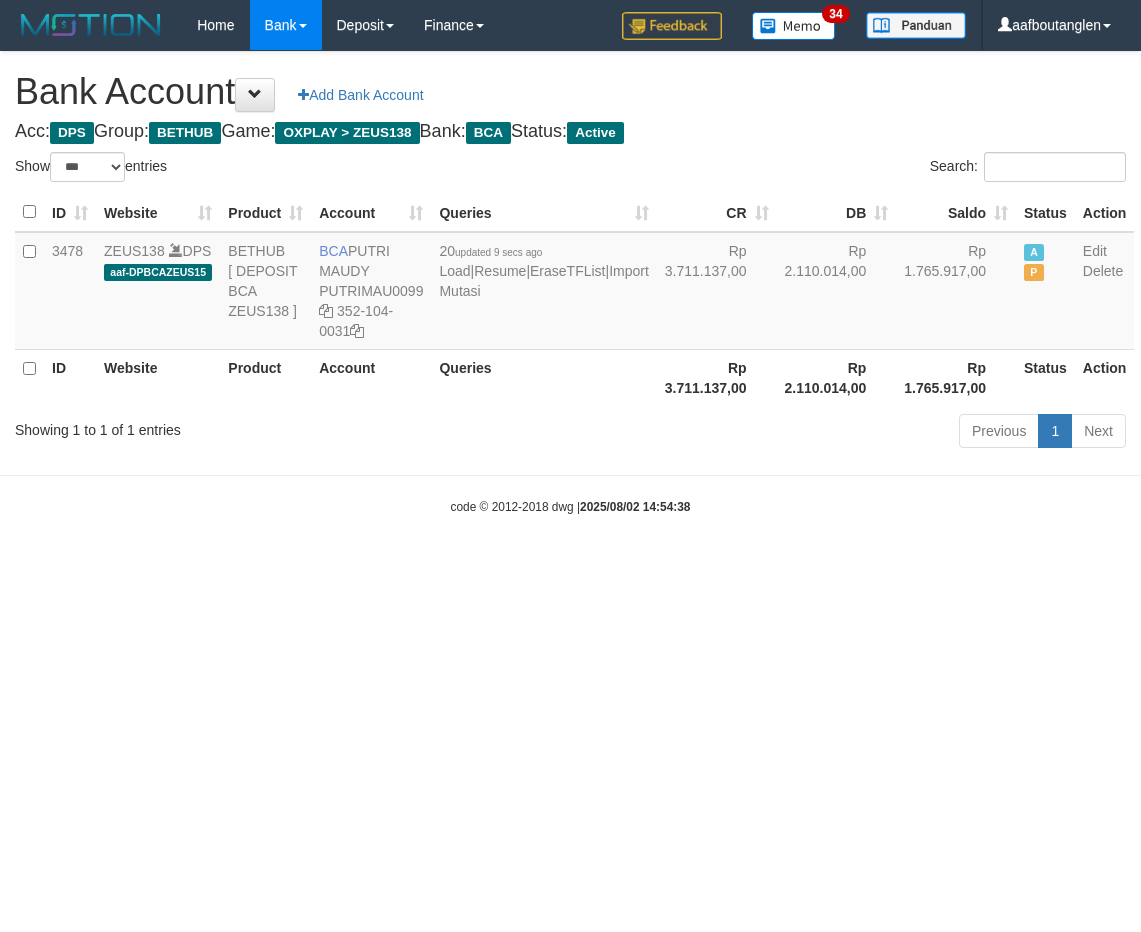 select on "***" 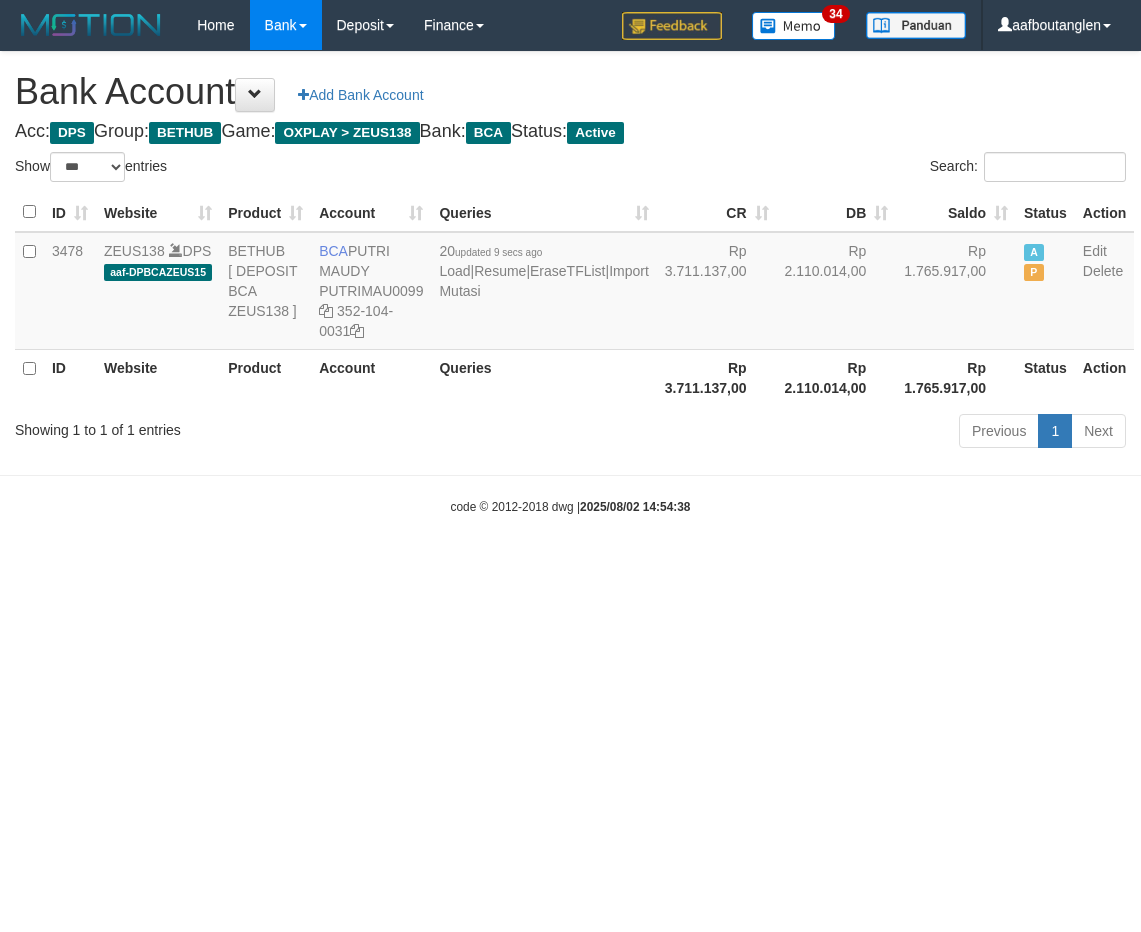 scroll, scrollTop: 0, scrollLeft: 0, axis: both 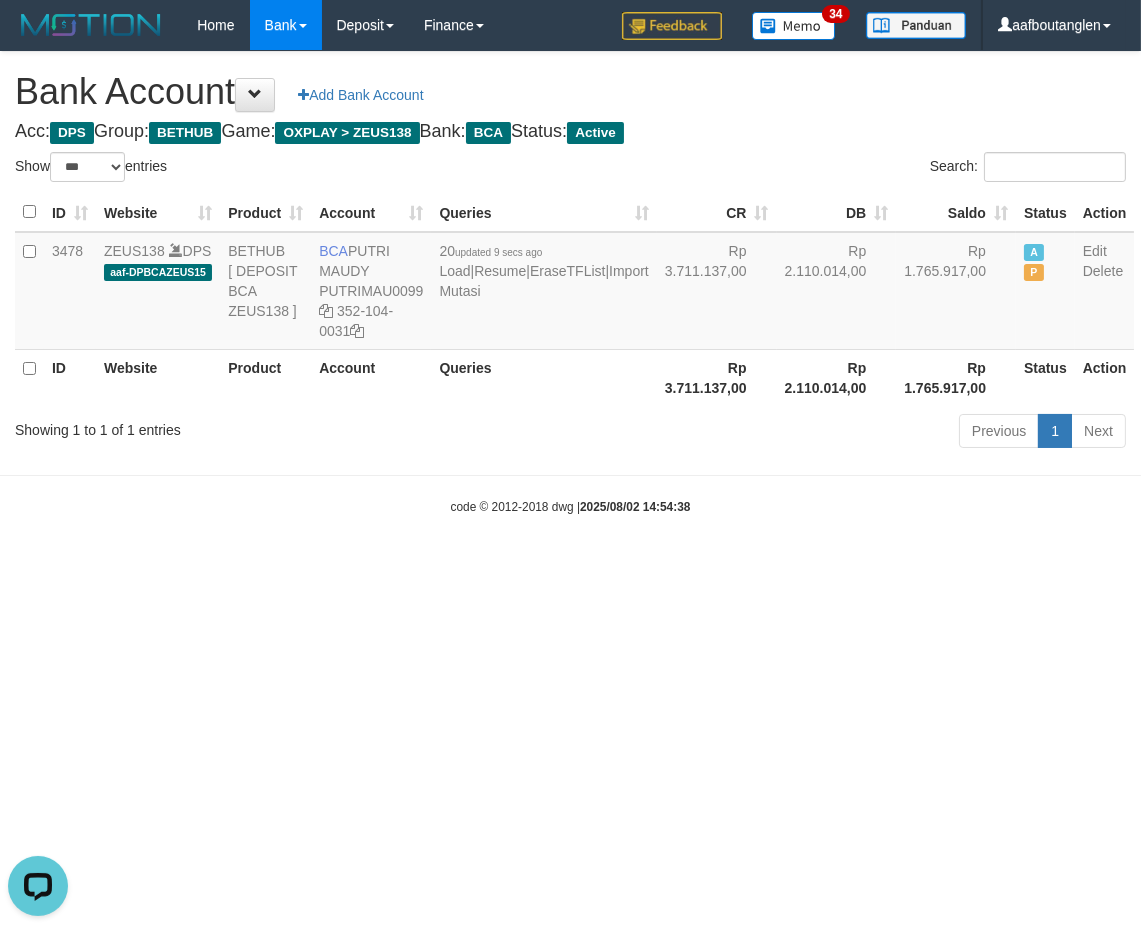 drag, startPoint x: 840, startPoint y: 553, endPoint x: 840, endPoint y: 523, distance: 30 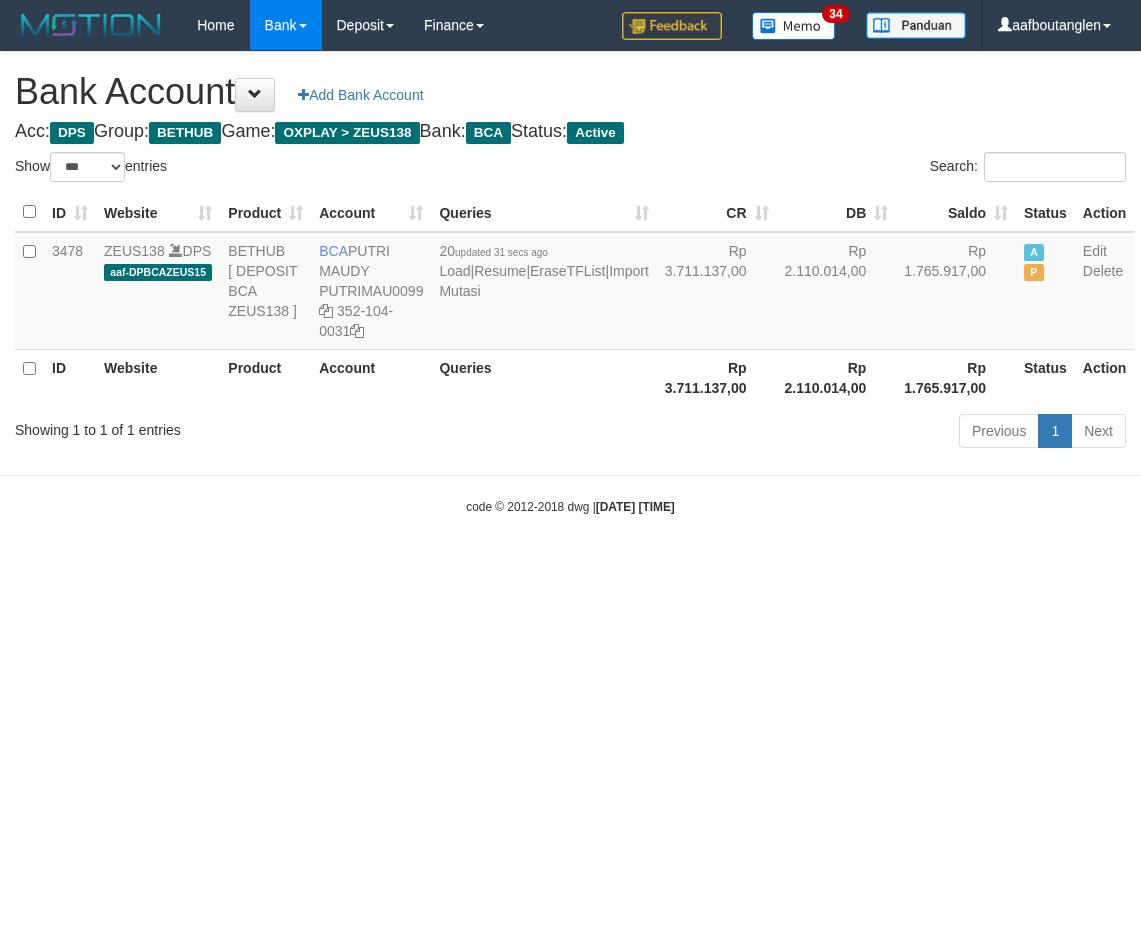 select on "***" 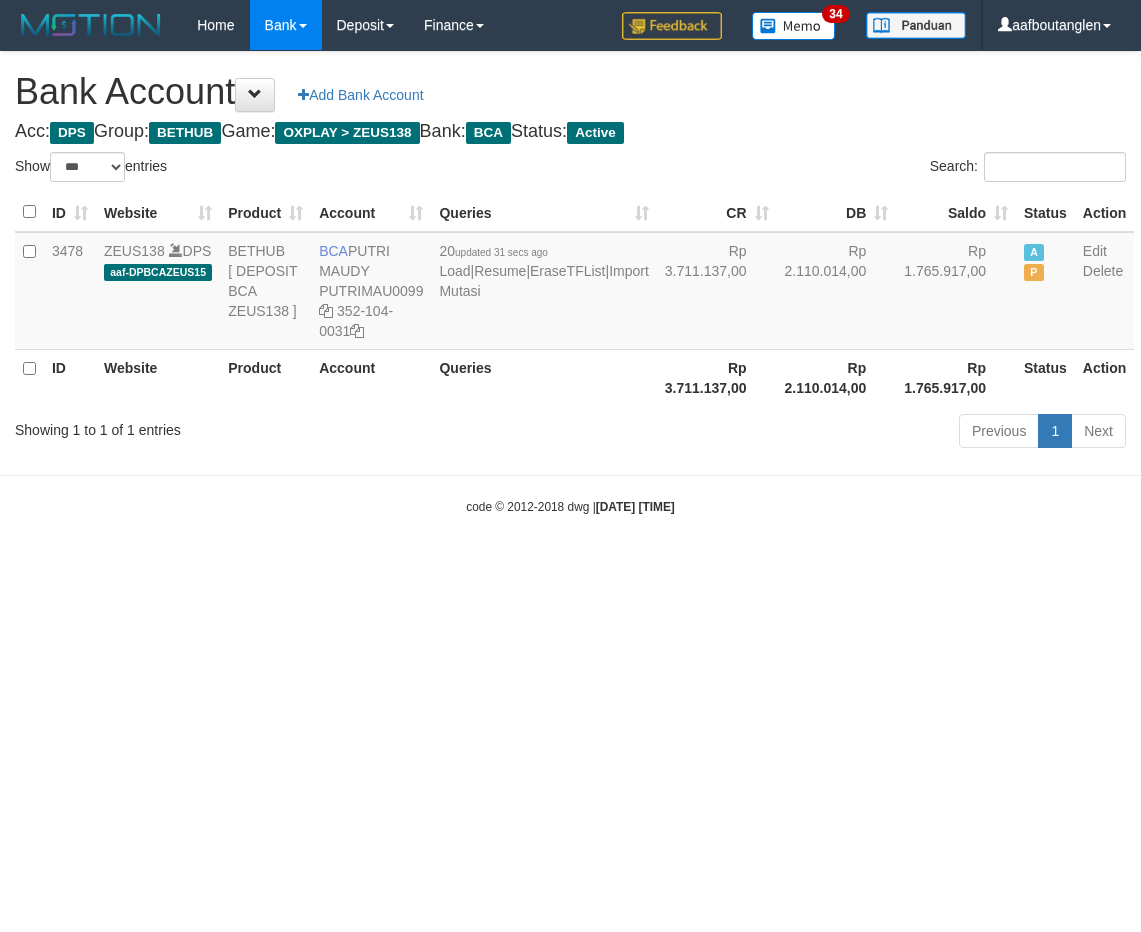 scroll, scrollTop: 0, scrollLeft: 0, axis: both 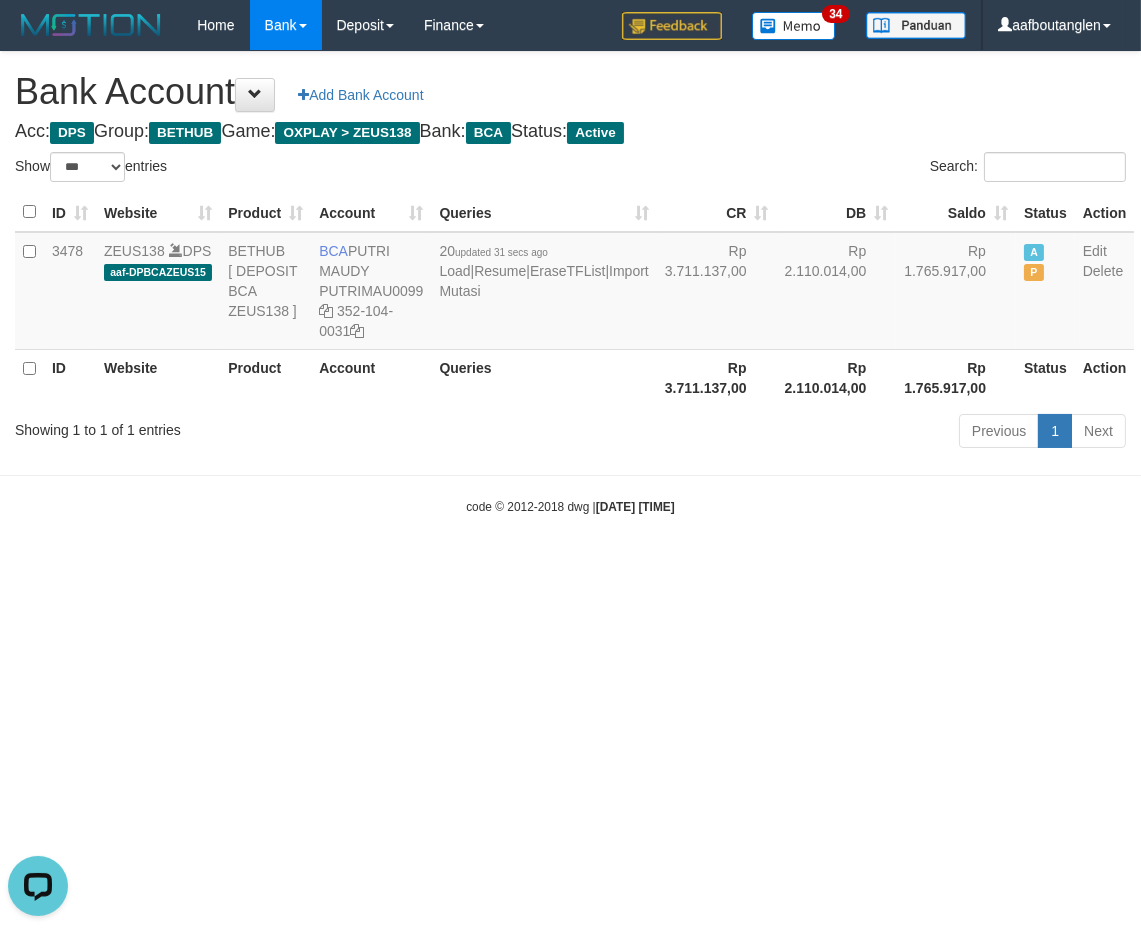click on "Toggle navigation
Home
Bank
Account List
Deposit
DPS List
History
Note DPS
Finance
Financial Data
aafboutanglen
My Profile
Log Out
34" at bounding box center (570, 283) 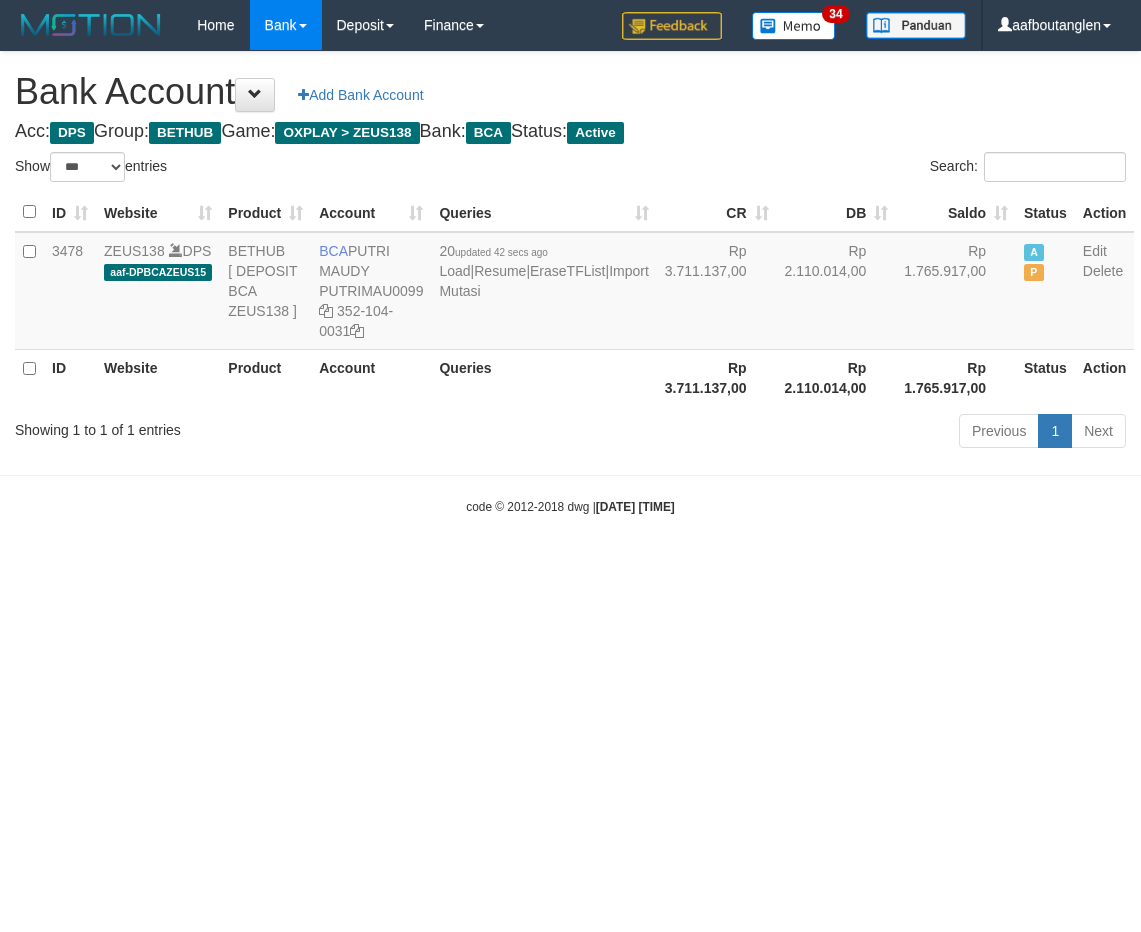 select on "***" 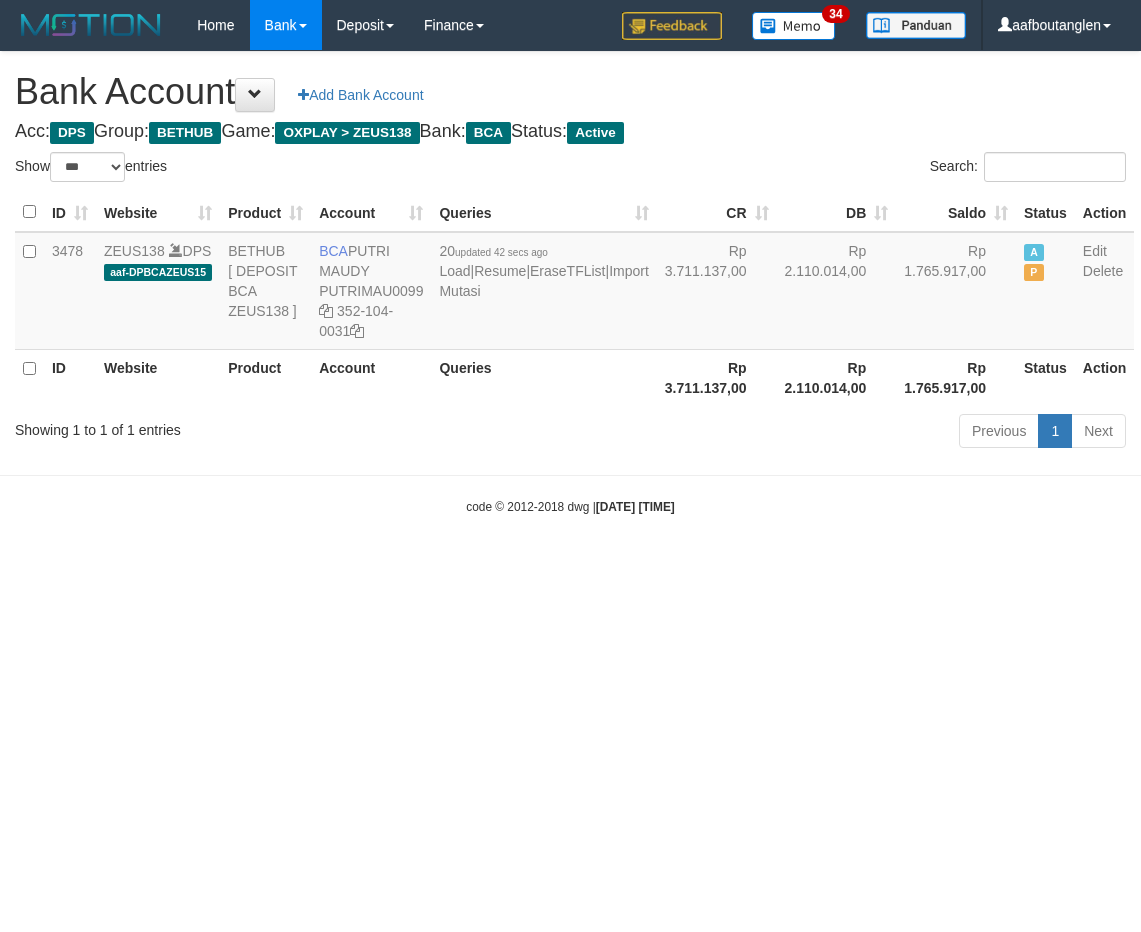 scroll, scrollTop: 0, scrollLeft: 0, axis: both 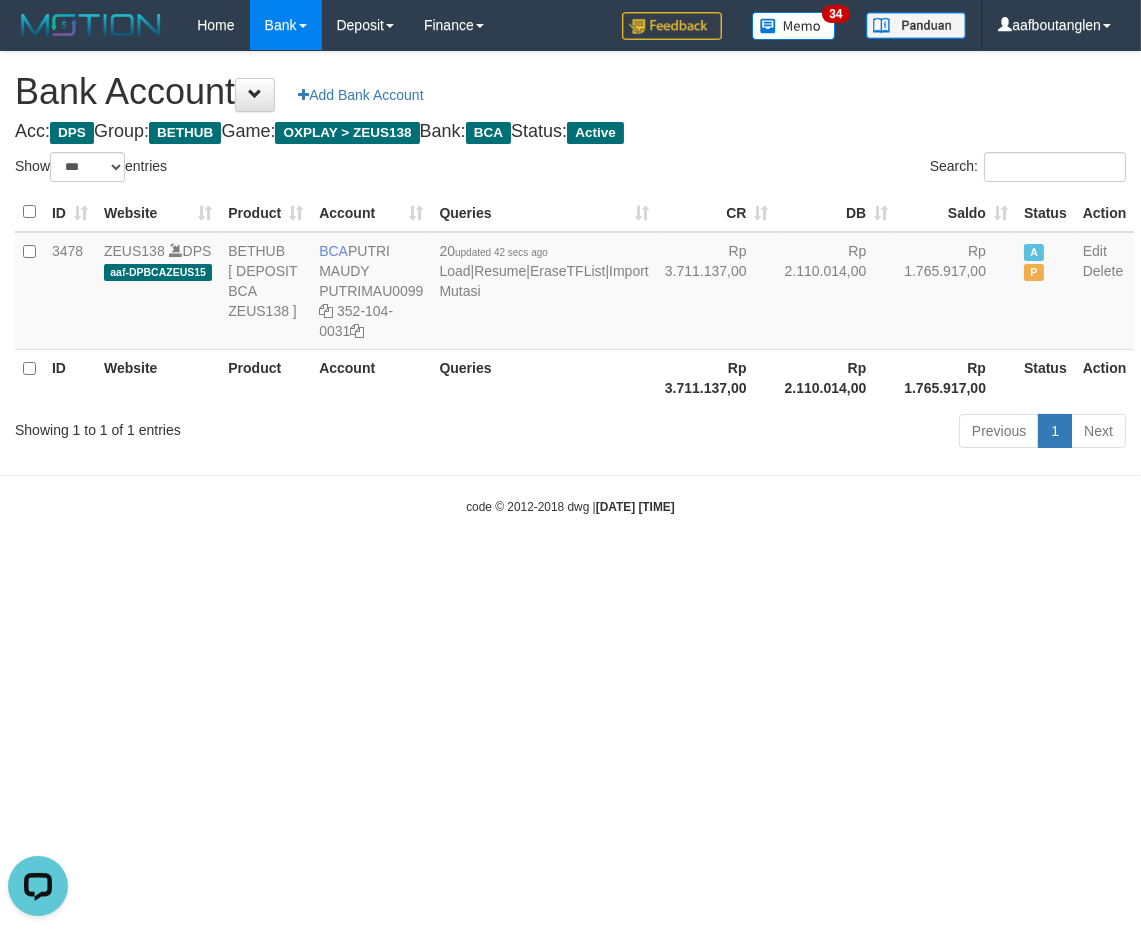 click on "Toggle navigation
Home
Bank
Account List
Deposit
DPS List
History
Note DPS
Finance
Financial Data
aafboutanglen
My Profile
Log Out
34" at bounding box center [570, 283] 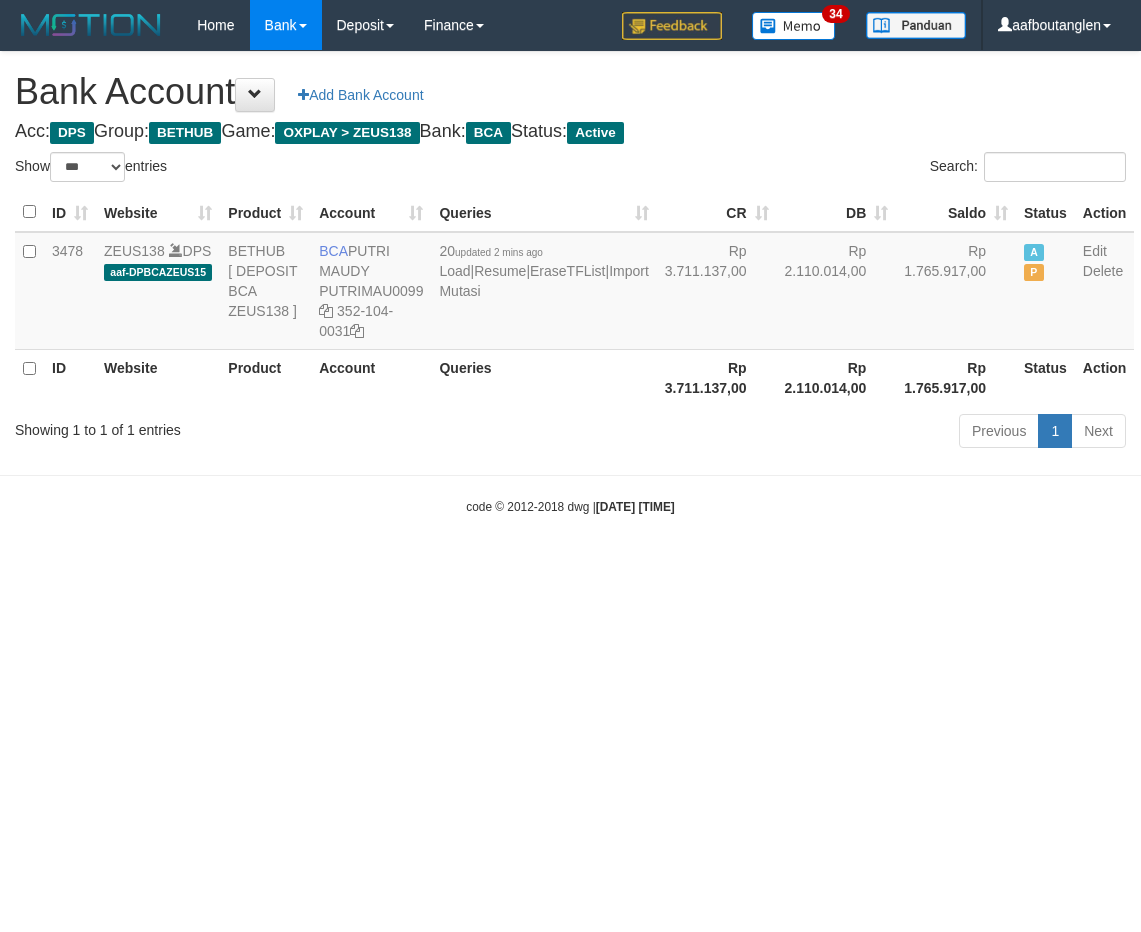 select on "***" 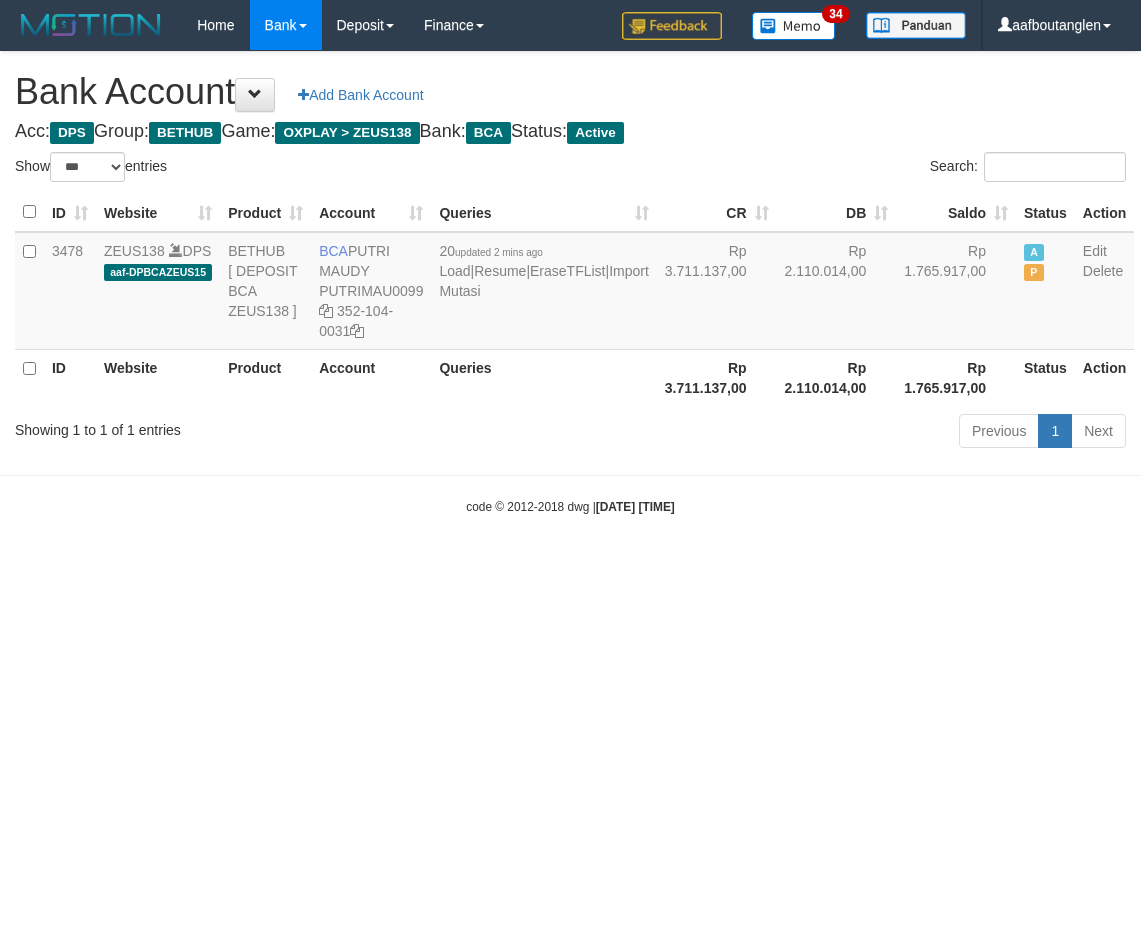 scroll, scrollTop: 0, scrollLeft: 0, axis: both 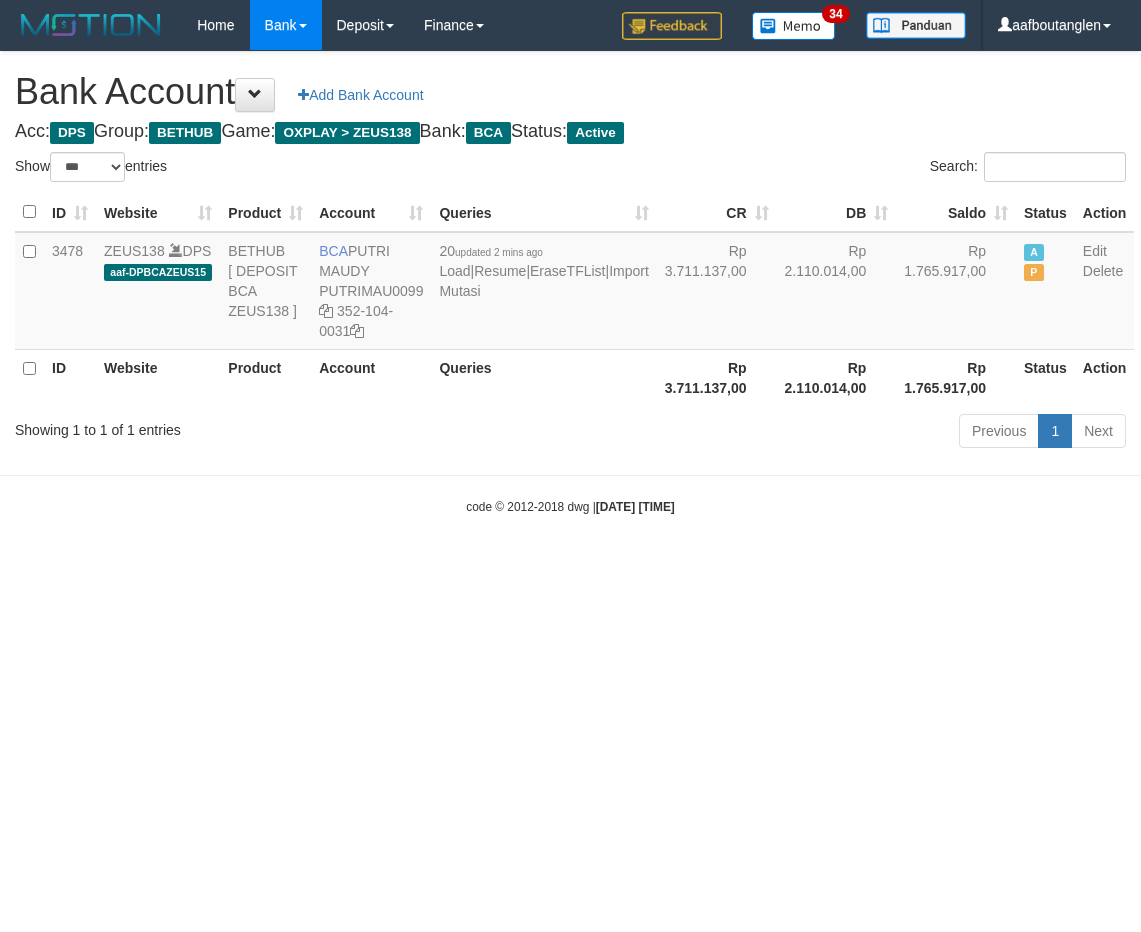 select on "***" 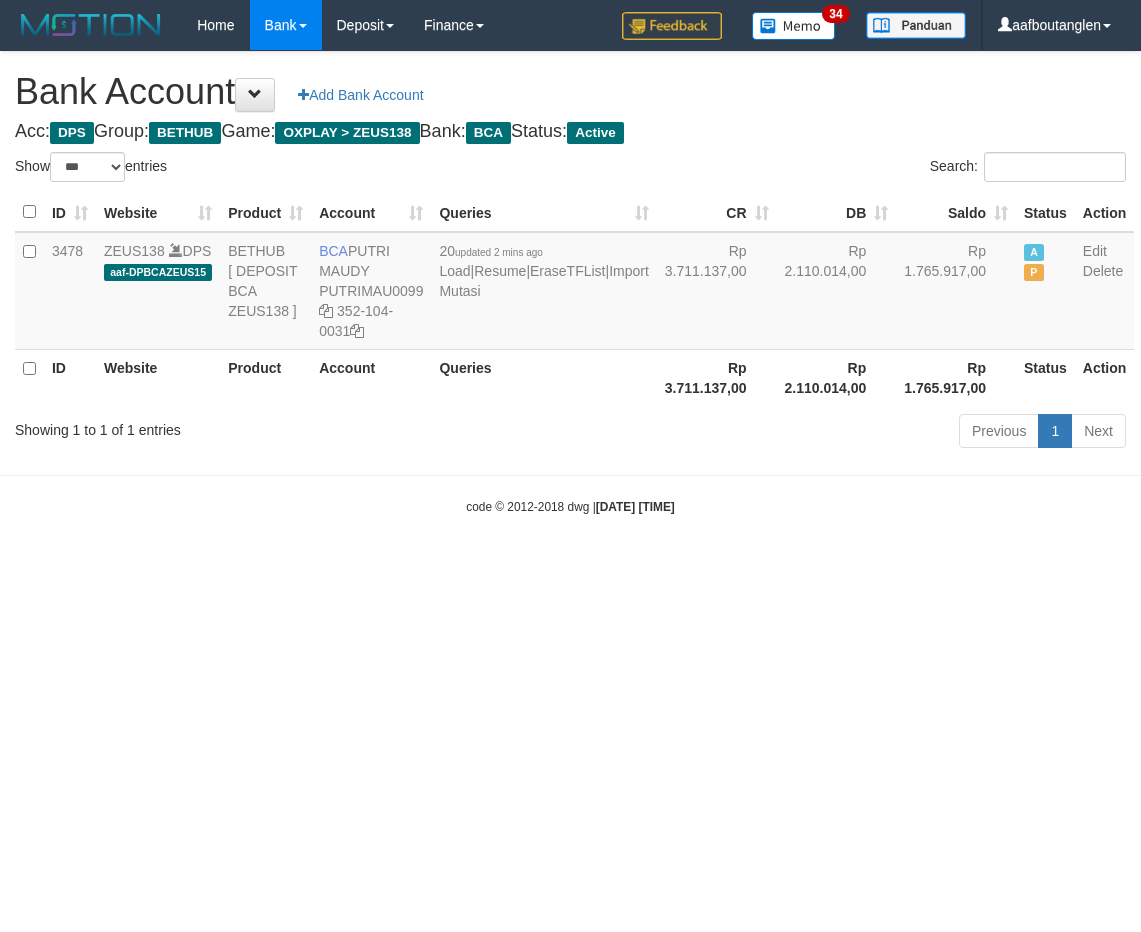 scroll, scrollTop: 0, scrollLeft: 0, axis: both 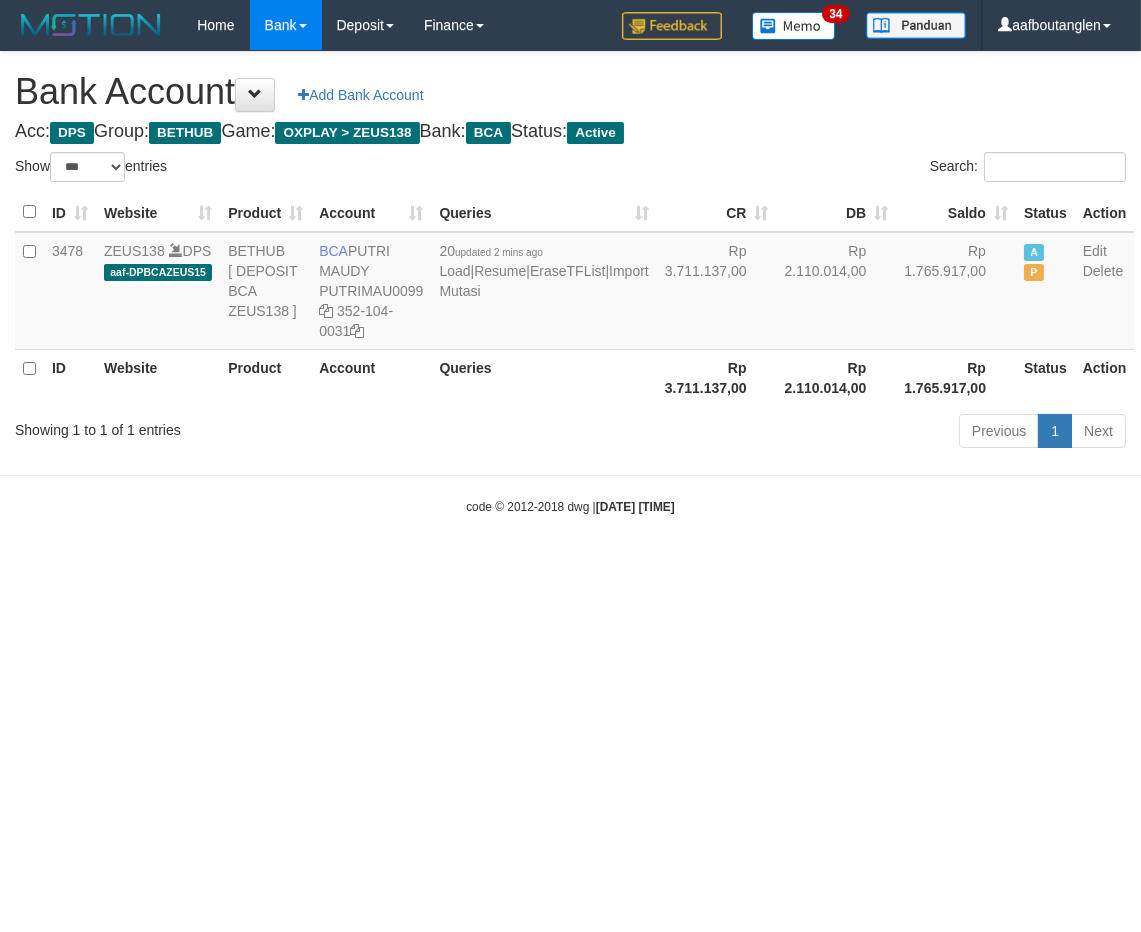 click on "Toggle navigation
Home
Bank
Account List
Deposit
DPS List
History
Note DPS
Finance
Financial Data
aafboutanglen
My Profile
Log Out
34" at bounding box center (570, 283) 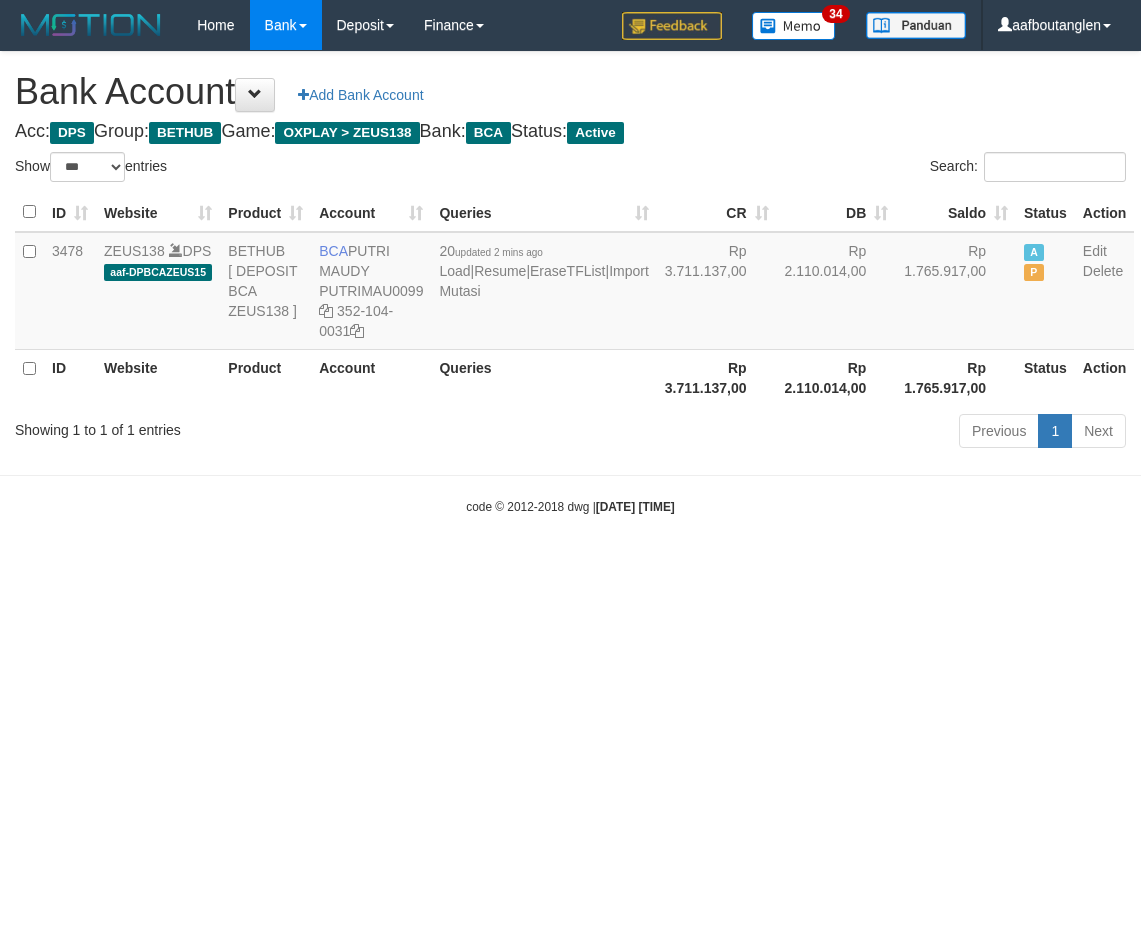 select on "***" 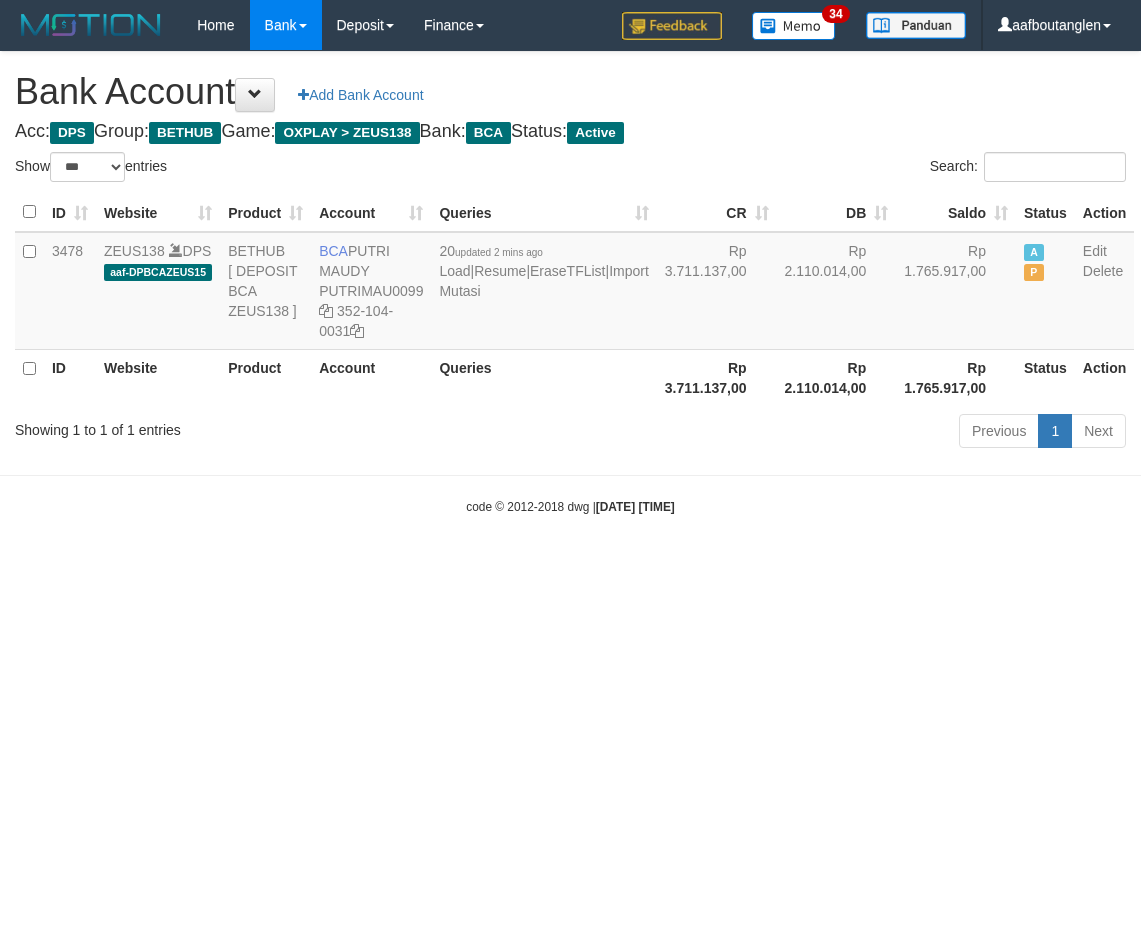 scroll, scrollTop: 0, scrollLeft: 0, axis: both 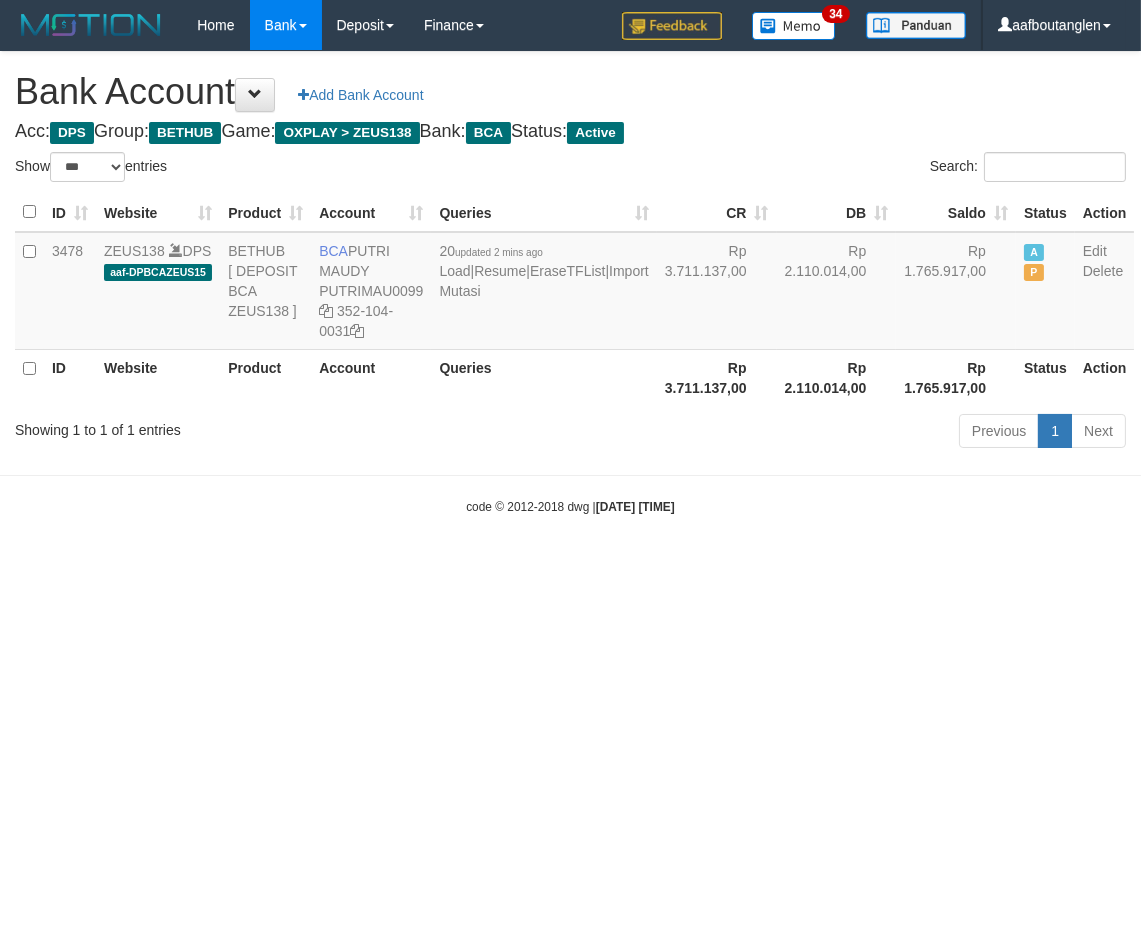 drag, startPoint x: 973, startPoint y: 626, endPoint x: 908, endPoint y: 615, distance: 65.9242 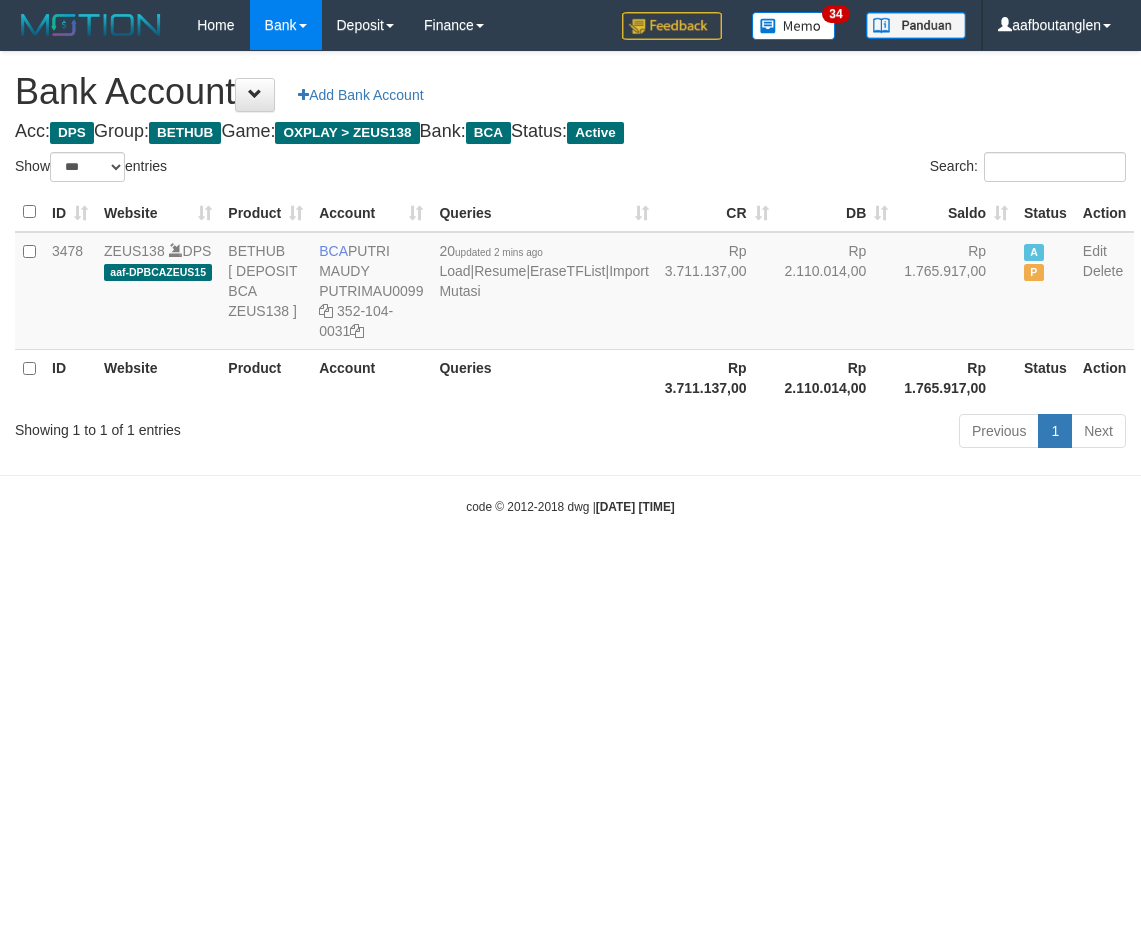 select on "***" 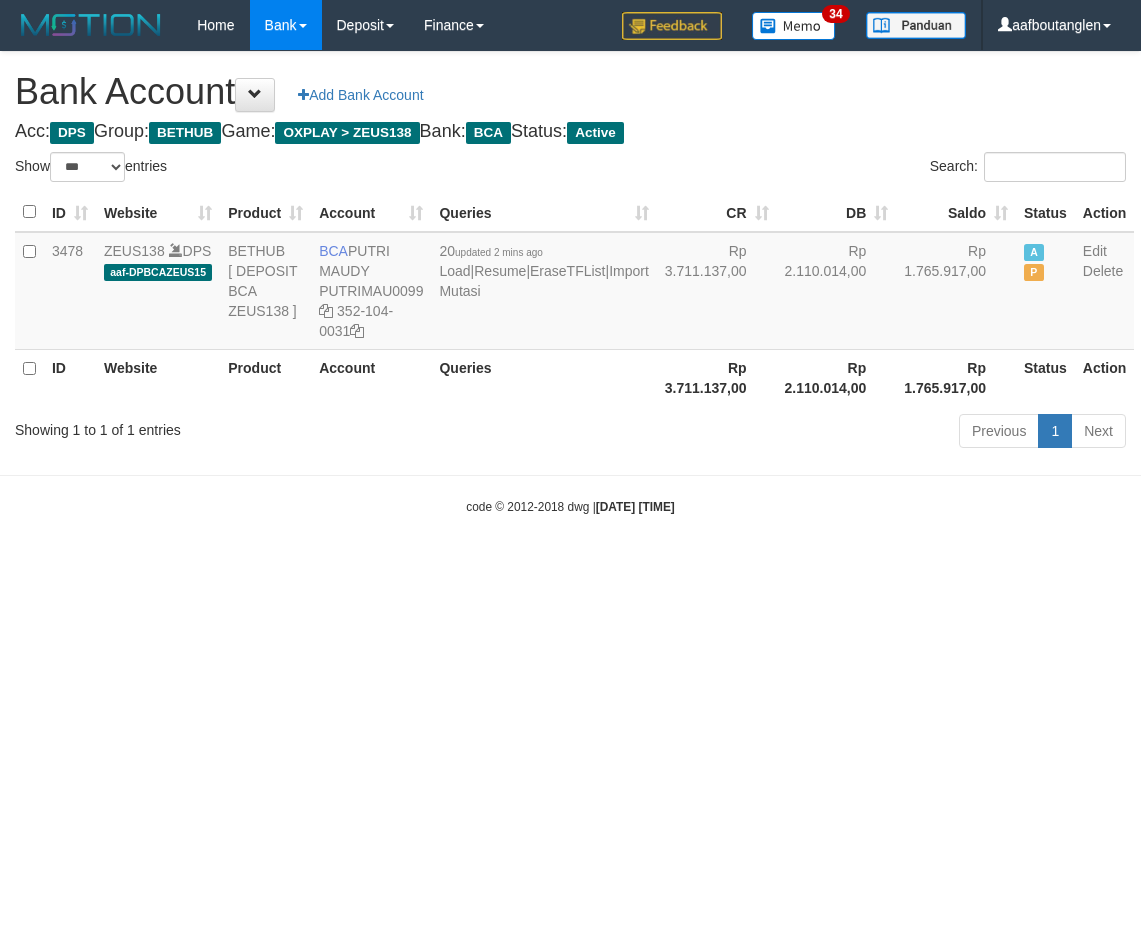 scroll, scrollTop: 0, scrollLeft: 0, axis: both 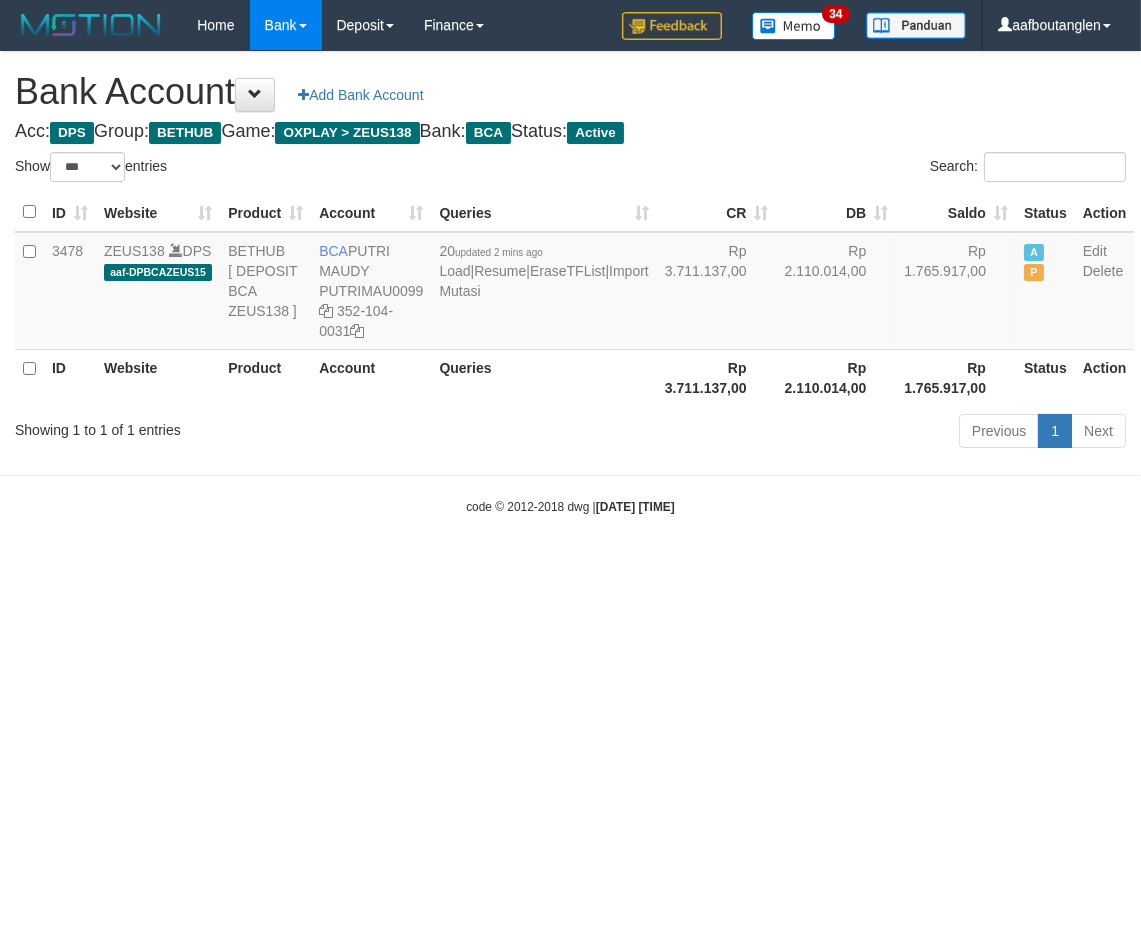 click on "Toggle navigation
Home
Bank
Account List
Deposit
DPS List
History
Note DPS
Finance
Financial Data
aafboutanglen
My Profile
Log Out
34" at bounding box center [570, 283] 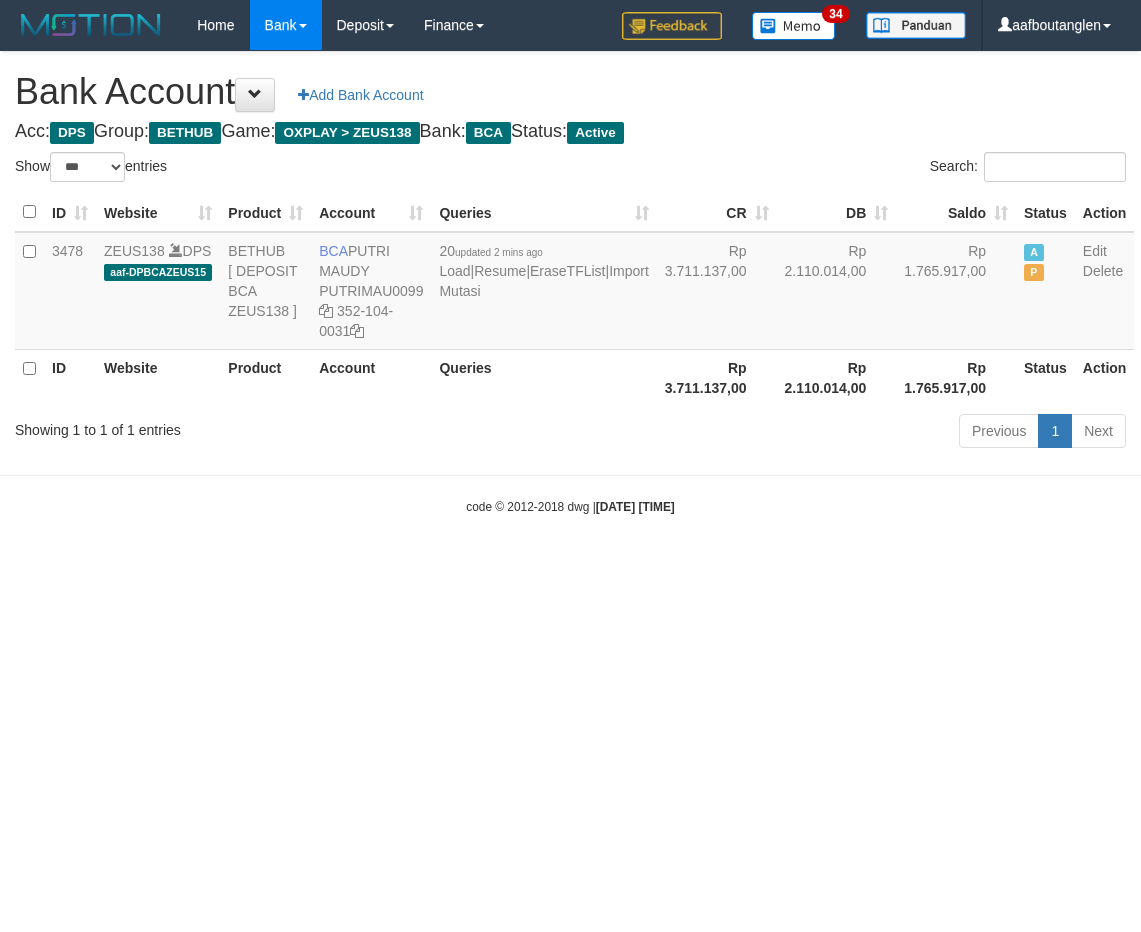 select on "***" 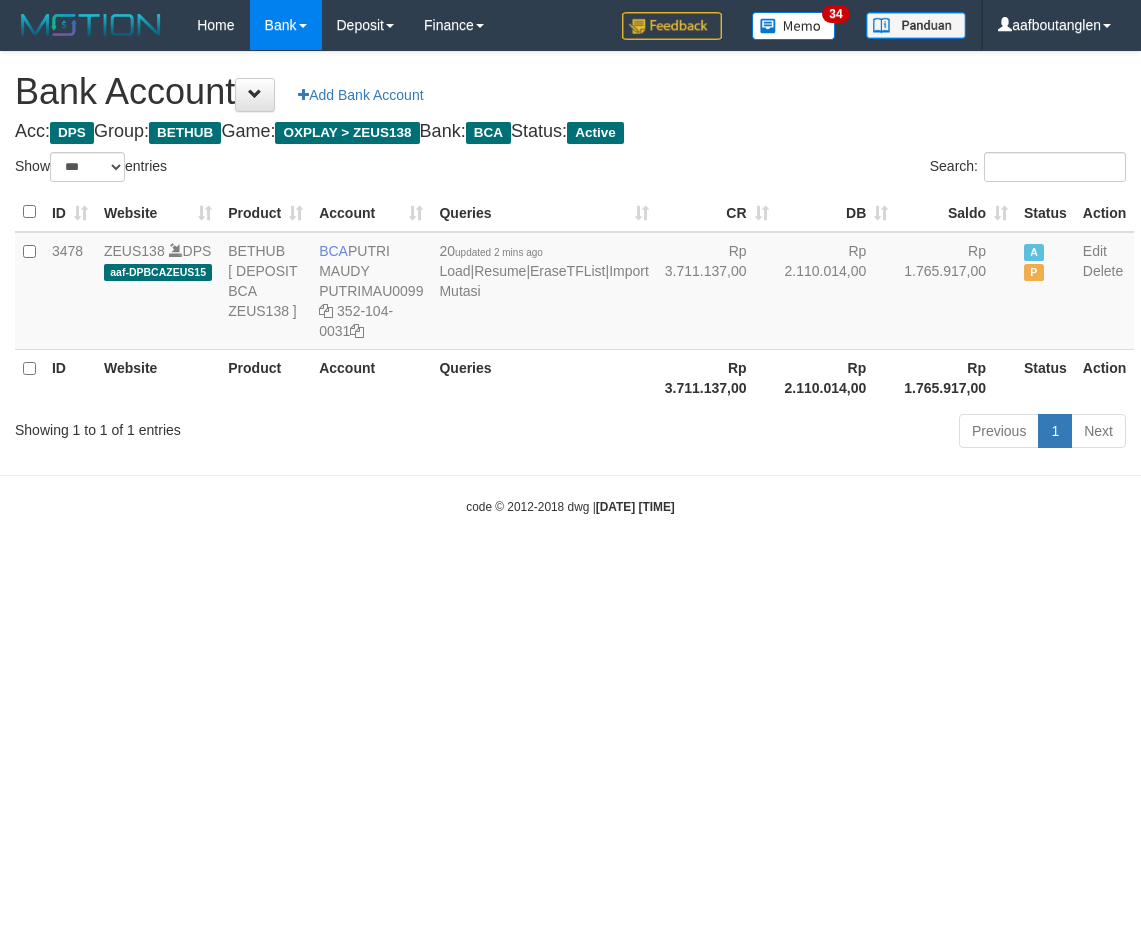scroll, scrollTop: 0, scrollLeft: 0, axis: both 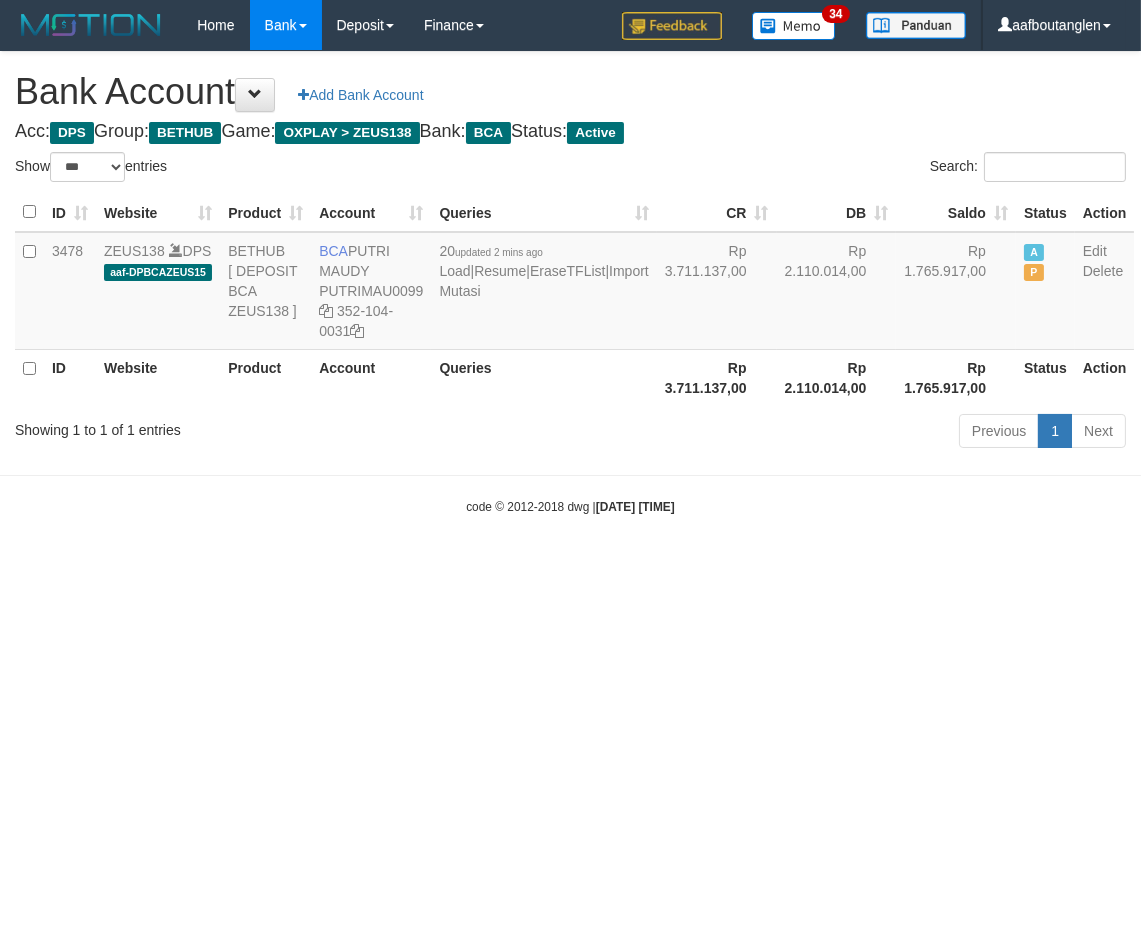 drag, startPoint x: 0, startPoint y: 0, endPoint x: 891, endPoint y: 592, distance: 1069.7406 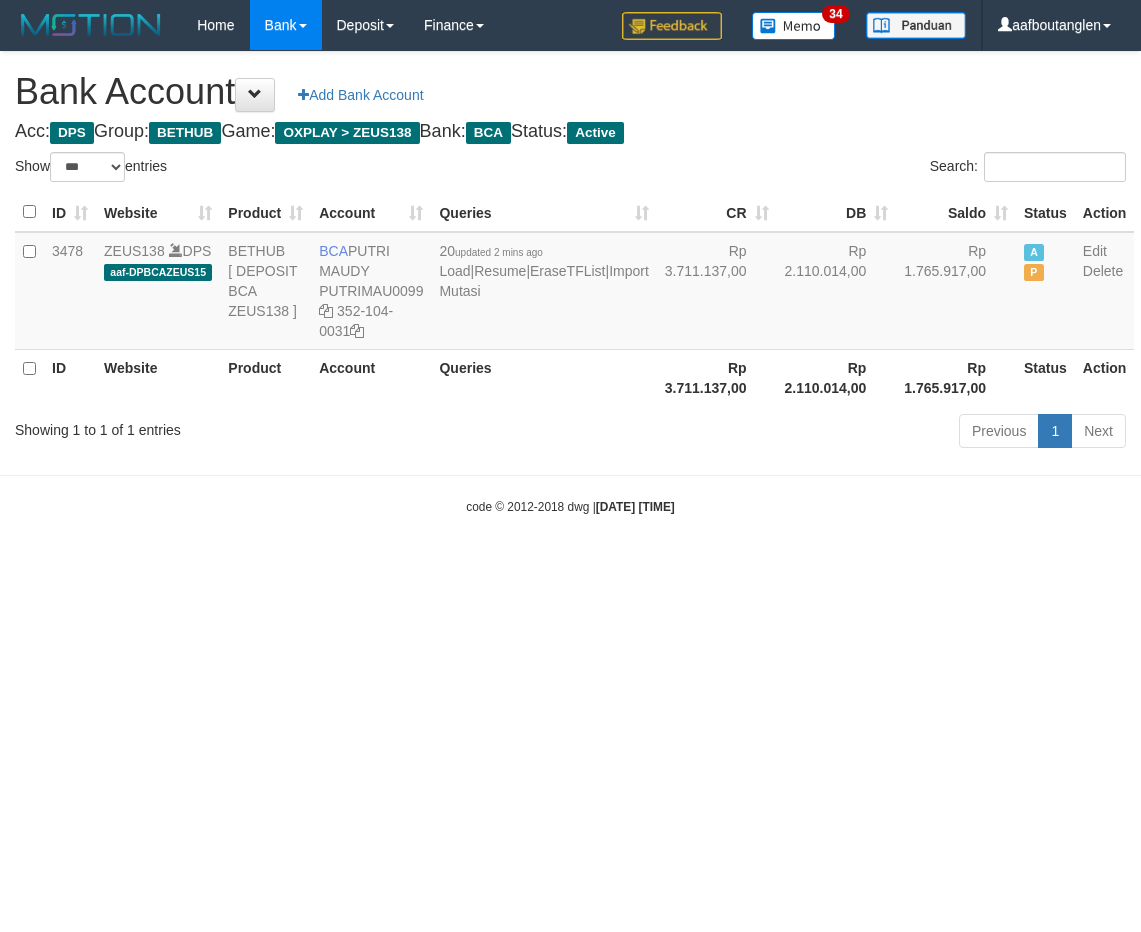 select on "***" 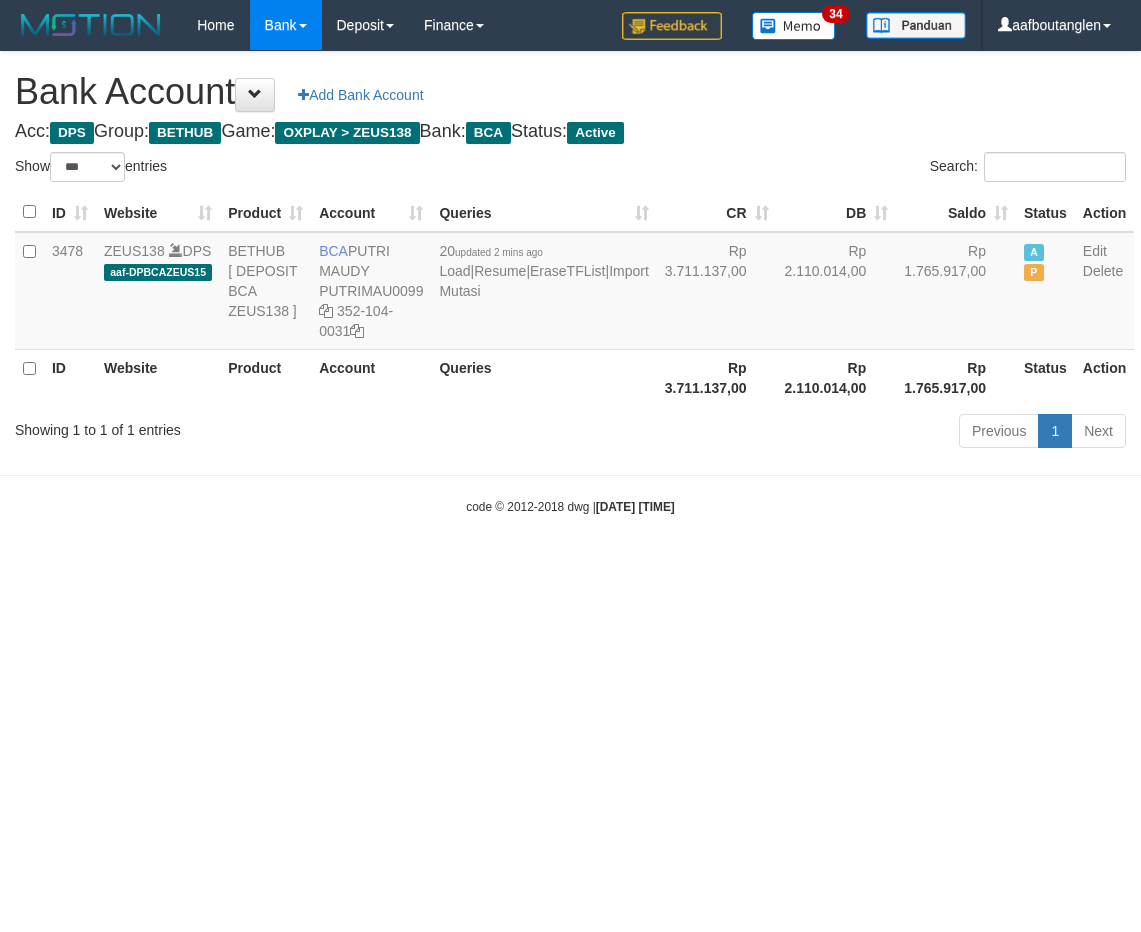 scroll, scrollTop: 0, scrollLeft: 0, axis: both 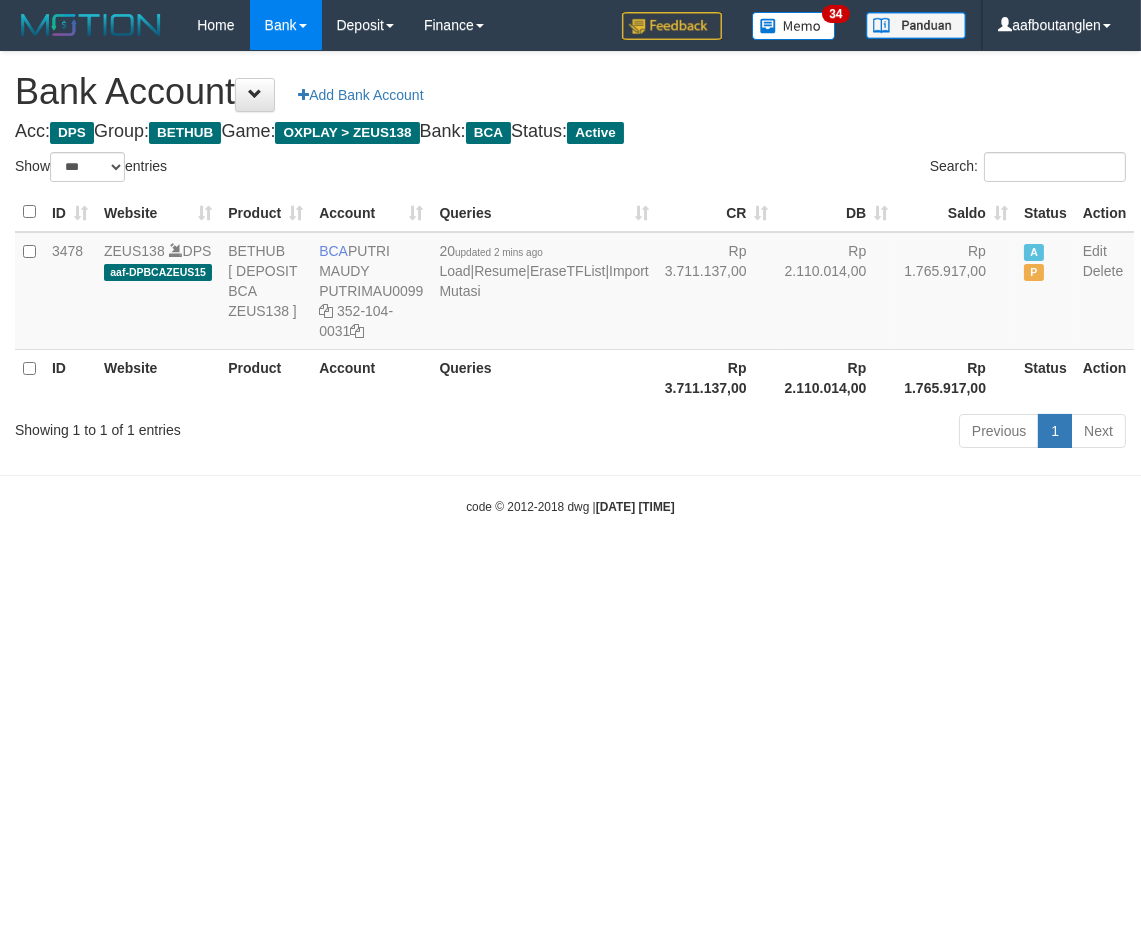 click on "Toggle navigation
Home
Bank
Account List
Deposit
DPS List
History
Note DPS
Finance
Financial Data
aafboutanglen
My Profile
Log Out
34" at bounding box center (570, 283) 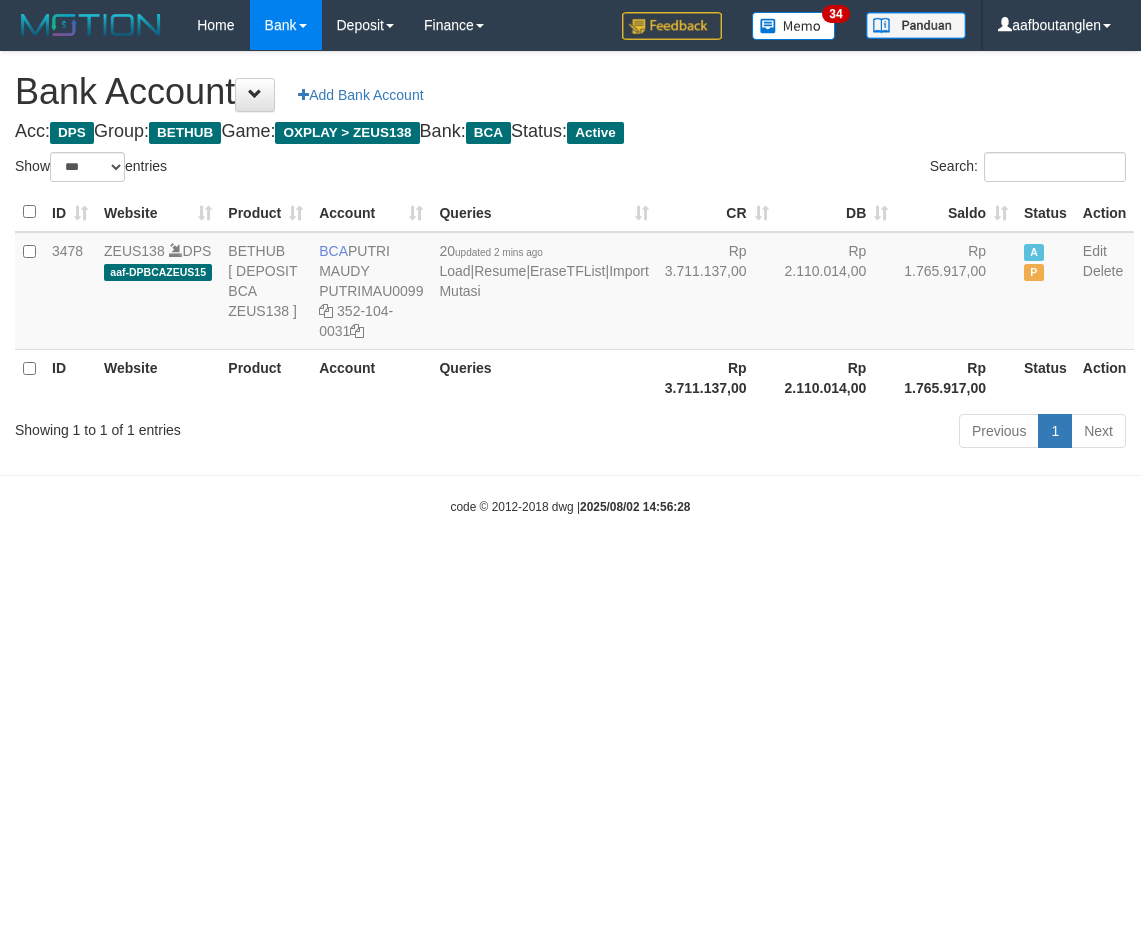 select on "***" 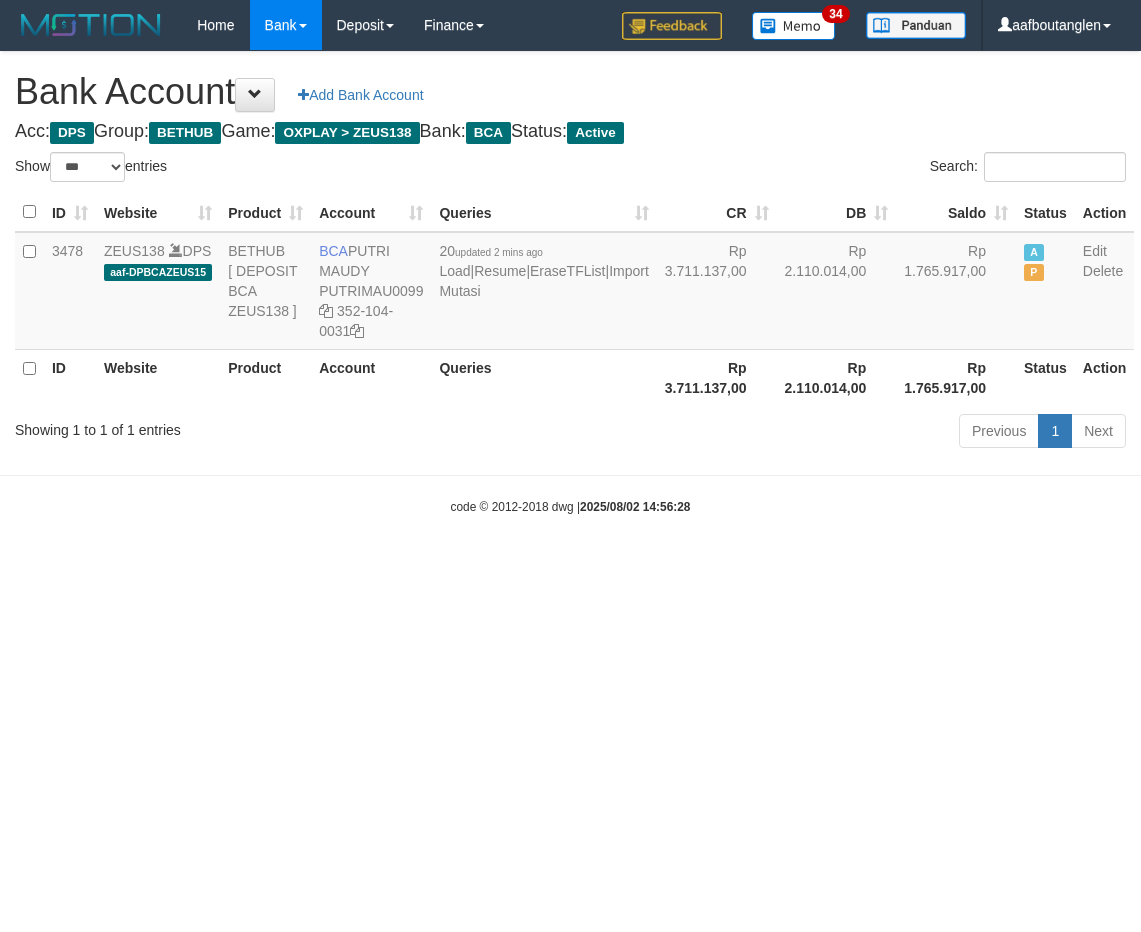 scroll, scrollTop: 0, scrollLeft: 0, axis: both 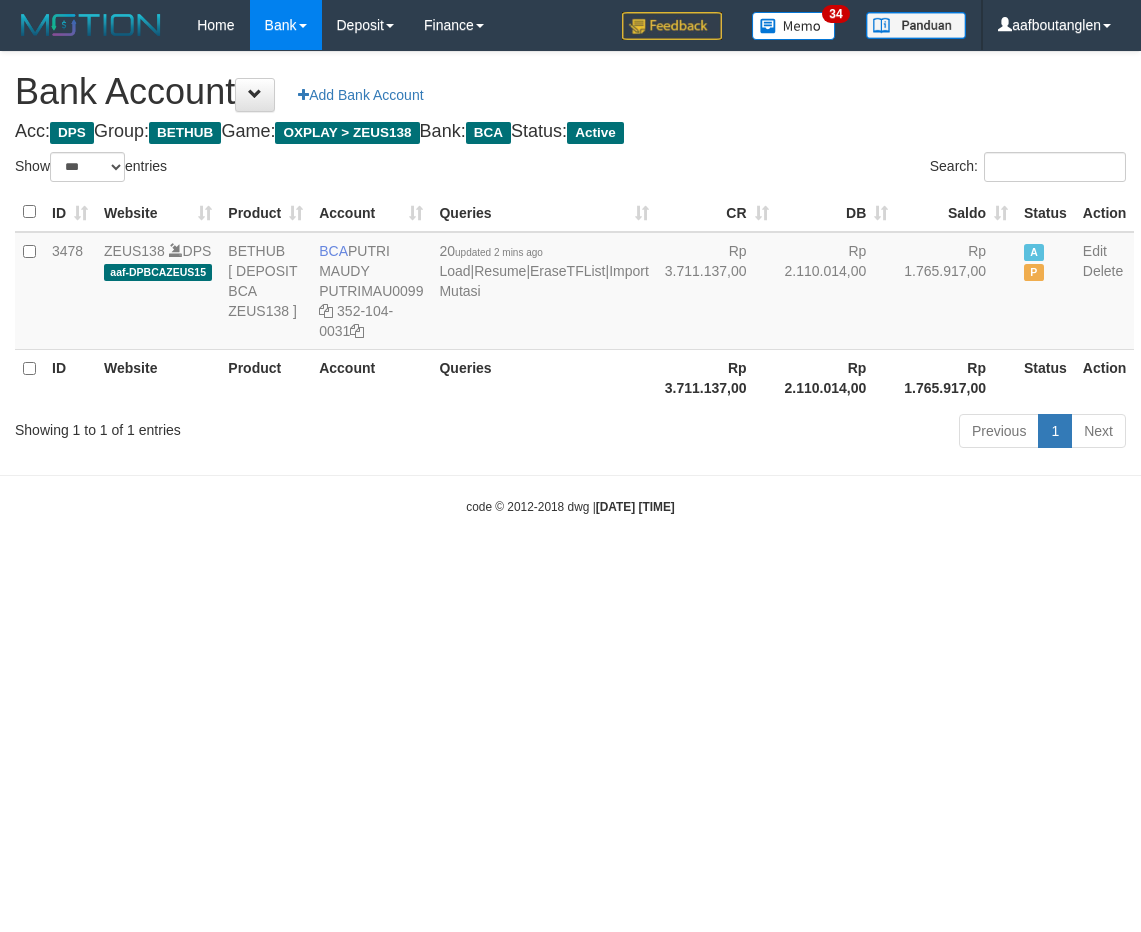 select on "***" 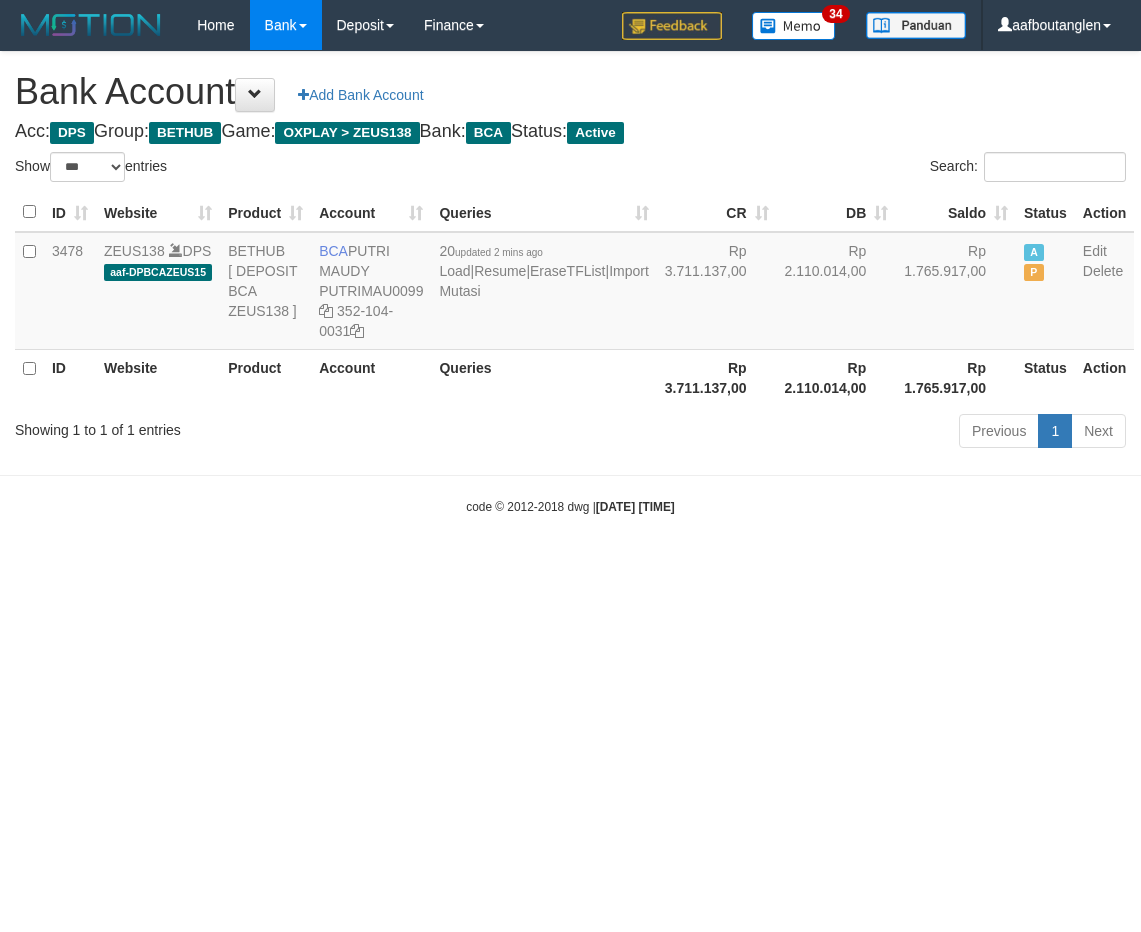 scroll, scrollTop: 0, scrollLeft: 0, axis: both 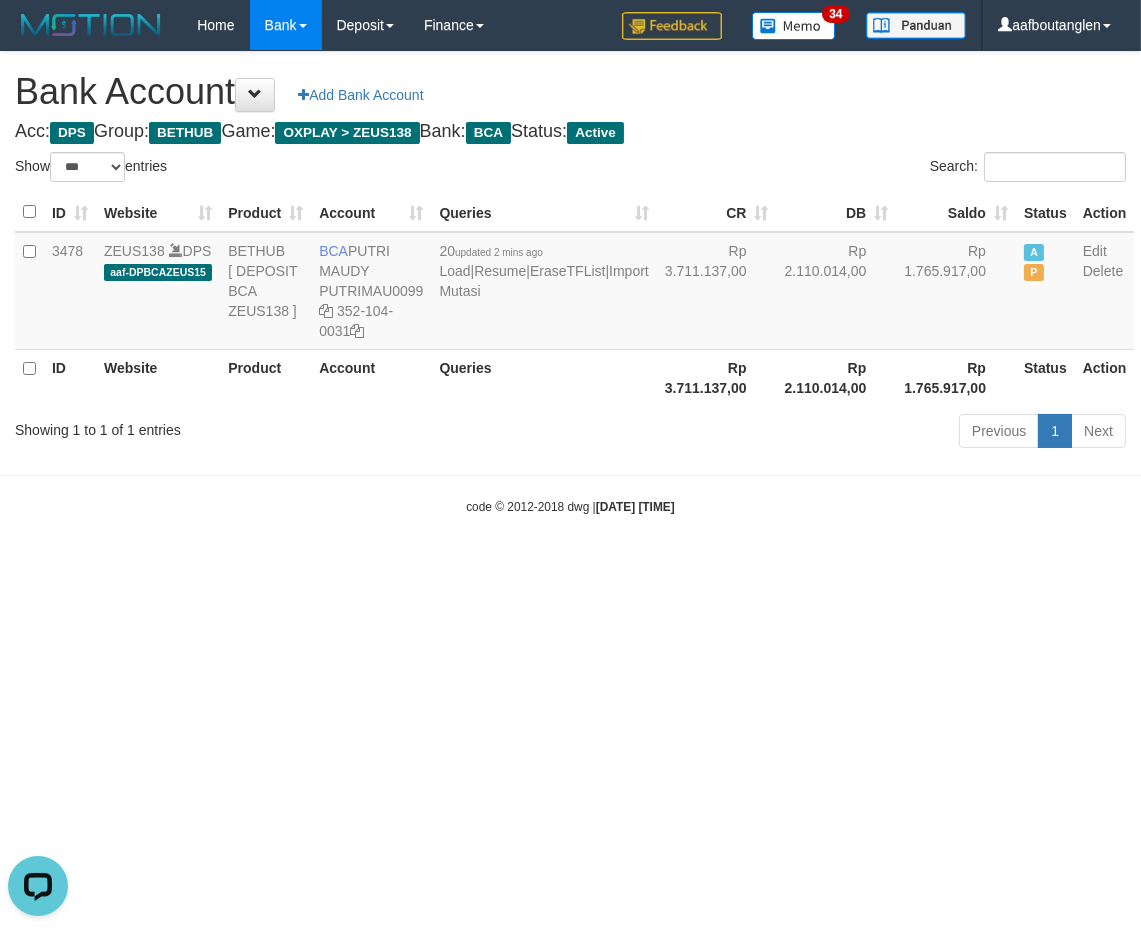 drag, startPoint x: 877, startPoint y: 632, endPoint x: 831, endPoint y: 618, distance: 48.08326 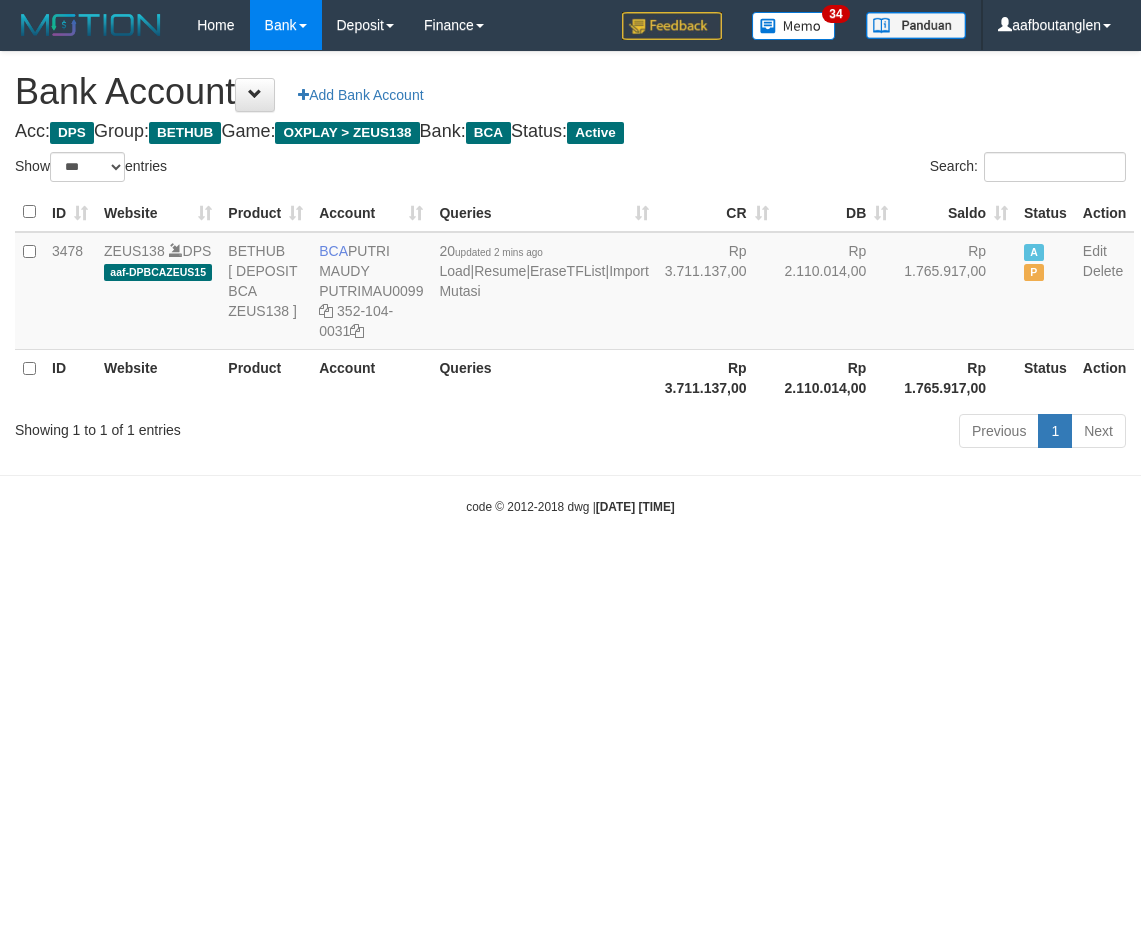 select on "***" 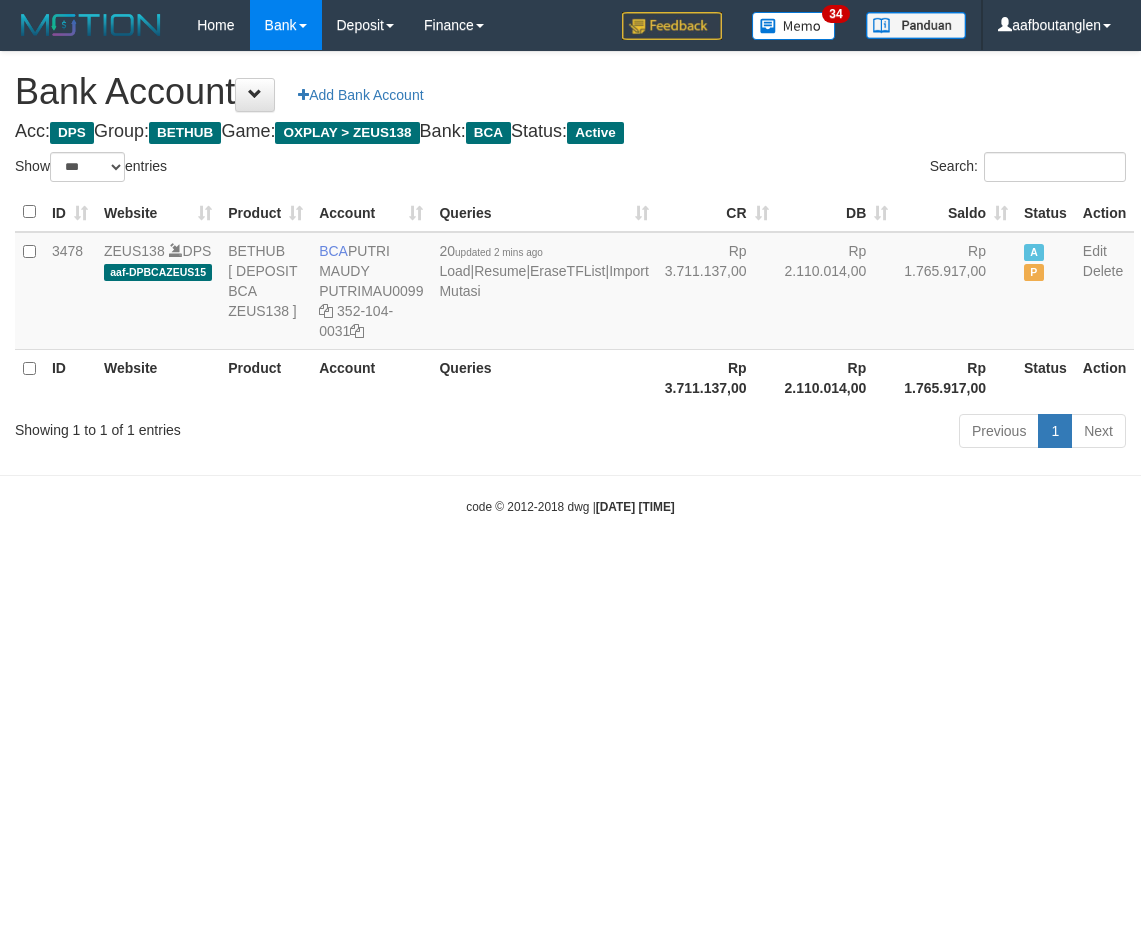 scroll, scrollTop: 0, scrollLeft: 0, axis: both 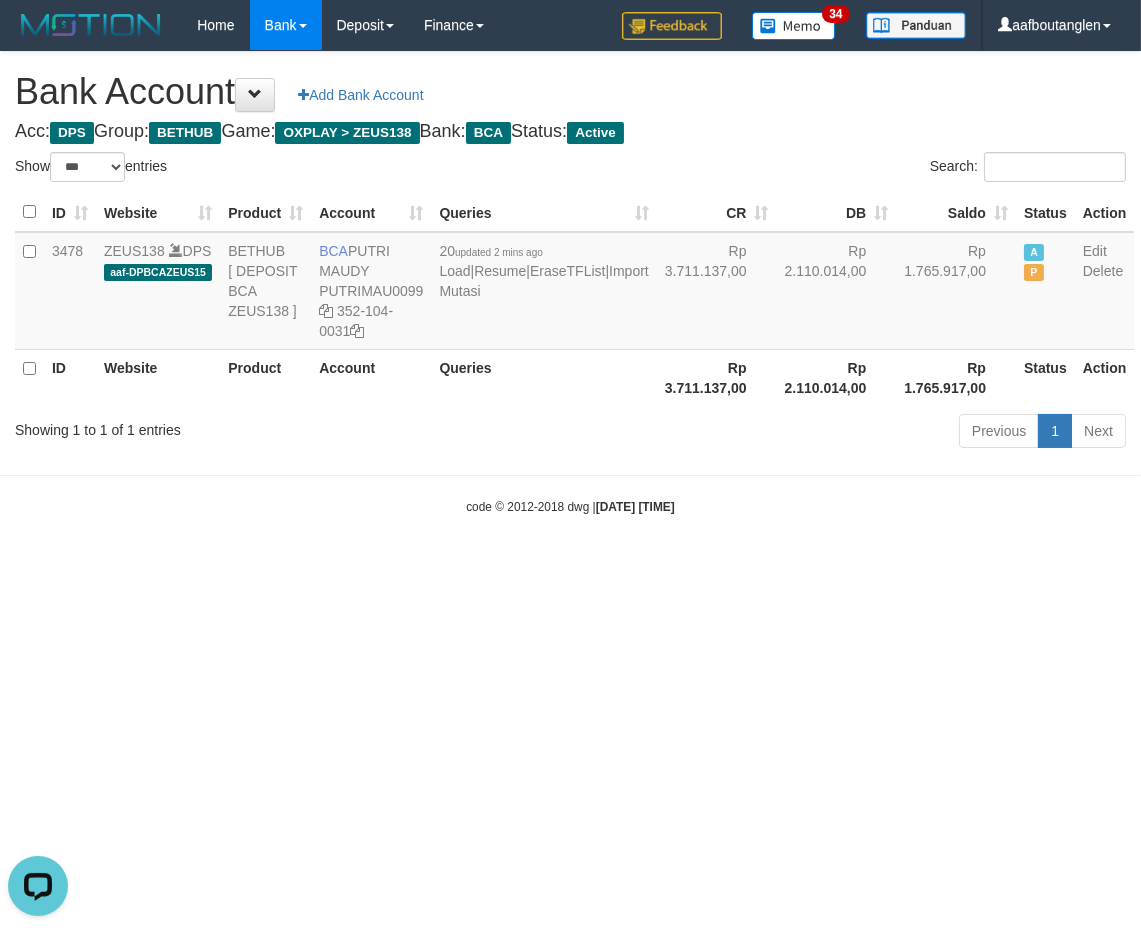 drag, startPoint x: 800, startPoint y: 566, endPoint x: 712, endPoint y: 561, distance: 88.14193 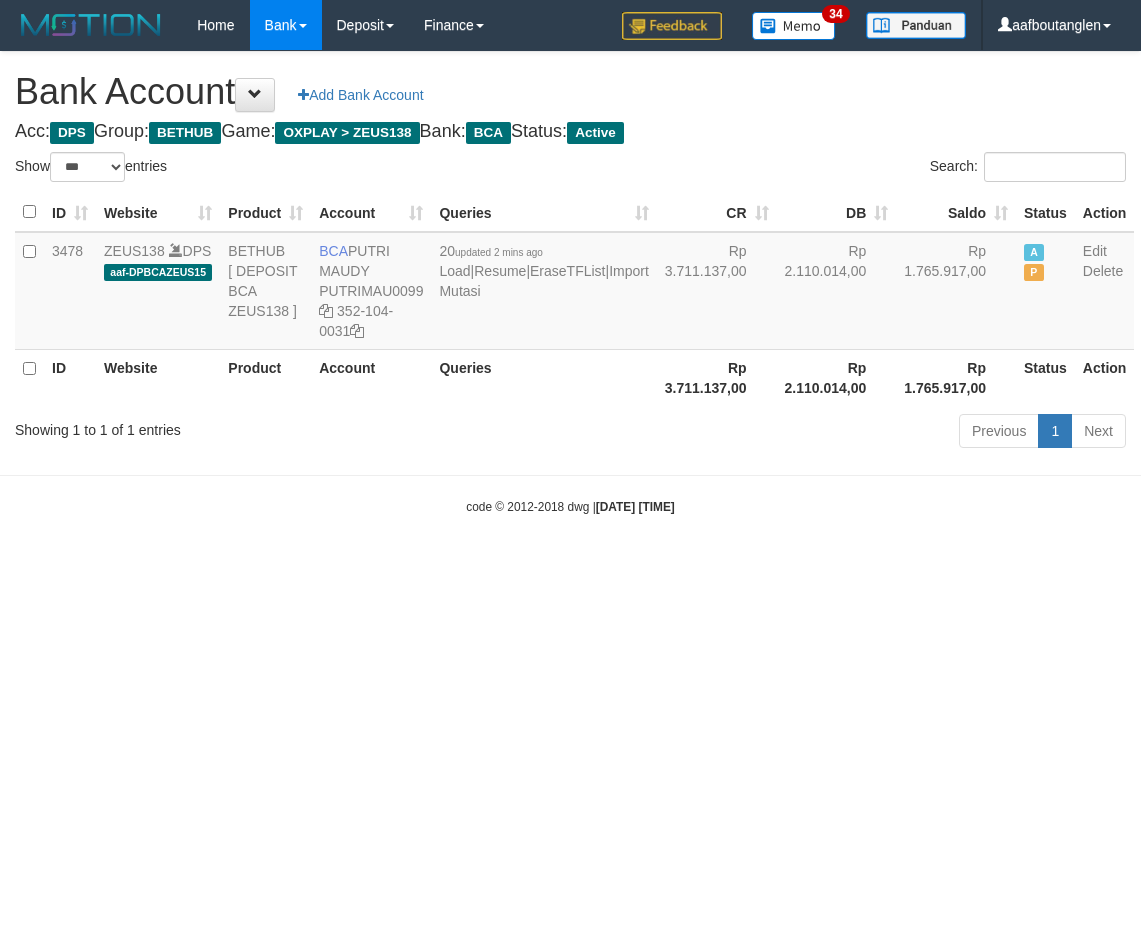 select on "***" 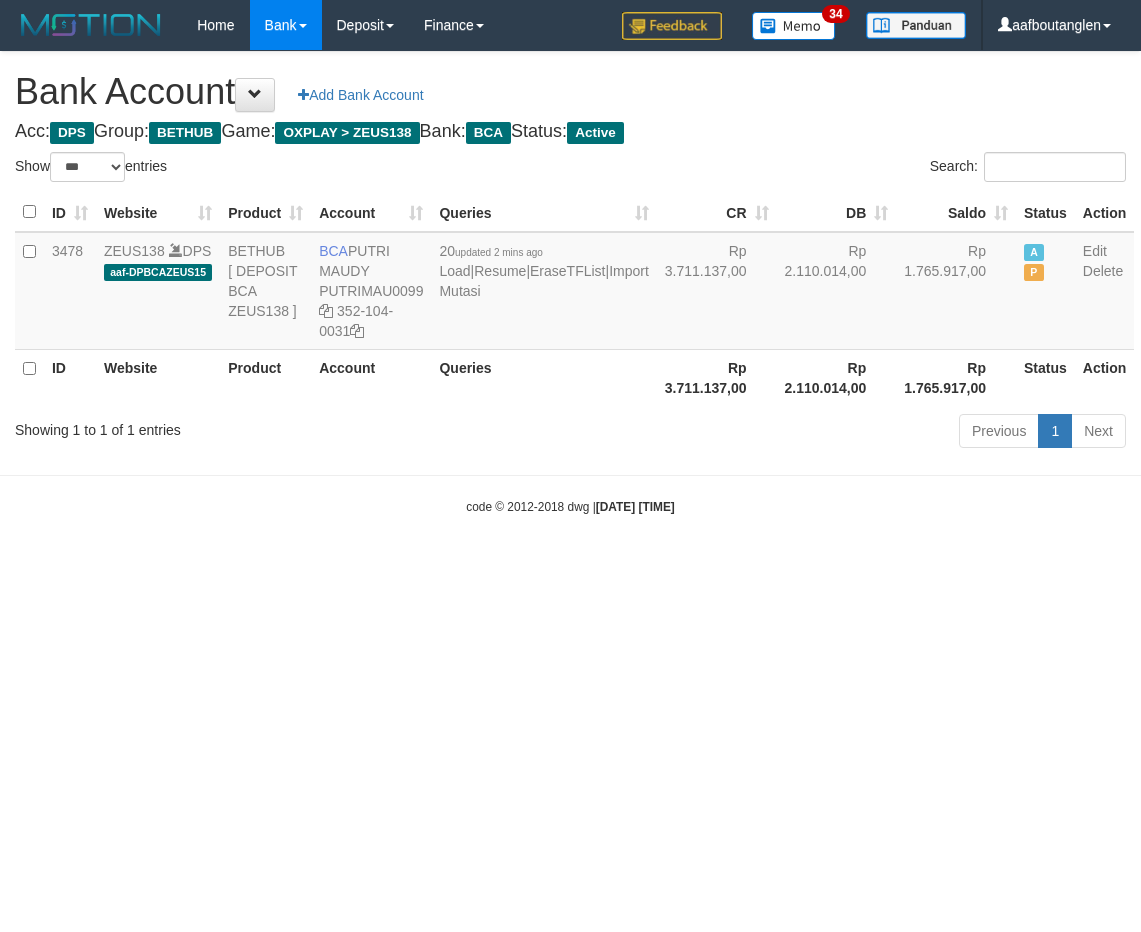 scroll, scrollTop: 0, scrollLeft: 0, axis: both 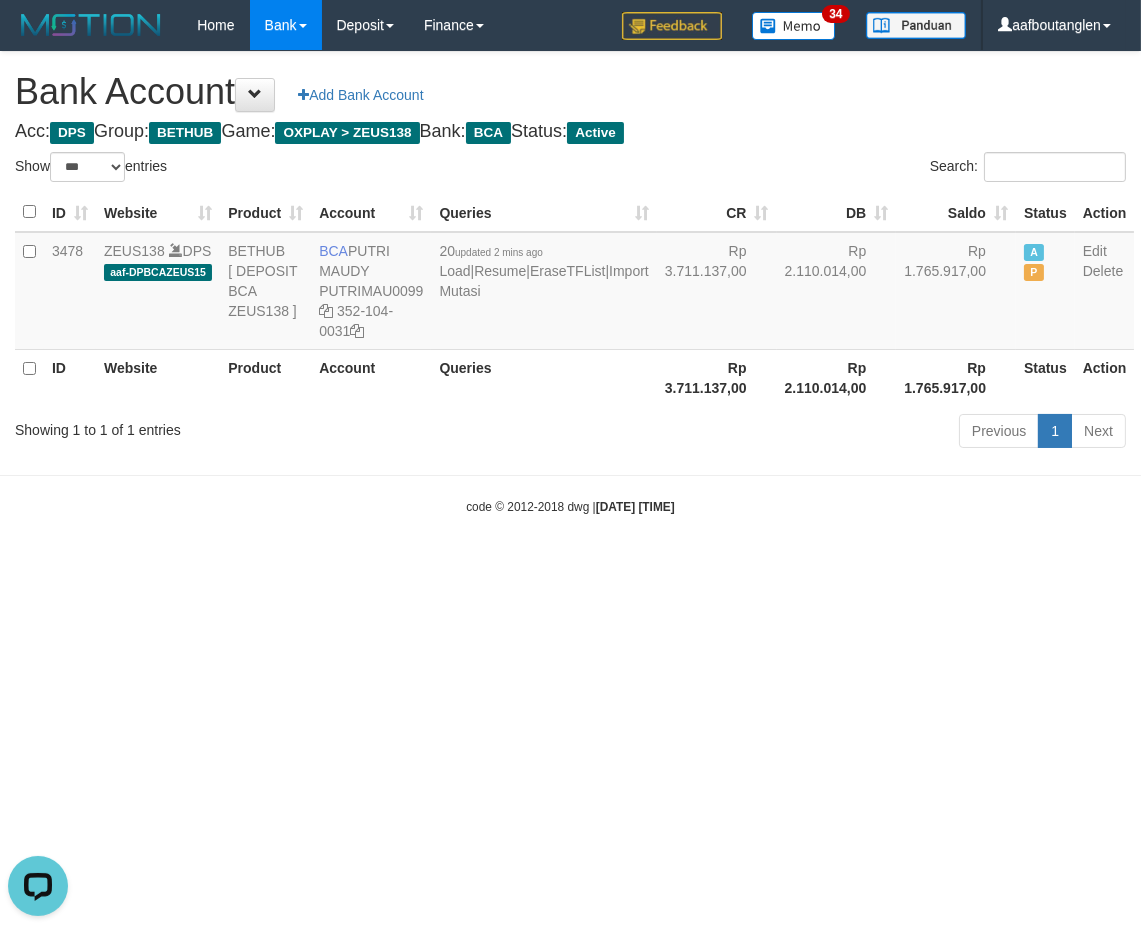 click on "Toggle navigation
Home
Bank
Account List
Deposit
DPS List
History
Note DPS
Finance
Financial Data
aafboutanglen
My Profile
Log Out
34" at bounding box center (570, 283) 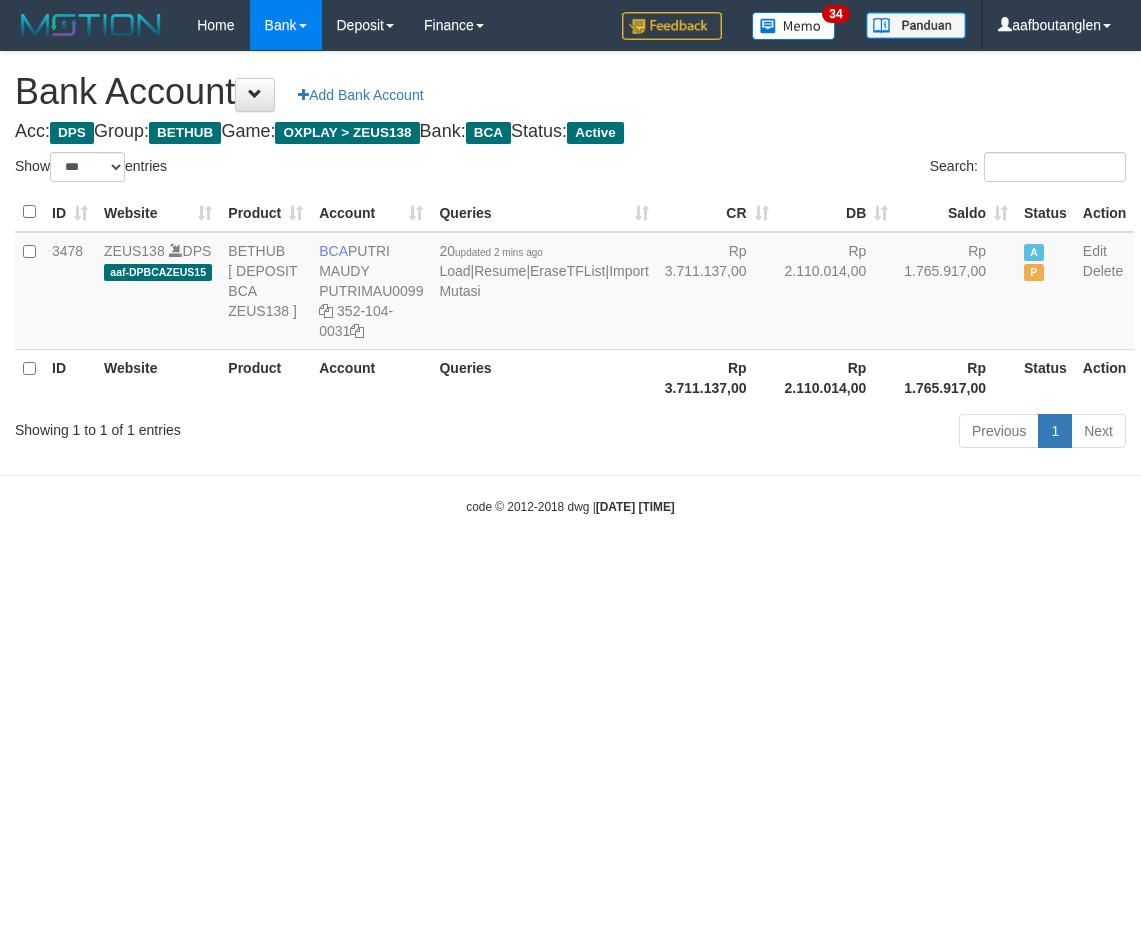 select on "***" 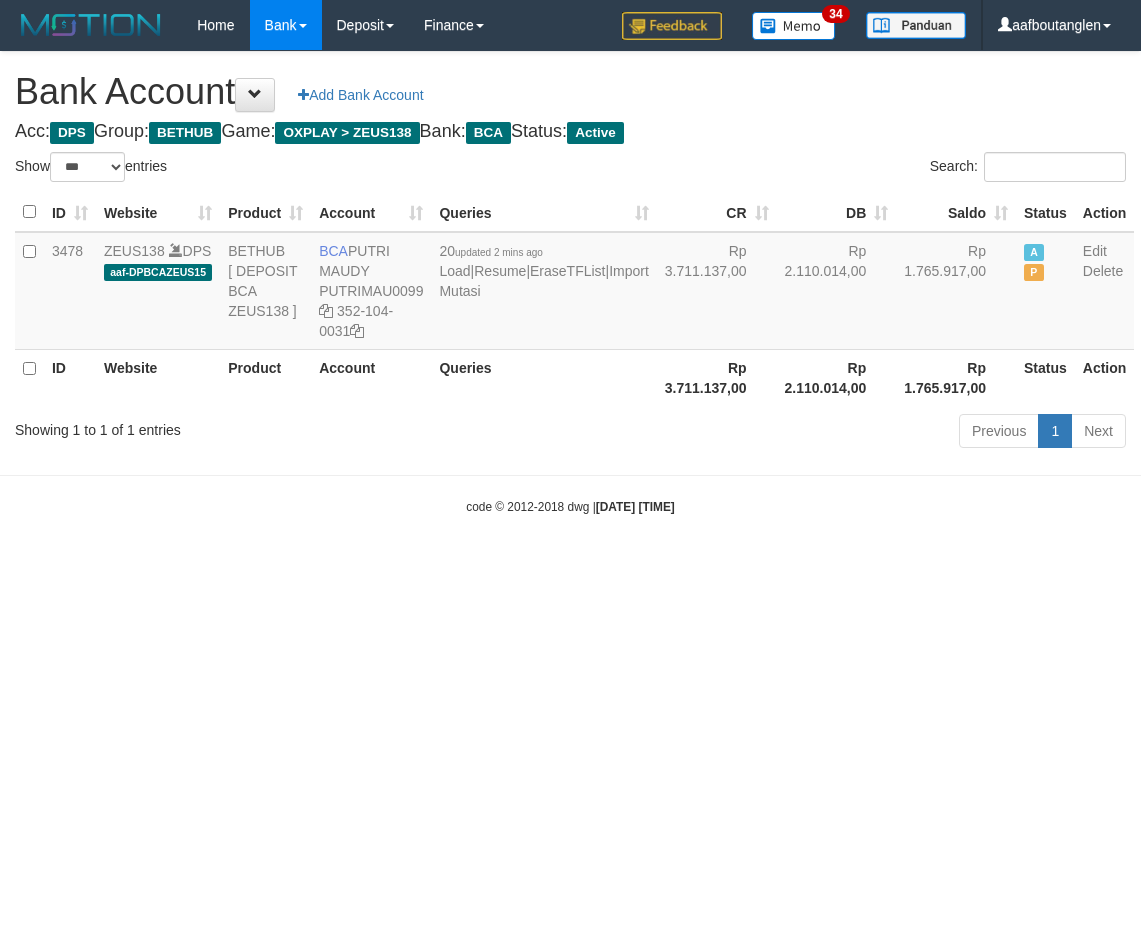 scroll, scrollTop: 0, scrollLeft: 0, axis: both 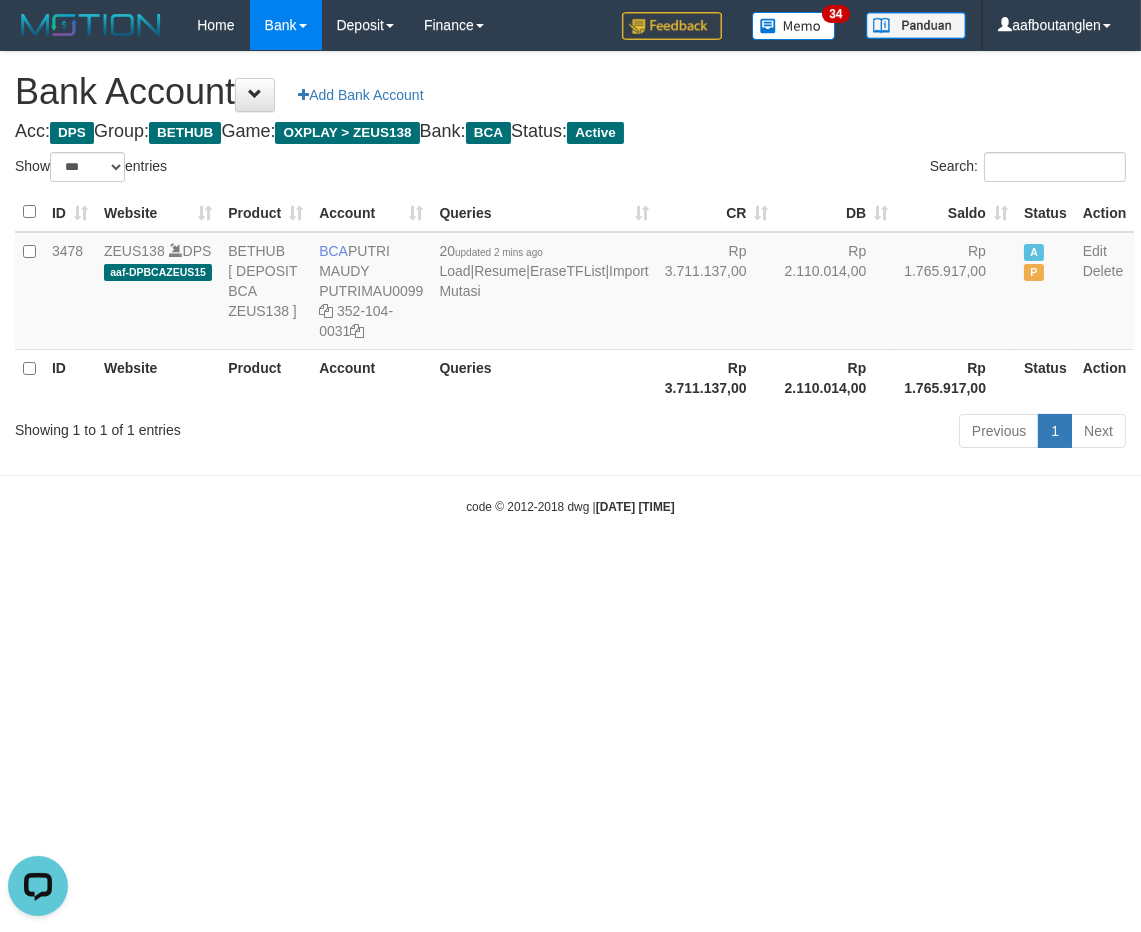 drag, startPoint x: 804, startPoint y: 608, endPoint x: 741, endPoint y: 598, distance: 63.788715 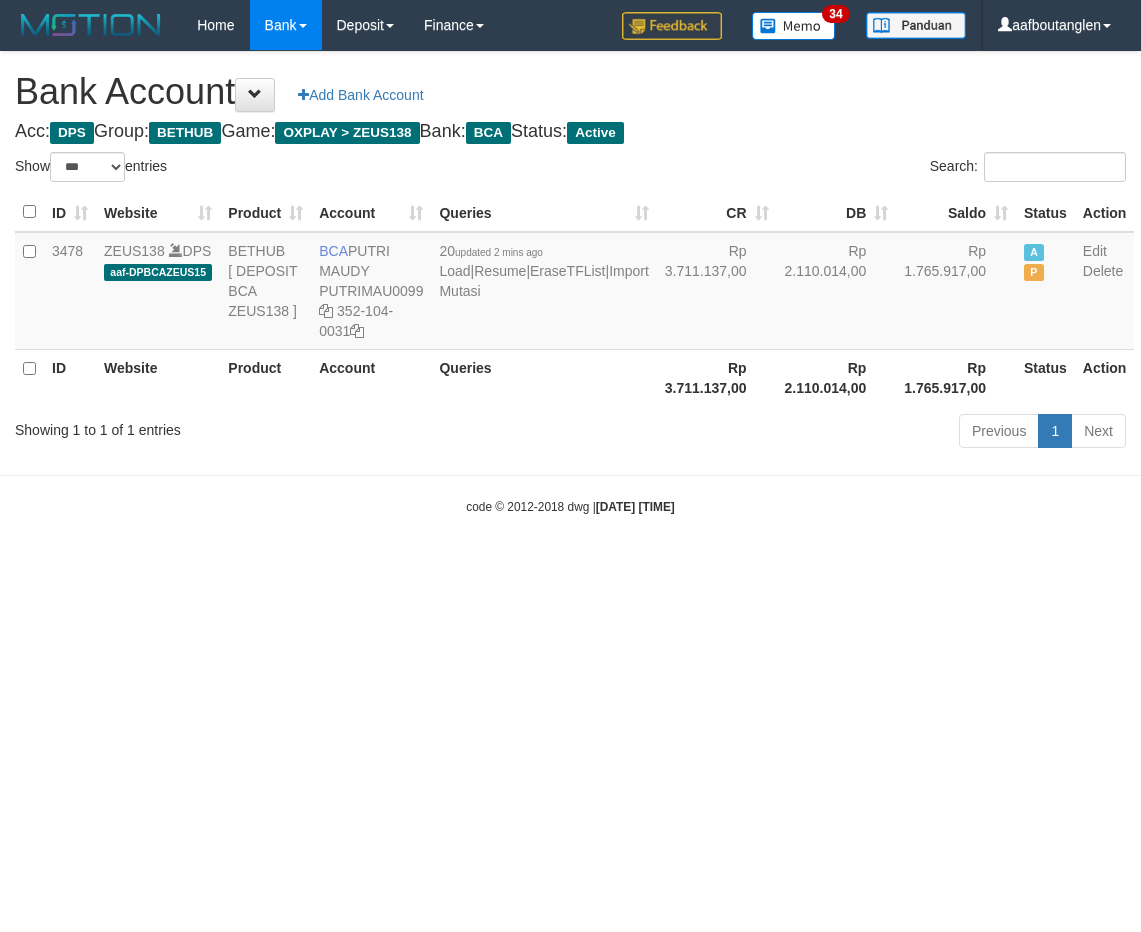 select on "***" 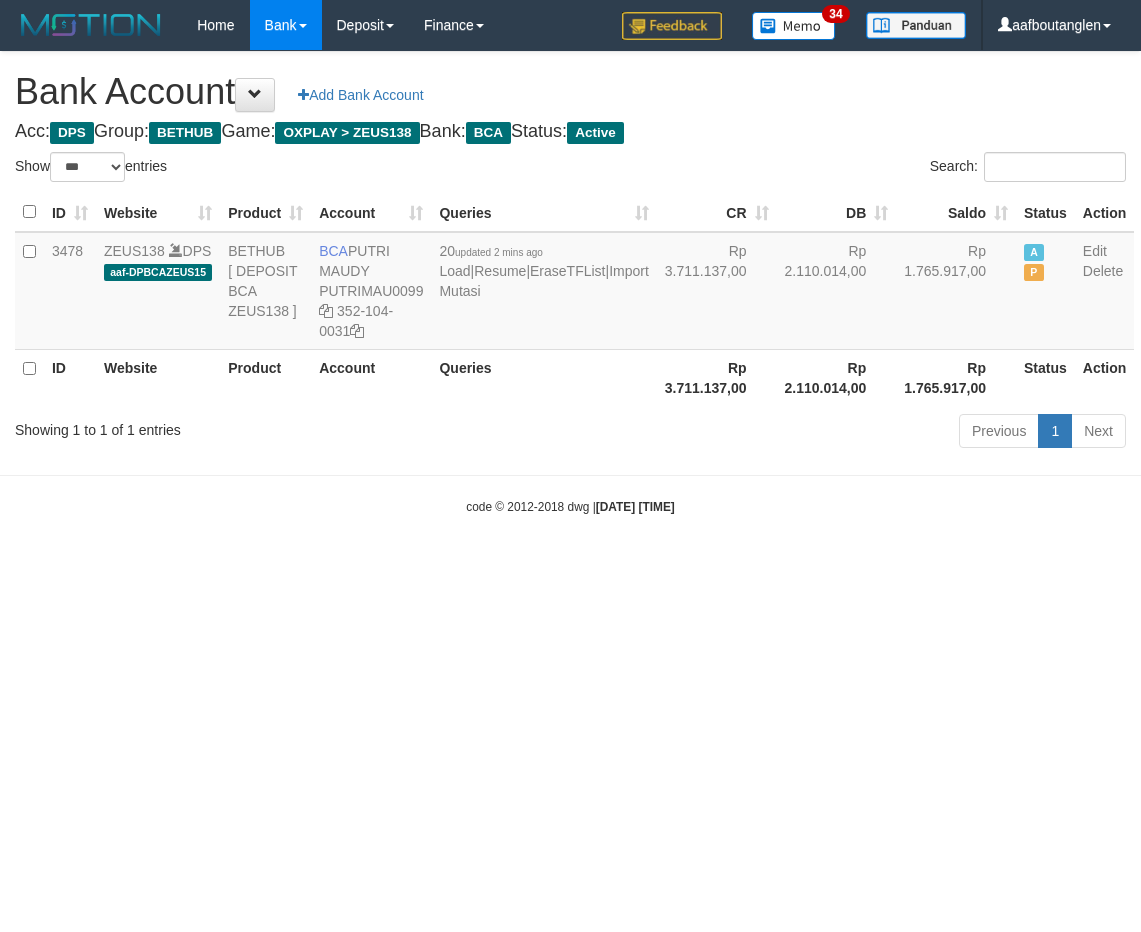 scroll, scrollTop: 0, scrollLeft: 0, axis: both 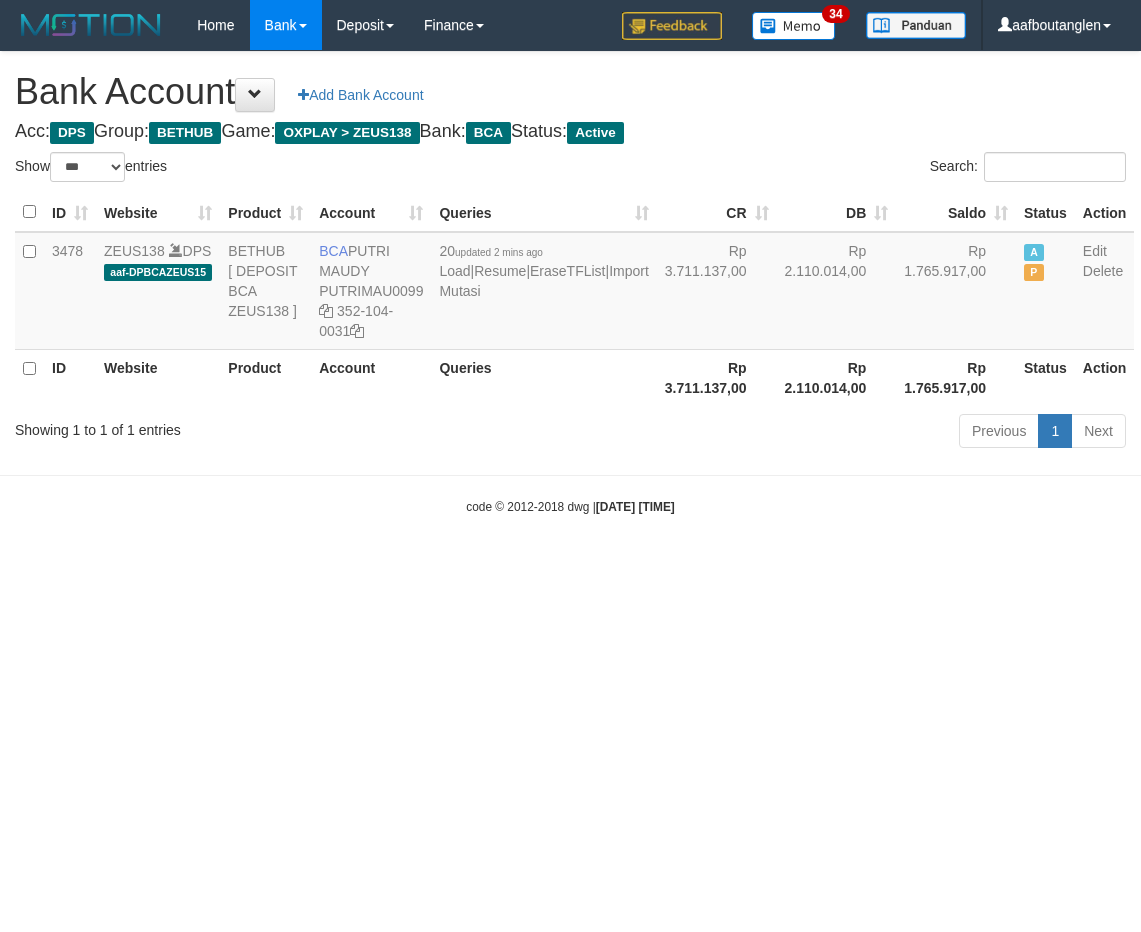 select on "***" 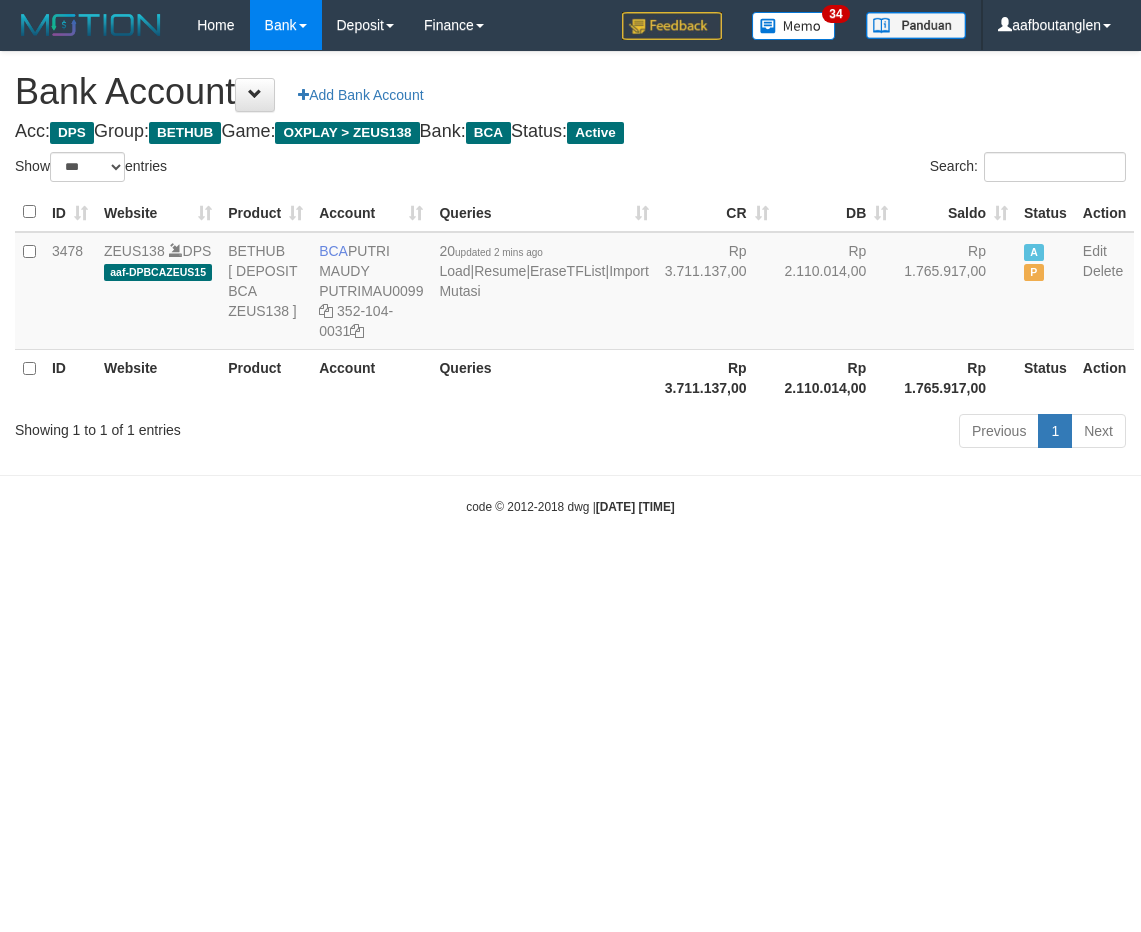 scroll, scrollTop: 0, scrollLeft: 0, axis: both 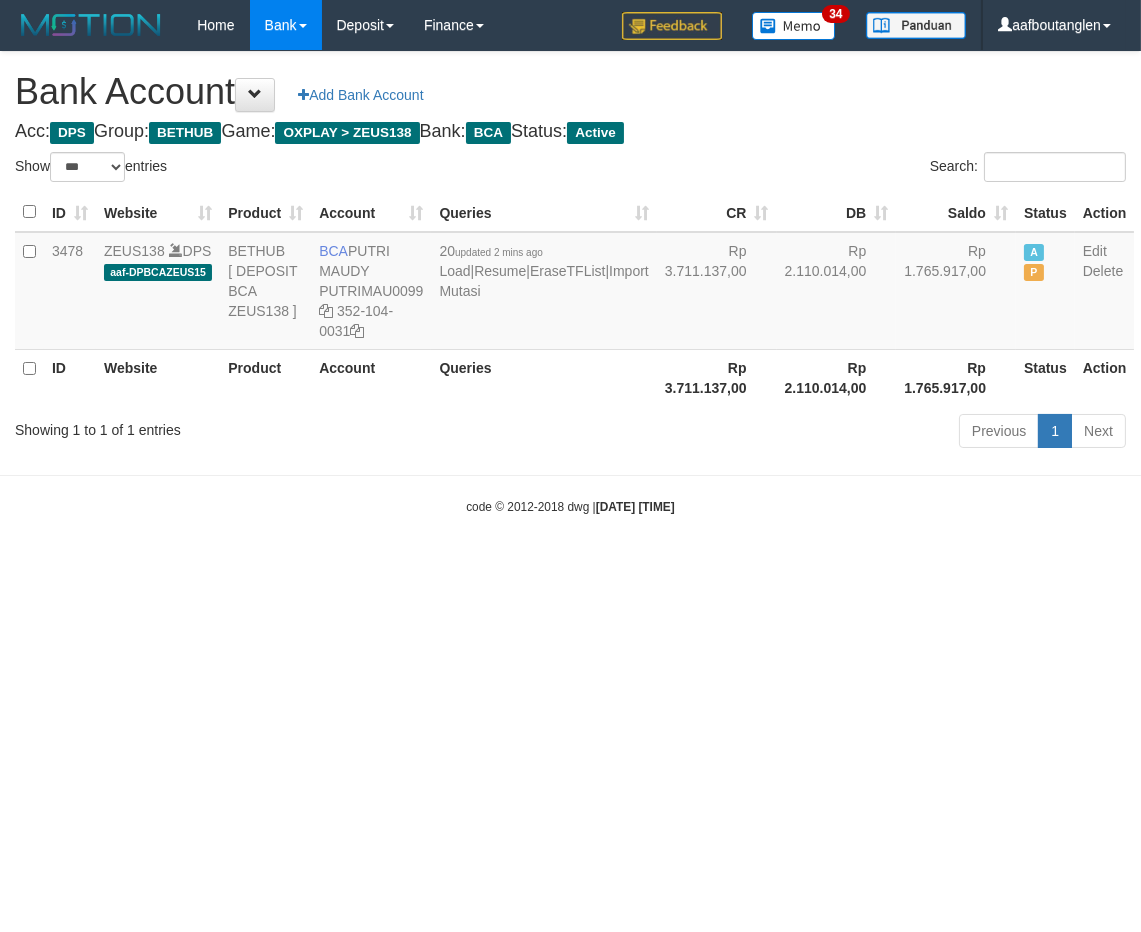 drag, startPoint x: 771, startPoint y: 543, endPoint x: 760, endPoint y: 526, distance: 20.248457 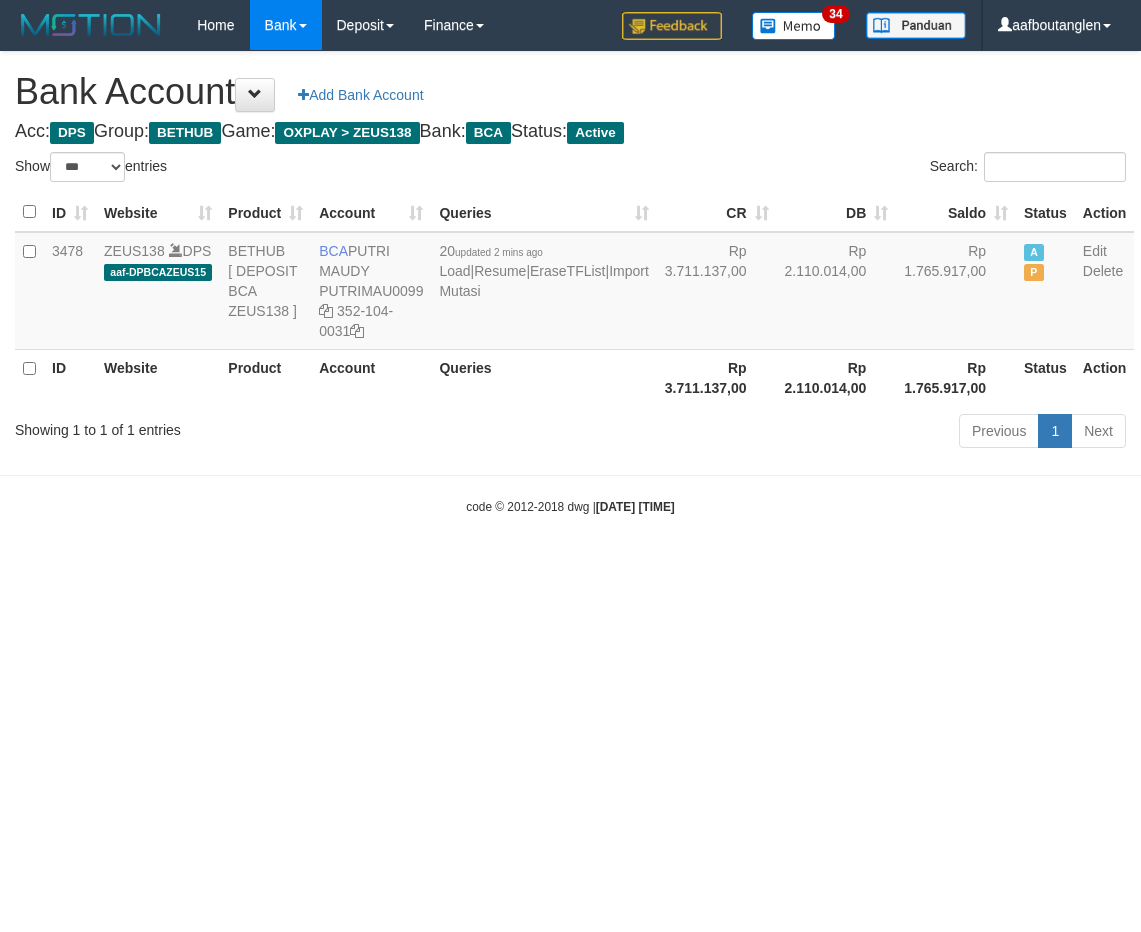 select on "***" 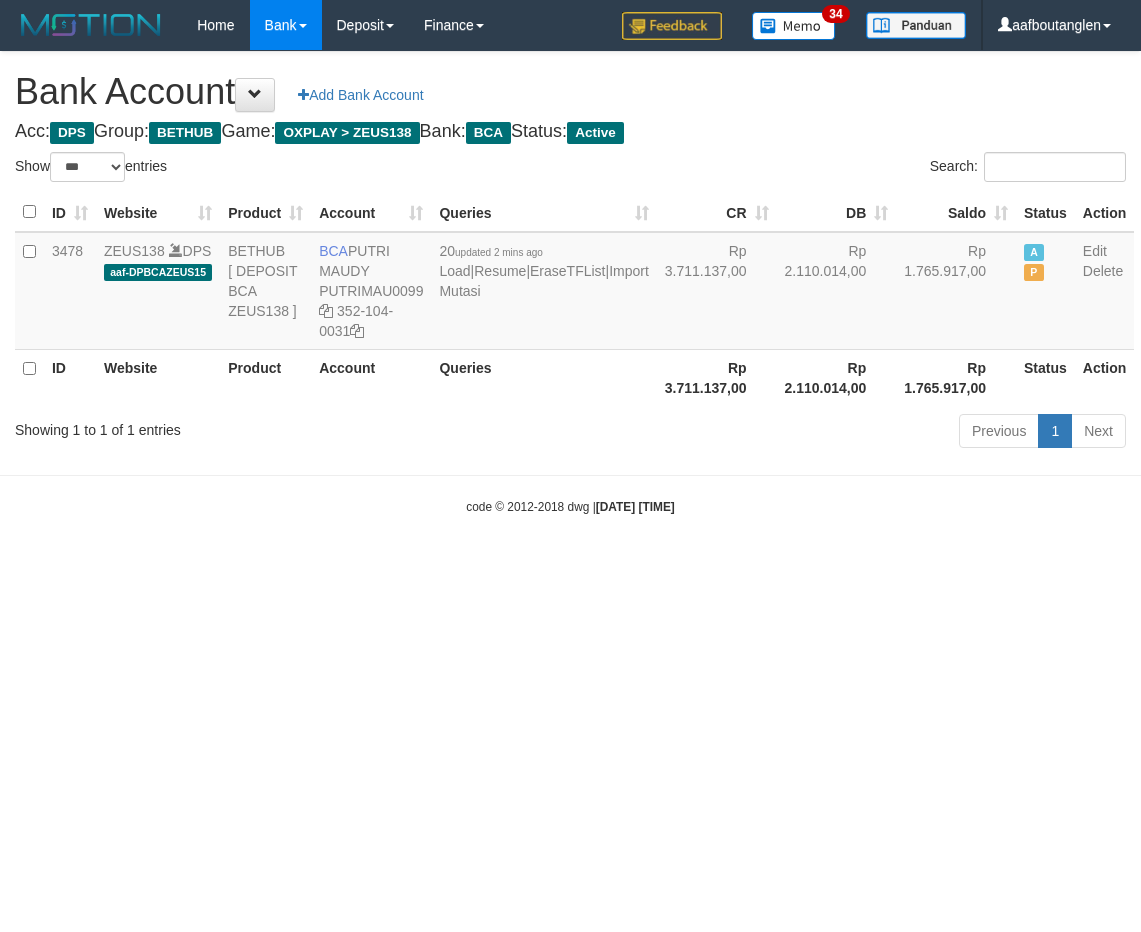 scroll, scrollTop: 0, scrollLeft: 0, axis: both 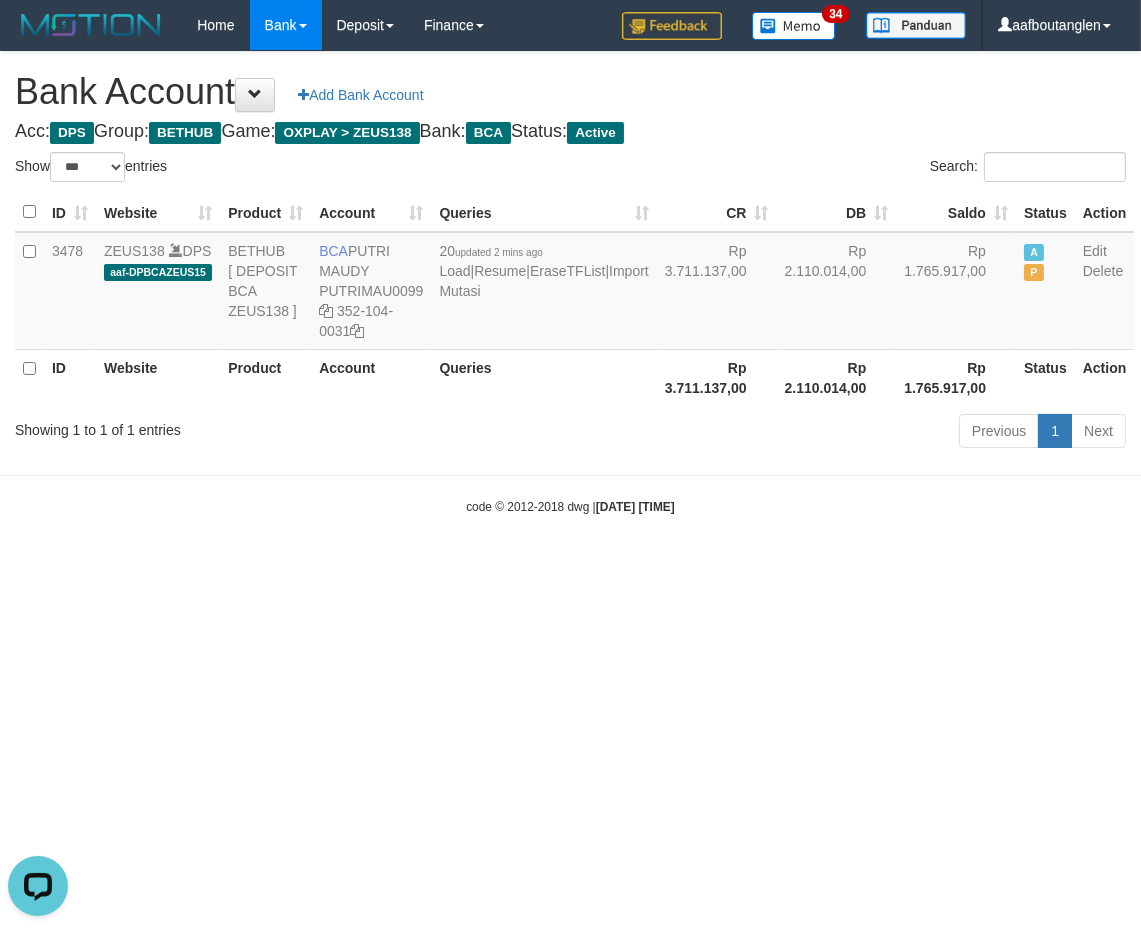 click on "Toggle navigation
Home
Bank
Account List
Deposit
DPS List
History
Note DPS
Finance
Financial Data
aafboutanglen
My Profile
Log Out
34" at bounding box center [570, 283] 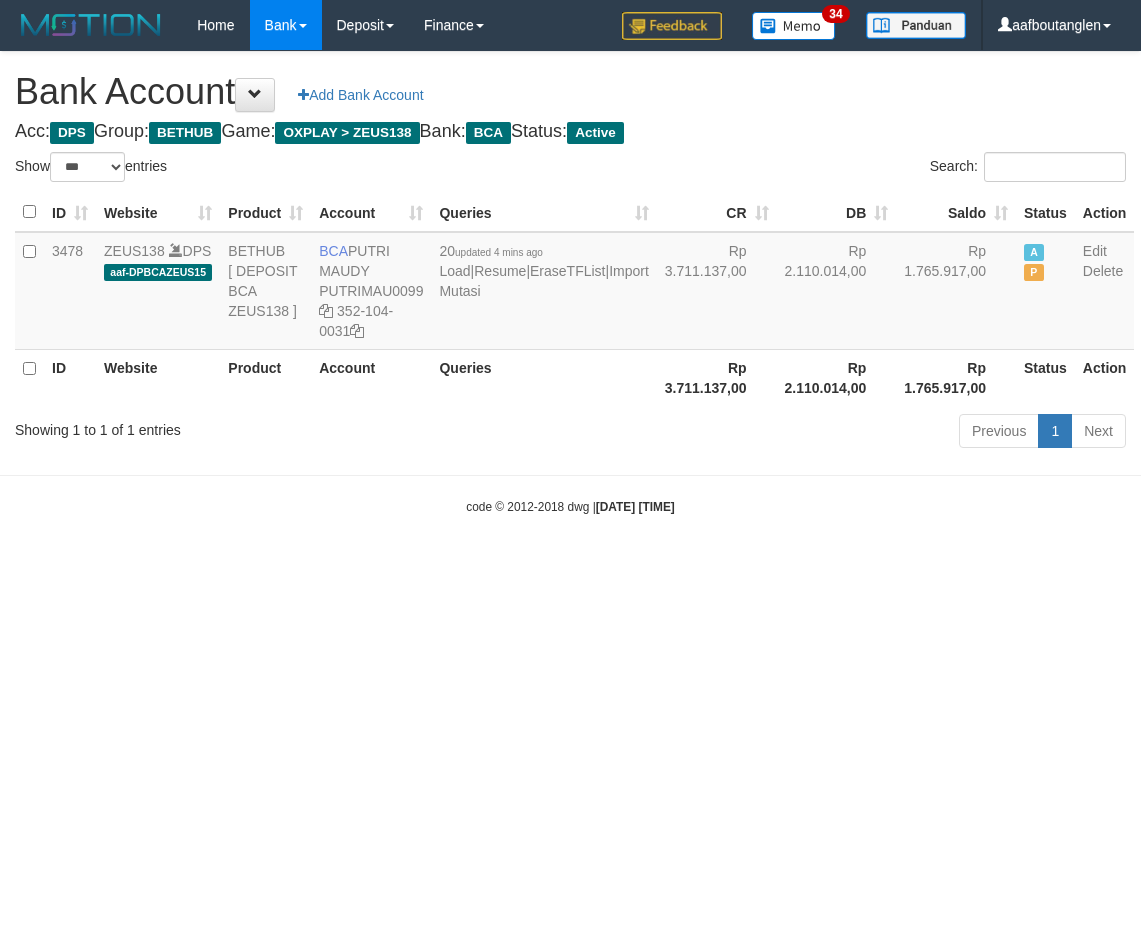 select on "***" 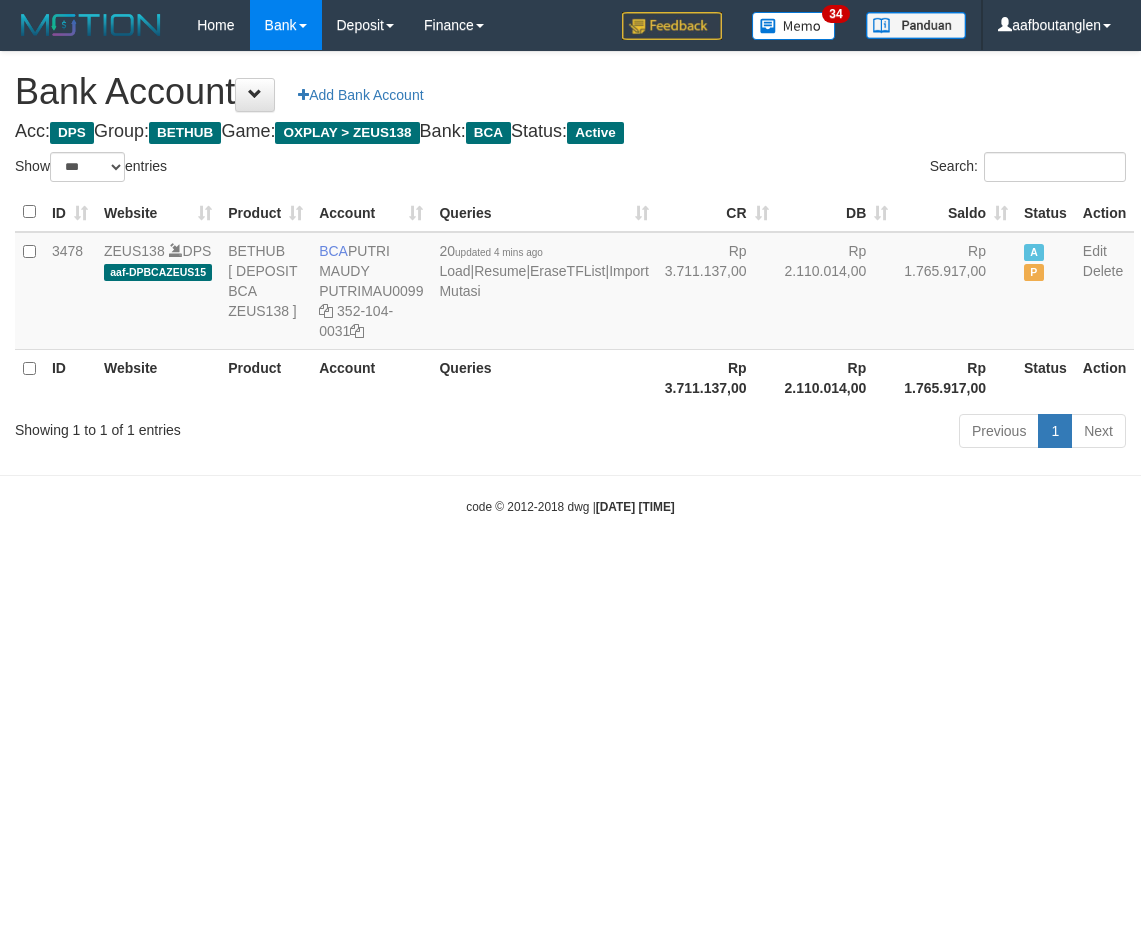 scroll, scrollTop: 0, scrollLeft: 0, axis: both 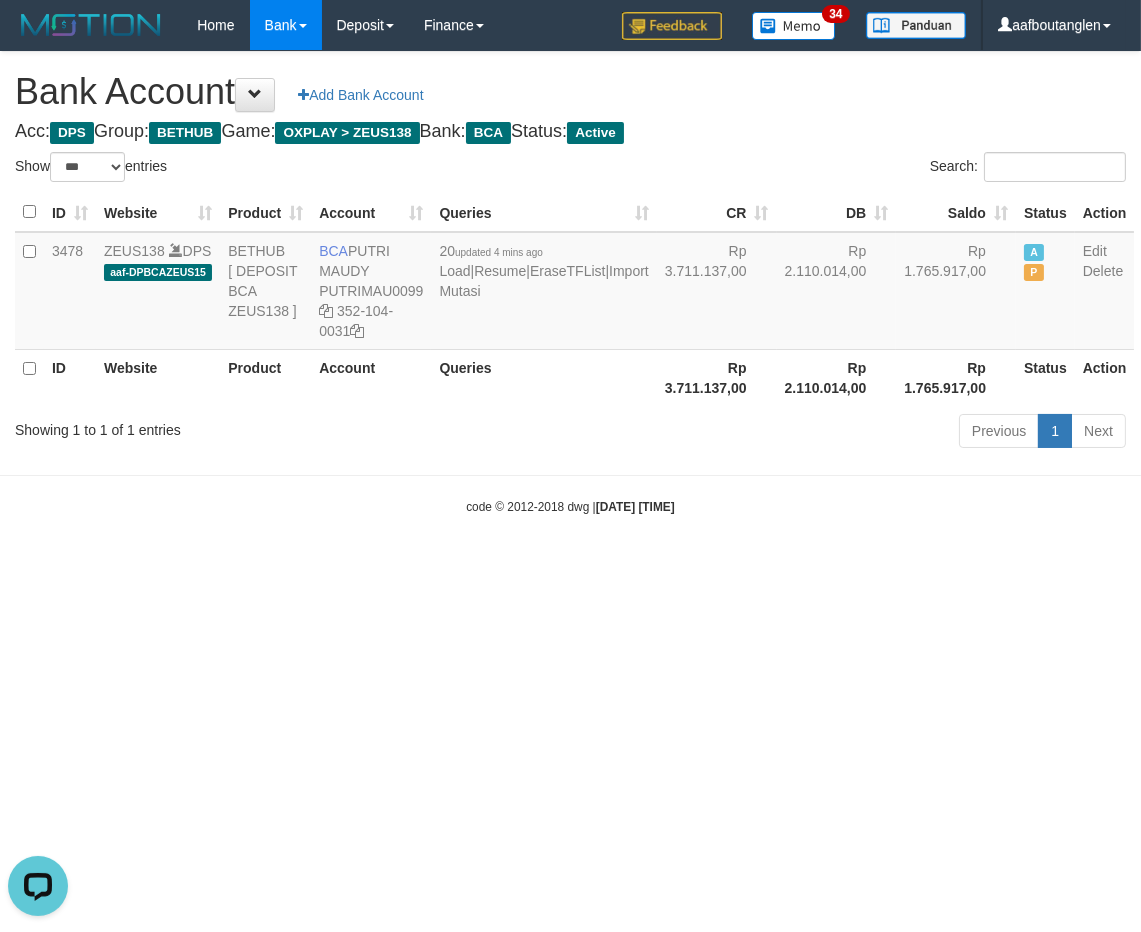 drag, startPoint x: 76, startPoint y: 656, endPoint x: 104, endPoint y: 643, distance: 30.870699 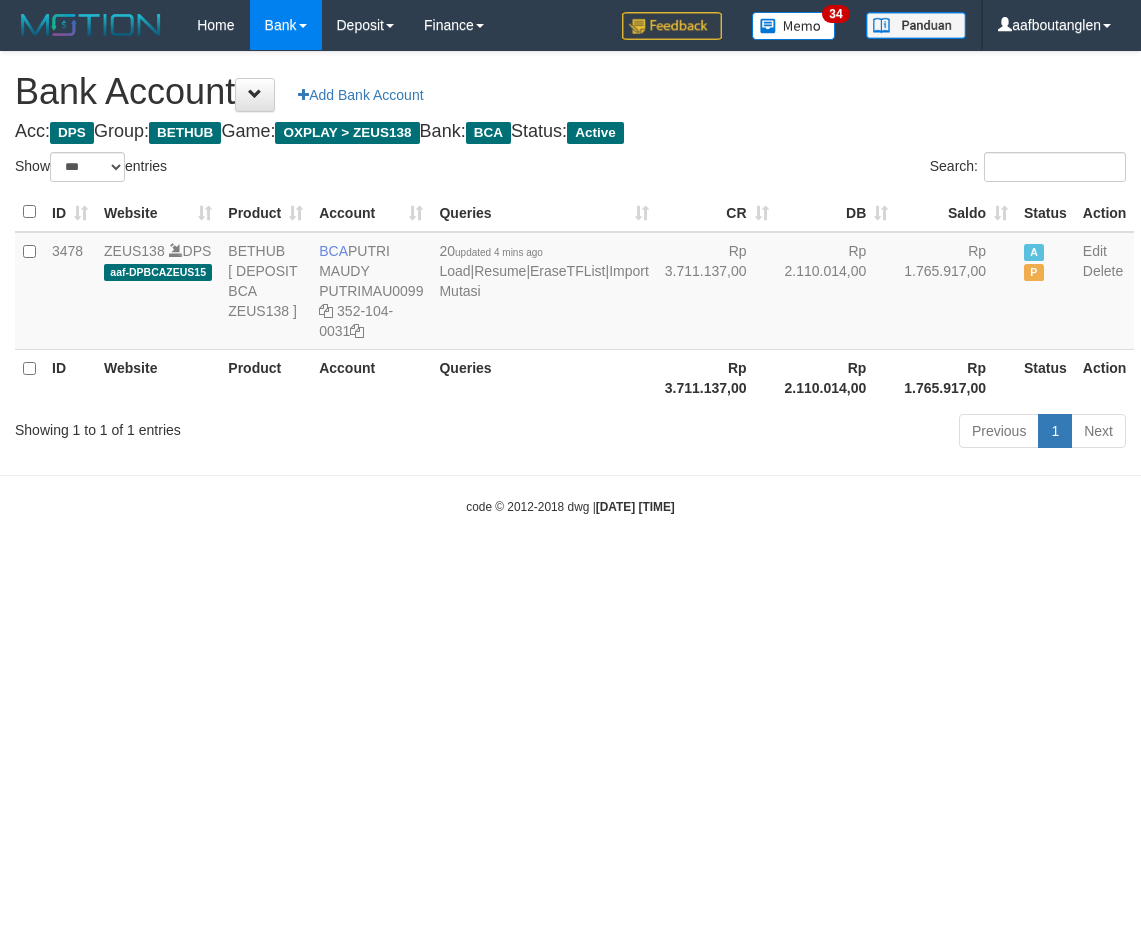 select on "***" 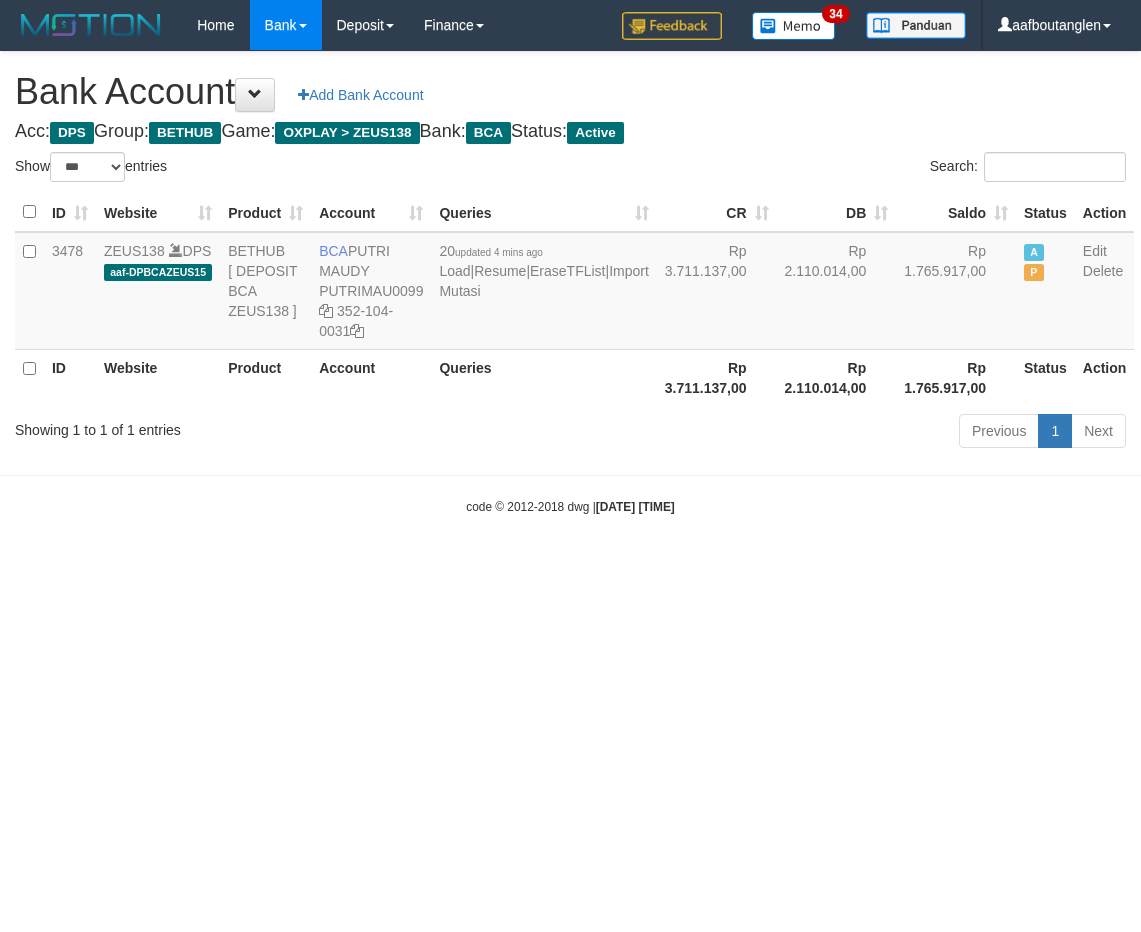 scroll, scrollTop: 0, scrollLeft: 0, axis: both 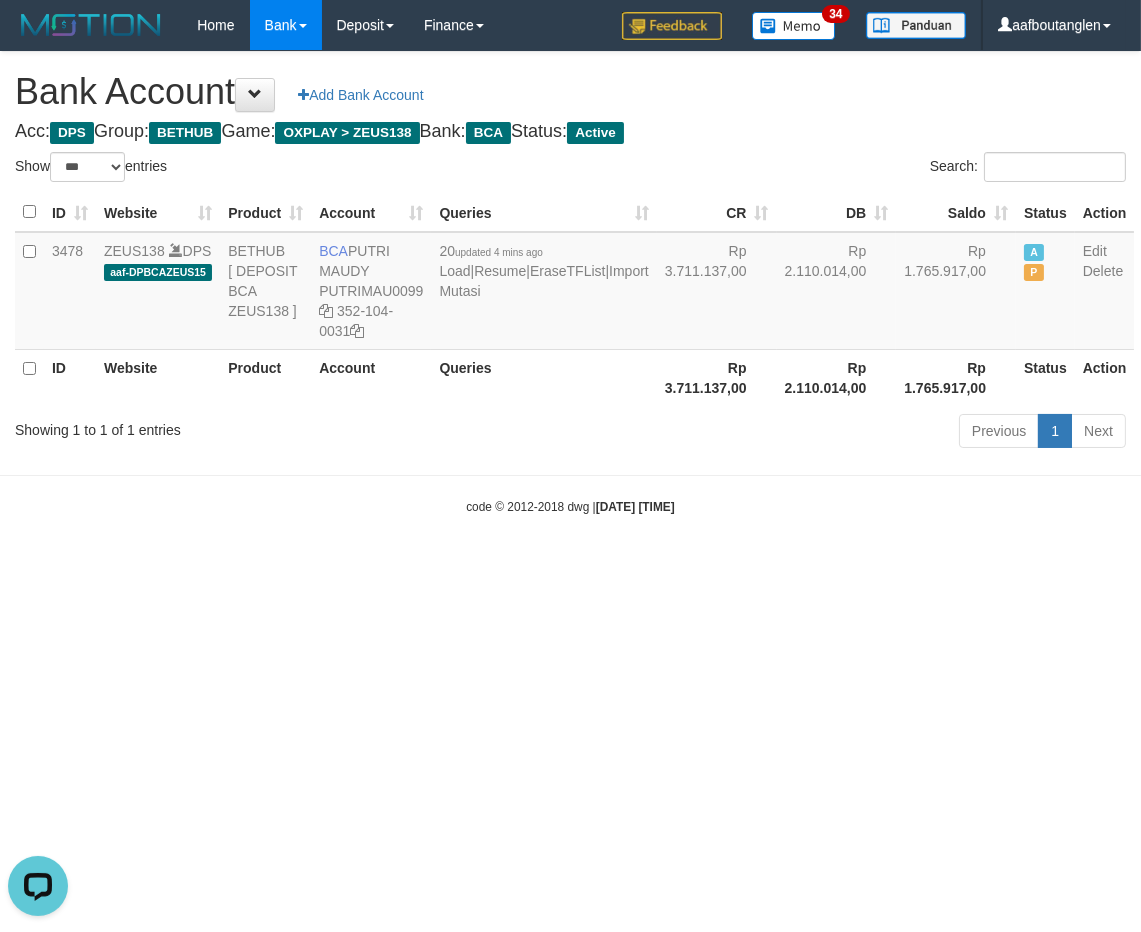 drag, startPoint x: 788, startPoint y: 616, endPoint x: 774, endPoint y: 620, distance: 14.56022 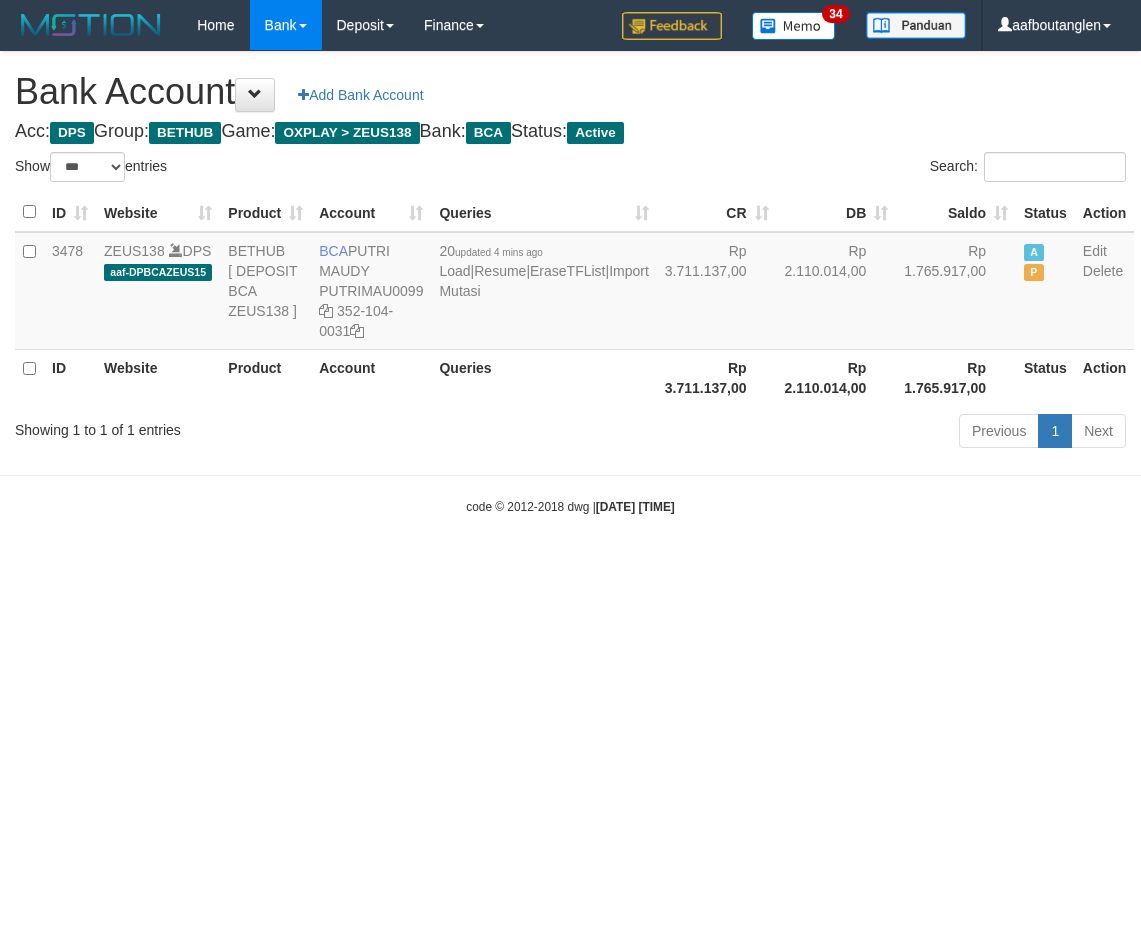 select on "***" 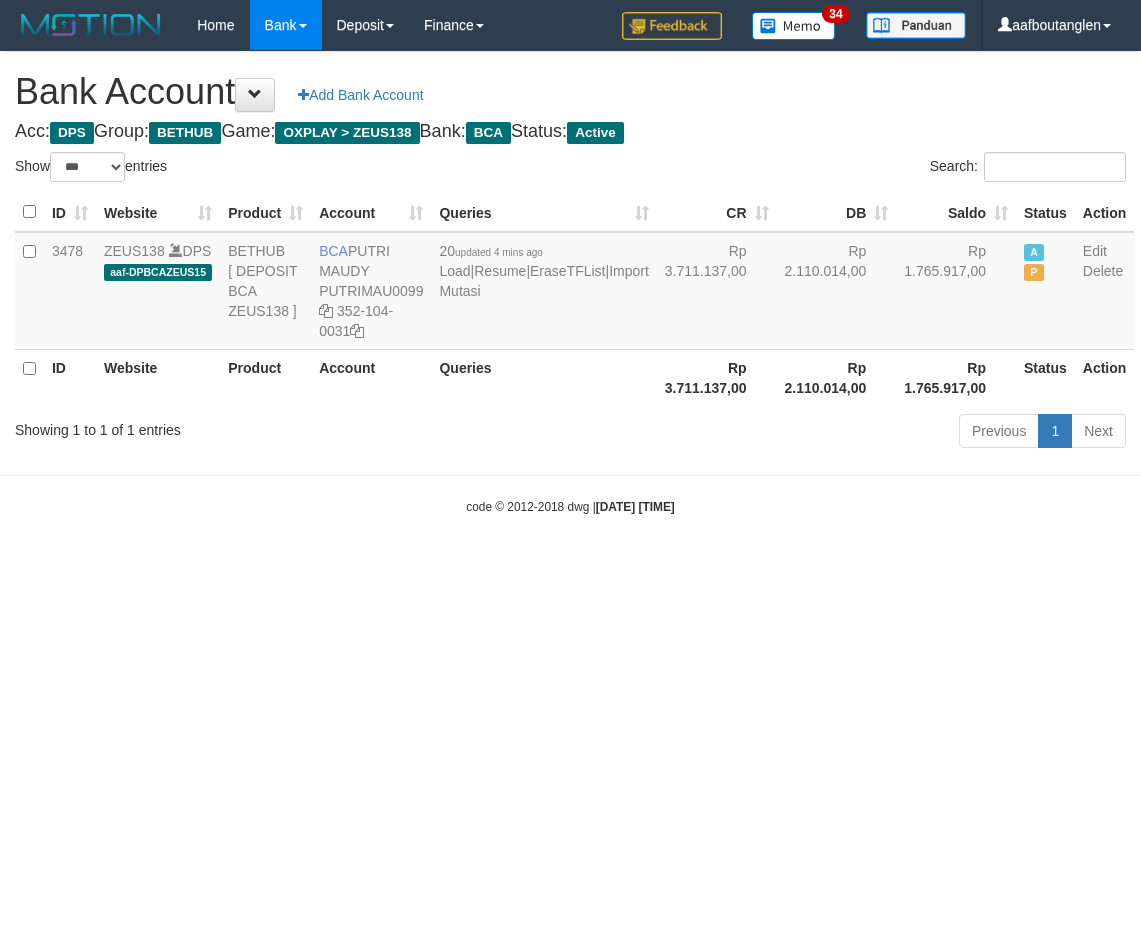 scroll, scrollTop: 0, scrollLeft: 0, axis: both 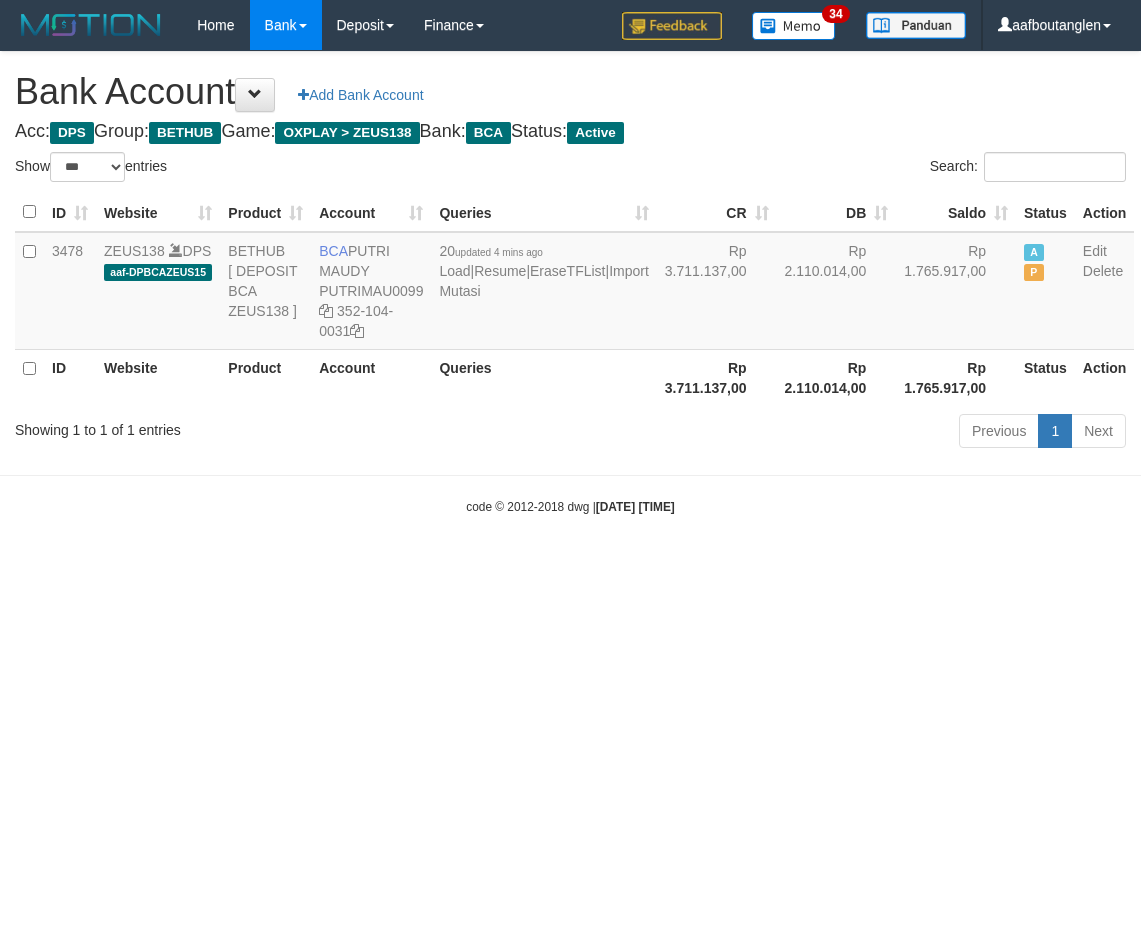 select on "***" 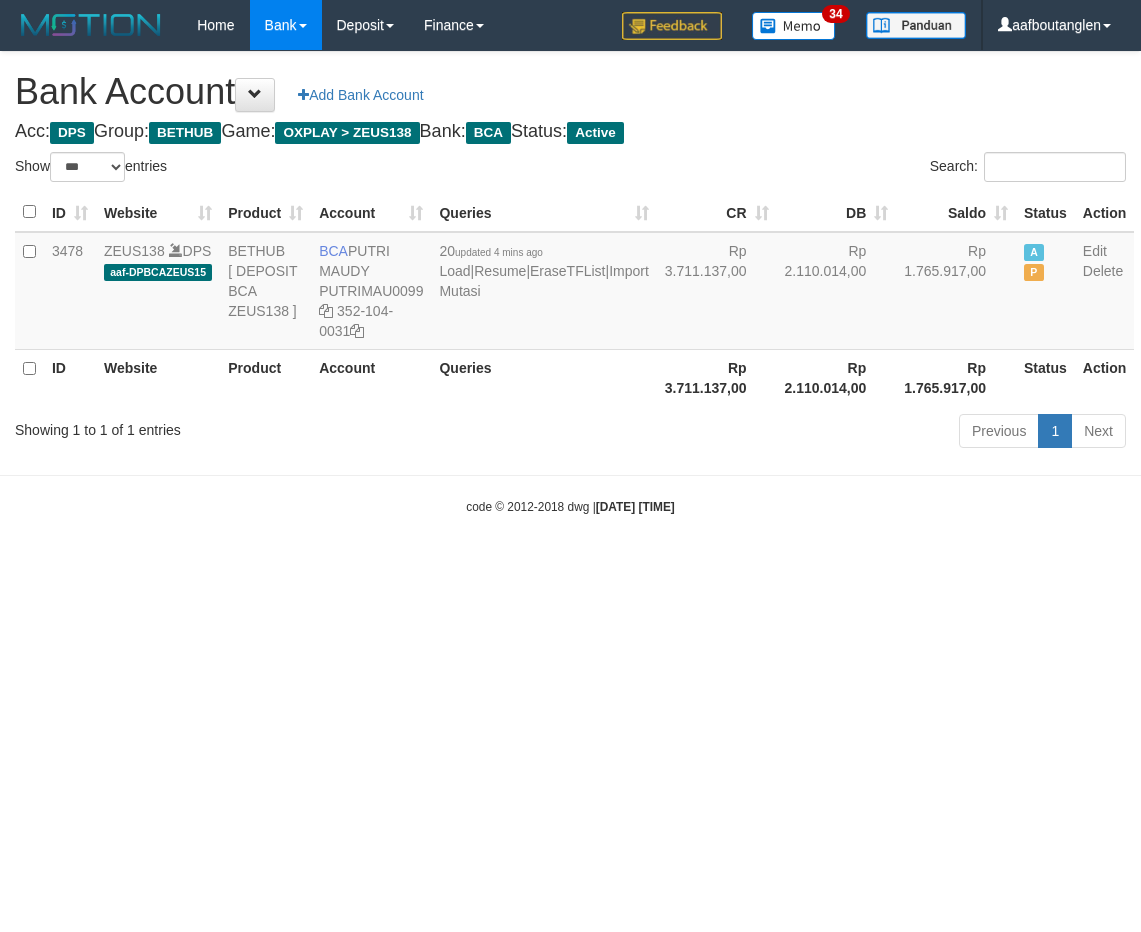 scroll, scrollTop: 0, scrollLeft: 0, axis: both 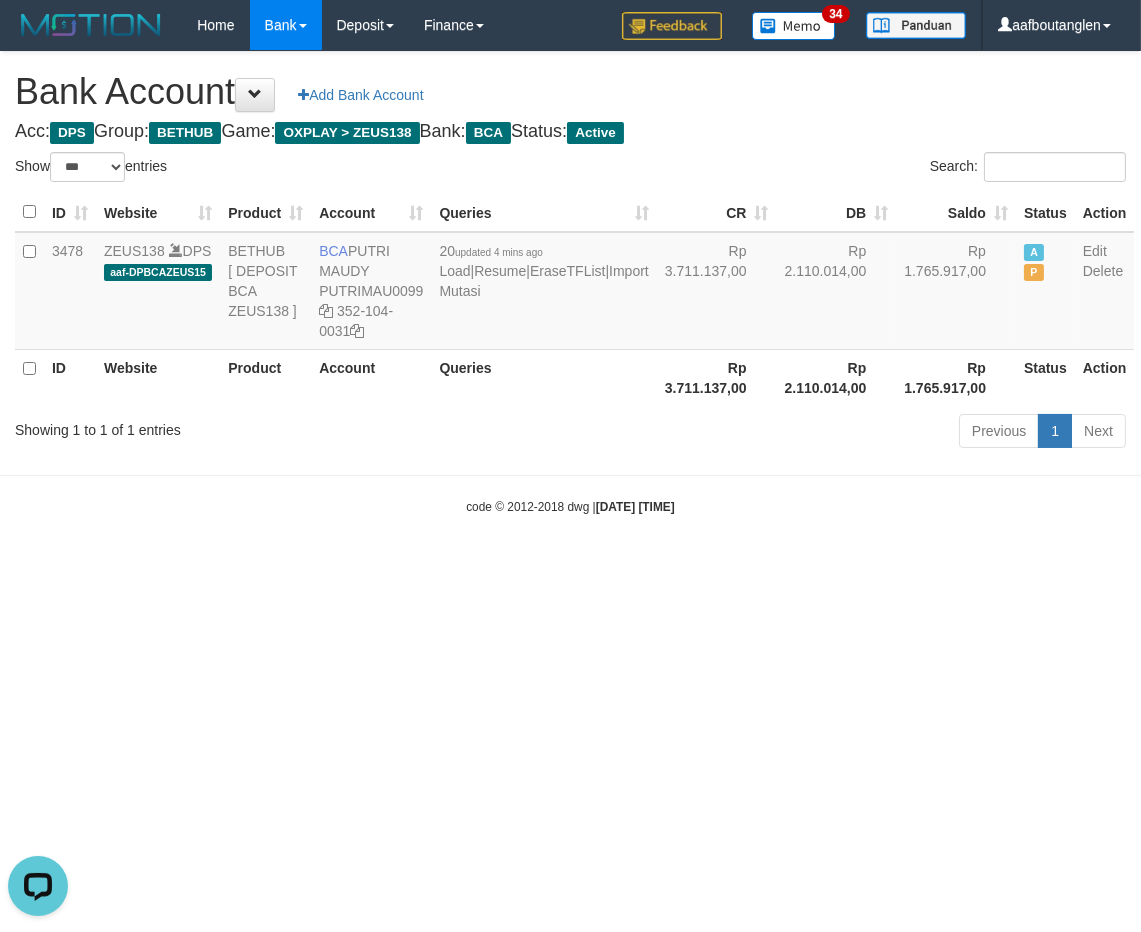 drag, startPoint x: 194, startPoint y: 612, endPoint x: 204, endPoint y: 607, distance: 11.18034 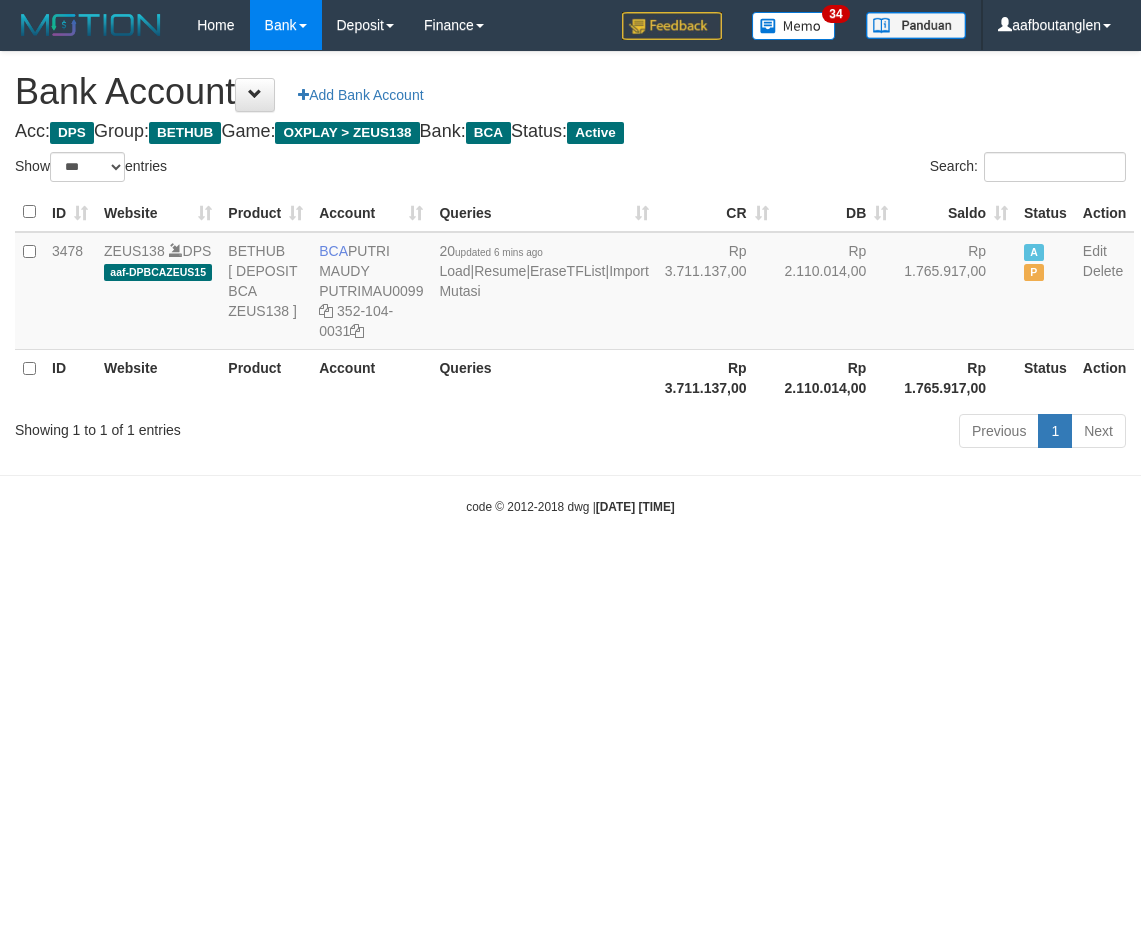 select on "***" 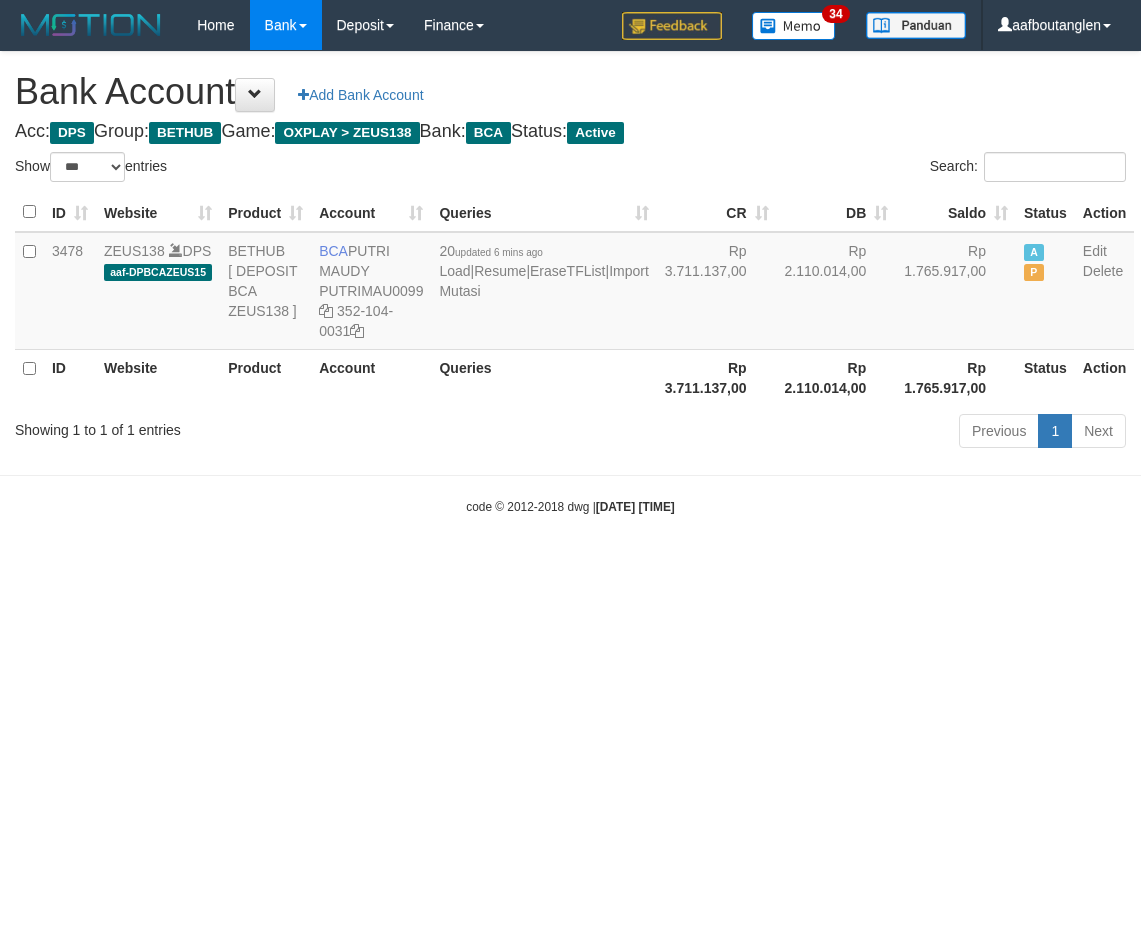 scroll, scrollTop: 0, scrollLeft: 0, axis: both 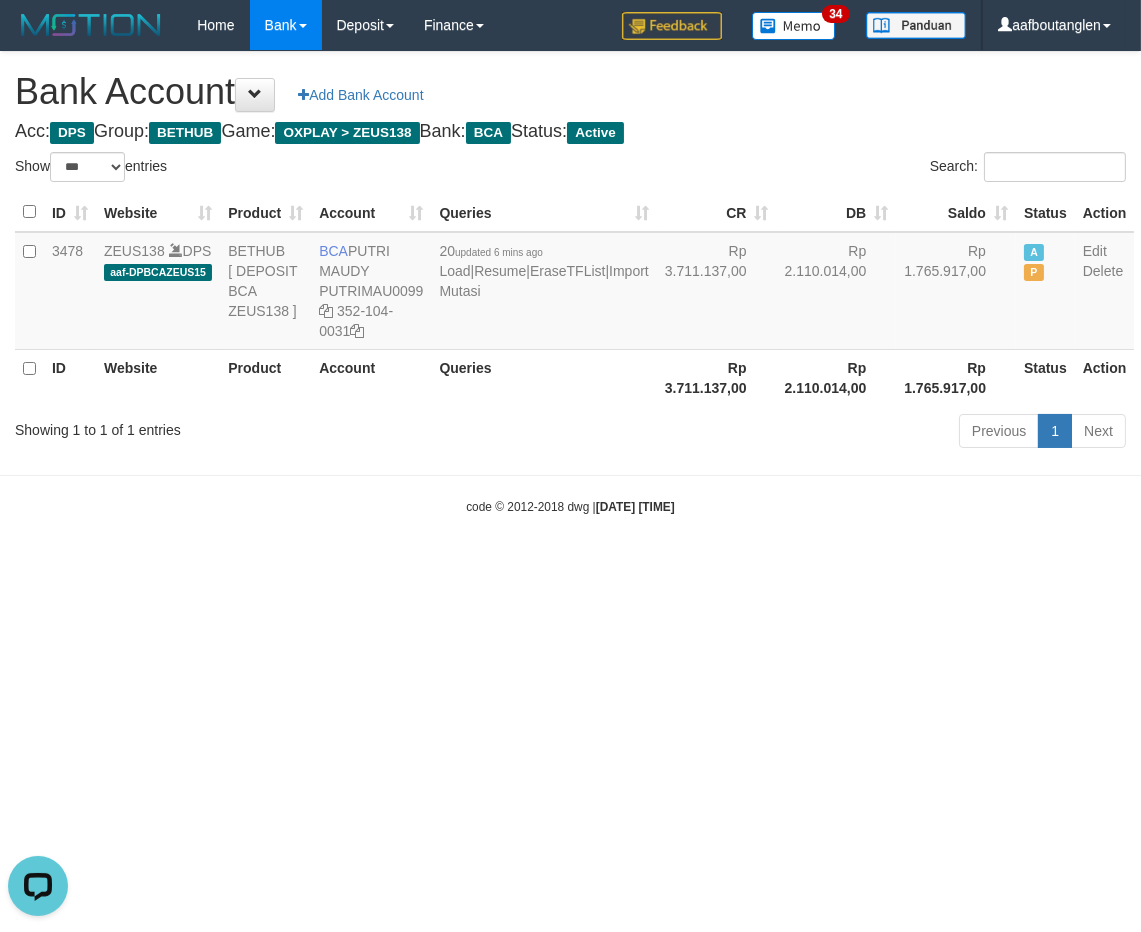 drag, startPoint x: 0, startPoint y: 566, endPoint x: 80, endPoint y: 552, distance: 81.21576 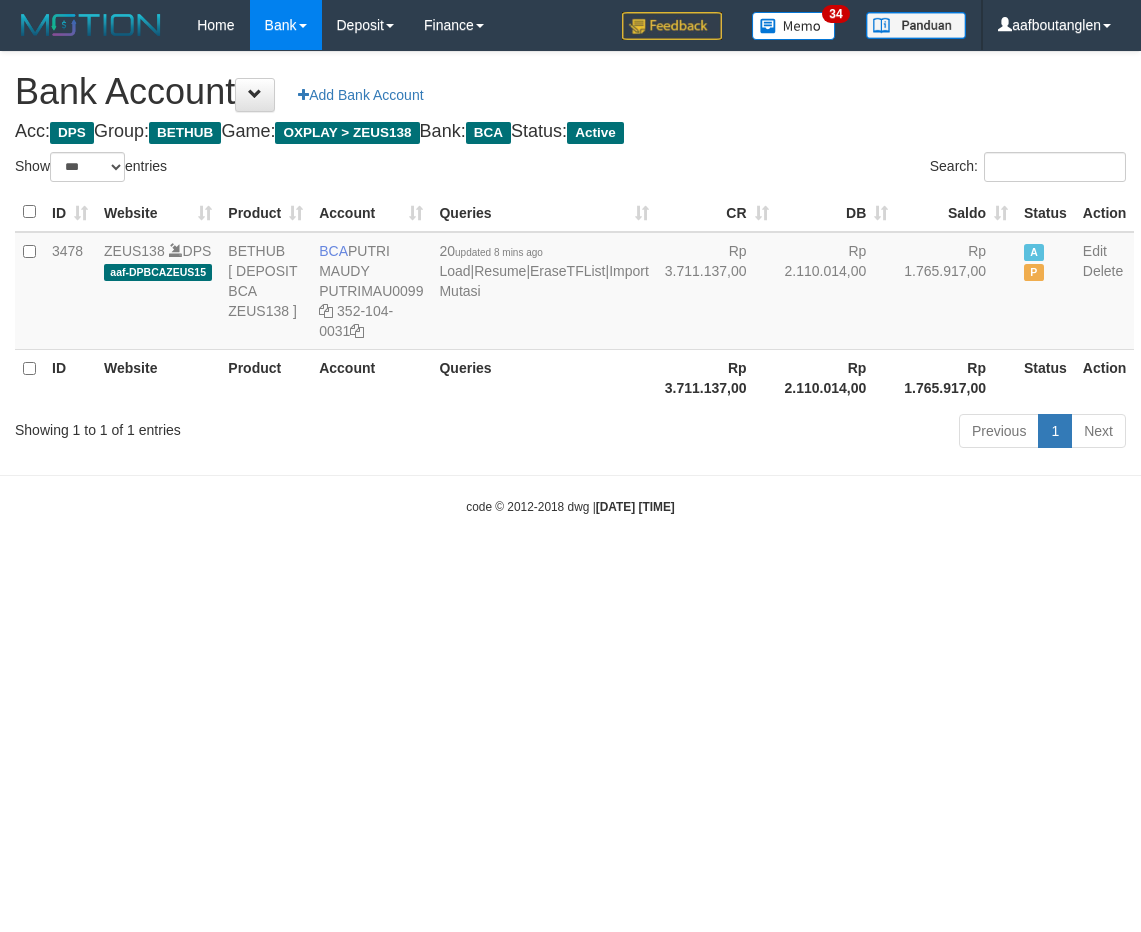select on "***" 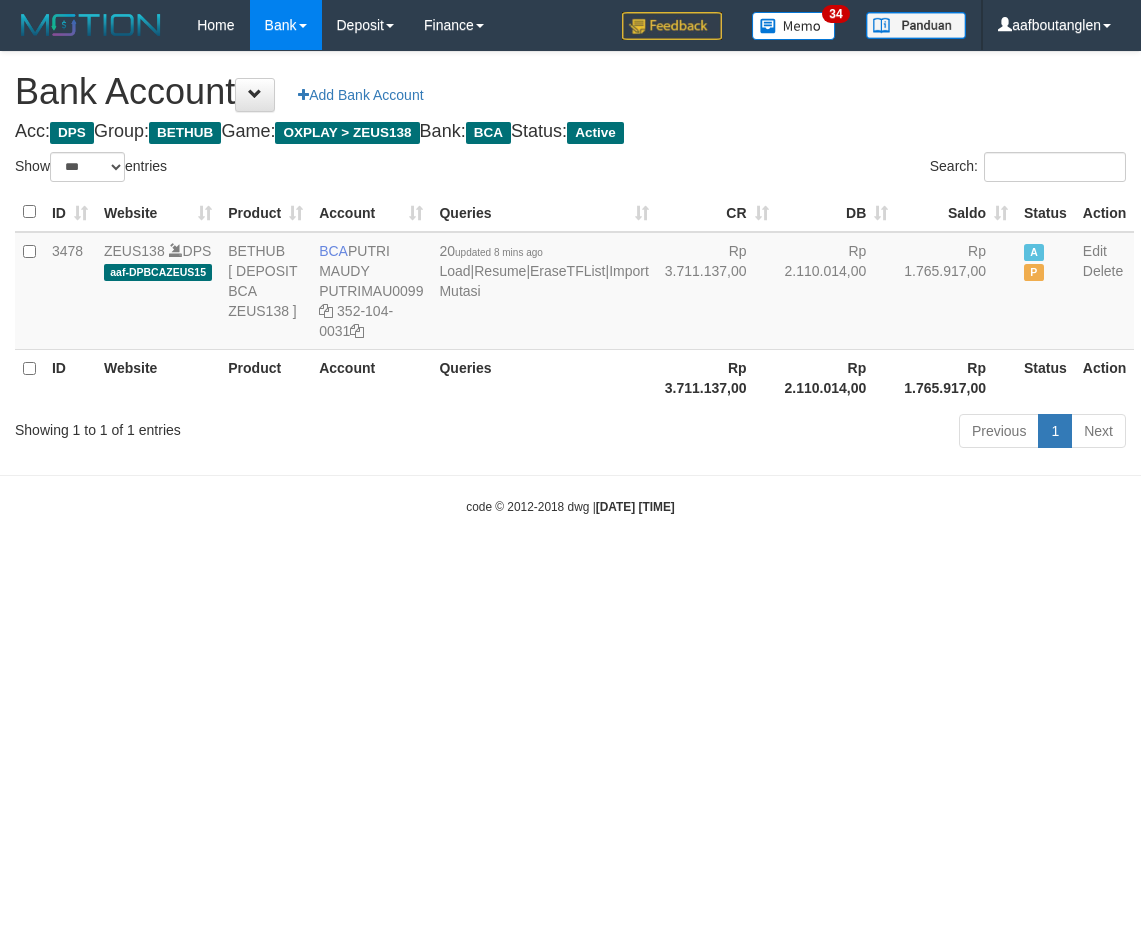 scroll, scrollTop: 0, scrollLeft: 0, axis: both 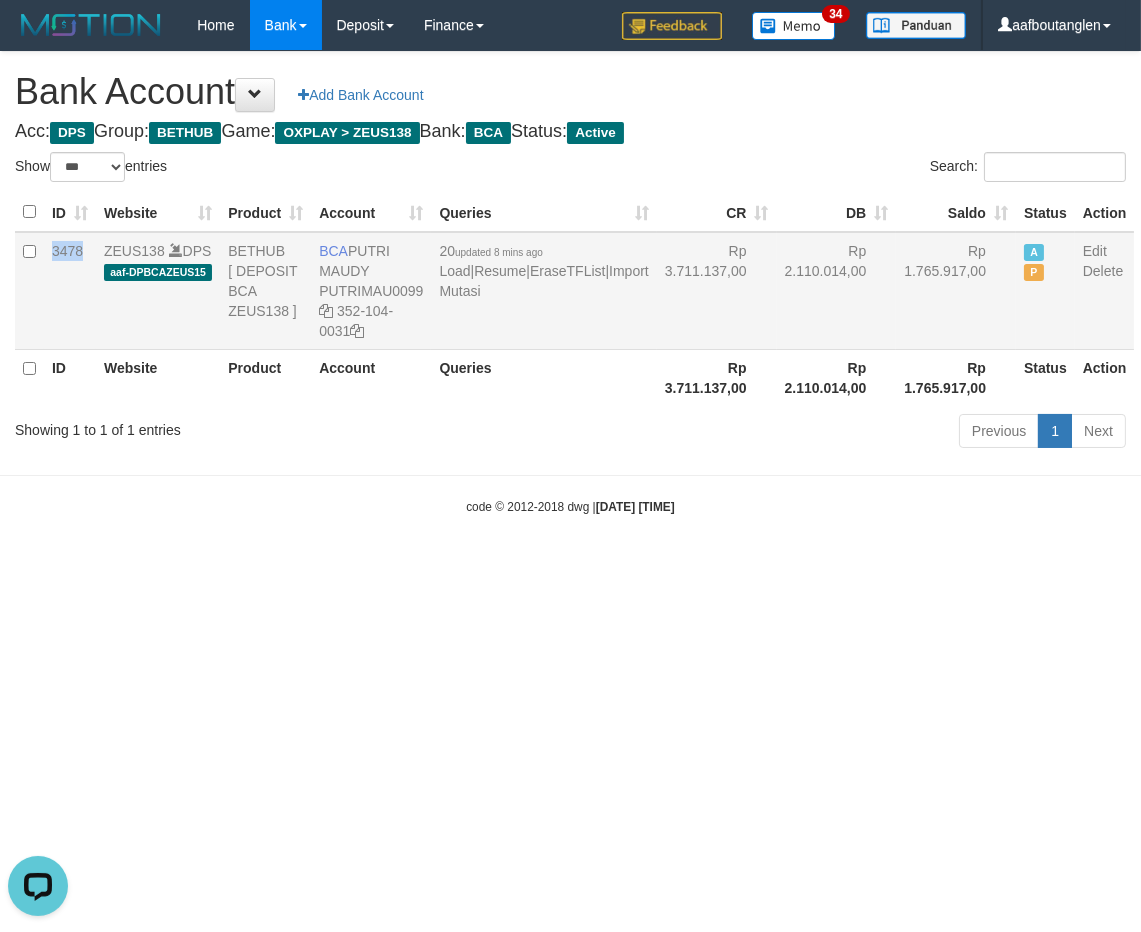 copy on "3478" 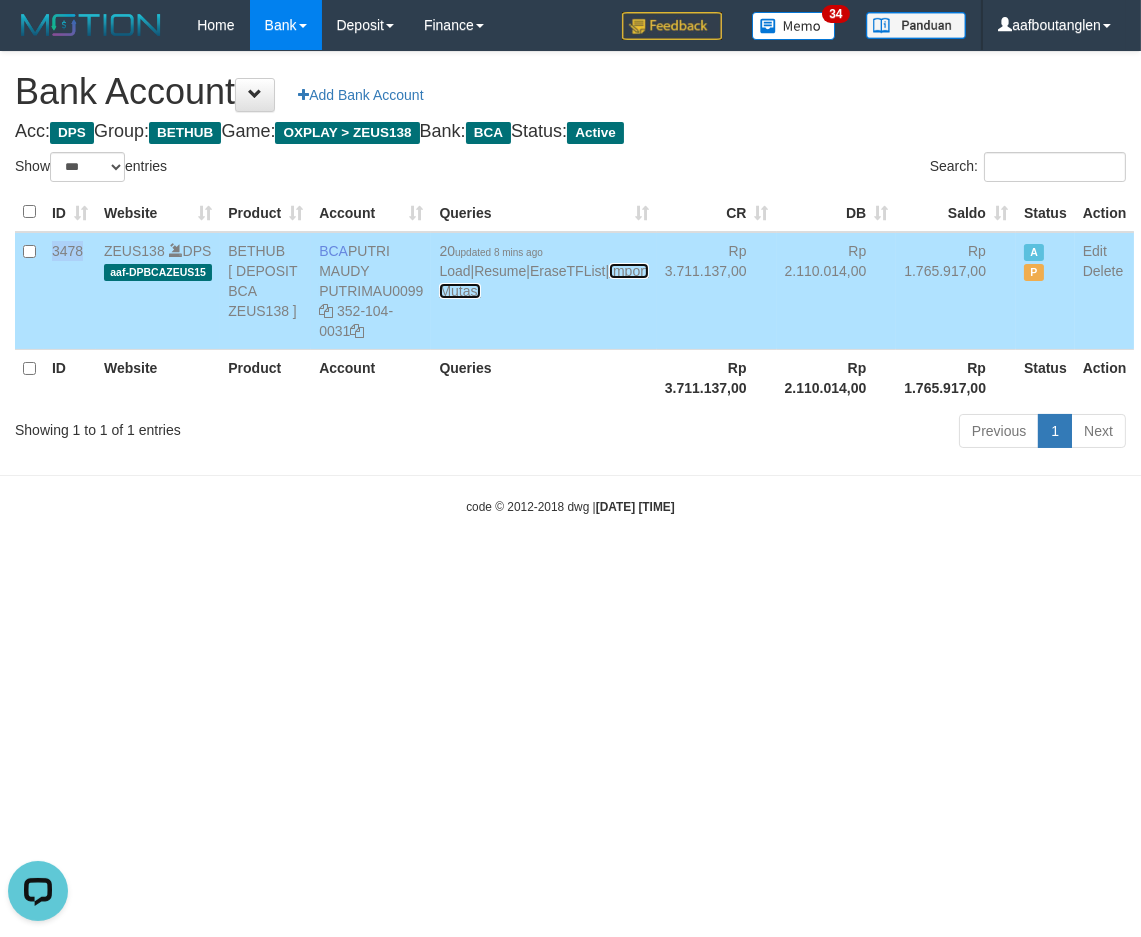 click on "Import Mutasi" at bounding box center (543, 281) 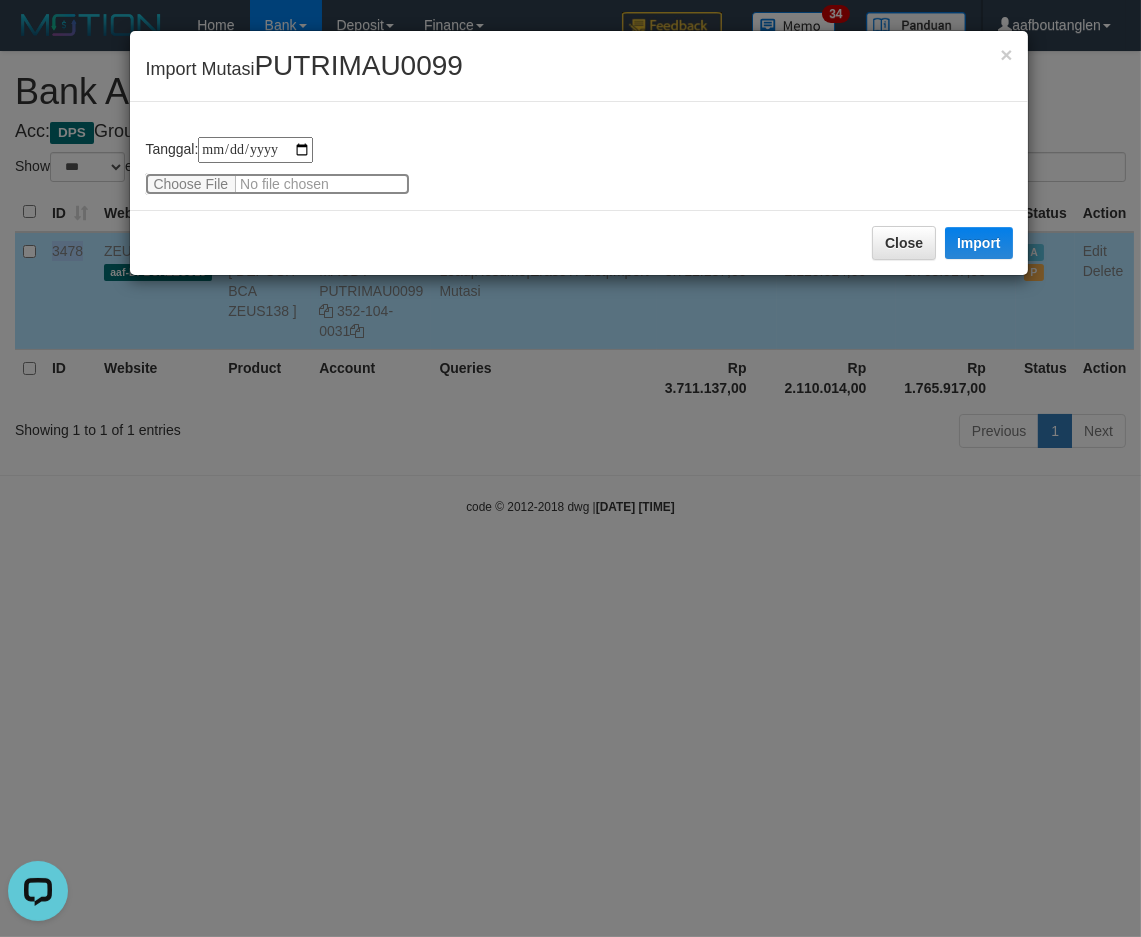 click at bounding box center [277, 184] 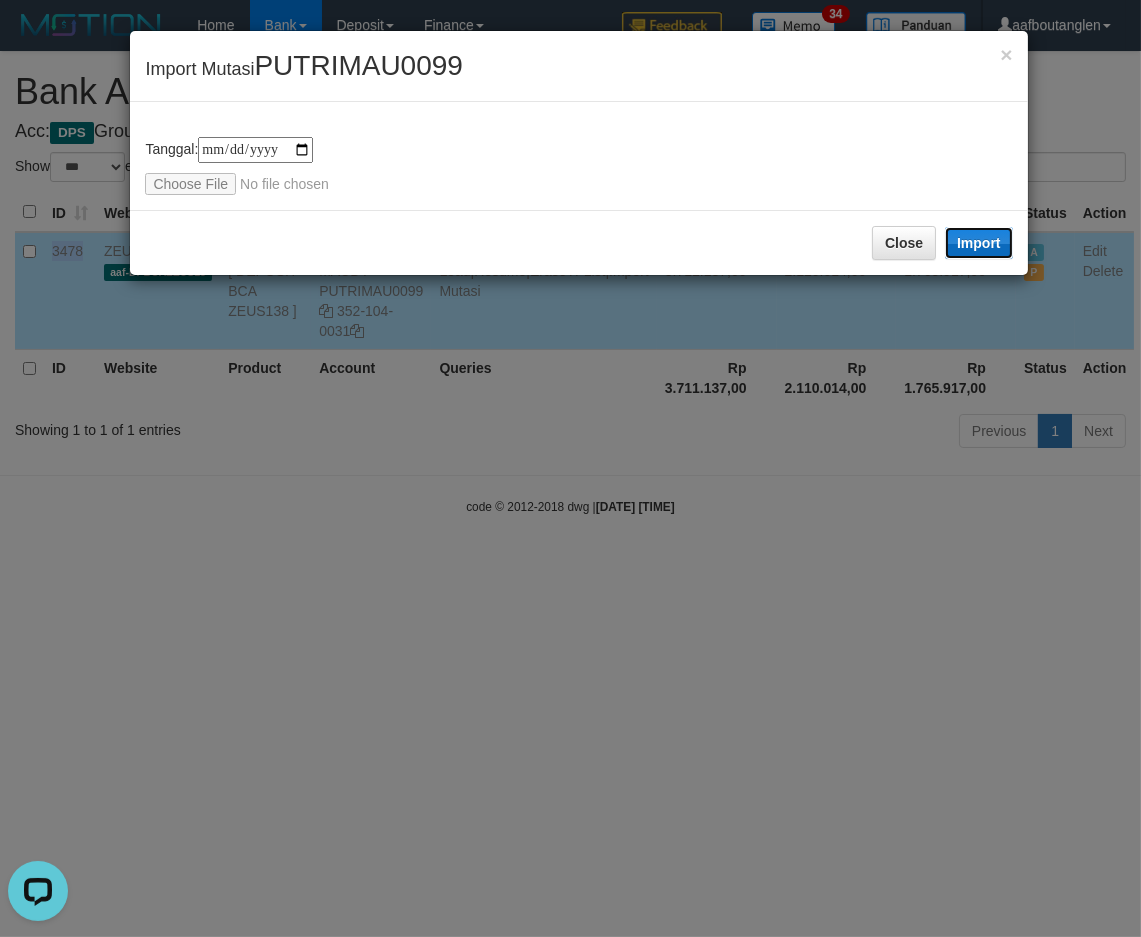 click on "Import" at bounding box center [979, 243] 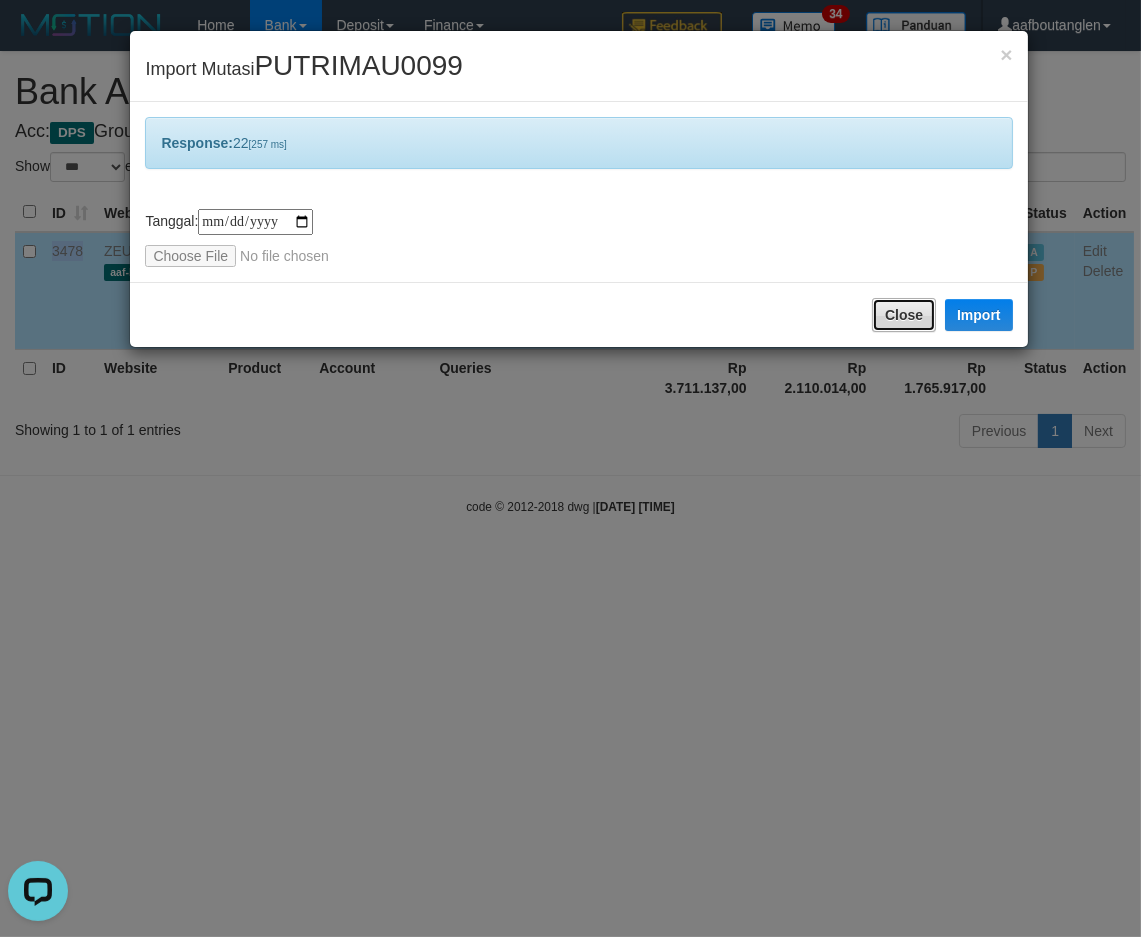 click on "Close" at bounding box center (904, 315) 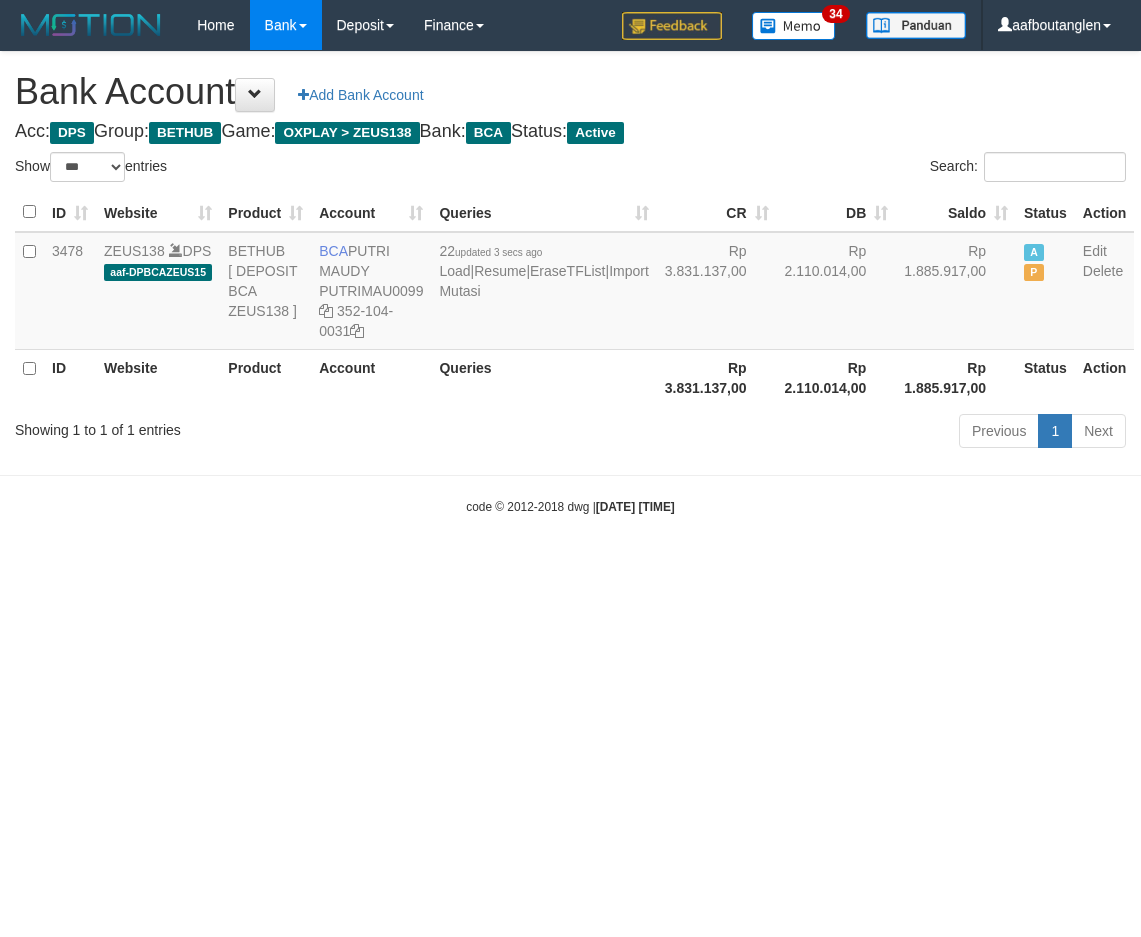 select on "***" 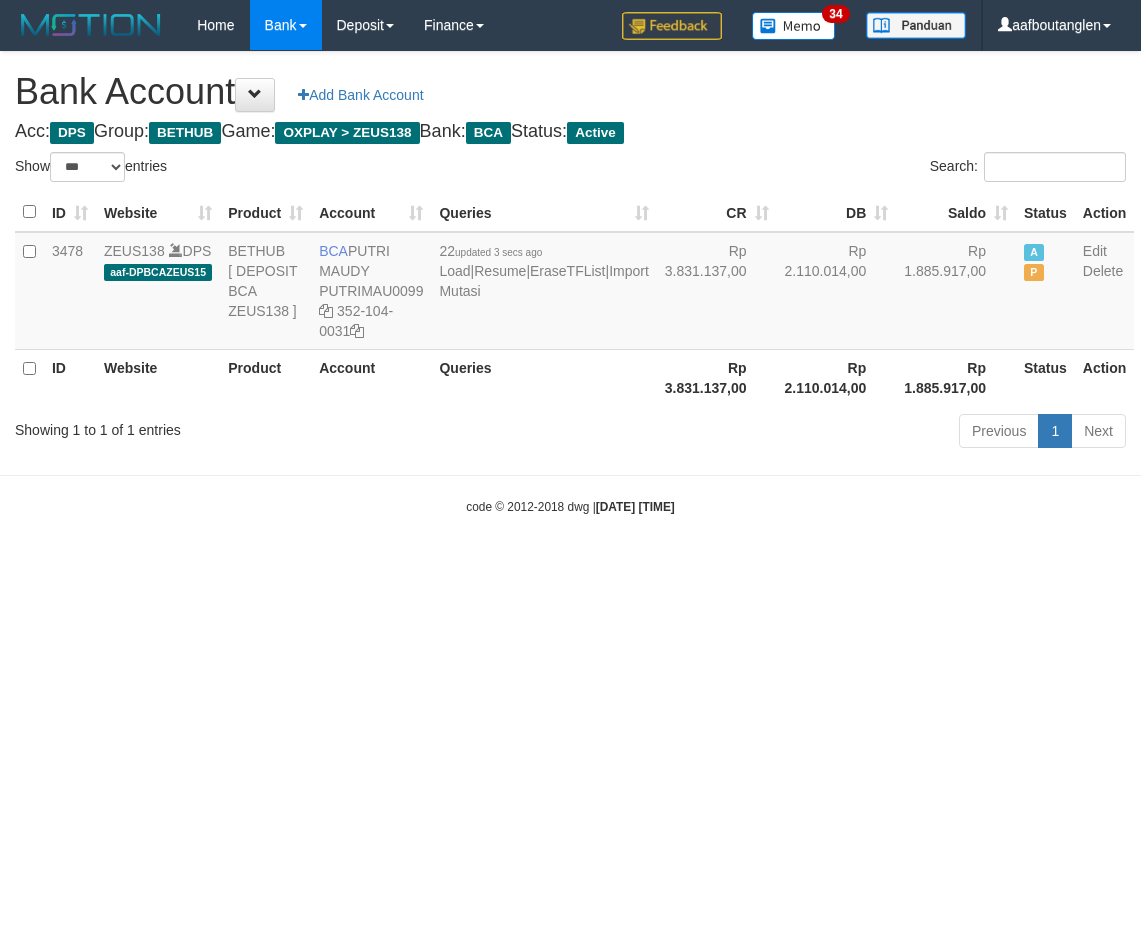 scroll, scrollTop: 0, scrollLeft: 0, axis: both 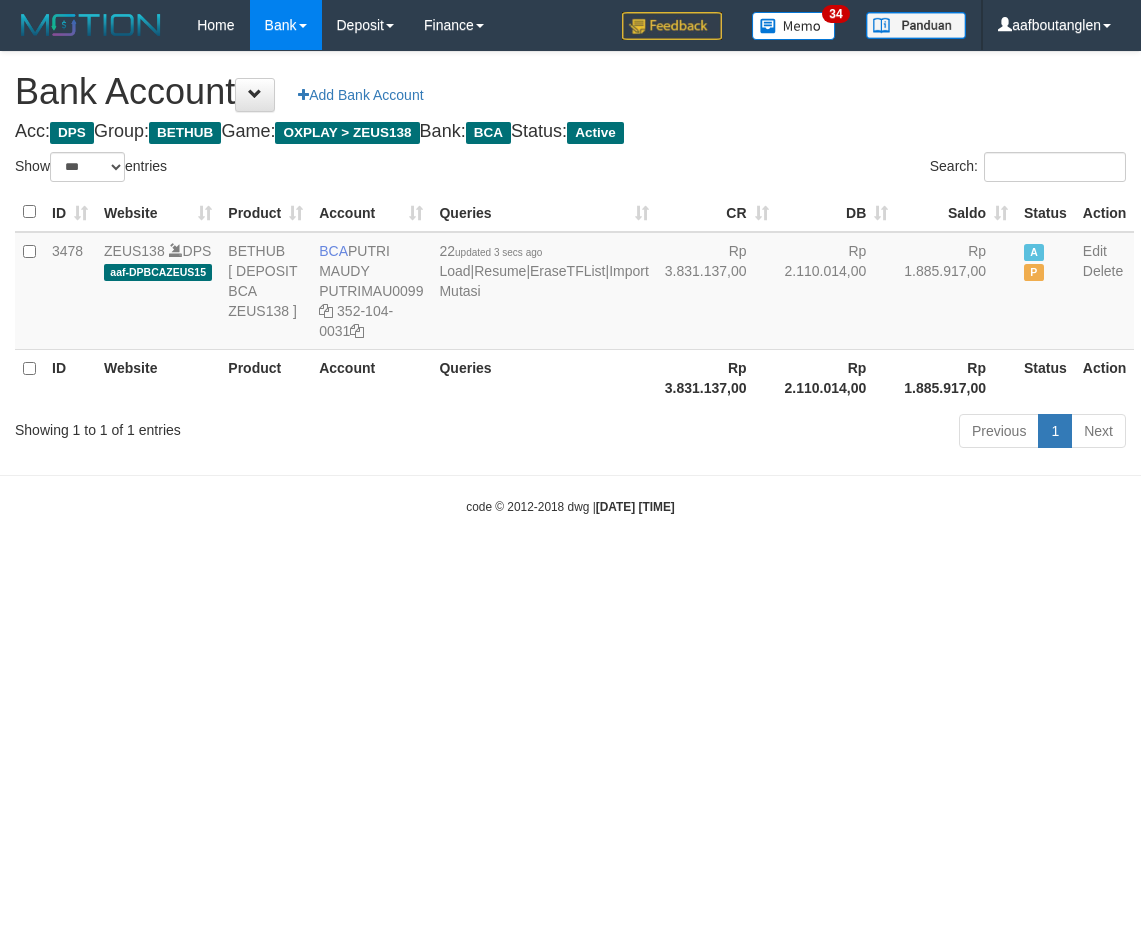 select on "***" 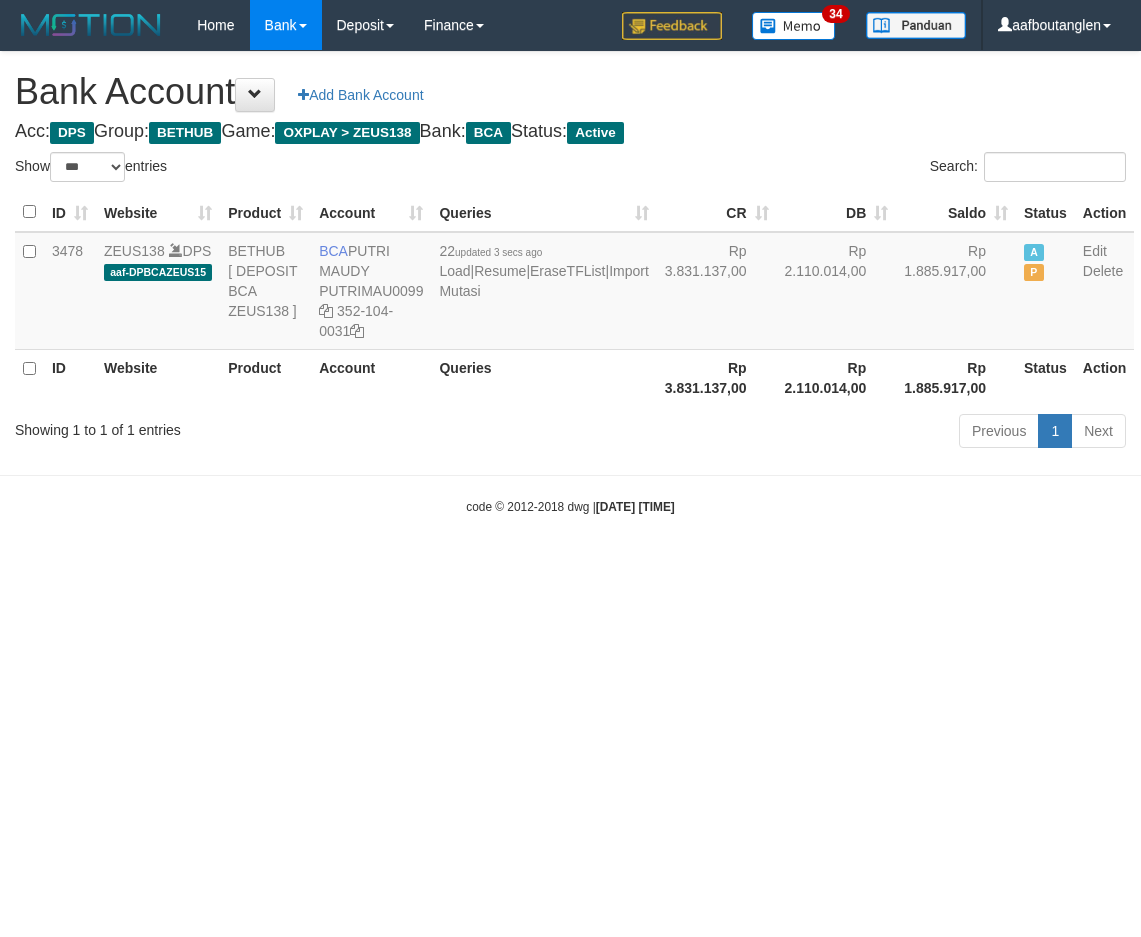 scroll, scrollTop: 0, scrollLeft: 0, axis: both 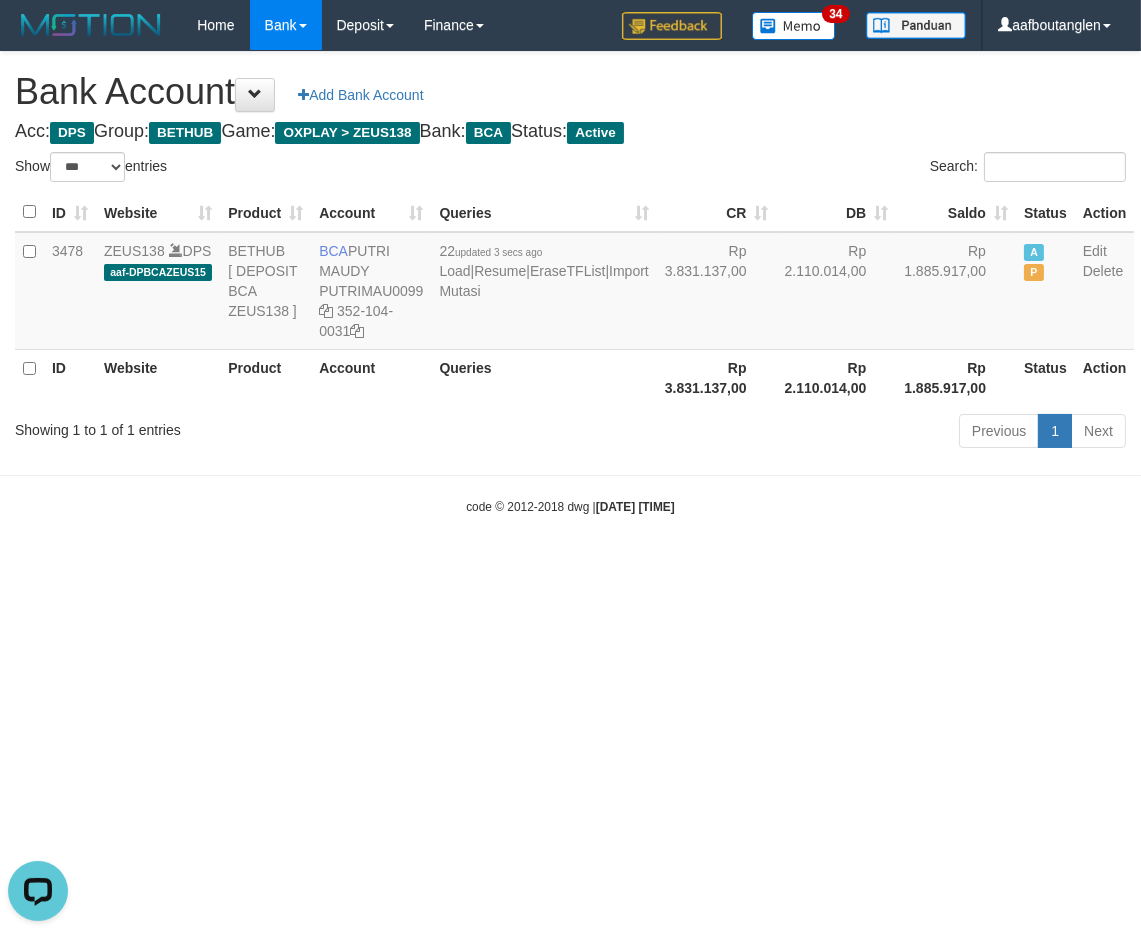 drag, startPoint x: 101, startPoint y: 511, endPoint x: 216, endPoint y: 488, distance: 117.27745 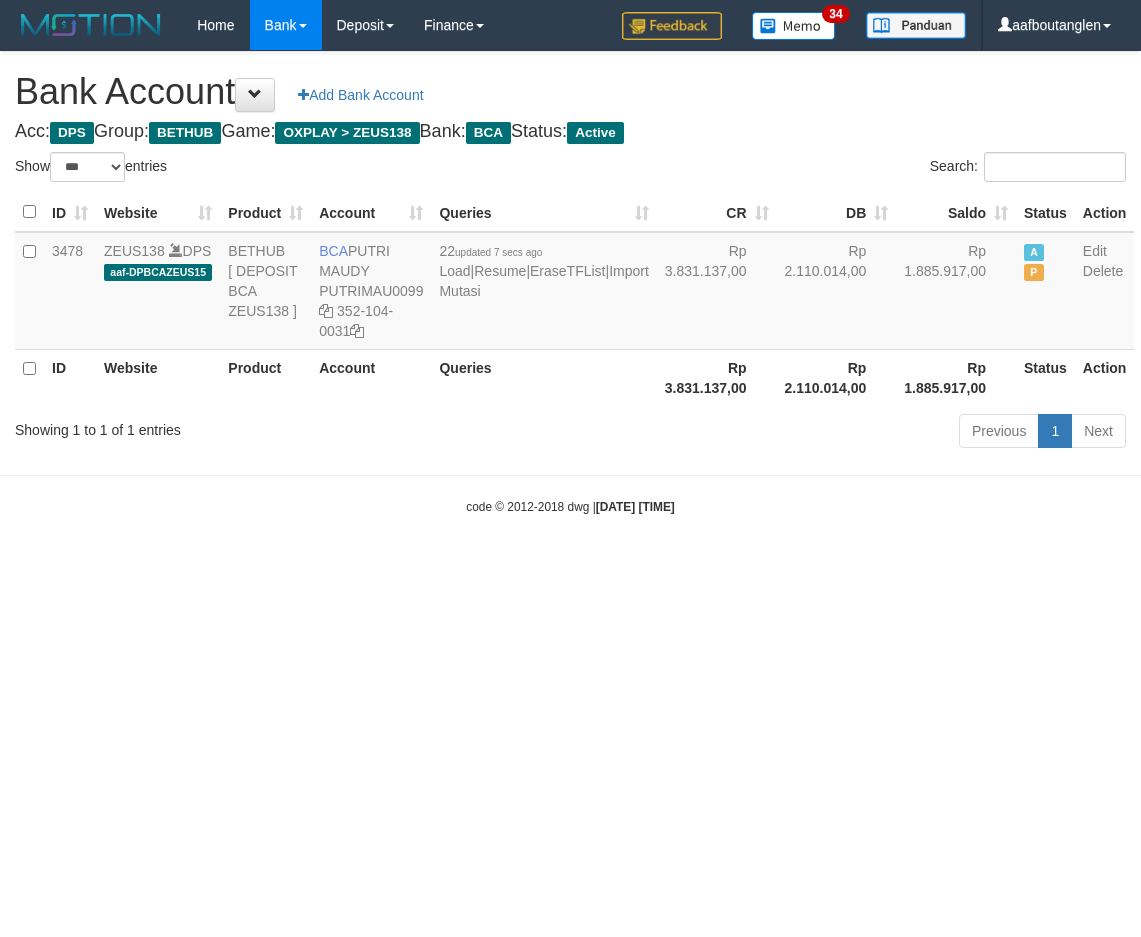 select on "***" 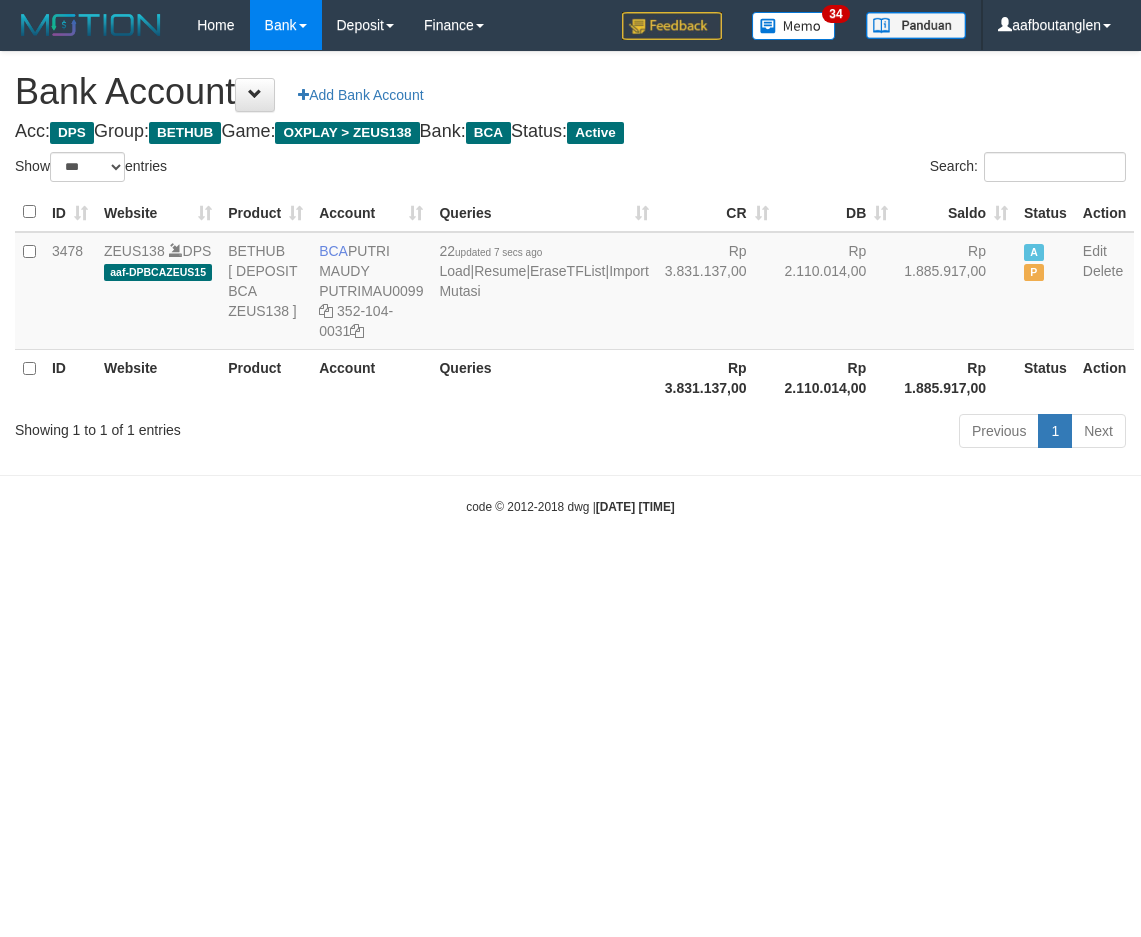 scroll, scrollTop: 0, scrollLeft: 0, axis: both 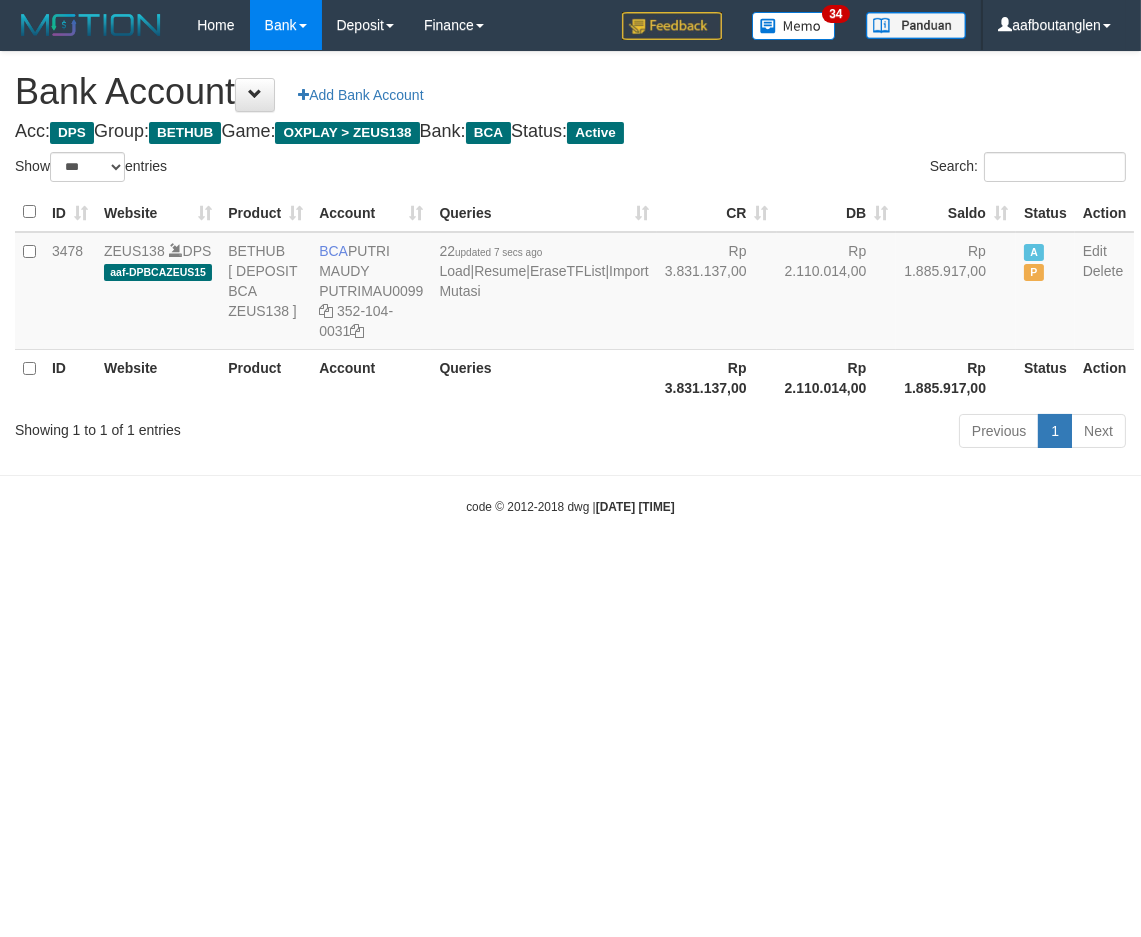 click on "Toggle navigation
Home
Bank
Account List
Deposit
DPS List
History
Note DPS
Finance
Financial Data
aafboutanglen
My Profile
Log Out
34" at bounding box center [570, 283] 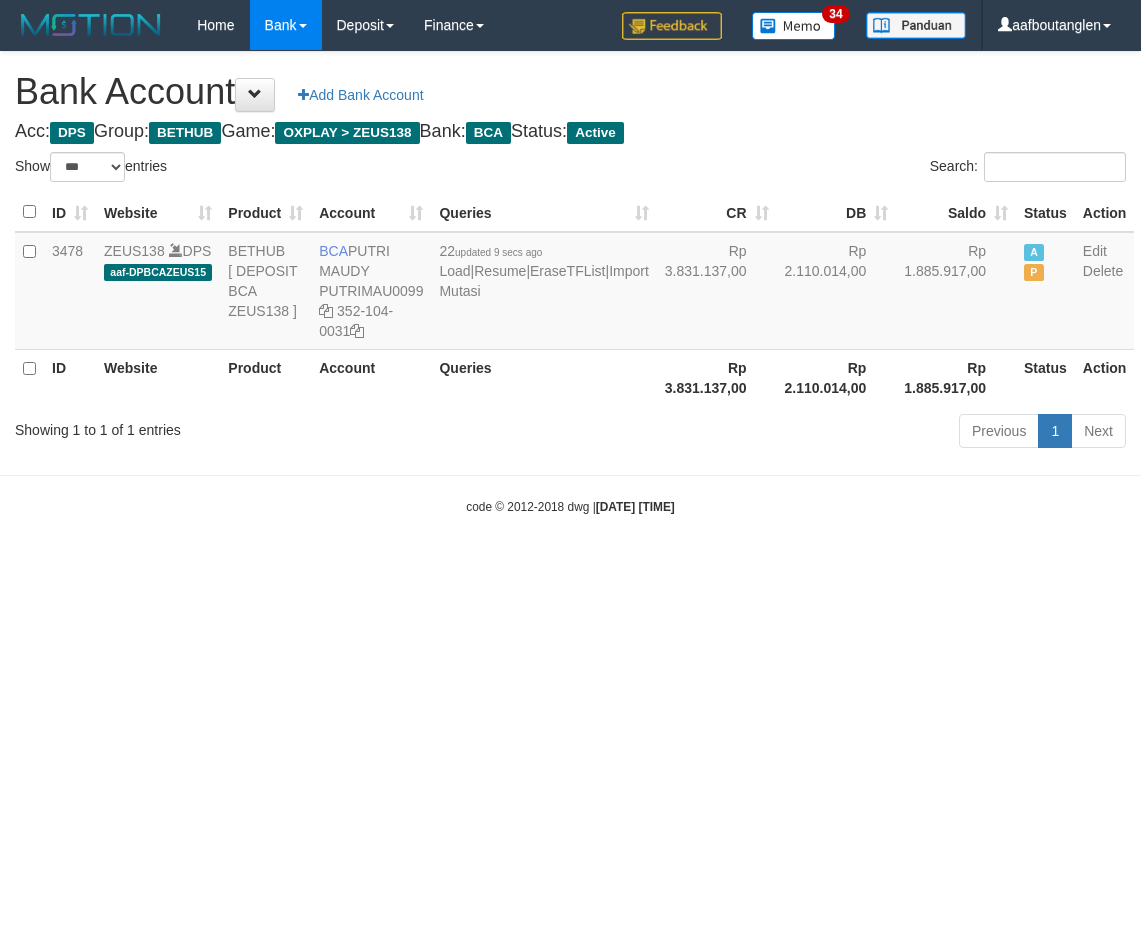 select on "***" 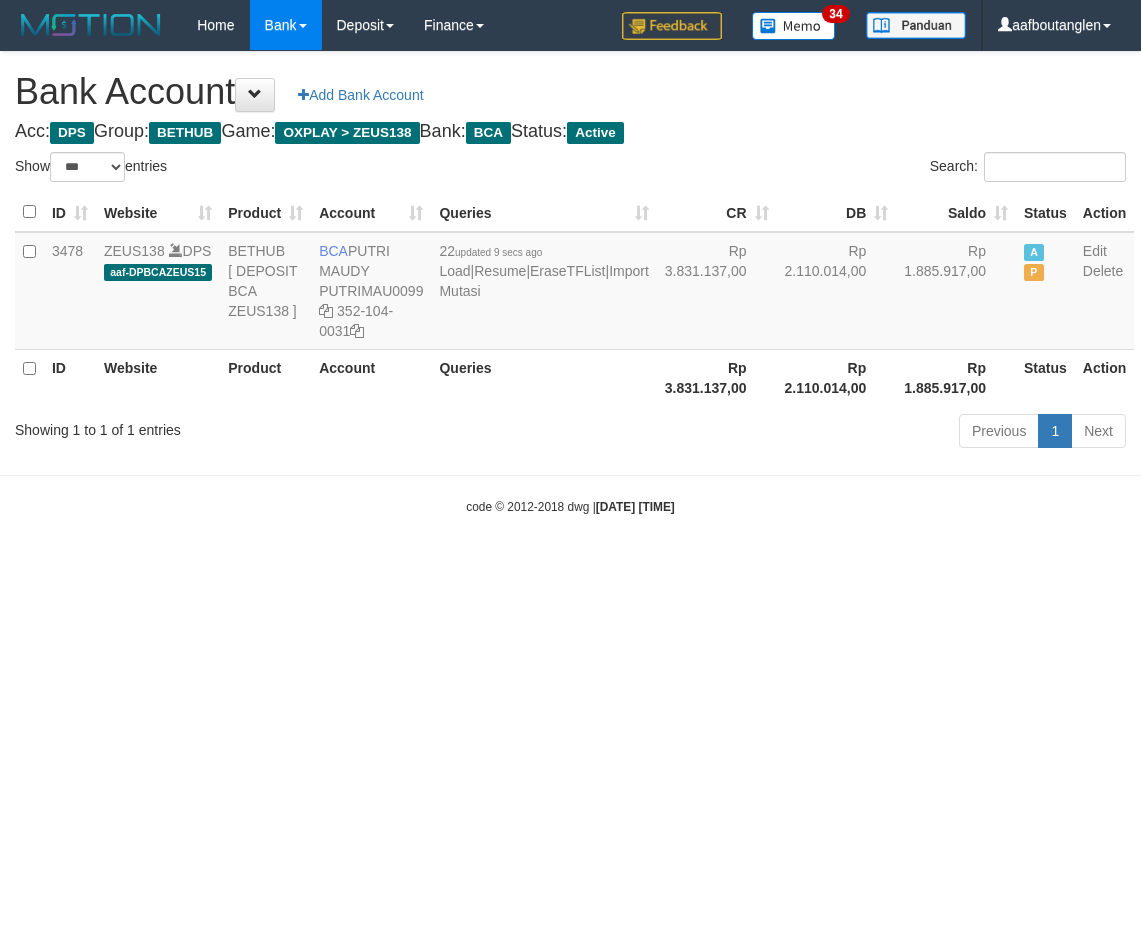 scroll, scrollTop: 0, scrollLeft: 0, axis: both 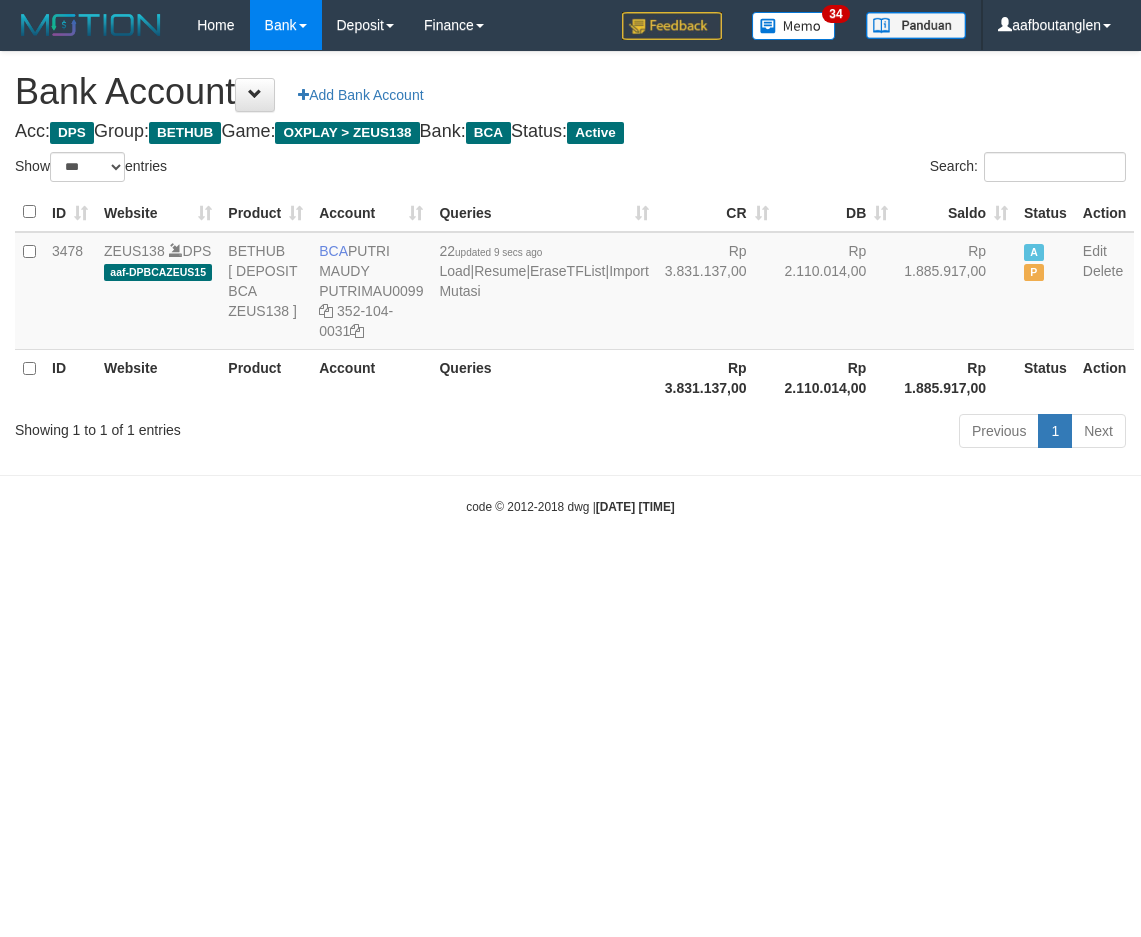 select on "***" 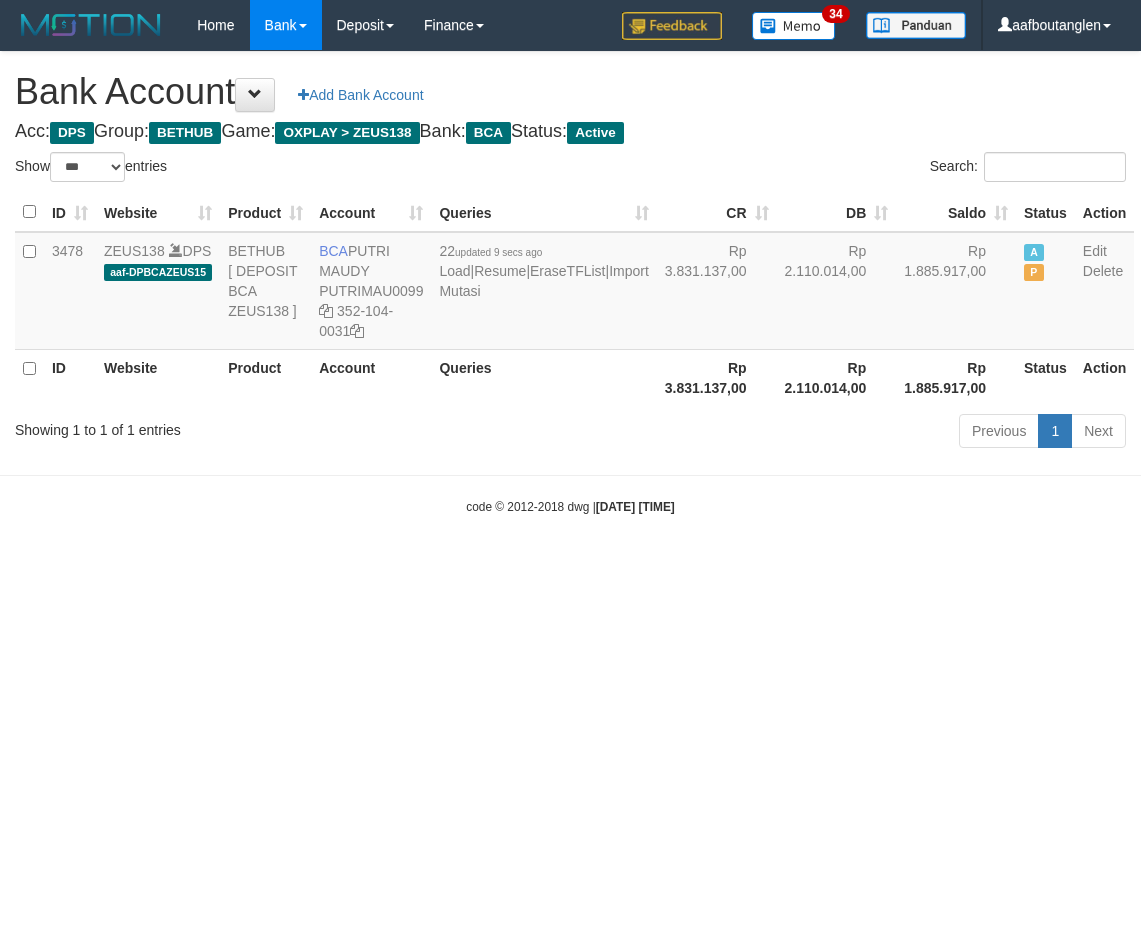 scroll, scrollTop: 0, scrollLeft: 0, axis: both 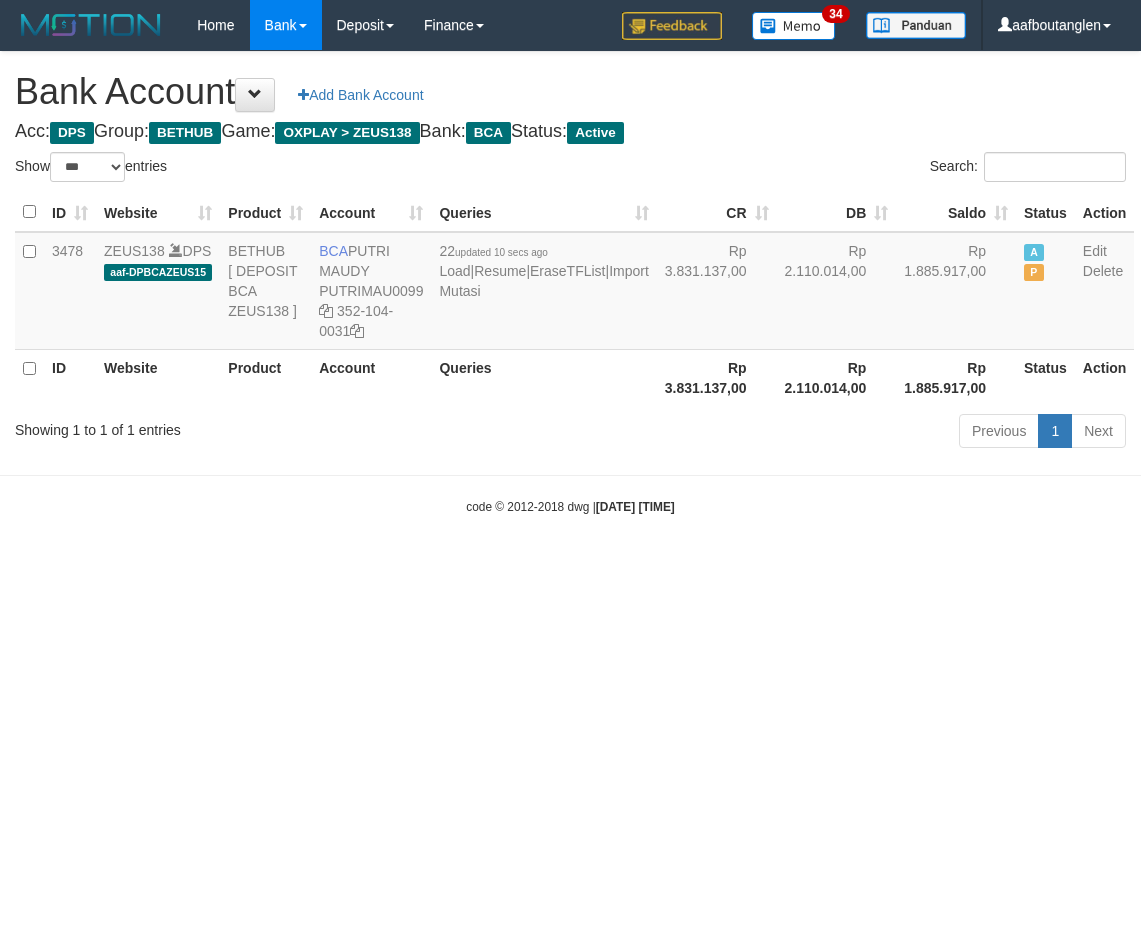 select on "***" 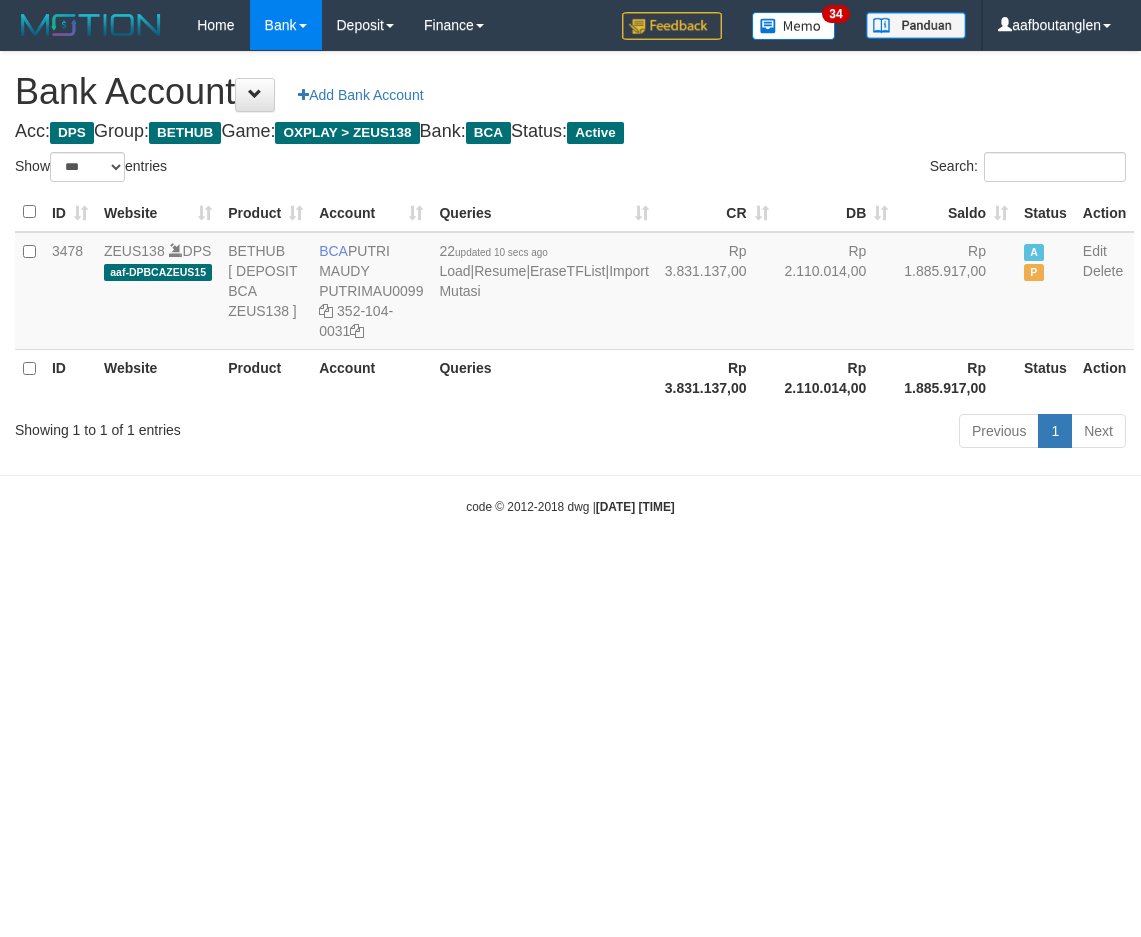 scroll, scrollTop: 0, scrollLeft: 0, axis: both 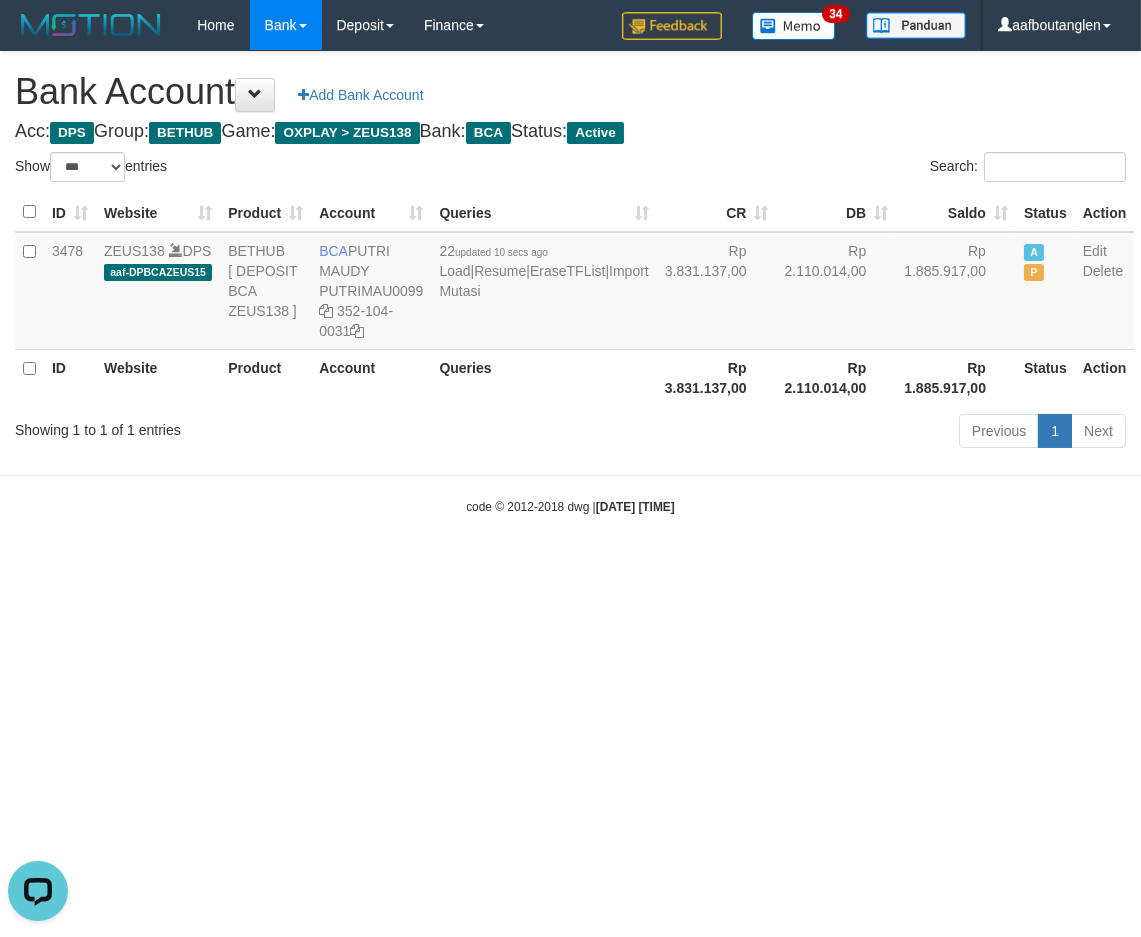 click on "Toggle navigation
Home
Bank
Account List
Deposit
DPS List
History
Note DPS
Finance
Financial Data
aafboutanglen
My Profile
Log Out
34" at bounding box center (570, 283) 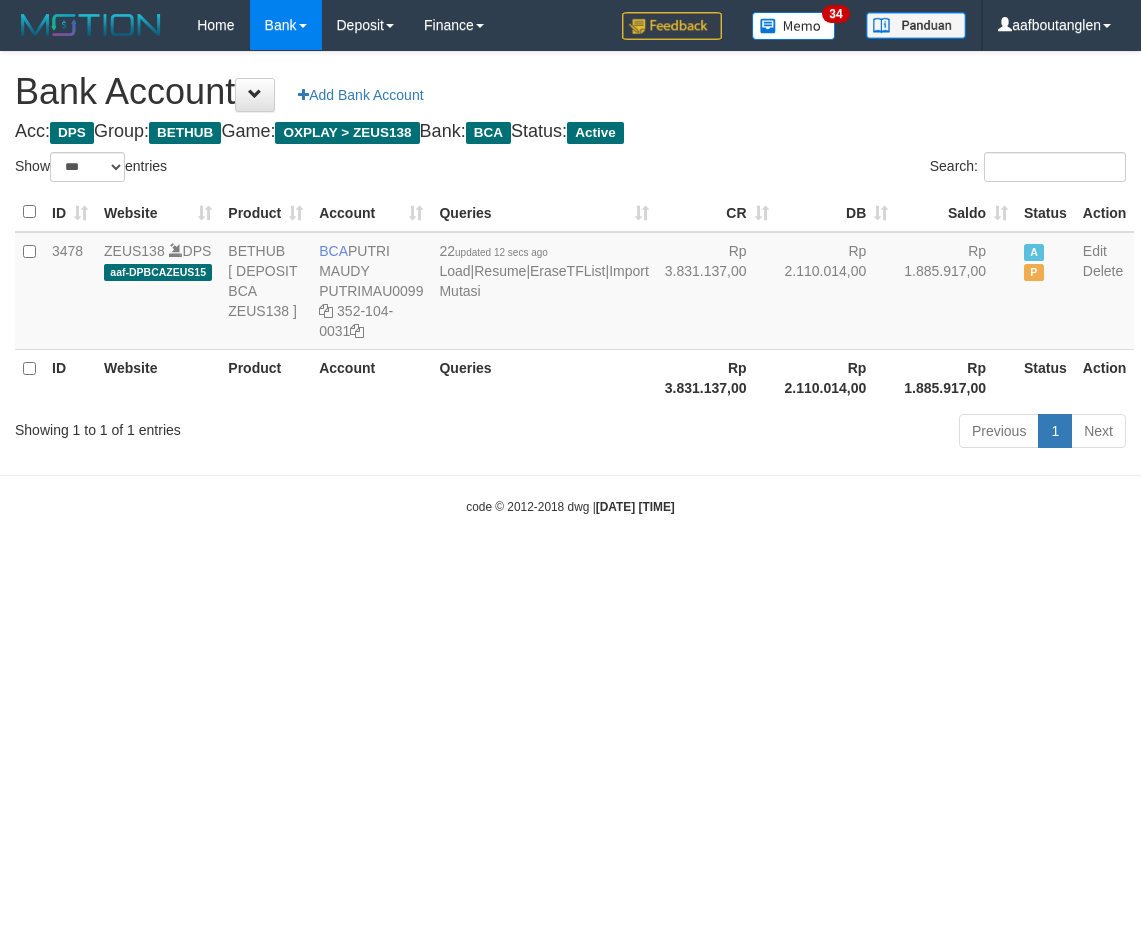 select on "***" 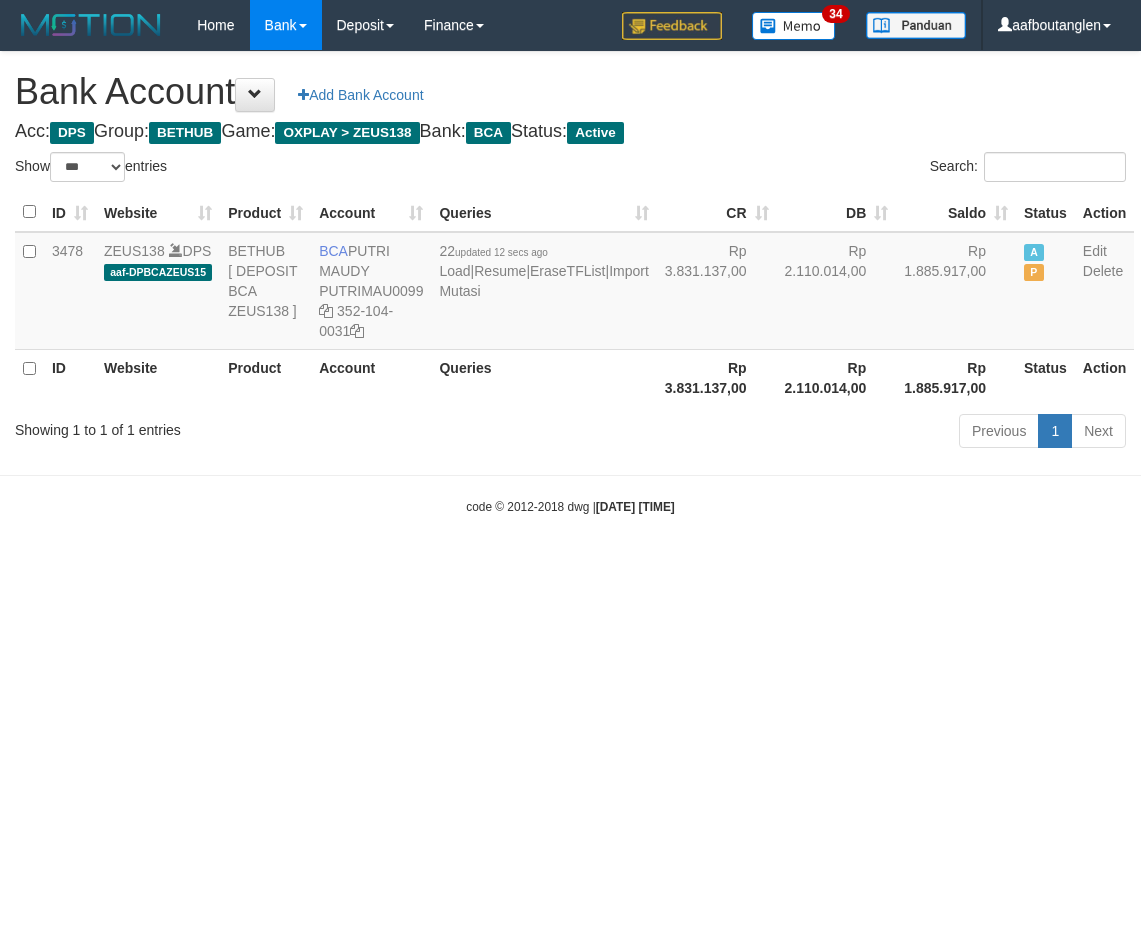scroll, scrollTop: 0, scrollLeft: 0, axis: both 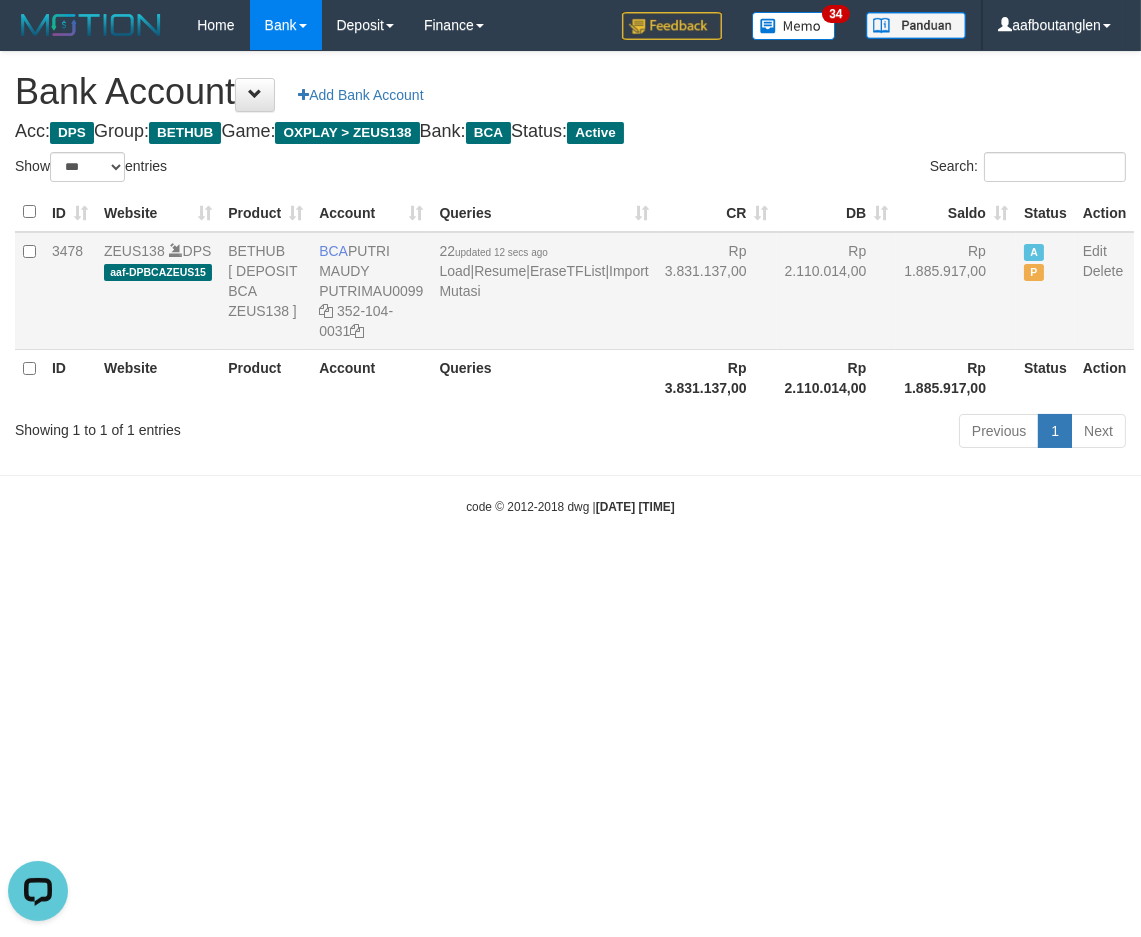 copy on "PUTRI MAUDY" 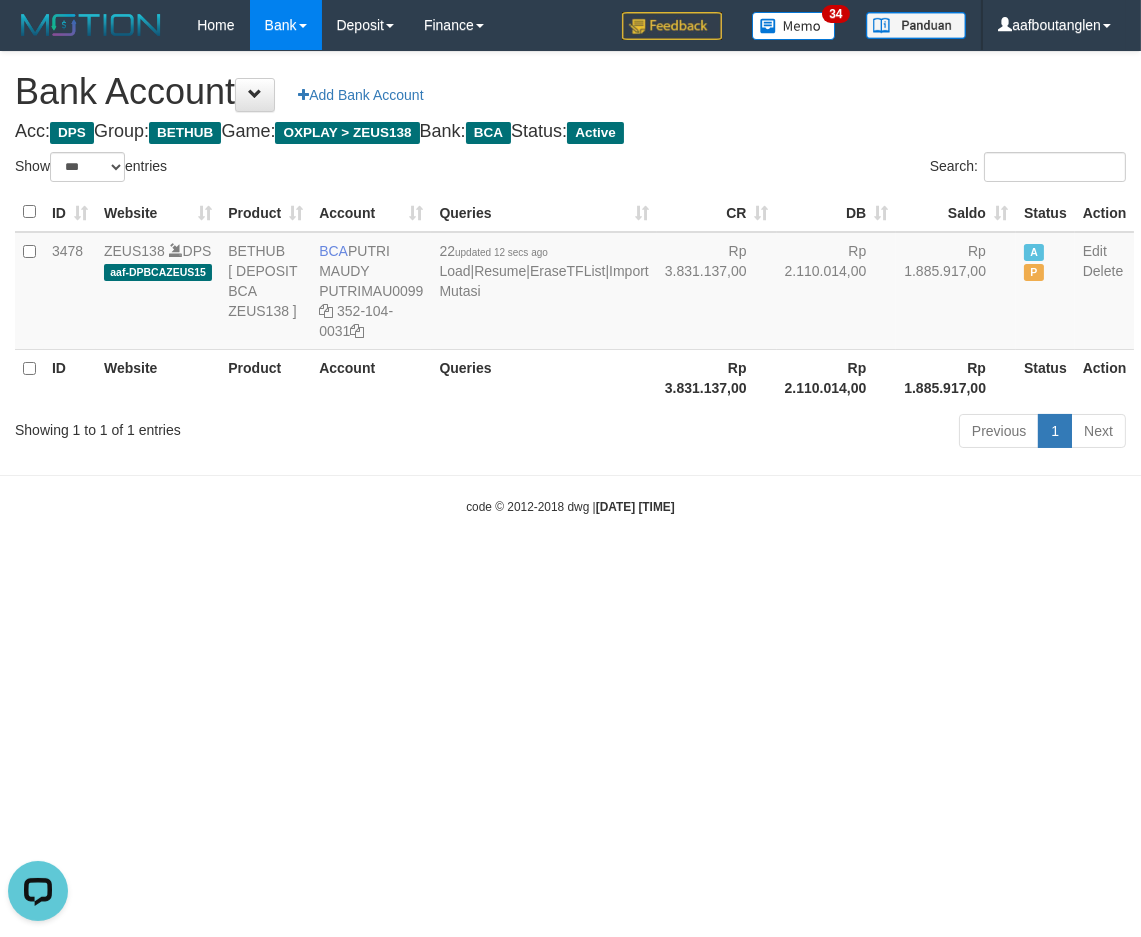 drag, startPoint x: 770, startPoint y: 592, endPoint x: 756, endPoint y: 580, distance: 18.439089 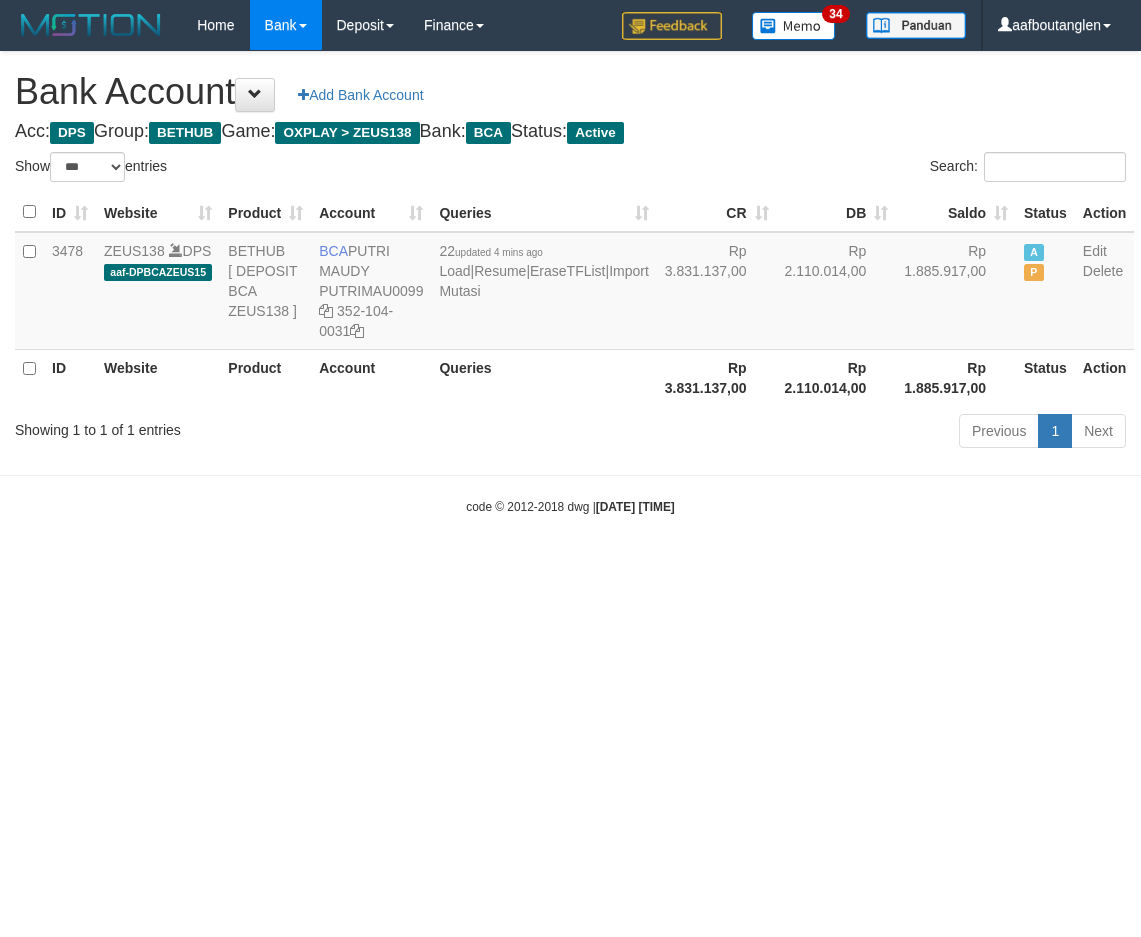 select on "***" 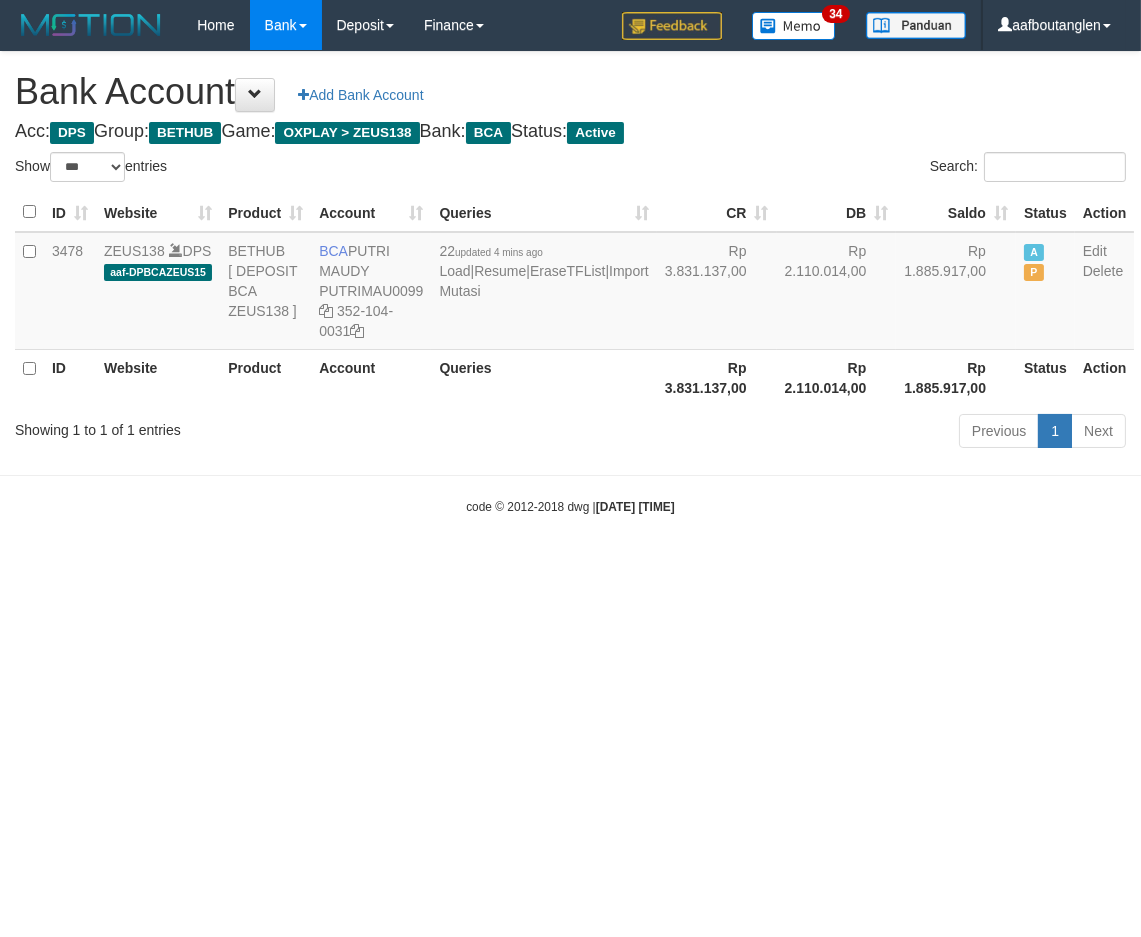 click on "Toggle navigation
Home
Bank
Account List
Deposit
DPS List
History
Note DPS
Finance
Financial Data
aafboutanglen
My Profile
Log Out
34" at bounding box center (570, 283) 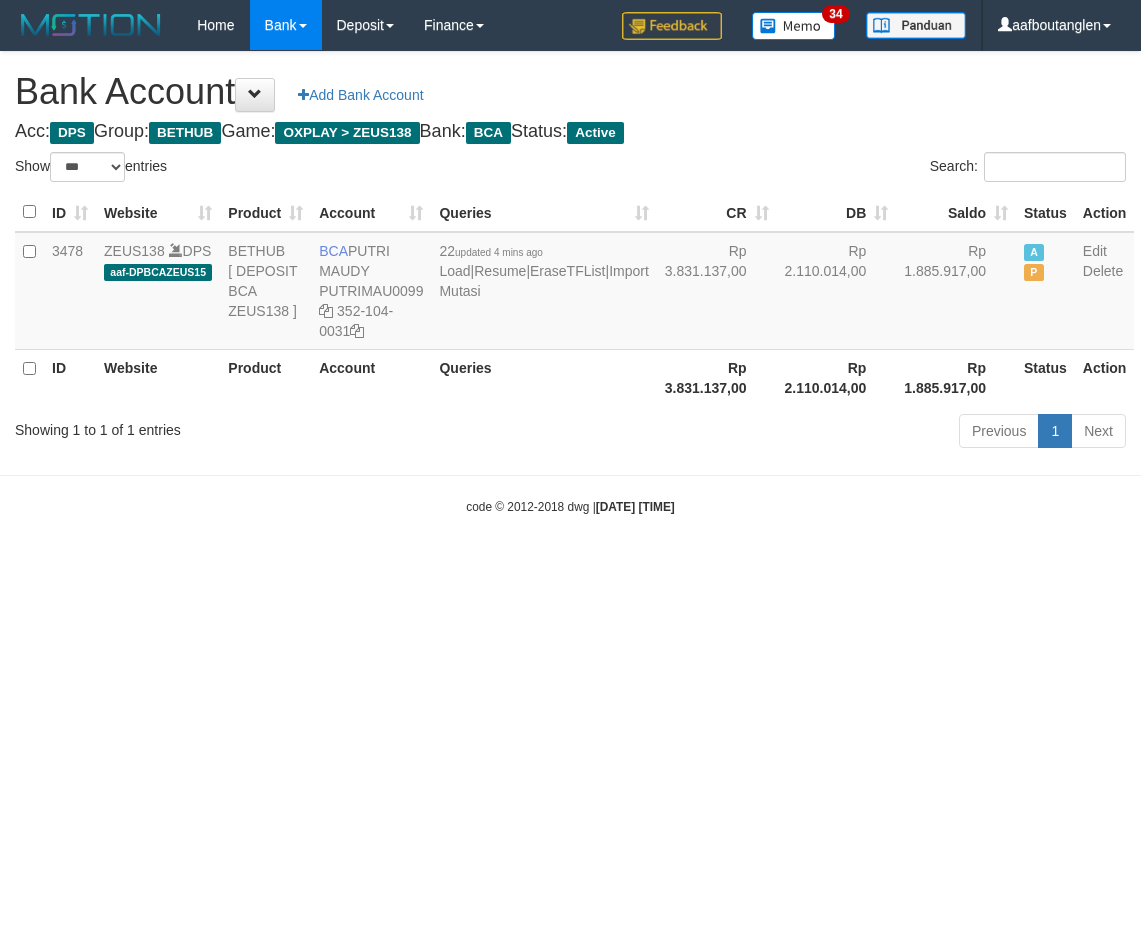 select on "***" 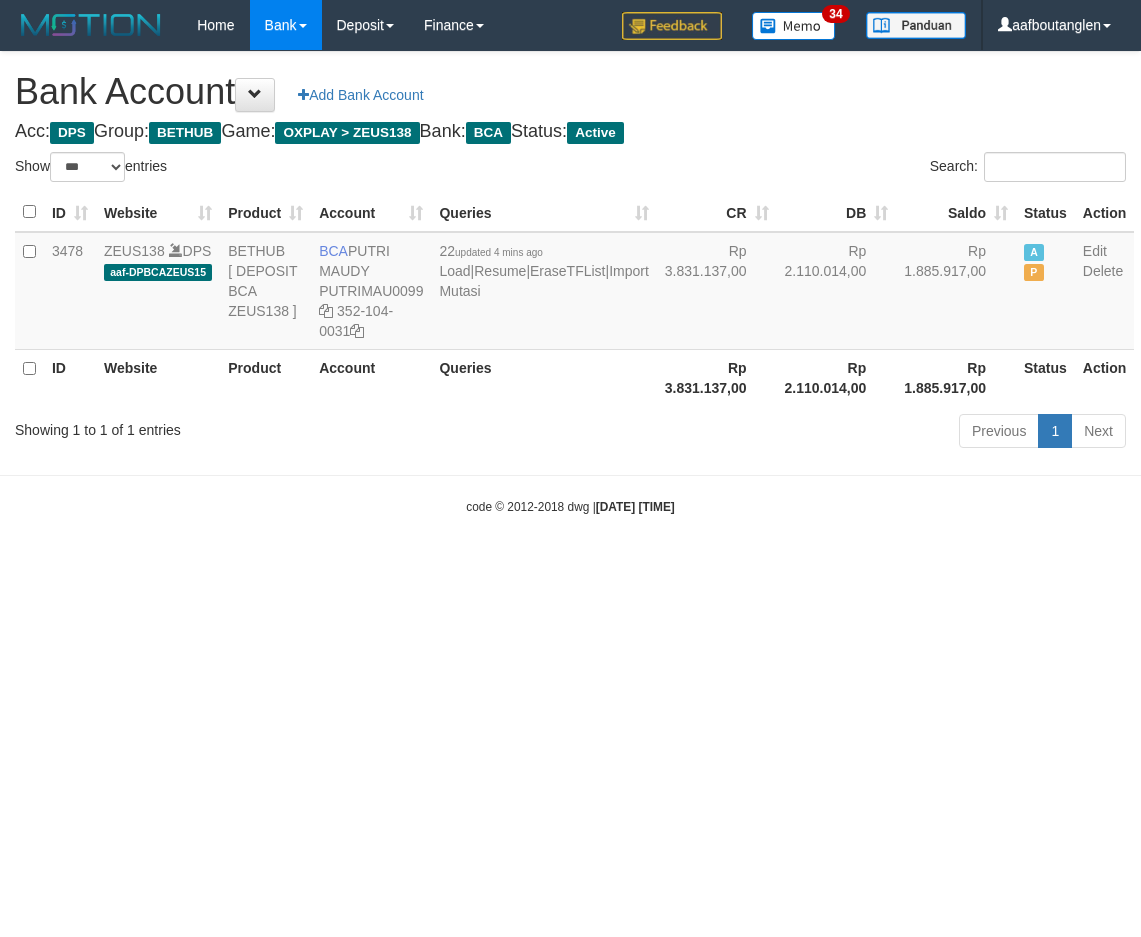 scroll, scrollTop: 0, scrollLeft: 0, axis: both 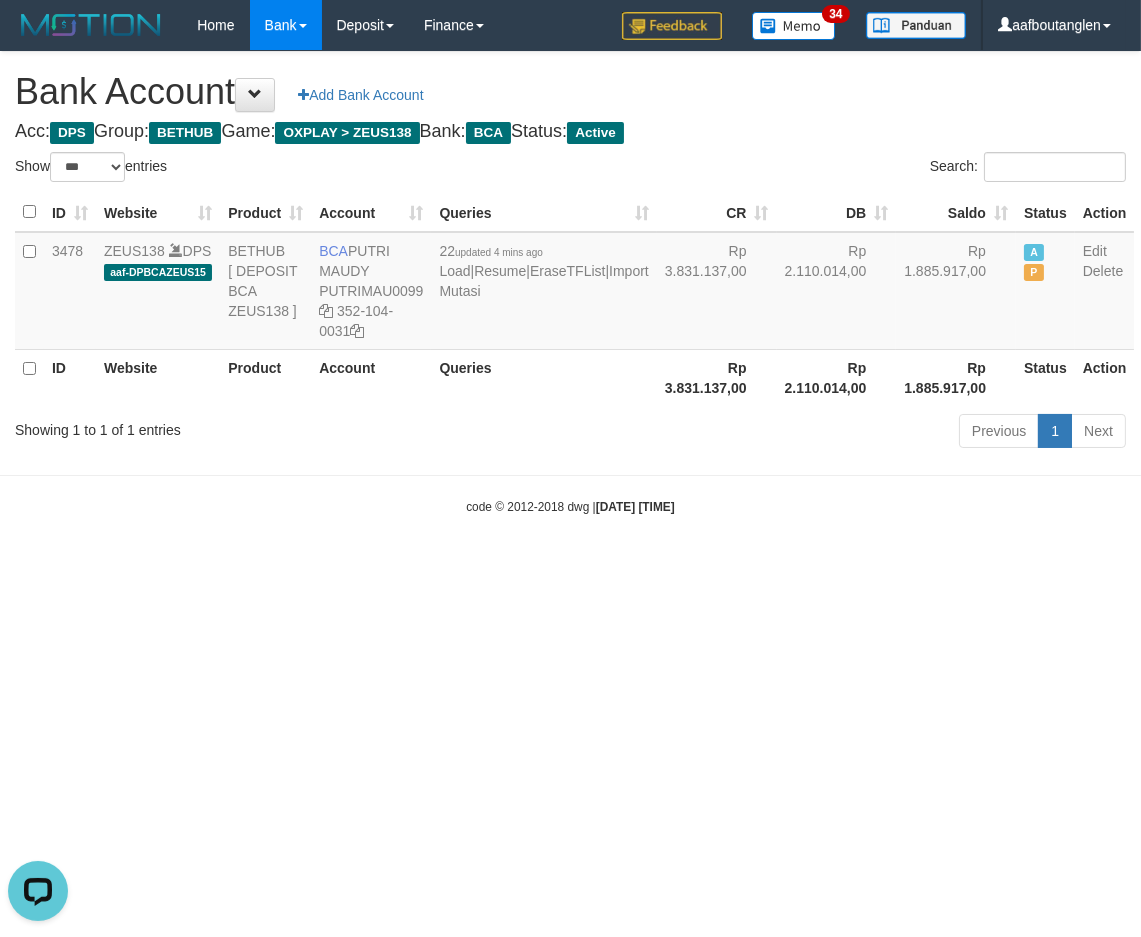 click on "Toggle navigation
Home
Bank
Account List
Deposit
DPS List
History
Note DPS
Finance
Financial Data
aafboutanglen
My Profile
Log Out
34" at bounding box center (570, 283) 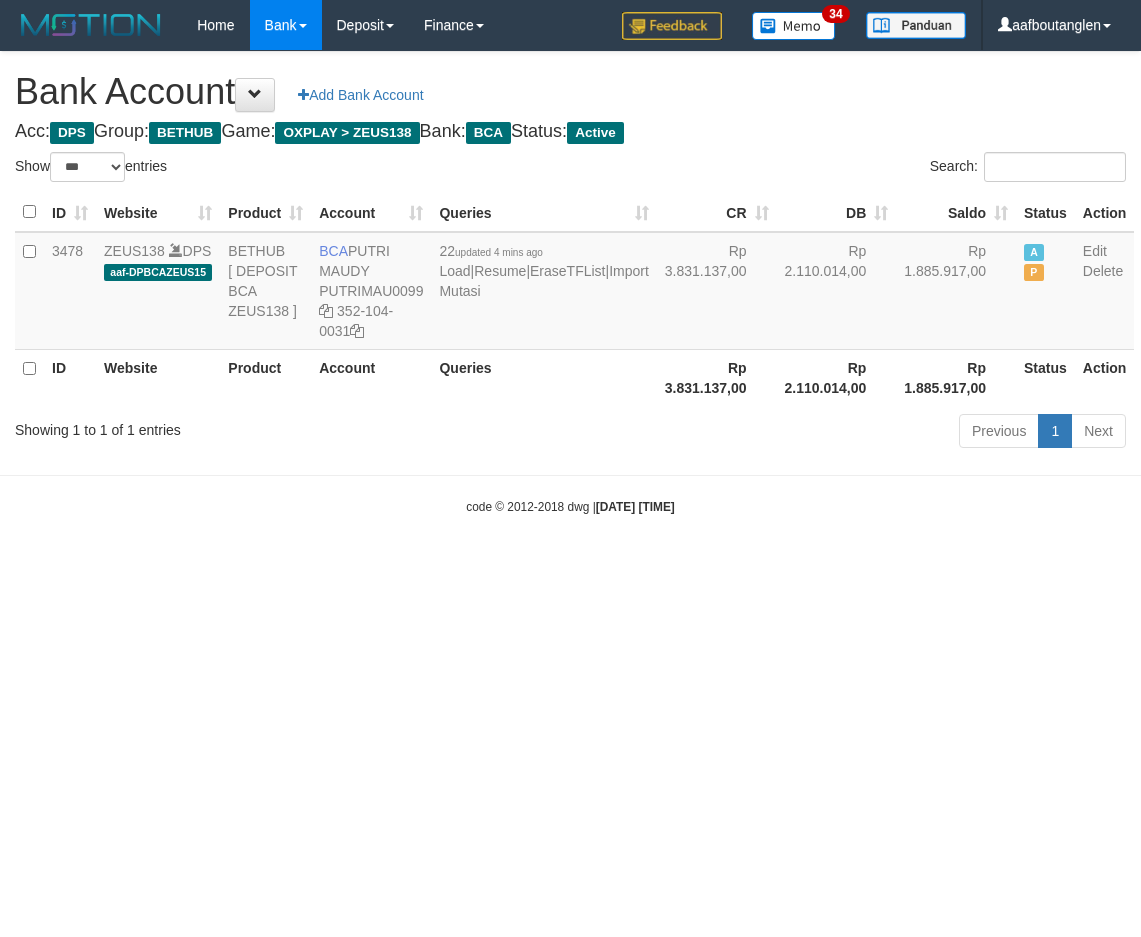 select on "***" 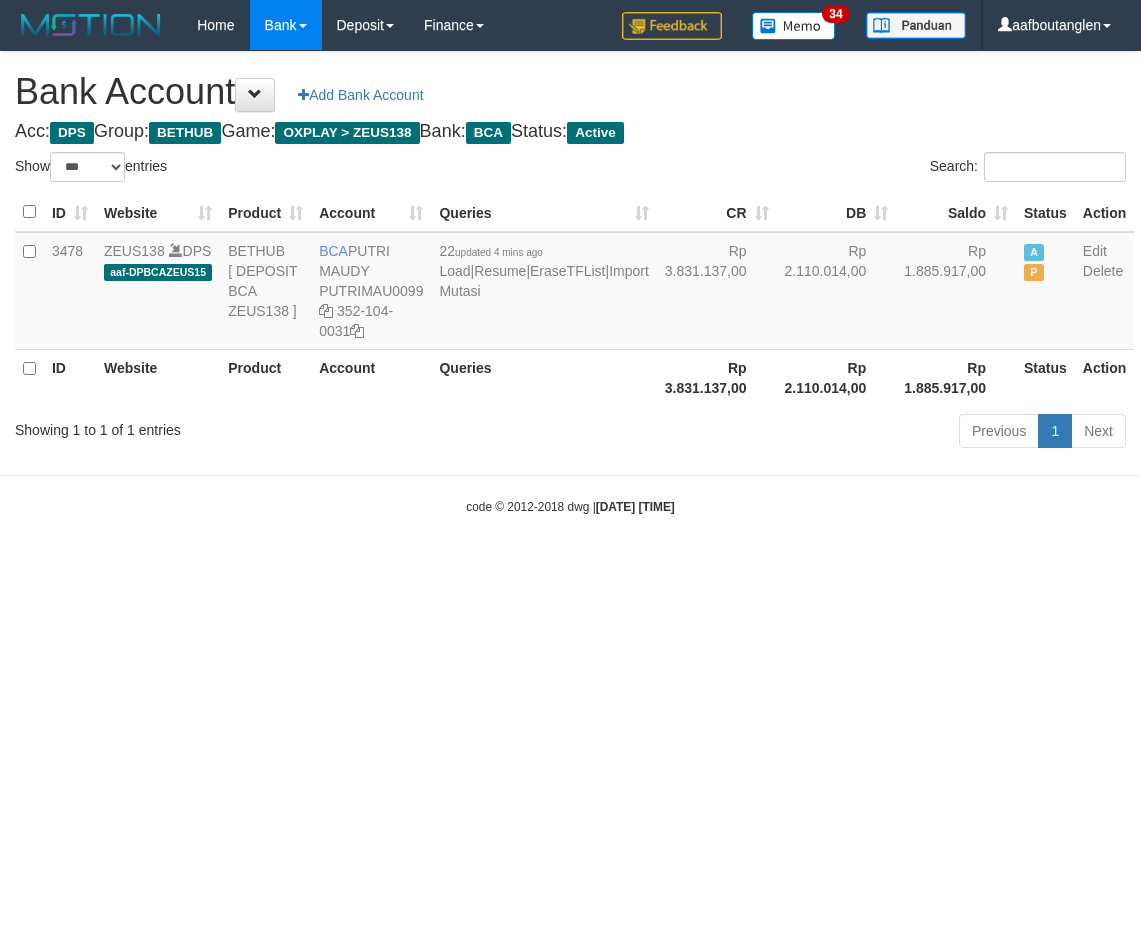 scroll, scrollTop: 0, scrollLeft: 0, axis: both 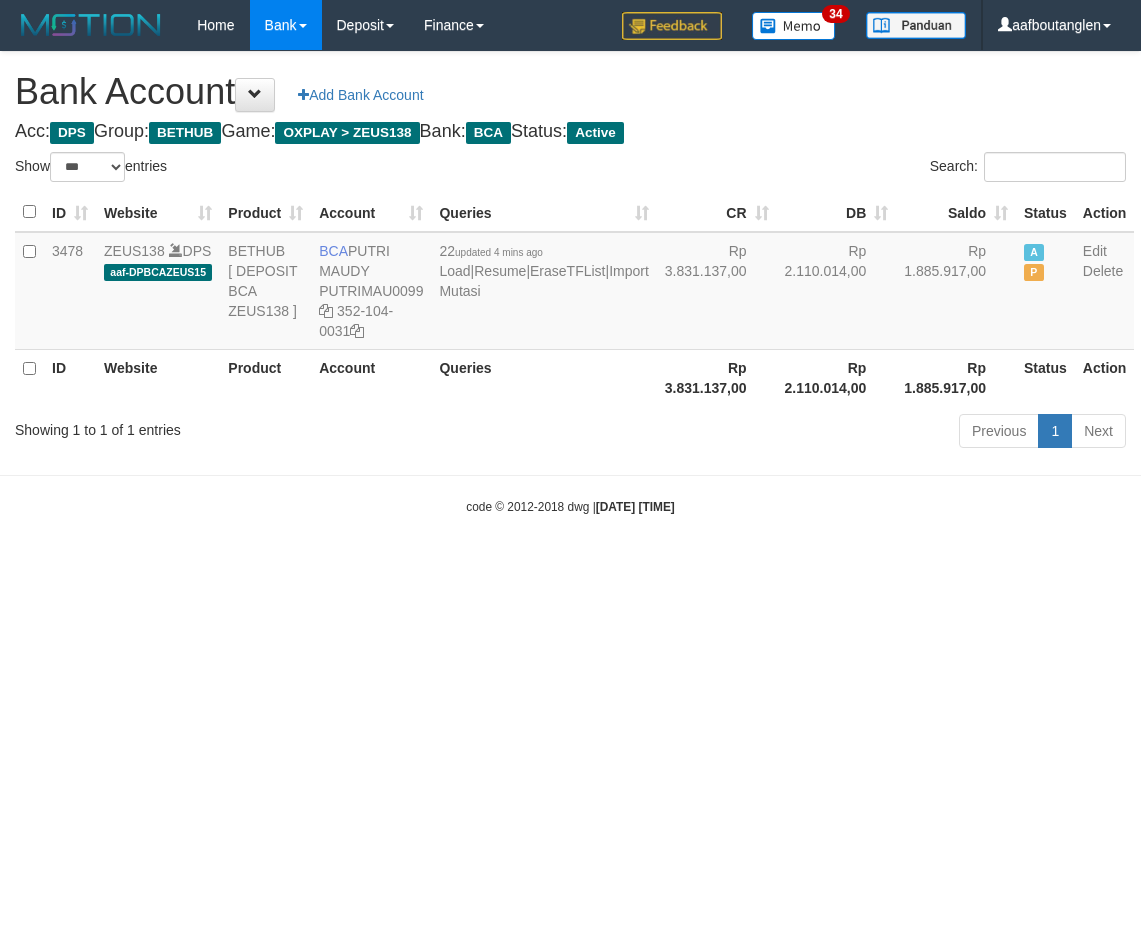 select on "***" 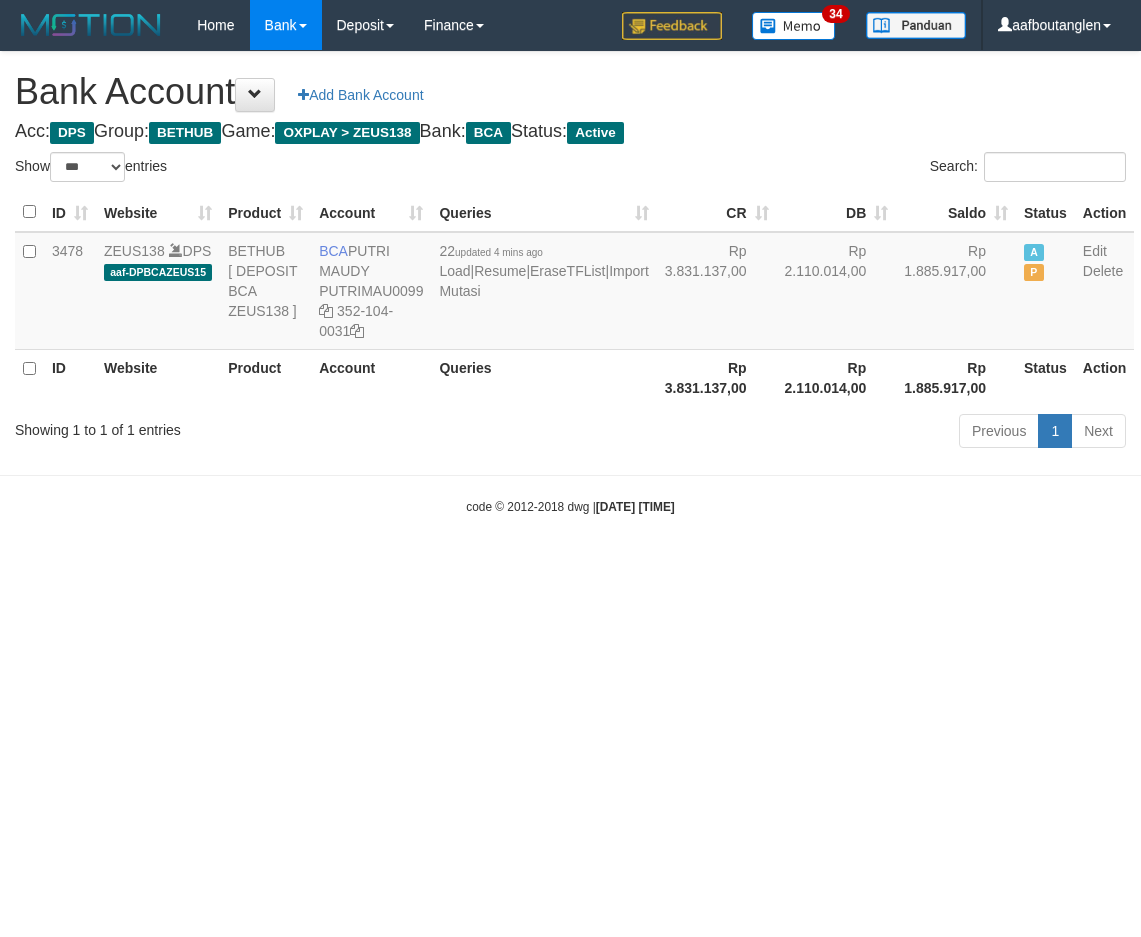 scroll, scrollTop: 0, scrollLeft: 0, axis: both 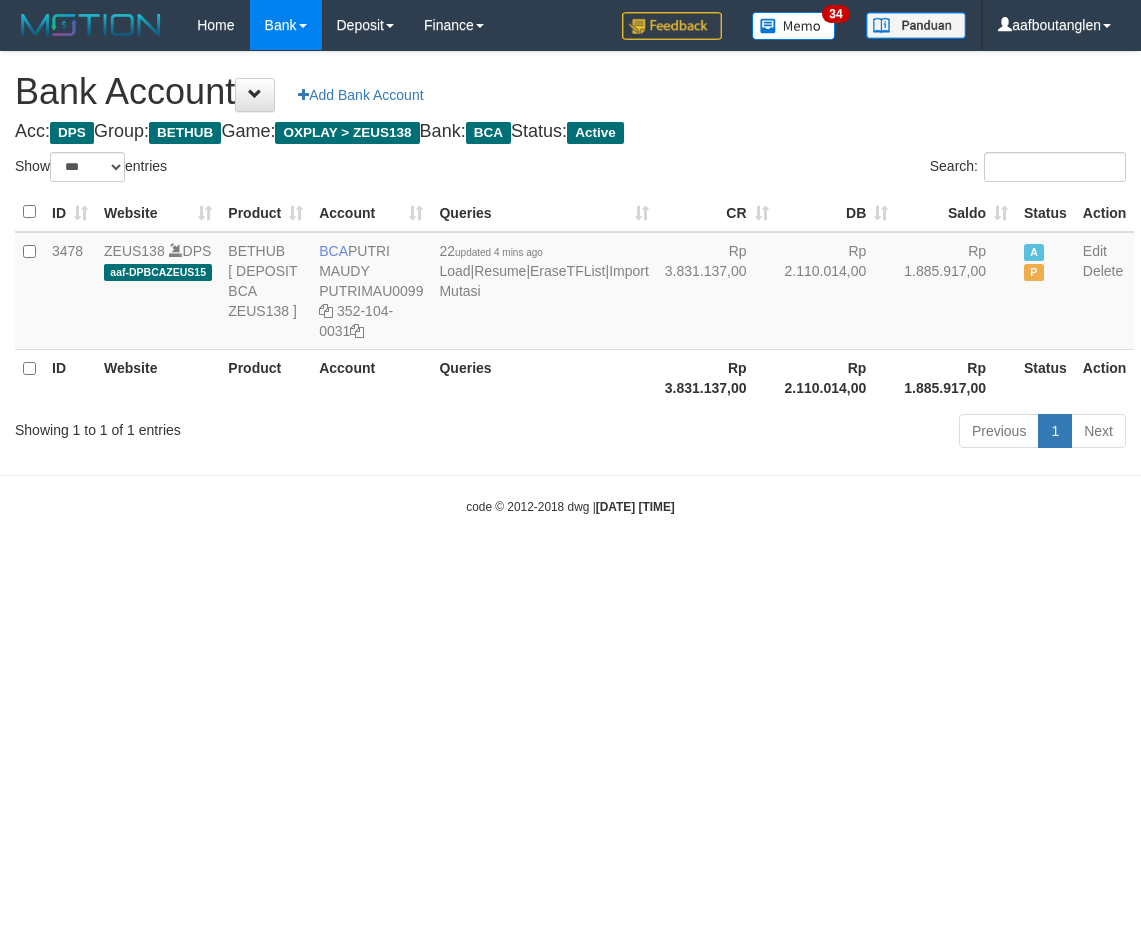 select on "***" 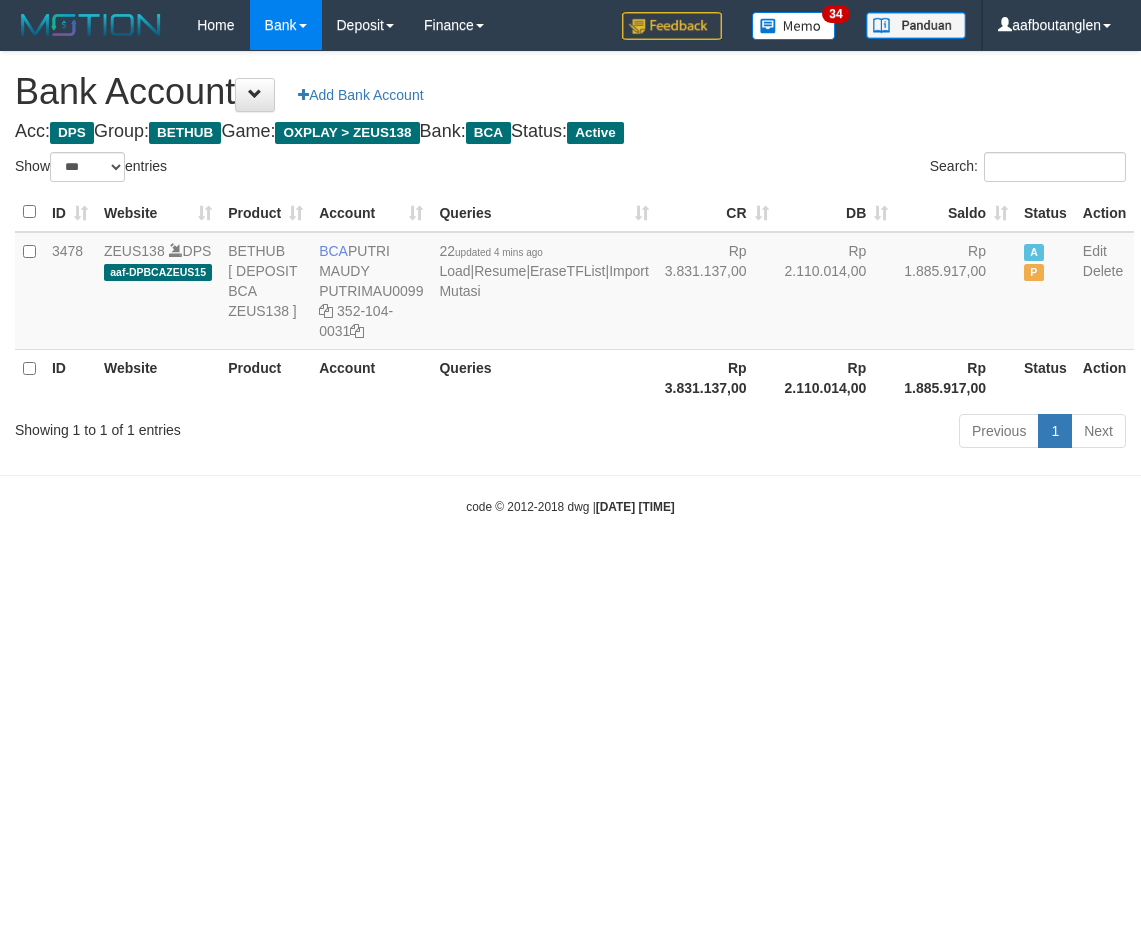 scroll, scrollTop: 0, scrollLeft: 0, axis: both 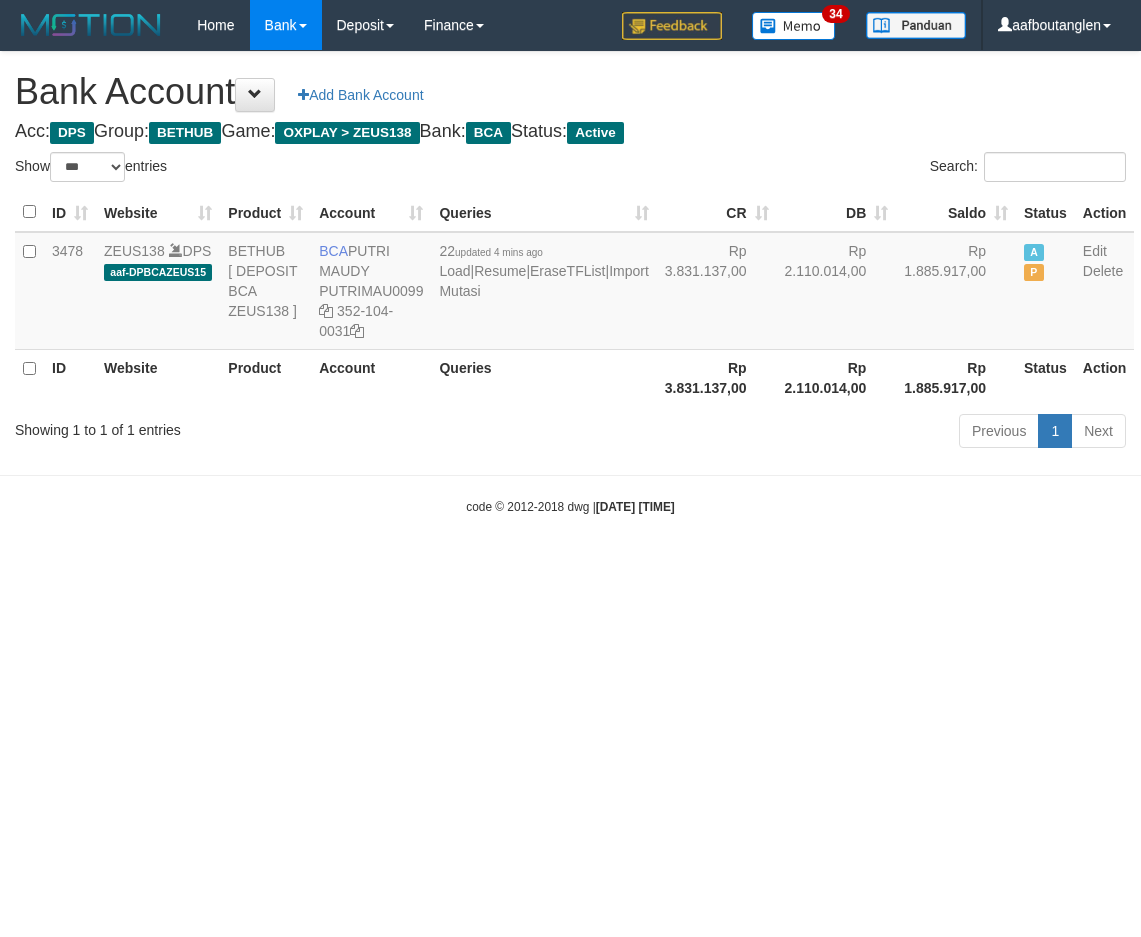 select on "***" 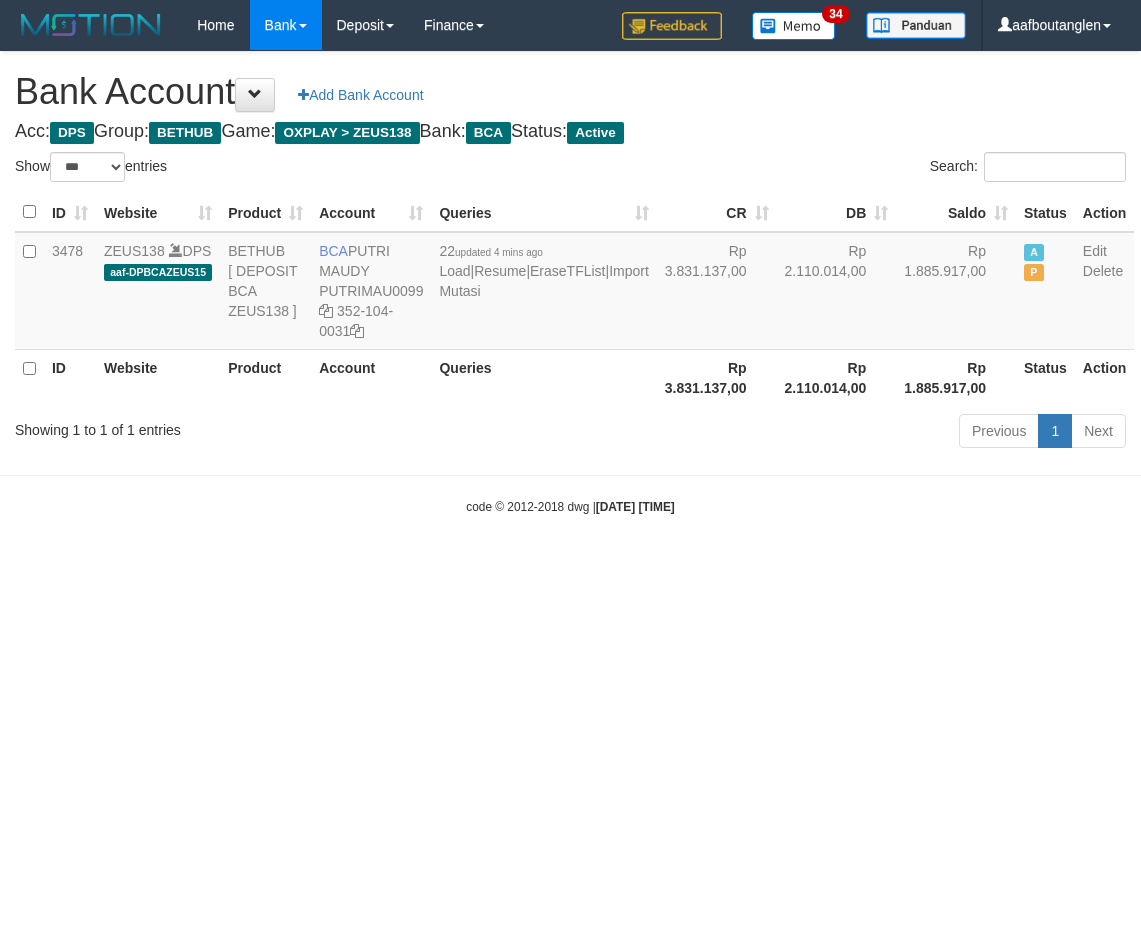 scroll, scrollTop: 0, scrollLeft: 0, axis: both 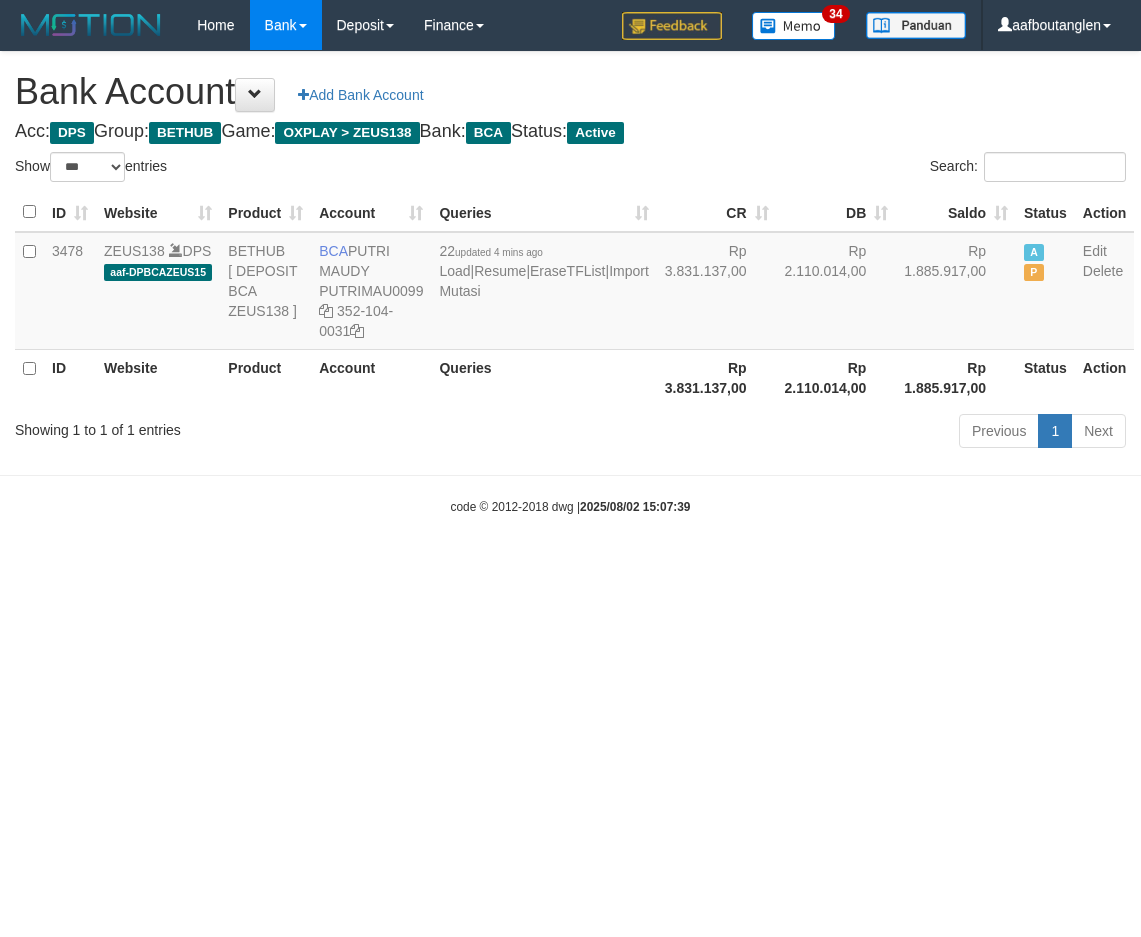 select on "***" 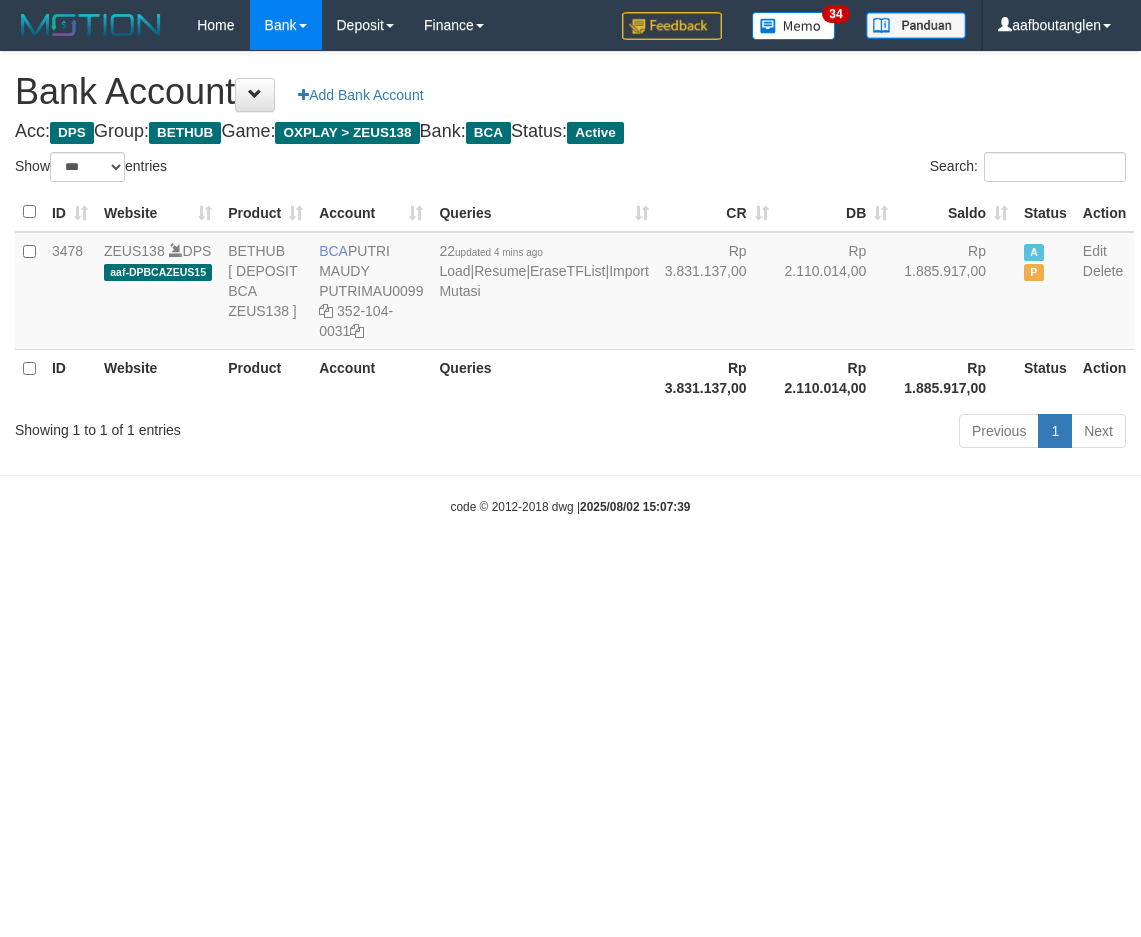 scroll, scrollTop: 0, scrollLeft: 0, axis: both 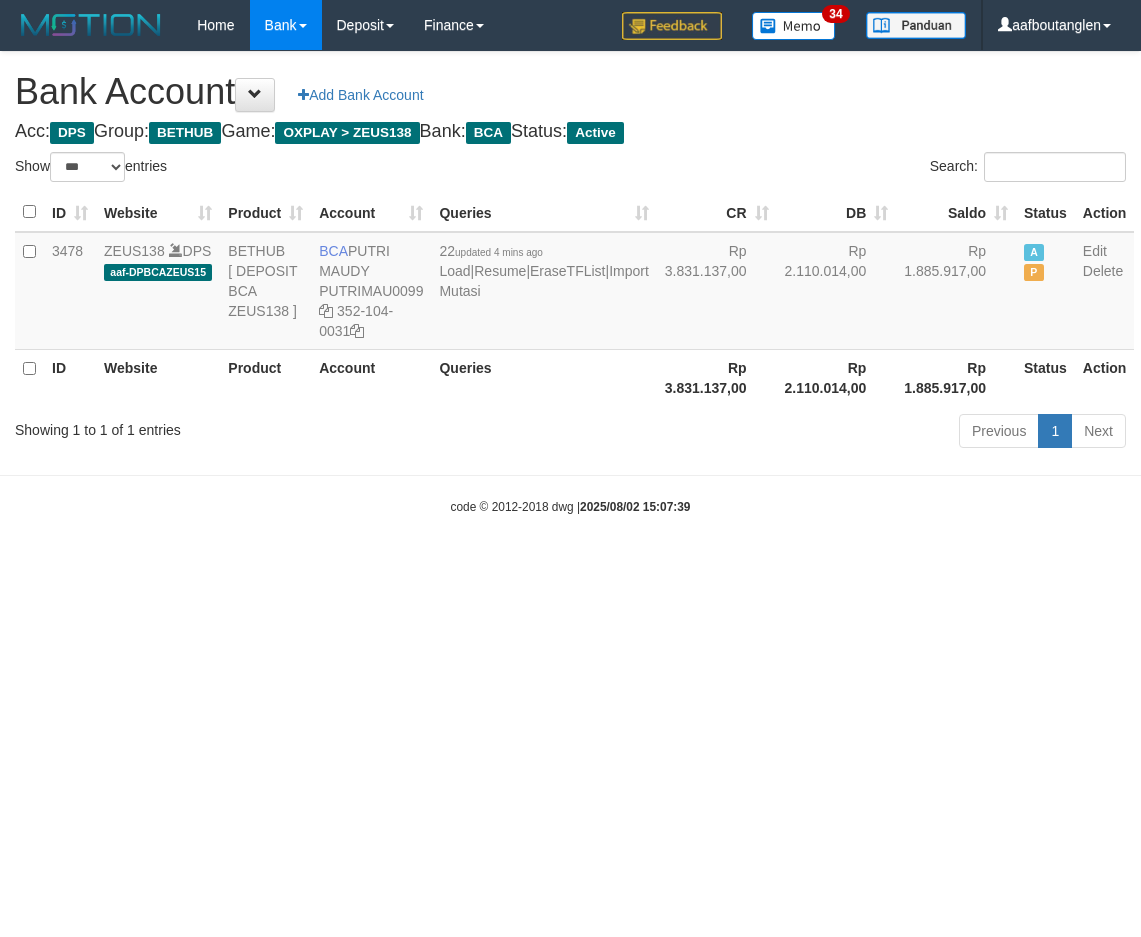 select on "***" 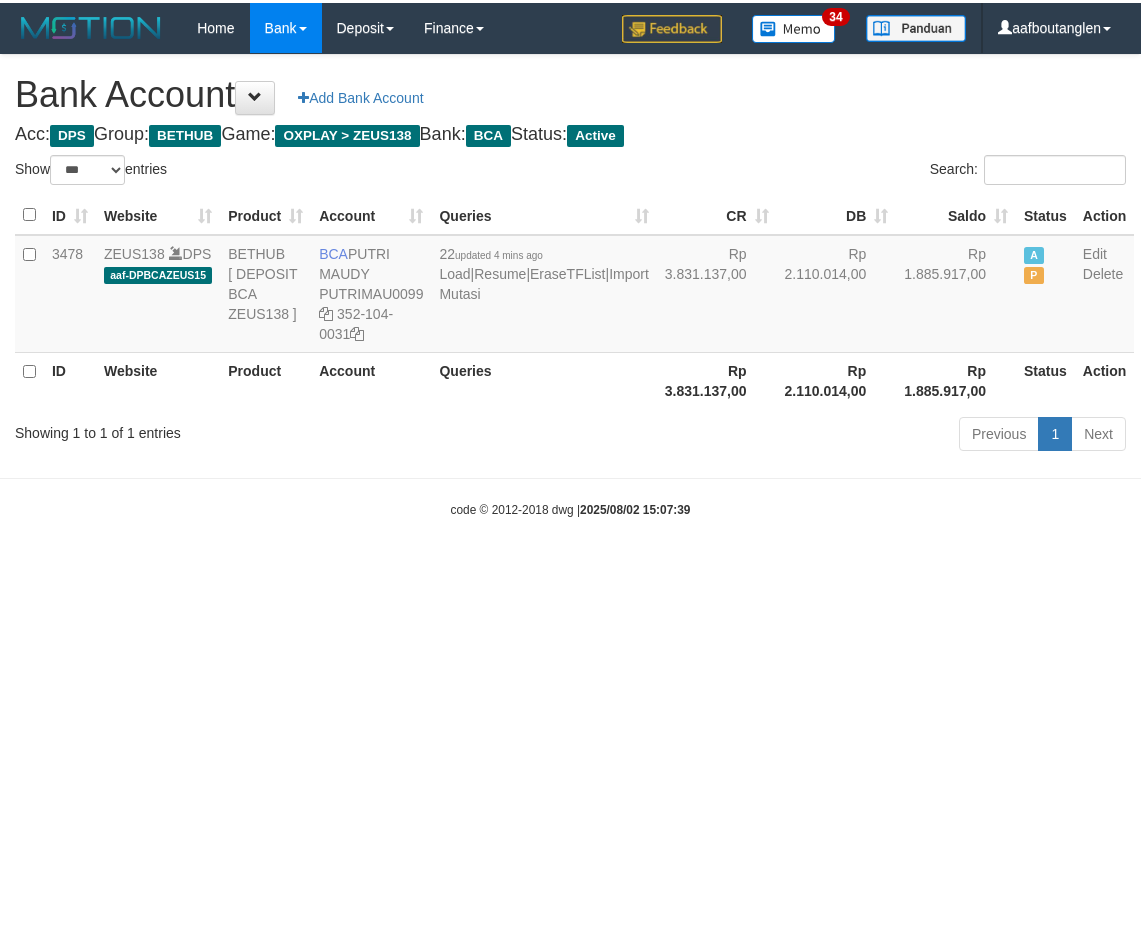 scroll, scrollTop: 0, scrollLeft: 0, axis: both 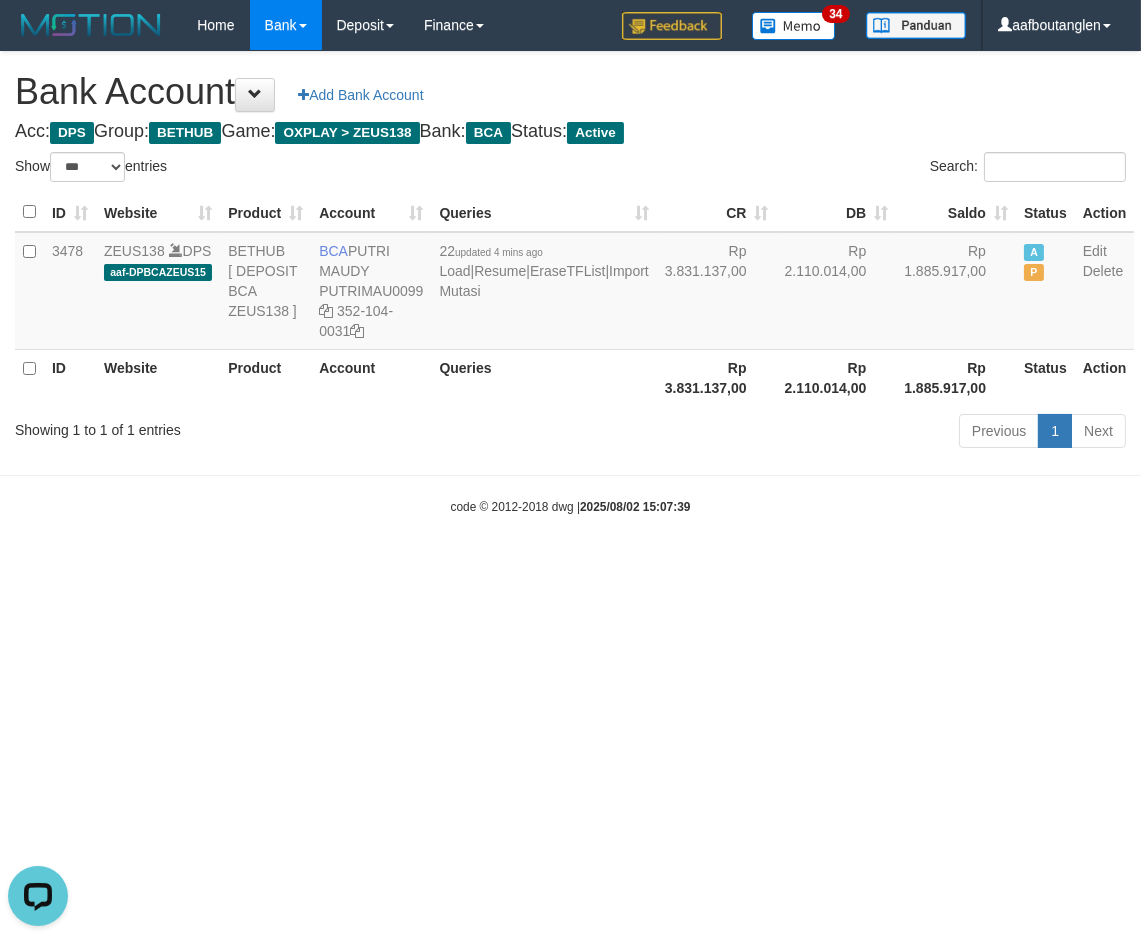 click on "Toggle navigation
Home
Bank
Account List
Deposit
DPS List
History
Note DPS
Finance
Financial Data
aafboutanglen
My Profile
Log Out
34" at bounding box center (570, 283) 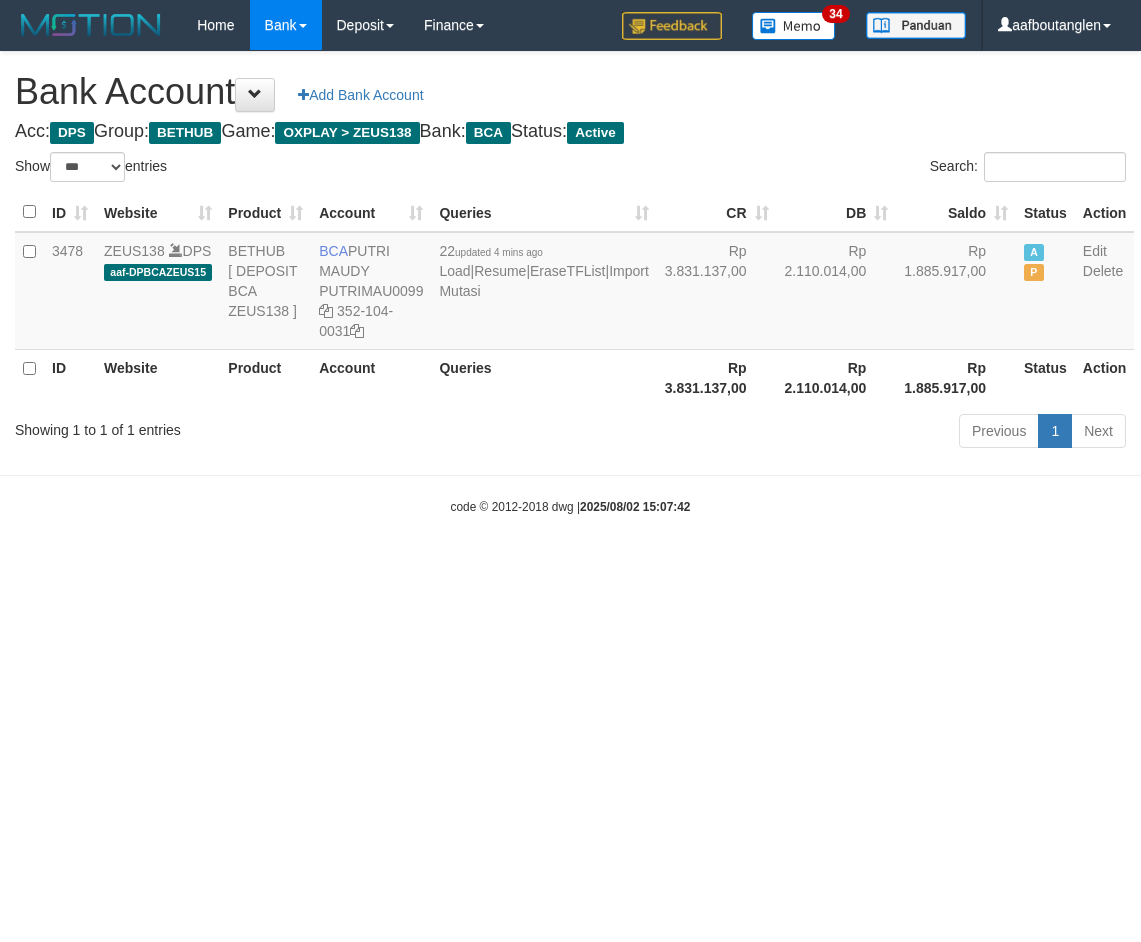 select on "***" 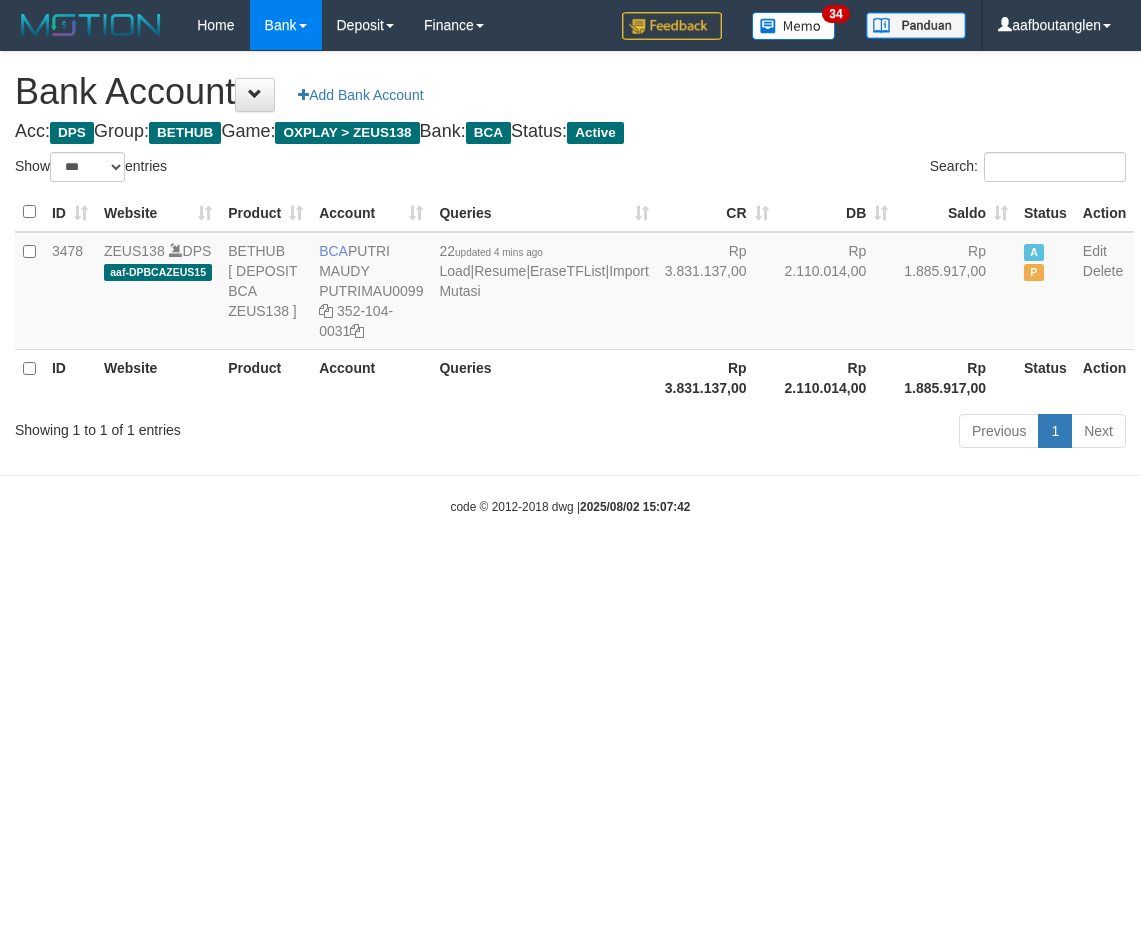 scroll, scrollTop: 0, scrollLeft: 0, axis: both 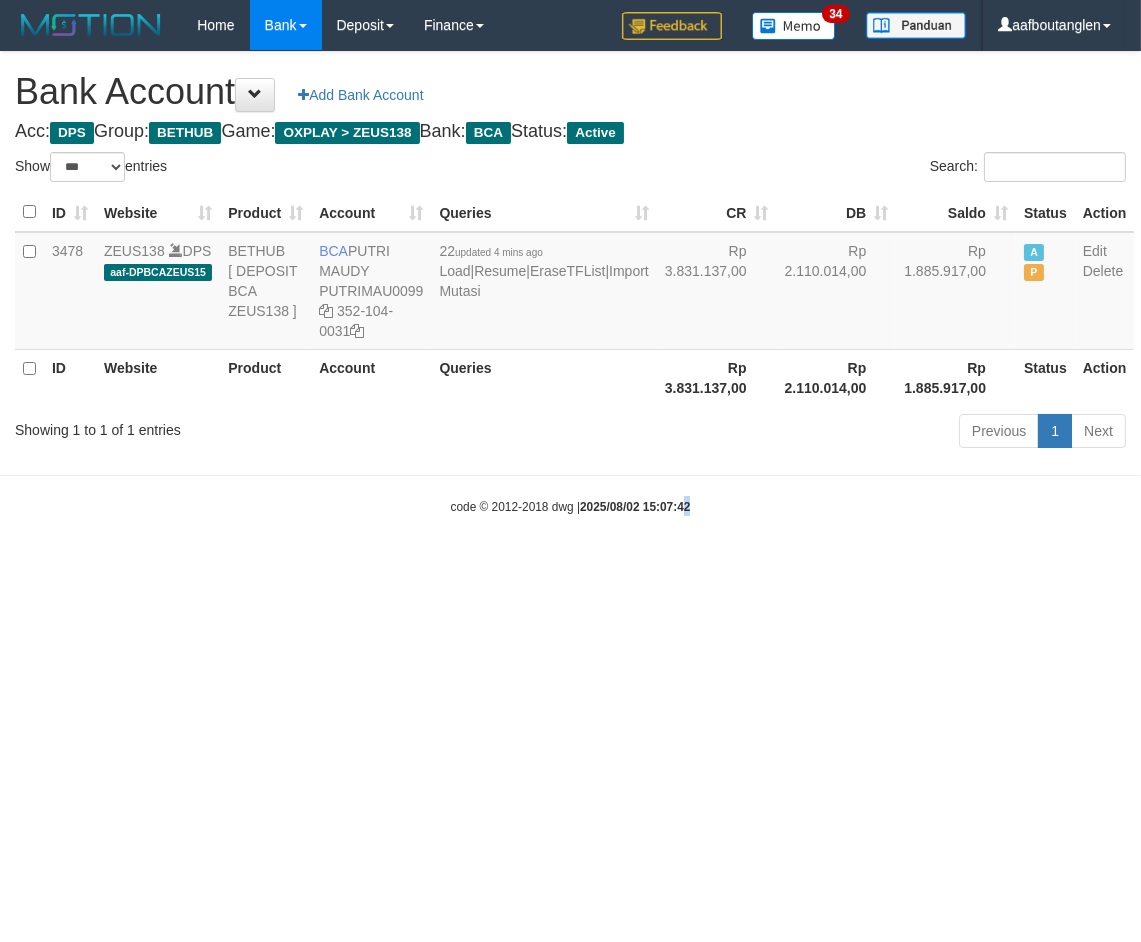 click on "Toggle navigation
Home
Bank
Account List
Deposit
DPS List
History
Note DPS
Finance
Financial Data
aafboutanglen
My Profile
Log Out
34" at bounding box center [570, 283] 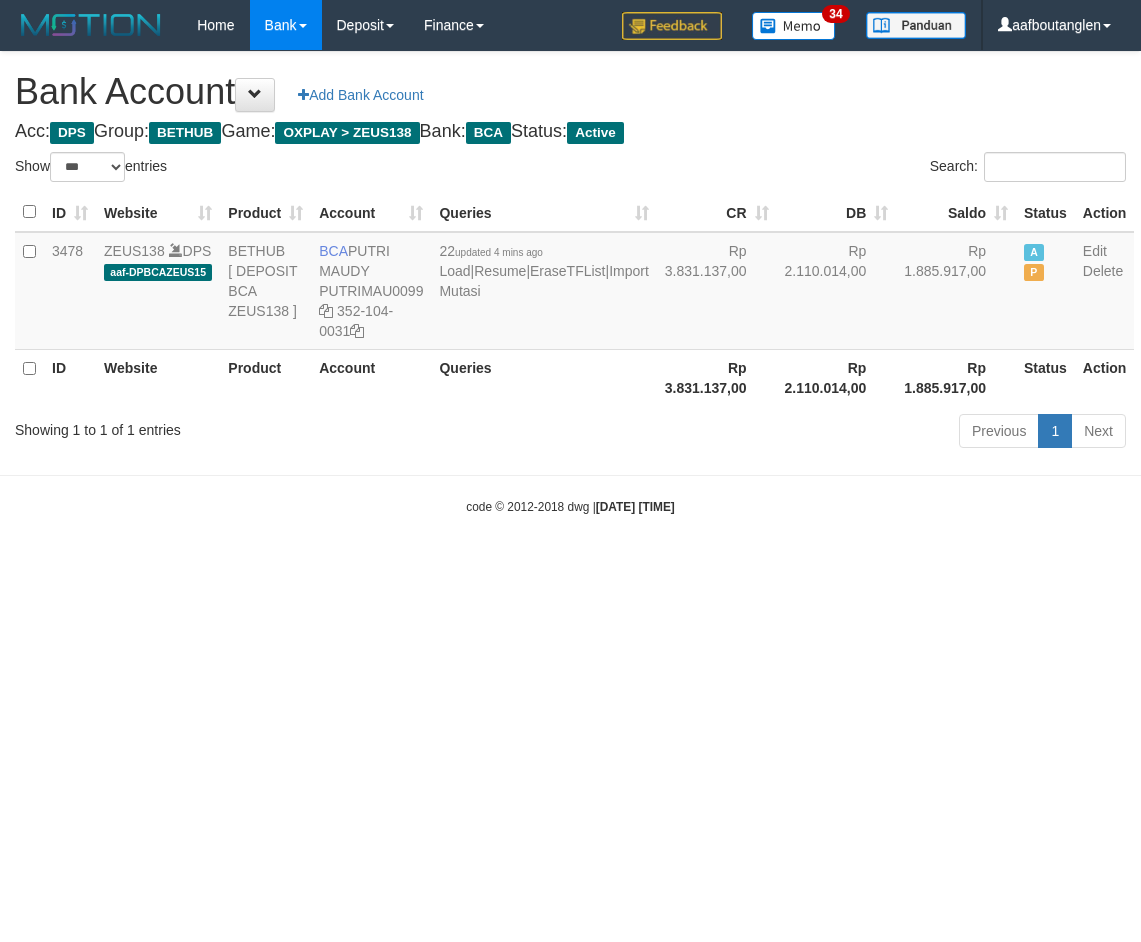 select on "***" 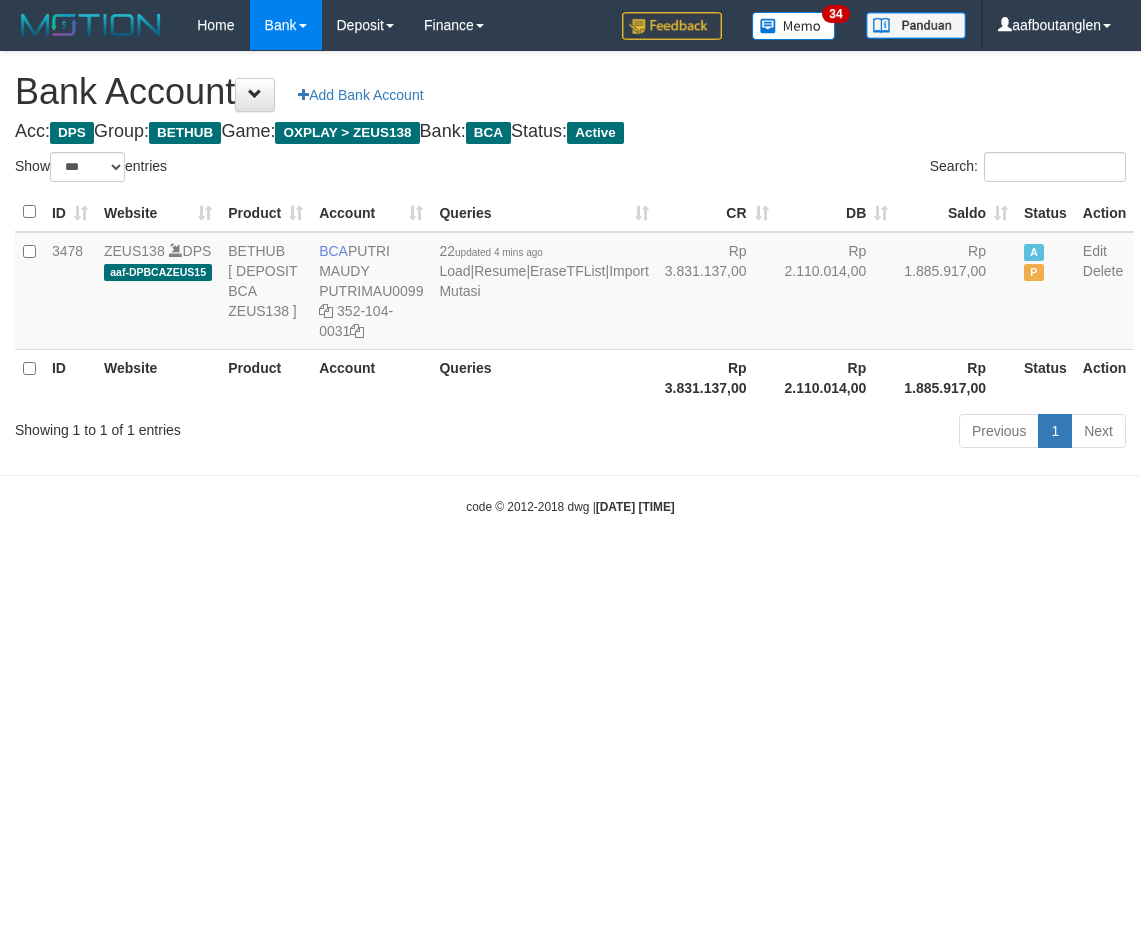 scroll, scrollTop: 0, scrollLeft: 0, axis: both 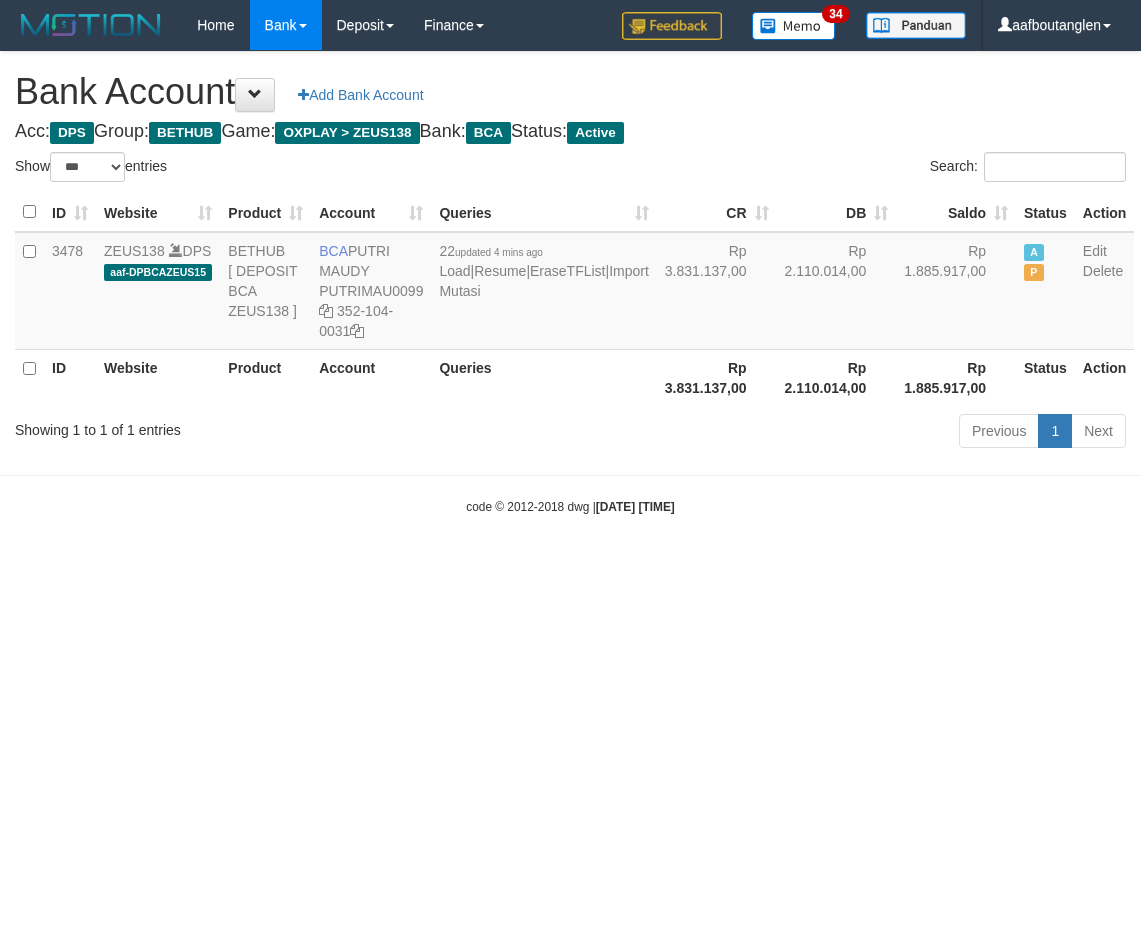 select on "***" 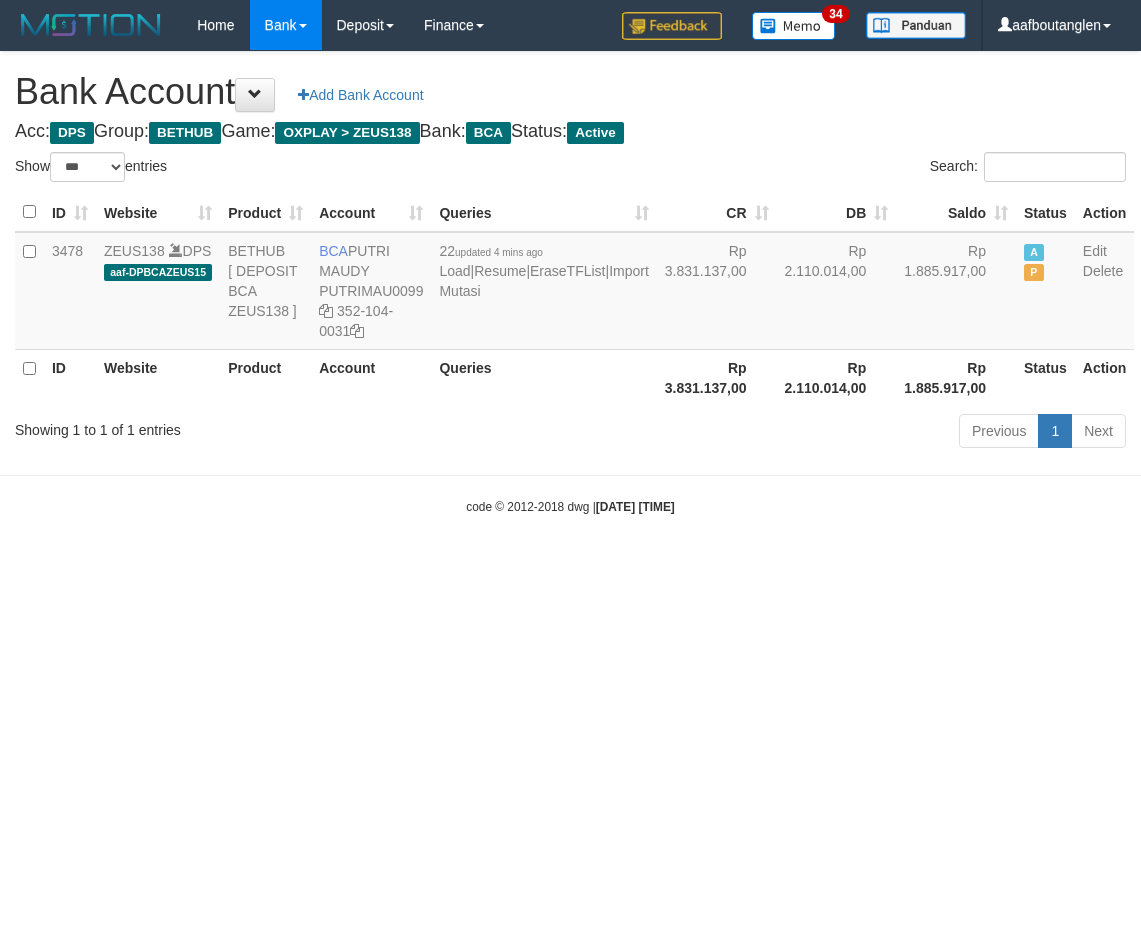scroll, scrollTop: 0, scrollLeft: 0, axis: both 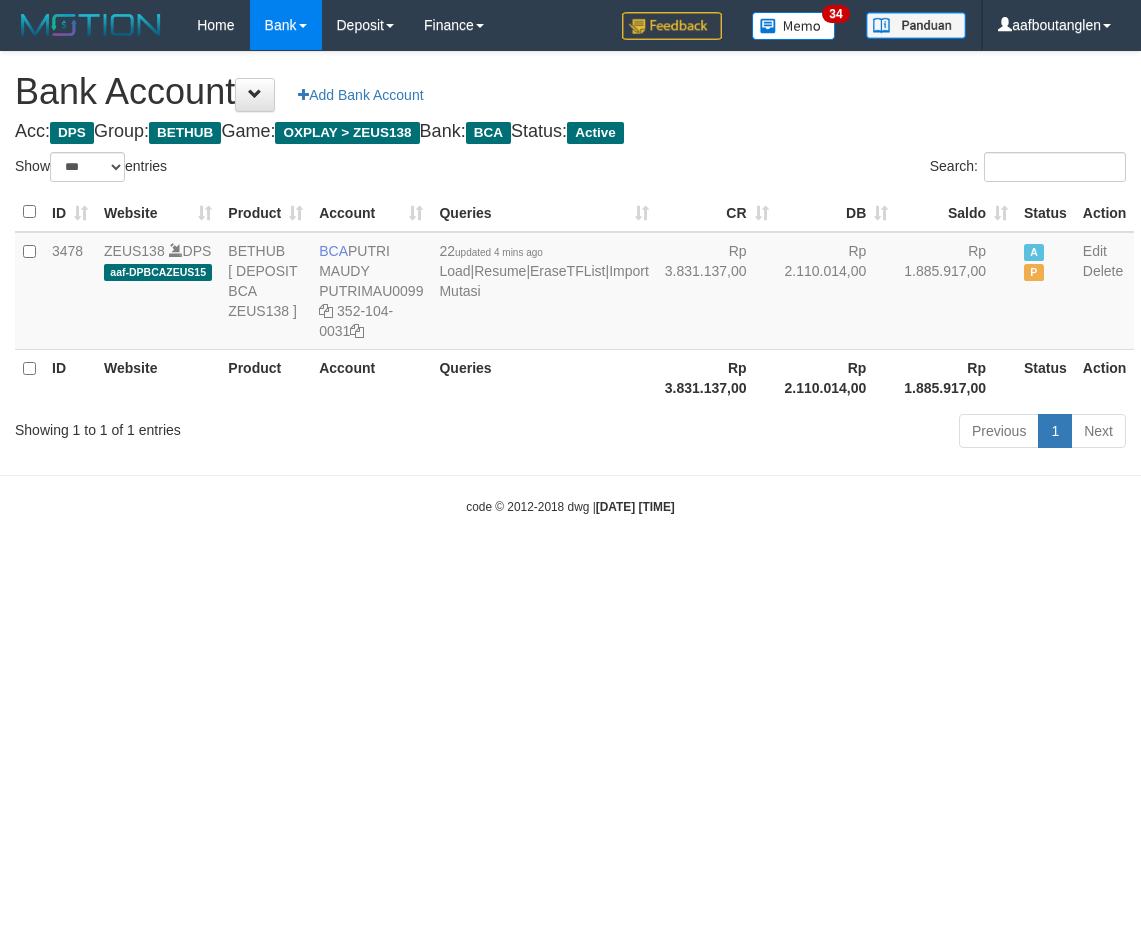 select on "***" 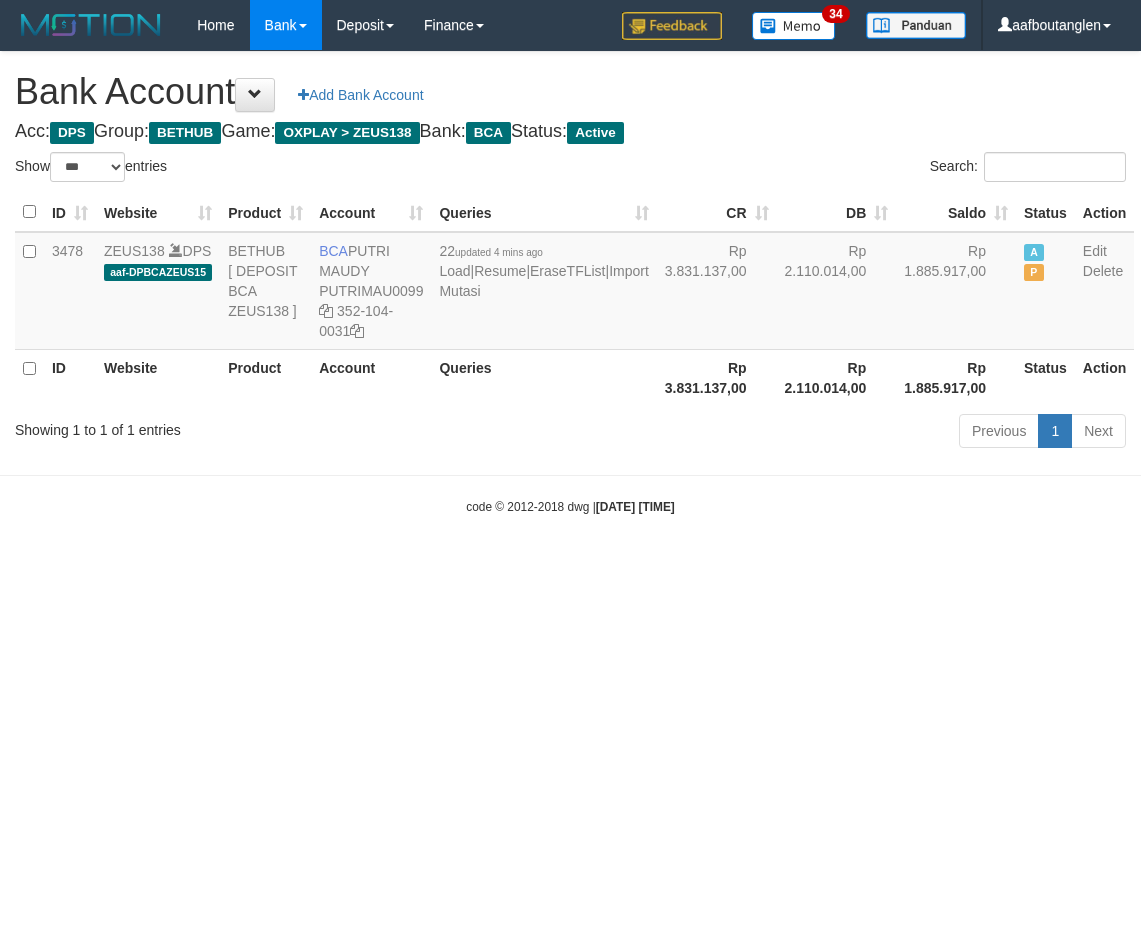 scroll, scrollTop: 0, scrollLeft: 0, axis: both 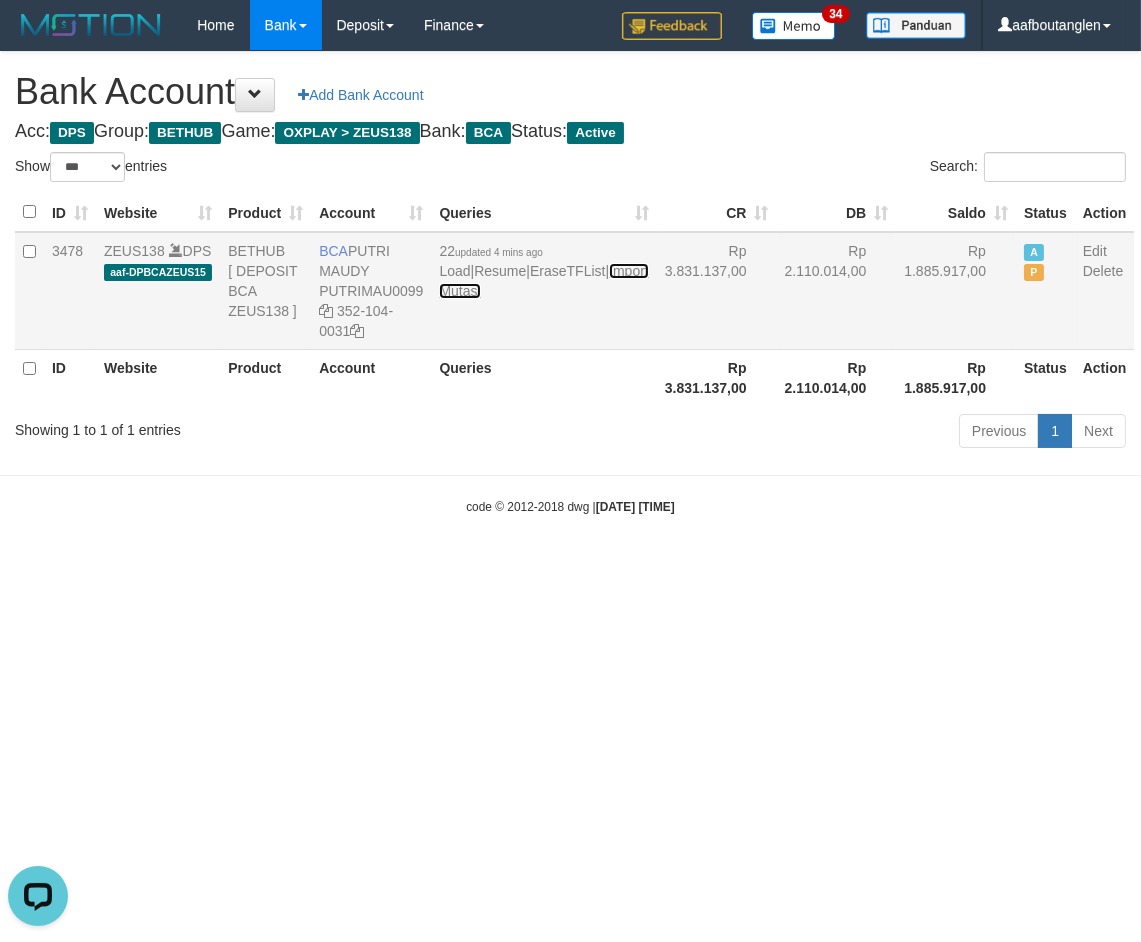 click on "Import Mutasi" at bounding box center (543, 281) 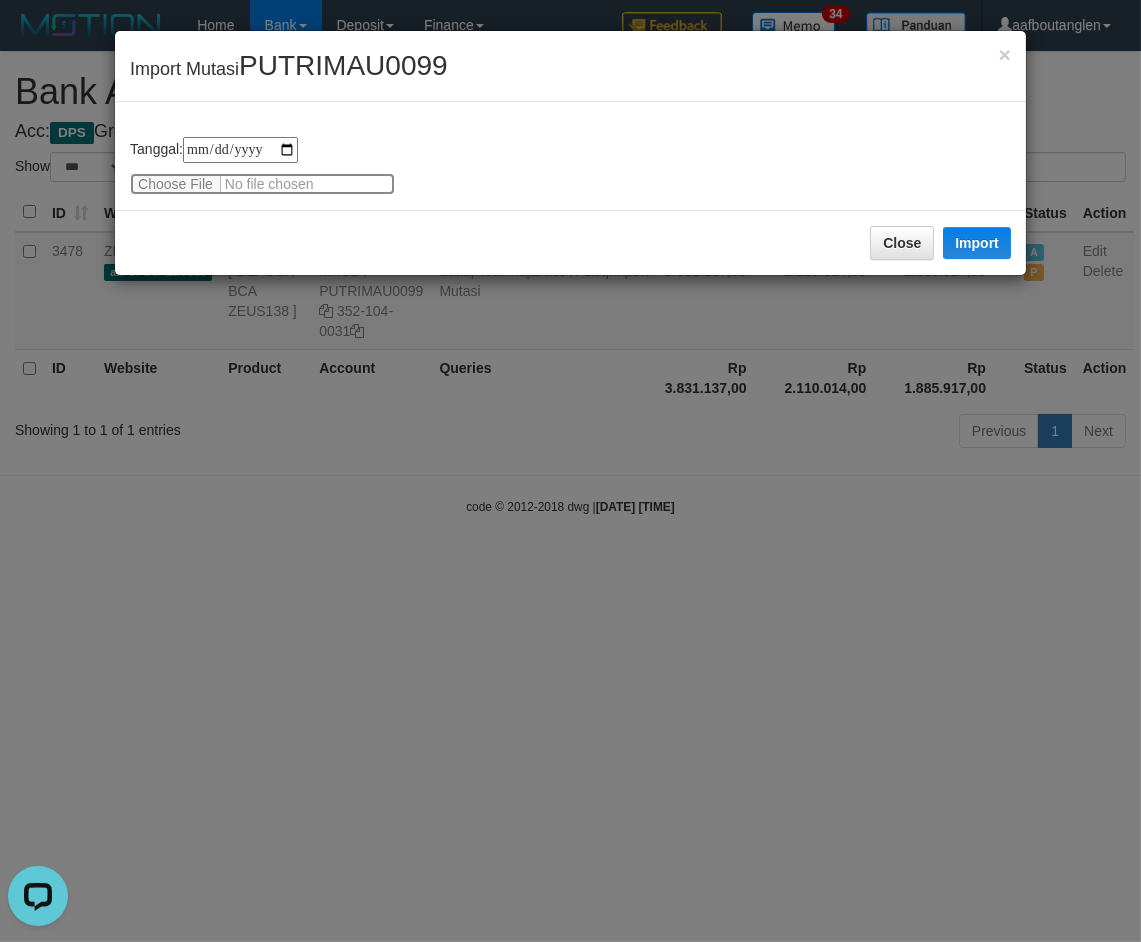 click at bounding box center [262, 184] 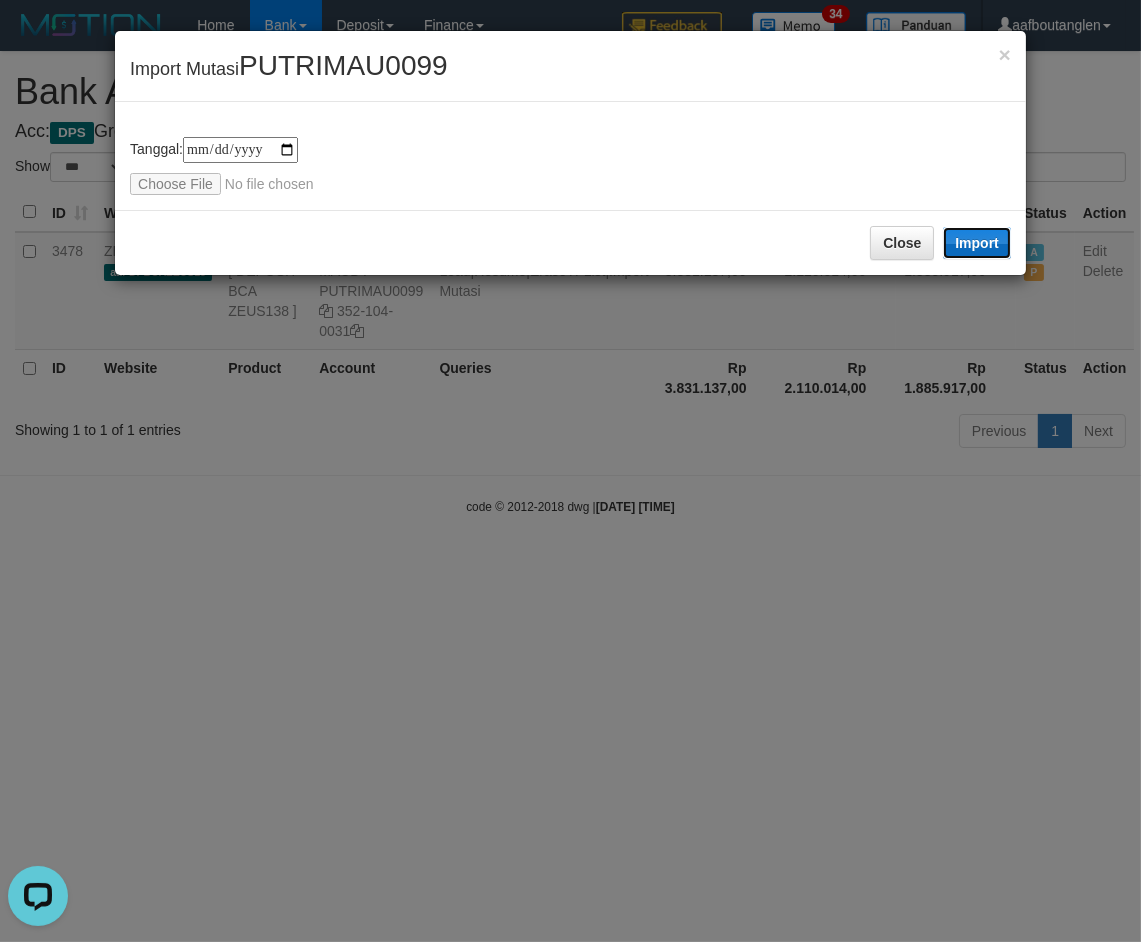 click on "Import" at bounding box center (977, 243) 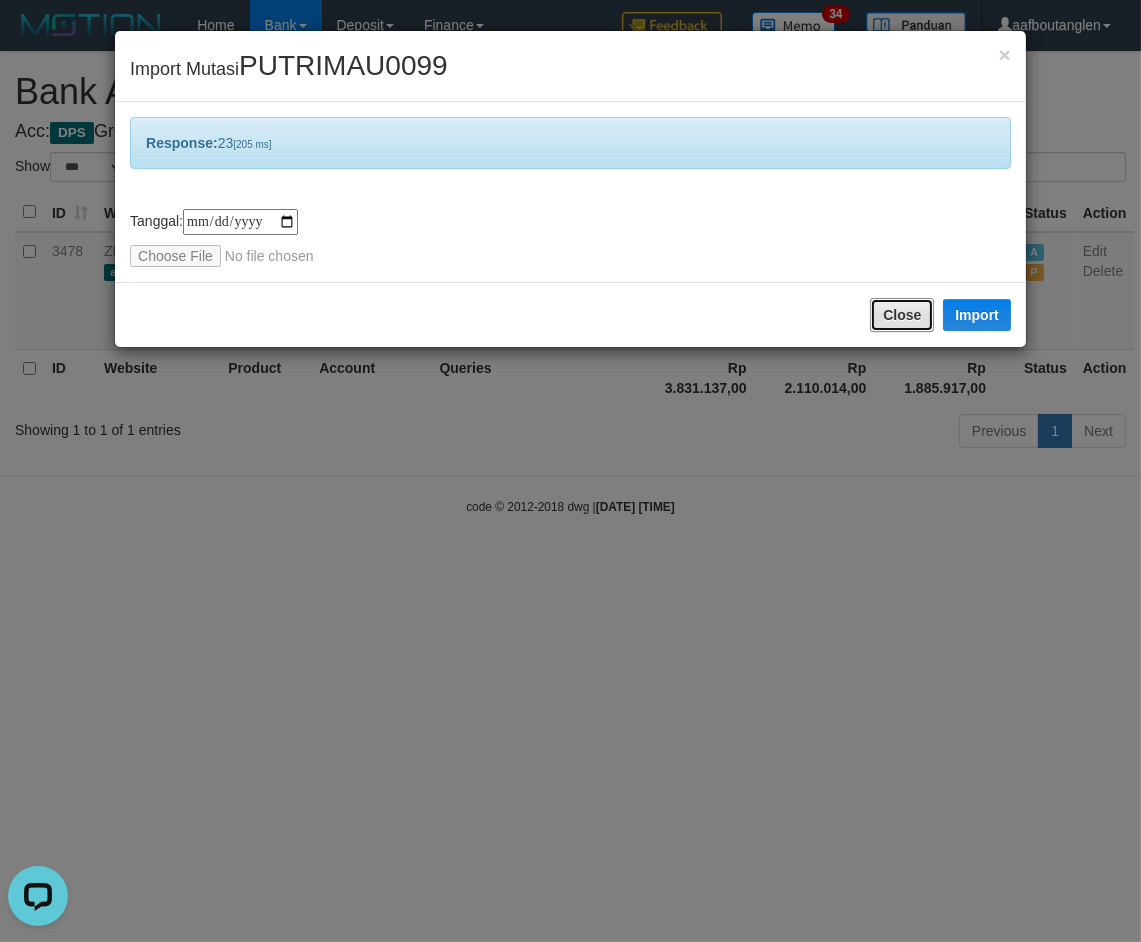drag, startPoint x: 892, startPoint y: 314, endPoint x: 803, endPoint y: 370, distance: 105.15227 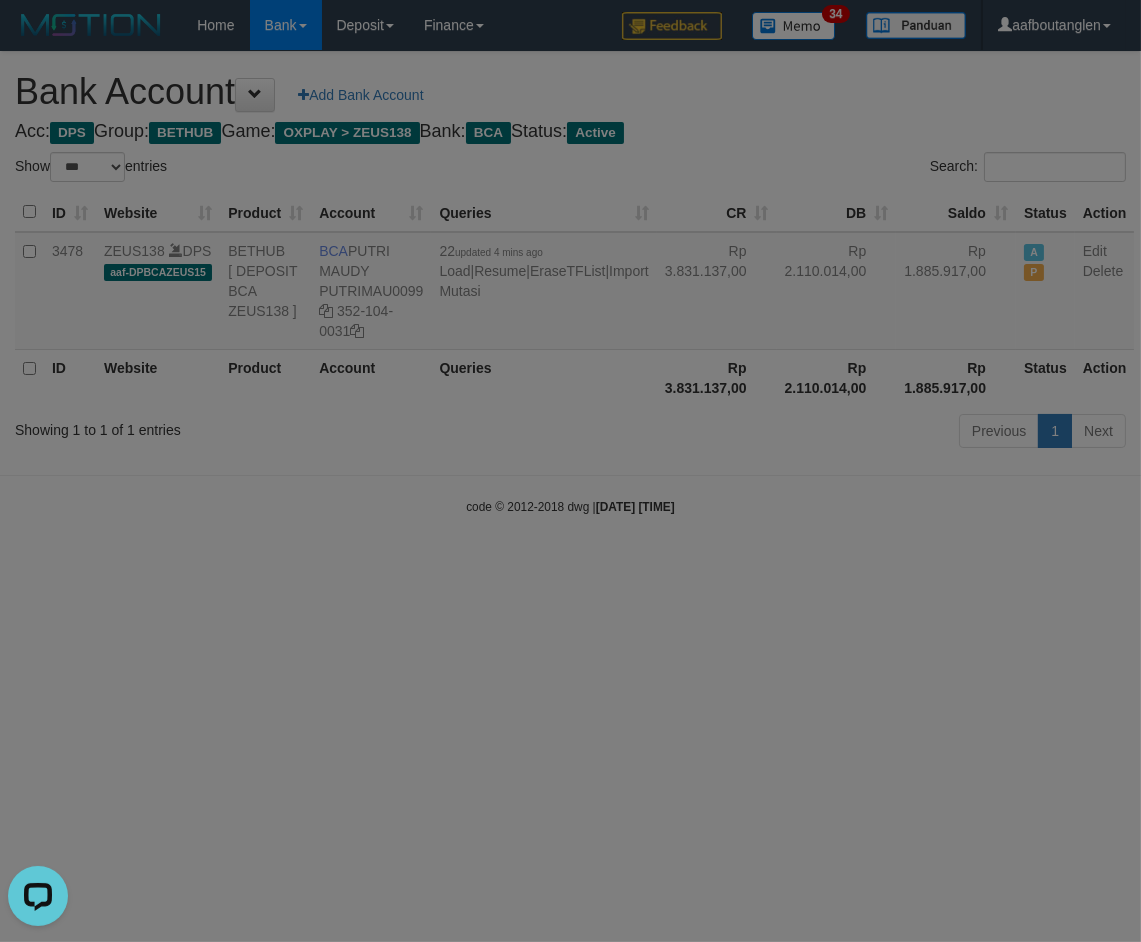 drag, startPoint x: 730, startPoint y: 410, endPoint x: 567, endPoint y: 471, distance: 174.04022 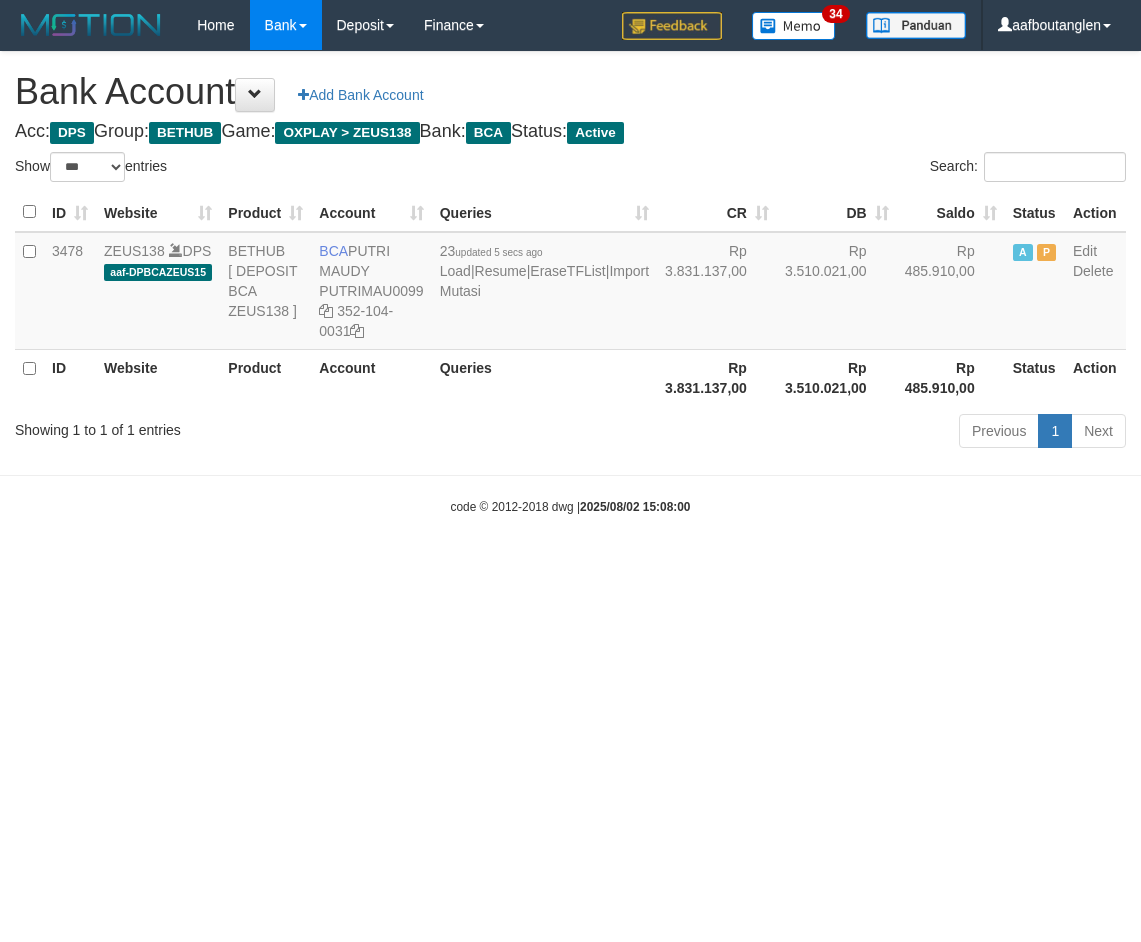 select on "***" 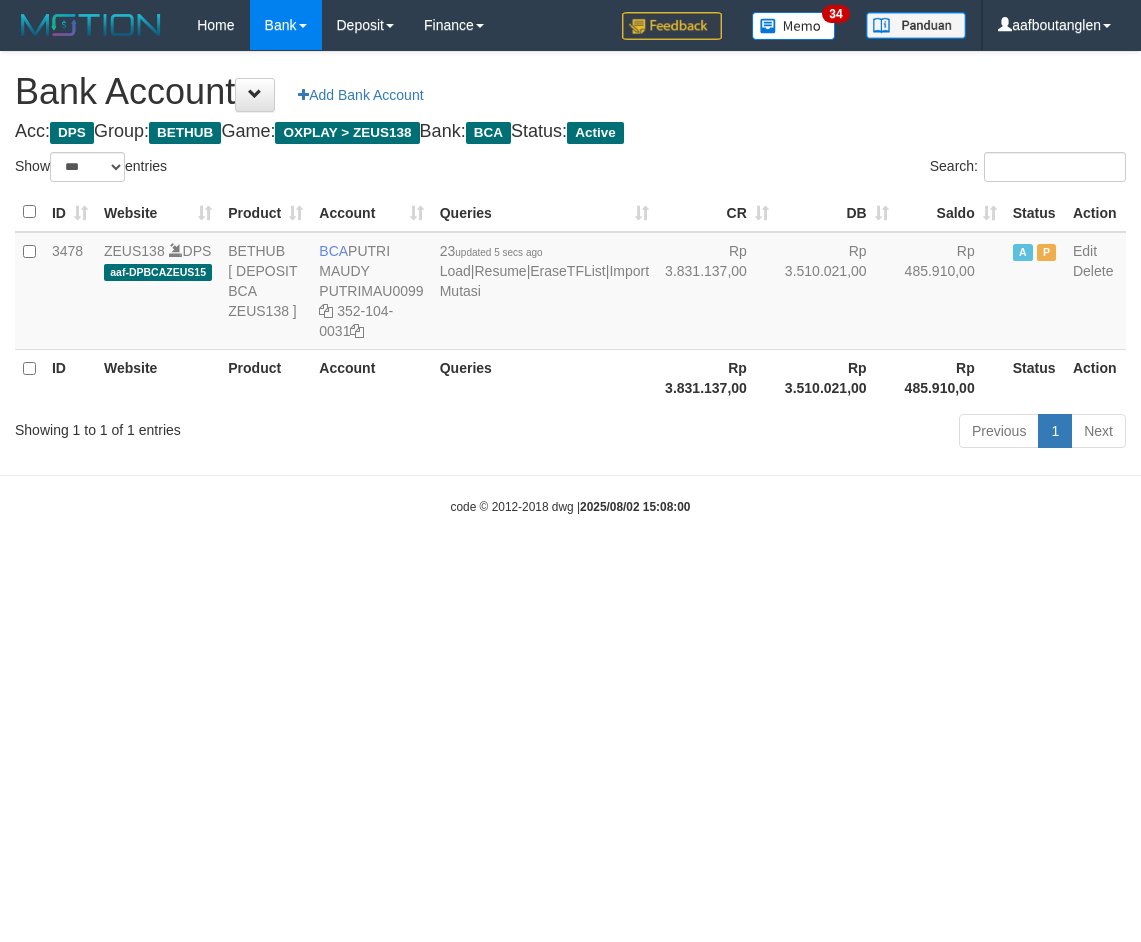 scroll, scrollTop: 0, scrollLeft: 0, axis: both 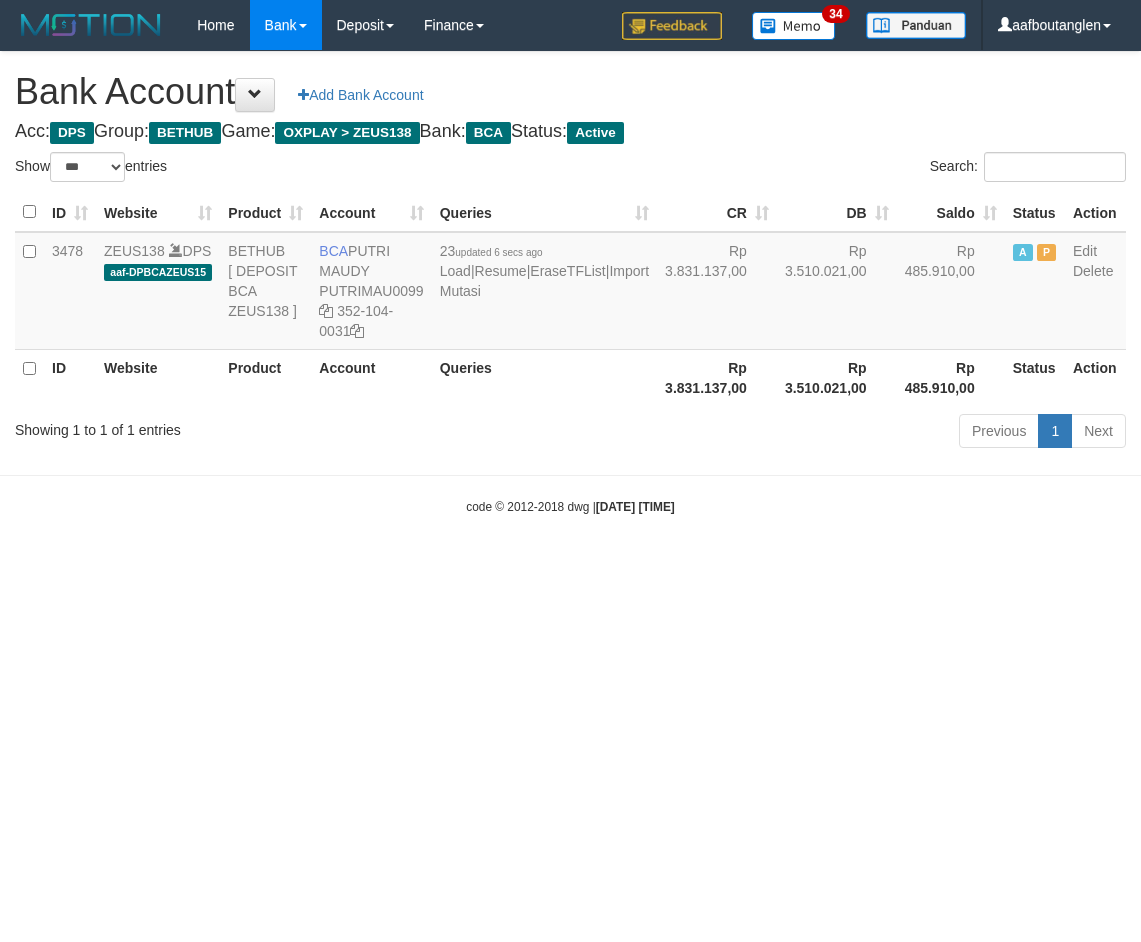 select on "***" 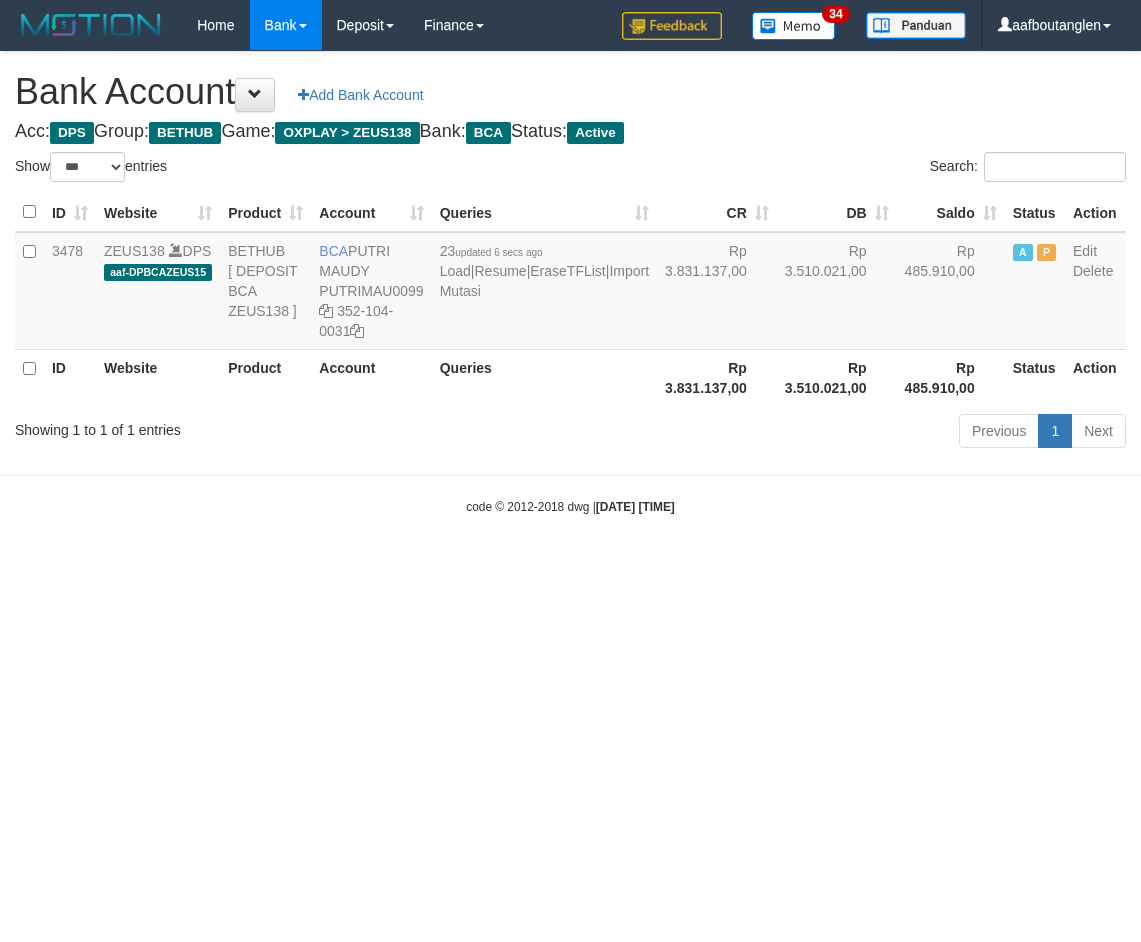 scroll, scrollTop: 0, scrollLeft: 0, axis: both 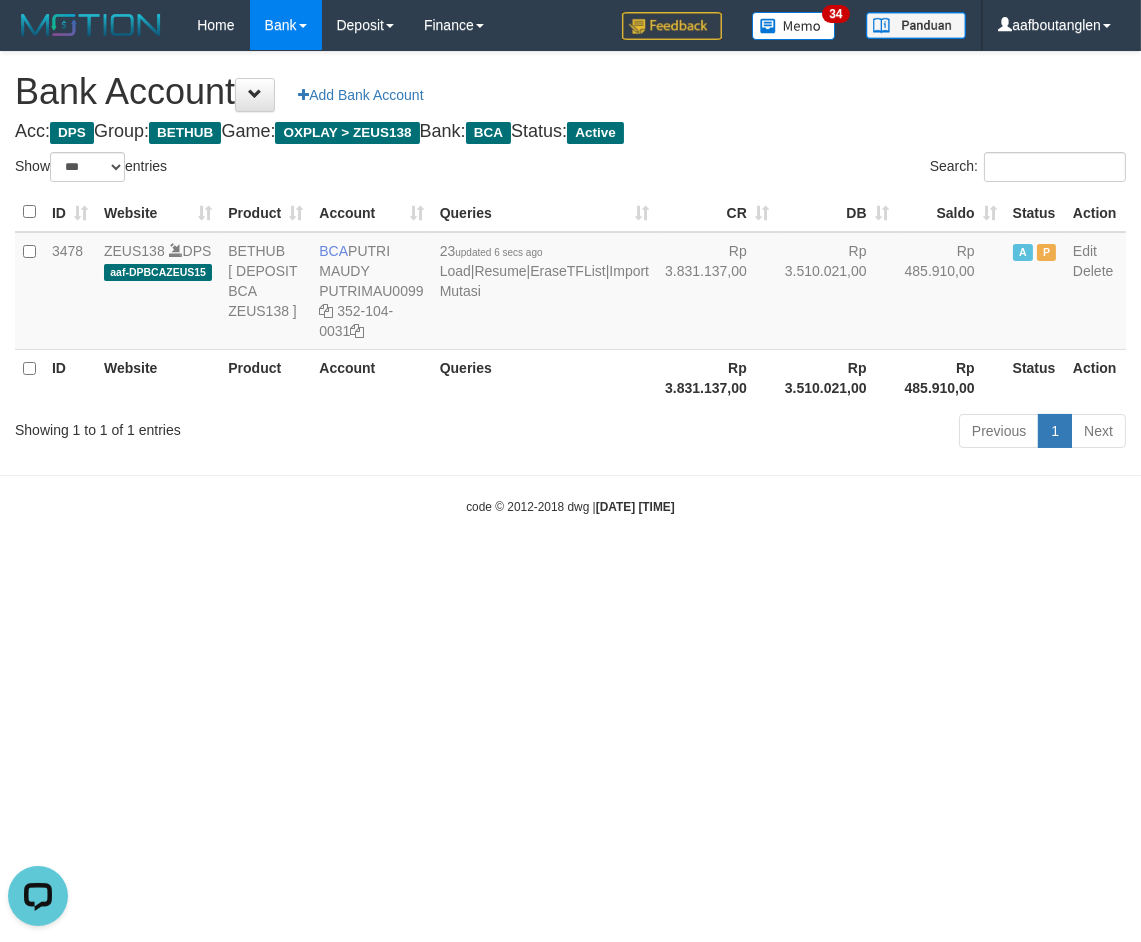 click on "Toggle navigation
Home
Bank
Account List
Deposit
DPS List
History
Note DPS
Finance
Financial Data
aafboutanglen
My Profile
Log Out
34" at bounding box center [570, 283] 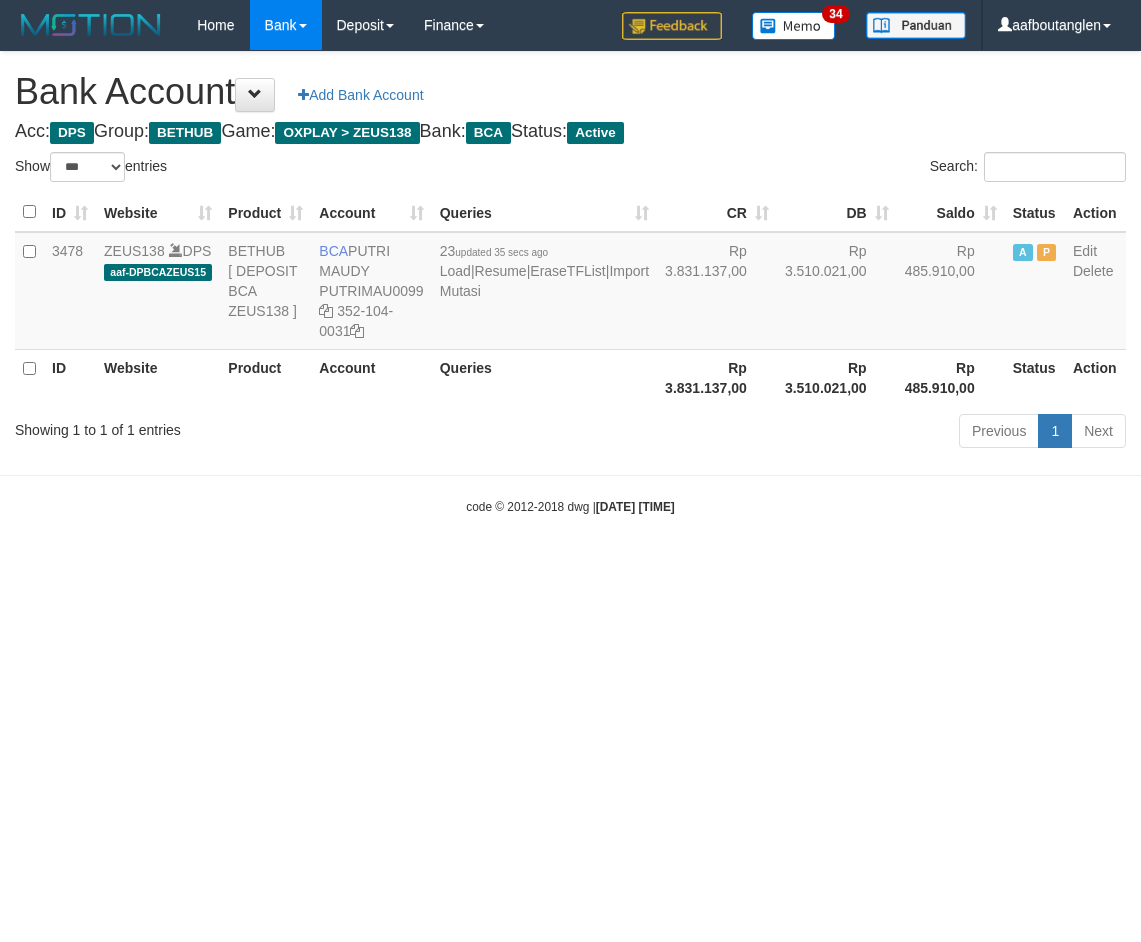 select on "***" 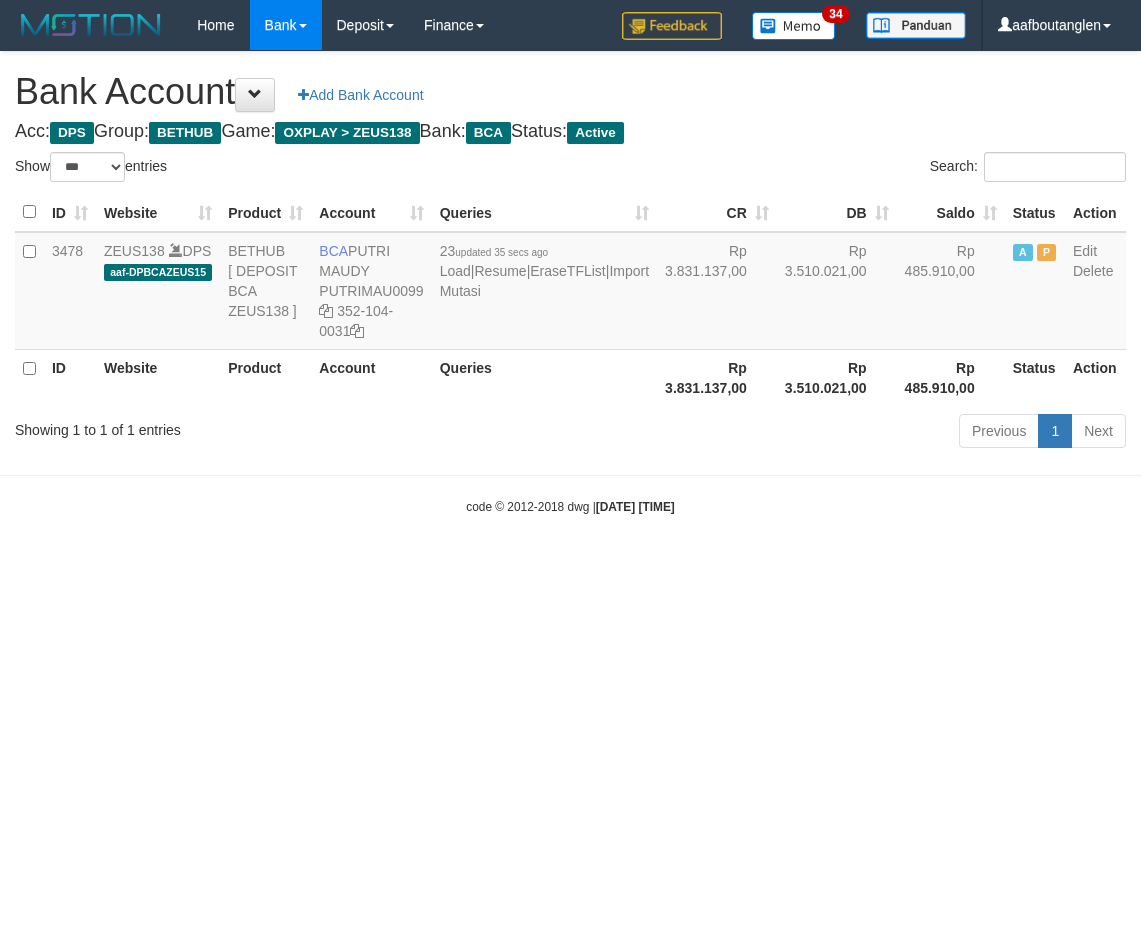 scroll, scrollTop: 0, scrollLeft: 0, axis: both 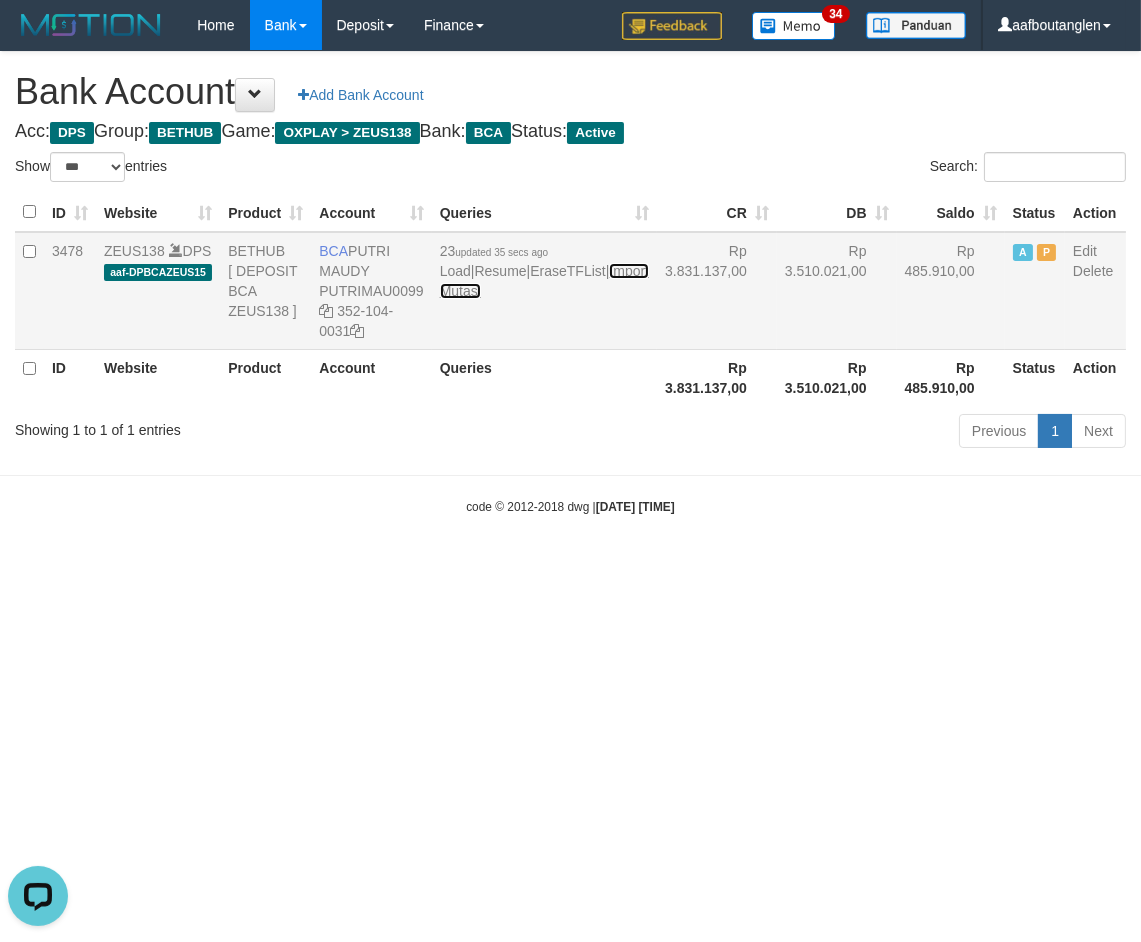 click on "Import Mutasi" at bounding box center [544, 281] 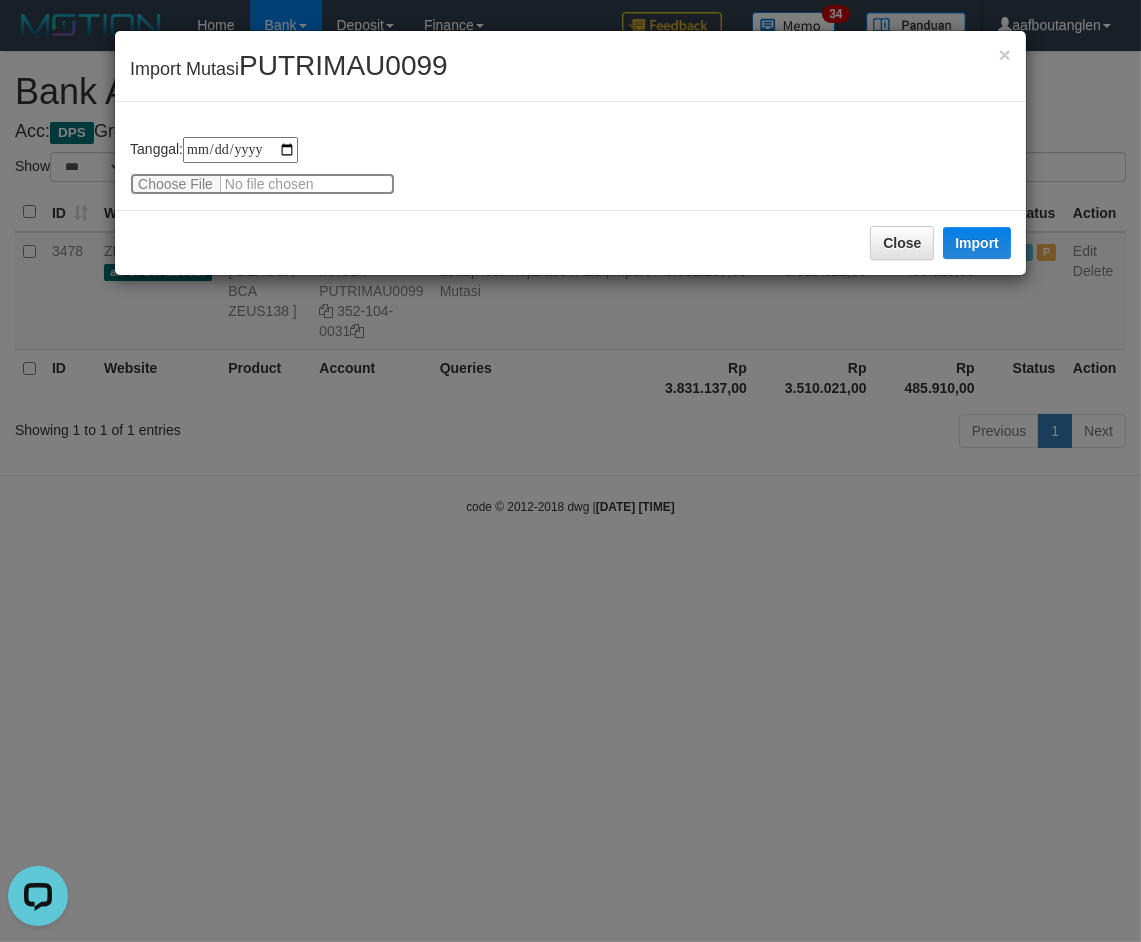 click at bounding box center [262, 184] 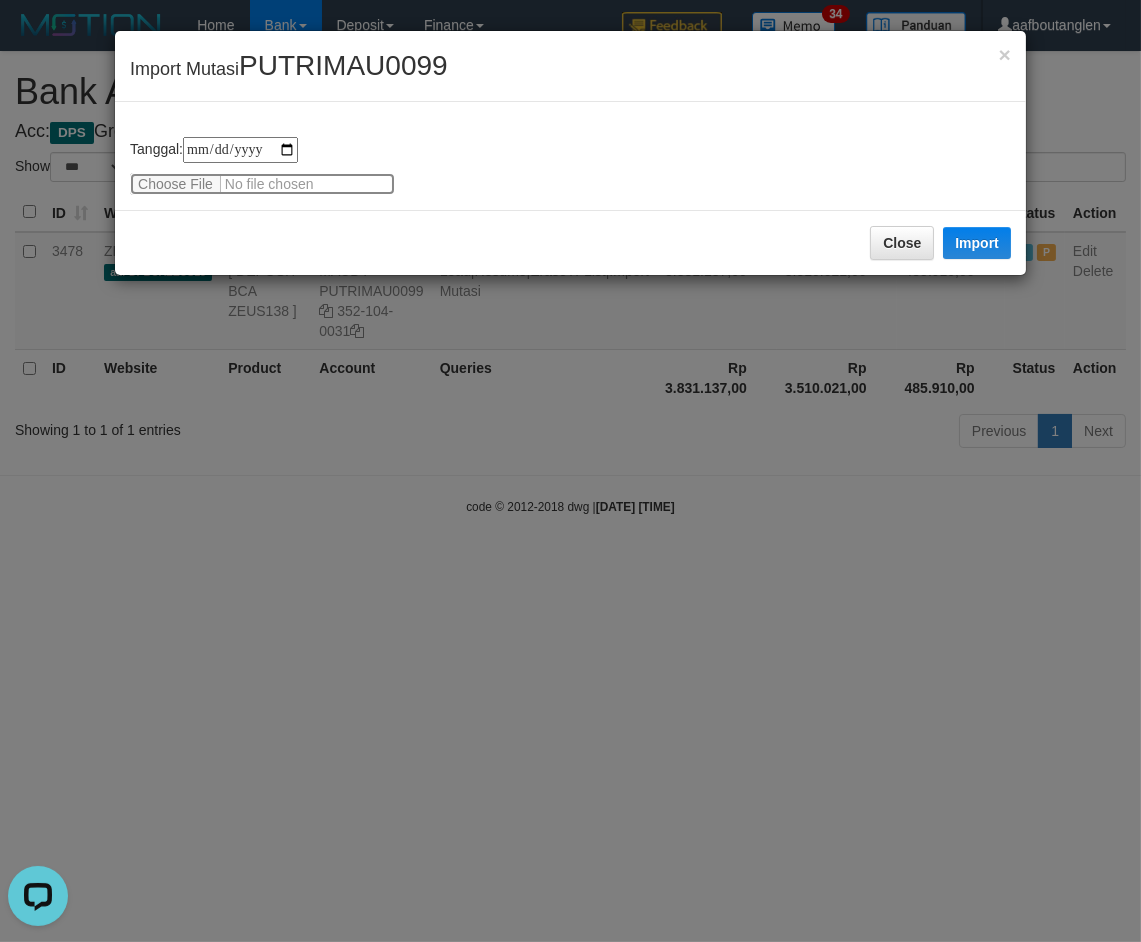 type on "**********" 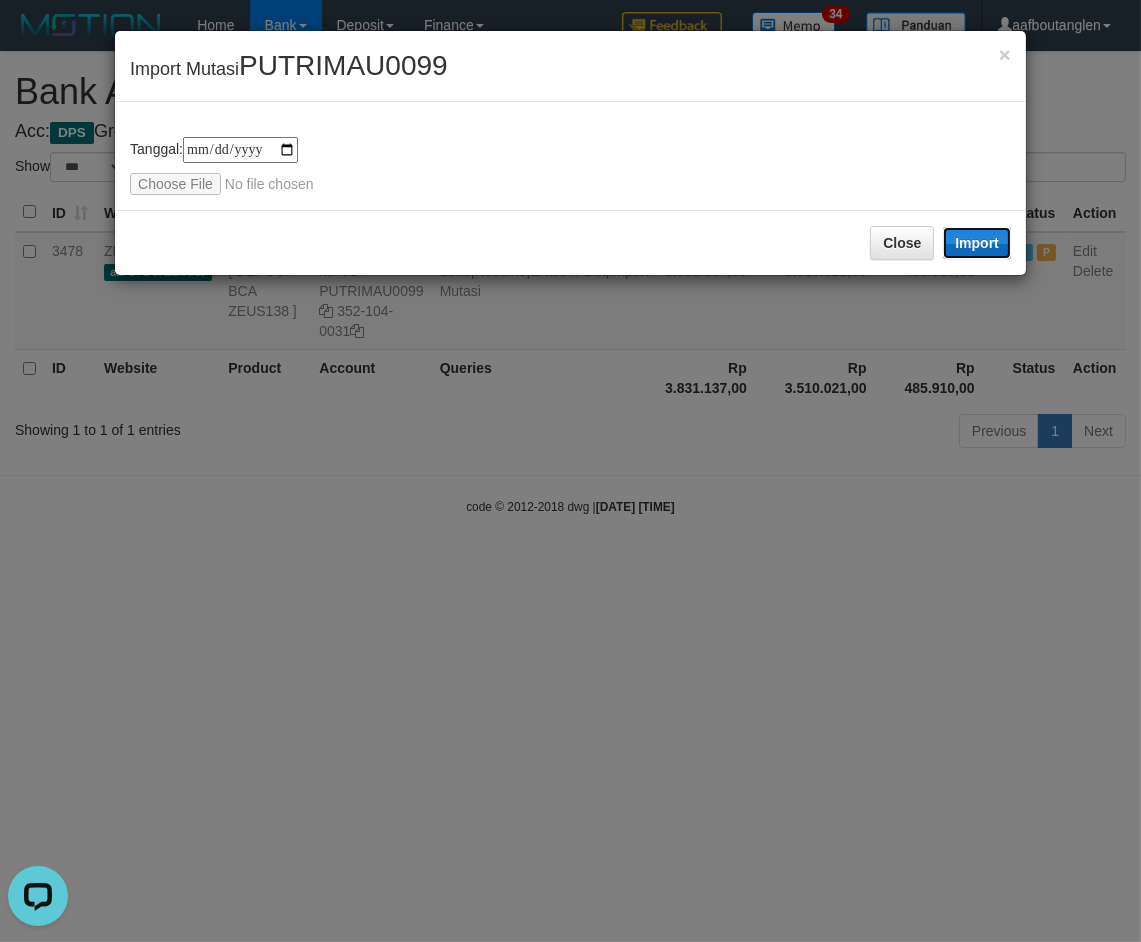 click on "Import" at bounding box center [977, 243] 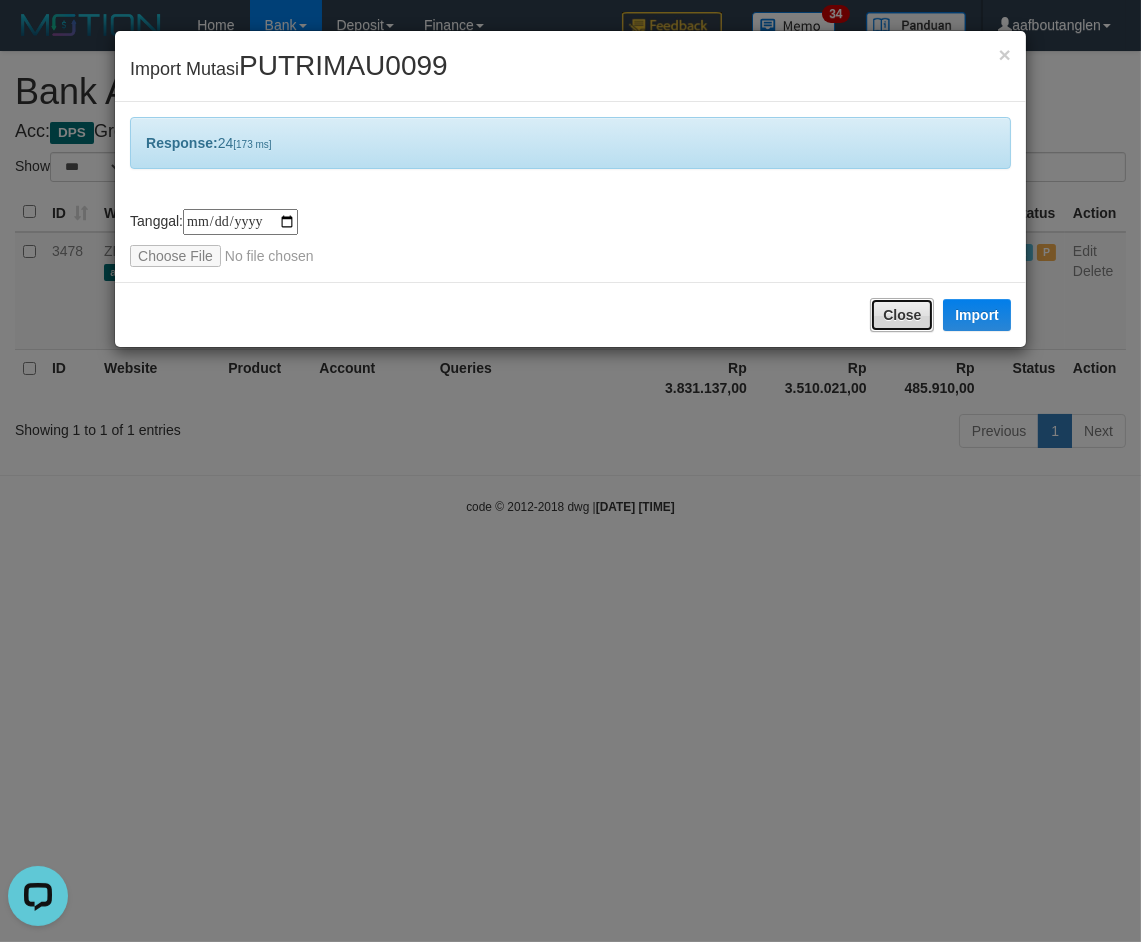 click on "Close" at bounding box center [902, 315] 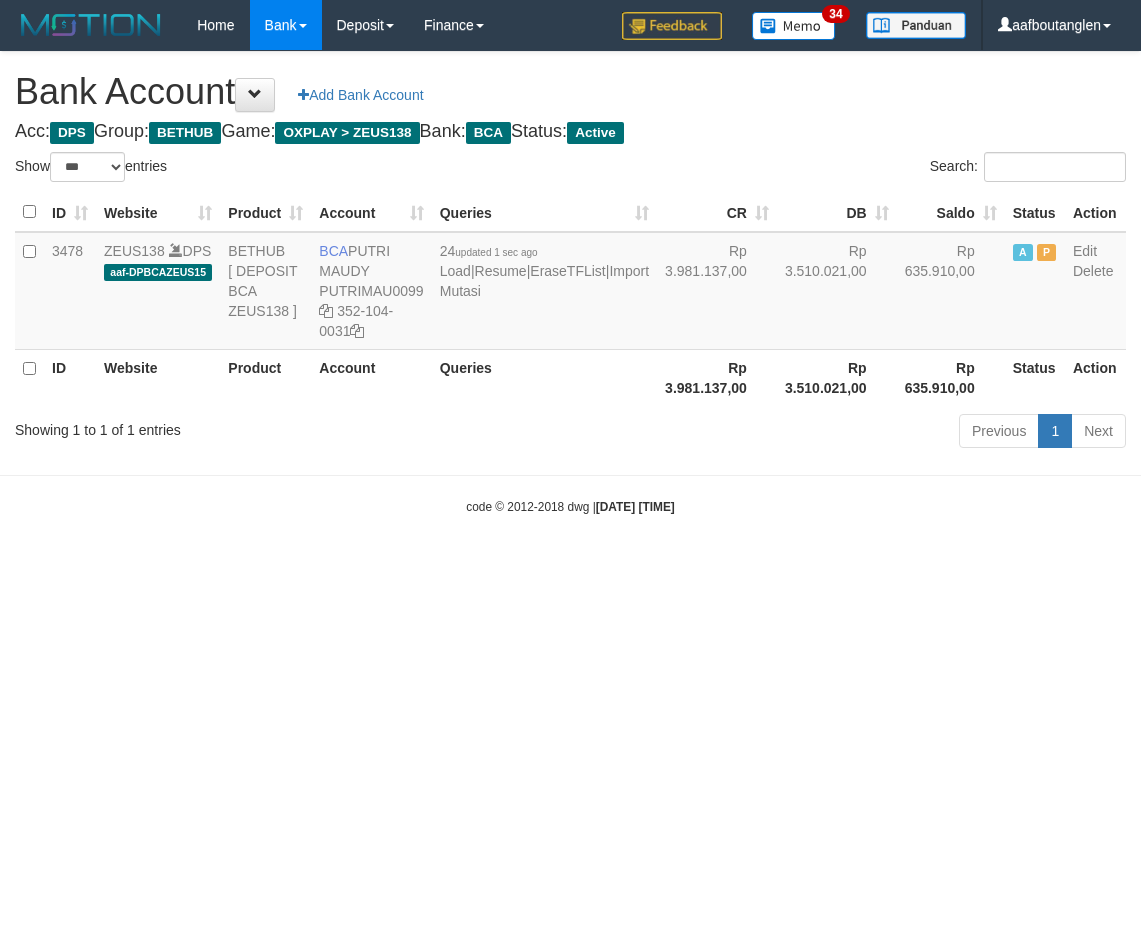 select on "***" 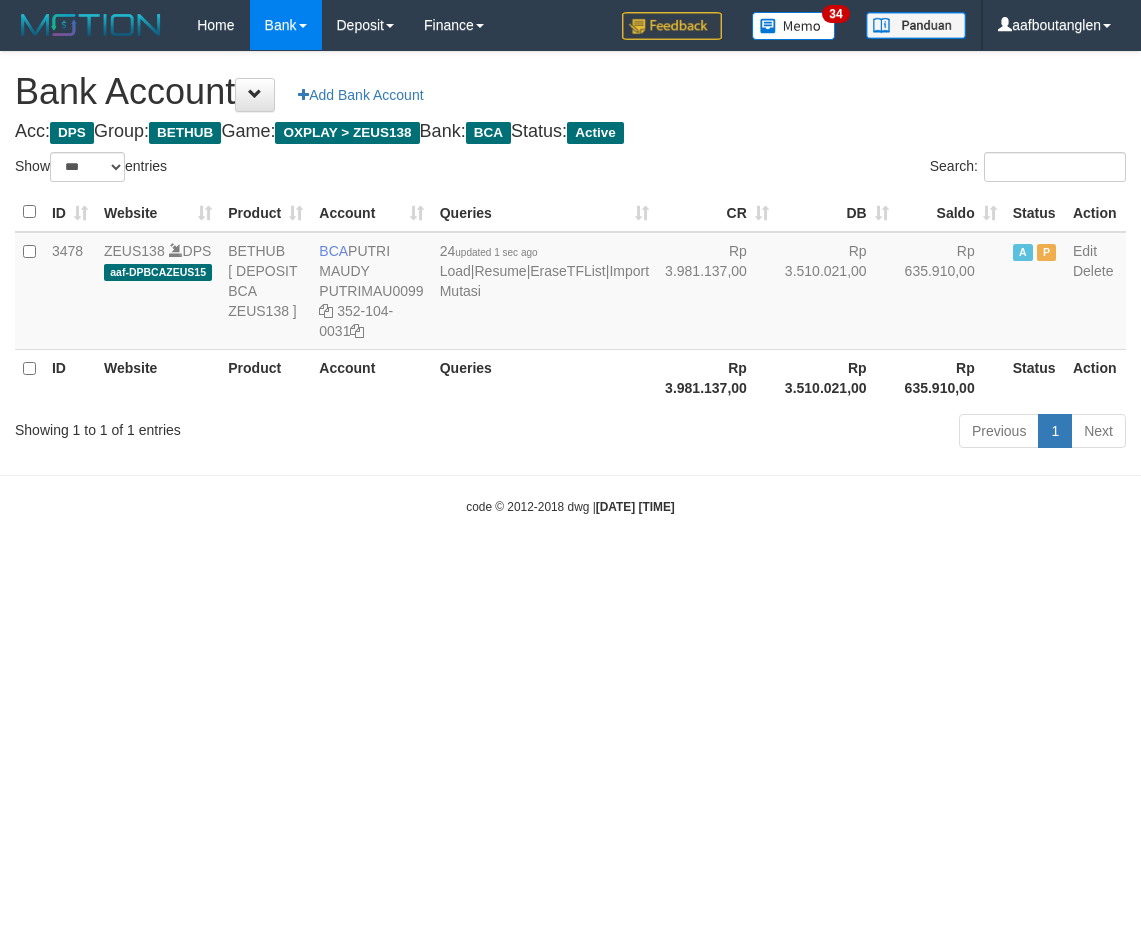 scroll, scrollTop: 0, scrollLeft: 0, axis: both 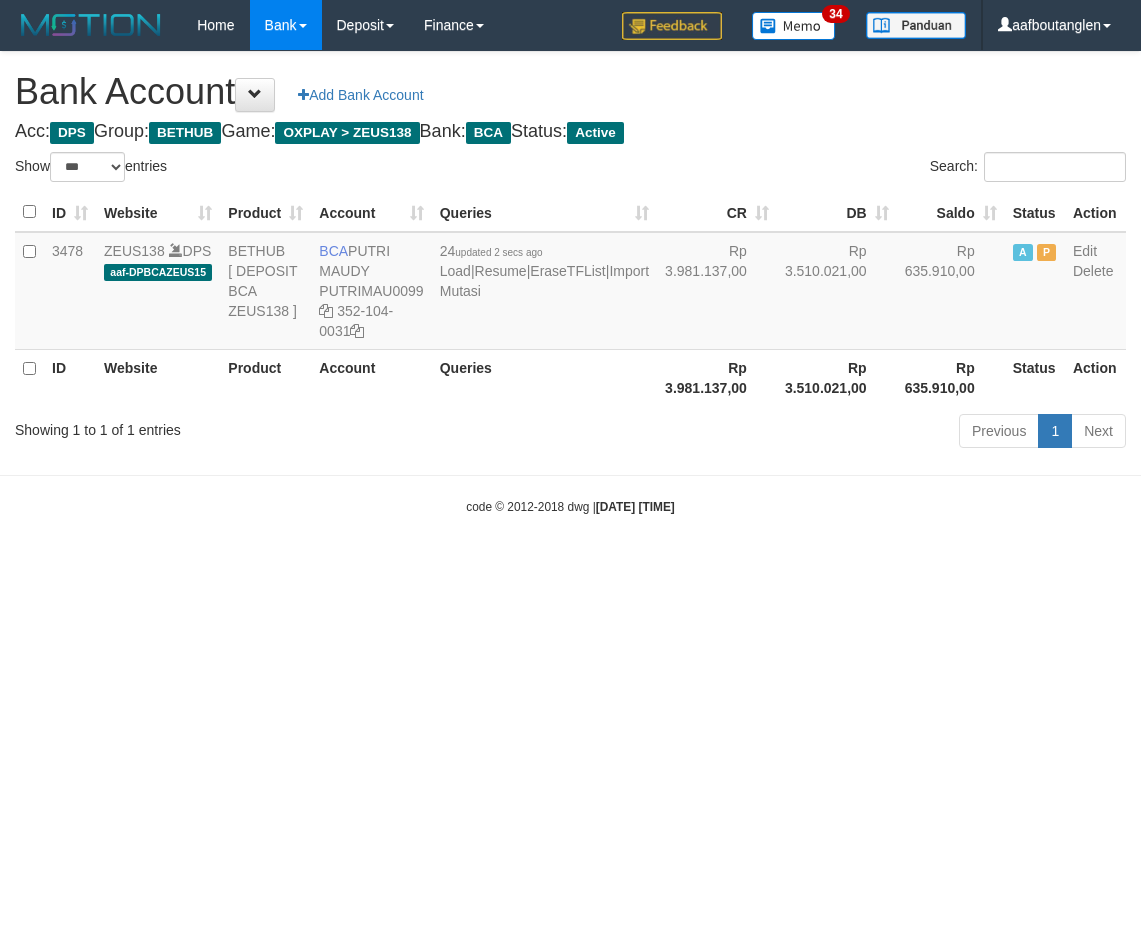 select on "***" 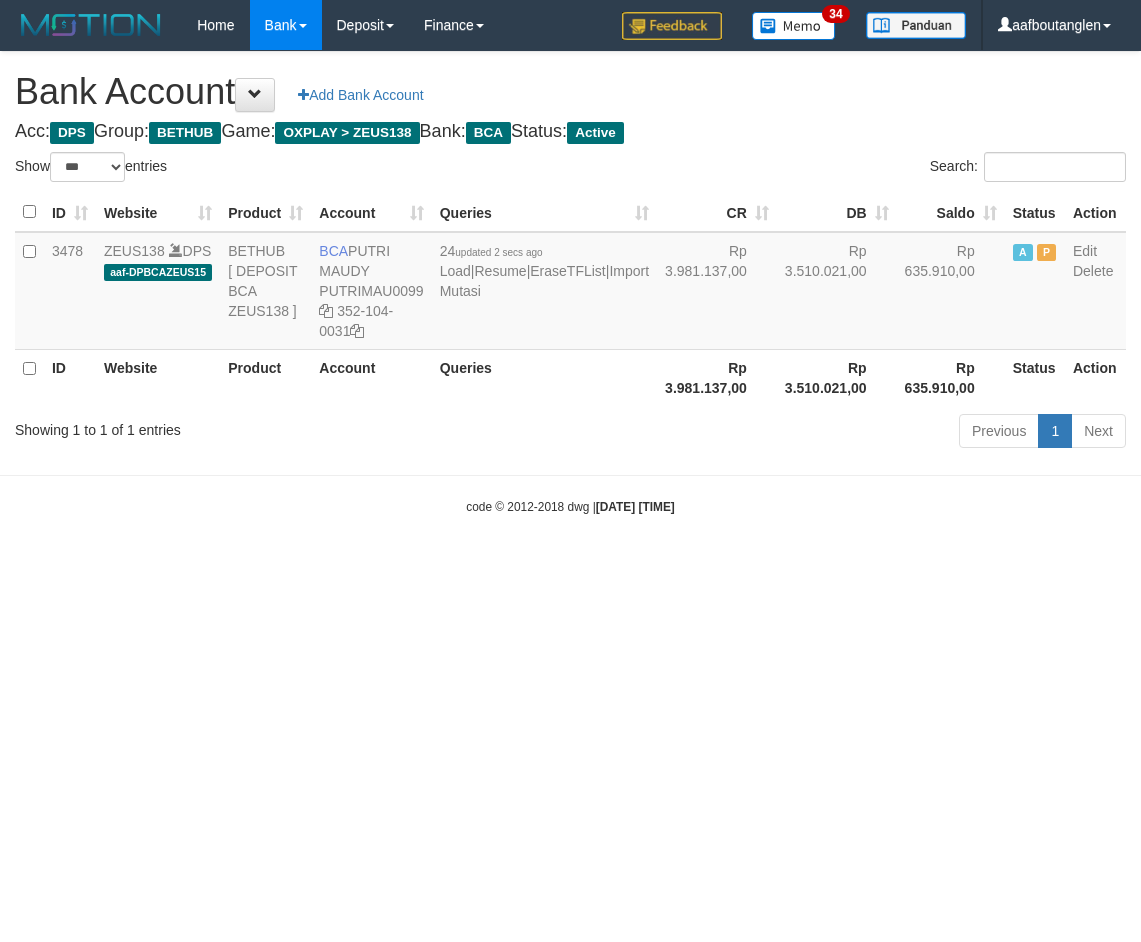 scroll, scrollTop: 0, scrollLeft: 0, axis: both 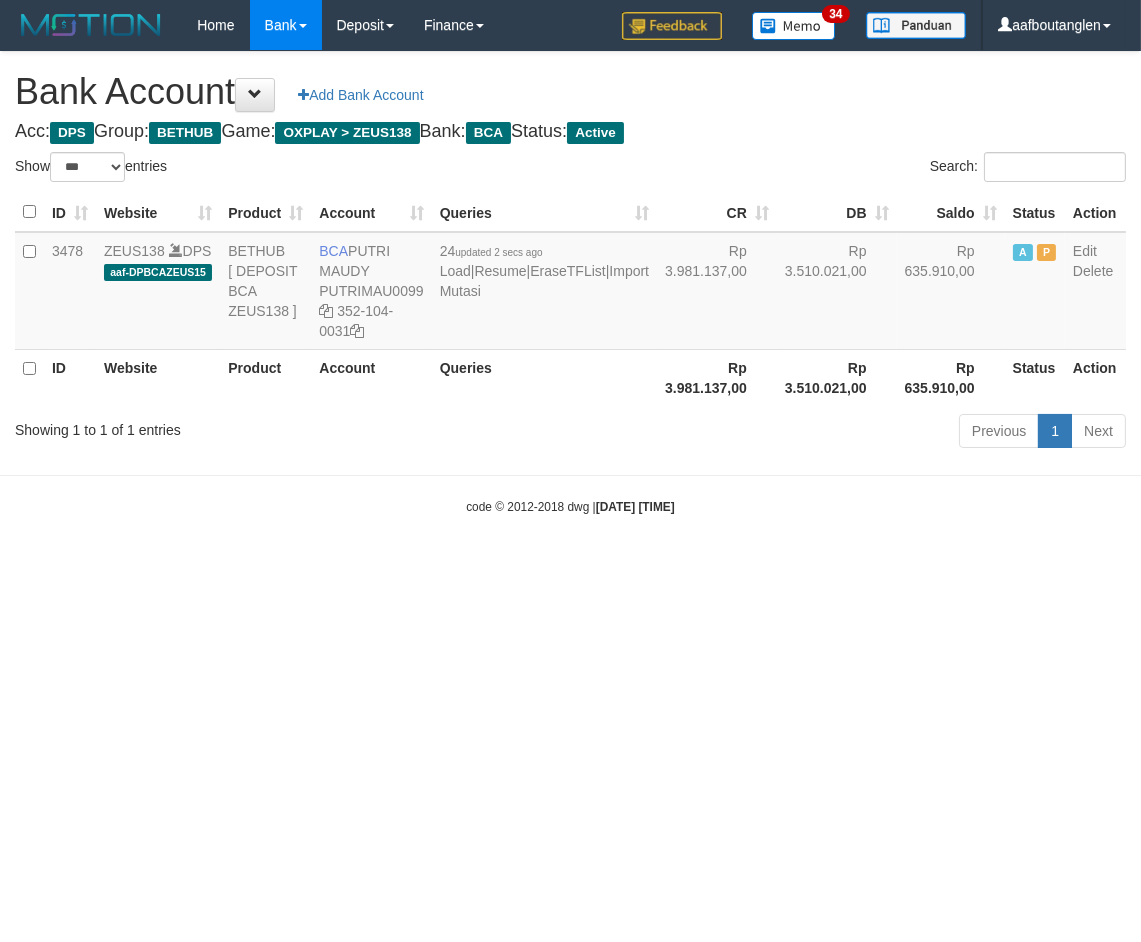 drag, startPoint x: 761, startPoint y: 597, endPoint x: 1098, endPoint y: 666, distance: 343.99127 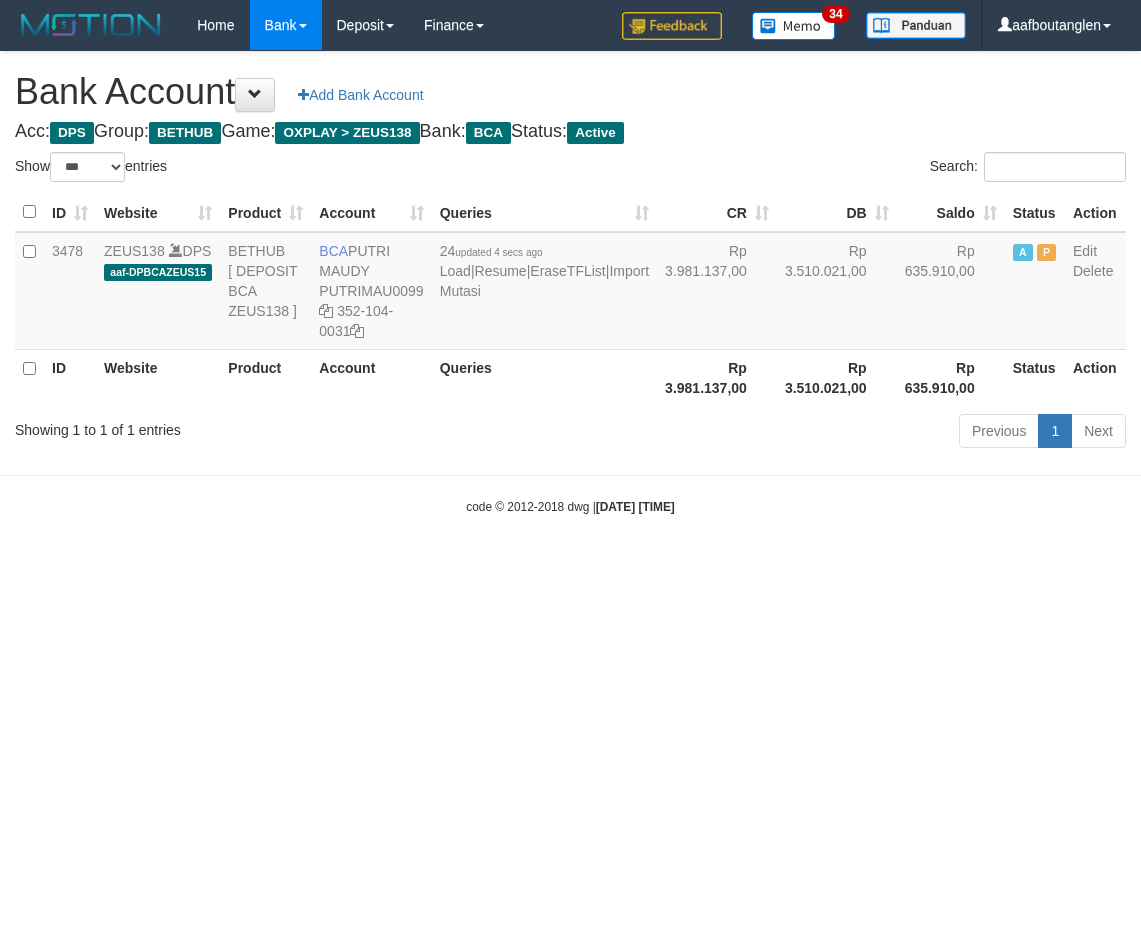 select on "***" 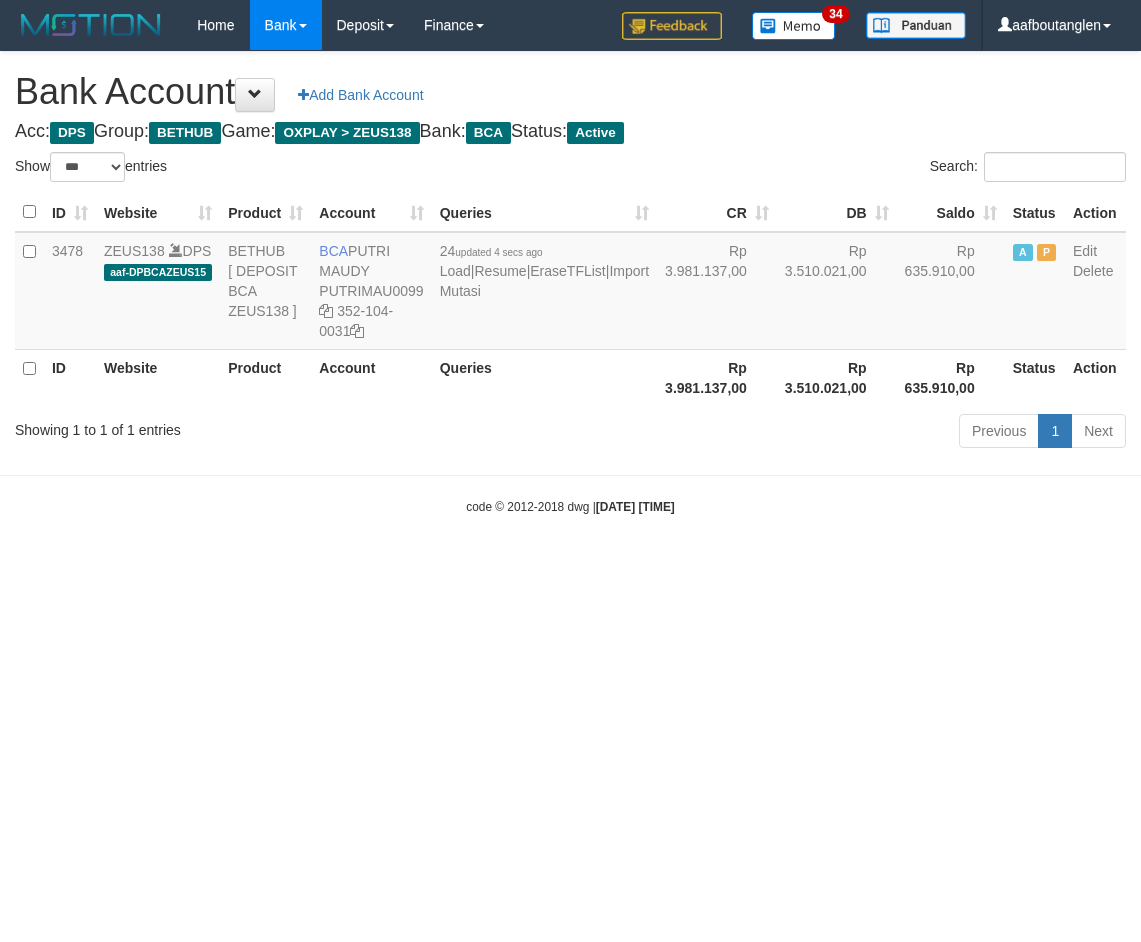 scroll, scrollTop: 0, scrollLeft: 0, axis: both 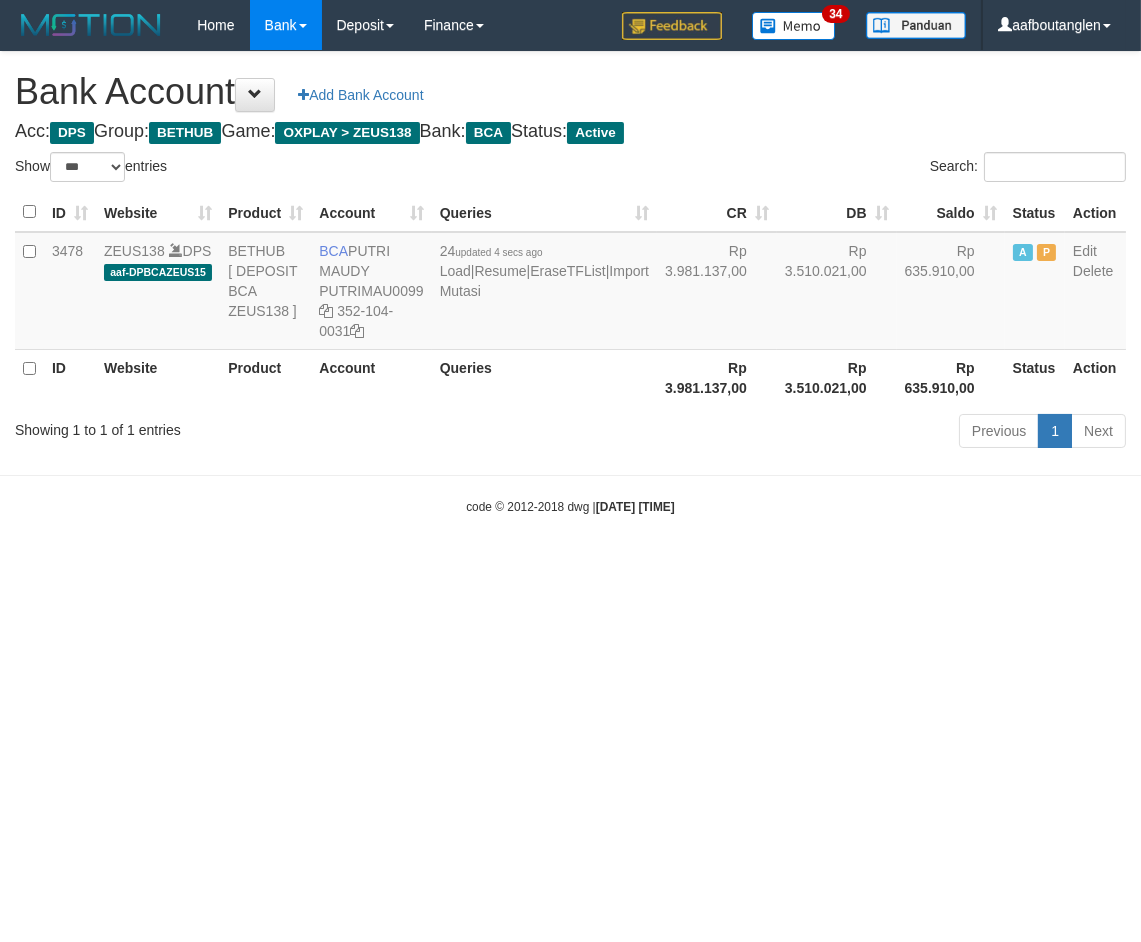 click on "Toggle navigation
Home
Bank
Account List
Deposit
DPS List
History
Note DPS
Finance
Financial Data
aafboutanglen
My Profile
Log Out
34" at bounding box center (570, 283) 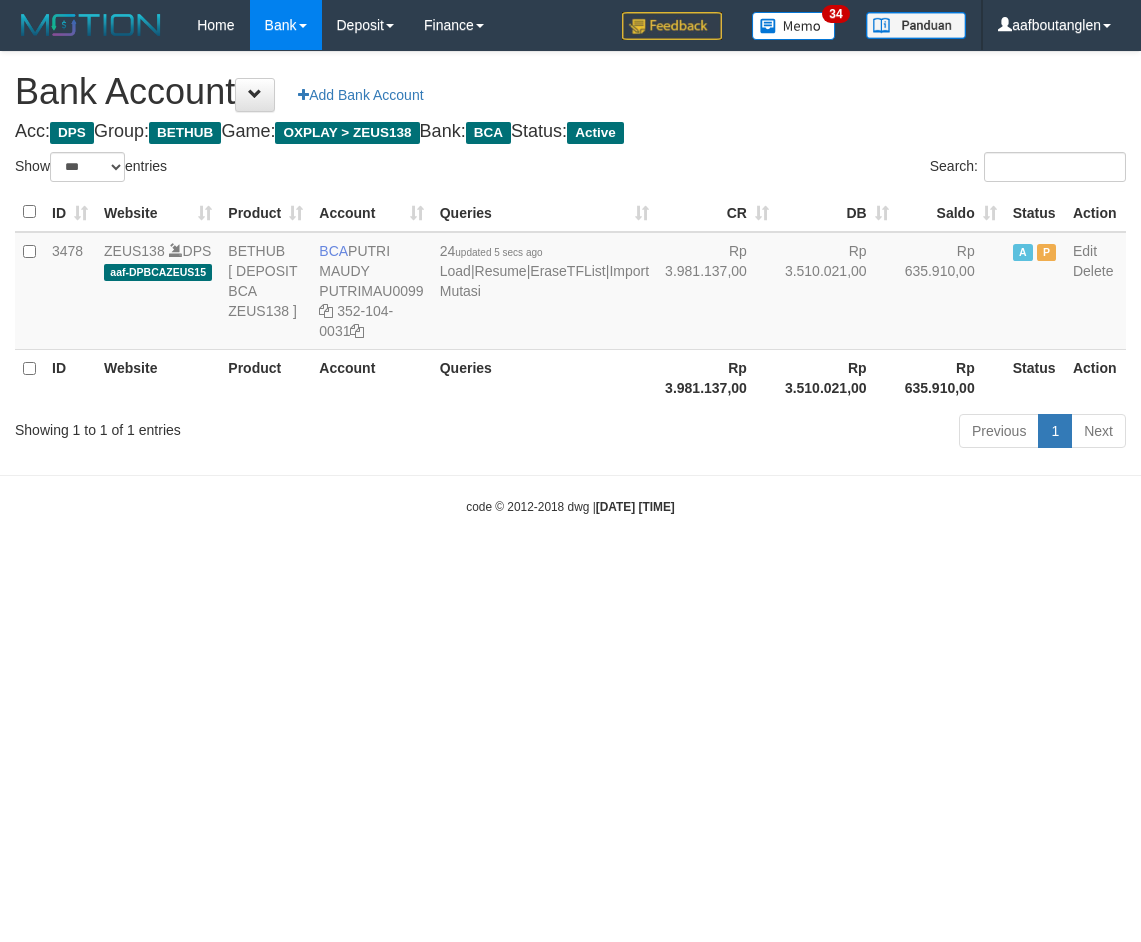 select on "***" 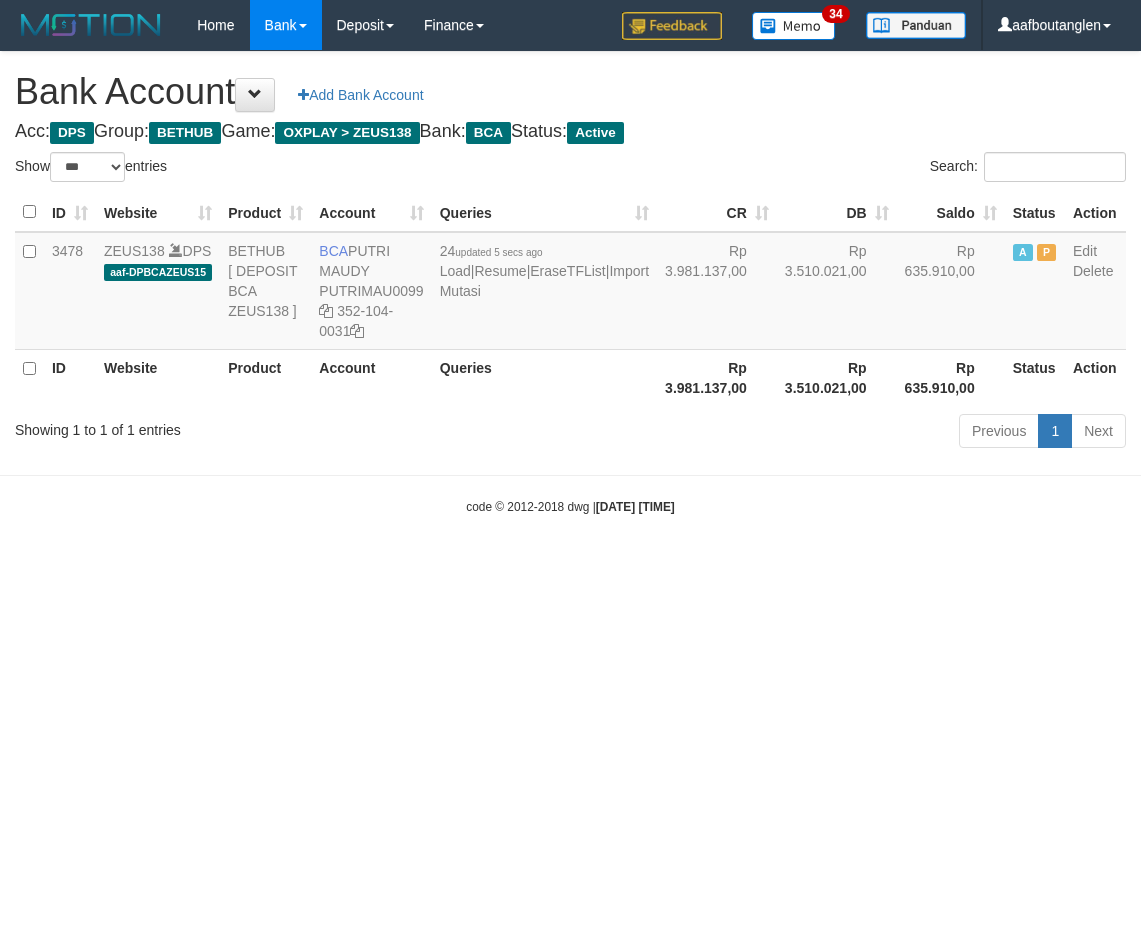 scroll, scrollTop: 0, scrollLeft: 0, axis: both 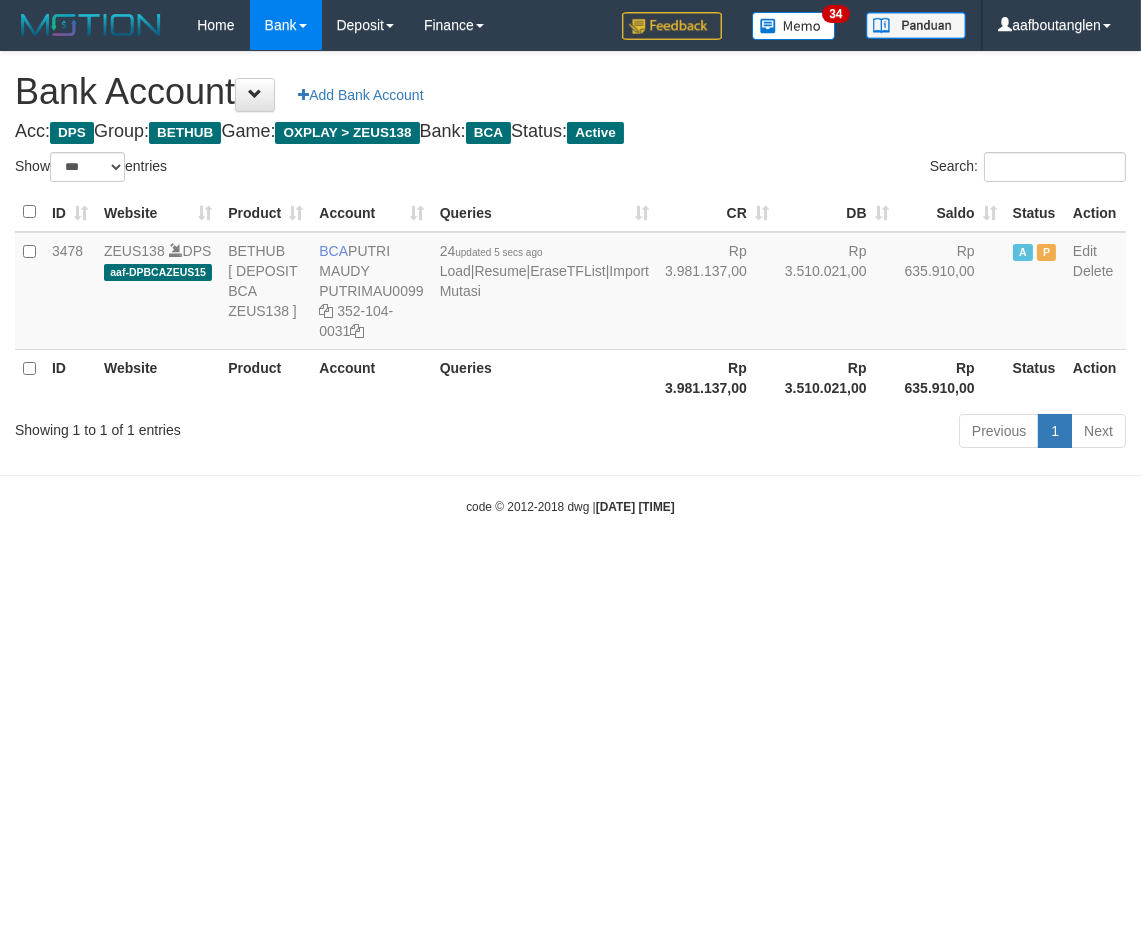 click on "Toggle navigation
Home
Bank
Account List
Deposit
DPS List
History
Note DPS
Finance
Financial Data
aafboutanglen
My Profile
Log Out
34" at bounding box center (570, 283) 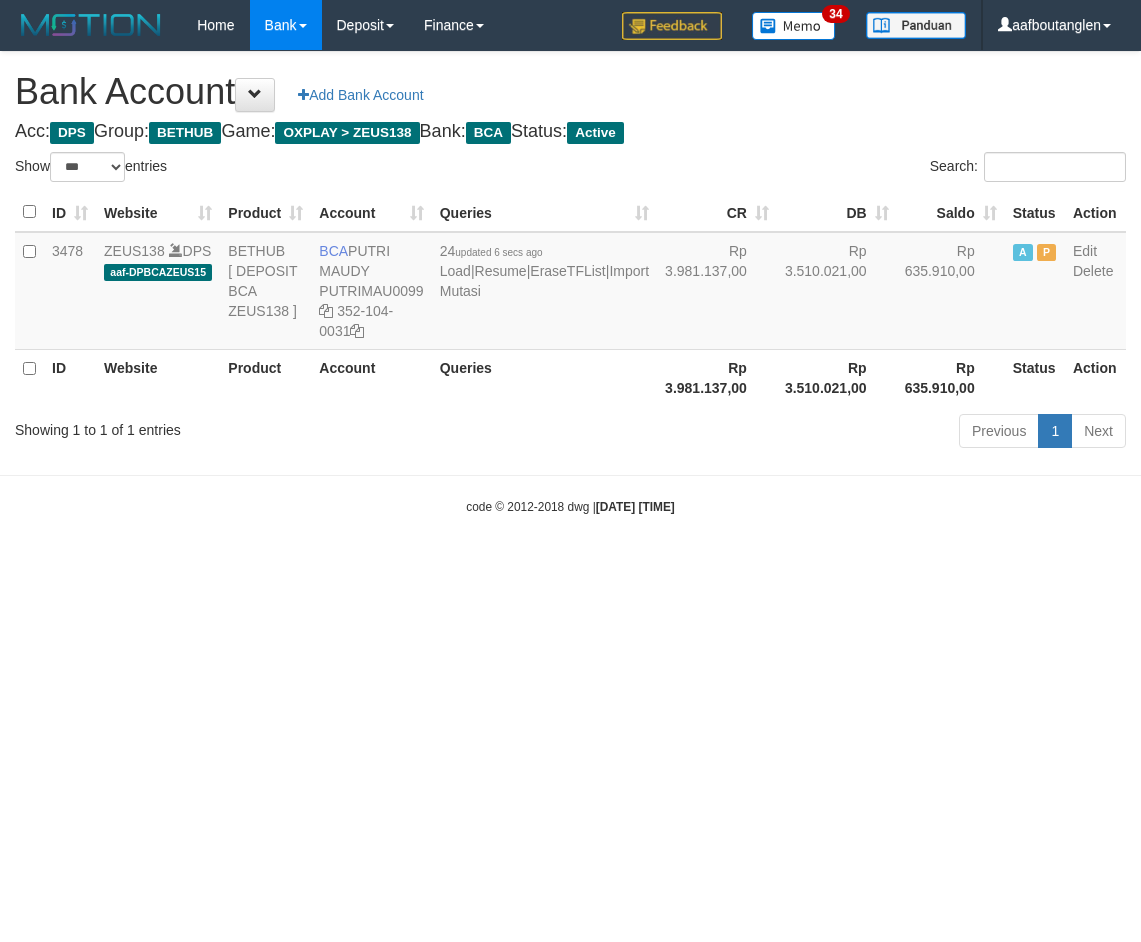 select on "***" 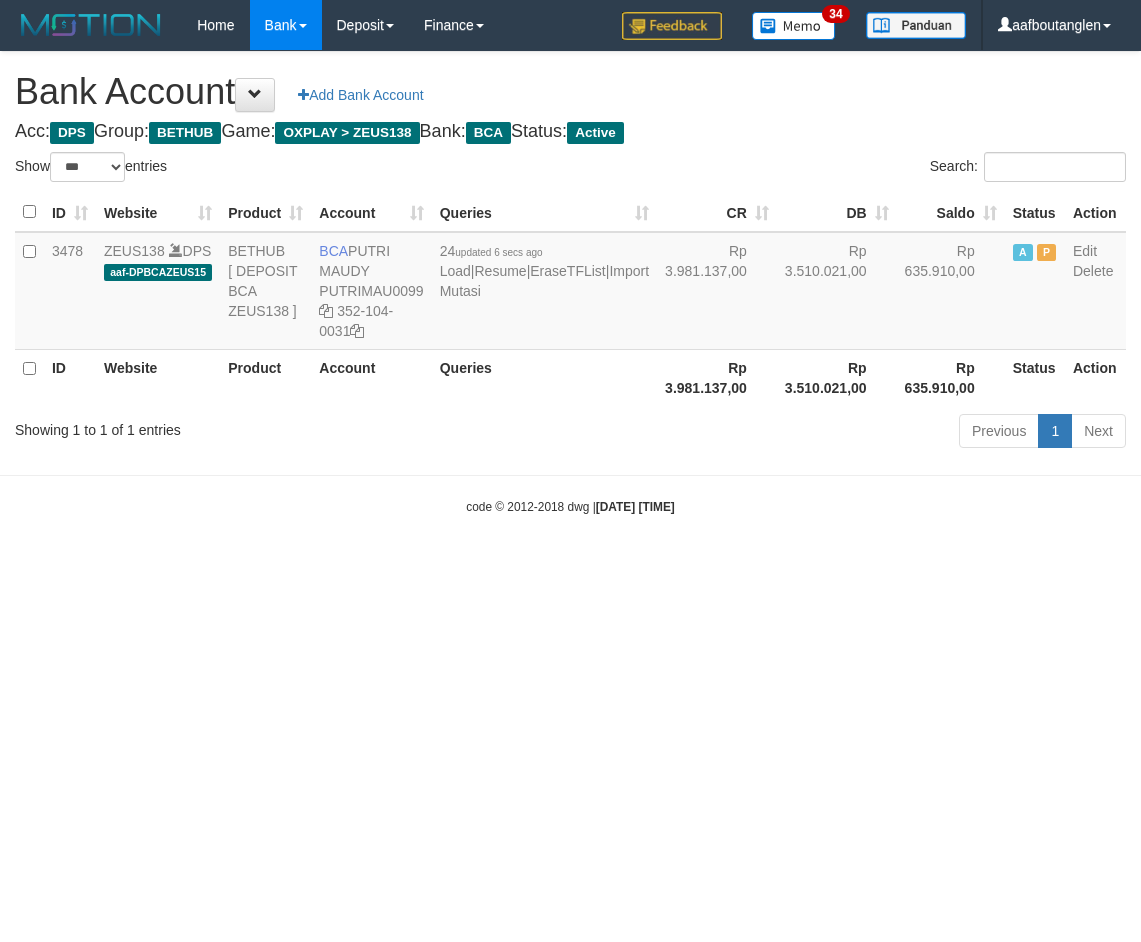 scroll, scrollTop: 0, scrollLeft: 0, axis: both 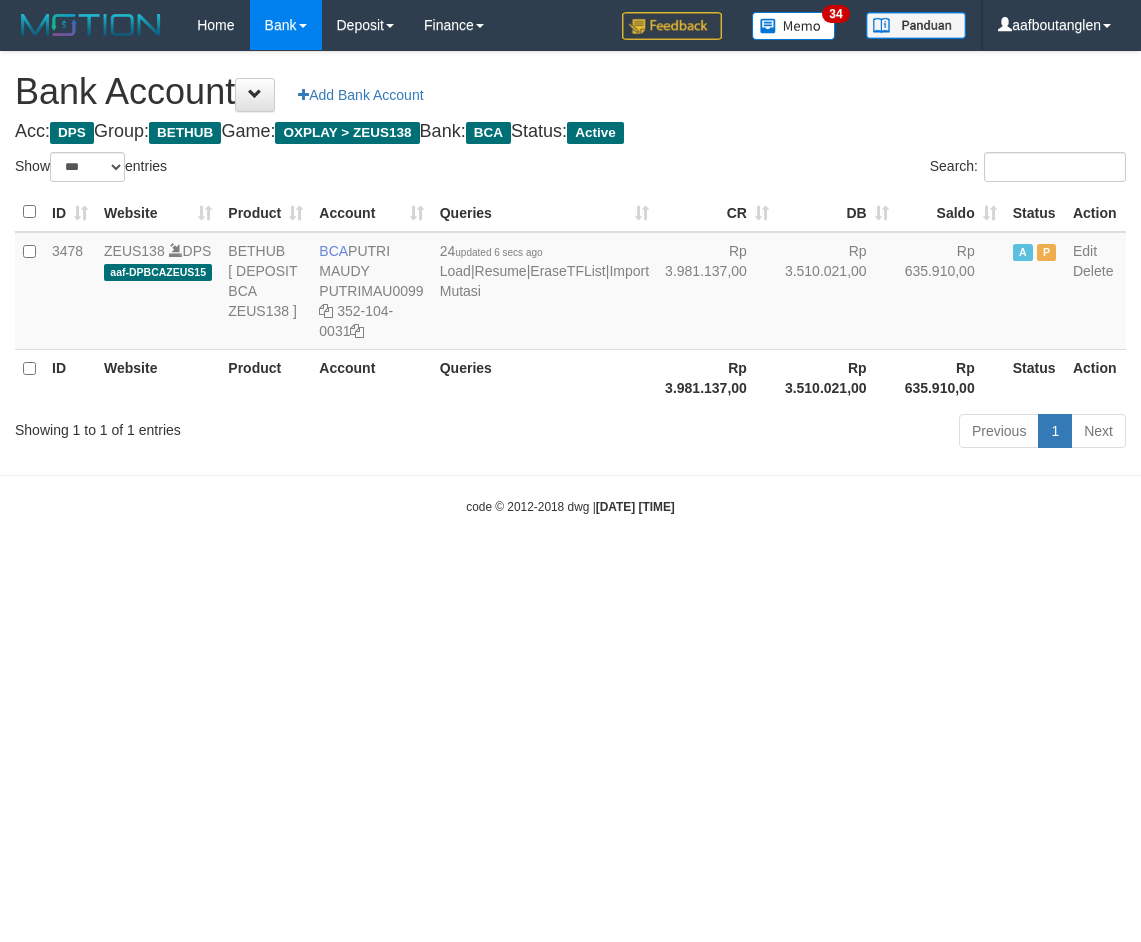 select on "***" 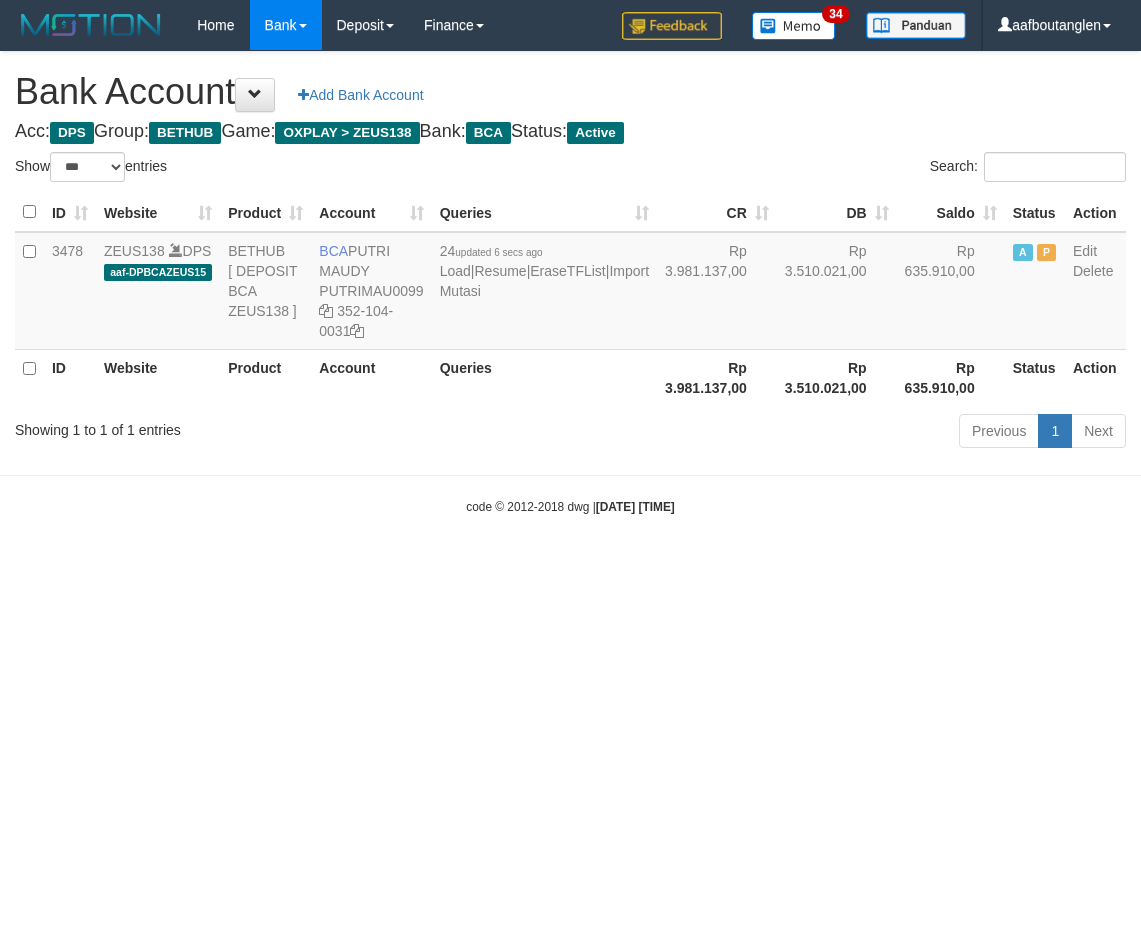 scroll, scrollTop: 0, scrollLeft: 0, axis: both 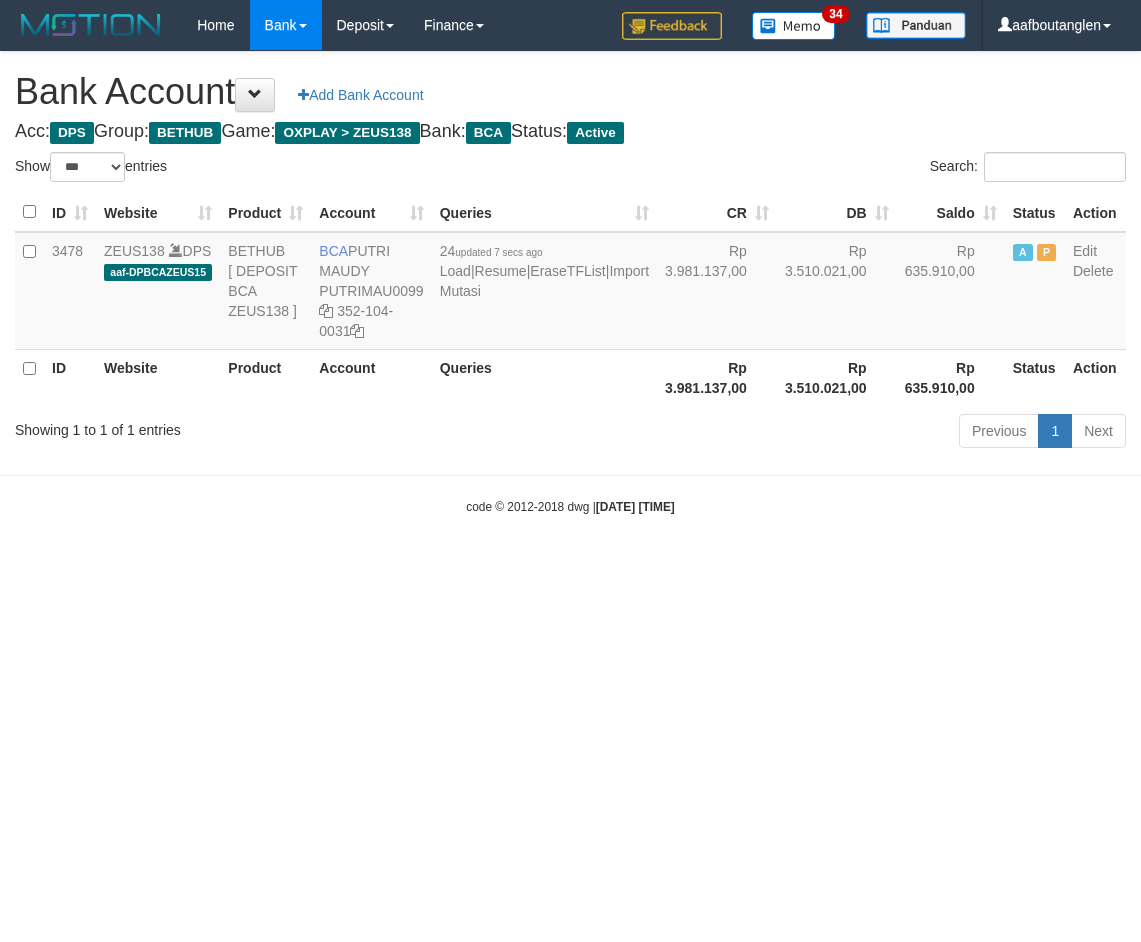 select on "***" 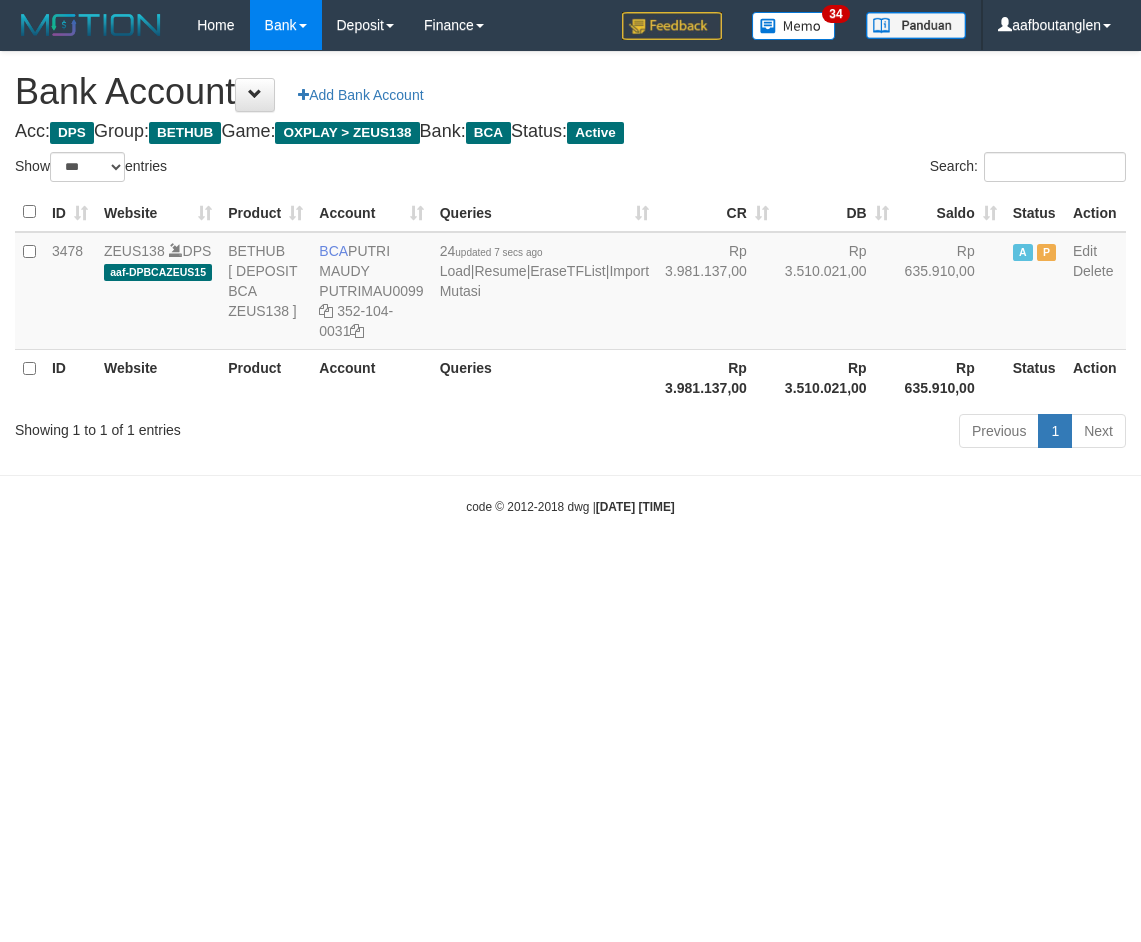 scroll, scrollTop: 0, scrollLeft: 0, axis: both 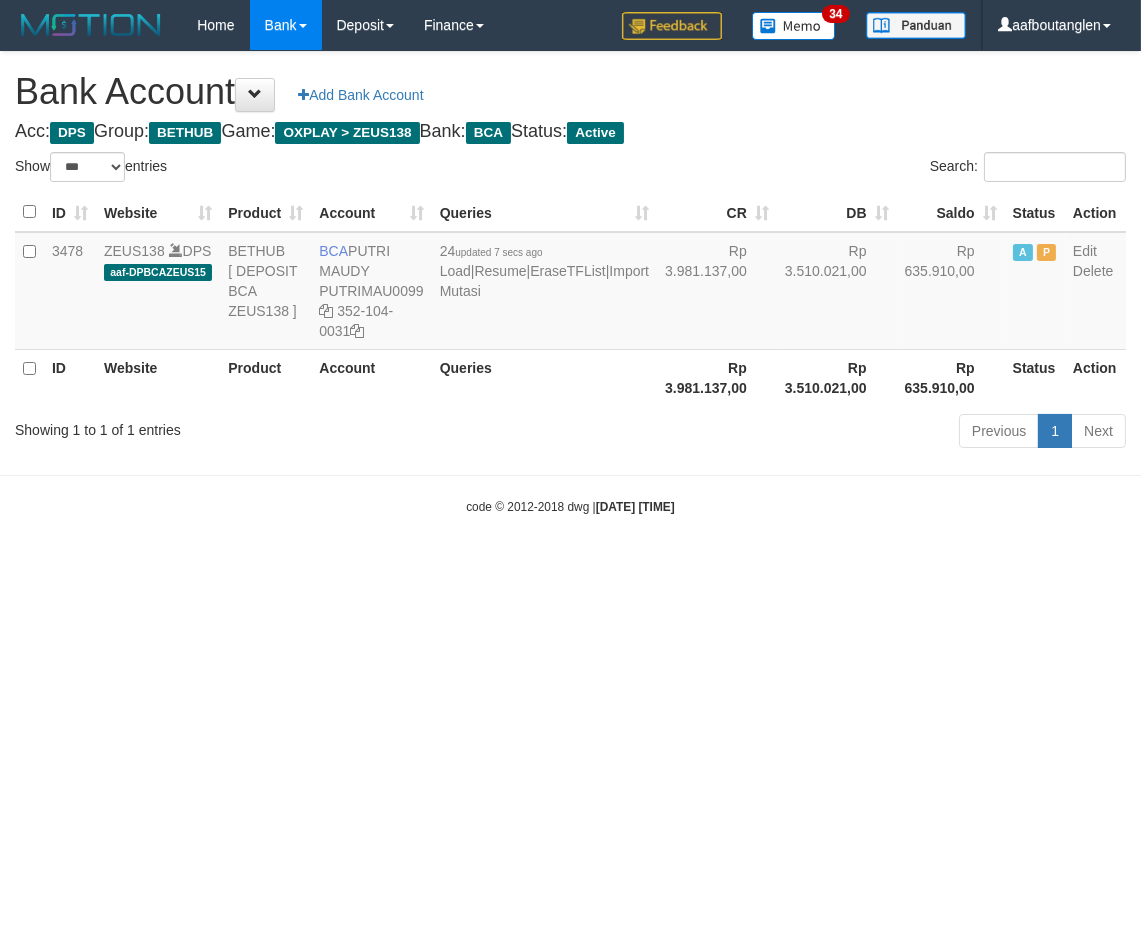 click on "Toggle navigation
Home
Bank
Account List
Deposit
DPS List
History
Note DPS
Finance
Financial Data
aafboutanglen
My Profile
Log Out
34" at bounding box center [570, 283] 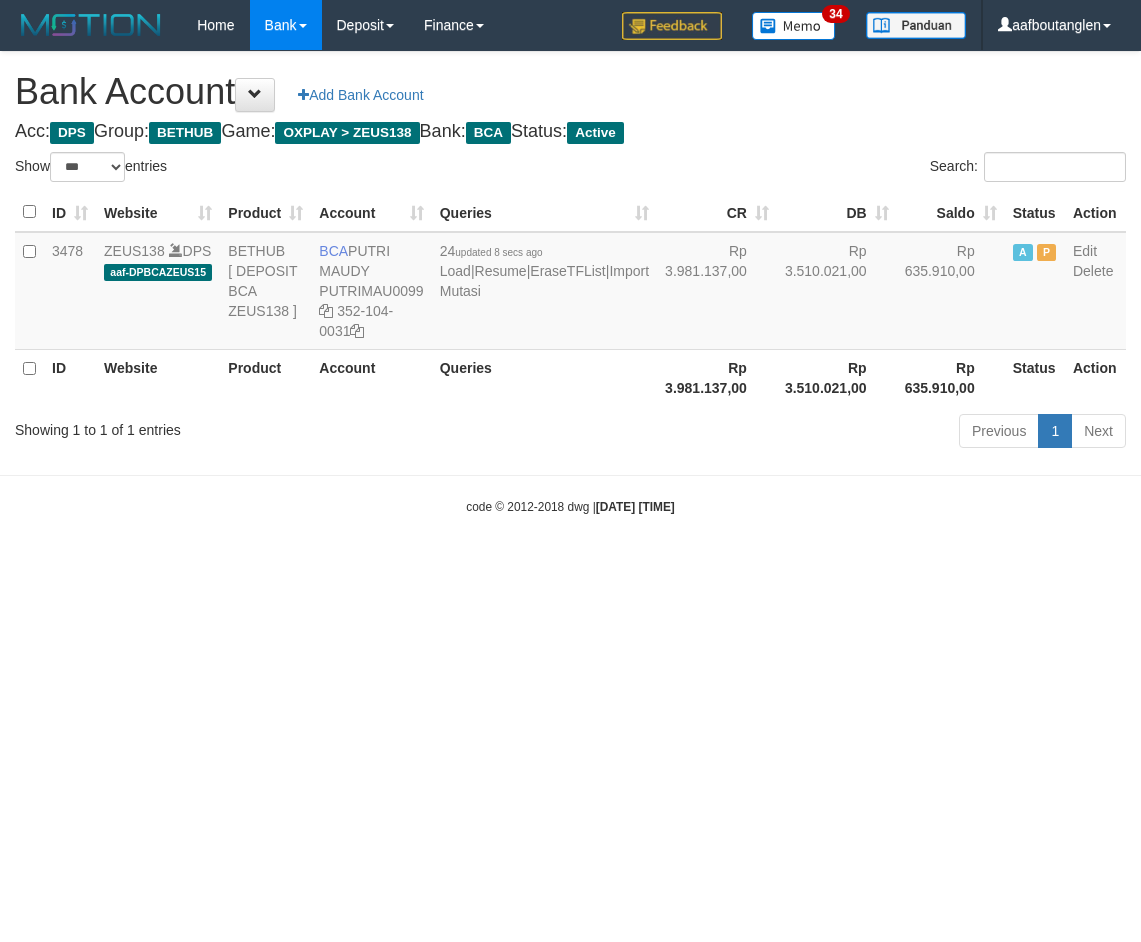 select on "***" 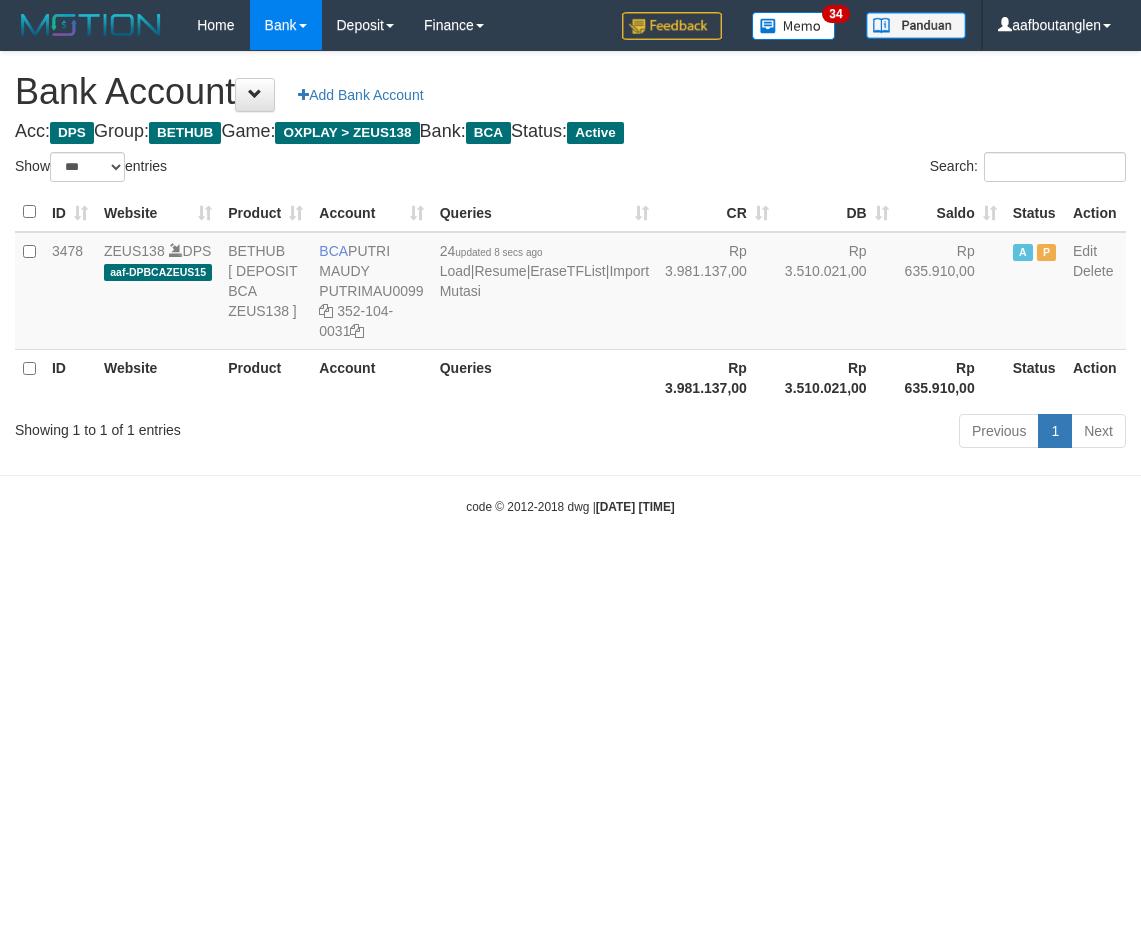 scroll, scrollTop: 0, scrollLeft: 0, axis: both 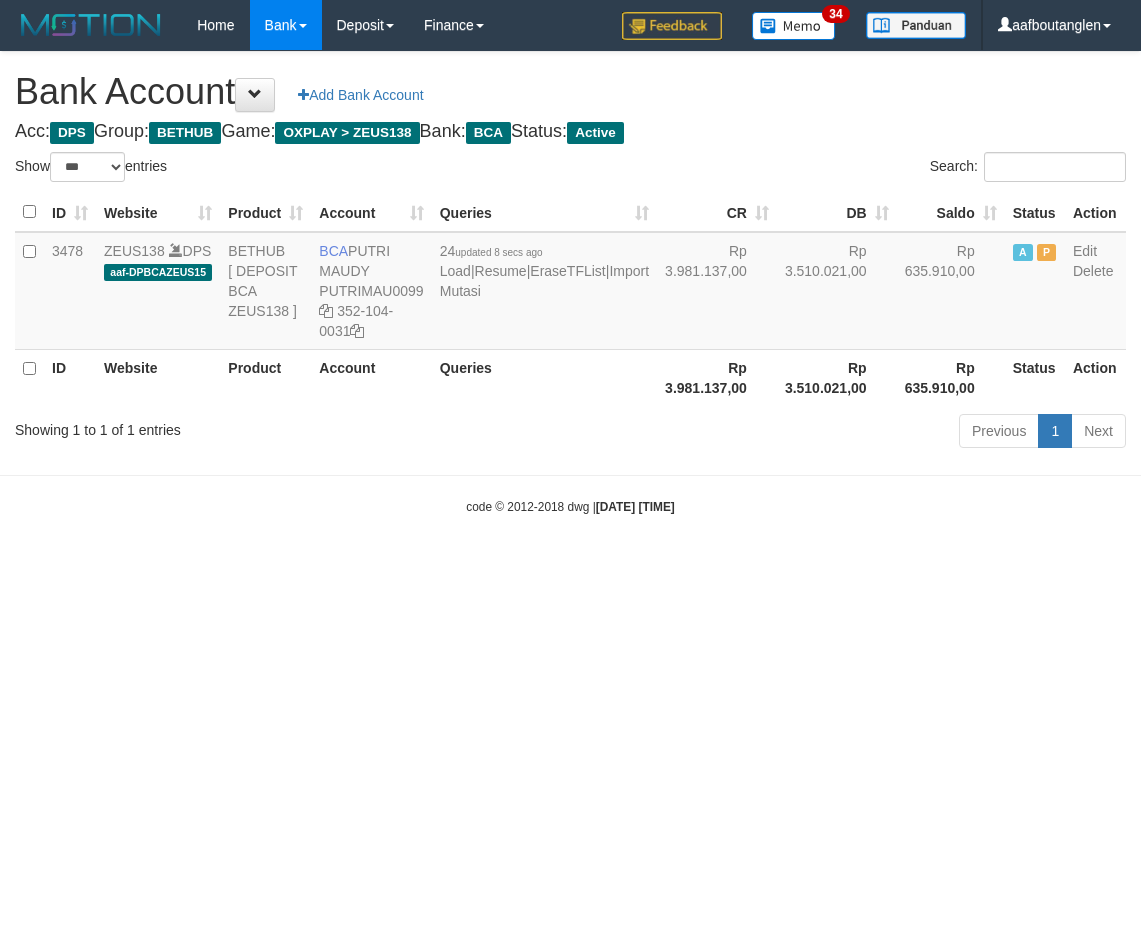 select on "***" 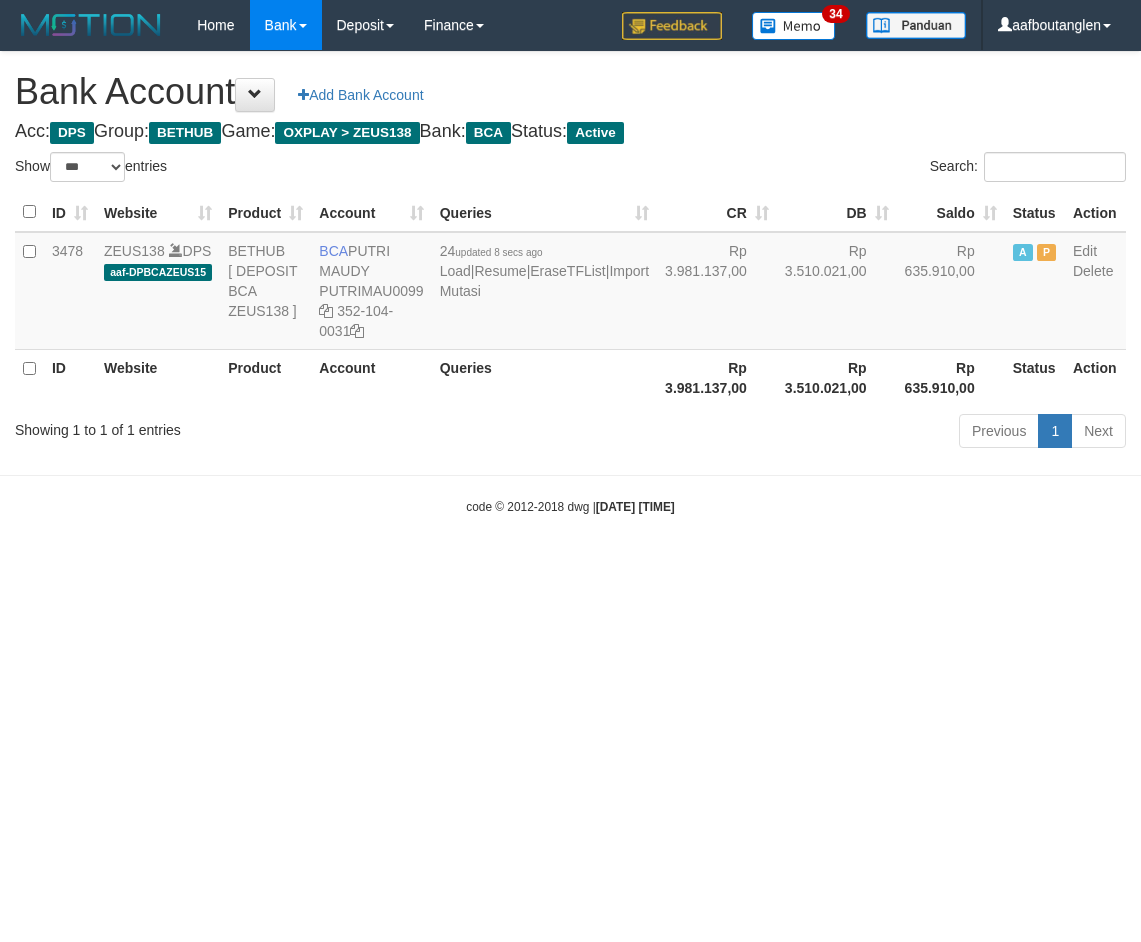 scroll, scrollTop: 0, scrollLeft: 0, axis: both 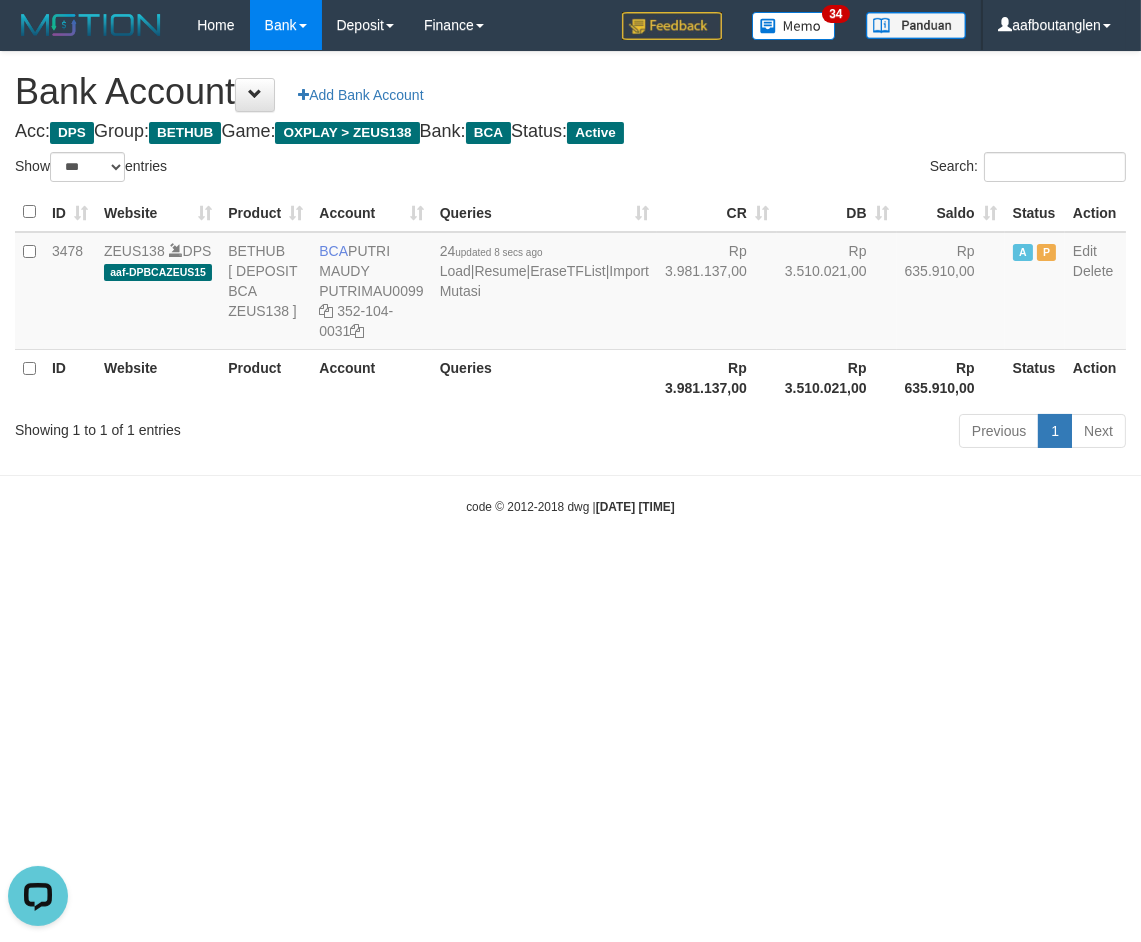click on "Toggle navigation
Home
Bank
Account List
Deposit
DPS List
History
Note DPS
Finance
Financial Data
aafboutanglen
My Profile
Log Out
34" at bounding box center (570, 283) 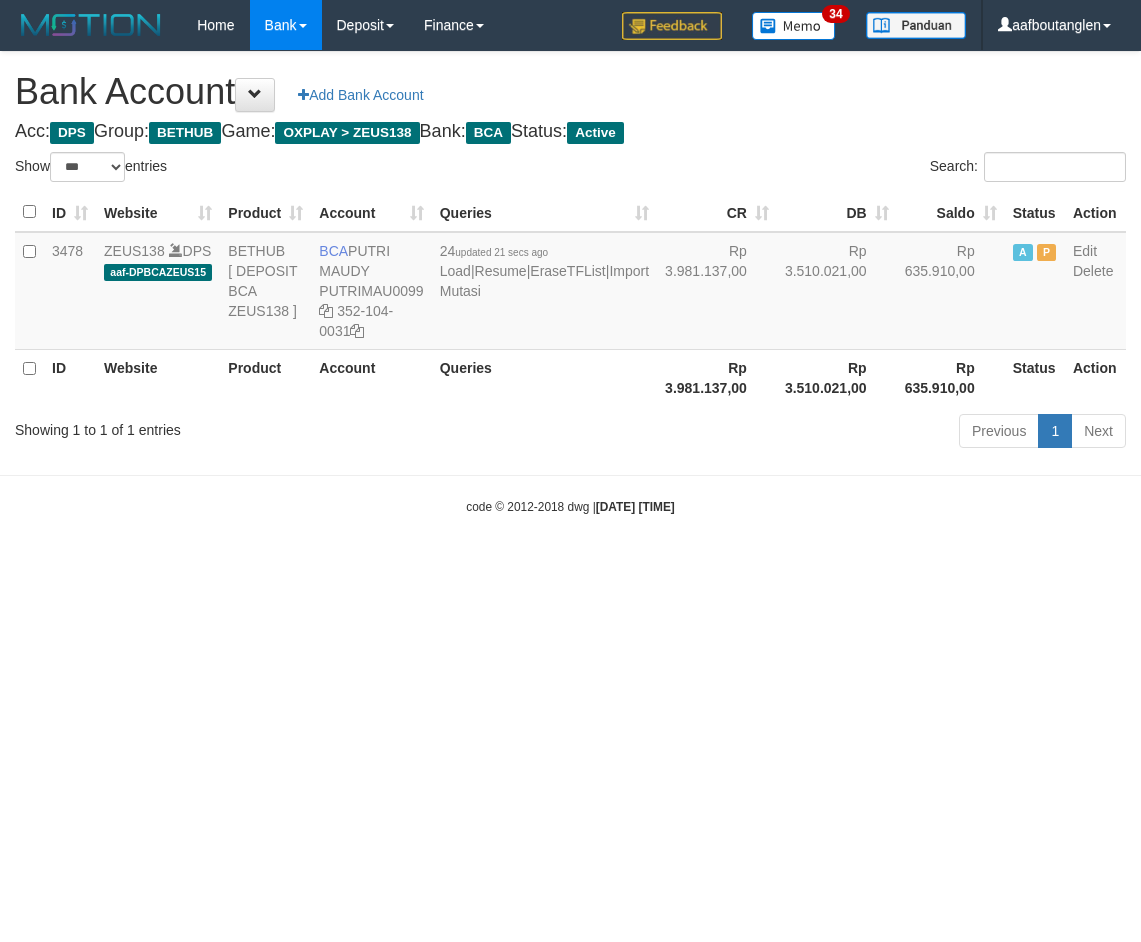 select on "***" 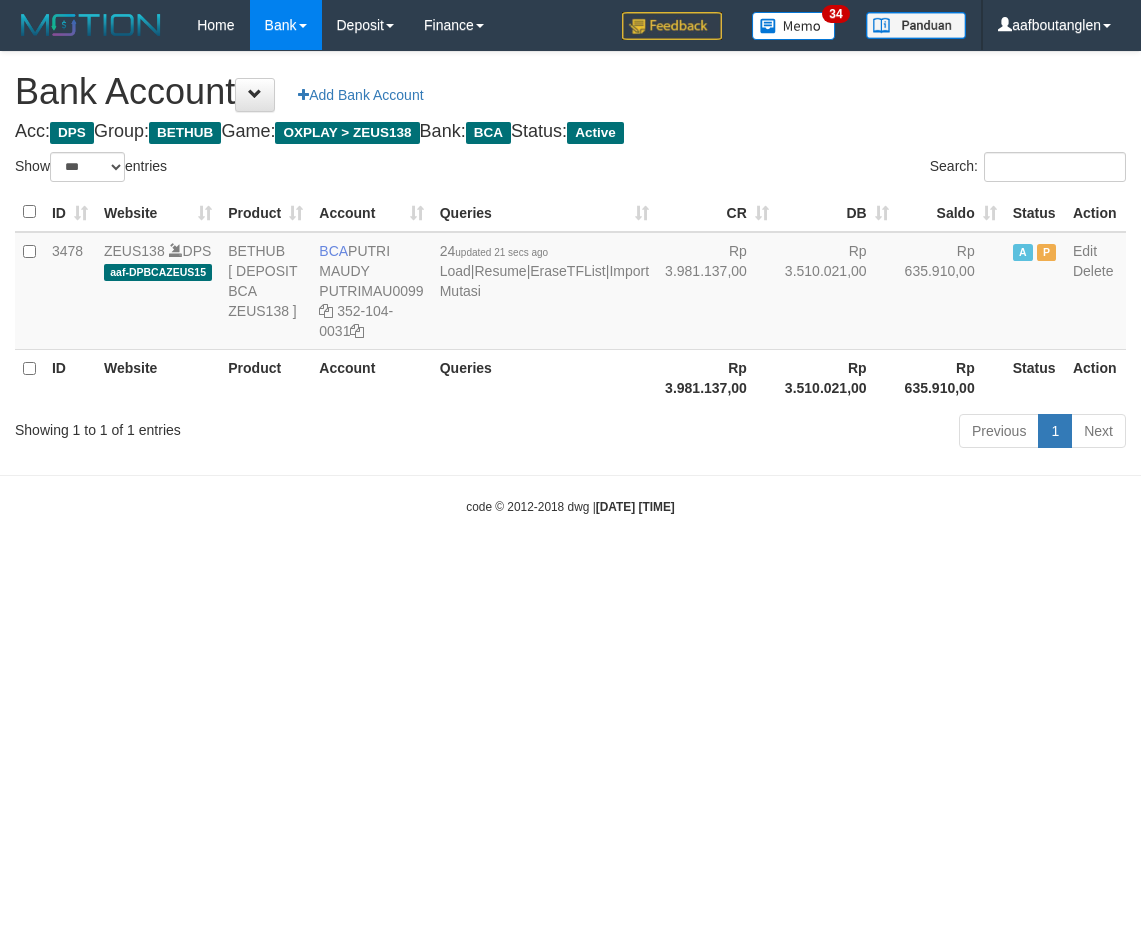 scroll, scrollTop: 0, scrollLeft: 0, axis: both 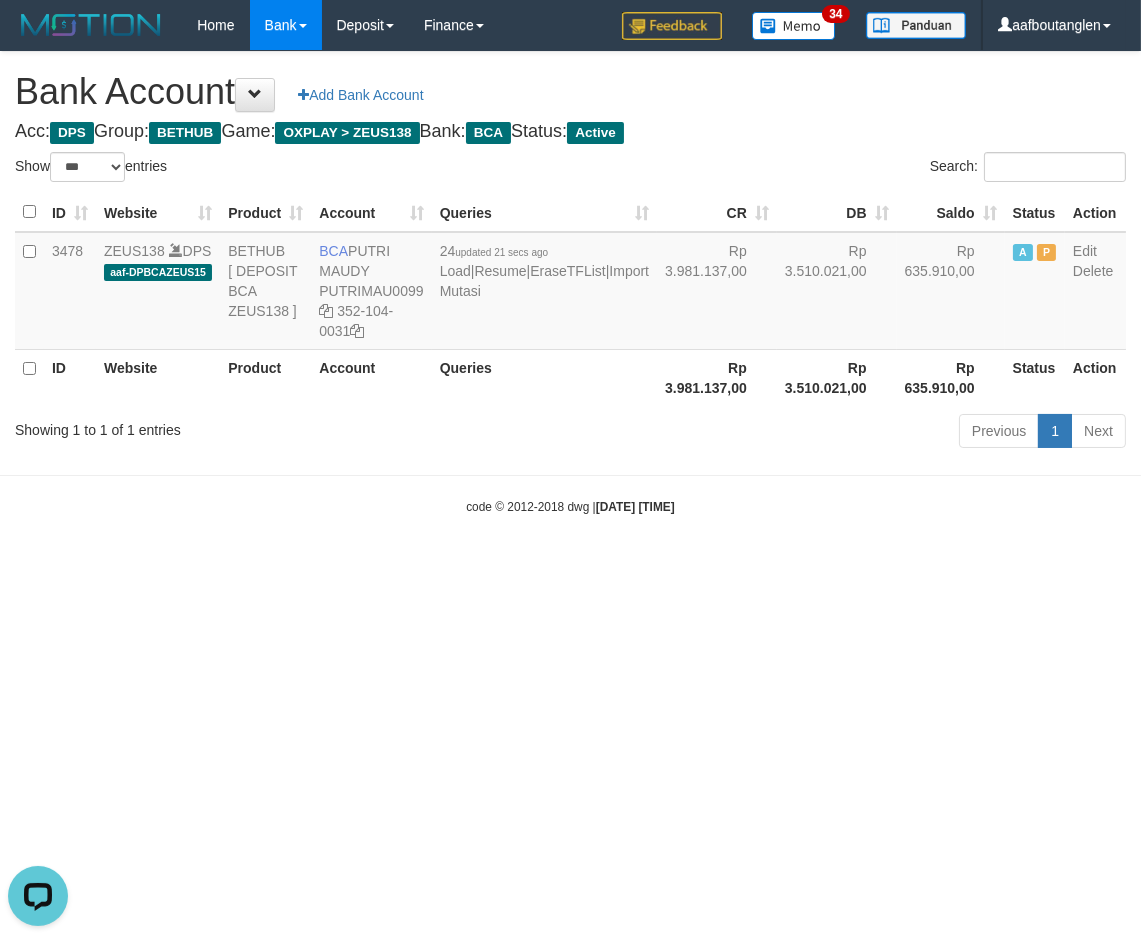 click on "Toggle navigation
Home
Bank
Account List
Deposit
DPS List
History
Note DPS
Finance
Financial Data
aafboutanglen
My Profile
Log Out
34" at bounding box center (570, 283) 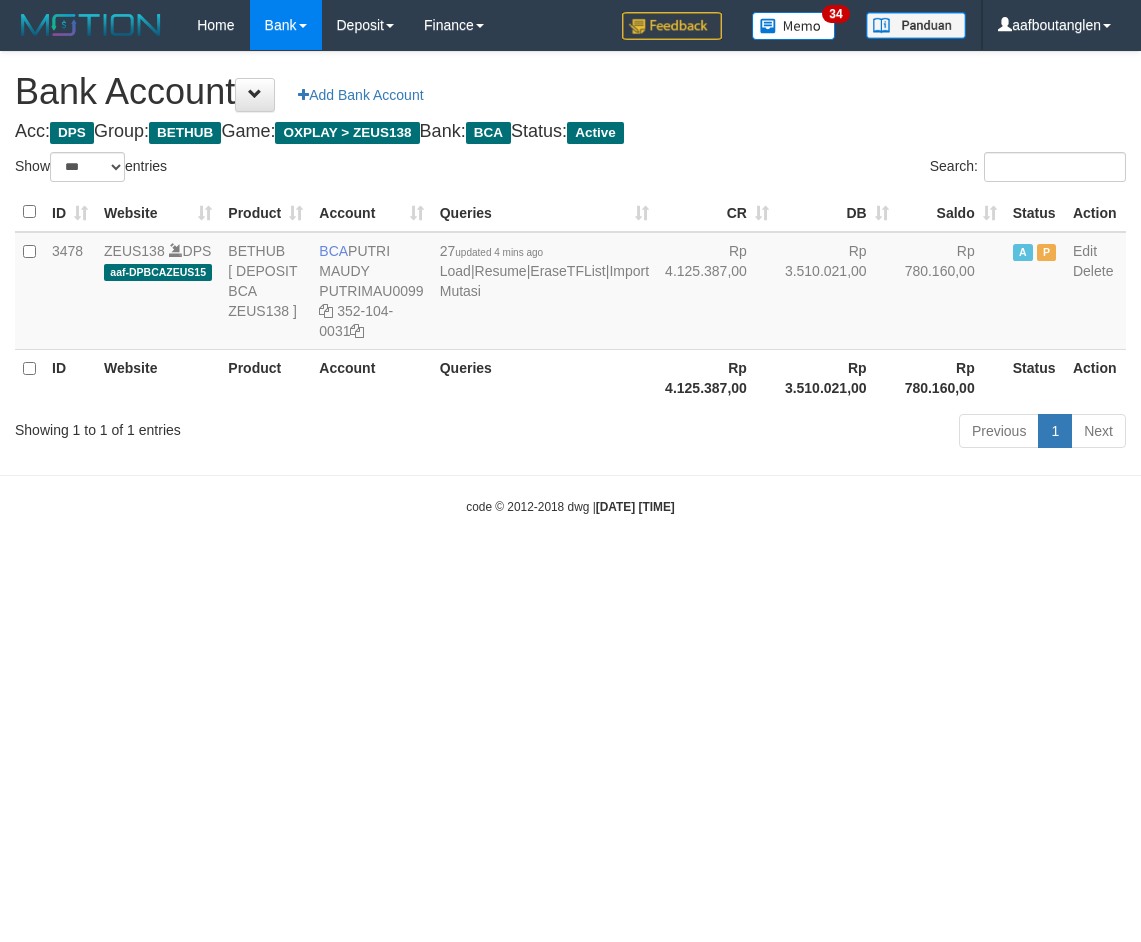 select on "***" 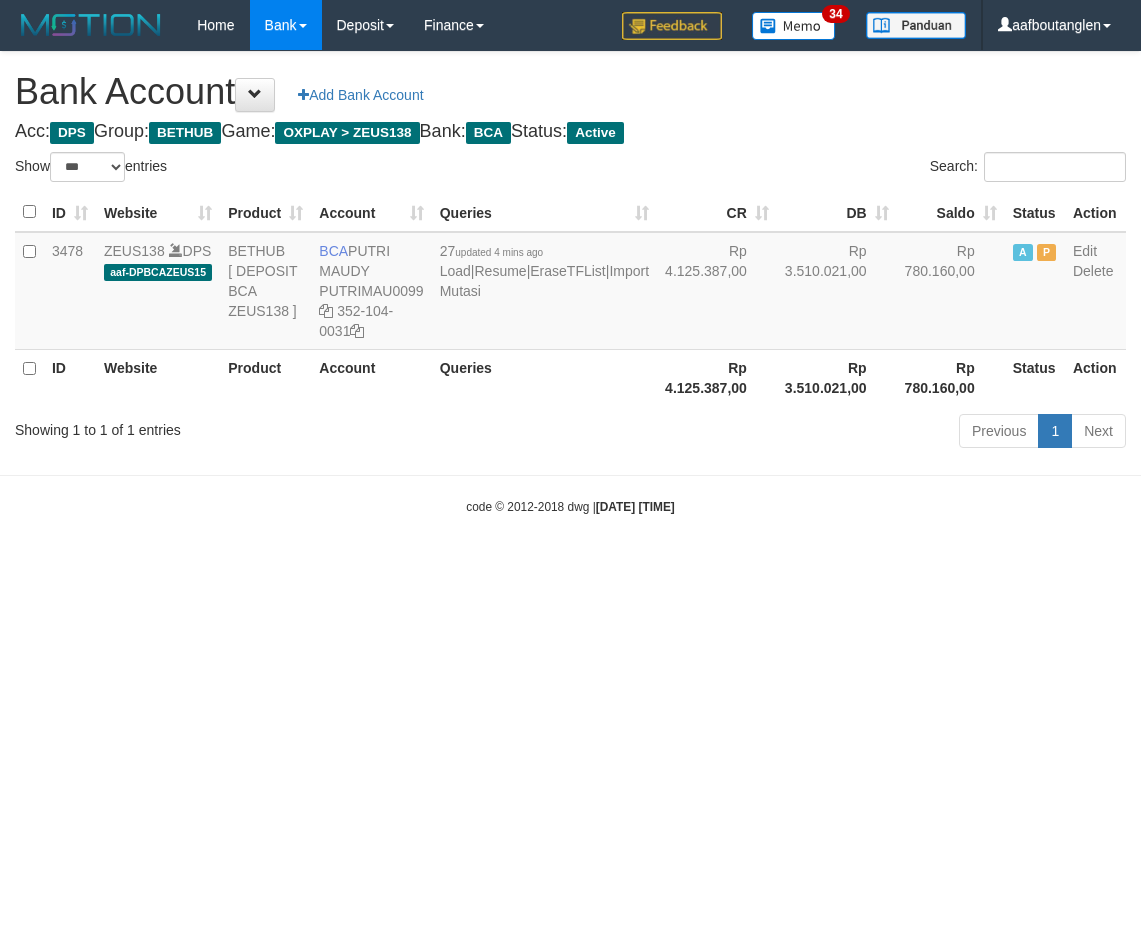 scroll, scrollTop: 0, scrollLeft: 0, axis: both 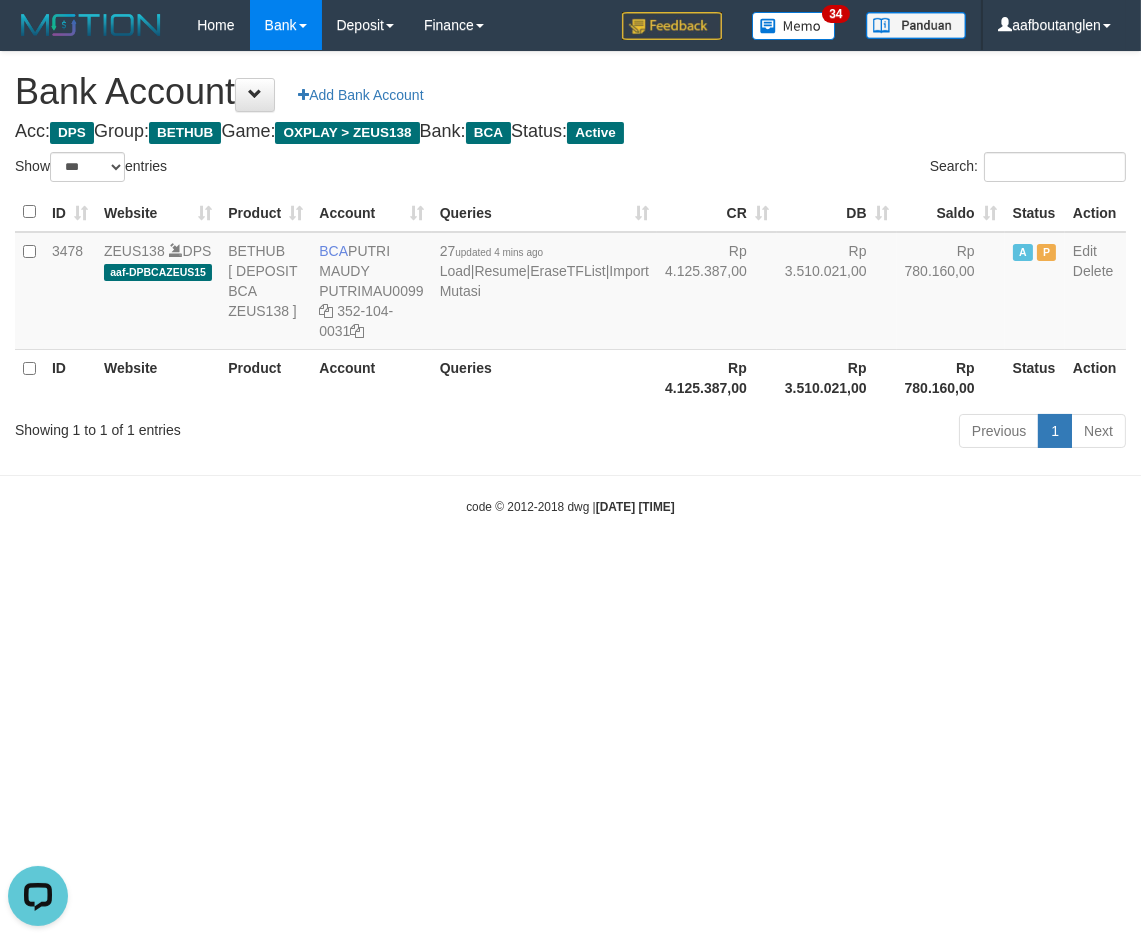 drag, startPoint x: 0, startPoint y: 485, endPoint x: 64, endPoint y: 520, distance: 72.94518 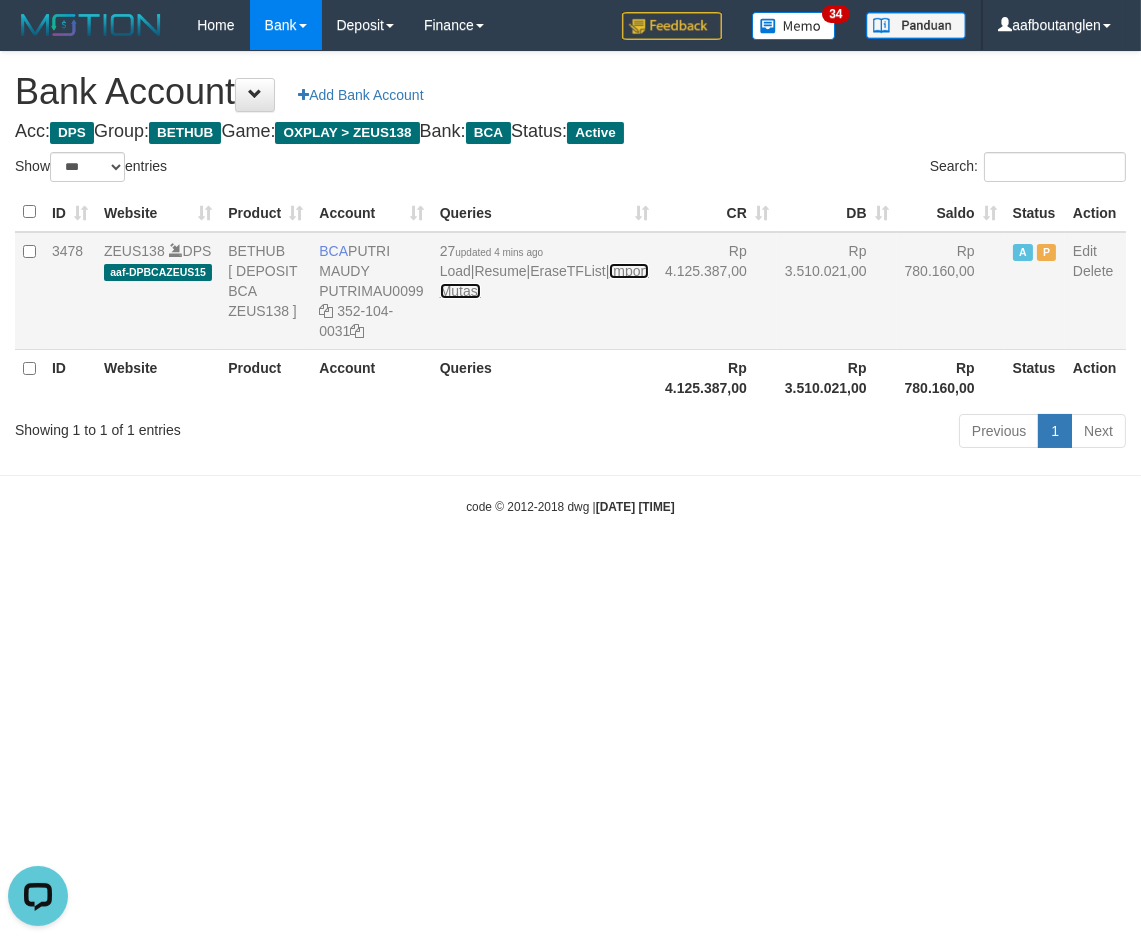 click on "Import Mutasi" at bounding box center (544, 281) 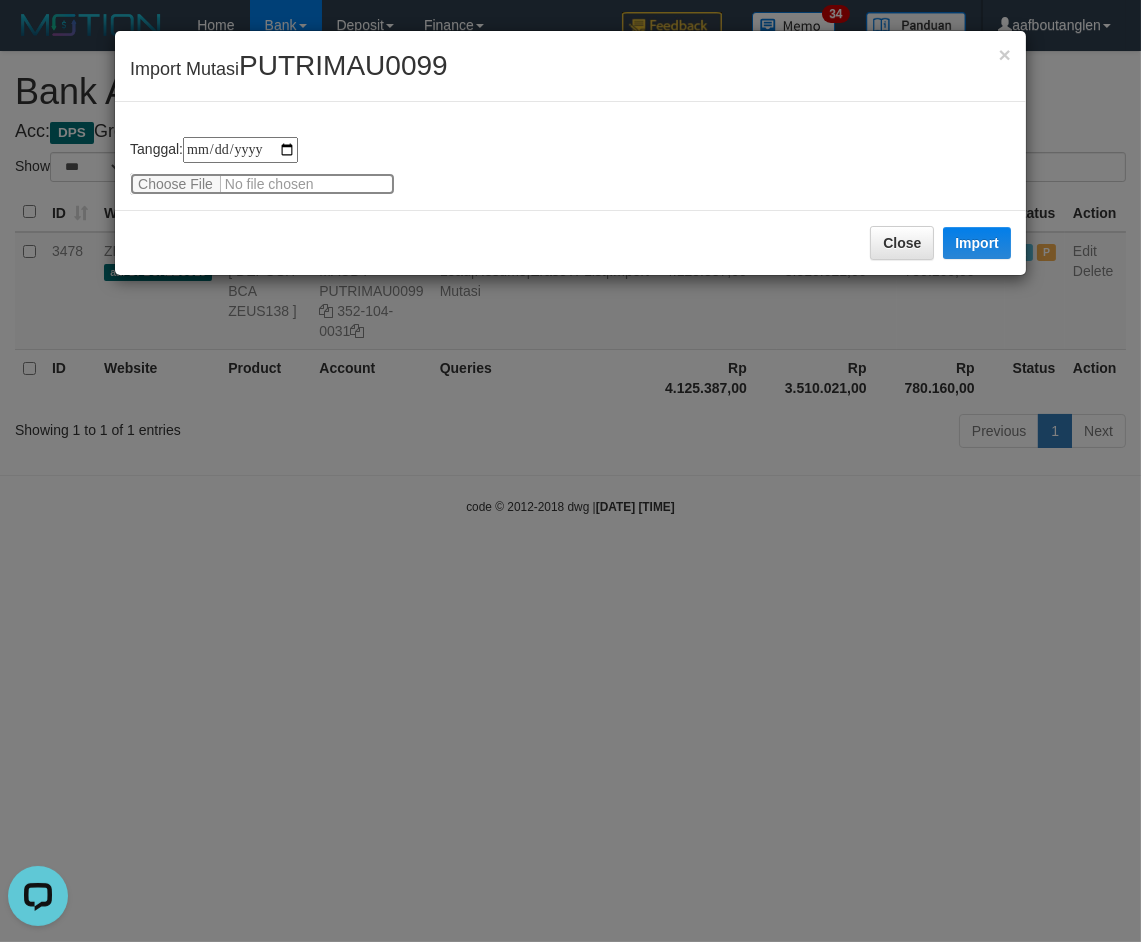 click at bounding box center (262, 184) 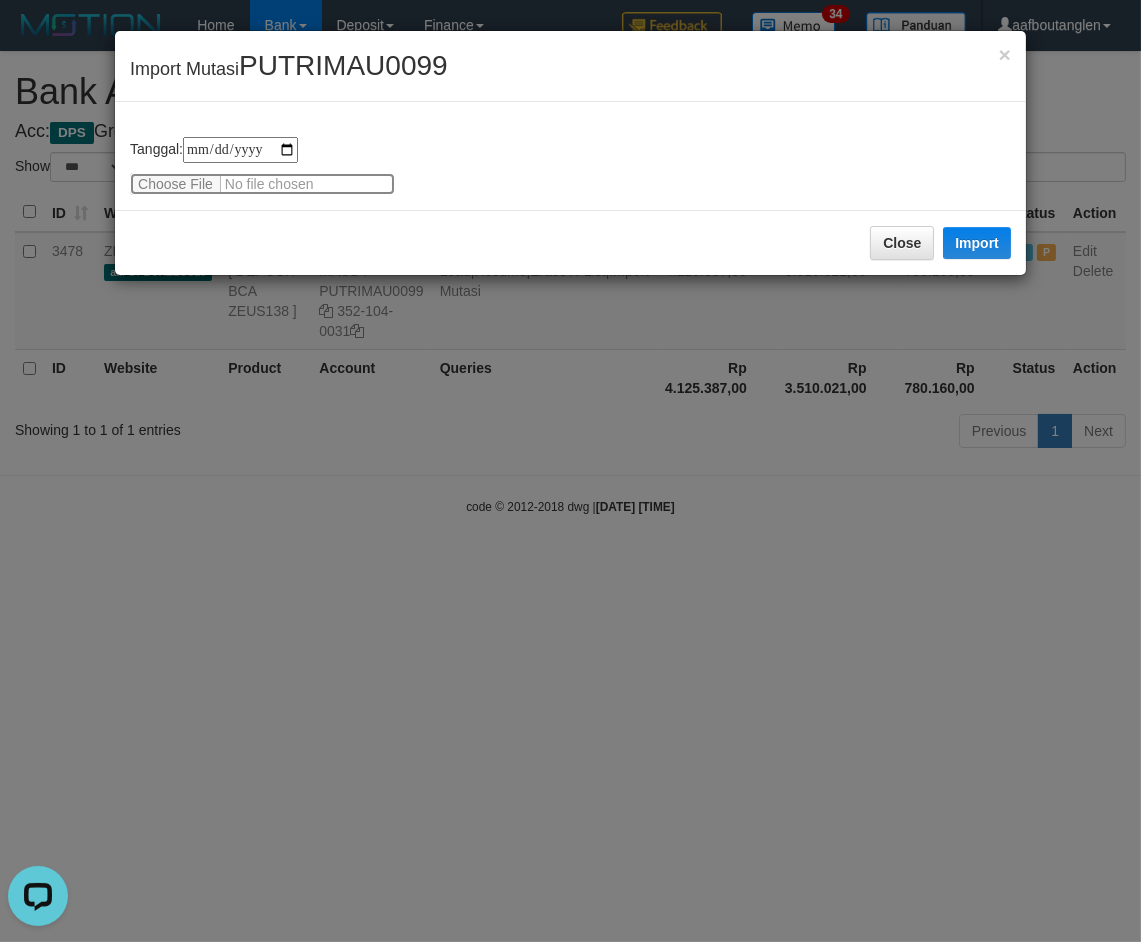 type on "**********" 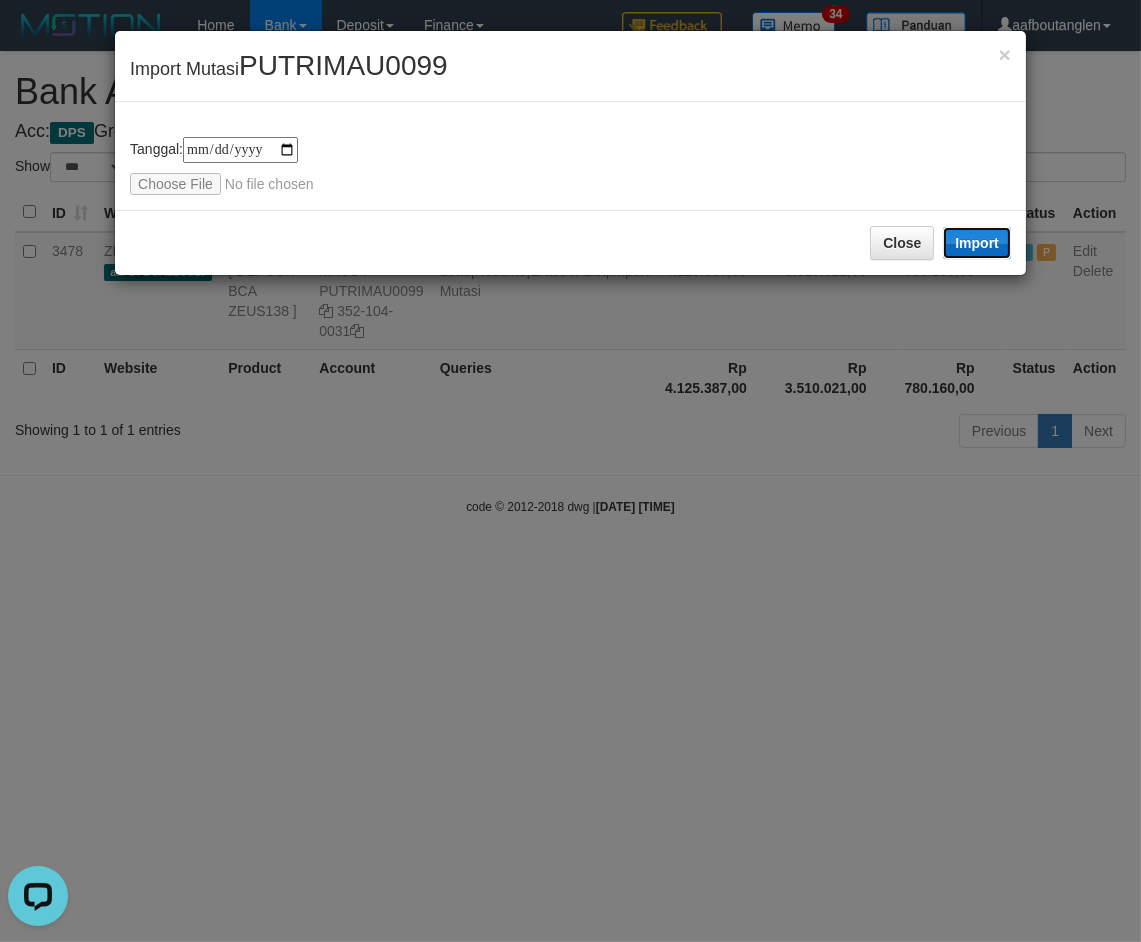 click on "Import" at bounding box center (977, 243) 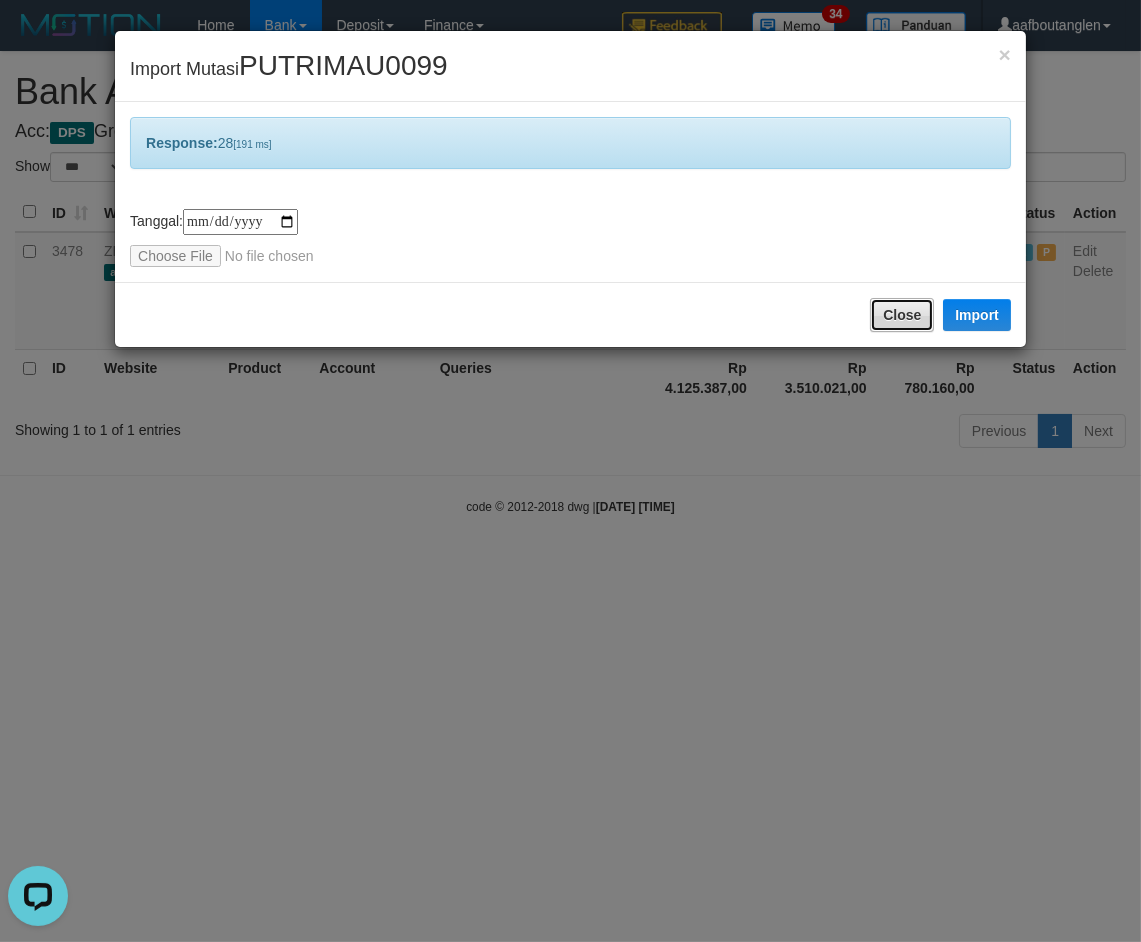 click on "Close" at bounding box center [902, 315] 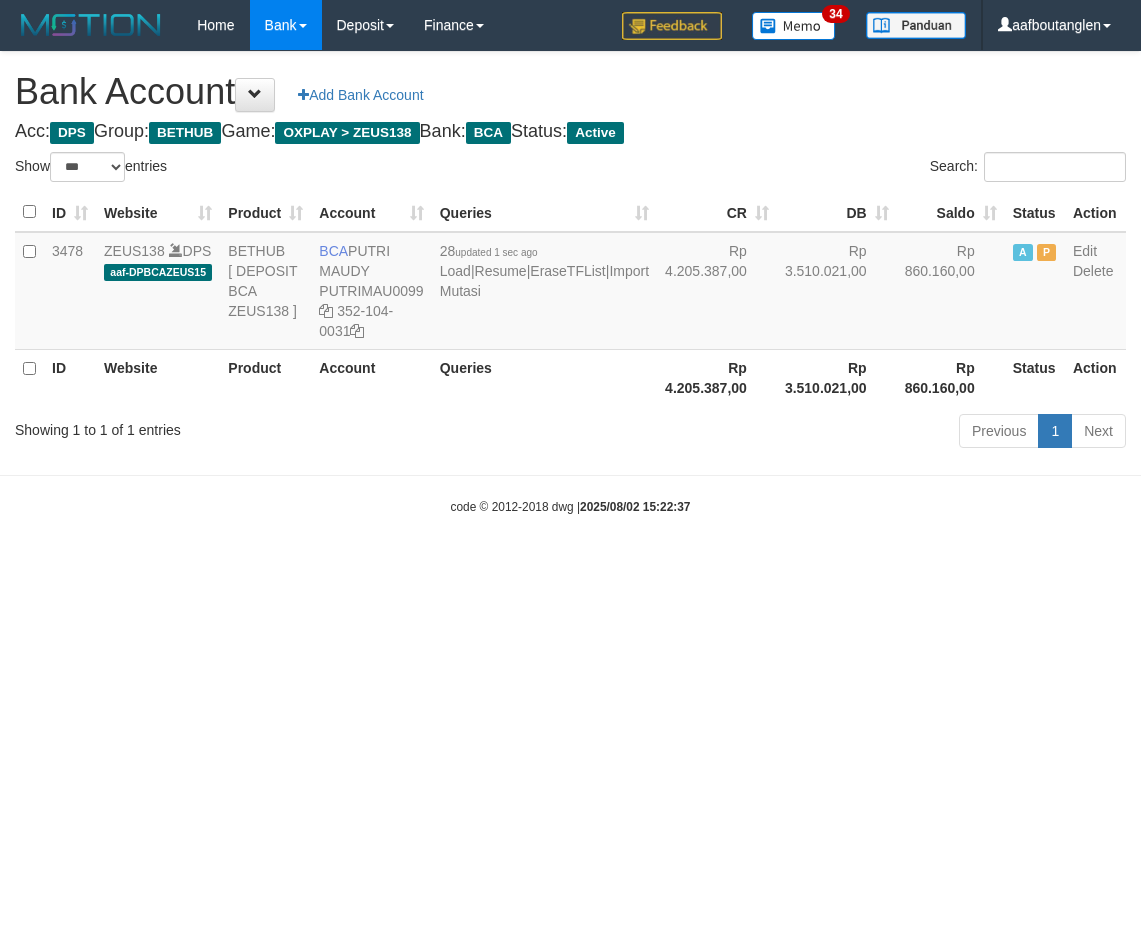 select on "***" 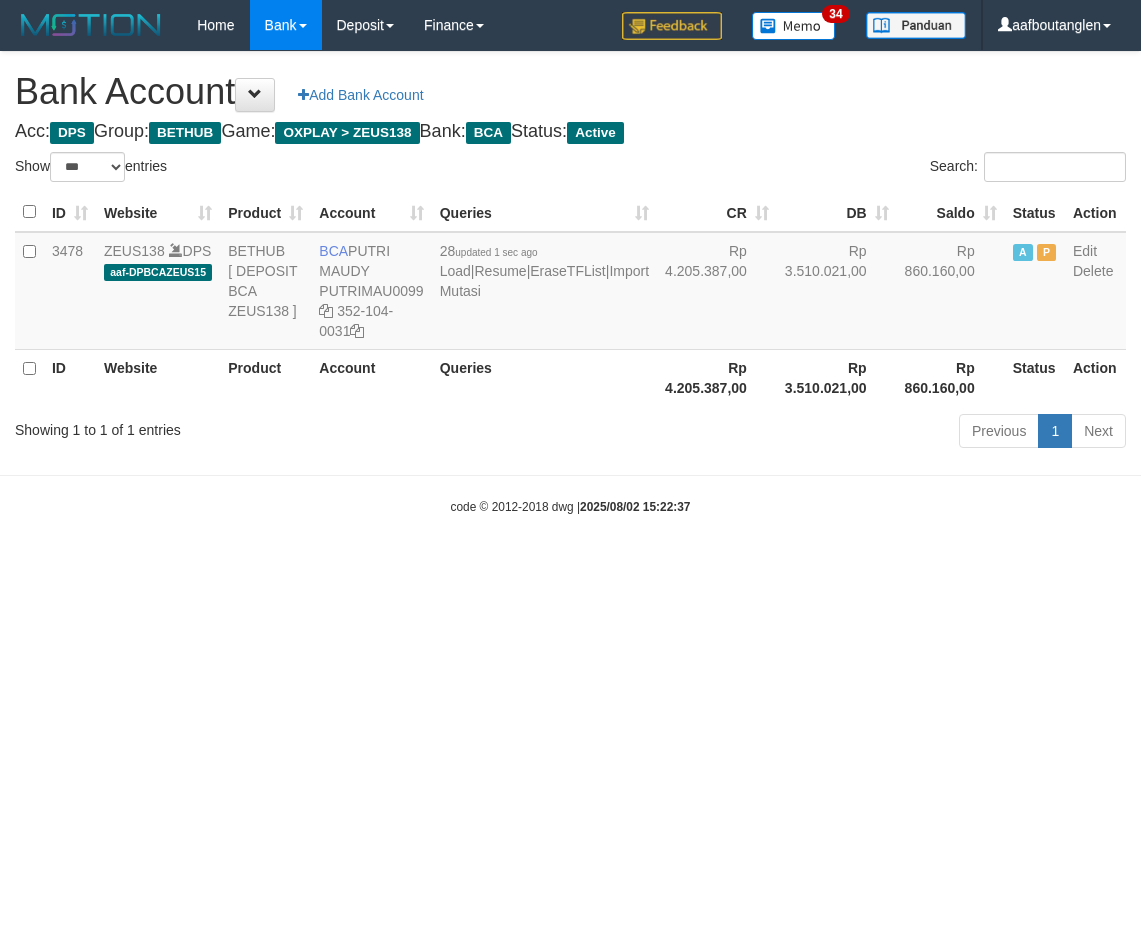scroll, scrollTop: 0, scrollLeft: 0, axis: both 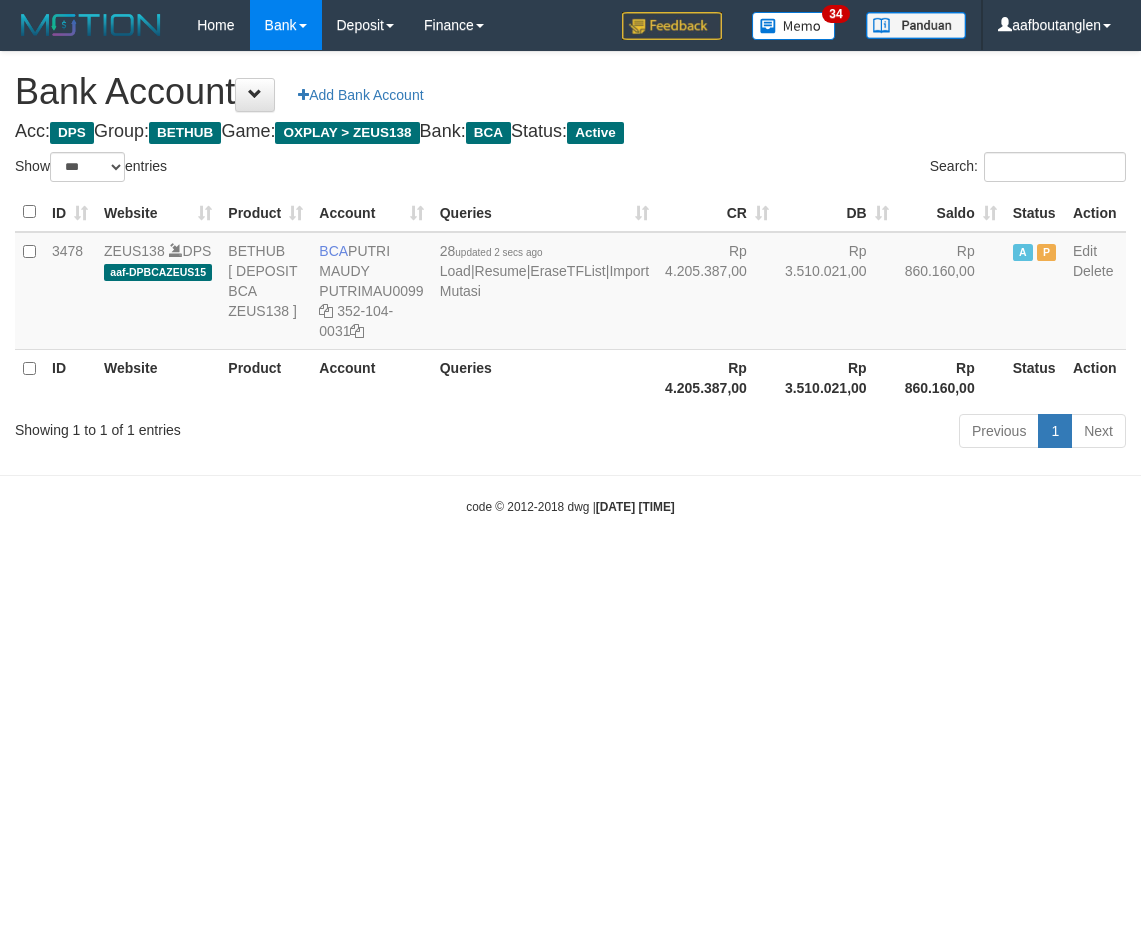 select on "***" 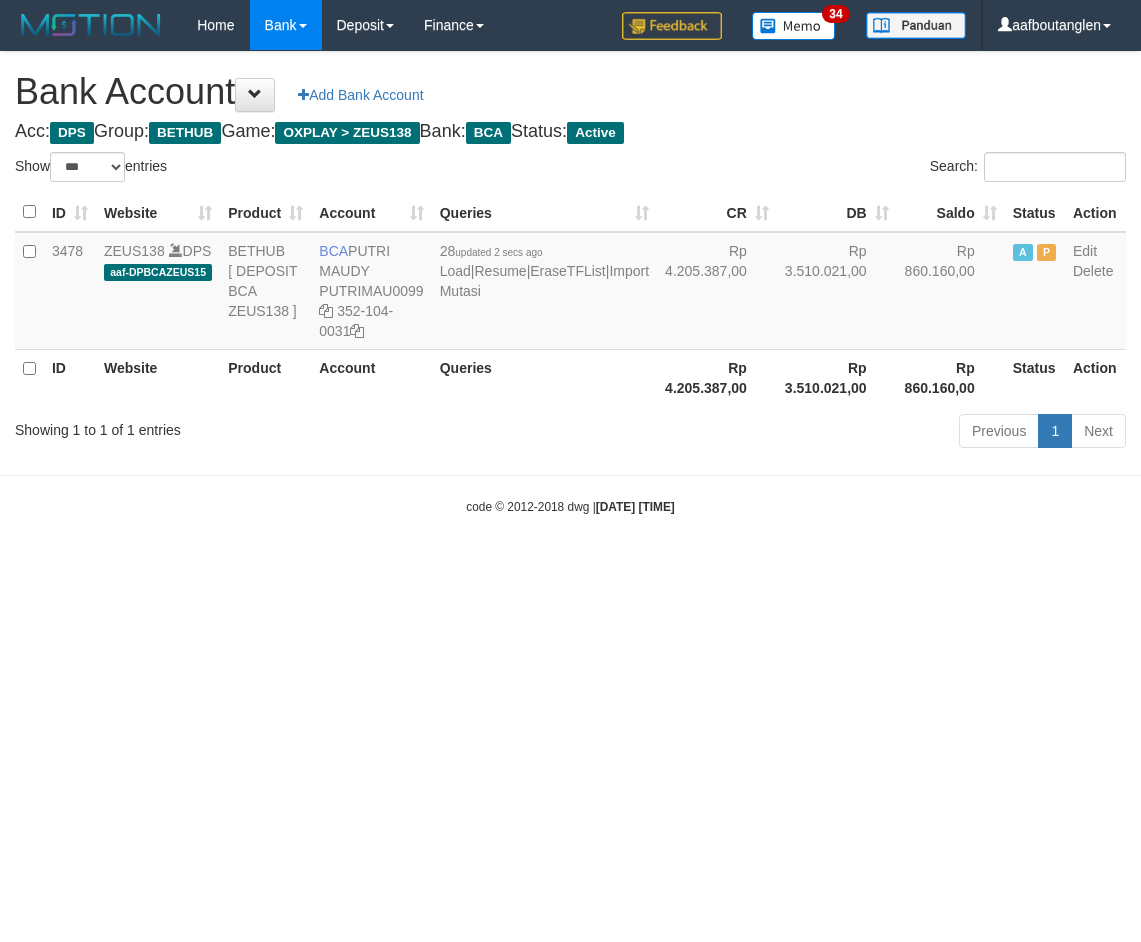 scroll, scrollTop: 0, scrollLeft: 0, axis: both 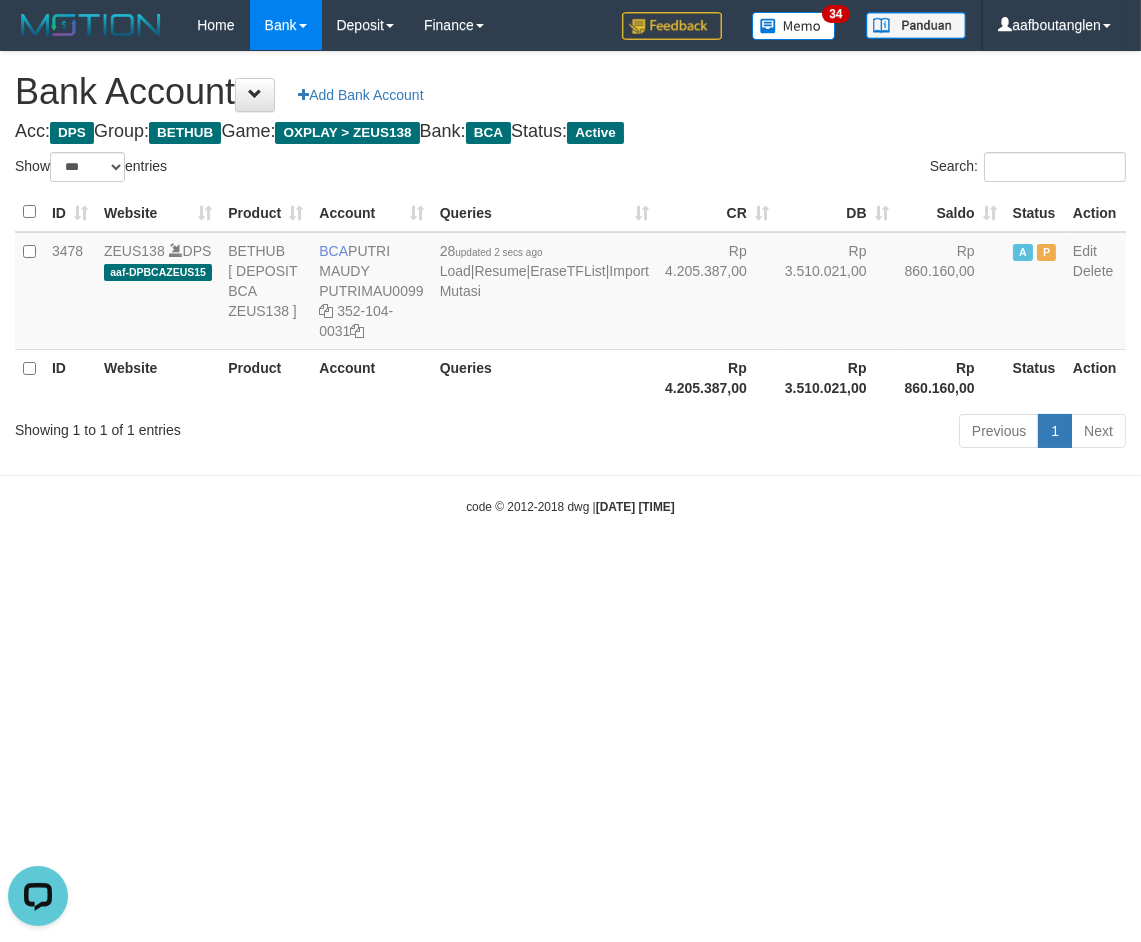 drag, startPoint x: 765, startPoint y: 542, endPoint x: 751, endPoint y: 540, distance: 14.142136 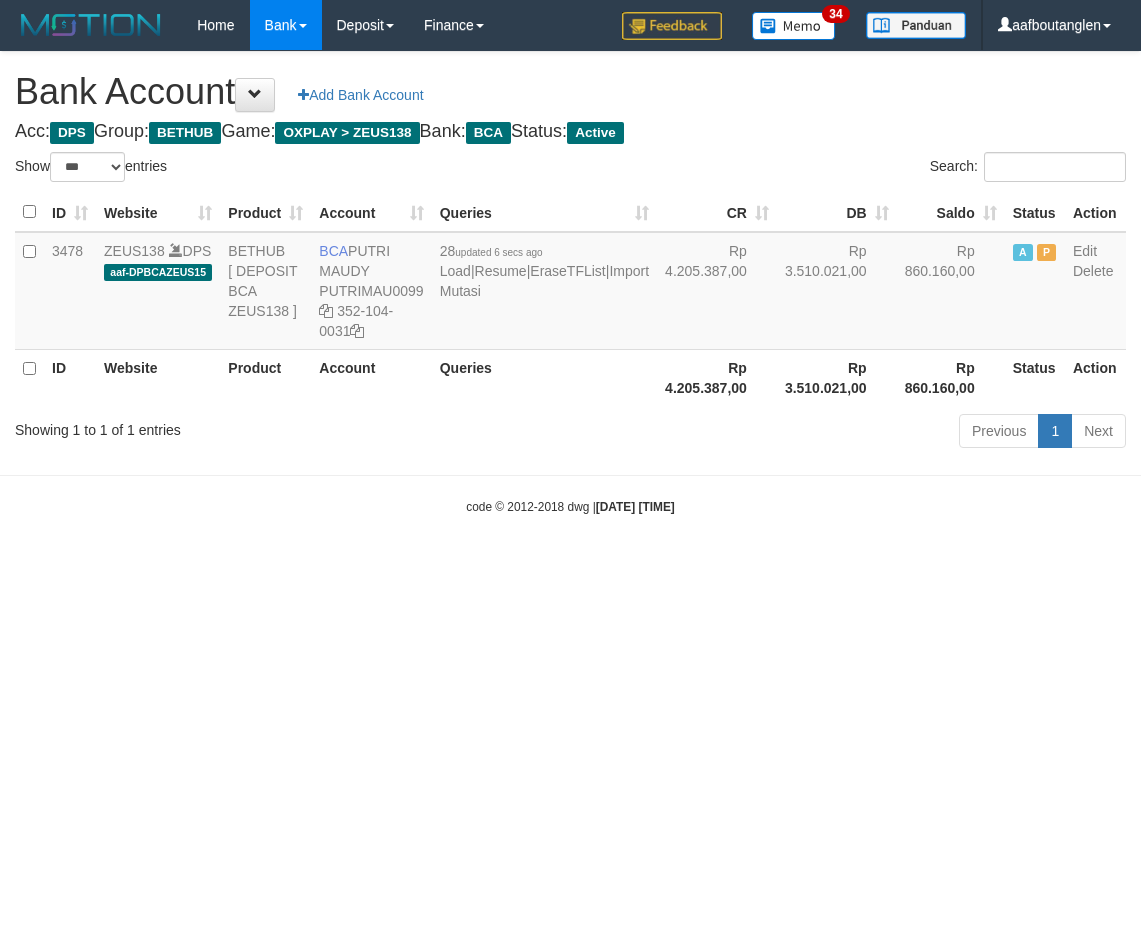 select on "***" 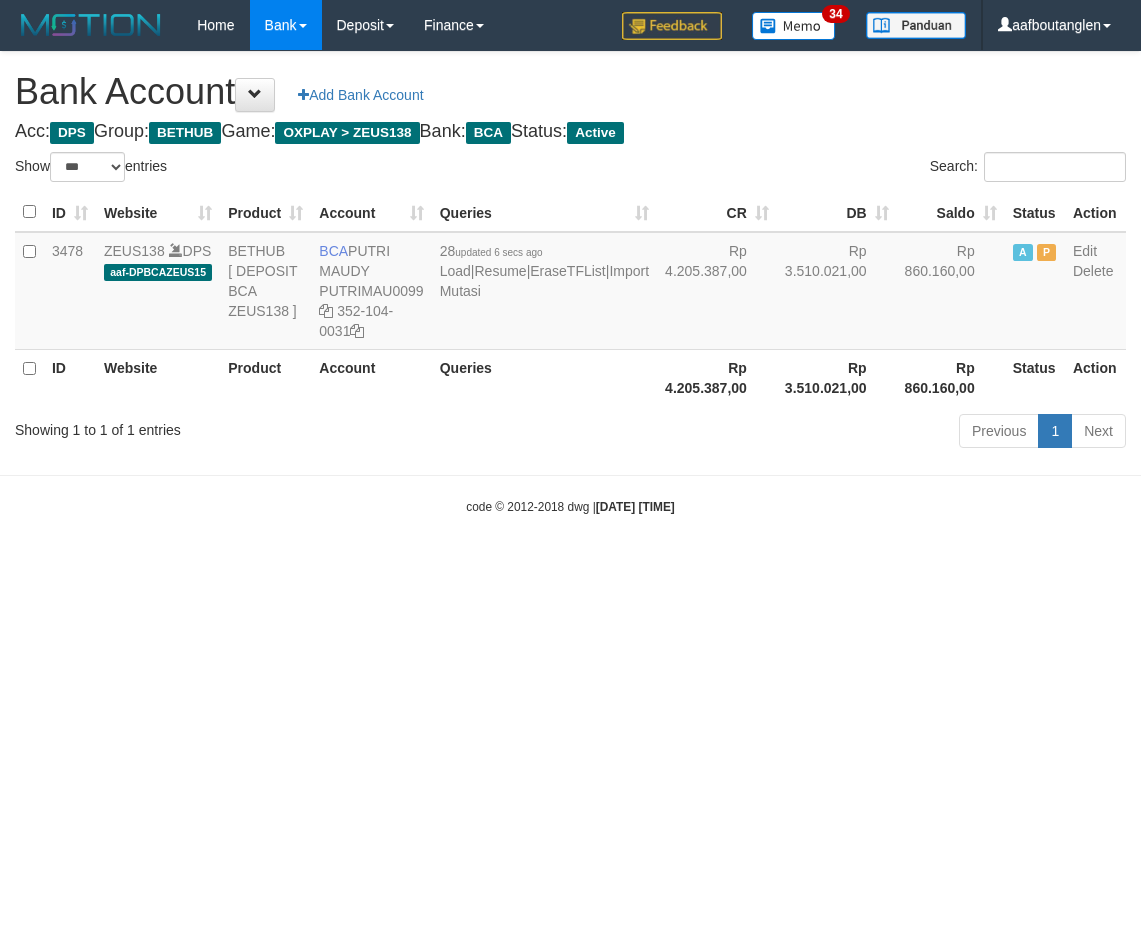 scroll, scrollTop: 0, scrollLeft: 0, axis: both 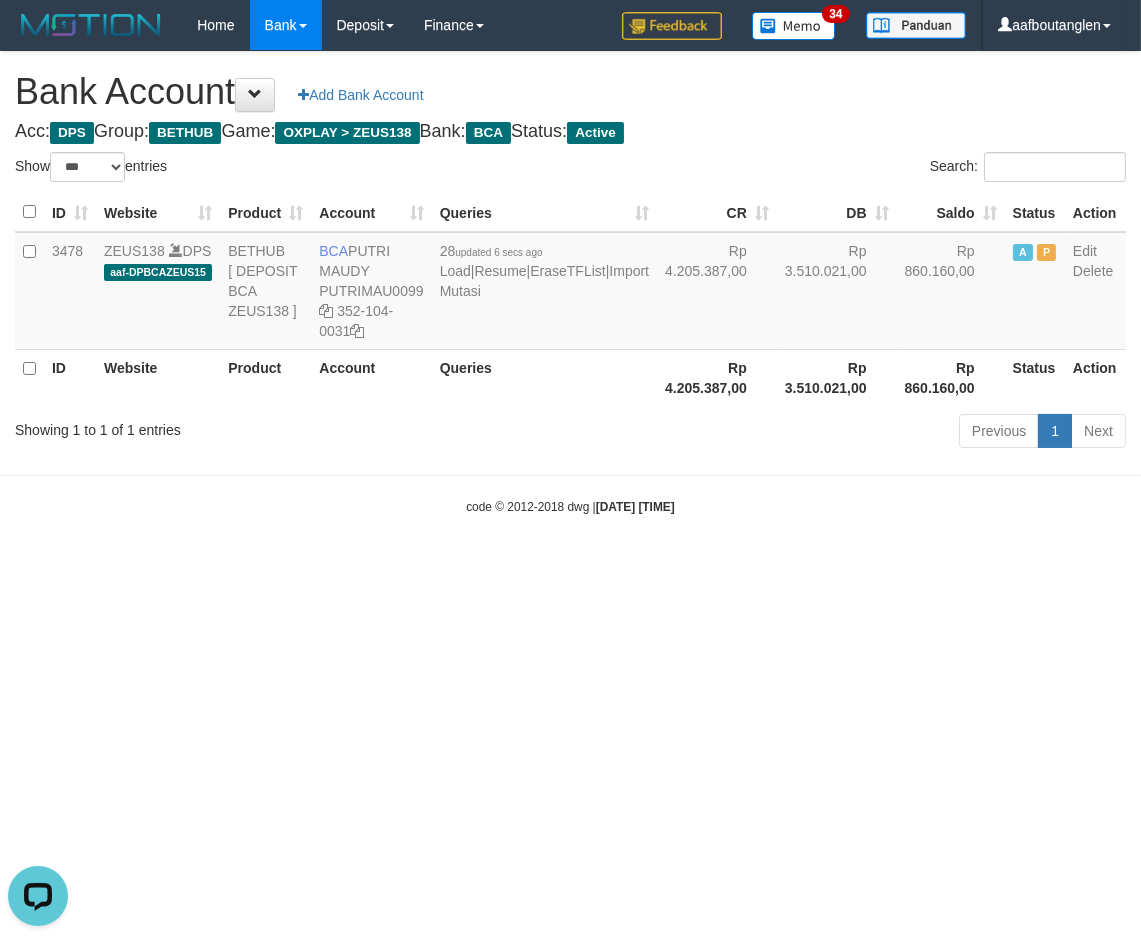 drag, startPoint x: 773, startPoint y: 566, endPoint x: 891, endPoint y: 560, distance: 118.15244 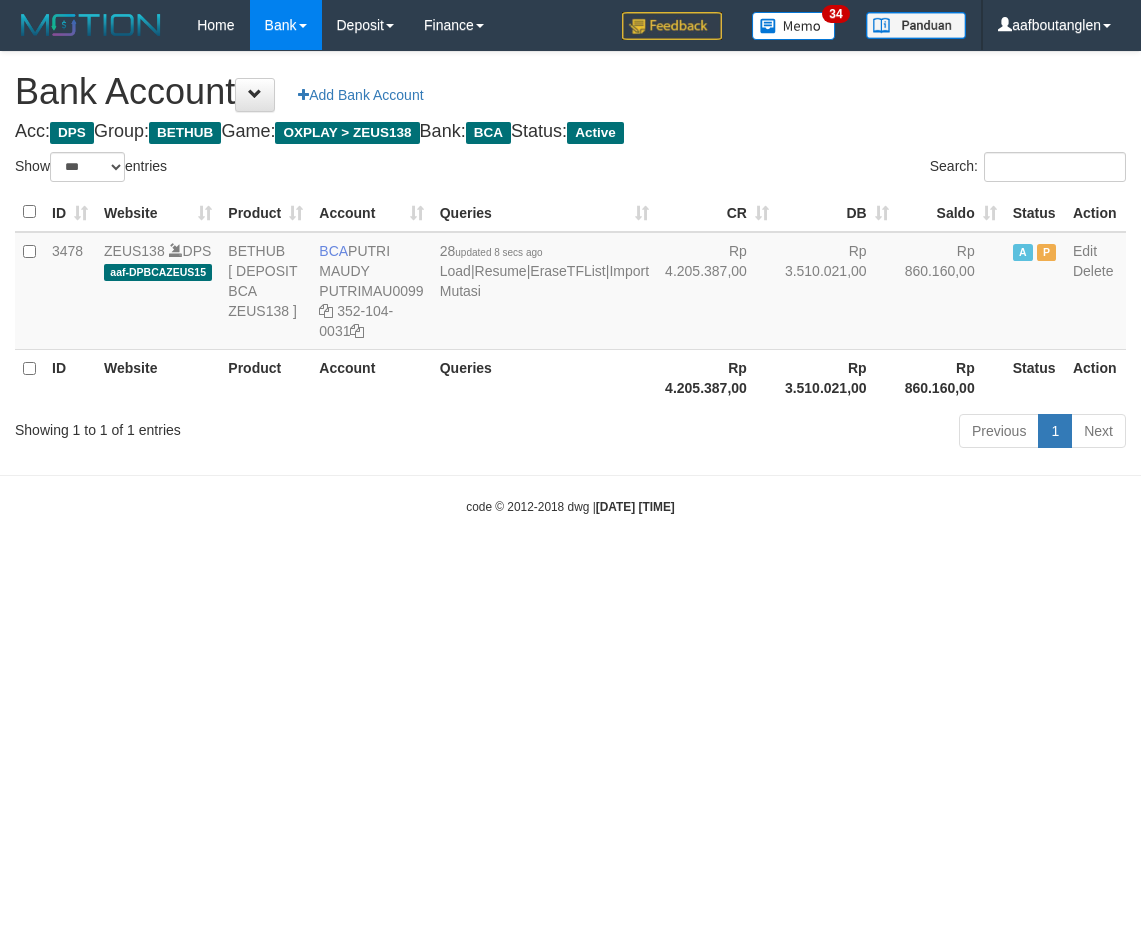 select on "***" 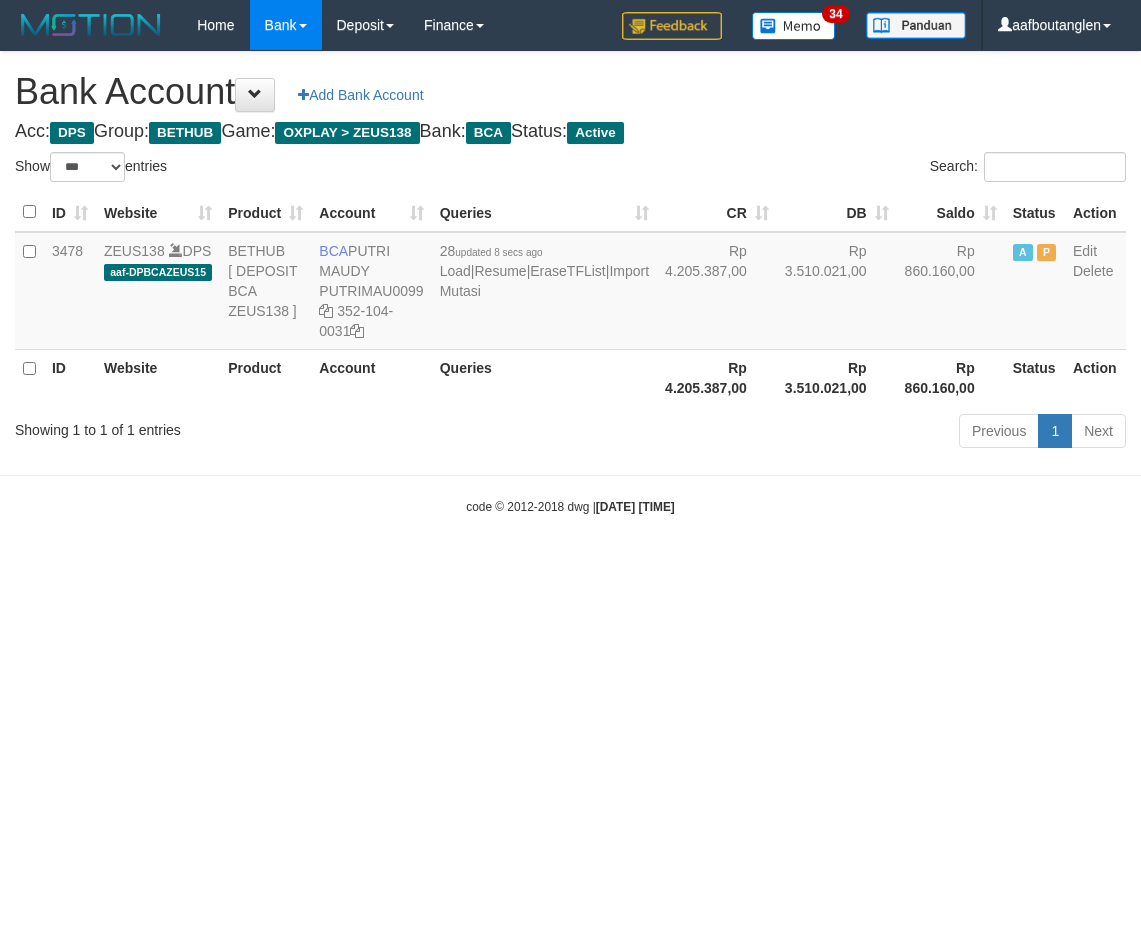 scroll, scrollTop: 0, scrollLeft: 0, axis: both 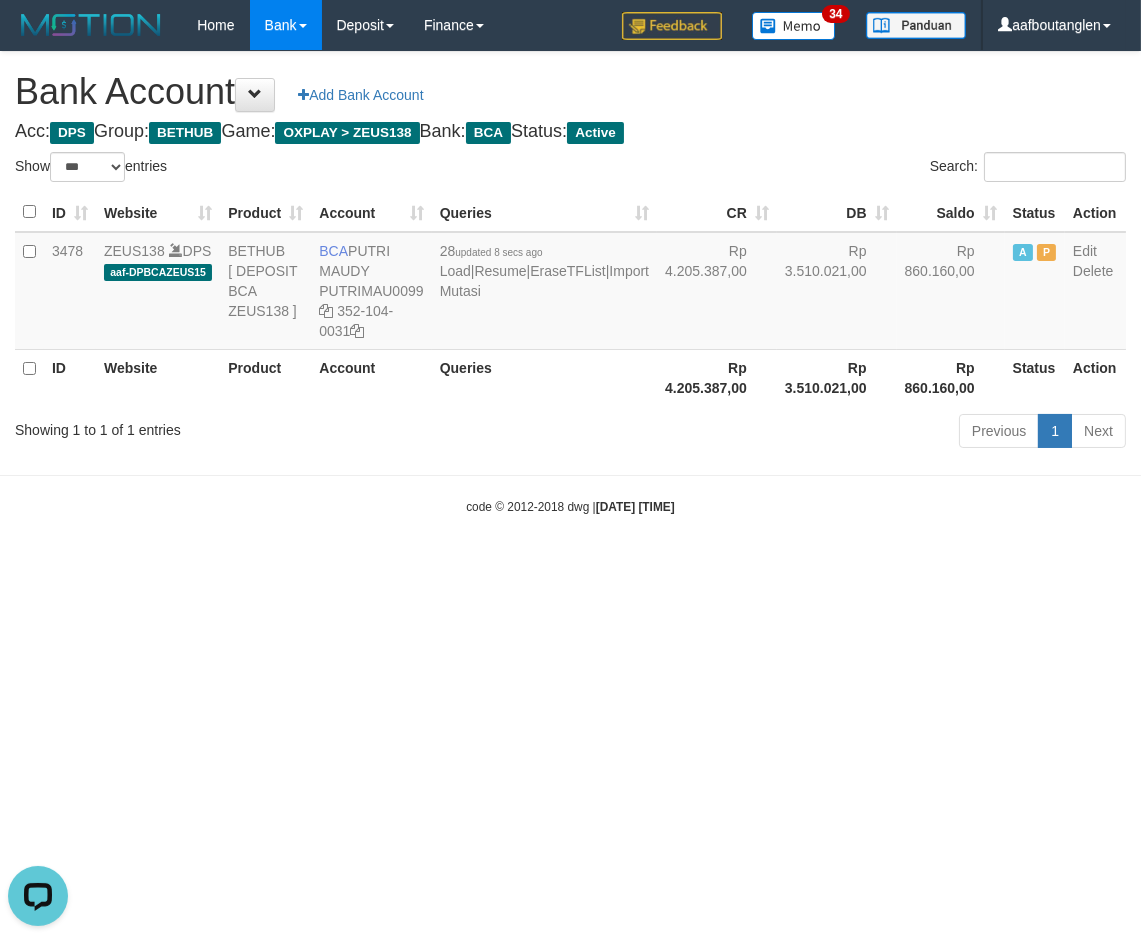 click on "Toggle navigation
Home
Bank
Account List
Deposit
DPS List
History
Note DPS
Finance
Financial Data
aafboutanglen
My Profile
Log Out
34" at bounding box center (570, 283) 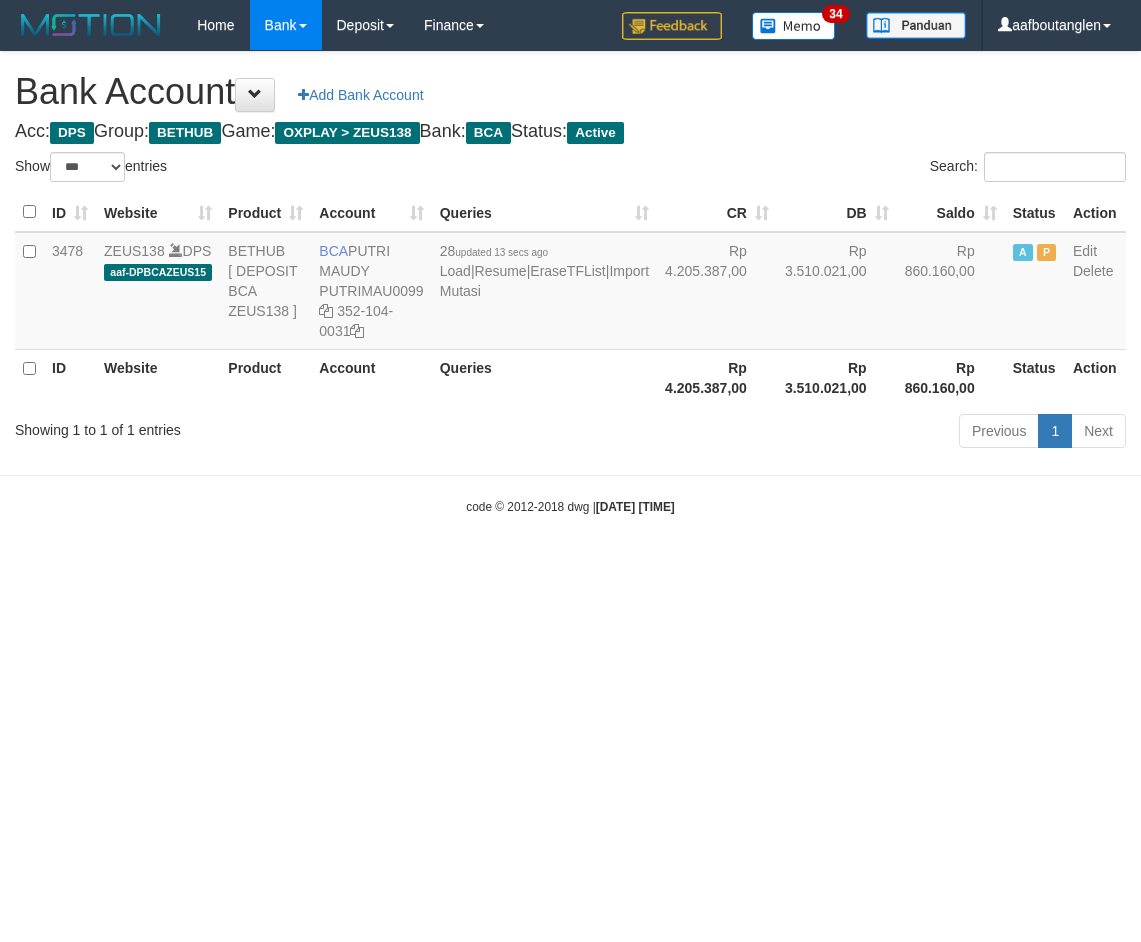 select on "***" 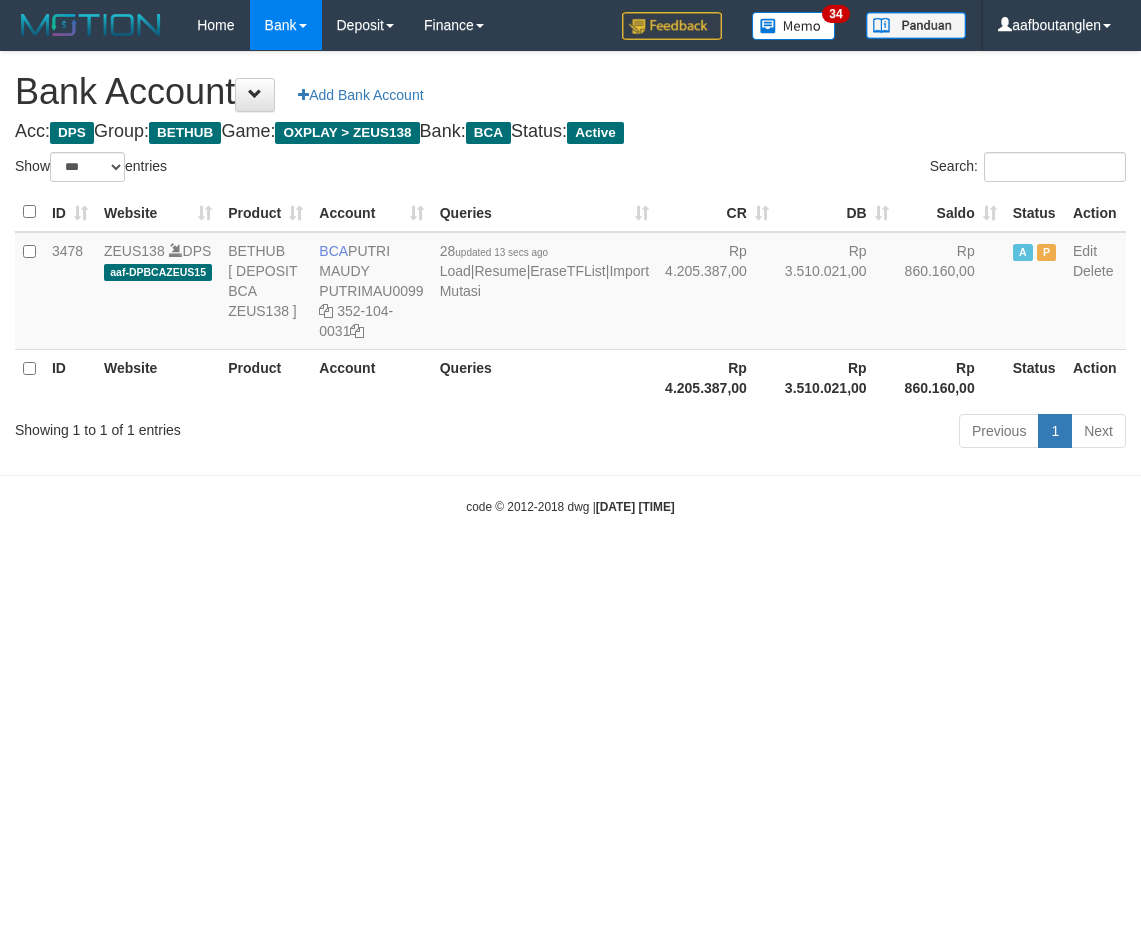 scroll, scrollTop: 0, scrollLeft: 0, axis: both 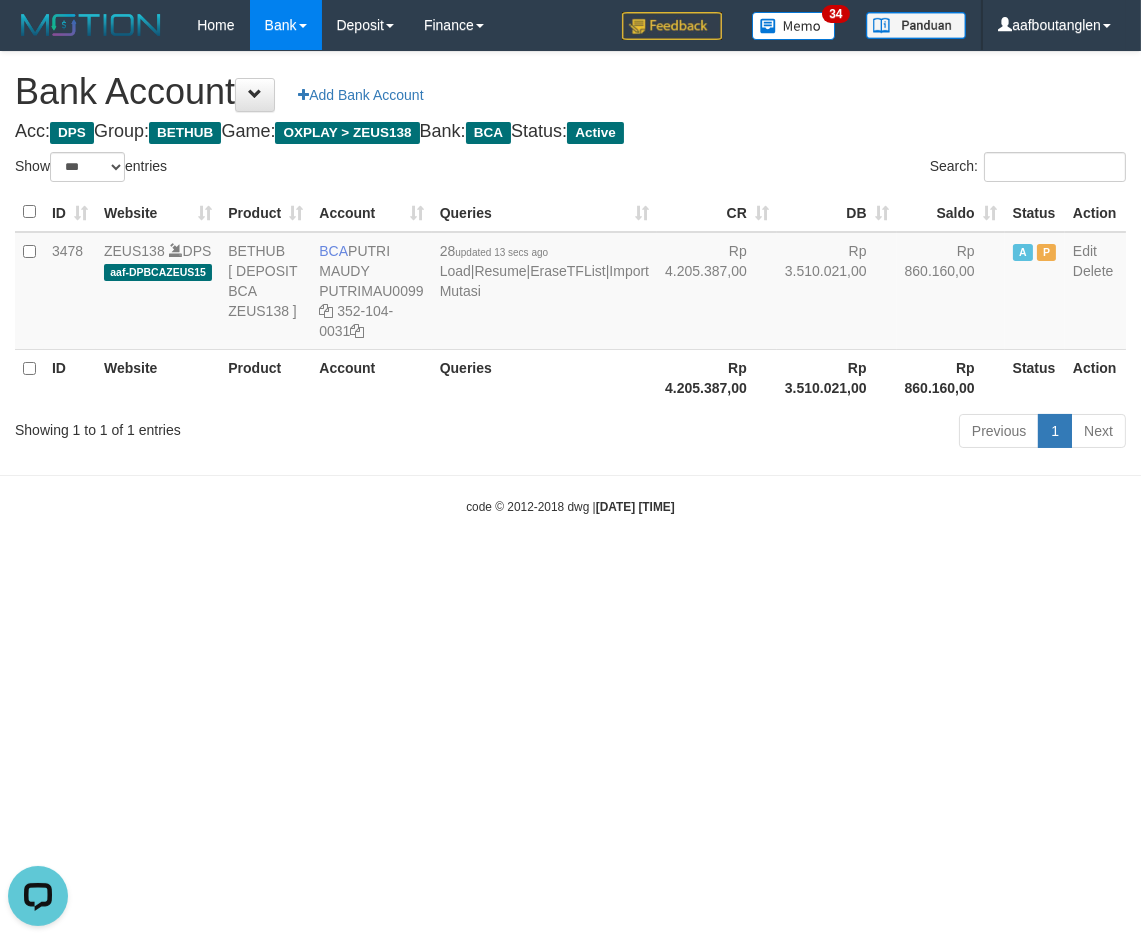 click on "Toggle navigation
Home
Bank
Account List
Deposit
DPS List
History
Note DPS
Finance
Financial Data
aafboutanglen
My Profile
Log Out
34" at bounding box center (570, 283) 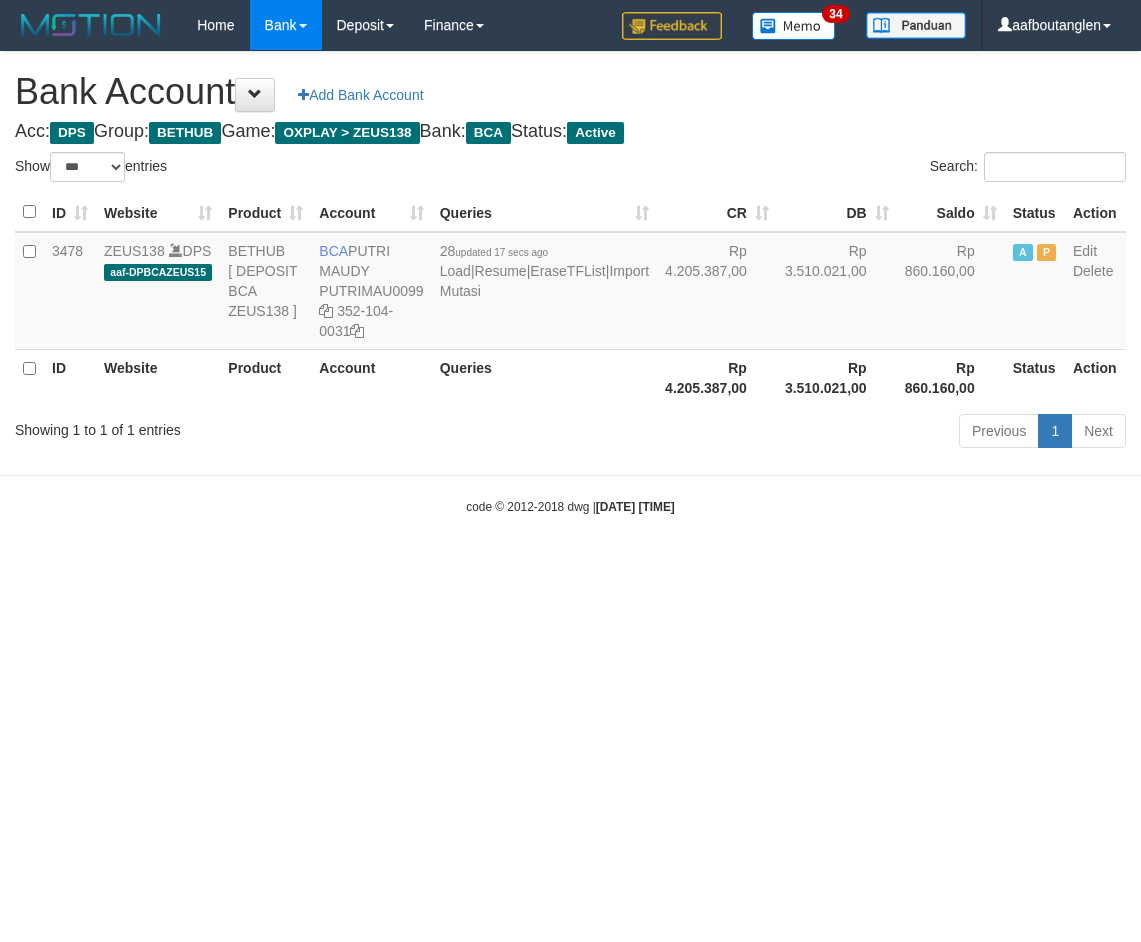 select on "***" 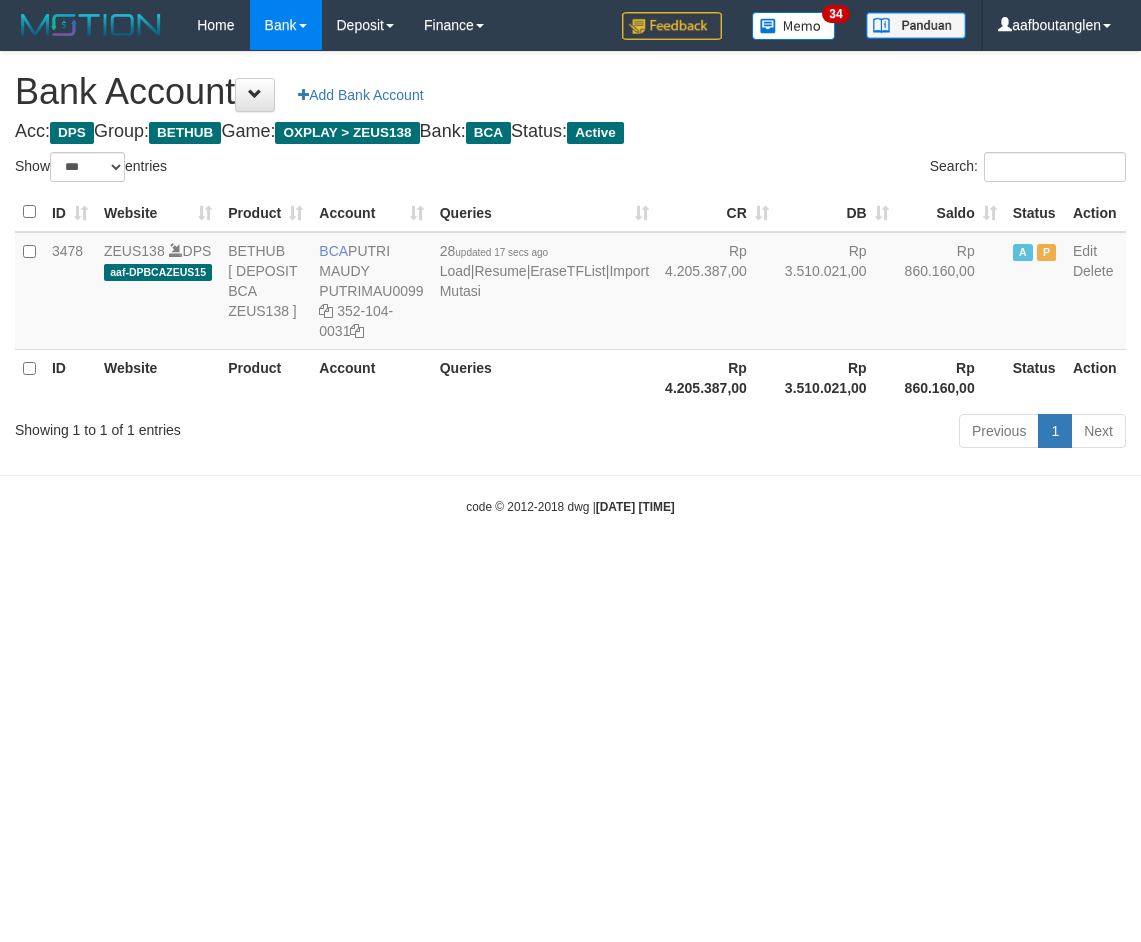 scroll, scrollTop: 0, scrollLeft: 0, axis: both 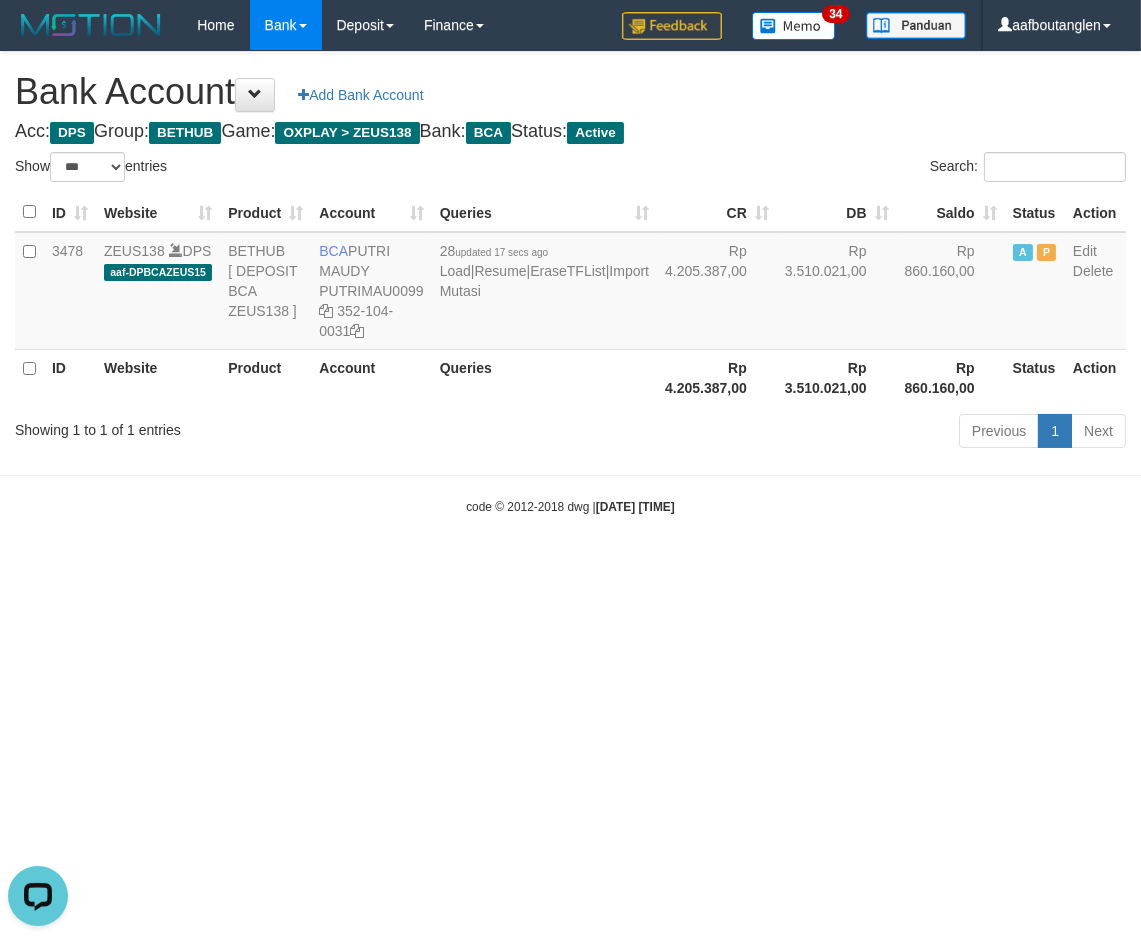 drag, startPoint x: 888, startPoint y: 661, endPoint x: 921, endPoint y: 648, distance: 35.468296 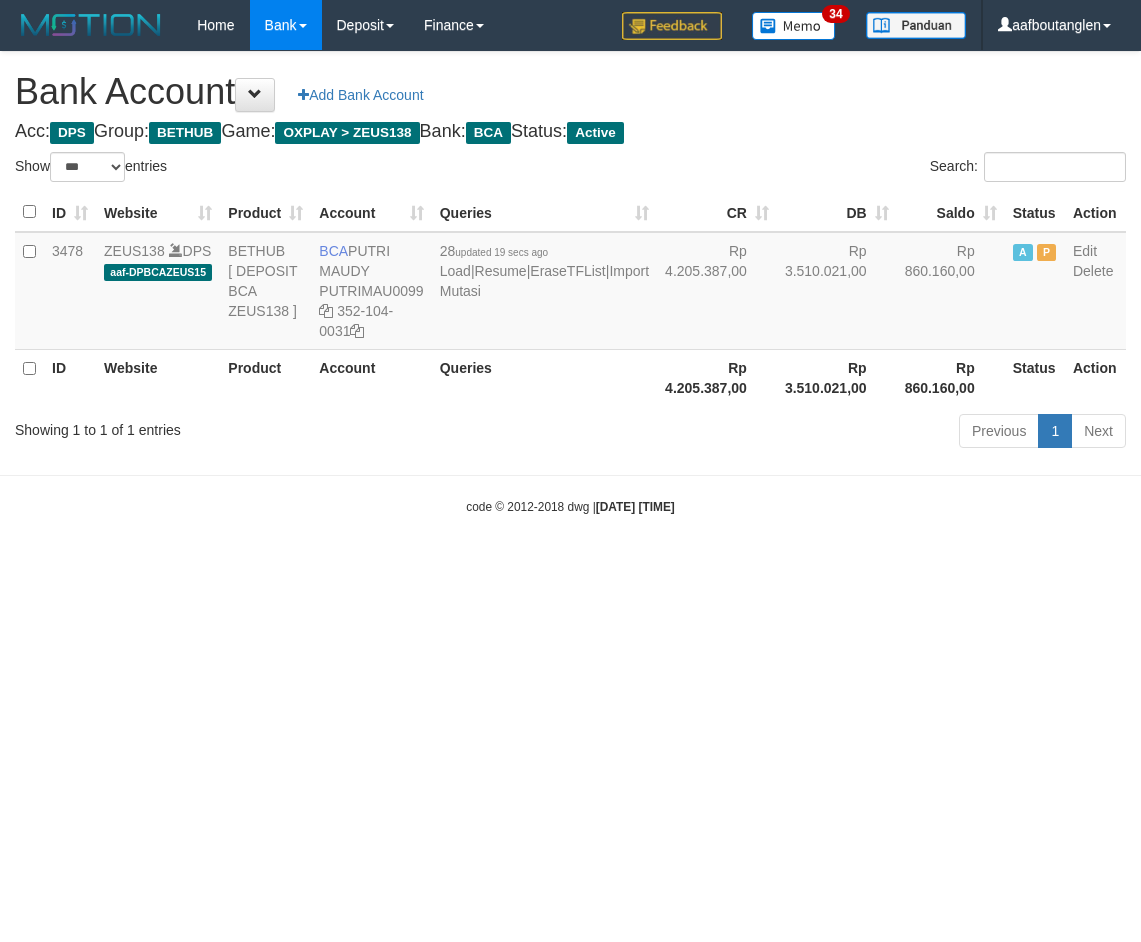 select on "***" 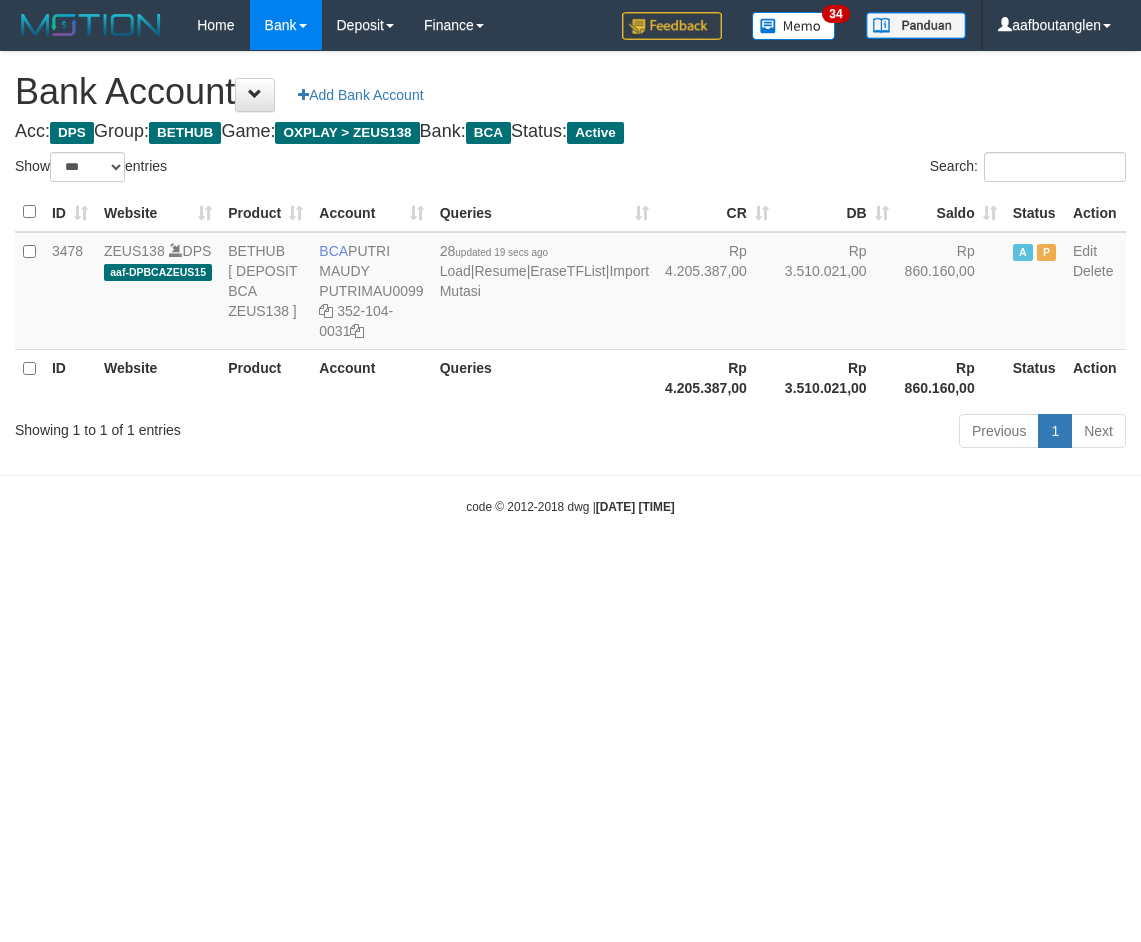 scroll, scrollTop: 0, scrollLeft: 0, axis: both 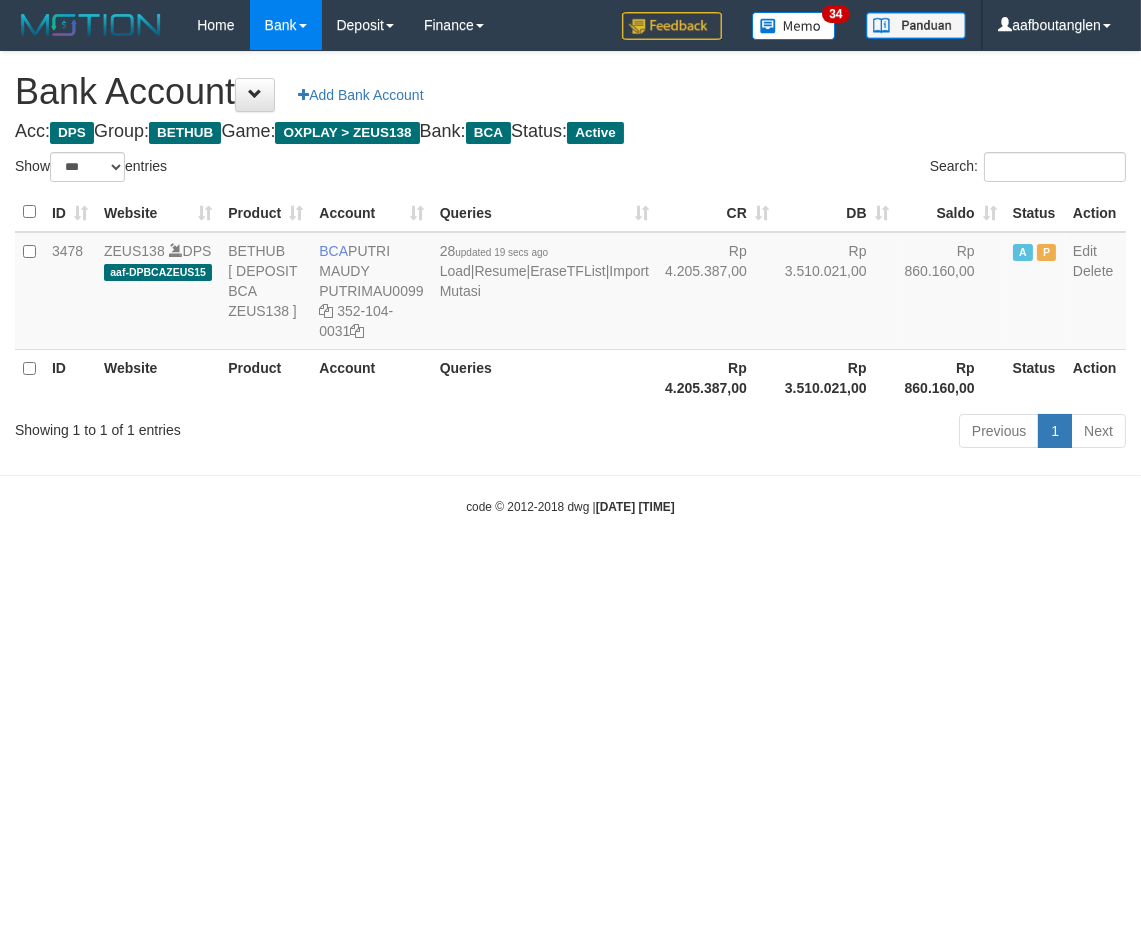 click on "Toggle navigation
Home
Bank
Account List
Deposit
DPS List
History
Note DPS
Finance
Financial Data
aafboutanglen
My Profile
Log Out
34" at bounding box center (570, 283) 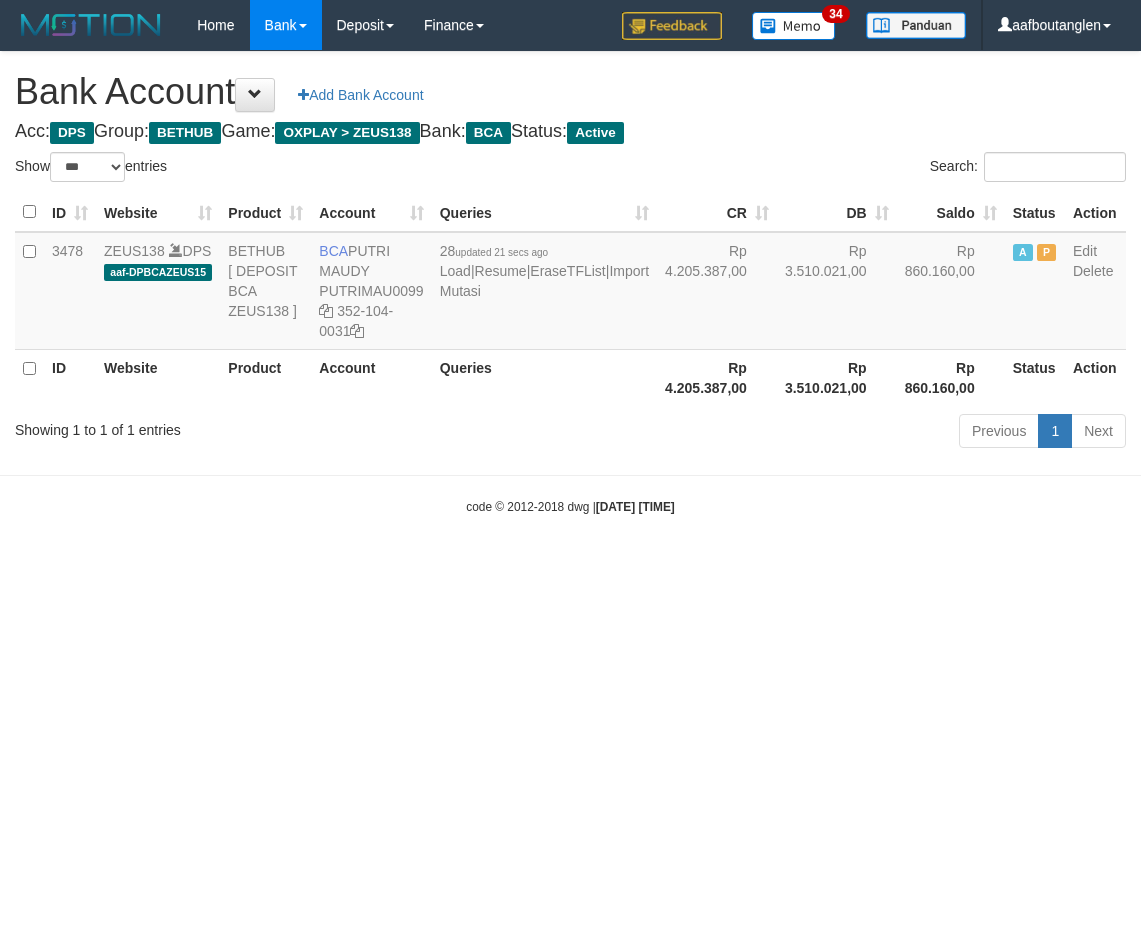 select on "***" 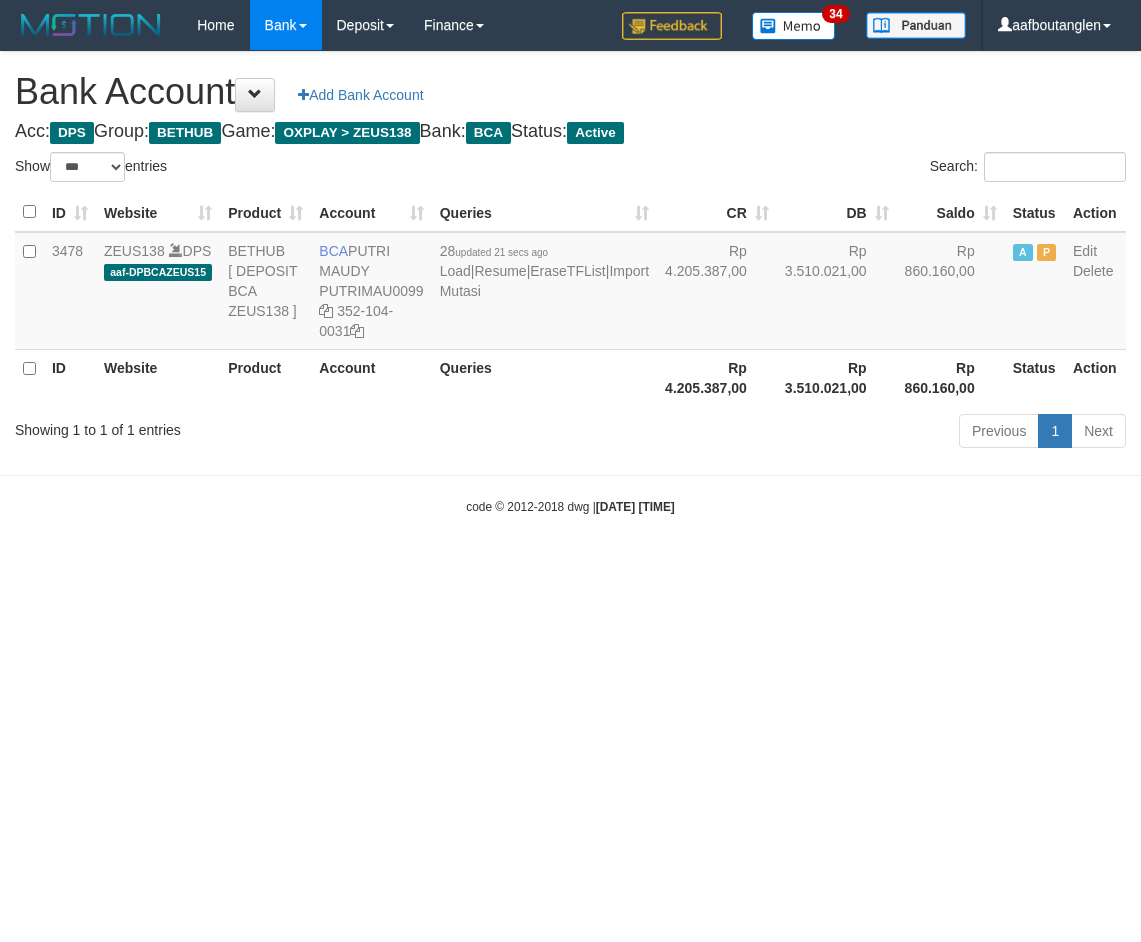 scroll, scrollTop: 0, scrollLeft: 0, axis: both 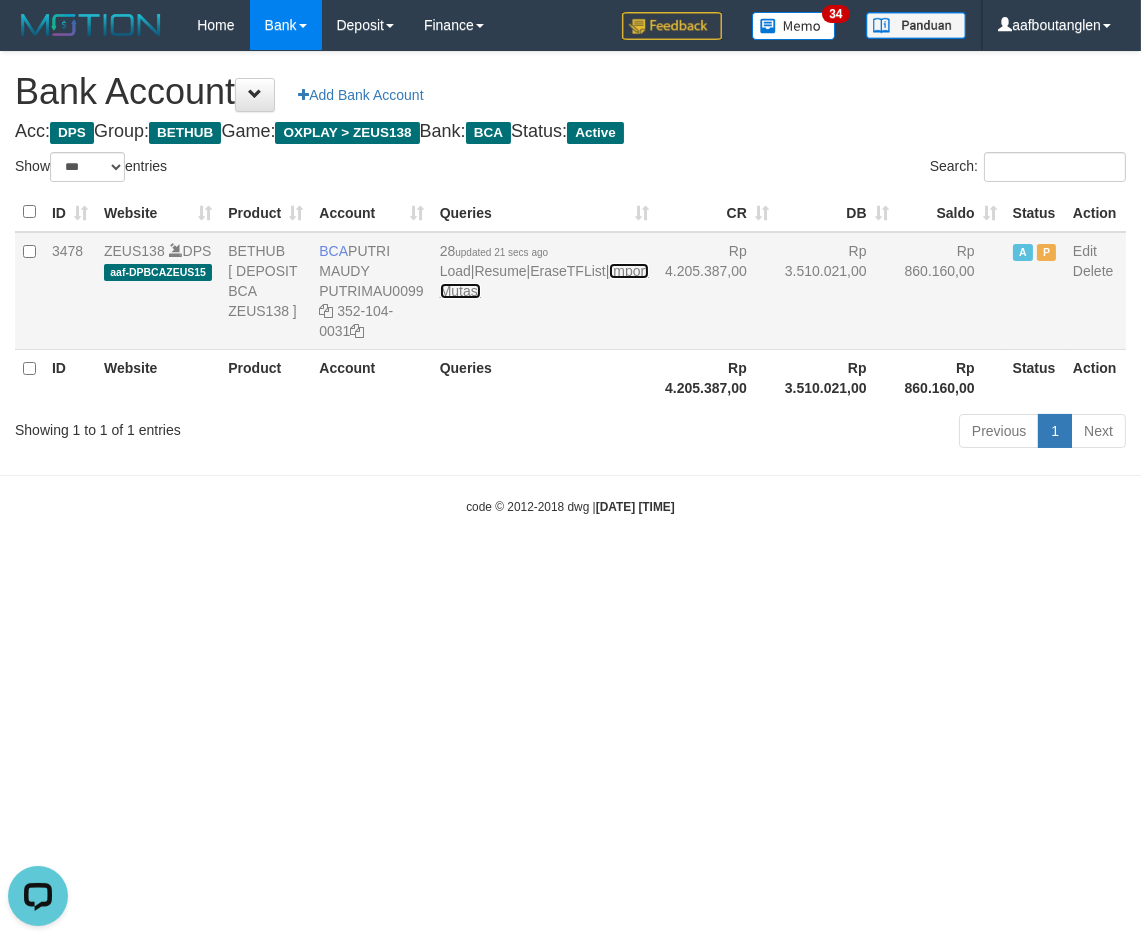 click on "Import Mutasi" at bounding box center (544, 281) 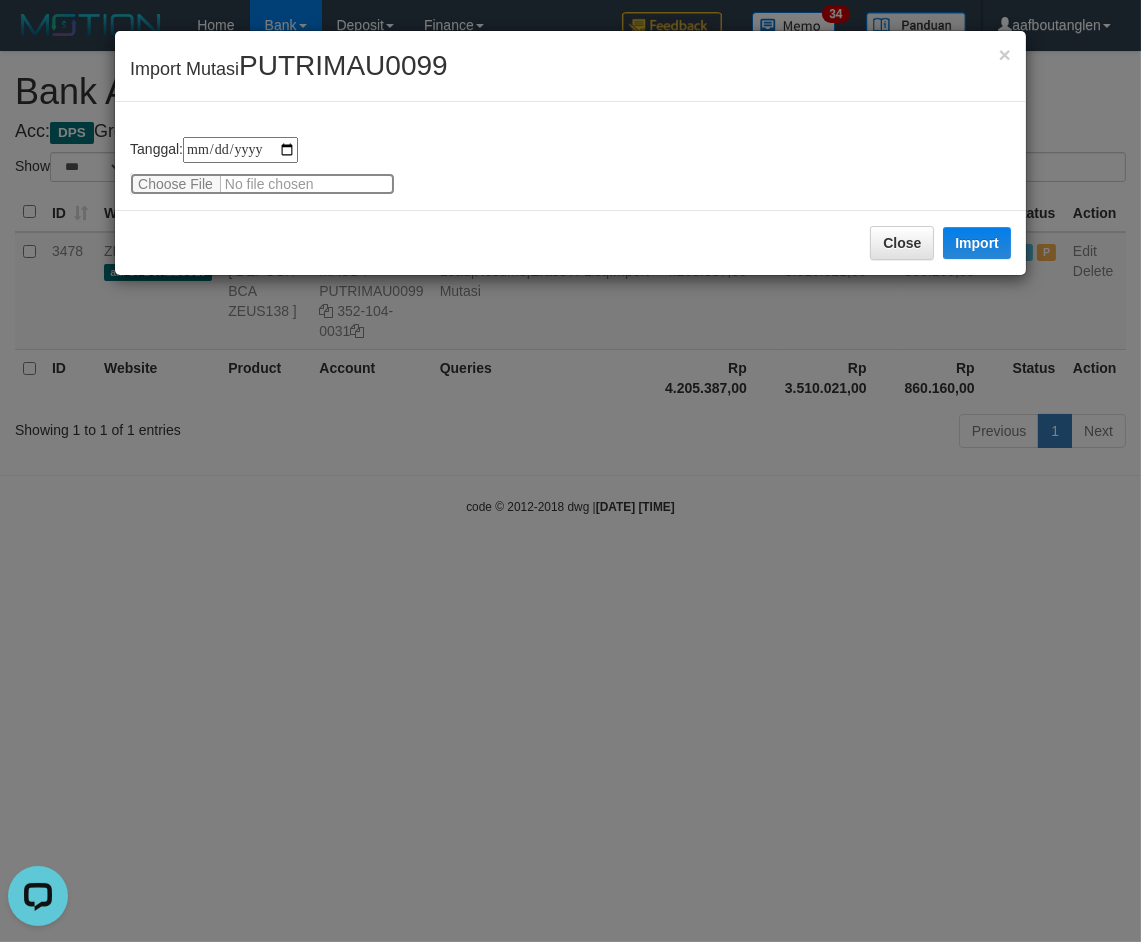 click at bounding box center [262, 184] 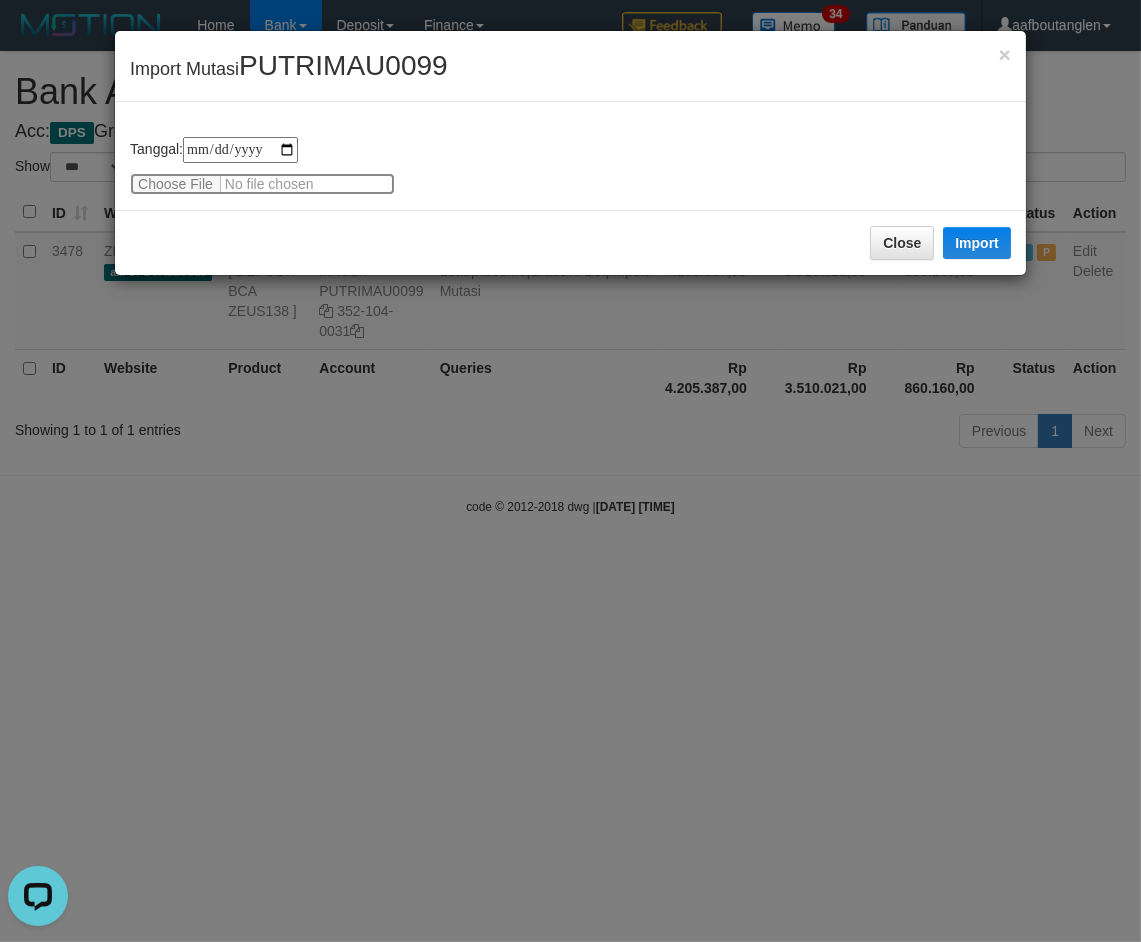 type on "**********" 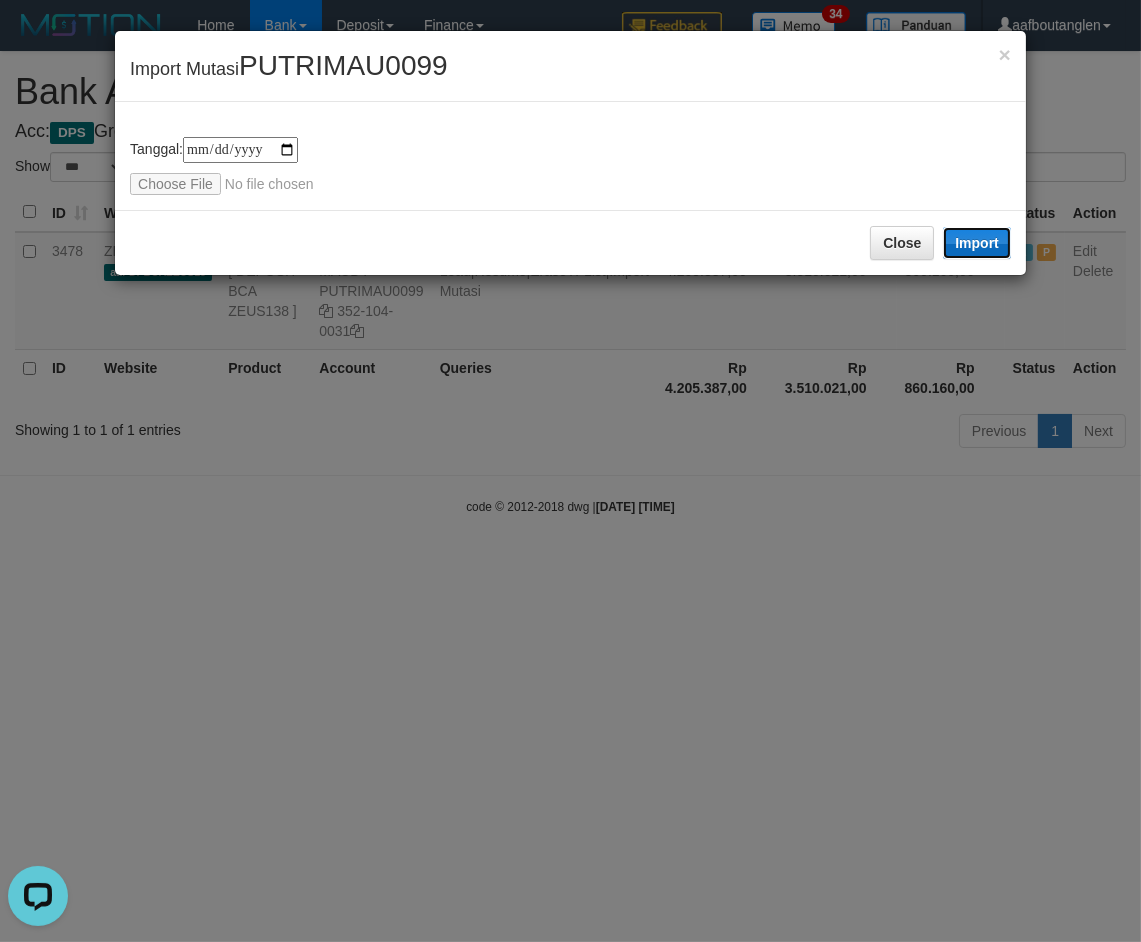 click on "Import" at bounding box center (977, 243) 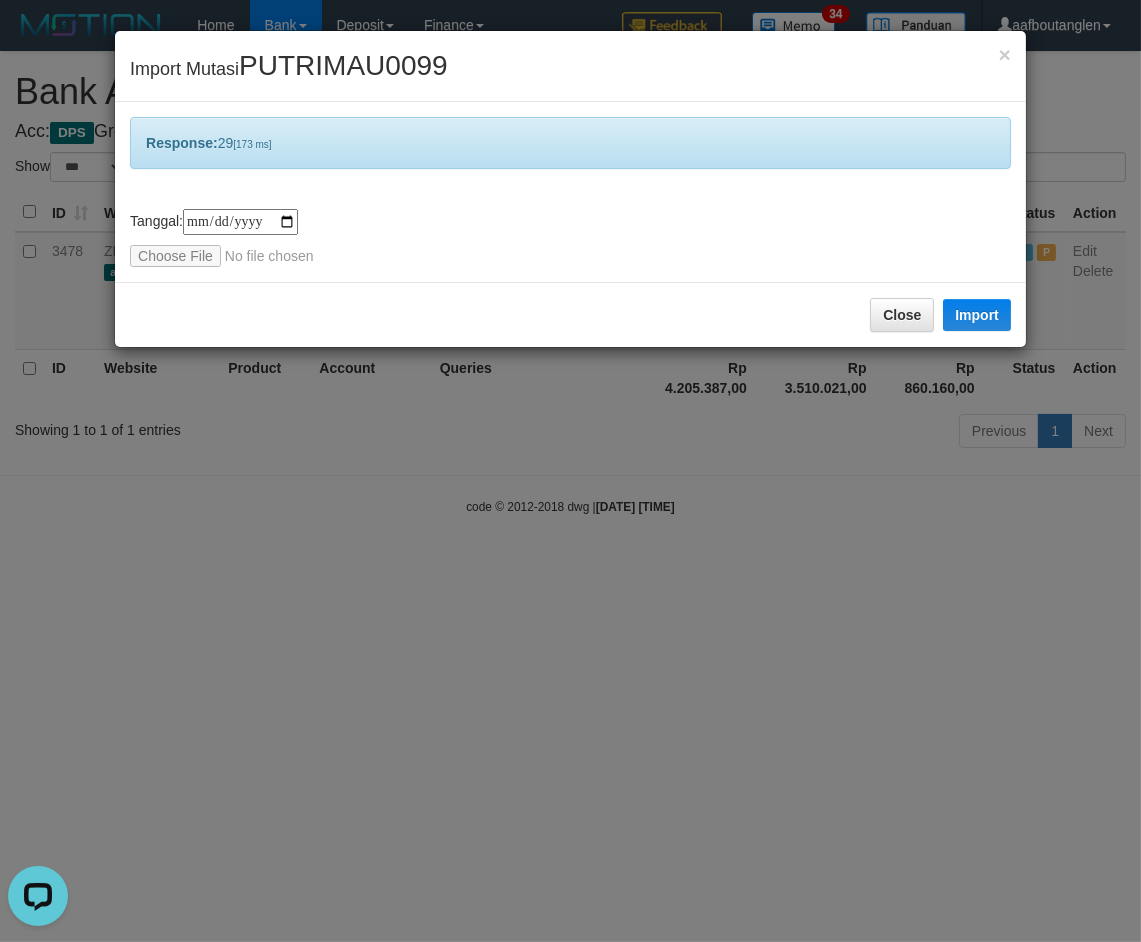 drag, startPoint x: 862, startPoint y: 543, endPoint x: 833, endPoint y: 534, distance: 30.364452 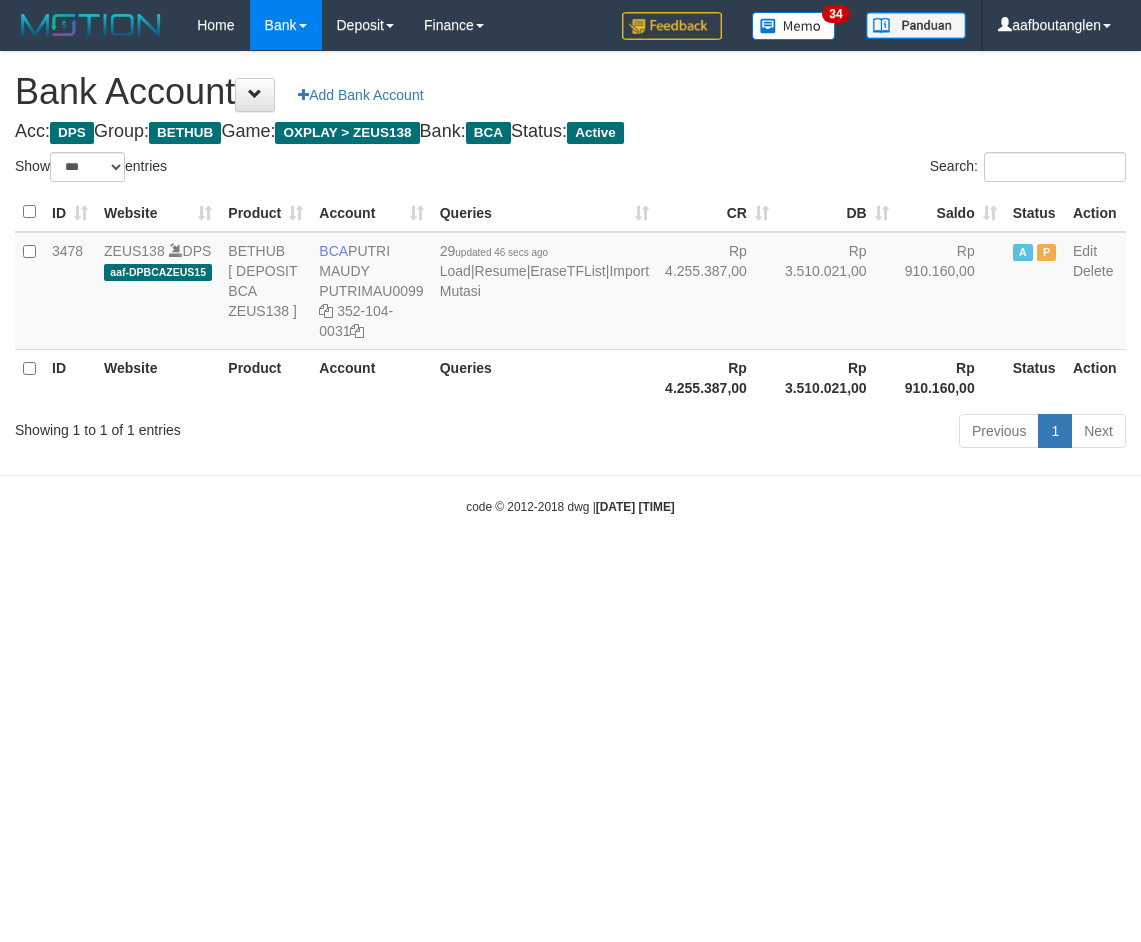 select on "***" 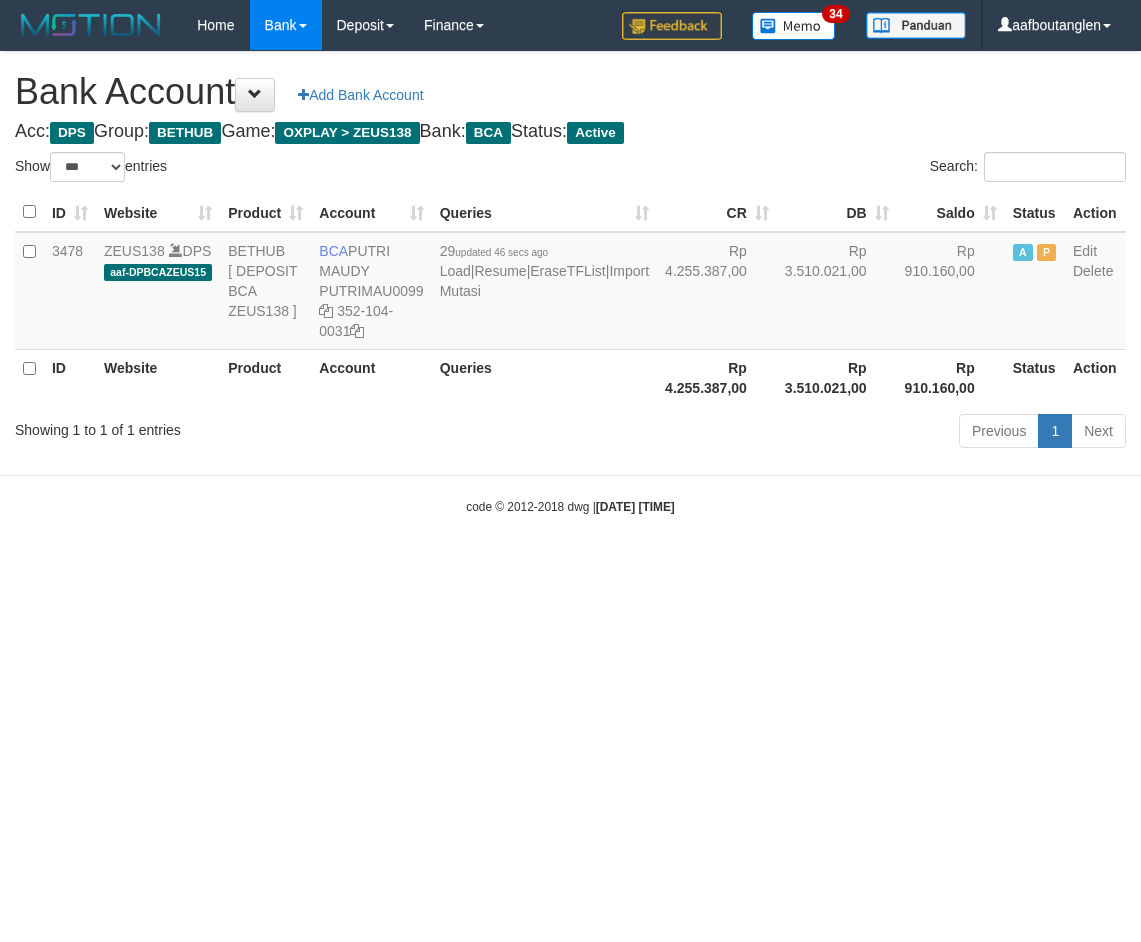 scroll, scrollTop: 0, scrollLeft: 0, axis: both 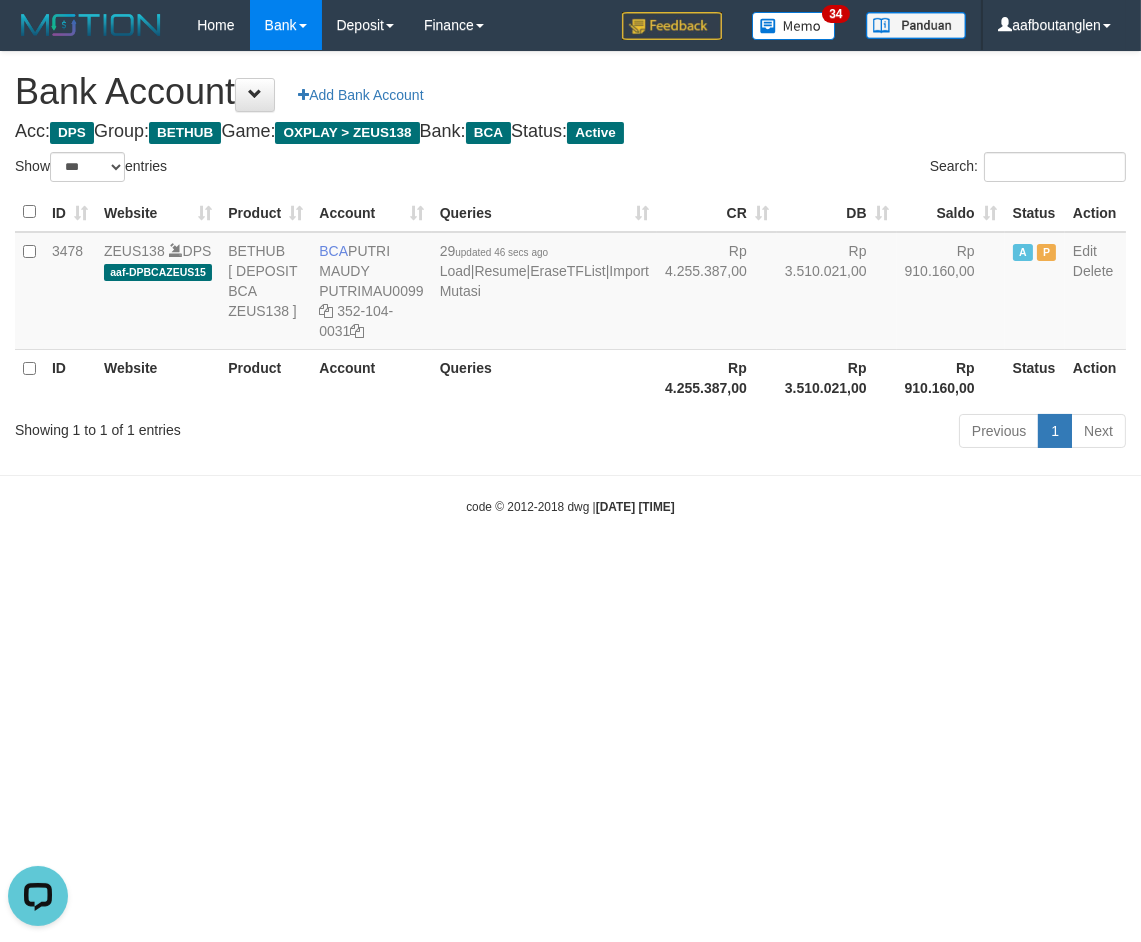 drag, startPoint x: 718, startPoint y: 612, endPoint x: 705, endPoint y: 604, distance: 15.264338 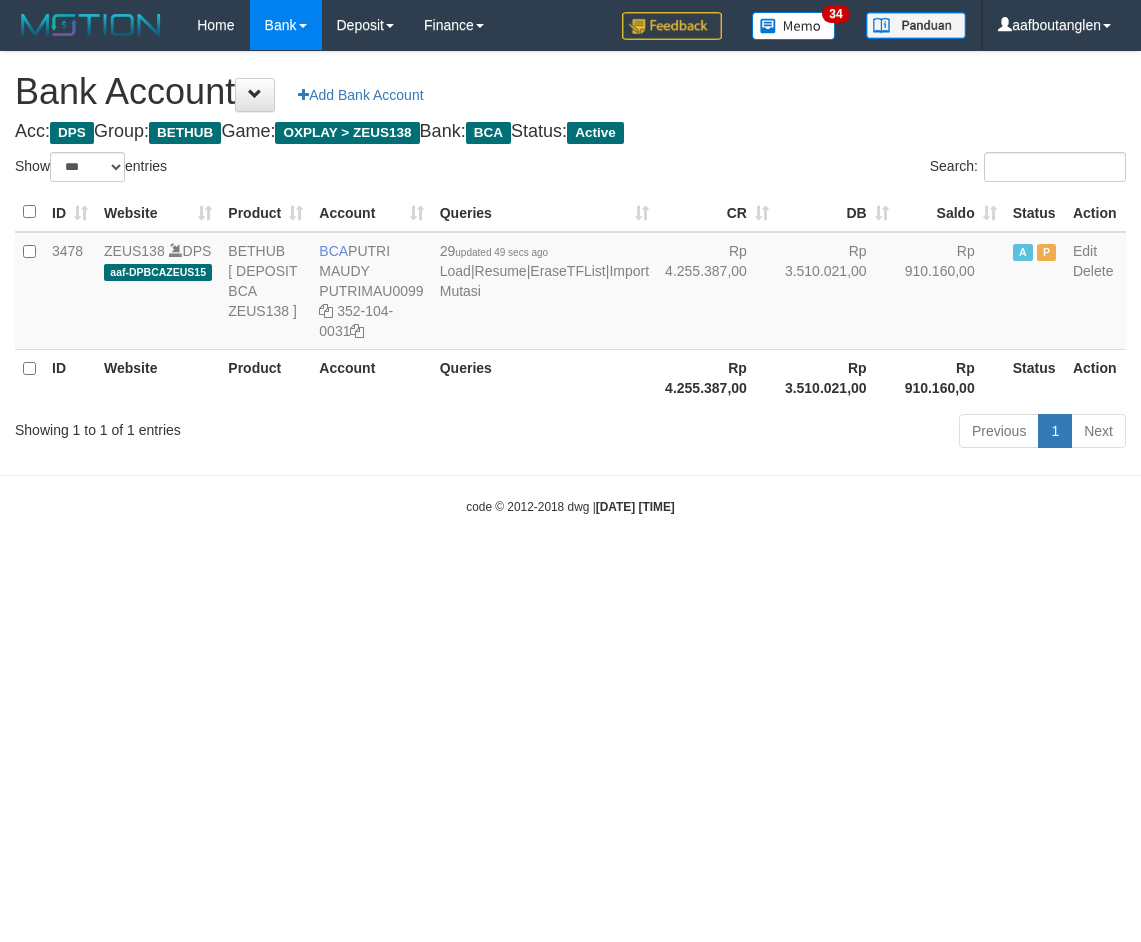 select on "***" 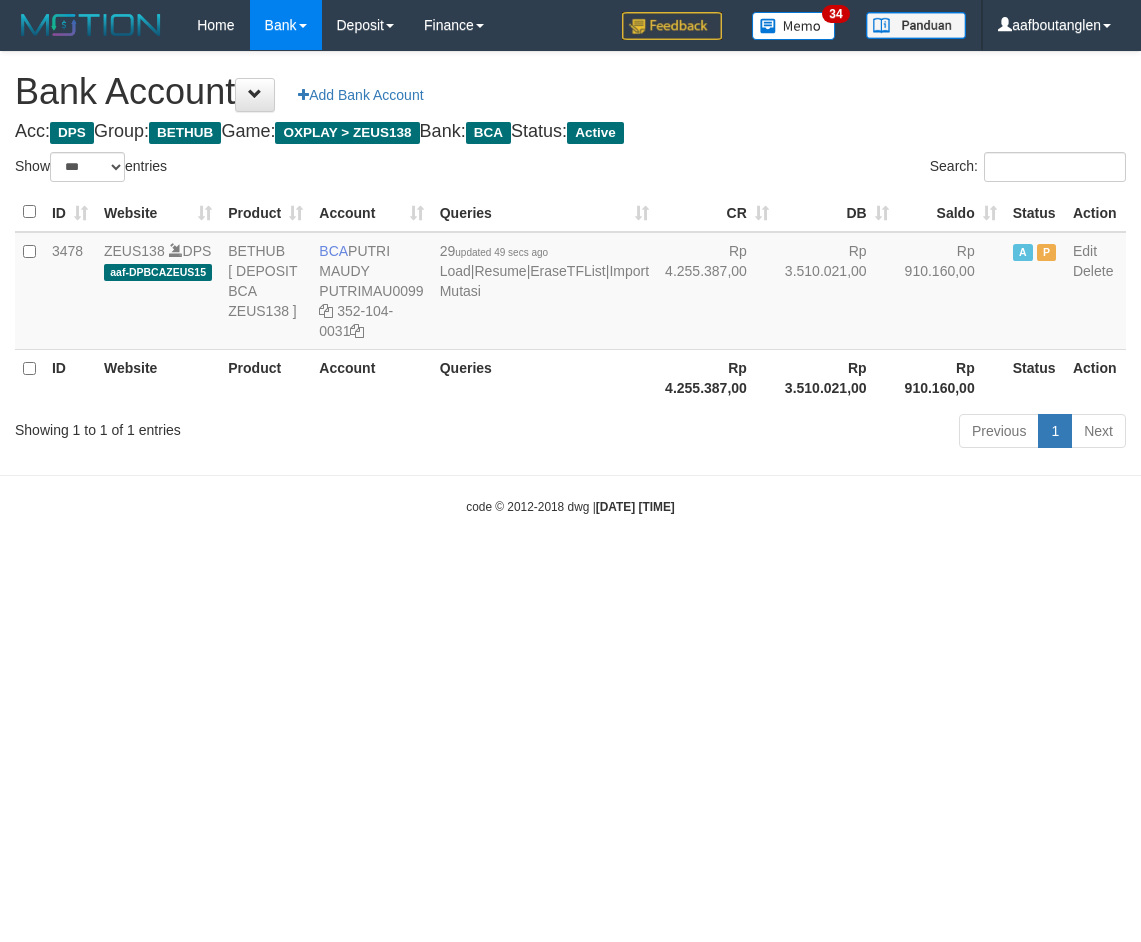 scroll, scrollTop: 0, scrollLeft: 0, axis: both 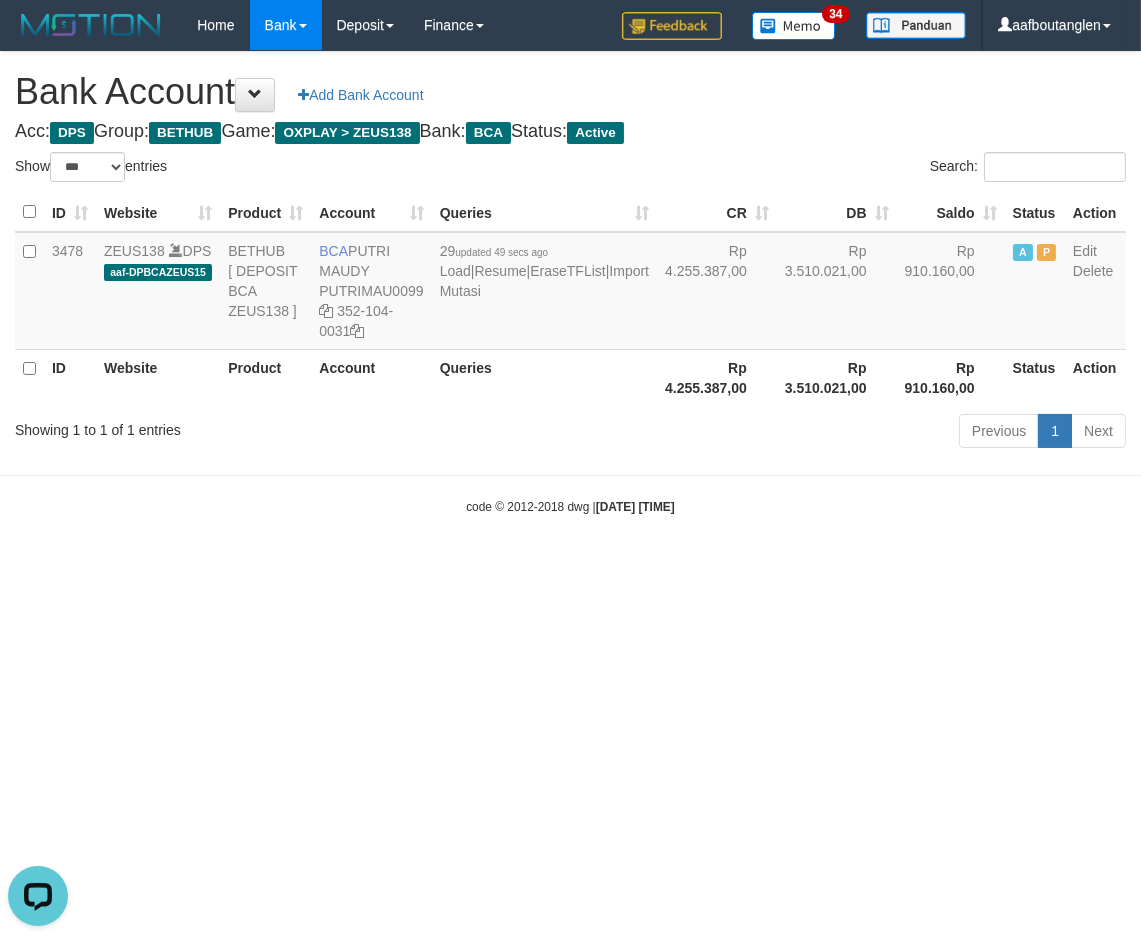 drag, startPoint x: 835, startPoint y: 524, endPoint x: 825, endPoint y: 510, distance: 17.20465 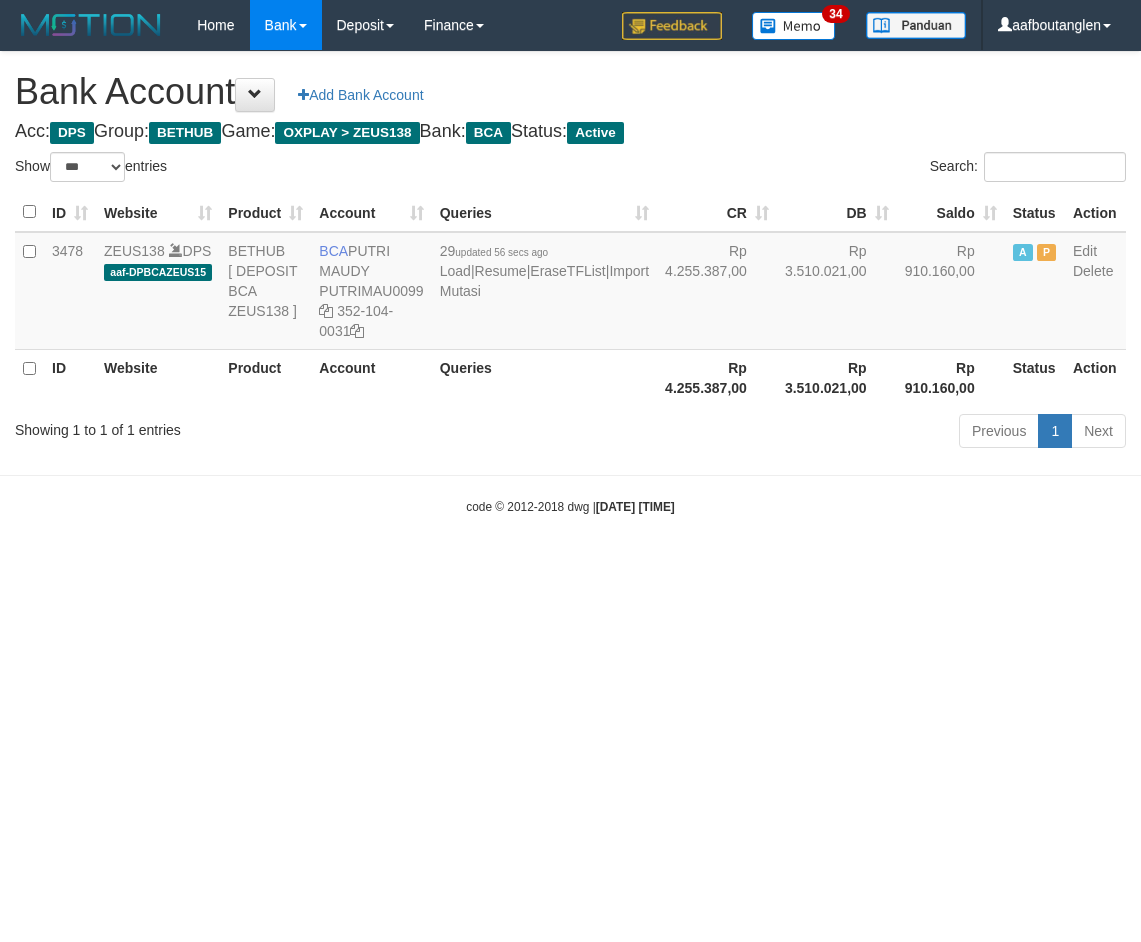 select on "***" 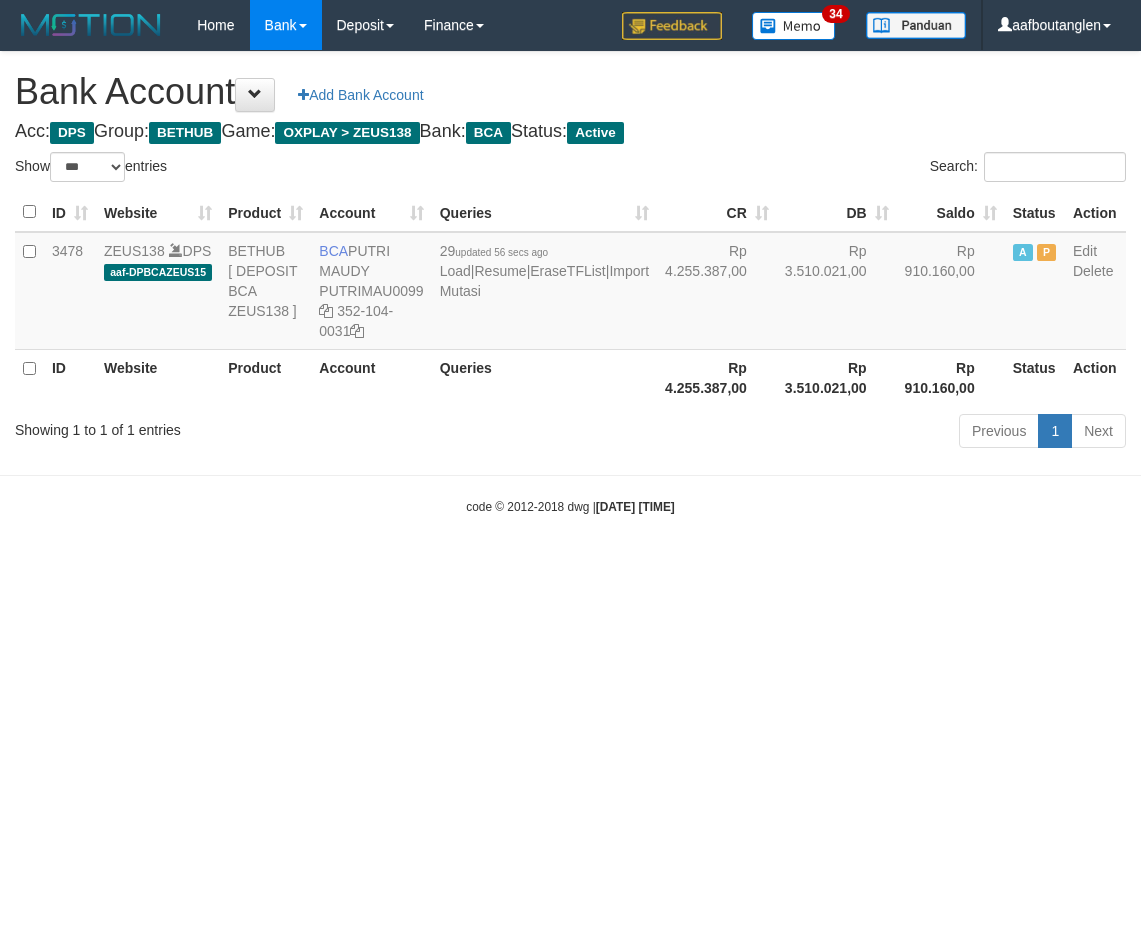 scroll, scrollTop: 0, scrollLeft: 0, axis: both 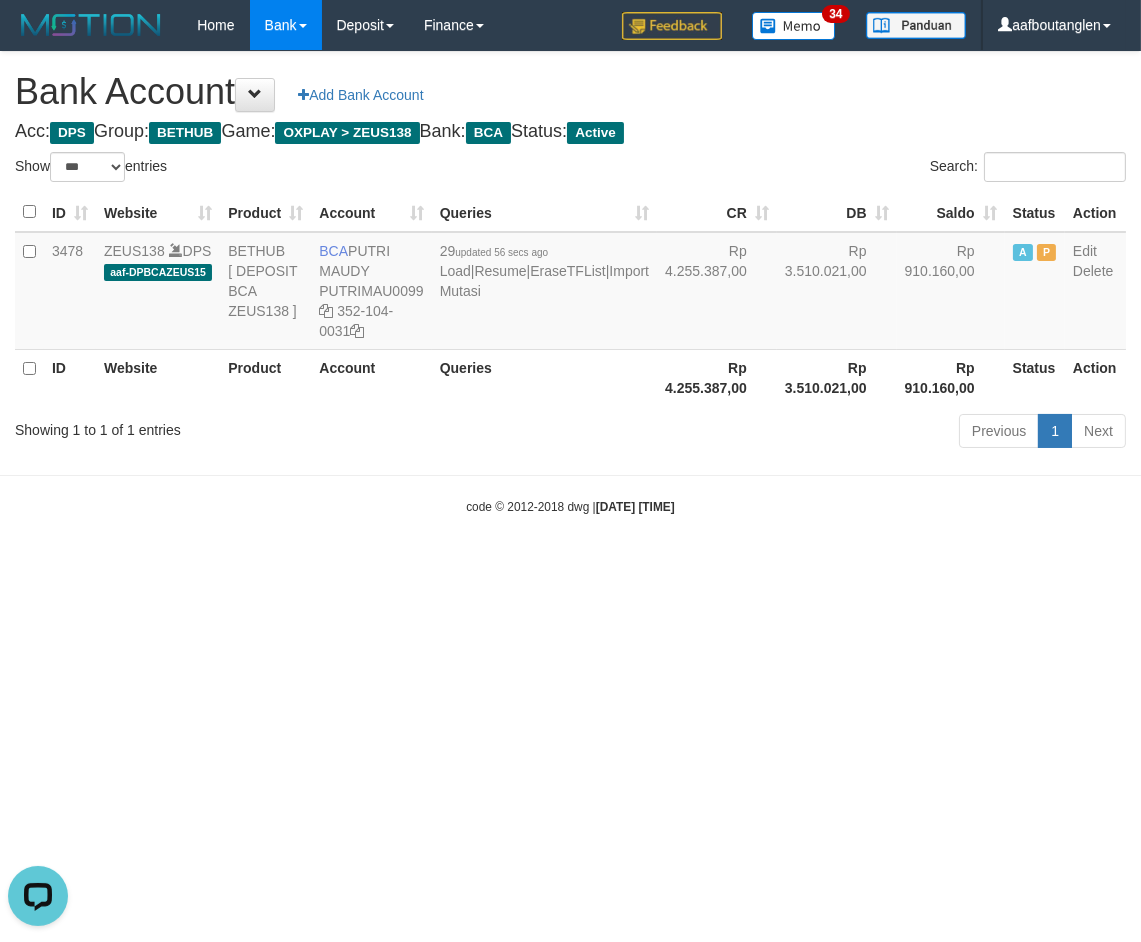 drag, startPoint x: 981, startPoint y: 611, endPoint x: 990, endPoint y: 626, distance: 17.492855 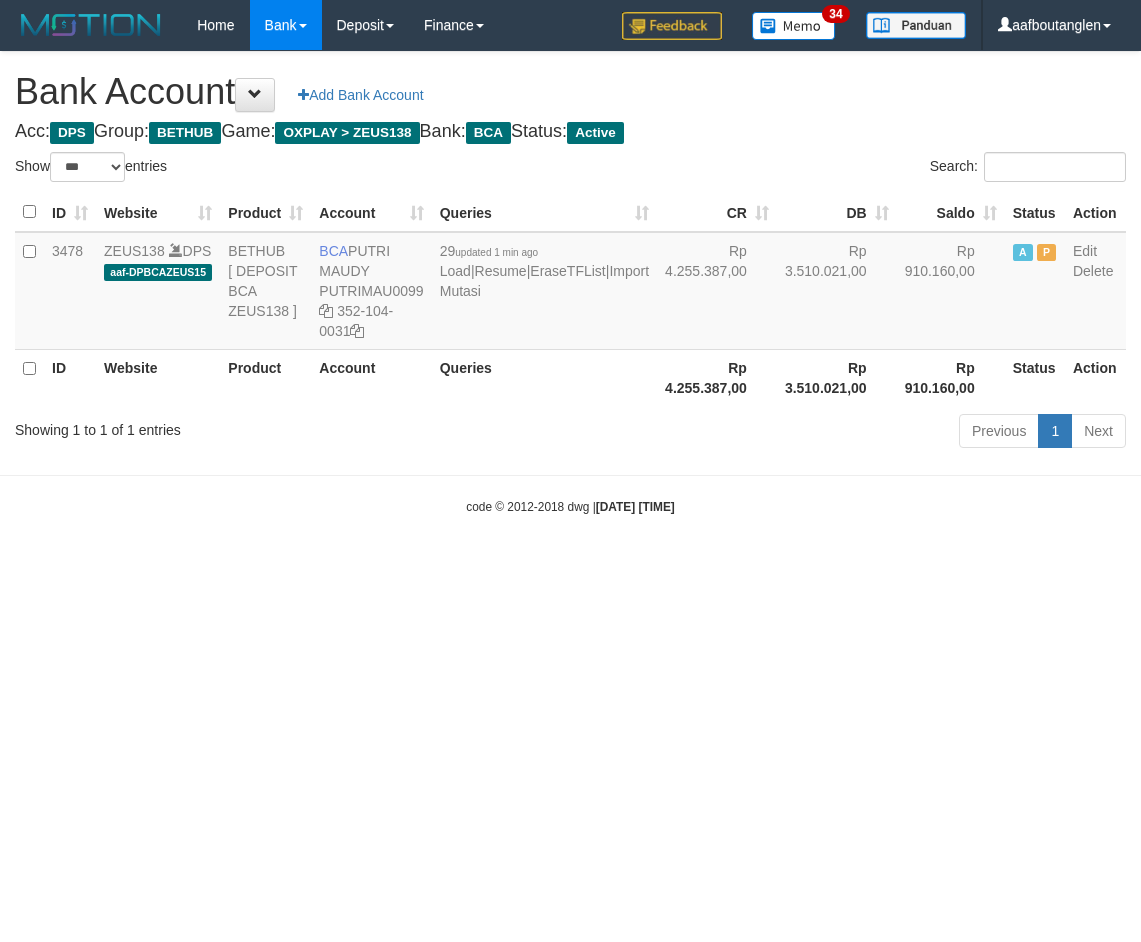 select on "***" 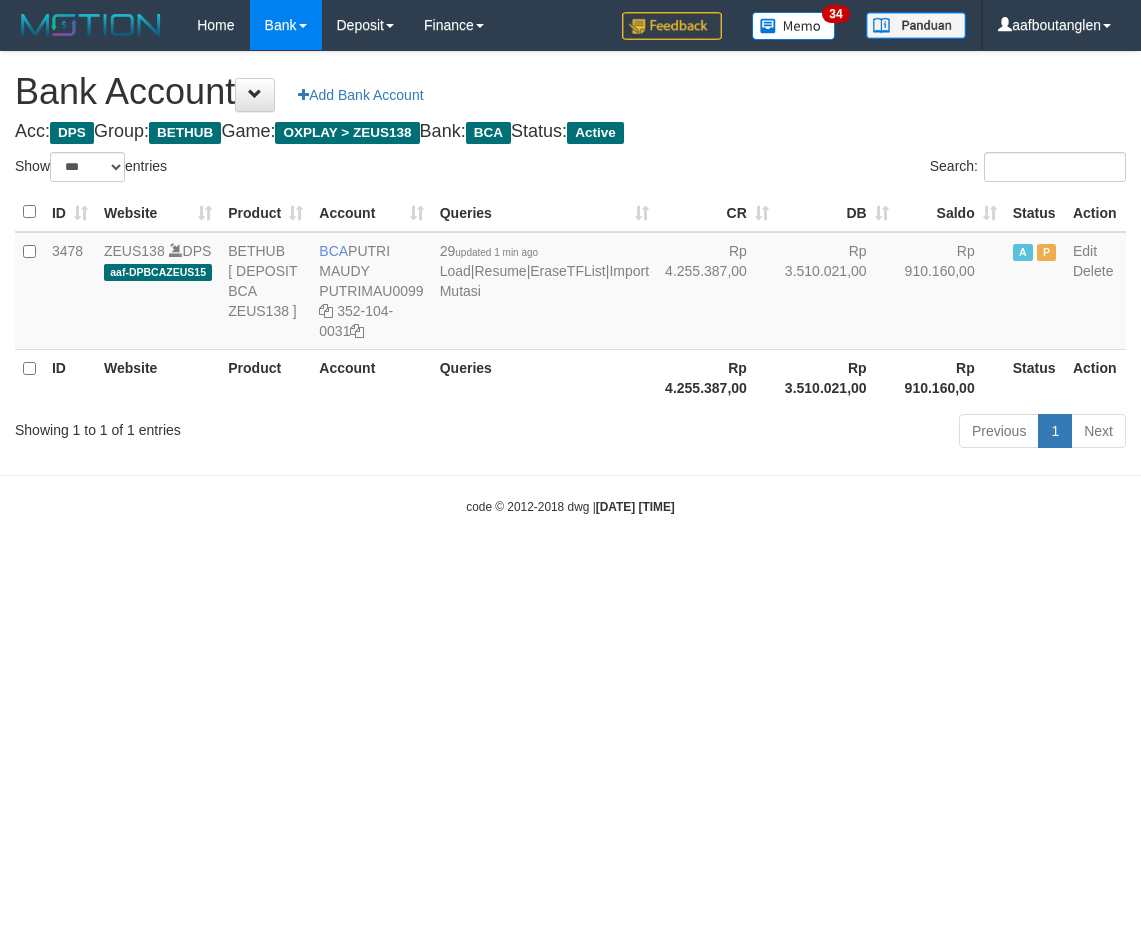 scroll, scrollTop: 0, scrollLeft: 0, axis: both 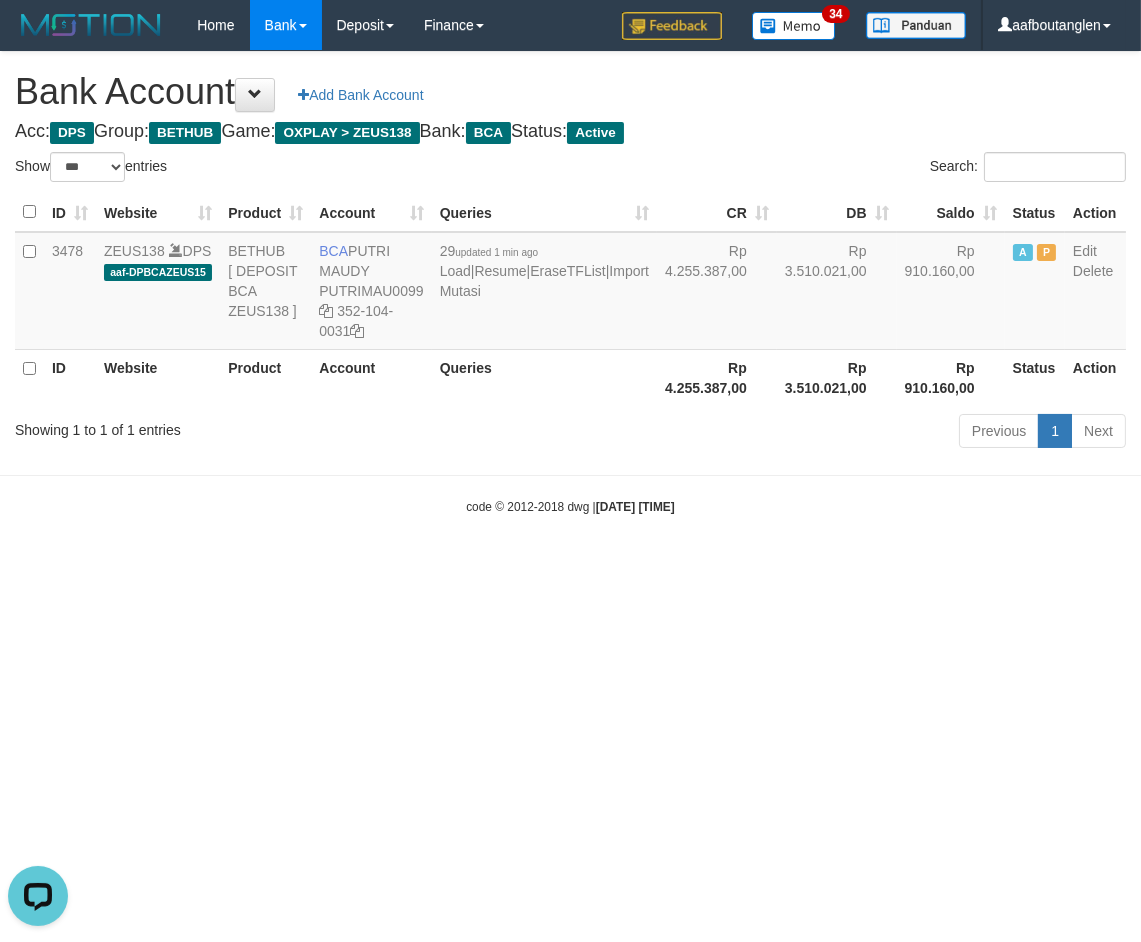 drag, startPoint x: 666, startPoint y: 526, endPoint x: 652, endPoint y: 521, distance: 14.866069 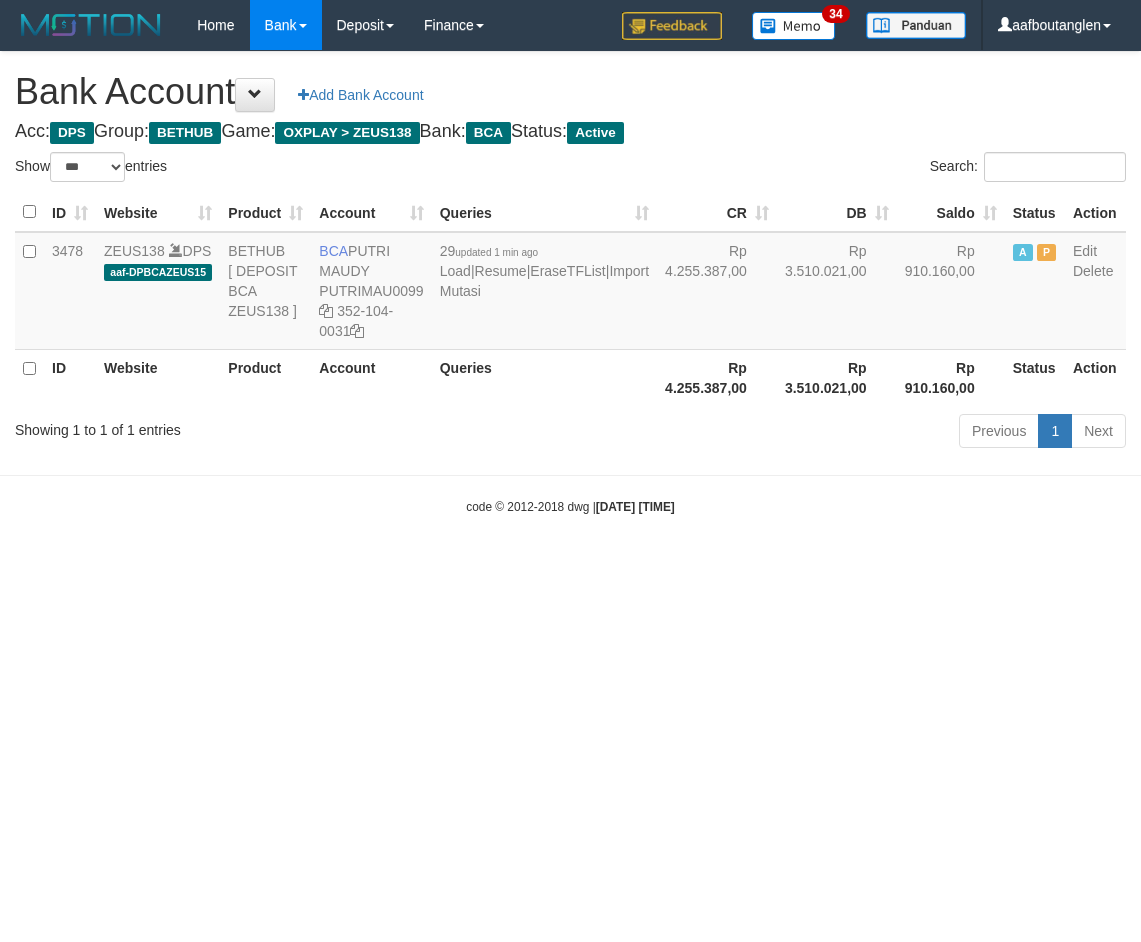 select on "***" 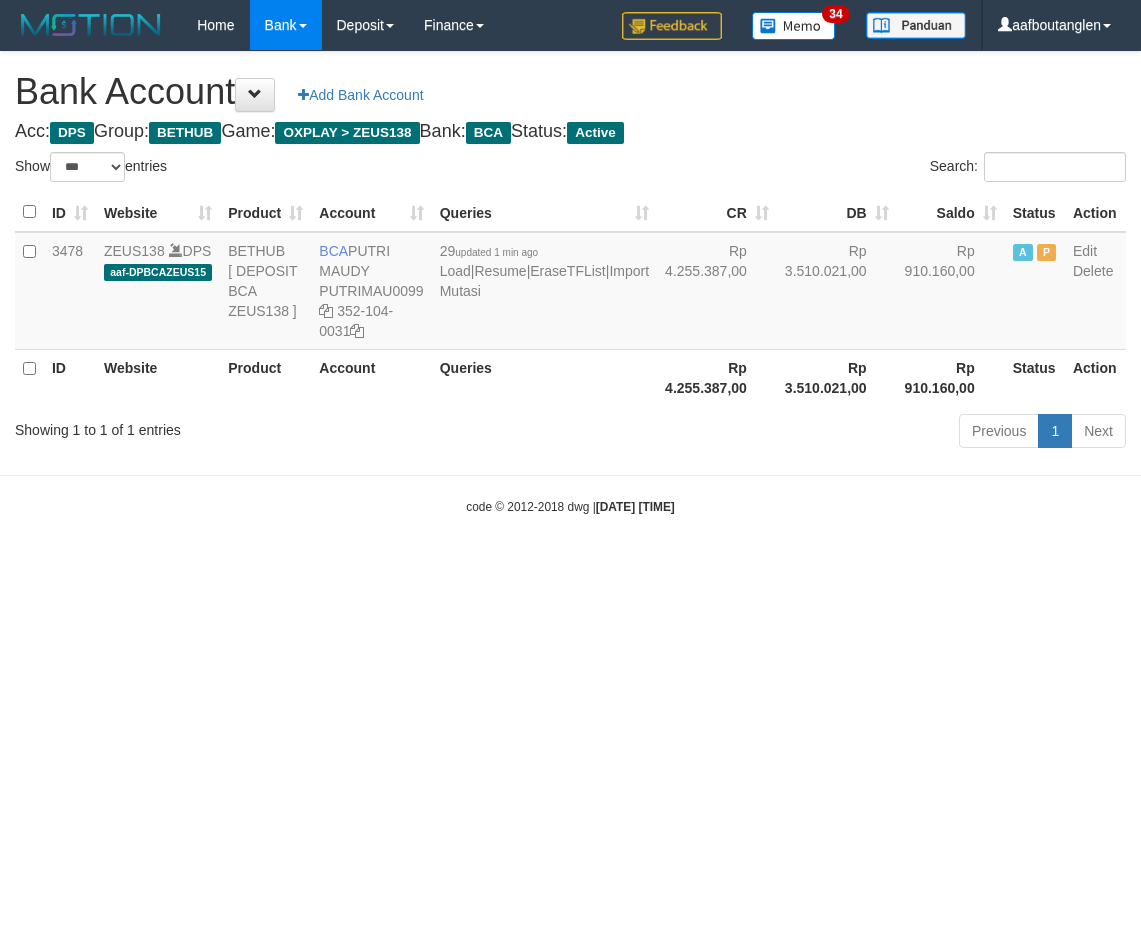 scroll, scrollTop: 0, scrollLeft: 0, axis: both 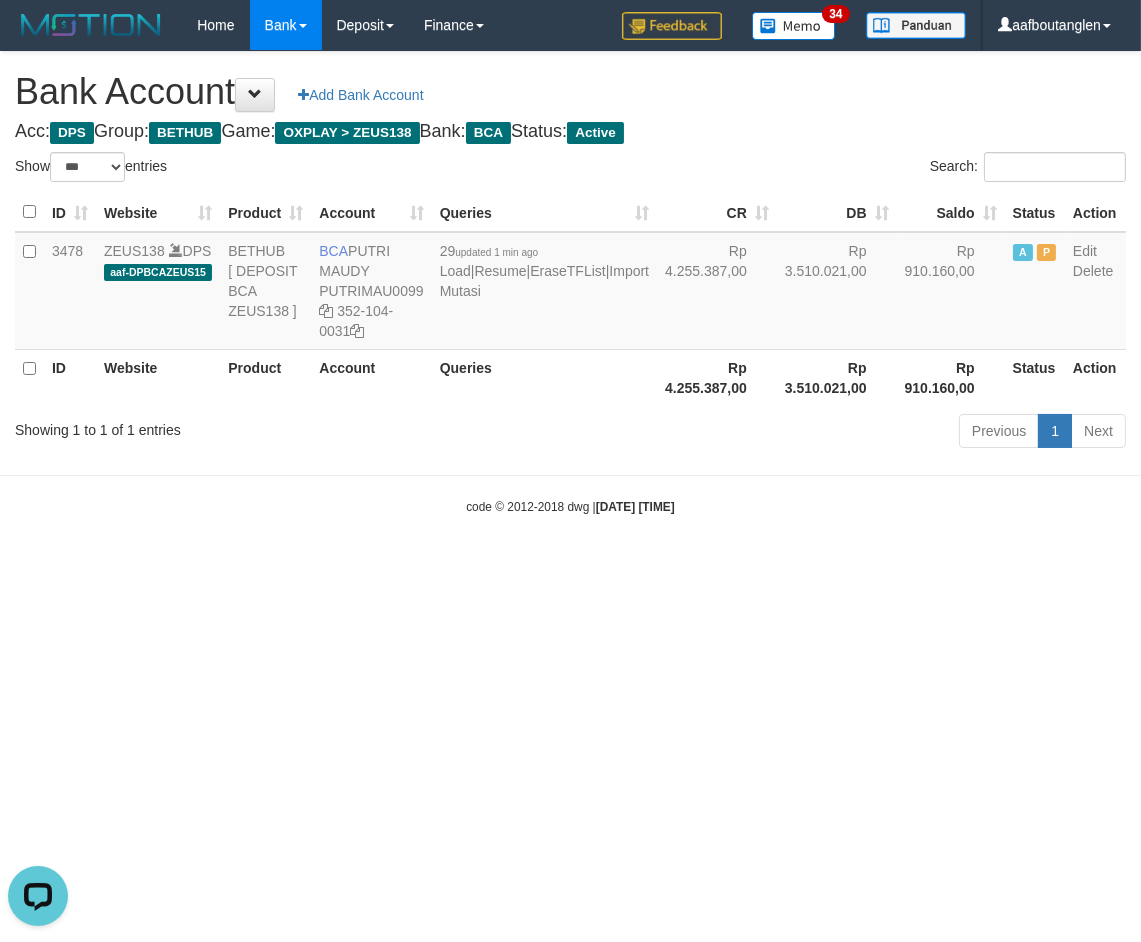 drag, startPoint x: 916, startPoint y: 617, endPoint x: 844, endPoint y: 601, distance: 73.756355 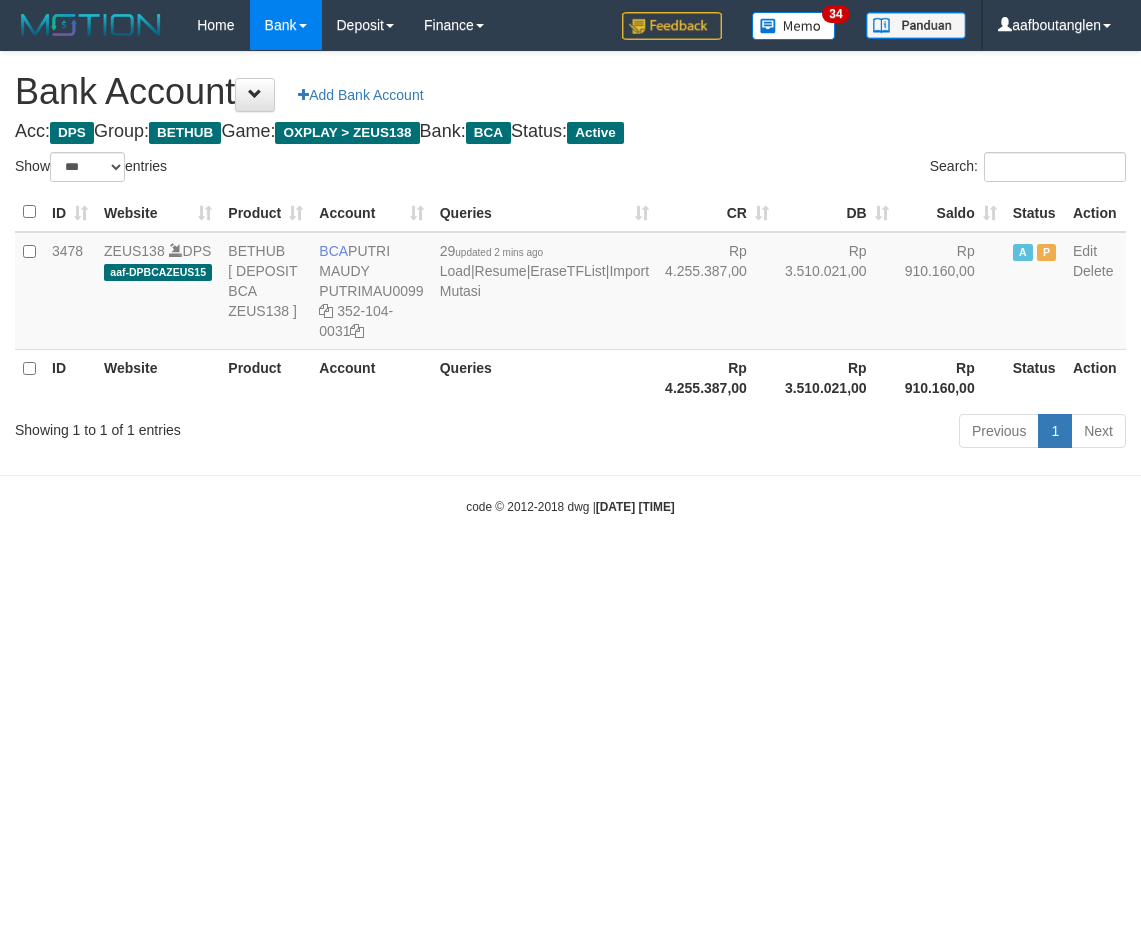 select on "***" 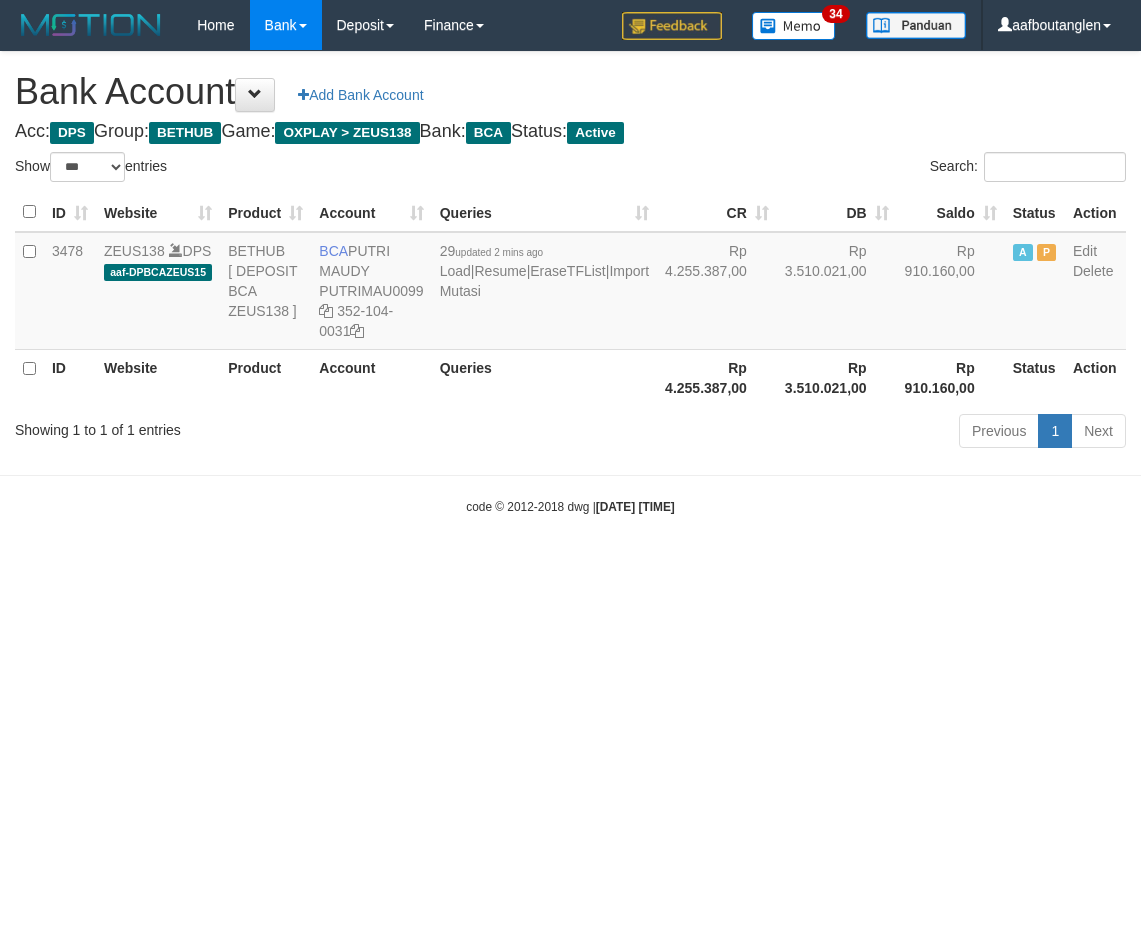 scroll, scrollTop: 0, scrollLeft: 0, axis: both 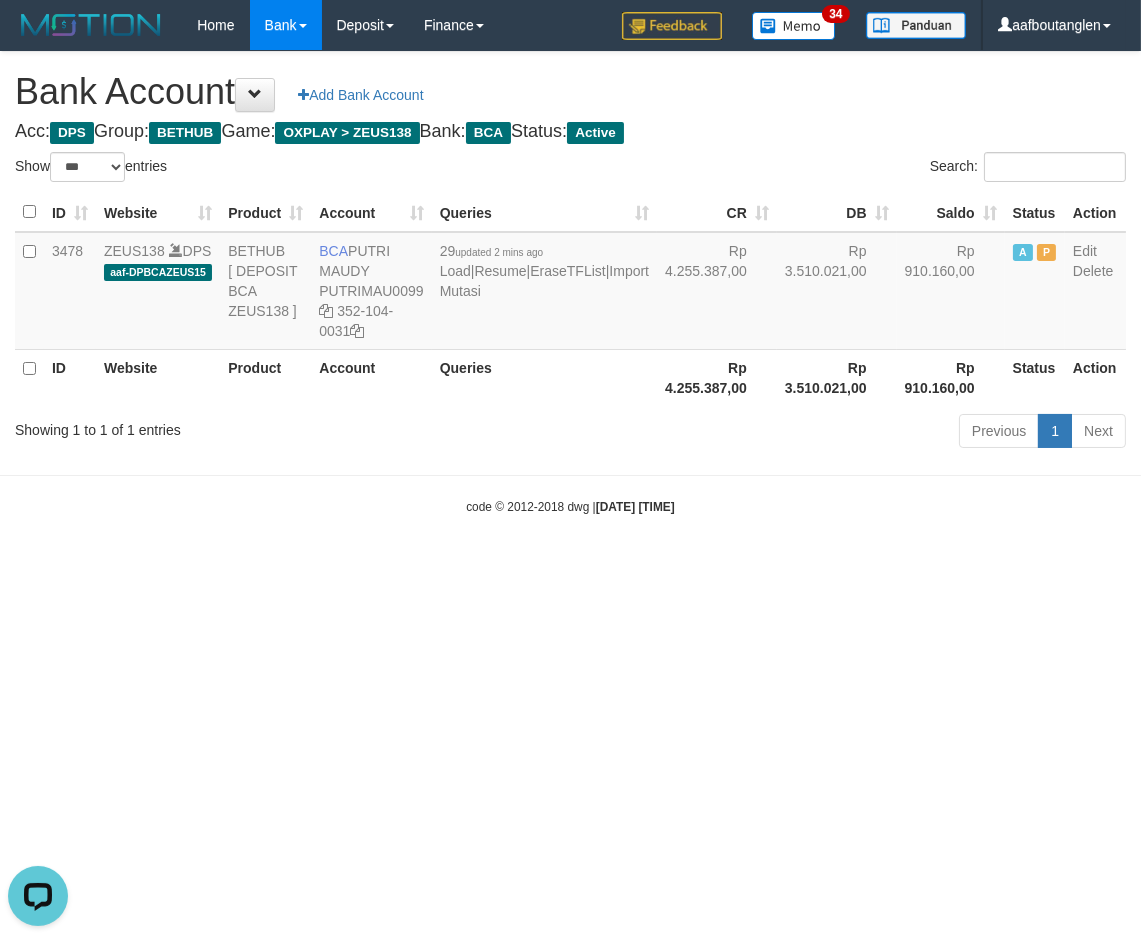 drag, startPoint x: 811, startPoint y: 567, endPoint x: 745, endPoint y: 547, distance: 68.96376 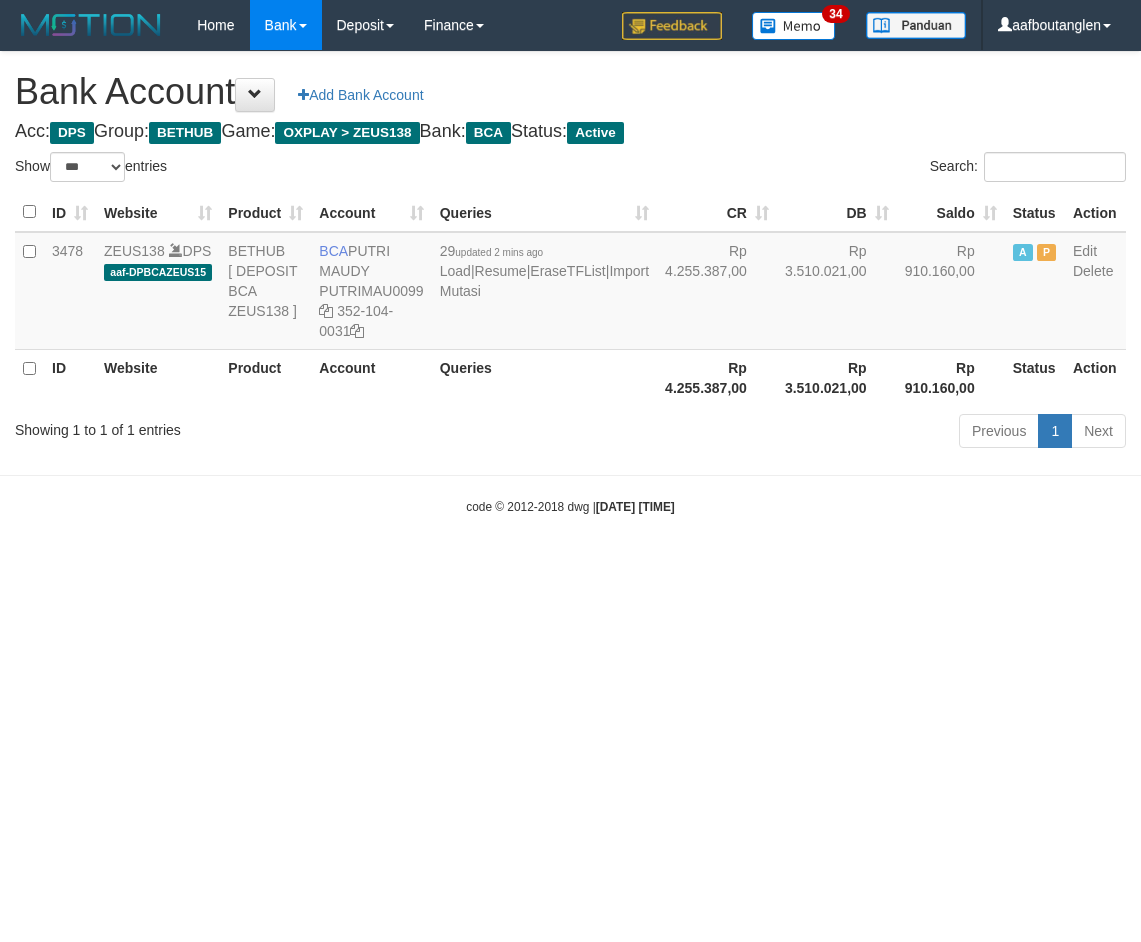 select on "***" 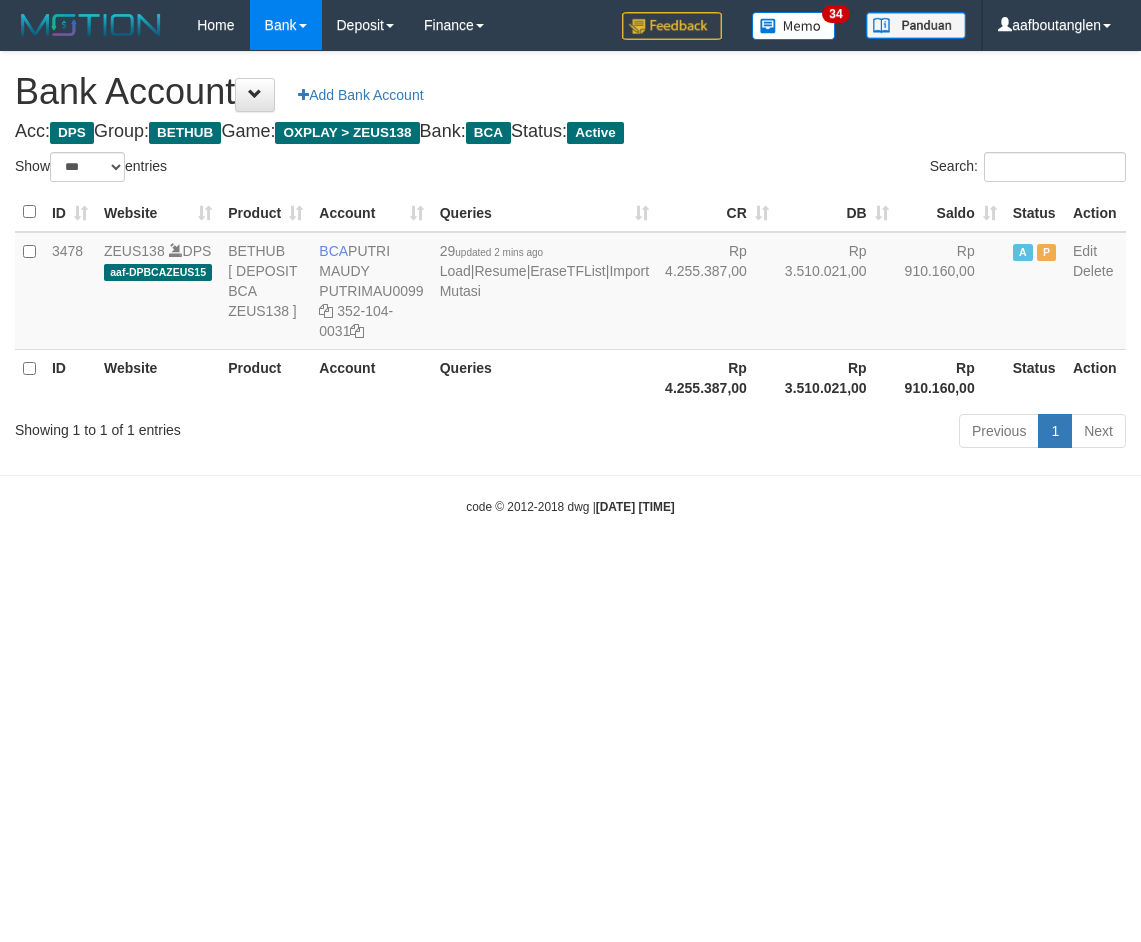 scroll, scrollTop: 0, scrollLeft: 0, axis: both 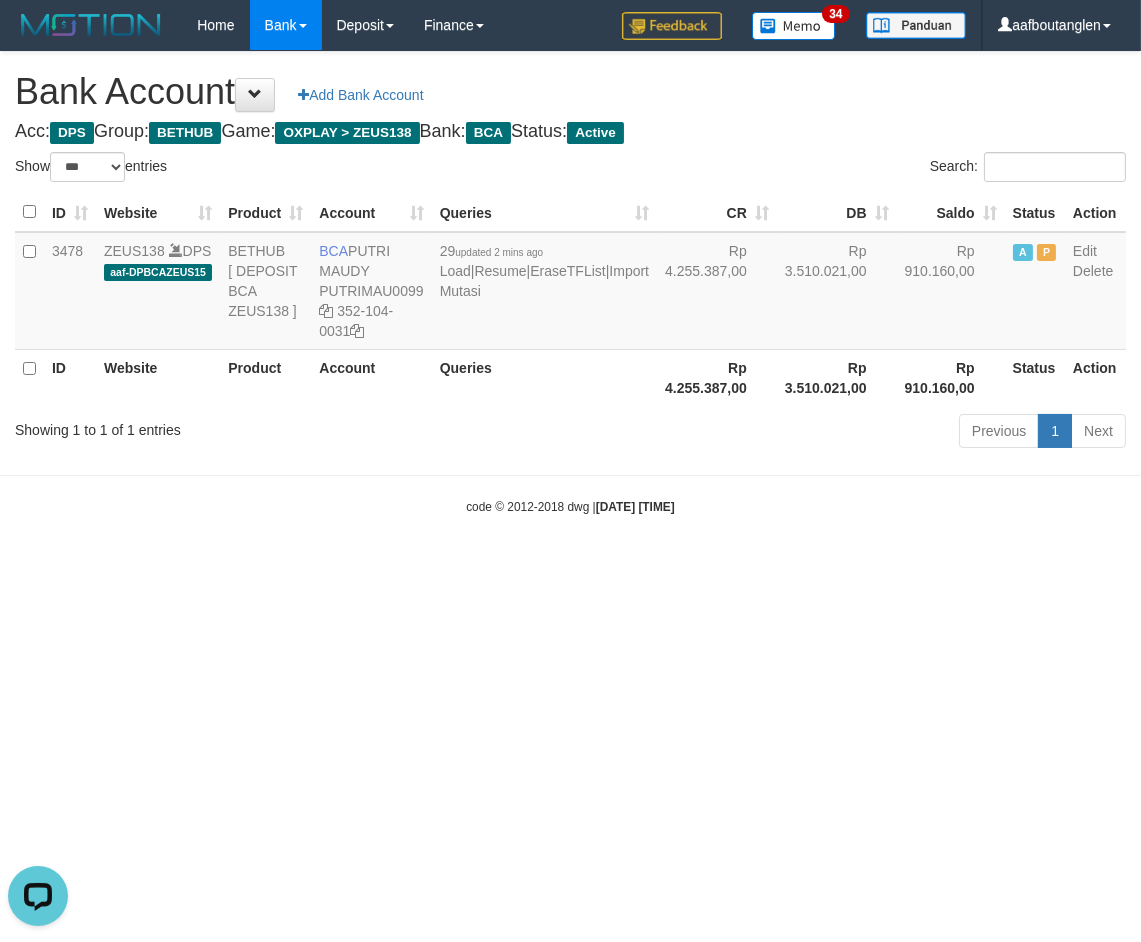 click on "Toggle navigation
Home
Bank
Account List
Deposit
DPS List
History
Note DPS
Finance
Financial Data
aafboutanglen
My Profile
Log Out
34" at bounding box center (570, 283) 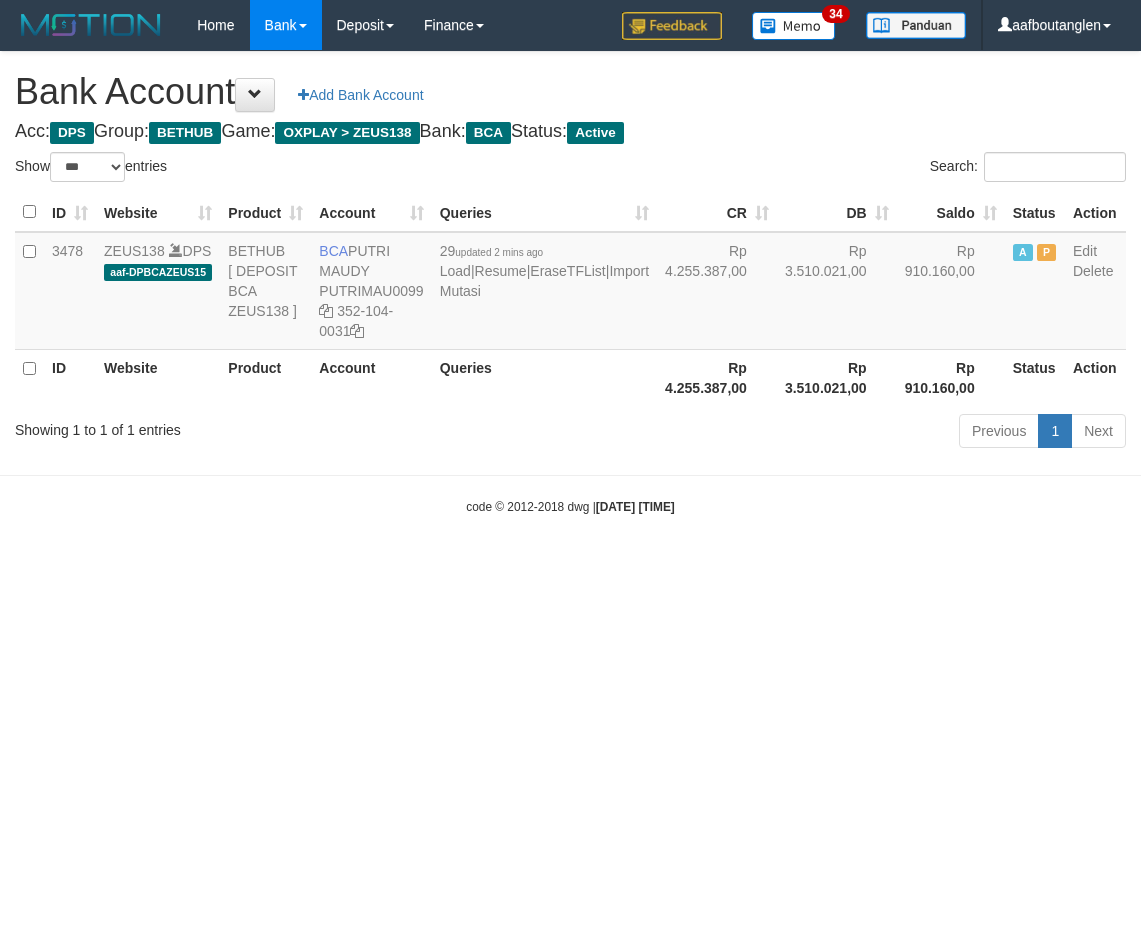 select on "***" 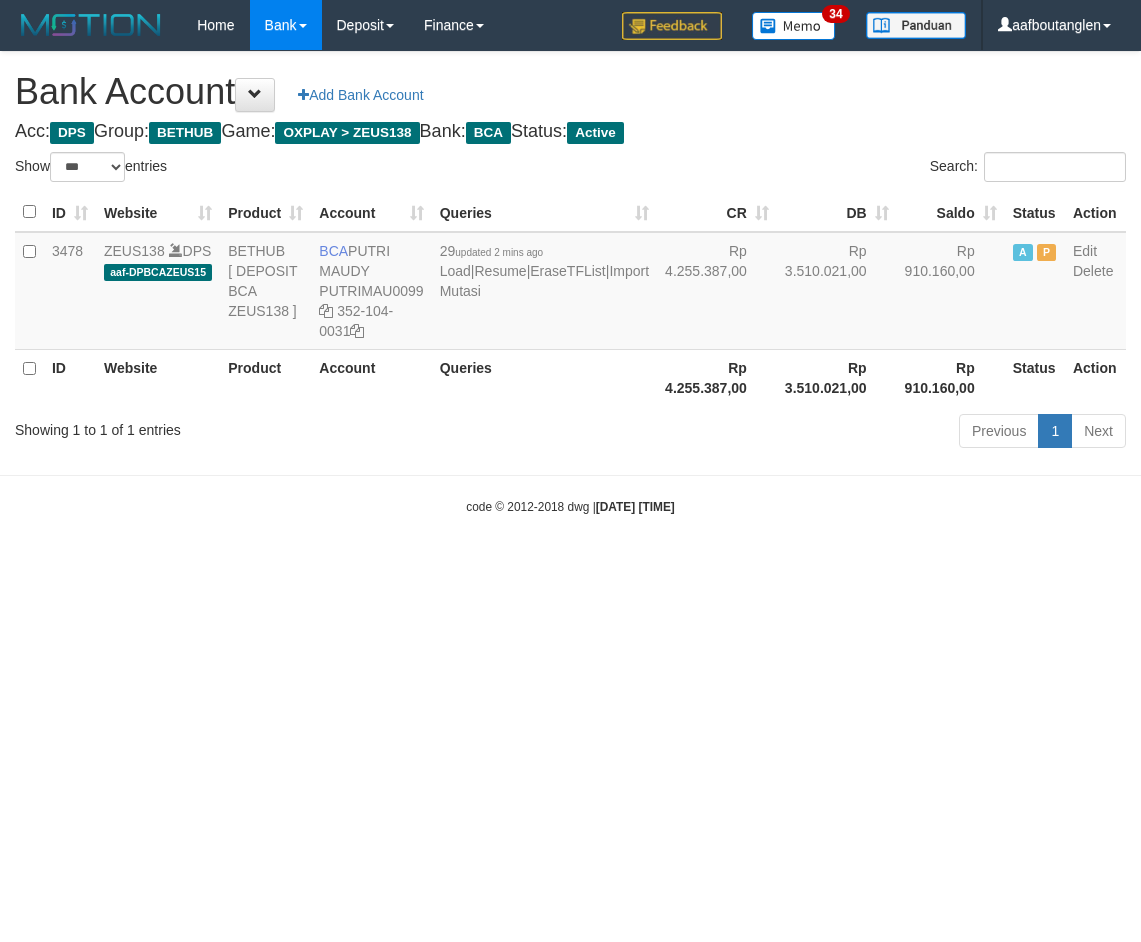 scroll, scrollTop: 0, scrollLeft: 0, axis: both 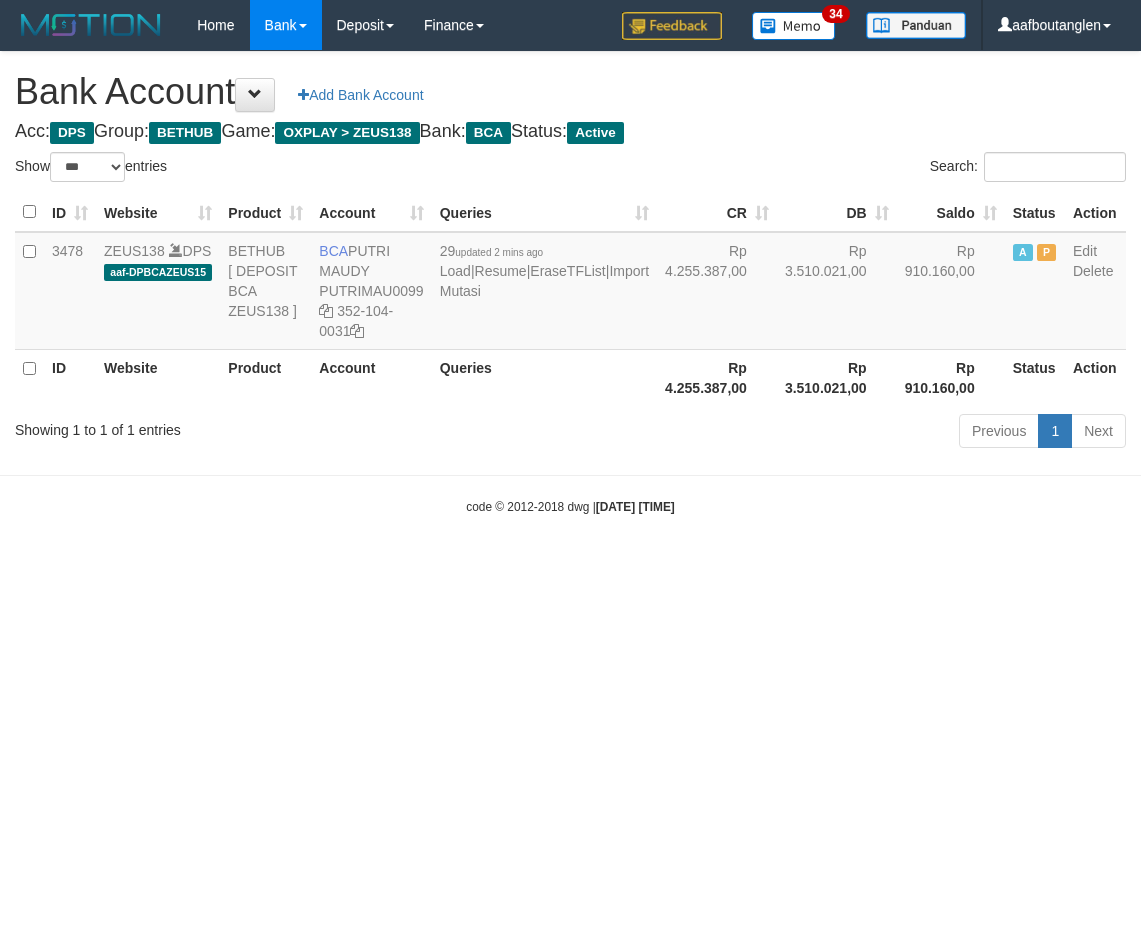 select on "***" 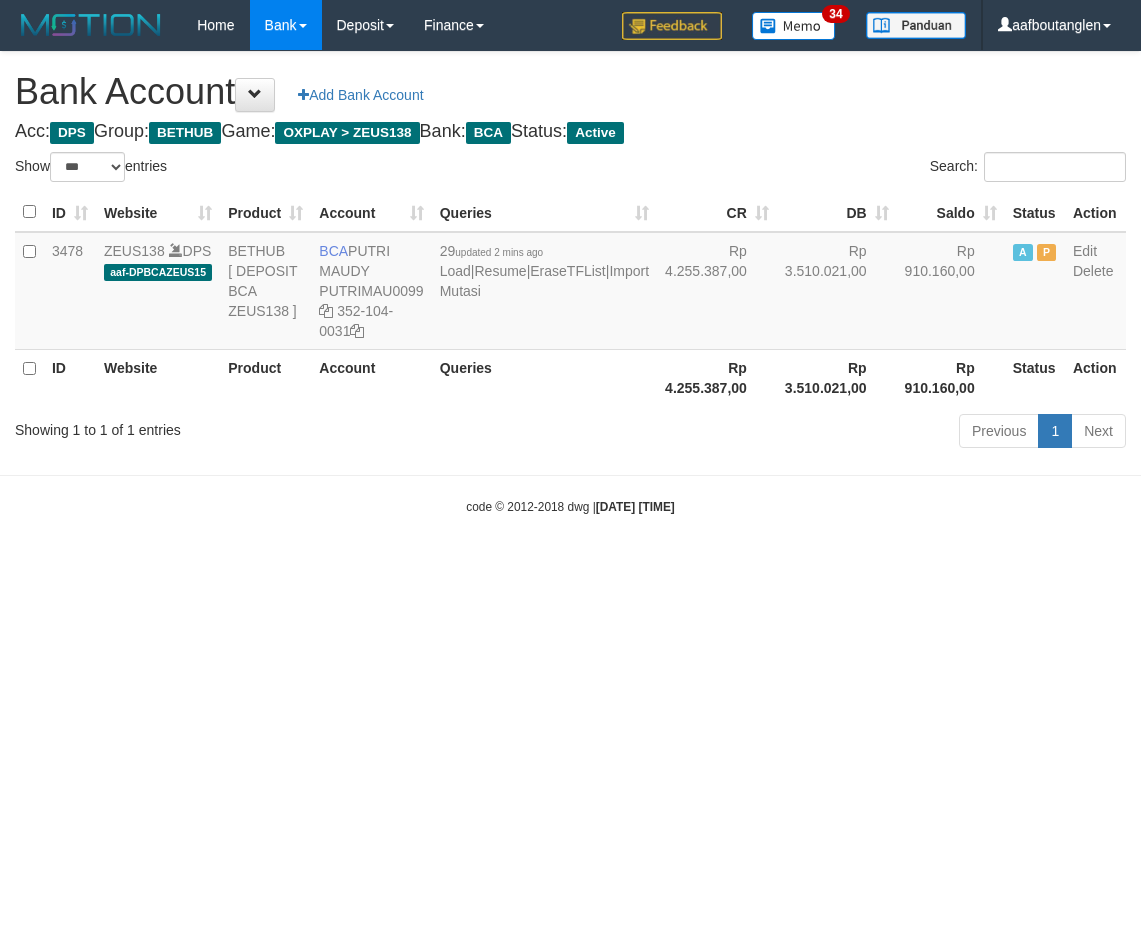 scroll, scrollTop: 0, scrollLeft: 0, axis: both 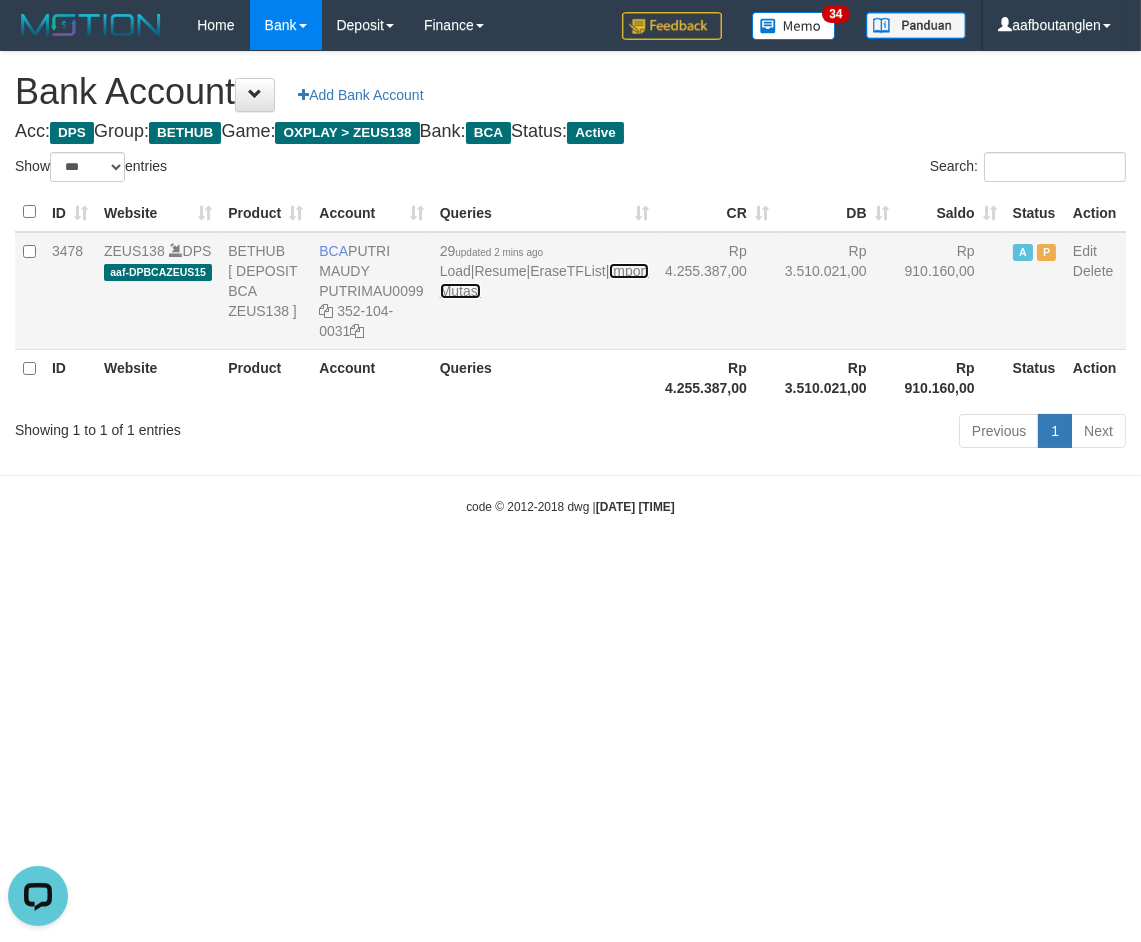 click on "Import Mutasi" at bounding box center (544, 281) 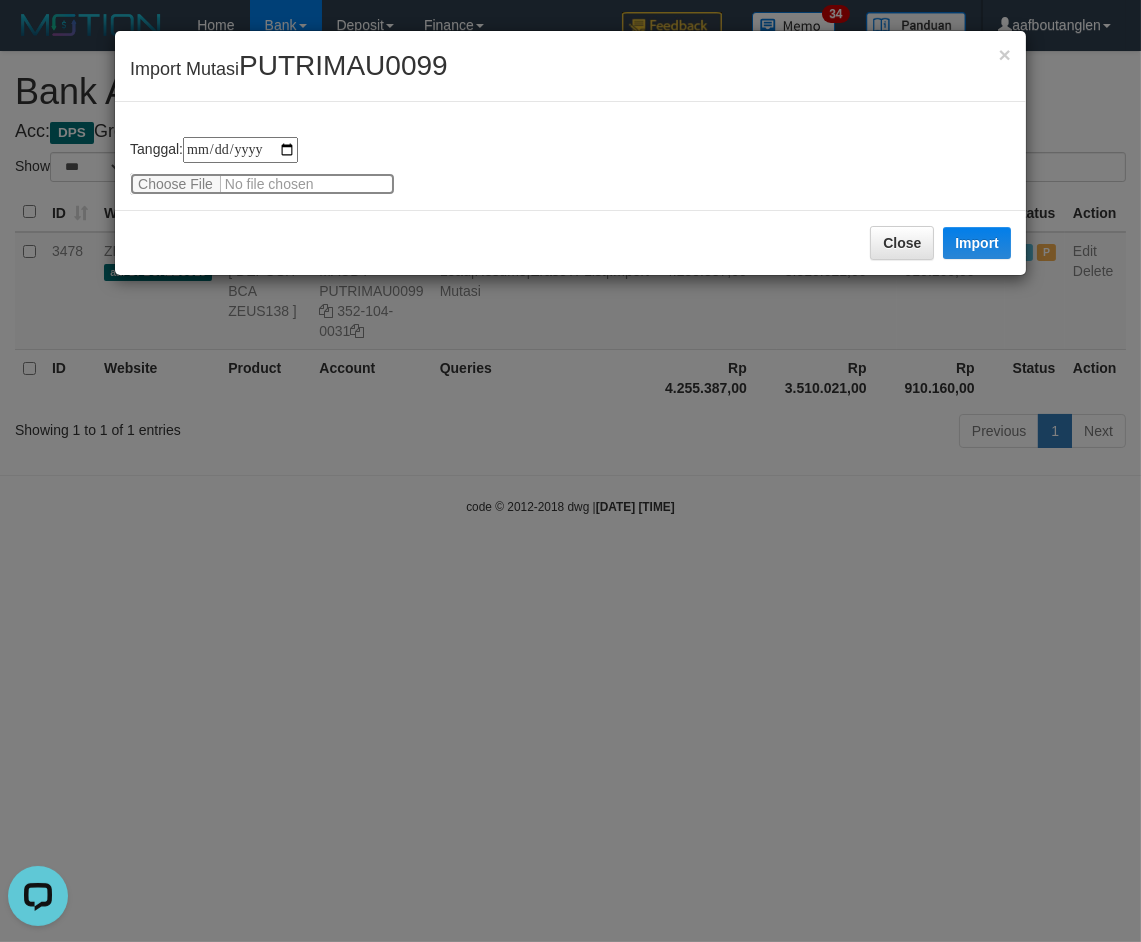 click at bounding box center [262, 184] 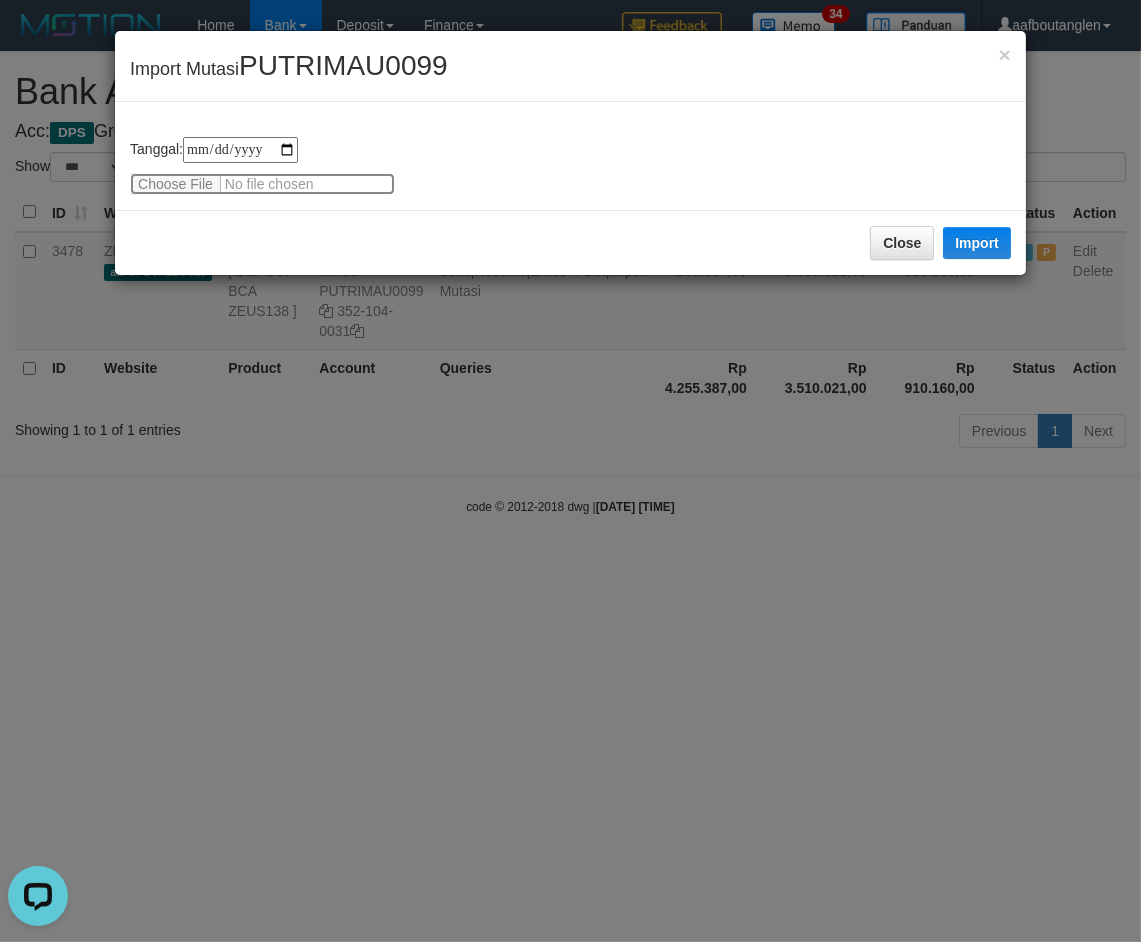 type on "**********" 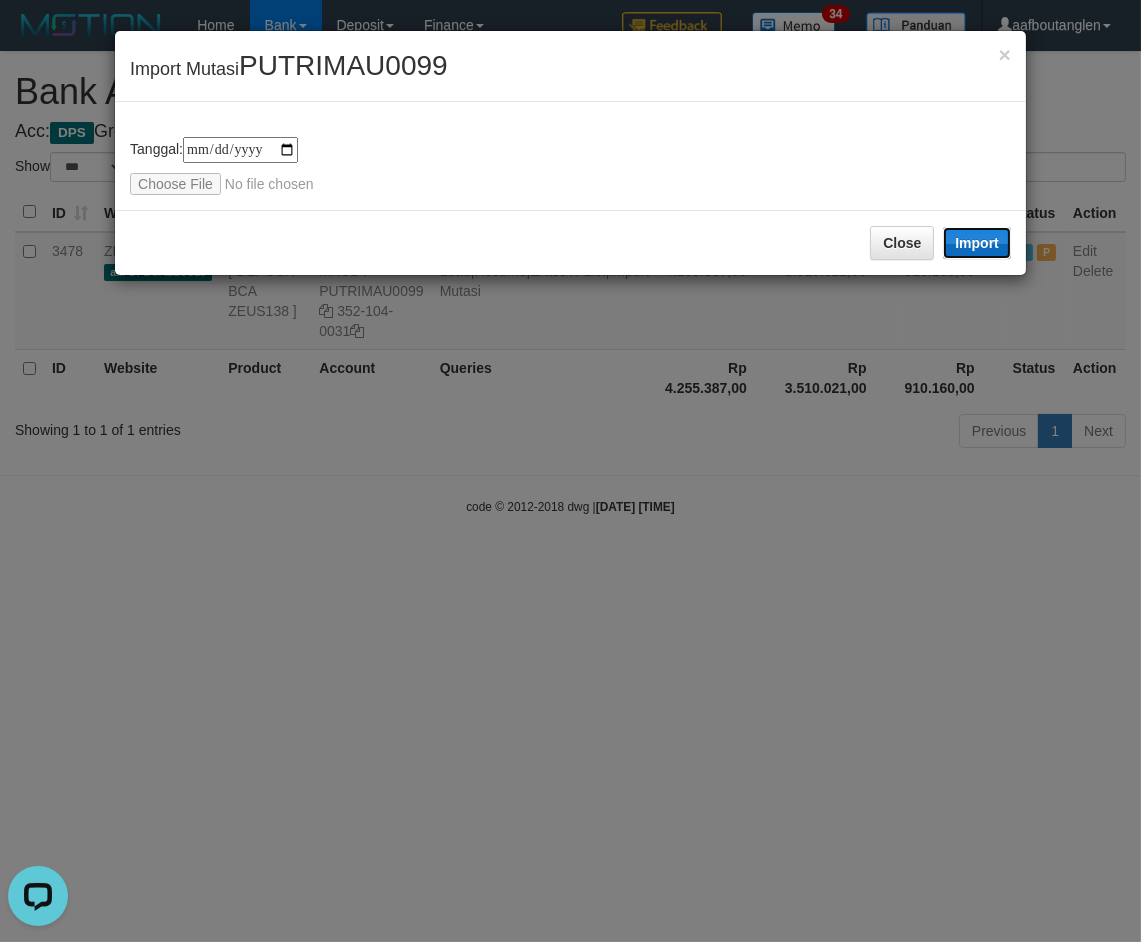 click on "Import" at bounding box center [977, 243] 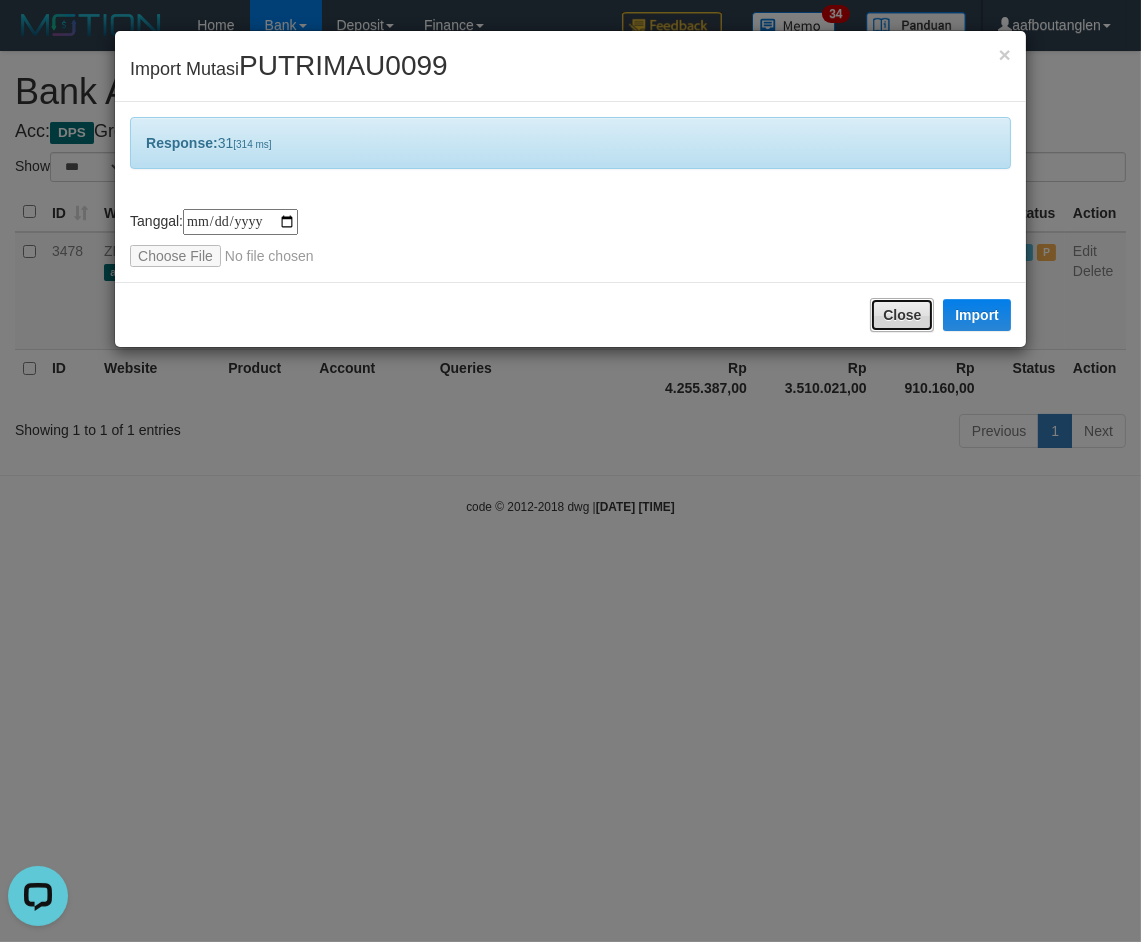click on "Close" at bounding box center (902, 315) 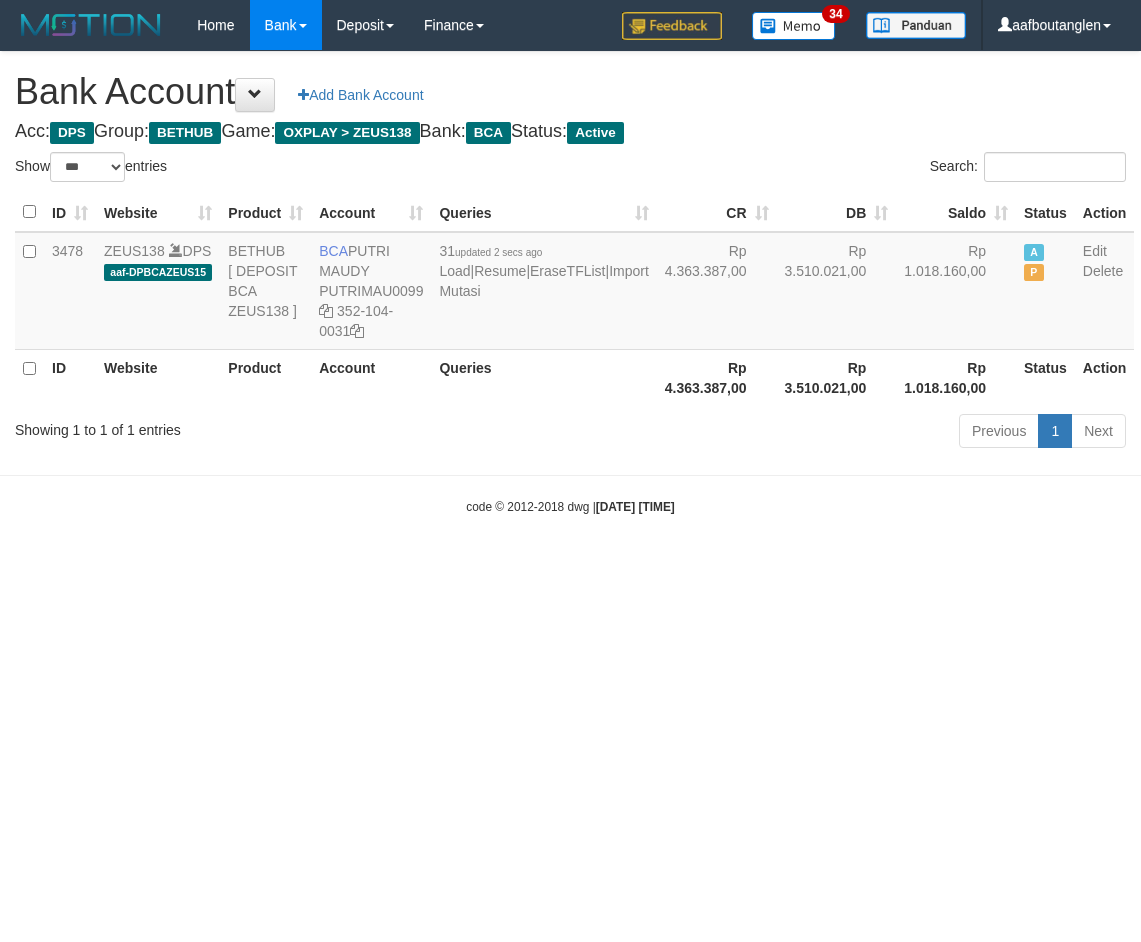 select on "***" 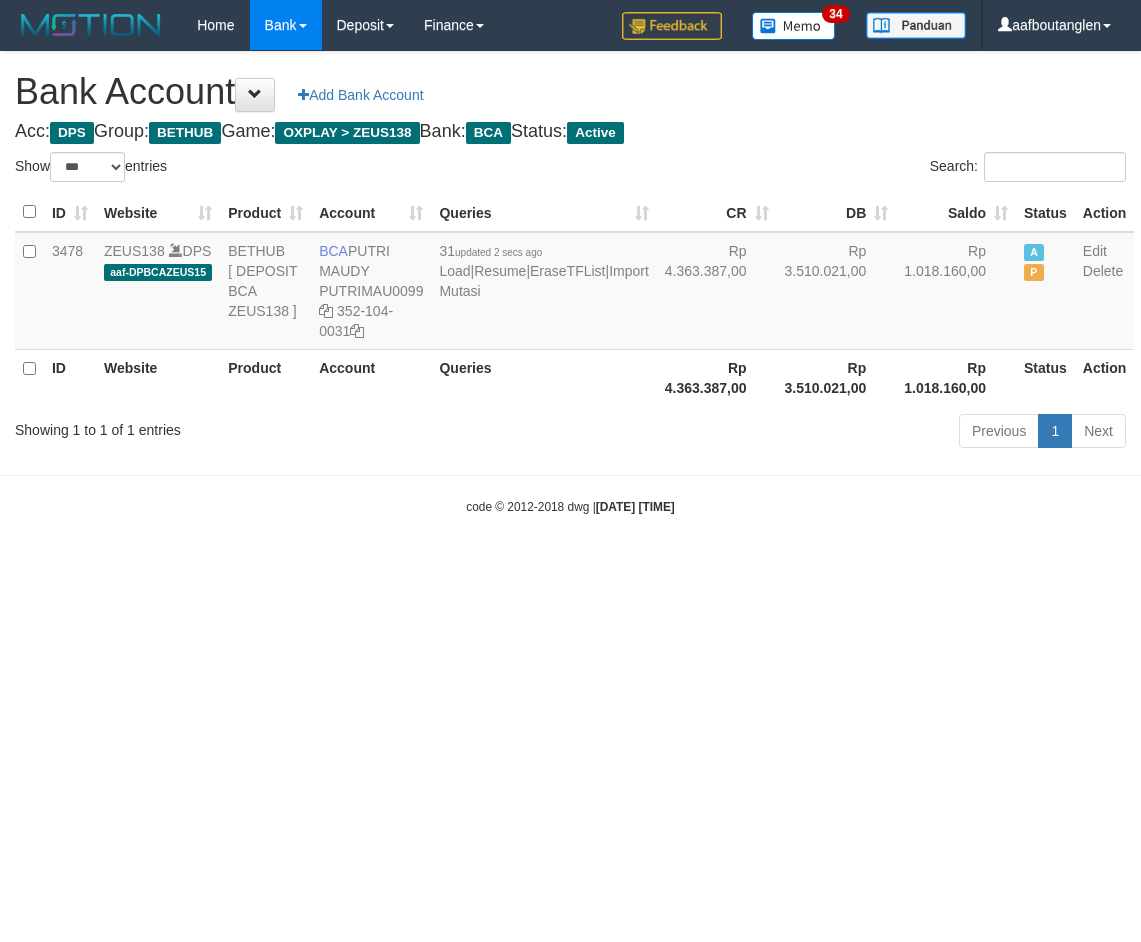 scroll, scrollTop: 0, scrollLeft: 0, axis: both 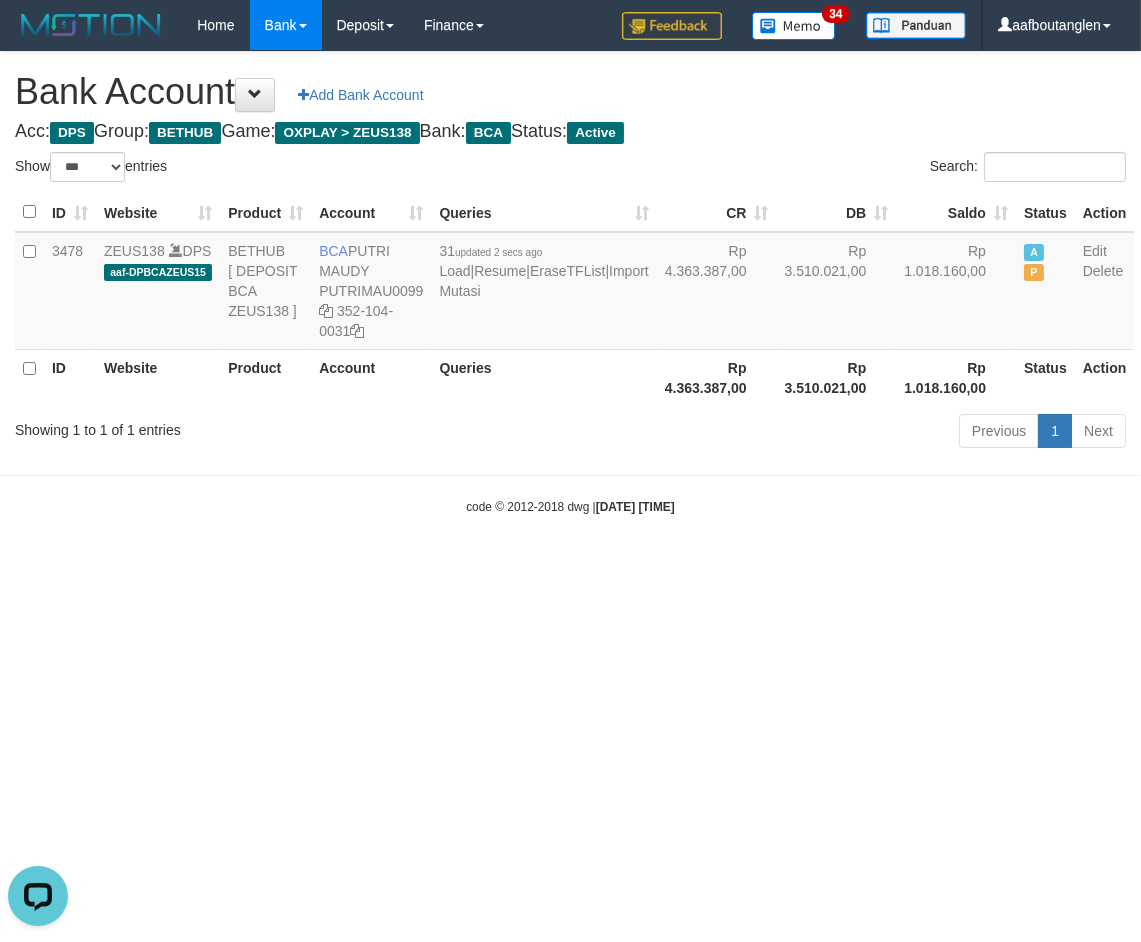drag, startPoint x: 0, startPoint y: 522, endPoint x: 336, endPoint y: 491, distance: 337.42703 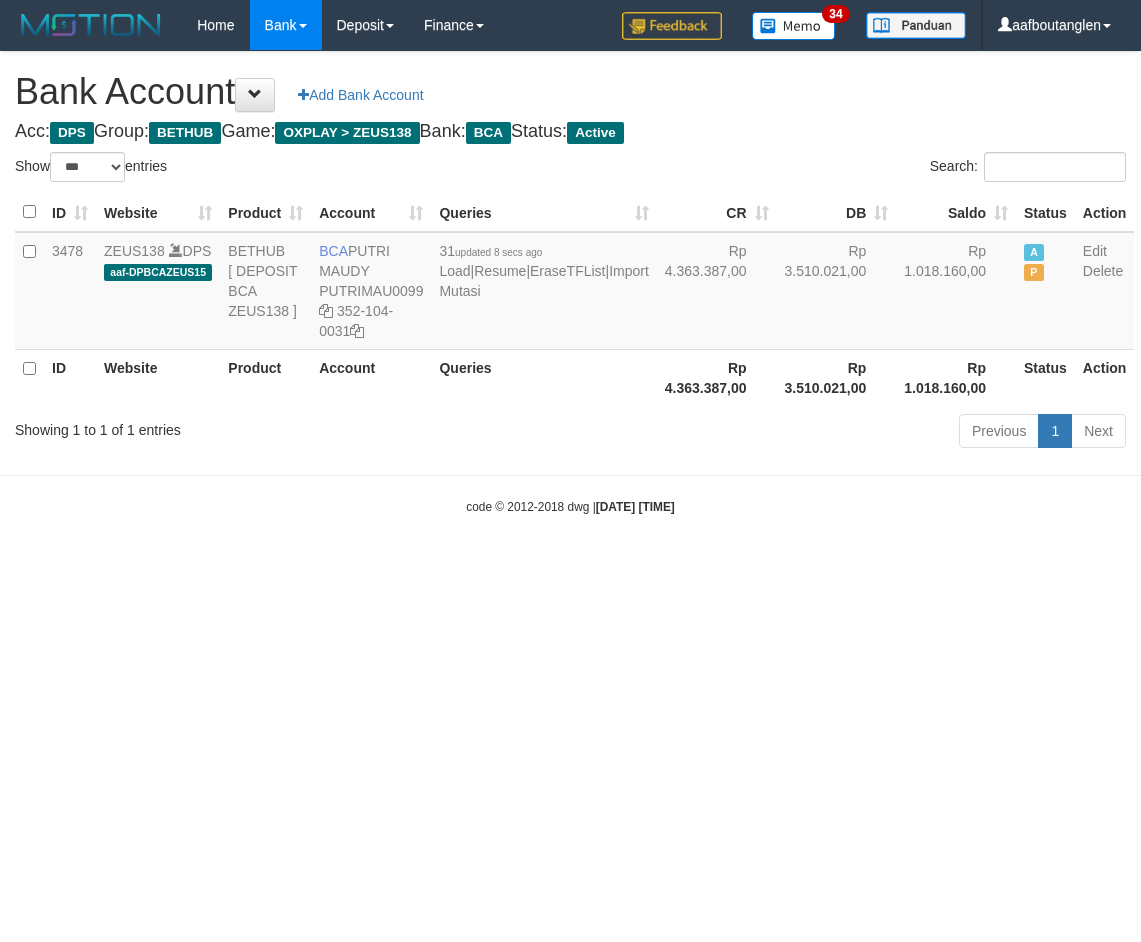 select on "***" 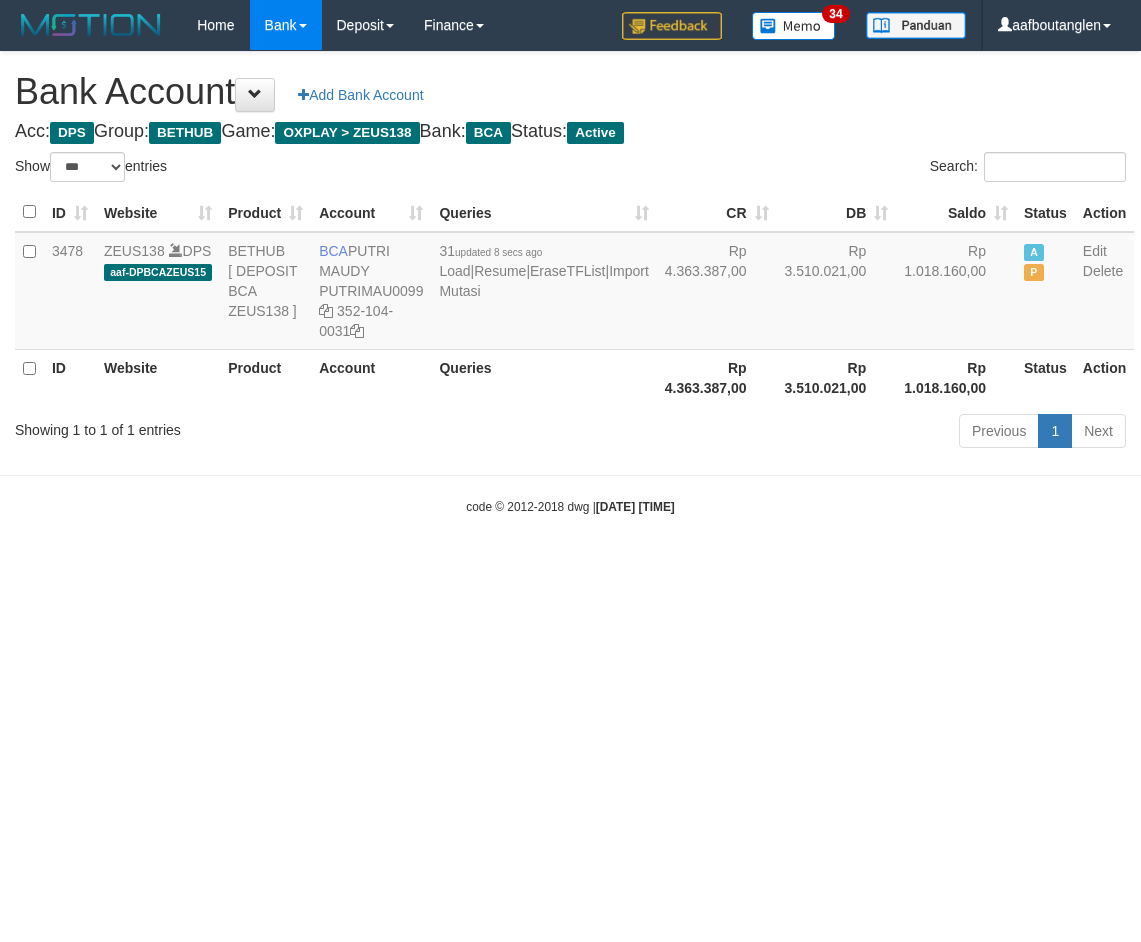 scroll, scrollTop: 0, scrollLeft: 0, axis: both 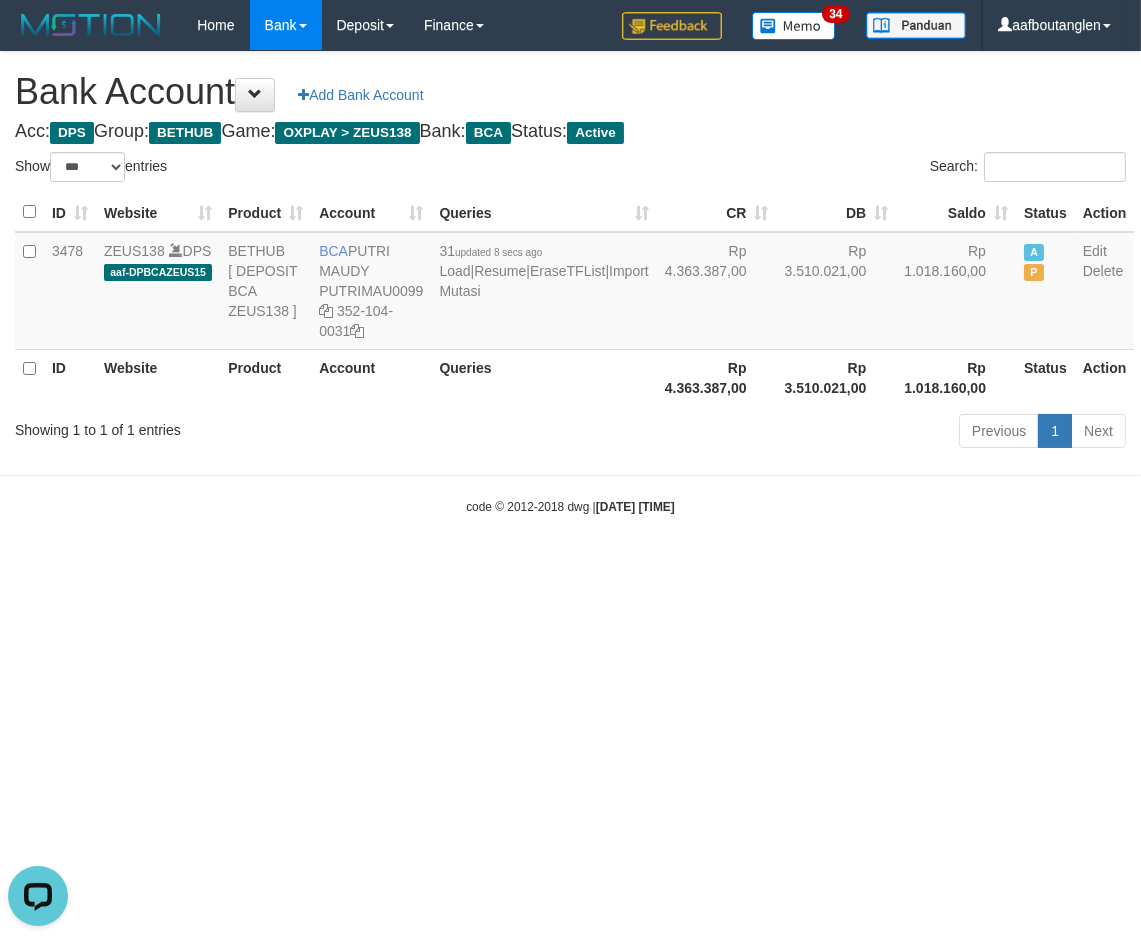drag, startPoint x: 816, startPoint y: 625, endPoint x: 745, endPoint y: 577, distance: 85.70297 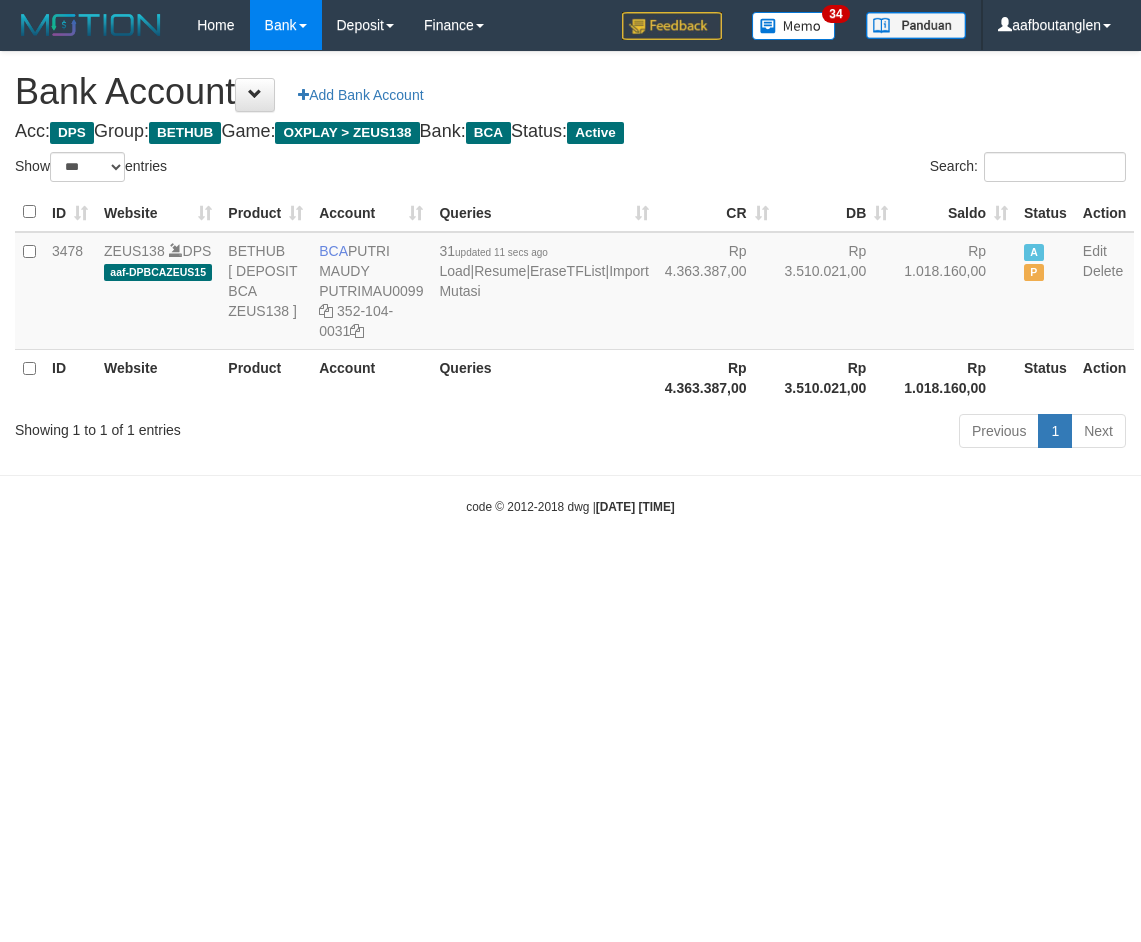 select on "***" 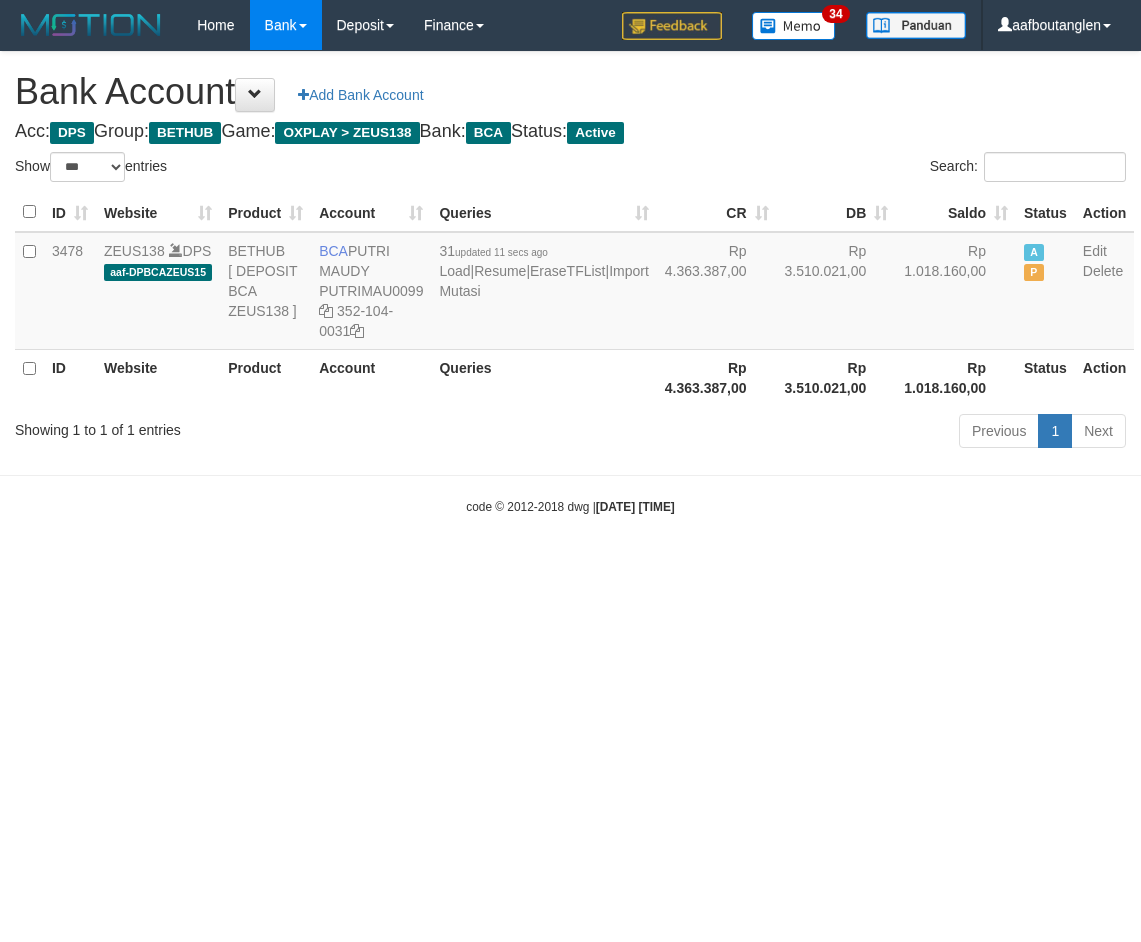 scroll, scrollTop: 0, scrollLeft: 0, axis: both 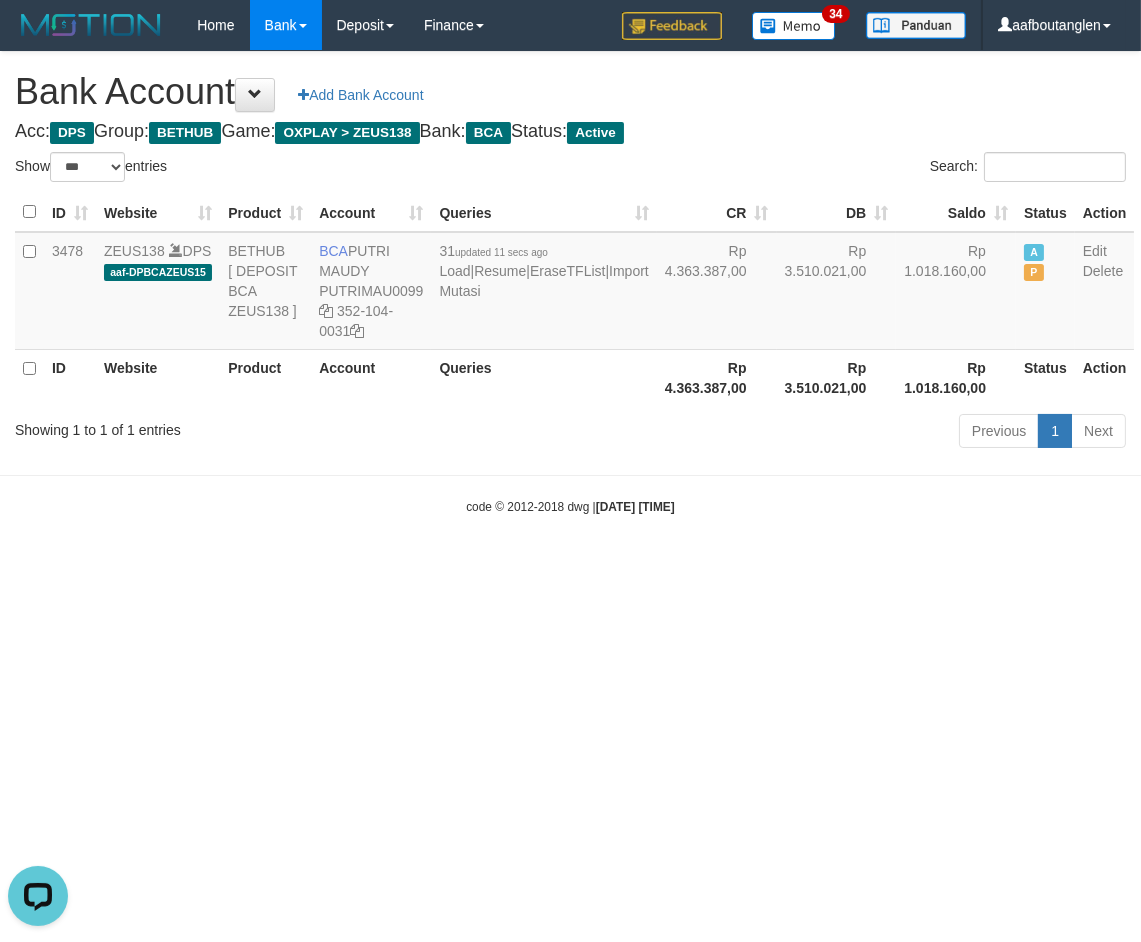 click on "Toggle navigation
Home
Bank
Account List
Deposit
DPS List
History
Note DPS
Finance
Financial Data
aafboutanglen
My Profile
Log Out
34" at bounding box center (570, 283) 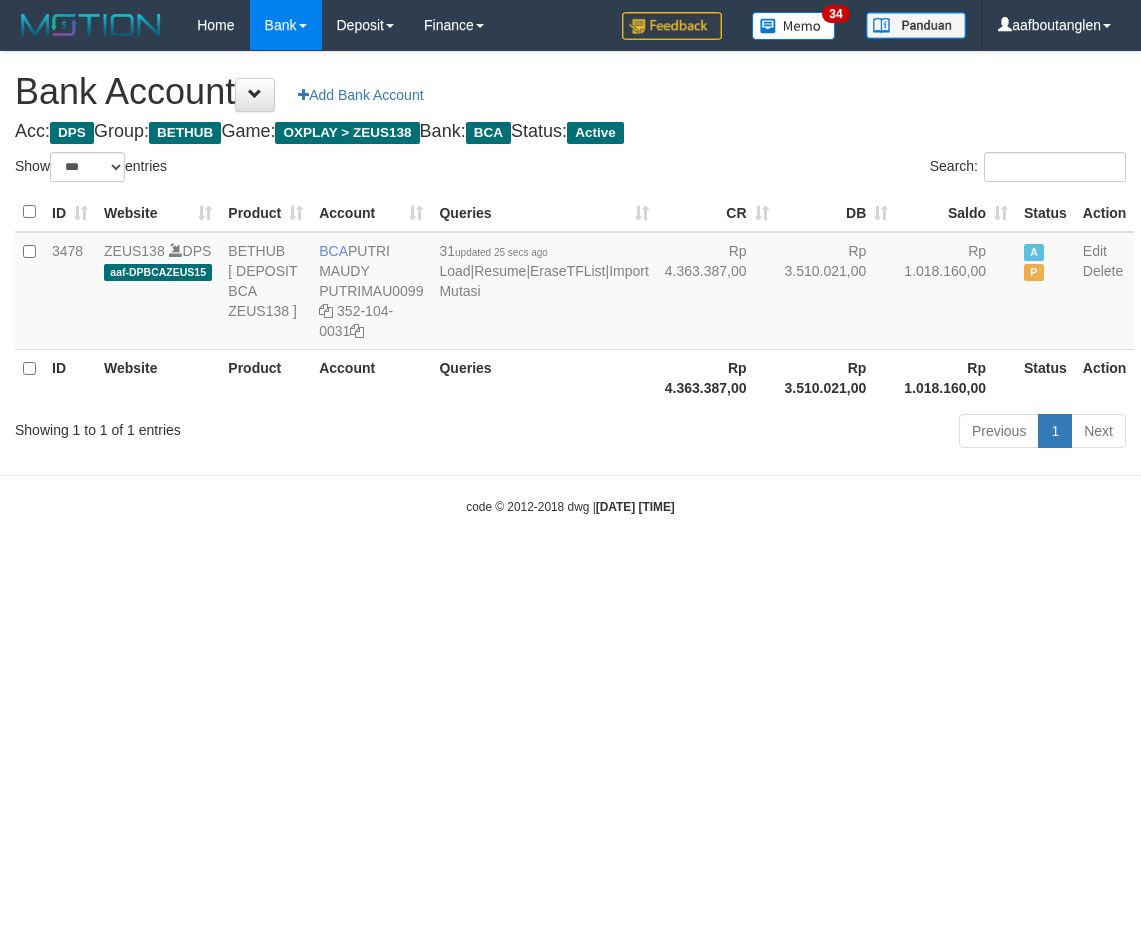 select on "***" 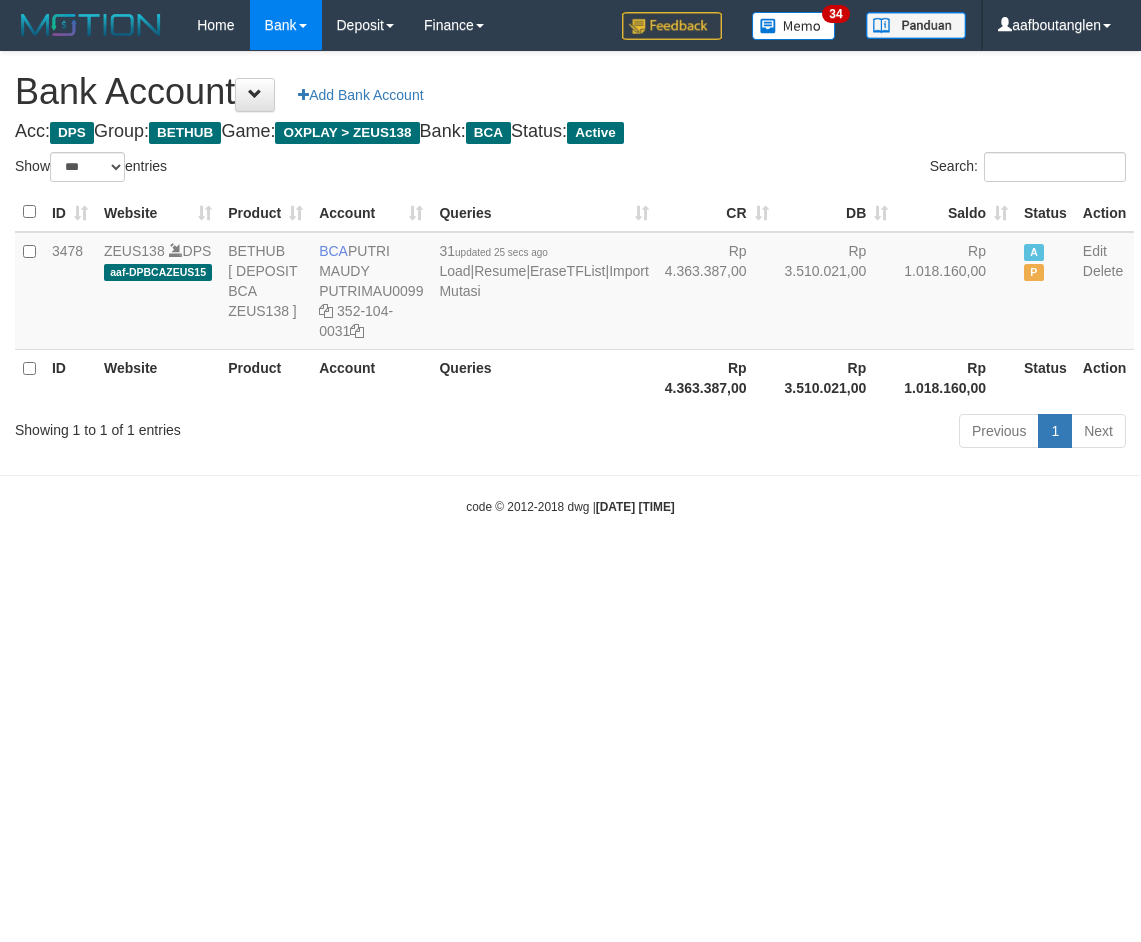 scroll, scrollTop: 0, scrollLeft: 0, axis: both 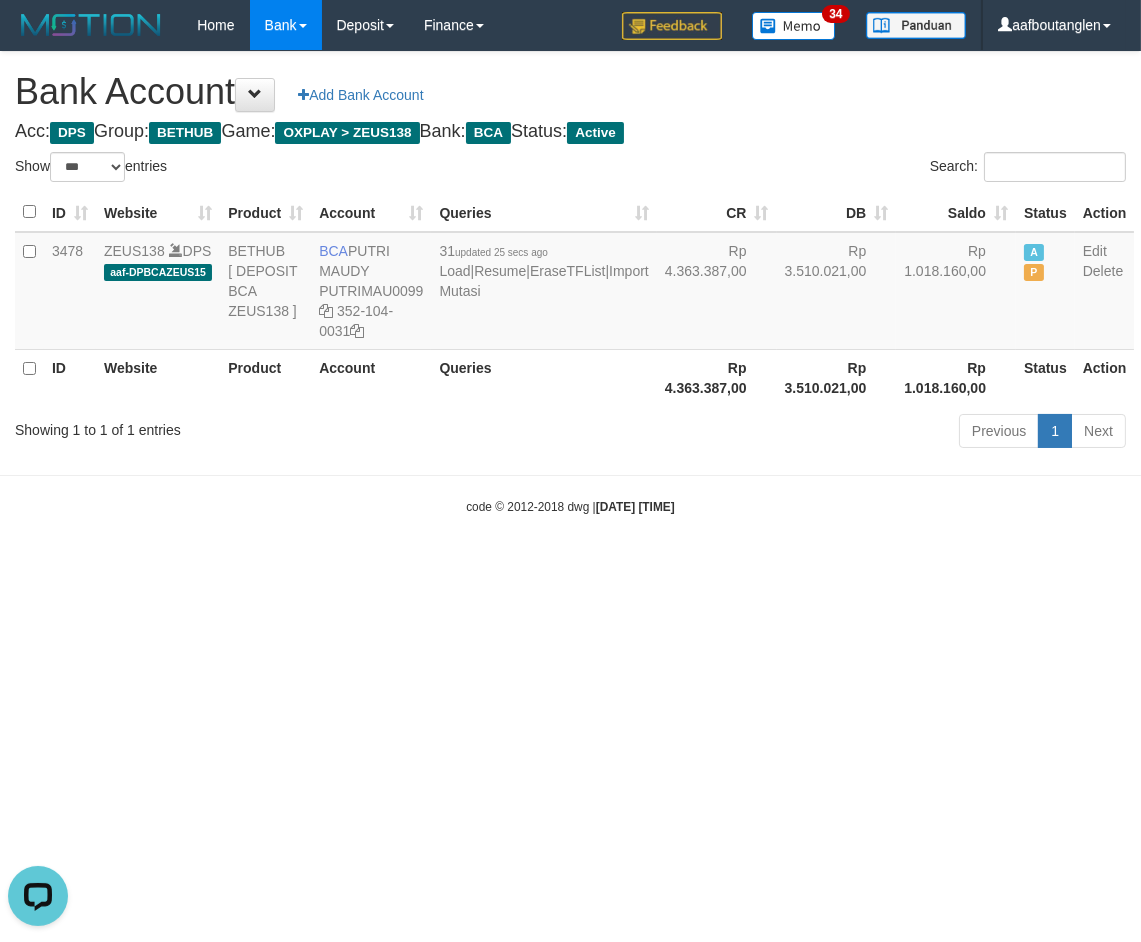 click on "Toggle navigation
Home
Bank
Account List
Deposit
DPS List
History
Note DPS
Finance
Financial Data
aafboutanglen
My Profile
Log Out
34" at bounding box center [570, 283] 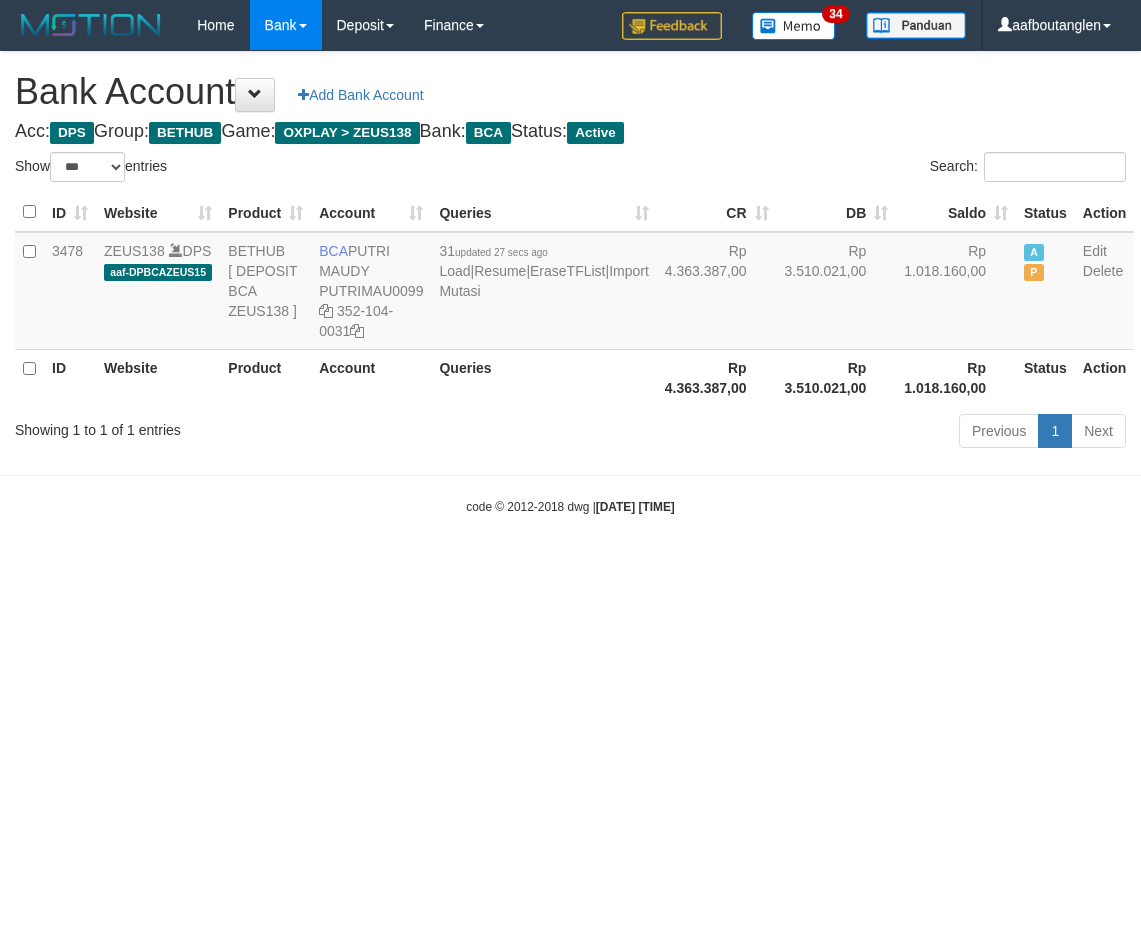 select on "***" 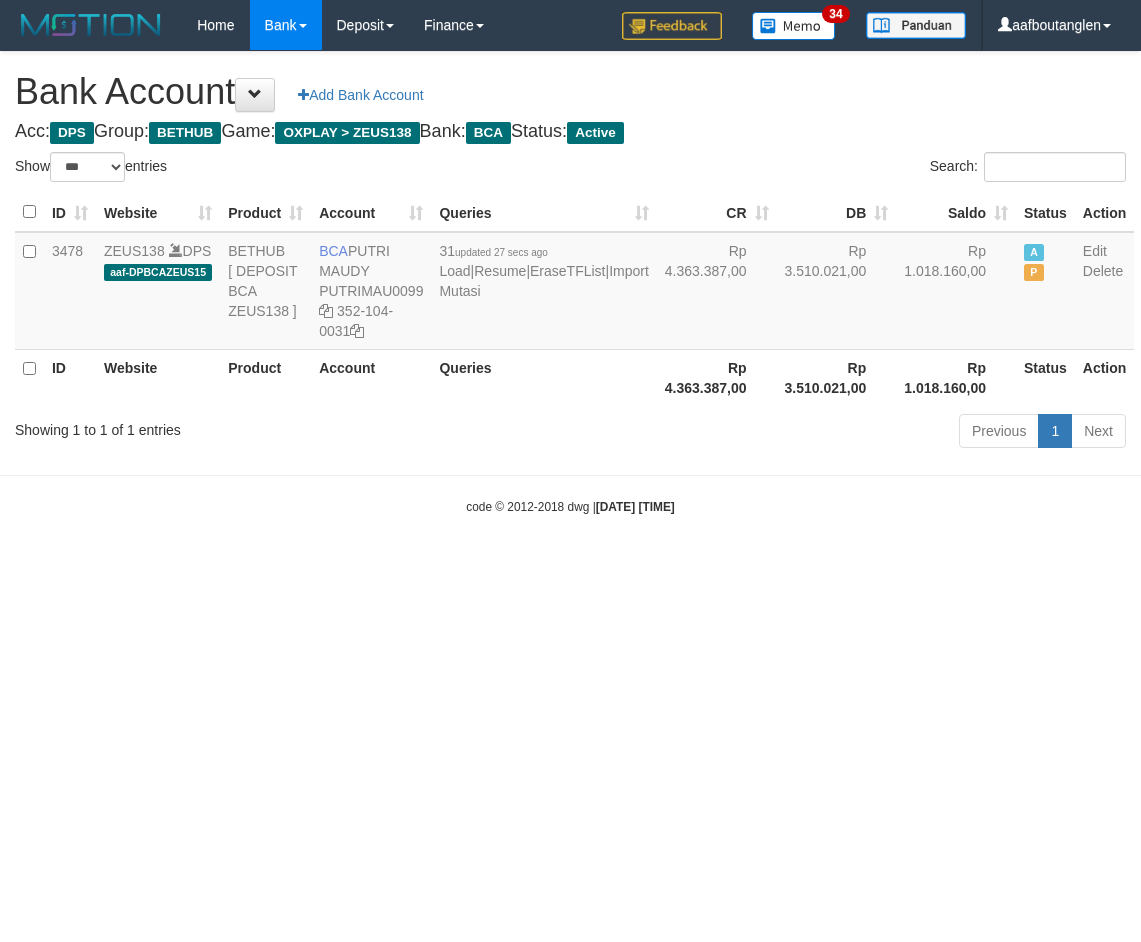 scroll, scrollTop: 0, scrollLeft: 0, axis: both 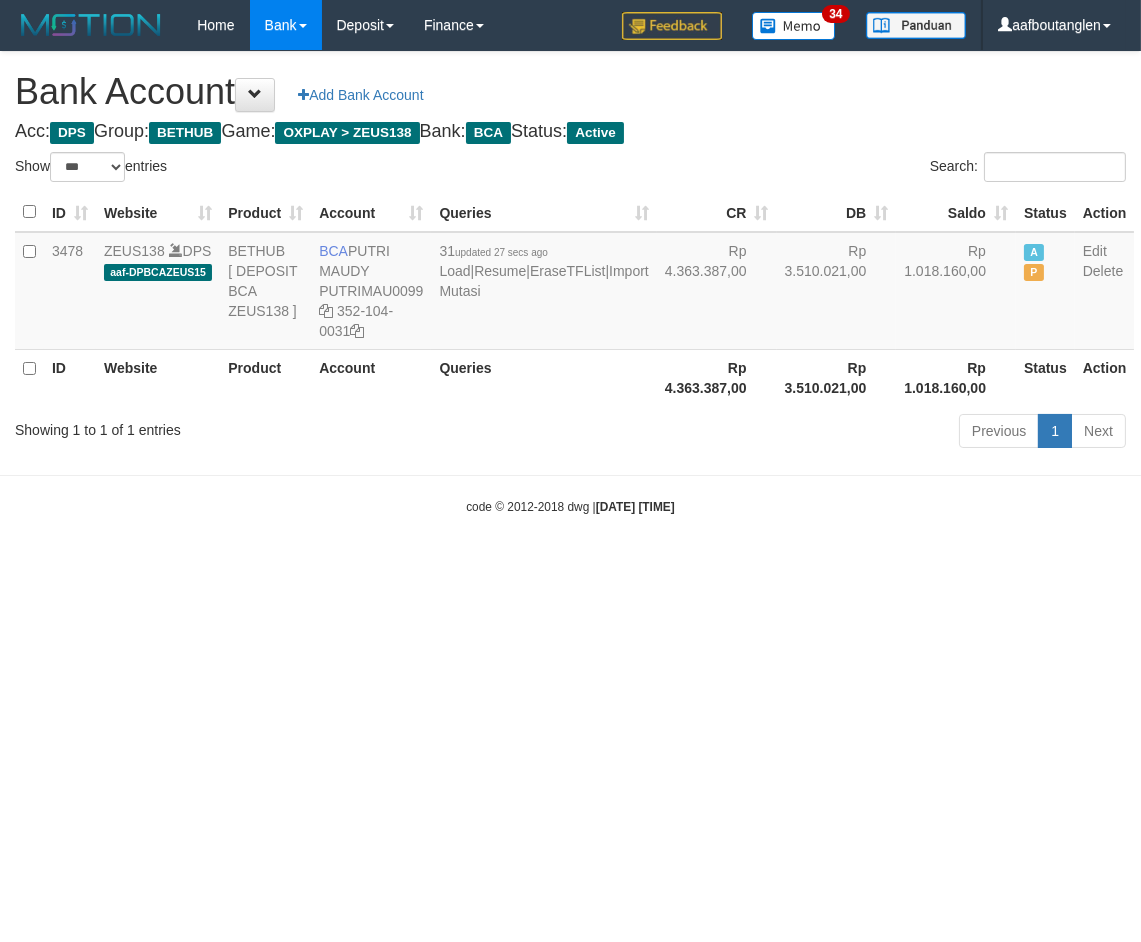 click on "Toggle navigation
Home
Bank
Account List
Deposit
DPS List
History
Note DPS
Finance
Financial Data
aafboutanglen
My Profile
Log Out
34" at bounding box center (570, 283) 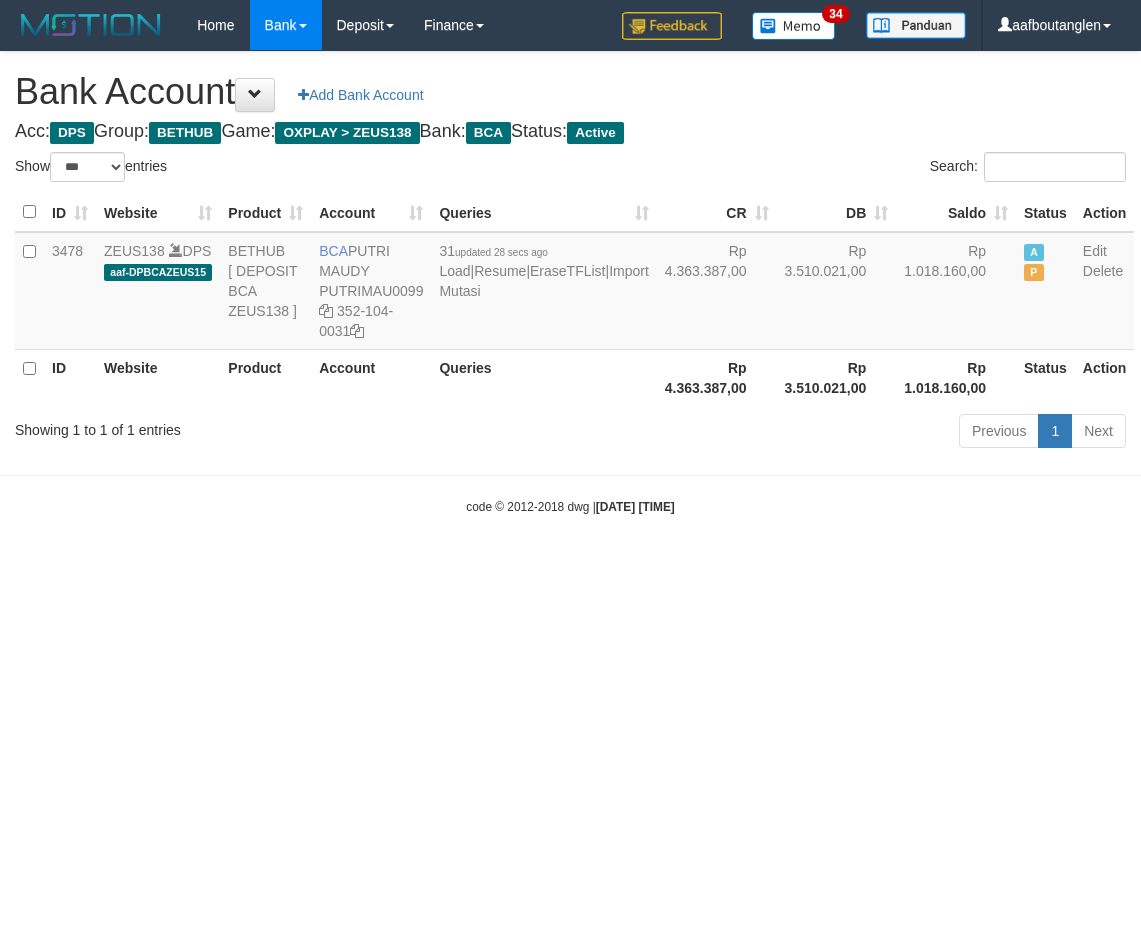select on "***" 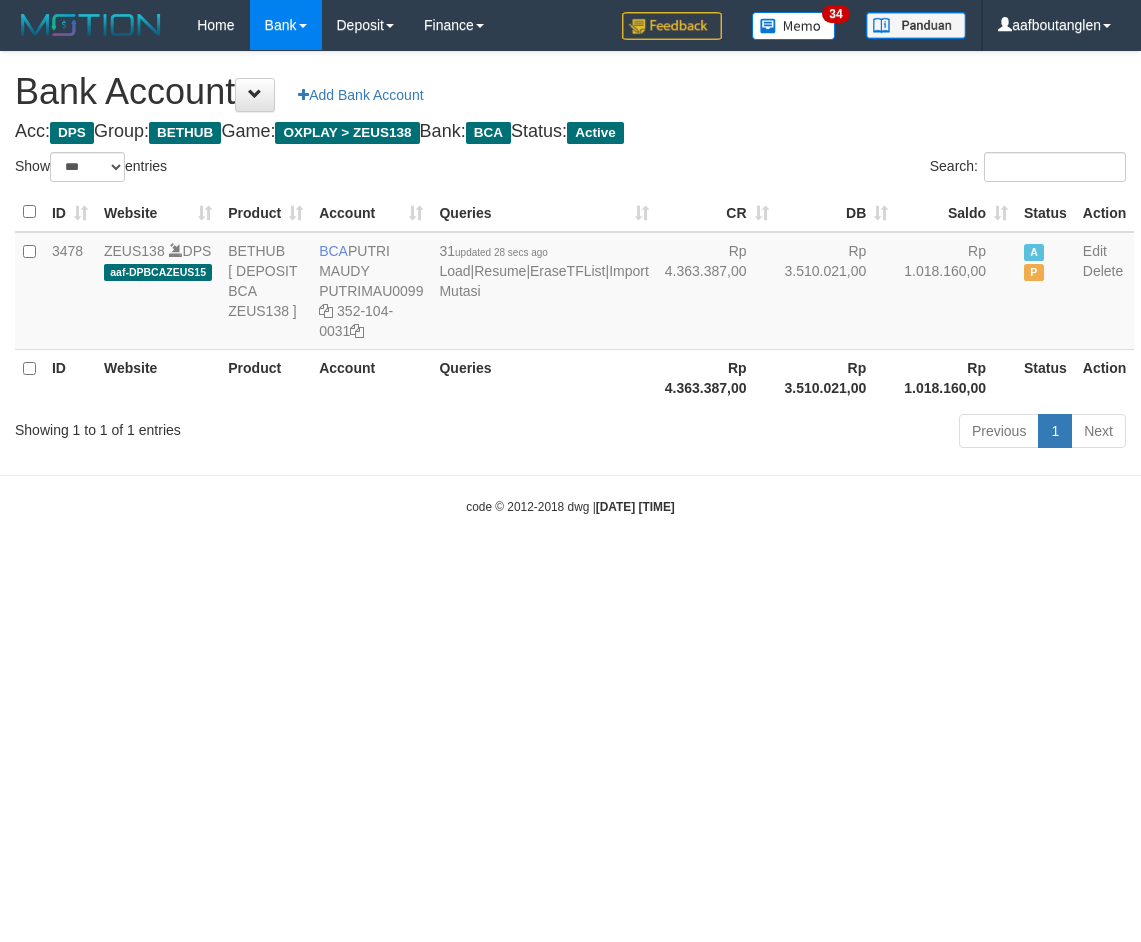 scroll, scrollTop: 0, scrollLeft: 0, axis: both 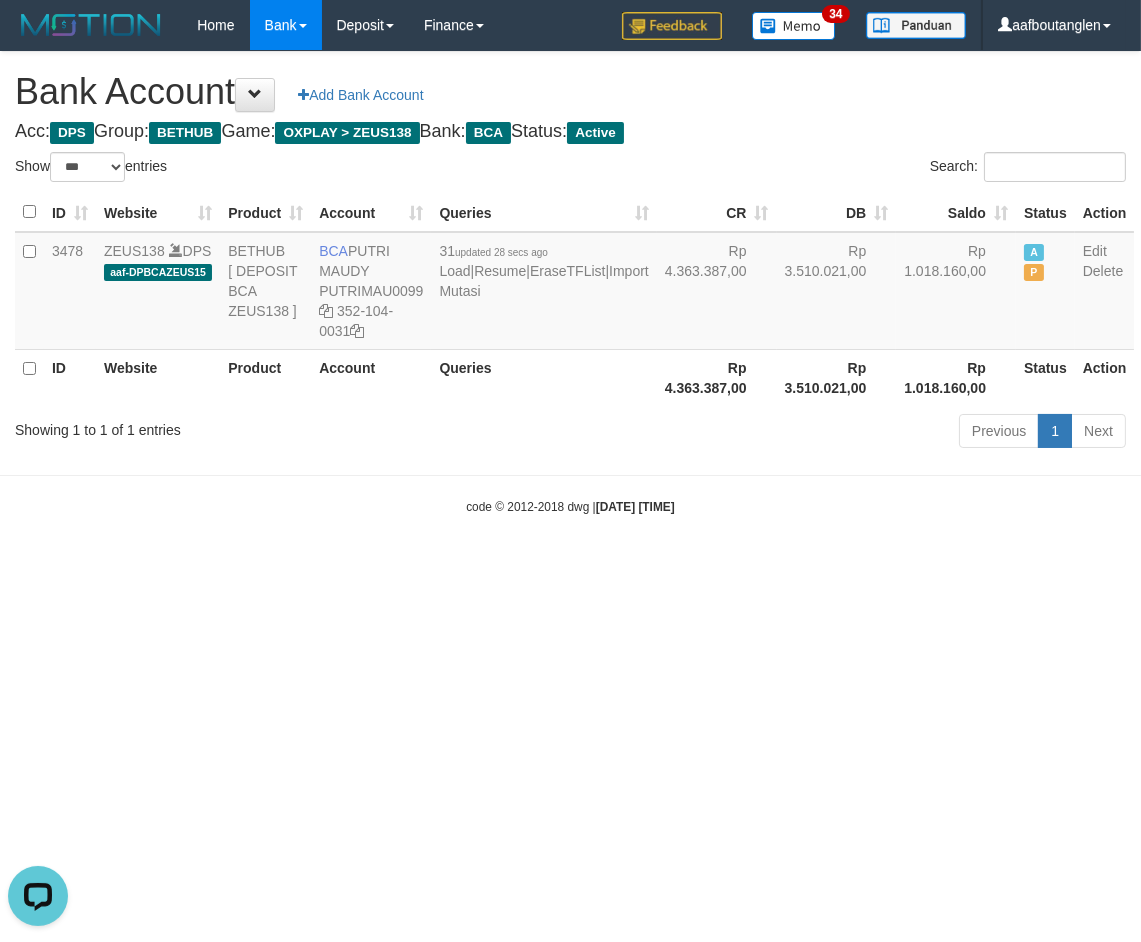 click on "Toggle navigation
Home
Bank
Account List
Deposit
DPS List
History
Note DPS
Finance
Financial Data
aafboutanglen
My Profile
Log Out
34" at bounding box center (570, 283) 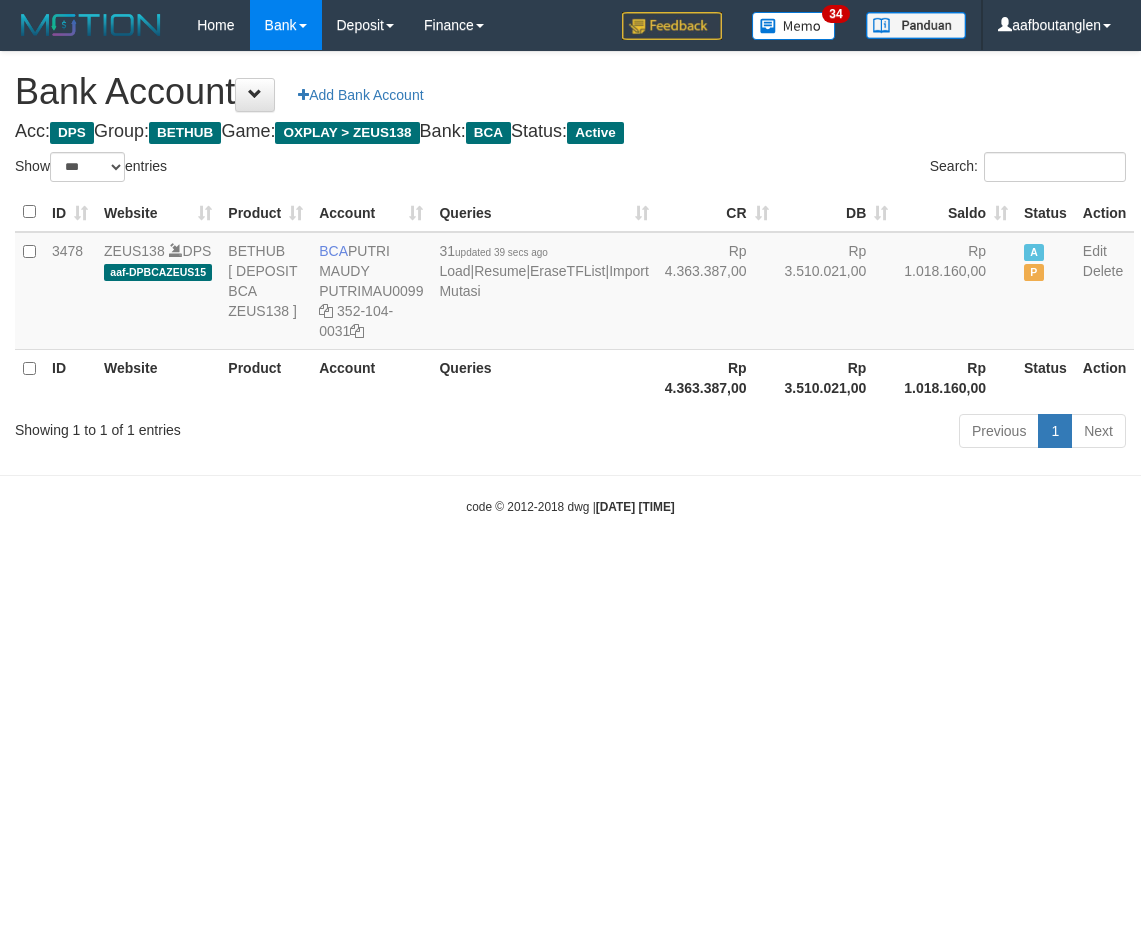 select on "***" 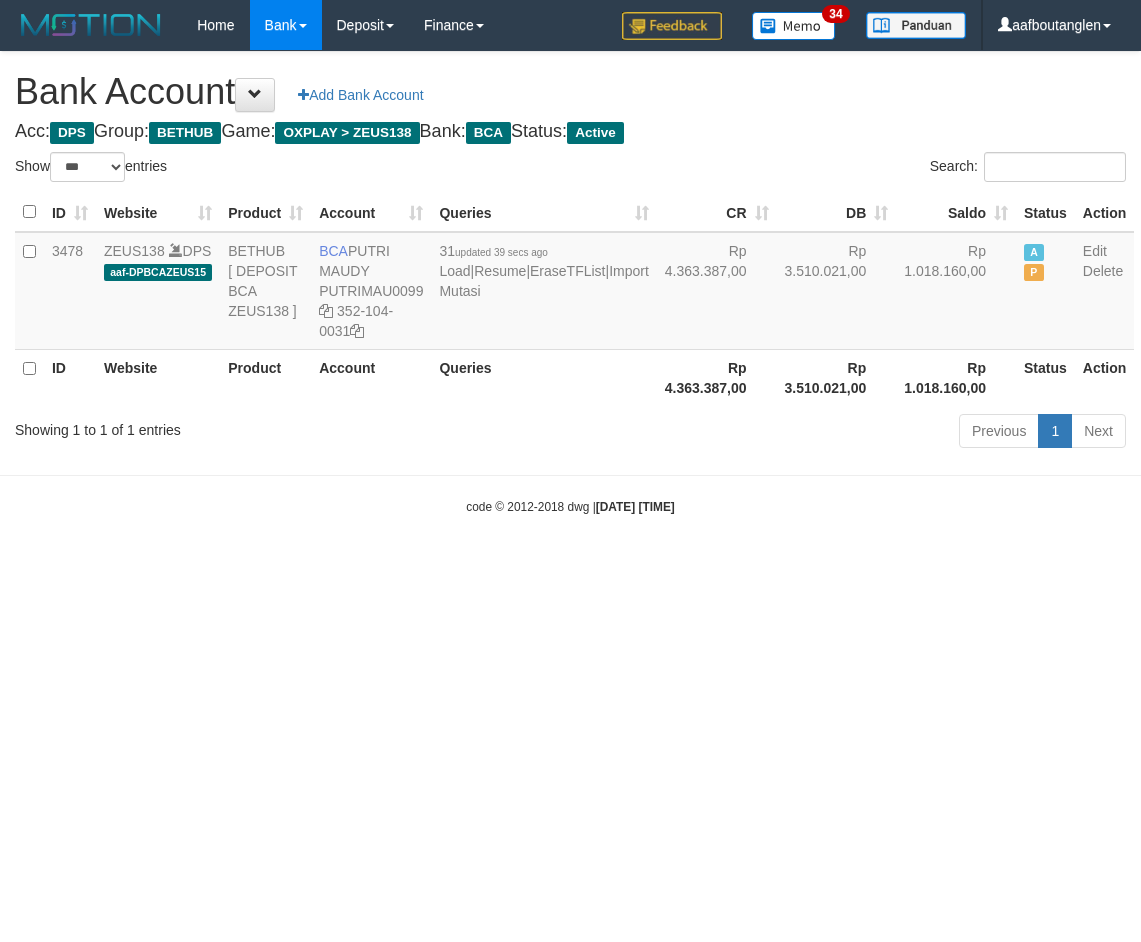 scroll, scrollTop: 0, scrollLeft: 0, axis: both 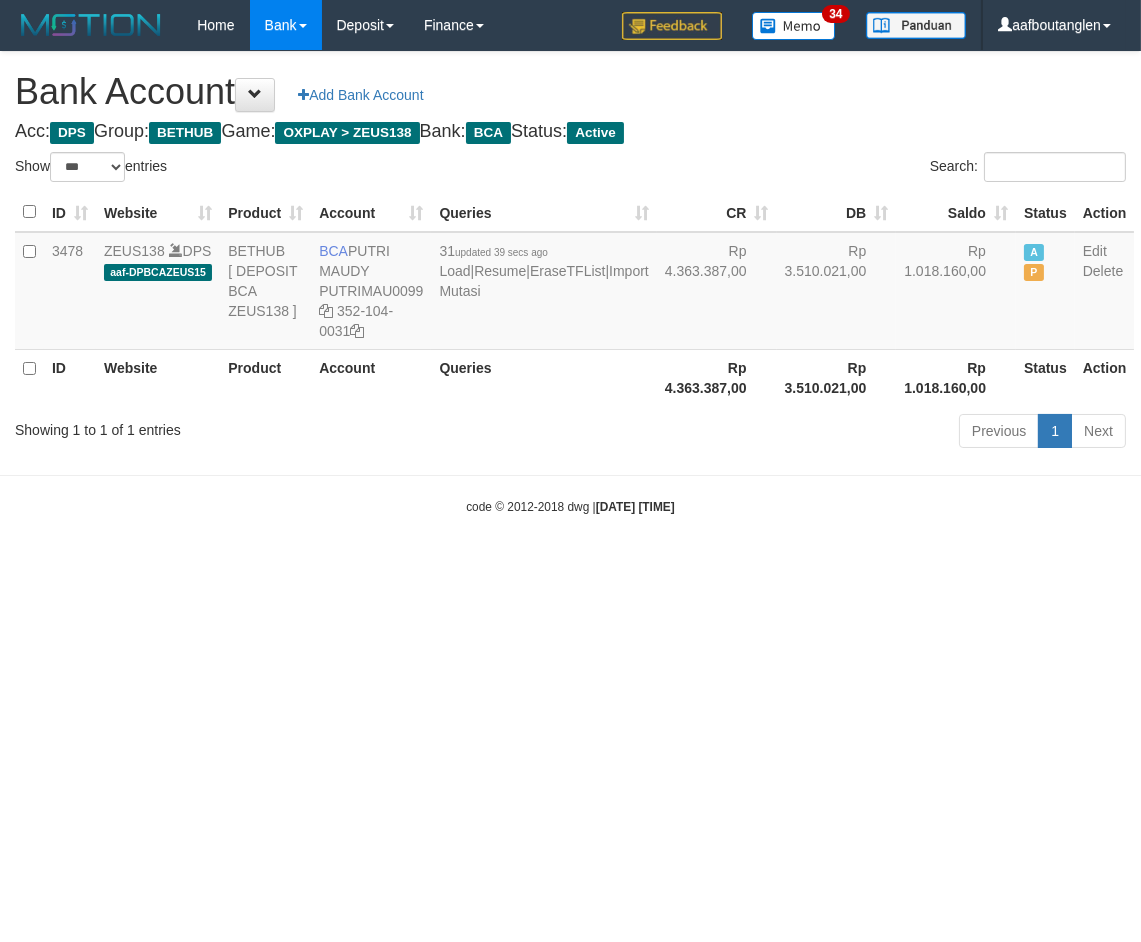 drag, startPoint x: 850, startPoint y: 617, endPoint x: 873, endPoint y: 585, distance: 39.40812 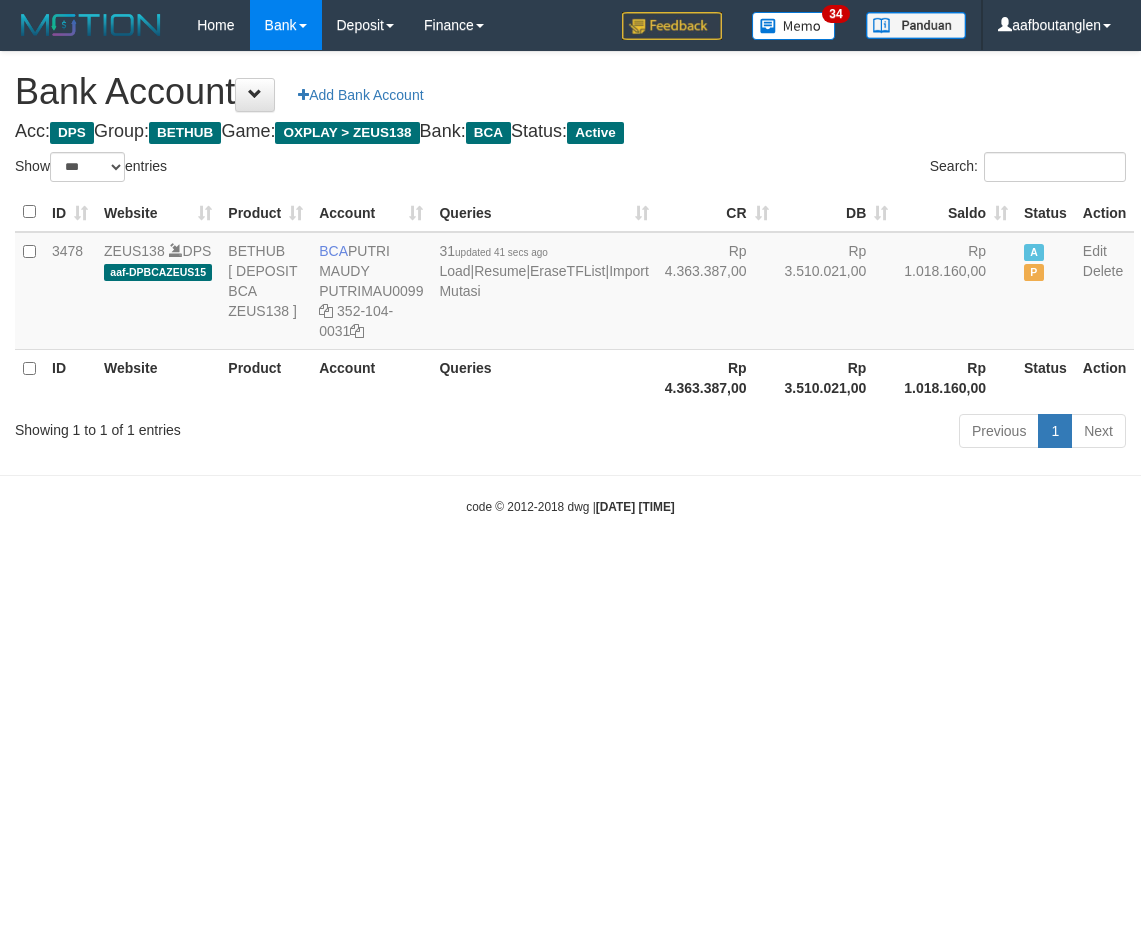 select on "***" 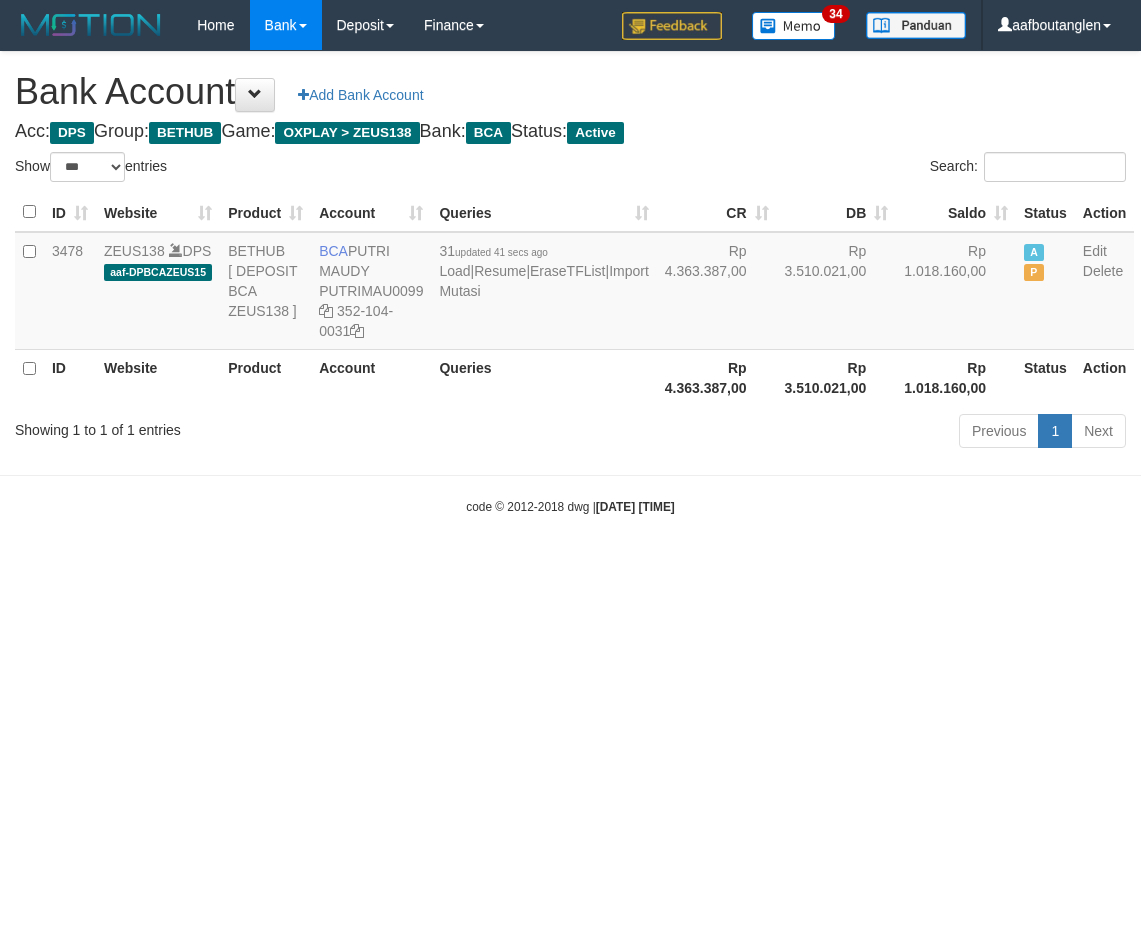 scroll, scrollTop: 0, scrollLeft: 0, axis: both 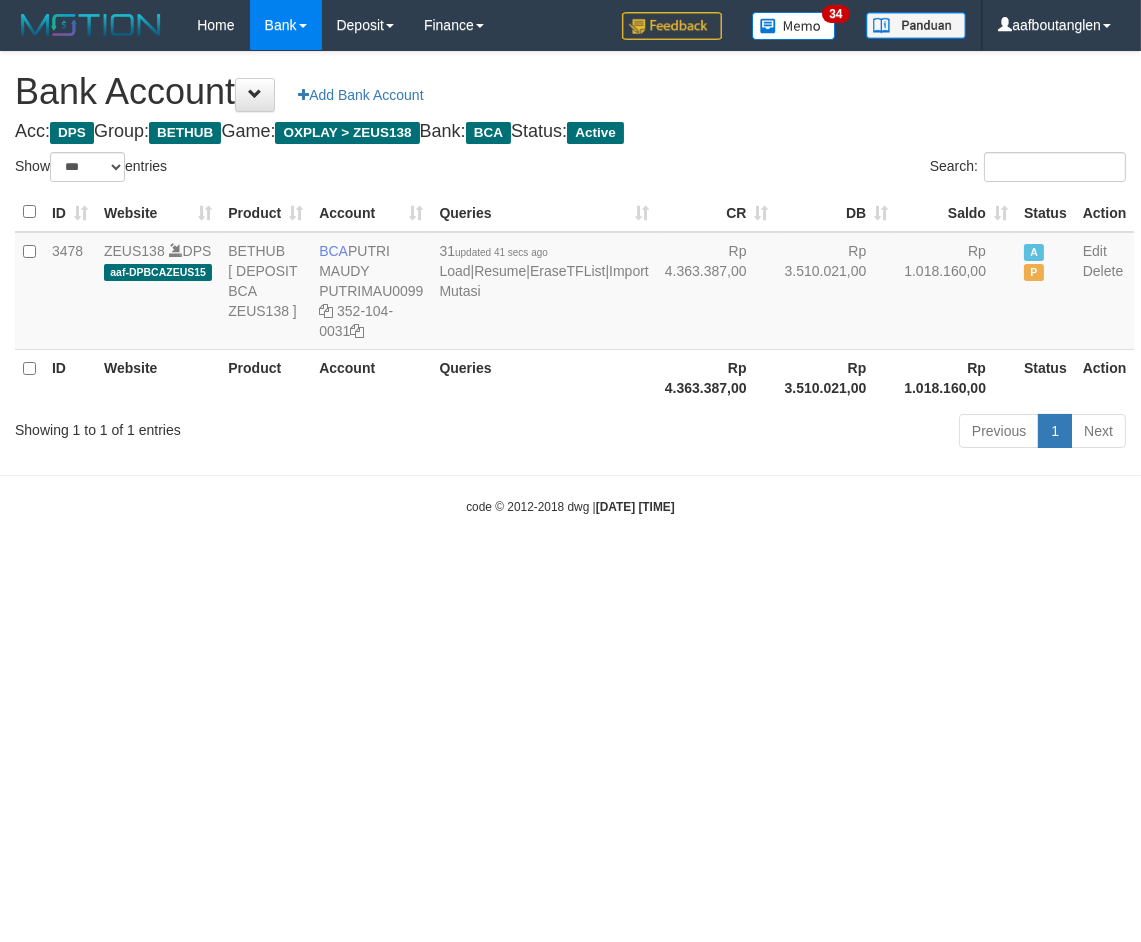 drag, startPoint x: 983, startPoint y: 647, endPoint x: 981, endPoint y: 634, distance: 13.152946 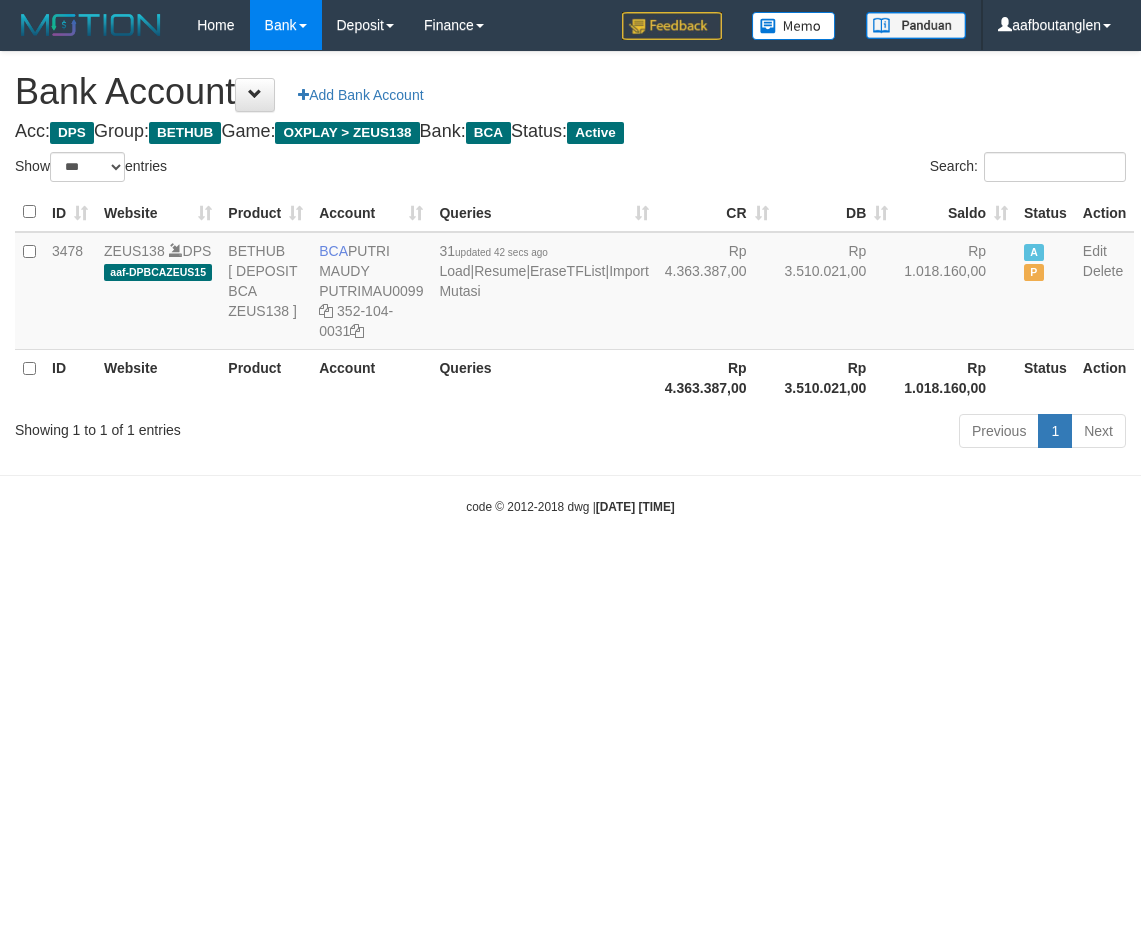 select on "***" 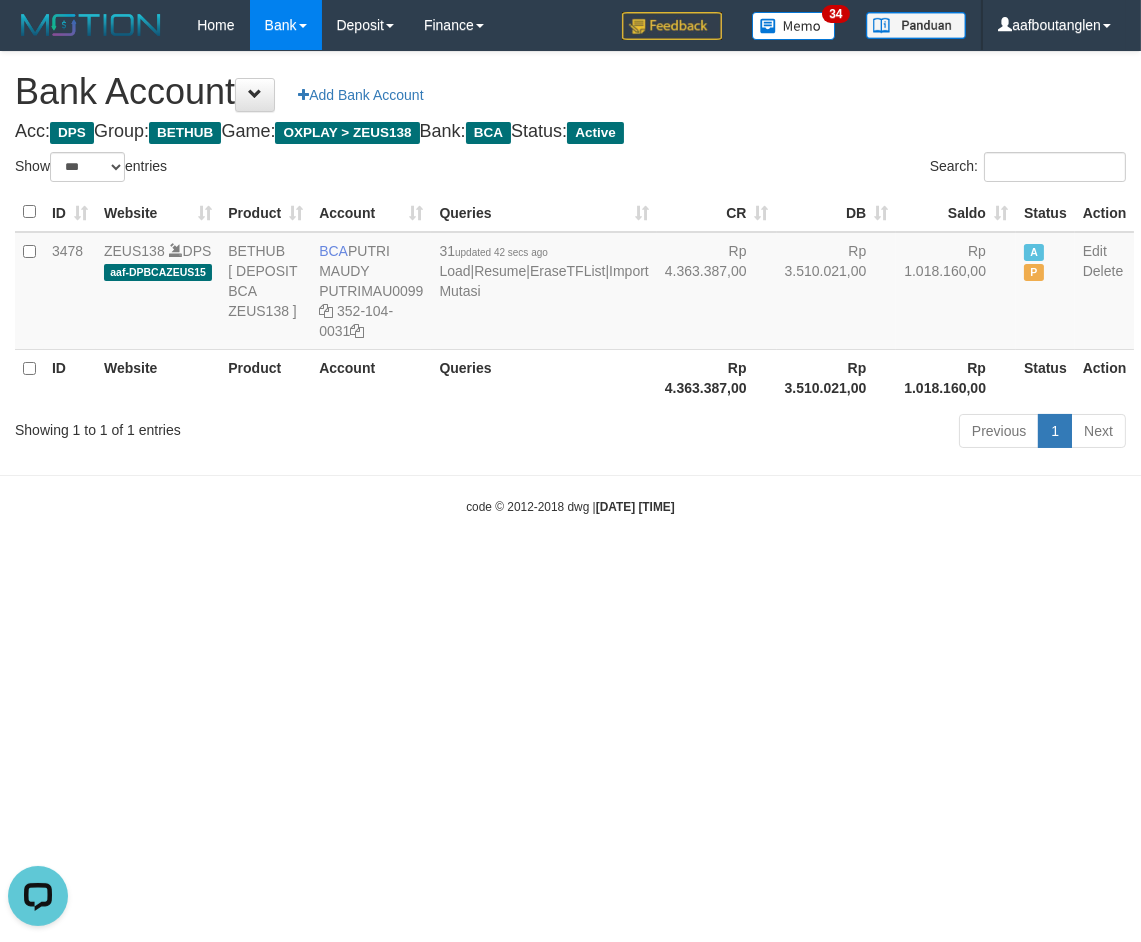 scroll, scrollTop: 0, scrollLeft: 0, axis: both 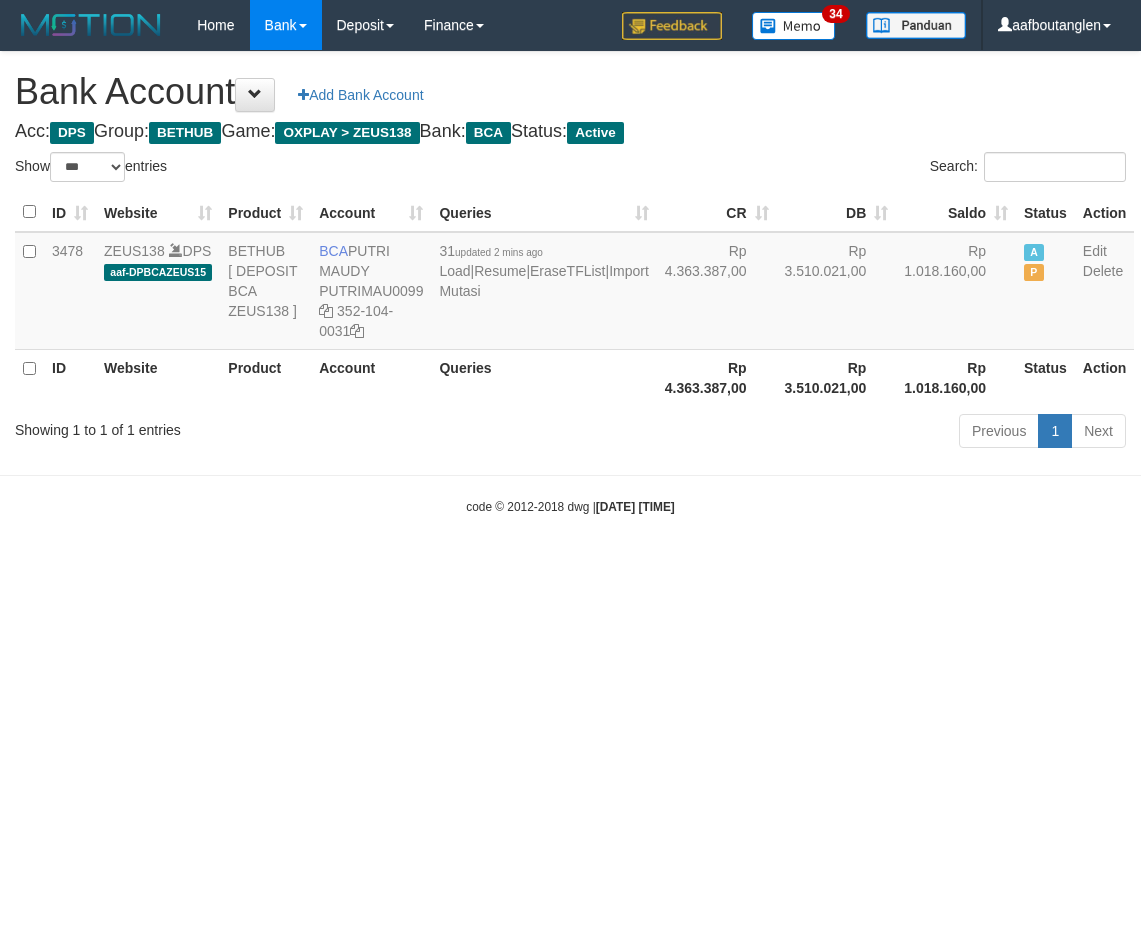 select on "***" 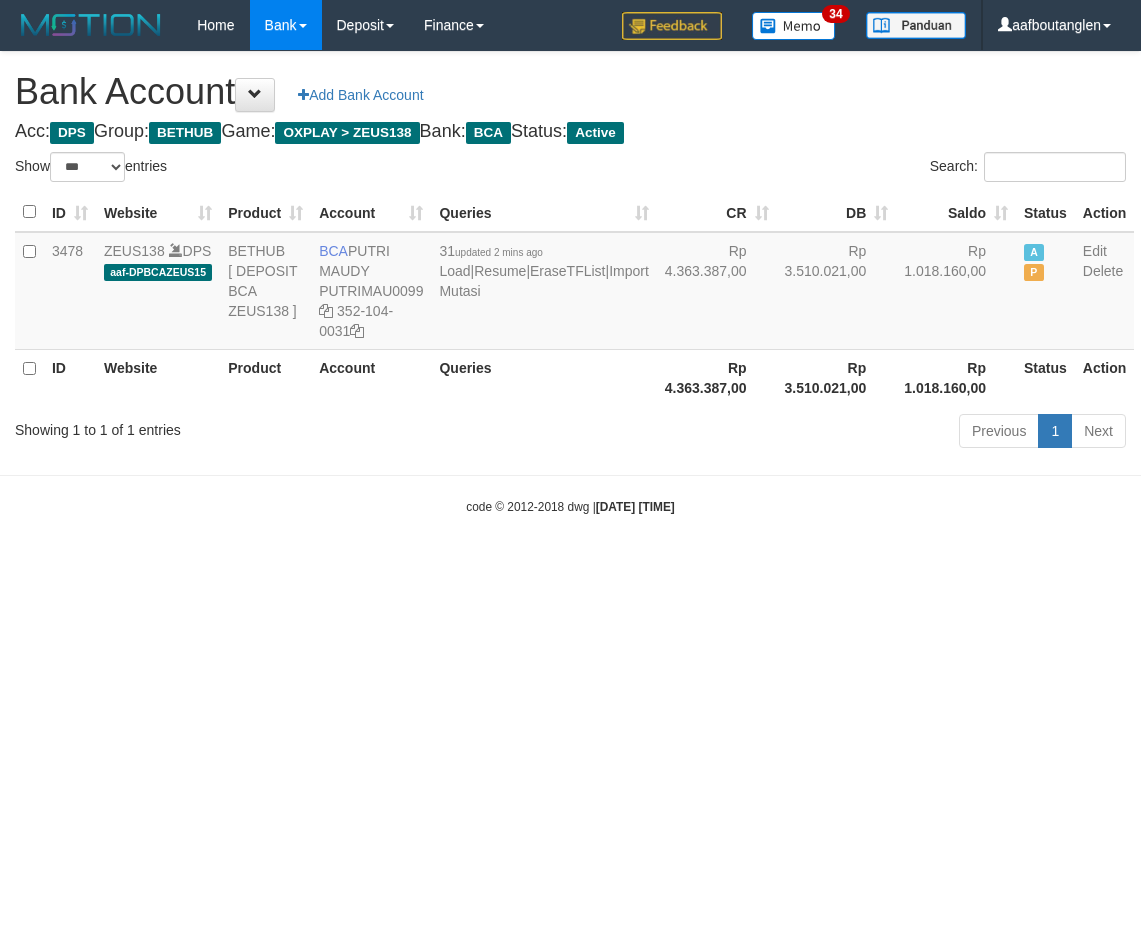 scroll, scrollTop: 0, scrollLeft: 0, axis: both 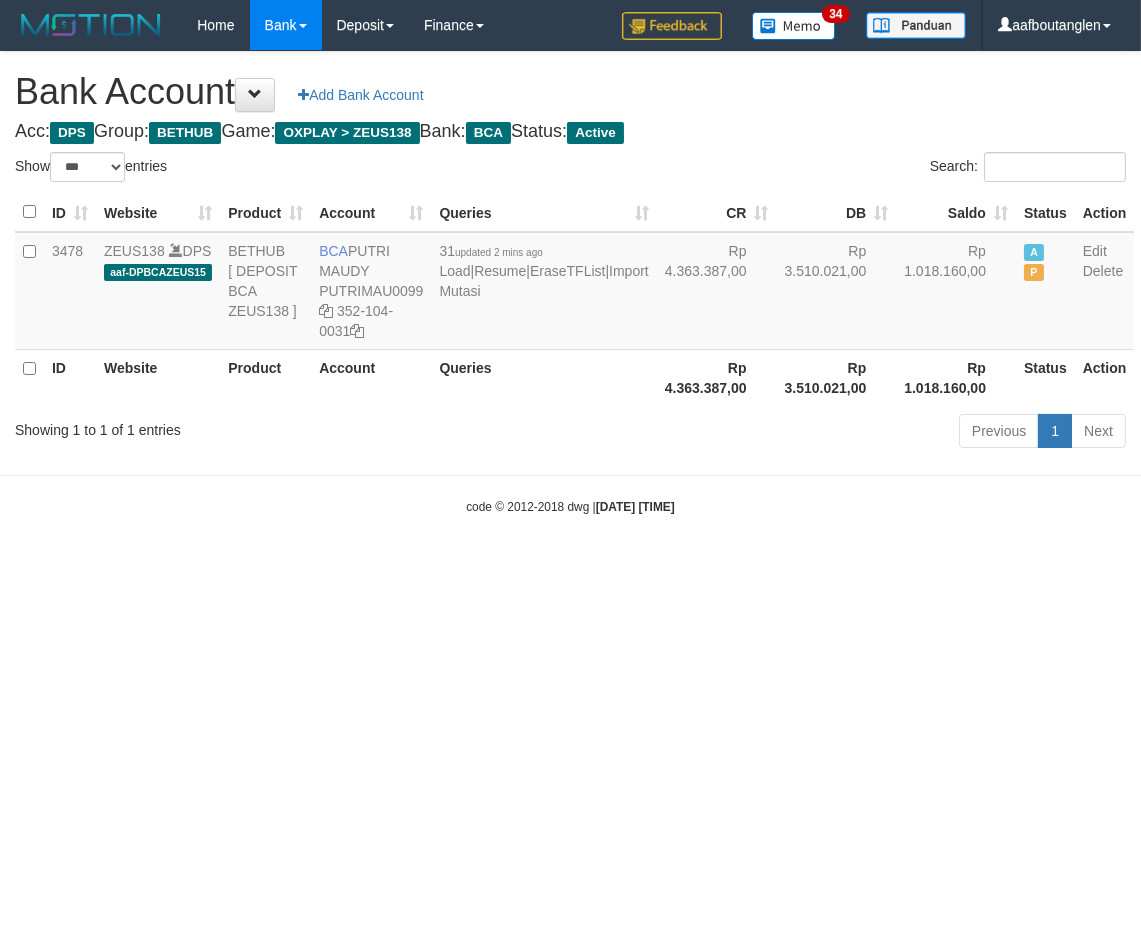 click on "Toggle navigation
Home
Bank
Account List
Deposit
DPS List
History
Note DPS
Finance
Financial Data
aafboutanglen
My Profile
Log Out
34" at bounding box center [570, 283] 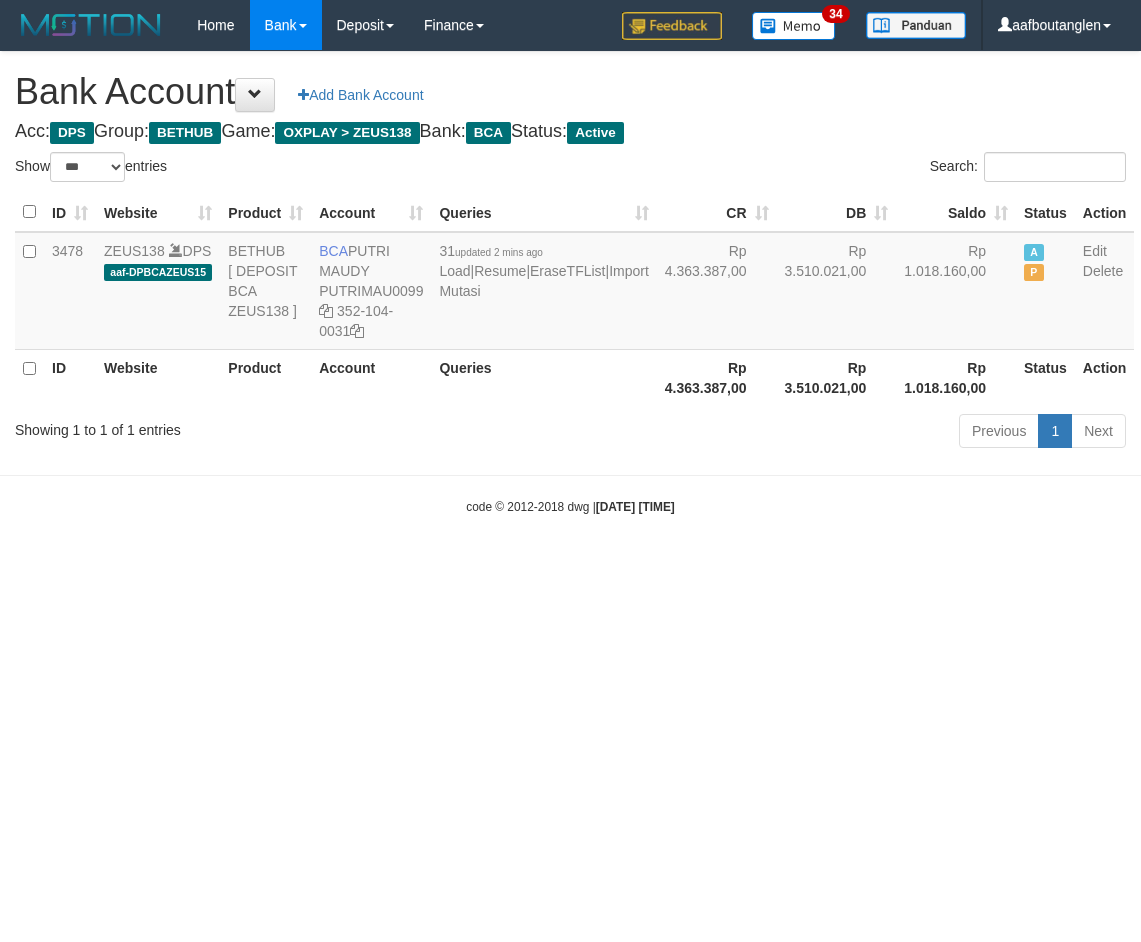 select on "***" 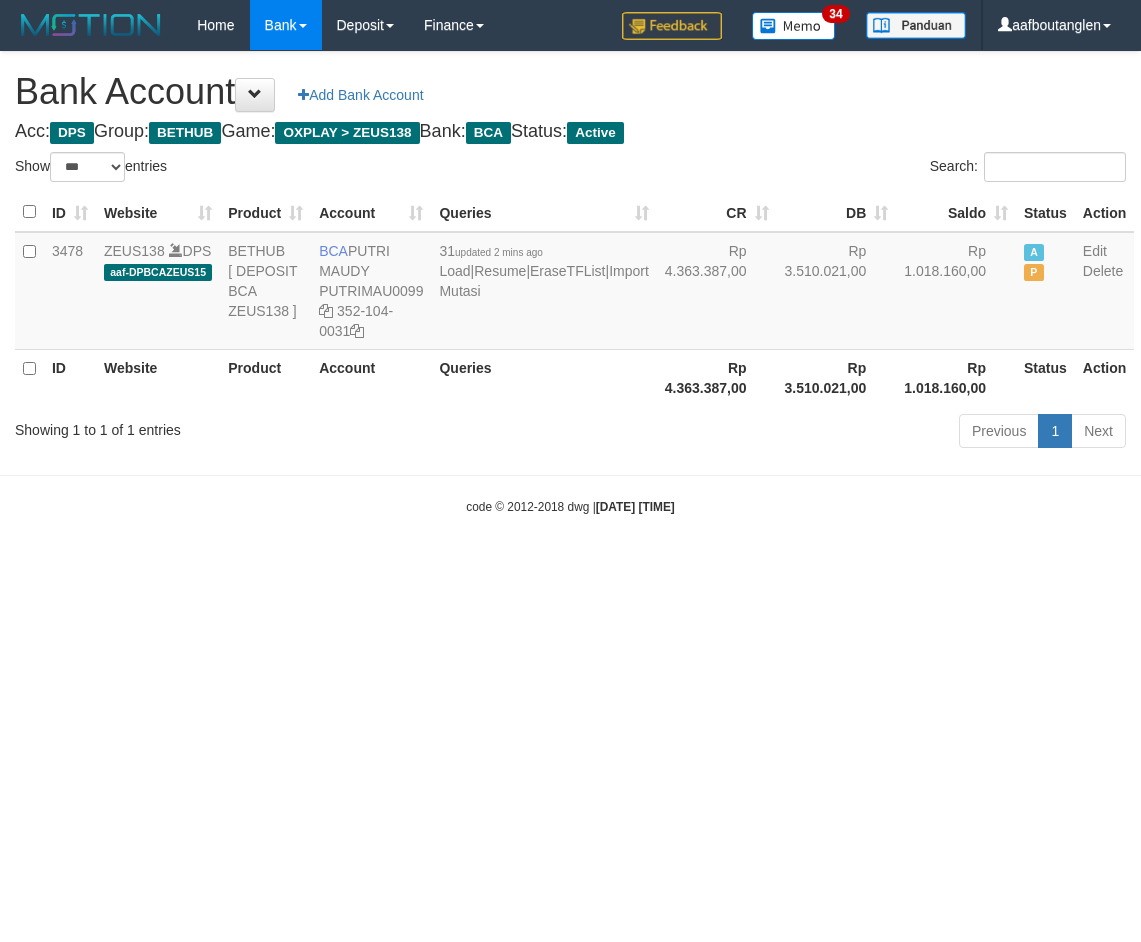 scroll, scrollTop: 0, scrollLeft: 0, axis: both 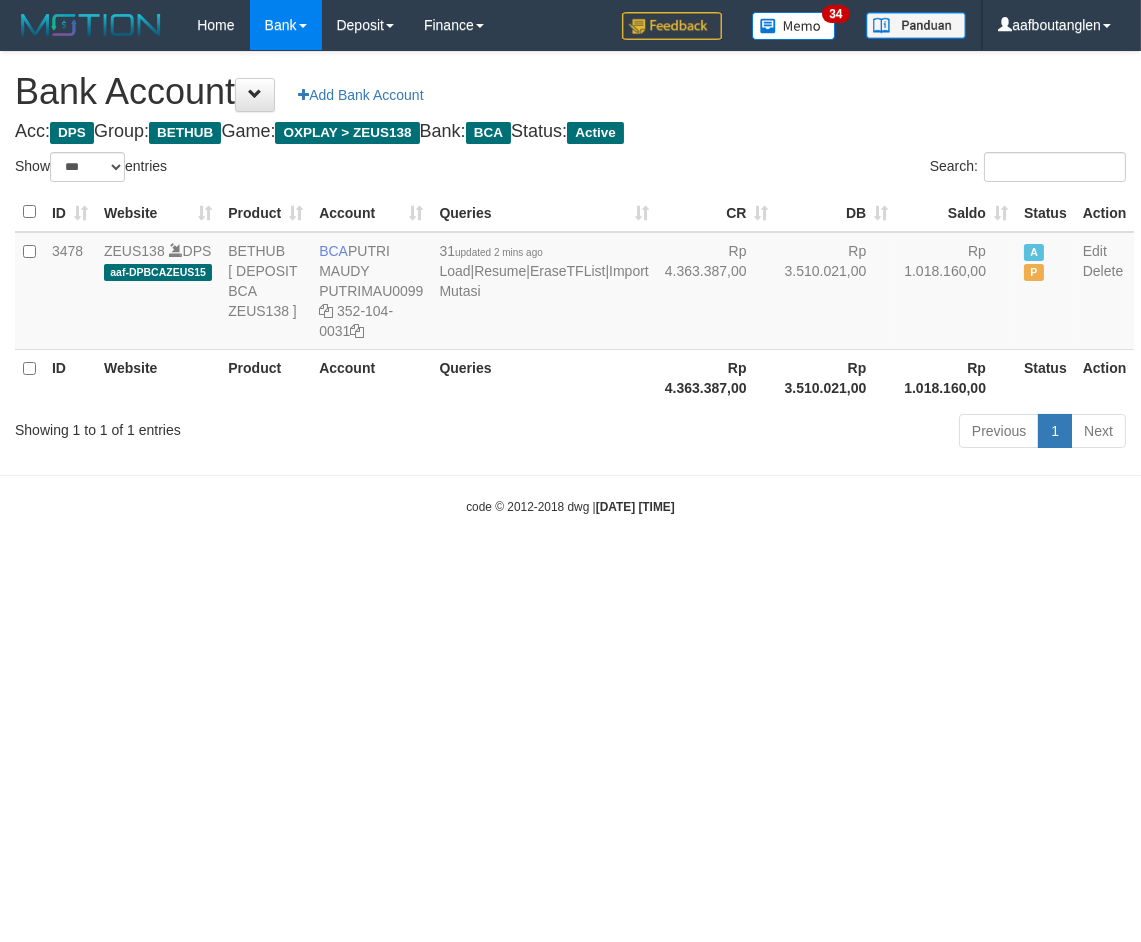 click on "Toggle navigation
Home
Bank
Account List
Deposit
DPS List
History
Note DPS
Finance
Financial Data
aafboutanglen
My Profile
Log Out
34" at bounding box center (570, 283) 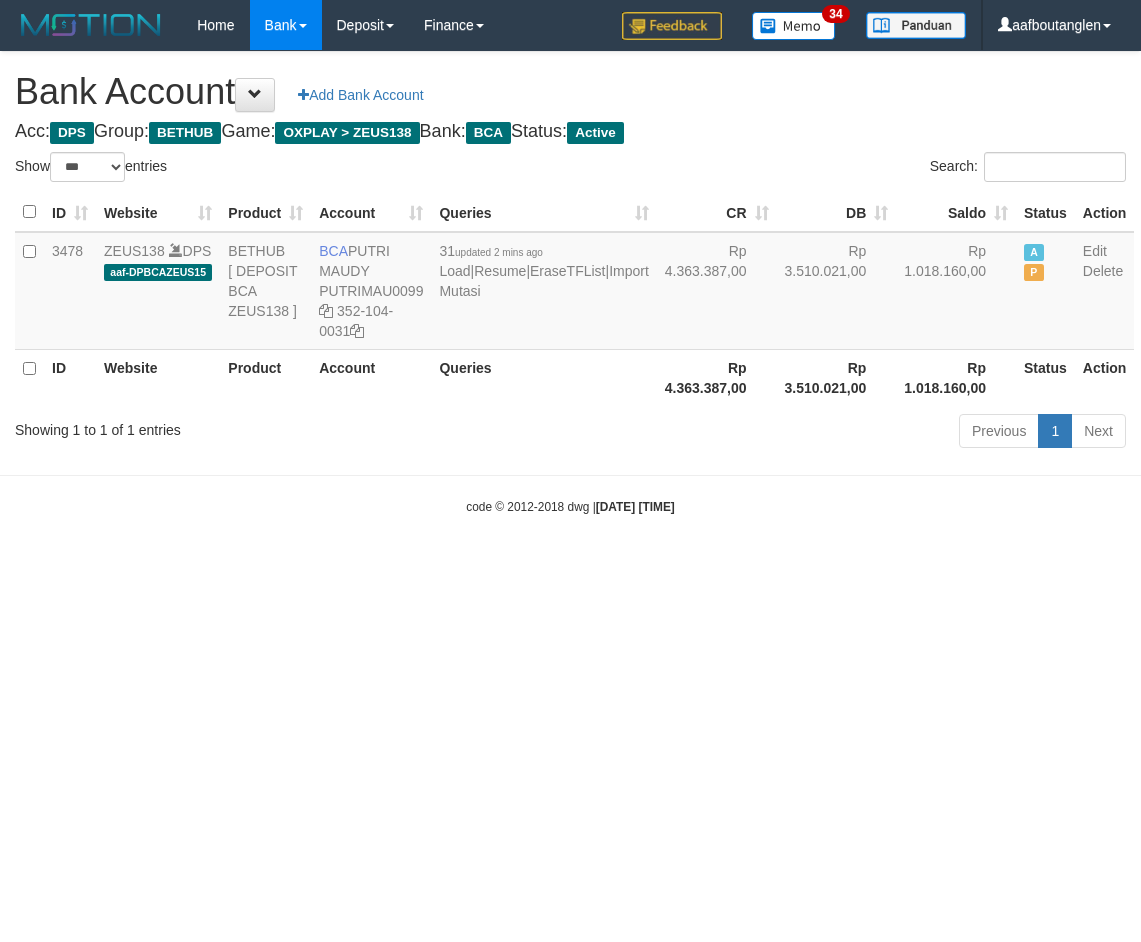 select on "***" 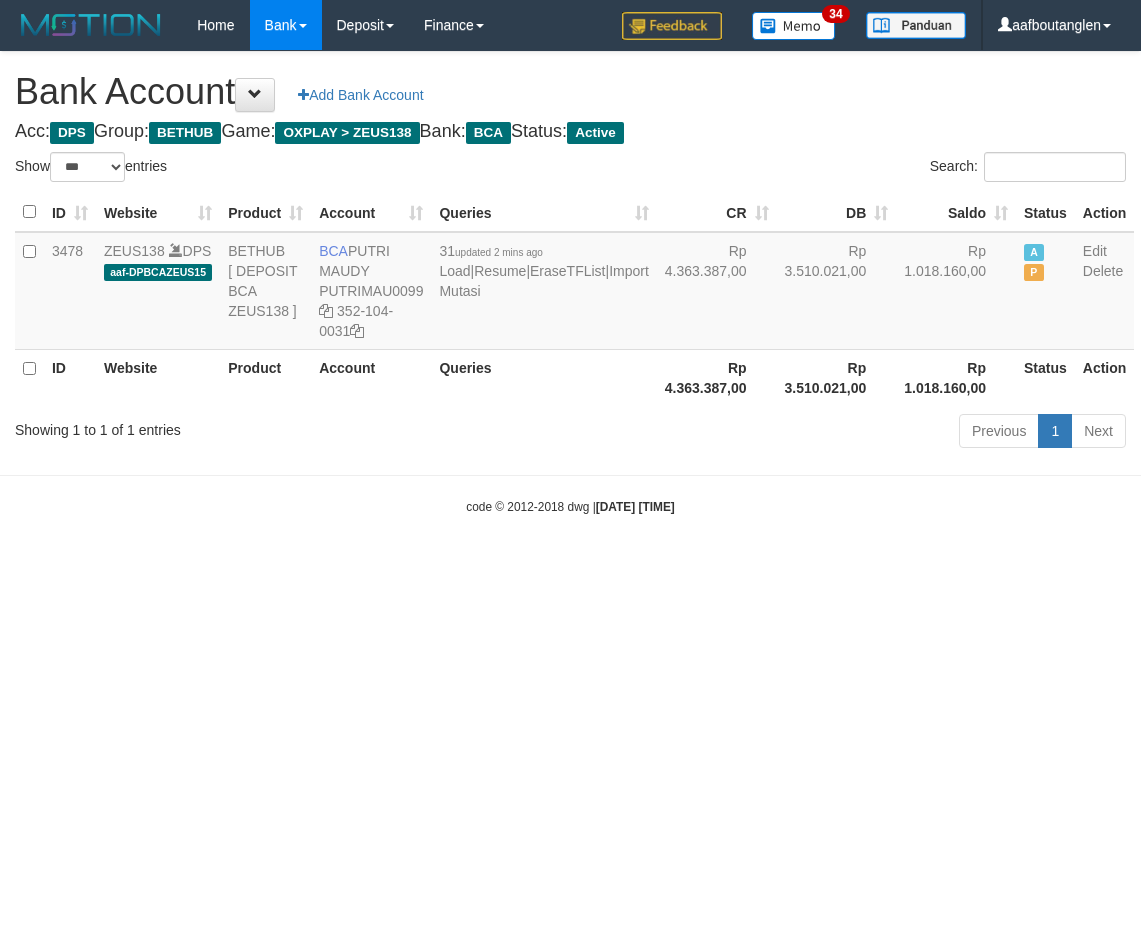 scroll, scrollTop: 0, scrollLeft: 0, axis: both 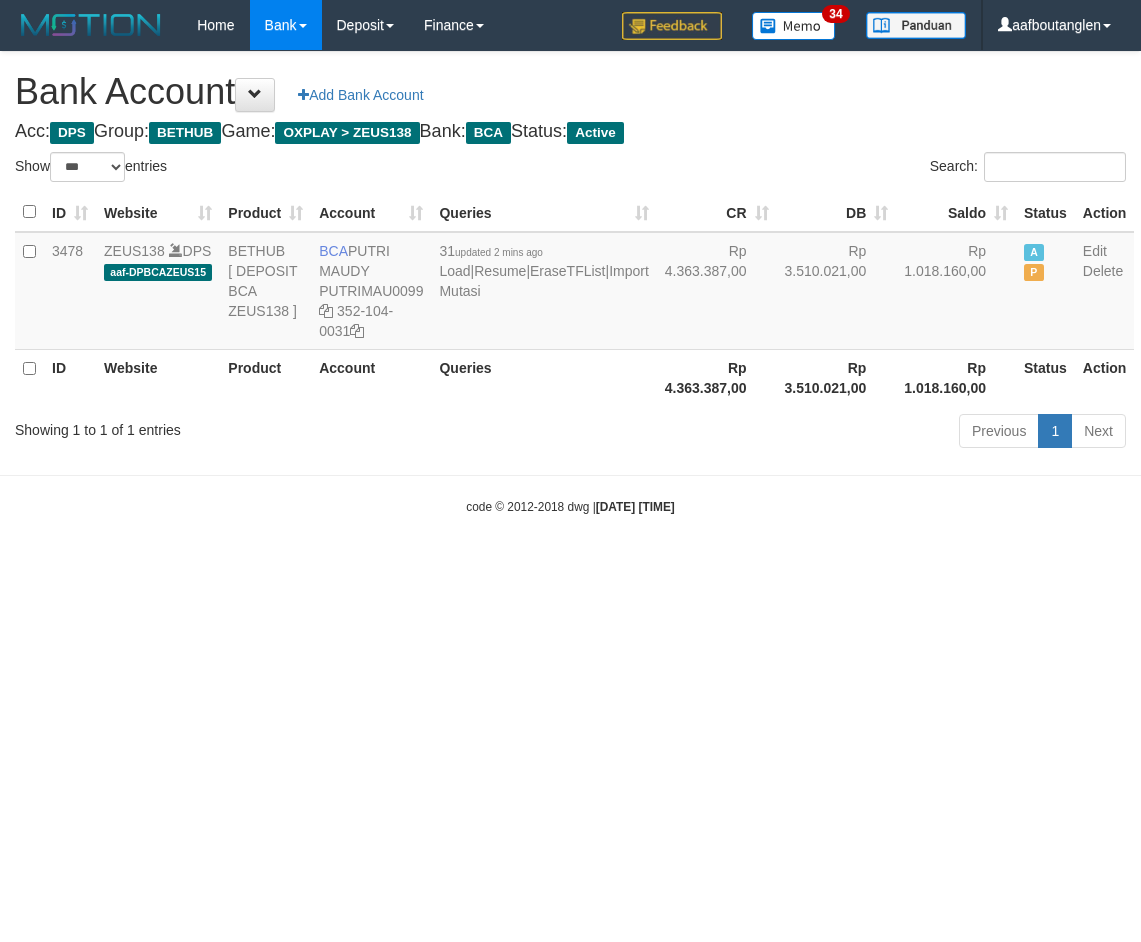 select on "***" 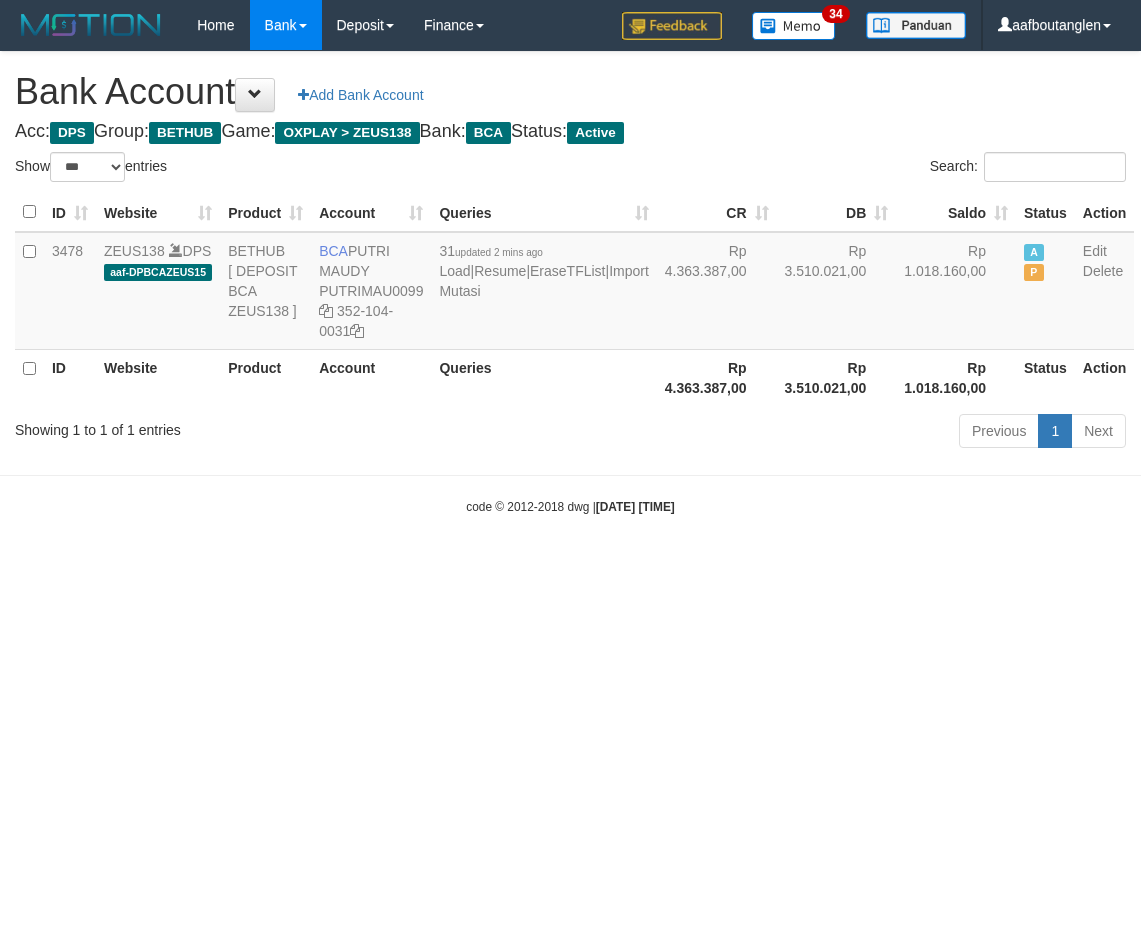 scroll, scrollTop: 0, scrollLeft: 0, axis: both 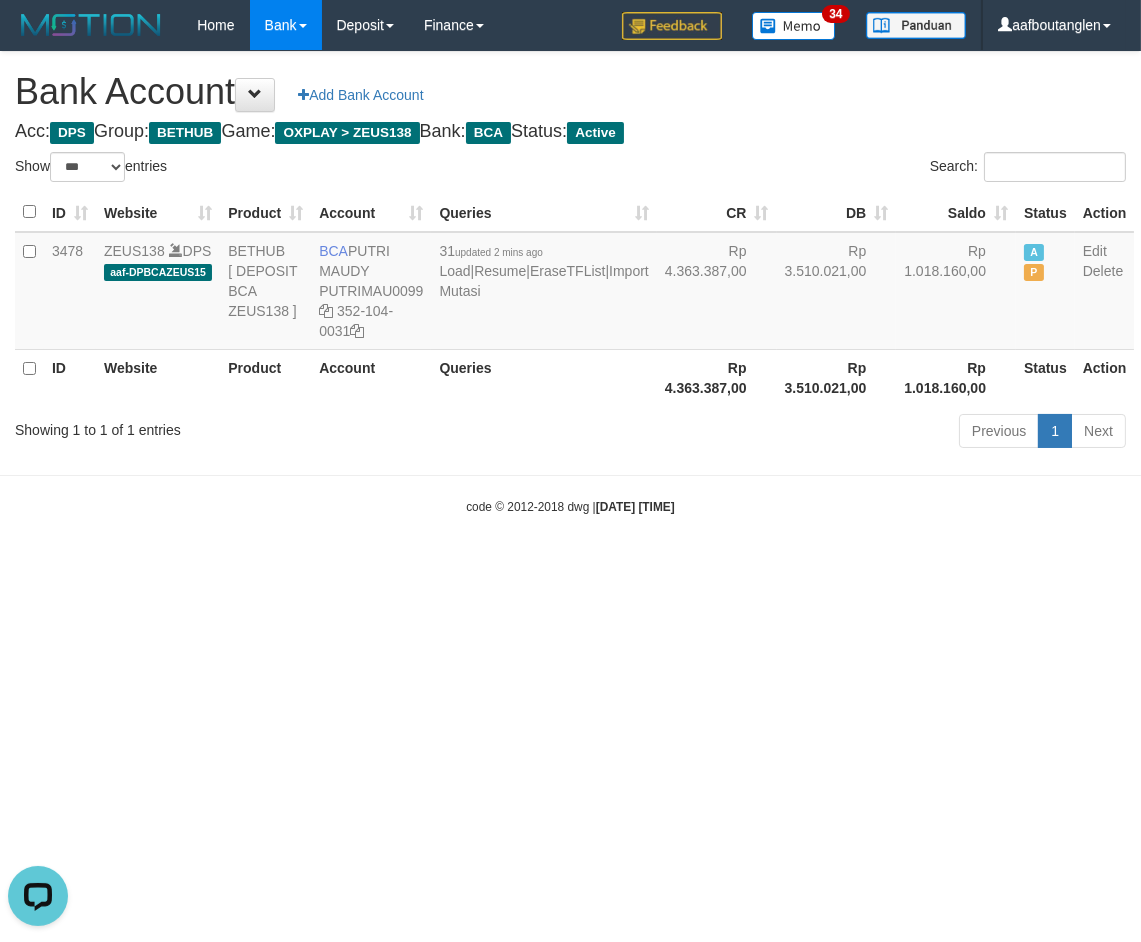 click on "Toggle navigation
Home
Bank
Account List
Deposit
DPS List
History
Note DPS
Finance
Financial Data
aafboutanglen
My Profile
Log Out
34" at bounding box center [570, 283] 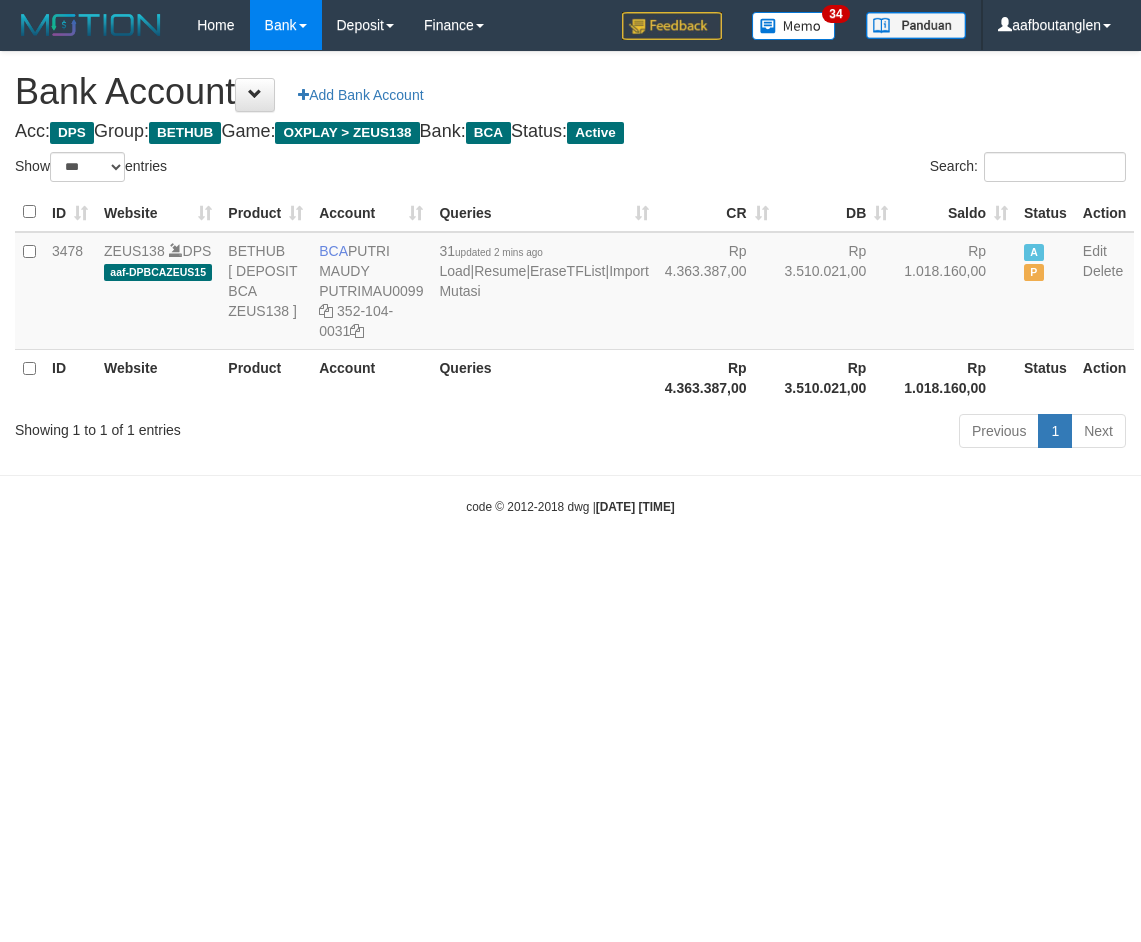 select on "***" 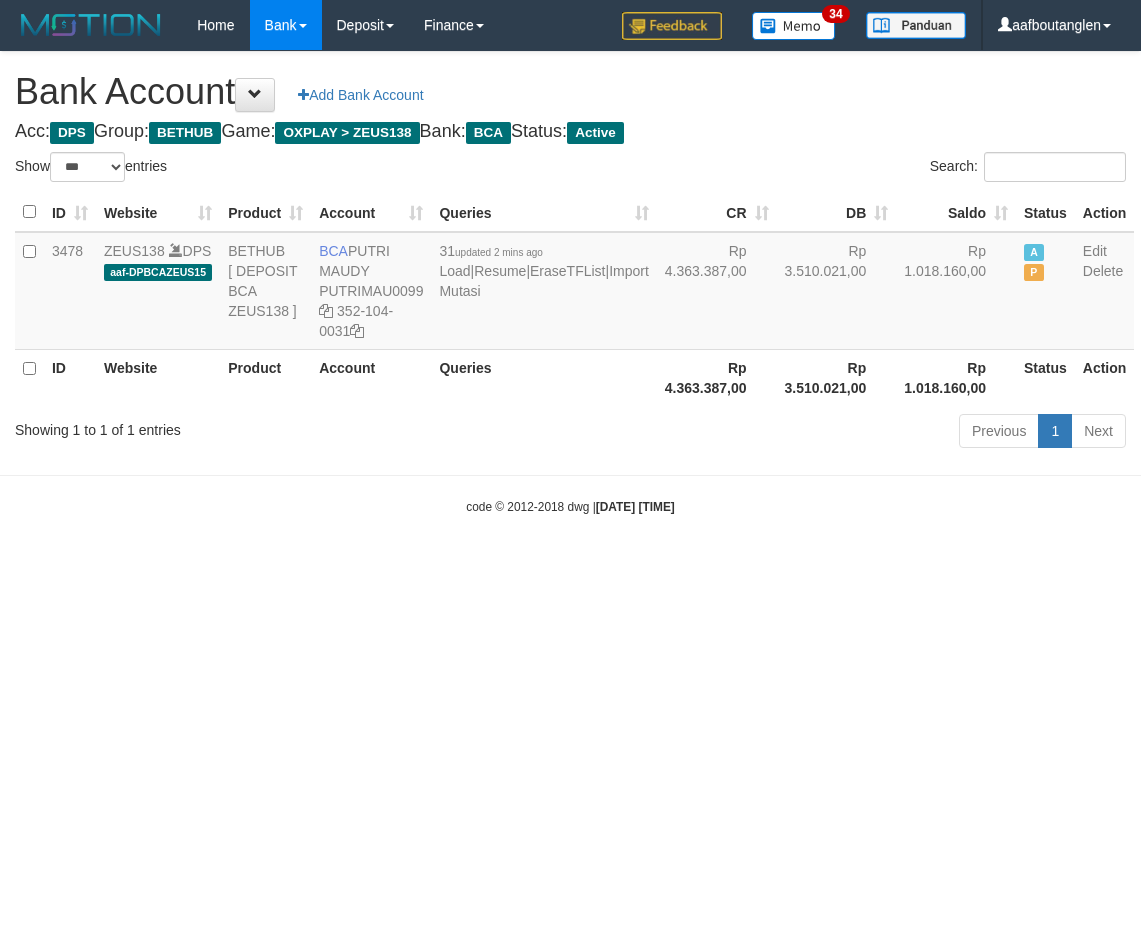 scroll, scrollTop: 0, scrollLeft: 0, axis: both 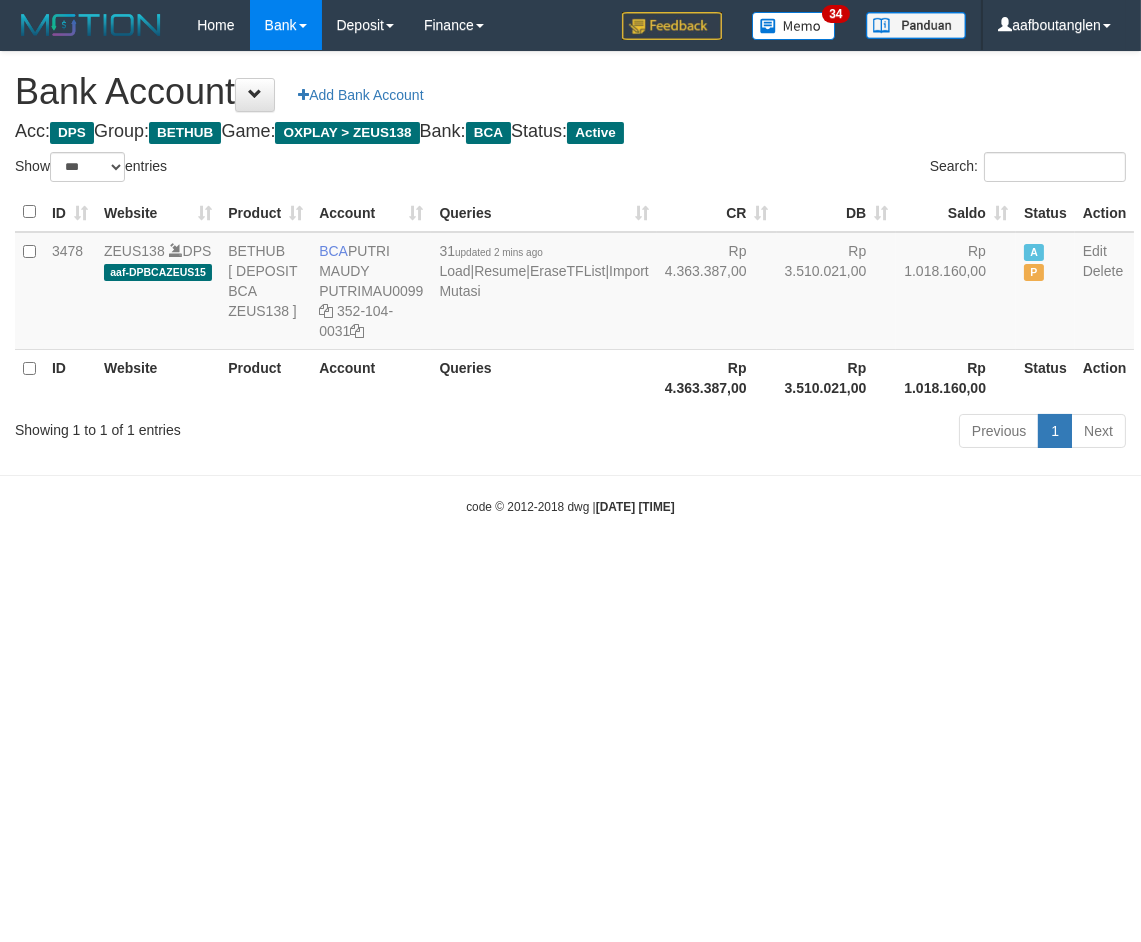 click on "Toggle navigation
Home
Bank
Account List
Deposit
DPS List
History
Note DPS
Finance
Financial Data
aafboutanglen
My Profile
Log Out
34" at bounding box center [570, 283] 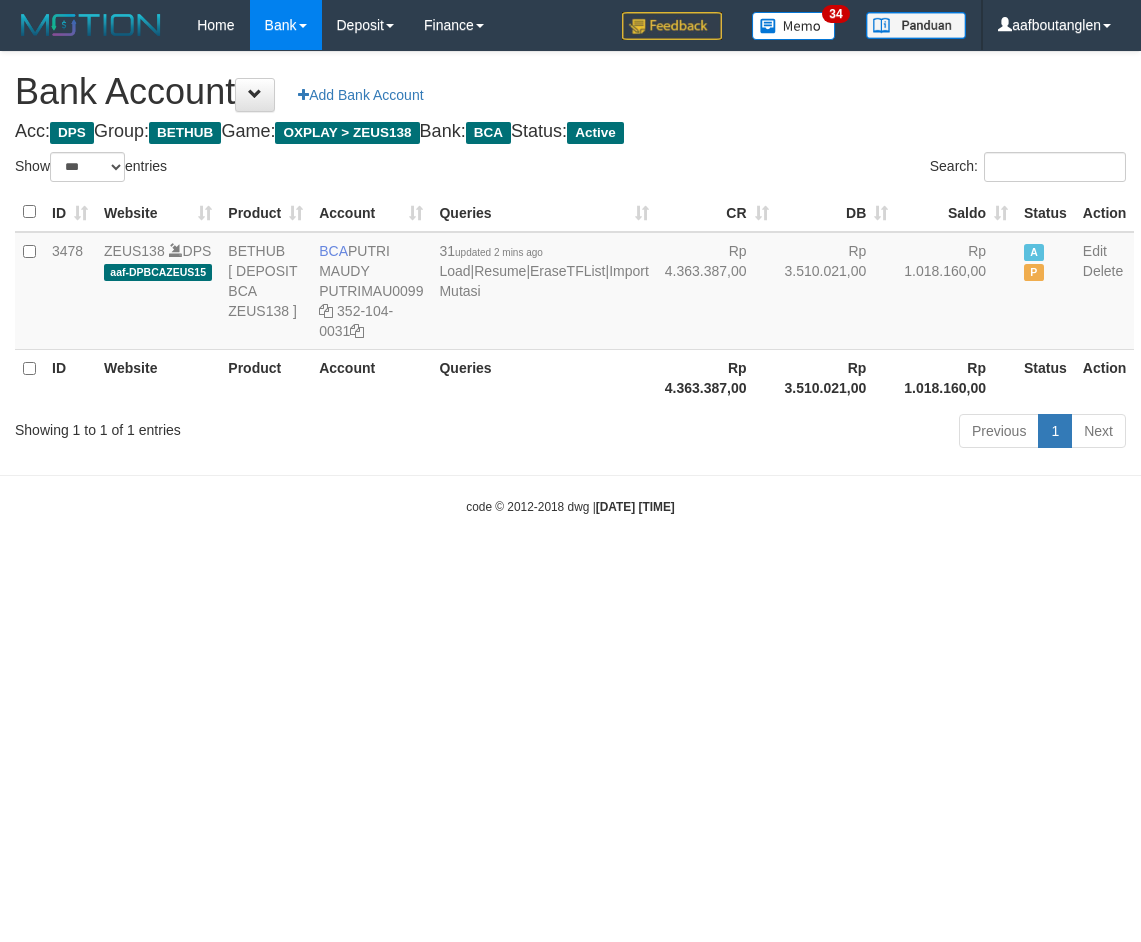 select on "***" 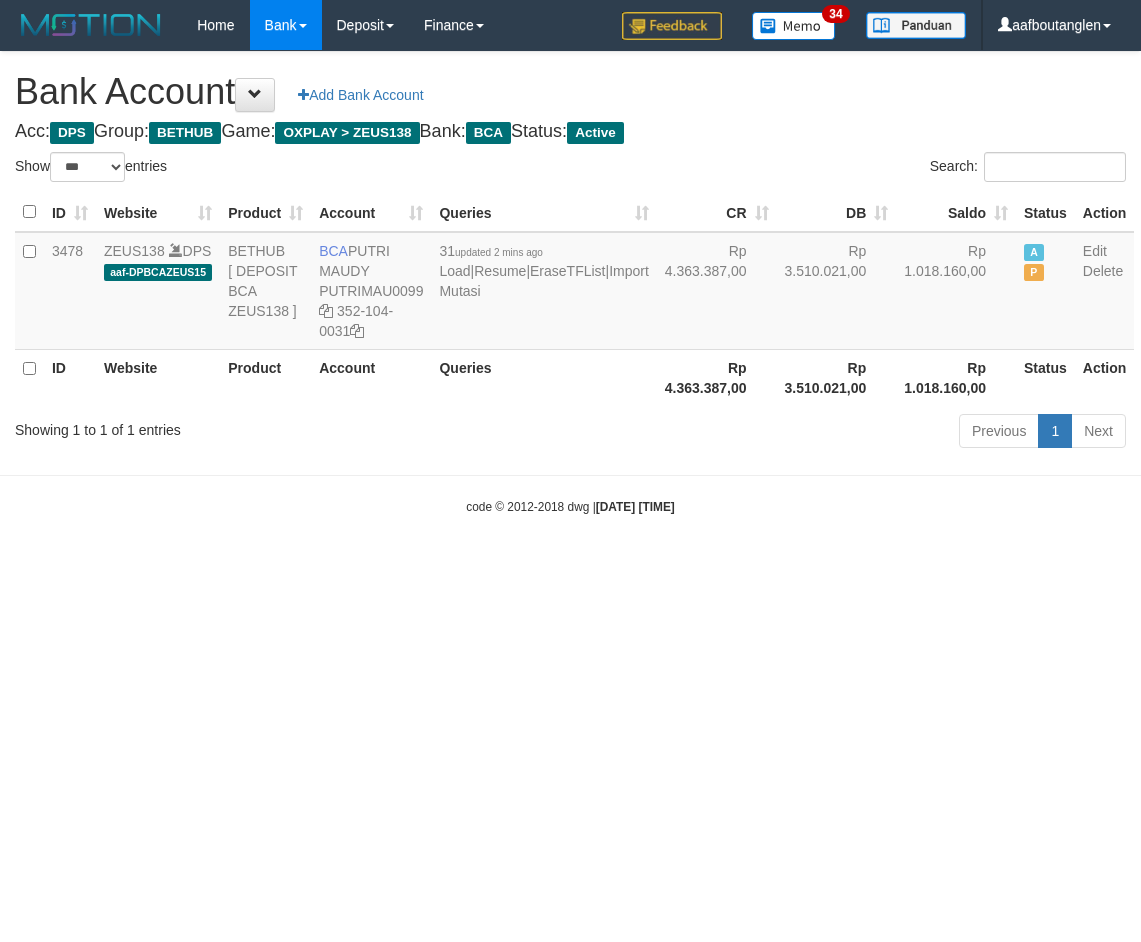 scroll, scrollTop: 0, scrollLeft: 0, axis: both 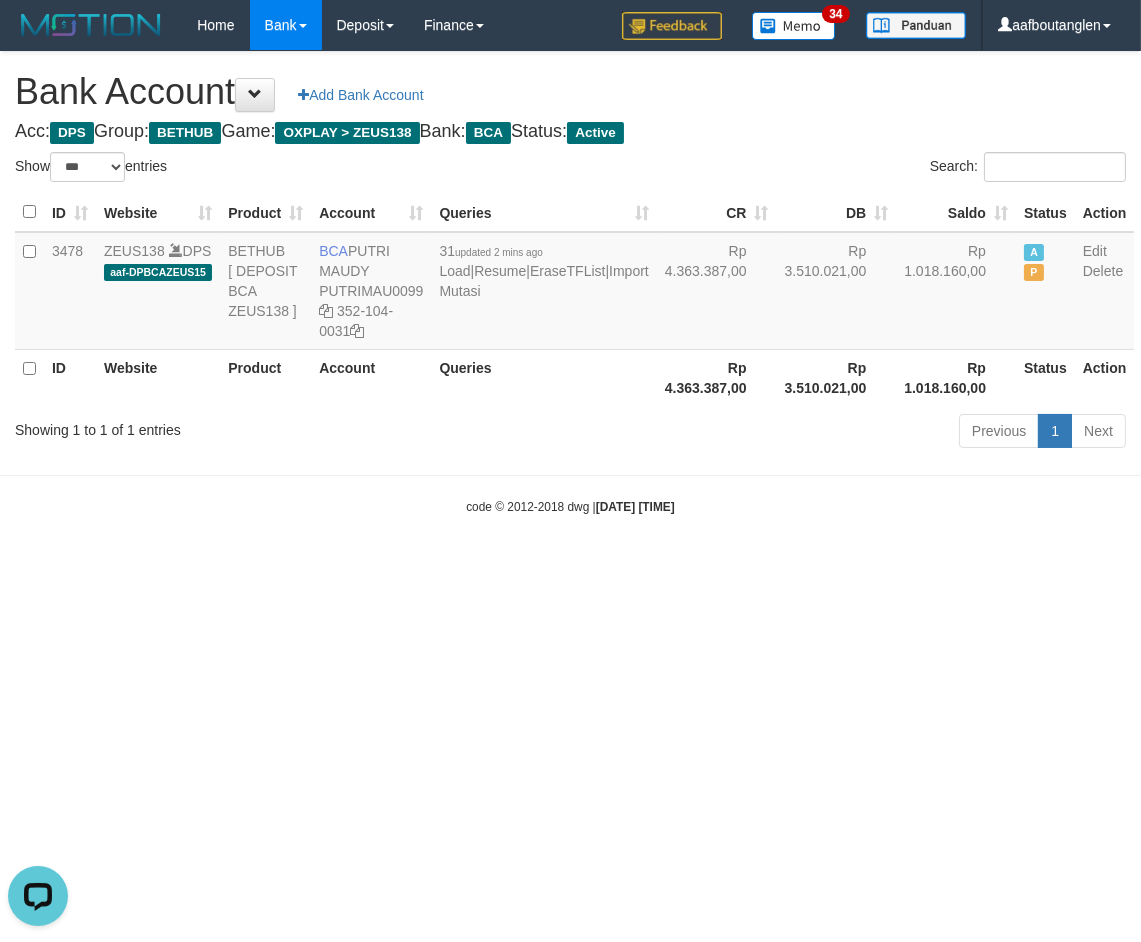 drag, startPoint x: 843, startPoint y: 621, endPoint x: 815, endPoint y: 617, distance: 28.284271 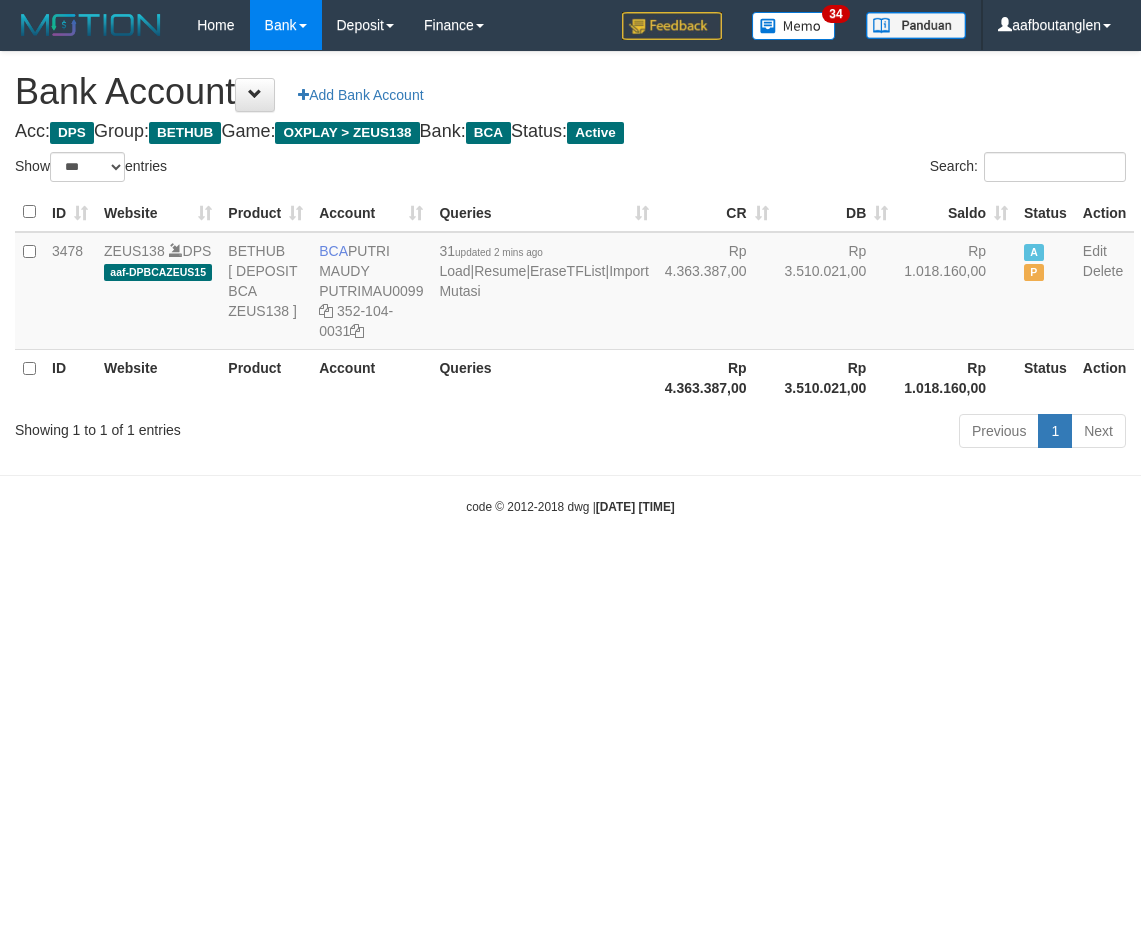 select on "***" 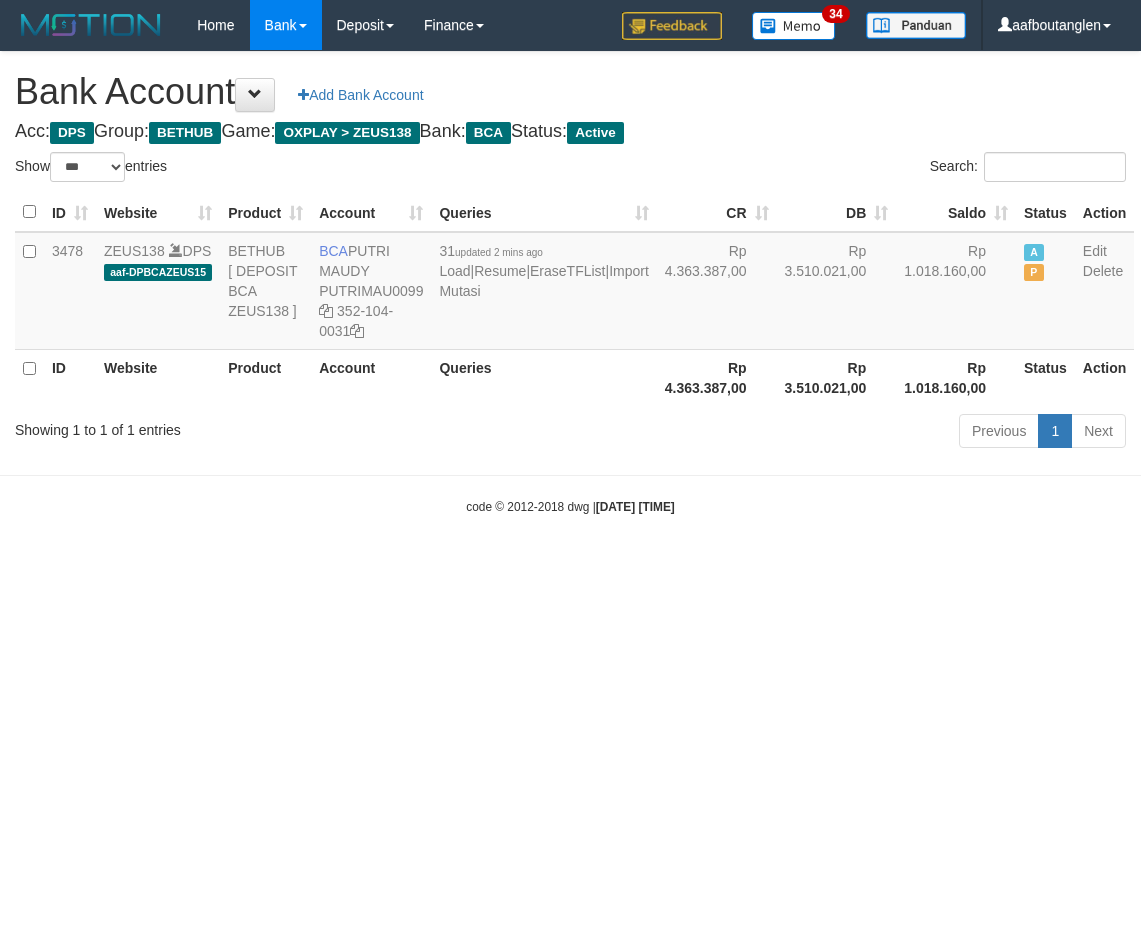 scroll, scrollTop: 0, scrollLeft: 0, axis: both 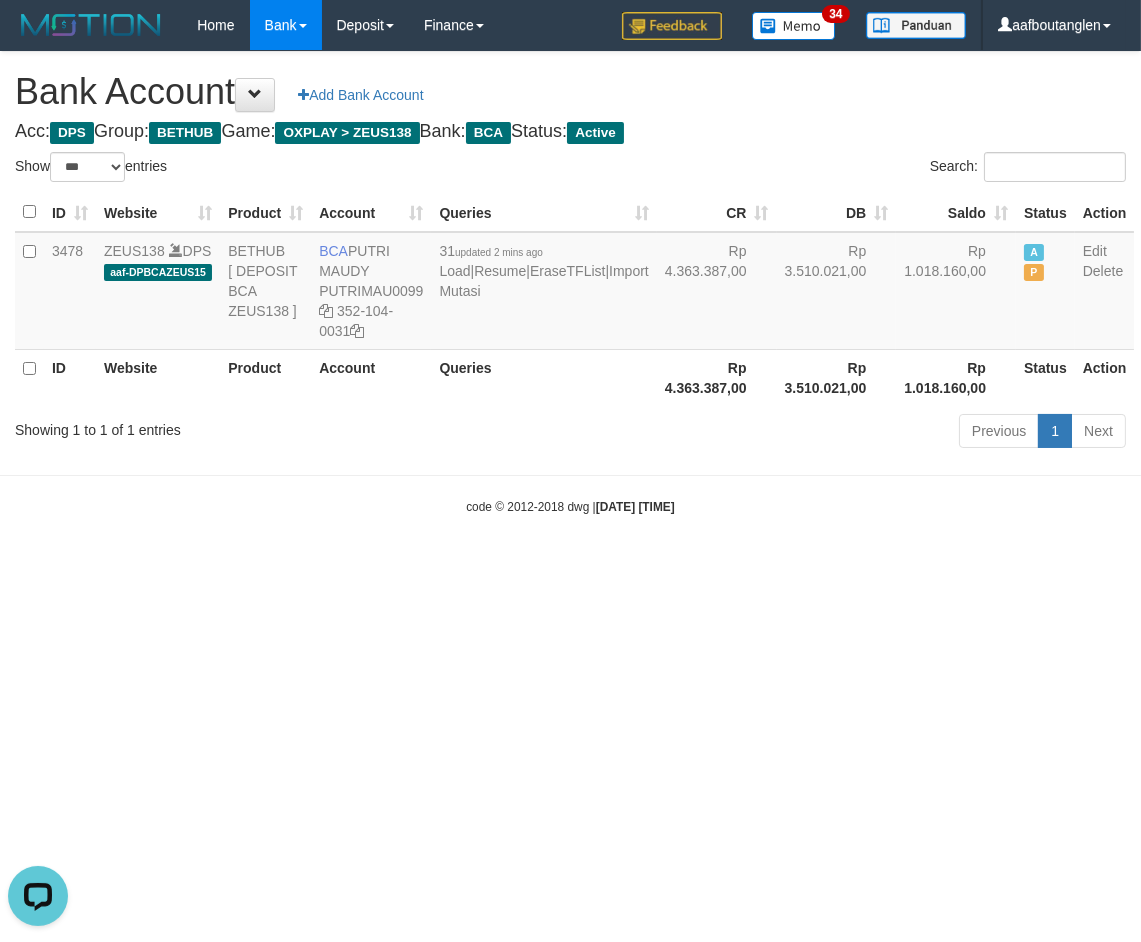 drag, startPoint x: 874, startPoint y: 633, endPoint x: 866, endPoint y: 591, distance: 42.755116 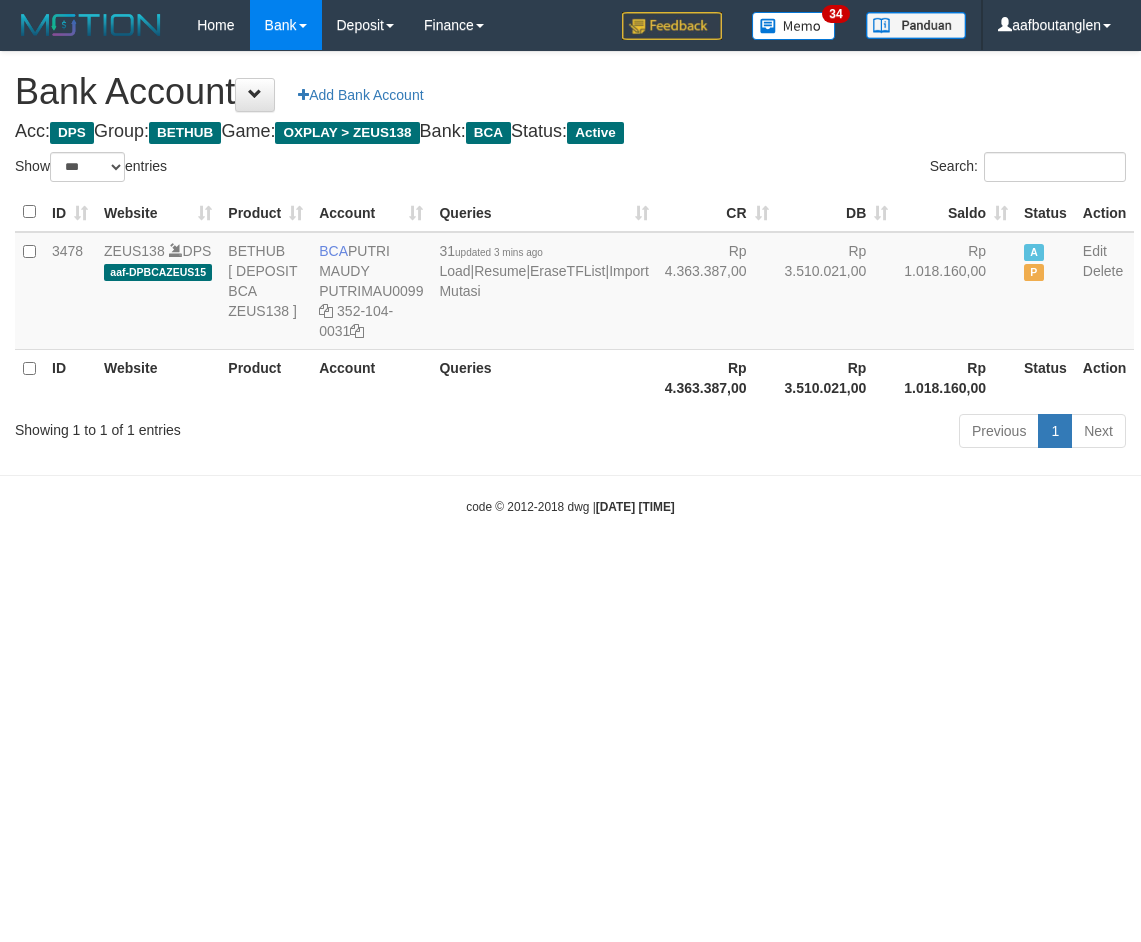 select on "***" 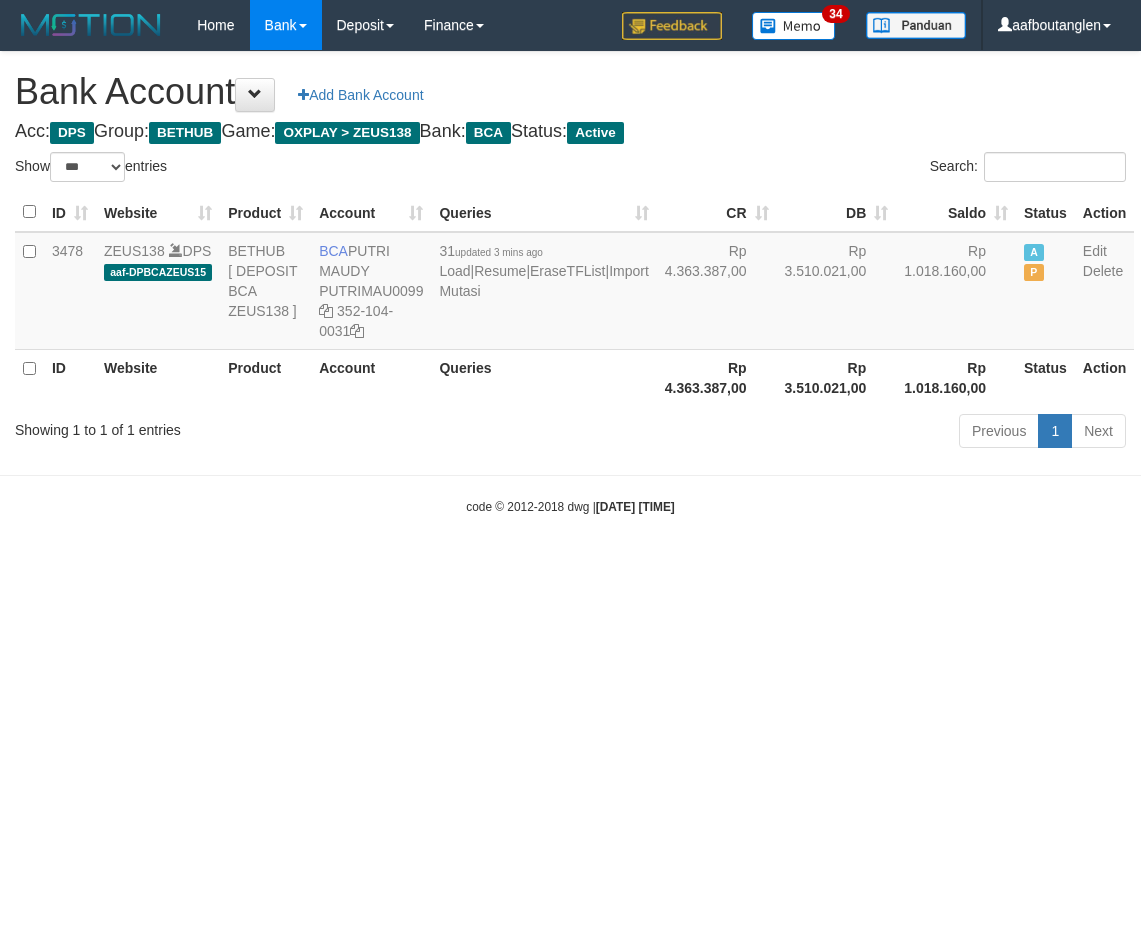 scroll, scrollTop: 0, scrollLeft: 0, axis: both 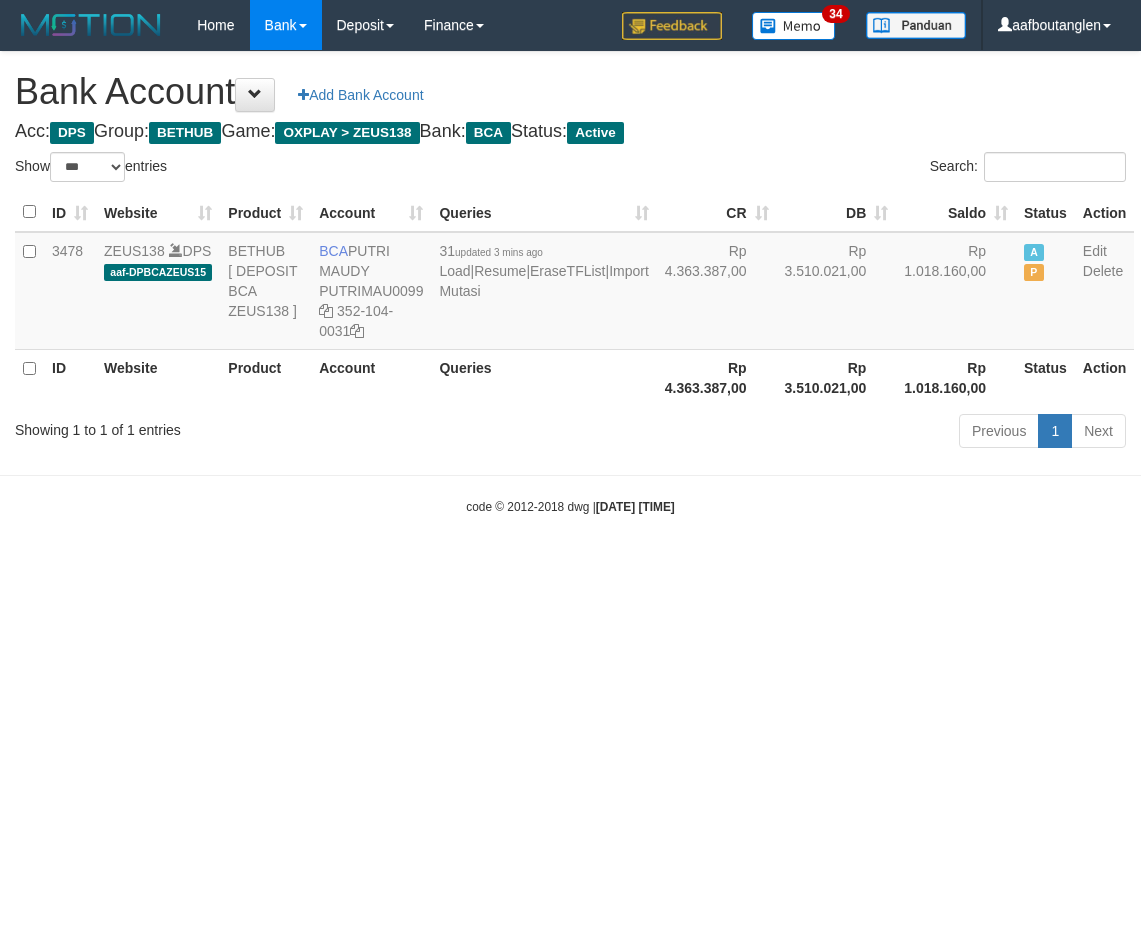 select on "***" 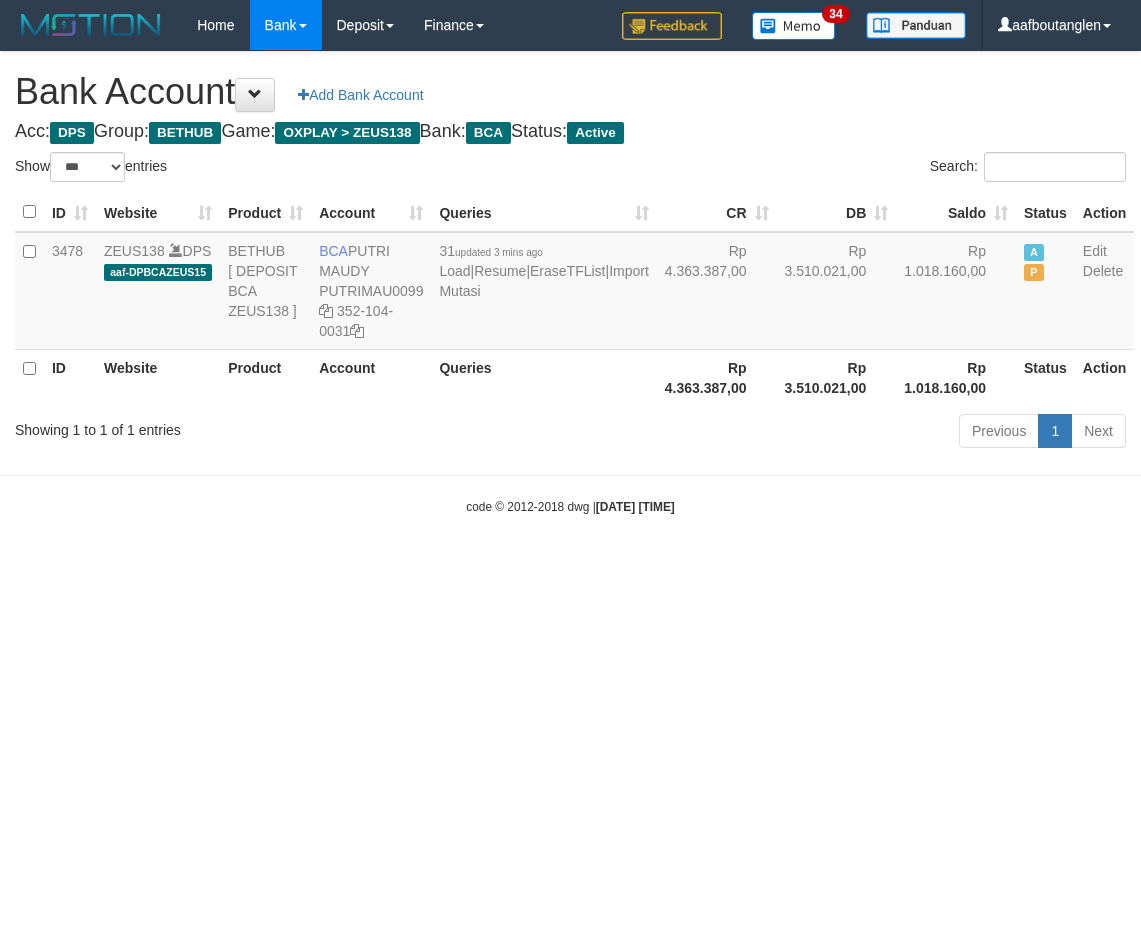 scroll, scrollTop: 0, scrollLeft: 0, axis: both 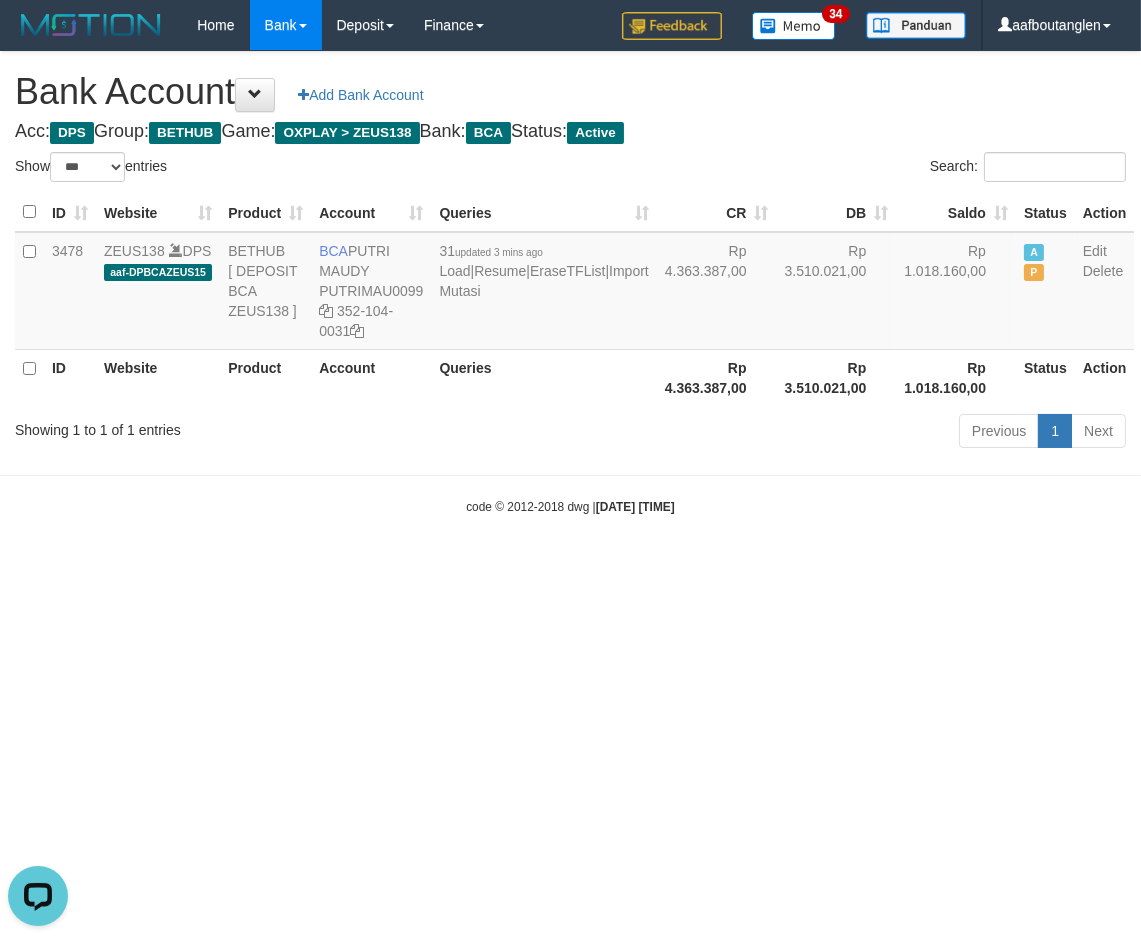 click on "Toggle navigation
Home
Bank
Account List
Deposit
DPS List
History
Note DPS
Finance
Financial Data
aafboutanglen
My Profile
Log Out
34" at bounding box center (570, 283) 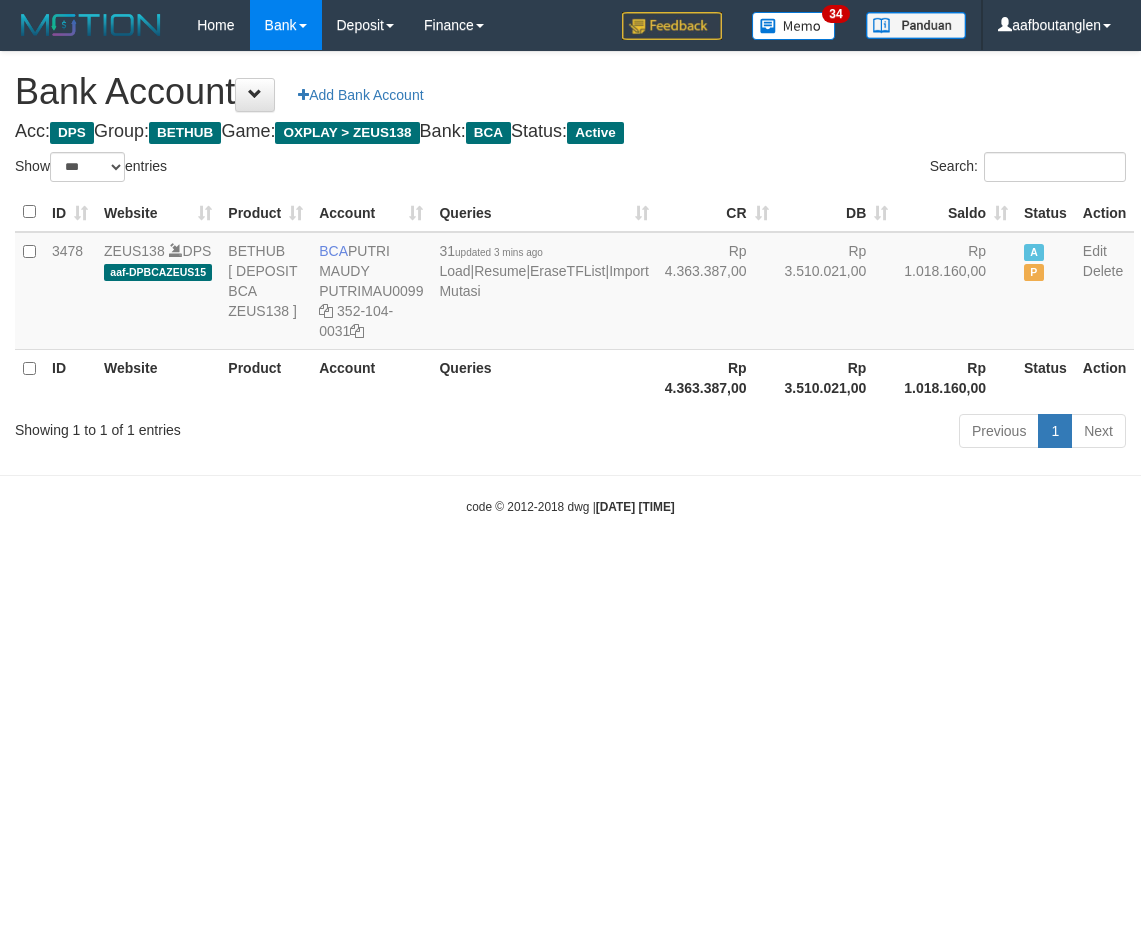 select on "***" 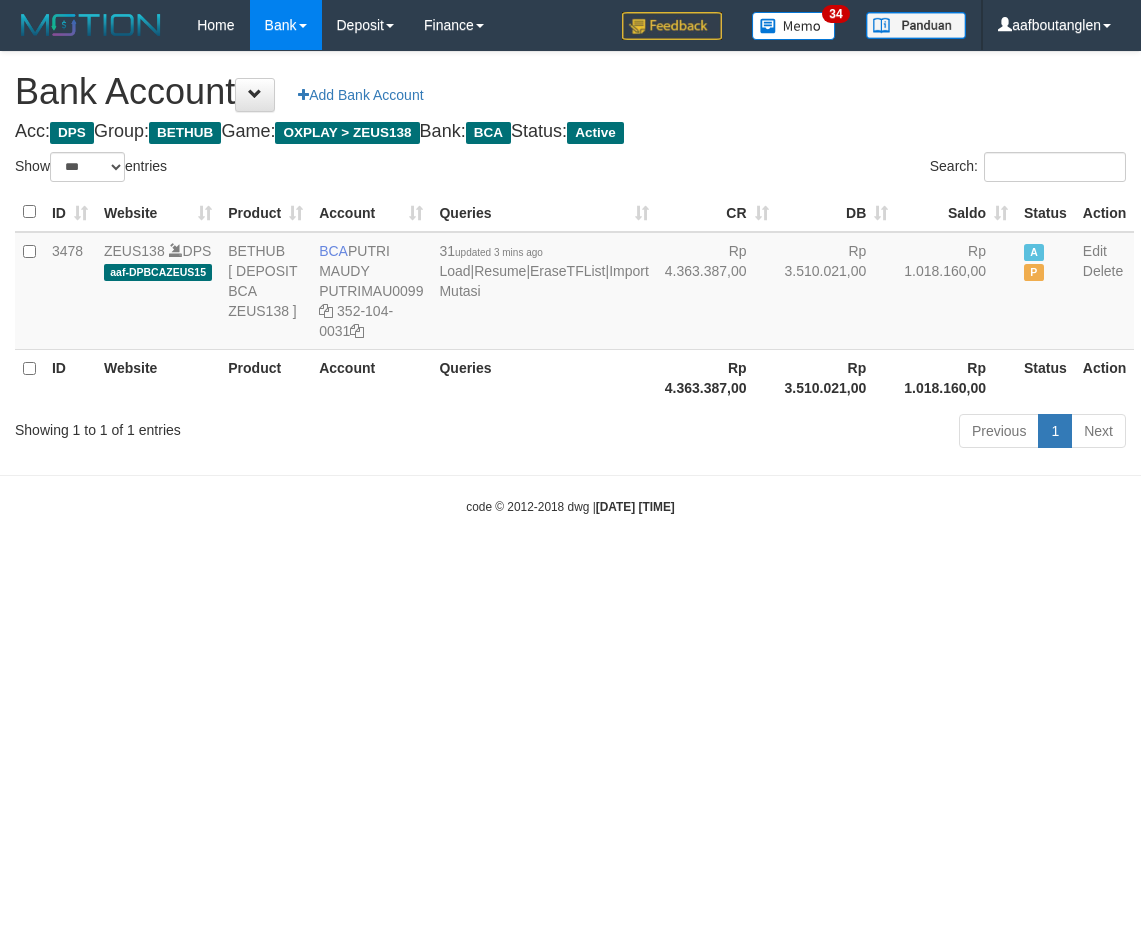 scroll, scrollTop: 0, scrollLeft: 0, axis: both 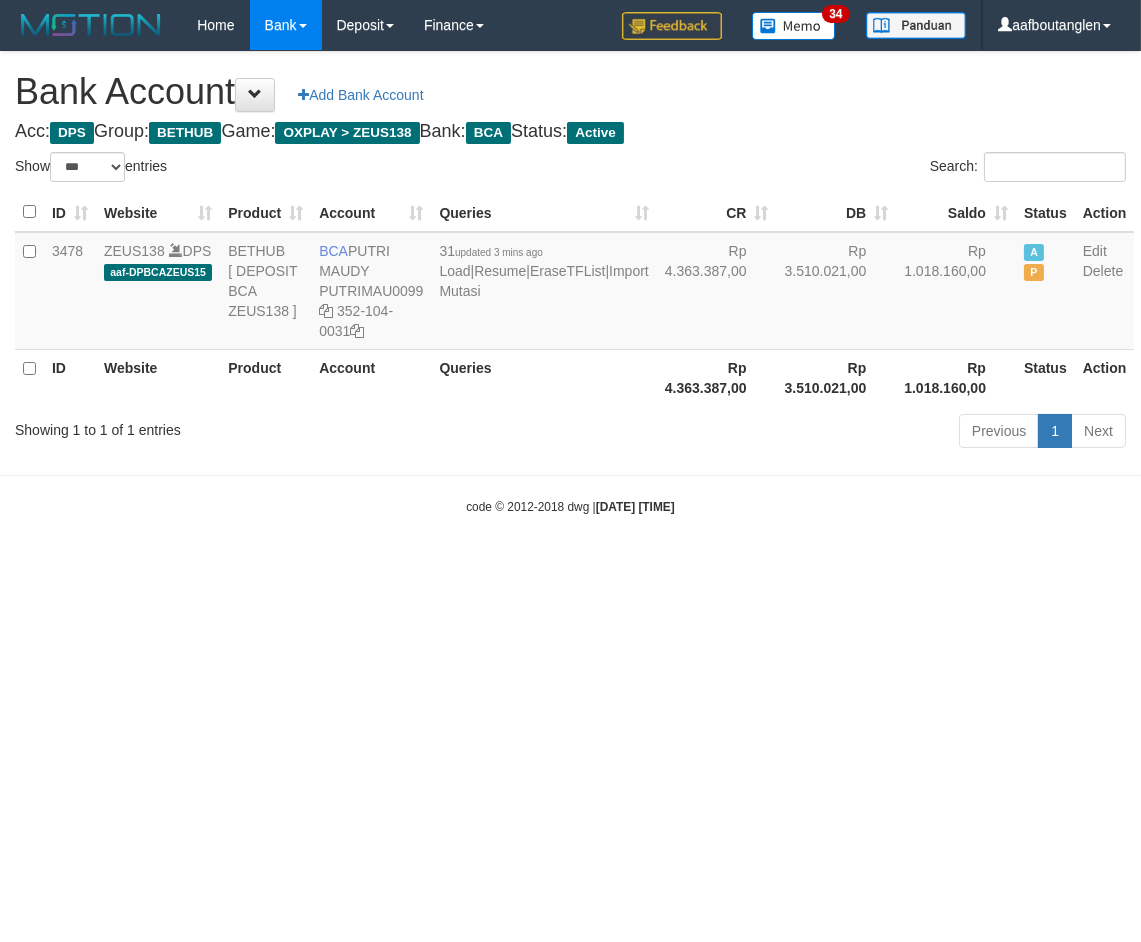 drag, startPoint x: 797, startPoint y: 693, endPoint x: 778, endPoint y: 687, distance: 19.924858 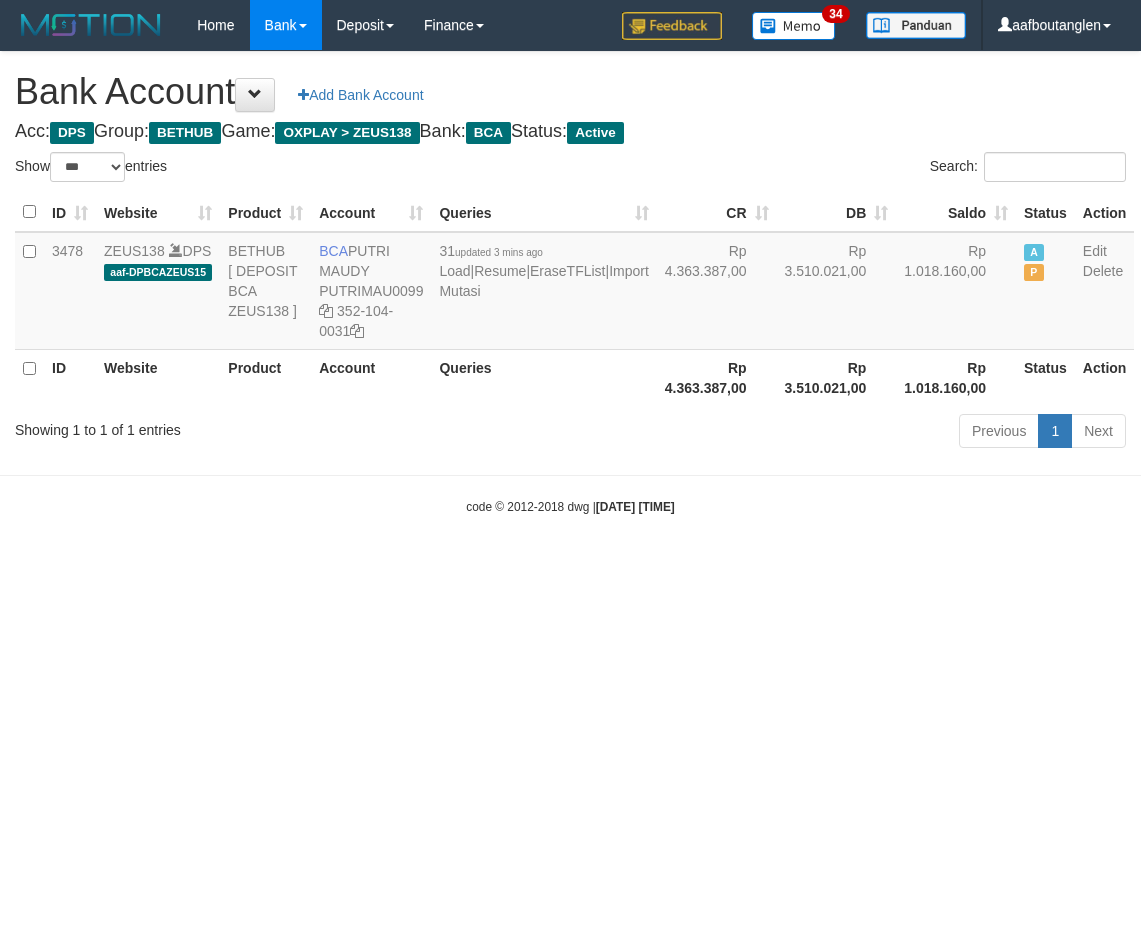 select on "***" 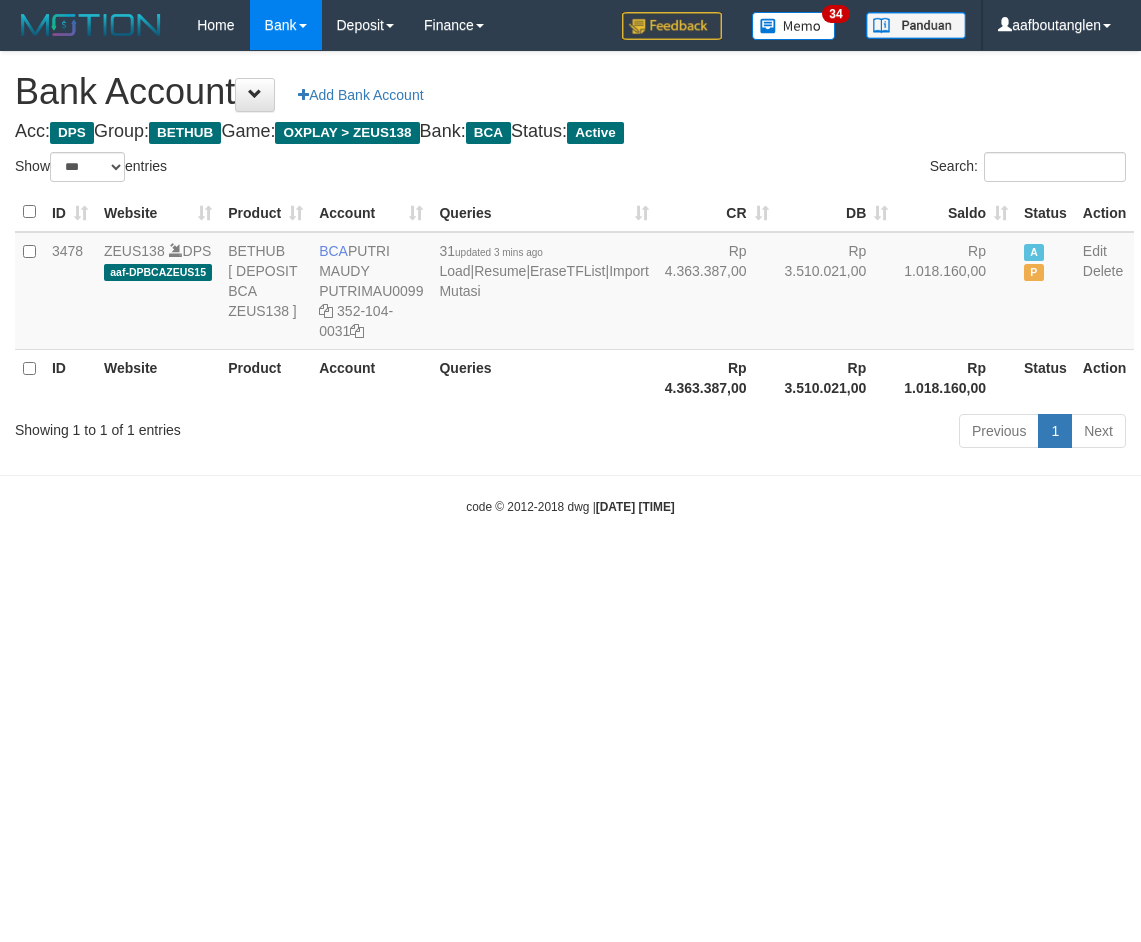 scroll, scrollTop: 0, scrollLeft: 0, axis: both 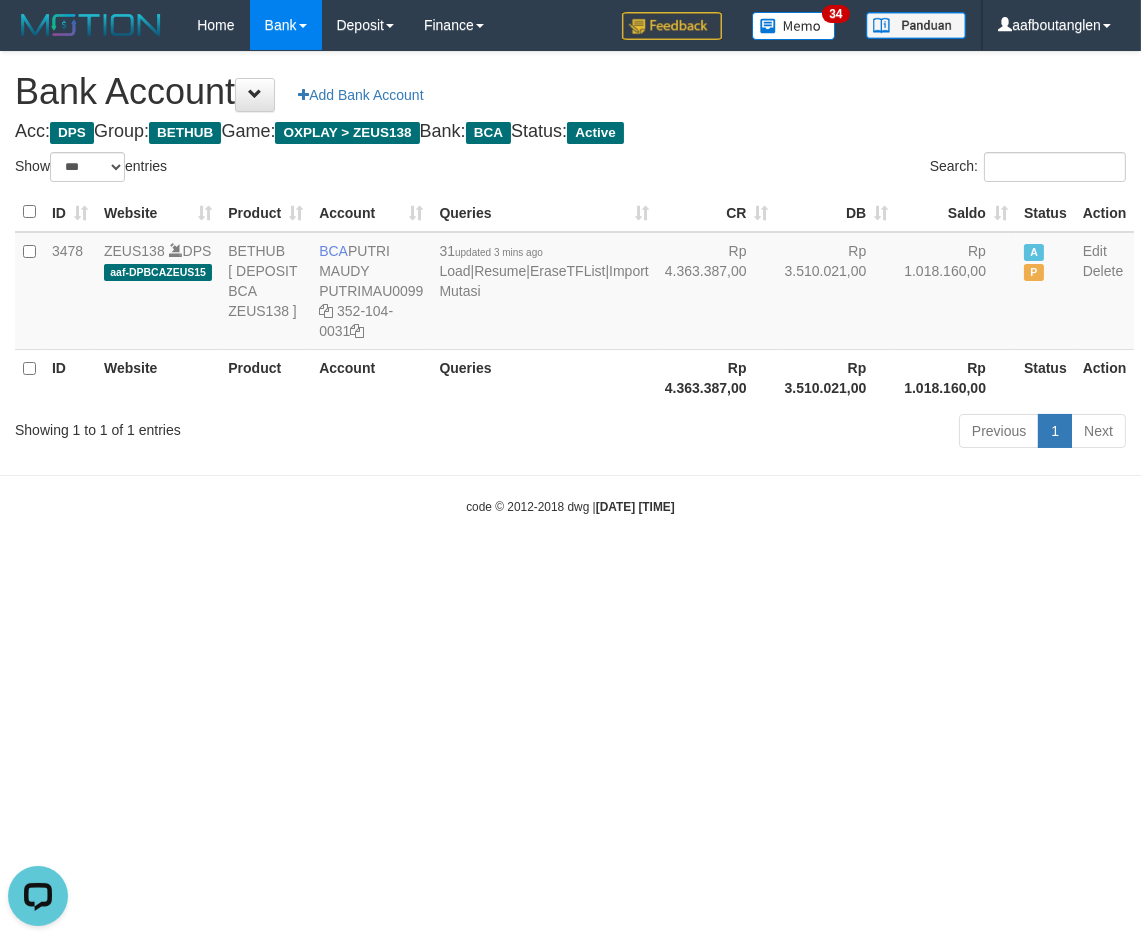 drag, startPoint x: 630, startPoint y: 564, endPoint x: 615, endPoint y: 551, distance: 19.849434 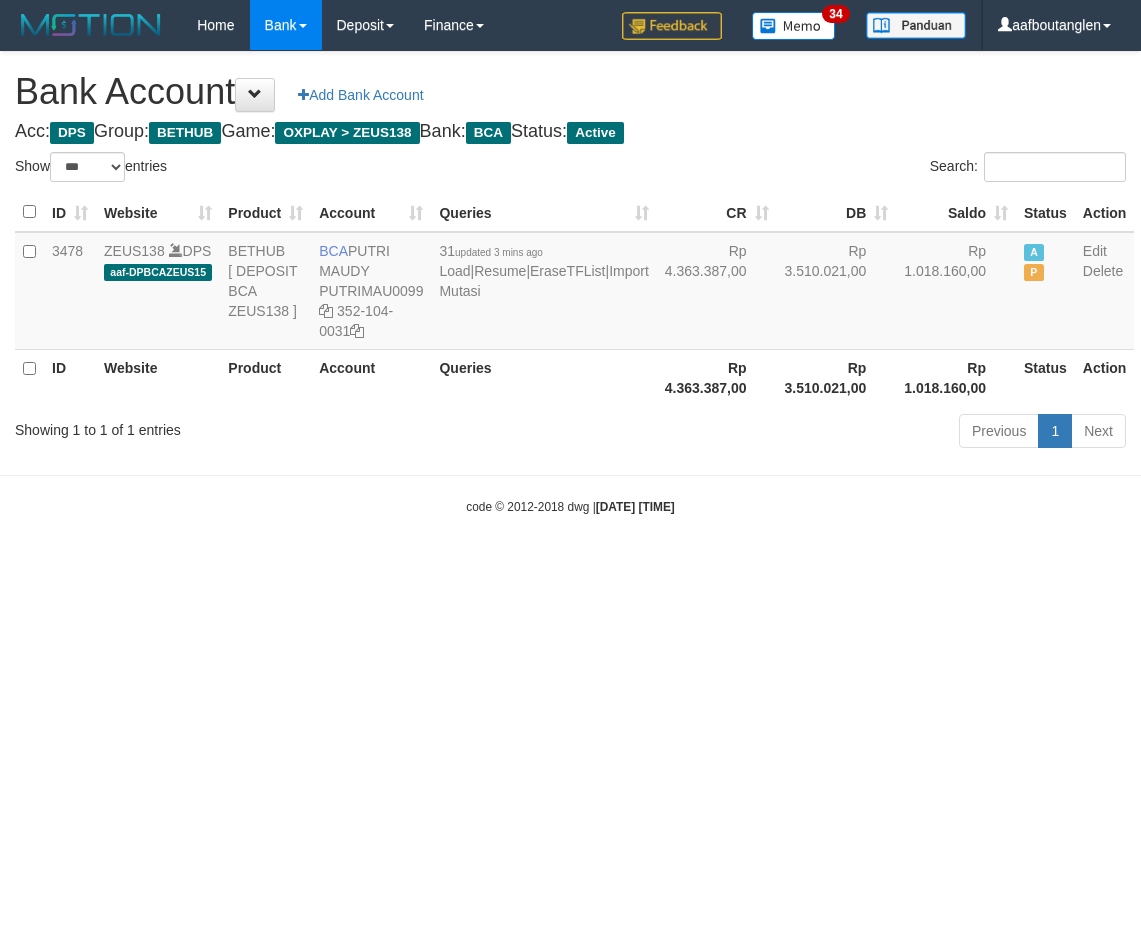 select on "***" 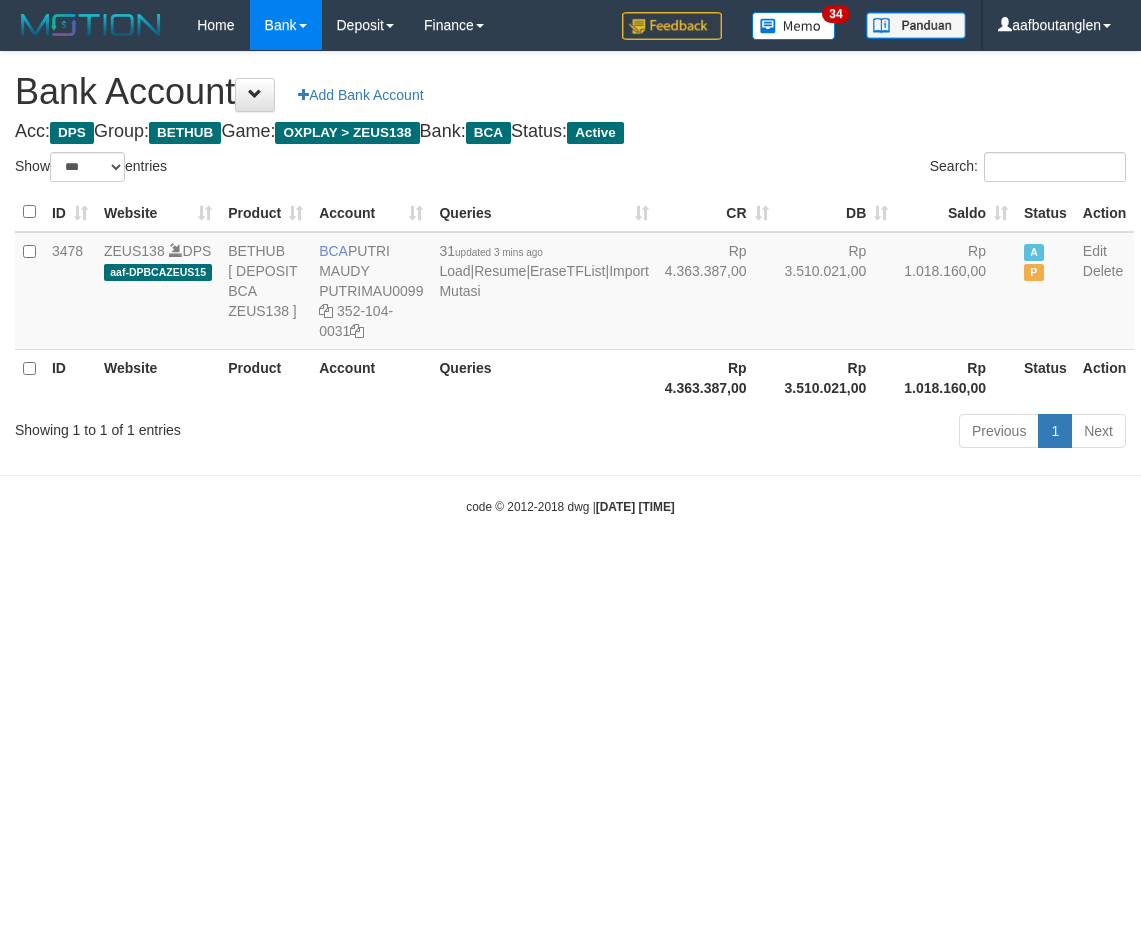 scroll, scrollTop: 0, scrollLeft: 0, axis: both 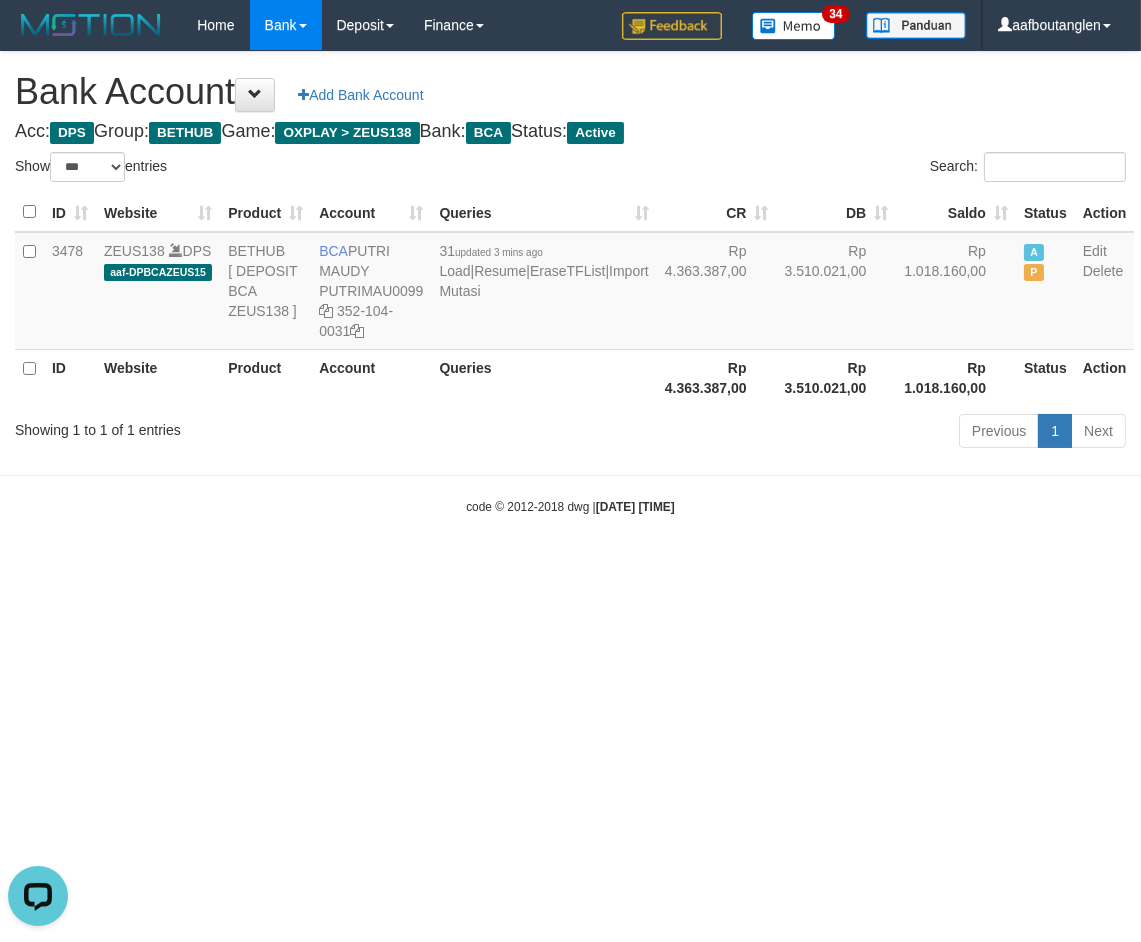 drag, startPoint x: 851, startPoint y: 540, endPoint x: 824, endPoint y: 533, distance: 27.89265 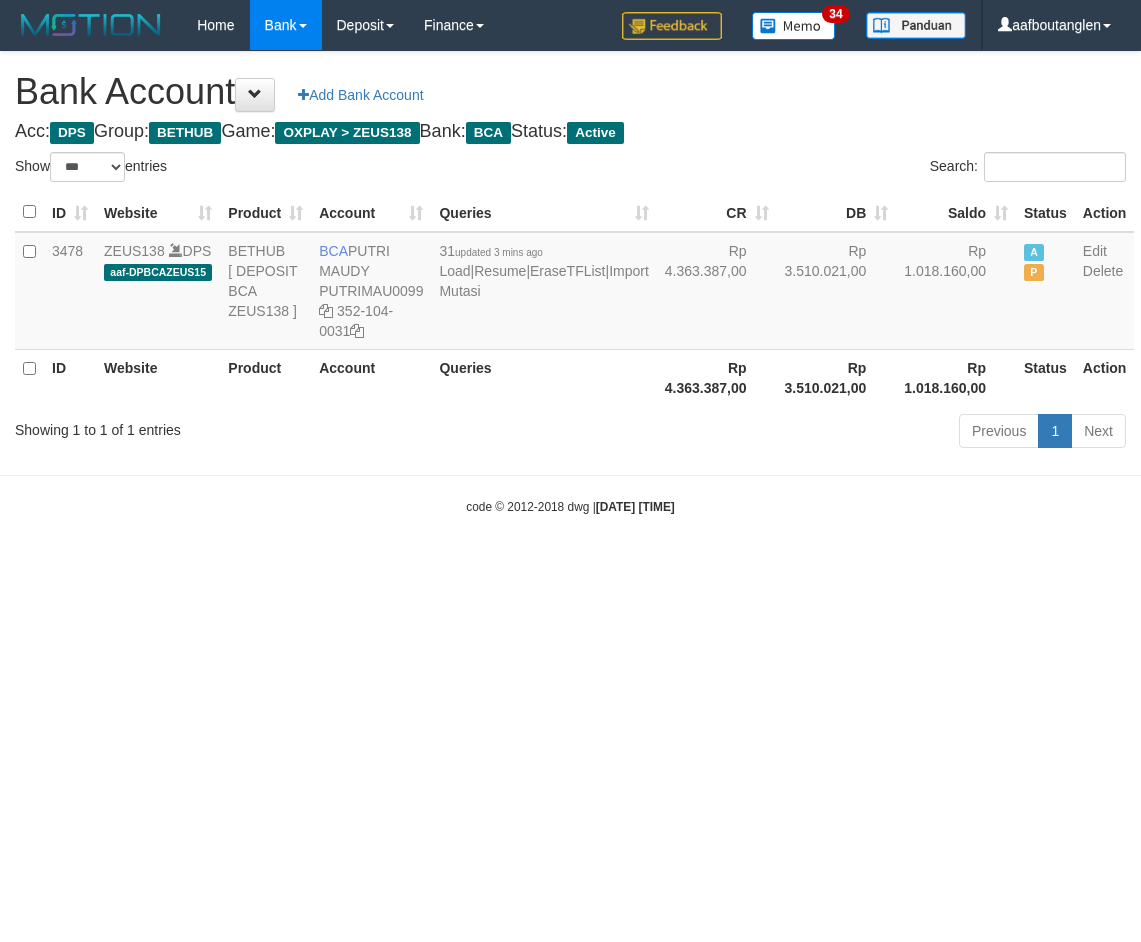 select on "***" 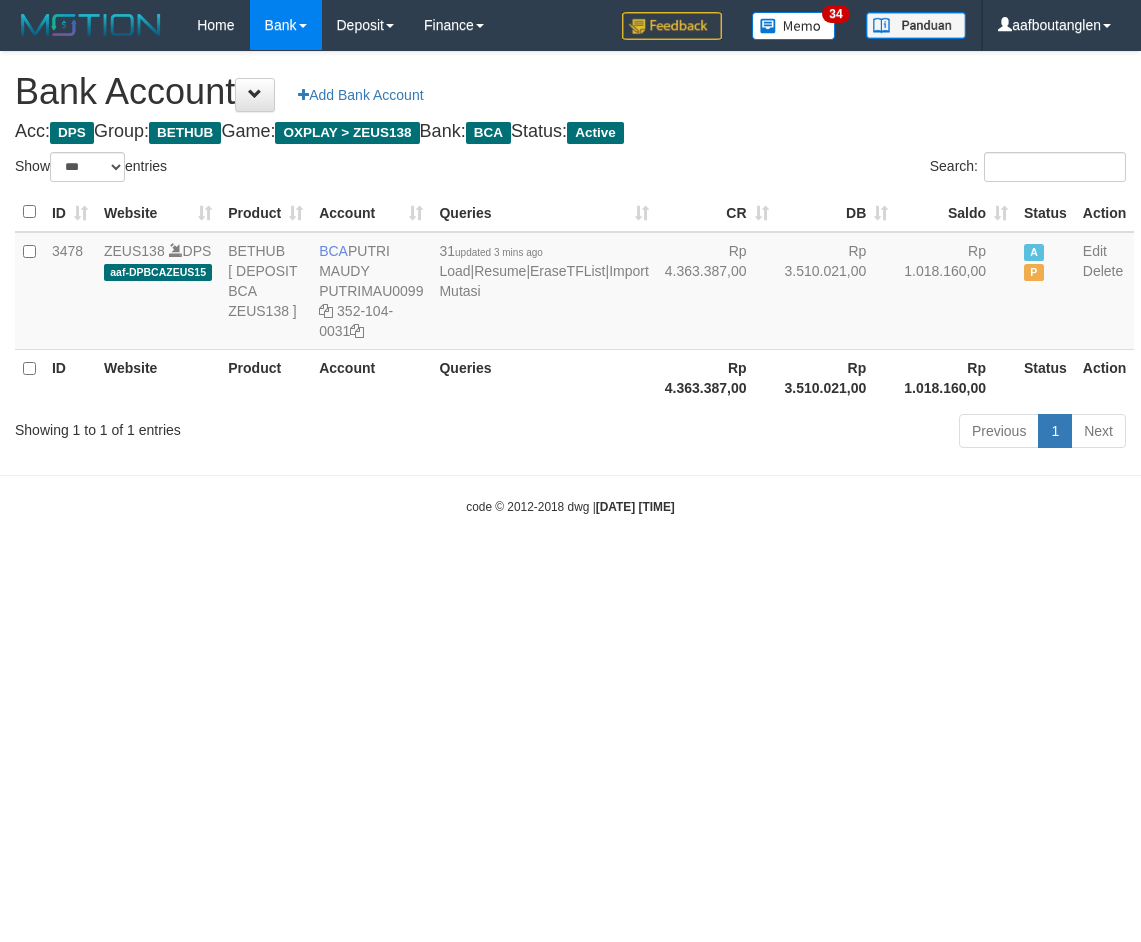 scroll, scrollTop: 0, scrollLeft: 0, axis: both 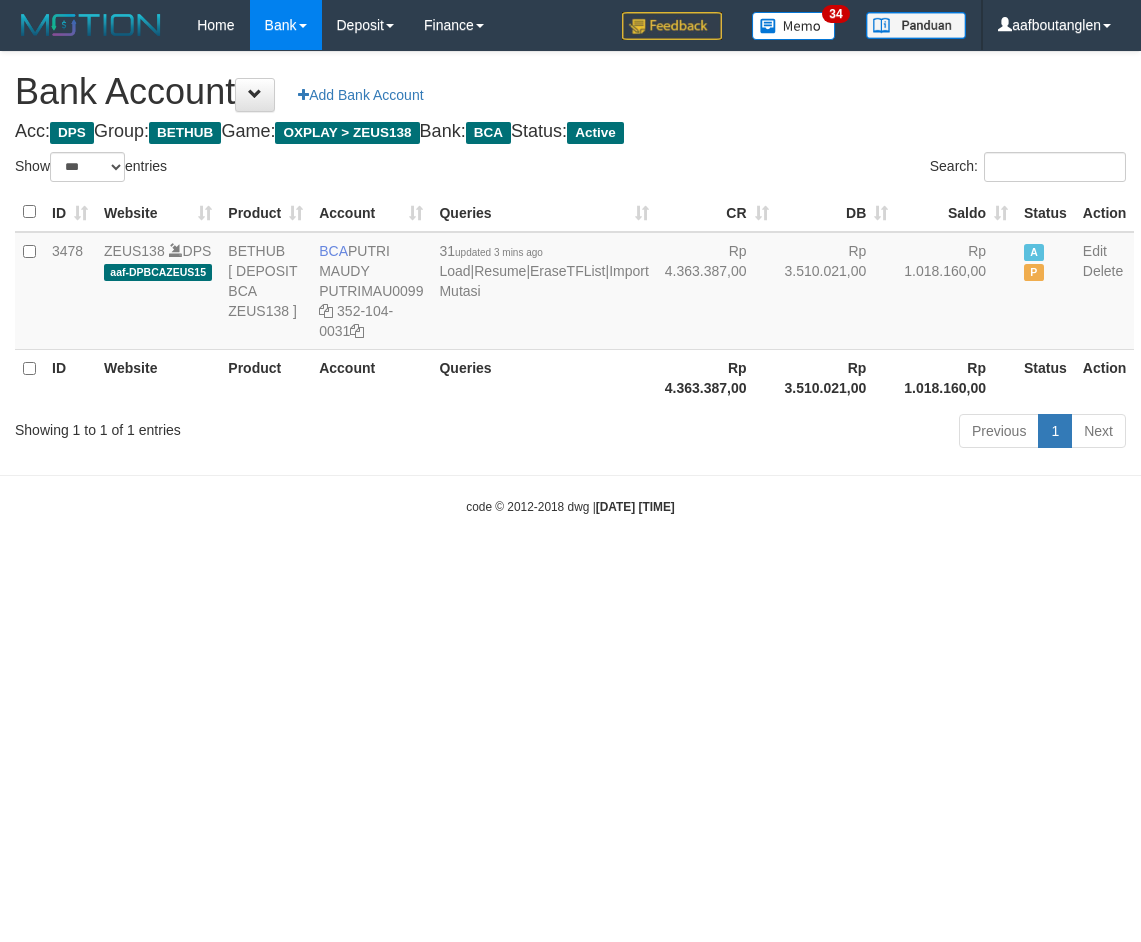 select on "***" 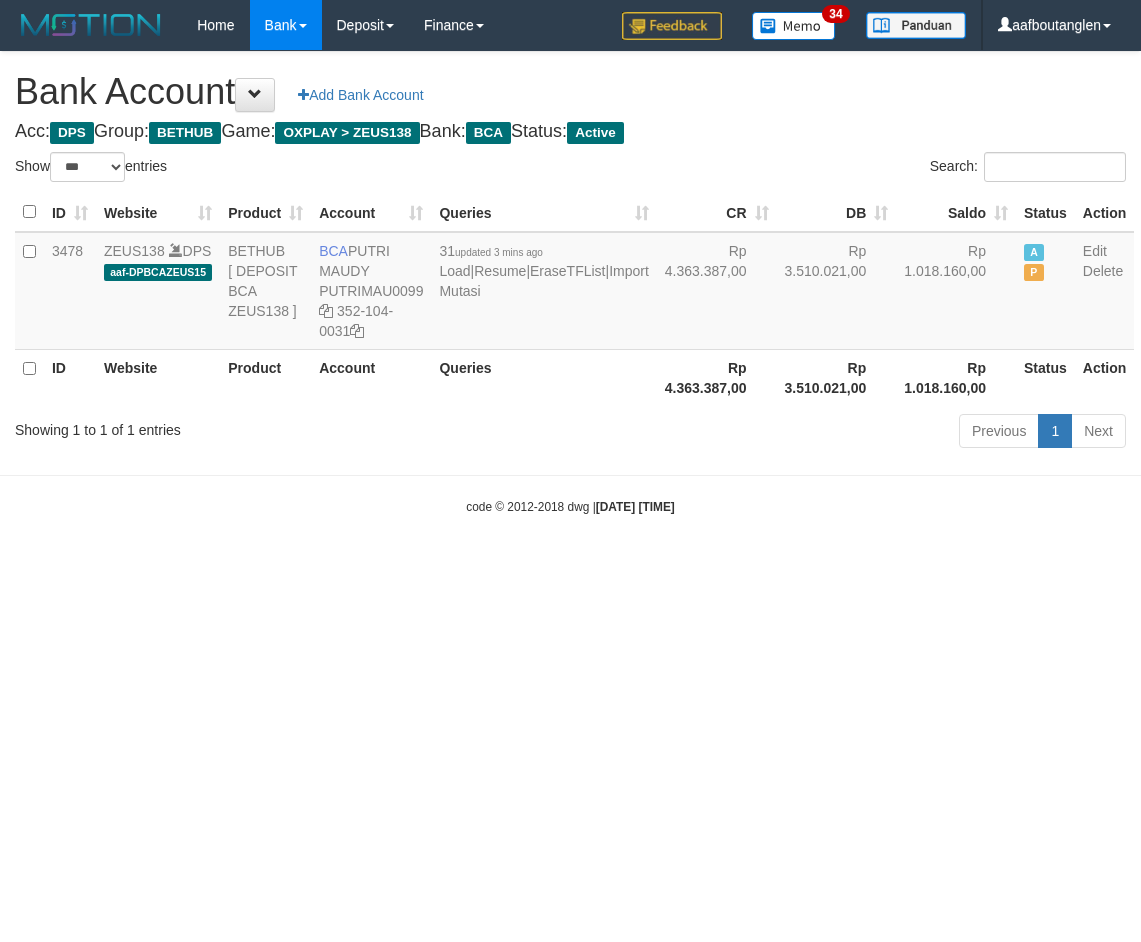 scroll, scrollTop: 0, scrollLeft: 0, axis: both 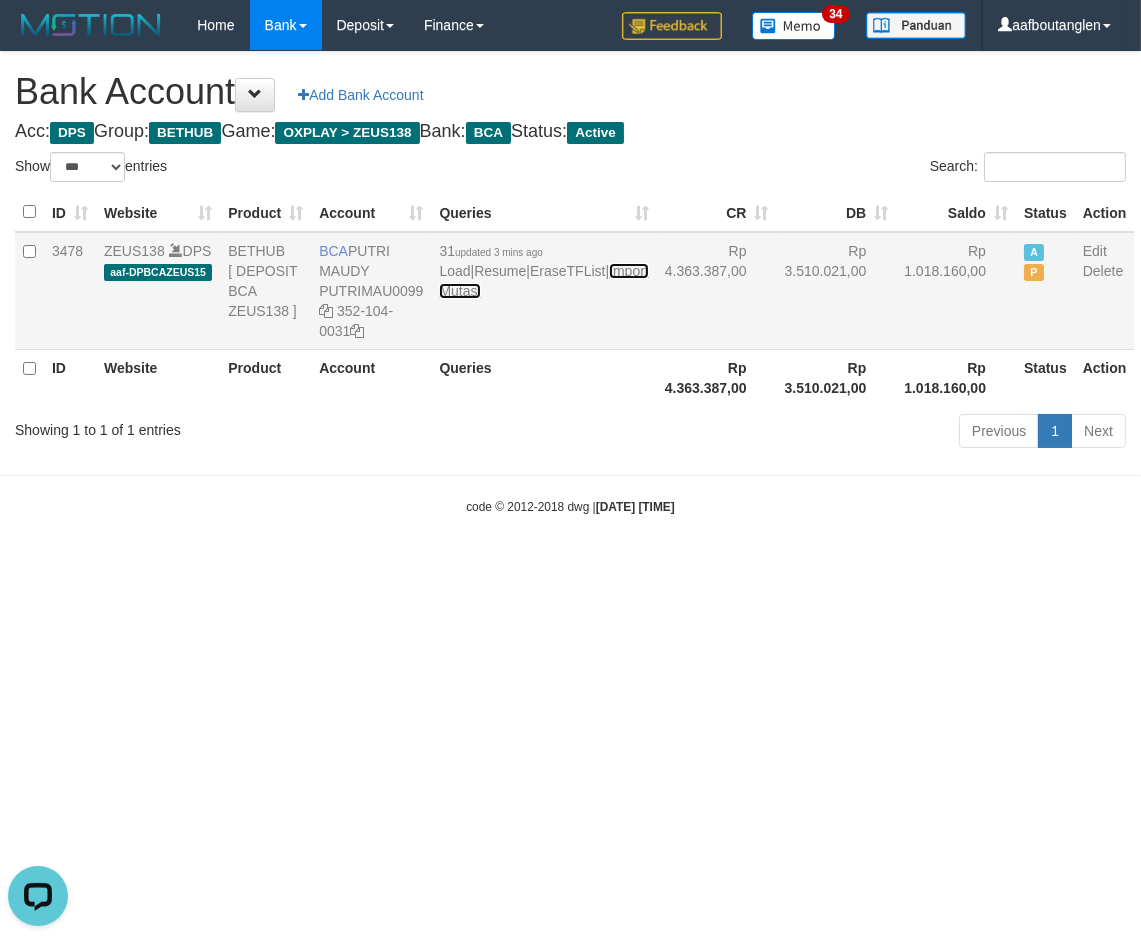 click on "Import Mutasi" at bounding box center [543, 281] 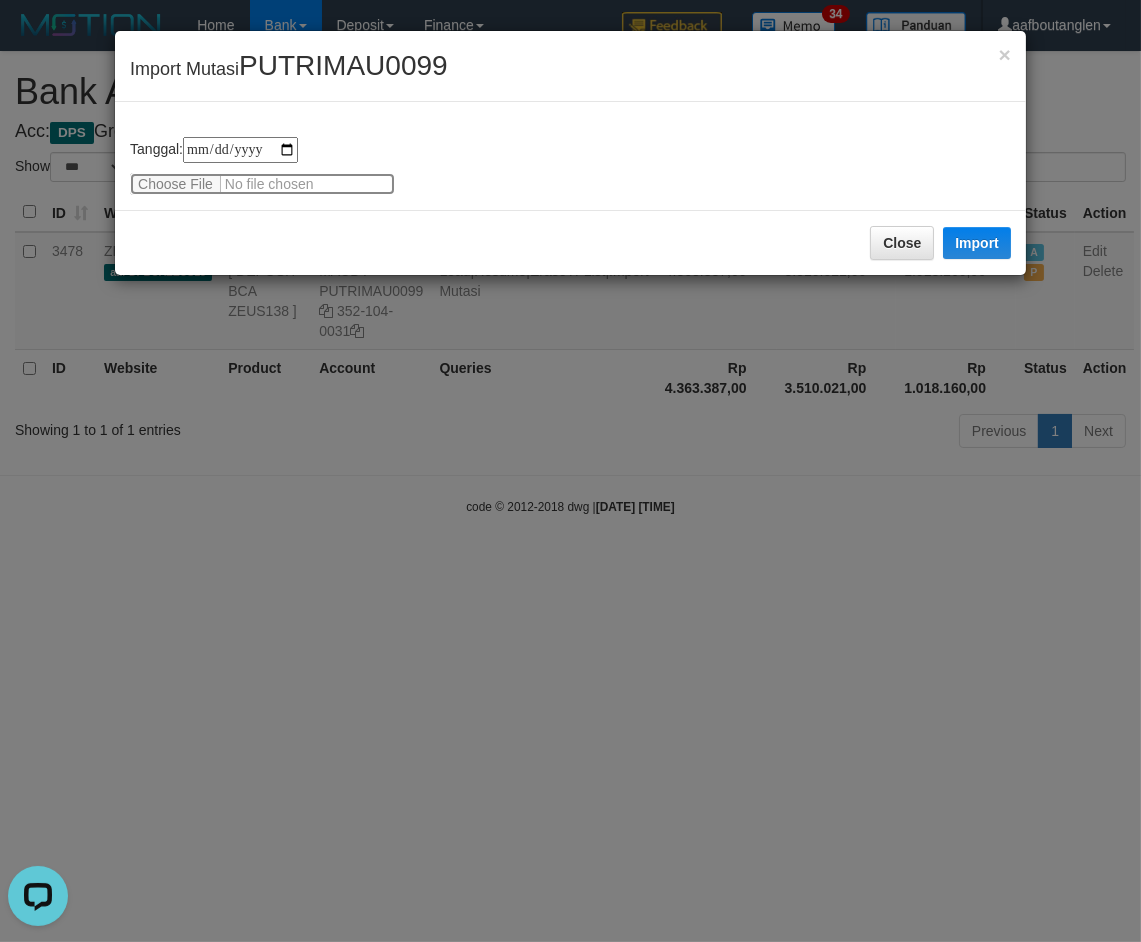 click at bounding box center [262, 184] 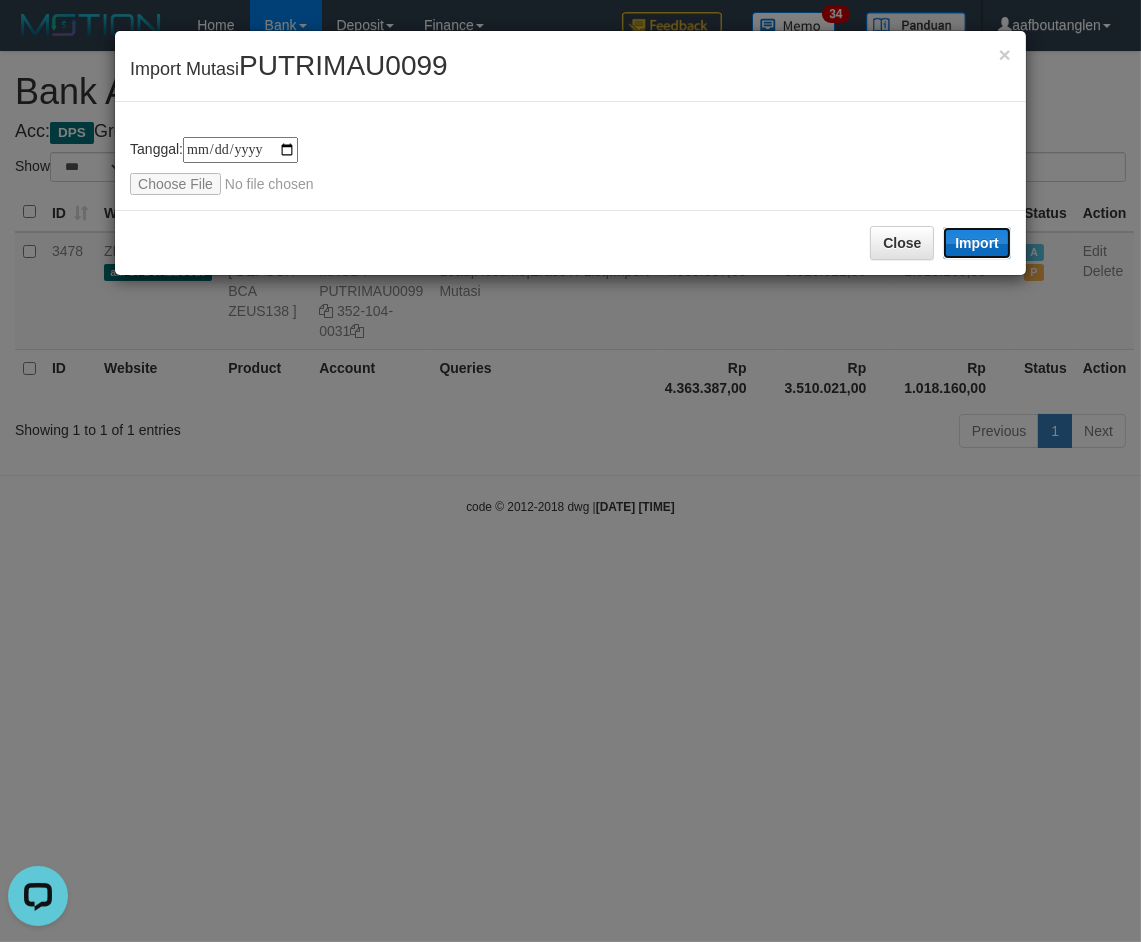 click on "Import" at bounding box center [977, 243] 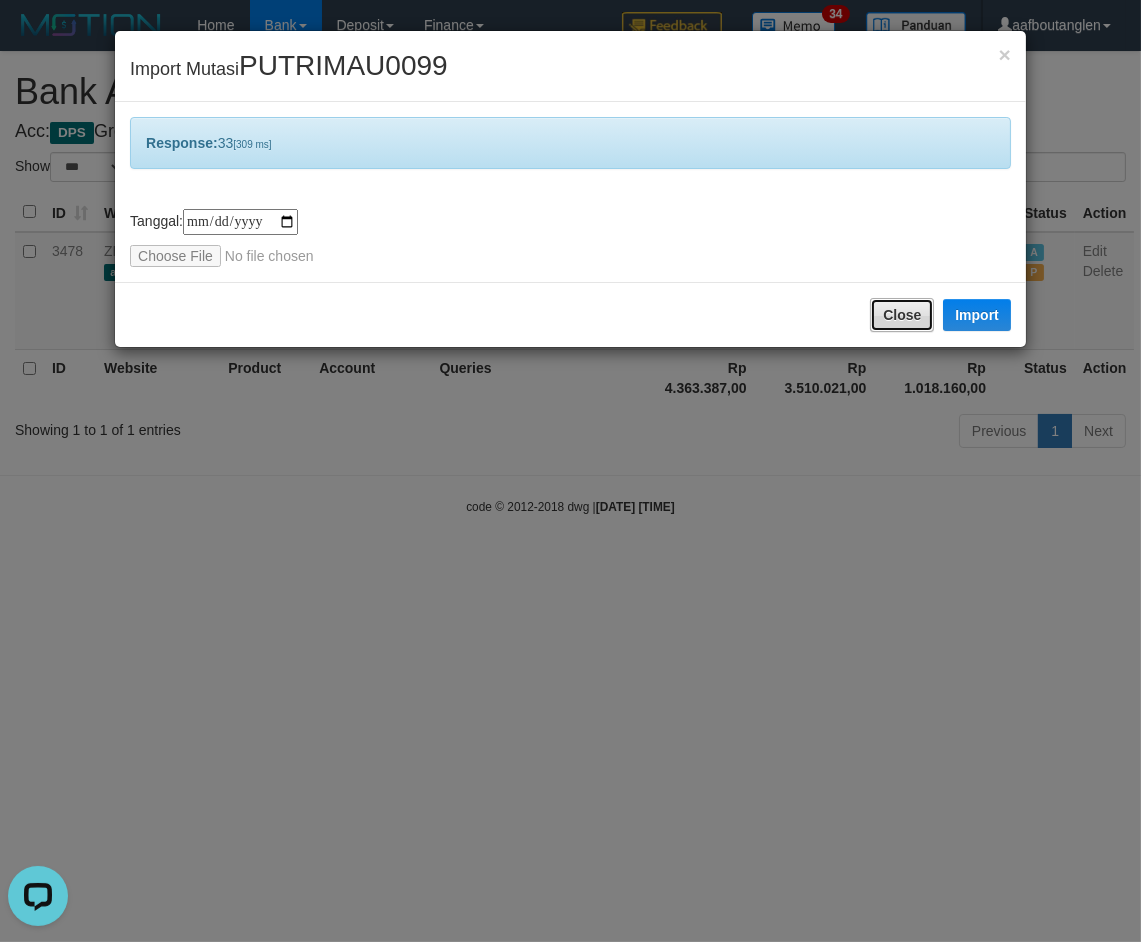 click on "Close" at bounding box center [902, 315] 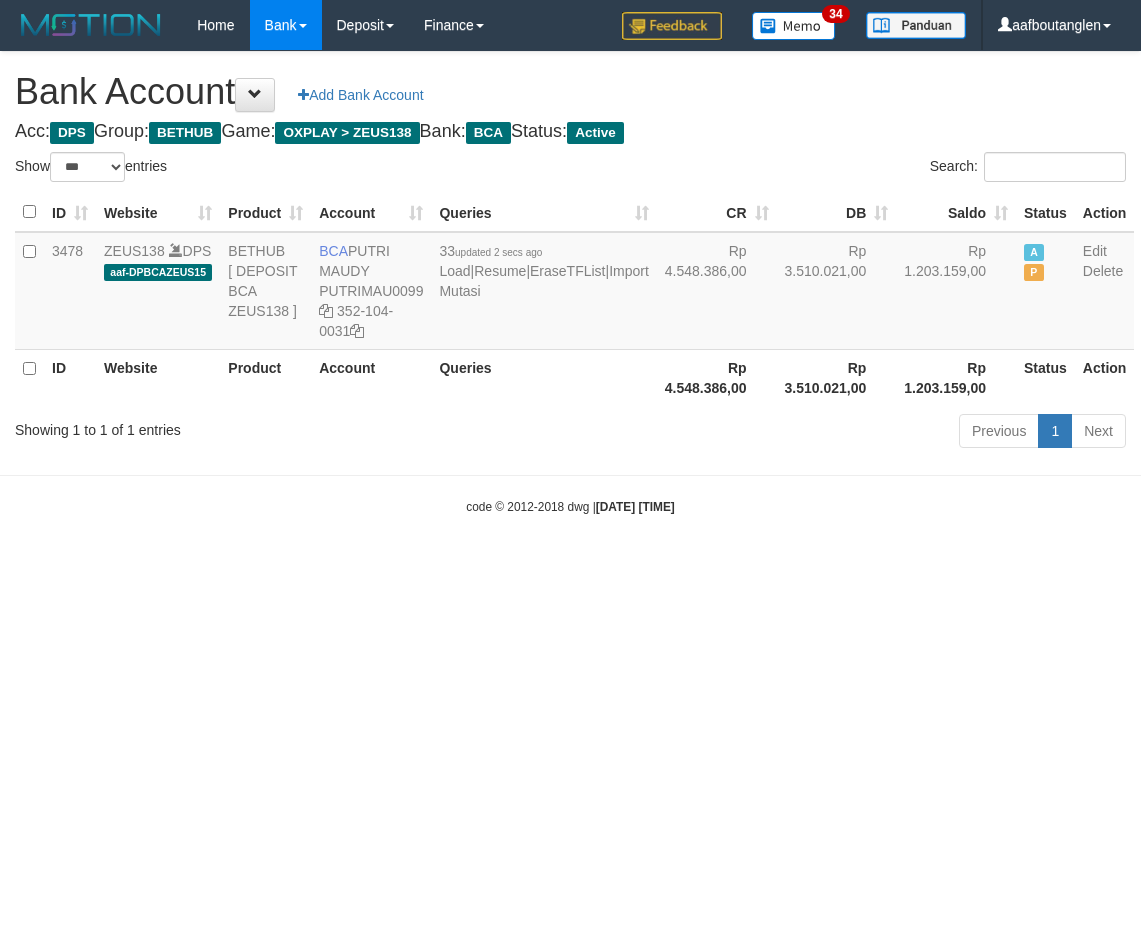 select on "***" 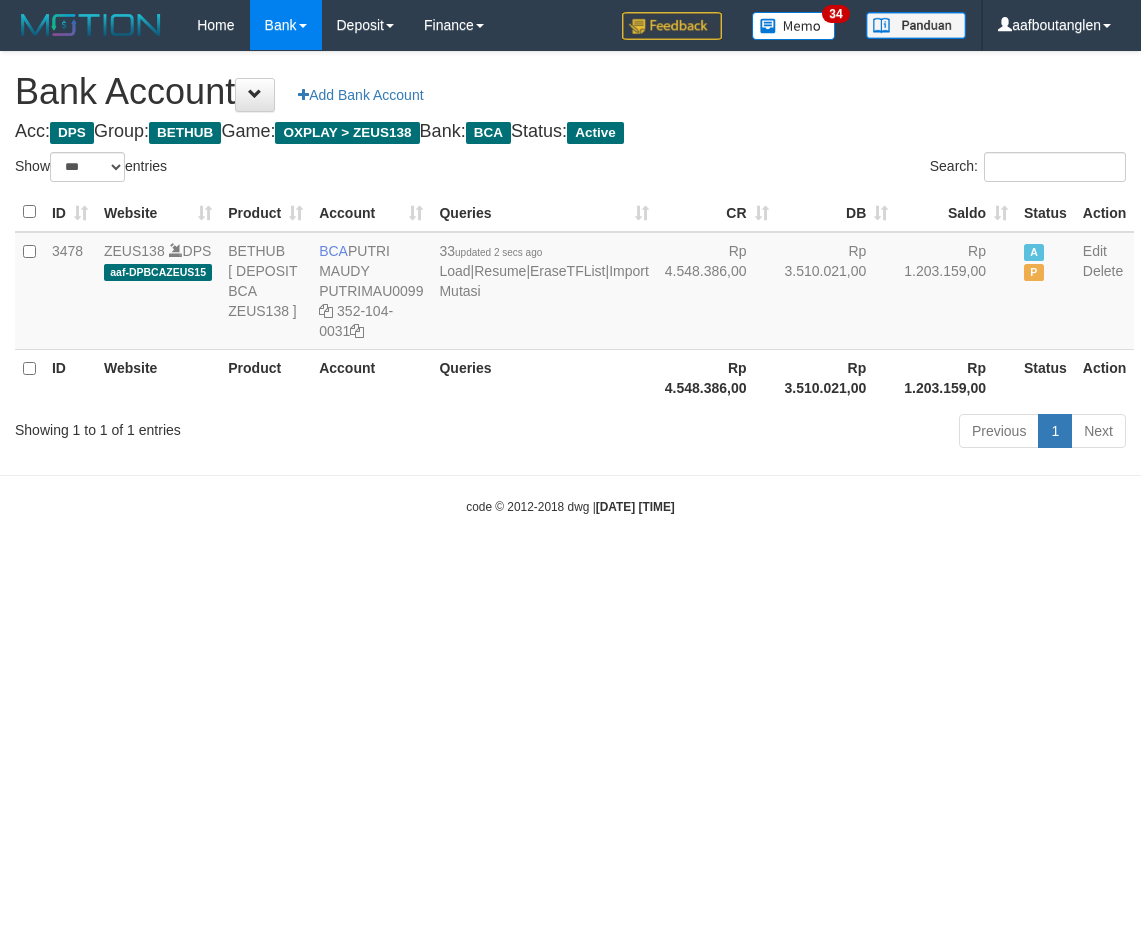 scroll, scrollTop: 0, scrollLeft: 0, axis: both 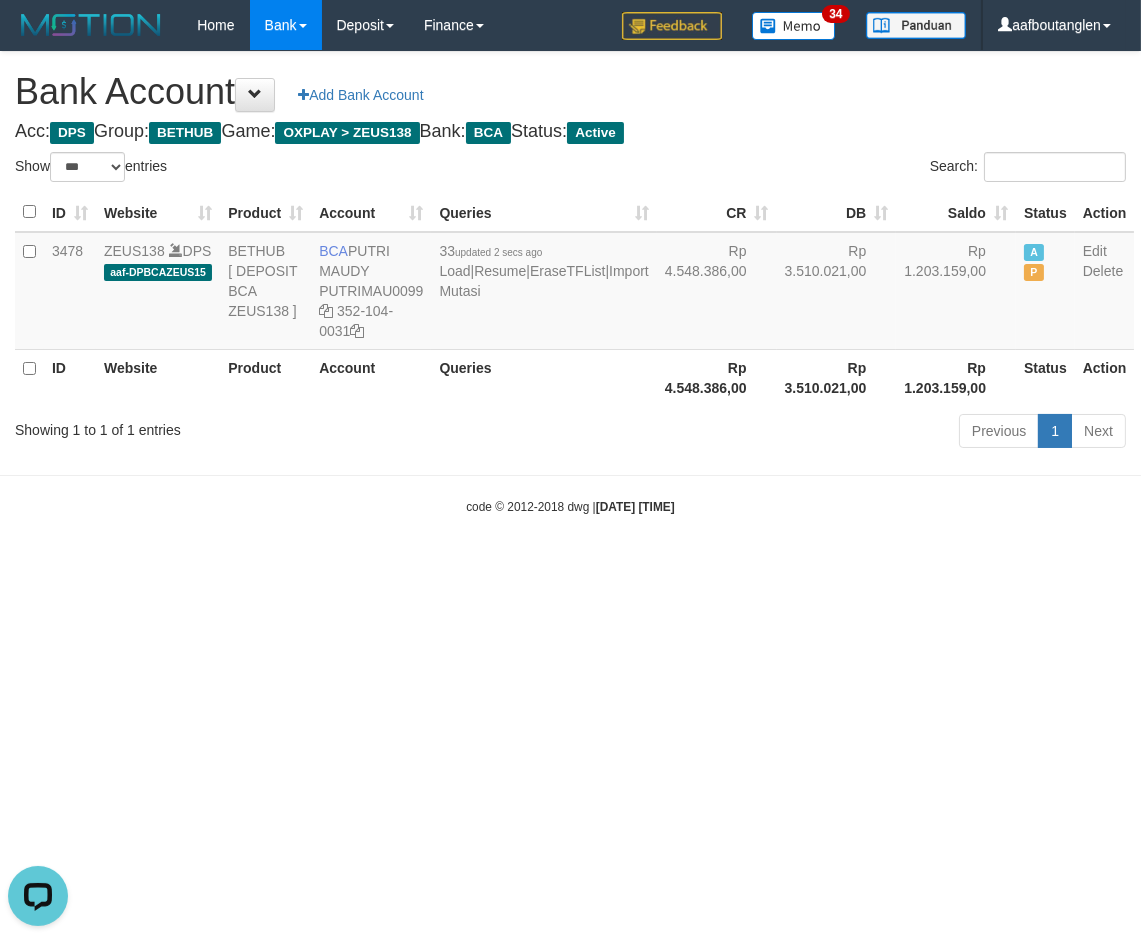 click on "code © 2012-2018 dwg |  2025/08/02 15:30:03" at bounding box center [570, 506] 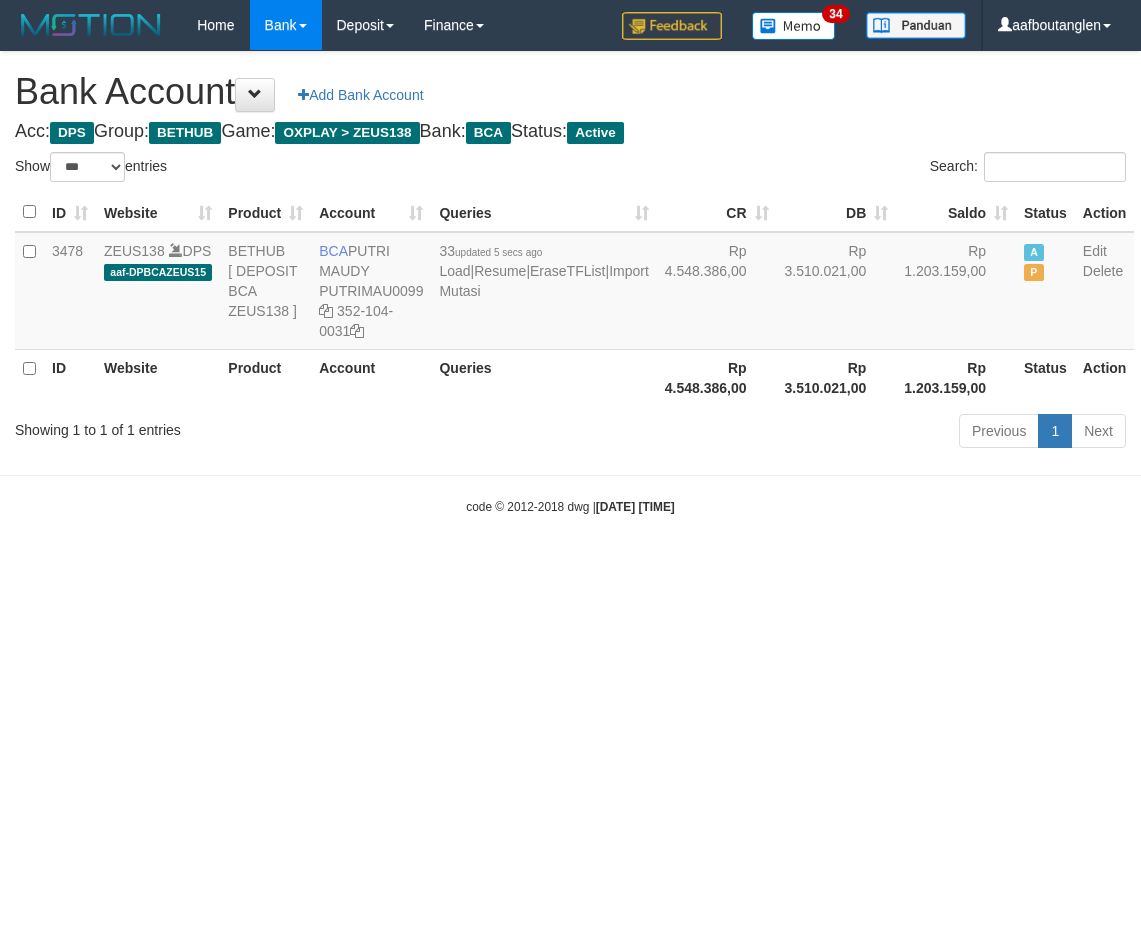 select on "***" 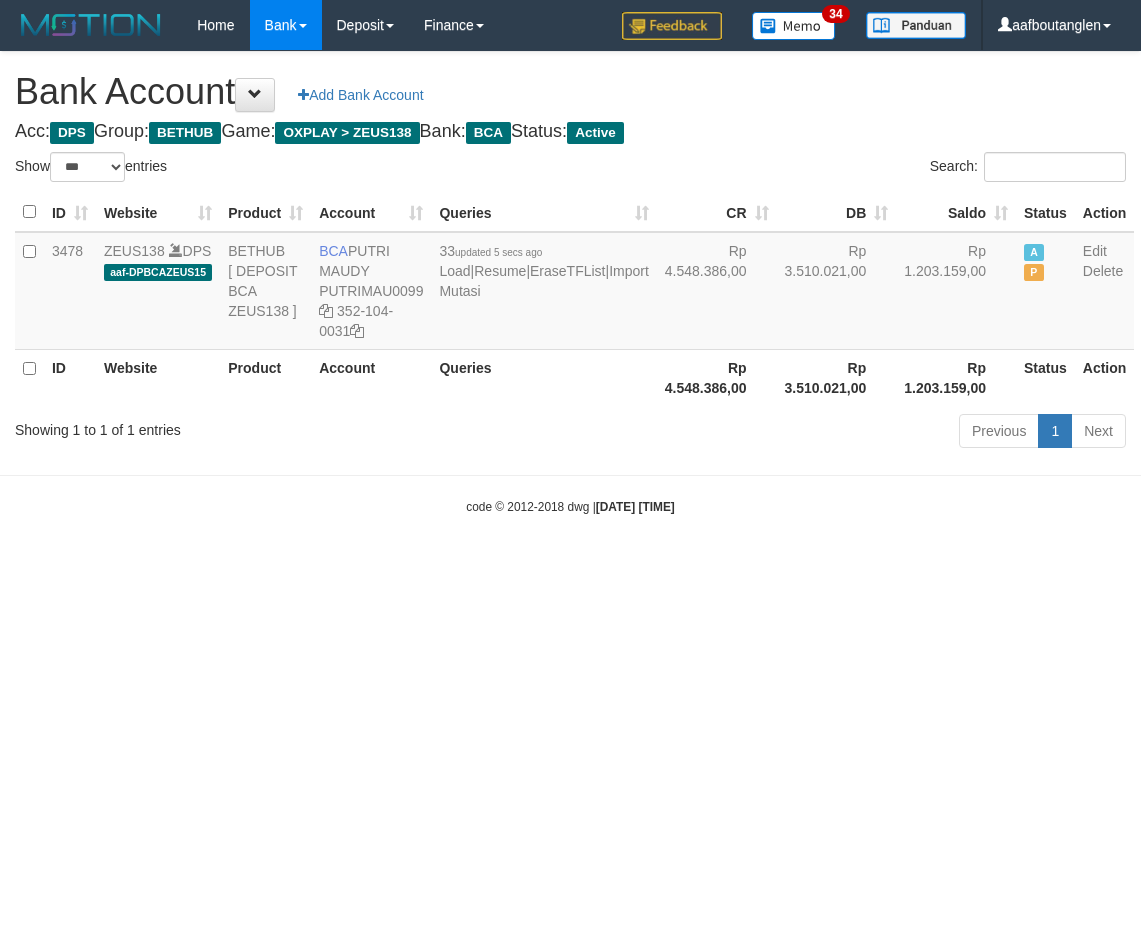 scroll, scrollTop: 0, scrollLeft: 0, axis: both 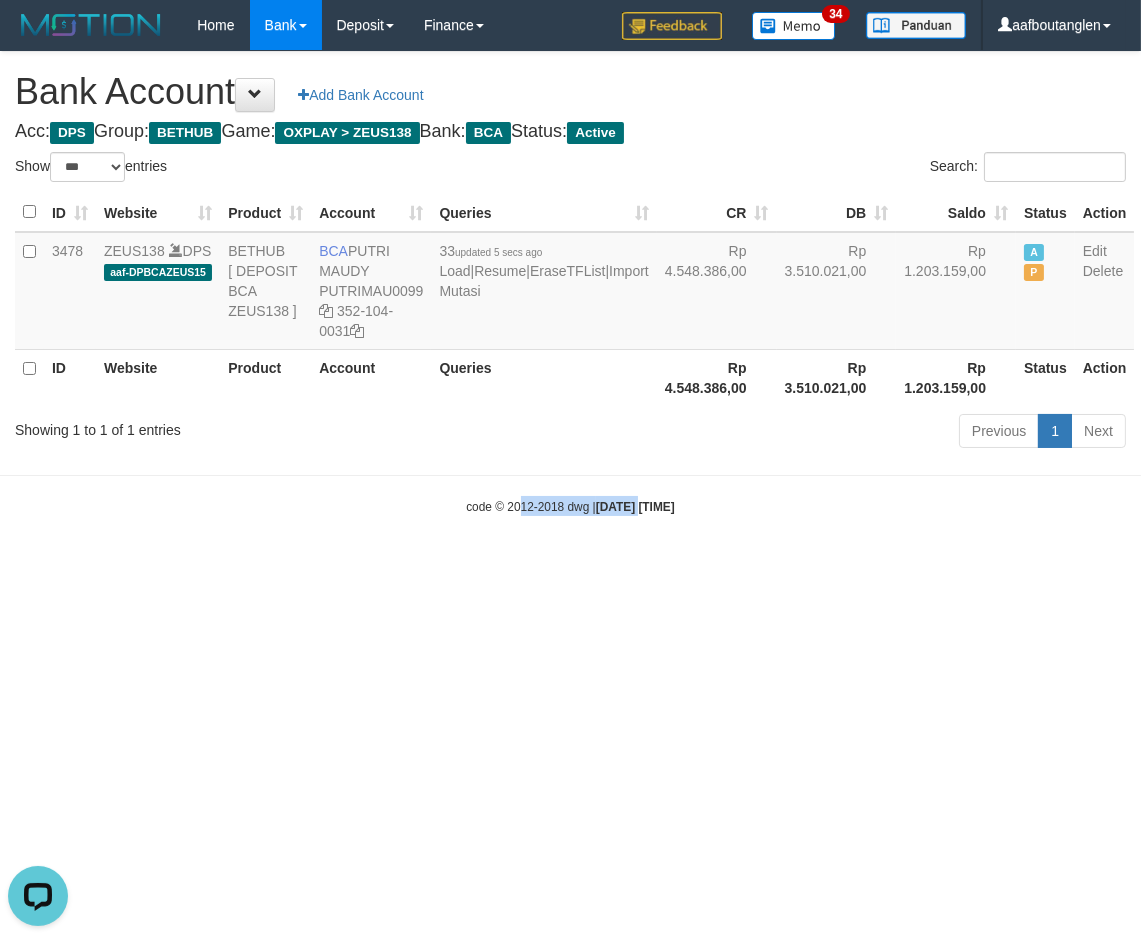 drag, startPoint x: 550, startPoint y: 553, endPoint x: 487, endPoint y: 538, distance: 64.7611 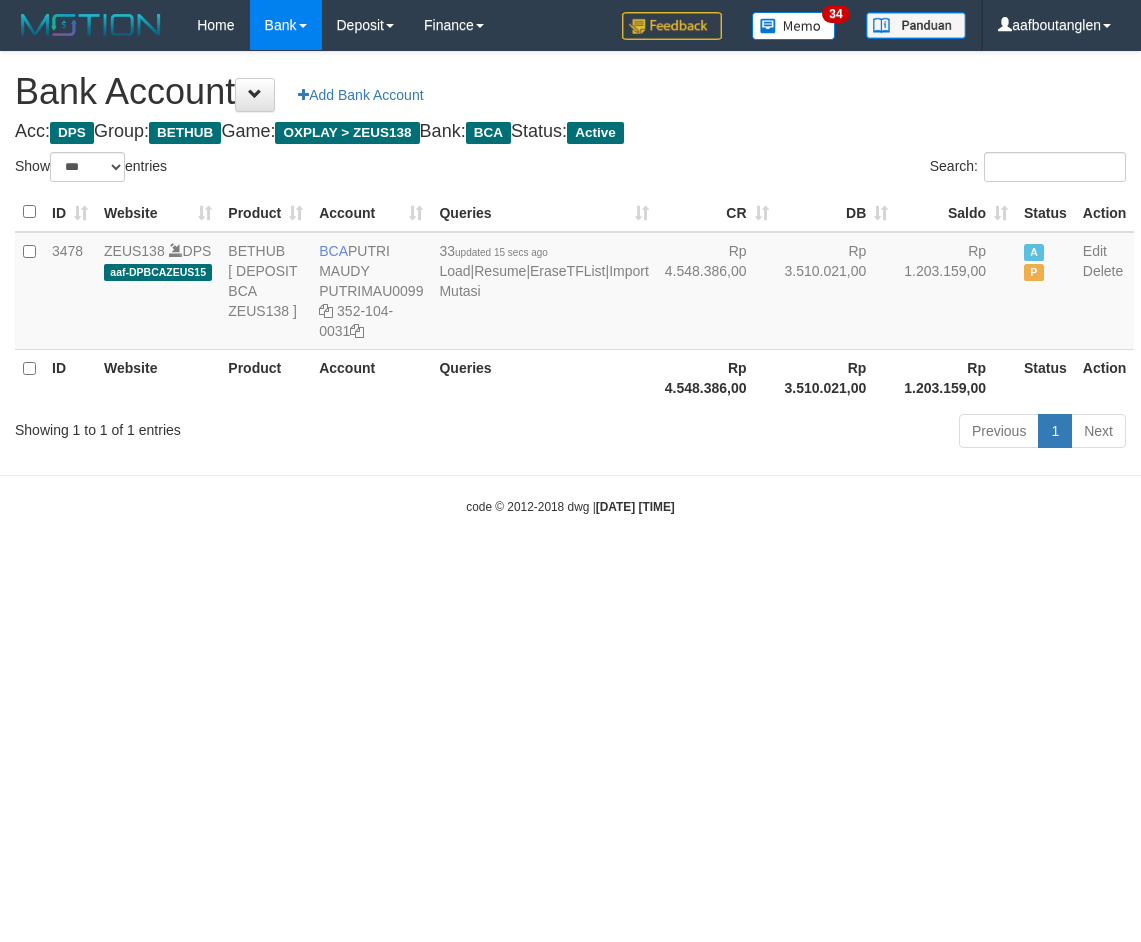 select on "***" 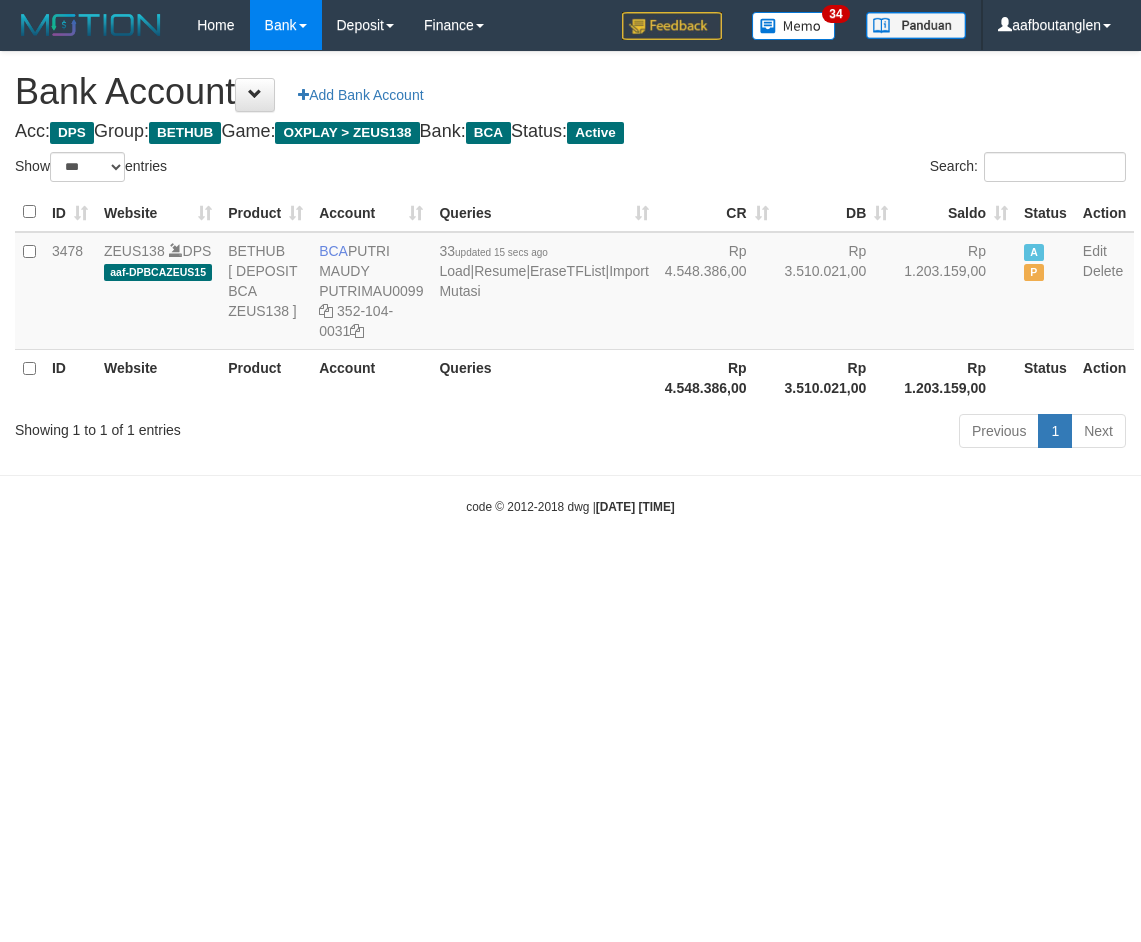 scroll, scrollTop: 0, scrollLeft: 0, axis: both 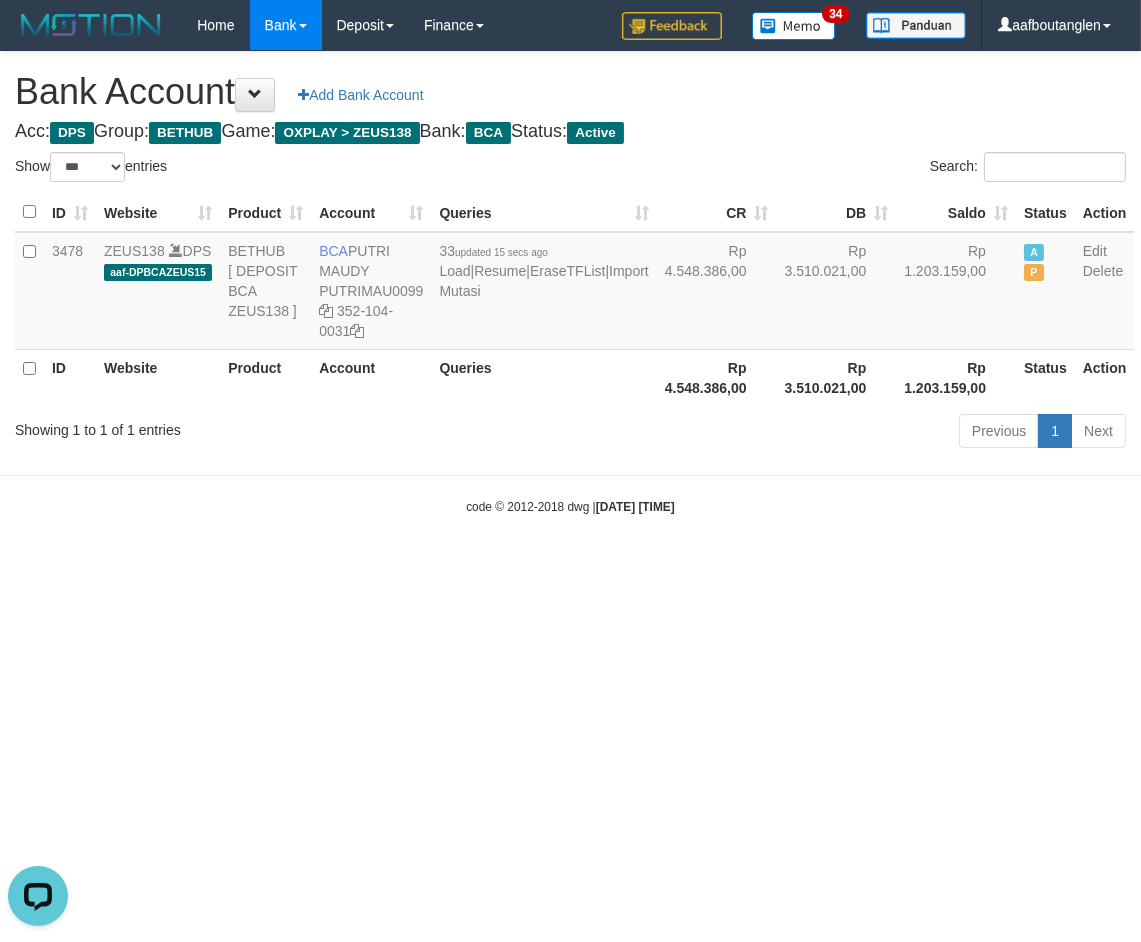 drag, startPoint x: 834, startPoint y: 628, endPoint x: 803, endPoint y: 623, distance: 31.400637 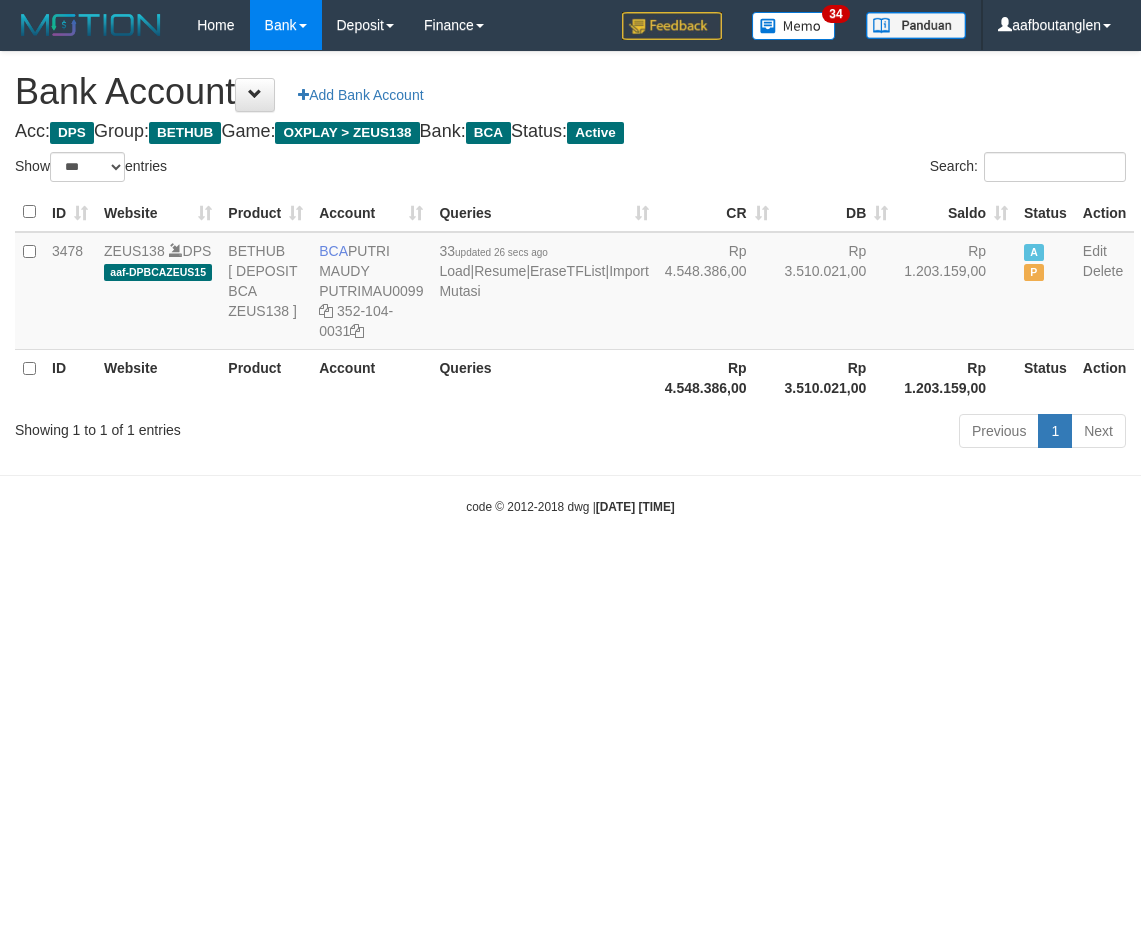 select on "***" 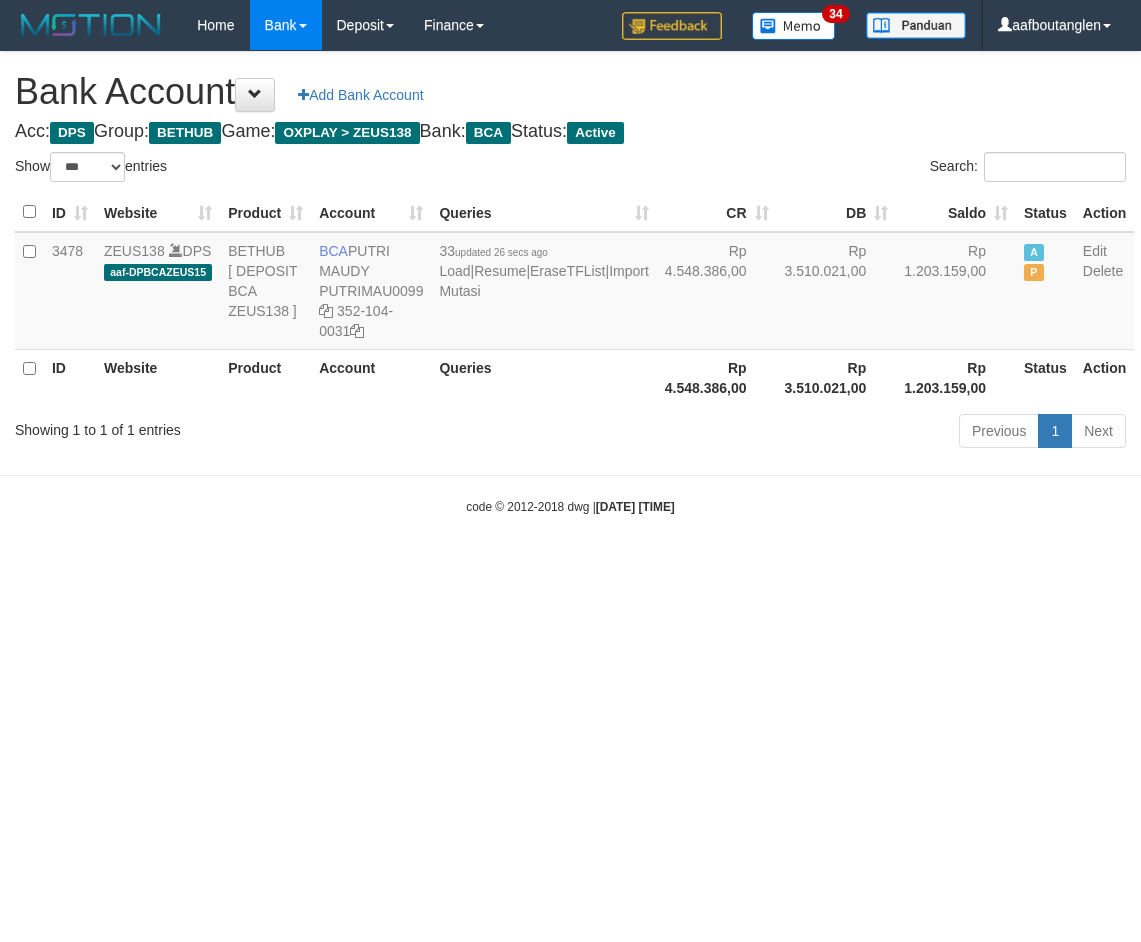 scroll, scrollTop: 0, scrollLeft: 0, axis: both 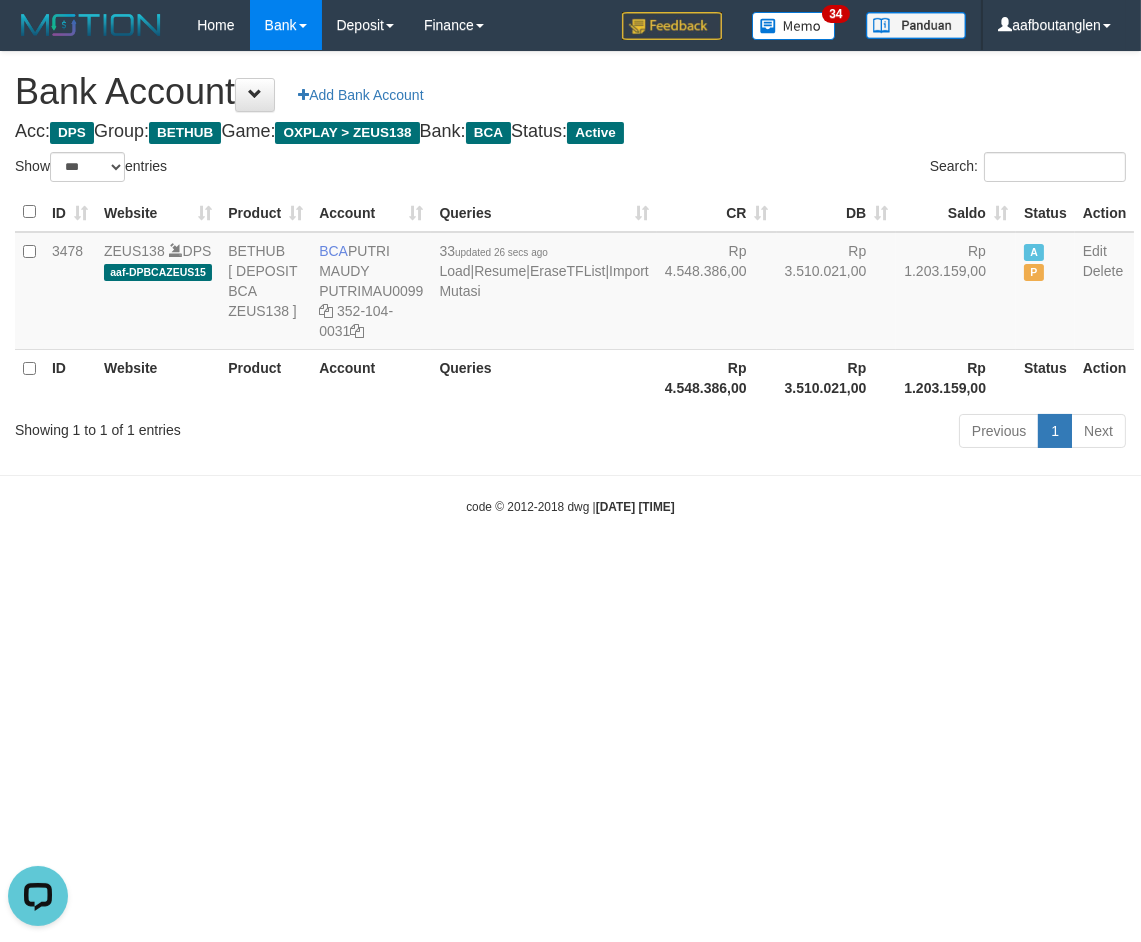 drag, startPoint x: 822, startPoint y: 521, endPoint x: 811, endPoint y: 513, distance: 13.601471 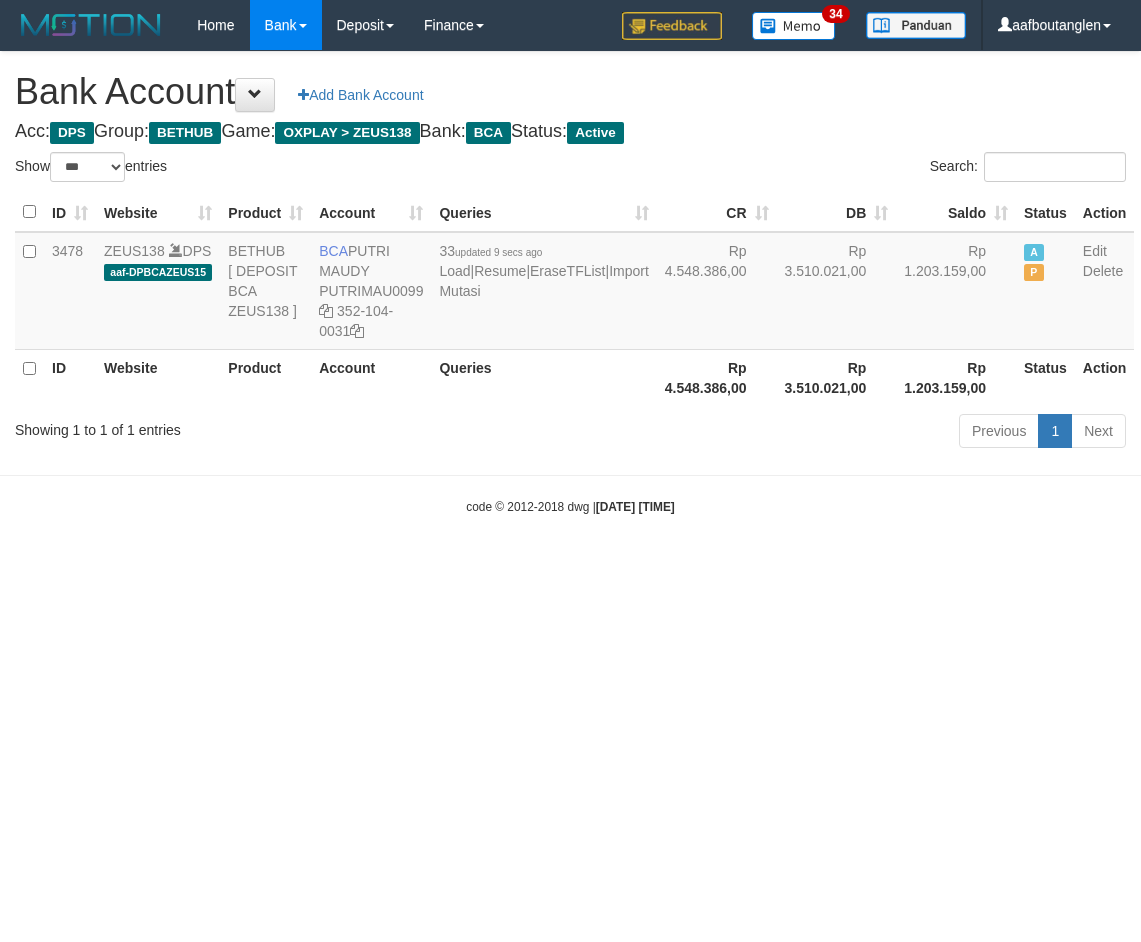 select on "***" 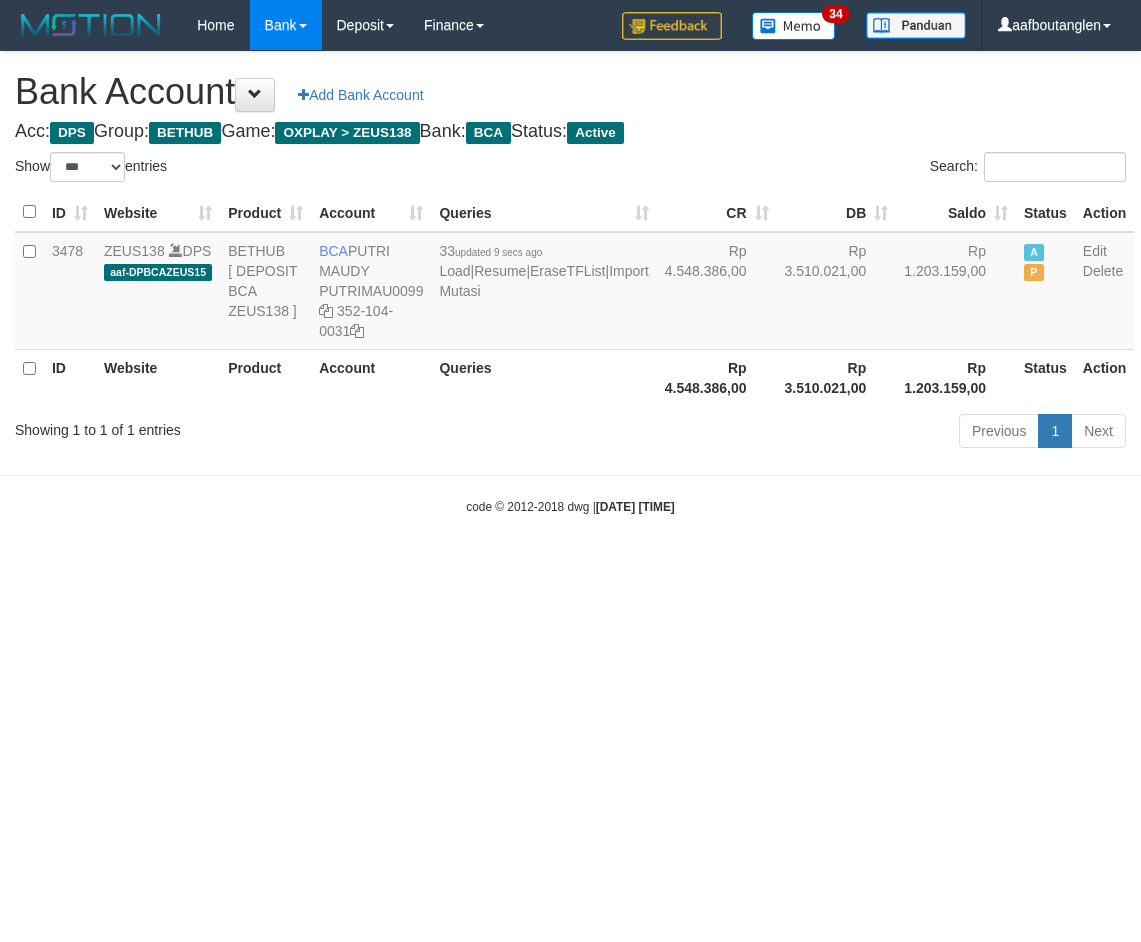 scroll, scrollTop: 0, scrollLeft: 0, axis: both 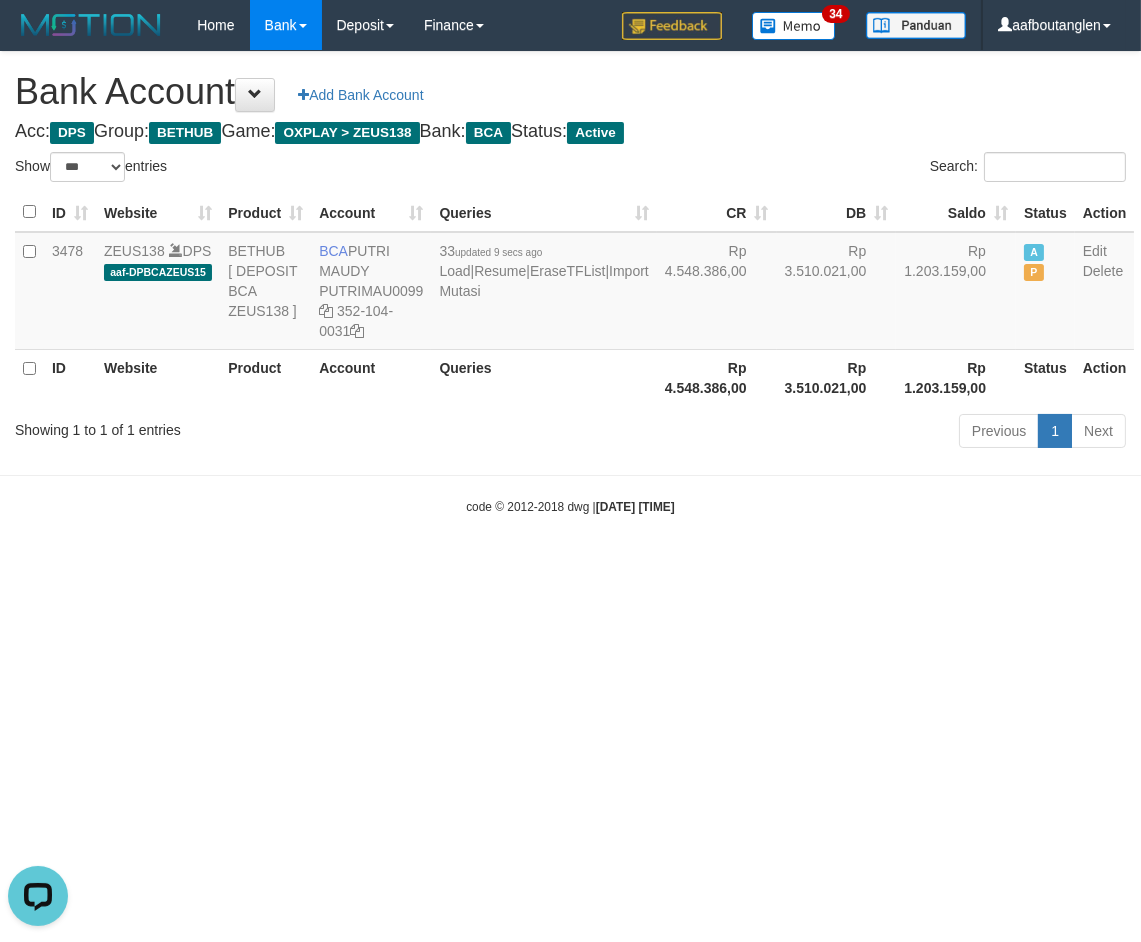 click on "Toggle navigation
Home
Bank
Account List
Deposit
DPS List
History
Note DPS
Finance
Financial Data
aafboutanglen
My Profile
Log Out
34" at bounding box center (570, 283) 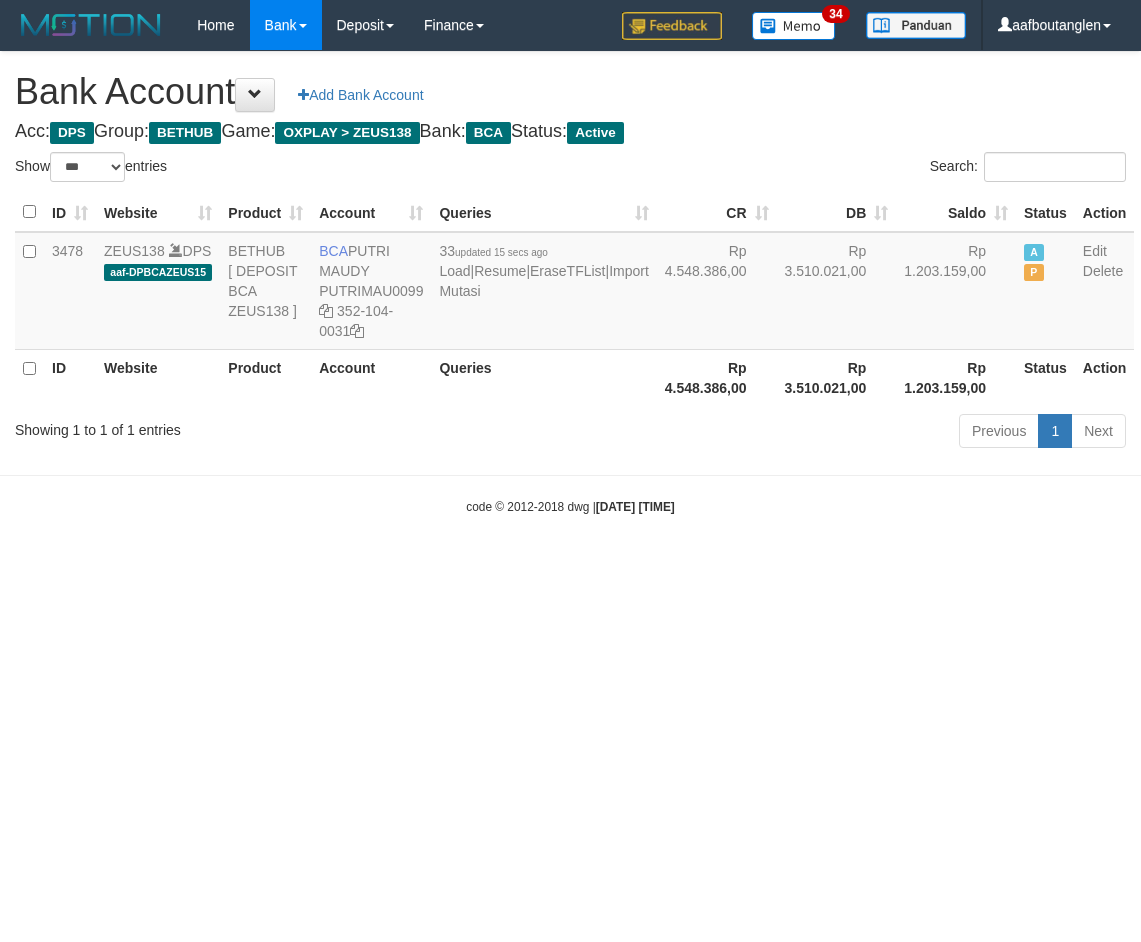 select on "***" 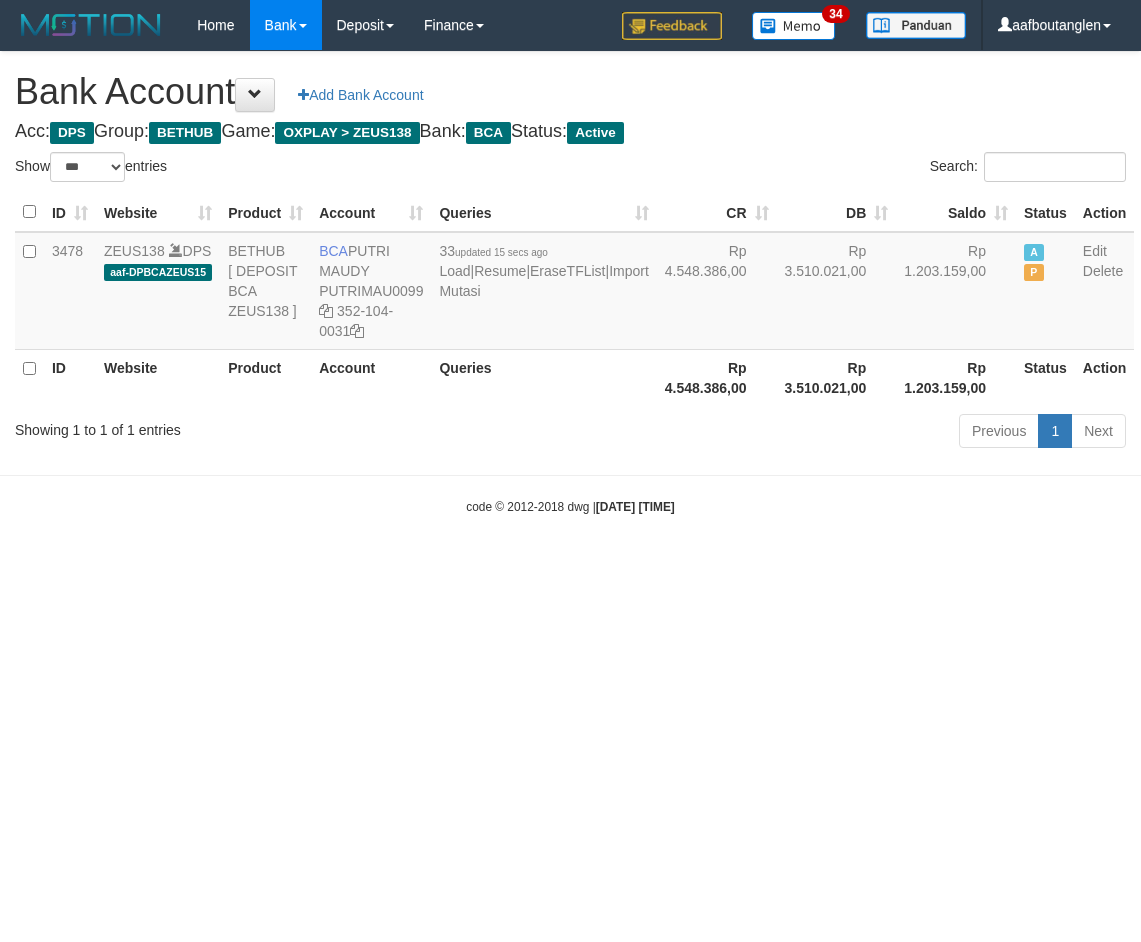 scroll, scrollTop: 0, scrollLeft: 0, axis: both 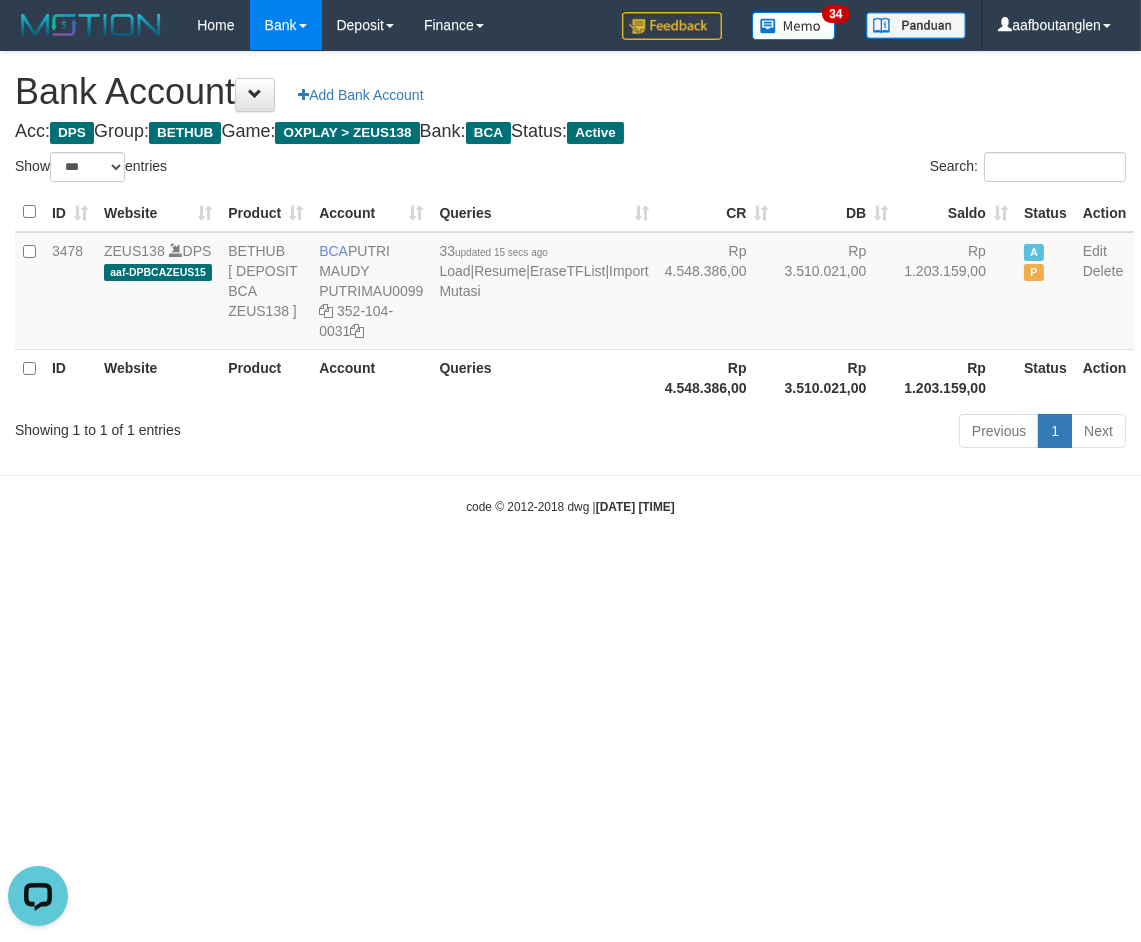 drag, startPoint x: 875, startPoint y: 627, endPoint x: 897, endPoint y: 623, distance: 22.36068 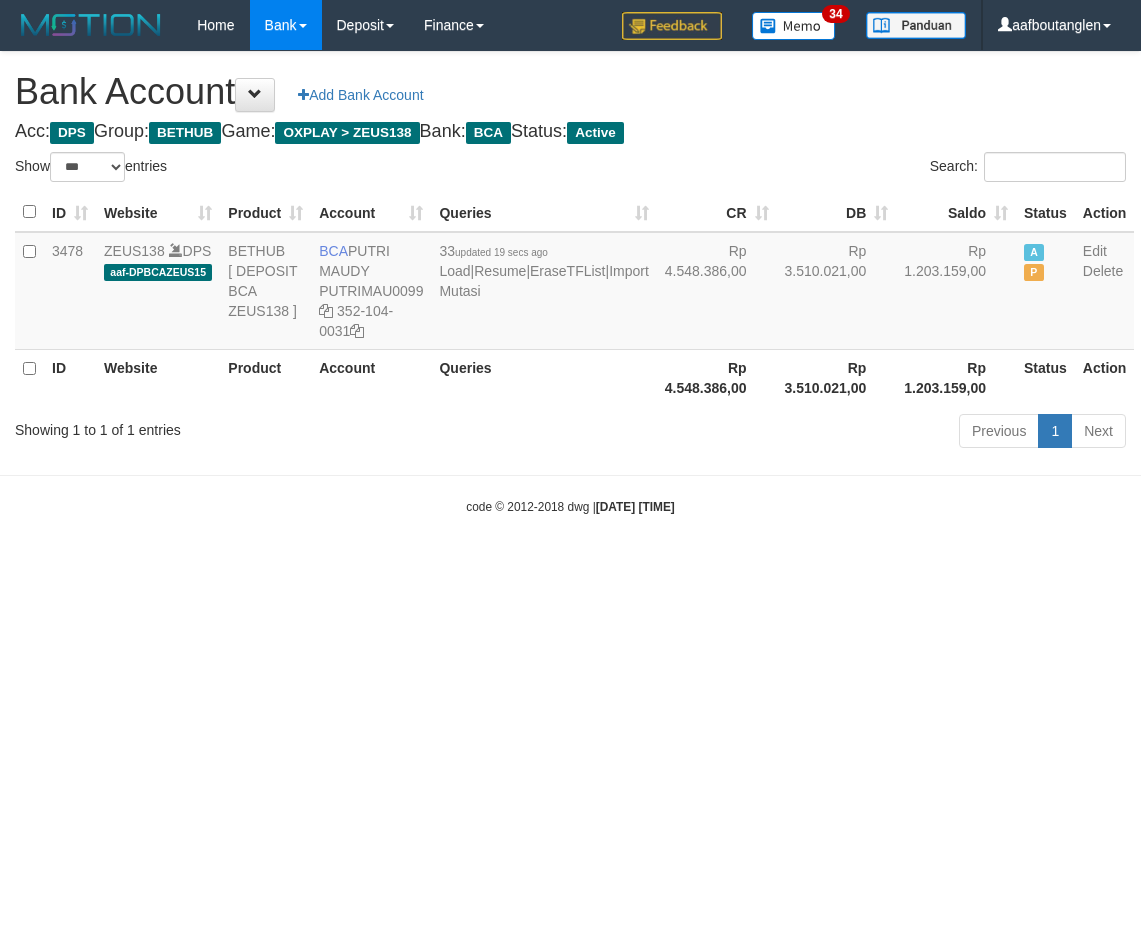 select on "***" 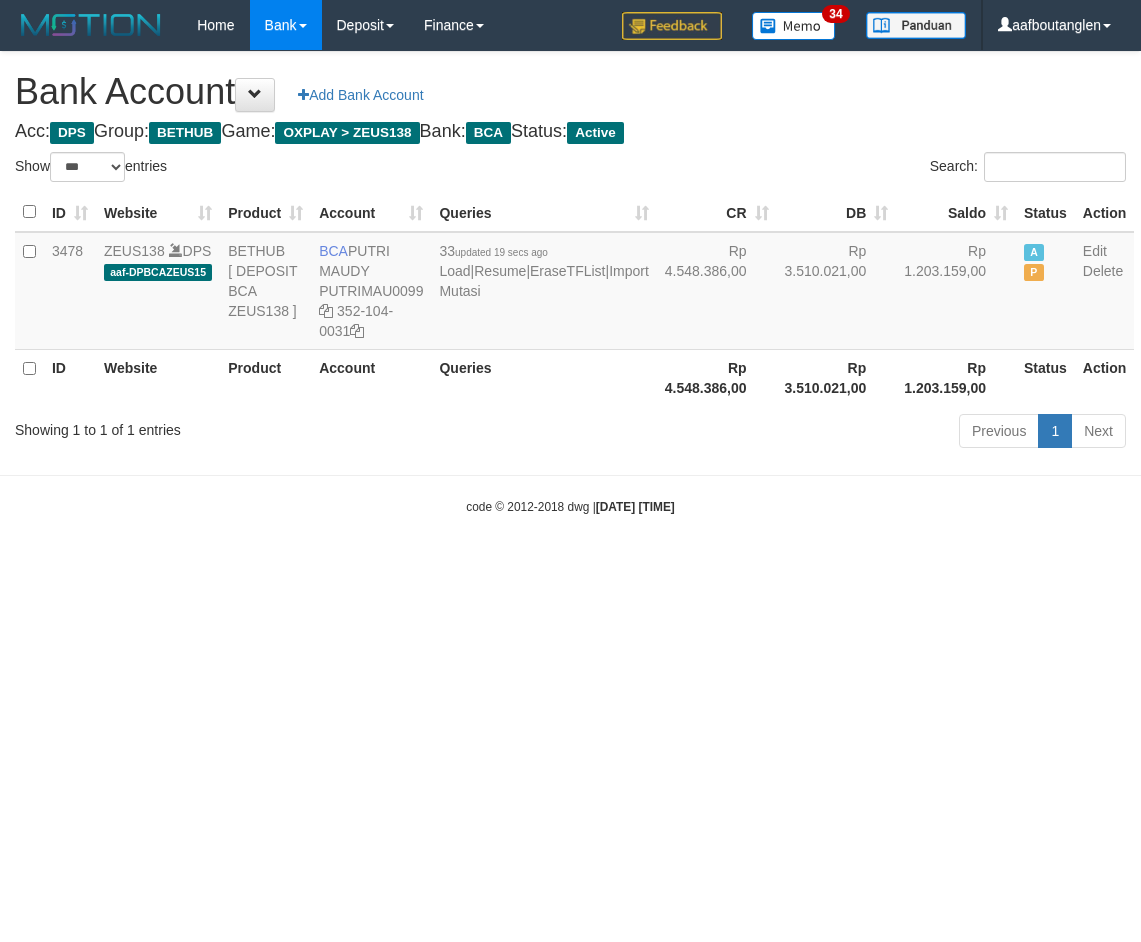 scroll, scrollTop: 0, scrollLeft: 0, axis: both 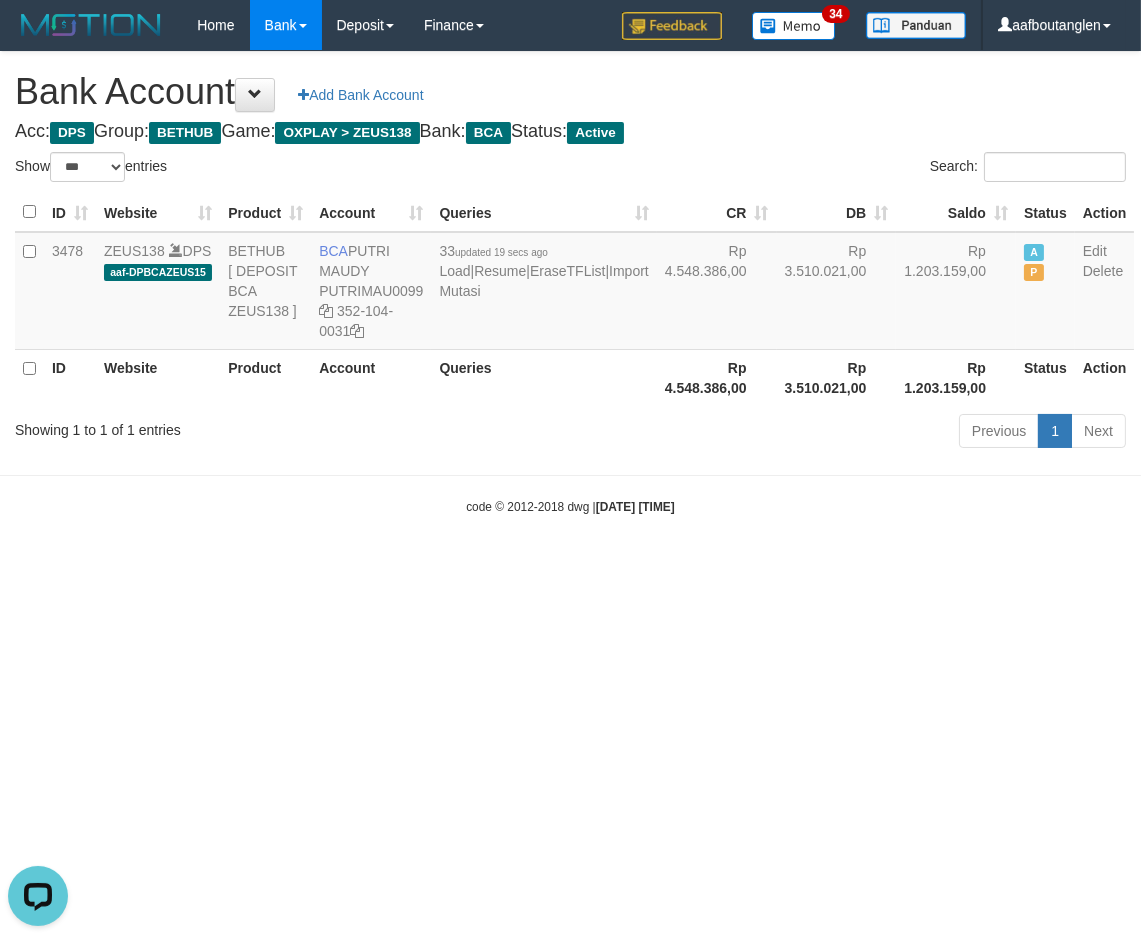 click on "Toggle navigation
Home
Bank
Account List
Deposit
DPS List
History
Note DPS
Finance
Financial Data
aafboutanglen
My Profile
Log Out
34" at bounding box center (570, 283) 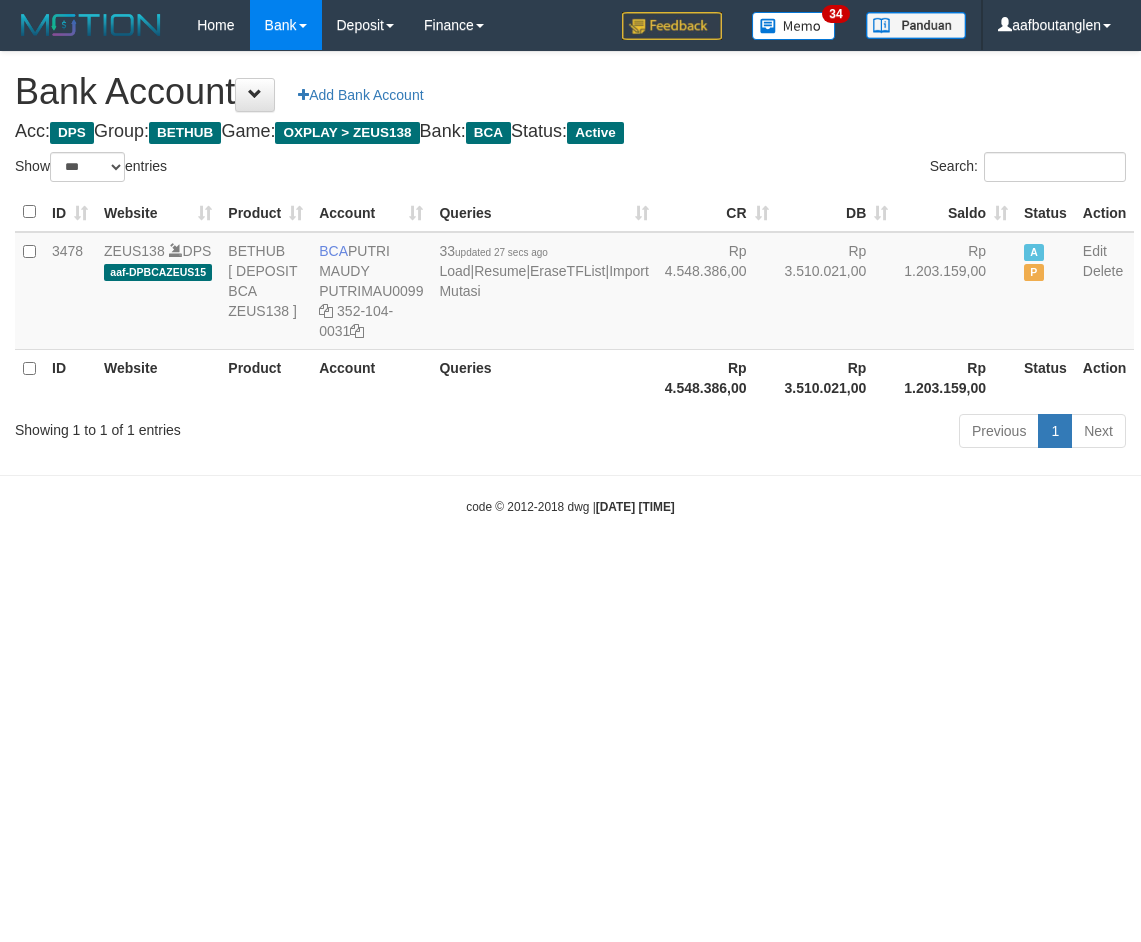 select on "***" 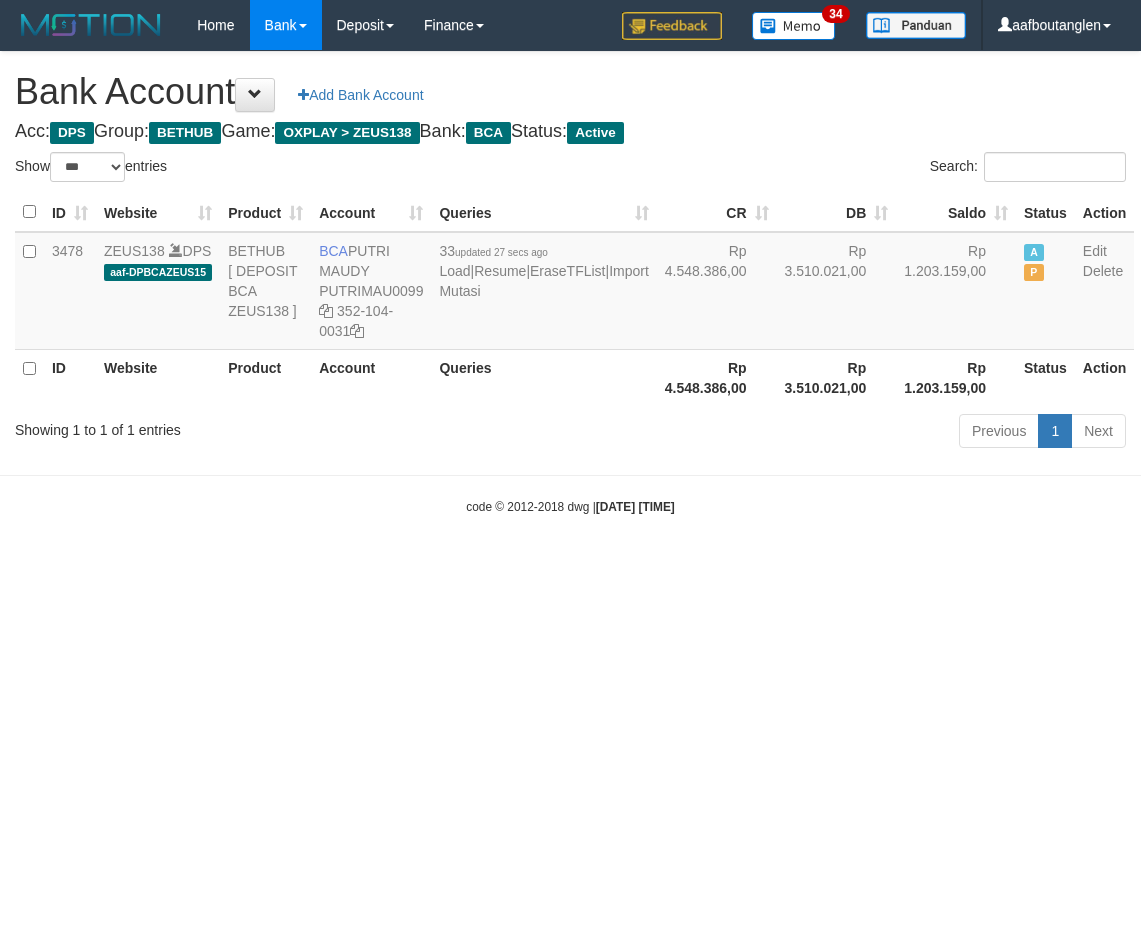 scroll, scrollTop: 0, scrollLeft: 0, axis: both 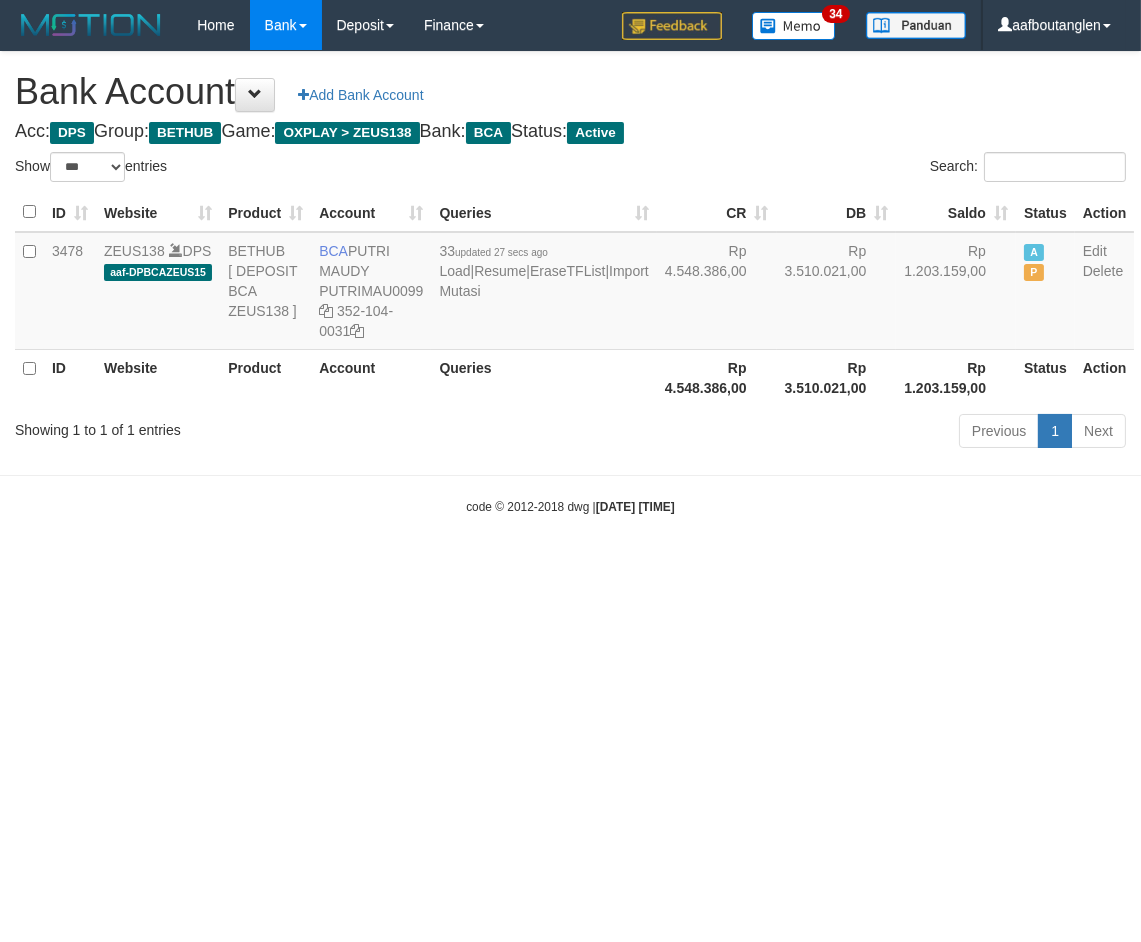 drag, startPoint x: 890, startPoint y: 573, endPoint x: 880, endPoint y: 574, distance: 10.049875 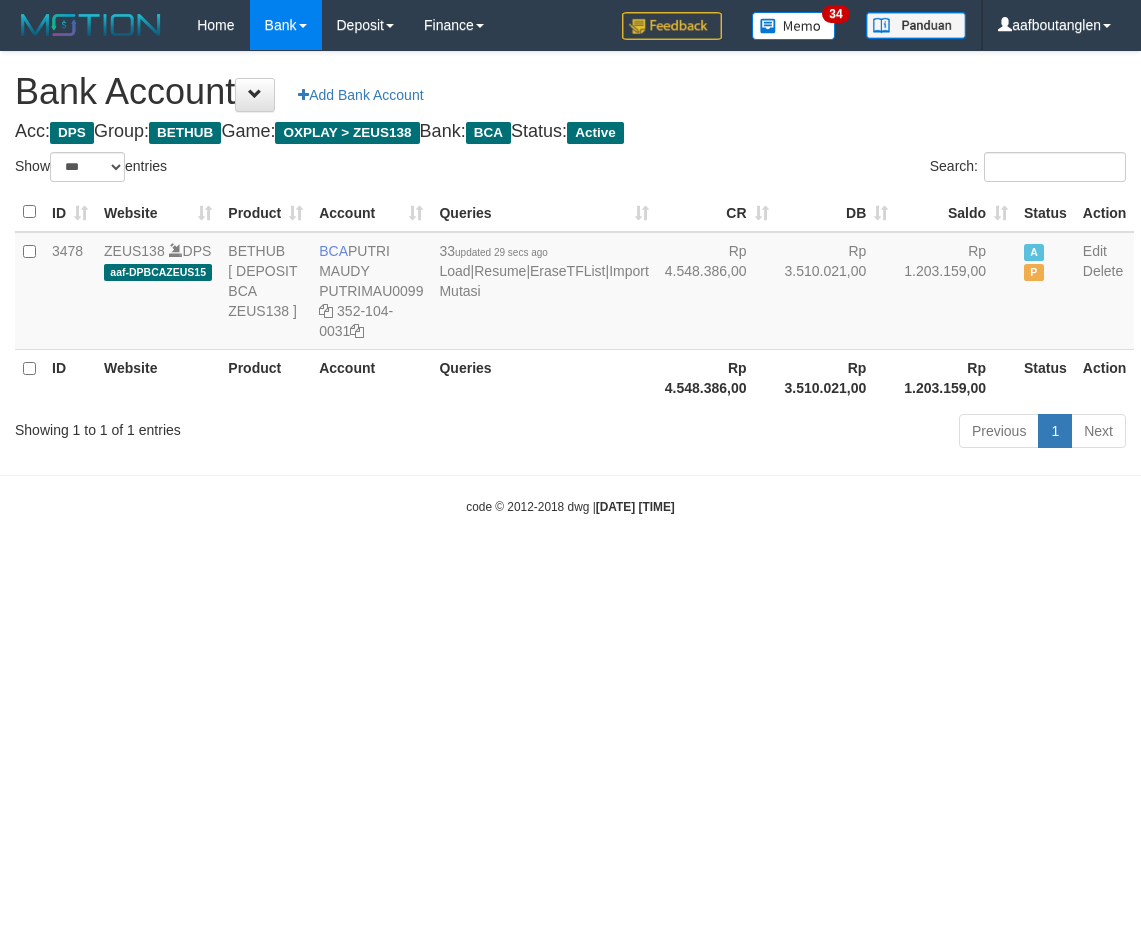 select on "***" 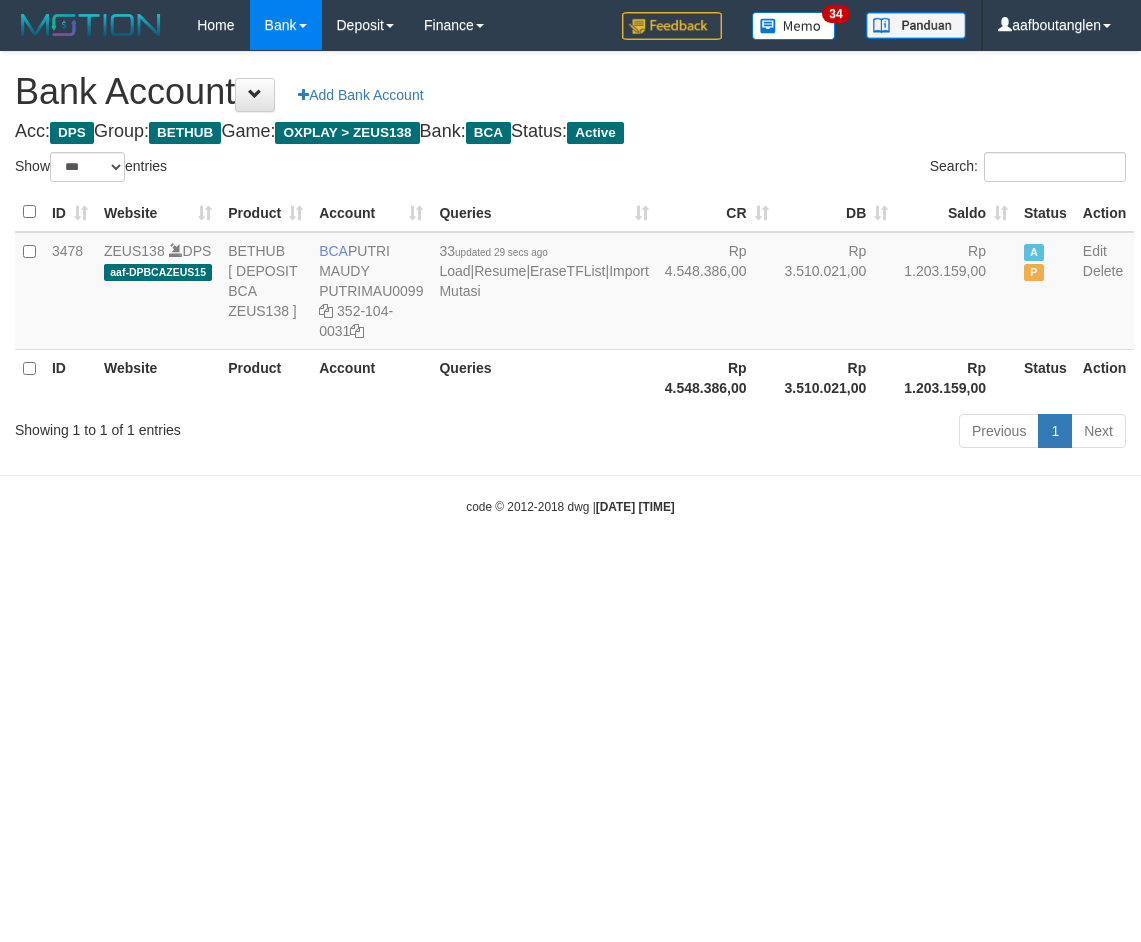 scroll, scrollTop: 0, scrollLeft: 0, axis: both 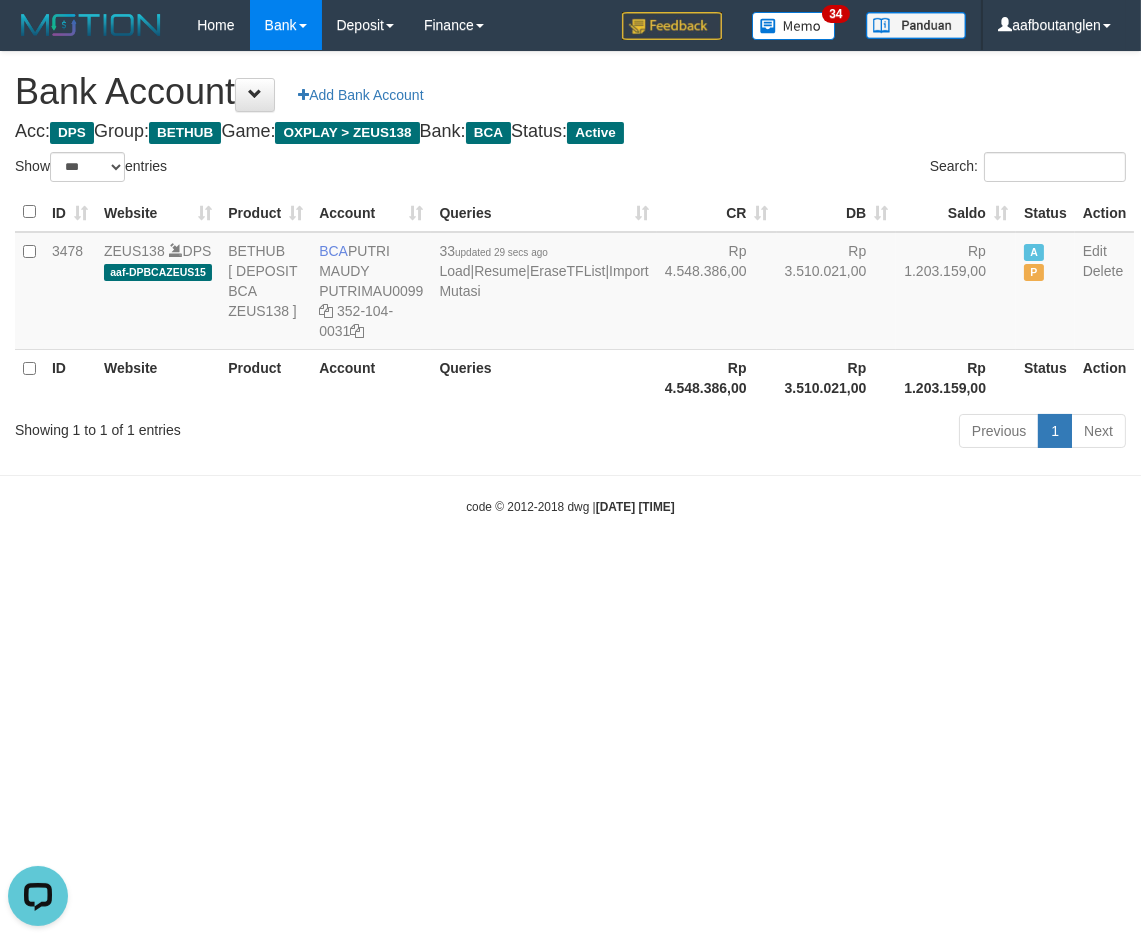 click on "Toggle navigation
Home
Bank
Account List
Deposit
DPS List
History
Note DPS
Finance
Financial Data
aafboutanglen
My Profile
Log Out
34" at bounding box center (570, 283) 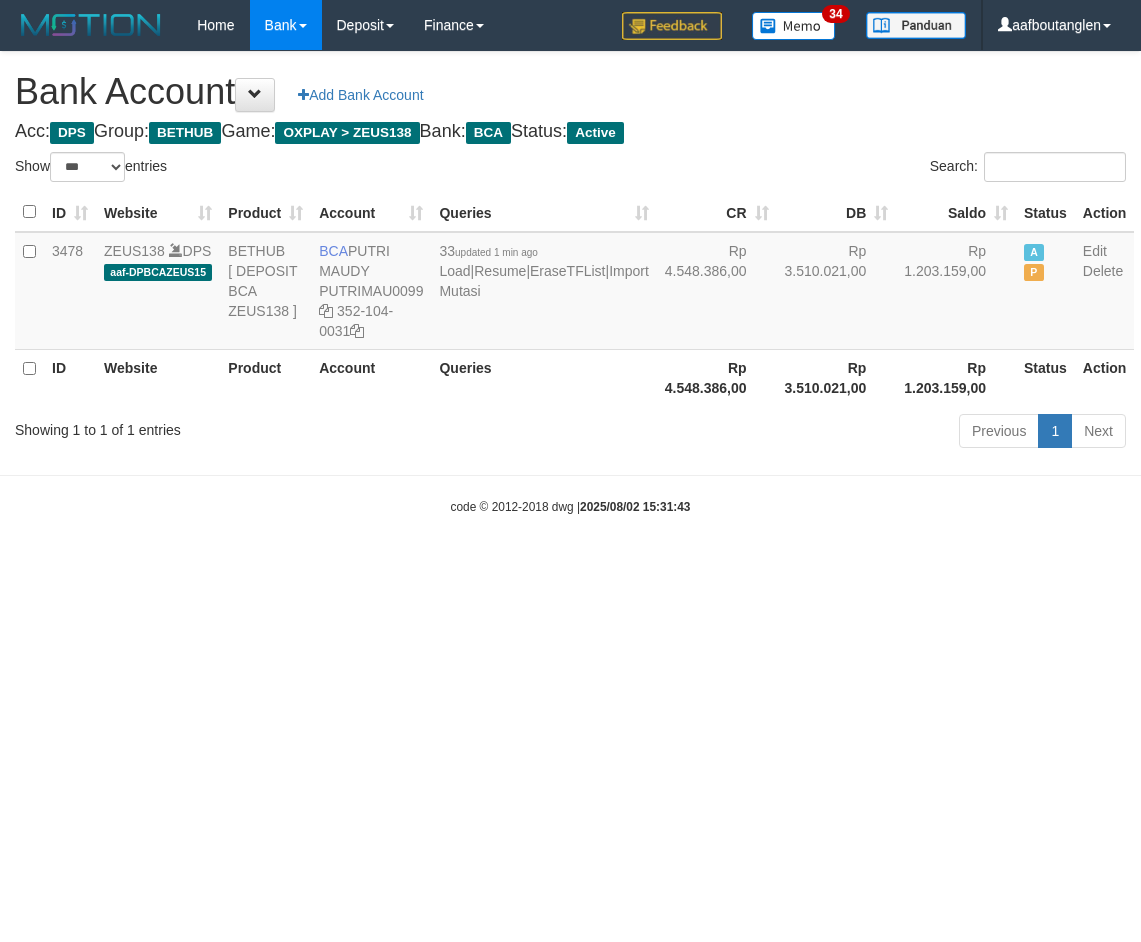 select on "***" 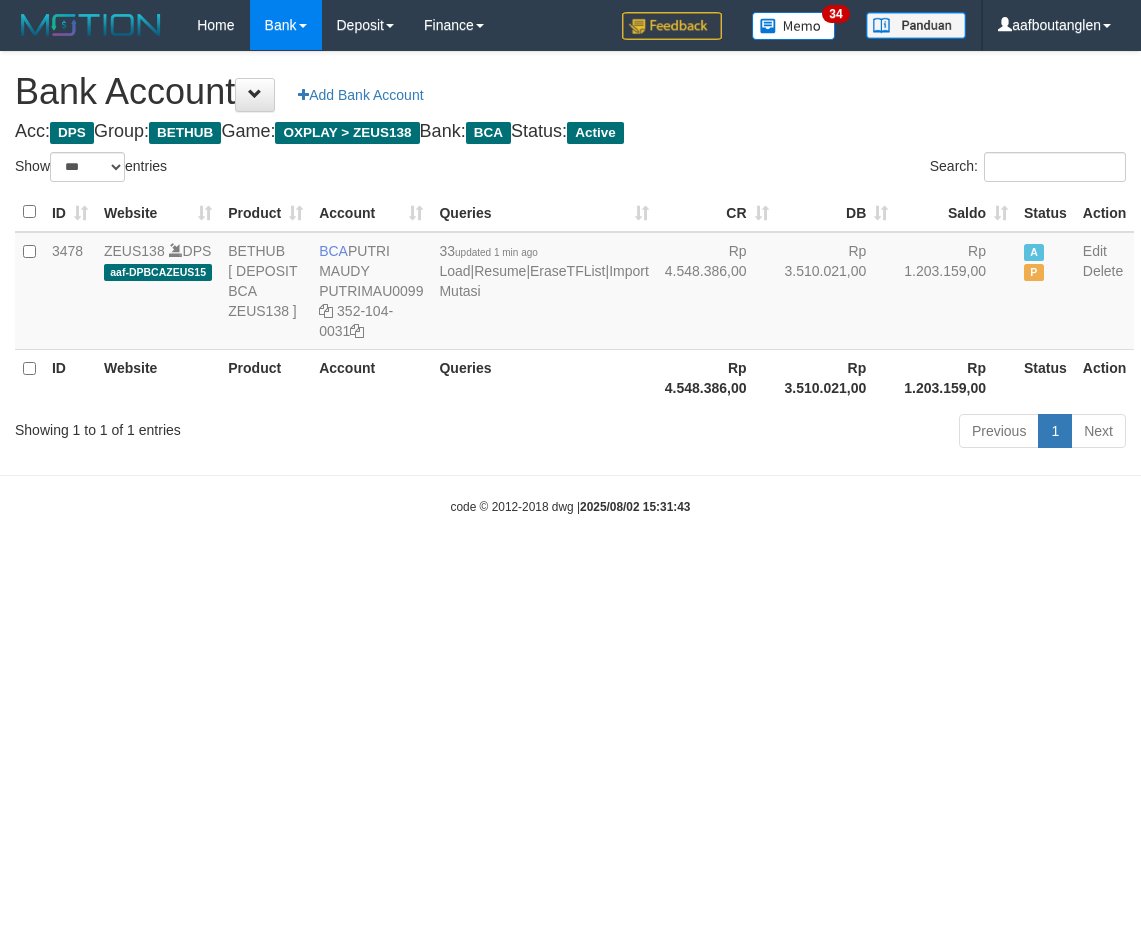 scroll, scrollTop: 0, scrollLeft: 0, axis: both 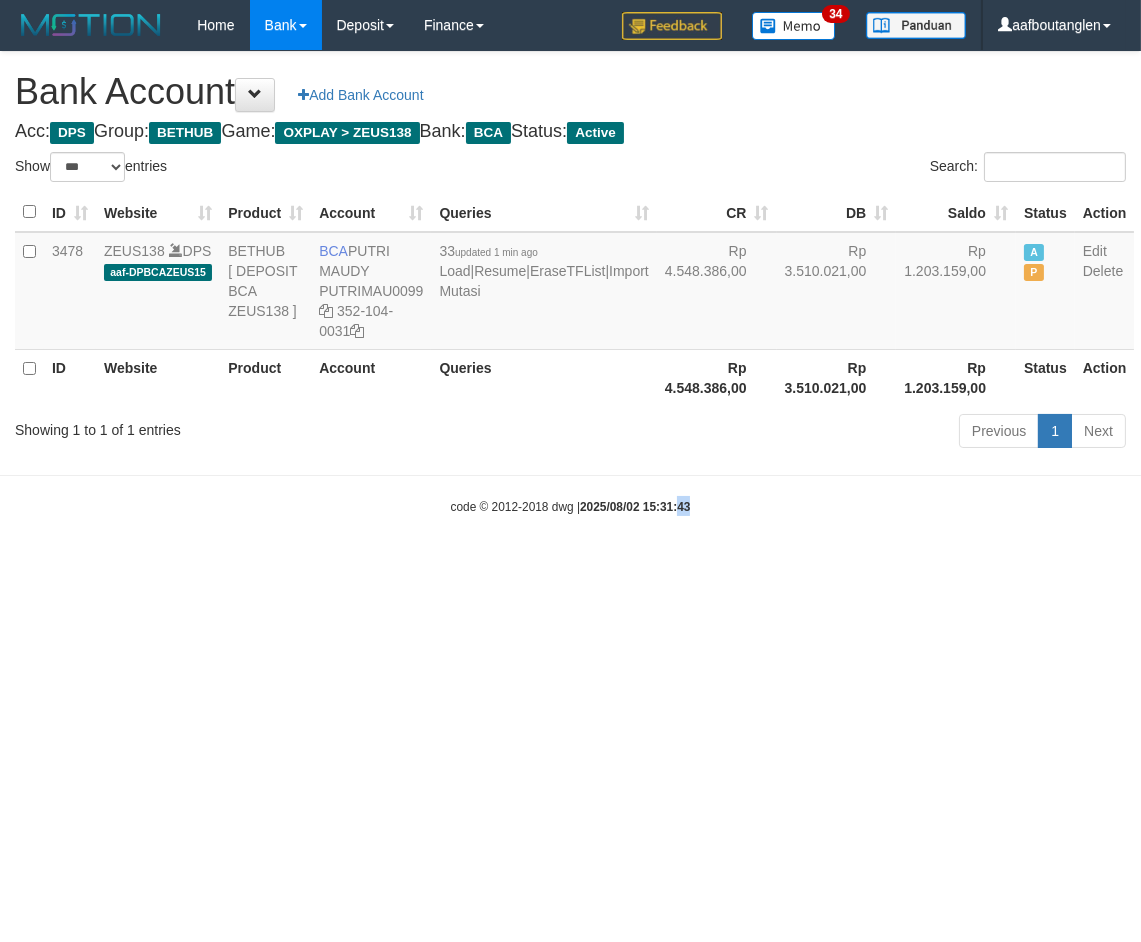 click on "Toggle navigation
Home
Bank
Account List
Deposit
DPS List
History
Note DPS
Finance
Financial Data
aafboutanglen
My Profile
Log Out
34" at bounding box center (570, 283) 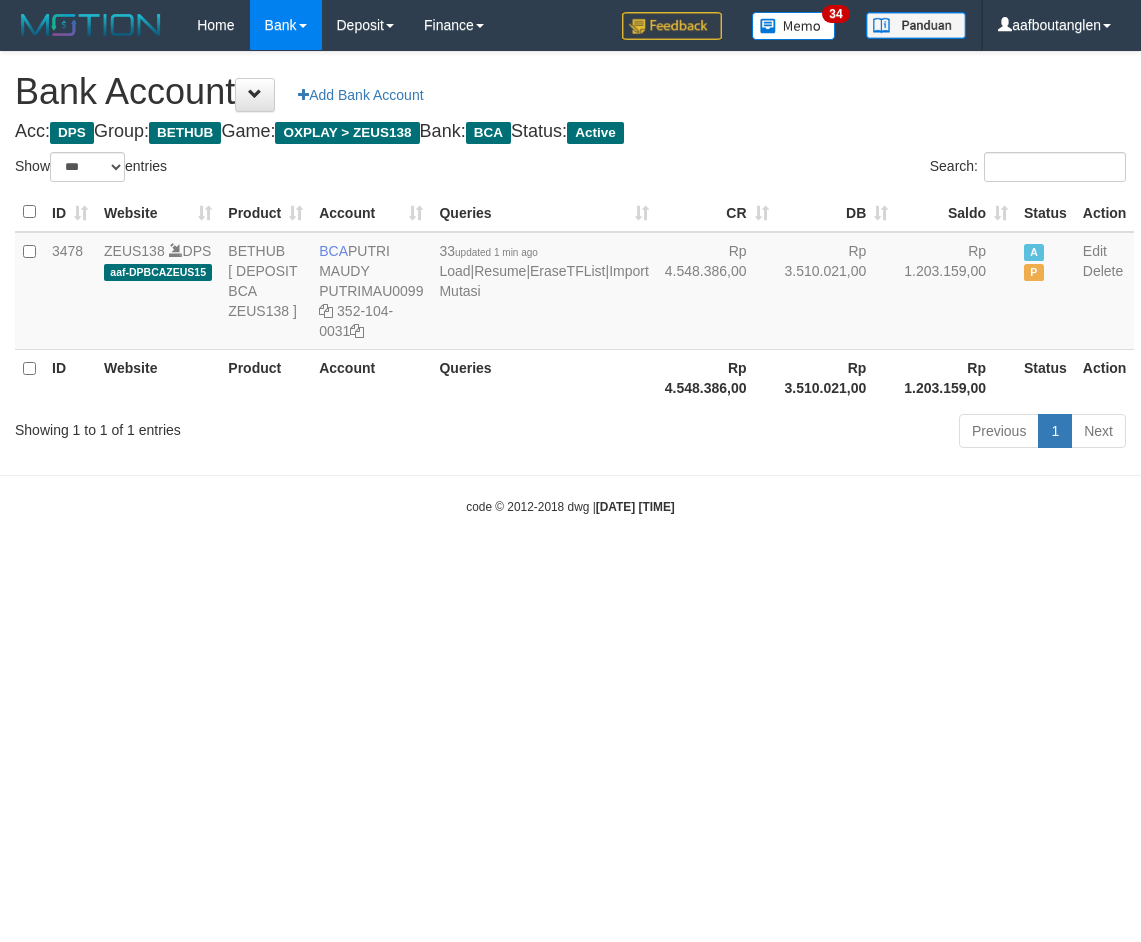 select on "***" 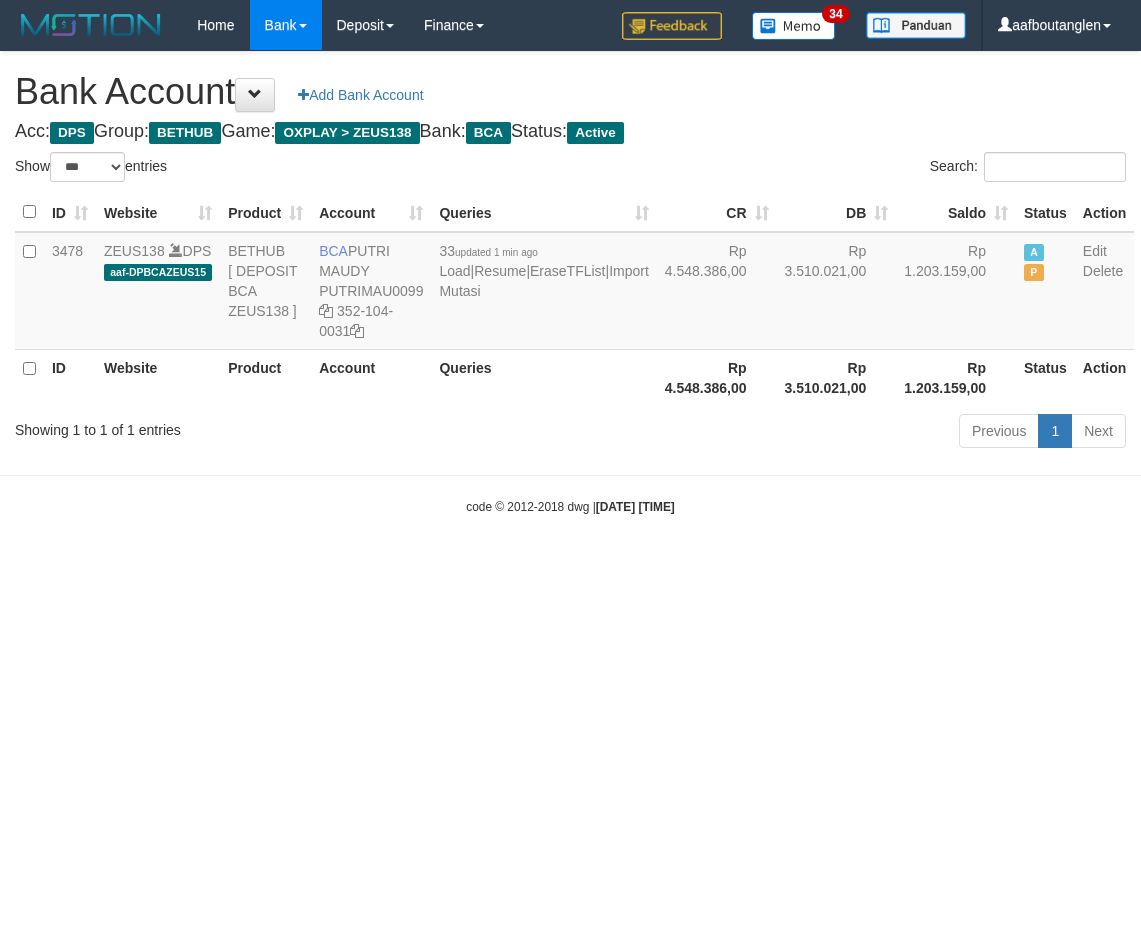 scroll, scrollTop: 0, scrollLeft: 0, axis: both 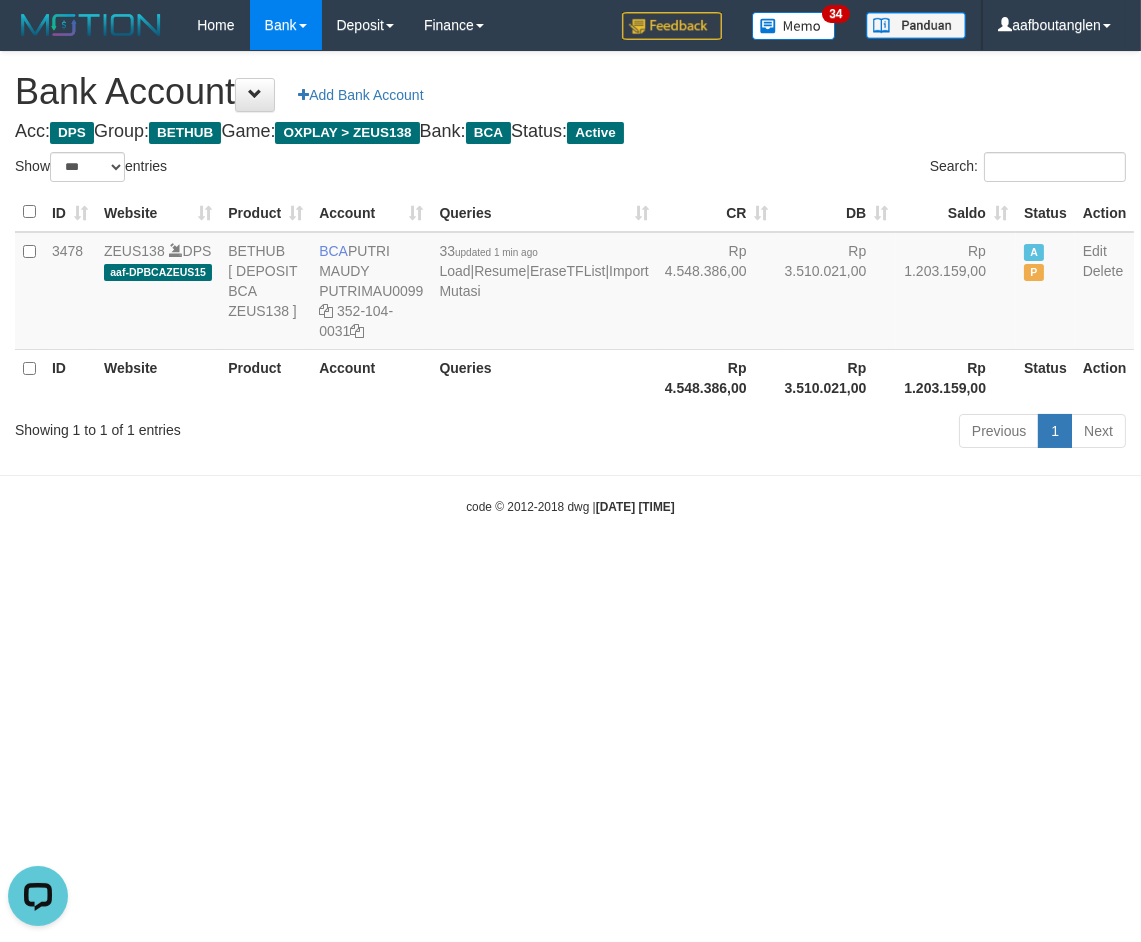 drag, startPoint x: 820, startPoint y: 594, endPoint x: 795, endPoint y: 586, distance: 26.24881 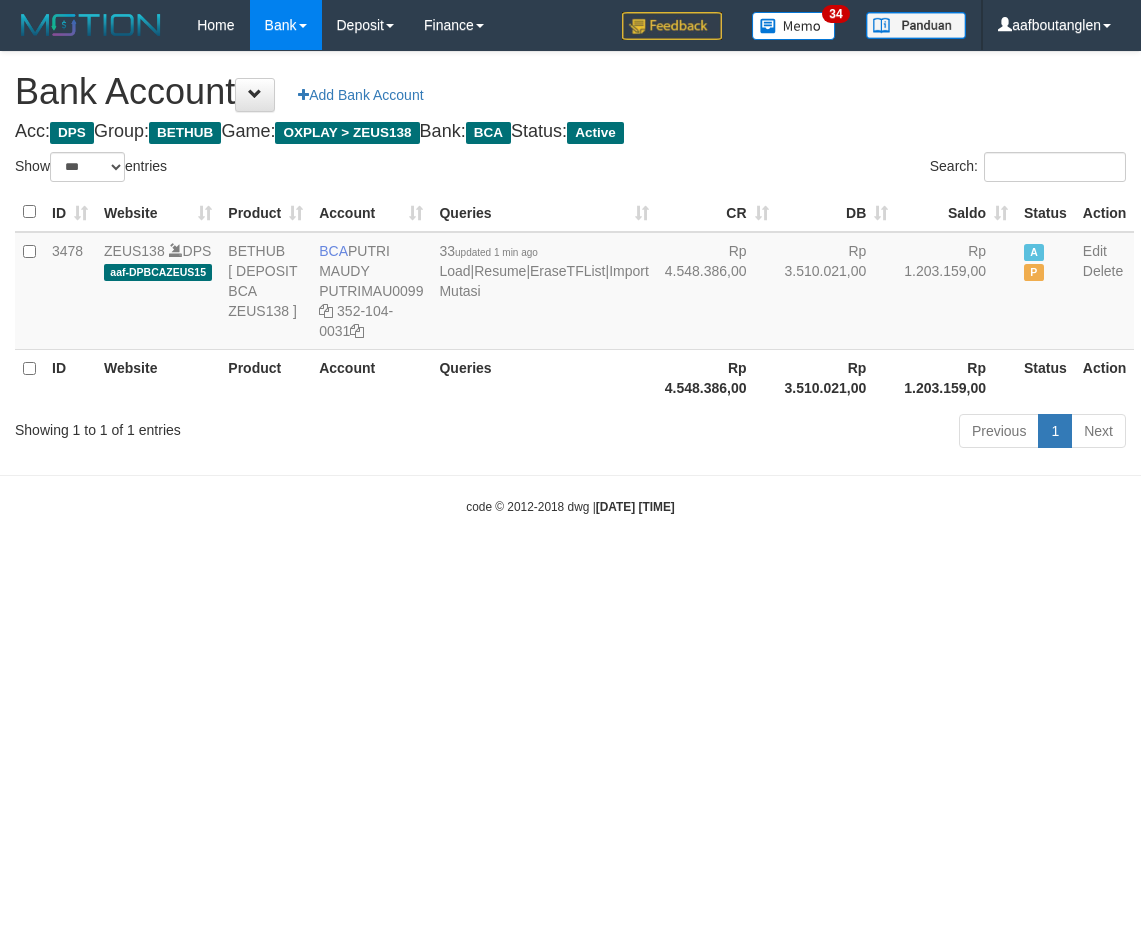 select on "***" 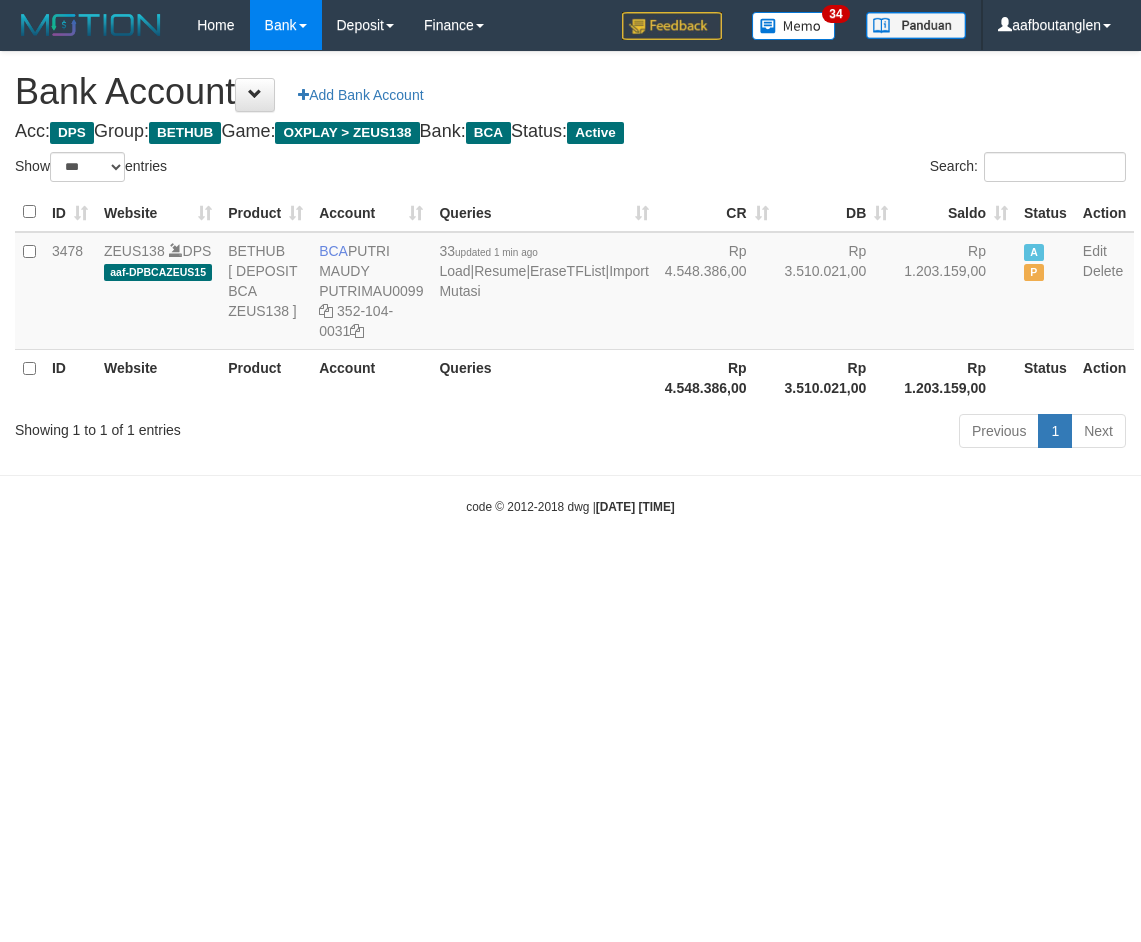 scroll, scrollTop: 0, scrollLeft: 0, axis: both 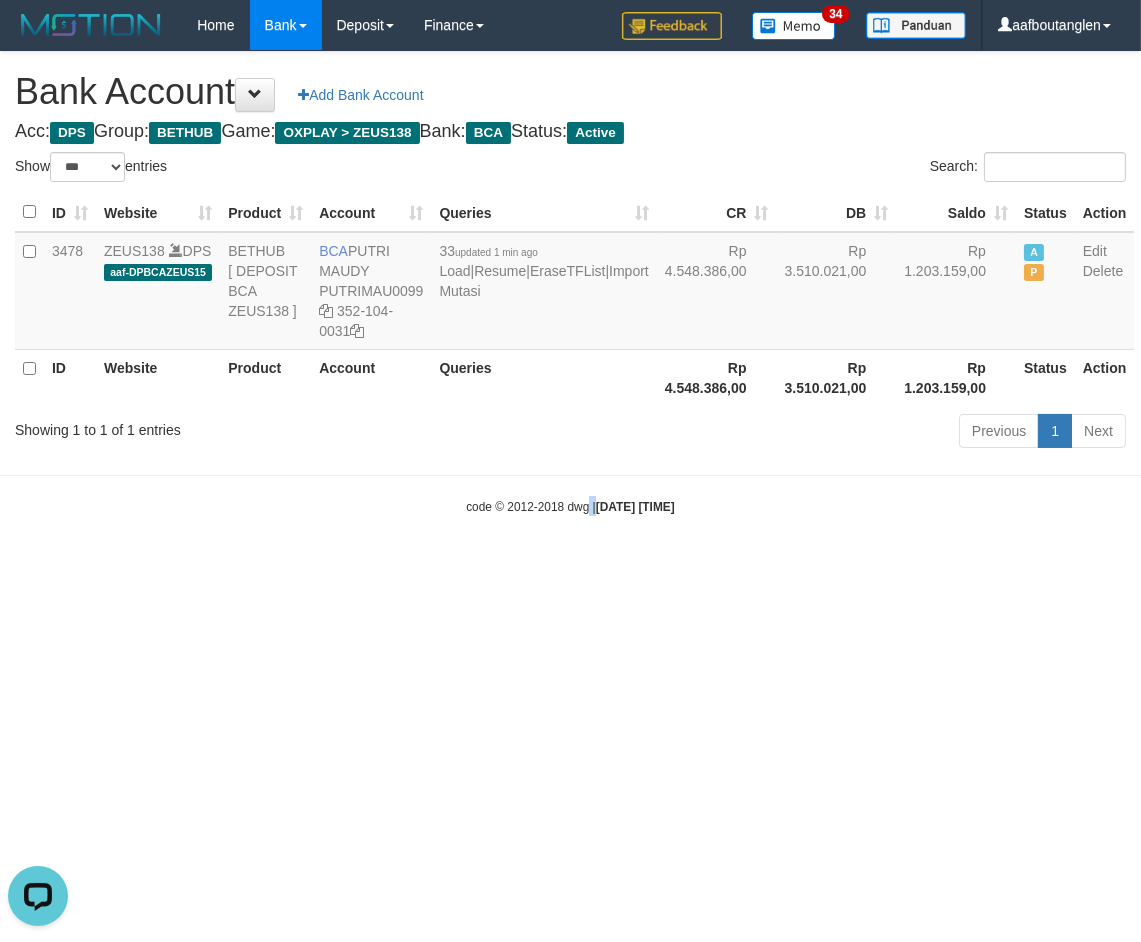 click on "Toggle navigation
Home
Bank
Account List
Deposit
DPS List
History
Note DPS
Finance
Financial Data
aafboutanglen
My Profile
Log Out
34" at bounding box center [570, 283] 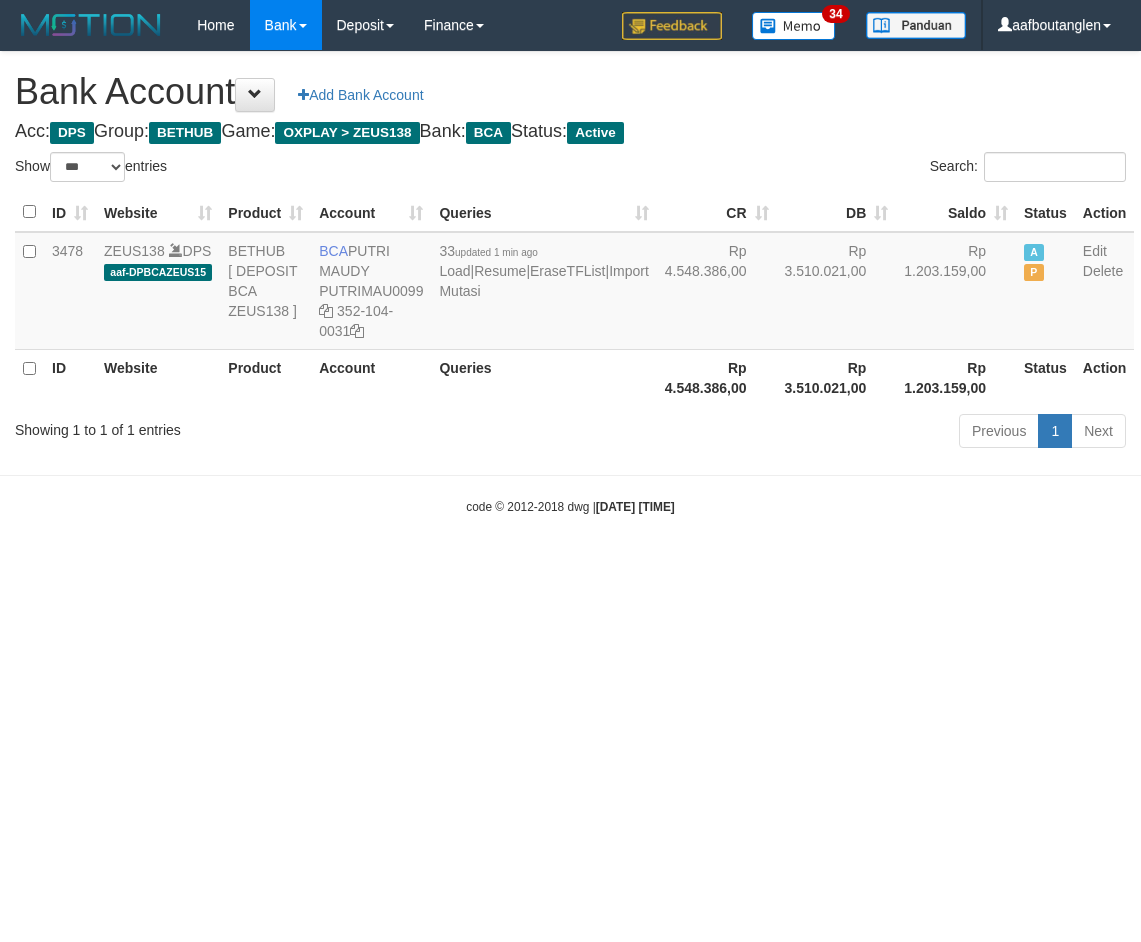 select on "***" 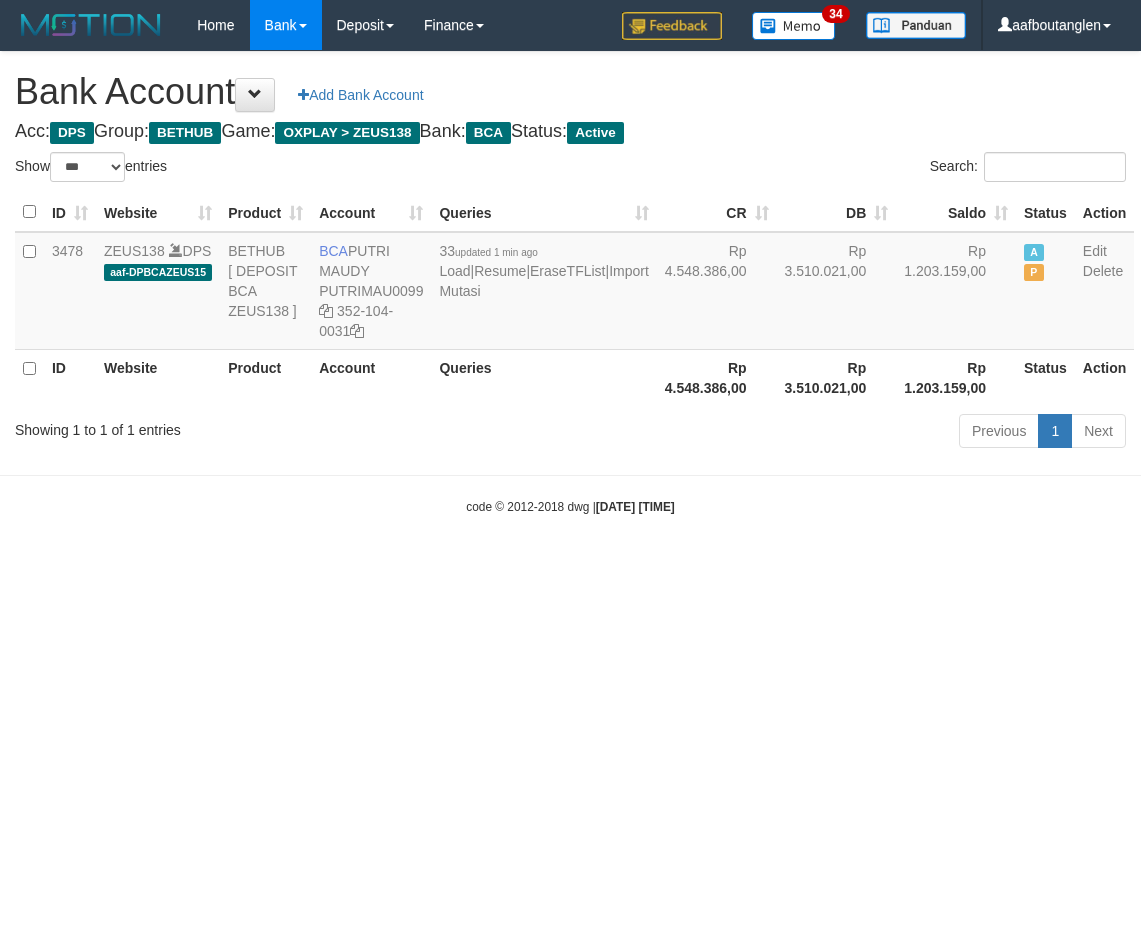 scroll, scrollTop: 0, scrollLeft: 0, axis: both 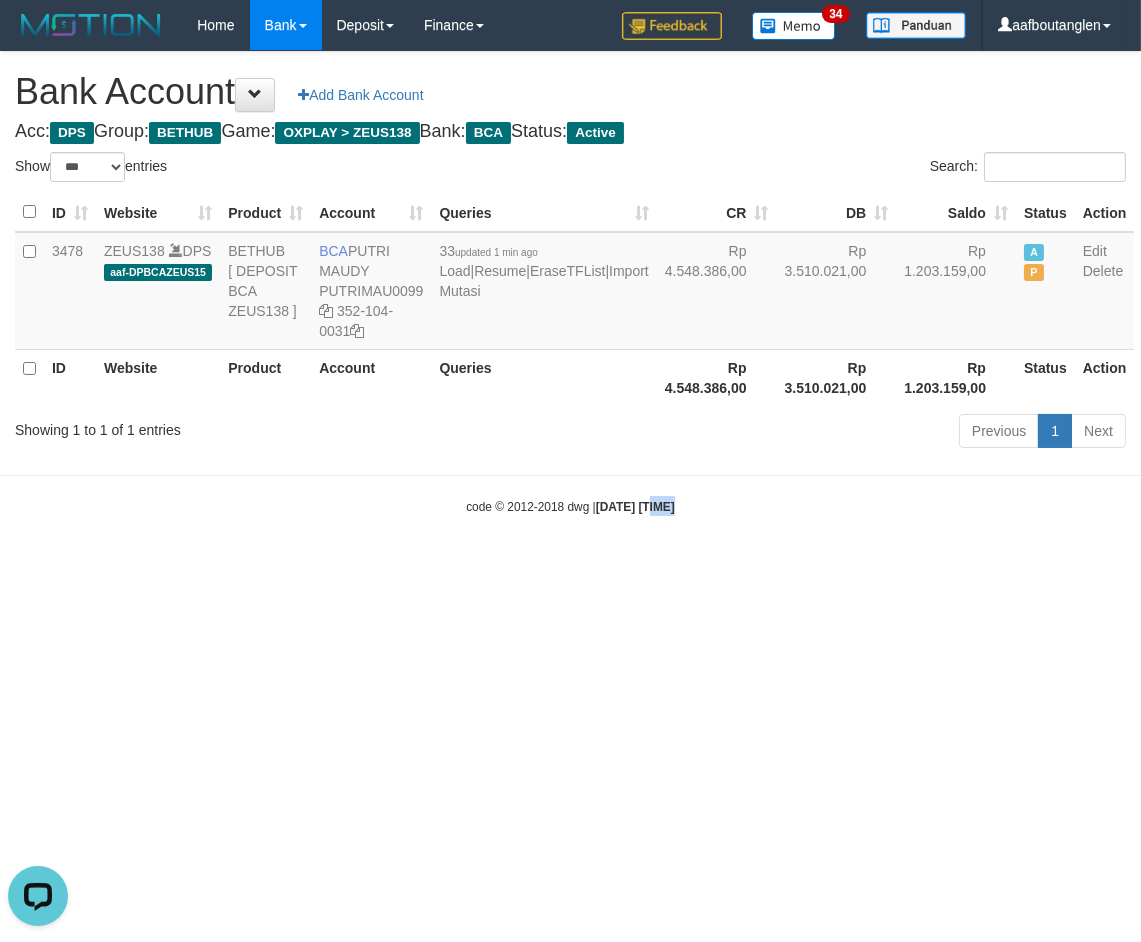 click on "Toggle navigation
Home
Bank
Account List
Deposit
DPS List
History
Note DPS
Finance
Financial Data
aafboutanglen
My Profile
Log Out
34" at bounding box center [570, 283] 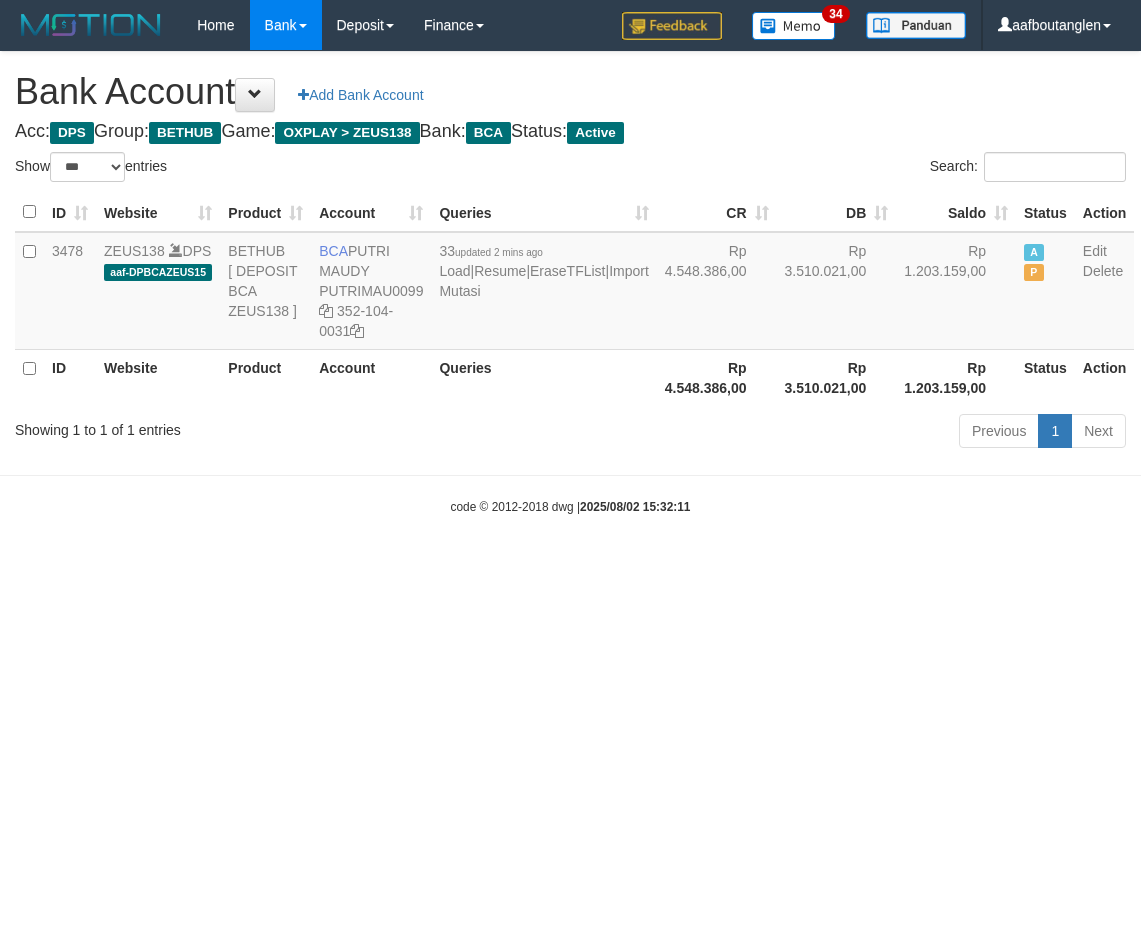 select on "***" 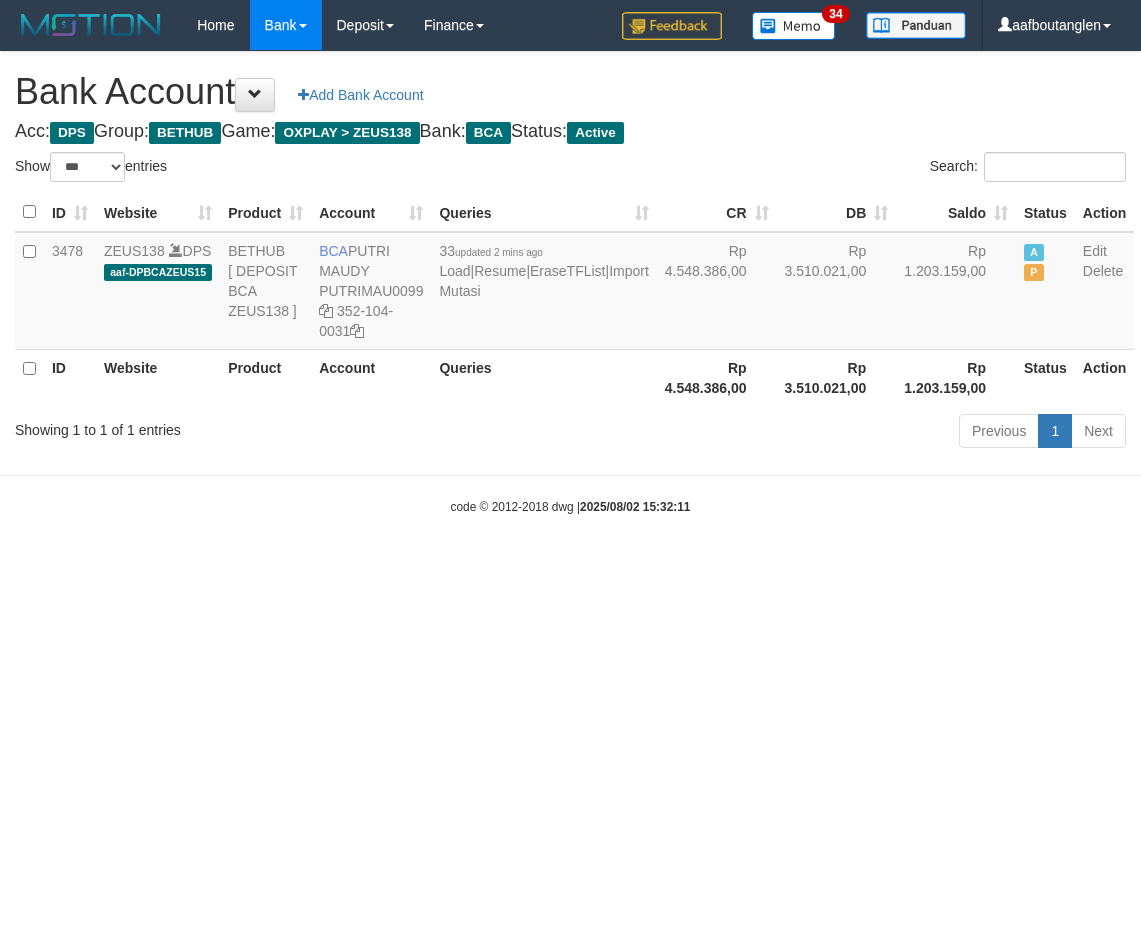 scroll, scrollTop: 0, scrollLeft: 0, axis: both 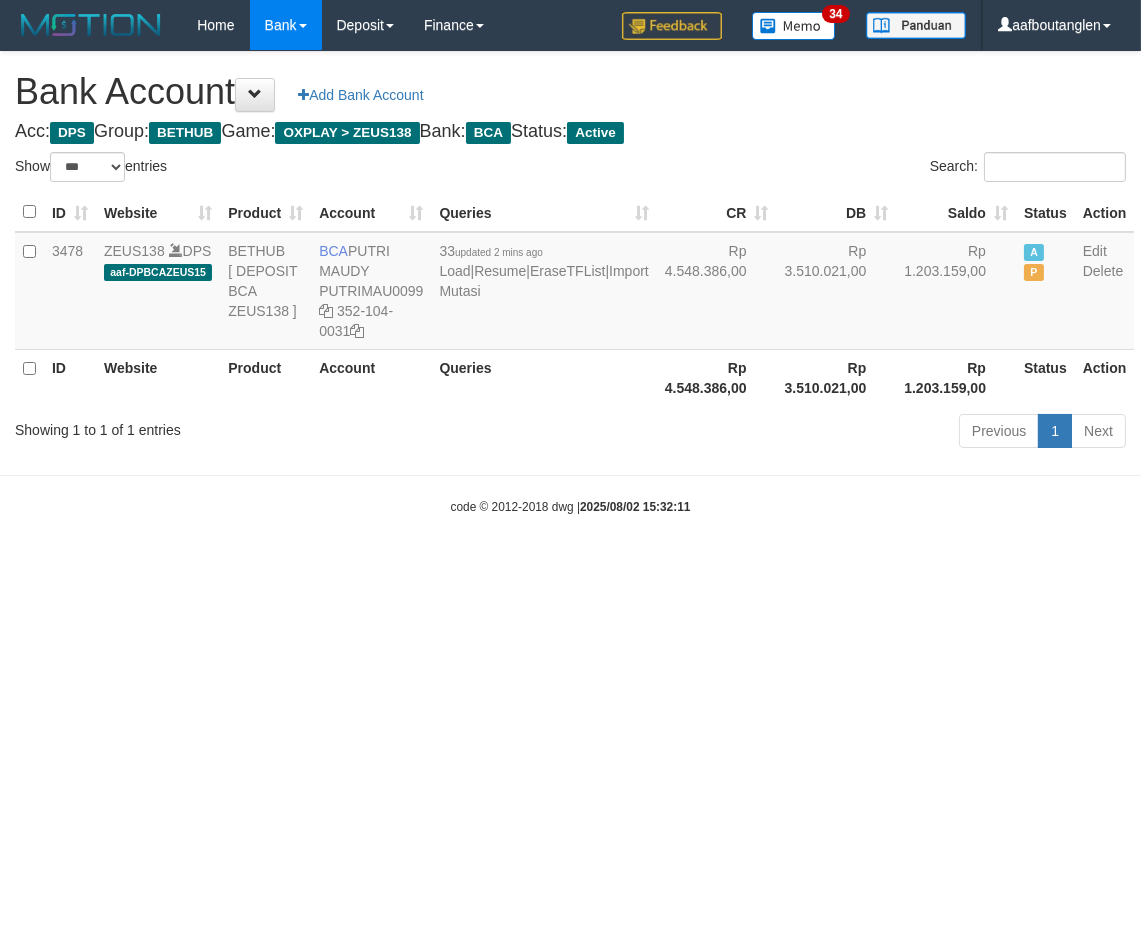 drag, startPoint x: 803, startPoint y: 683, endPoint x: 818, endPoint y: 665, distance: 23.43075 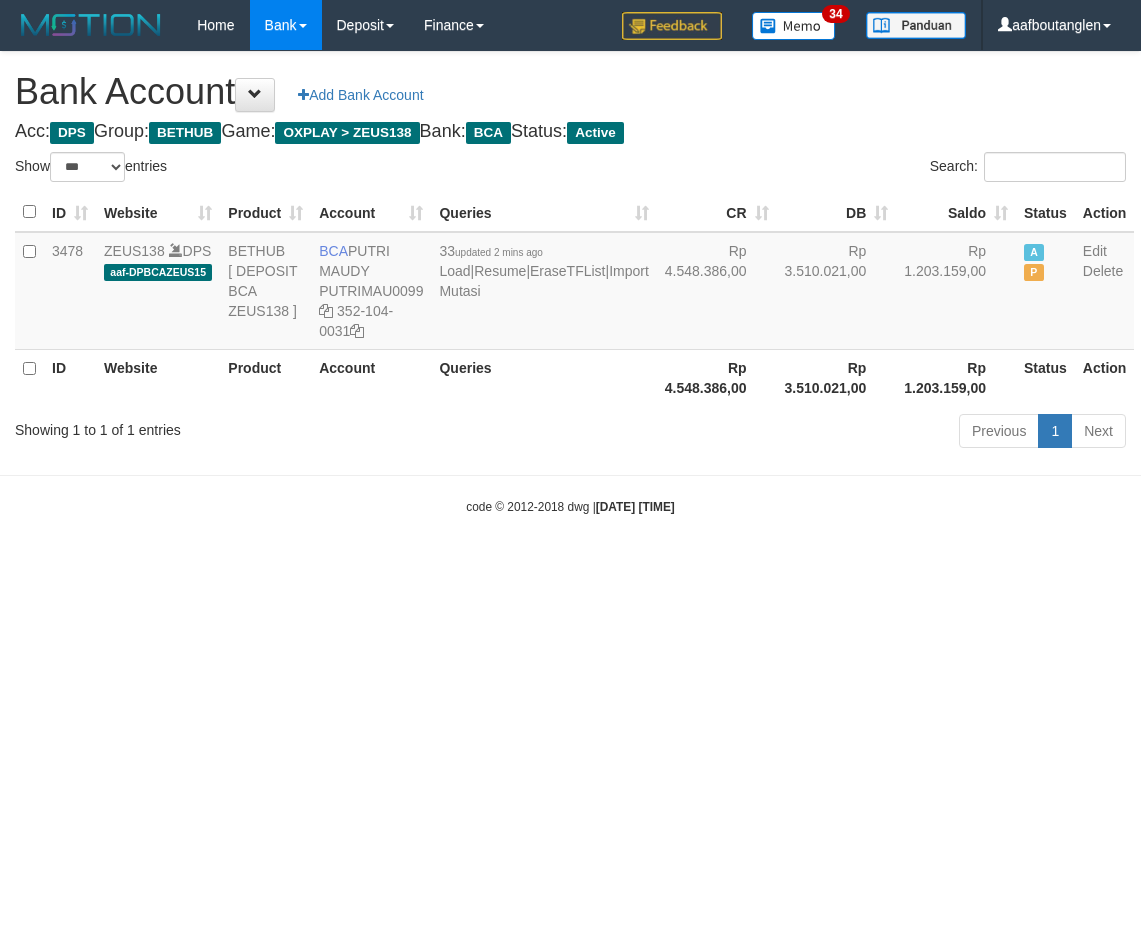 select on "***" 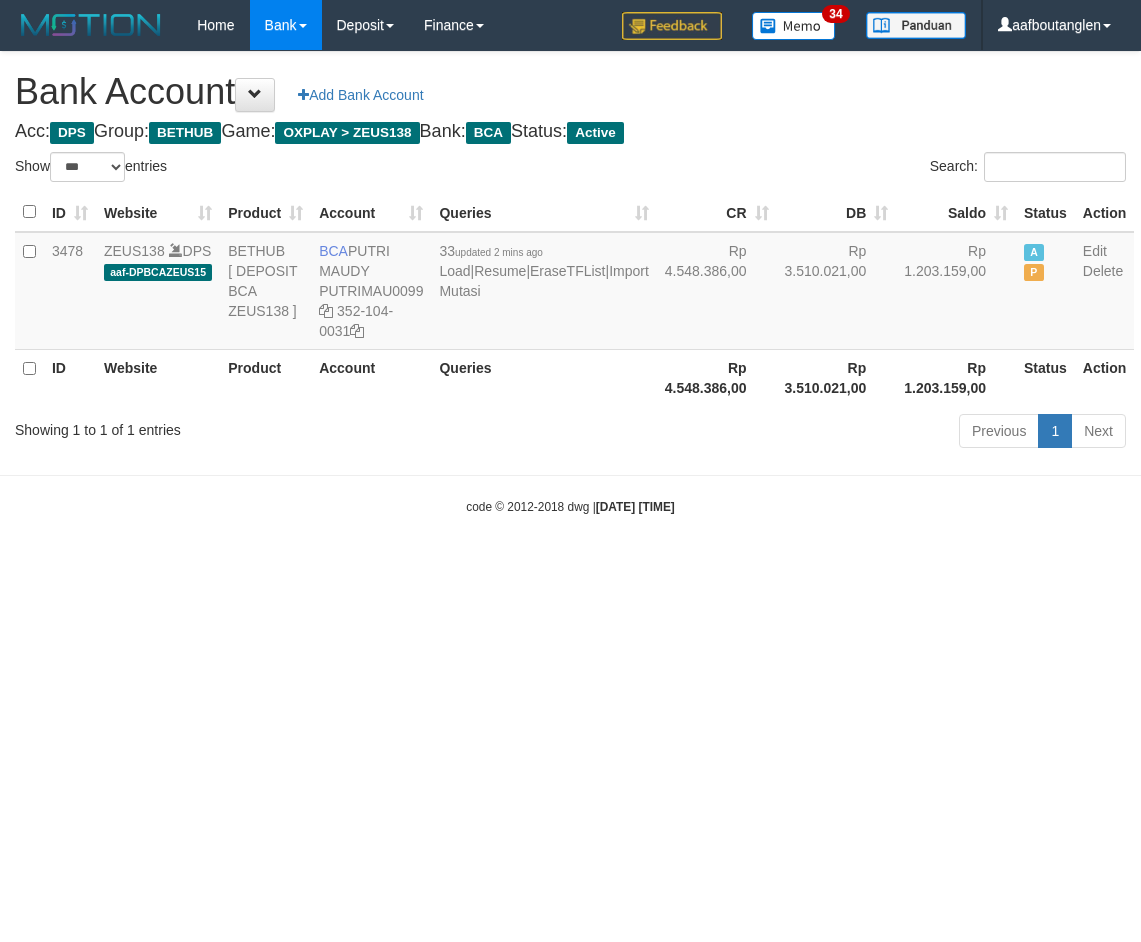 scroll, scrollTop: 0, scrollLeft: 0, axis: both 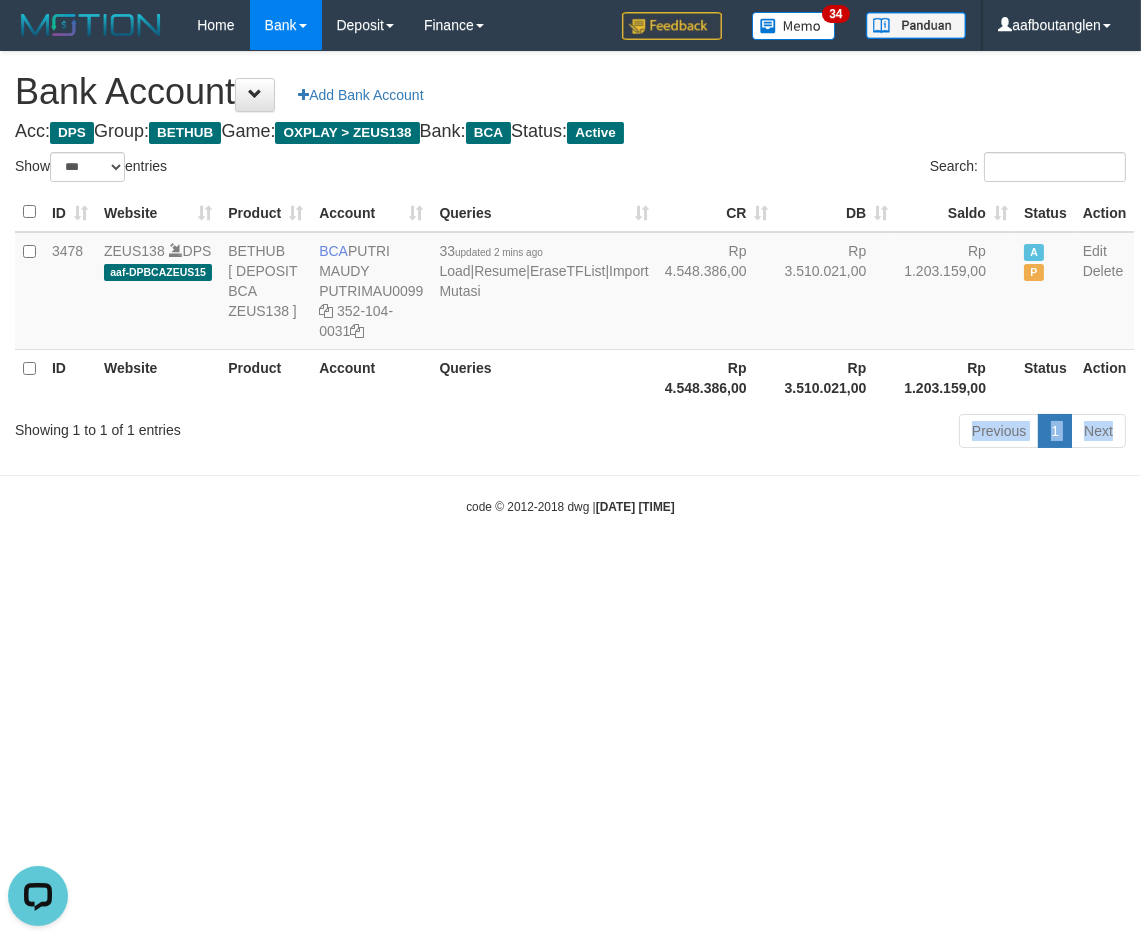 click on "Toggle navigation
Home
Bank
Account List
Deposit
DPS List
History
Note DPS
Finance
Financial Data
aafboutanglen
My Profile
Log Out
34" at bounding box center [570, 283] 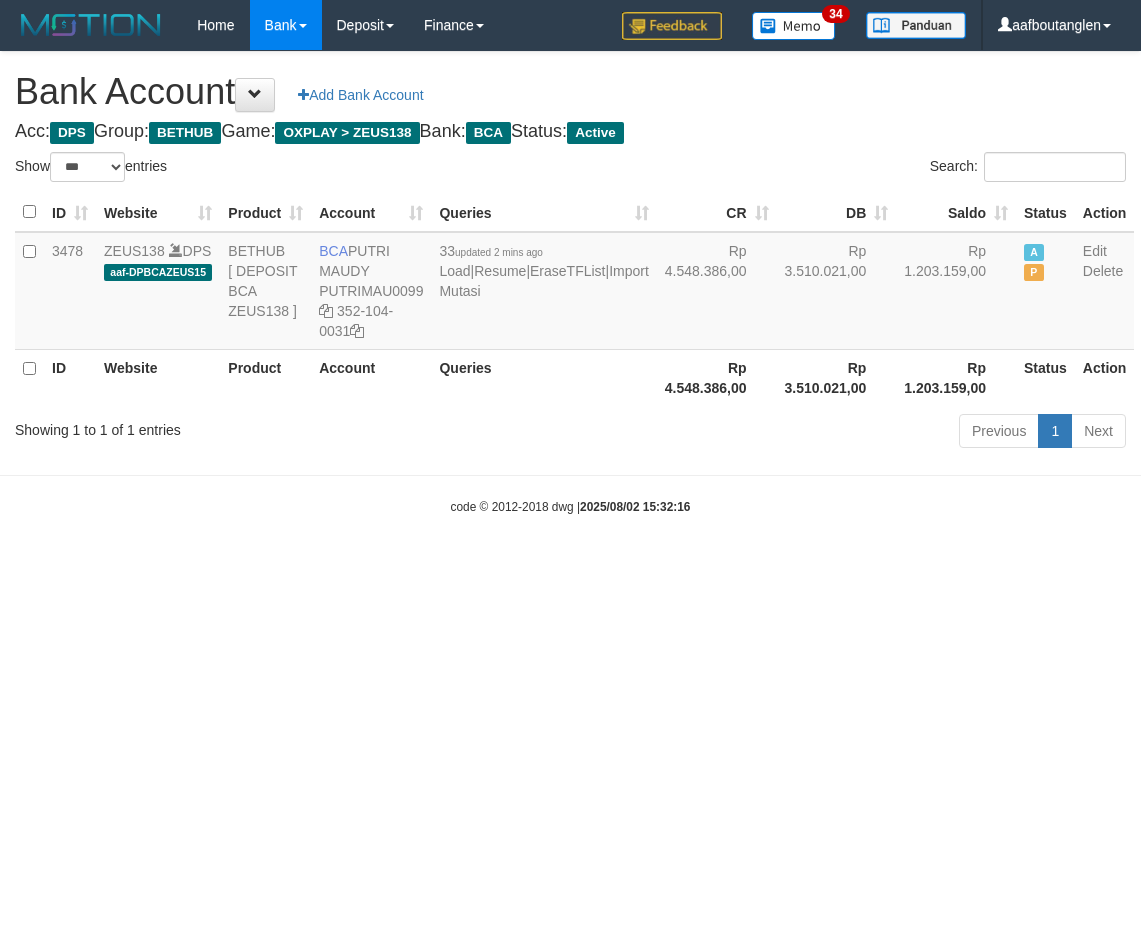 select on "***" 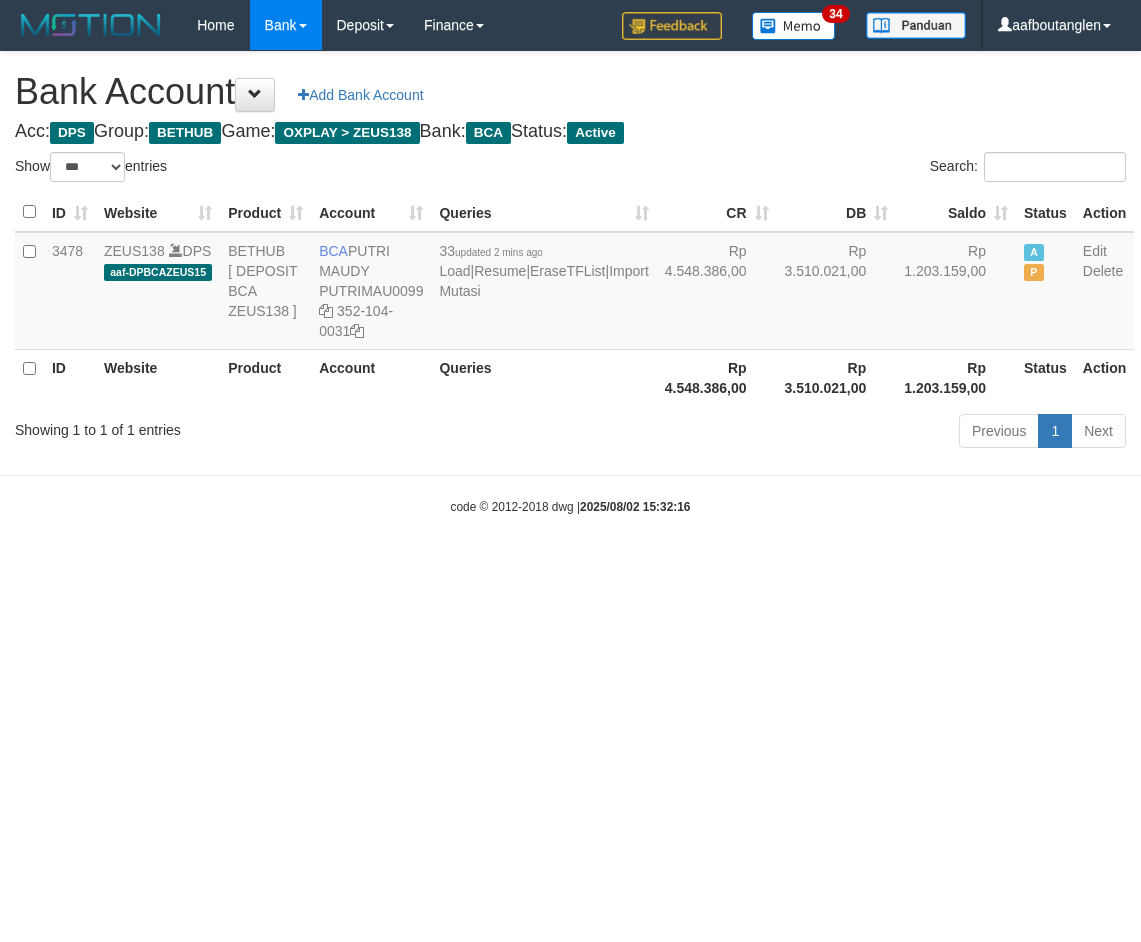 scroll, scrollTop: 0, scrollLeft: 0, axis: both 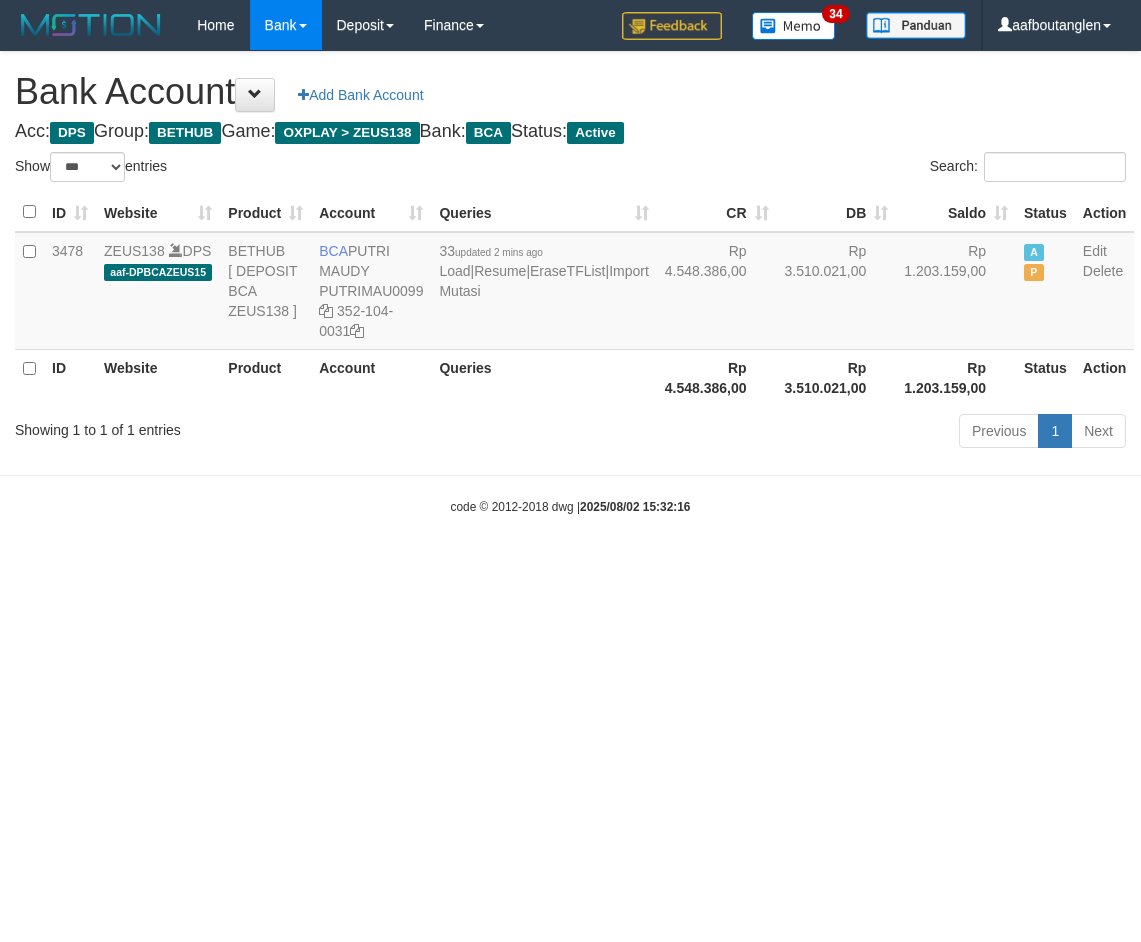 select on "***" 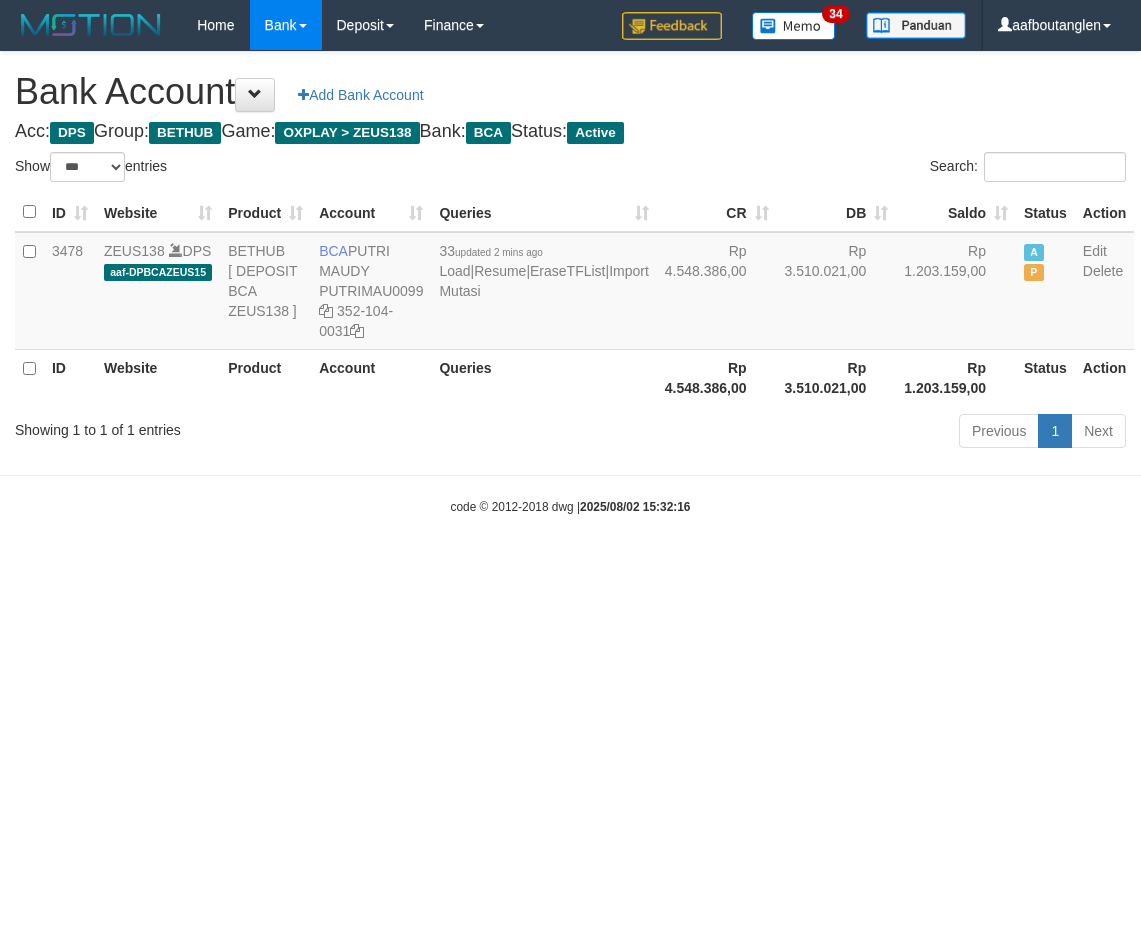 scroll, scrollTop: 0, scrollLeft: 0, axis: both 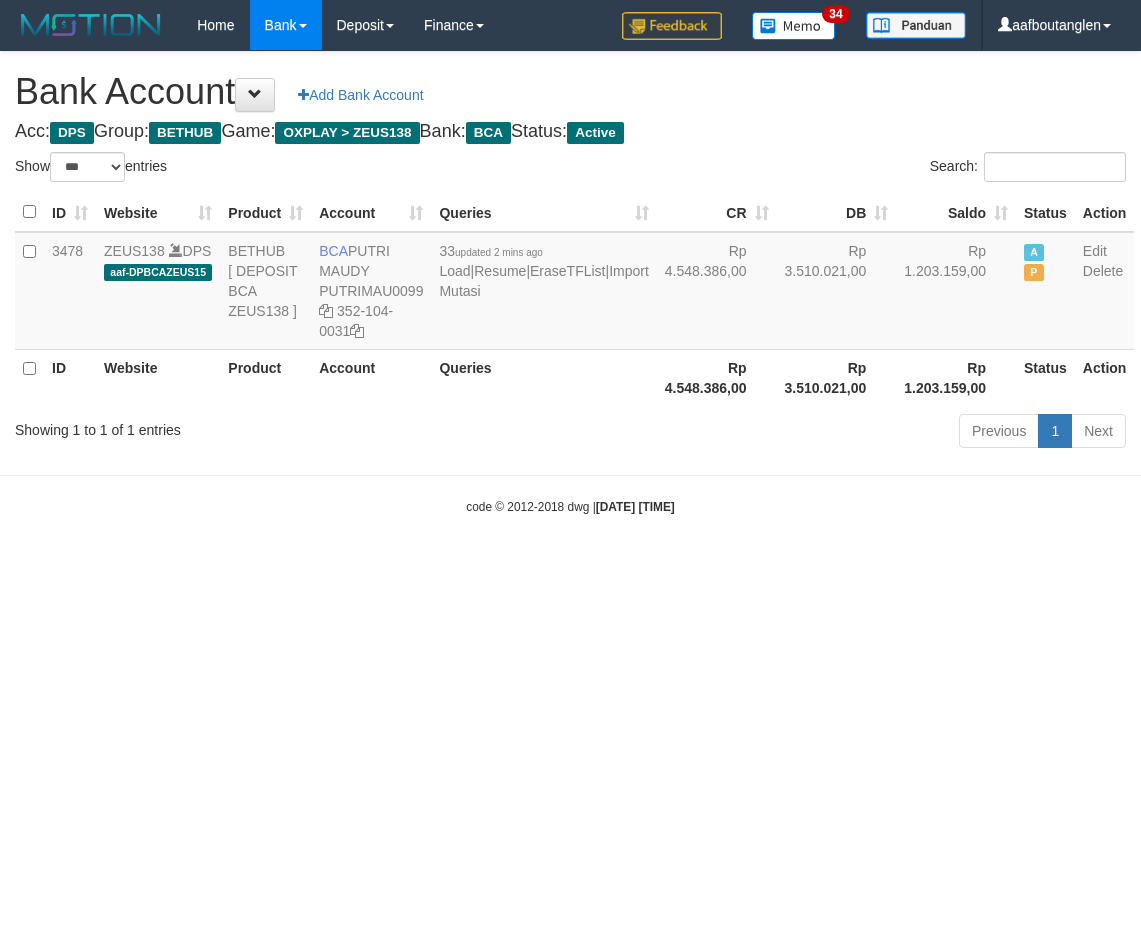 select on "***" 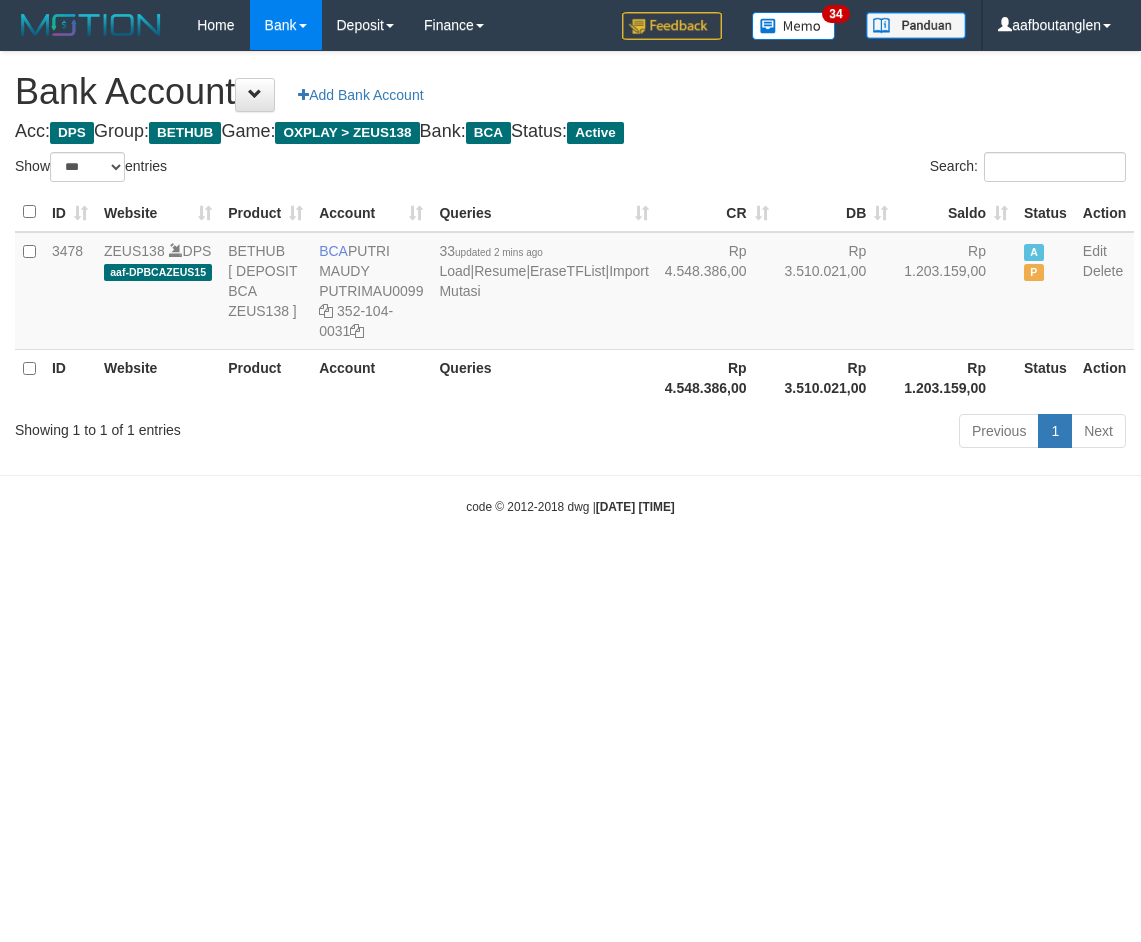 scroll, scrollTop: 0, scrollLeft: 0, axis: both 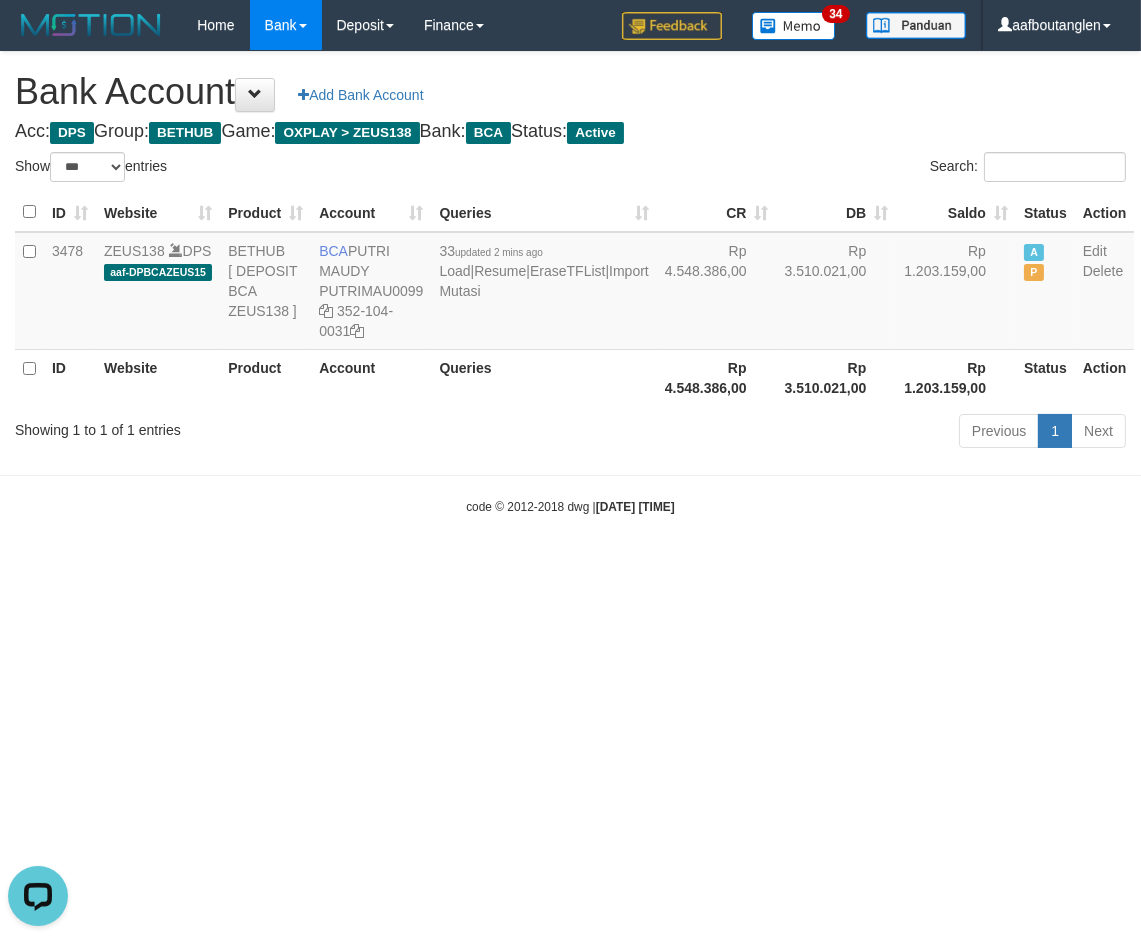 drag, startPoint x: 831, startPoint y: 566, endPoint x: 761, endPoint y: 564, distance: 70.028564 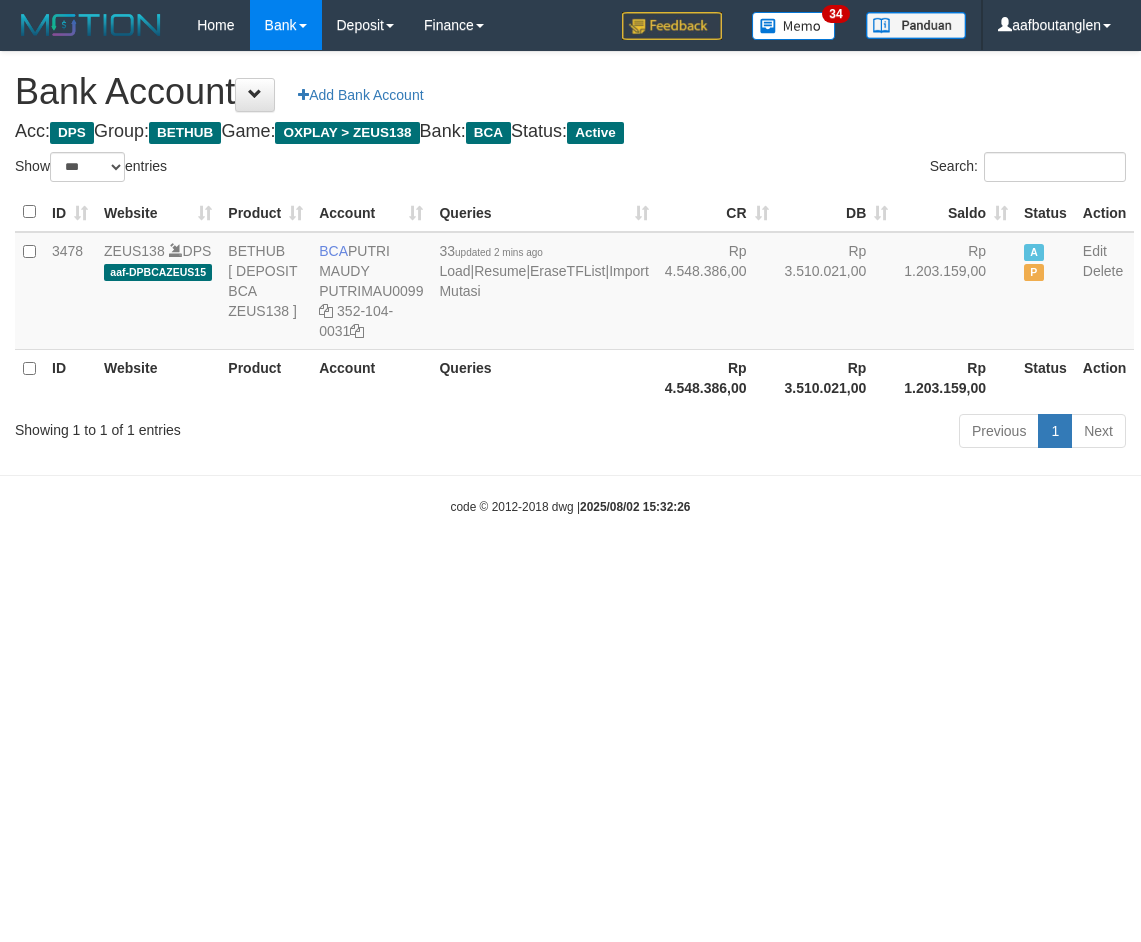 select on "***" 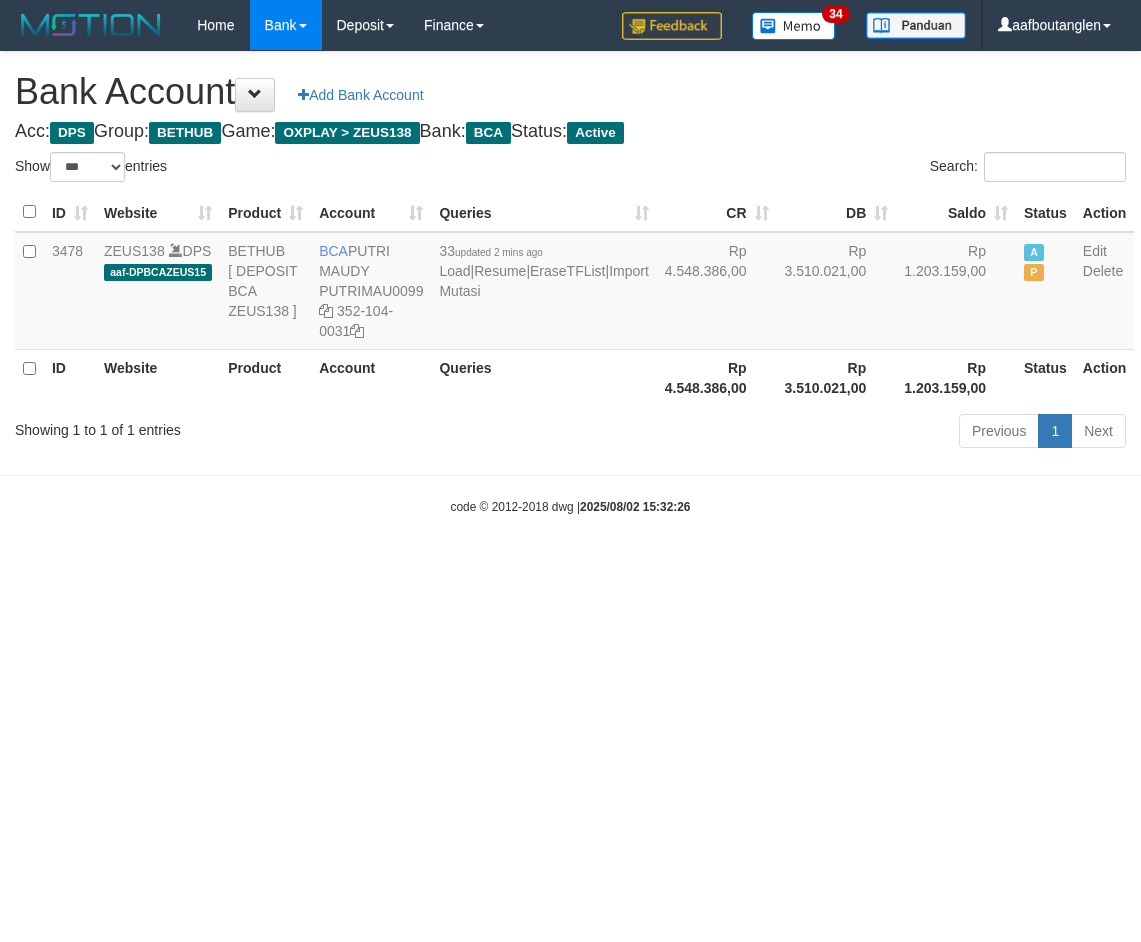 scroll, scrollTop: 0, scrollLeft: 0, axis: both 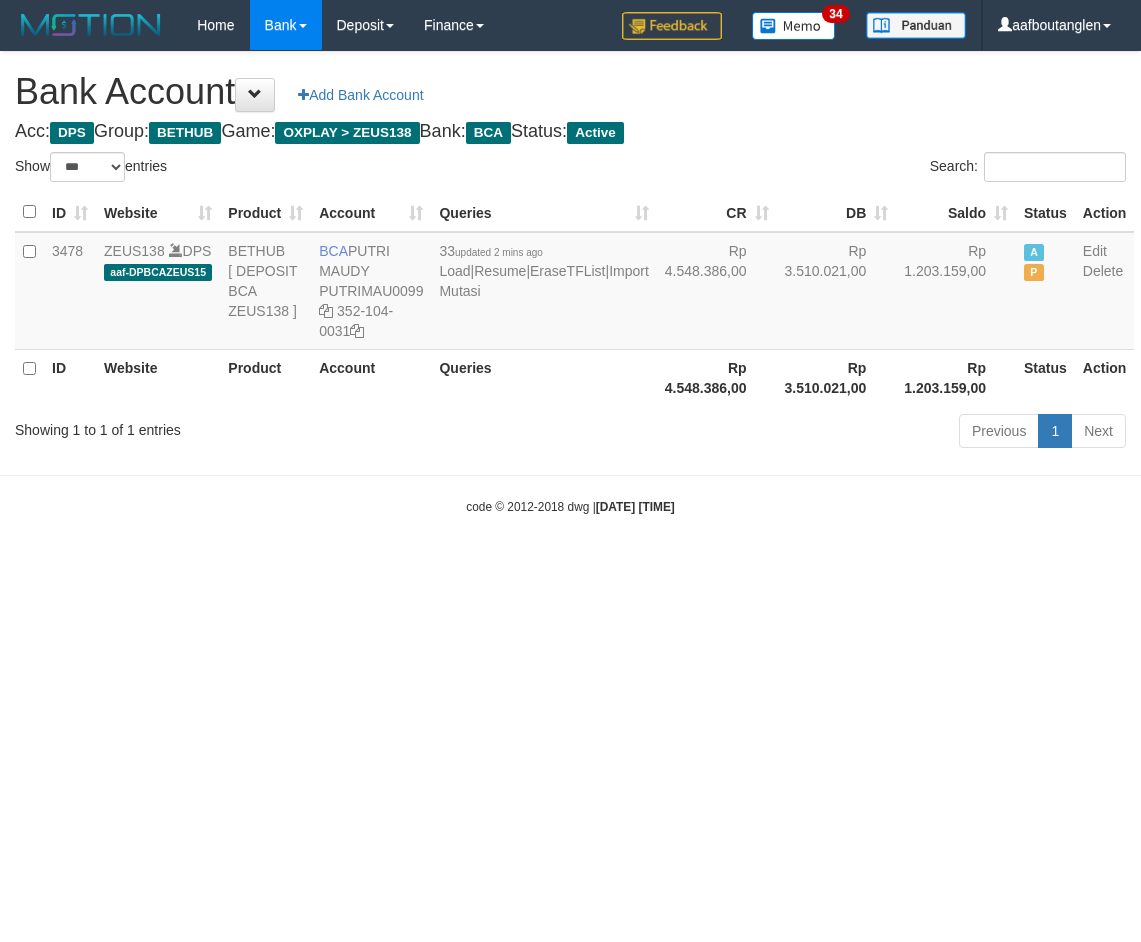 select on "***" 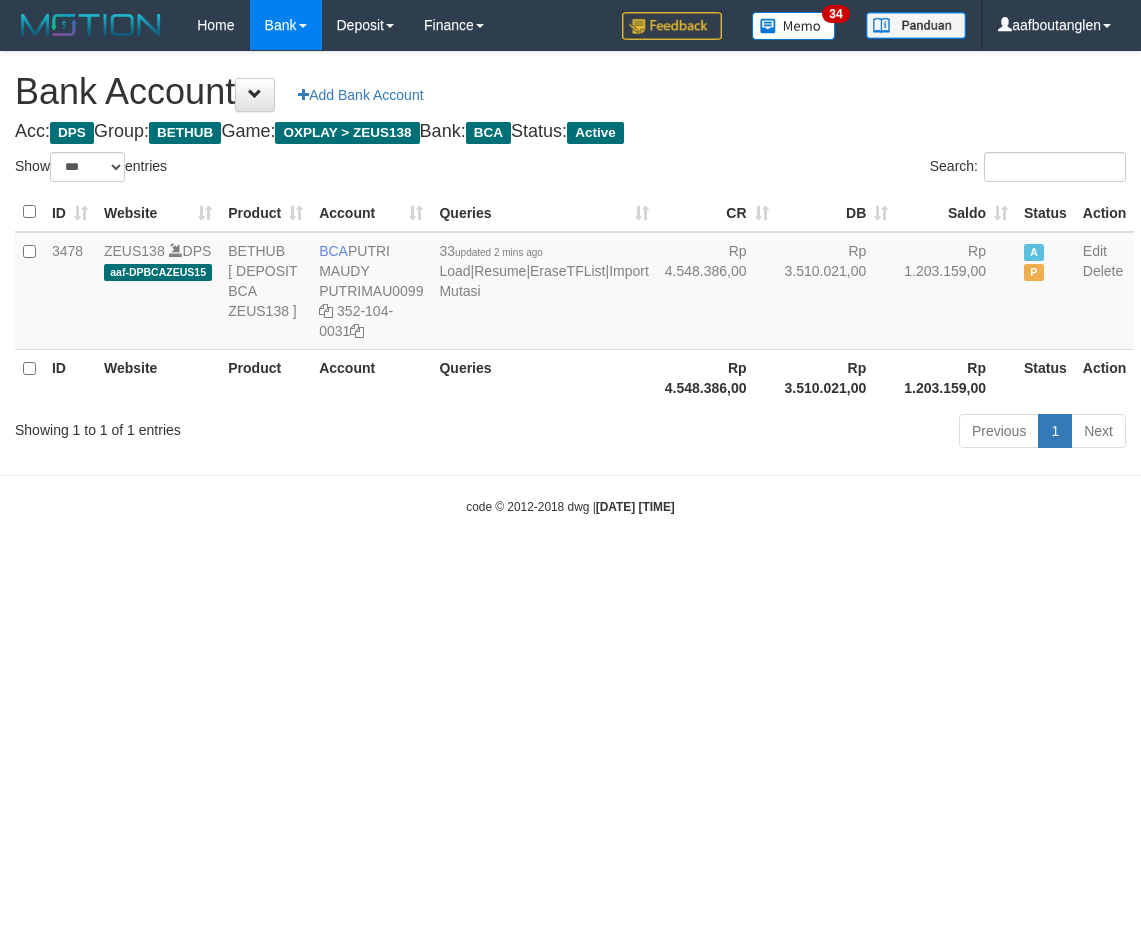 scroll, scrollTop: 0, scrollLeft: 0, axis: both 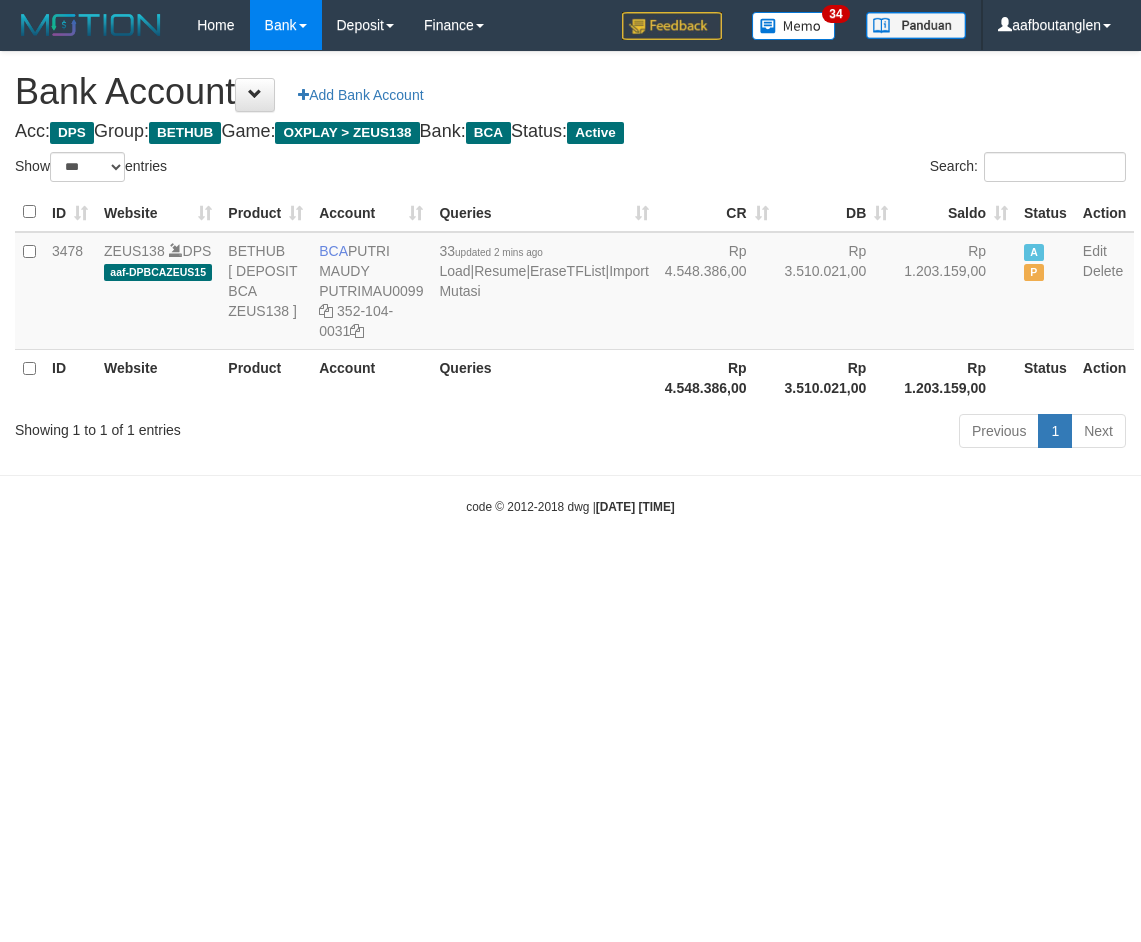select on "***" 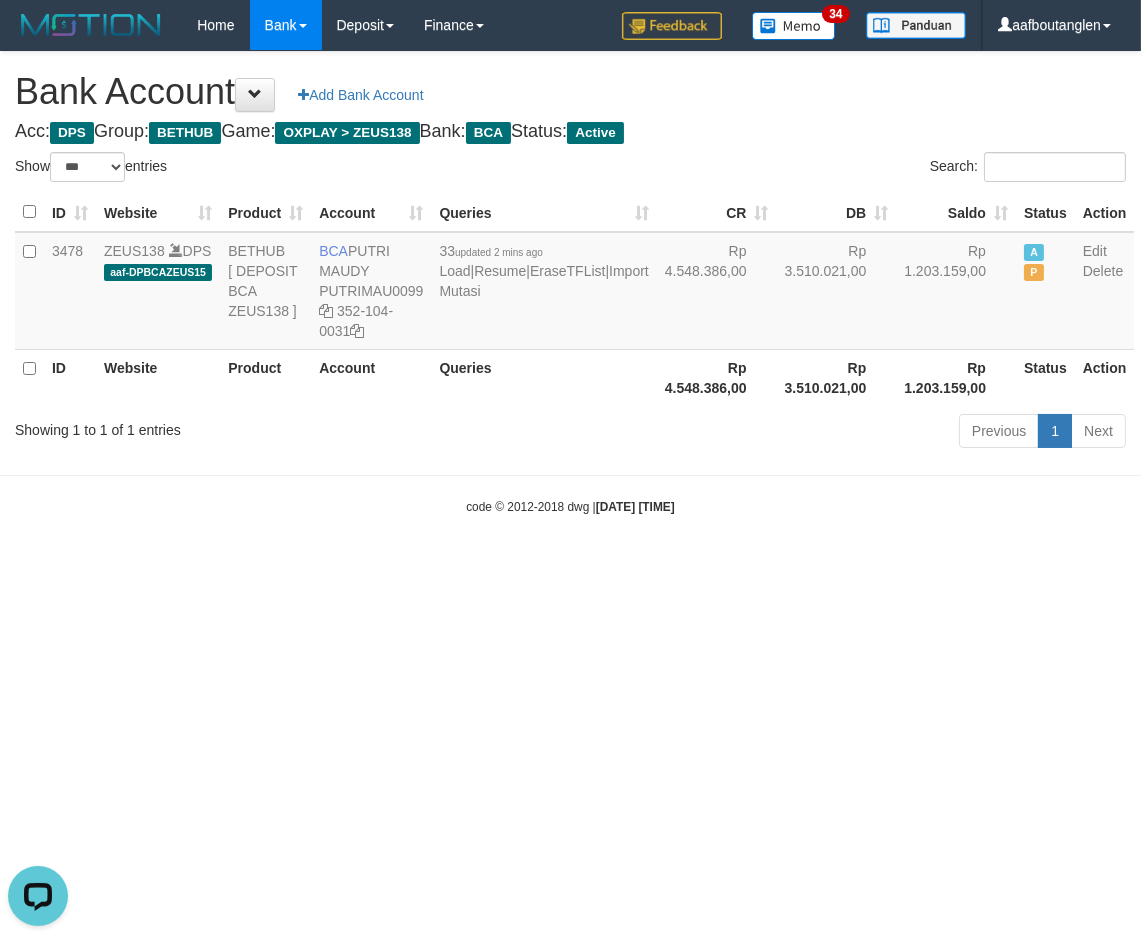 scroll, scrollTop: 0, scrollLeft: 0, axis: both 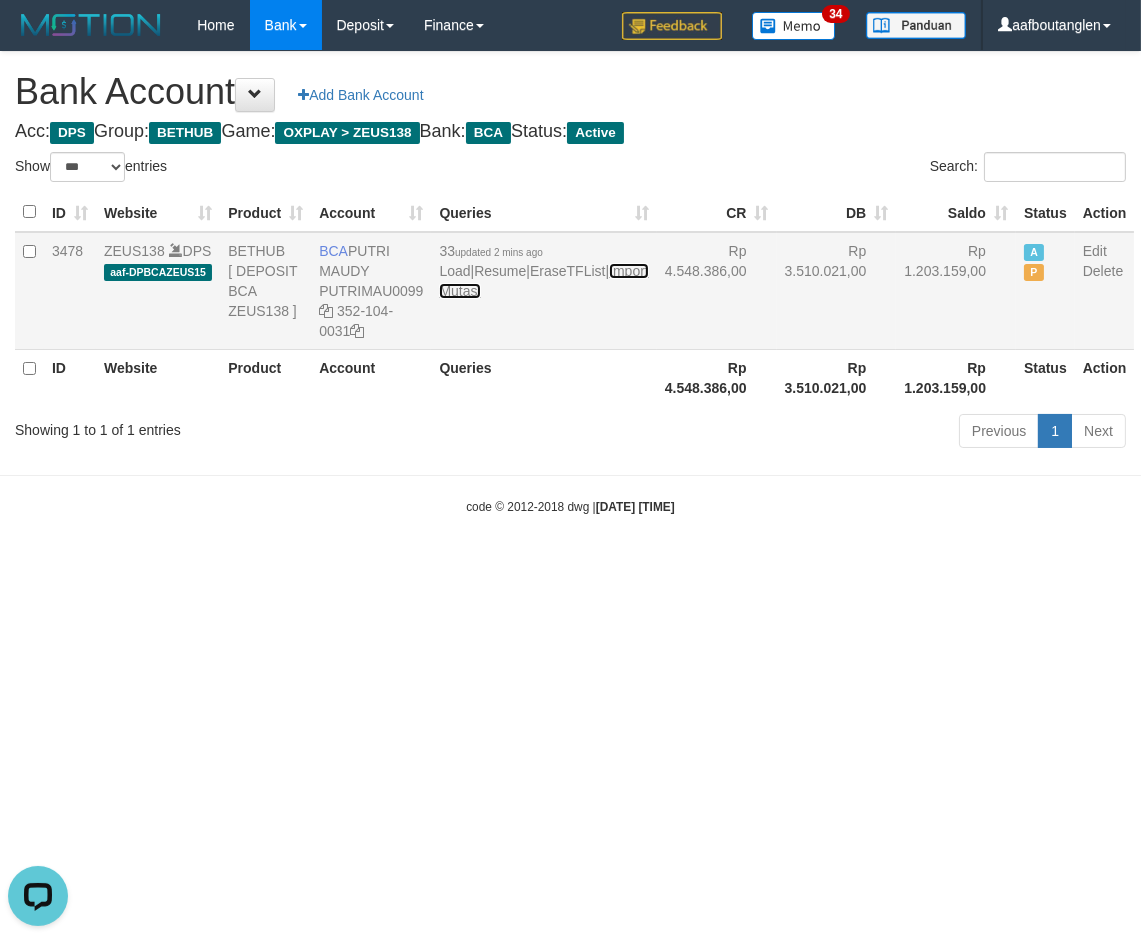 click on "Import Mutasi" at bounding box center [543, 281] 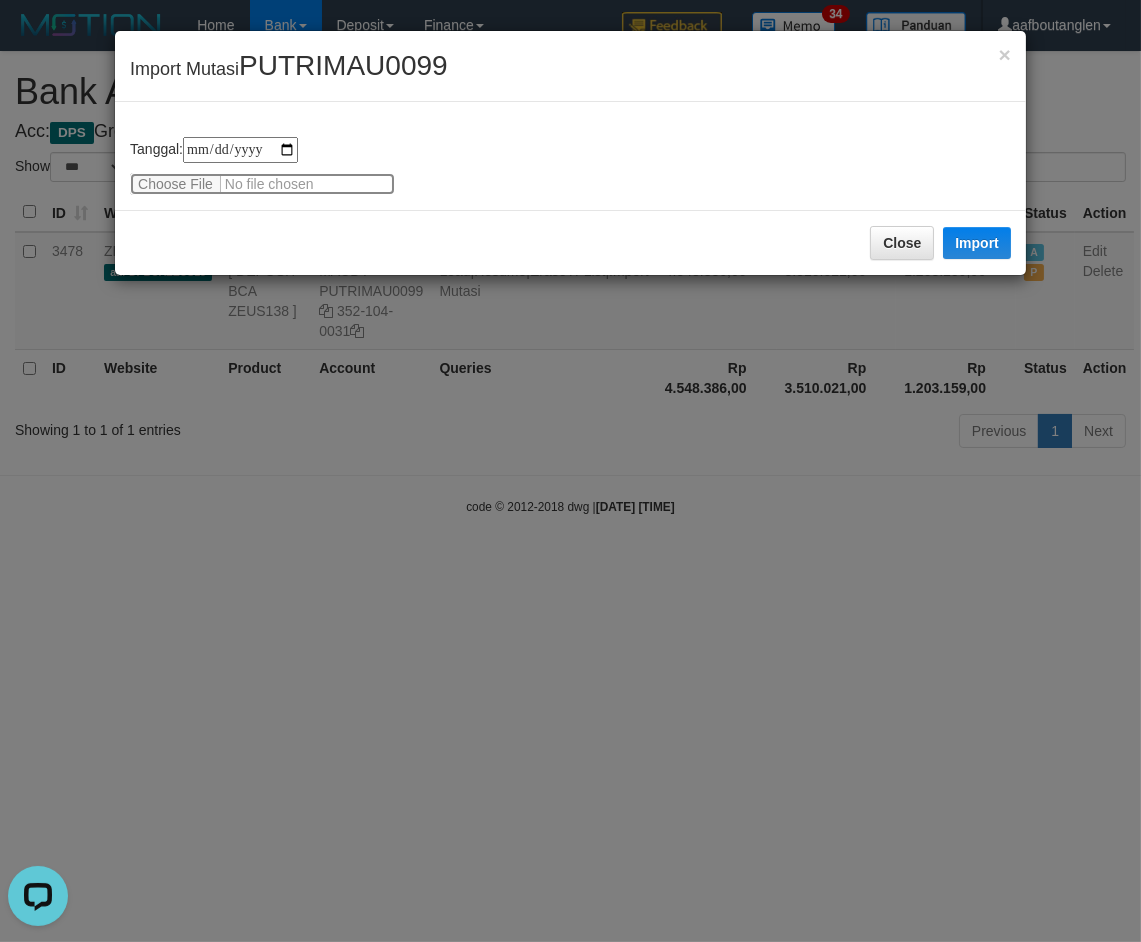 click at bounding box center (262, 184) 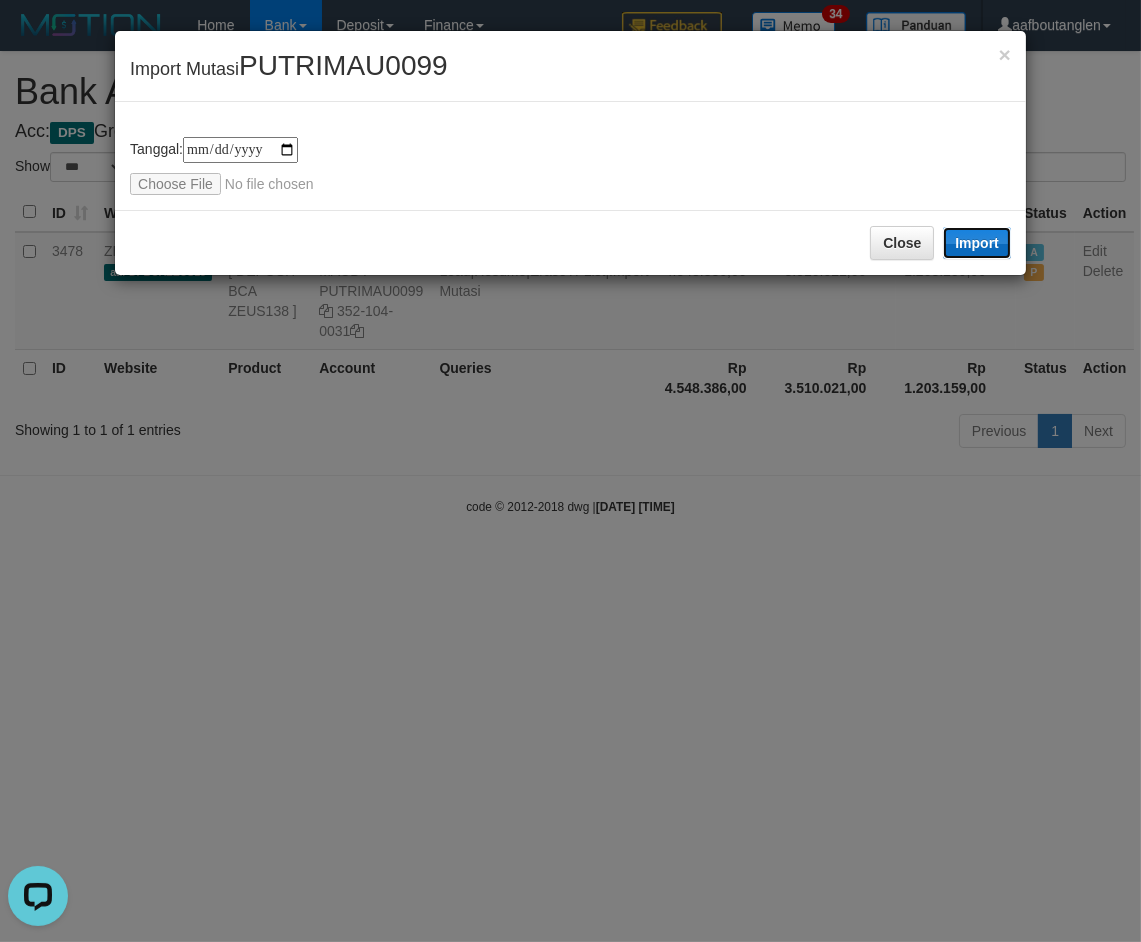 click on "Import" at bounding box center [977, 243] 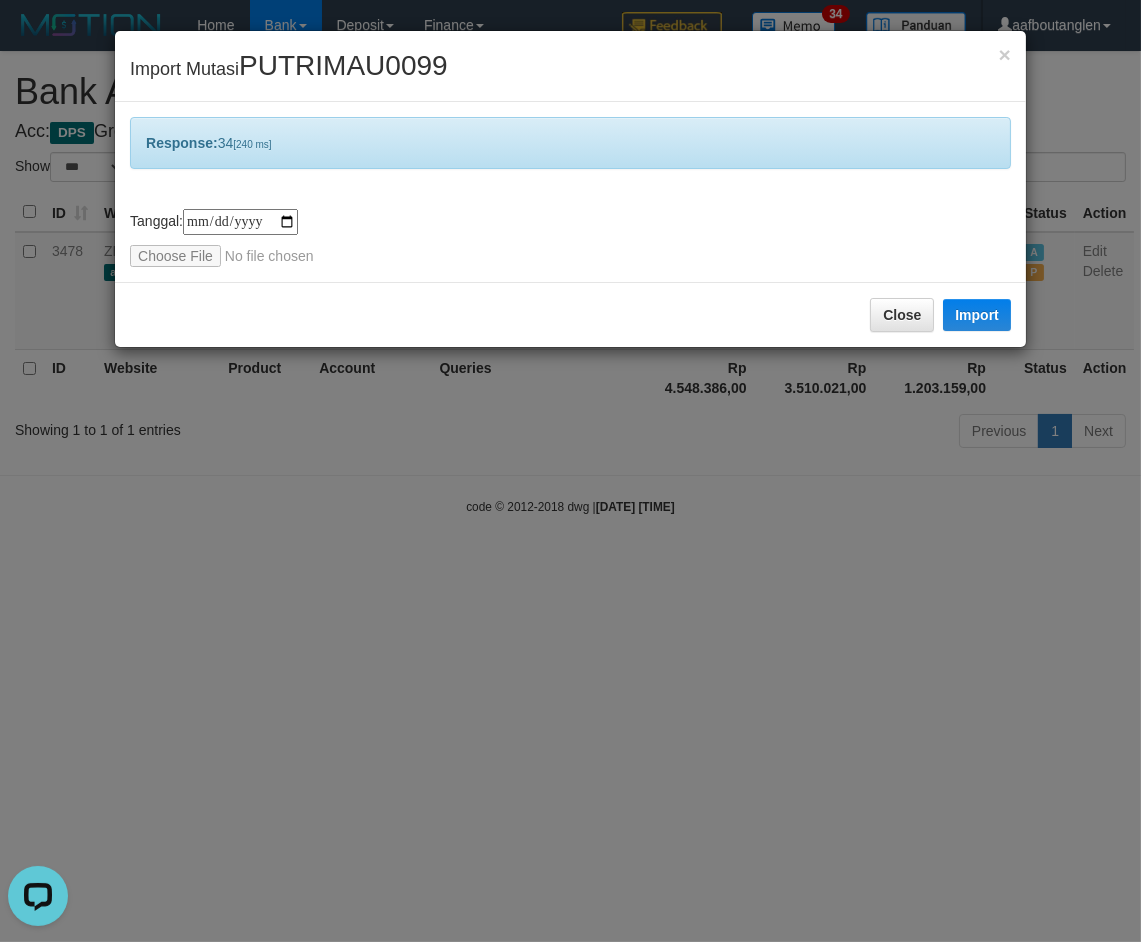 click on "Close
Import" at bounding box center [570, 314] 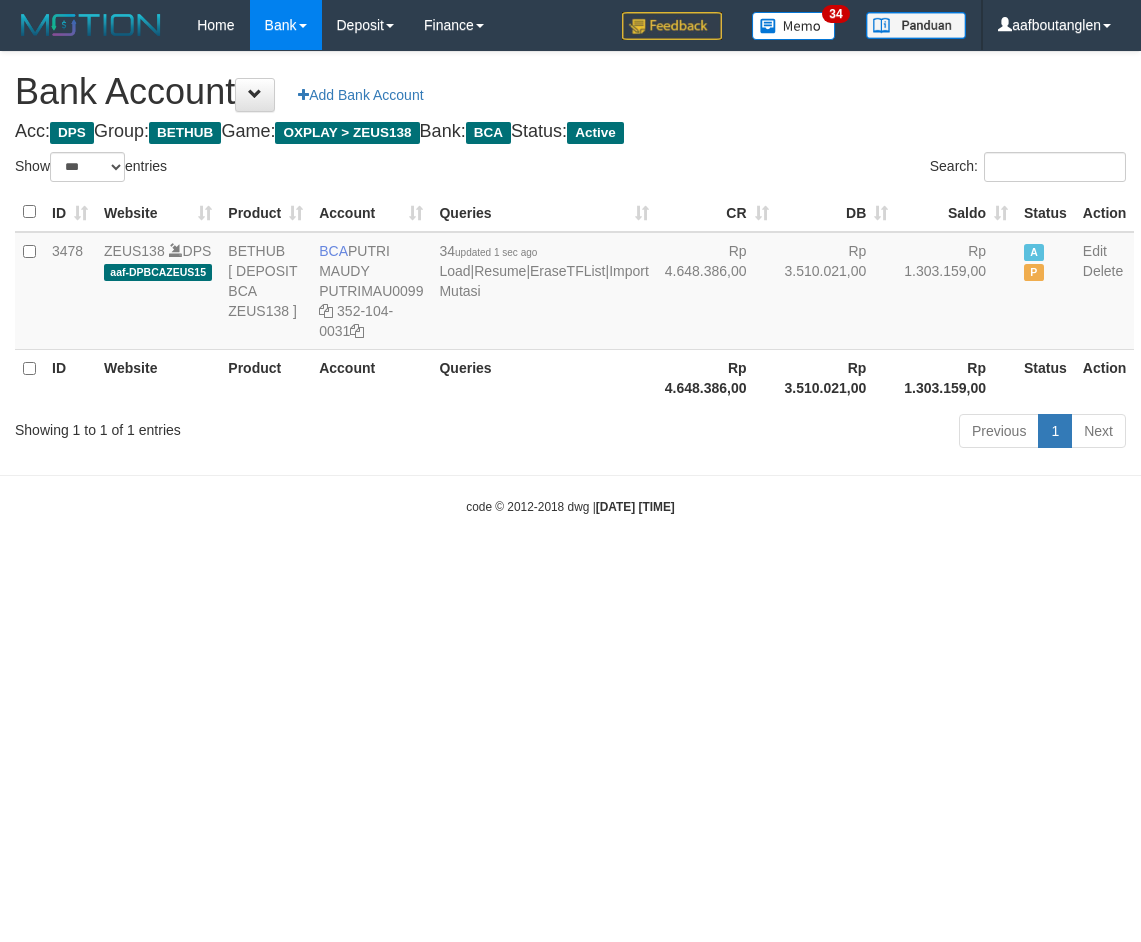 select on "***" 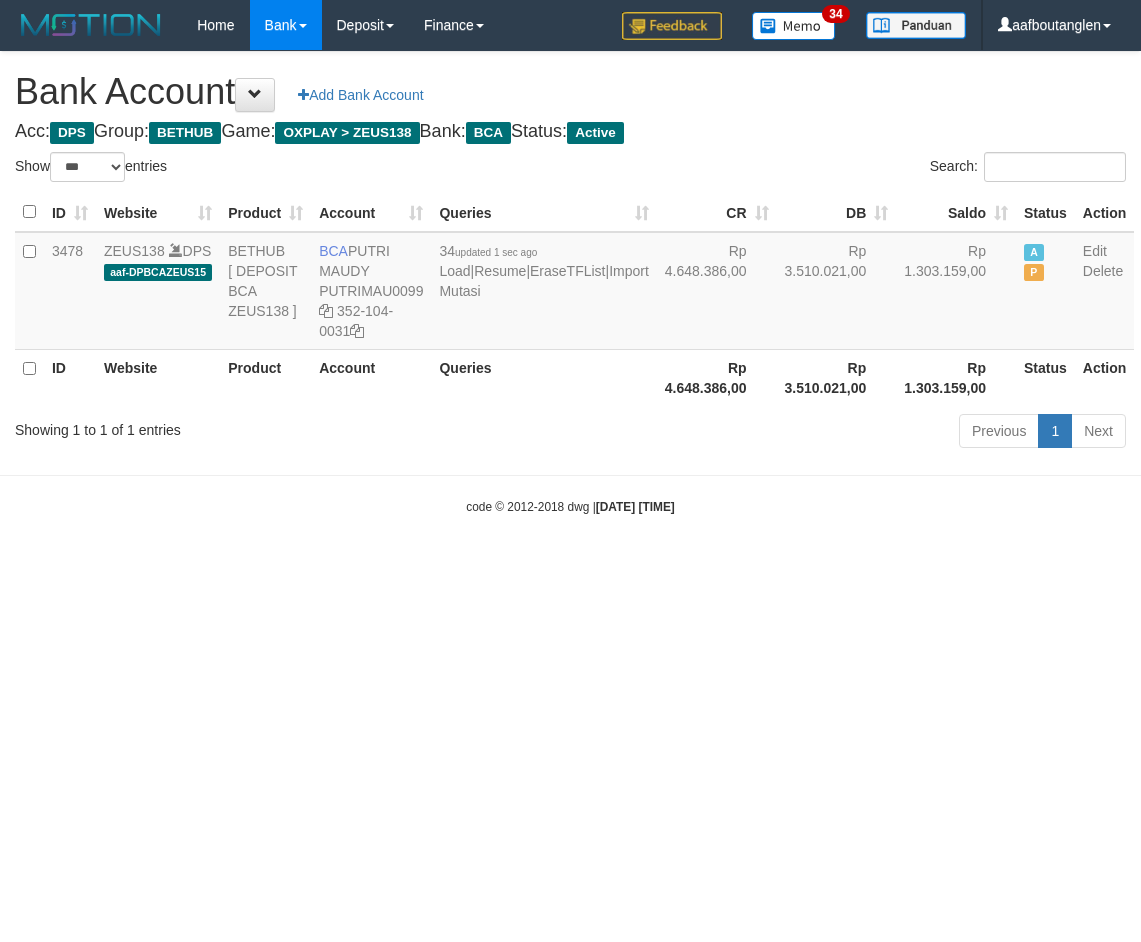 scroll, scrollTop: 0, scrollLeft: 0, axis: both 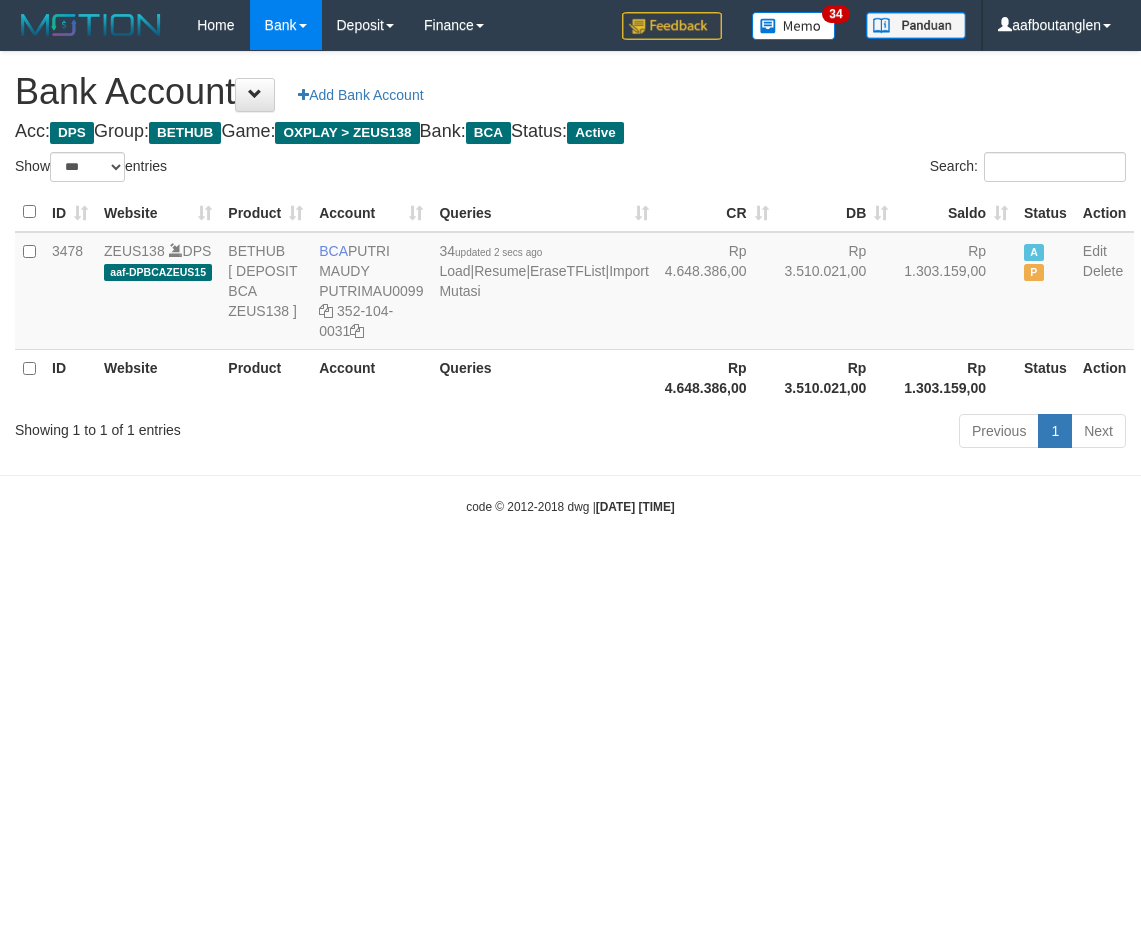 select on "***" 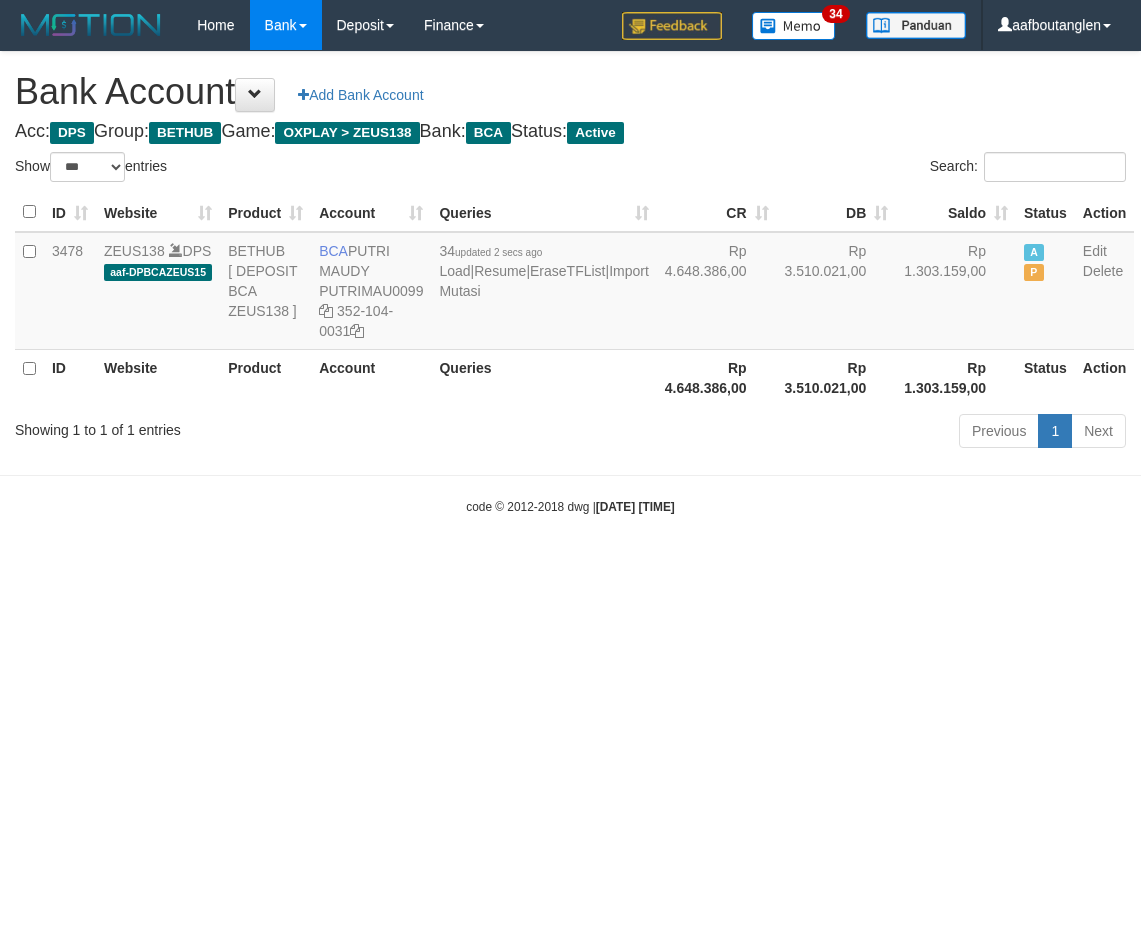 scroll, scrollTop: 0, scrollLeft: 0, axis: both 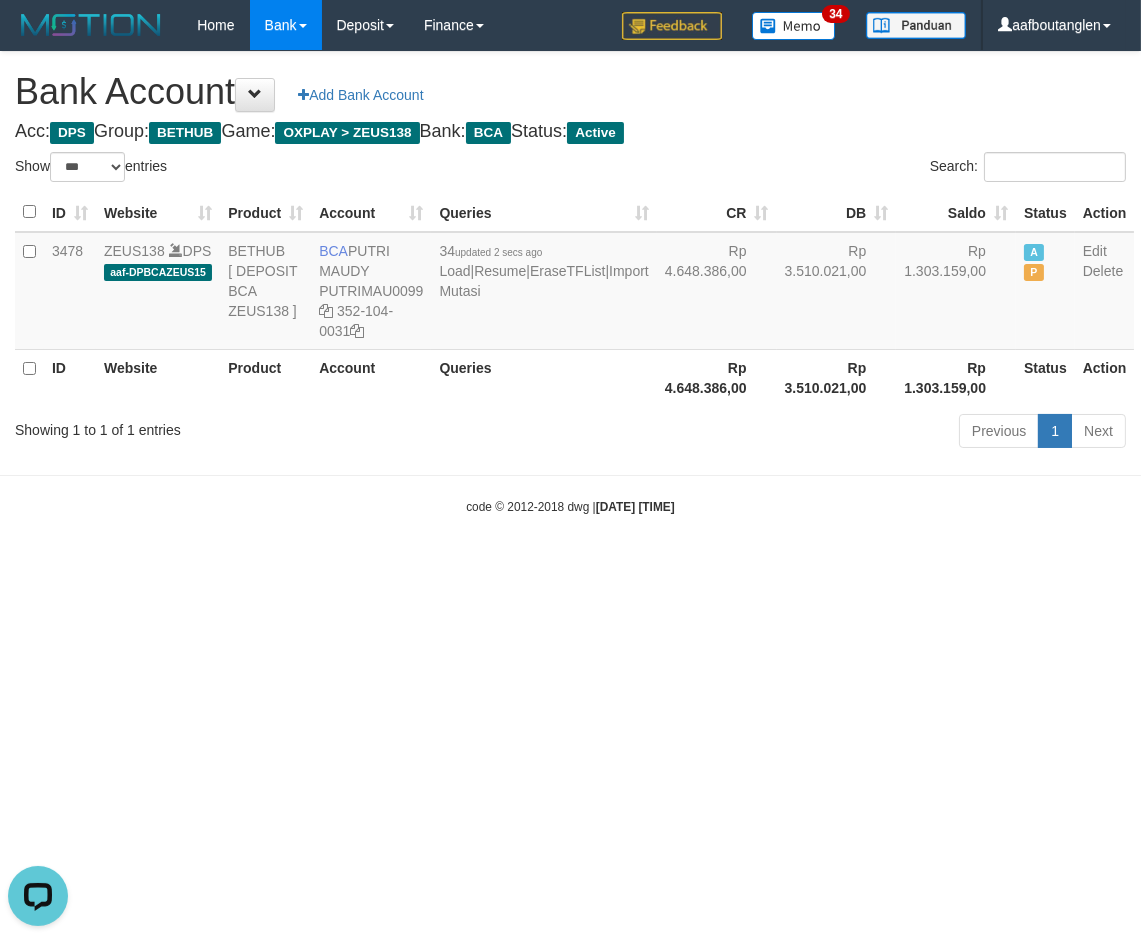 click on "Toggle navigation
Home
Bank
Account List
Deposit
DPS List
History
Note DPS
Finance
Financial Data
aafboutanglen
My Profile
Log Out
34" at bounding box center (570, 283) 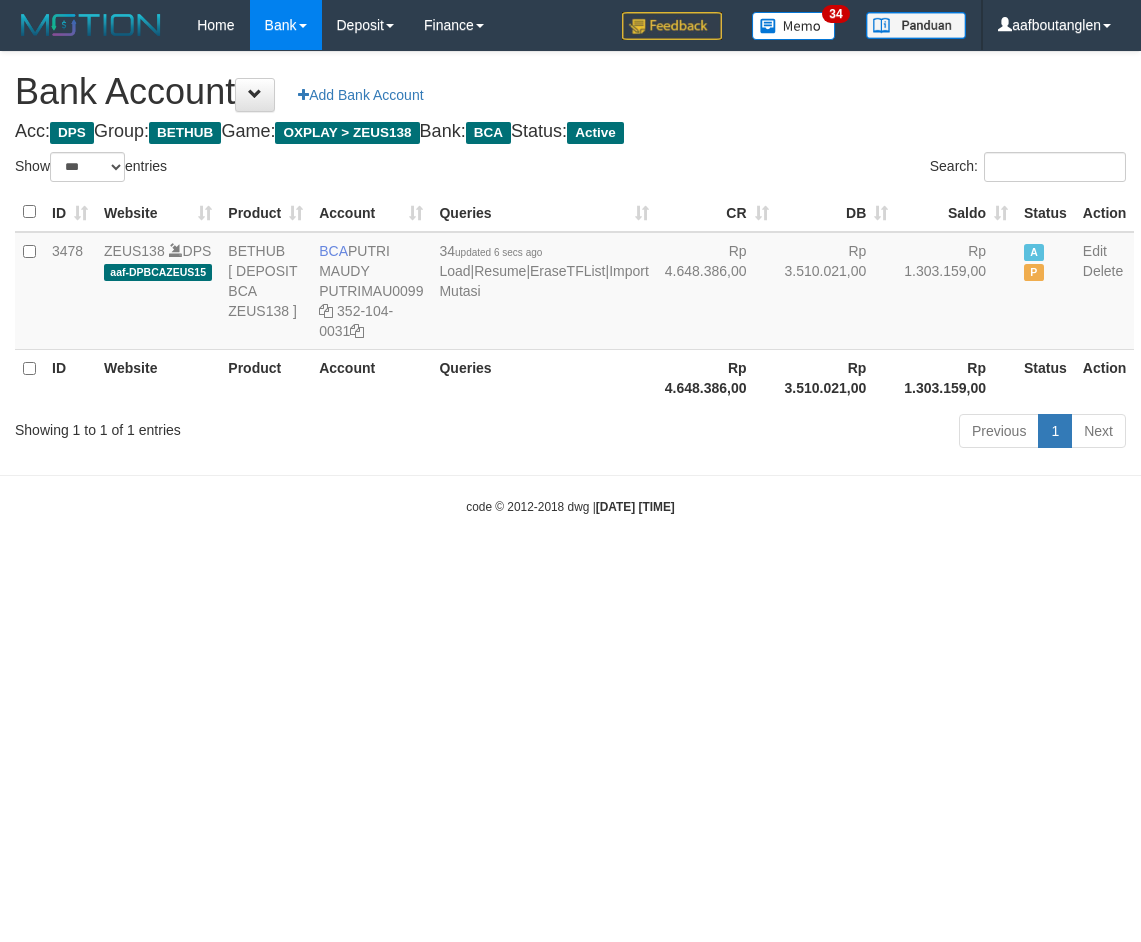 select on "***" 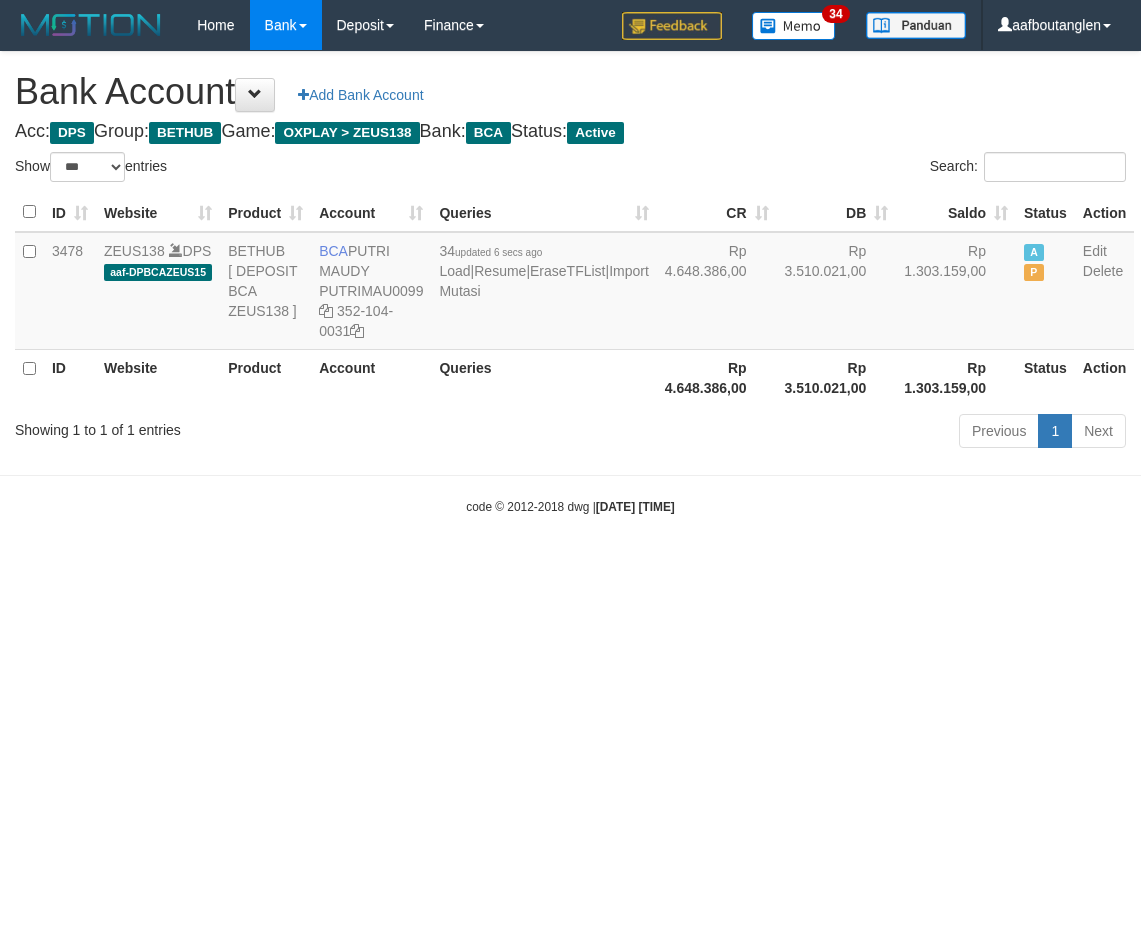 scroll, scrollTop: 0, scrollLeft: 0, axis: both 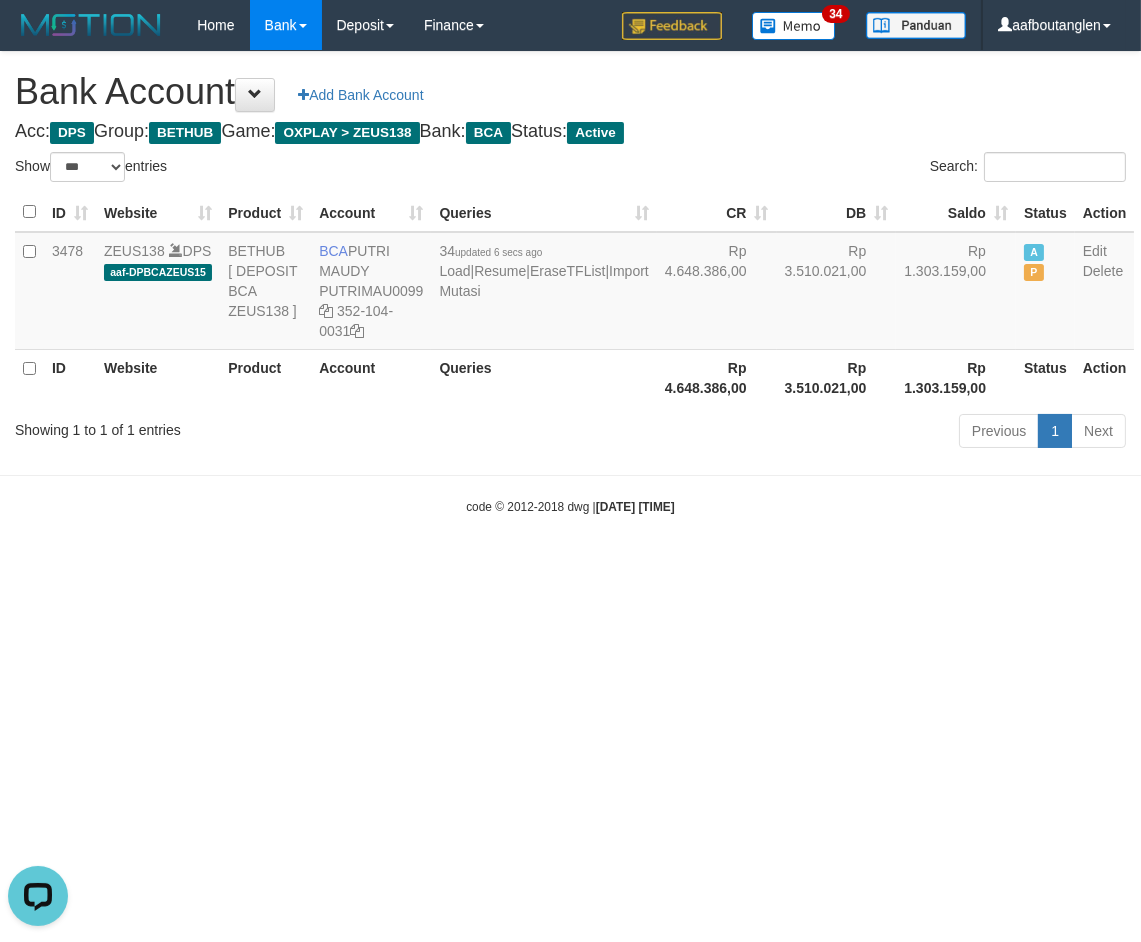 drag, startPoint x: 736, startPoint y: 585, endPoint x: 717, endPoint y: 586, distance: 19.026299 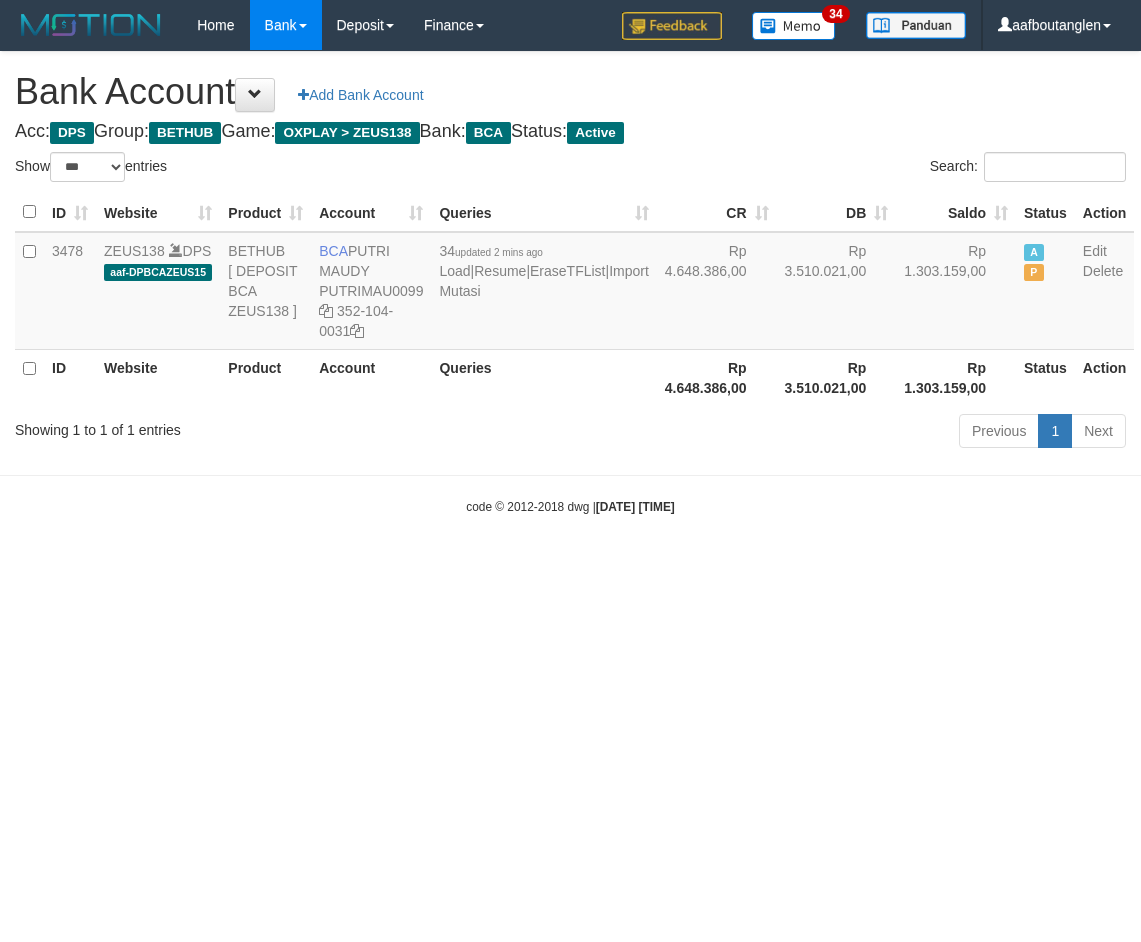 select on "***" 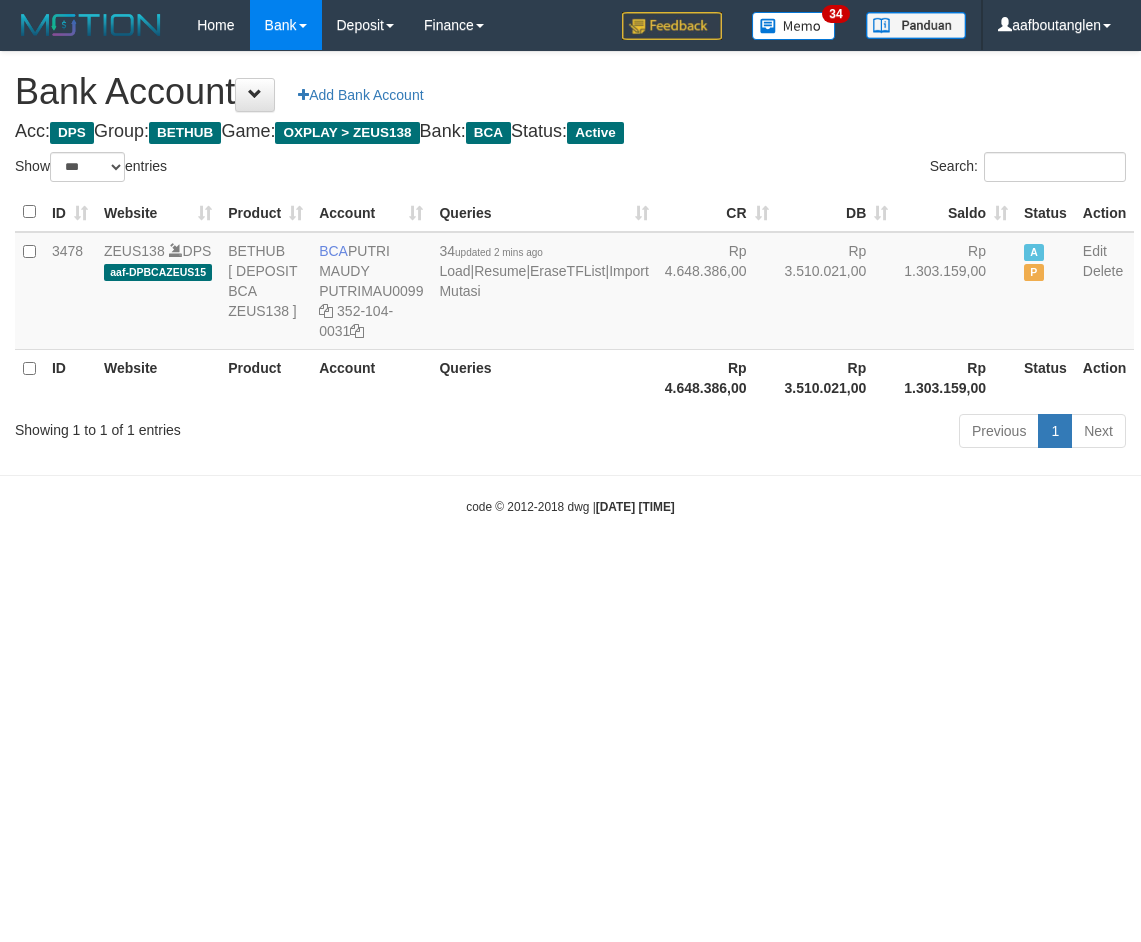 scroll, scrollTop: 0, scrollLeft: 0, axis: both 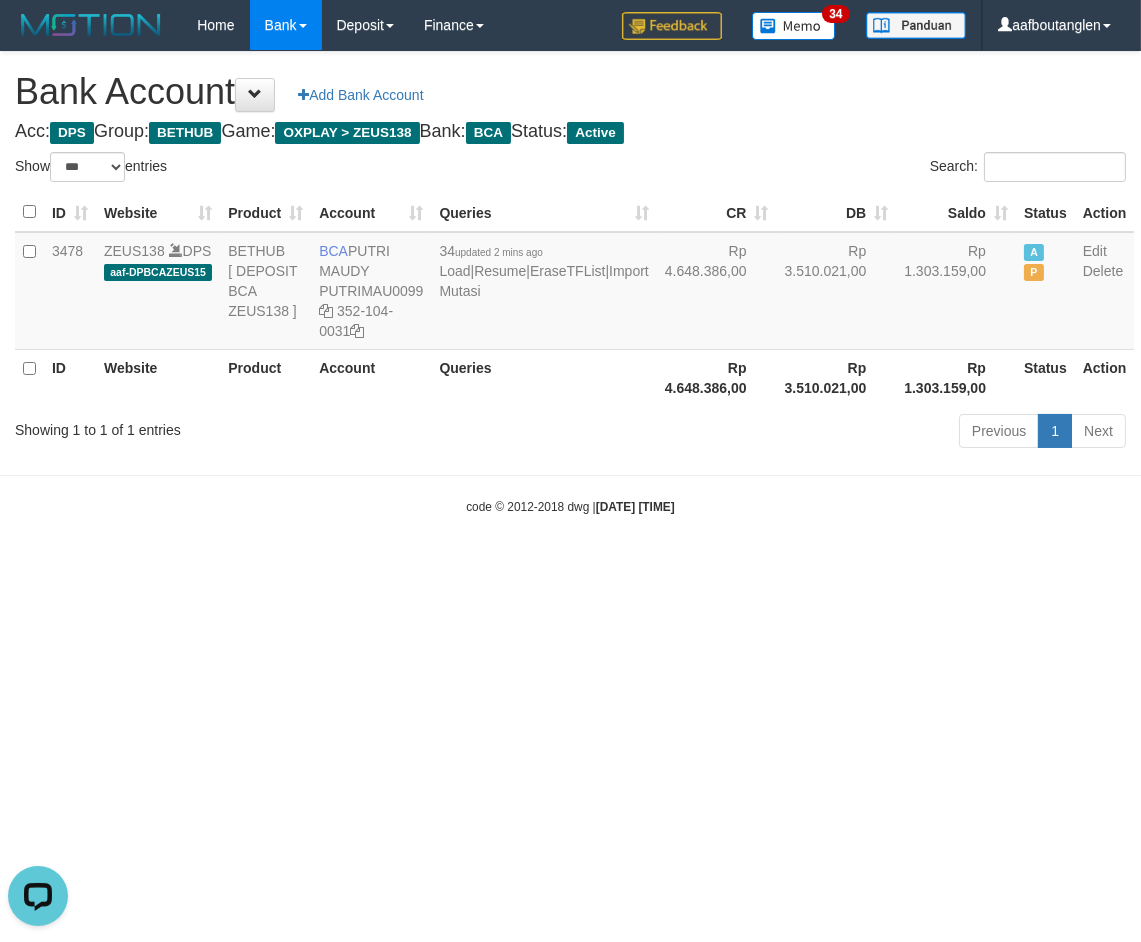 click on "Toggle navigation
Home
Bank
Account List
Deposit
DPS List
History
Note DPS
Finance
Financial Data
aafboutanglen
My Profile
Log Out
34" at bounding box center (570, 283) 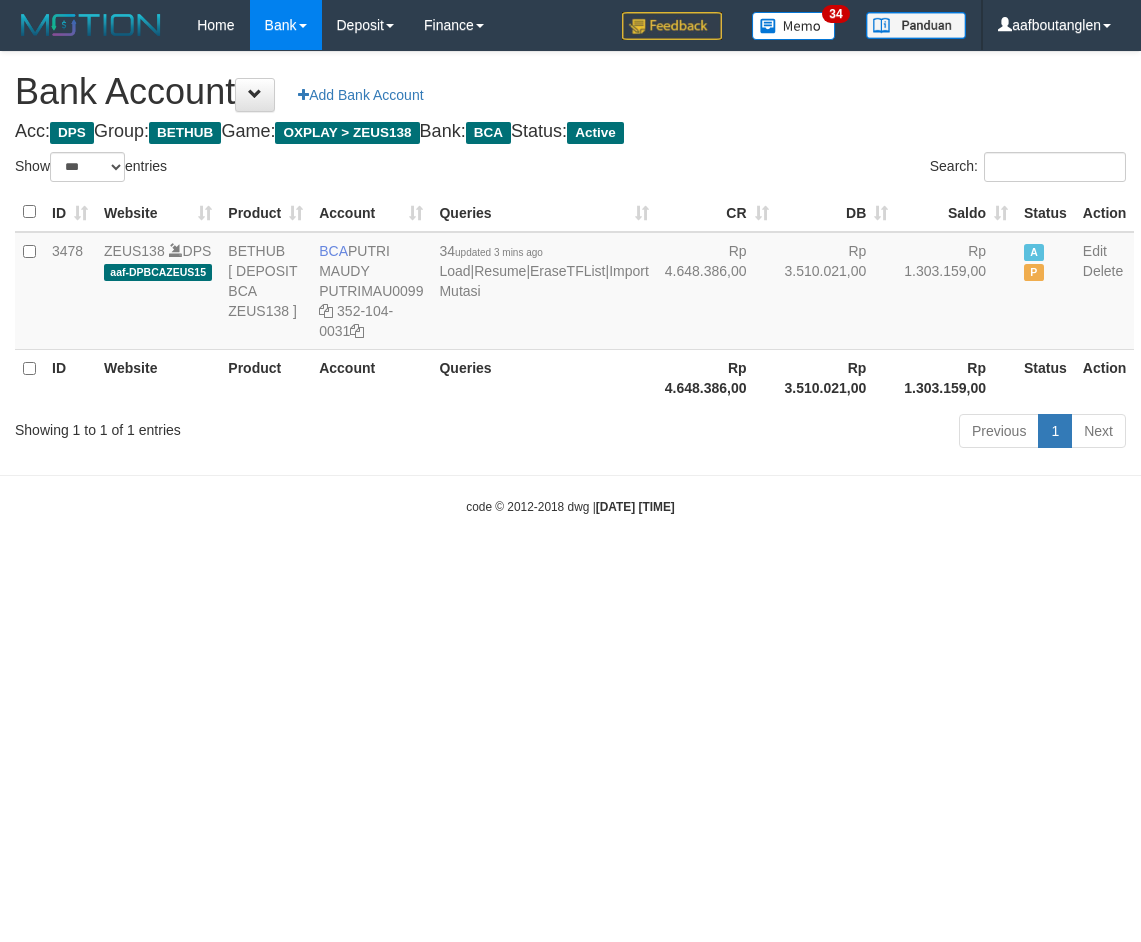 select on "***" 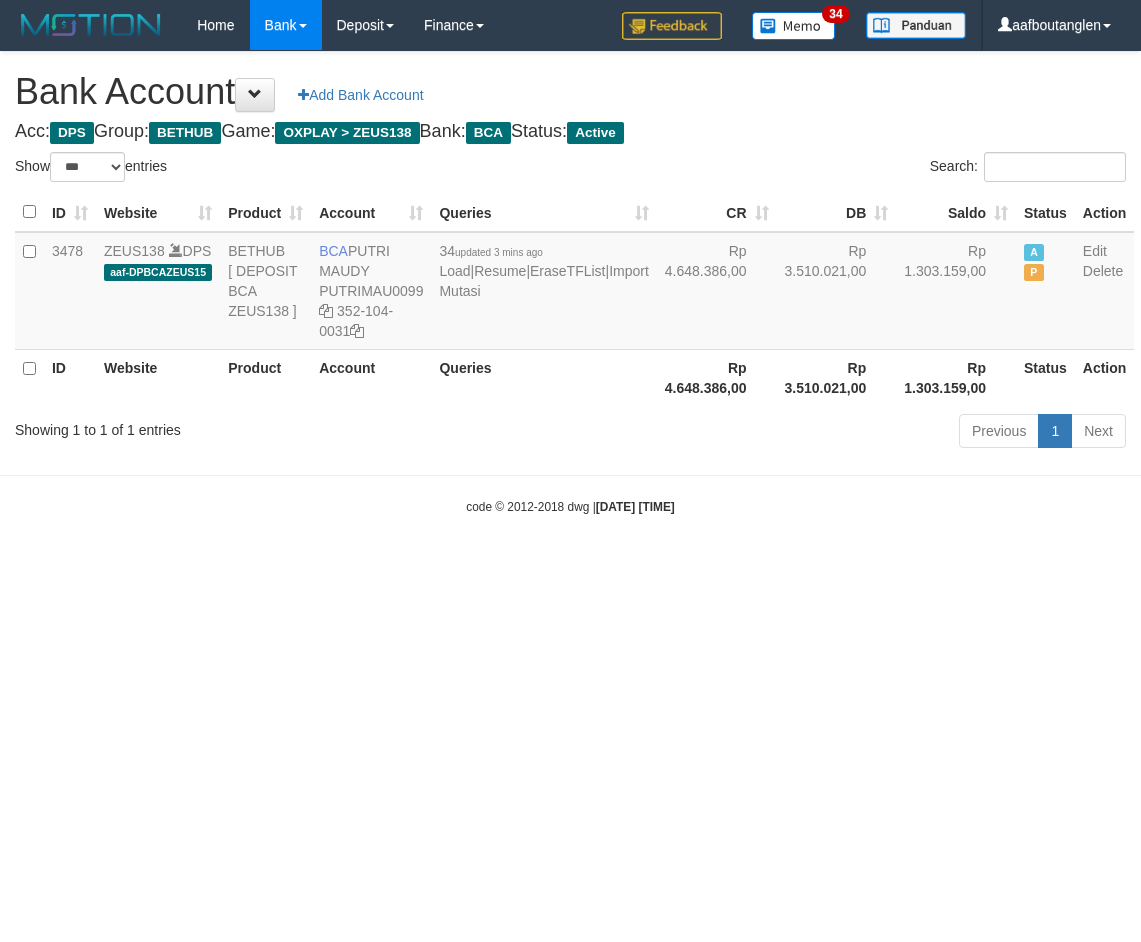 scroll, scrollTop: 0, scrollLeft: 0, axis: both 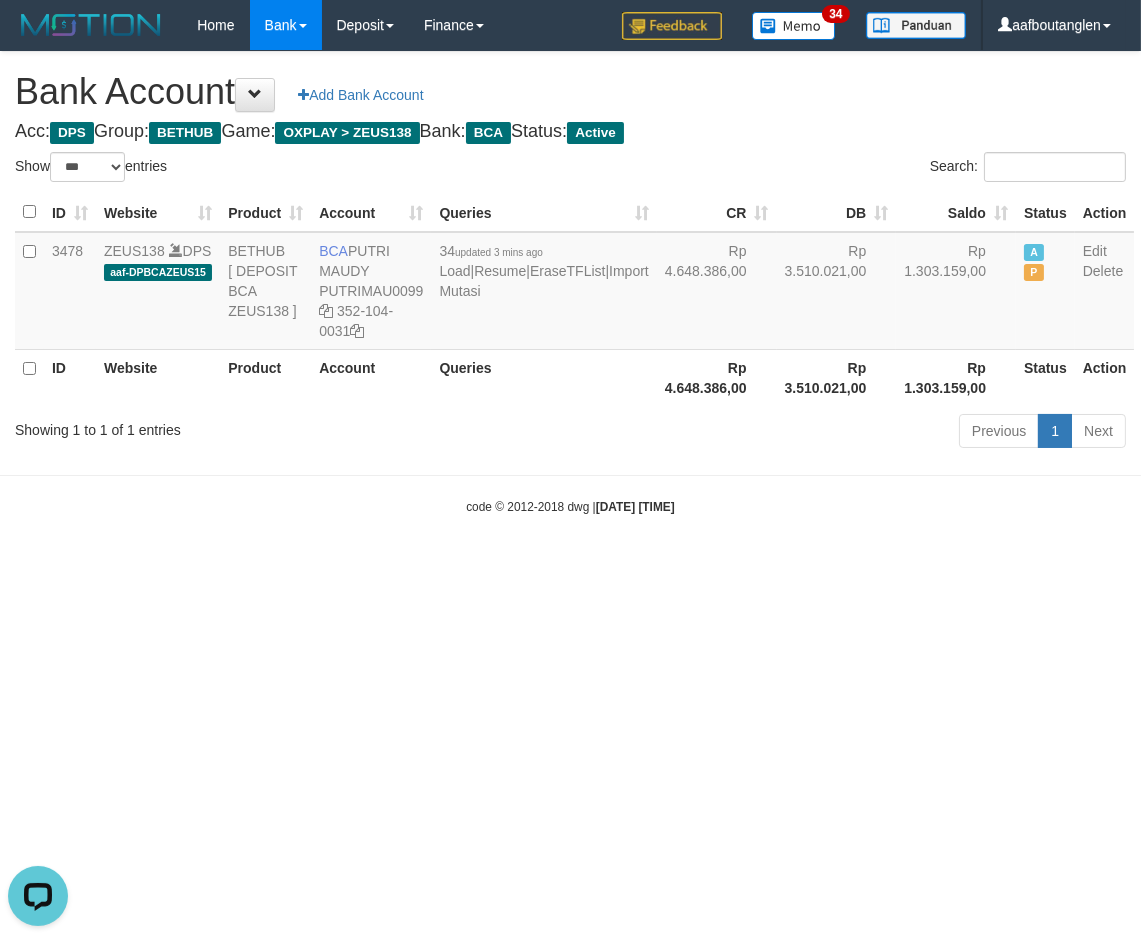 drag, startPoint x: 68, startPoint y: 552, endPoint x: 76, endPoint y: 545, distance: 10.630146 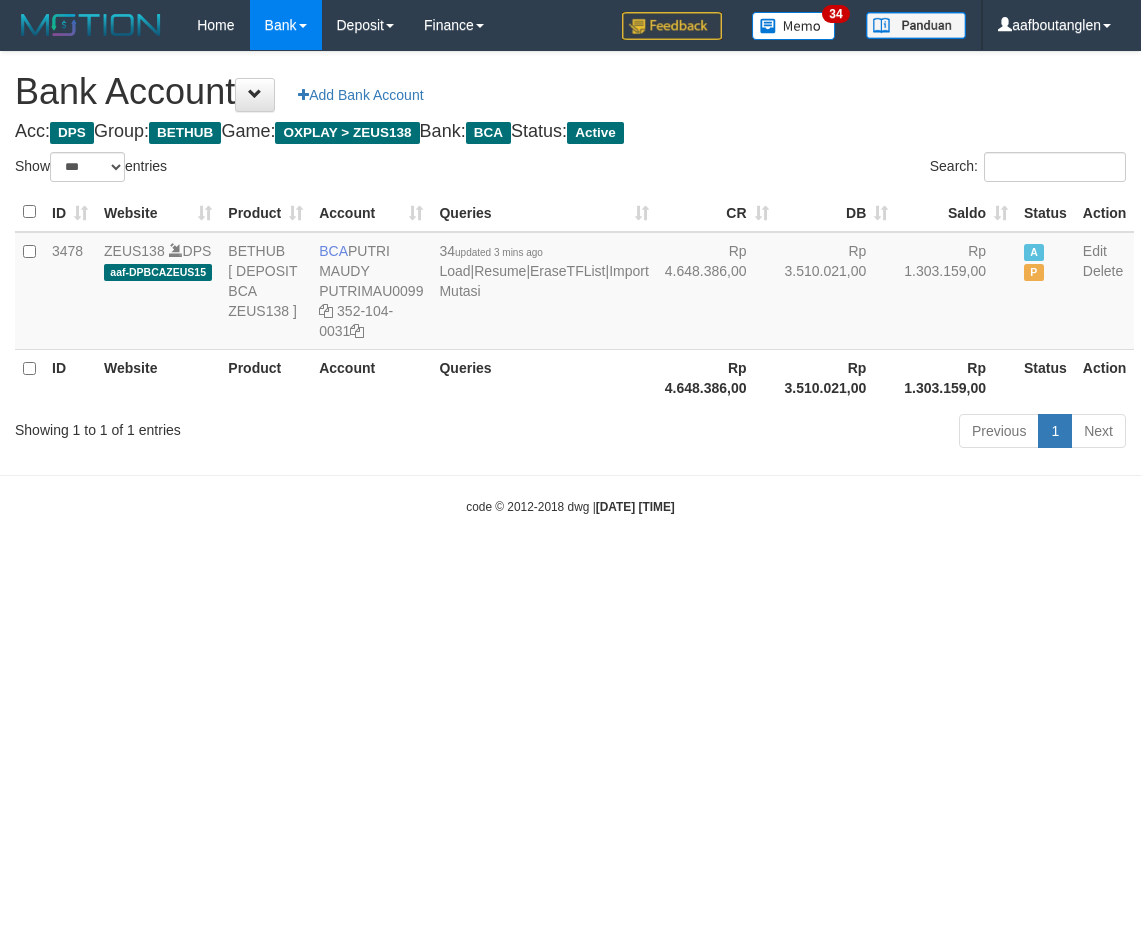 select on "***" 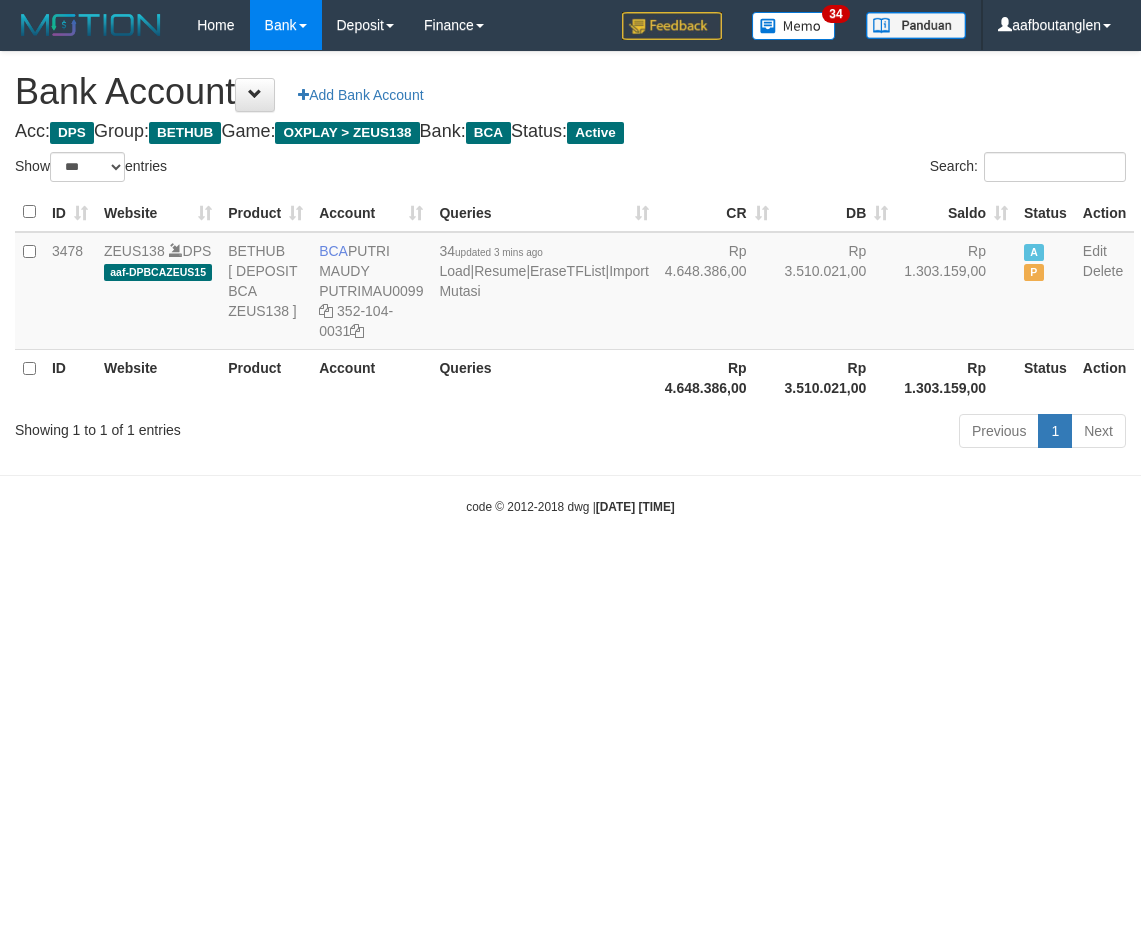 scroll, scrollTop: 0, scrollLeft: 0, axis: both 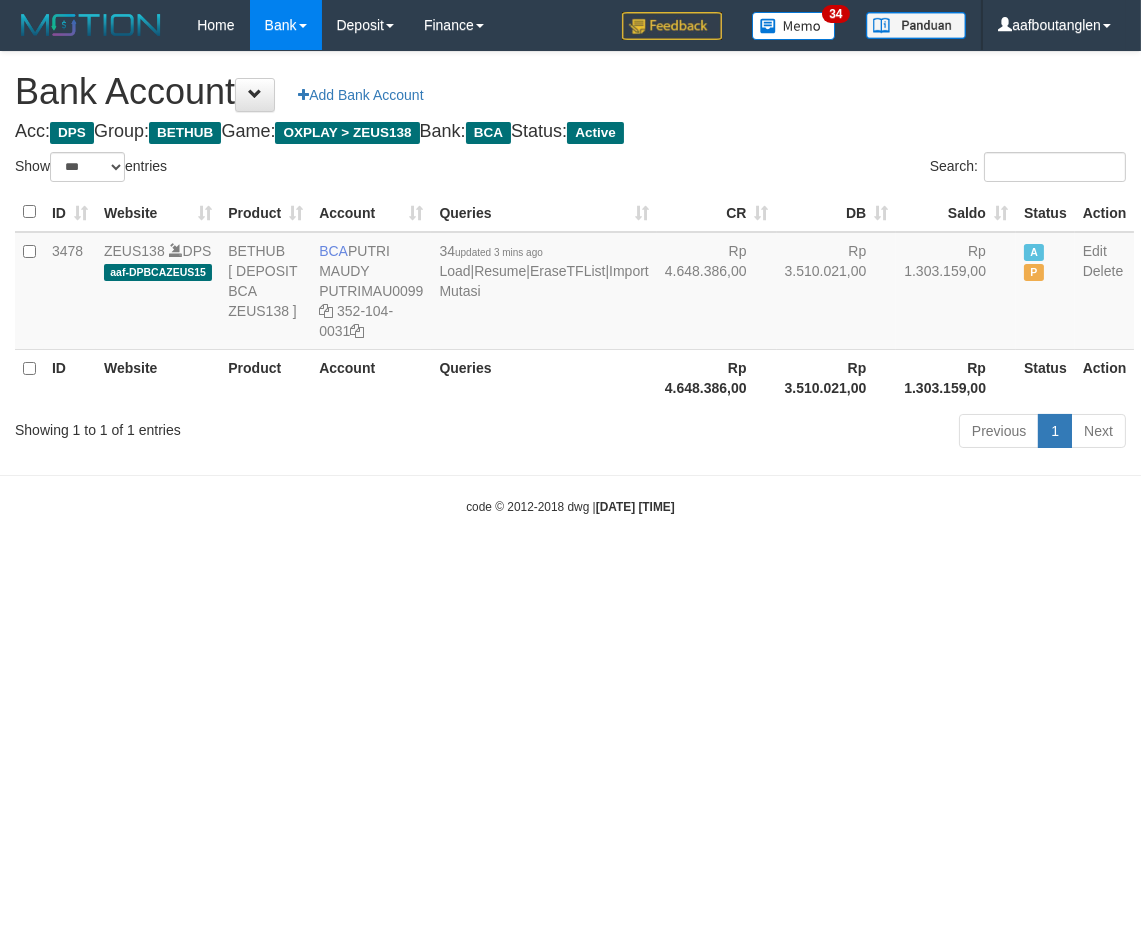 drag, startPoint x: 898, startPoint y: 685, endPoint x: 867, endPoint y: 677, distance: 32.01562 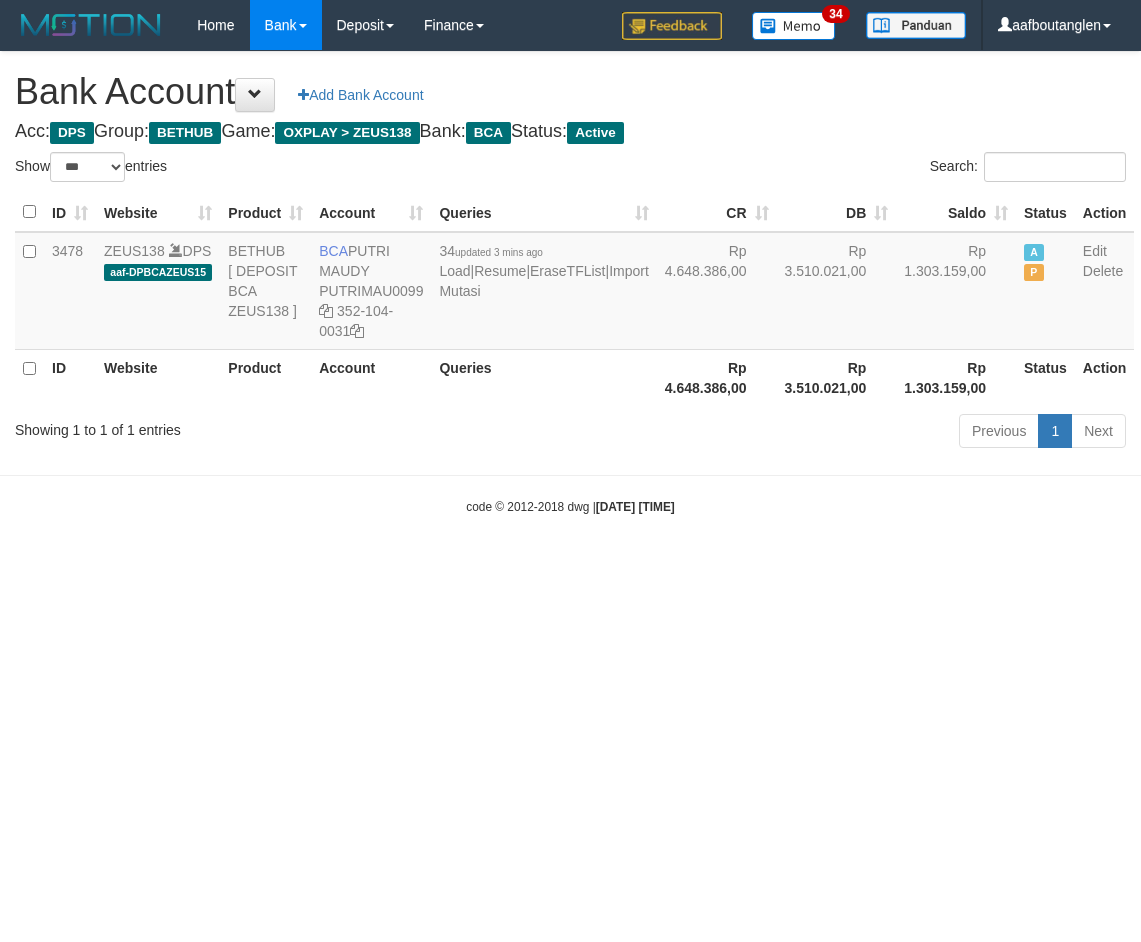 select on "***" 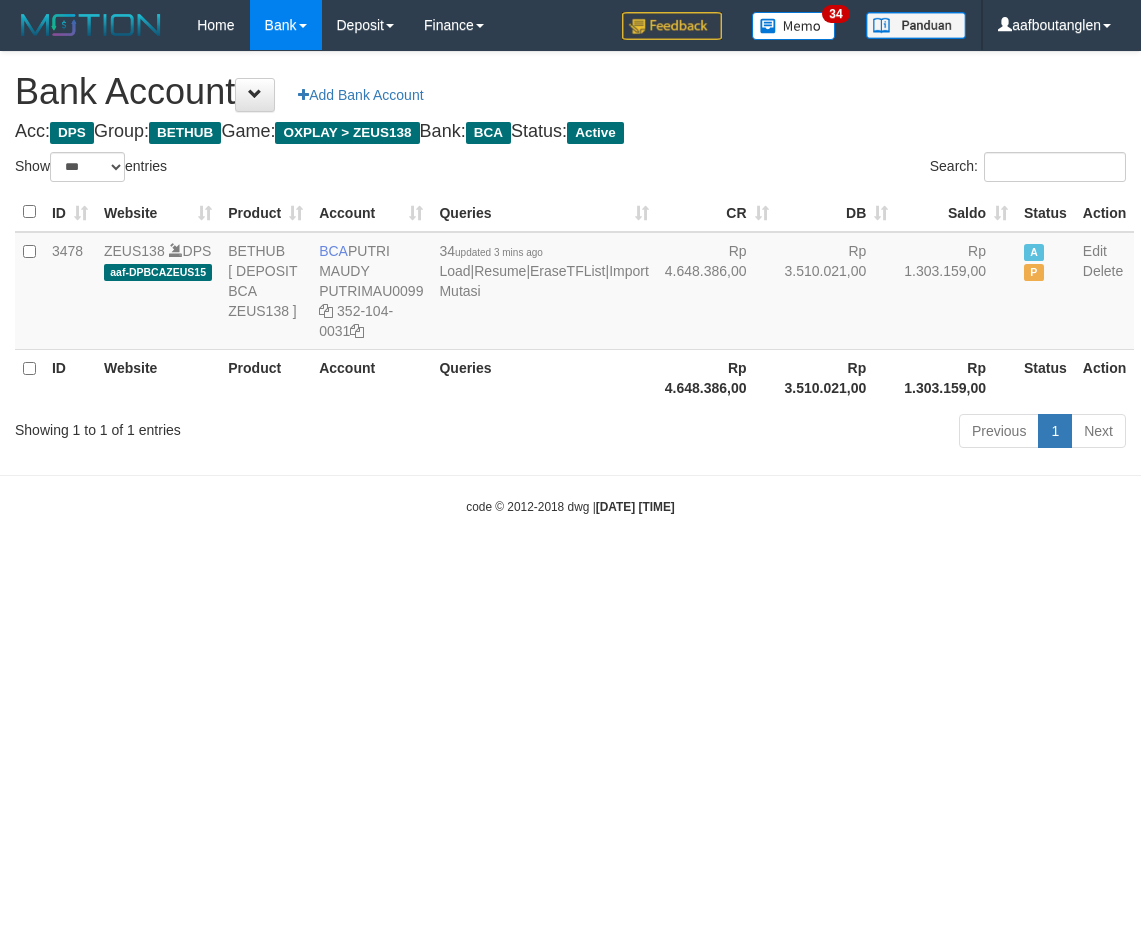 scroll, scrollTop: 0, scrollLeft: 0, axis: both 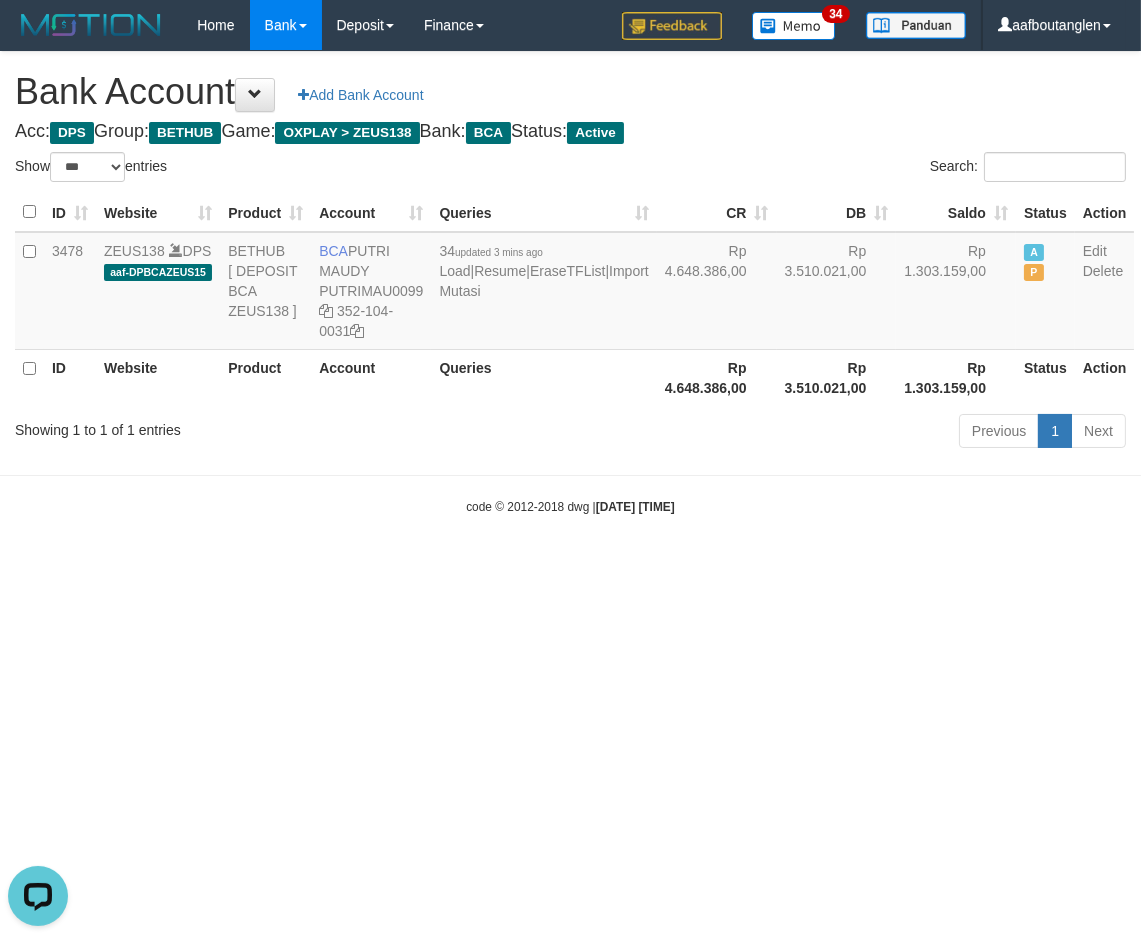 drag, startPoint x: 885, startPoint y: 598, endPoint x: 870, endPoint y: 588, distance: 18.027756 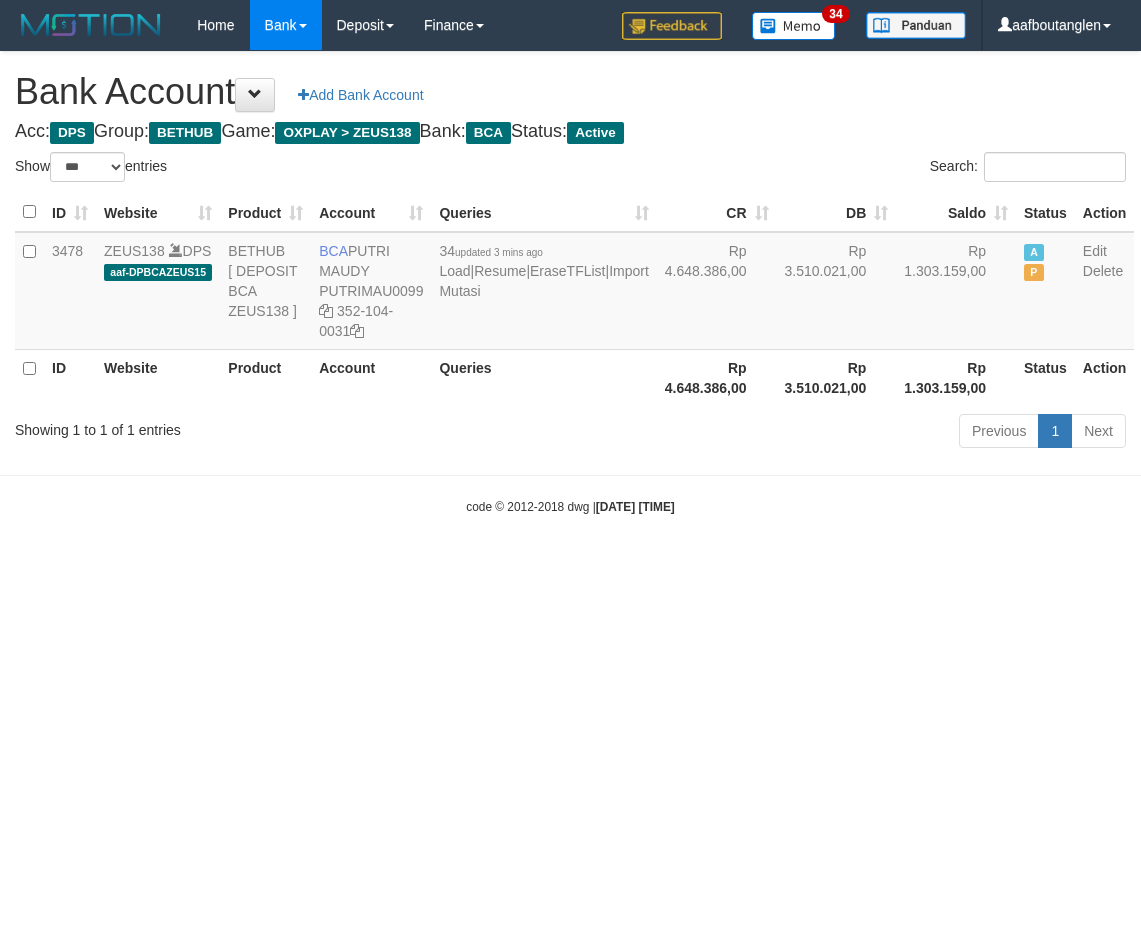 select on "***" 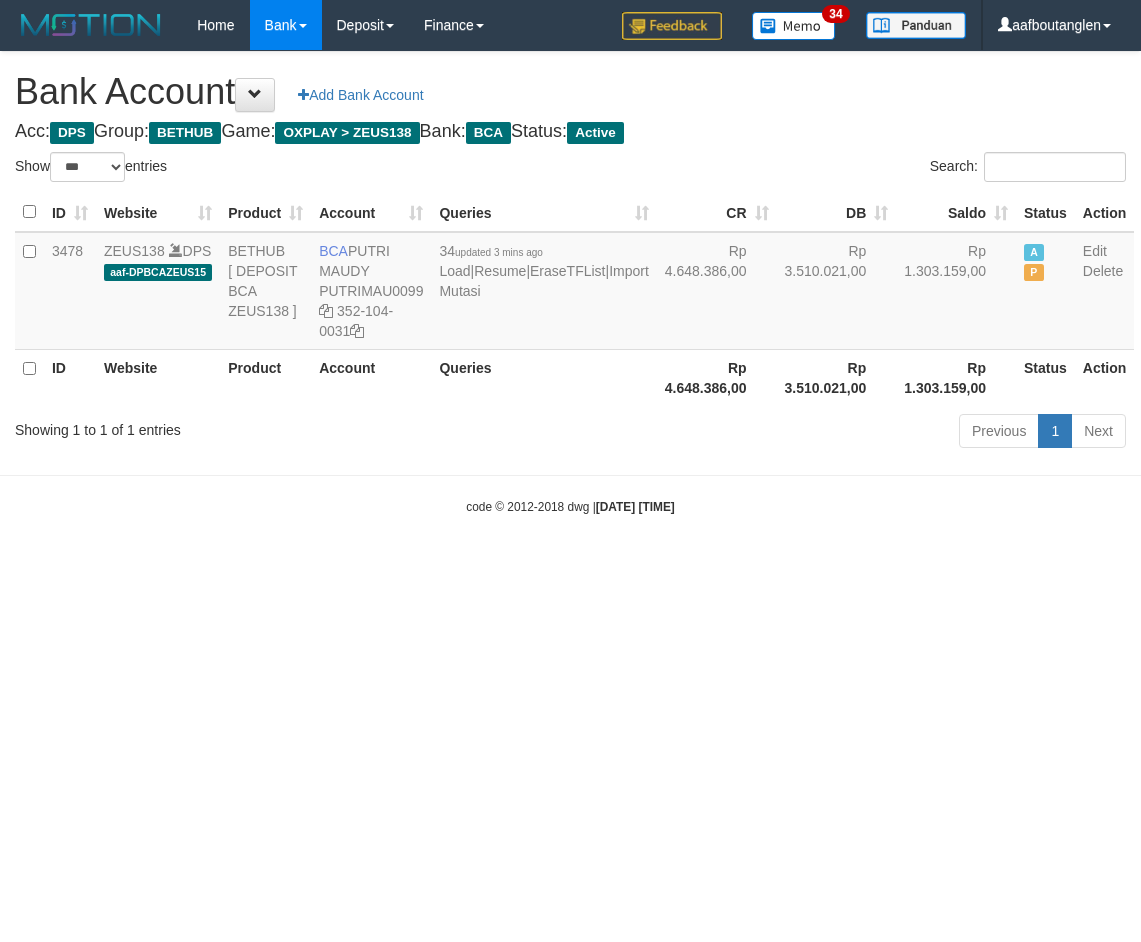 scroll, scrollTop: 0, scrollLeft: 0, axis: both 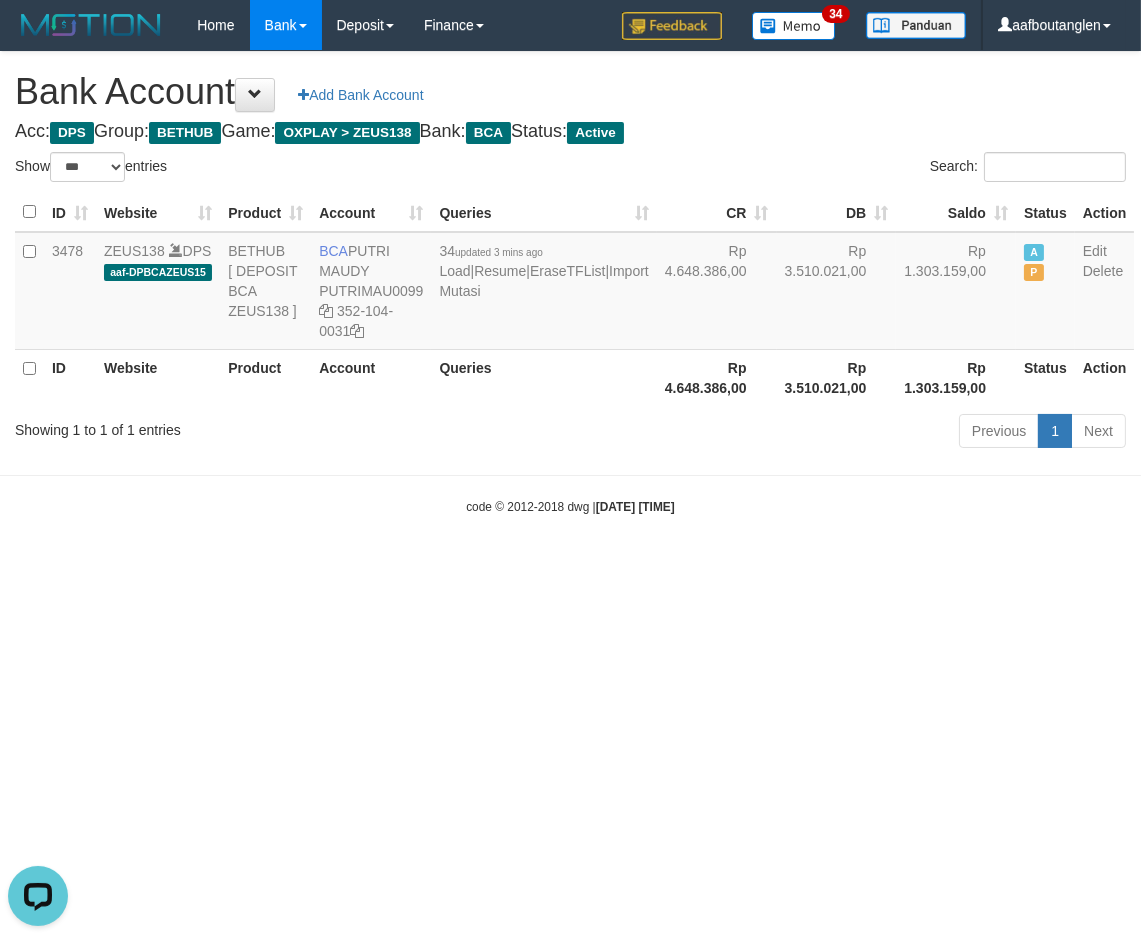 click on "Toggle navigation
Home
Bank
Account List
Deposit
DPS List
History
Note DPS
Finance
Financial Data
aafboutanglen
My Profile
Log Out
34" at bounding box center (570, 283) 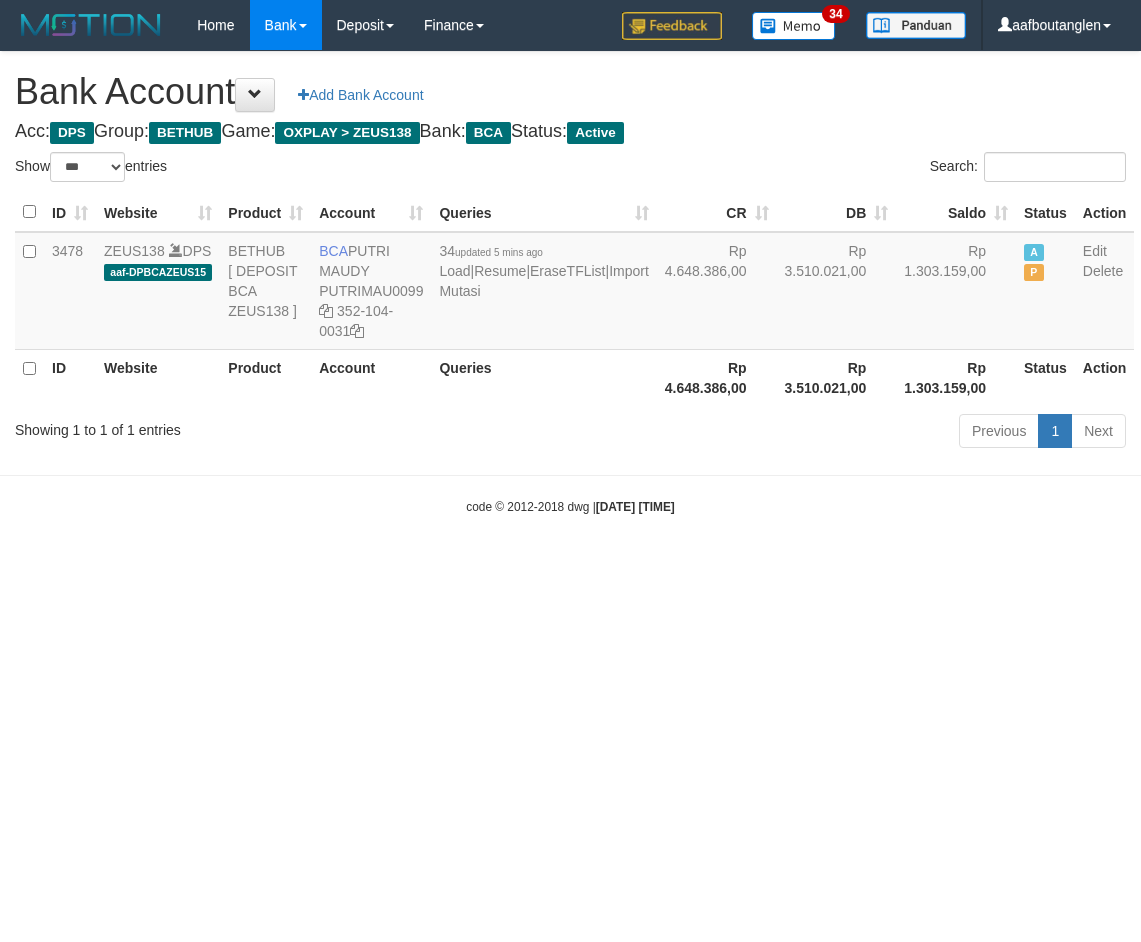 select on "***" 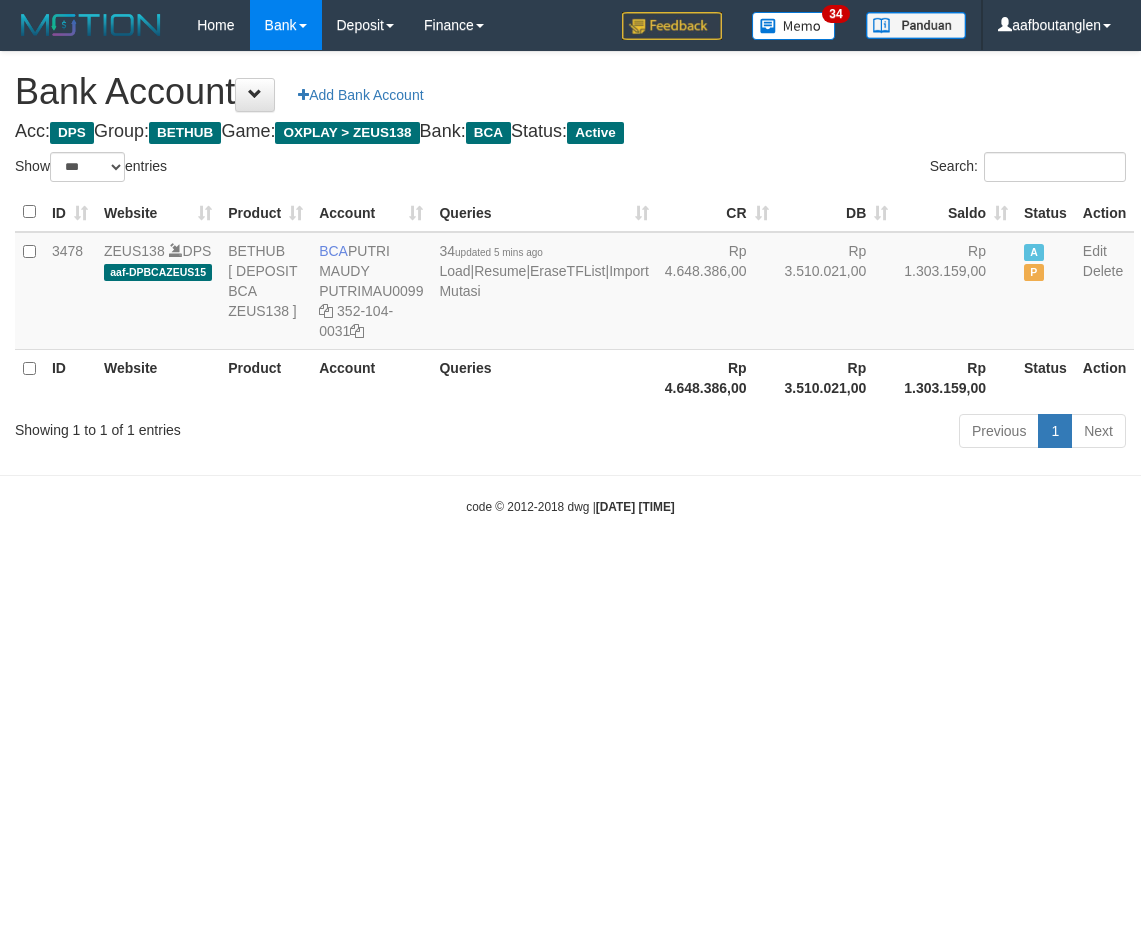 scroll, scrollTop: 0, scrollLeft: 0, axis: both 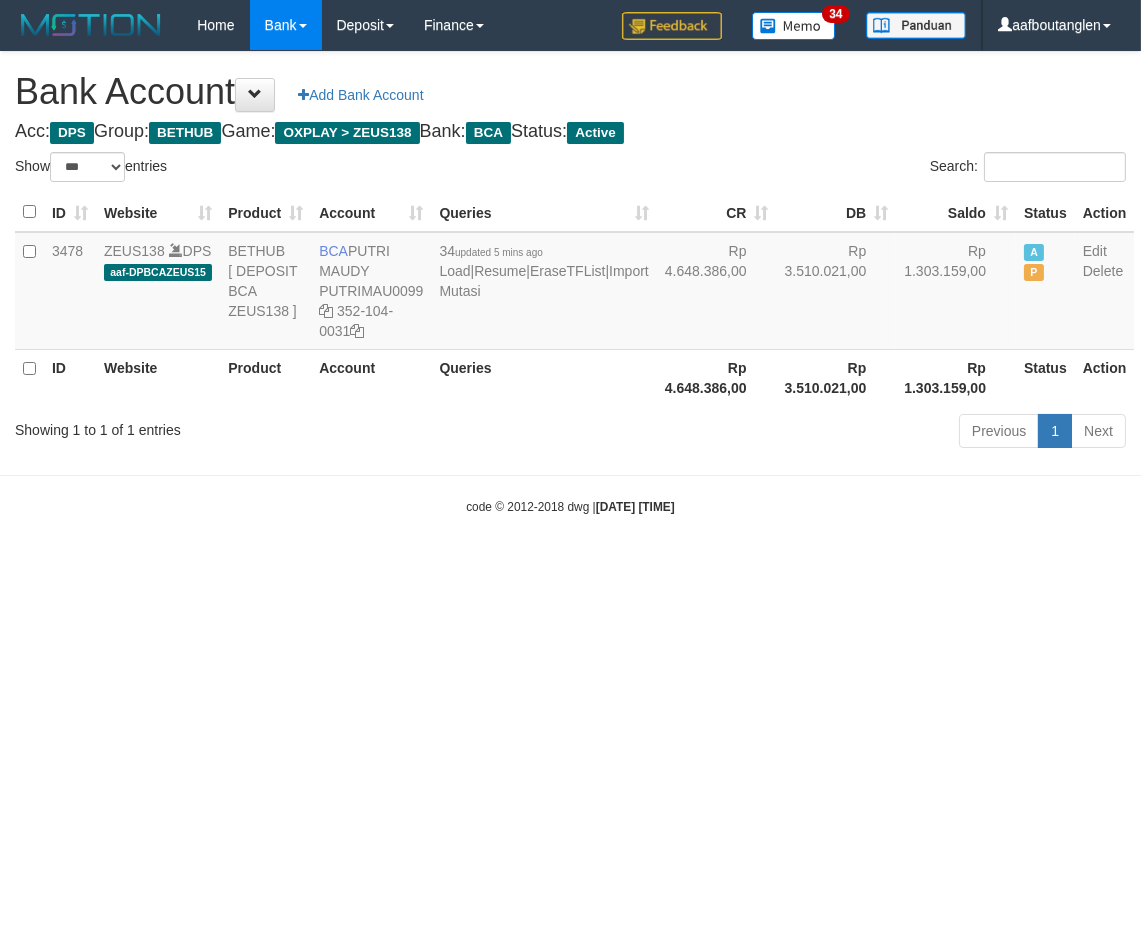 click on "Toggle navigation
Home
Bank
Account List
Deposit
DPS List
History
Note DPS
Finance
Financial Data
aafboutanglen
My Profile
Log Out
34" at bounding box center [570, 283] 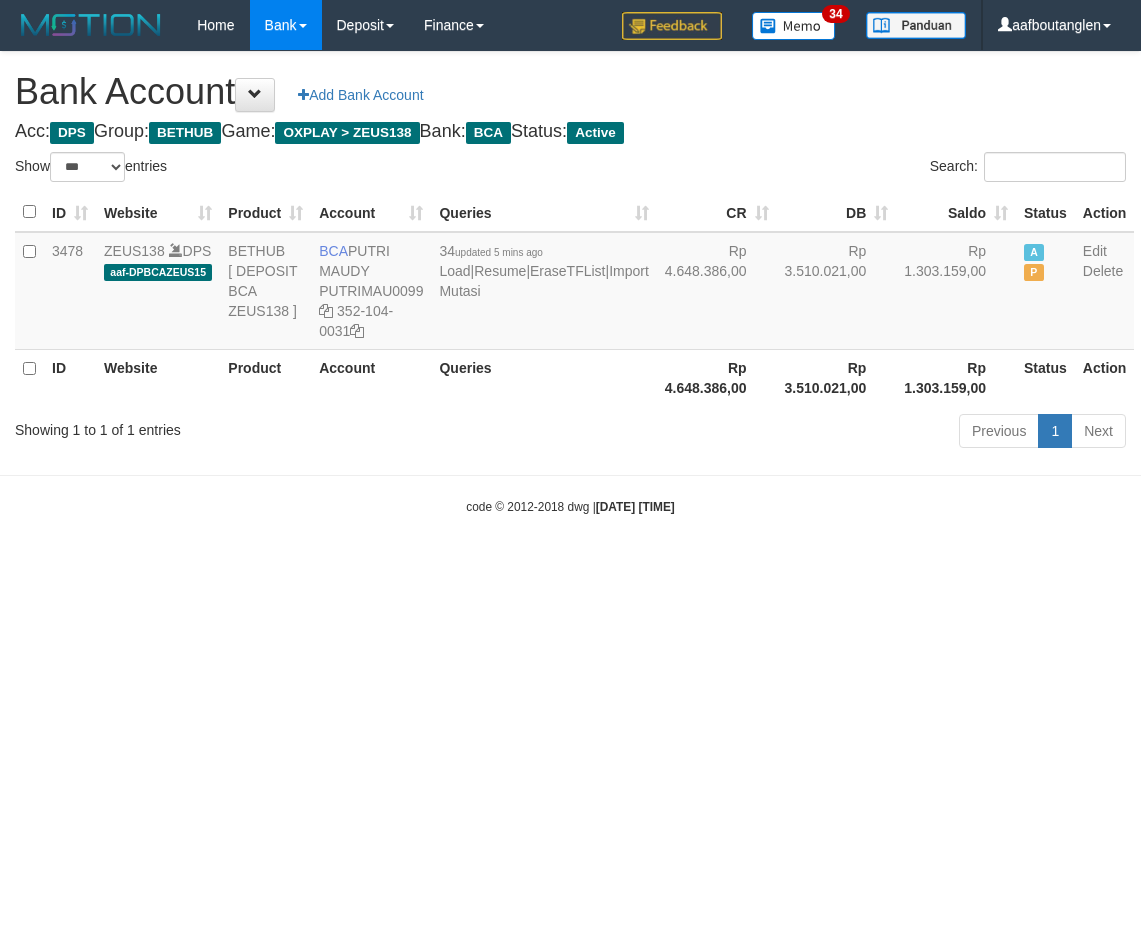 select on "***" 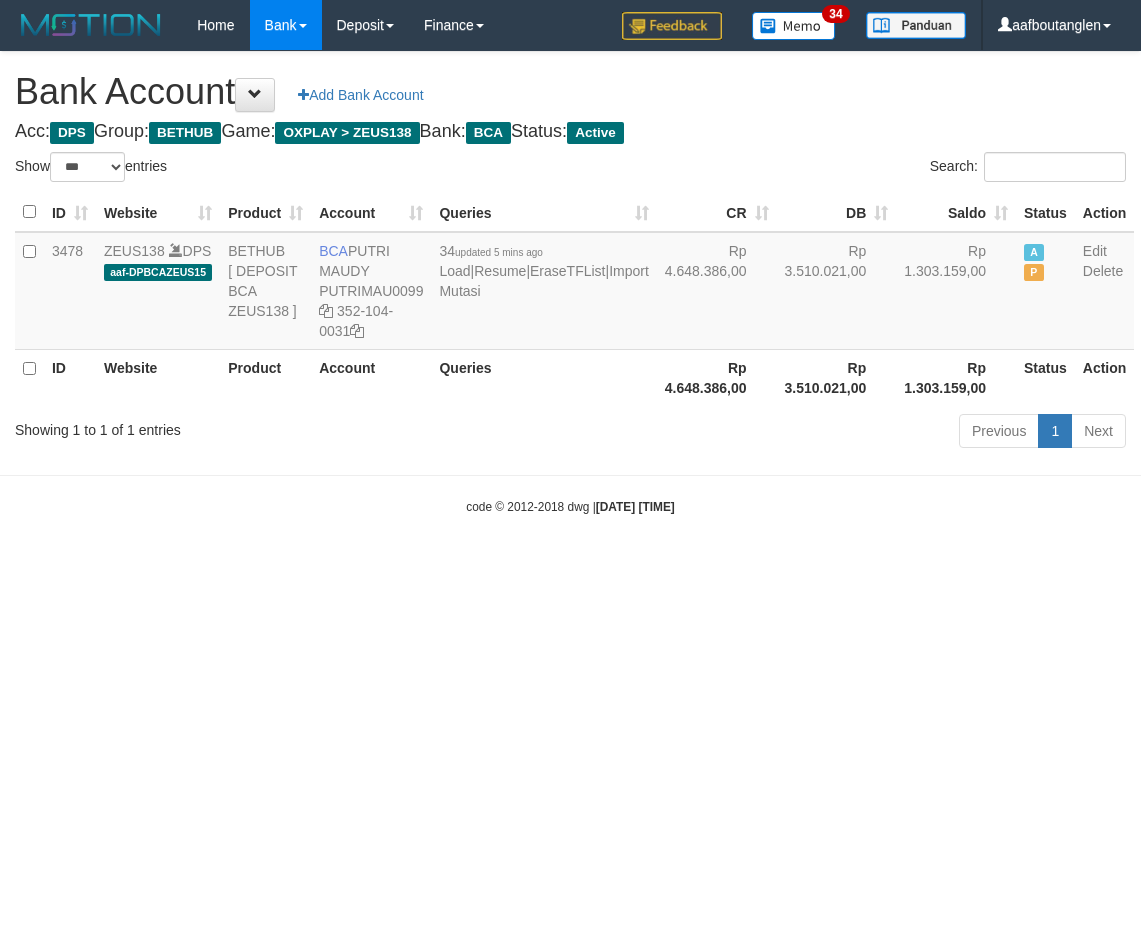 scroll, scrollTop: 0, scrollLeft: 0, axis: both 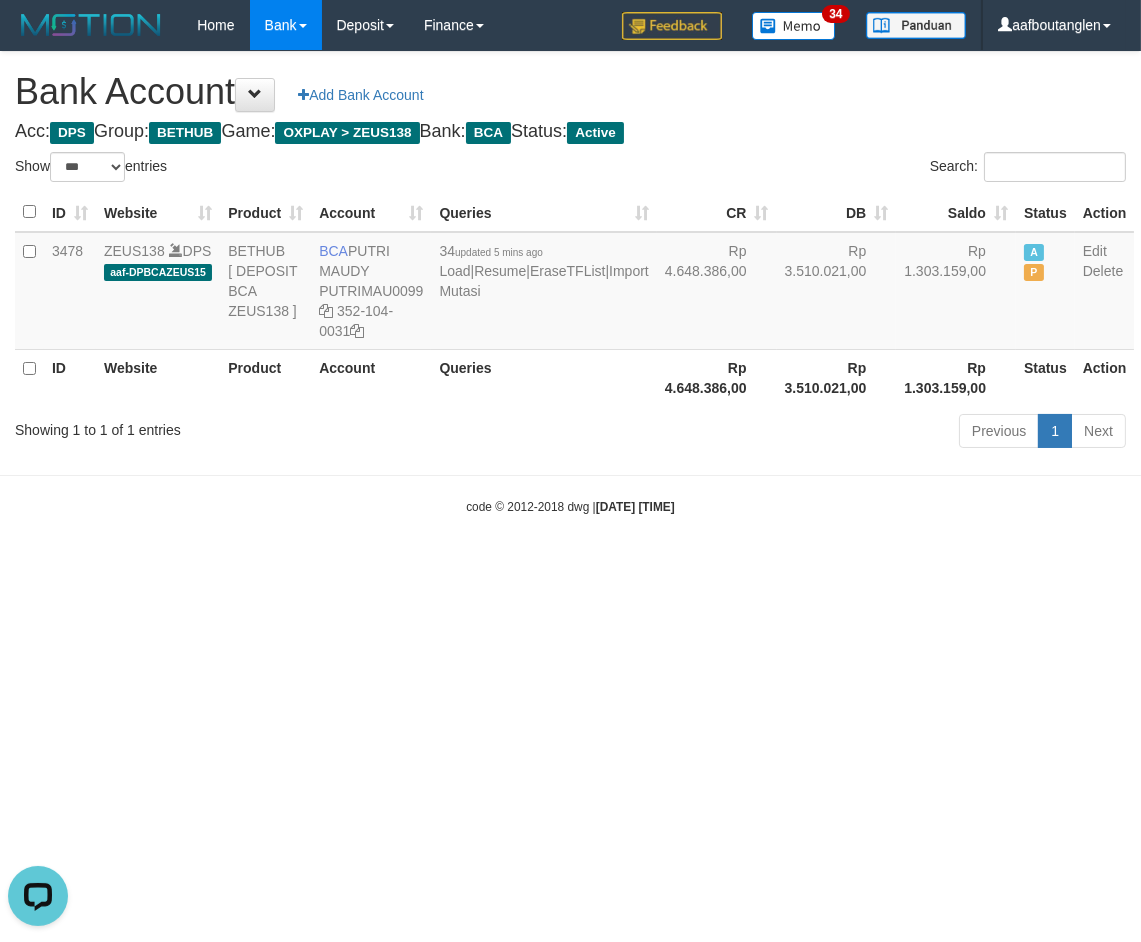 drag, startPoint x: 113, startPoint y: 571, endPoint x: 135, endPoint y: 573, distance: 22.090721 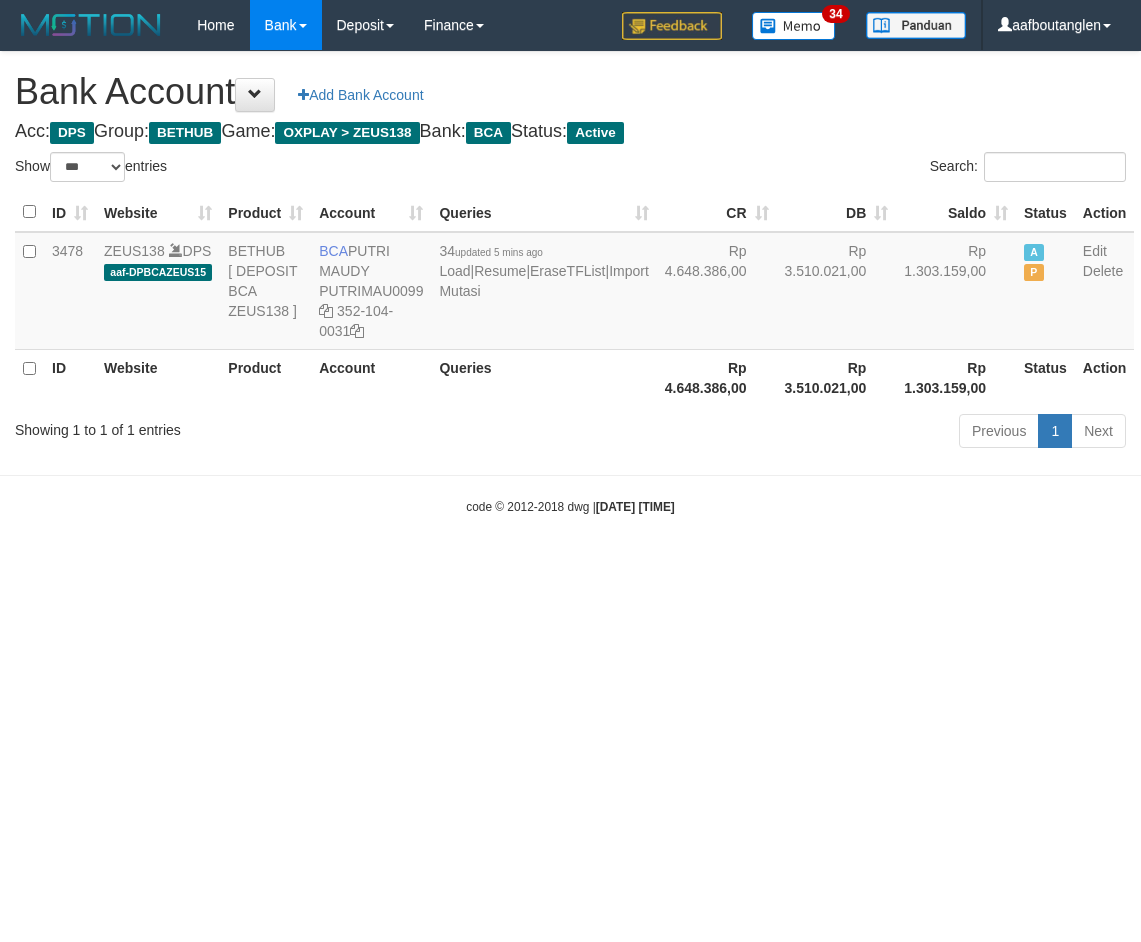 select on "***" 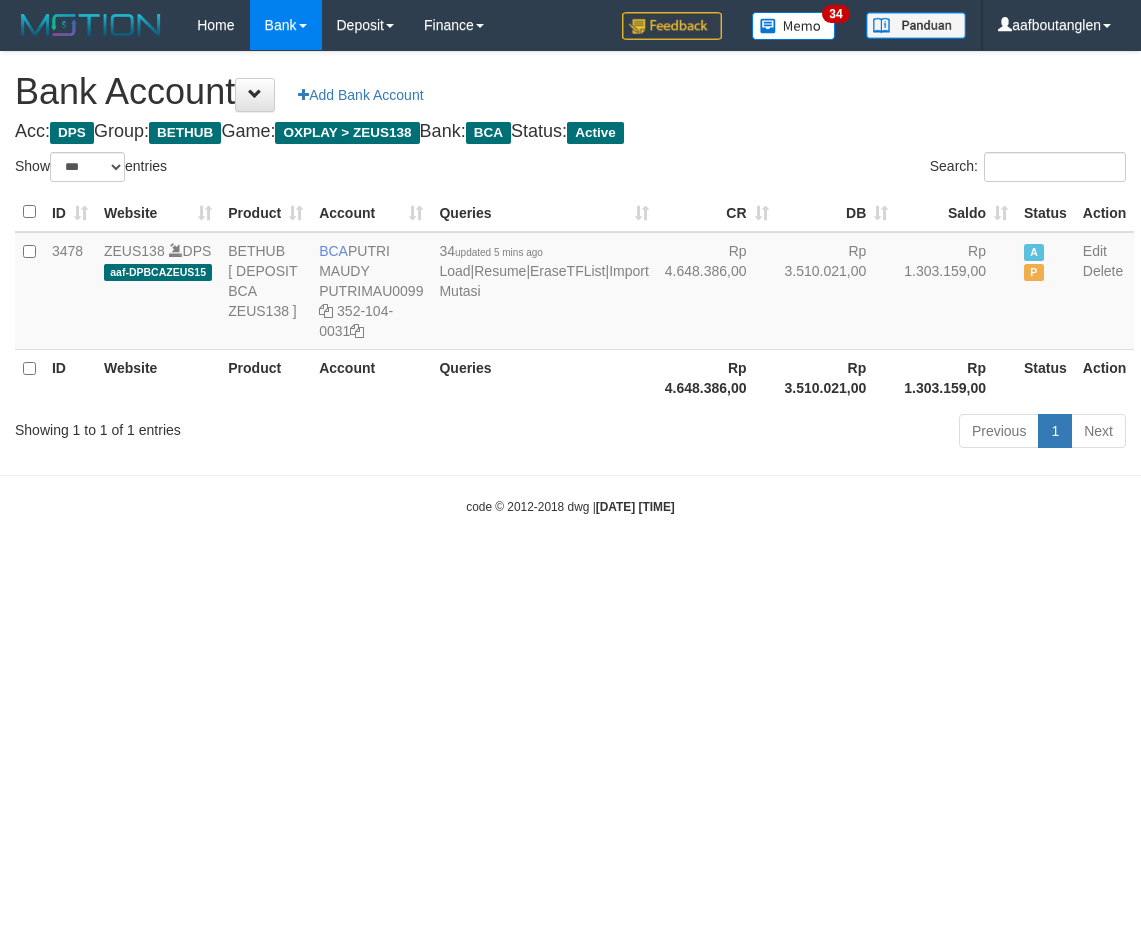 scroll, scrollTop: 0, scrollLeft: 0, axis: both 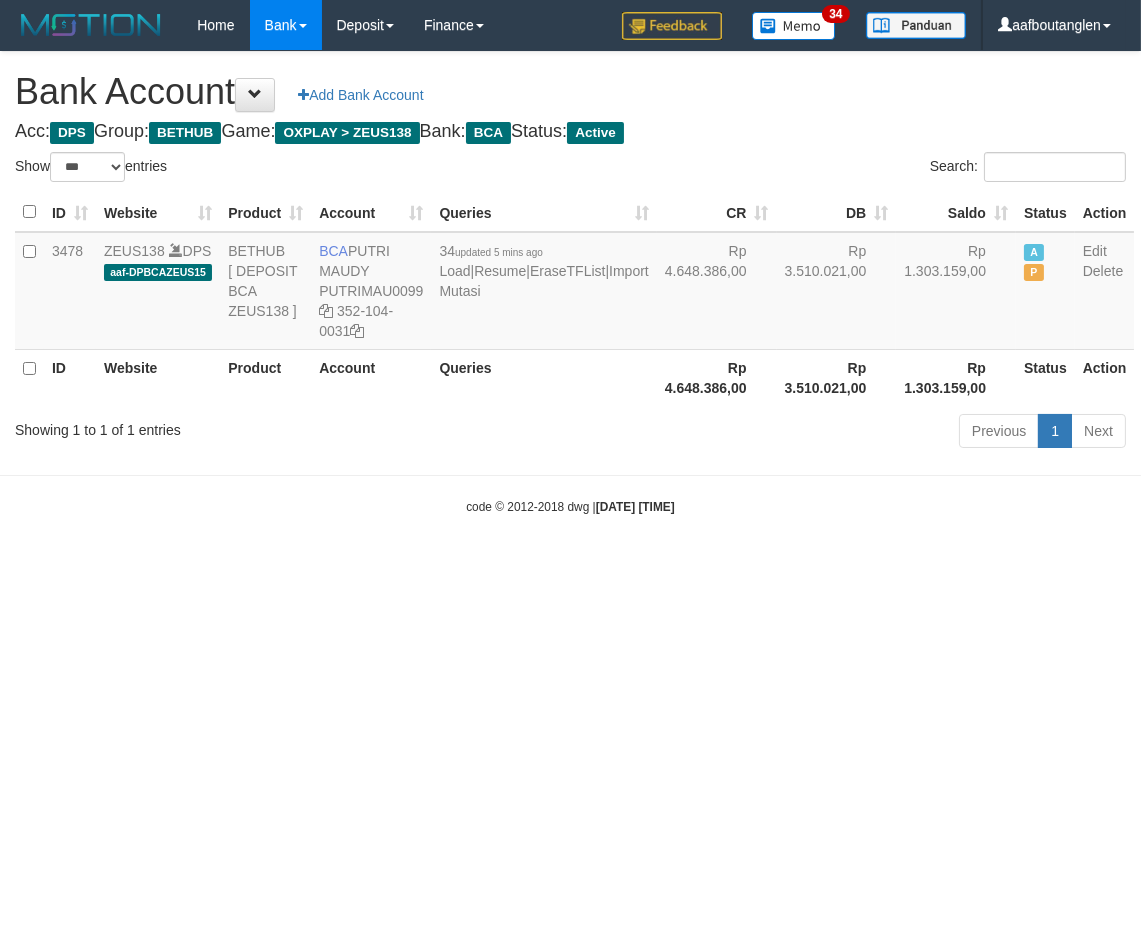 click on "Toggle navigation
Home
Bank
Account List
Deposit
DPS List
History
Note DPS
Finance
Financial Data
aafboutanglen
My Profile
Log Out
34" at bounding box center [570, 283] 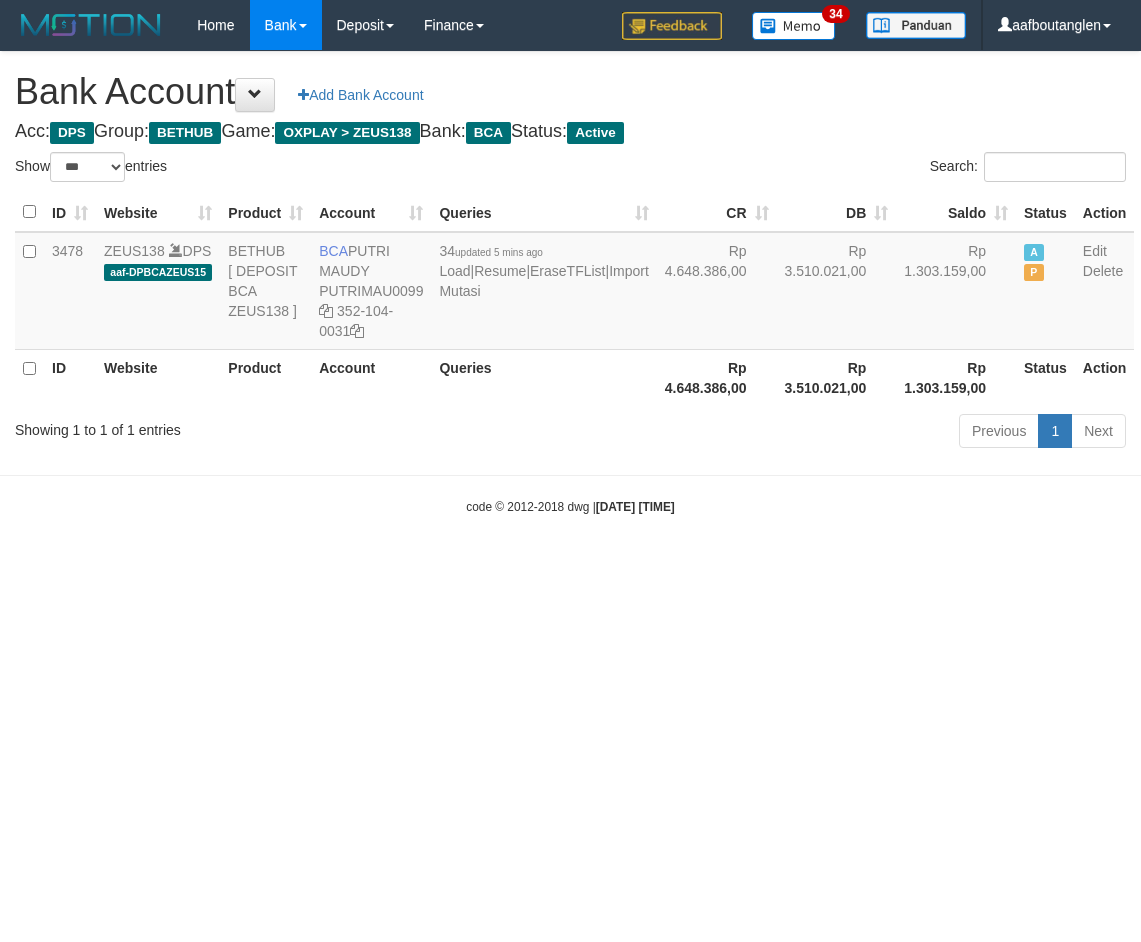 select on "***" 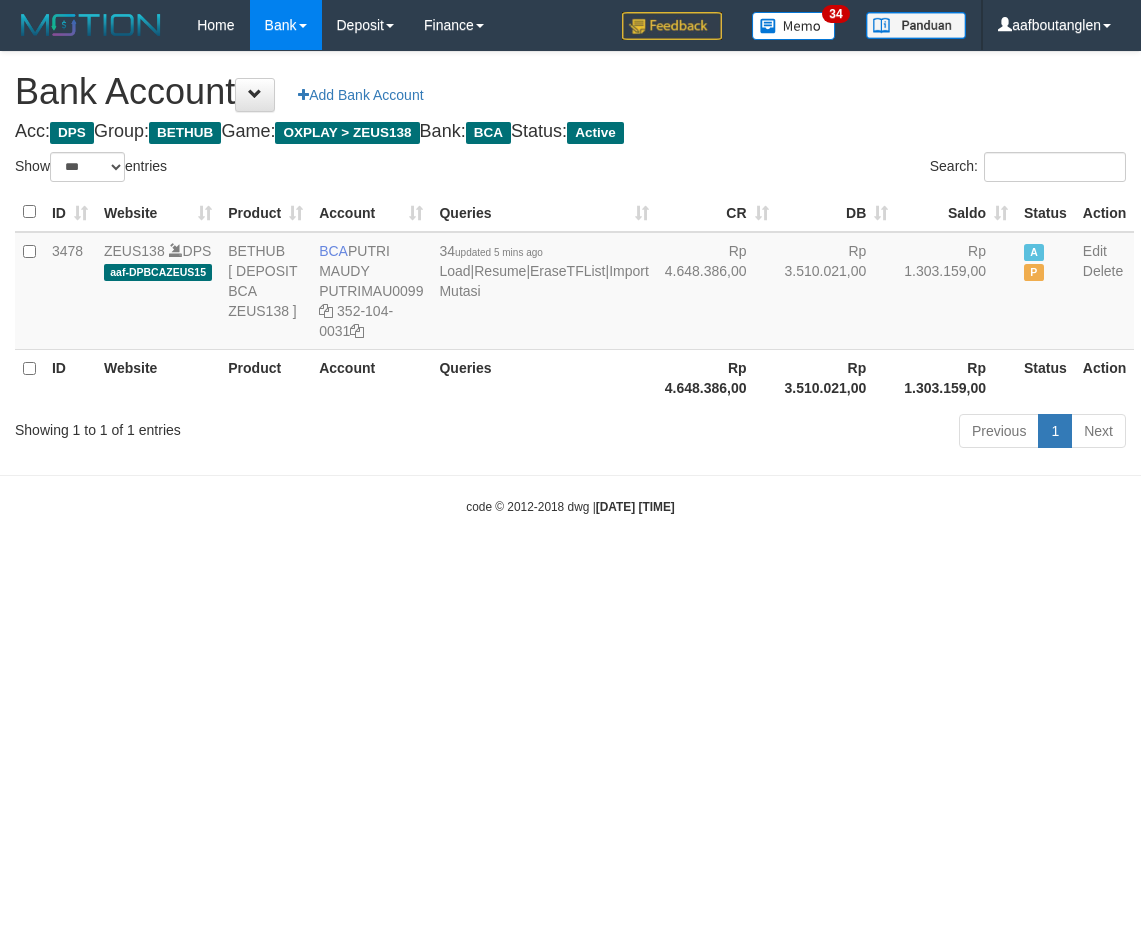 scroll, scrollTop: 0, scrollLeft: 0, axis: both 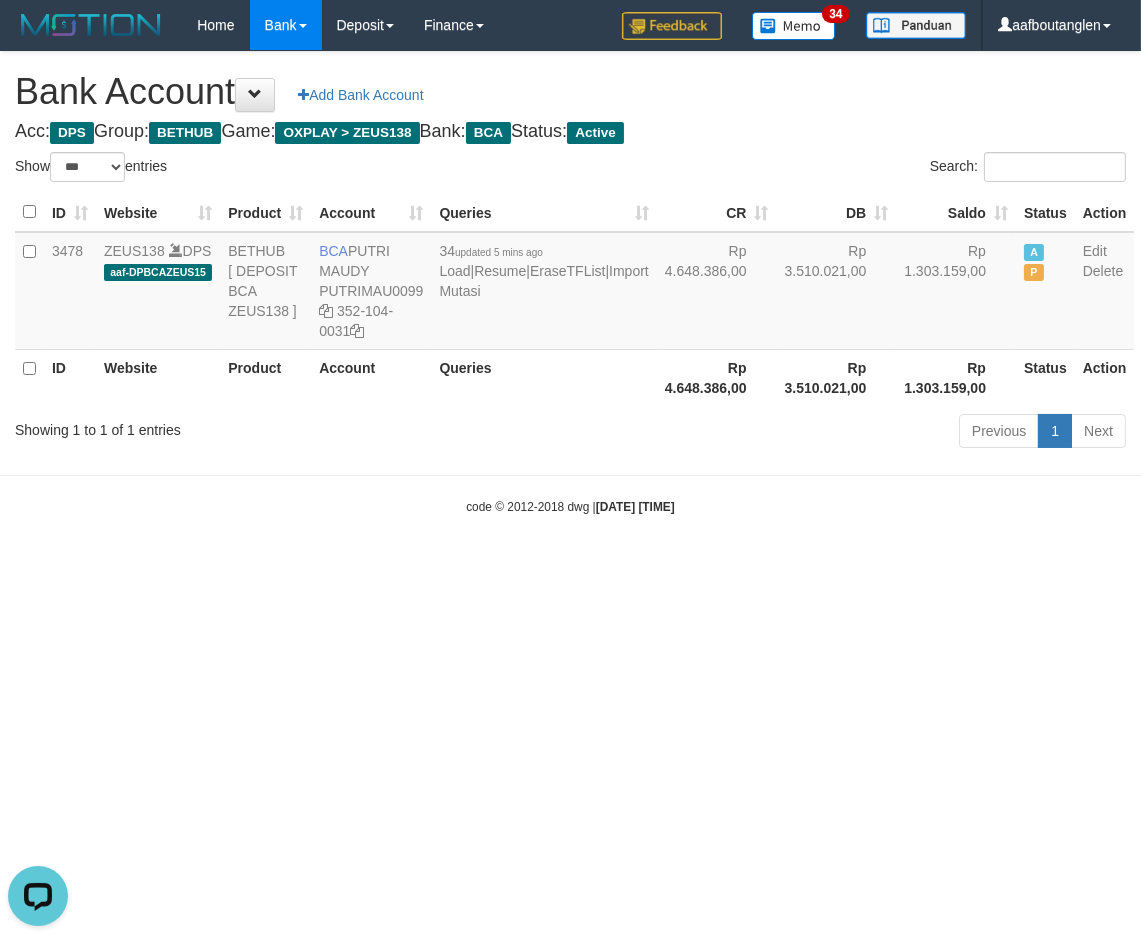 click on "Toggle navigation
Home
Bank
Account List
Deposit
DPS List
History
Note DPS
Finance
Financial Data
aafboutanglen
My Profile
Log Out
34" at bounding box center (570, 283) 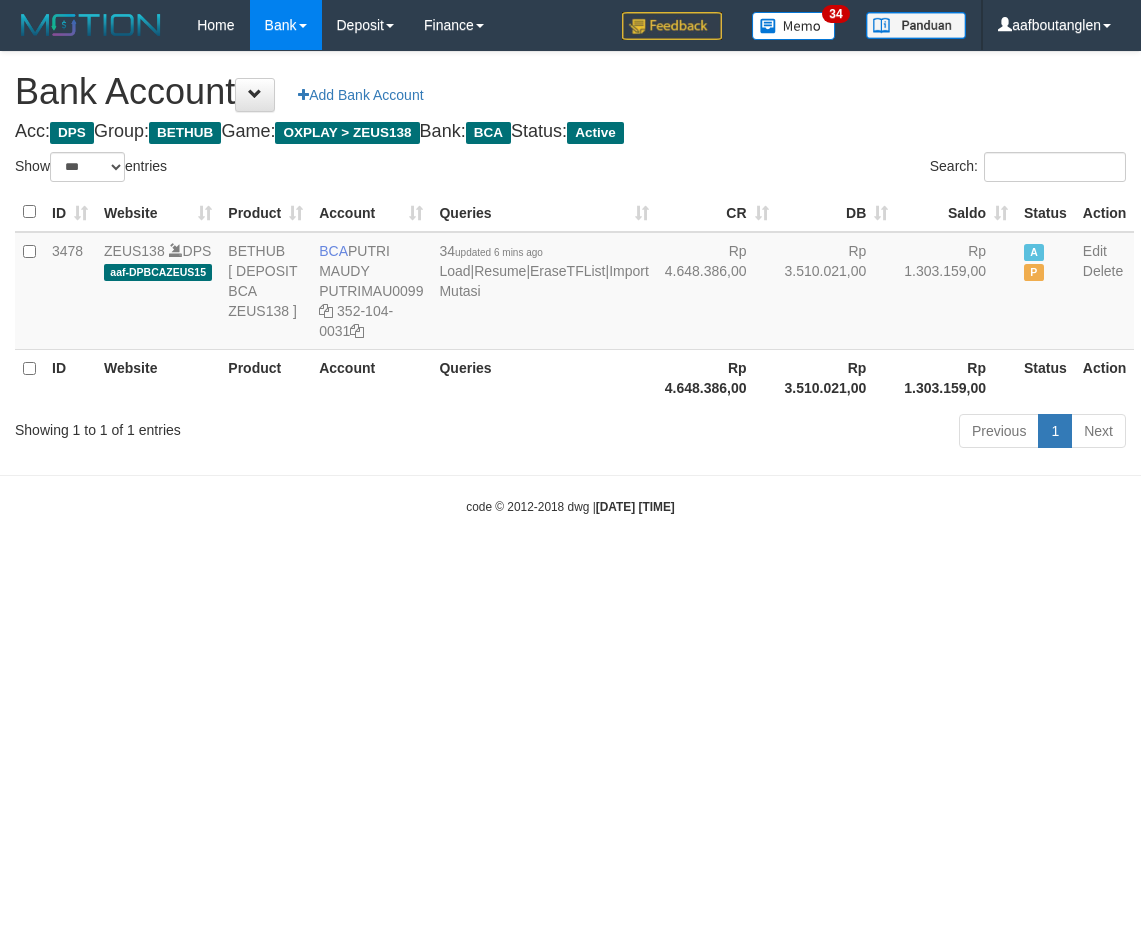 select on "***" 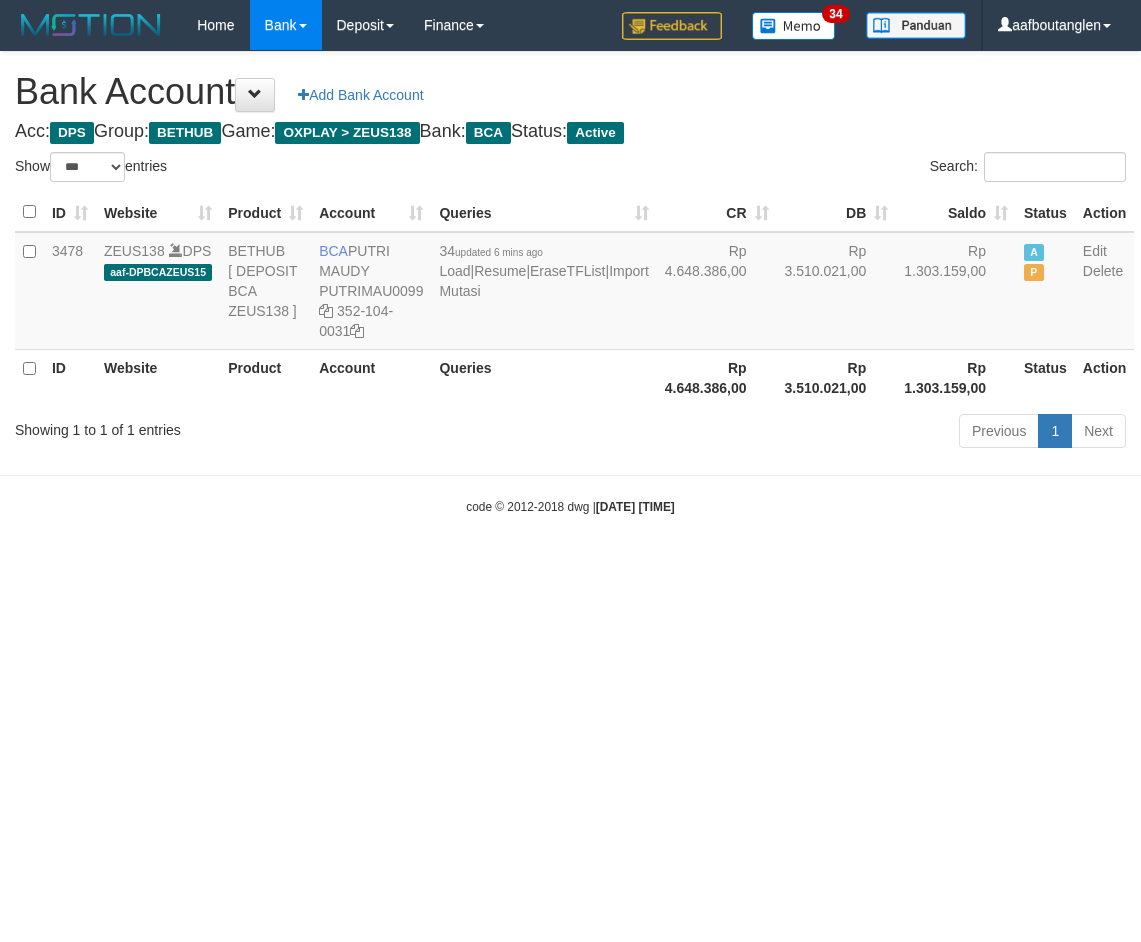 scroll, scrollTop: 0, scrollLeft: 0, axis: both 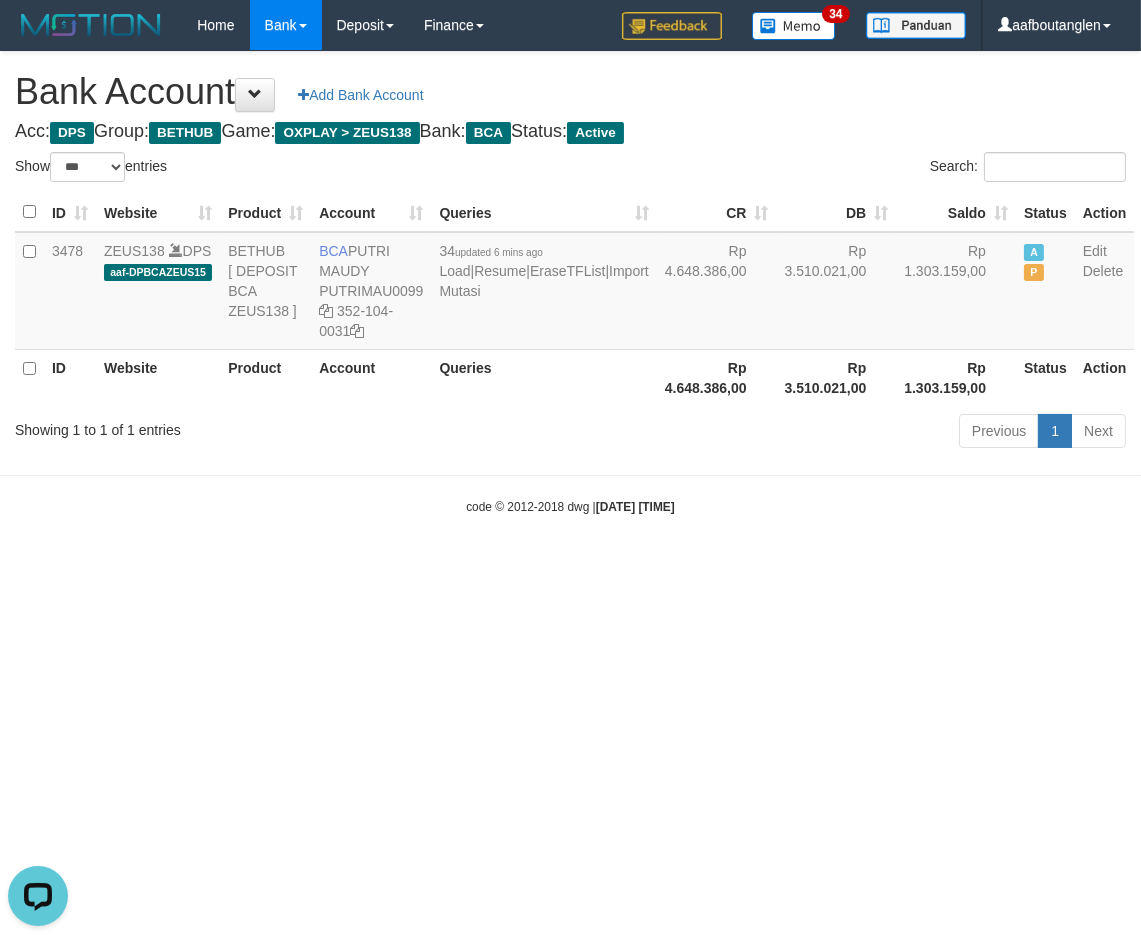click on "Toggle navigation
Home
Bank
Account List
Deposit
DPS List
History
Note DPS
Finance
Financial Data
aafboutanglen
My Profile
Log Out
34" at bounding box center (570, 283) 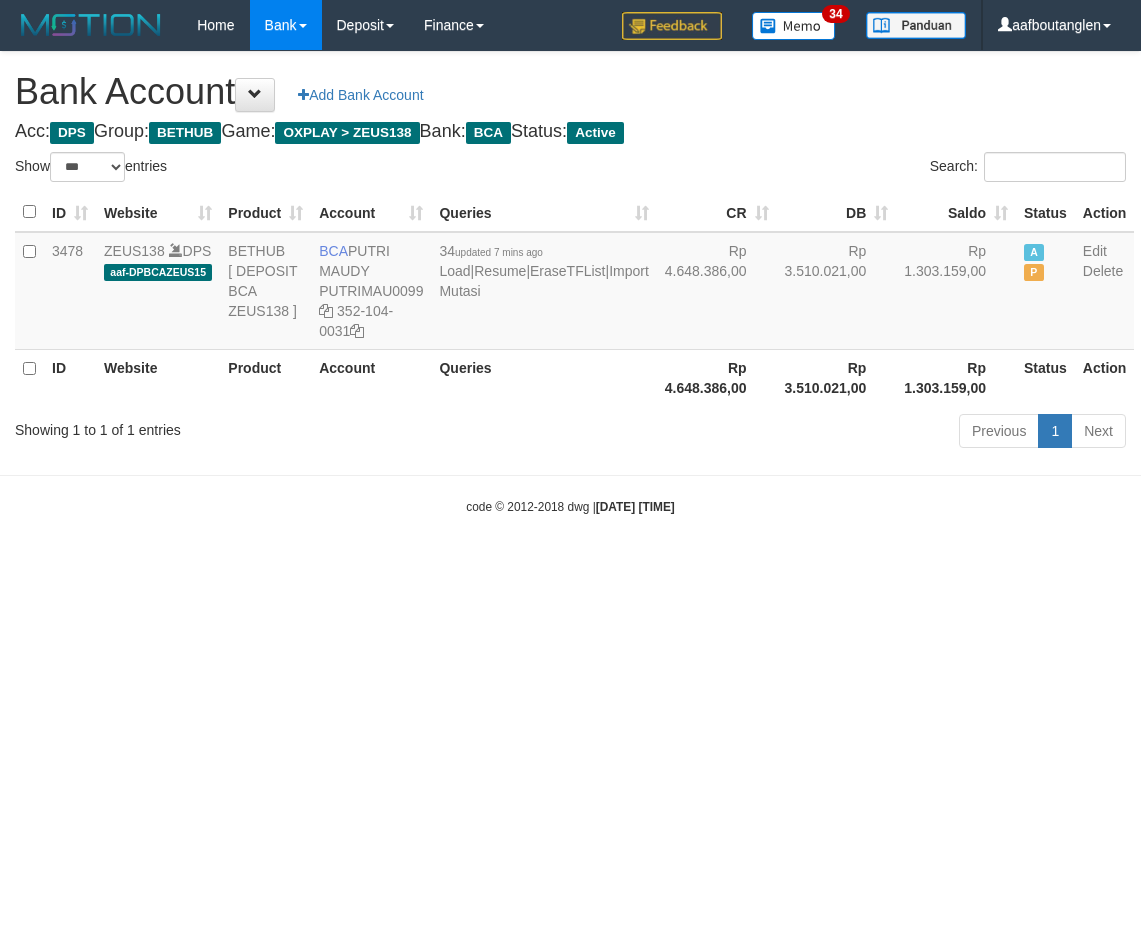 select on "***" 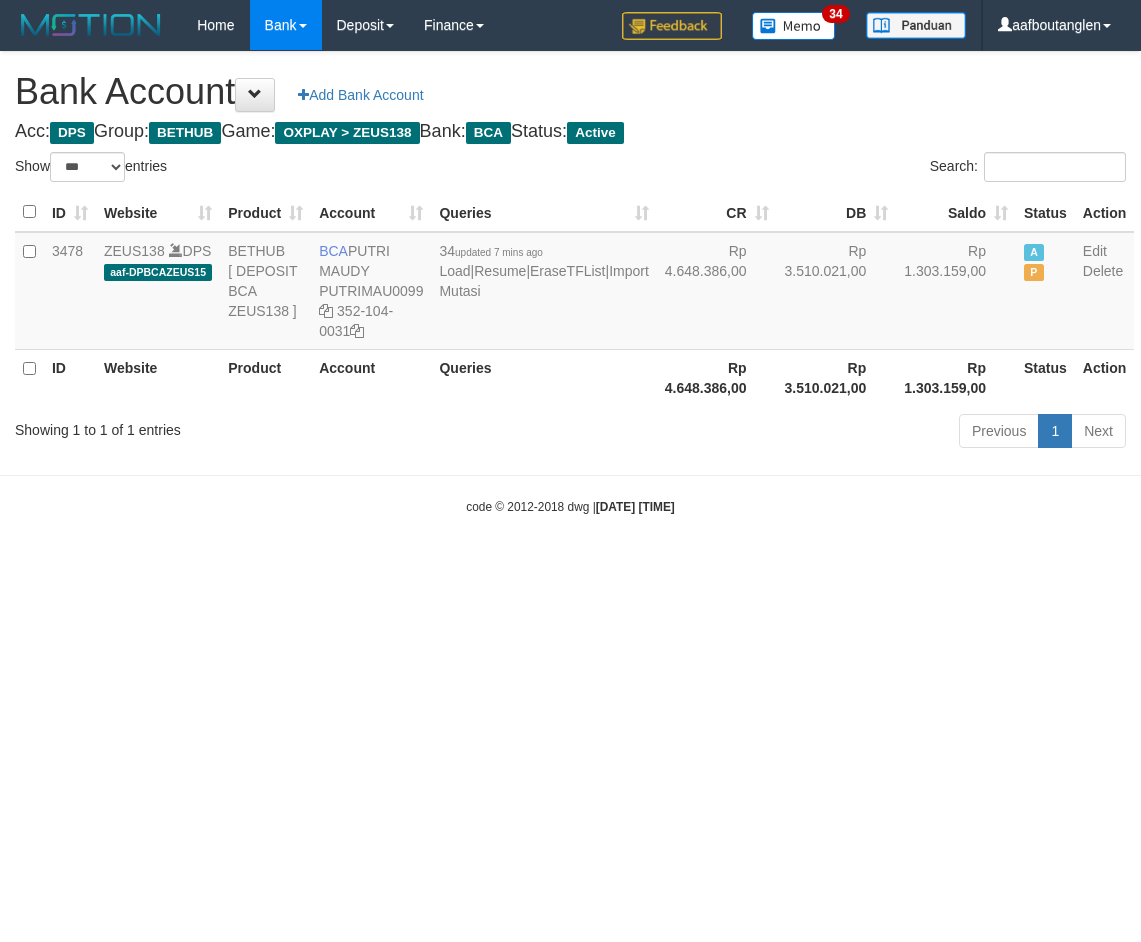 scroll, scrollTop: 0, scrollLeft: 0, axis: both 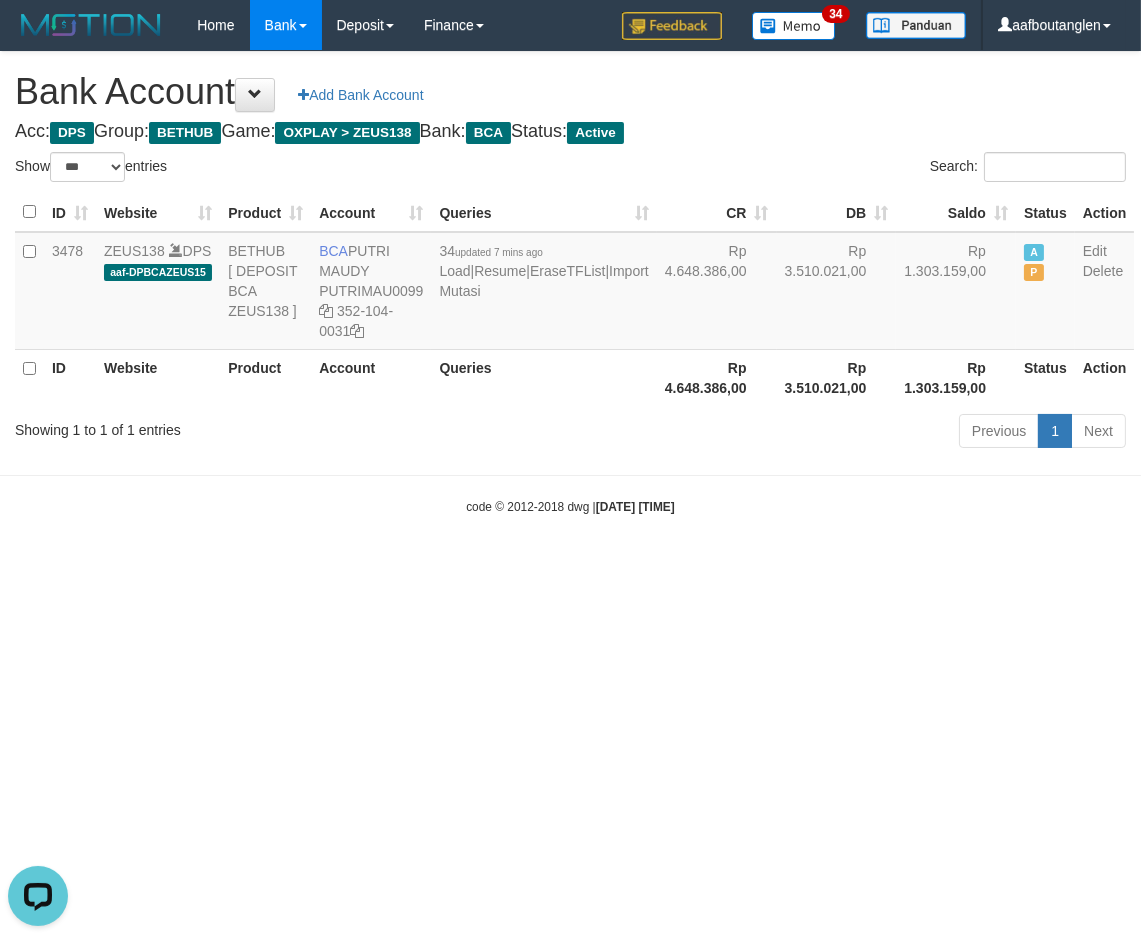 drag, startPoint x: 743, startPoint y: 544, endPoint x: 730, endPoint y: 533, distance: 17.029387 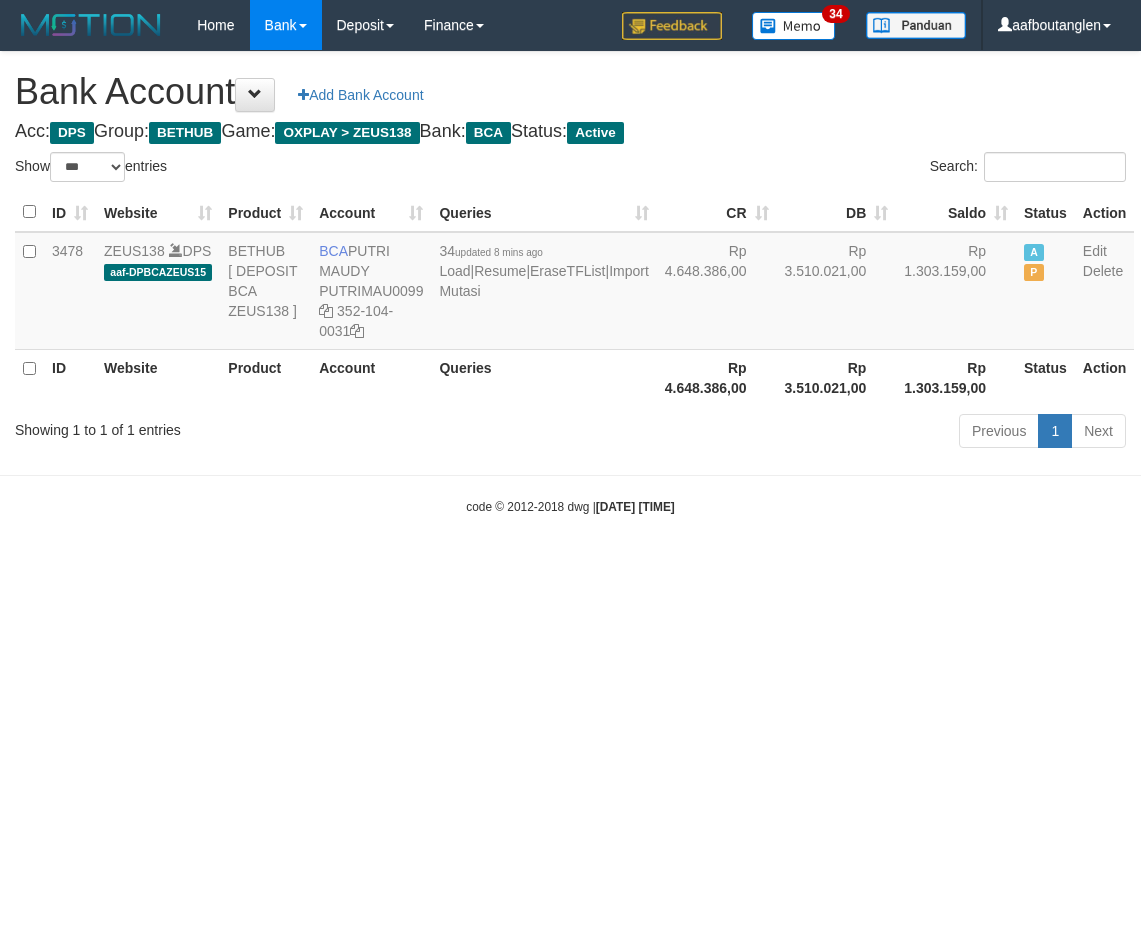 select on "***" 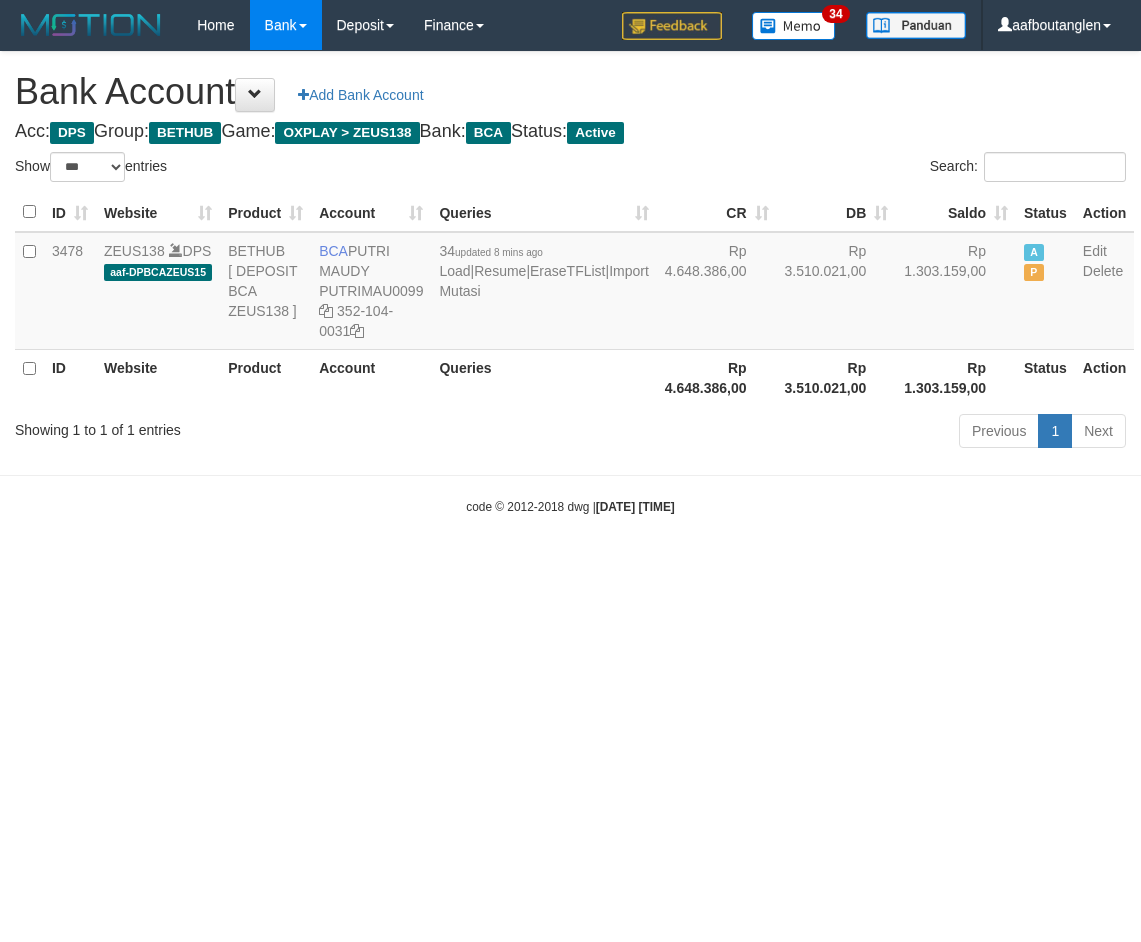scroll, scrollTop: 0, scrollLeft: 0, axis: both 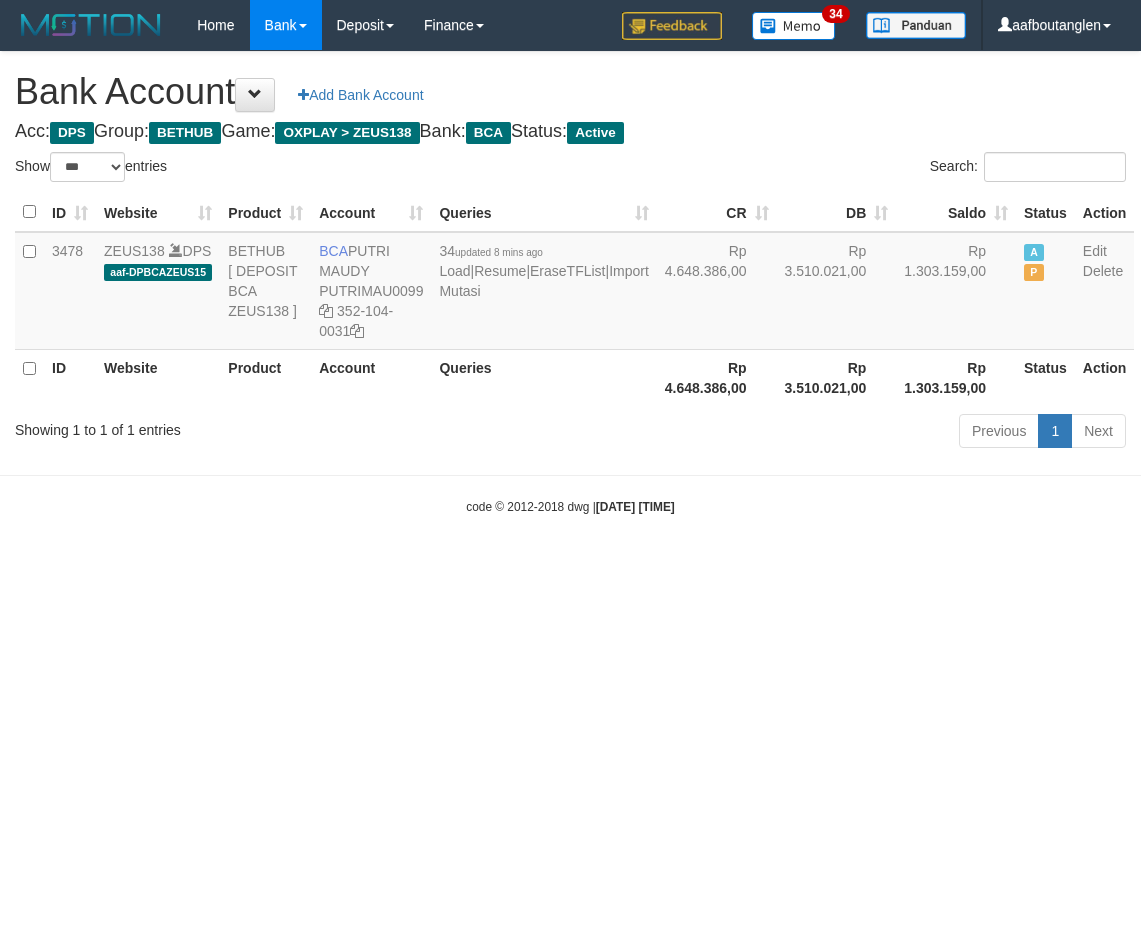 select on "***" 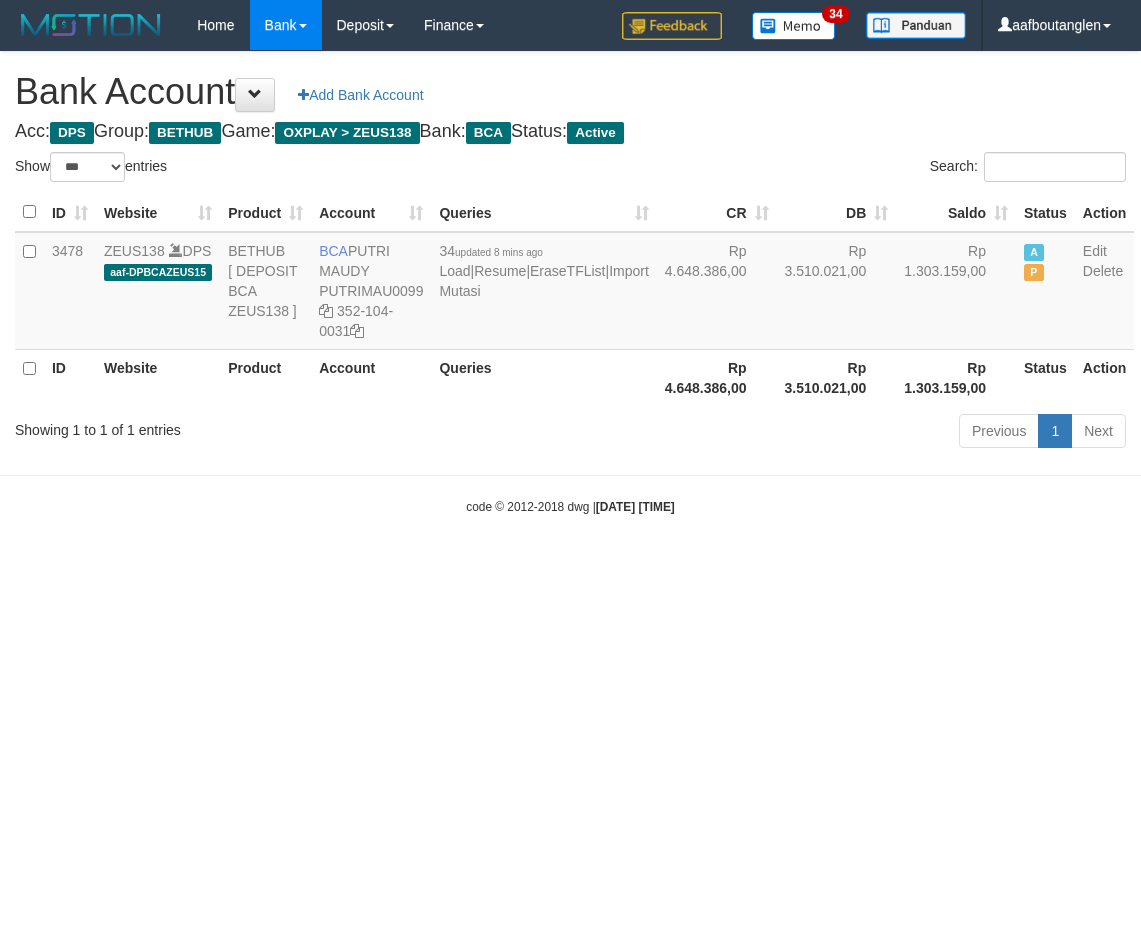 scroll, scrollTop: 0, scrollLeft: 0, axis: both 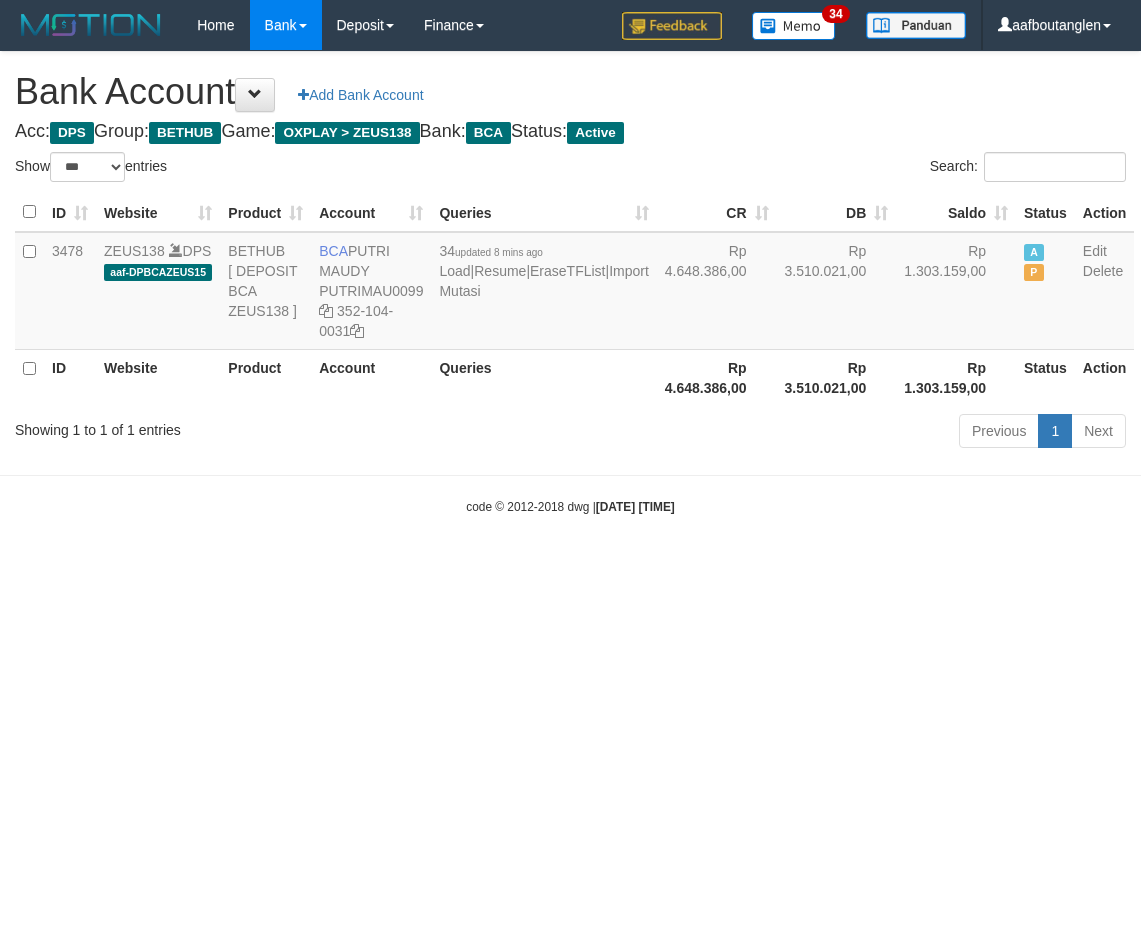 select on "***" 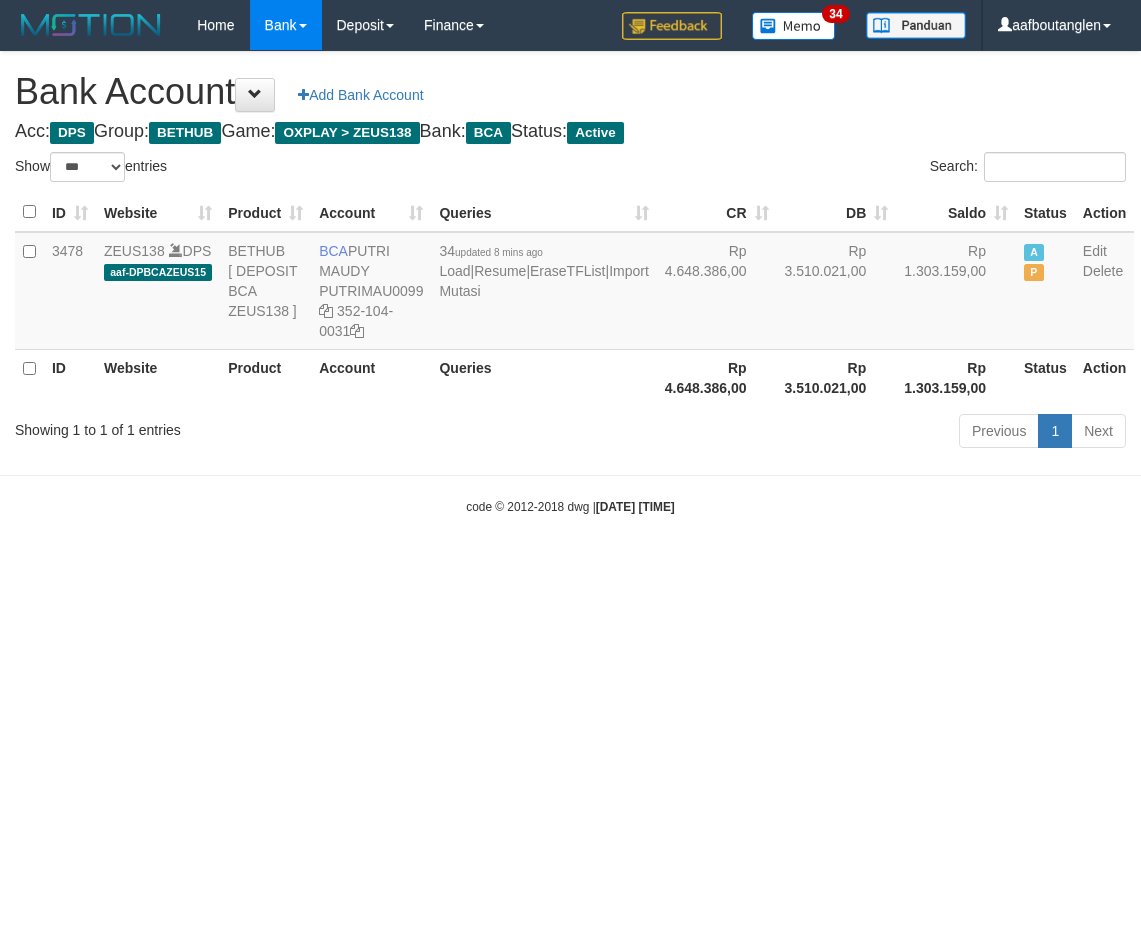 scroll, scrollTop: 0, scrollLeft: 0, axis: both 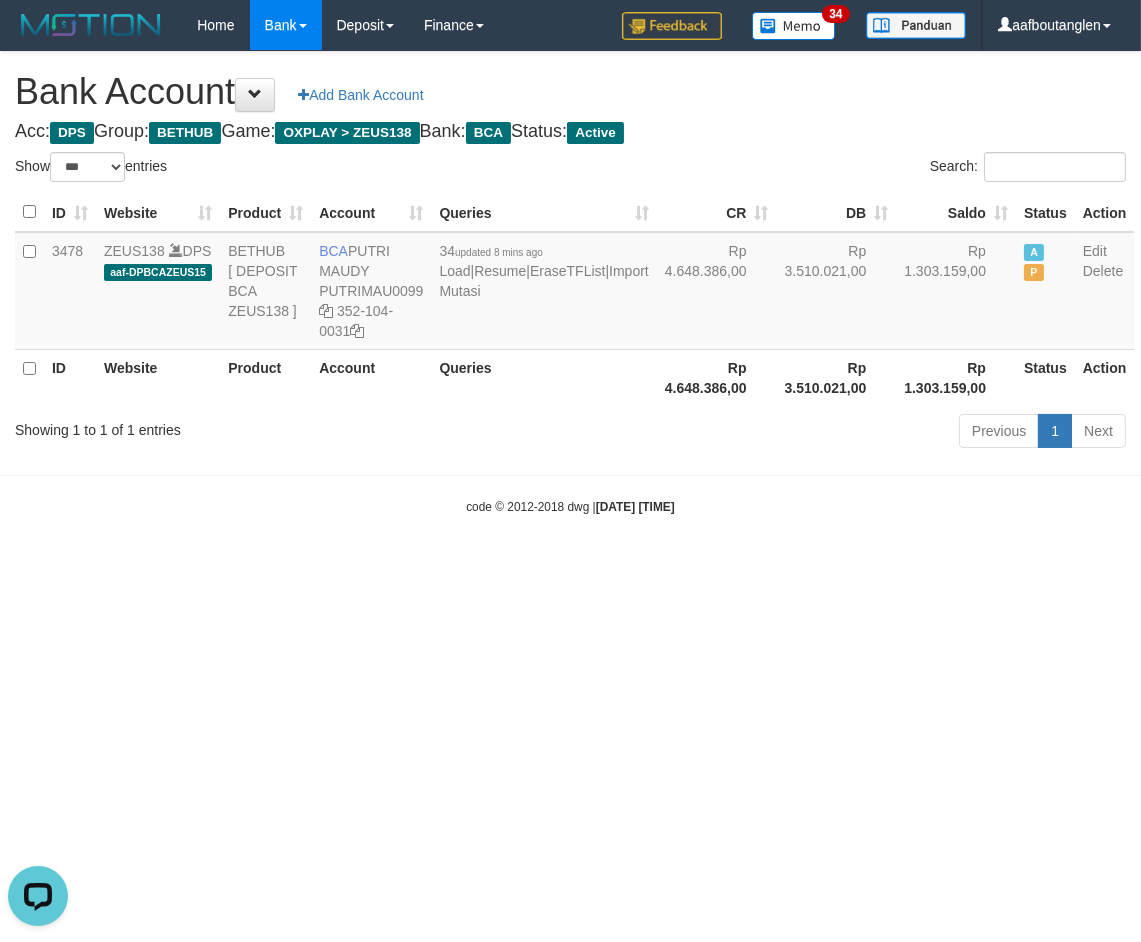 drag, startPoint x: 850, startPoint y: 658, endPoint x: 765, endPoint y: 661, distance: 85.052925 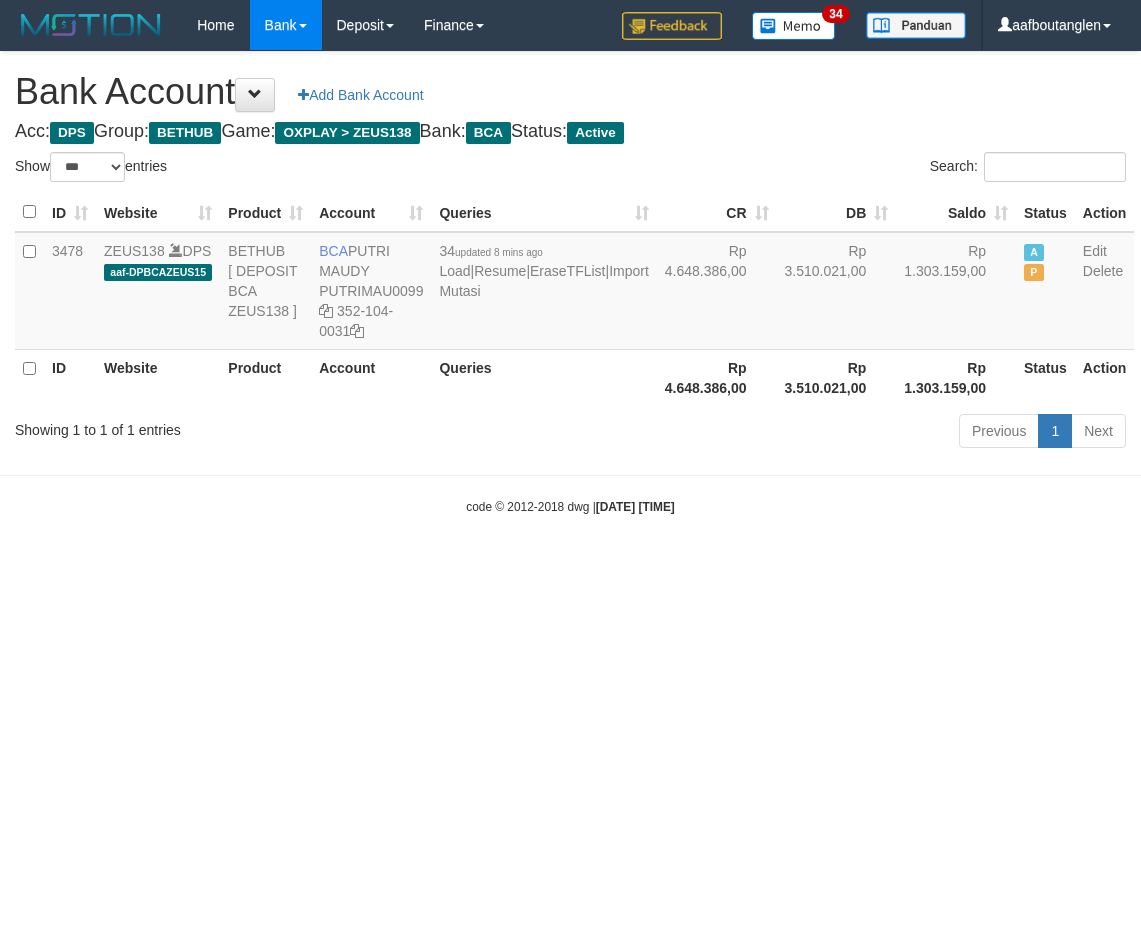 select on "***" 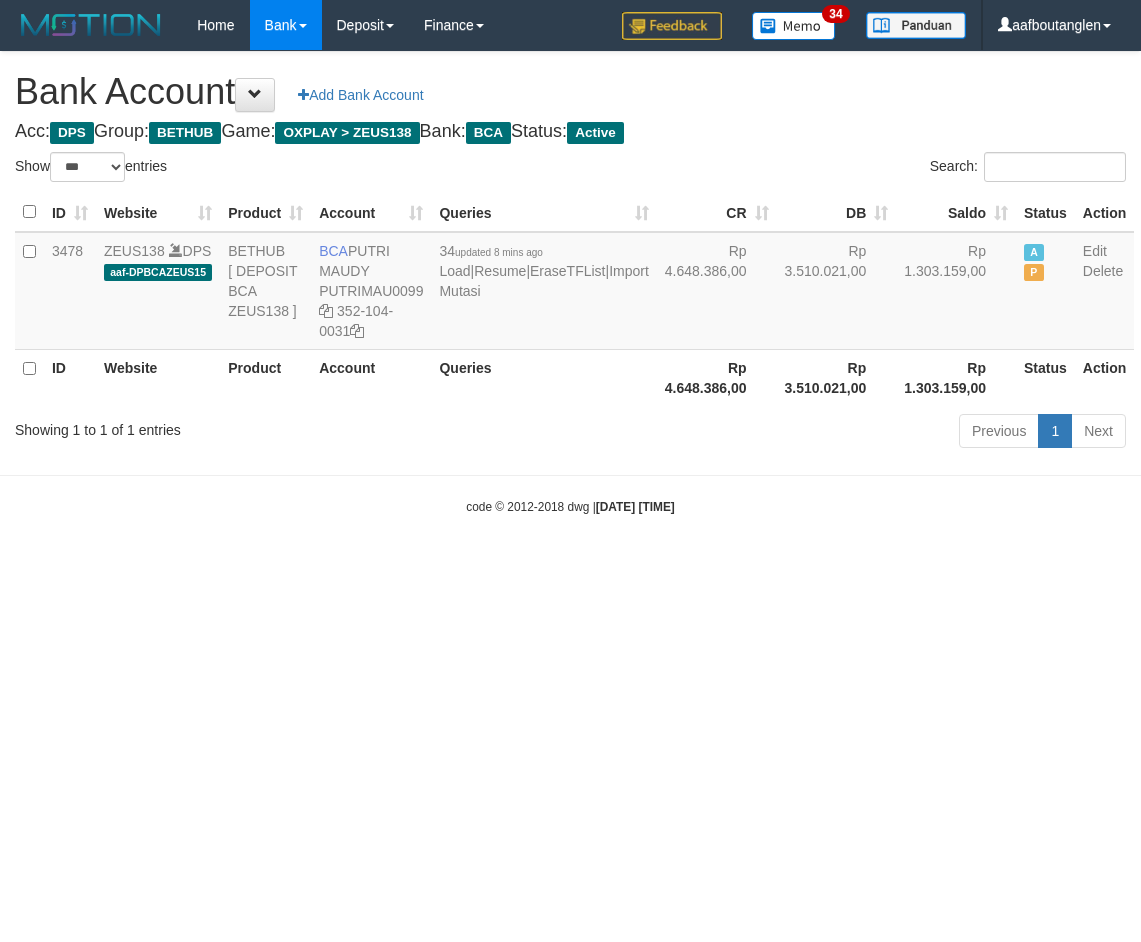 scroll, scrollTop: 0, scrollLeft: 0, axis: both 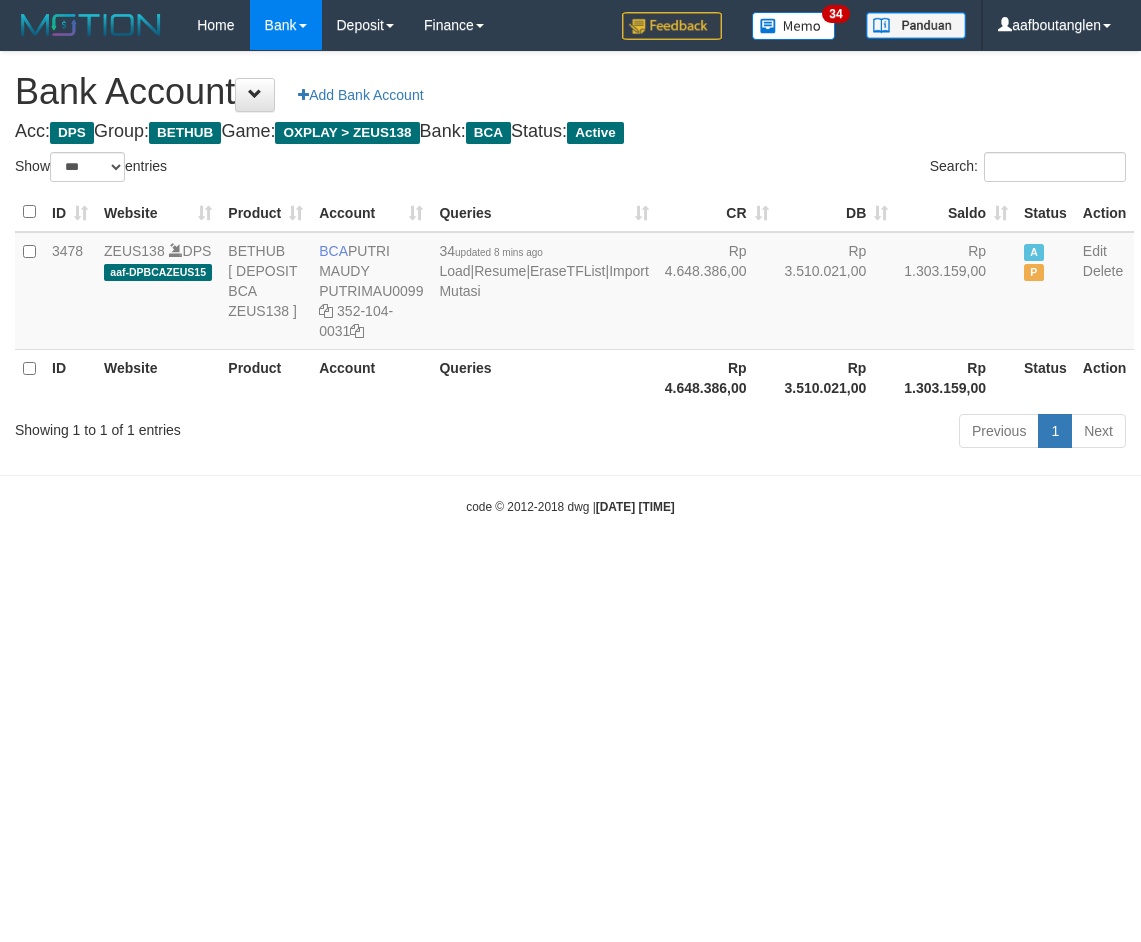 select on "***" 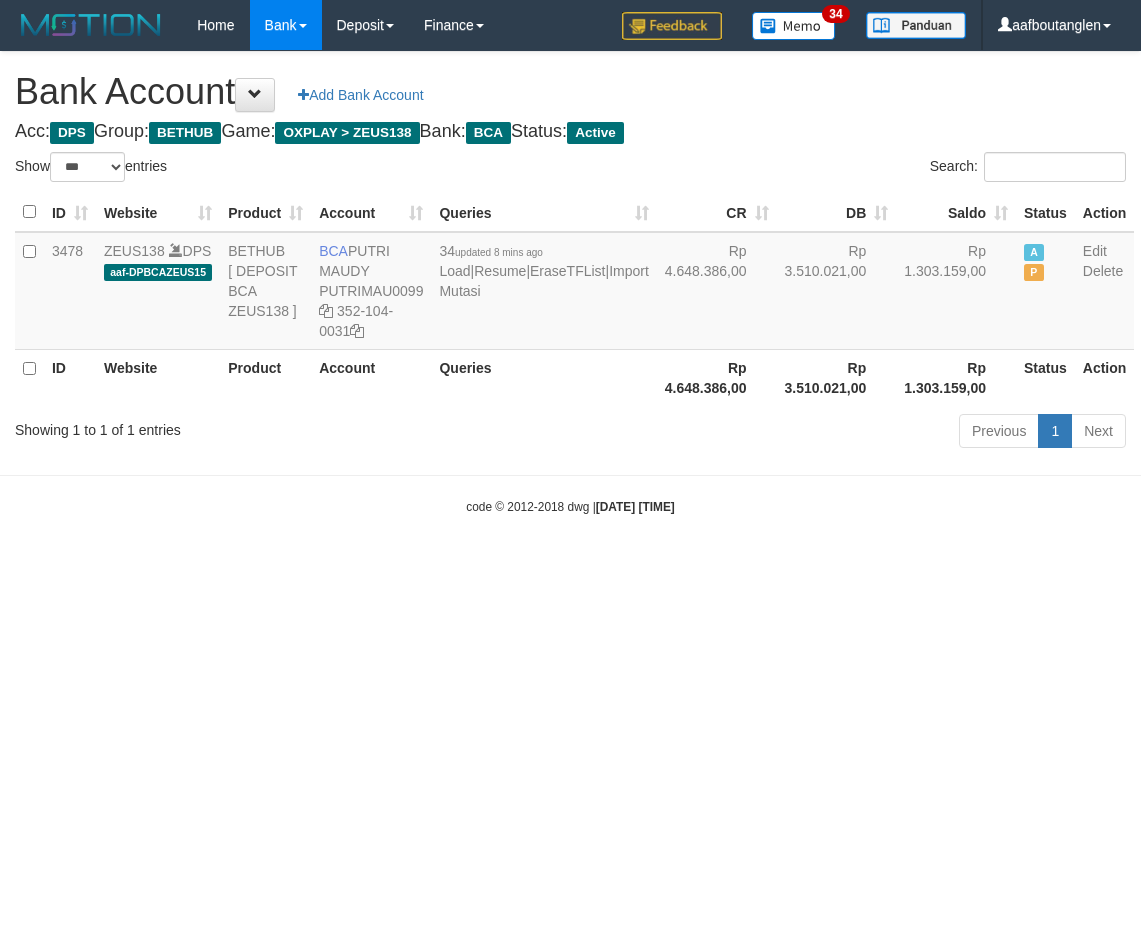 scroll, scrollTop: 0, scrollLeft: 0, axis: both 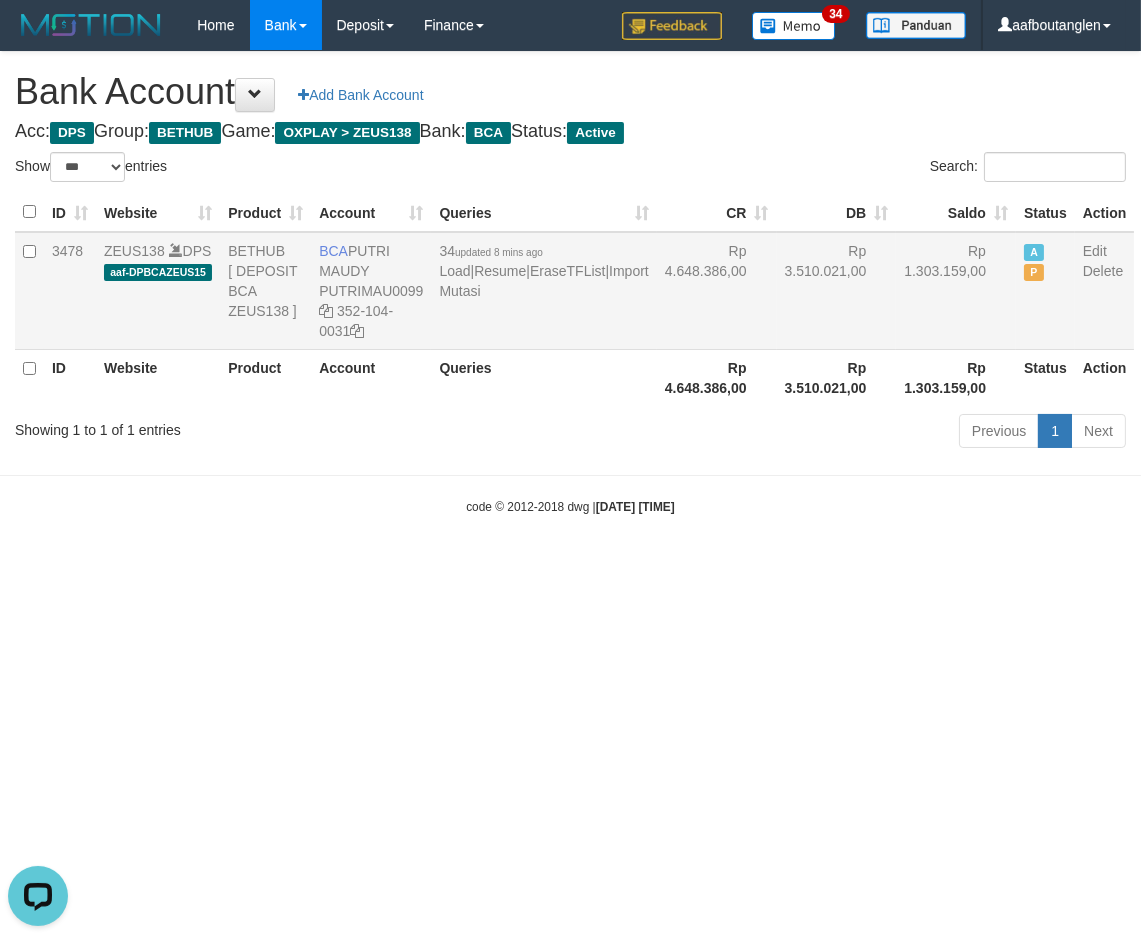 click on "34  updated 8 mins ago
Load
|
Resume
|
EraseTFList
|
Import Mutasi" at bounding box center [543, 291] 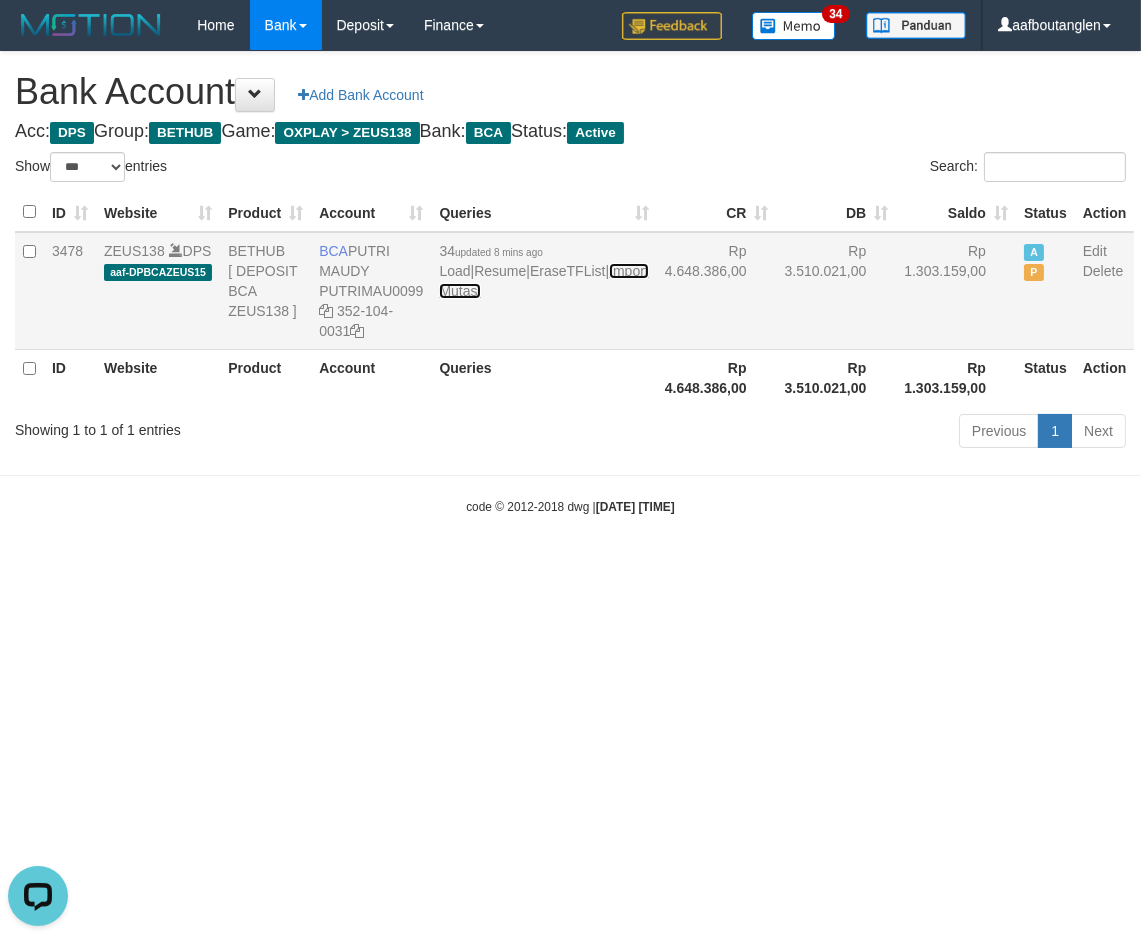 click on "Import Mutasi" at bounding box center [543, 281] 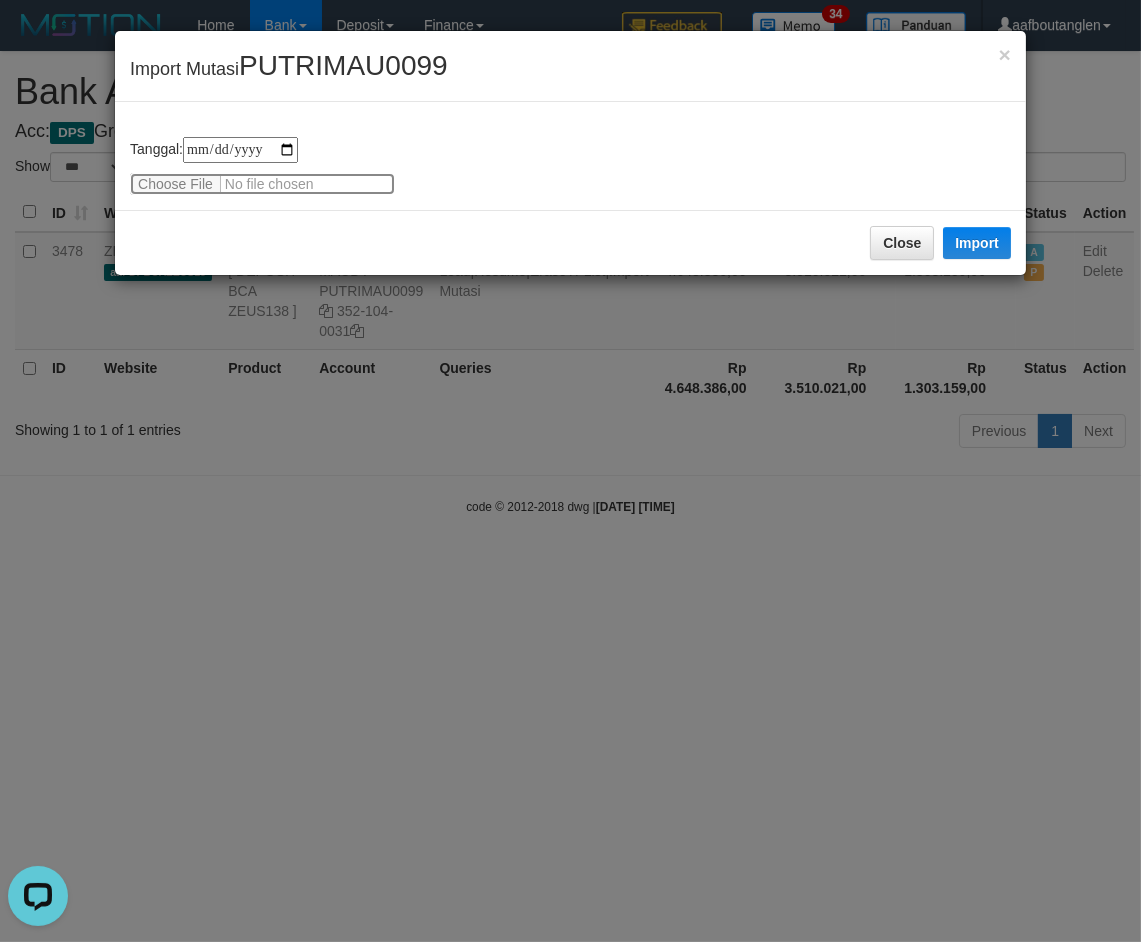 click at bounding box center (262, 184) 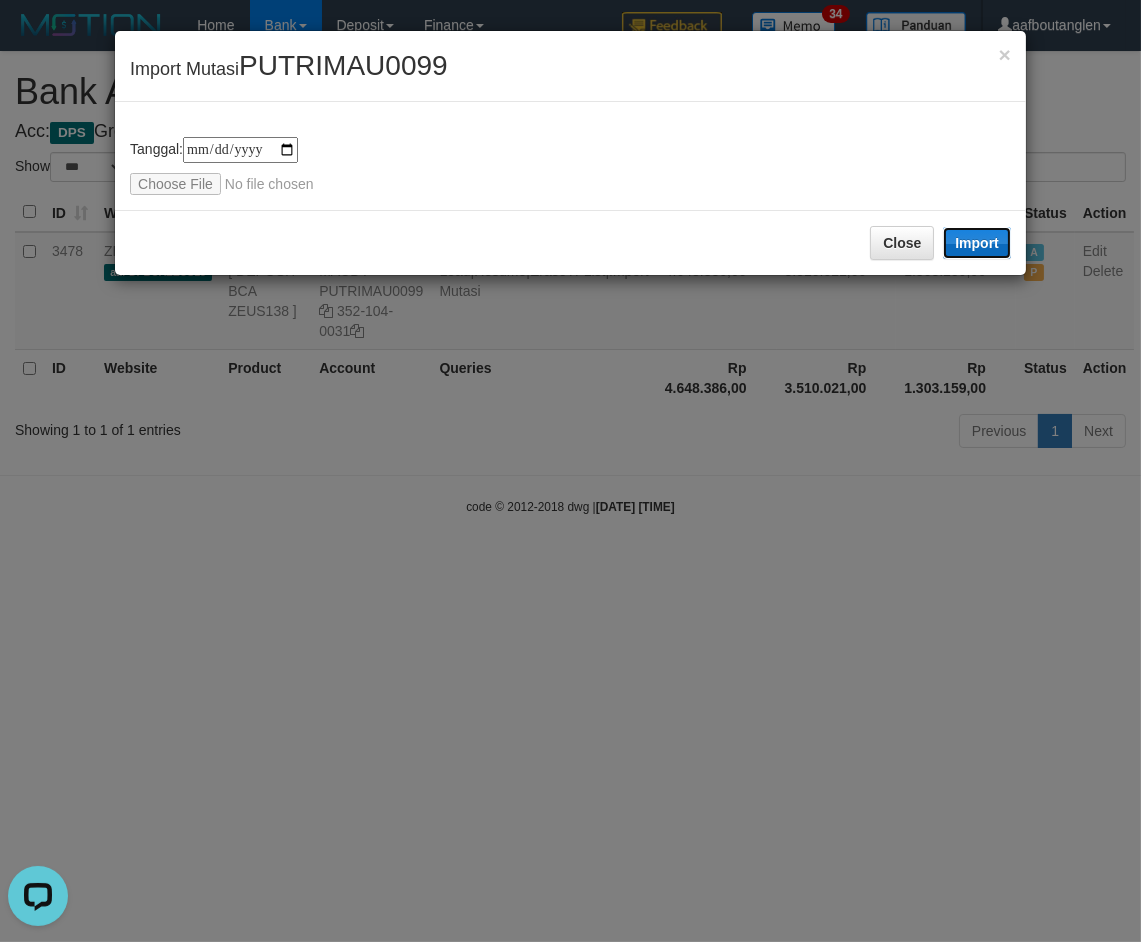 click on "Import" at bounding box center [977, 243] 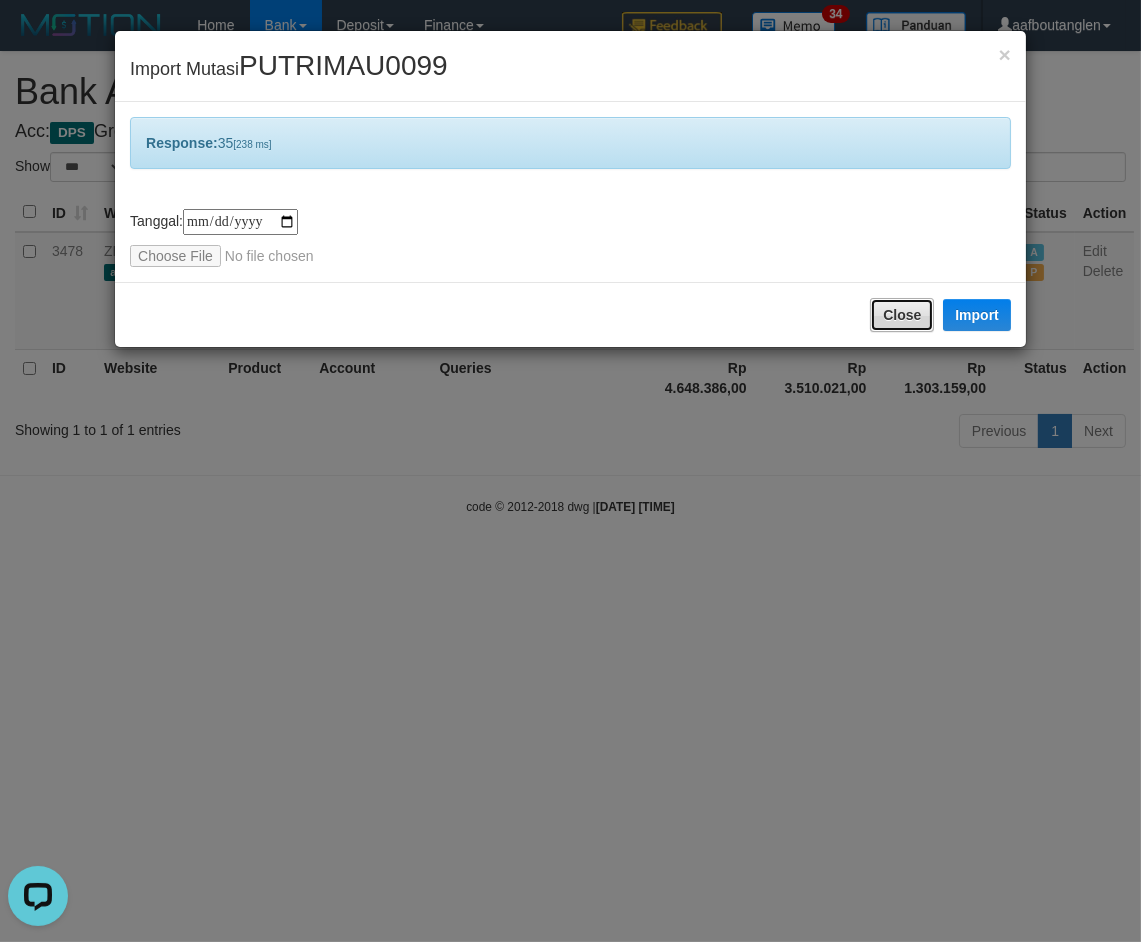 drag, startPoint x: 911, startPoint y: 301, endPoint x: 771, endPoint y: 434, distance: 193.10359 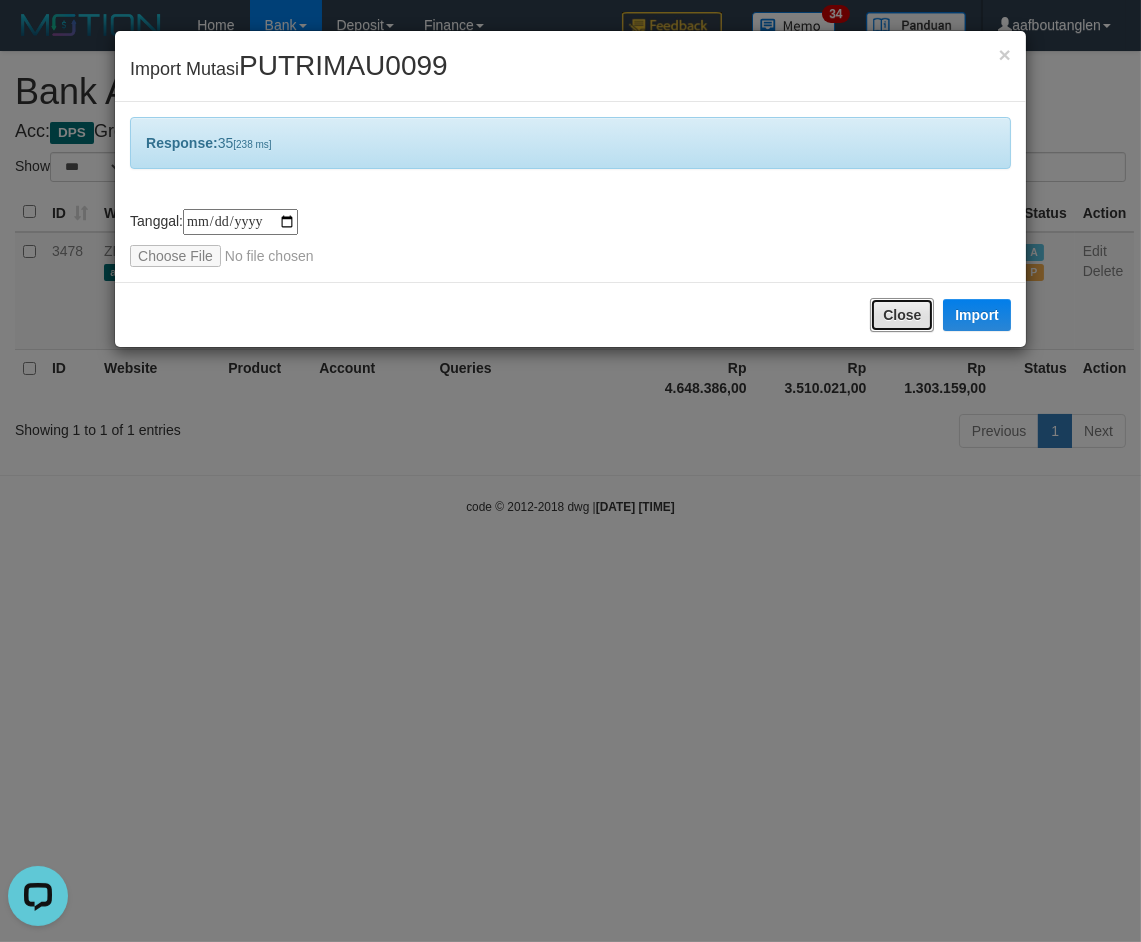 click on "Close" at bounding box center [902, 315] 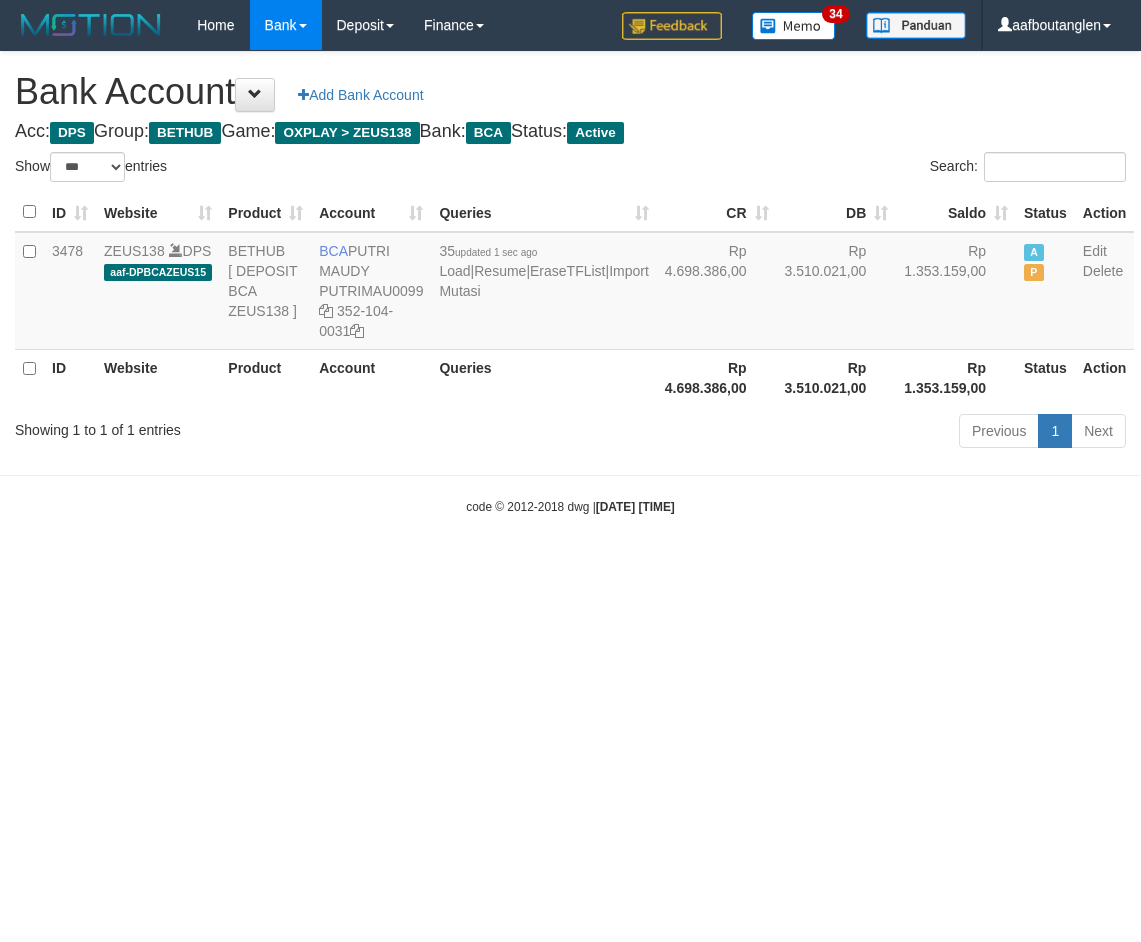 select on "***" 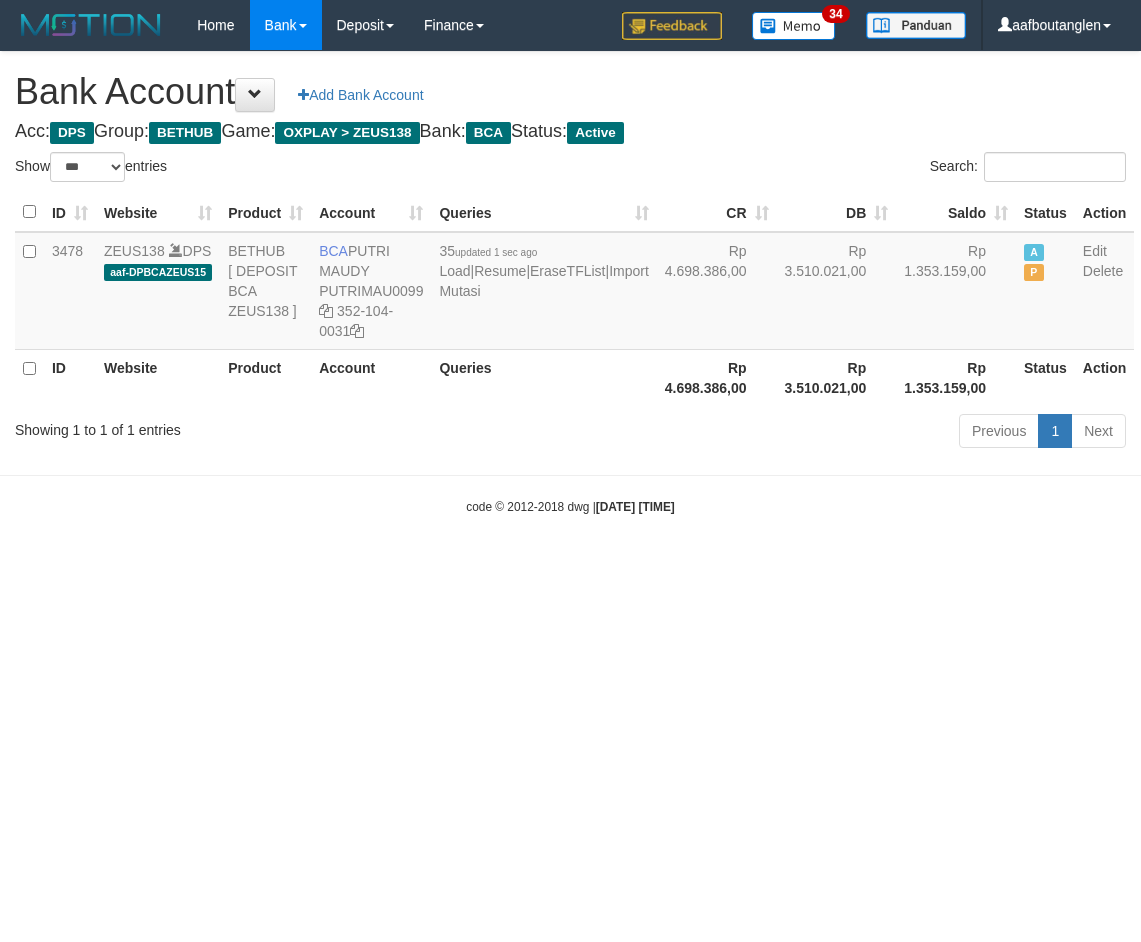 scroll, scrollTop: 0, scrollLeft: 0, axis: both 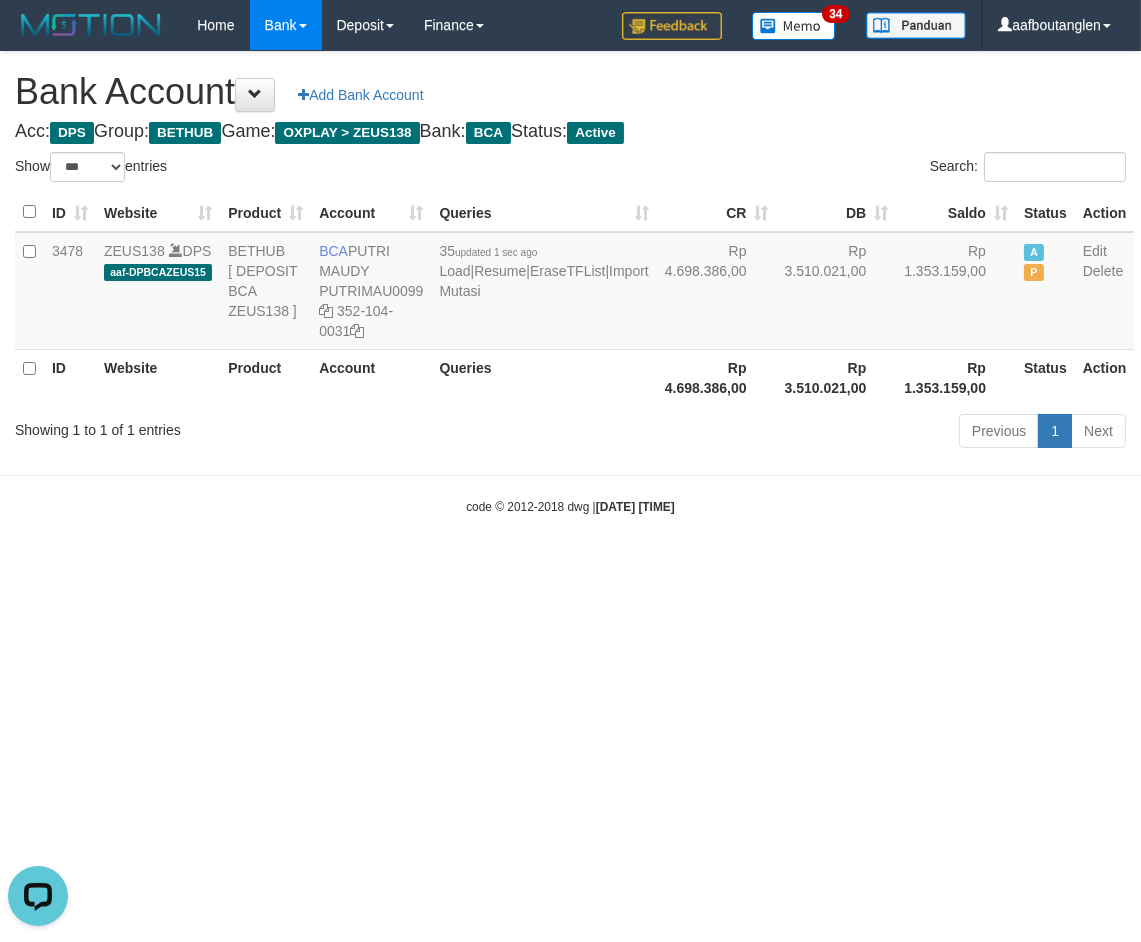 drag, startPoint x: 0, startPoint y: 480, endPoint x: 40, endPoint y: 468, distance: 41.761227 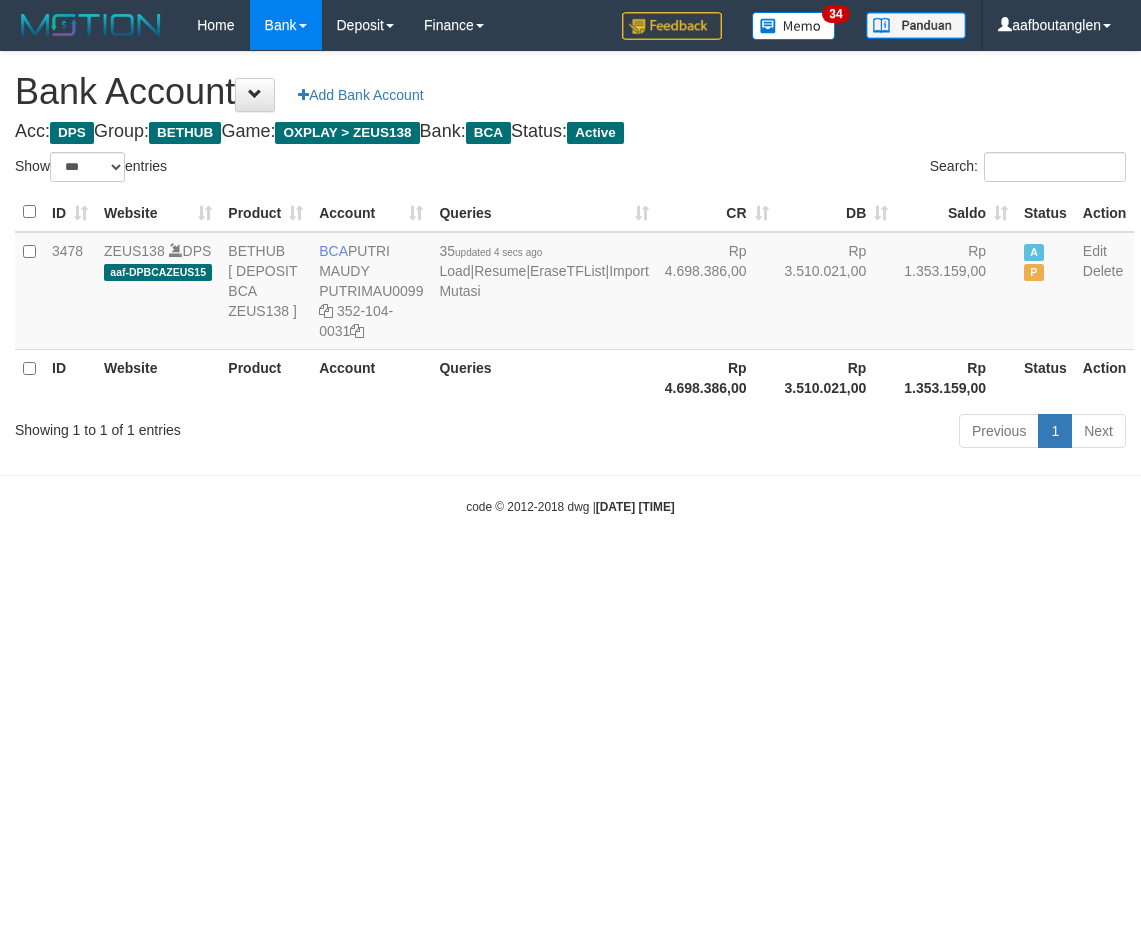 select on "***" 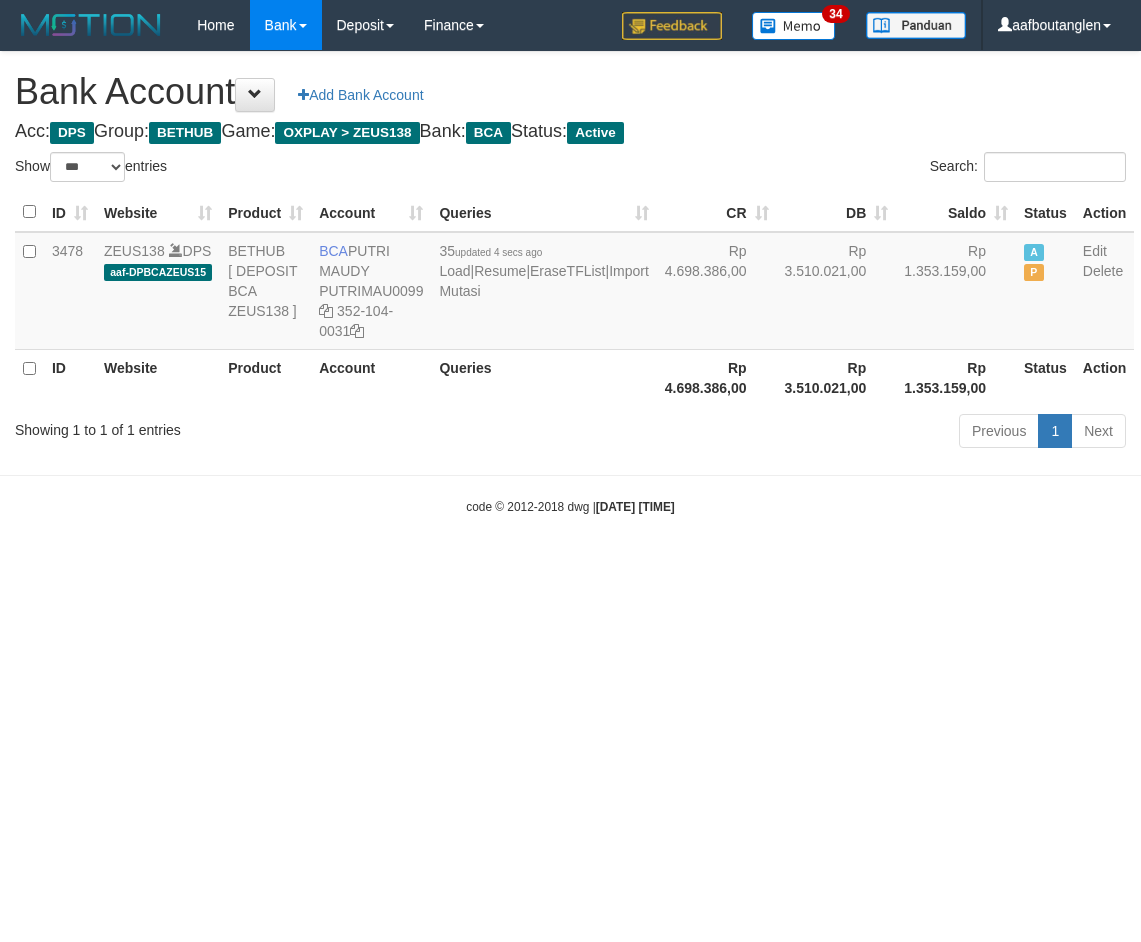 scroll, scrollTop: 0, scrollLeft: 0, axis: both 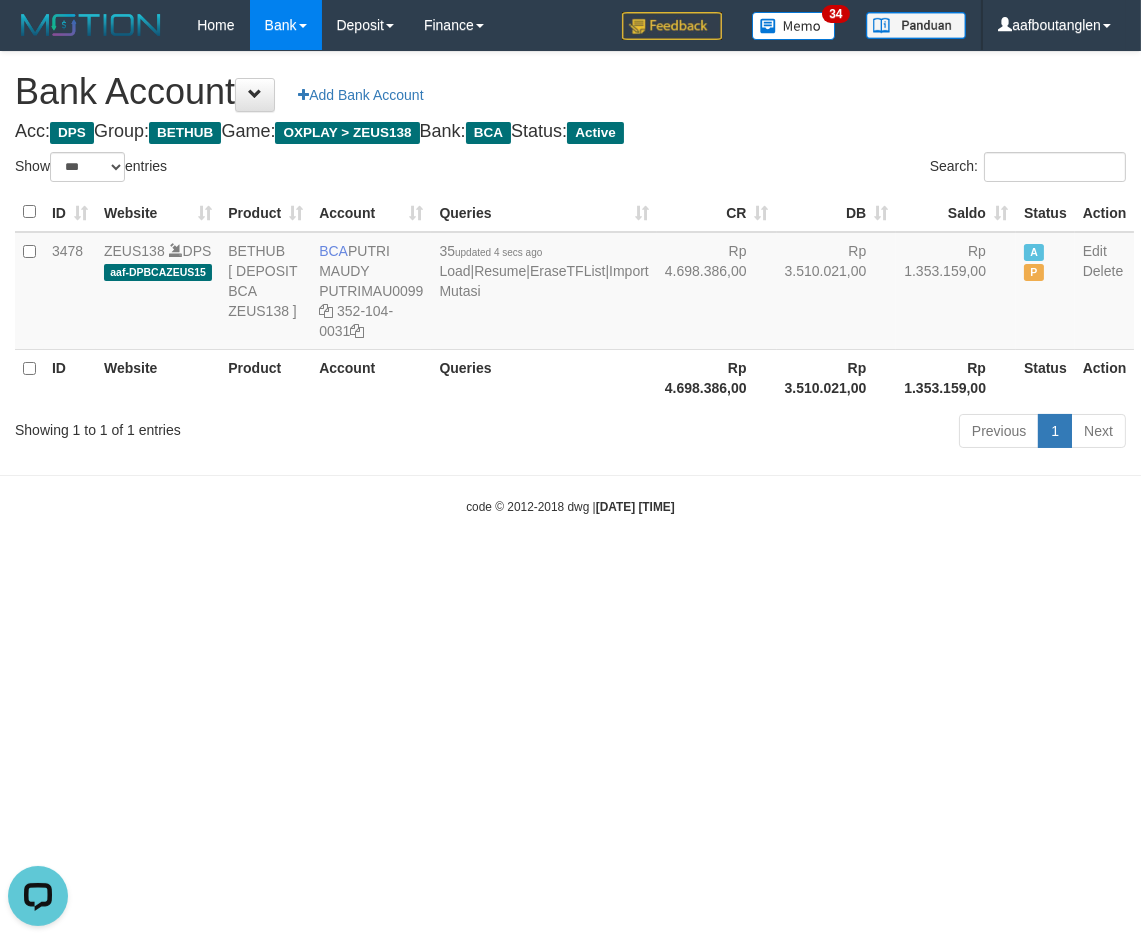 click on "code © 2012-2018 dwg |  [DATE] [TIME]" at bounding box center (570, 506) 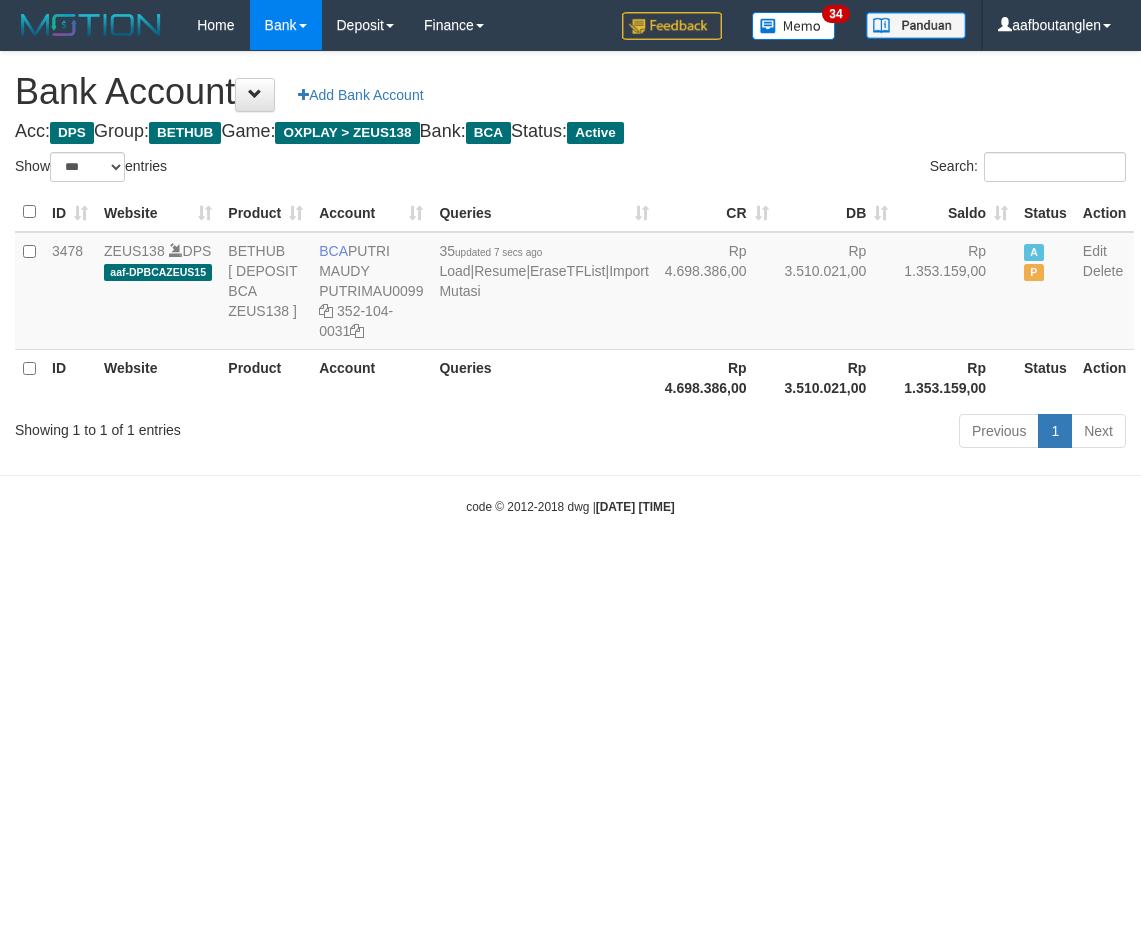 select on "***" 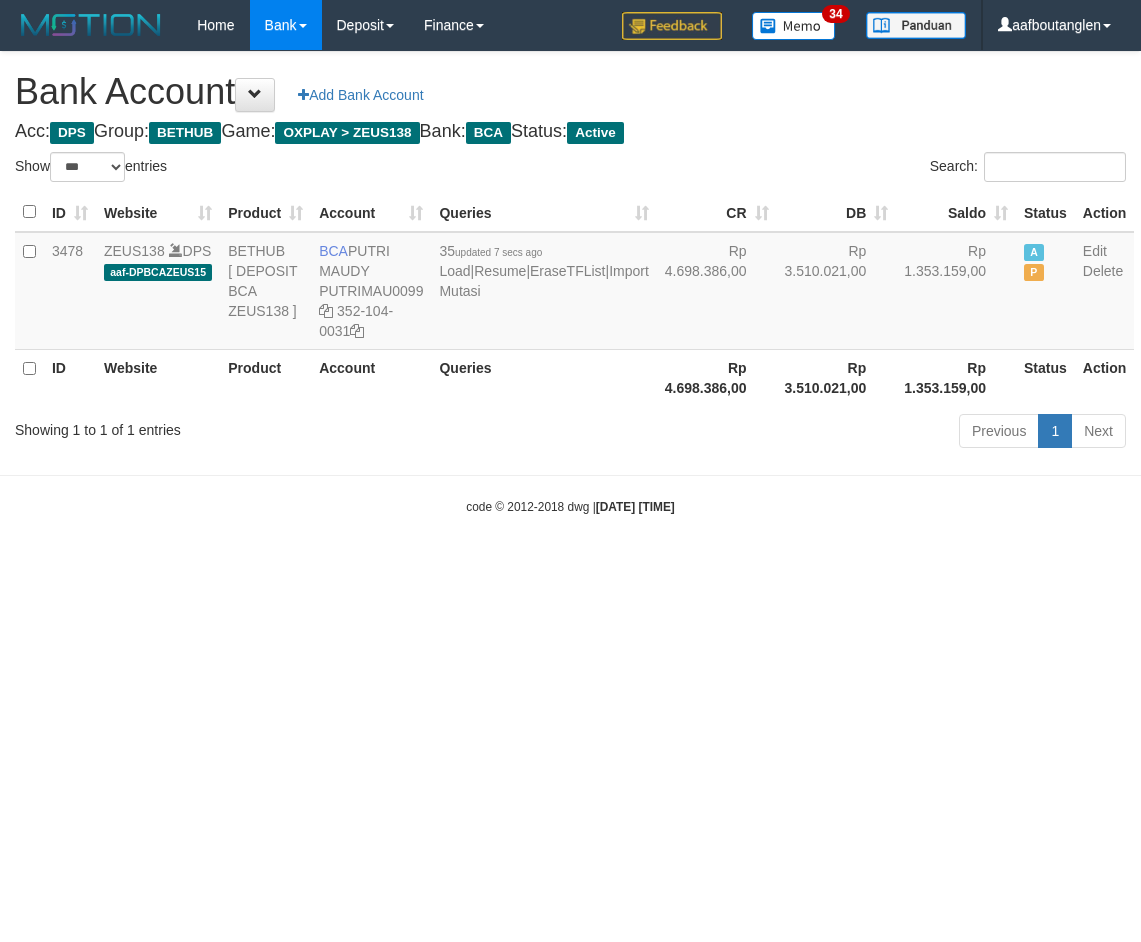 scroll, scrollTop: 0, scrollLeft: 0, axis: both 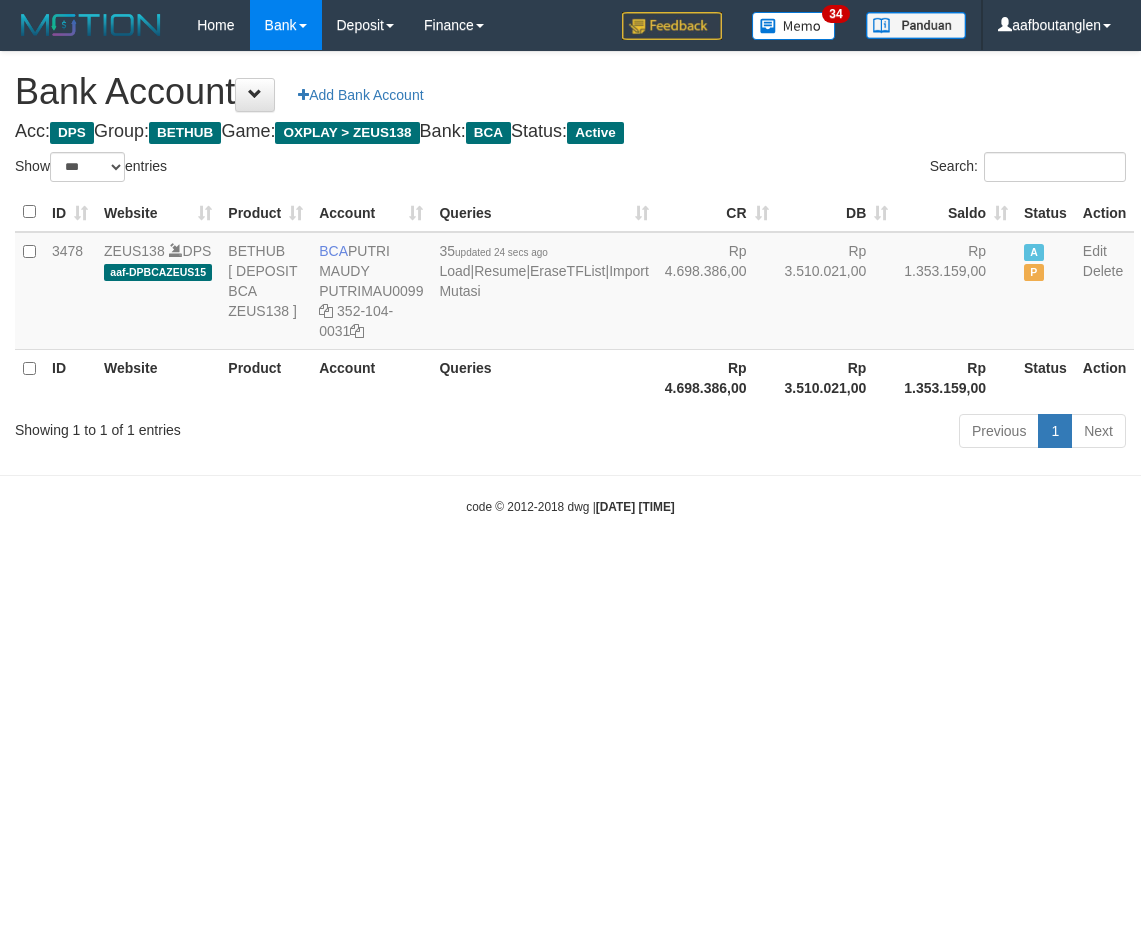 select on "***" 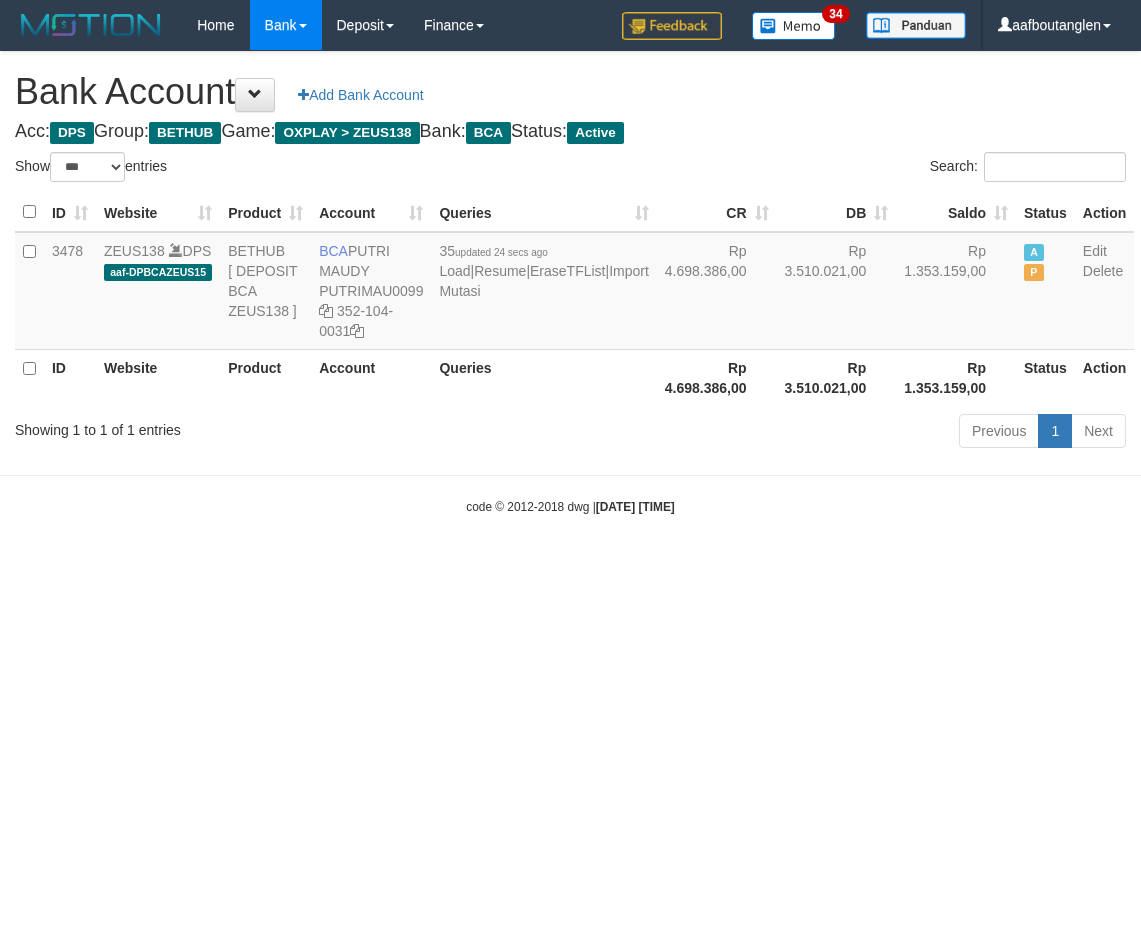 scroll, scrollTop: 0, scrollLeft: 0, axis: both 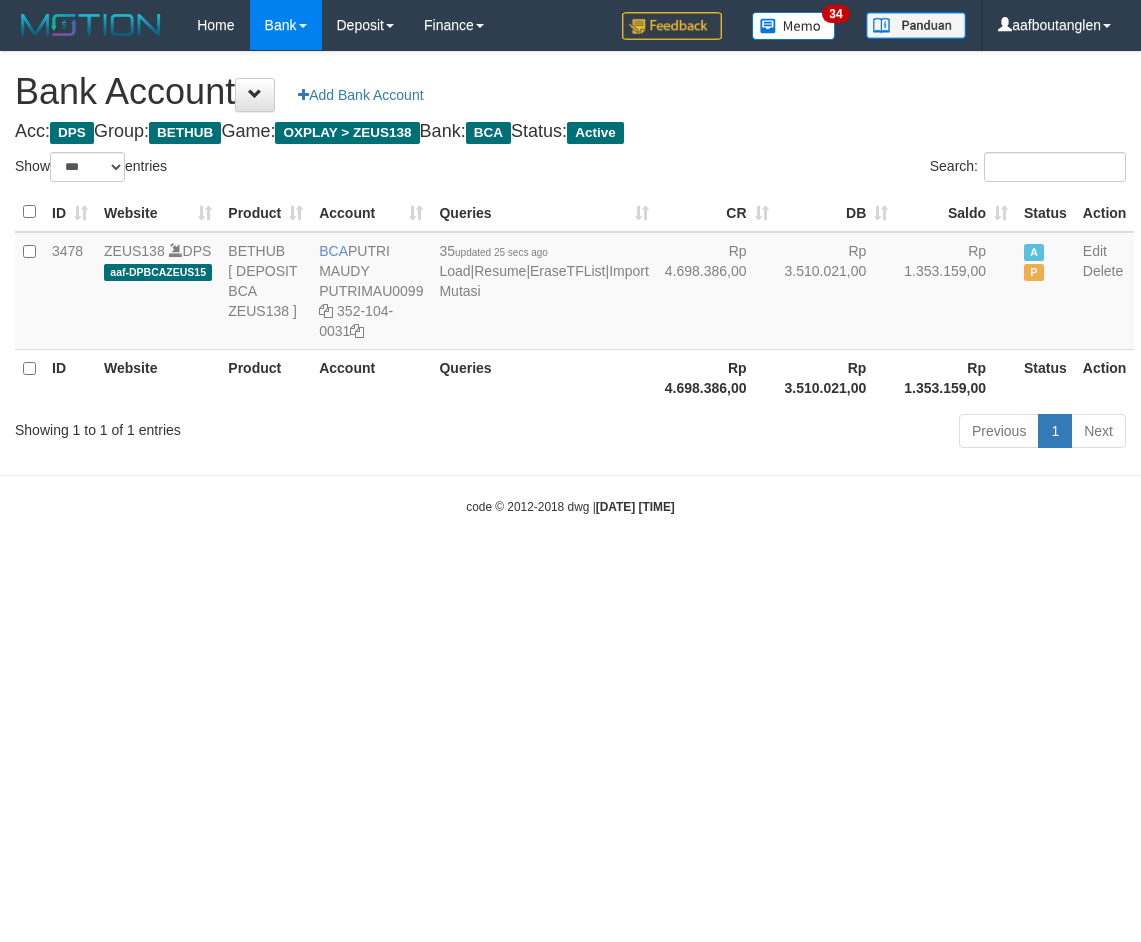 select on "***" 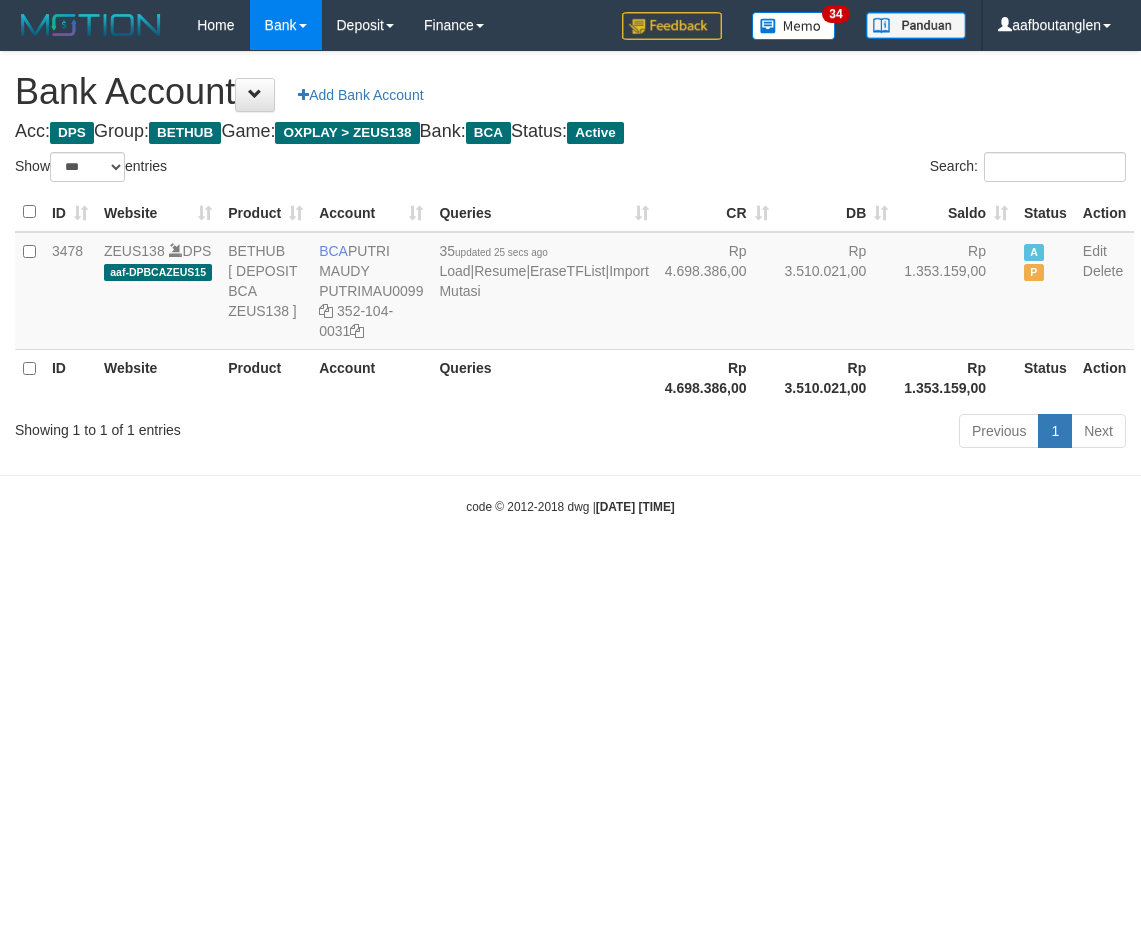 scroll, scrollTop: 0, scrollLeft: 0, axis: both 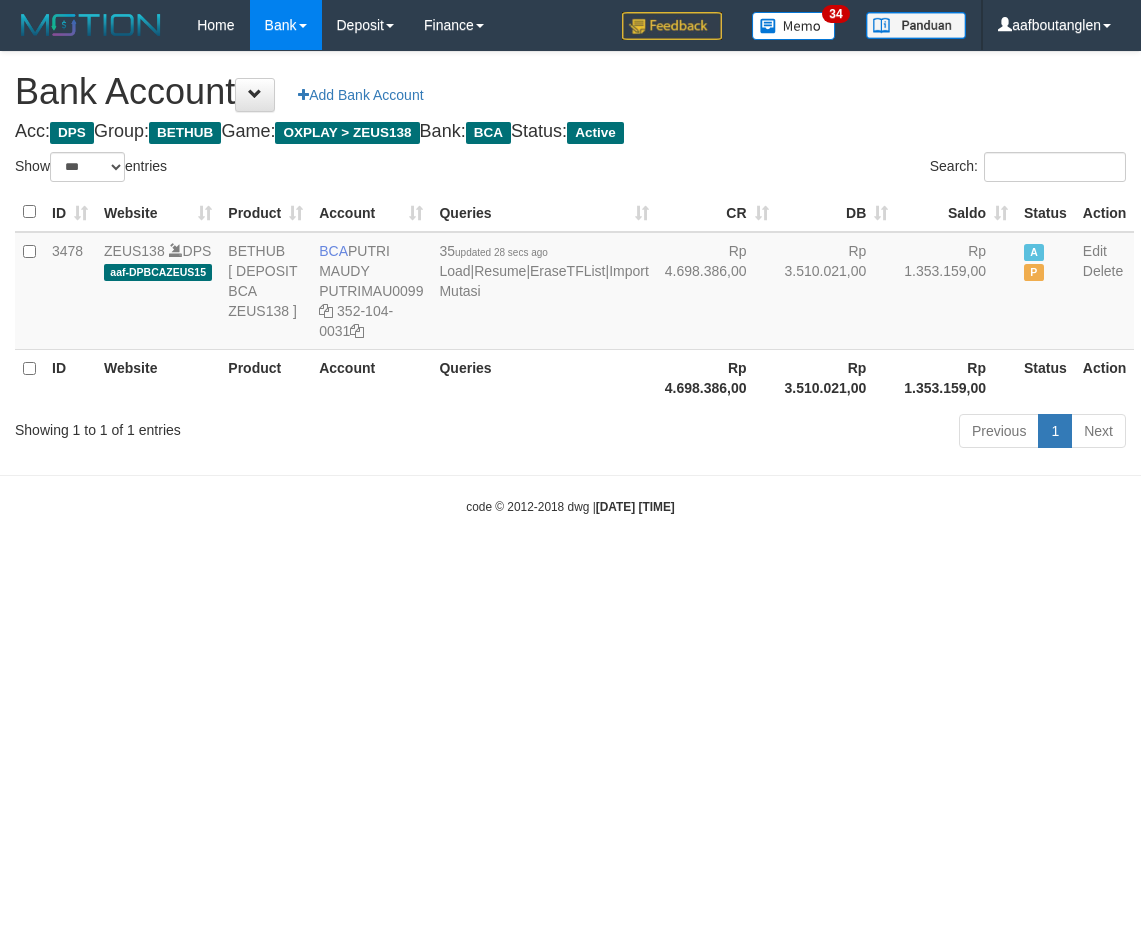 select on "***" 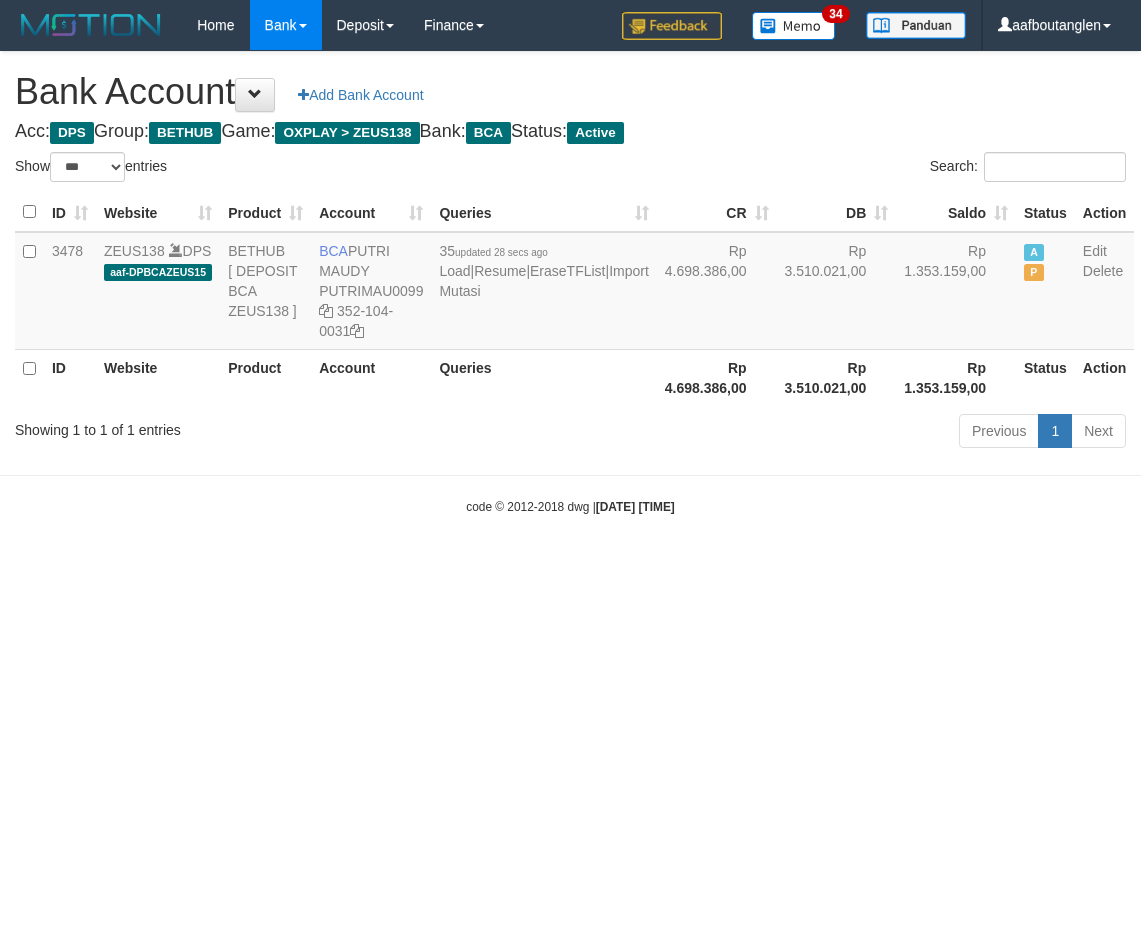 scroll, scrollTop: 0, scrollLeft: 0, axis: both 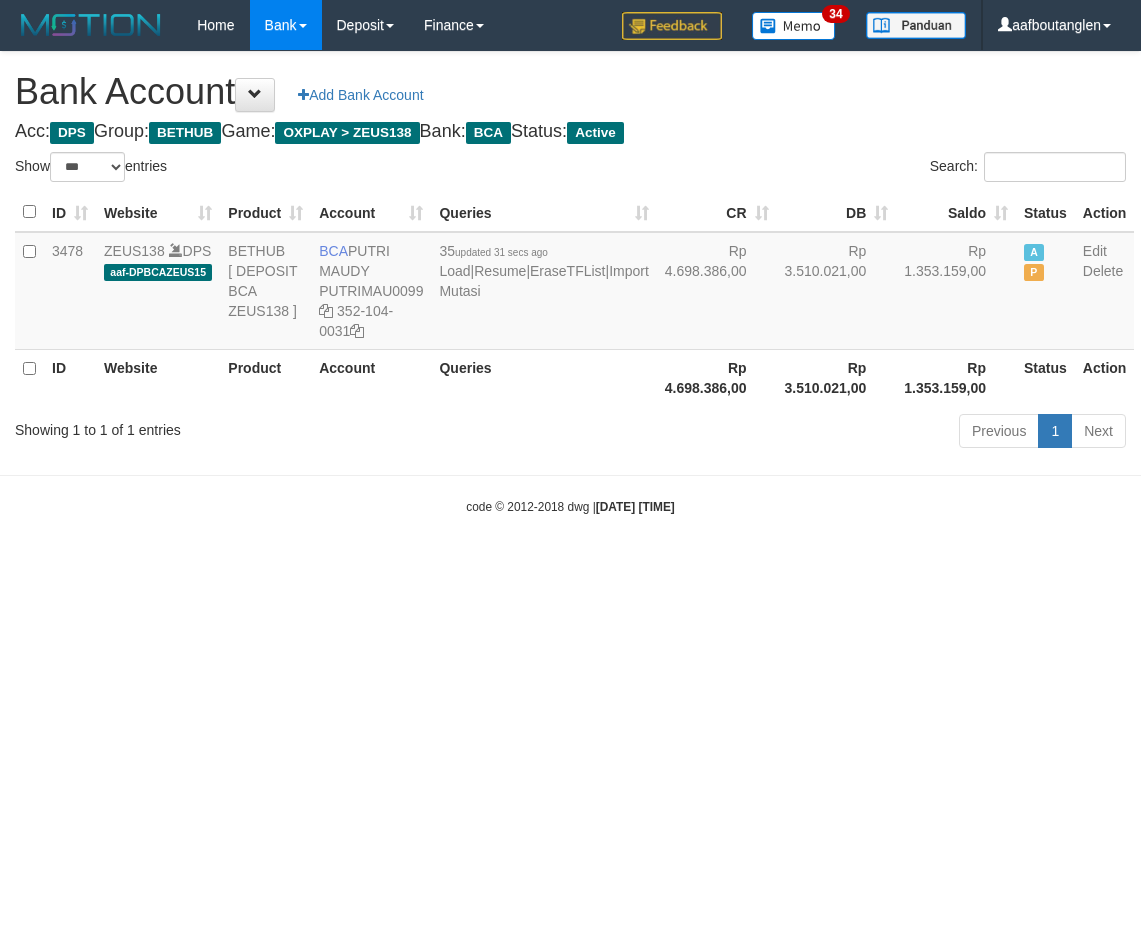 select on "***" 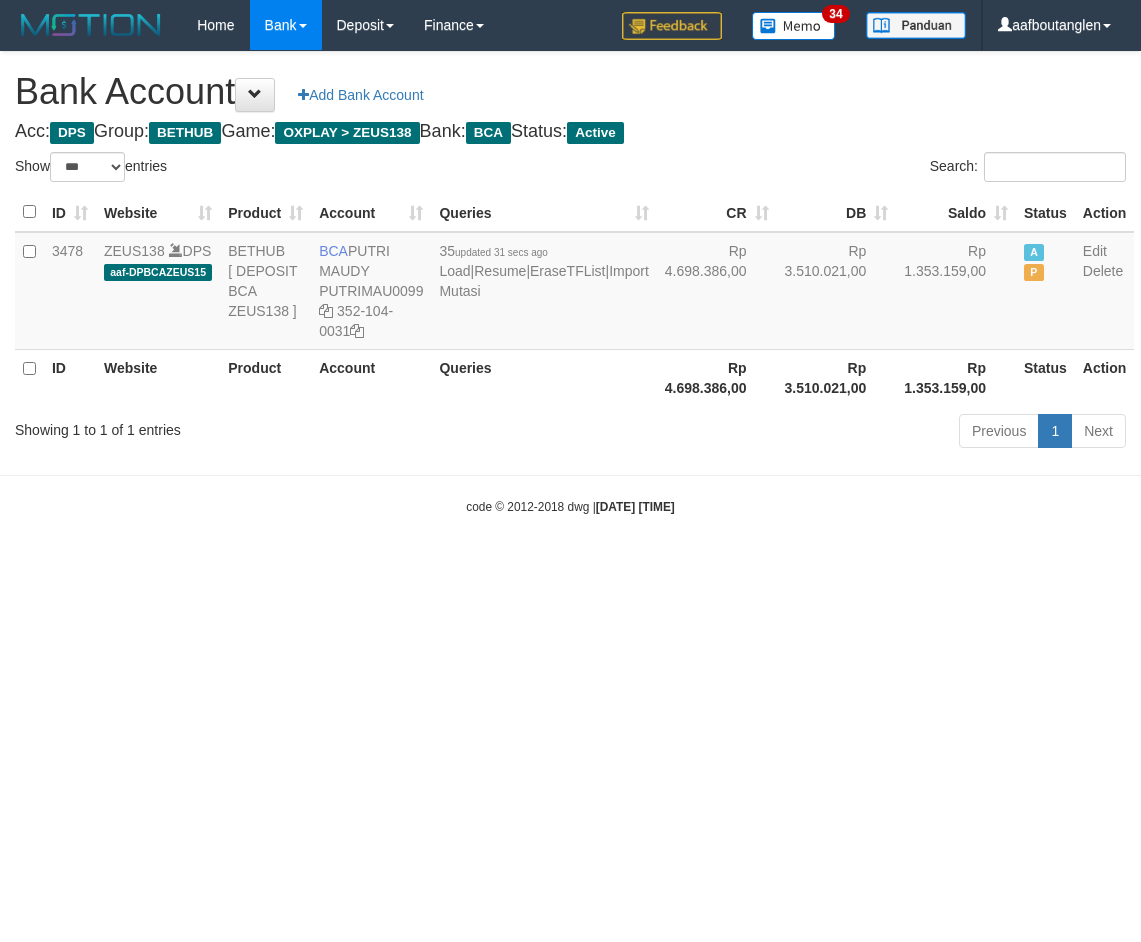 scroll, scrollTop: 0, scrollLeft: 0, axis: both 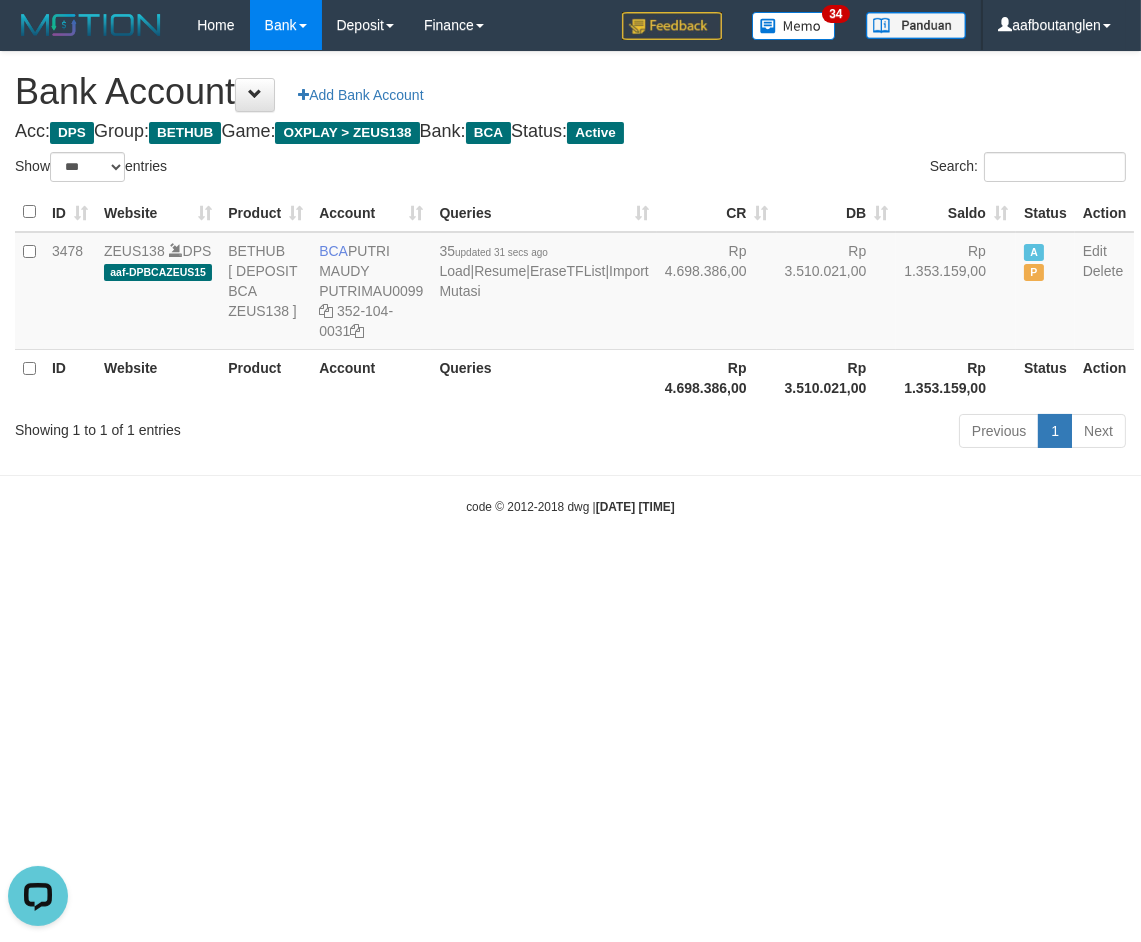 click on "Toggle navigation
Home
Bank
Account List
Deposit
DPS List
History
Note DPS
Finance
Financial Data
aafboutanglen
My Profile
Log Out
34" at bounding box center [570, 283] 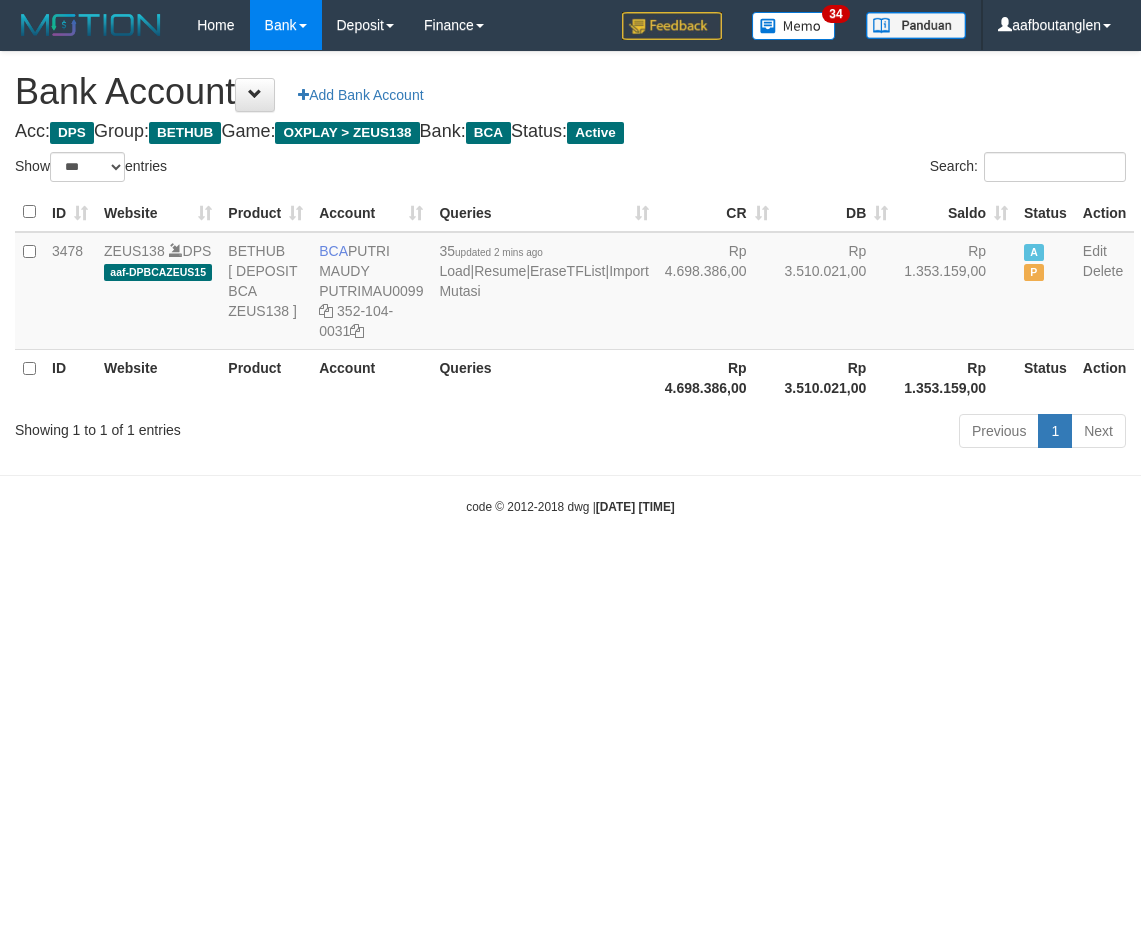 select on "***" 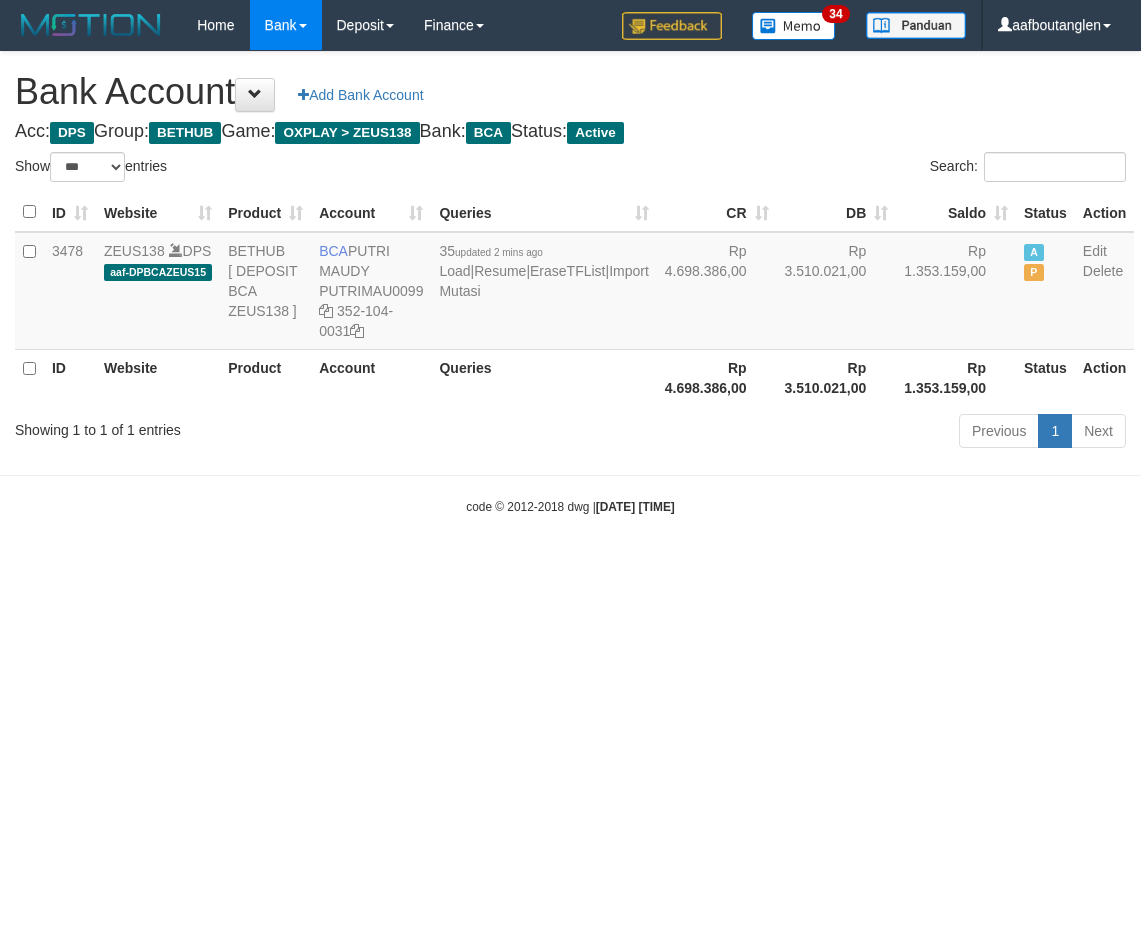 scroll, scrollTop: 0, scrollLeft: 0, axis: both 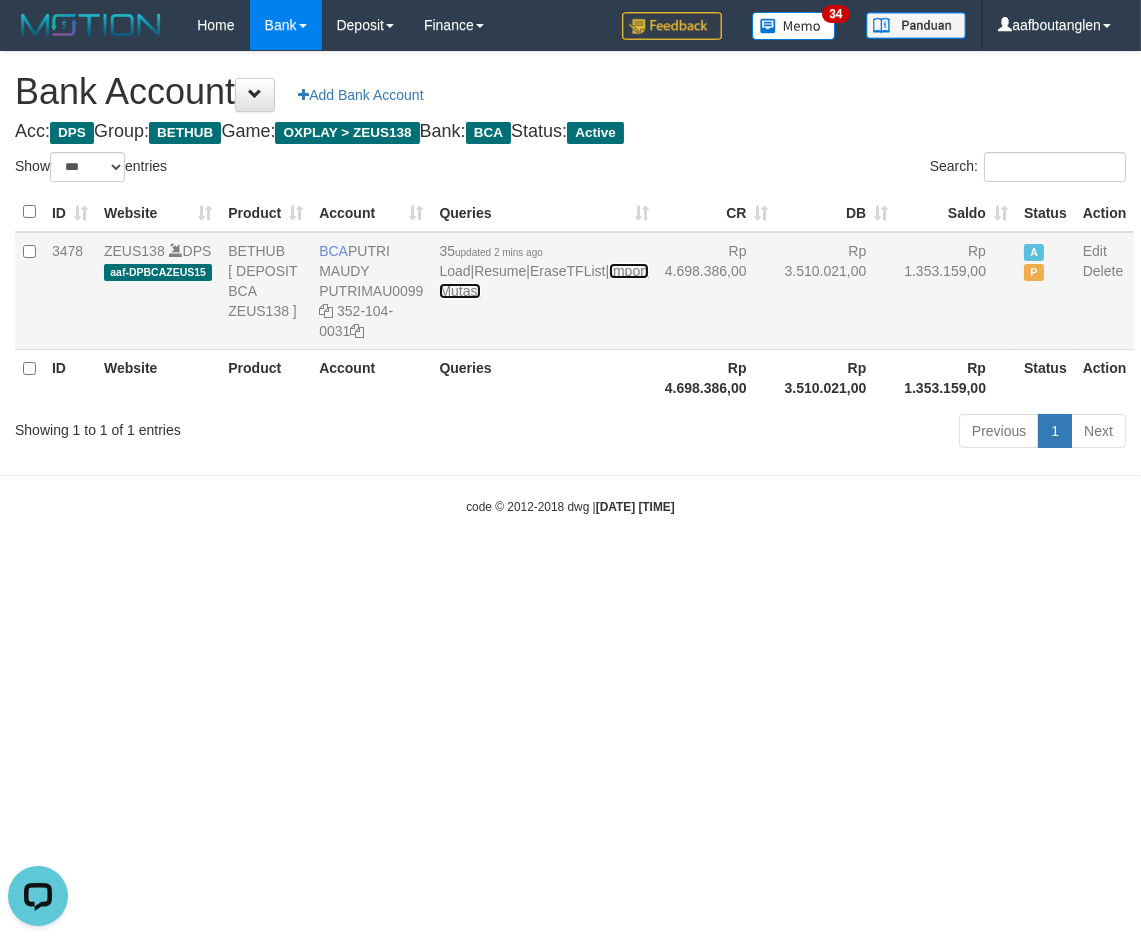 click on "Import Mutasi" at bounding box center [543, 281] 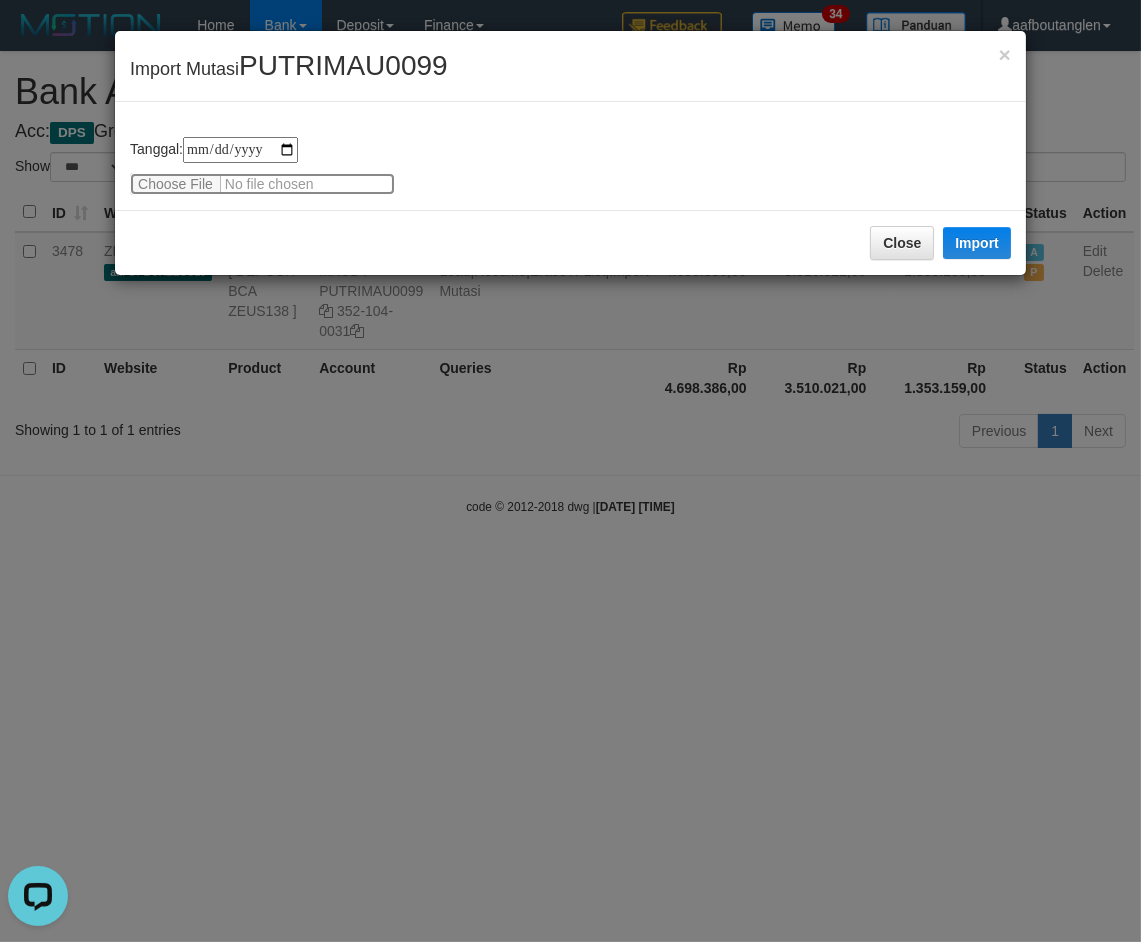 click at bounding box center (262, 184) 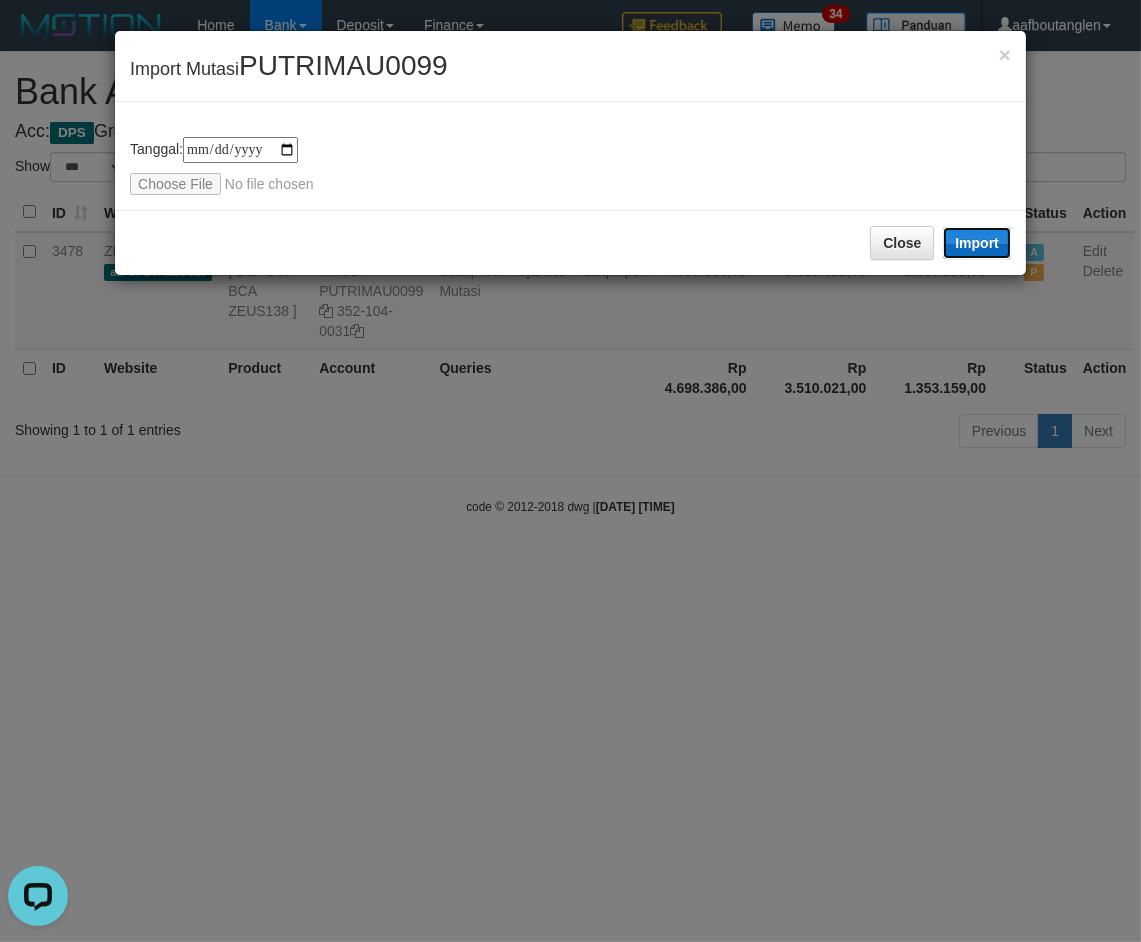 click on "Import" at bounding box center [977, 243] 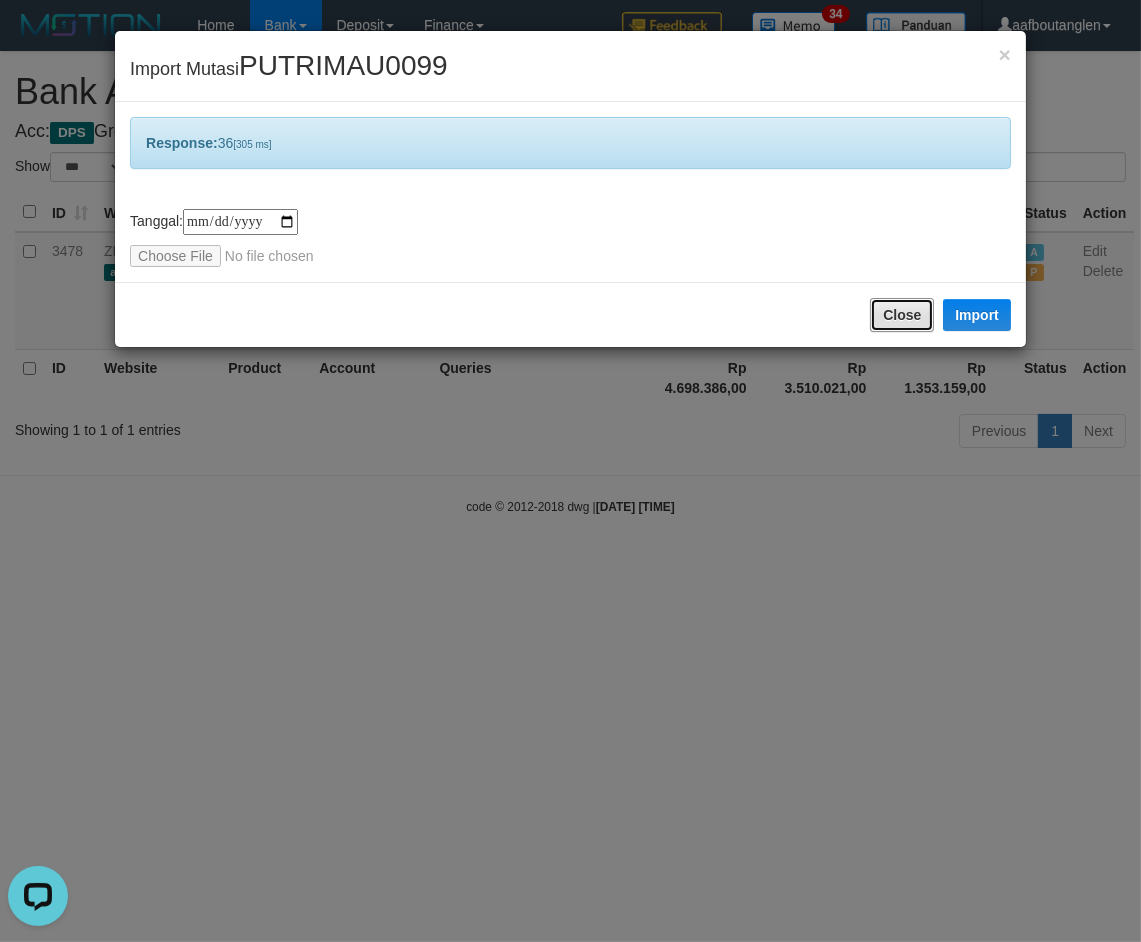 drag, startPoint x: 880, startPoint y: 305, endPoint x: 857, endPoint y: 308, distance: 23.194826 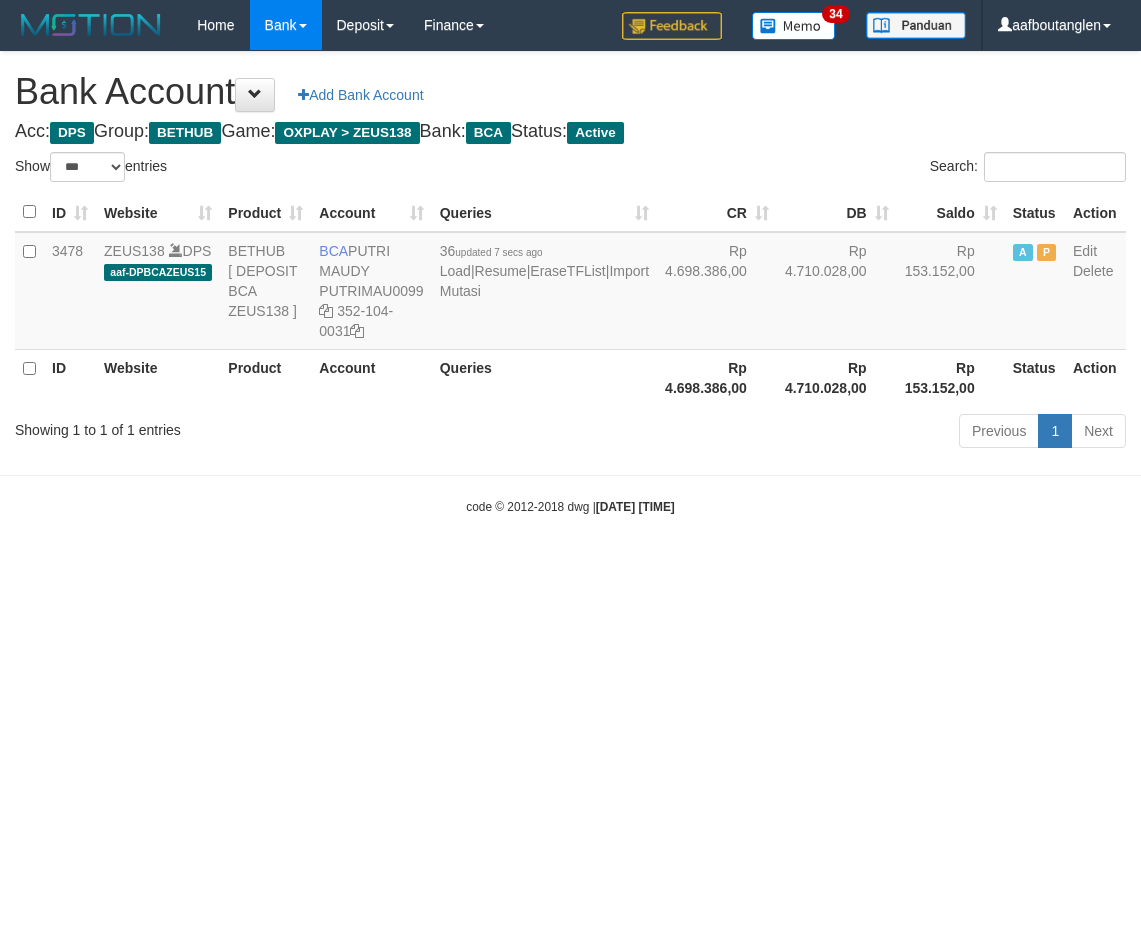 select on "***" 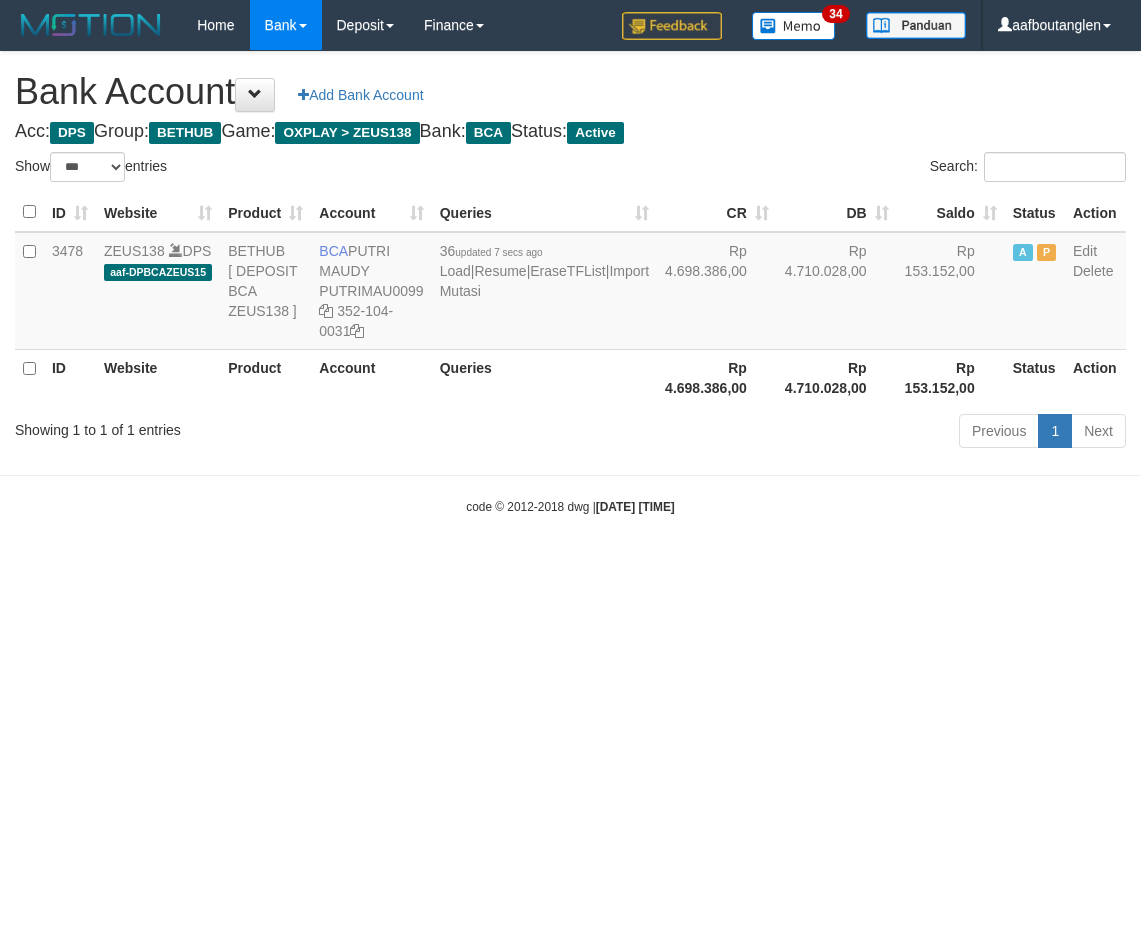 scroll, scrollTop: 0, scrollLeft: 0, axis: both 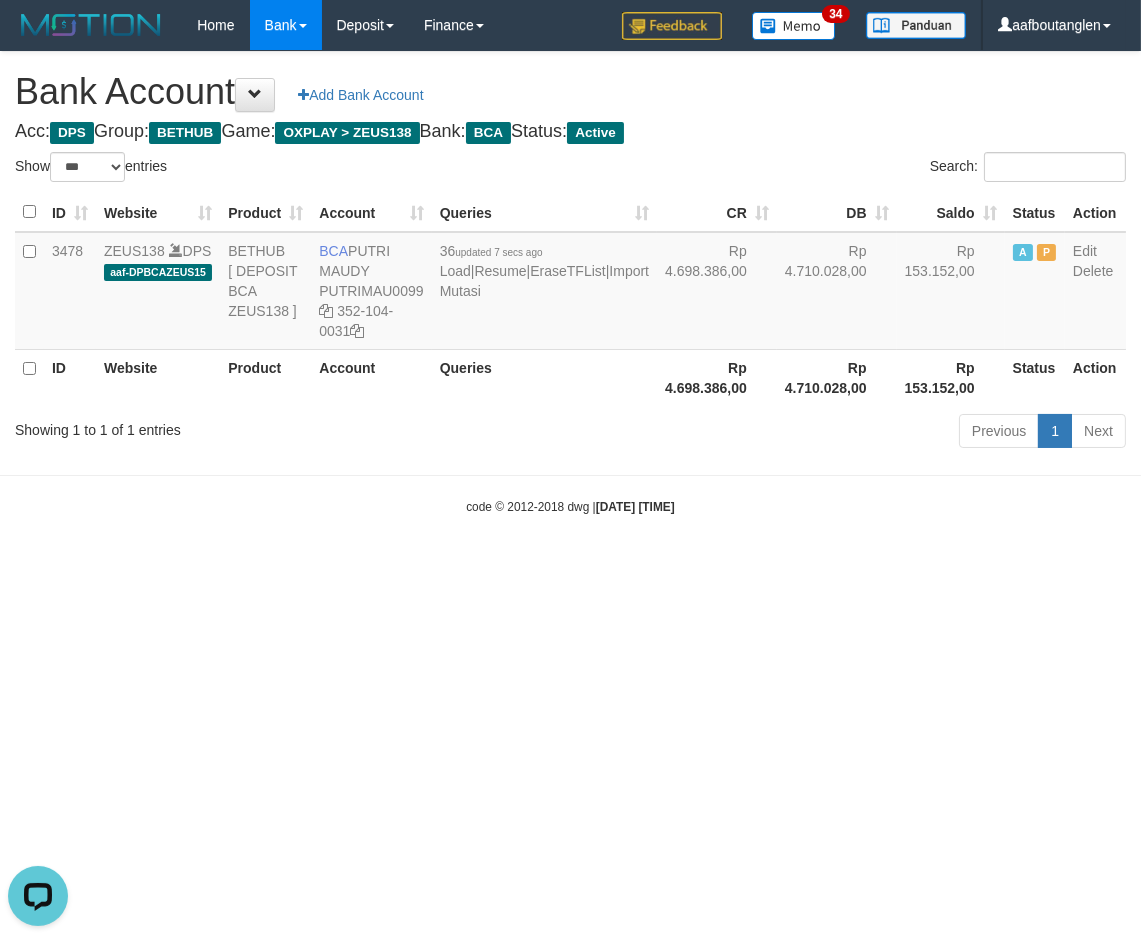 drag, startPoint x: 780, startPoint y: 550, endPoint x: 746, endPoint y: 558, distance: 34.928497 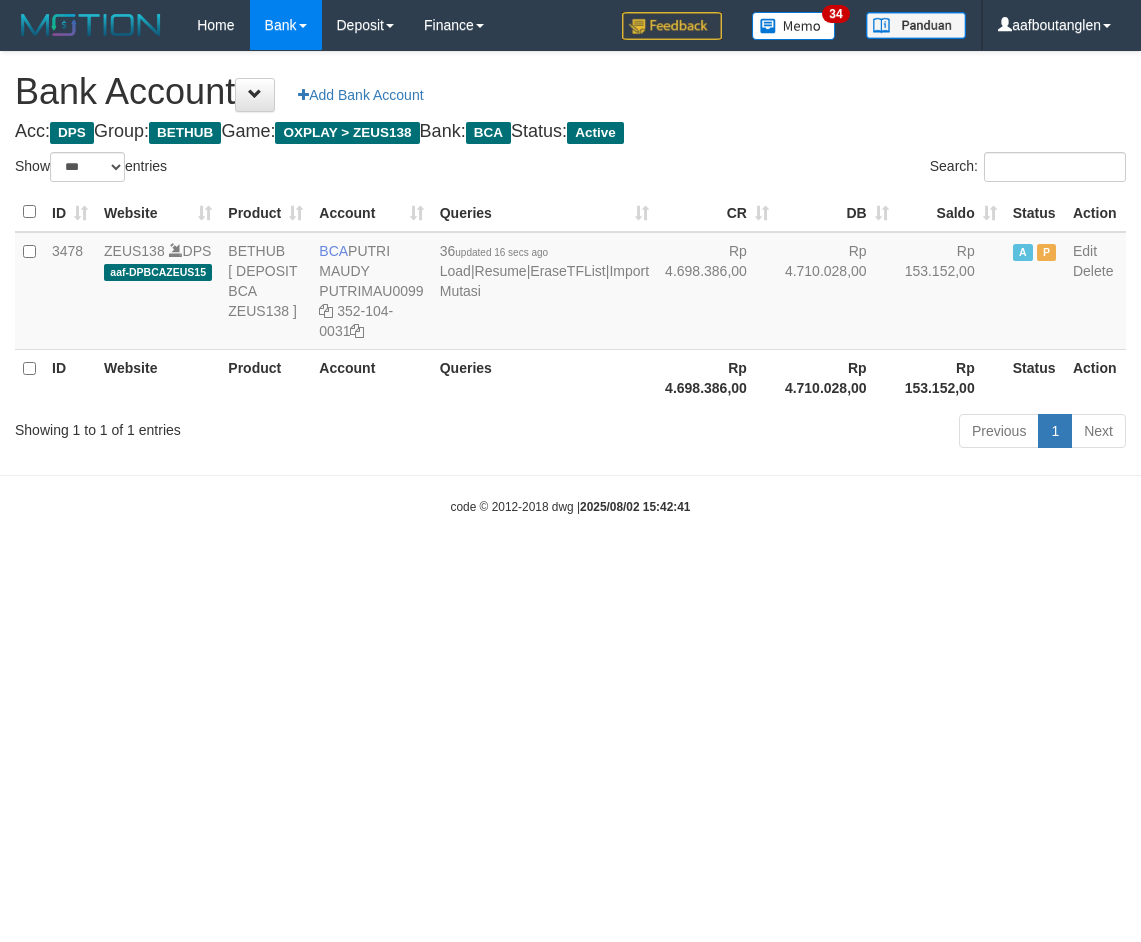 select on "***" 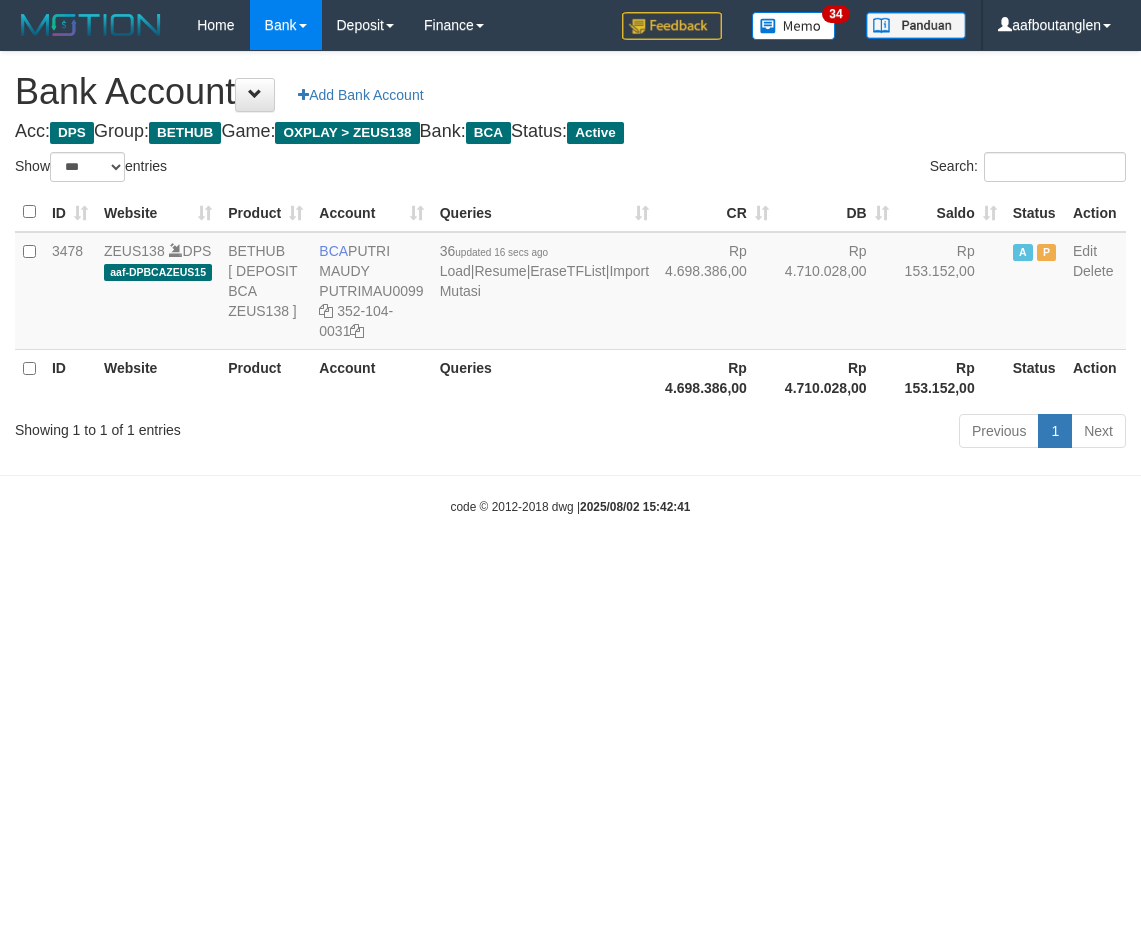 scroll, scrollTop: 0, scrollLeft: 0, axis: both 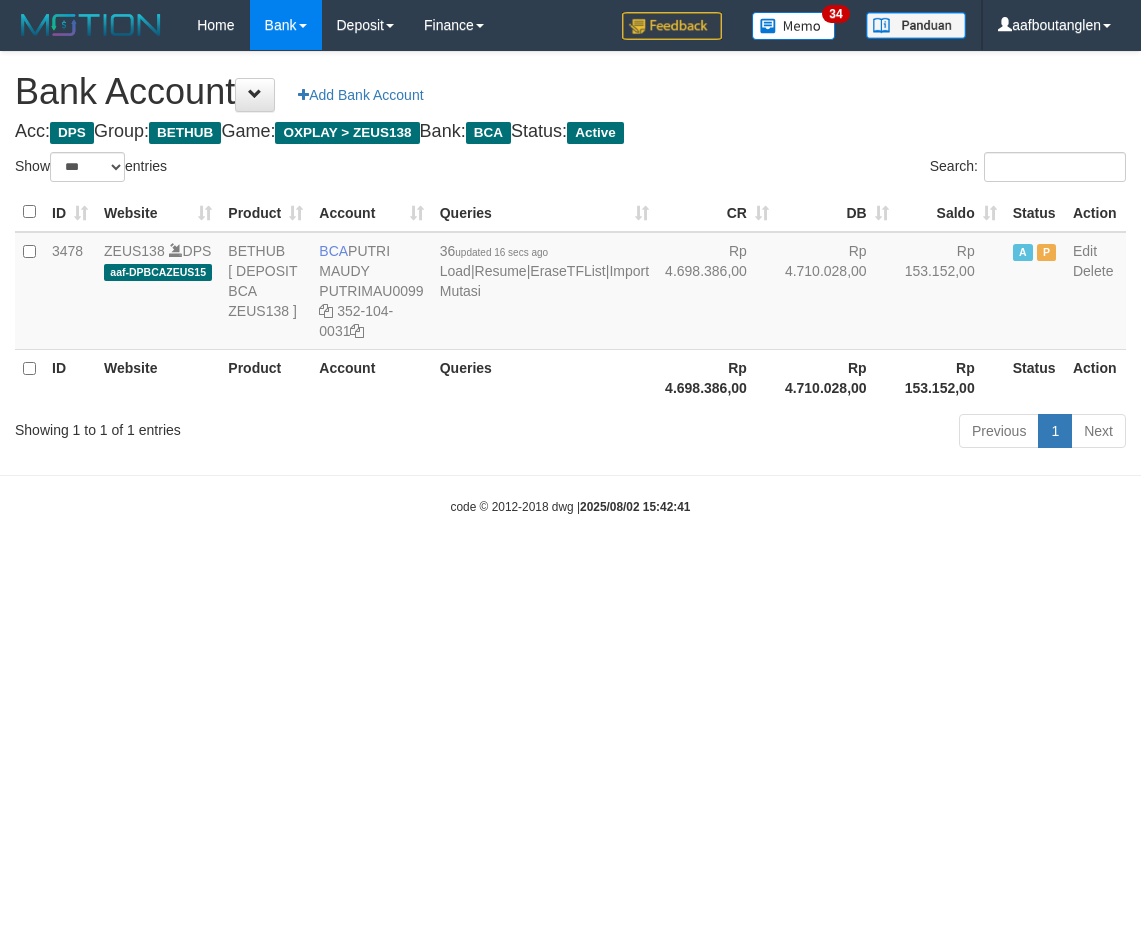 select on "***" 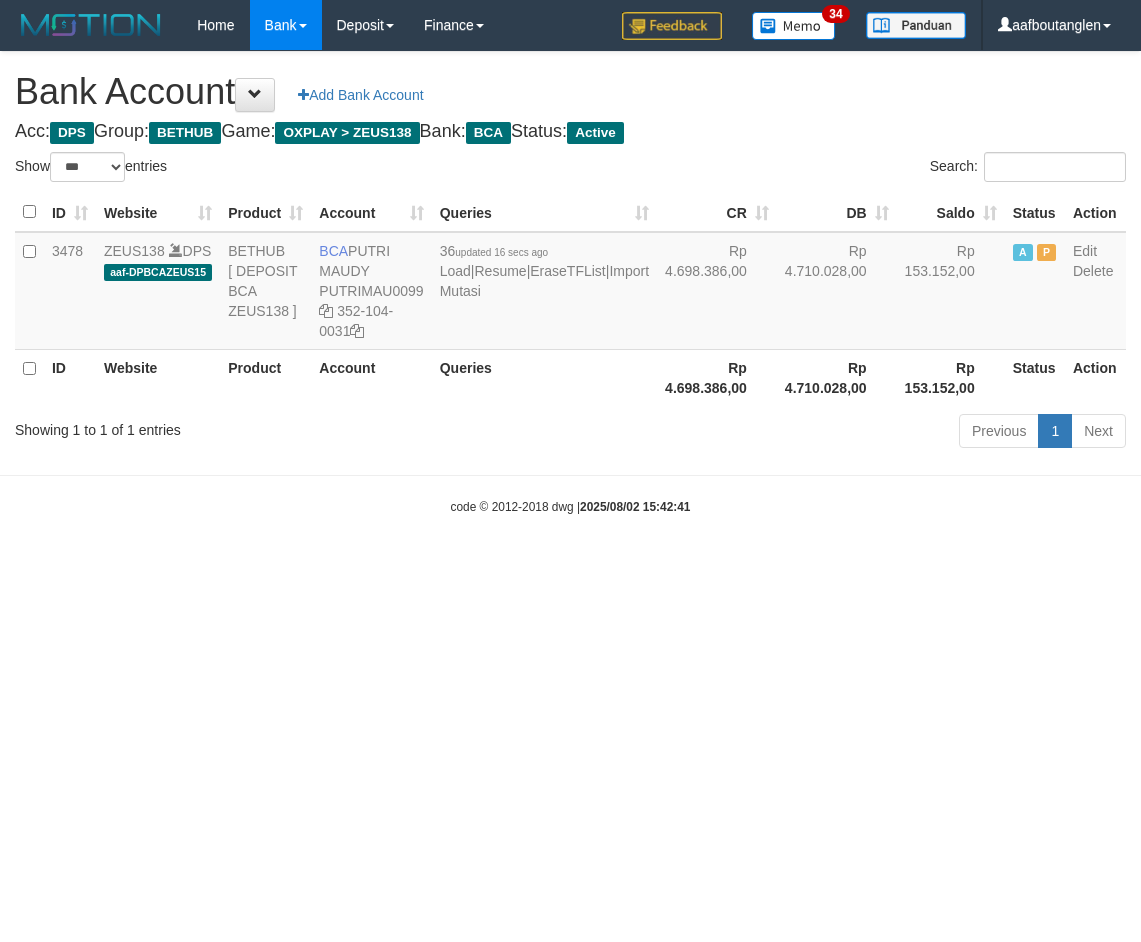 scroll, scrollTop: 0, scrollLeft: 0, axis: both 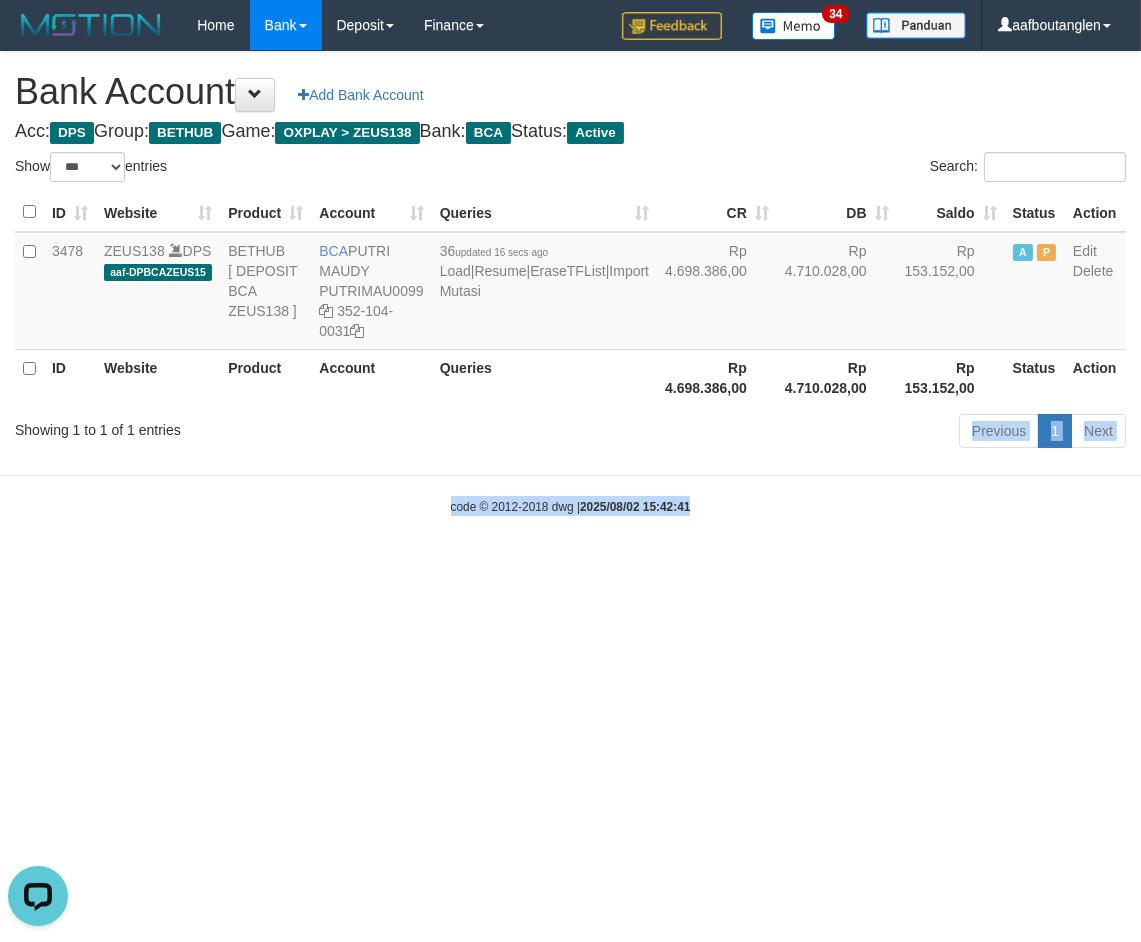 click on "Toggle navigation
Home
Bank
Account List
Deposit
DPS List
History
Note DPS
Finance
Financial Data
aafboutanglen
My Profile
Log Out
34" at bounding box center [570, 283] 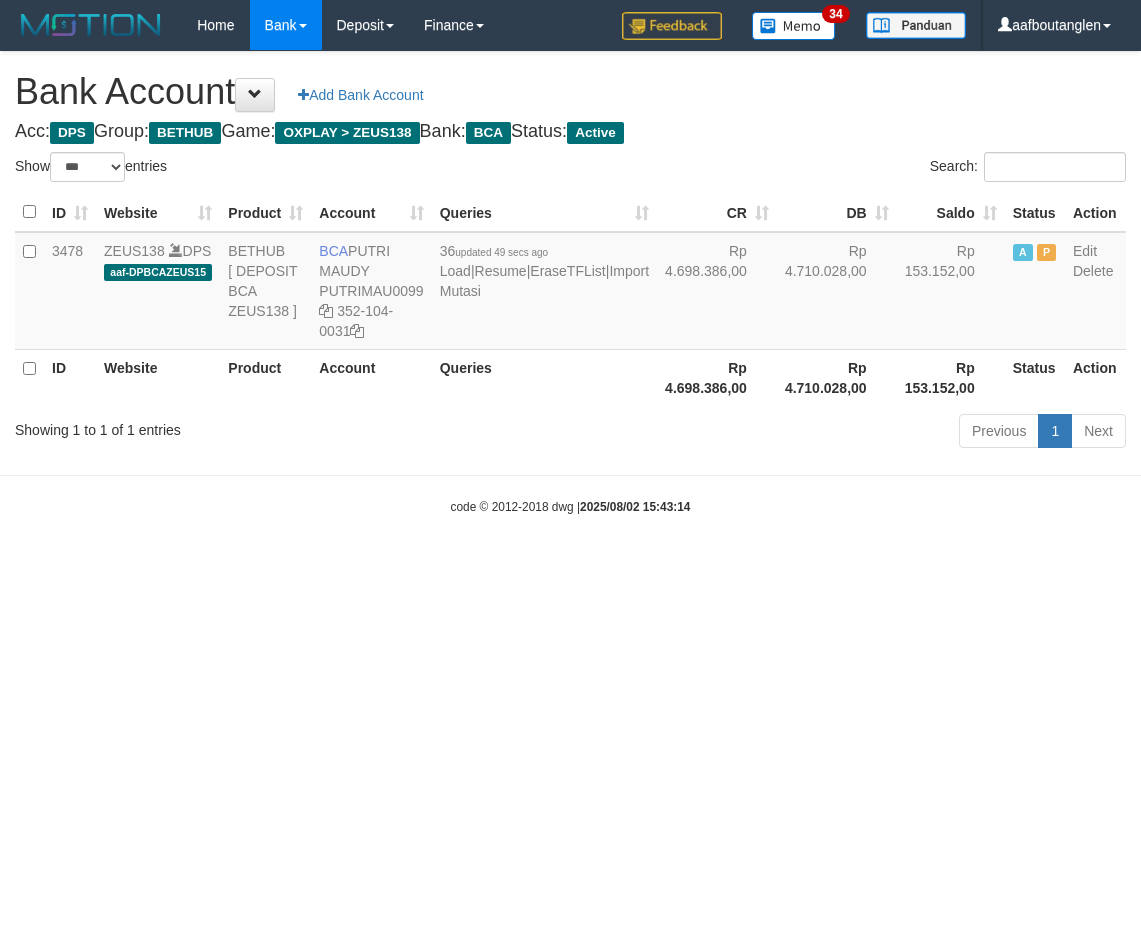 select on "***" 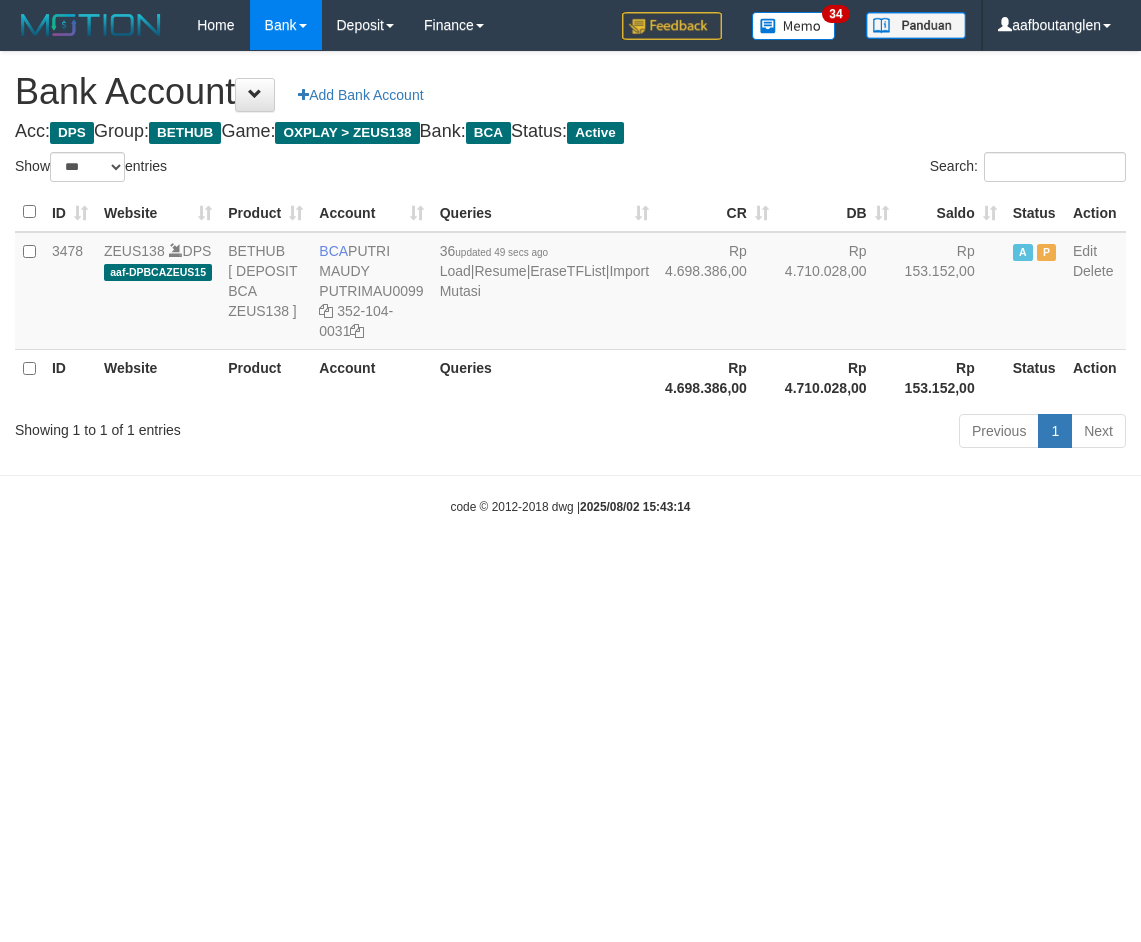 scroll, scrollTop: 0, scrollLeft: 0, axis: both 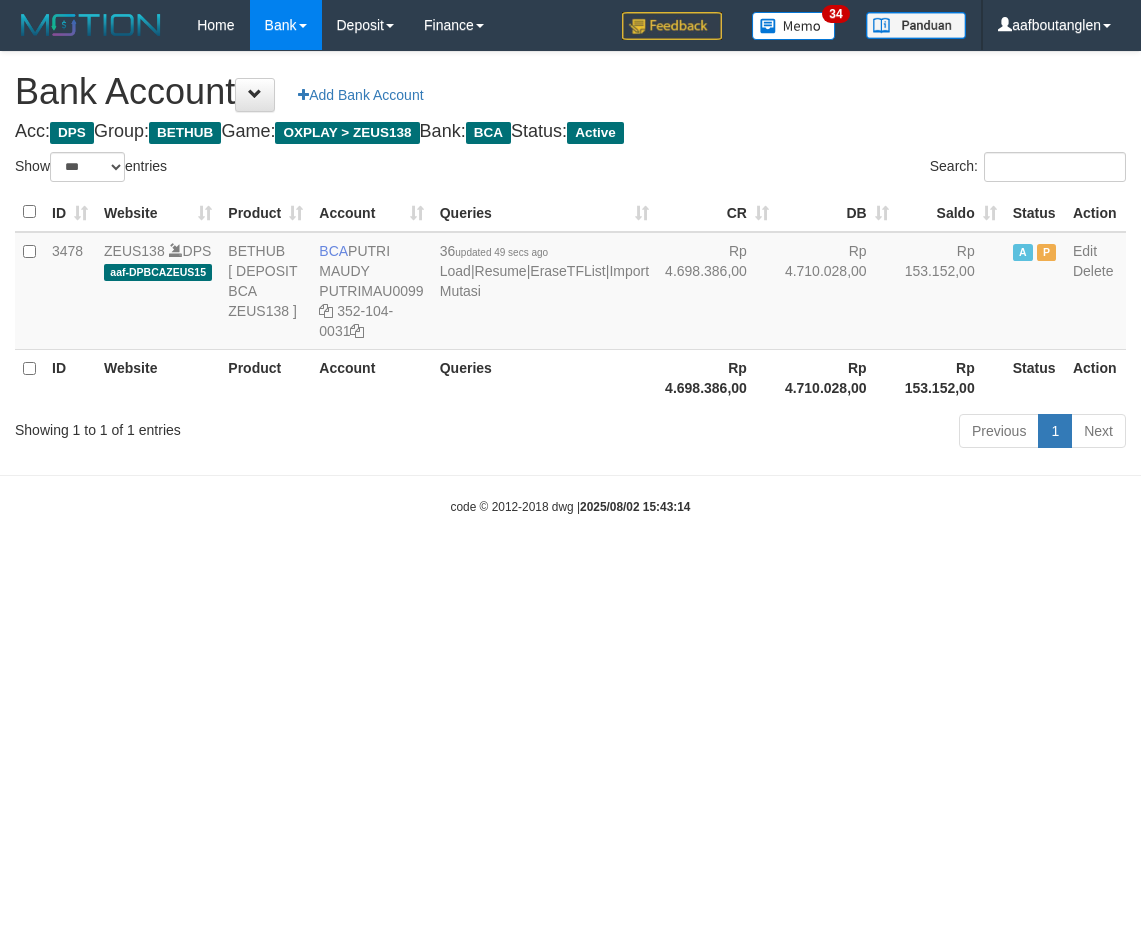 select on "***" 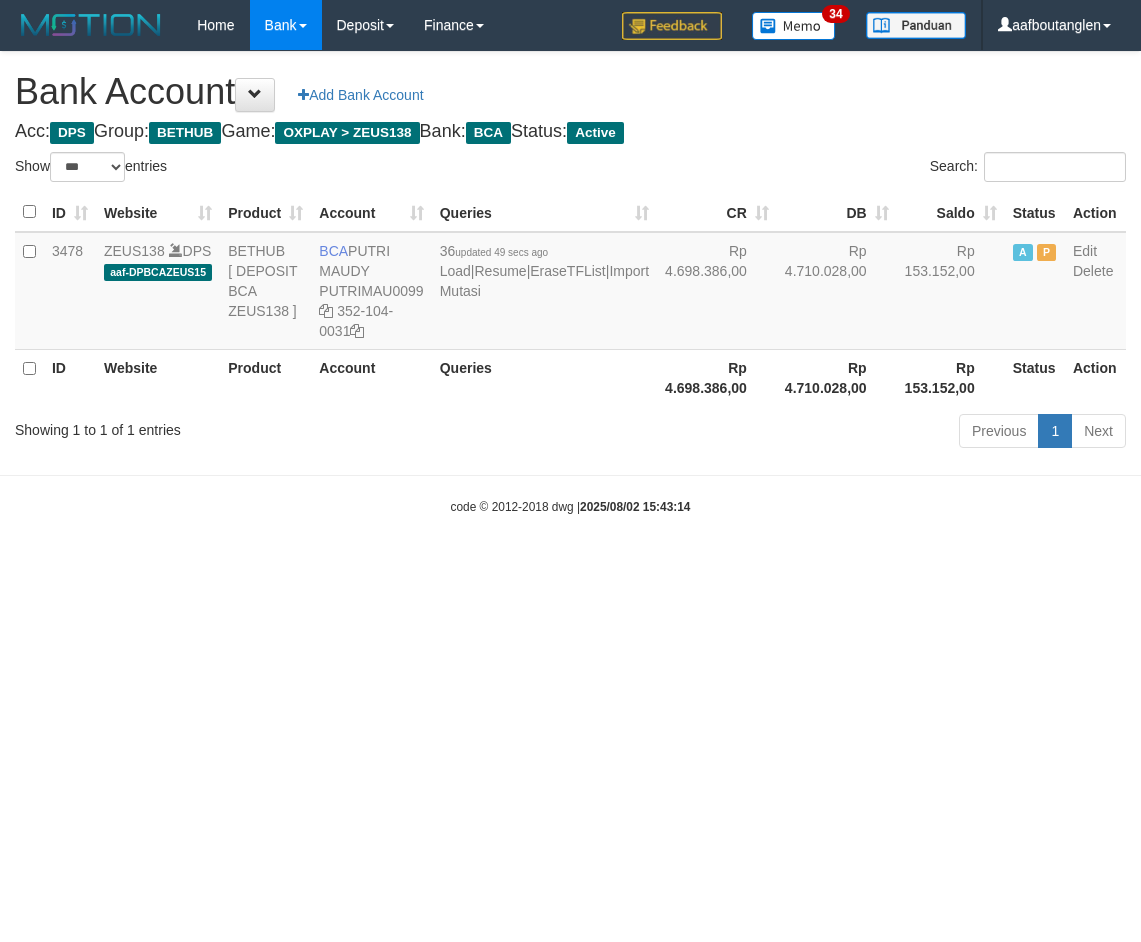 scroll, scrollTop: 0, scrollLeft: 0, axis: both 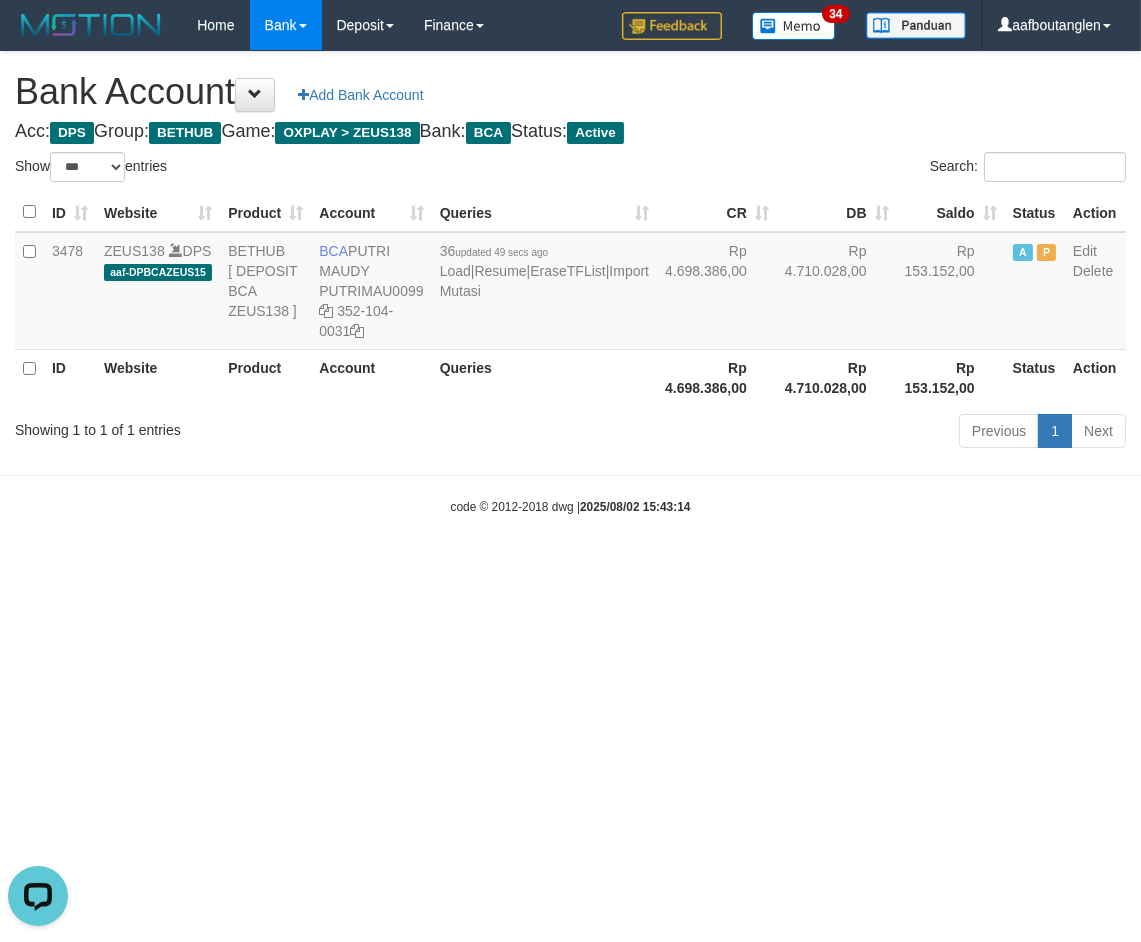 drag, startPoint x: 145, startPoint y: 502, endPoint x: 277, endPoint y: 527, distance: 134.34657 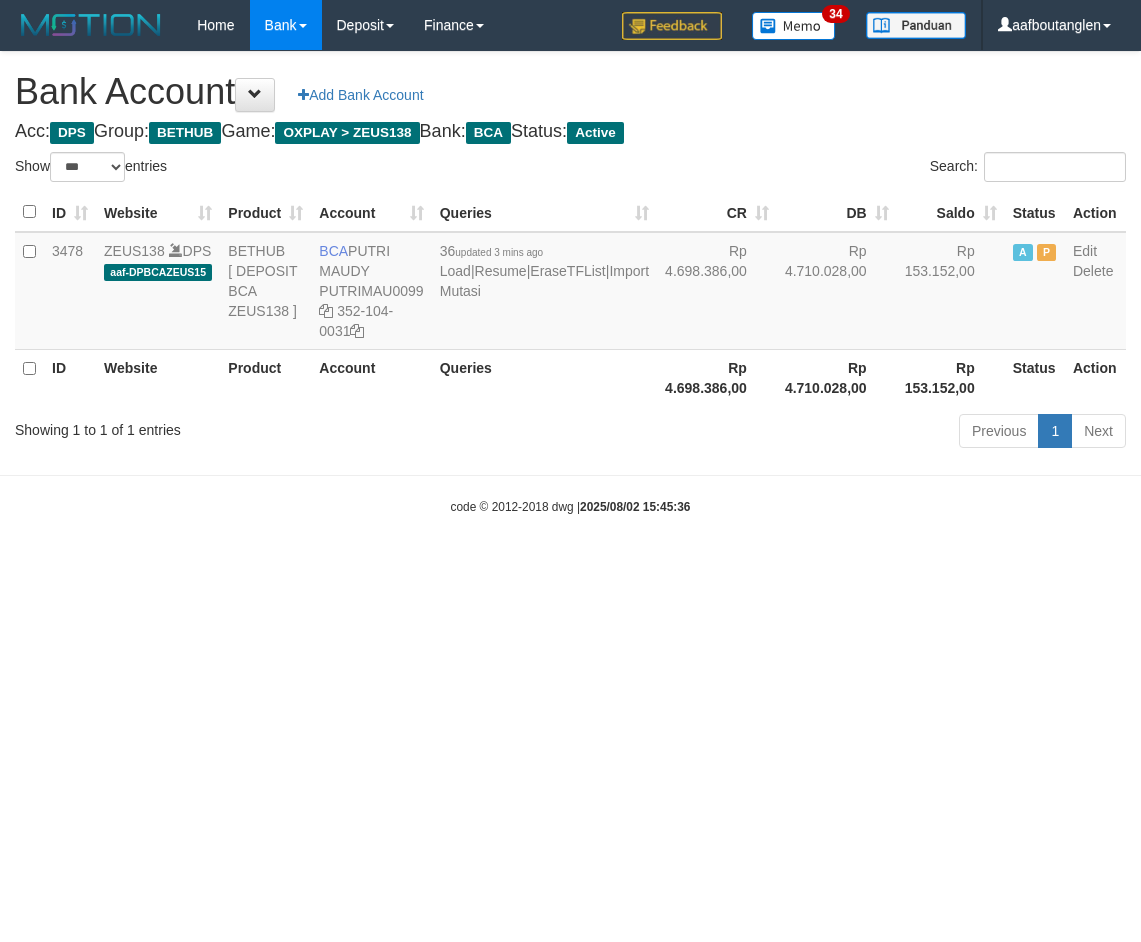 select on "***" 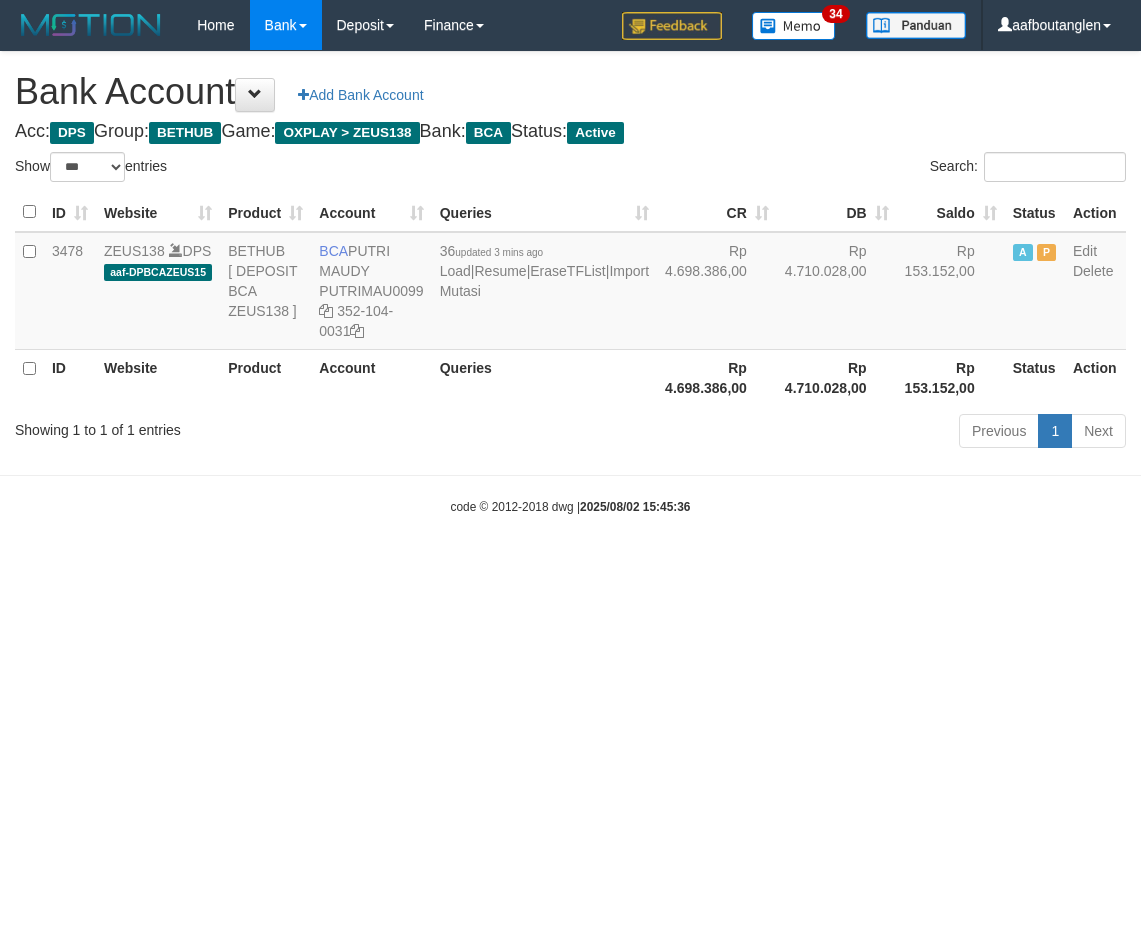 scroll, scrollTop: 0, scrollLeft: 0, axis: both 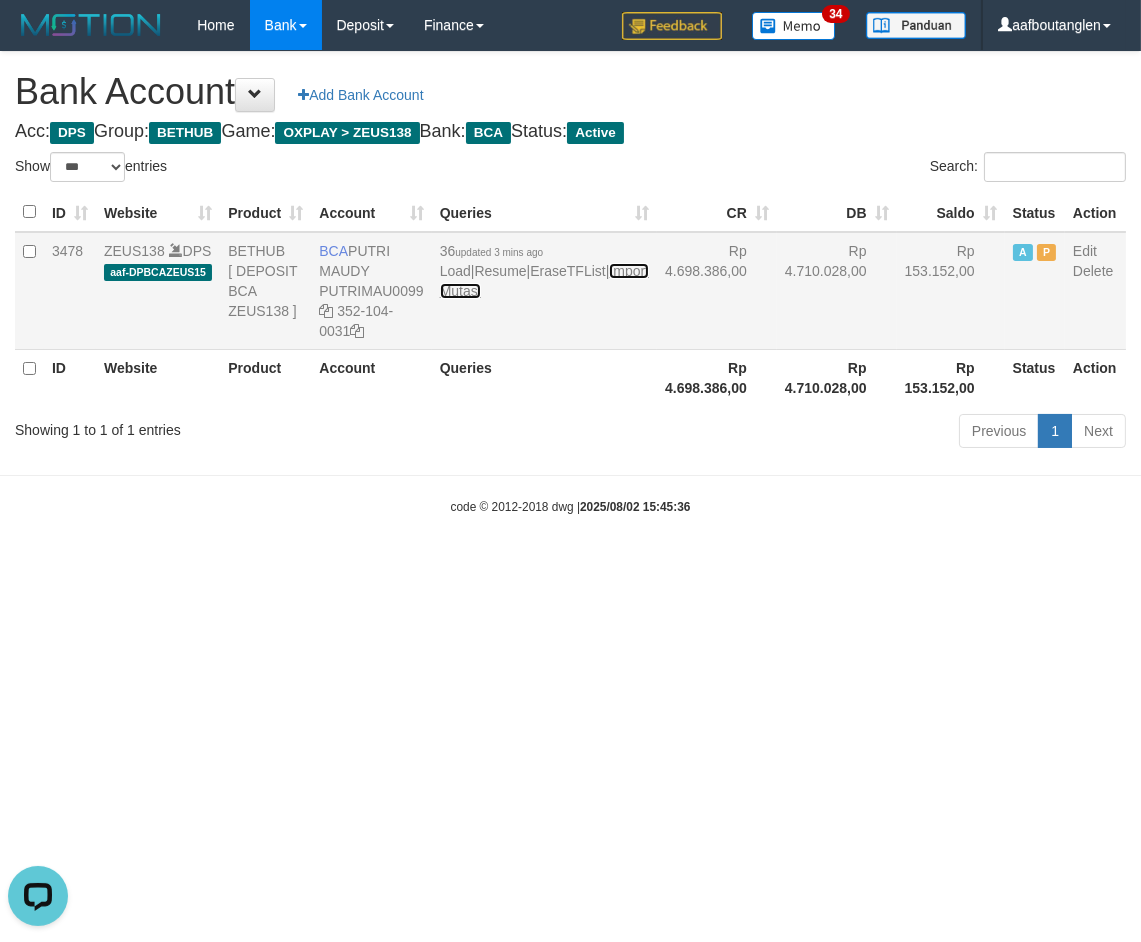 click on "Import Mutasi" at bounding box center [544, 281] 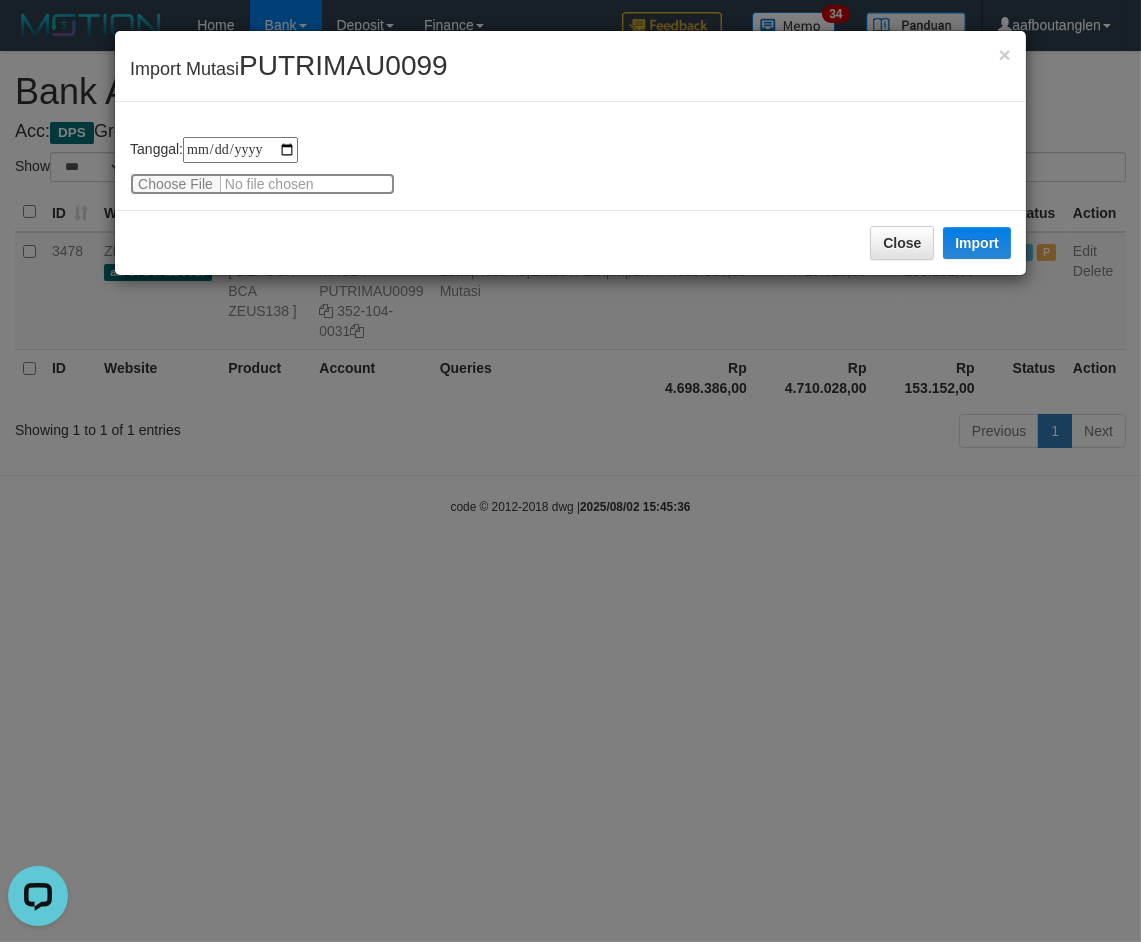 click at bounding box center [262, 184] 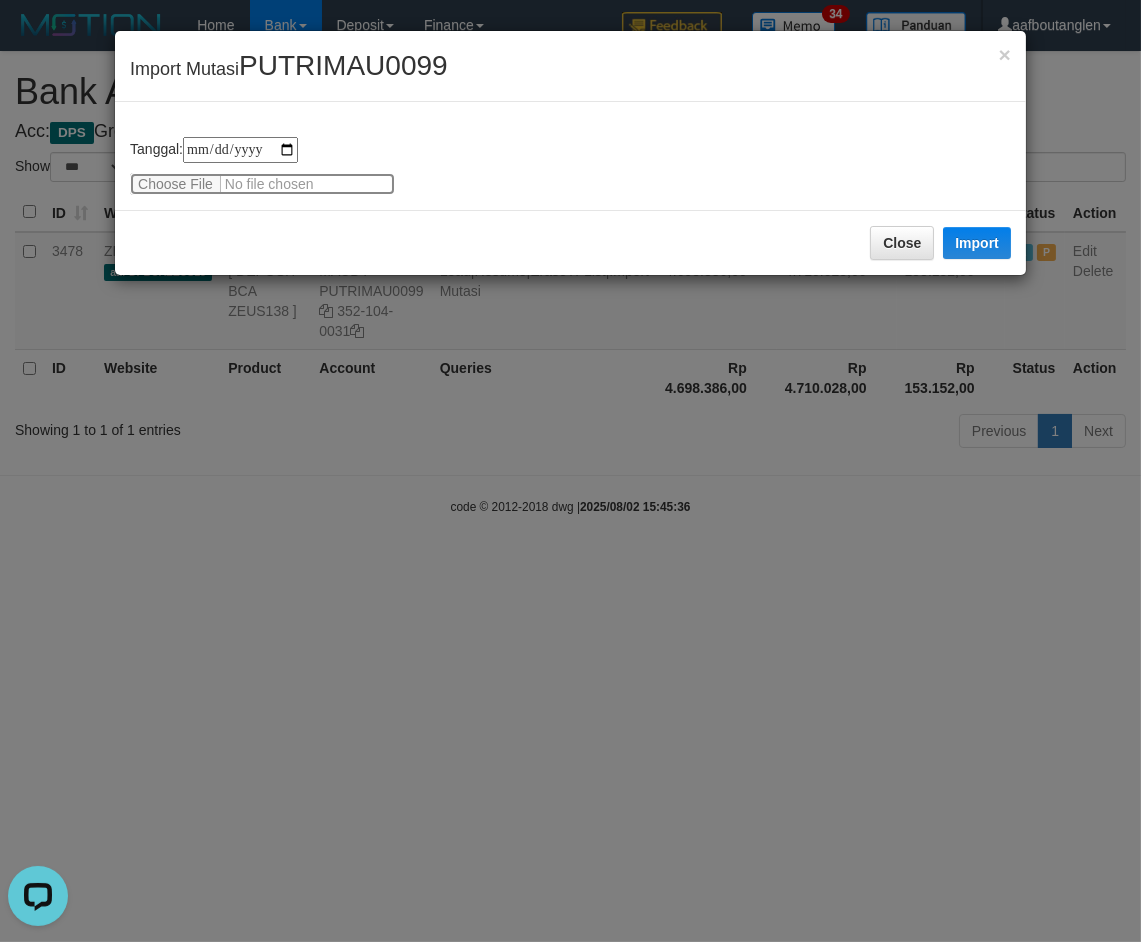 type on "**********" 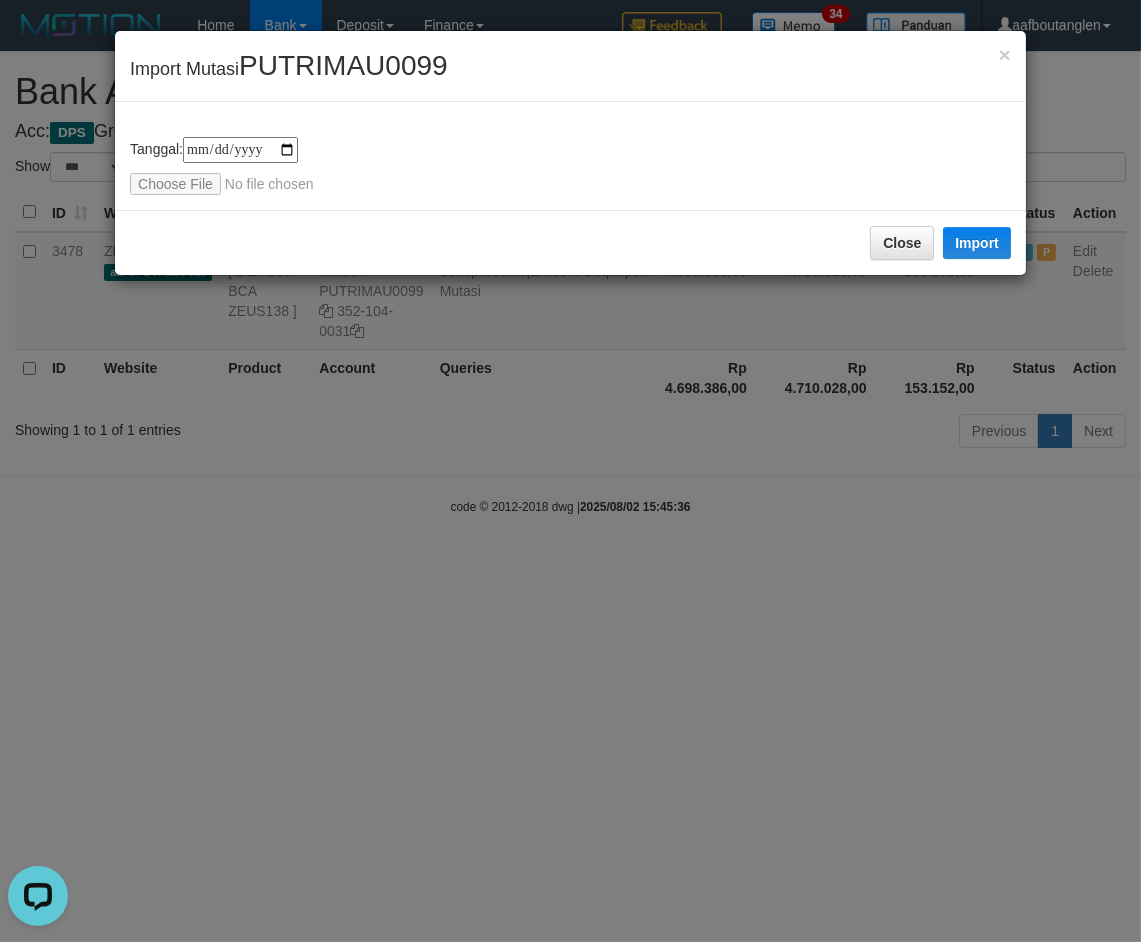 click on "Close
Import" at bounding box center (570, 242) 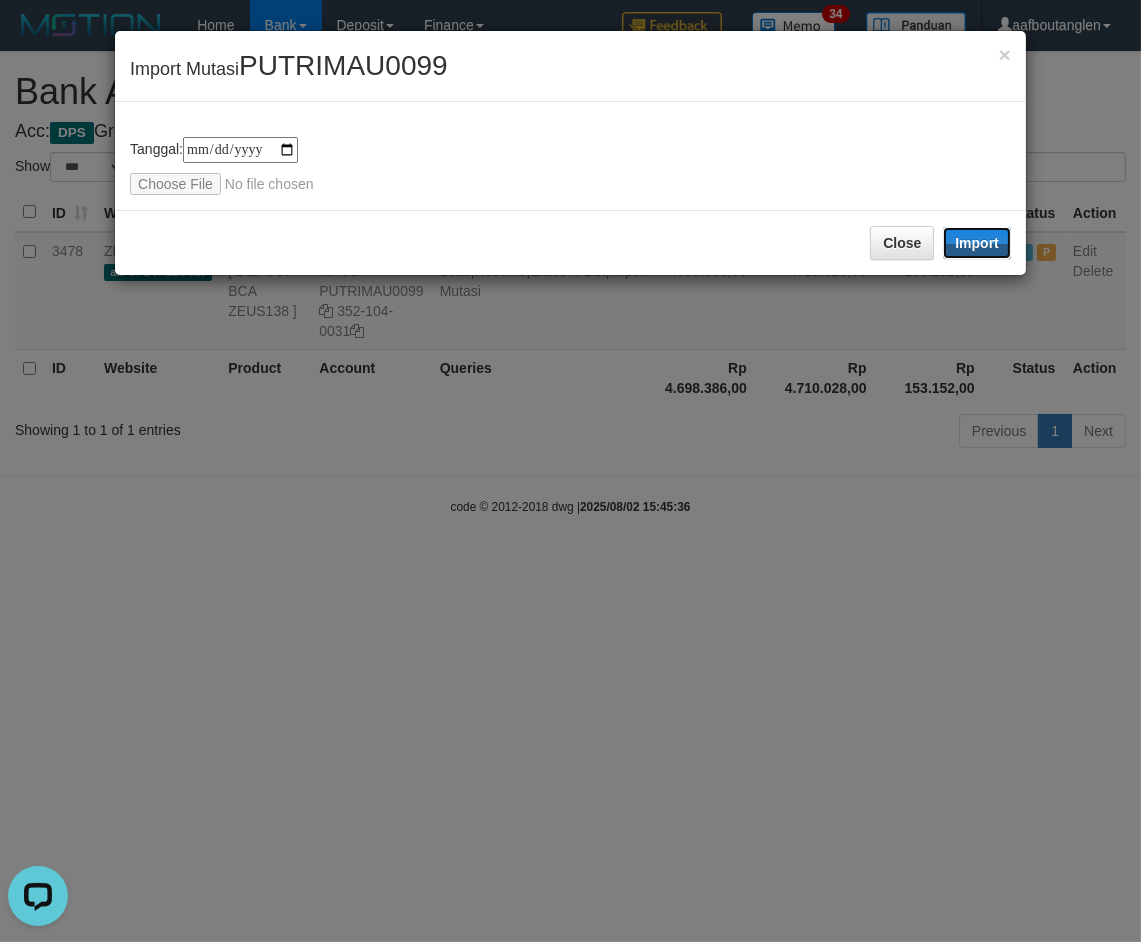 click on "Import" at bounding box center (977, 243) 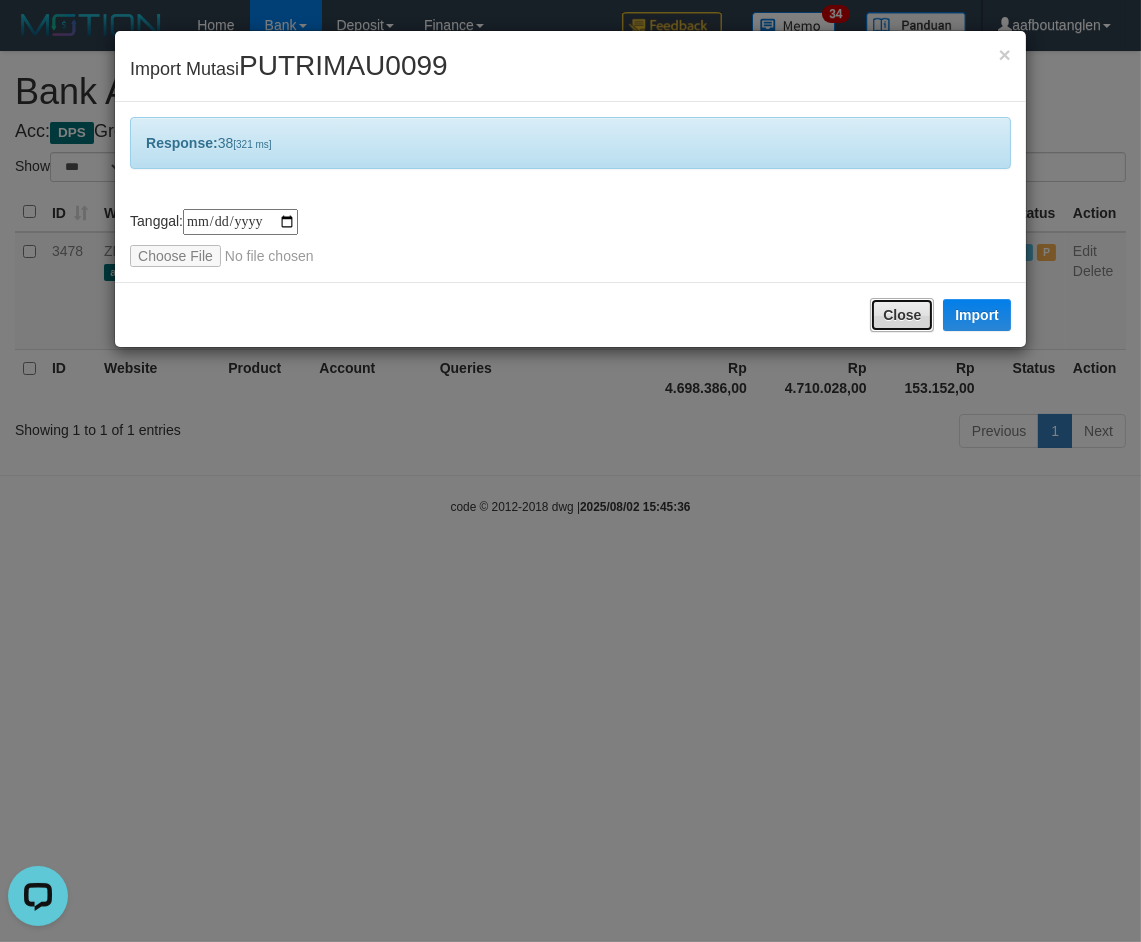click on "Close" at bounding box center (902, 315) 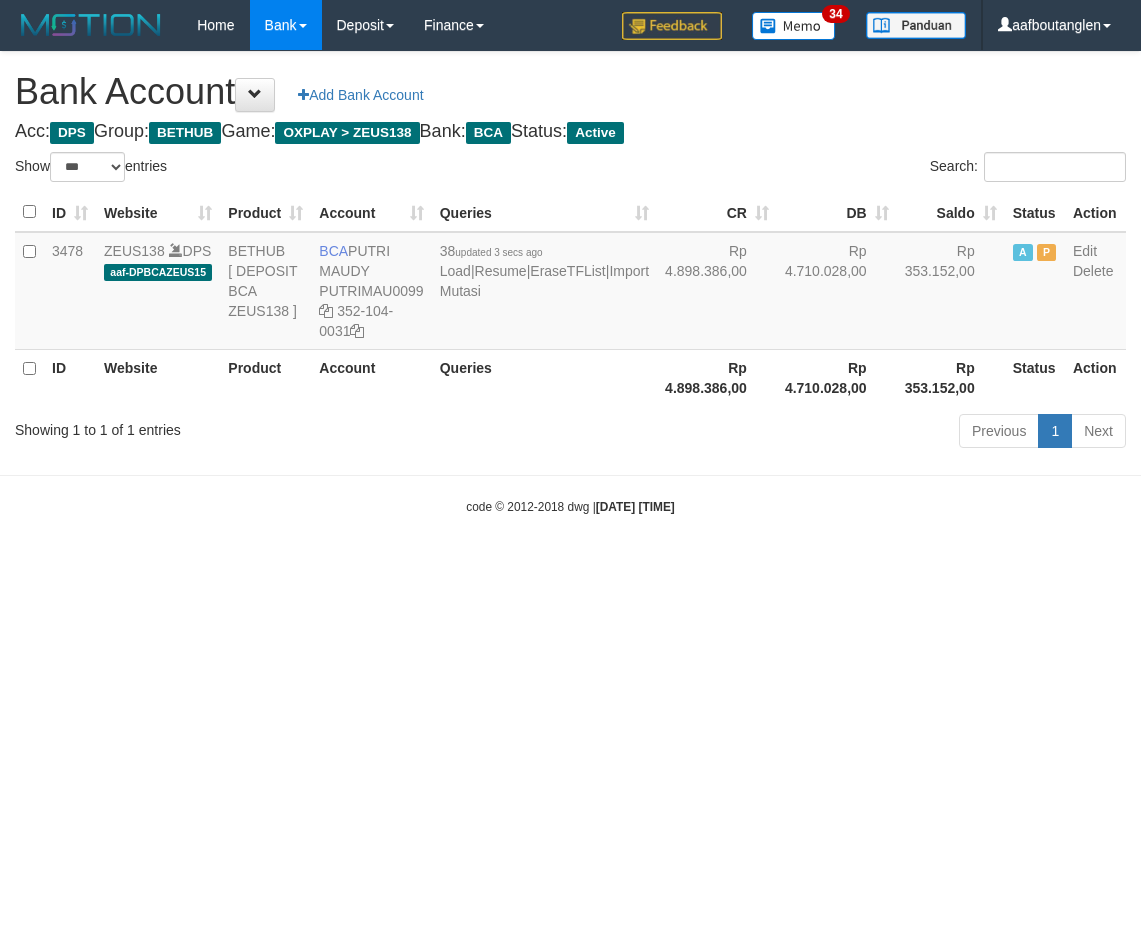 select on "***" 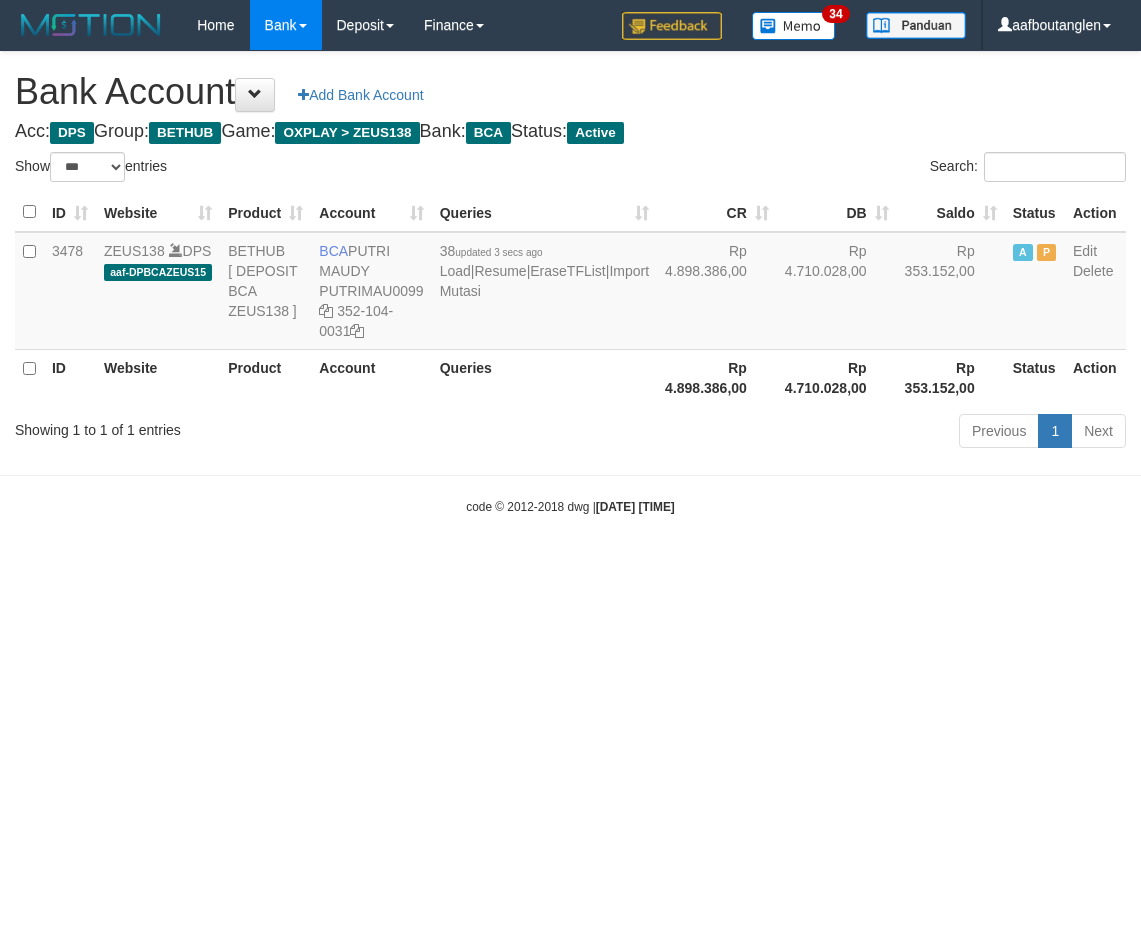 scroll, scrollTop: 0, scrollLeft: 0, axis: both 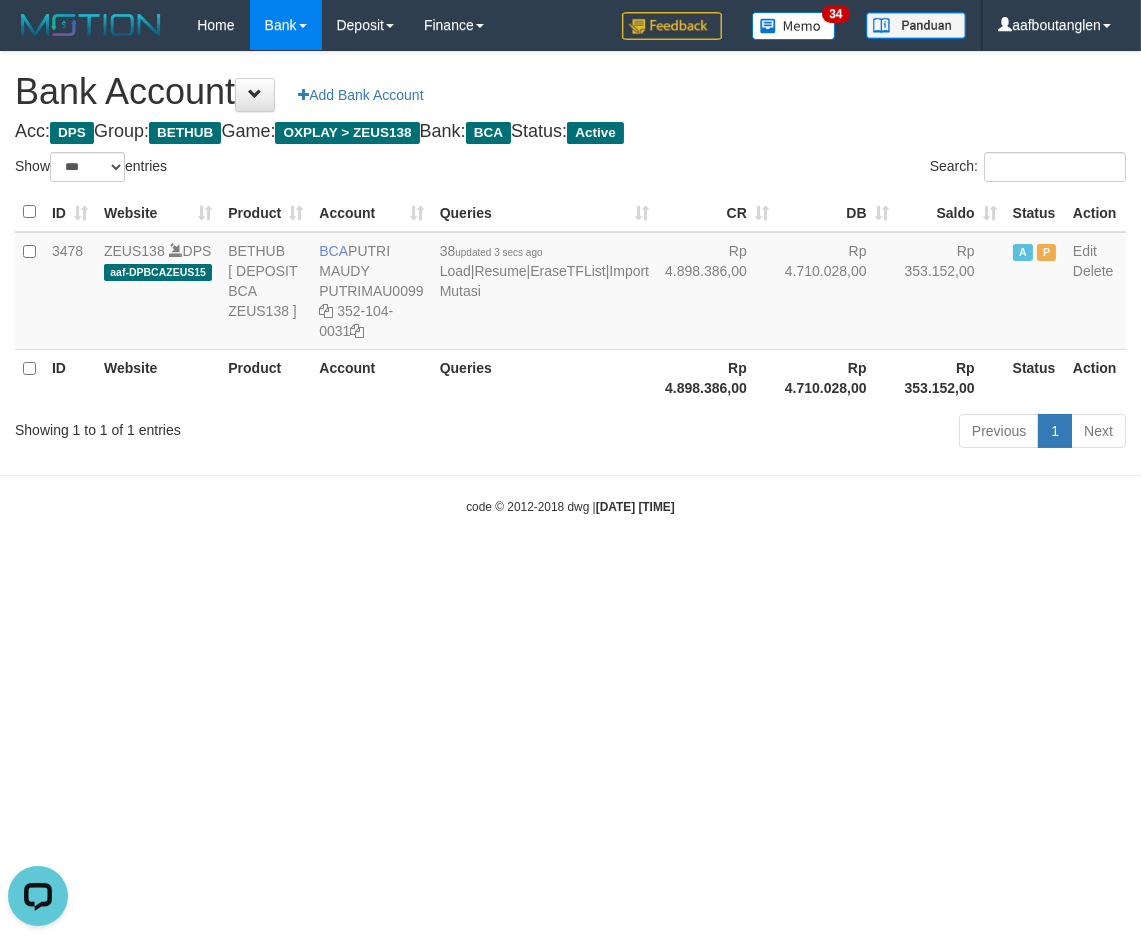drag, startPoint x: 0, startPoint y: 583, endPoint x: 494, endPoint y: 553, distance: 494.9101 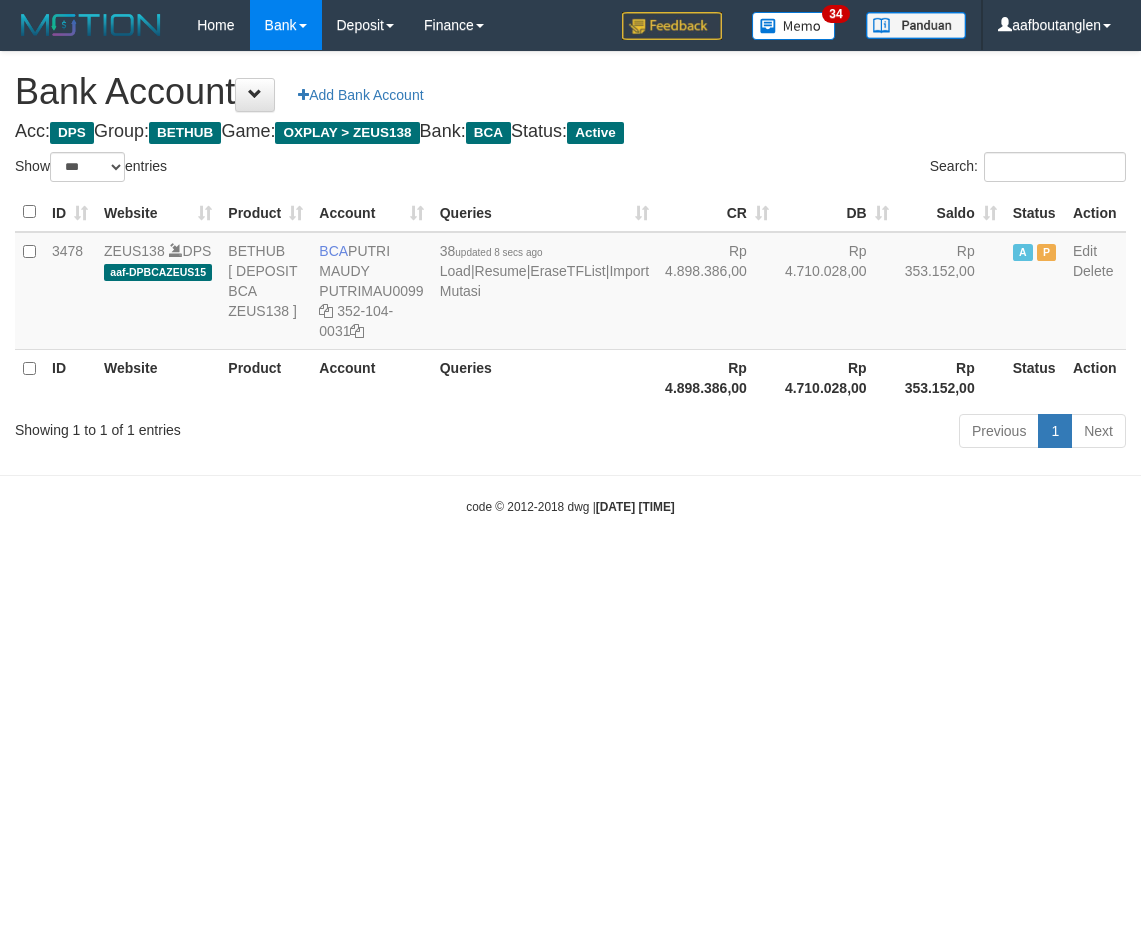 select on "***" 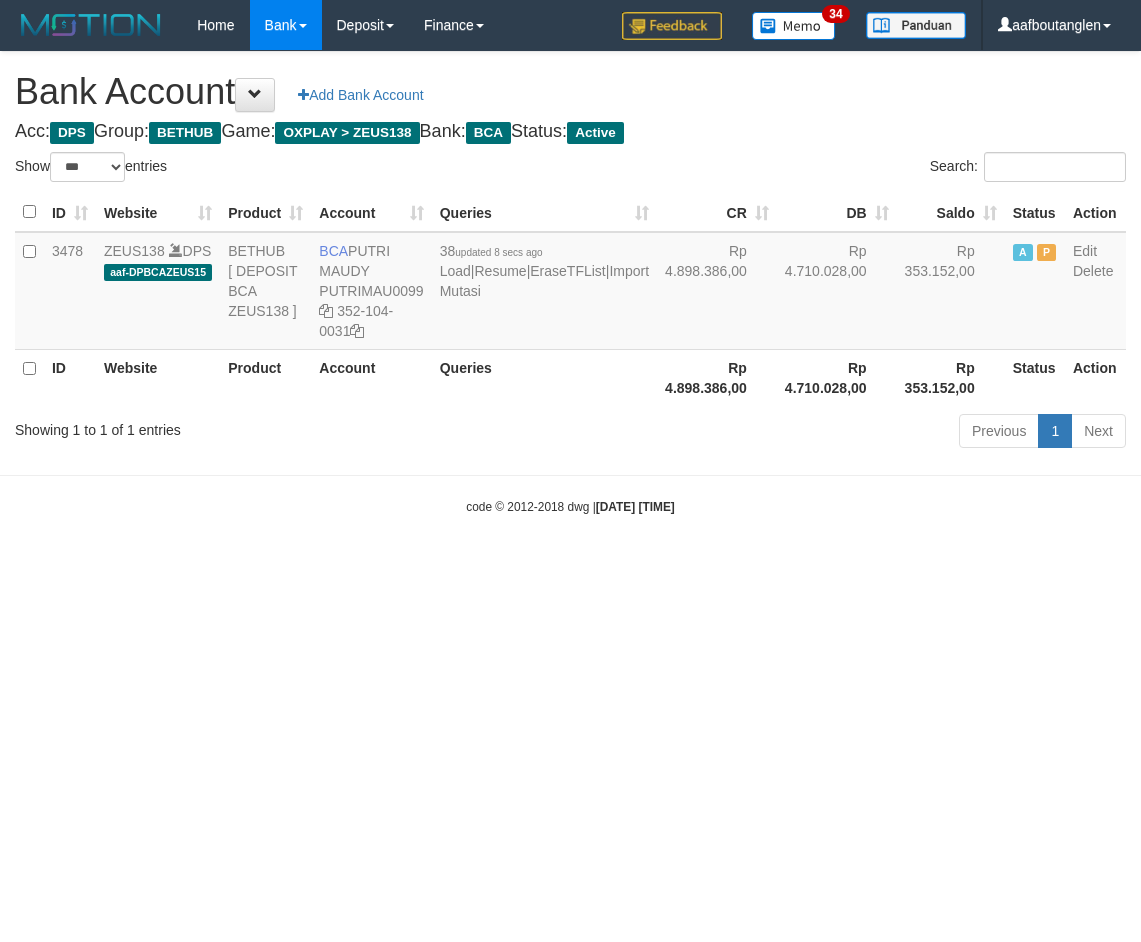 scroll, scrollTop: 0, scrollLeft: 0, axis: both 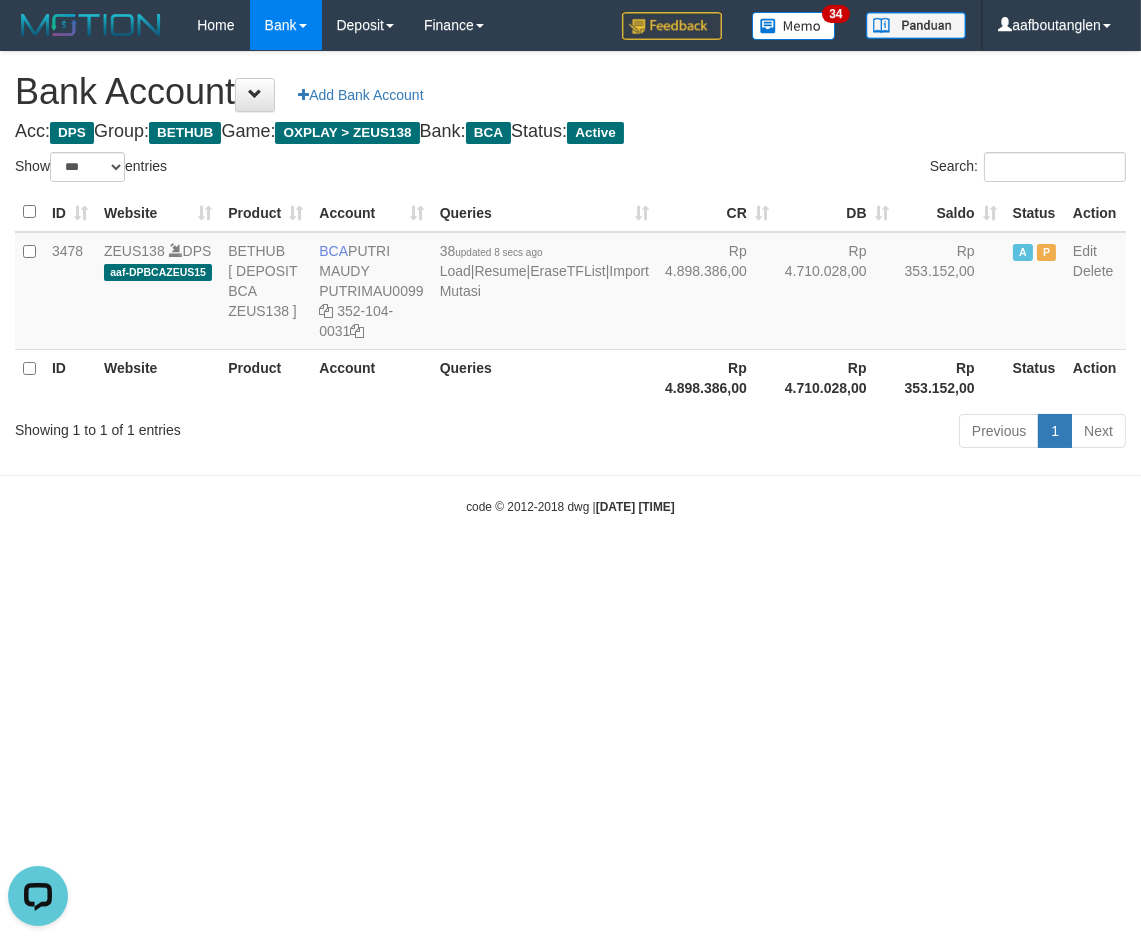 drag, startPoint x: 846, startPoint y: 483, endPoint x: 883, endPoint y: 478, distance: 37.336308 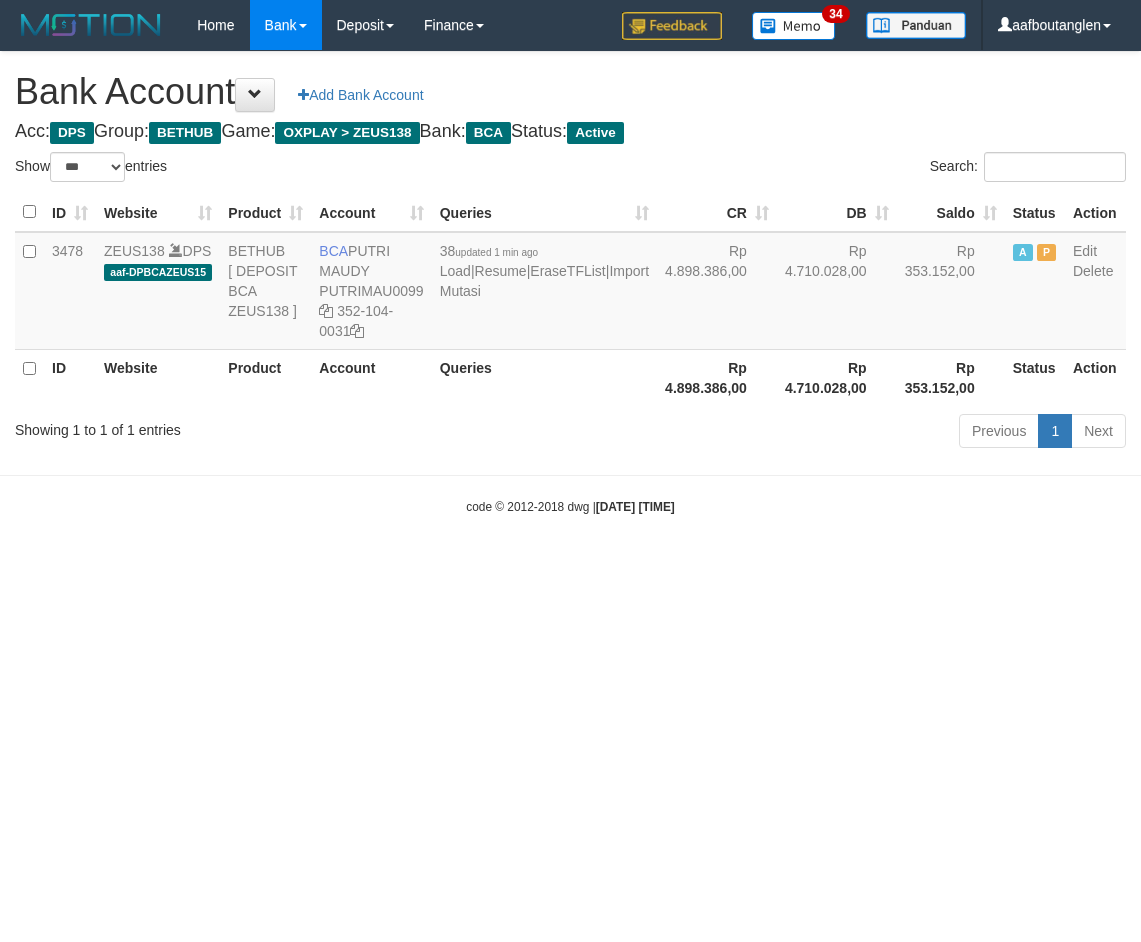 select on "***" 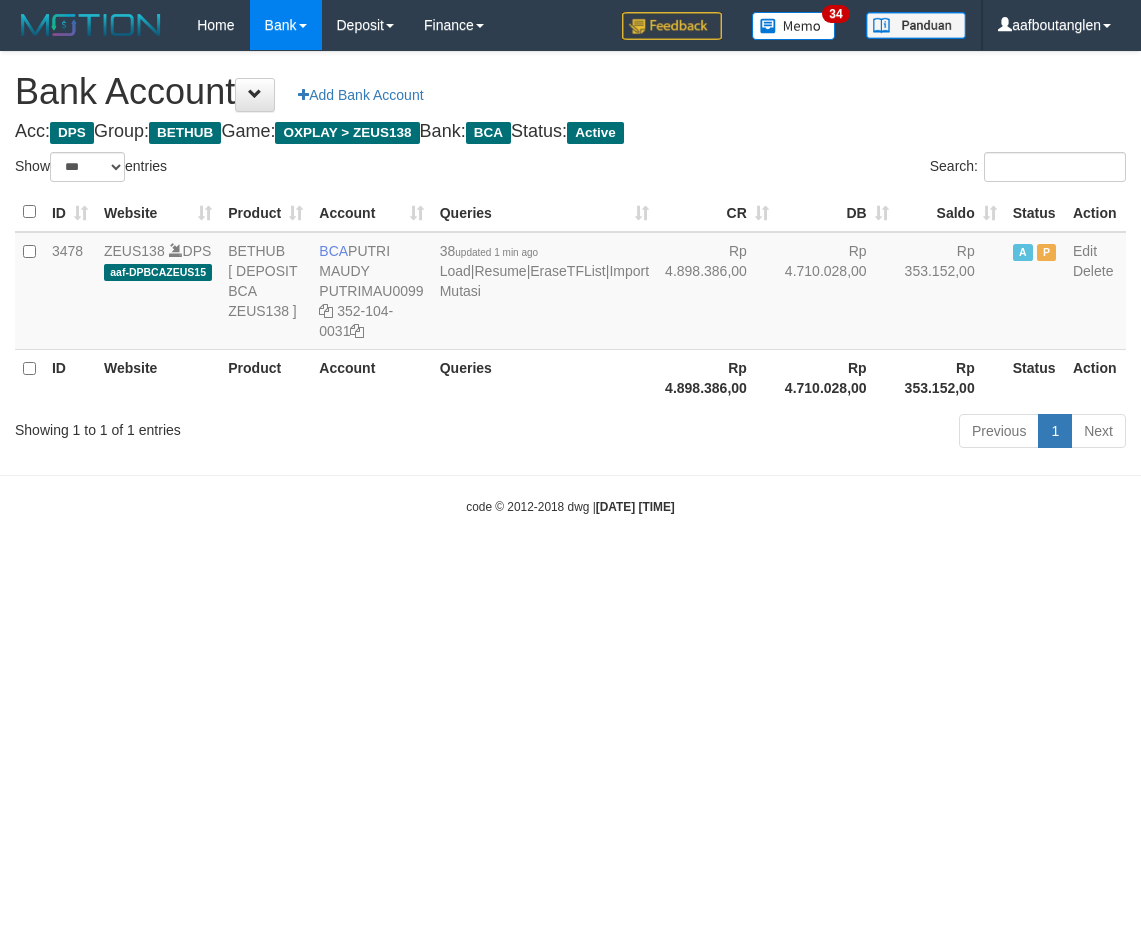 scroll, scrollTop: 0, scrollLeft: 0, axis: both 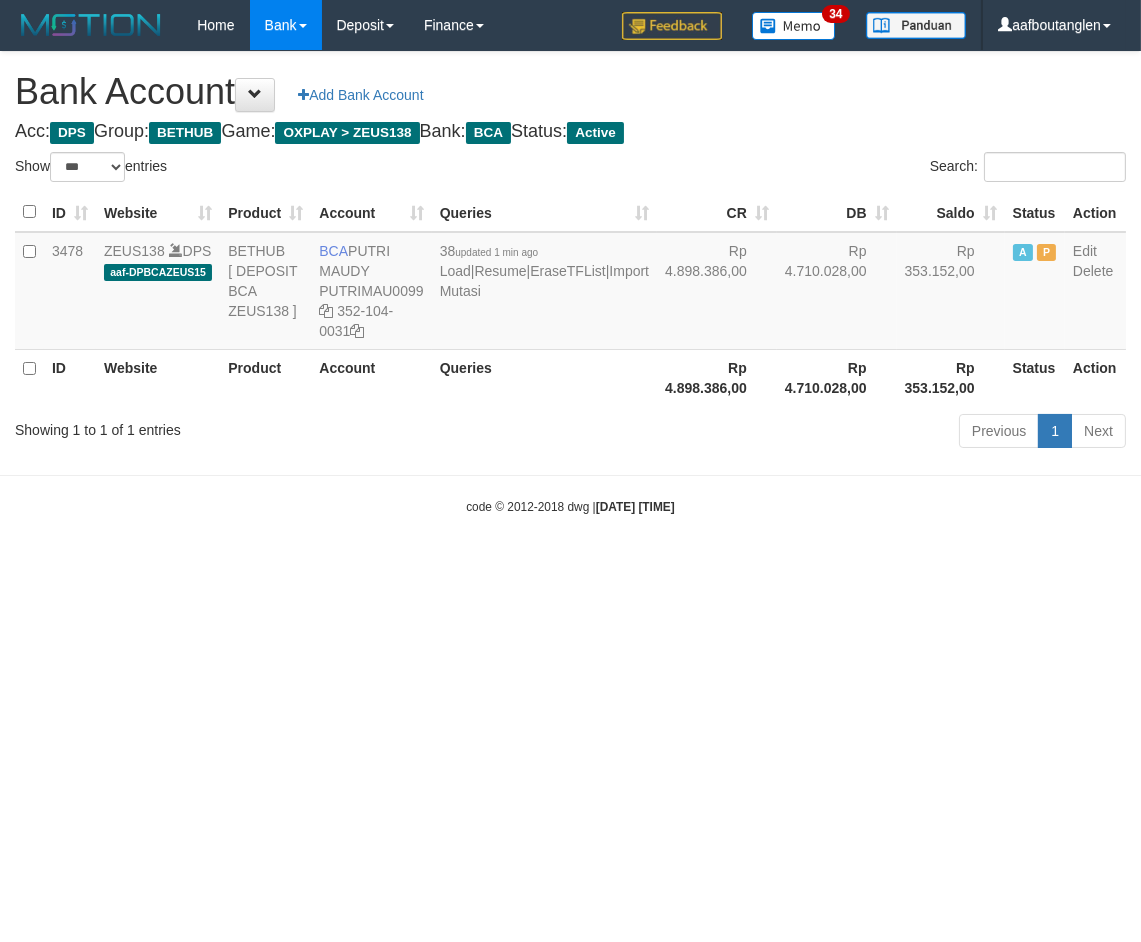 drag, startPoint x: 832, startPoint y: 588, endPoint x: 806, endPoint y: 588, distance: 26 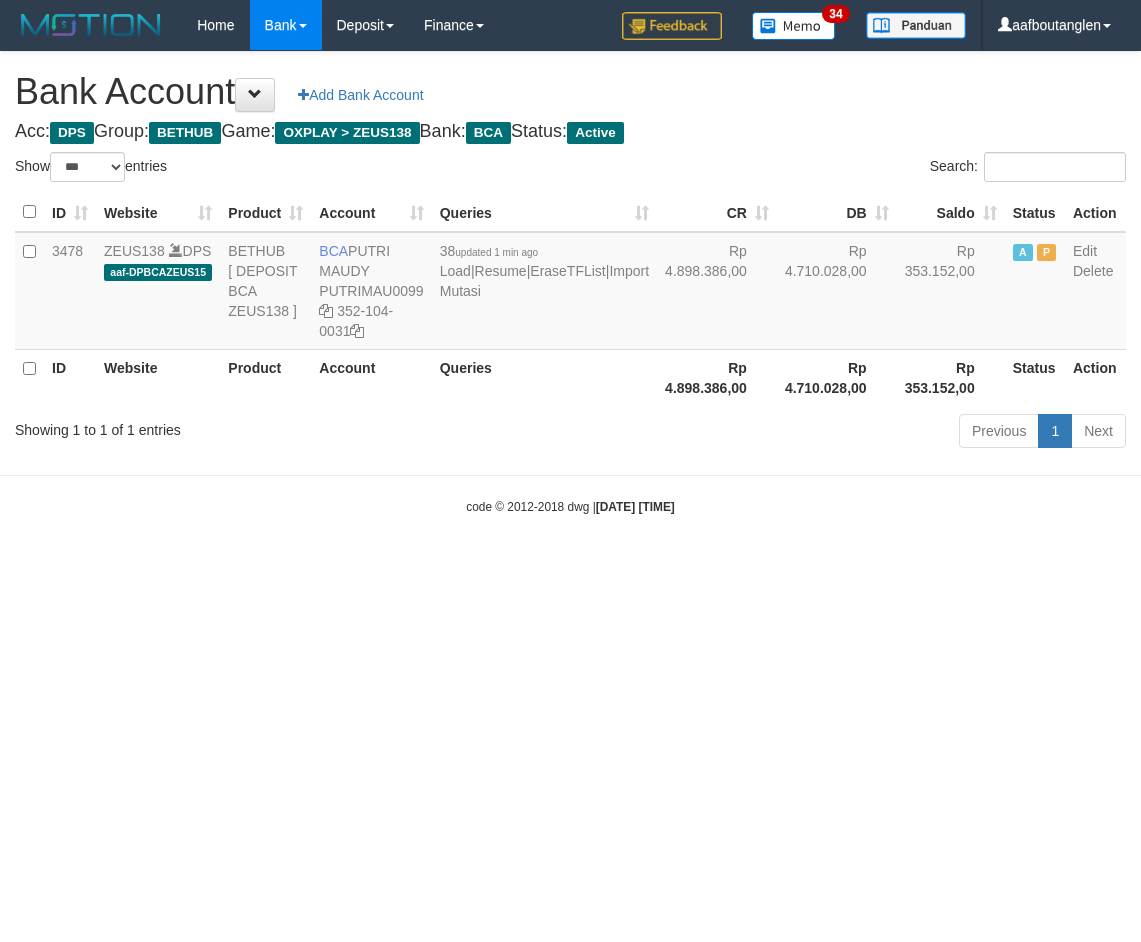 select on "***" 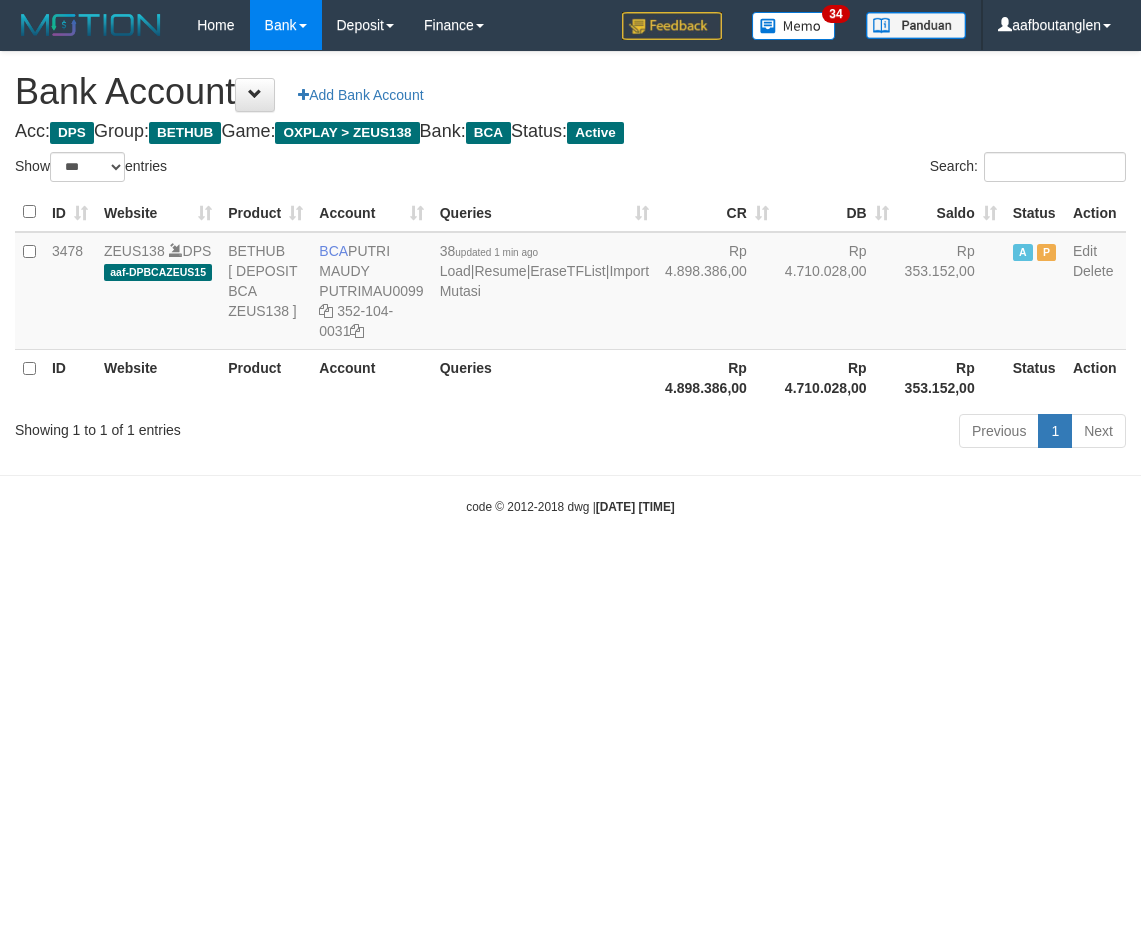 scroll, scrollTop: 0, scrollLeft: 0, axis: both 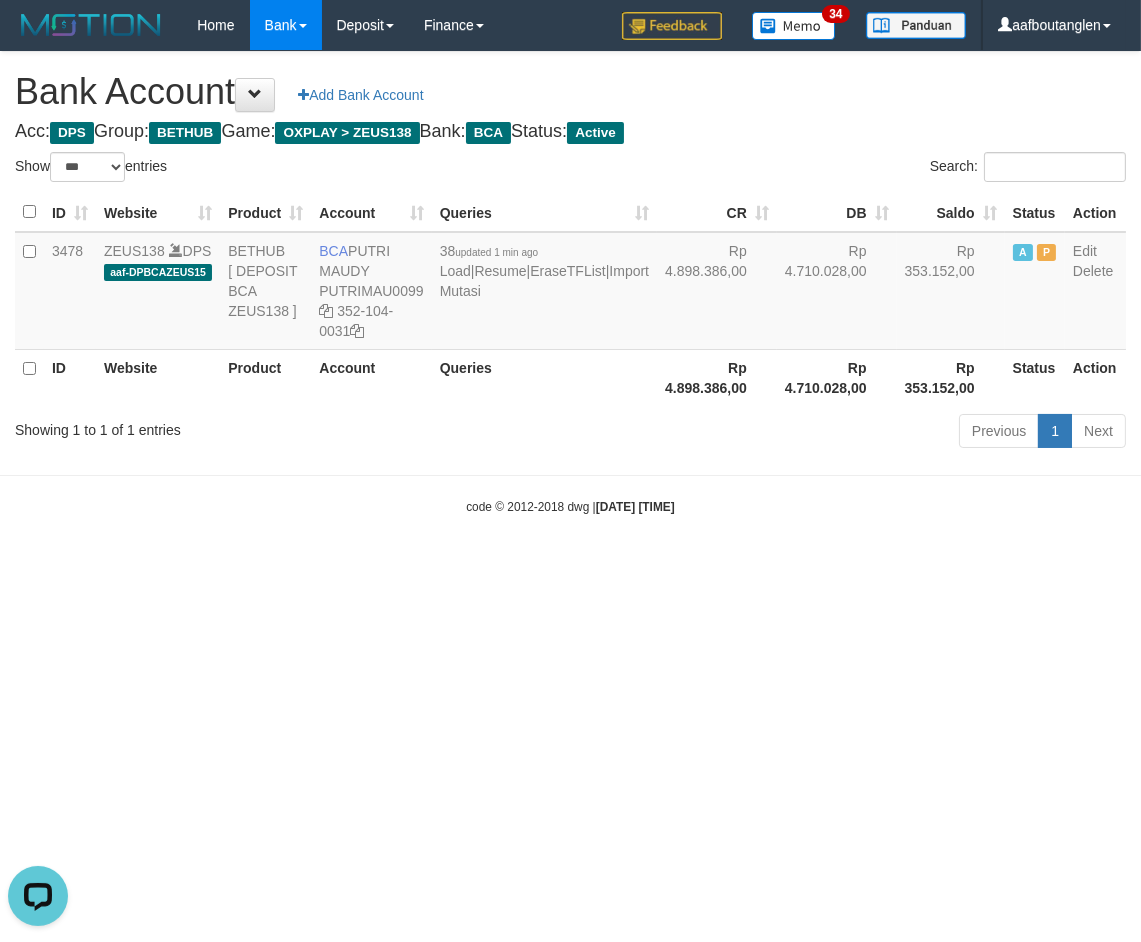 drag, startPoint x: 823, startPoint y: 558, endPoint x: 713, endPoint y: 540, distance: 111.463 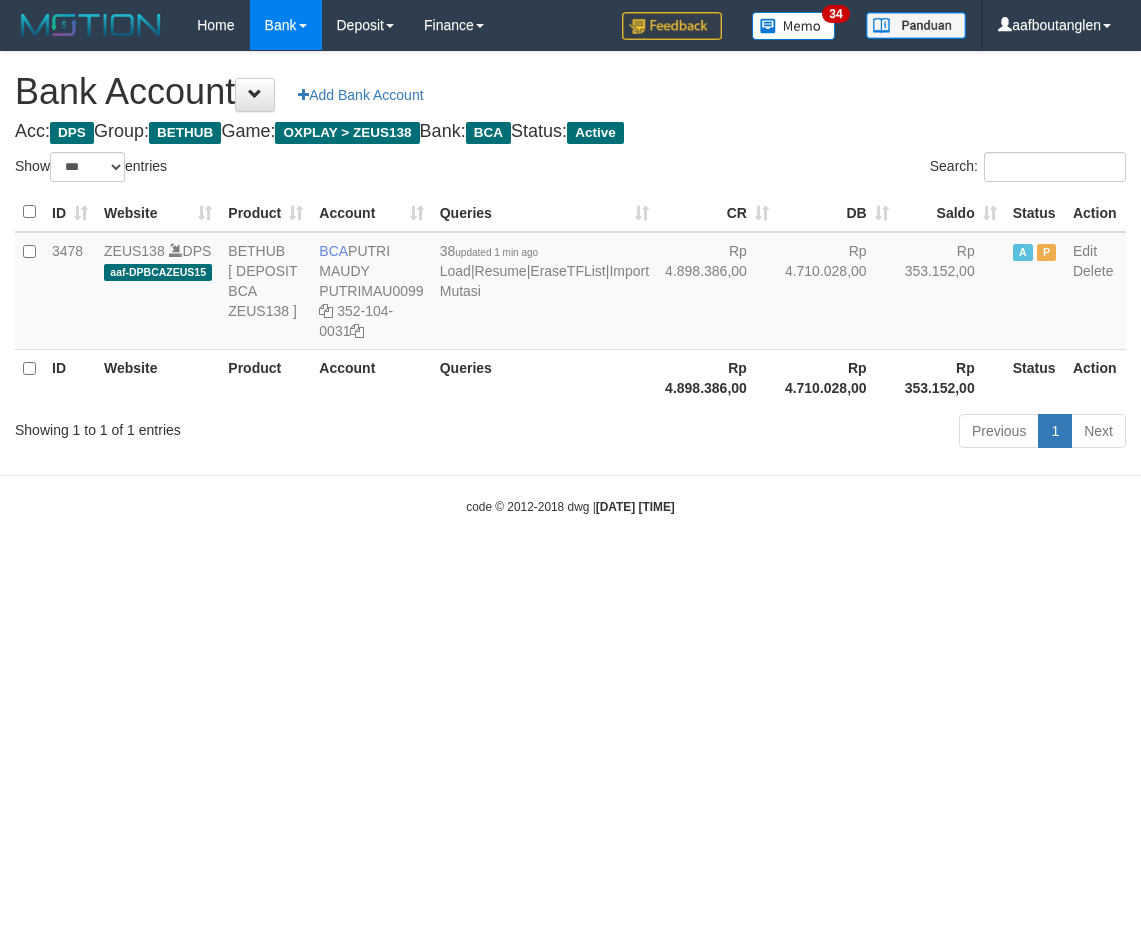select on "***" 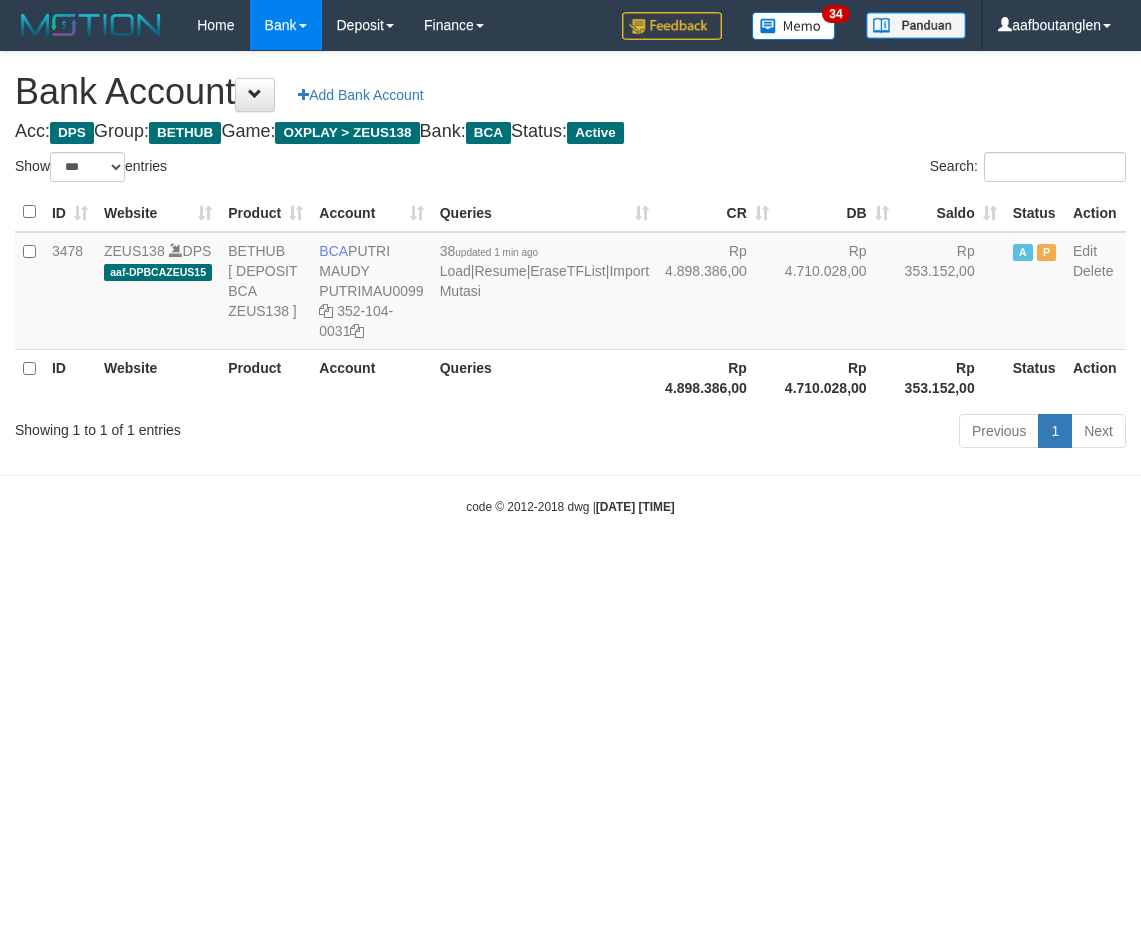 scroll, scrollTop: 0, scrollLeft: 0, axis: both 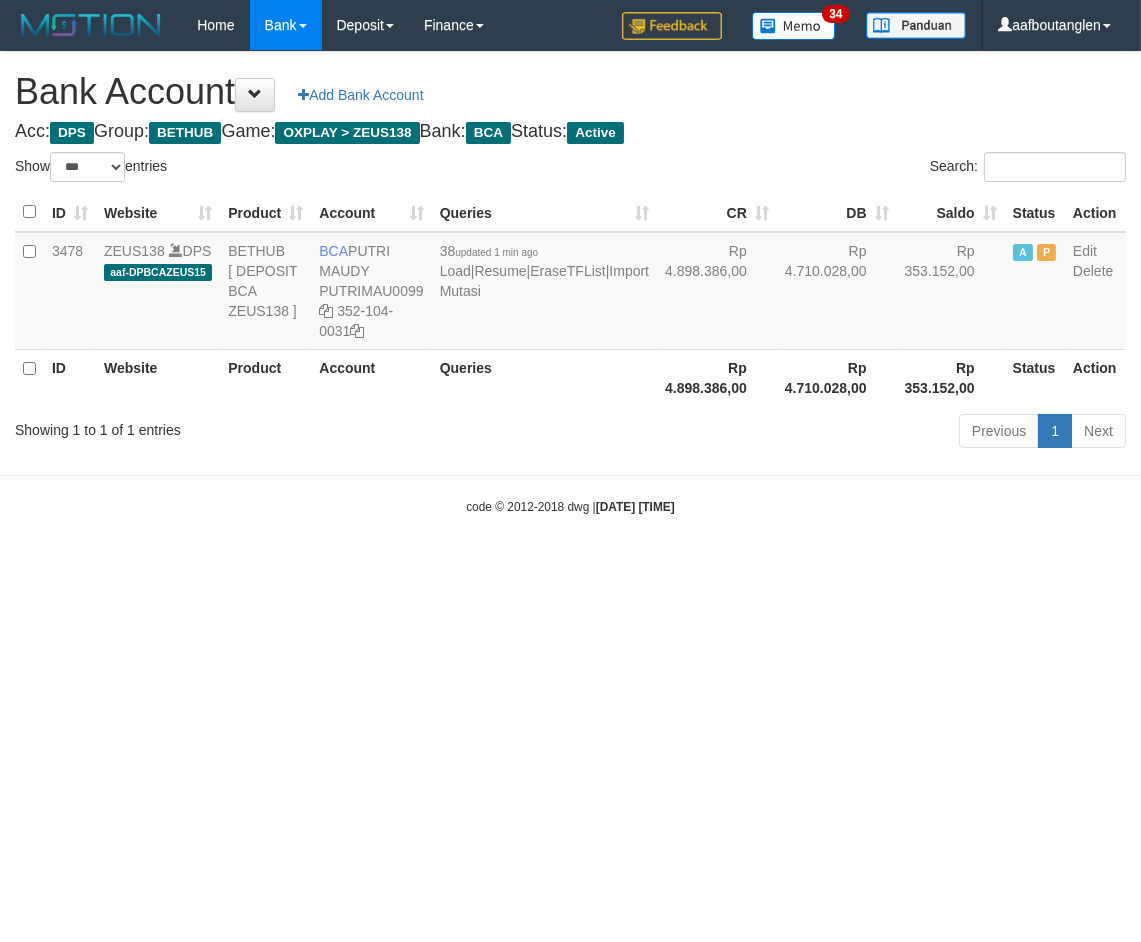 click on "Toggle navigation
Home
Bank
Account List
Deposit
DPS List
History
Note DPS
Finance
Financial Data
aafboutanglen
My Profile
Log Out
34" at bounding box center (570, 283) 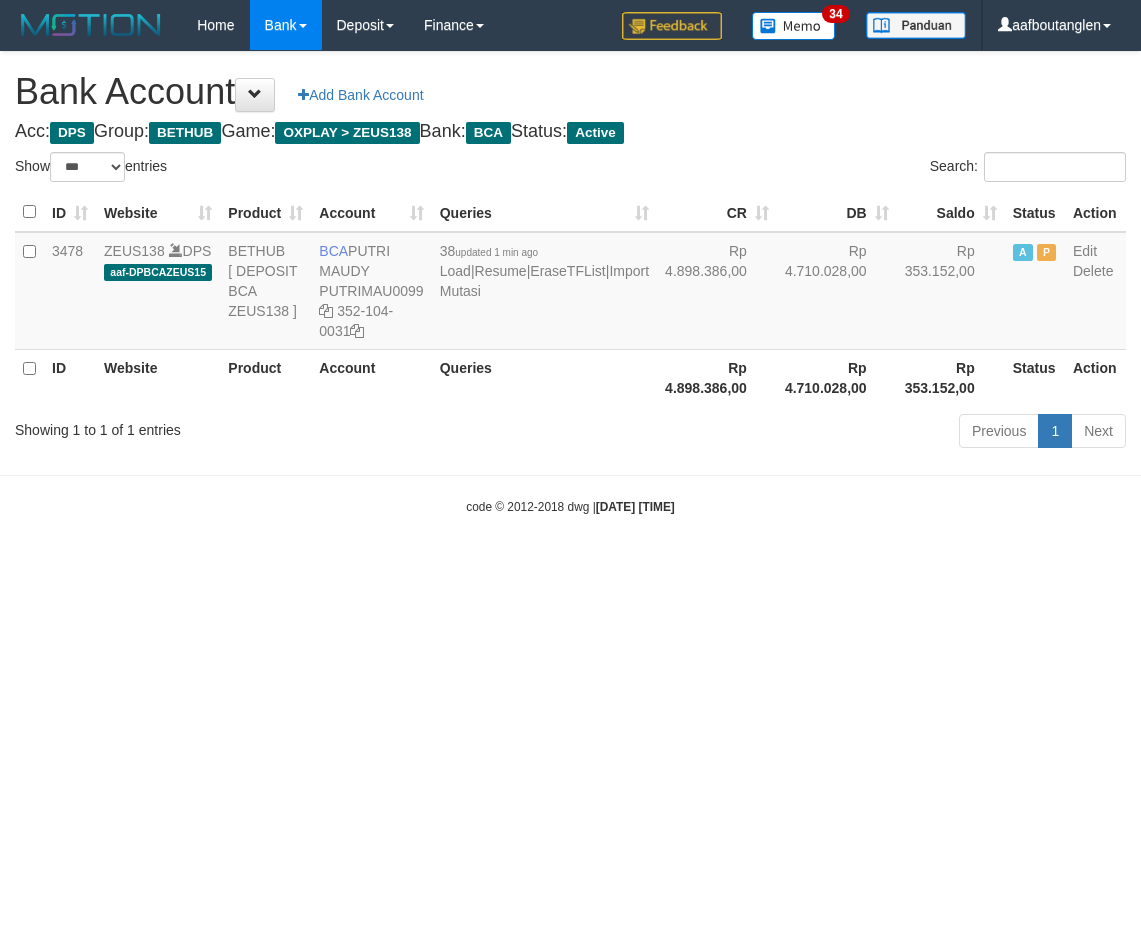 select on "***" 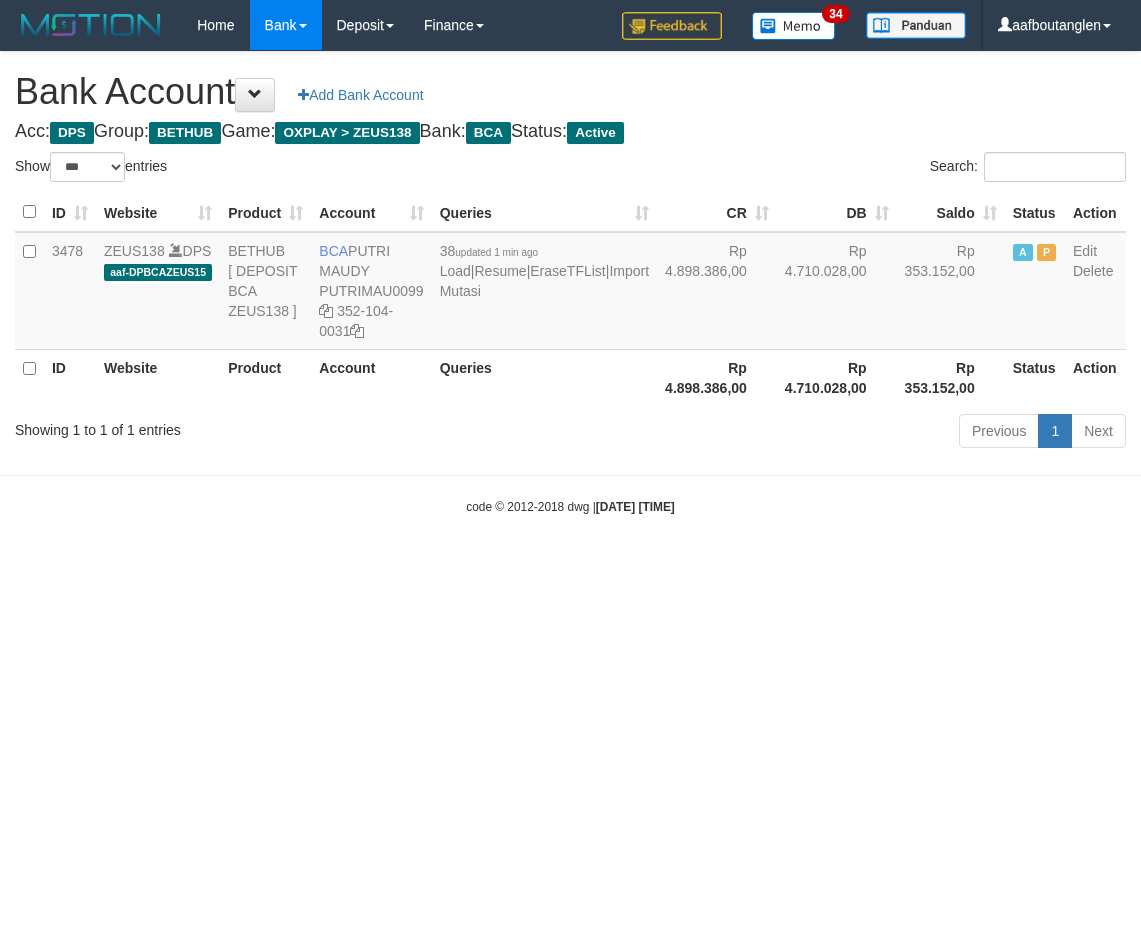 scroll, scrollTop: 0, scrollLeft: 0, axis: both 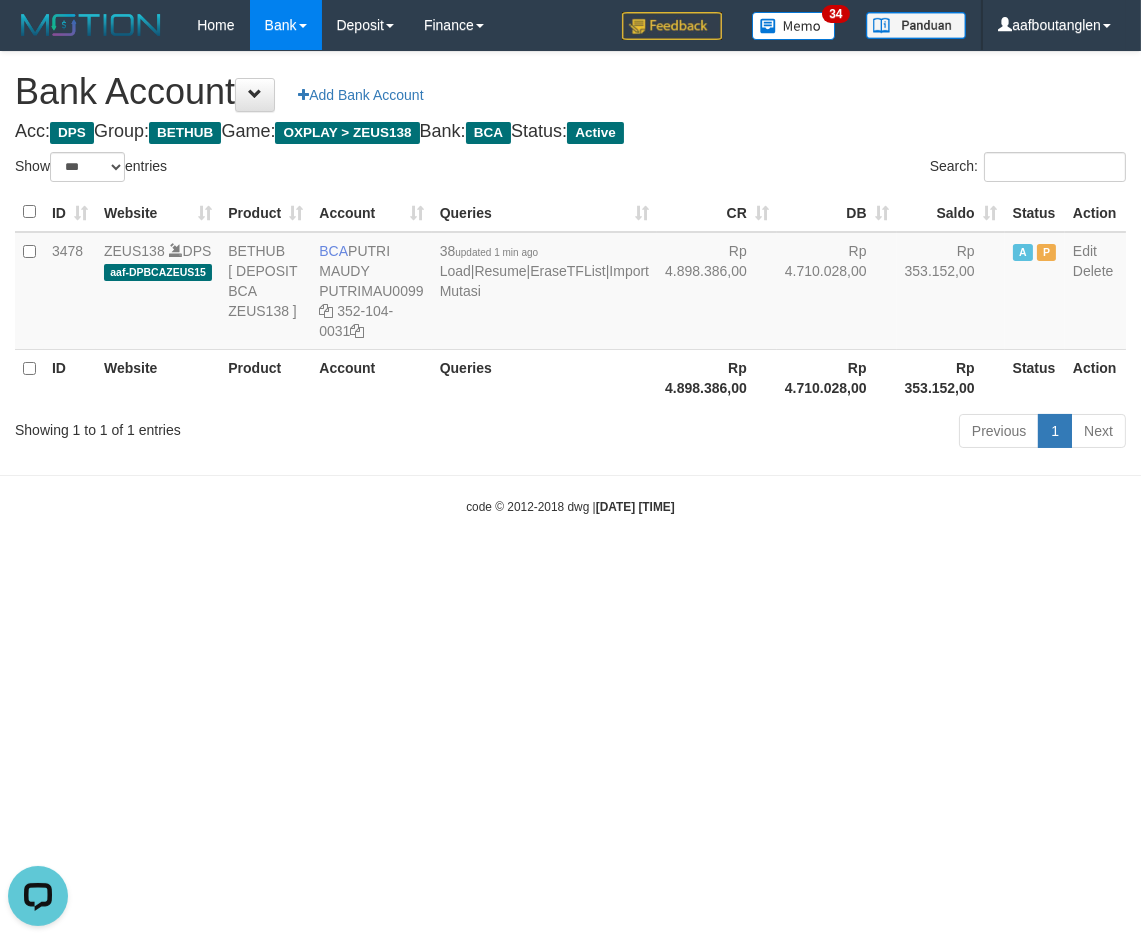 click on "Toggle navigation
Home
Bank
Account List
Deposit
DPS List
History
Note DPS
Finance
Financial Data
aafboutanglen
My Profile
Log Out
34" at bounding box center (570, 283) 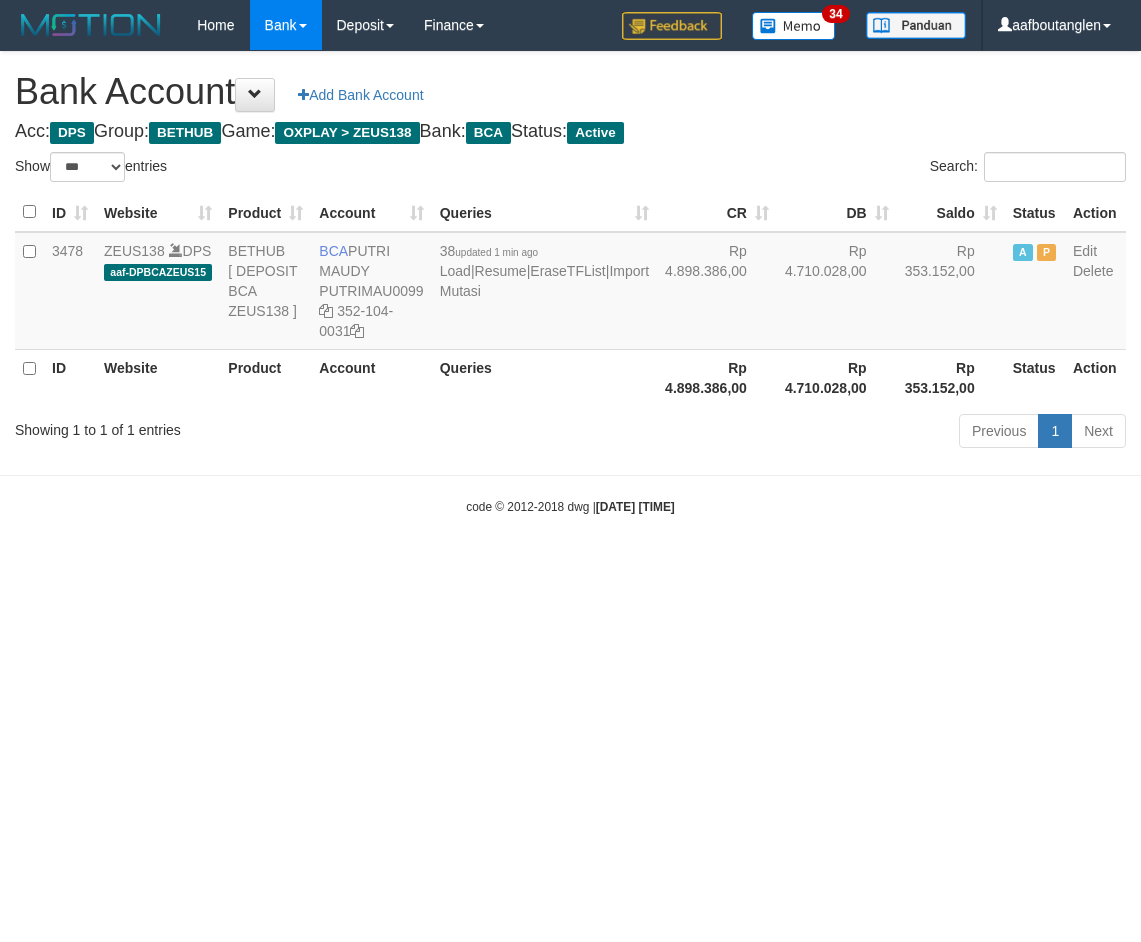 select on "***" 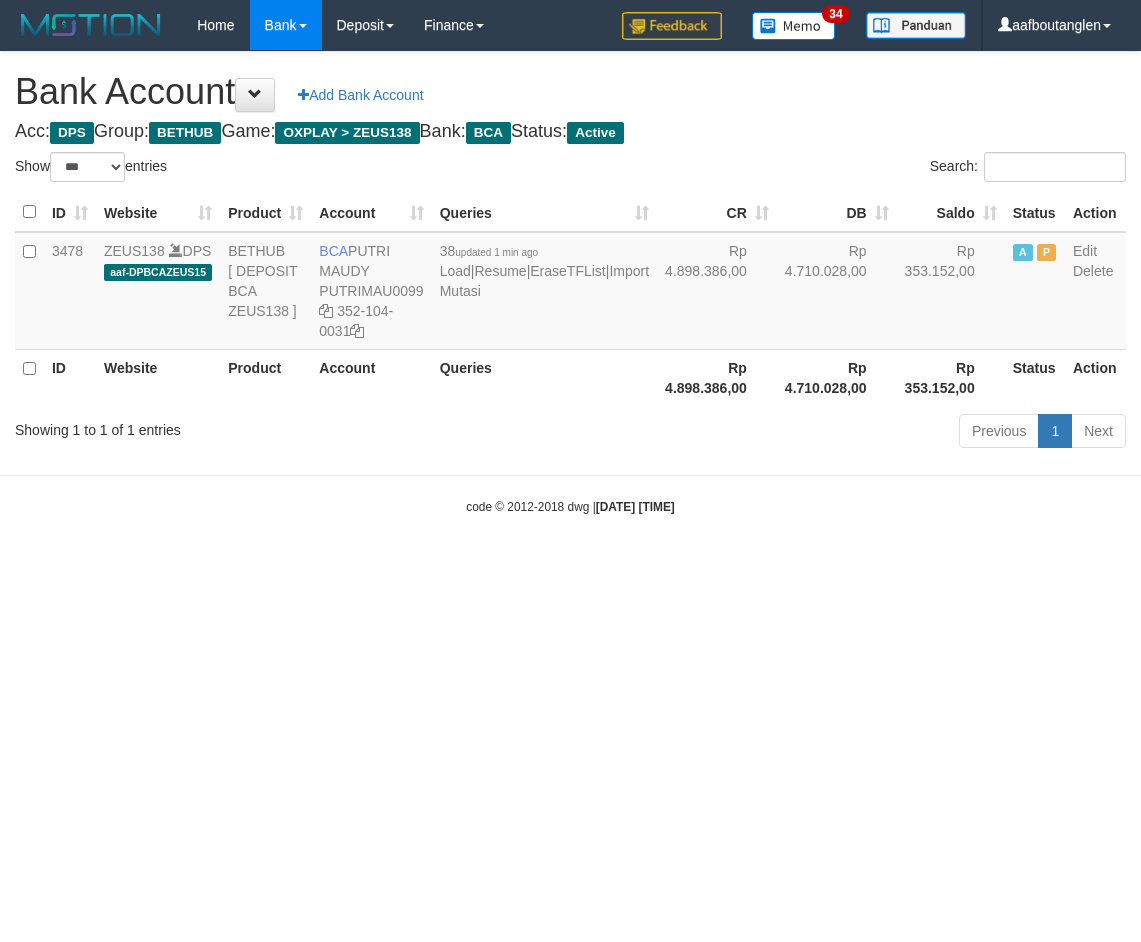 scroll, scrollTop: 0, scrollLeft: 0, axis: both 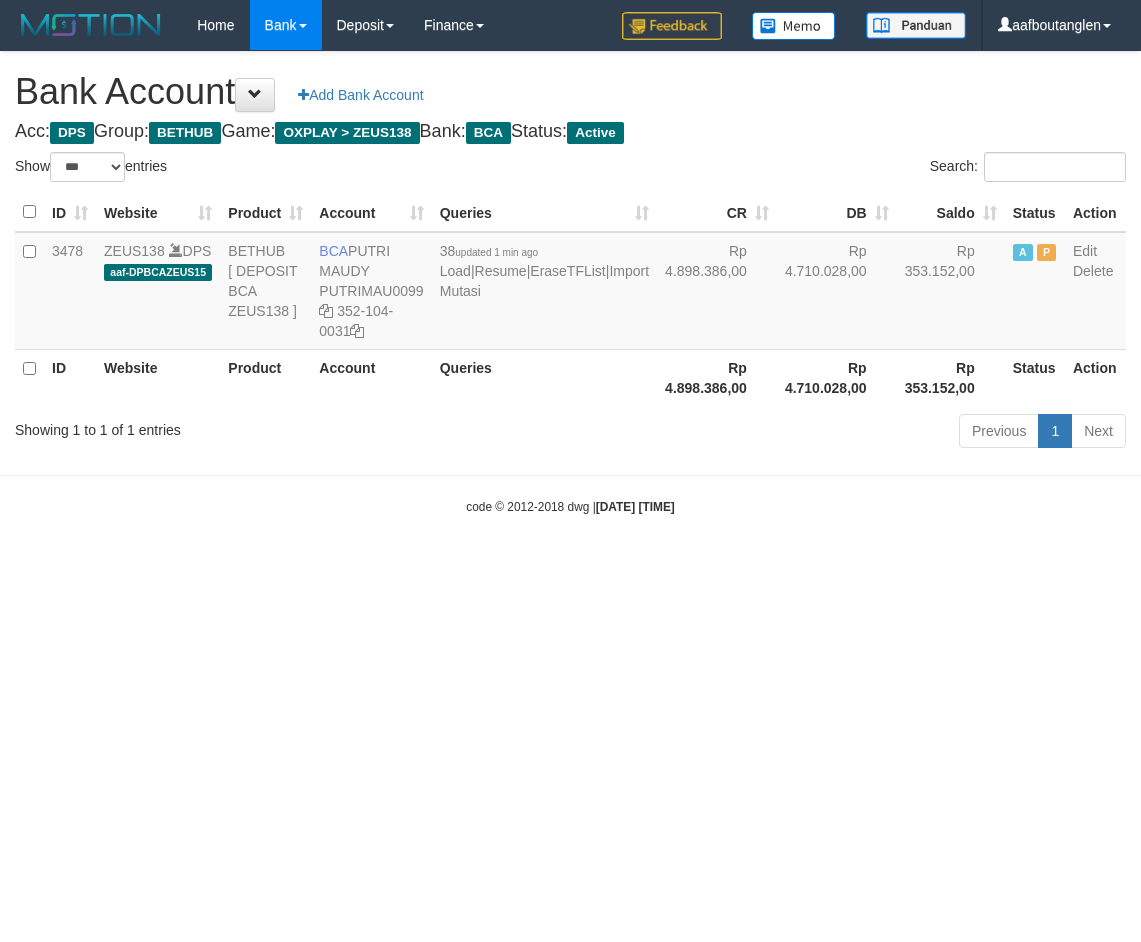 select on "***" 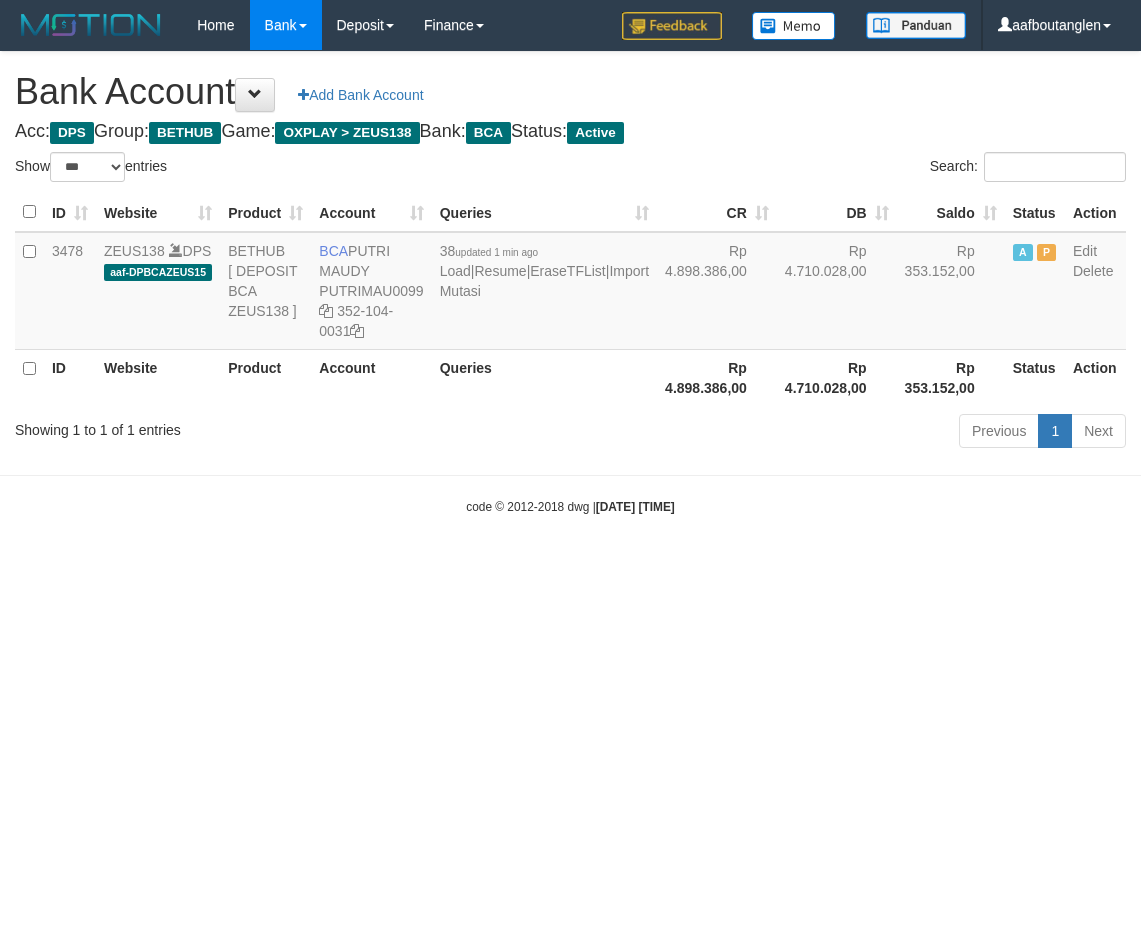 scroll, scrollTop: 0, scrollLeft: 0, axis: both 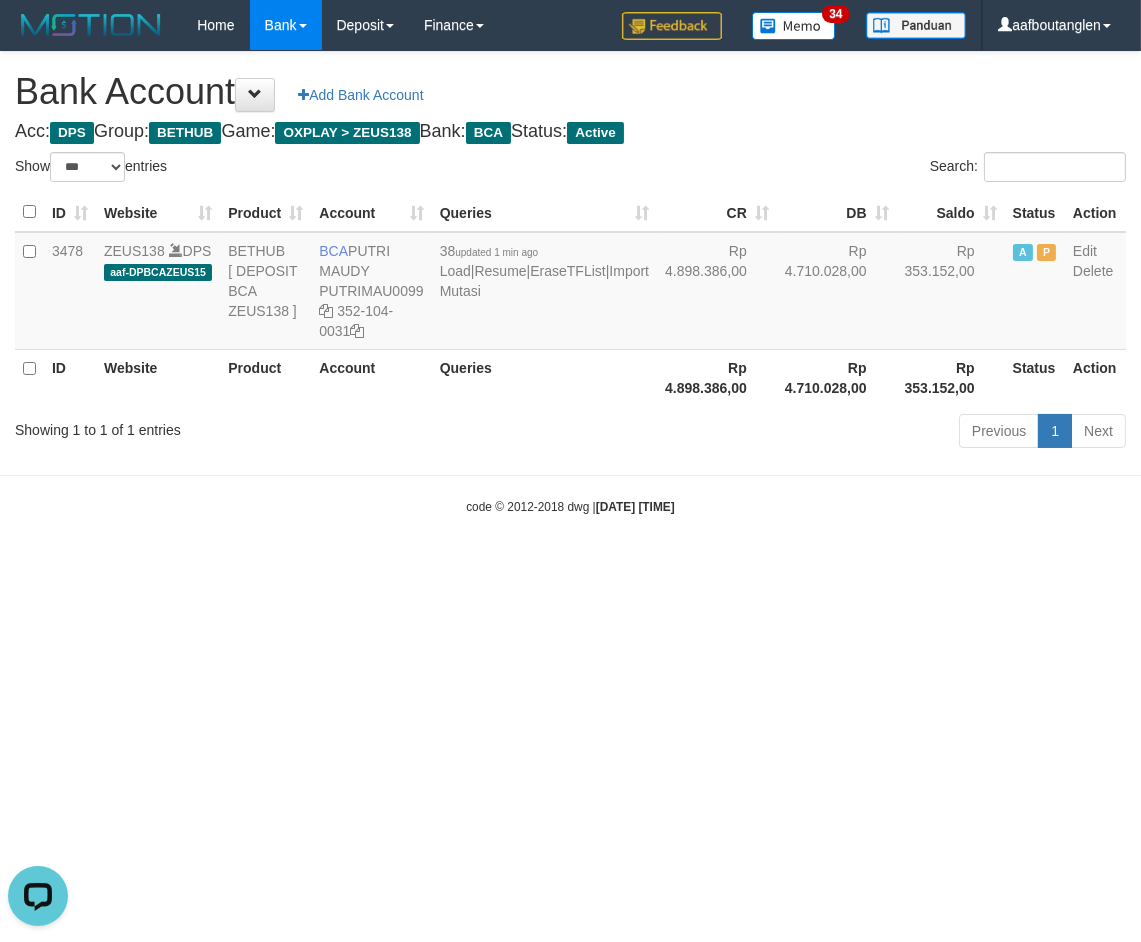 drag, startPoint x: 961, startPoint y: 662, endPoint x: 881, endPoint y: 651, distance: 80.75271 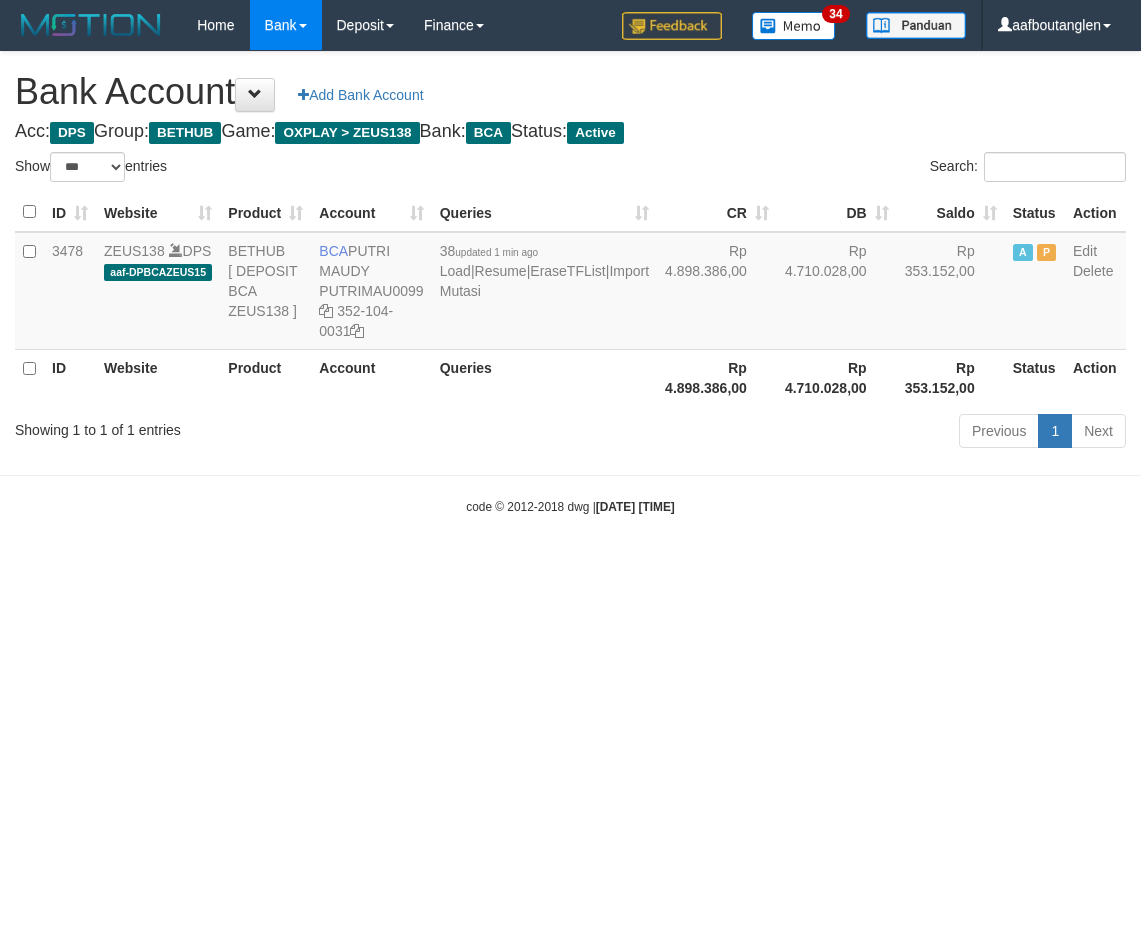 select on "***" 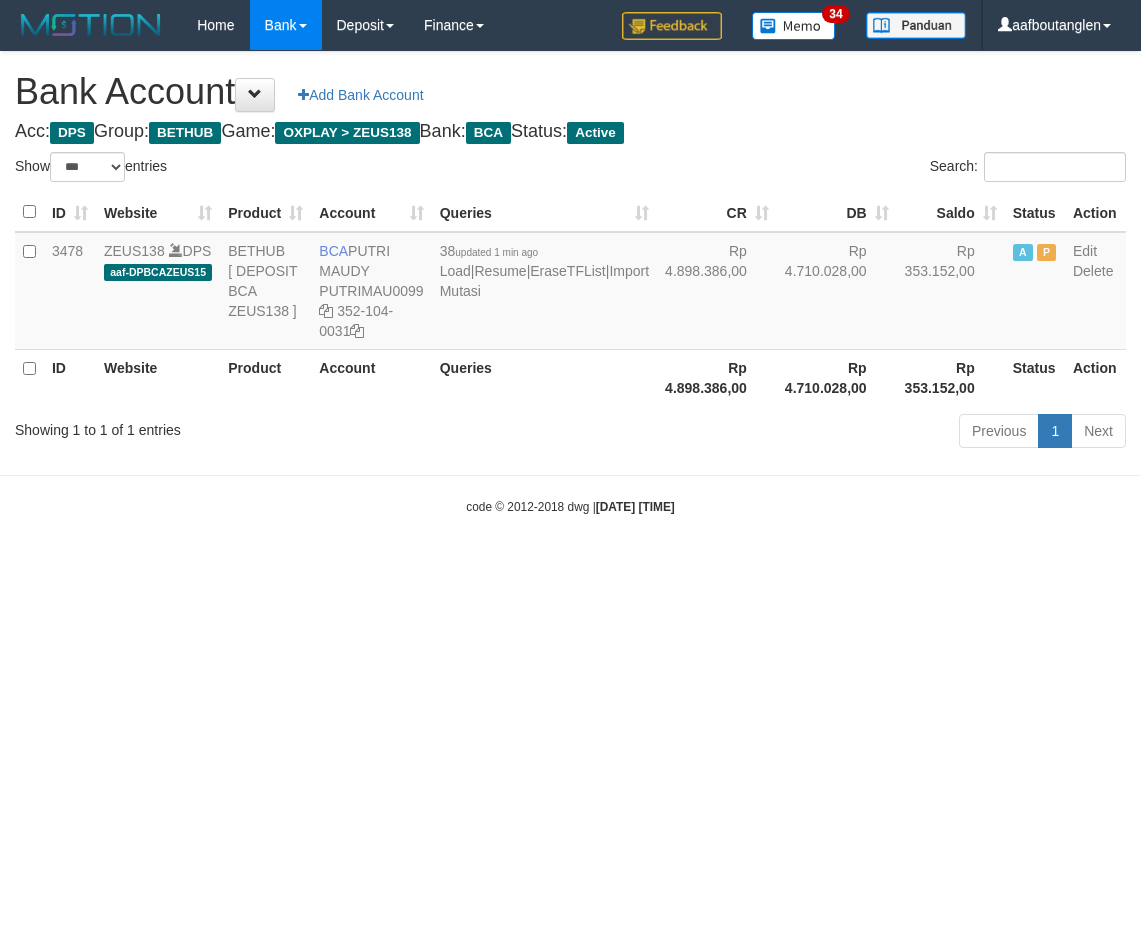scroll, scrollTop: 0, scrollLeft: 0, axis: both 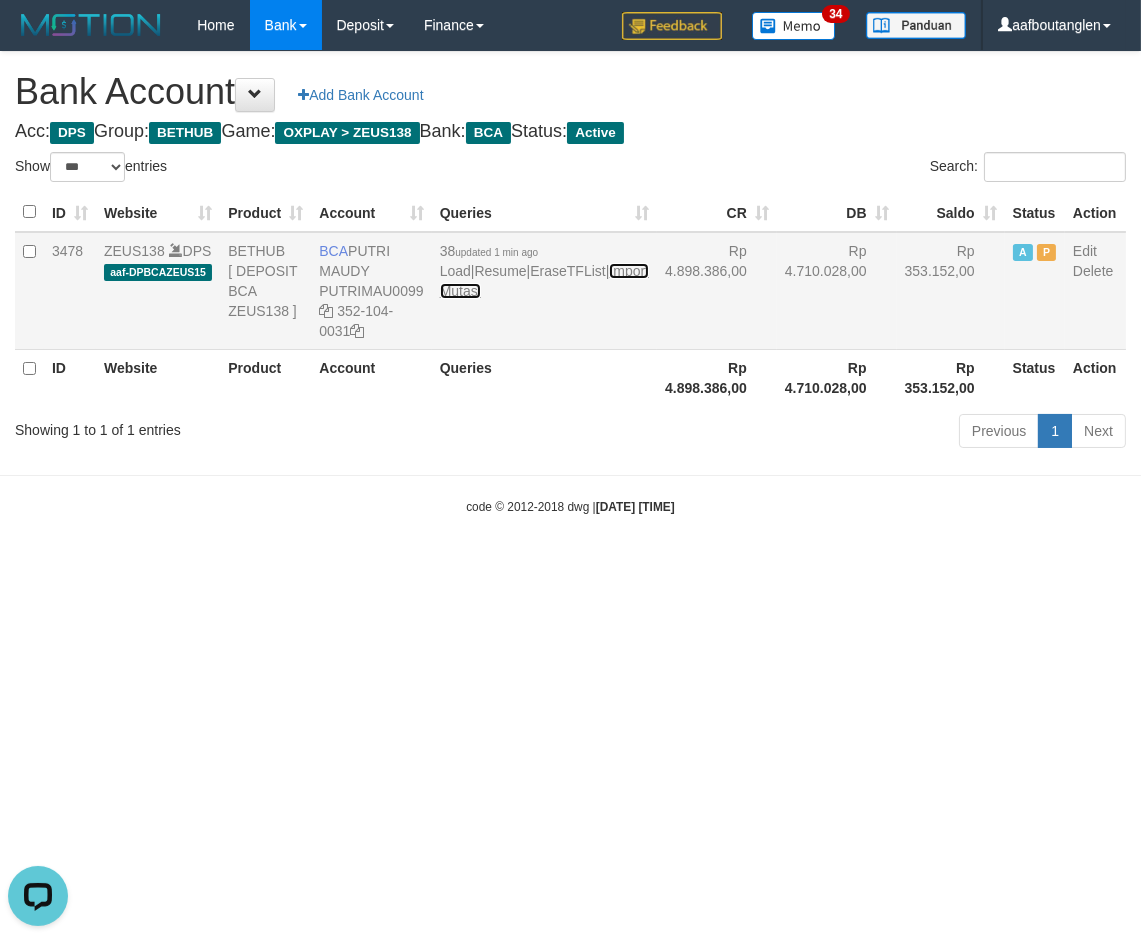 click on "Import Mutasi" at bounding box center [544, 281] 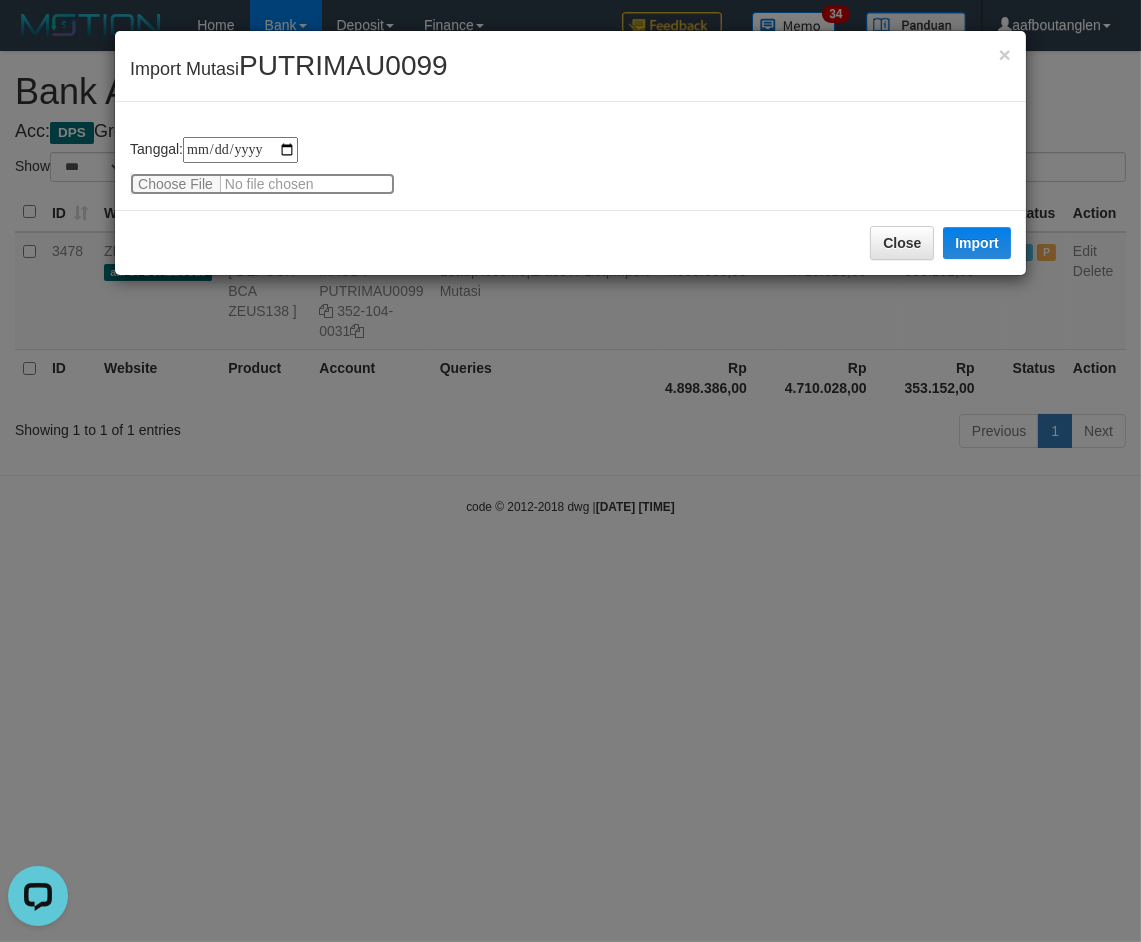 click at bounding box center [262, 184] 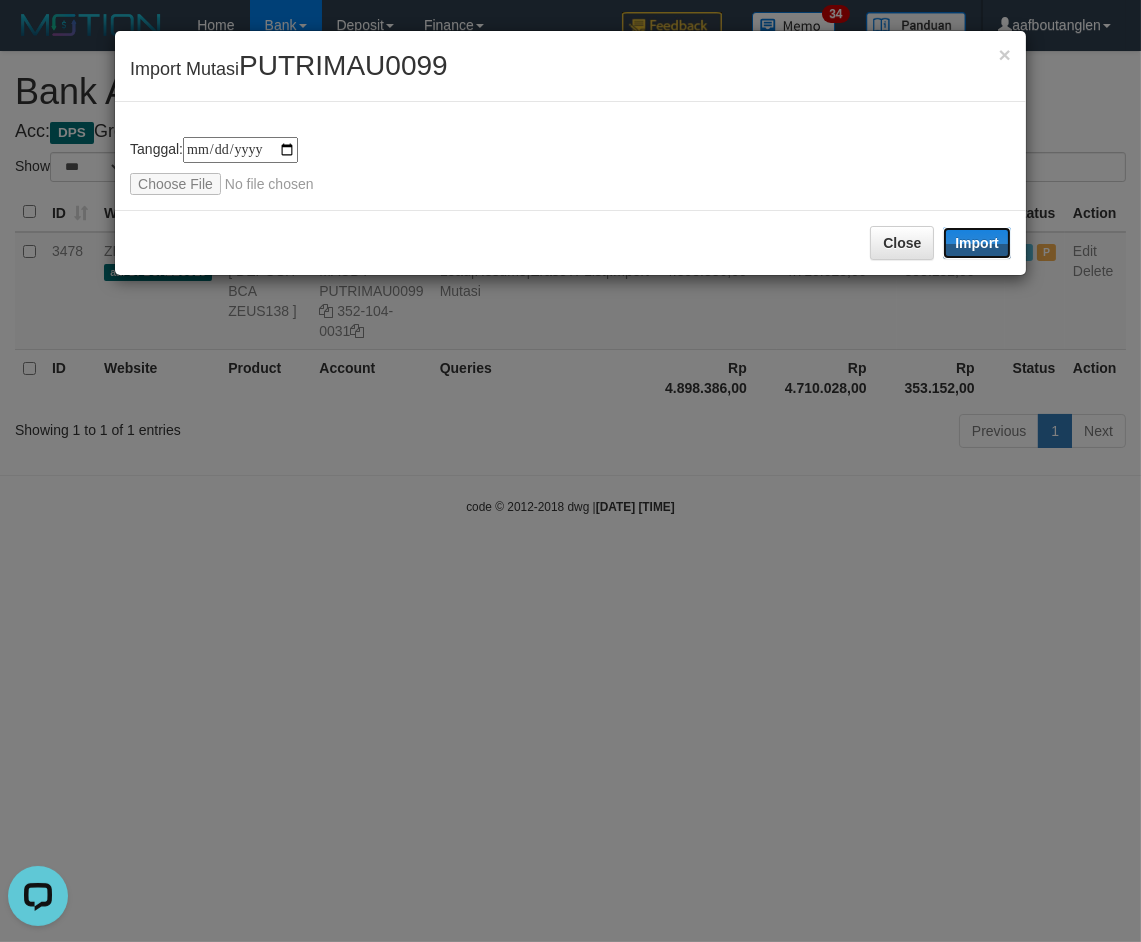 drag, startPoint x: 1000, startPoint y: 252, endPoint x: 1140, endPoint y: 471, distance: 259.925 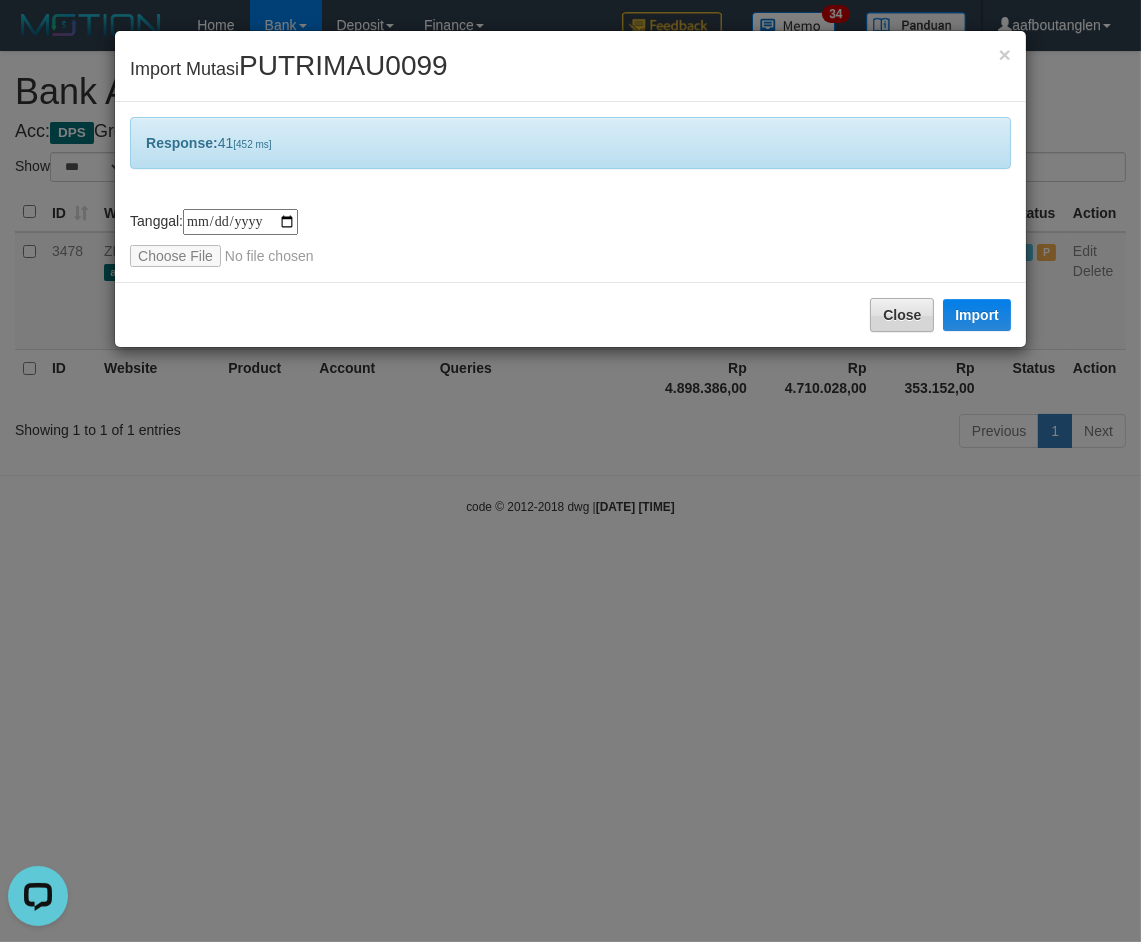 click on "Close
Import" at bounding box center (570, 314) 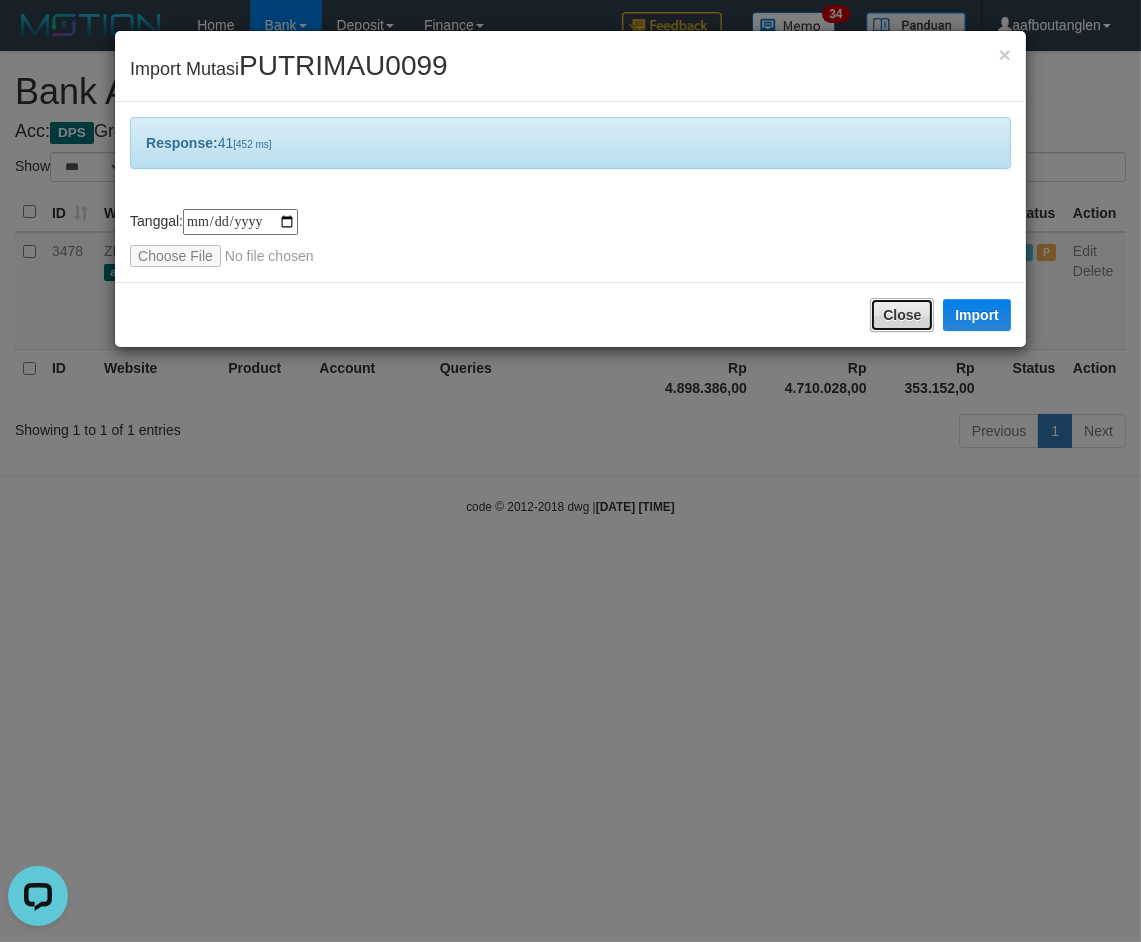 click on "Close" at bounding box center (902, 315) 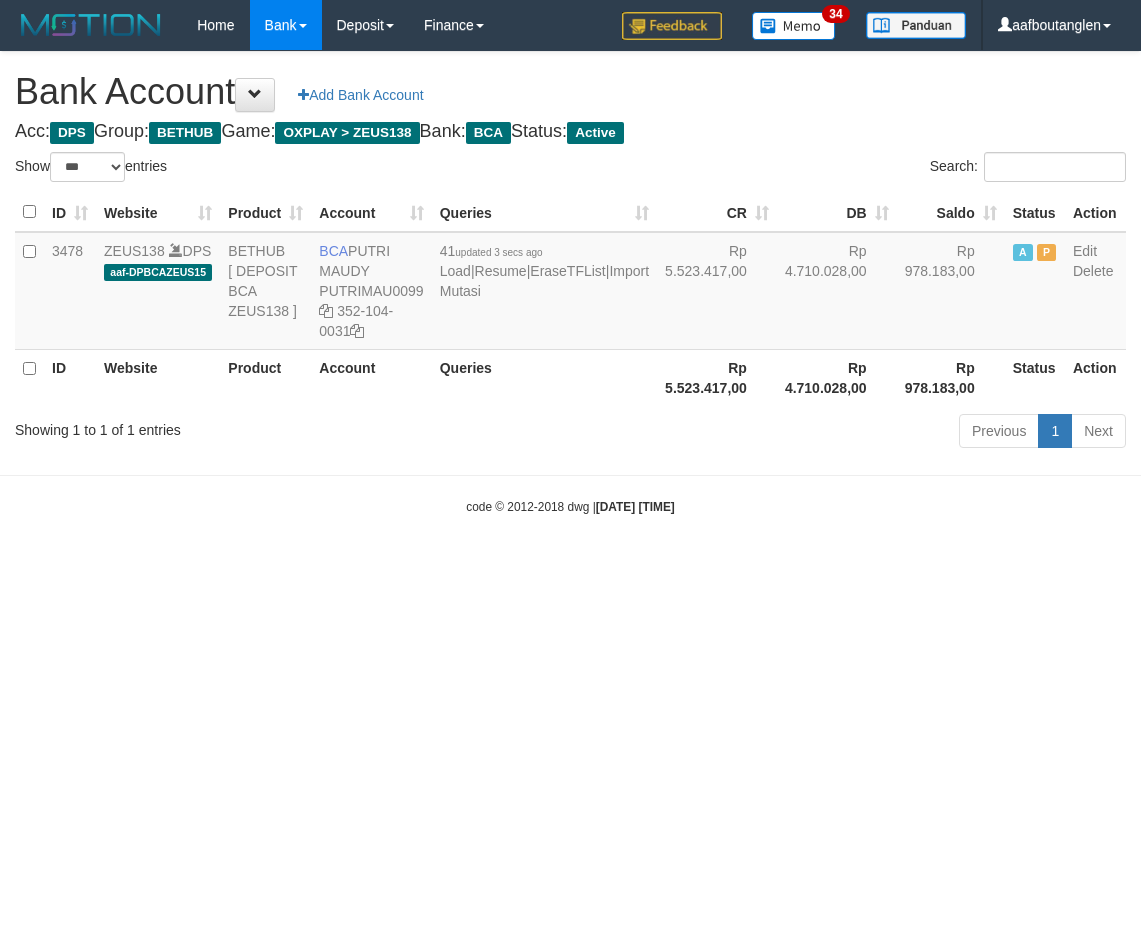 select on "***" 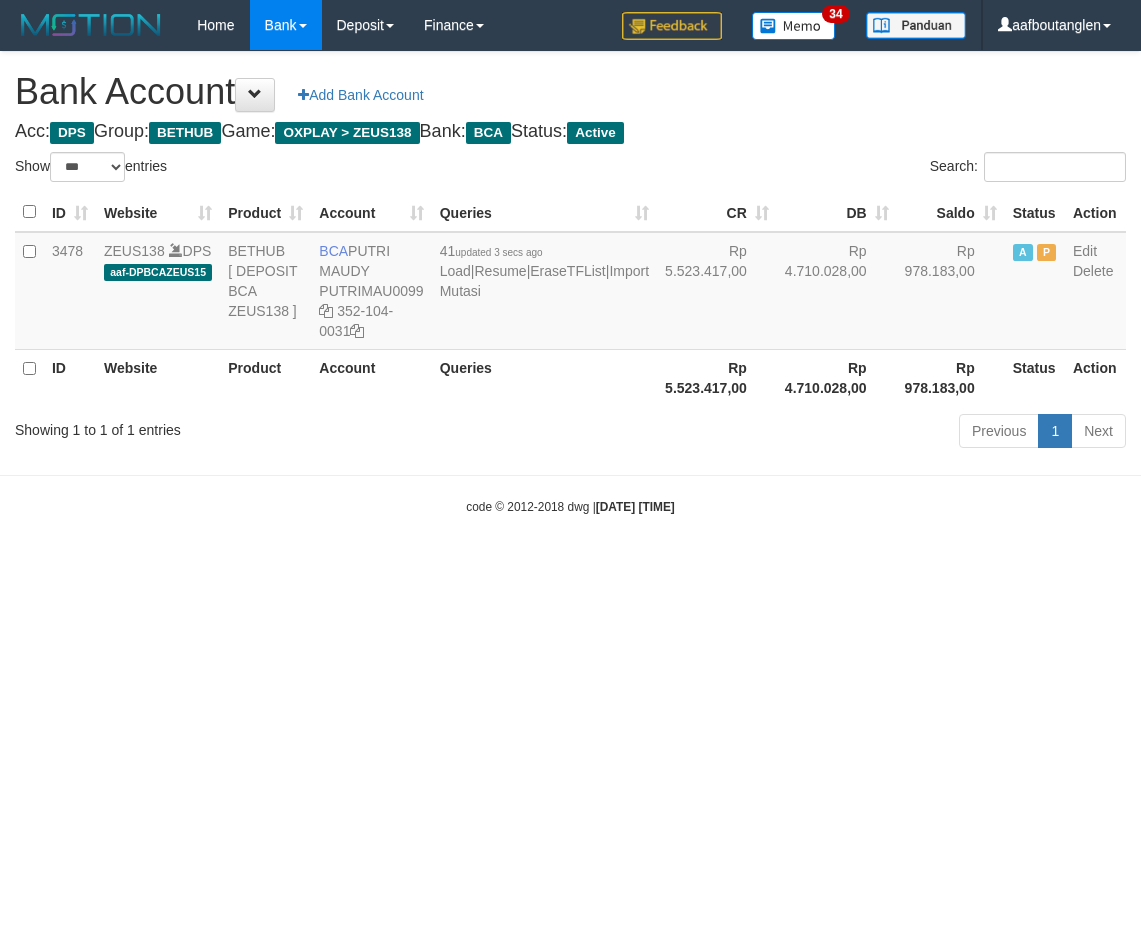 scroll, scrollTop: 0, scrollLeft: 0, axis: both 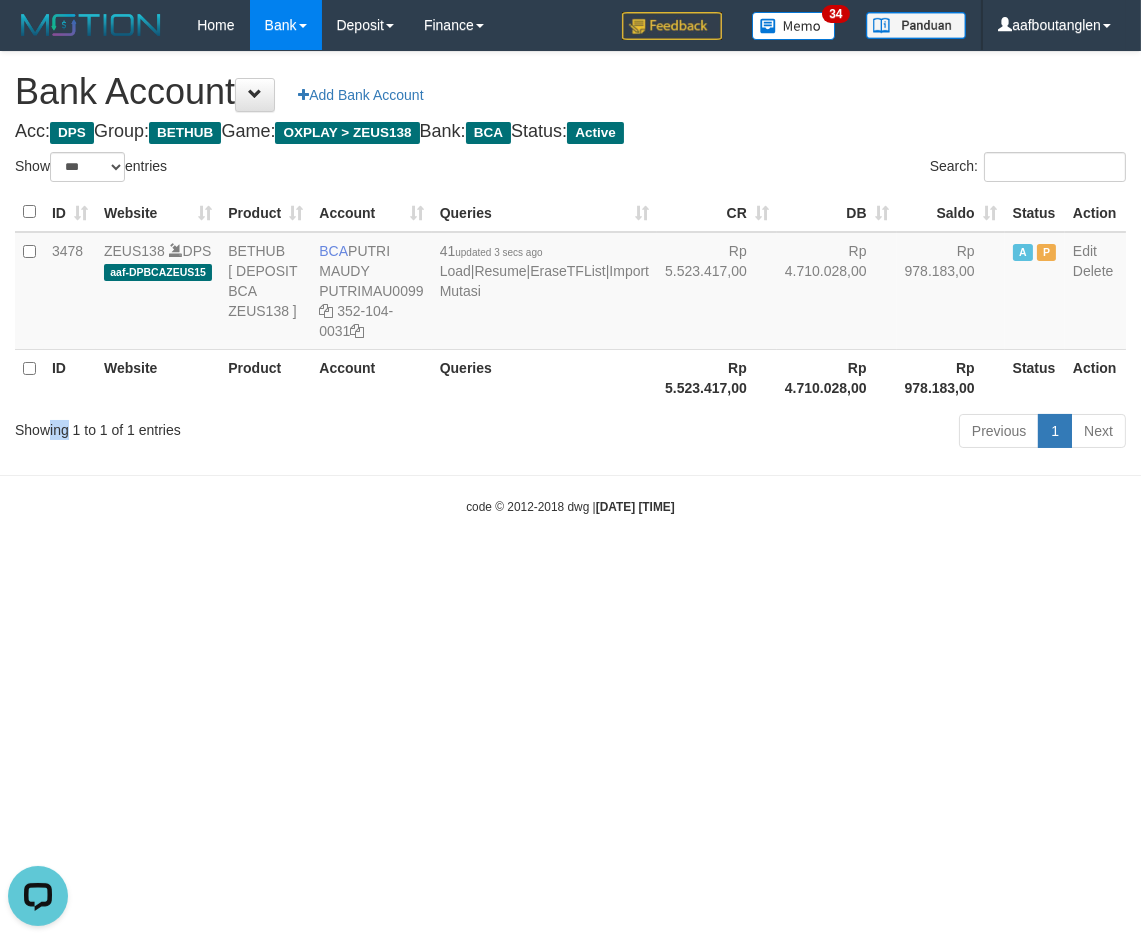 drag, startPoint x: 52, startPoint y: 473, endPoint x: 415, endPoint y: 532, distance: 367.76352 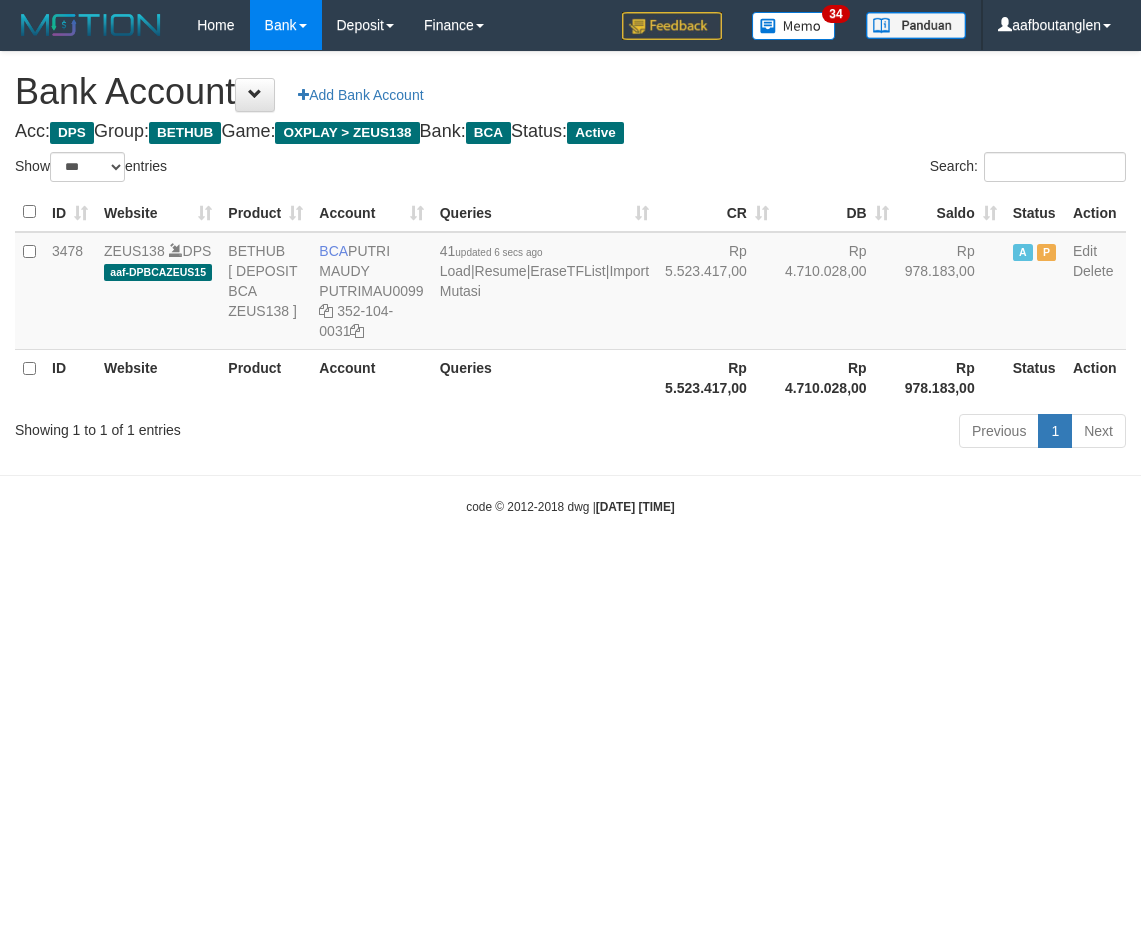 select on "***" 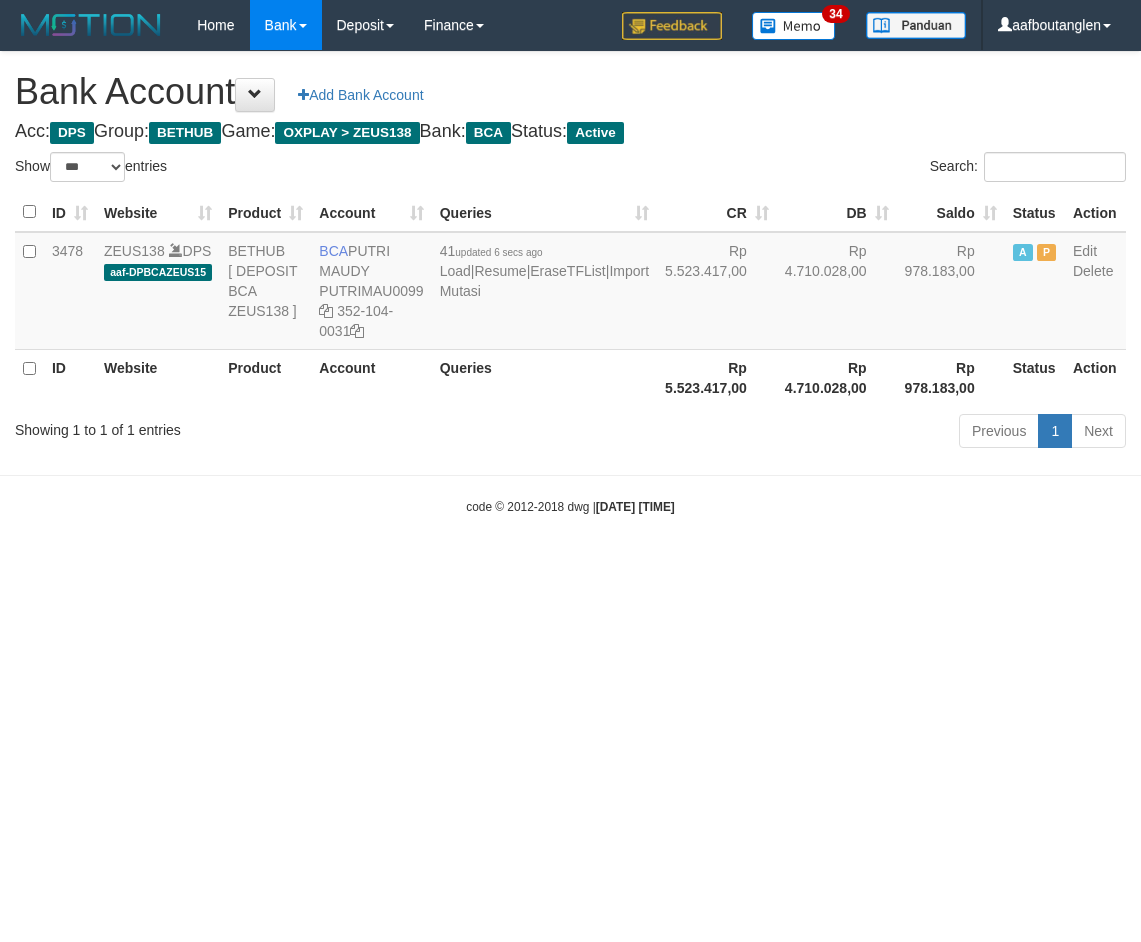scroll, scrollTop: 0, scrollLeft: 0, axis: both 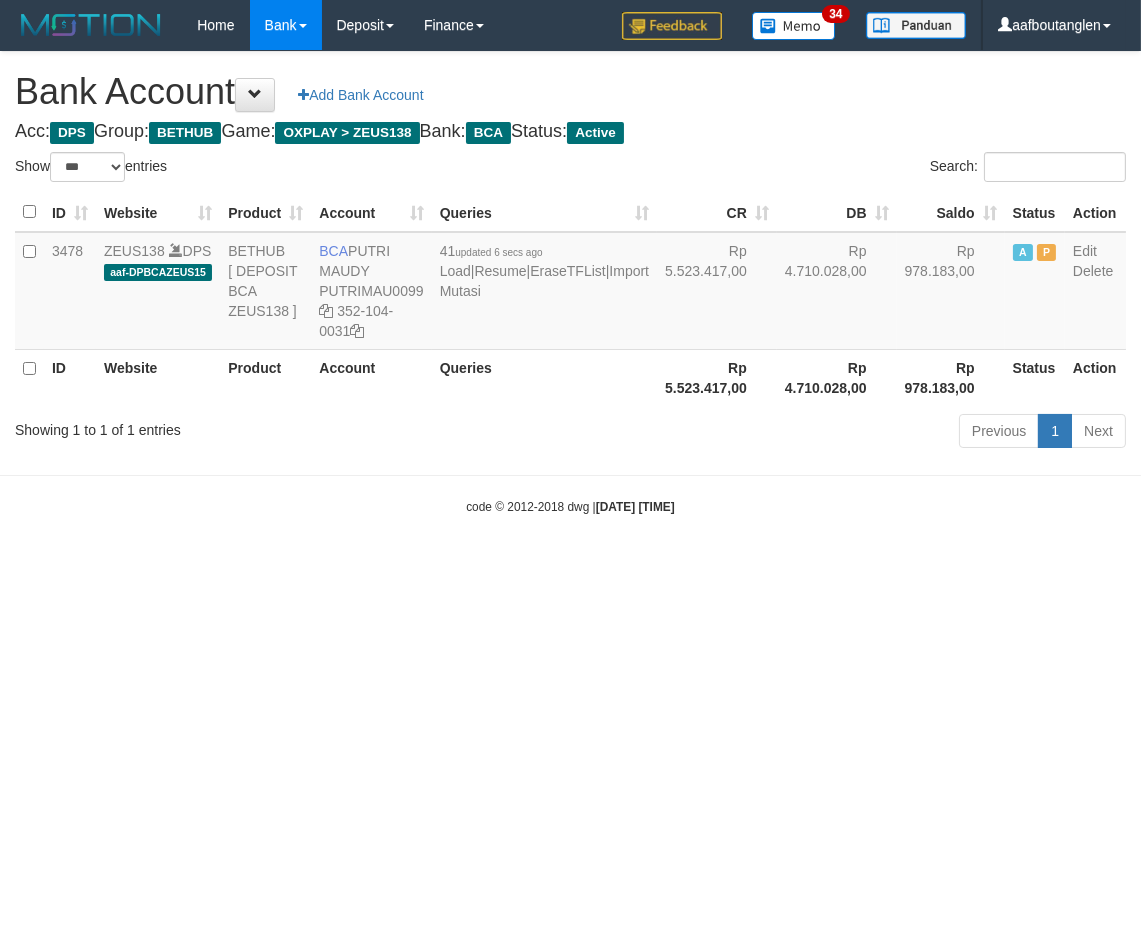 click on "Toggle navigation
Home
Bank
Account List
Deposit
DPS List
History
Note DPS
Finance
Financial Data
aafboutanglen
My Profile
Log Out
34" at bounding box center (570, 283) 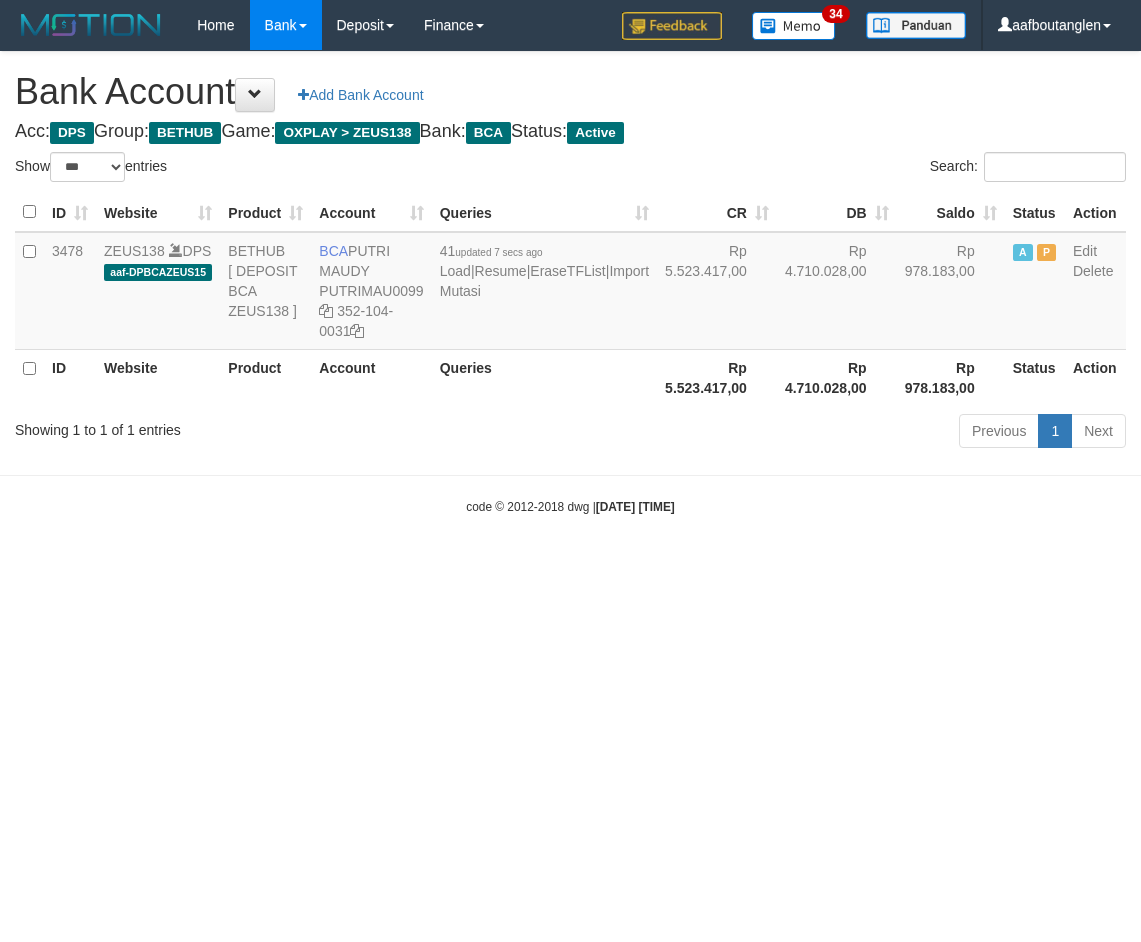 select on "***" 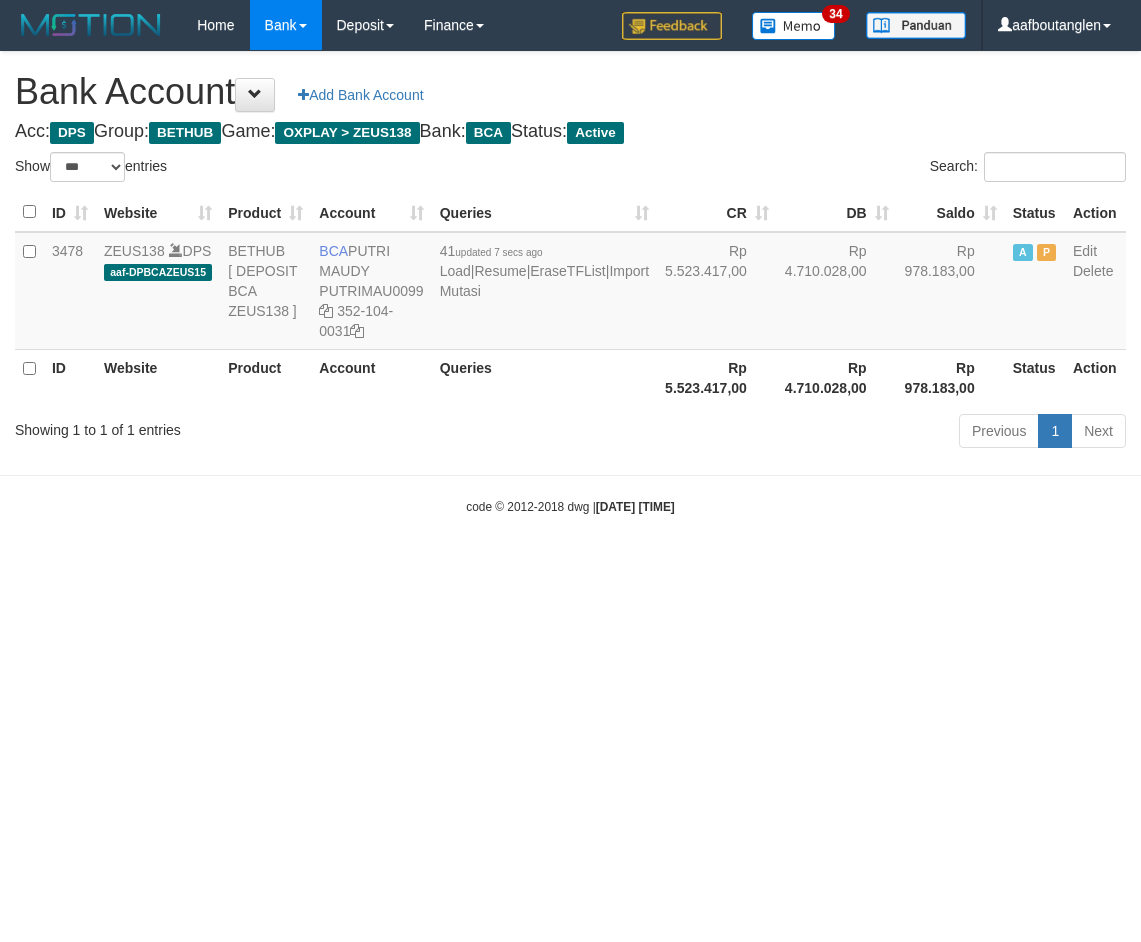 scroll, scrollTop: 0, scrollLeft: 0, axis: both 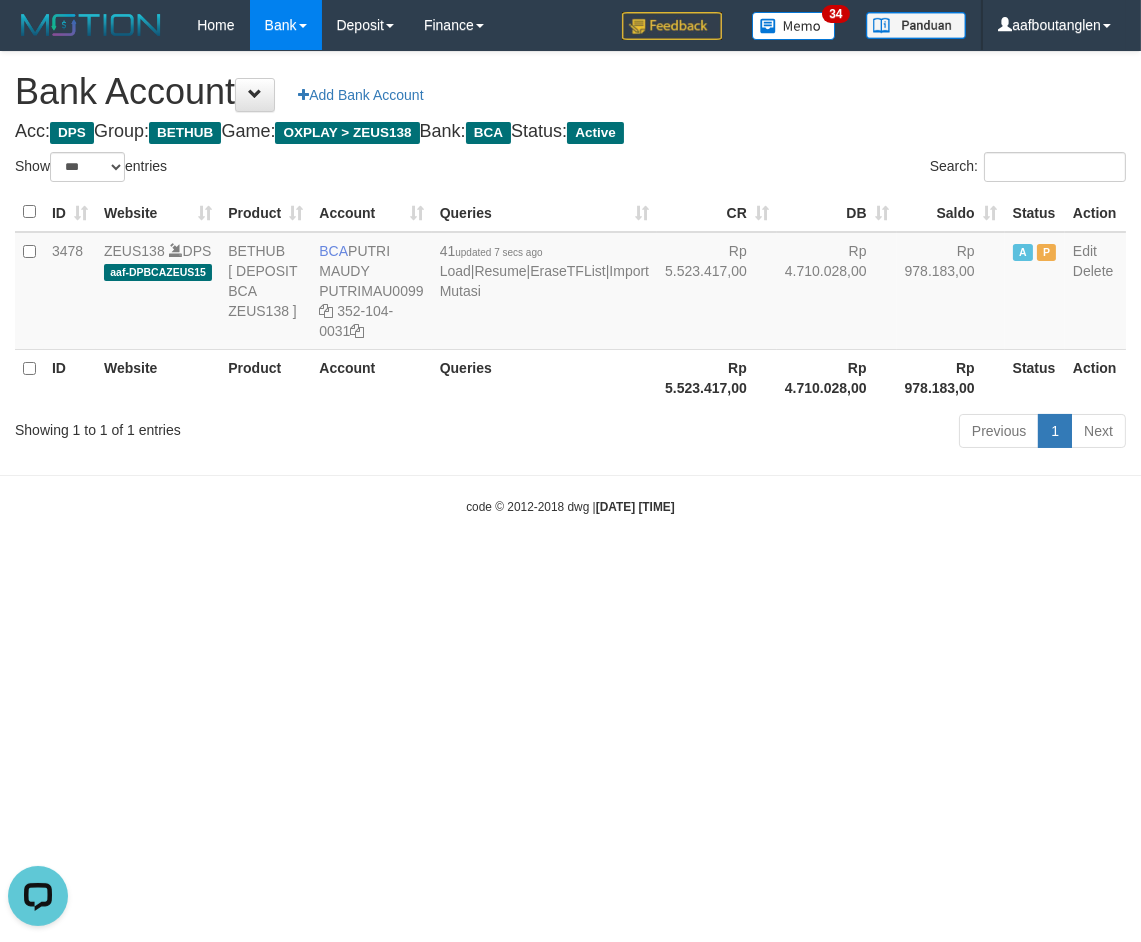 drag, startPoint x: 861, startPoint y: 591, endPoint x: 923, endPoint y: 563, distance: 68.0294 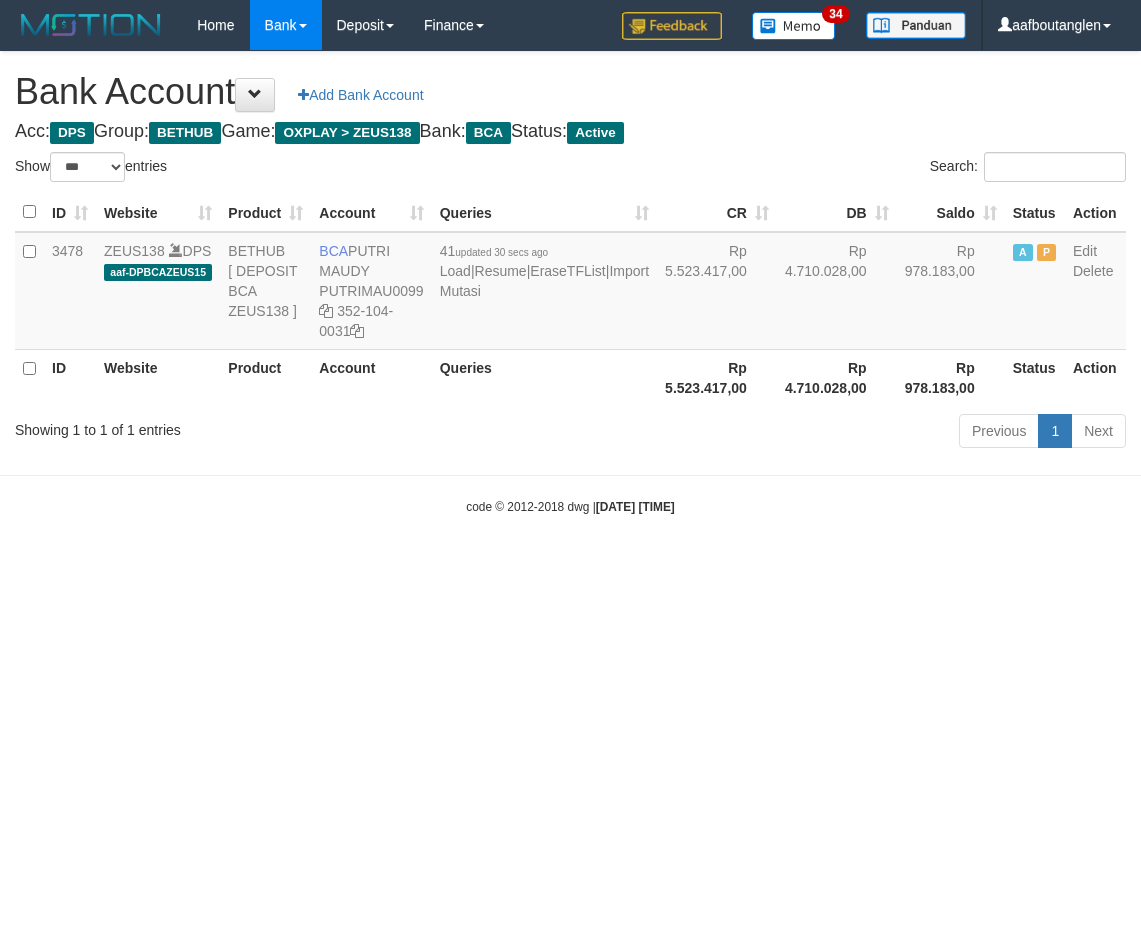 select on "***" 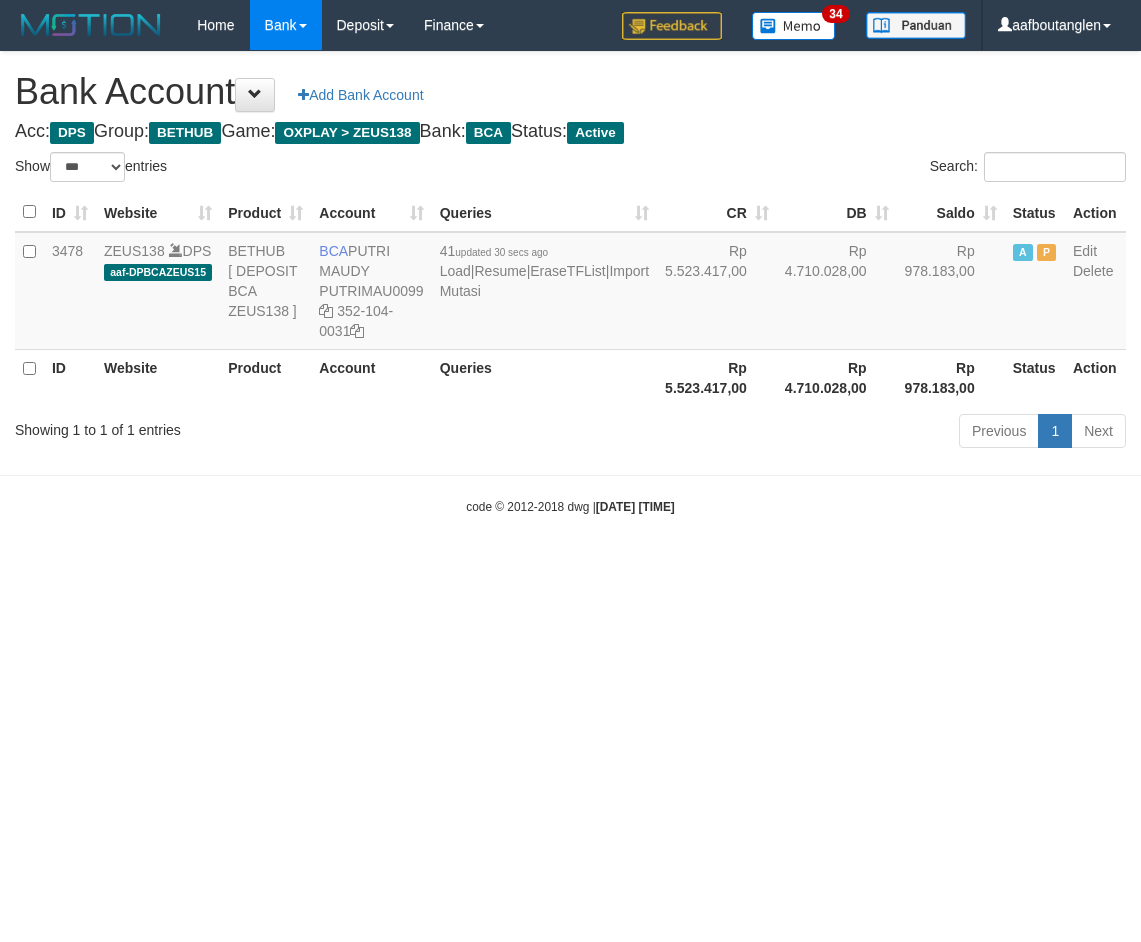 scroll, scrollTop: 0, scrollLeft: 0, axis: both 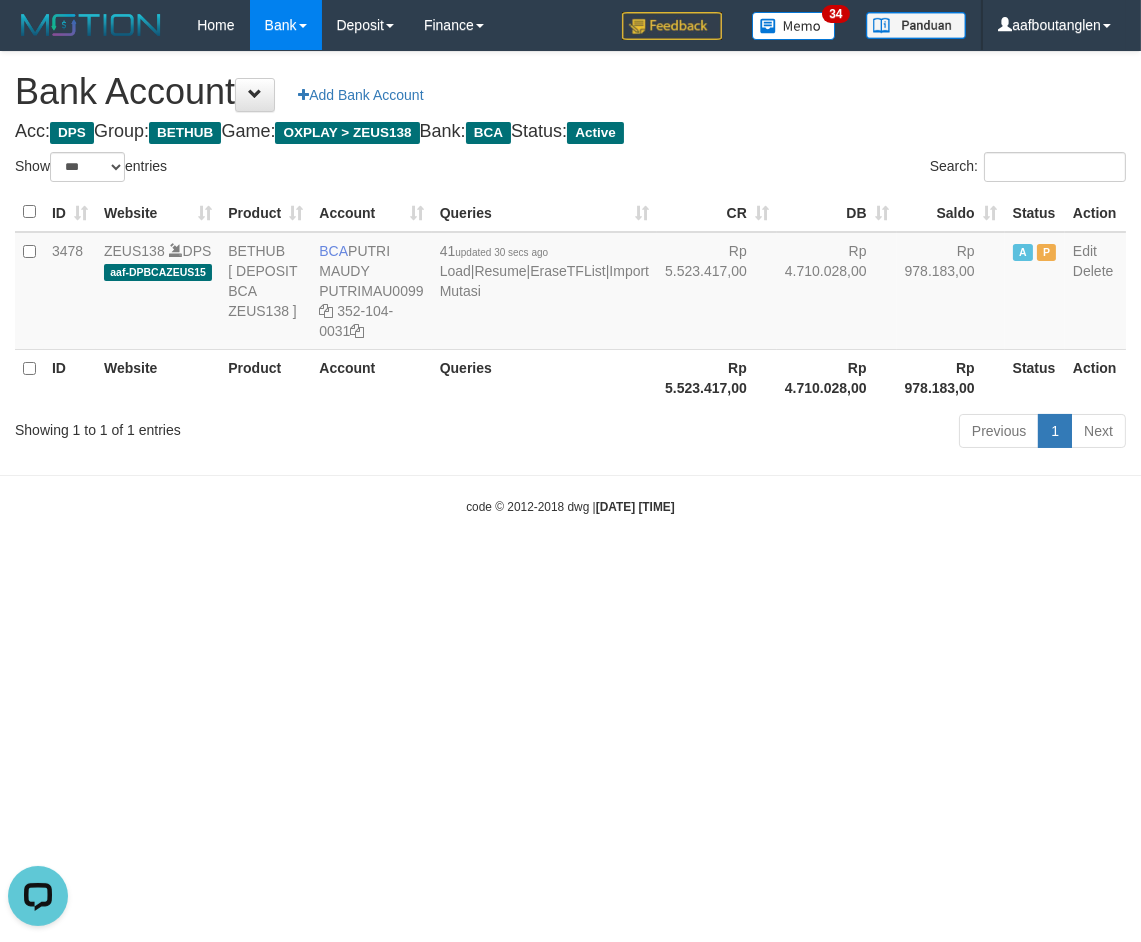 drag, startPoint x: 806, startPoint y: 604, endPoint x: 796, endPoint y: 592, distance: 15.6205 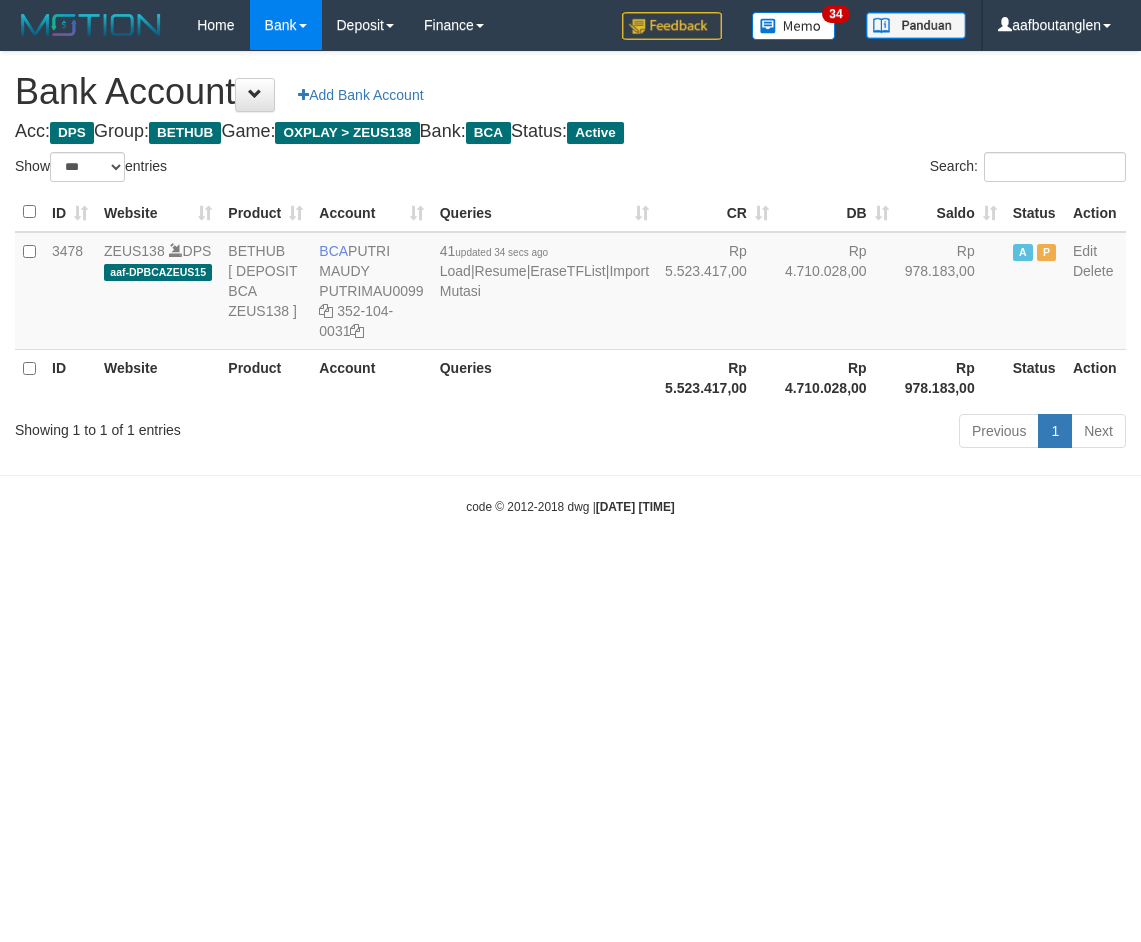 select on "***" 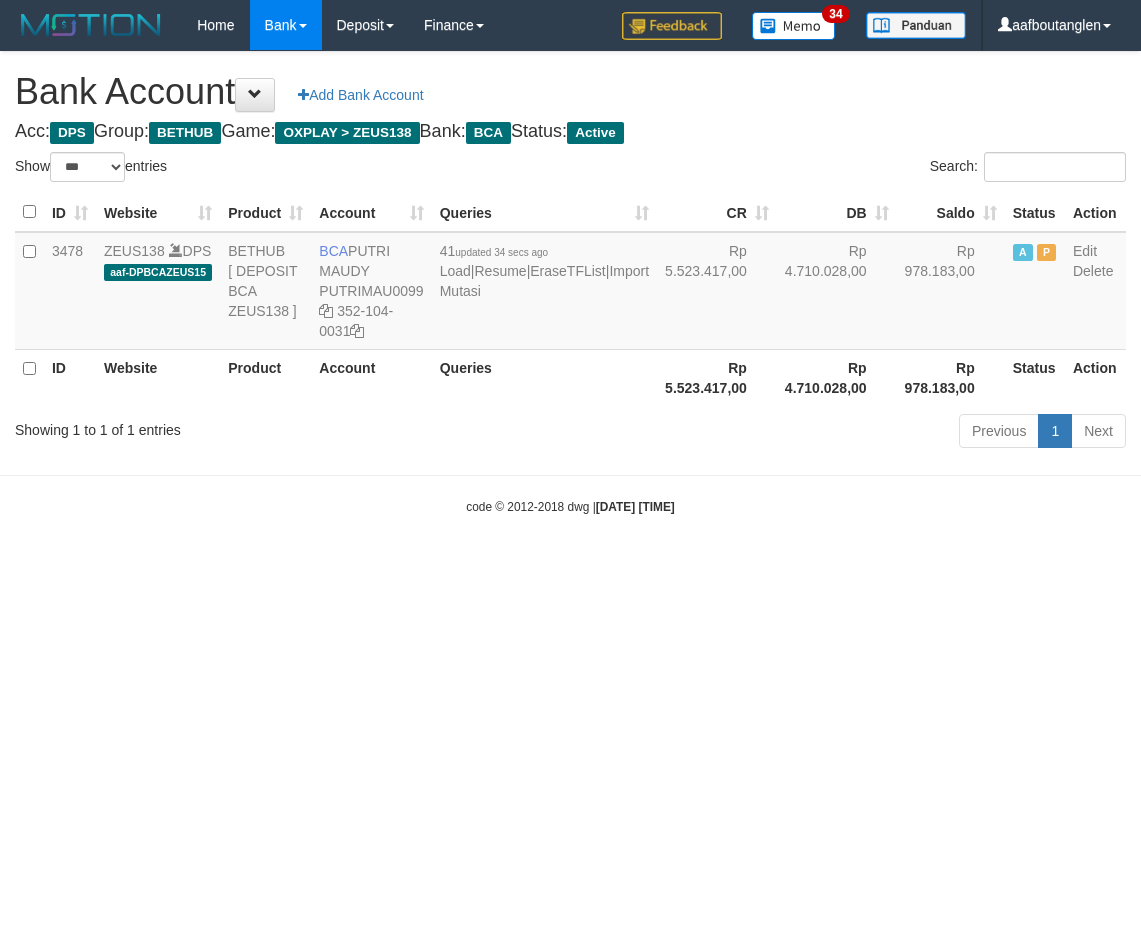 scroll, scrollTop: 0, scrollLeft: 0, axis: both 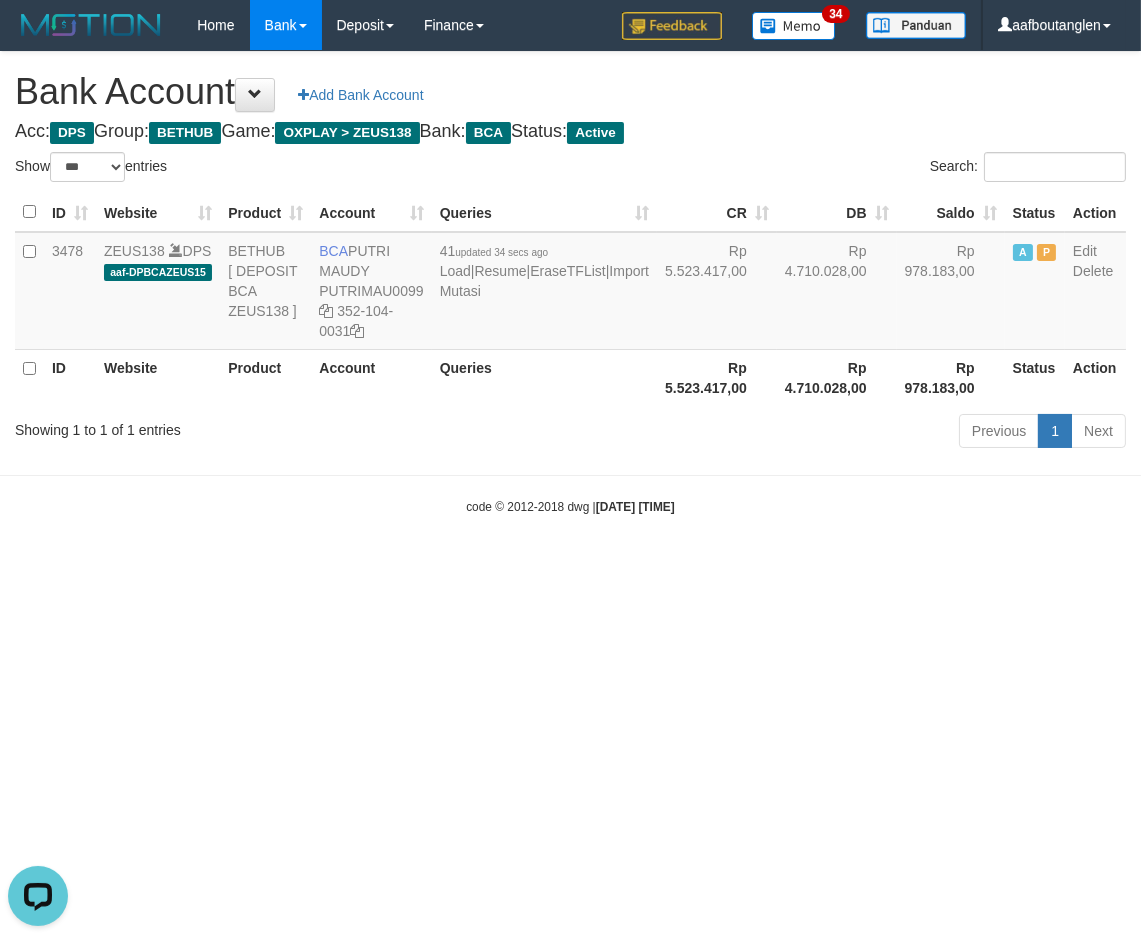 drag, startPoint x: 905, startPoint y: 596, endPoint x: 858, endPoint y: 594, distance: 47.042534 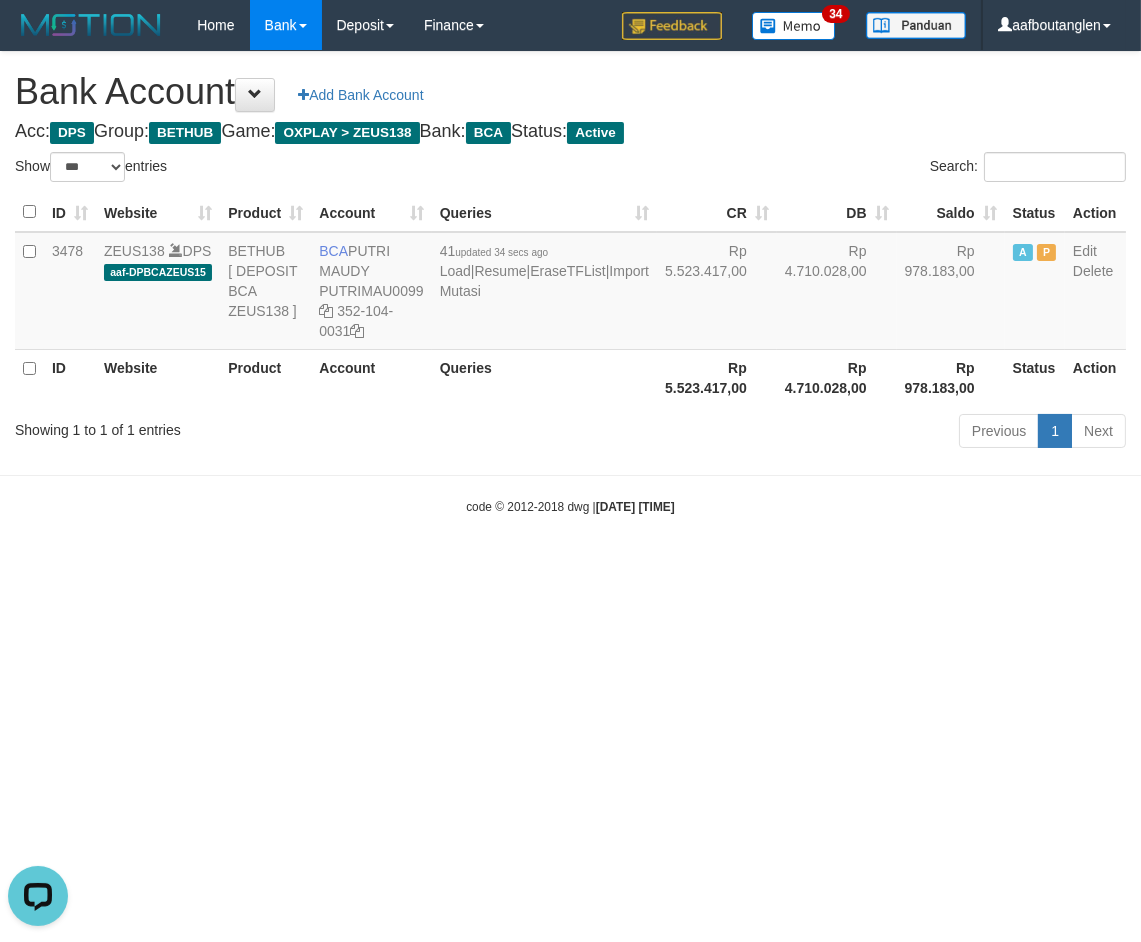 drag, startPoint x: 775, startPoint y: 594, endPoint x: 715, endPoint y: 596, distance: 60.033325 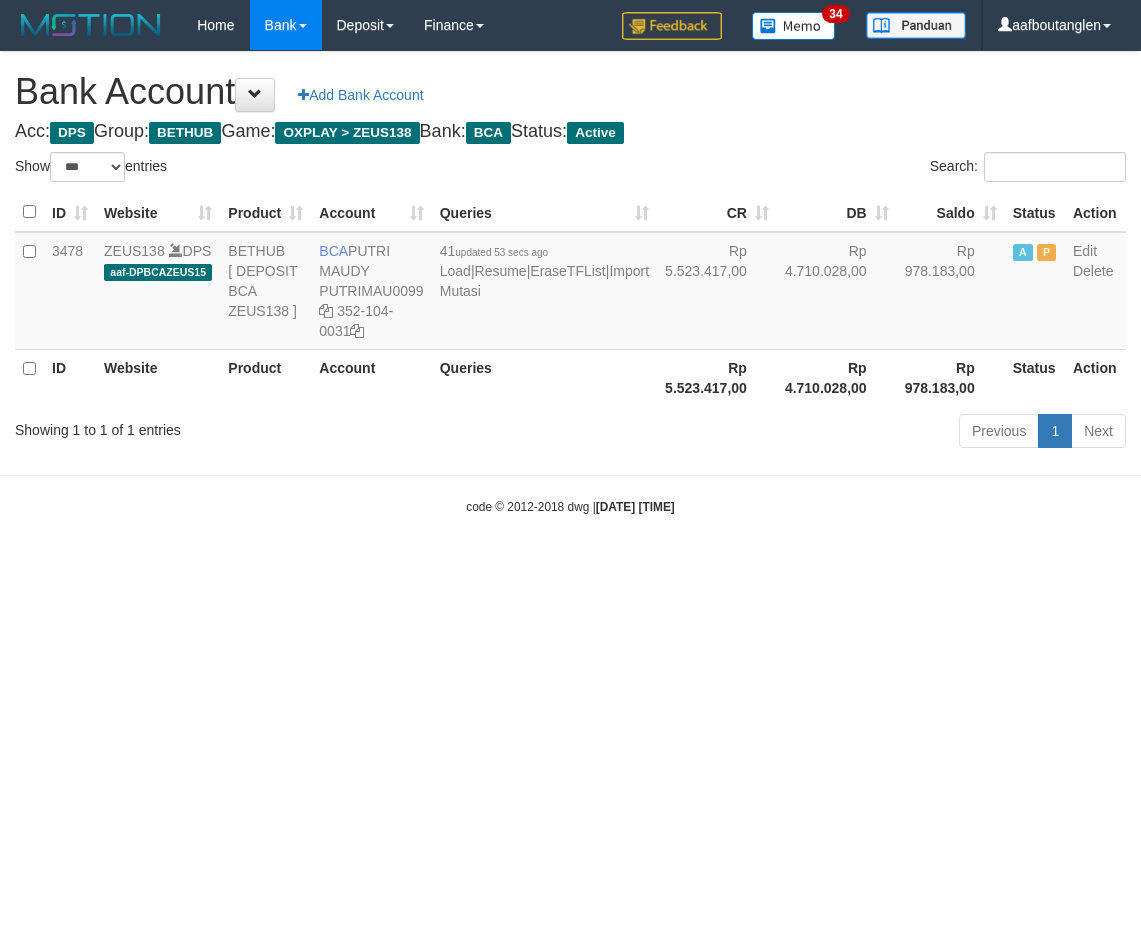 select on "***" 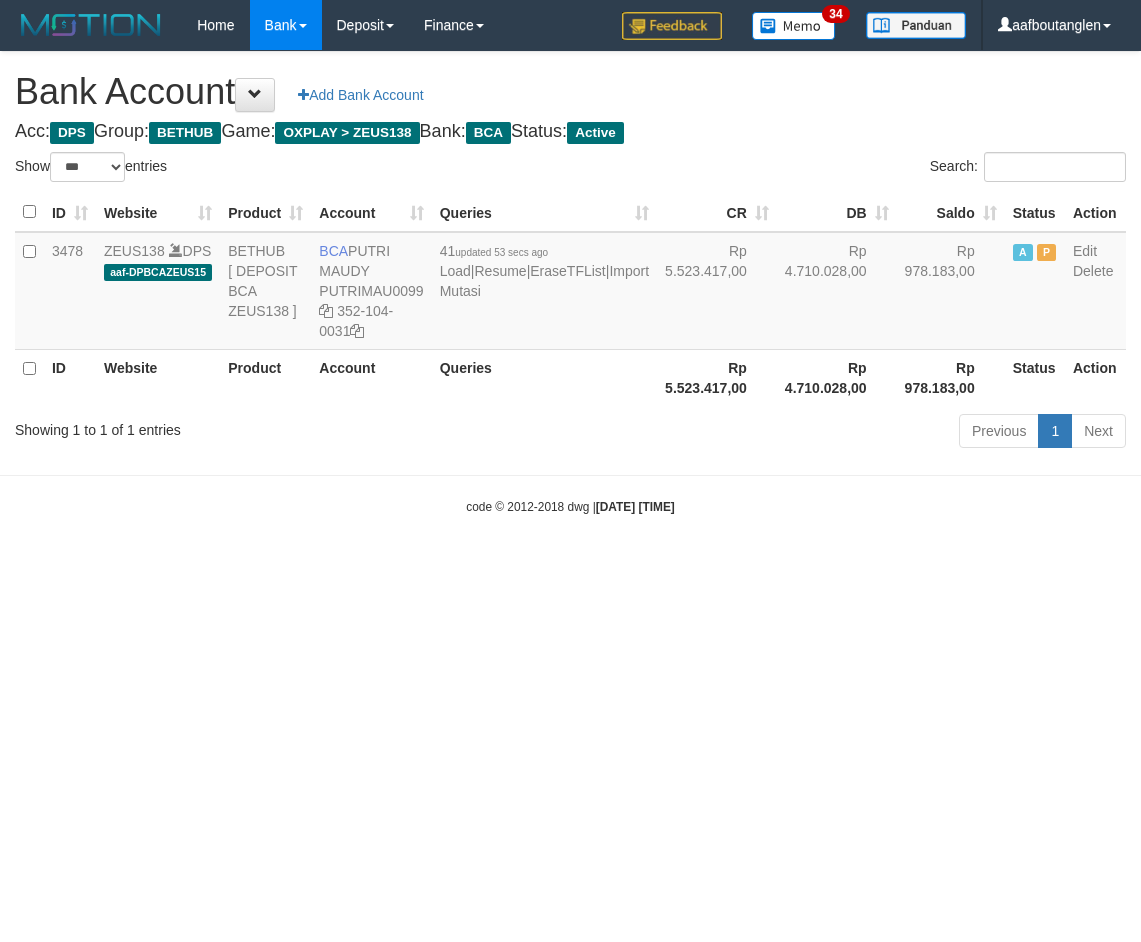 scroll, scrollTop: 0, scrollLeft: 0, axis: both 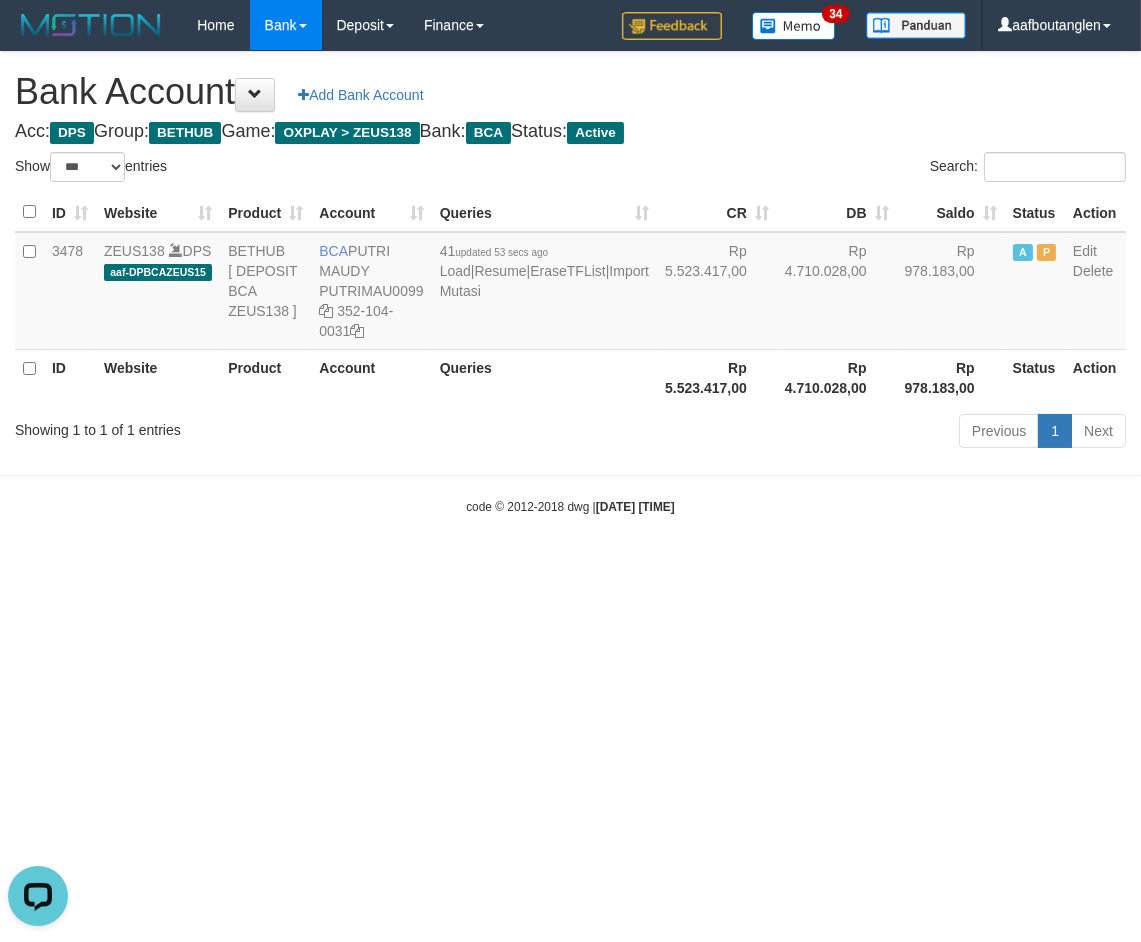 drag, startPoint x: 6, startPoint y: 536, endPoint x: 18, endPoint y: 535, distance: 12.0415945 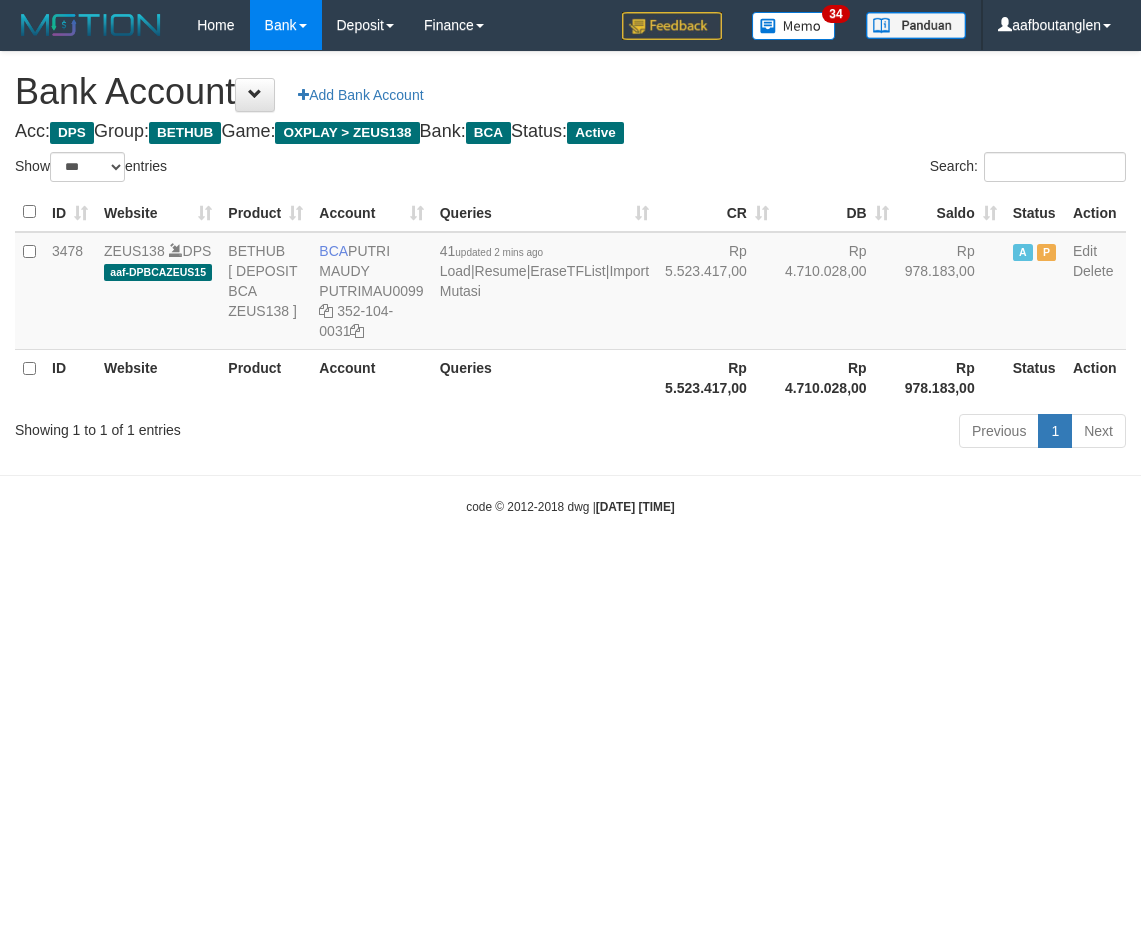 select on "***" 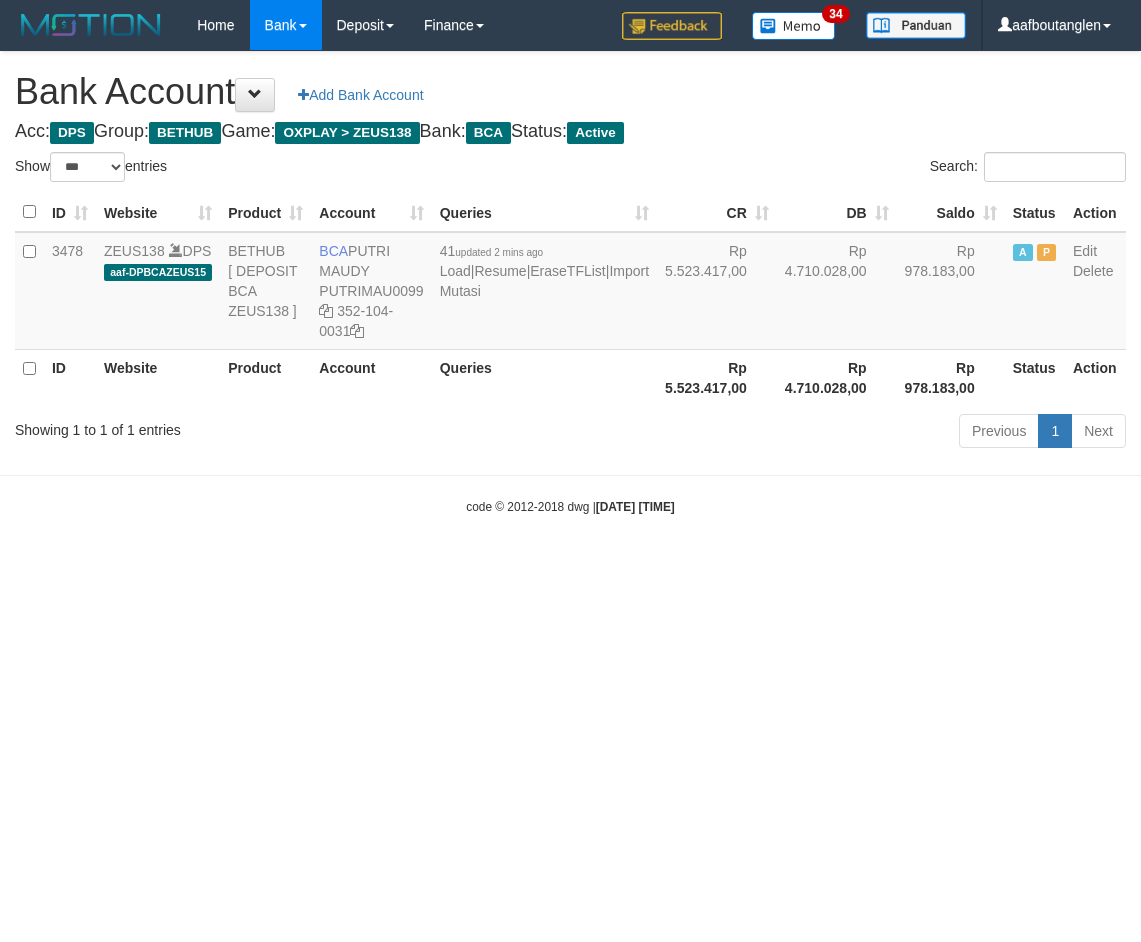 scroll, scrollTop: 0, scrollLeft: 0, axis: both 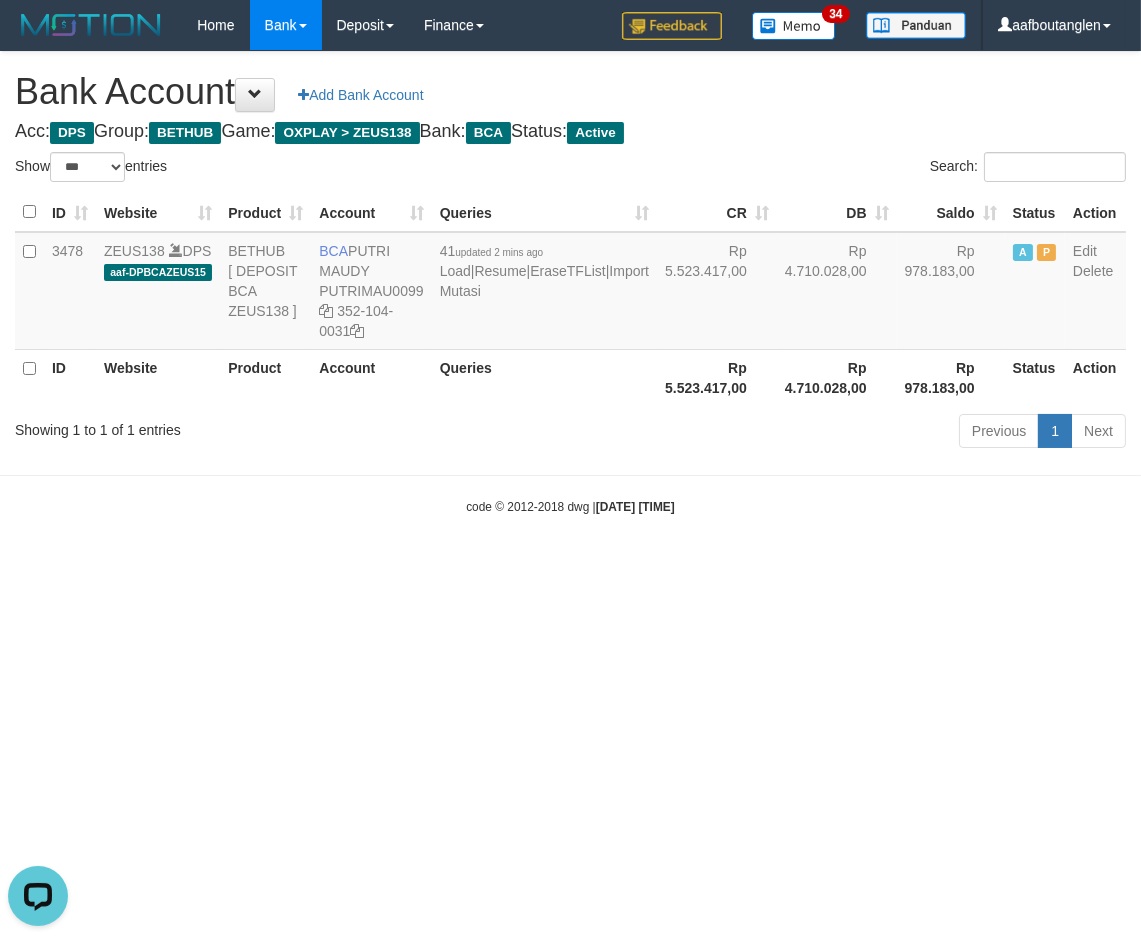 drag, startPoint x: 12, startPoint y: 527, endPoint x: 36, endPoint y: 530, distance: 24.186773 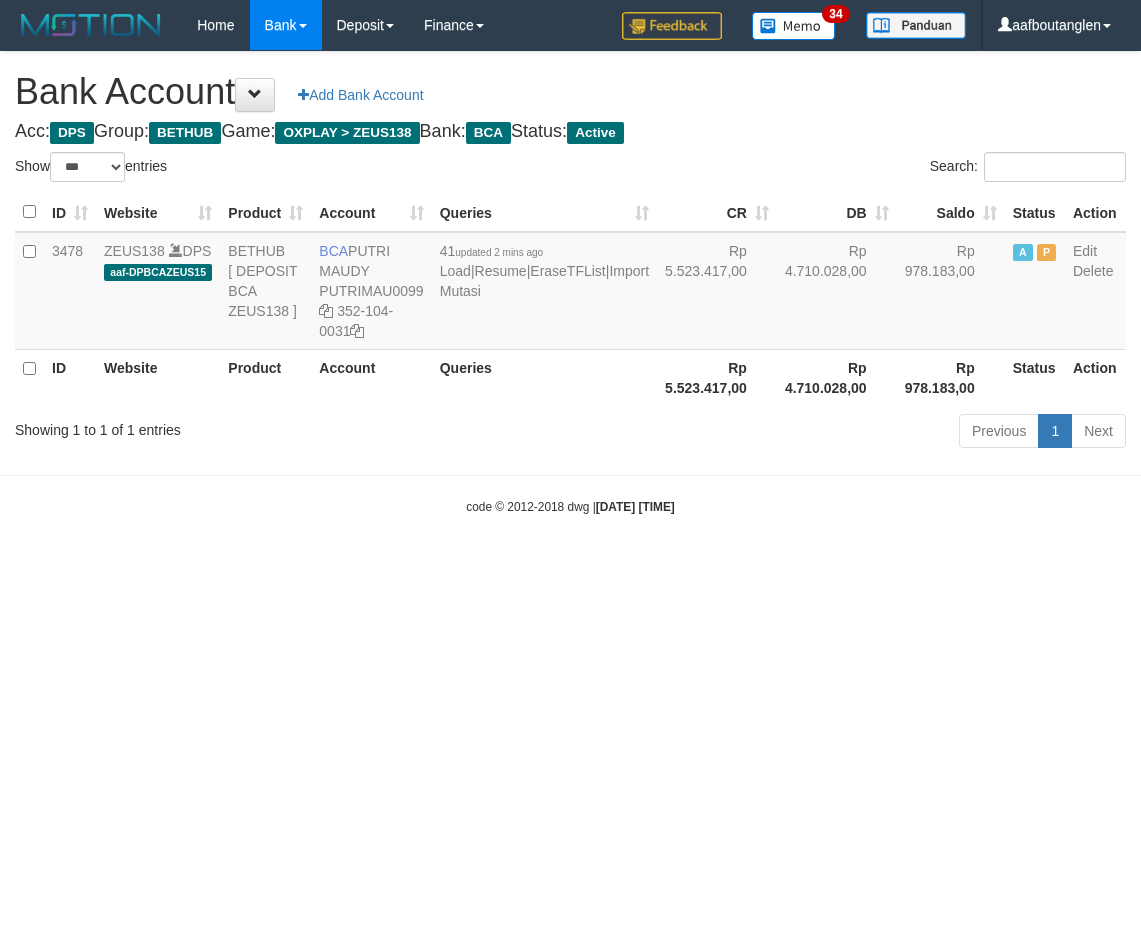 select on "***" 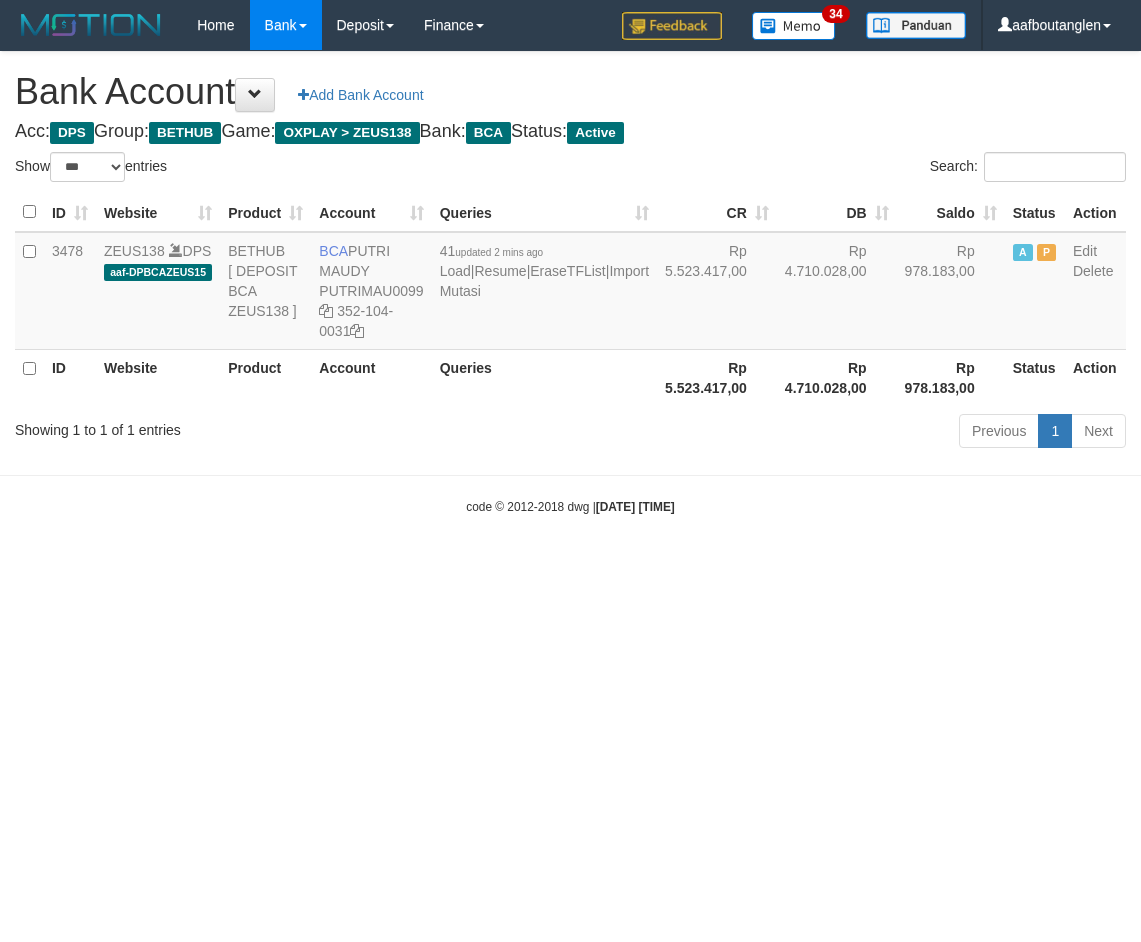 scroll, scrollTop: 0, scrollLeft: 0, axis: both 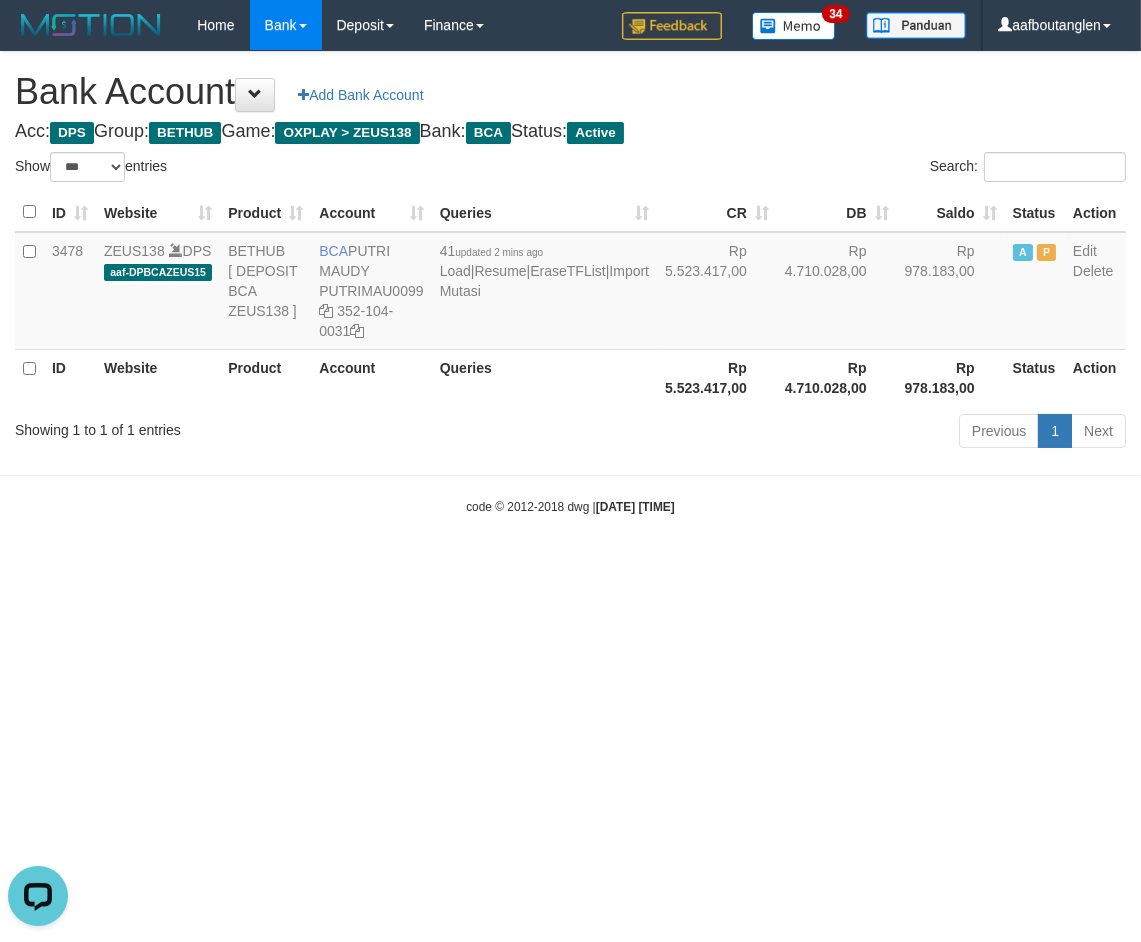 drag, startPoint x: 670, startPoint y: 622, endPoint x: 632, endPoint y: 622, distance: 38 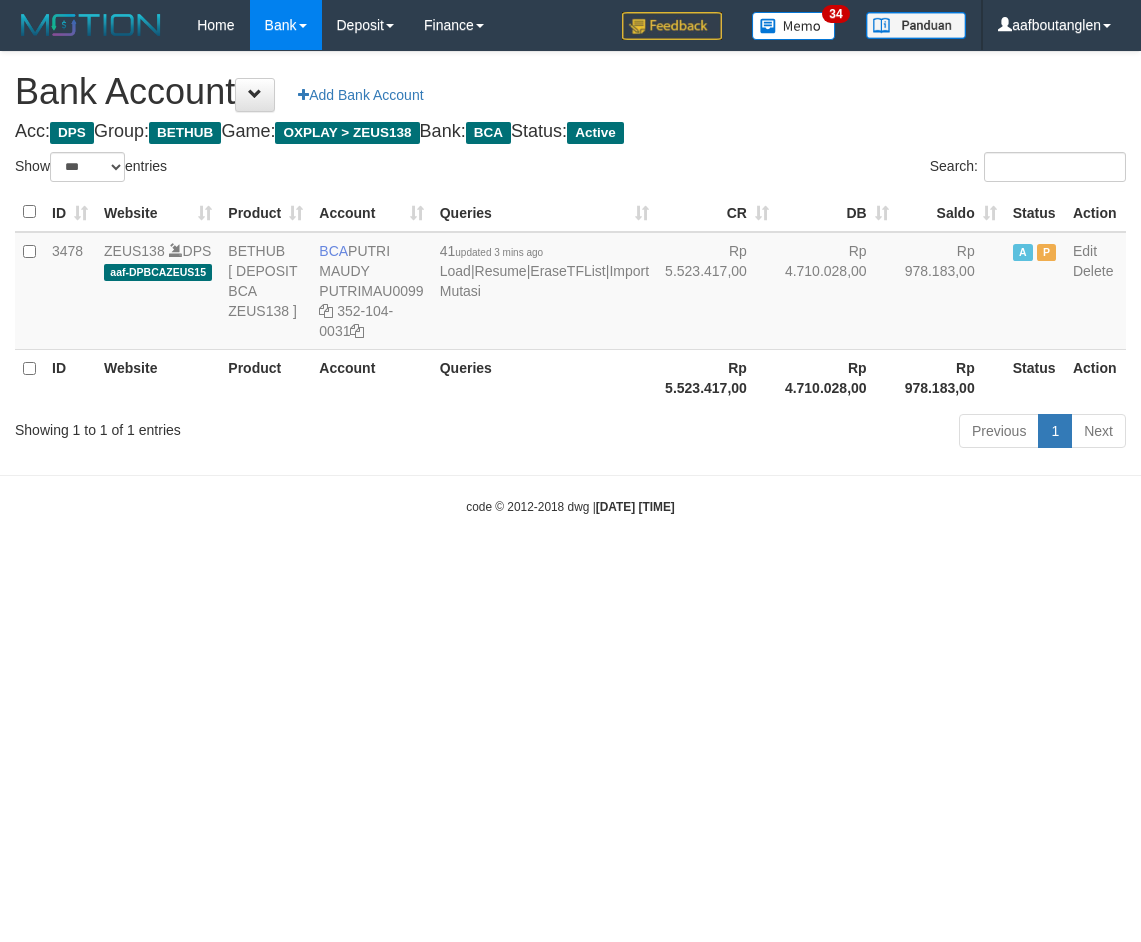 select on "***" 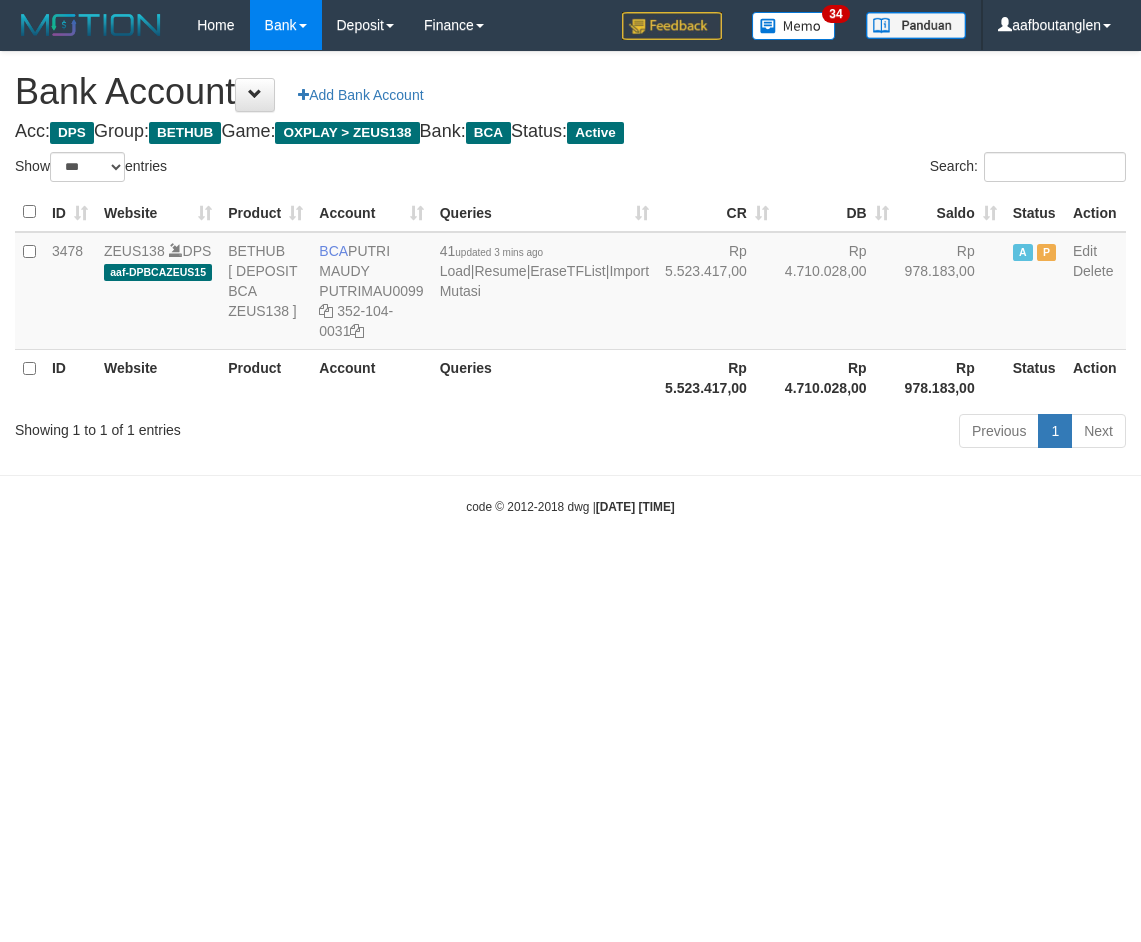scroll, scrollTop: 0, scrollLeft: 0, axis: both 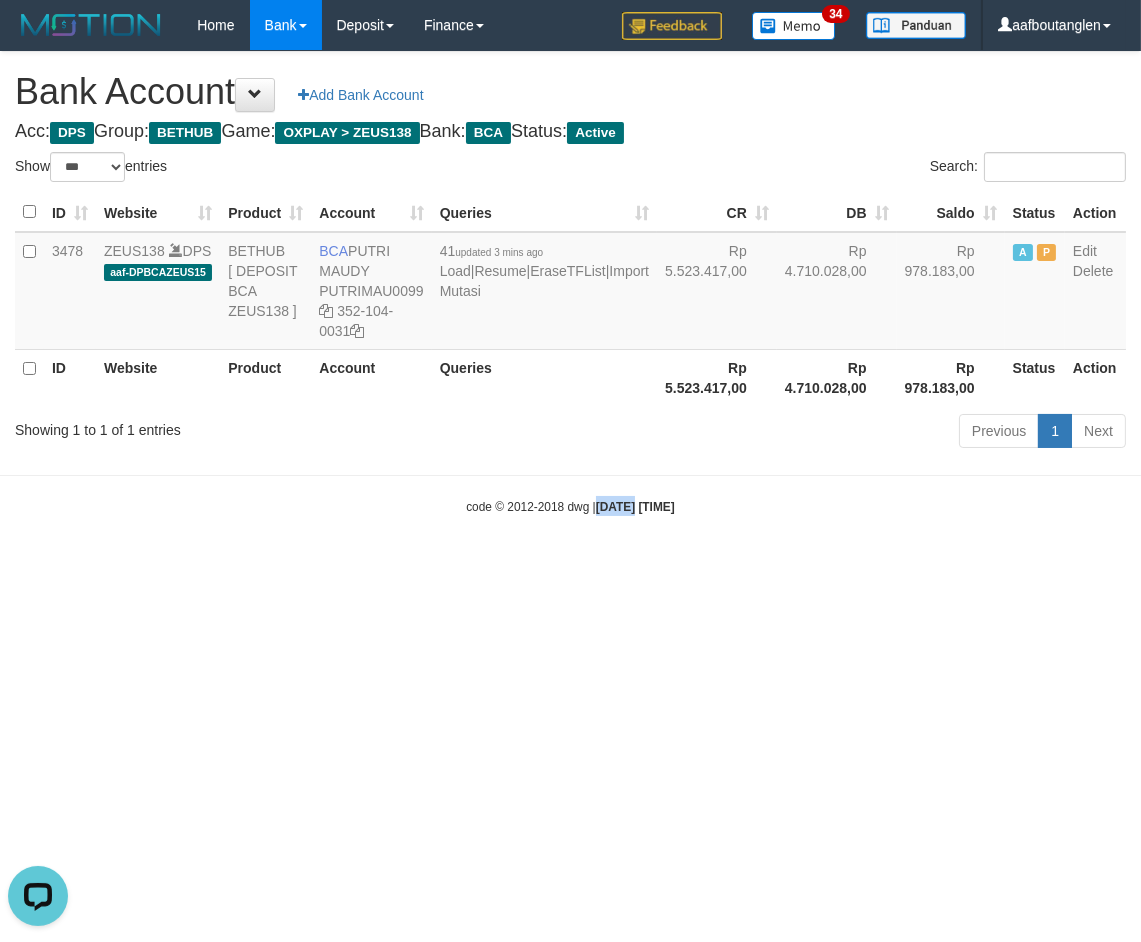 click on "Toggle navigation
Home
Bank
Account List
Deposit
DPS List
History
Note DPS
Finance
Financial Data
aafboutanglen
My Profile
Log Out
34" at bounding box center (570, 283) 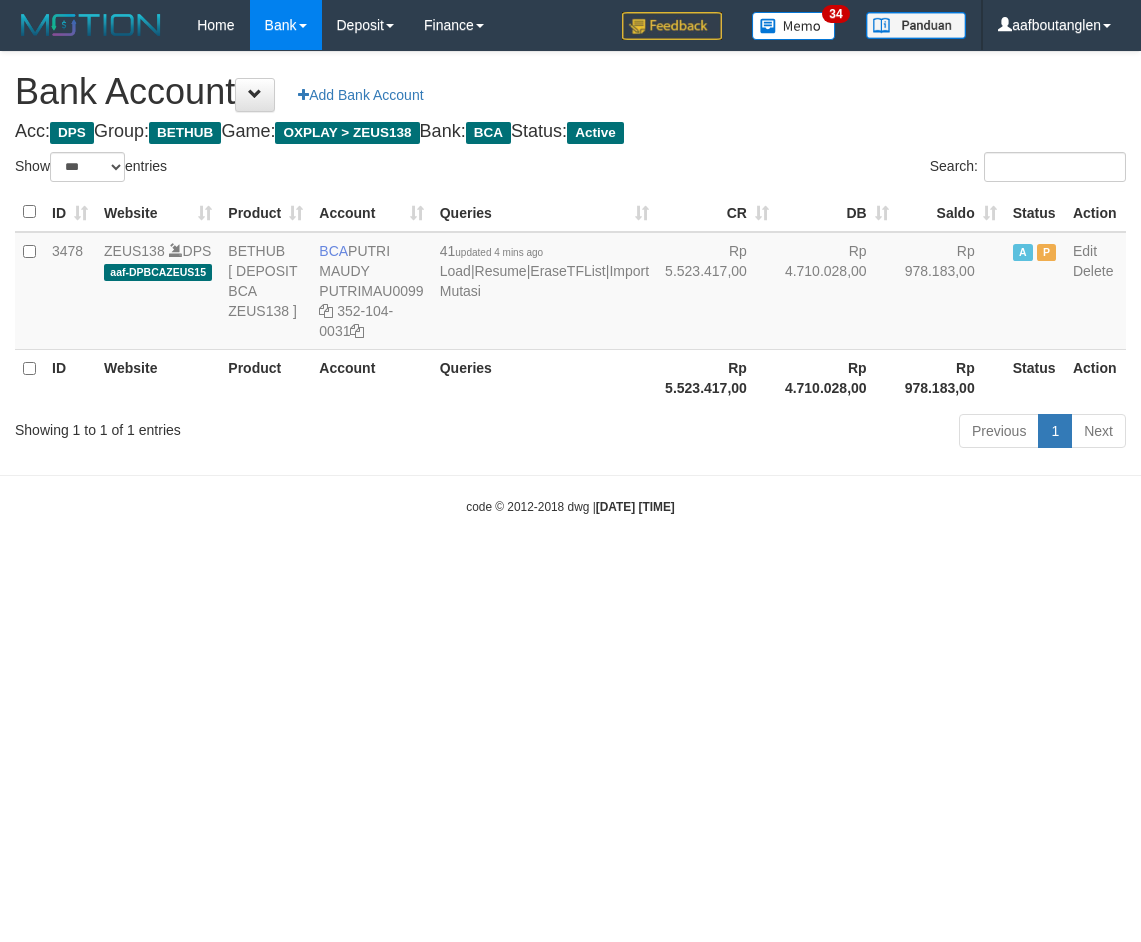 select on "***" 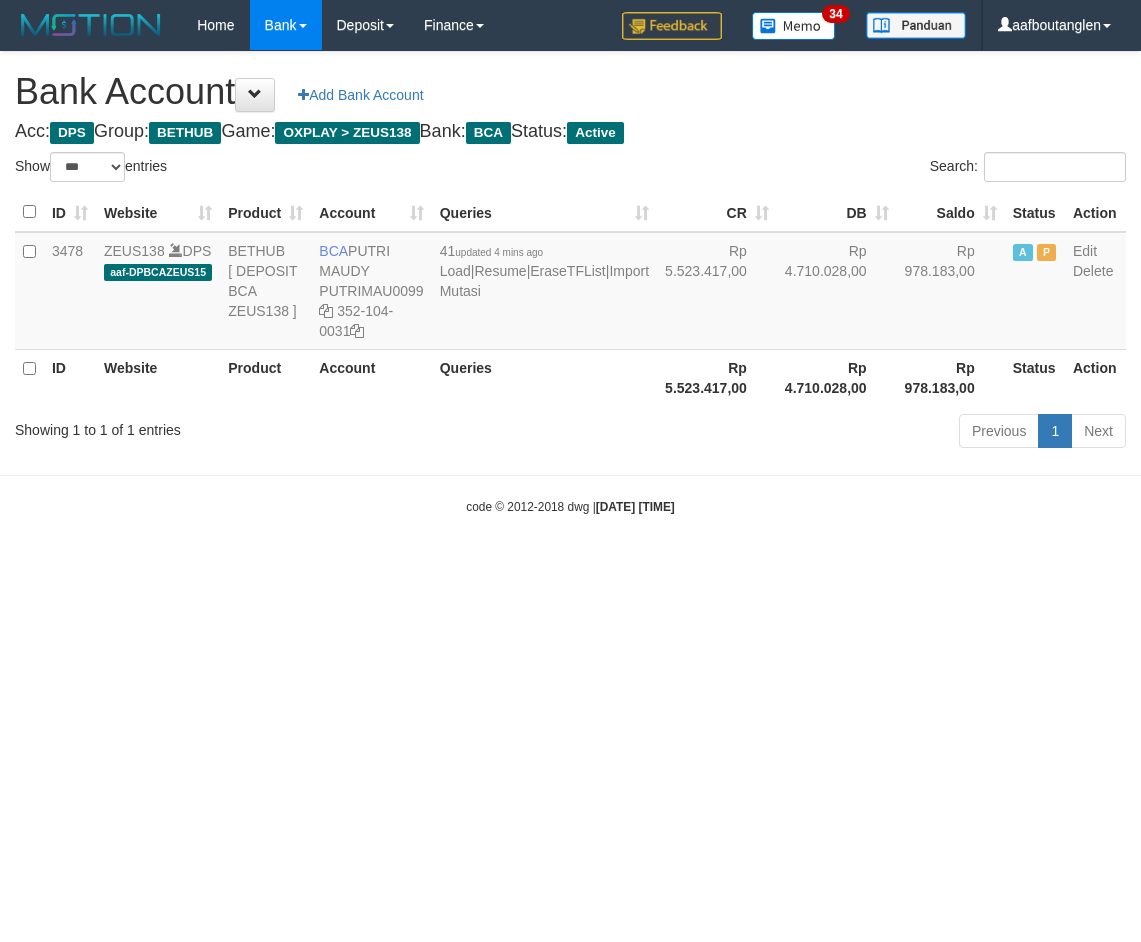 scroll, scrollTop: 0, scrollLeft: 0, axis: both 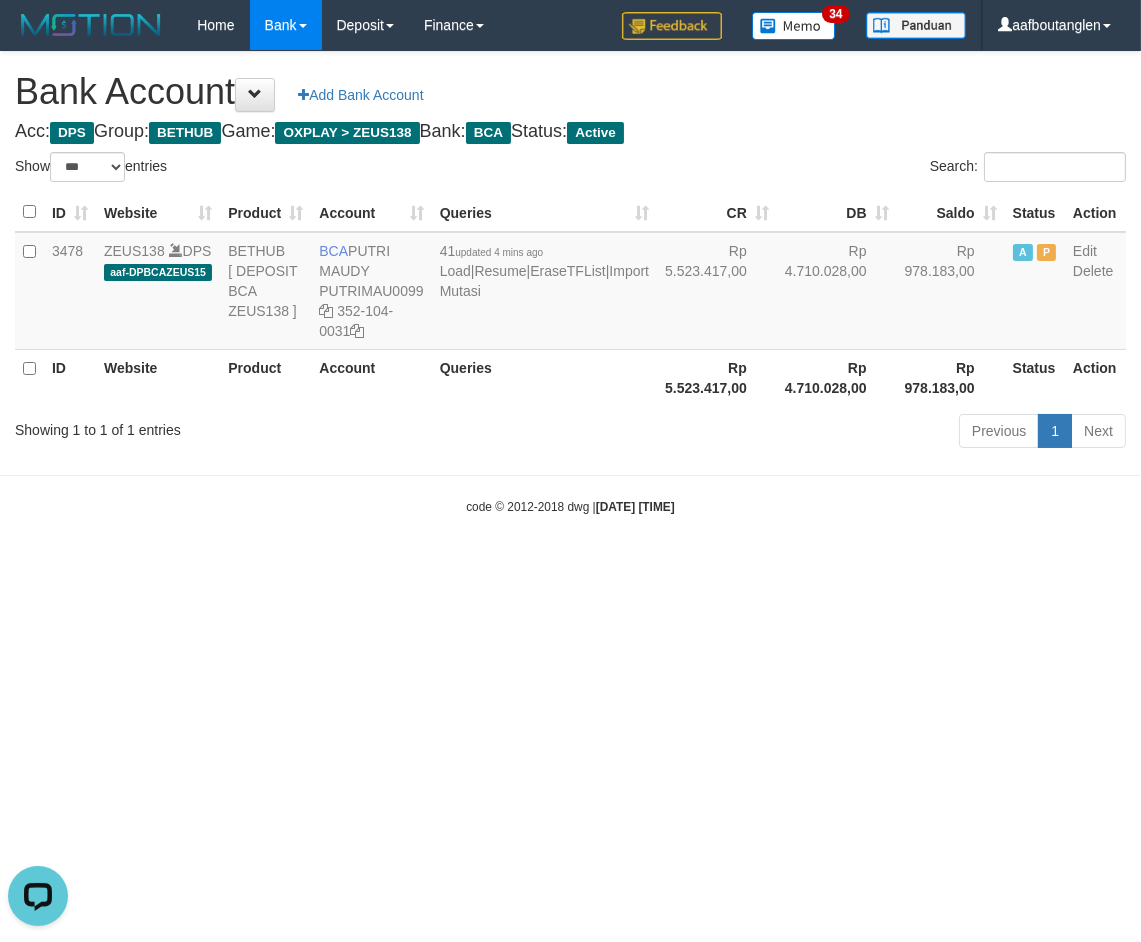 drag, startPoint x: 924, startPoint y: 582, endPoint x: 1140, endPoint y: 624, distance: 220.04546 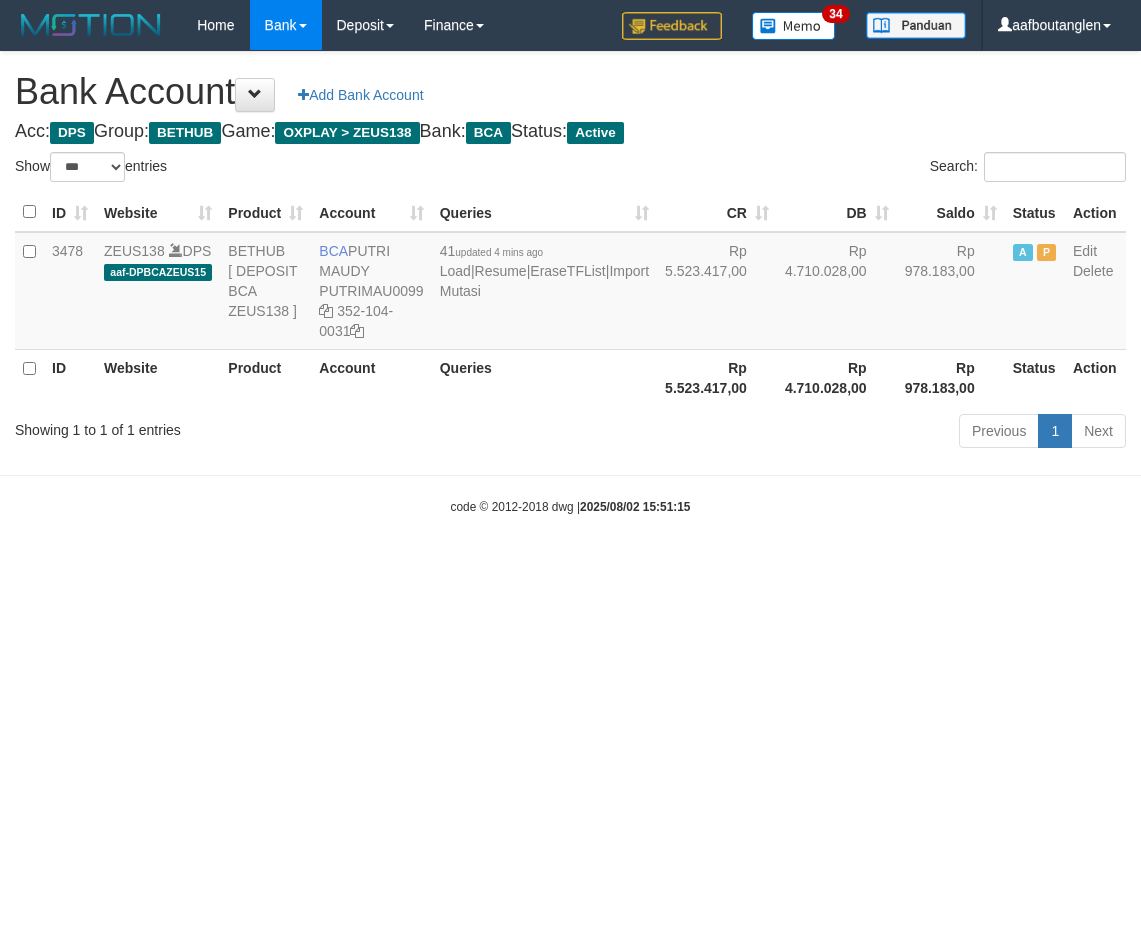 select on "***" 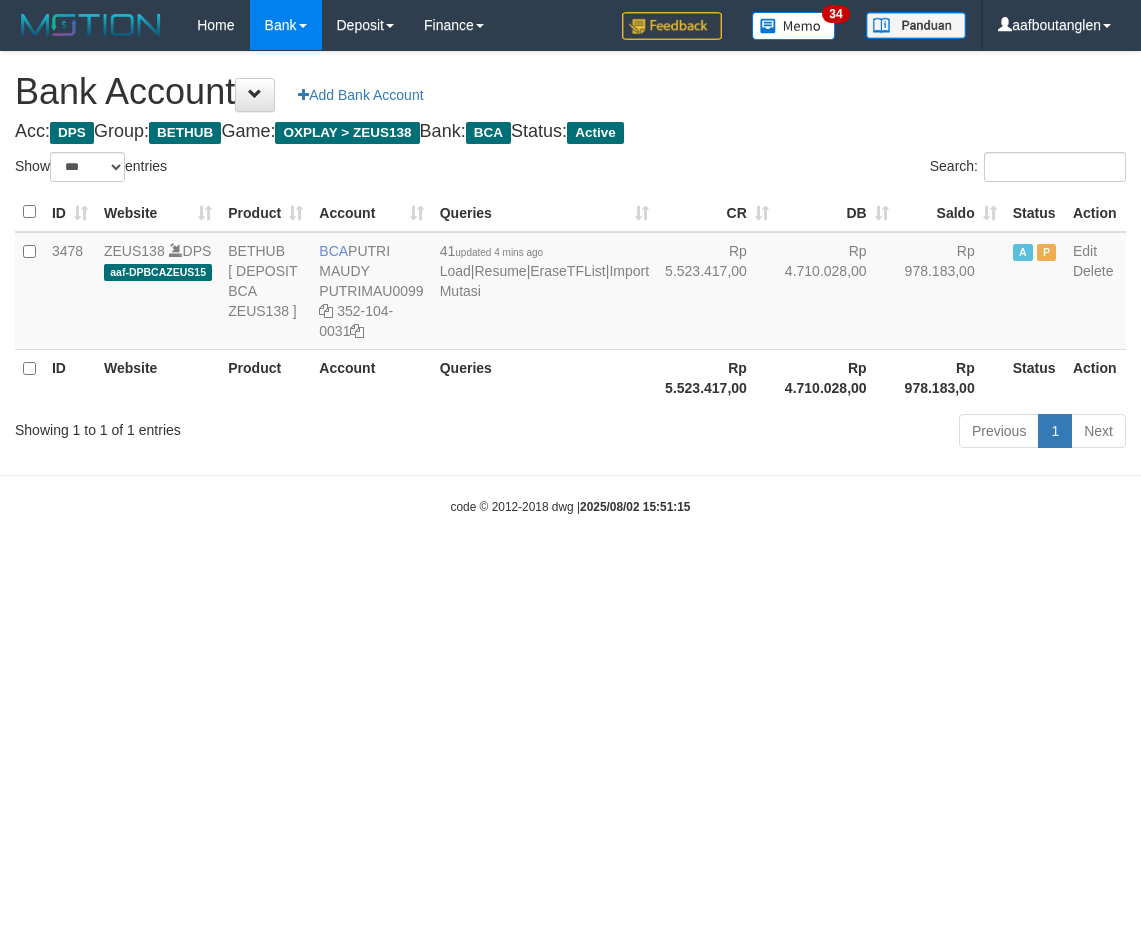 scroll, scrollTop: 0, scrollLeft: 0, axis: both 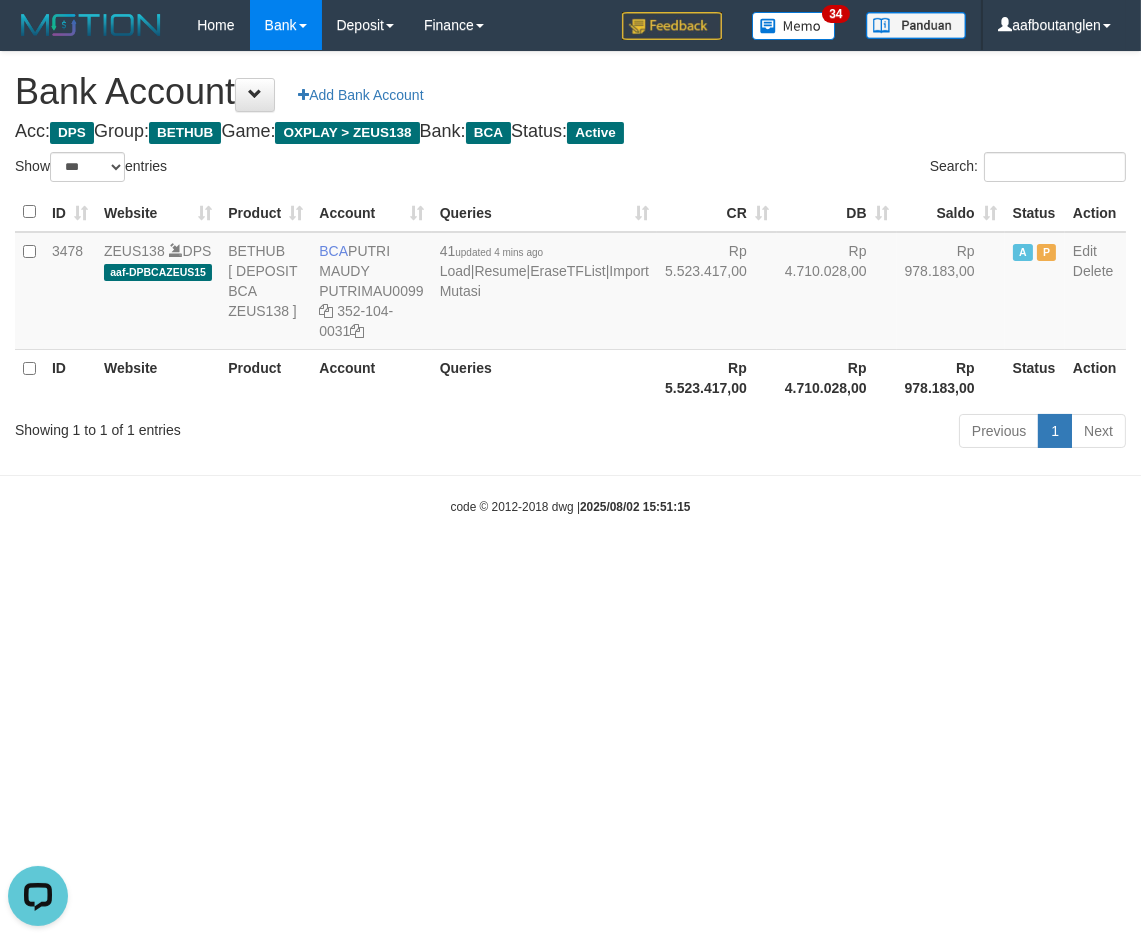 click on "Toggle navigation
Home
Bank
Account List
Deposit
DPS List
History
Note DPS
Finance
Financial Data
aafboutanglen
My Profile
Log Out
34" at bounding box center (570, 283) 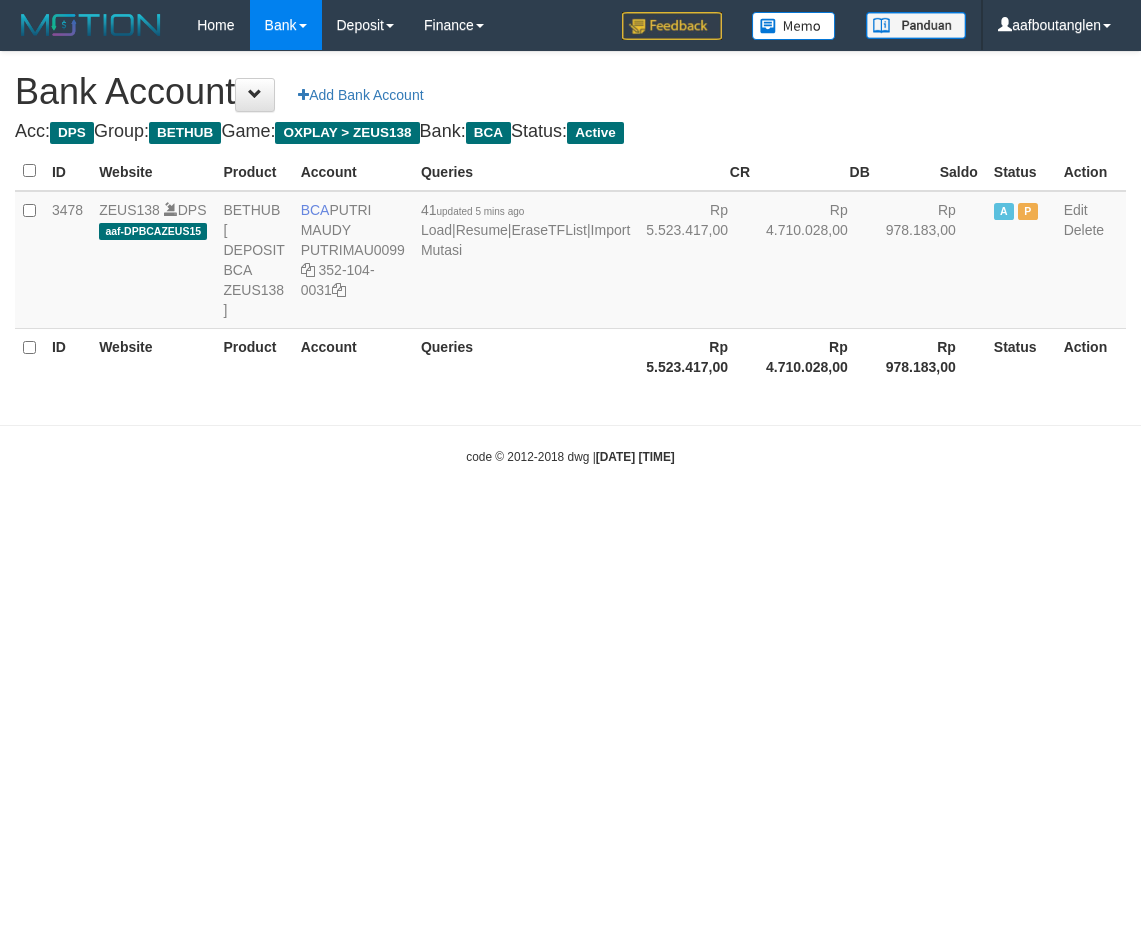 scroll, scrollTop: 0, scrollLeft: 0, axis: both 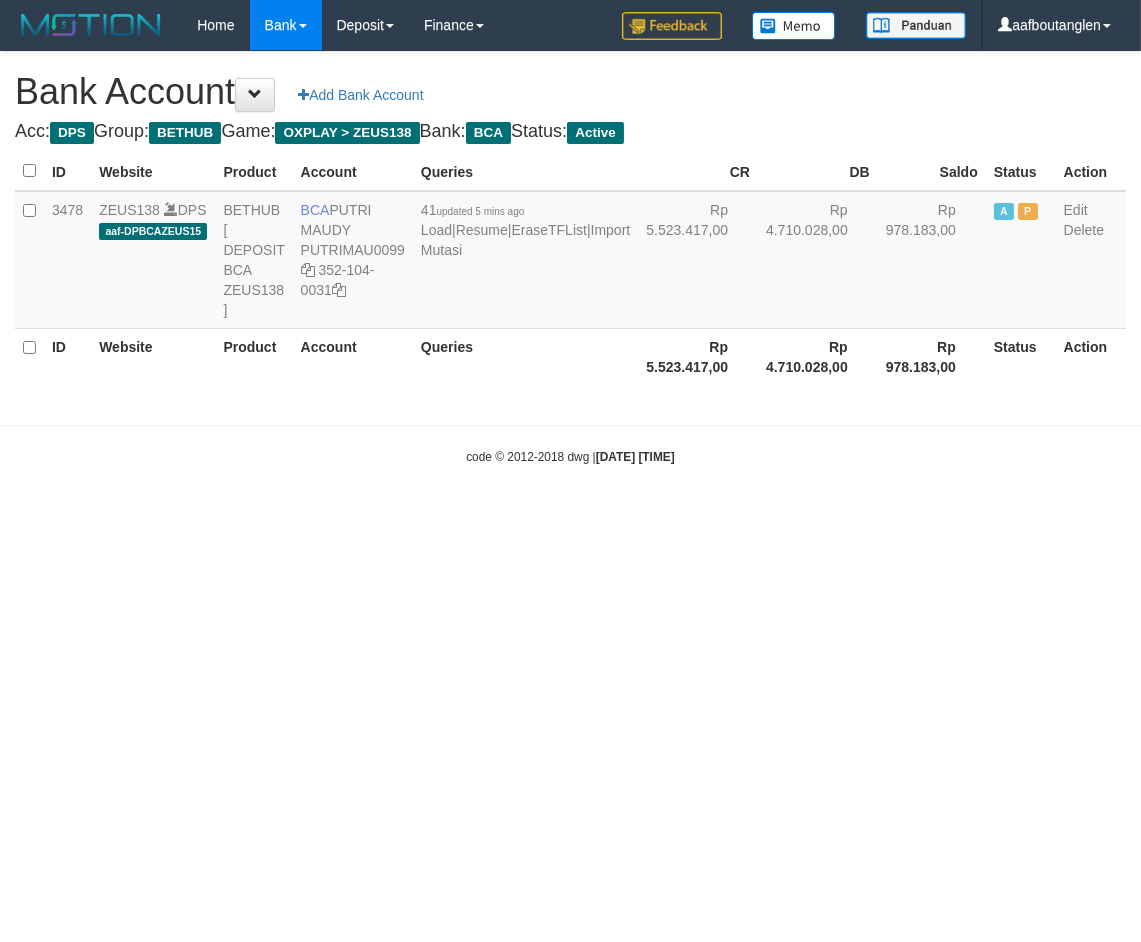 select on "***" 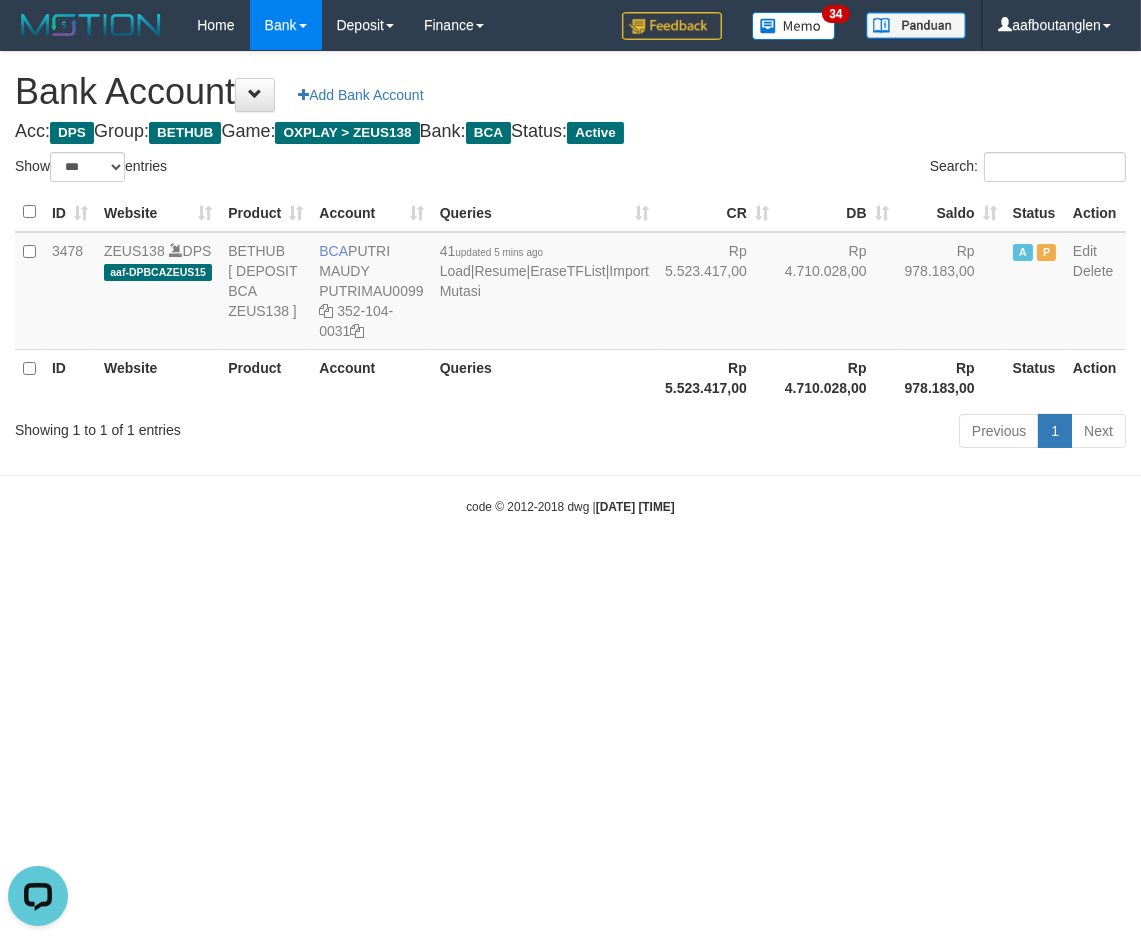 scroll, scrollTop: 0, scrollLeft: 0, axis: both 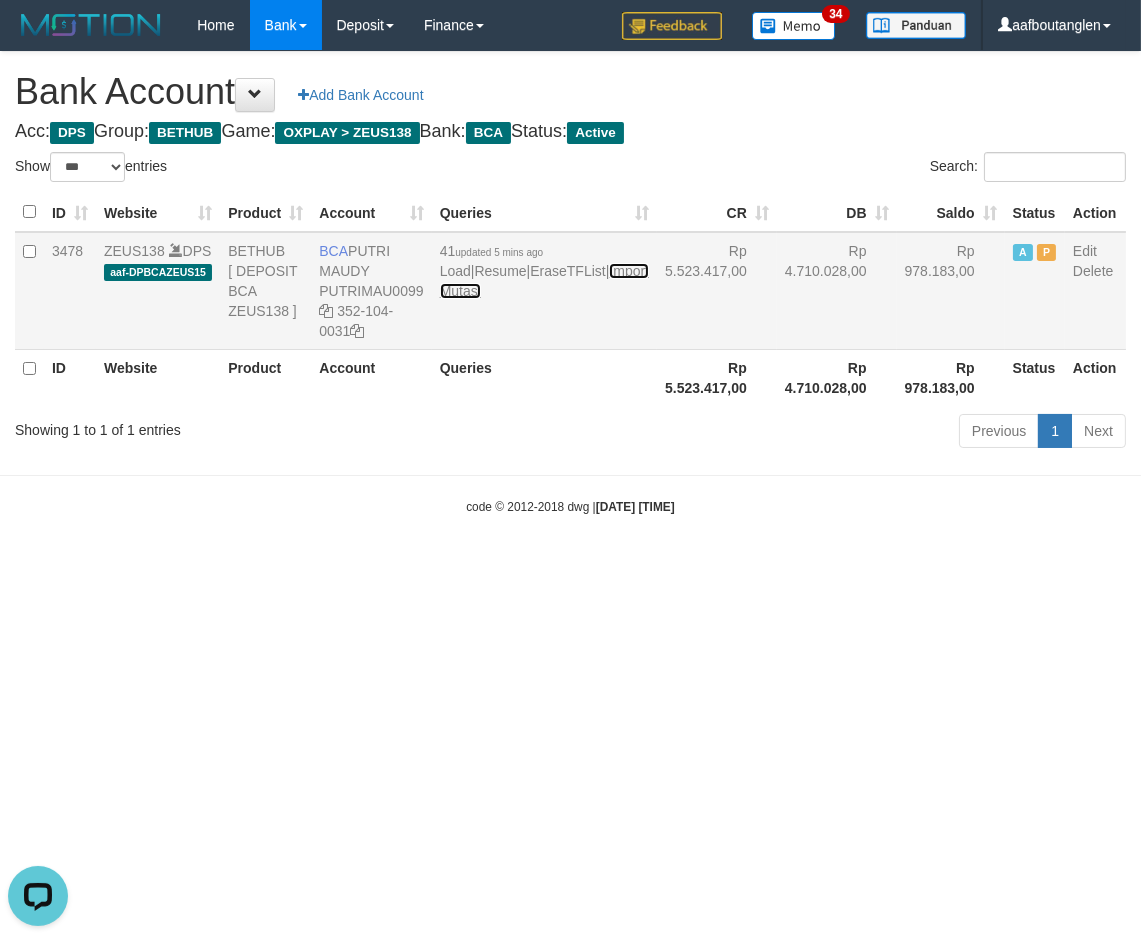 click on "Import Mutasi" at bounding box center [544, 281] 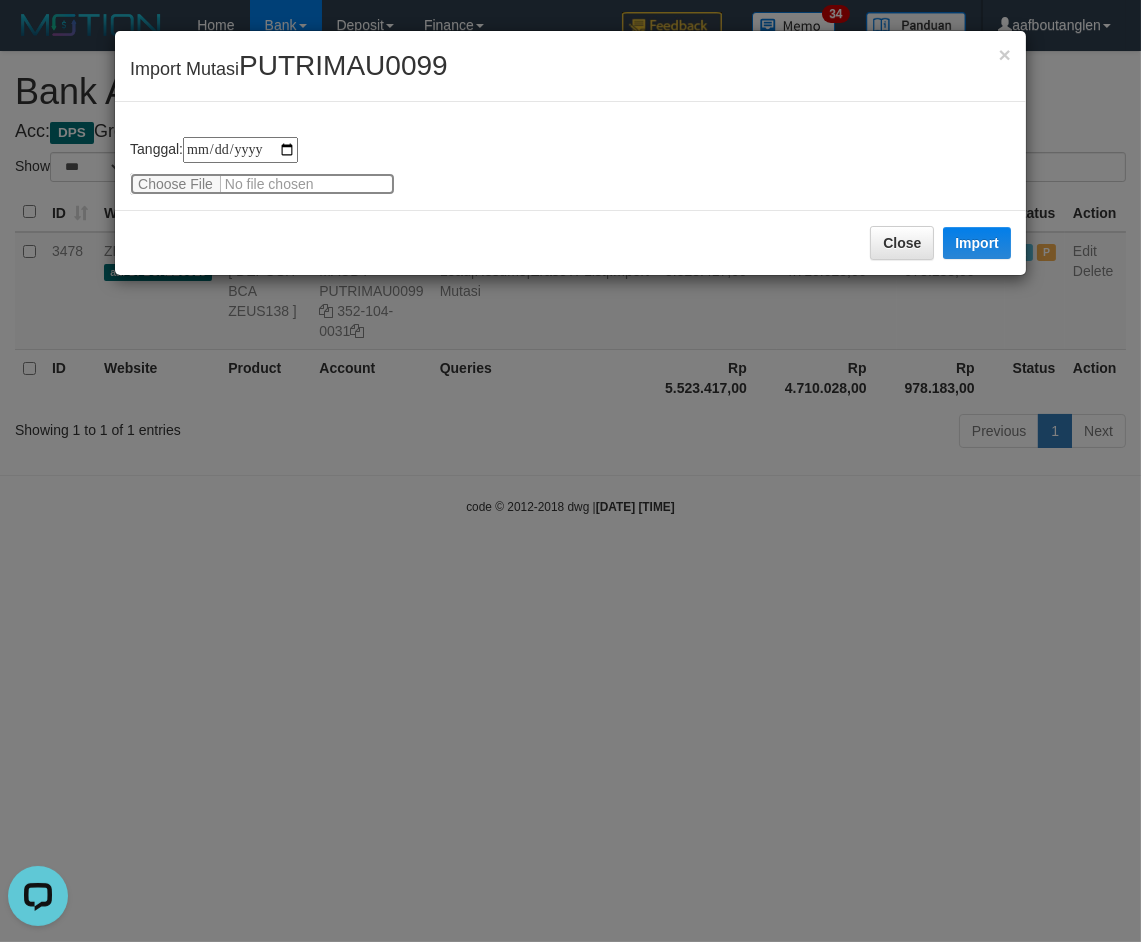 click at bounding box center [262, 184] 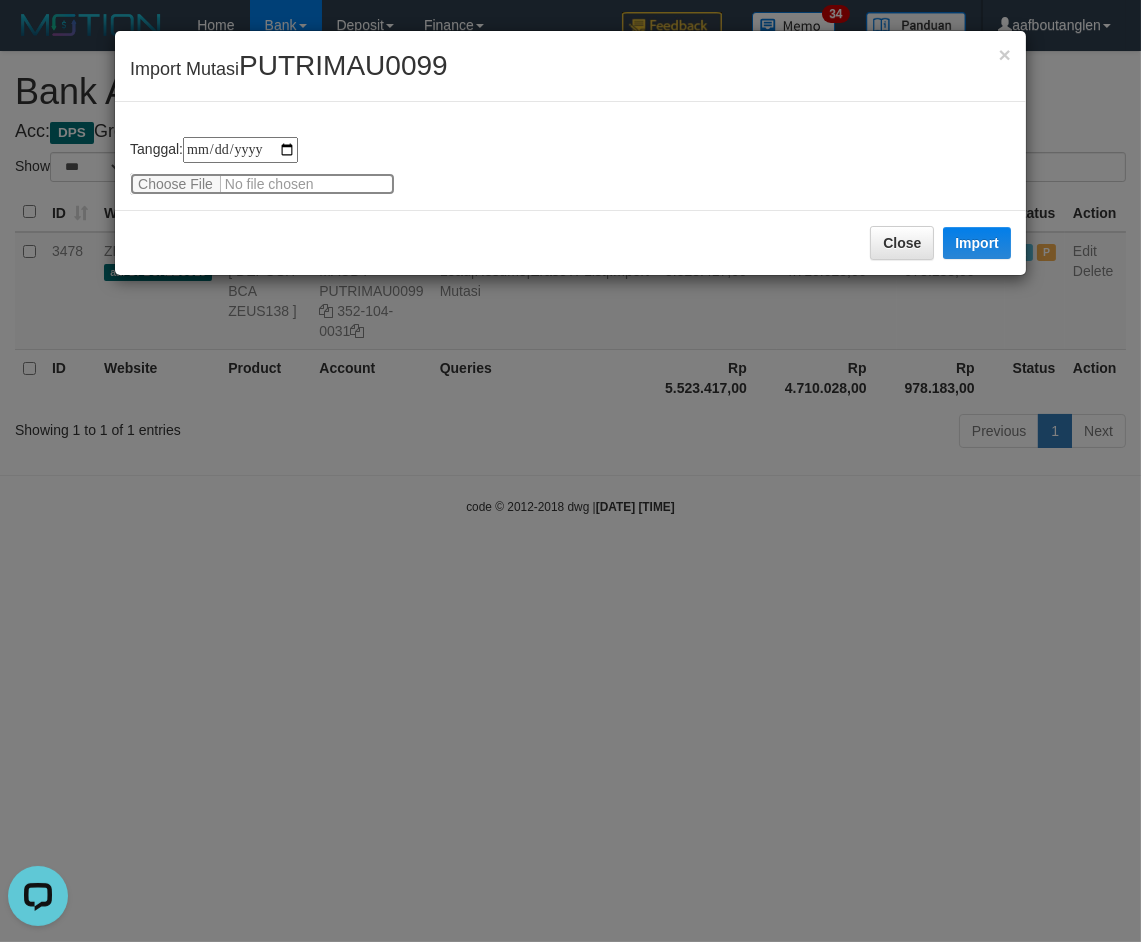 type on "**********" 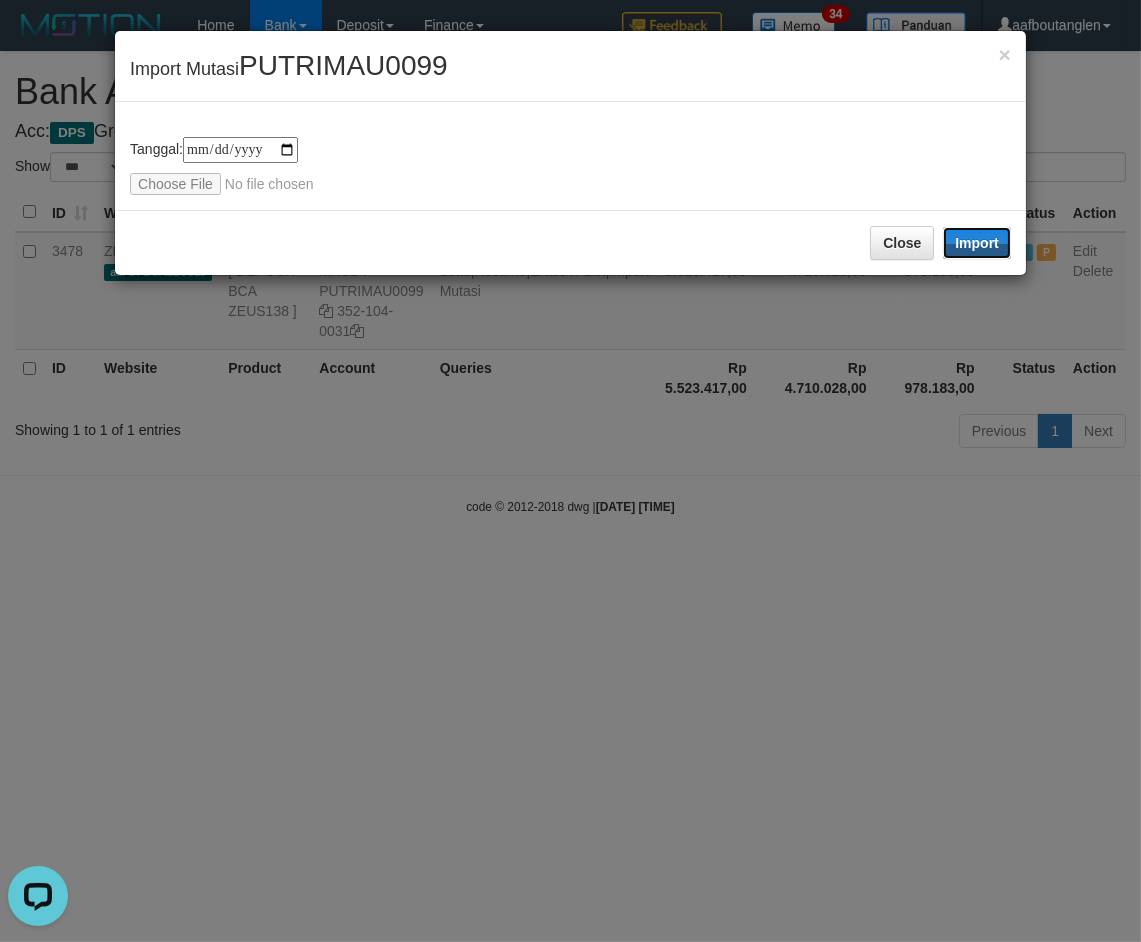 click on "Import" at bounding box center (977, 243) 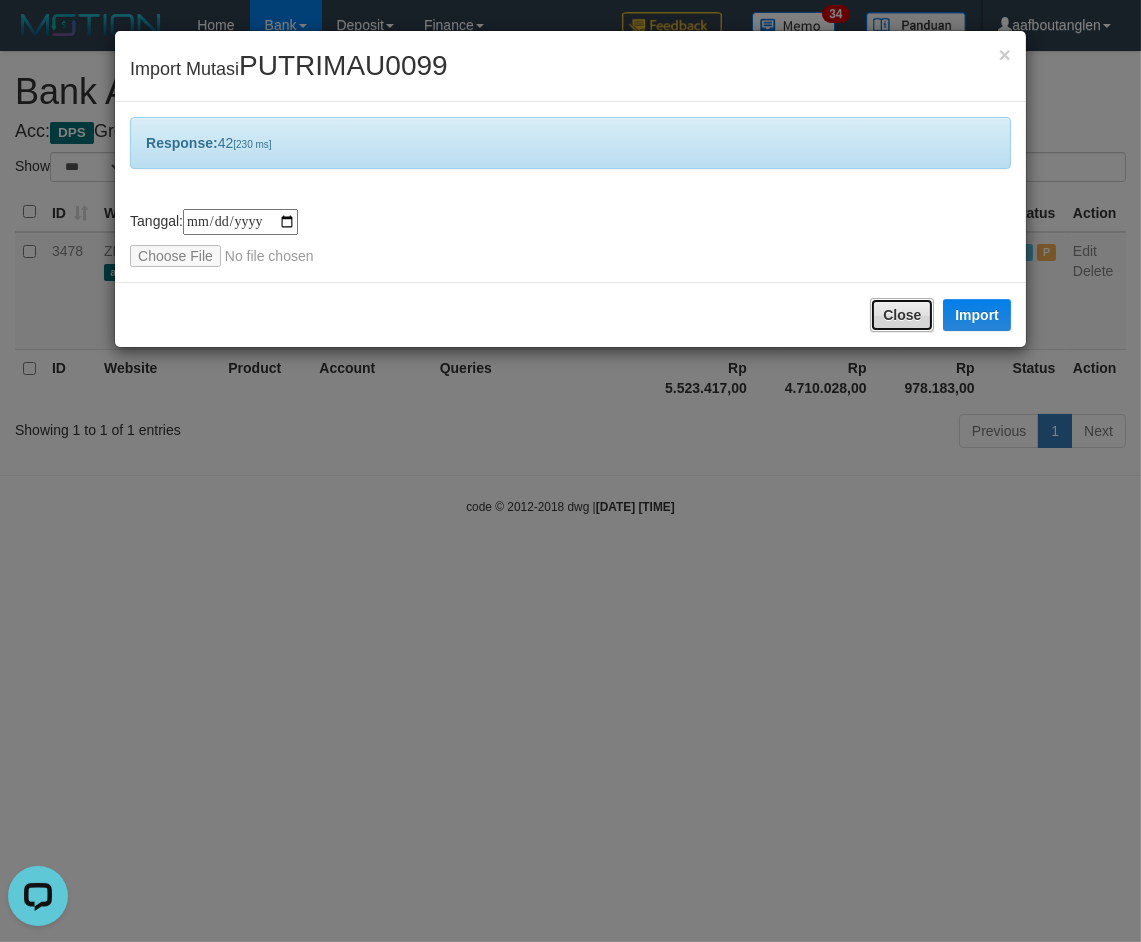 drag, startPoint x: 906, startPoint y: 303, endPoint x: 774, endPoint y: 425, distance: 179.74426 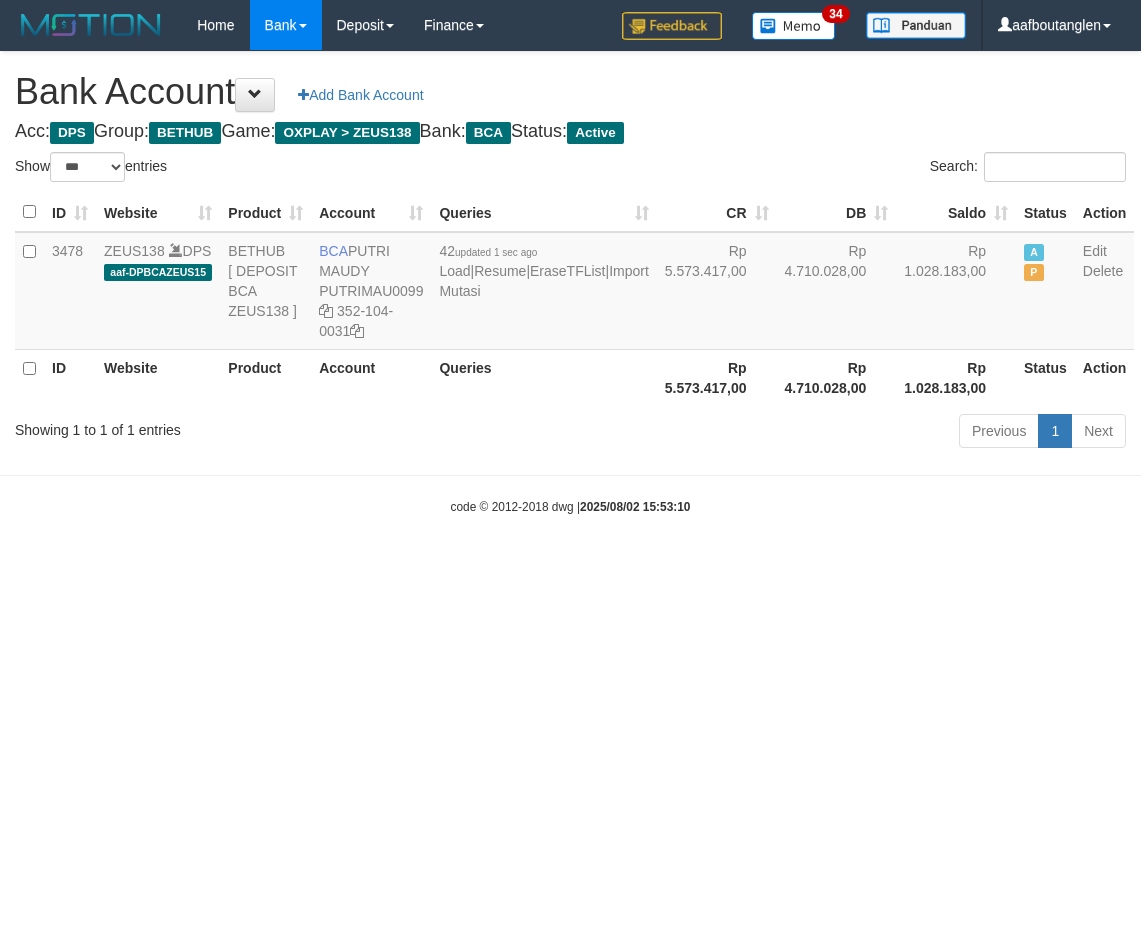 select on "***" 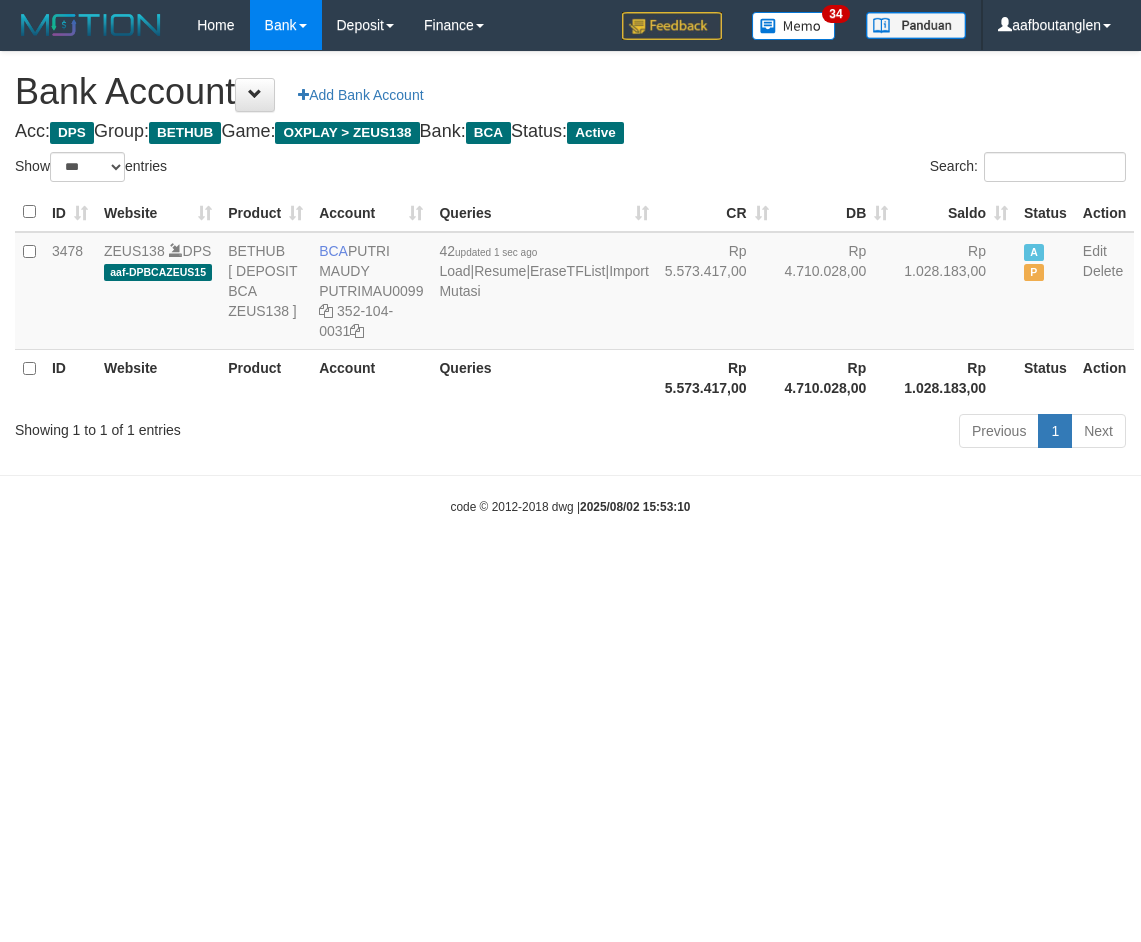 scroll, scrollTop: 0, scrollLeft: 0, axis: both 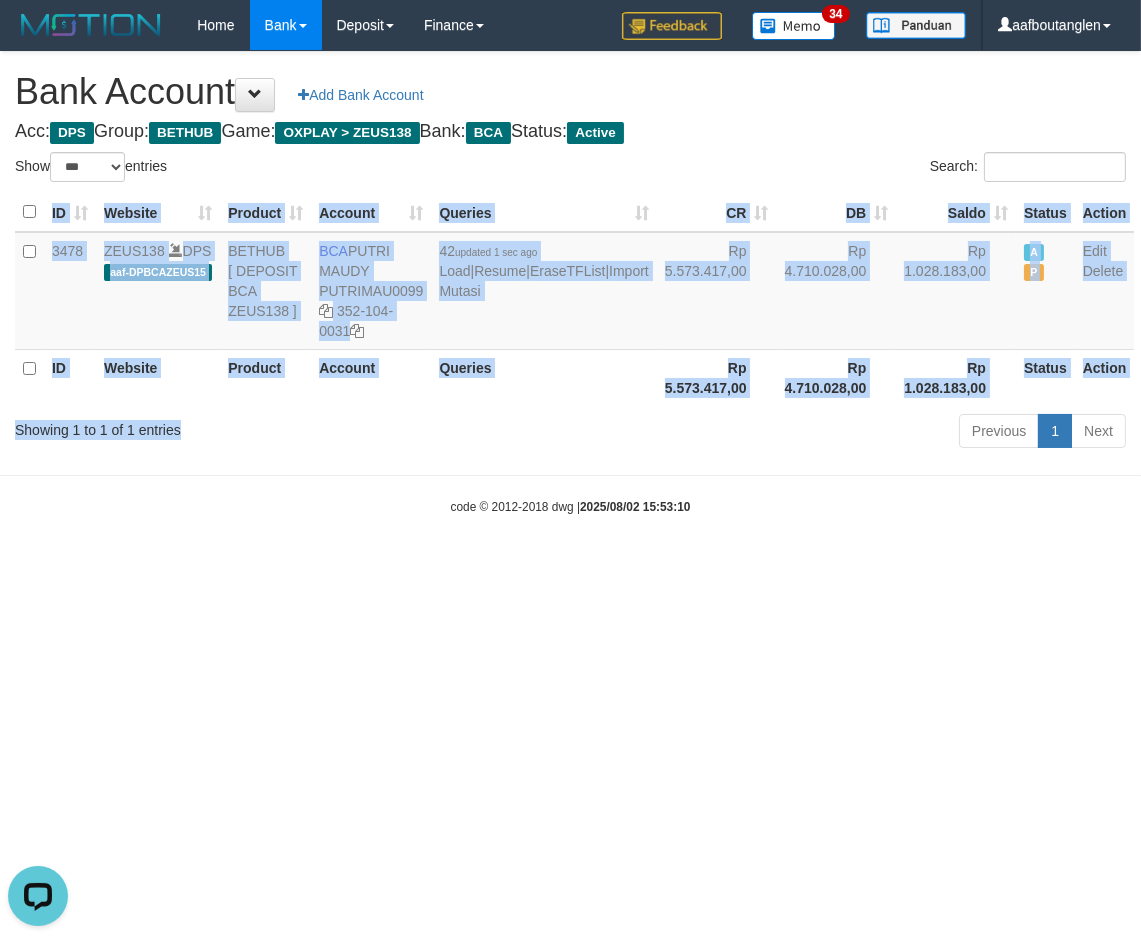 click on "Show  ** ** ** *** ***  entries Search:
ID Website Product Account Queries CR DB Saldo Status Action
3478
ZEUS138
DPS
aaf-DPBCAZEUS15
BETHUB
[ DEPOSIT BCA ZEUS138 ]
BCA
PUTRI MAUDY
PUTRIMAU0099
352-104-0031
42  updated 1 sec ago
Load
|
Resume
|
EraseTFList
|
Import Mutasi
Rp 5.573.417,00
Rp 4.710.028,00
Rp 1.028.183,00
A
P
Edit
Delete
ID Website Product Account Queries Rp 5.573.417,00" at bounding box center (570, 303) 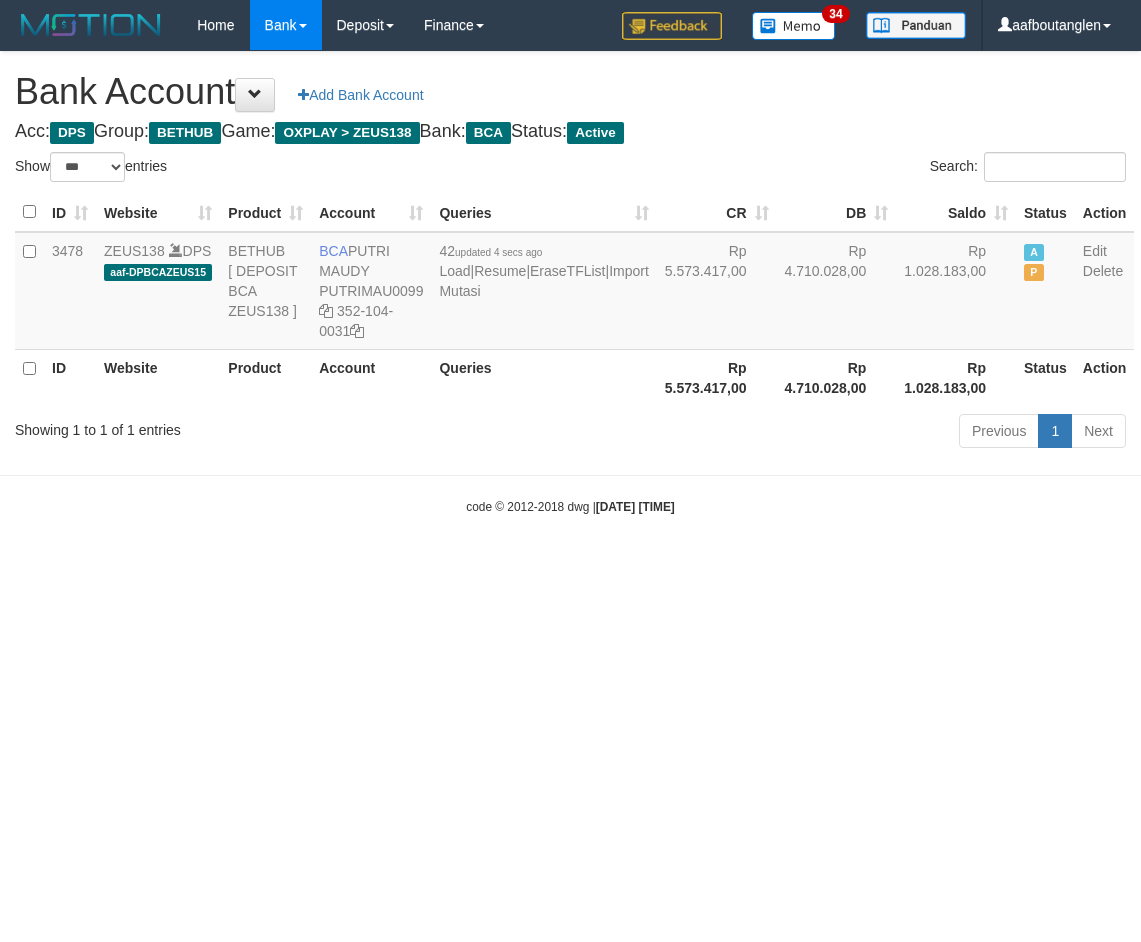 select on "***" 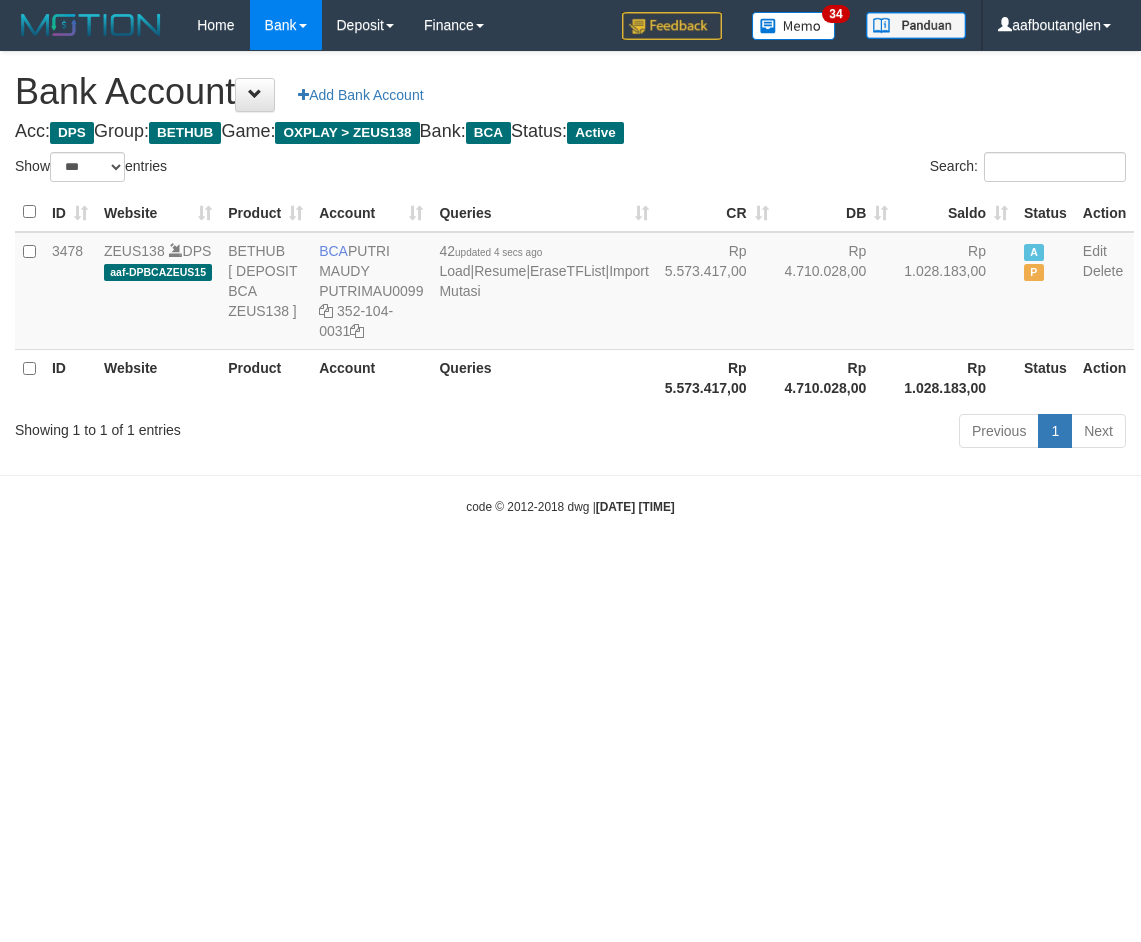 scroll, scrollTop: 0, scrollLeft: 0, axis: both 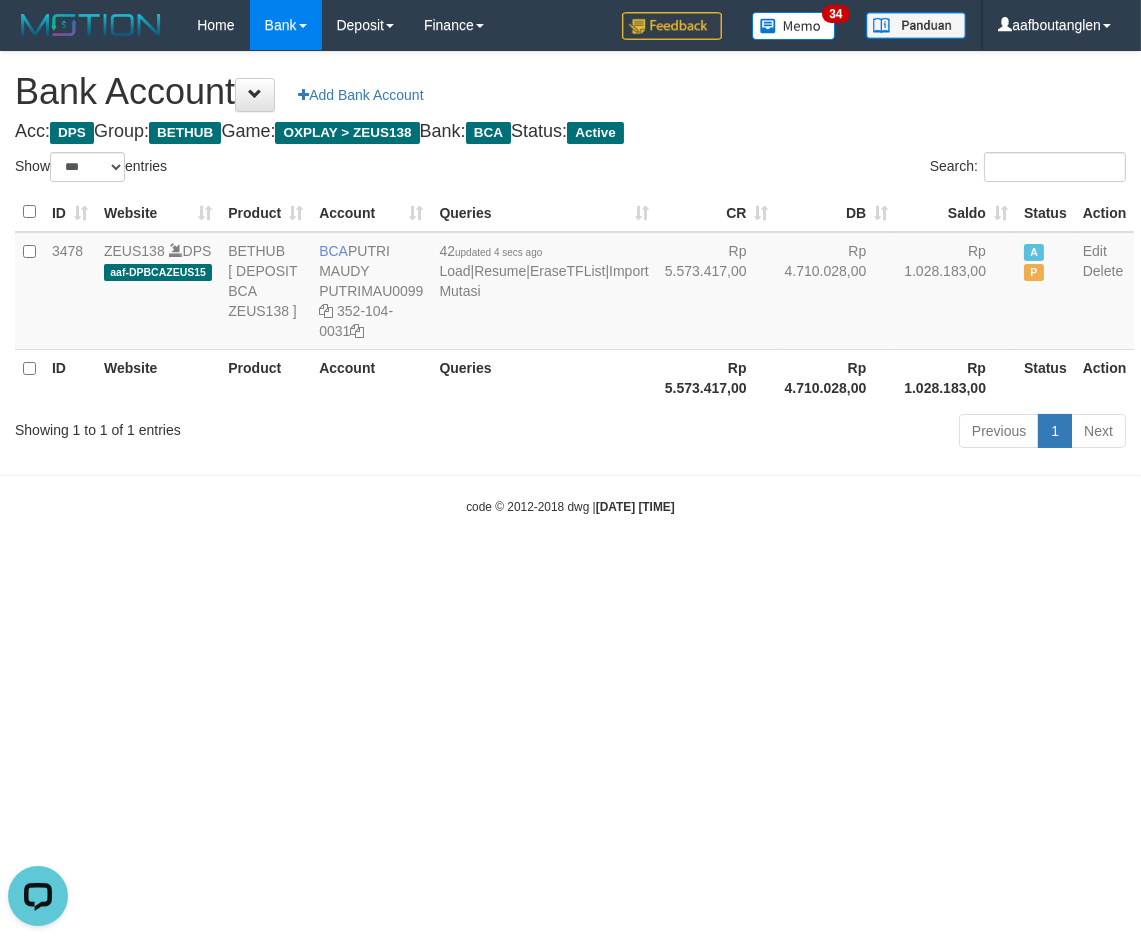 drag, startPoint x: 854, startPoint y: 603, endPoint x: 784, endPoint y: 608, distance: 70.178345 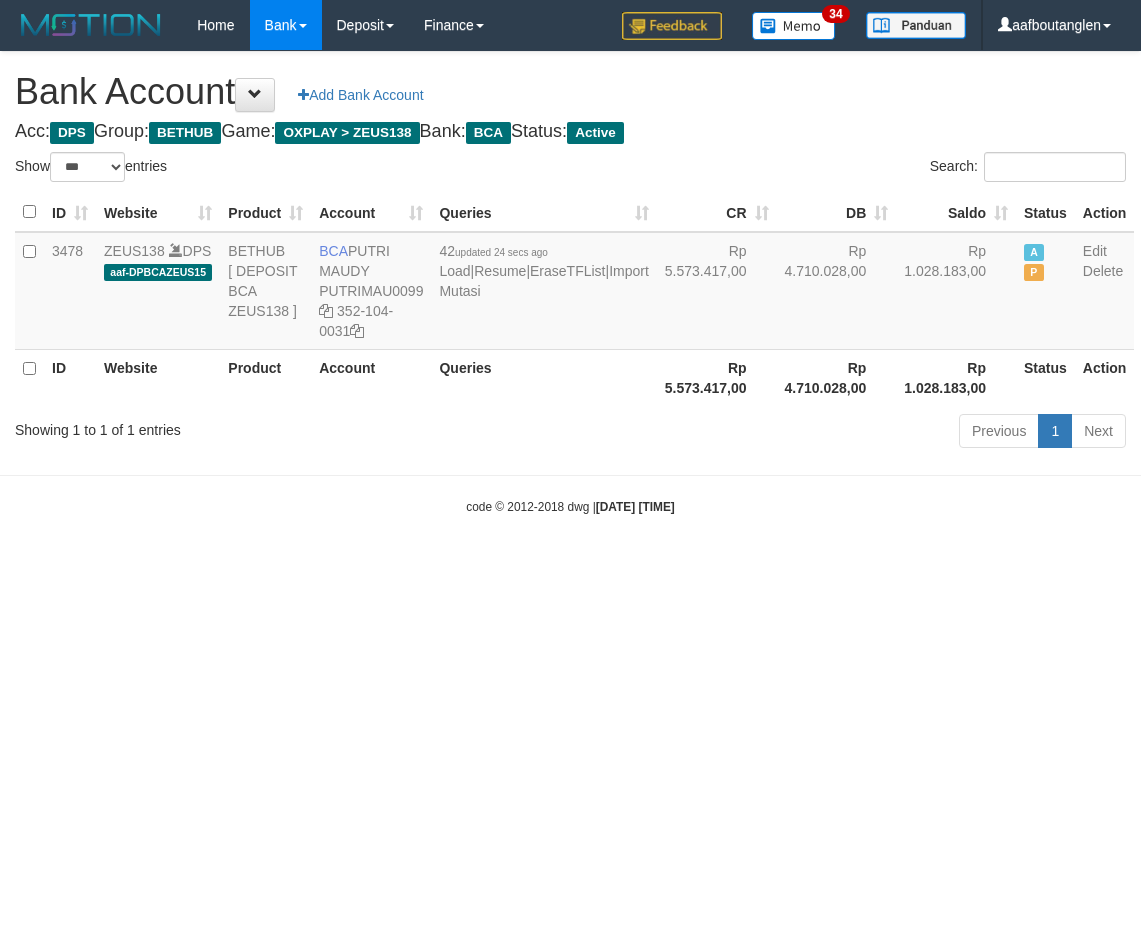 select on "***" 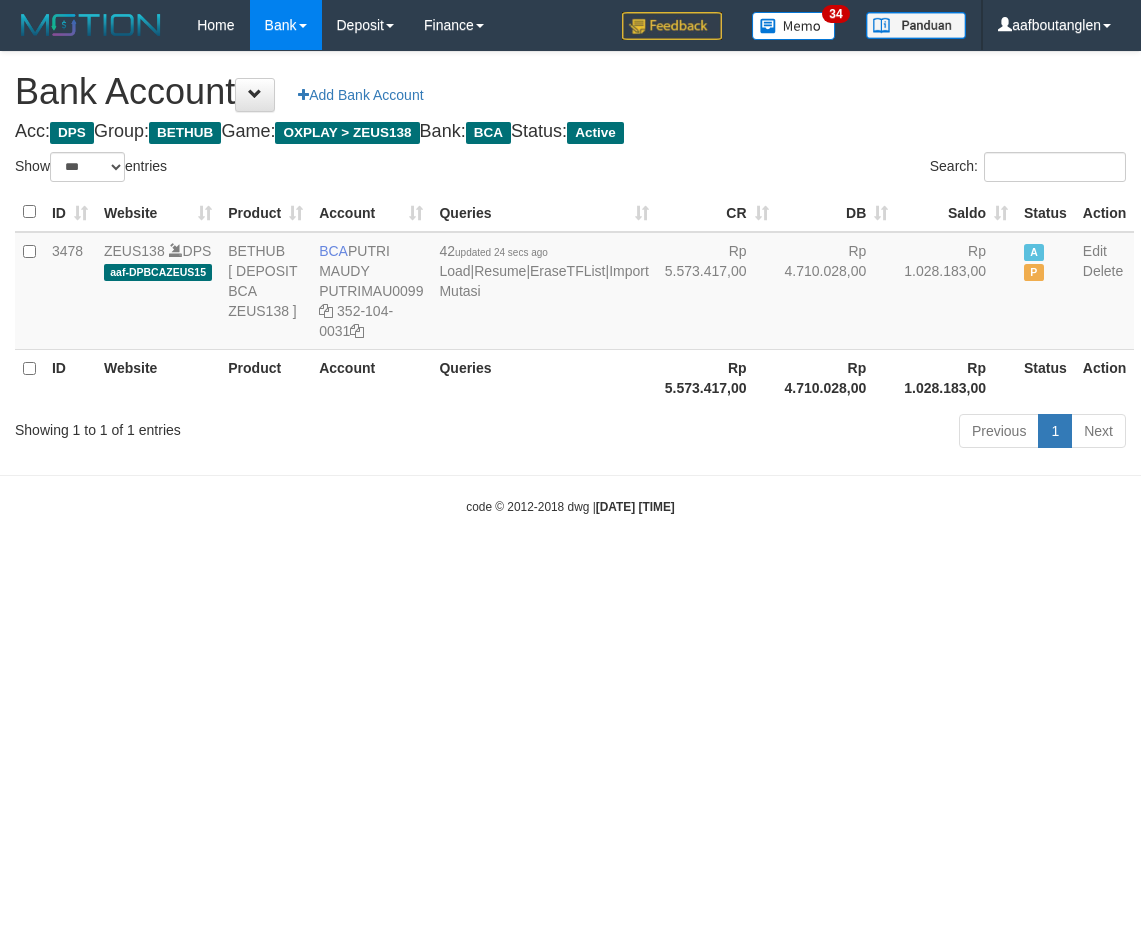 scroll, scrollTop: 0, scrollLeft: 0, axis: both 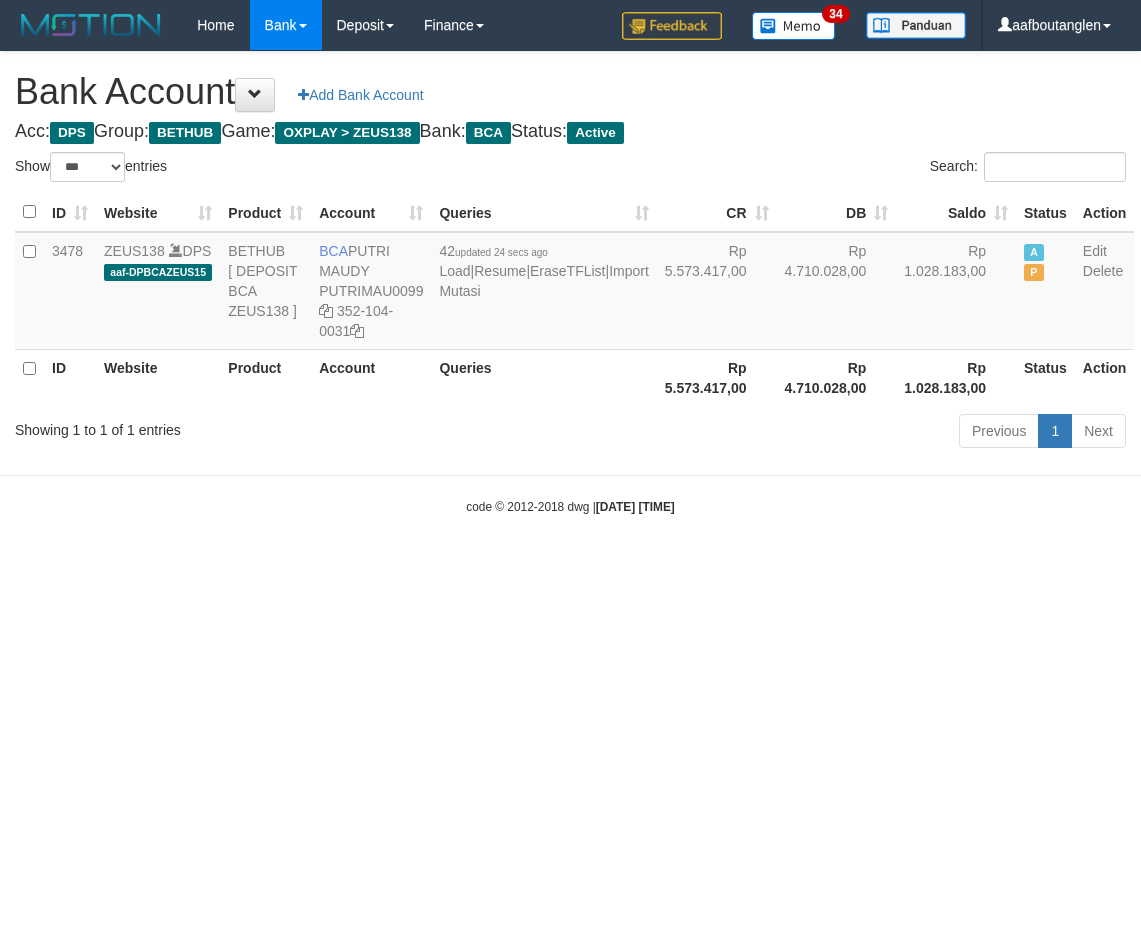 select on "***" 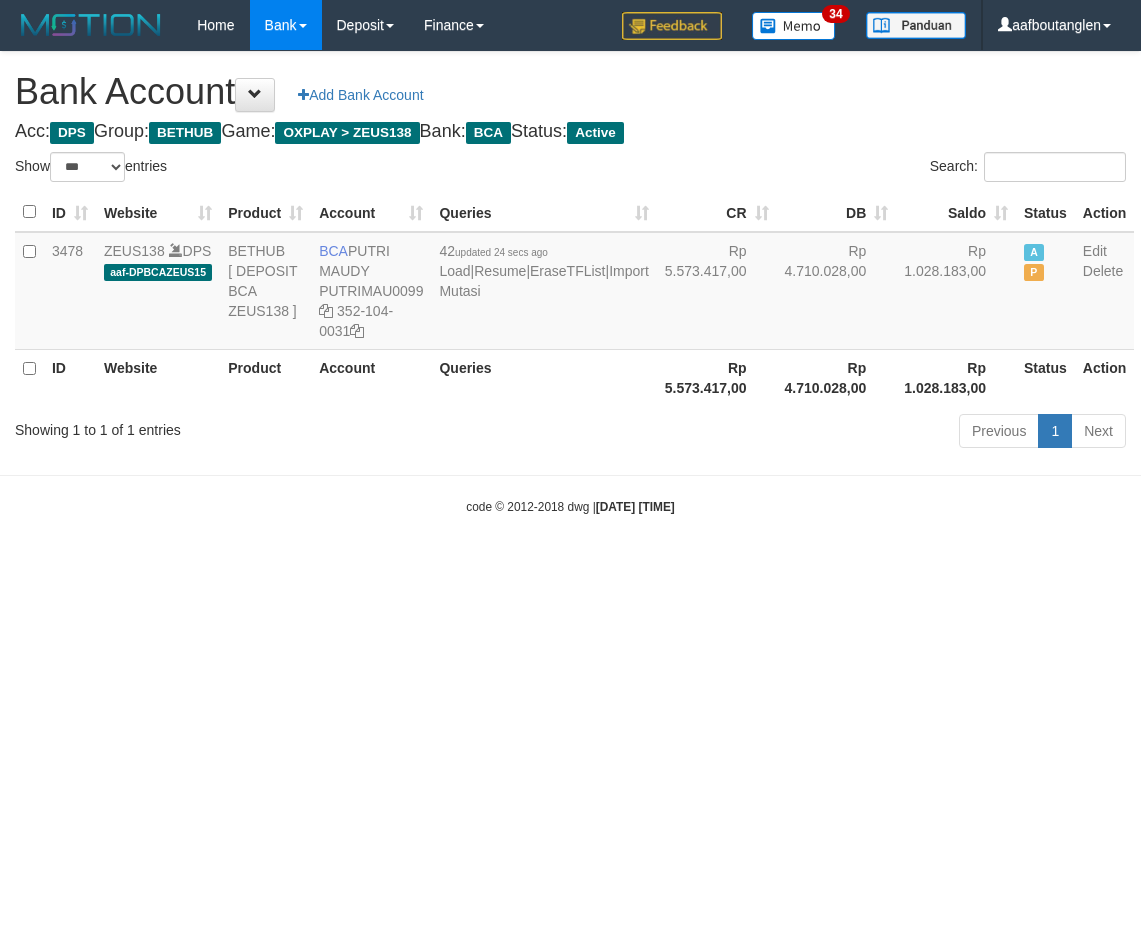 scroll, scrollTop: 0, scrollLeft: 0, axis: both 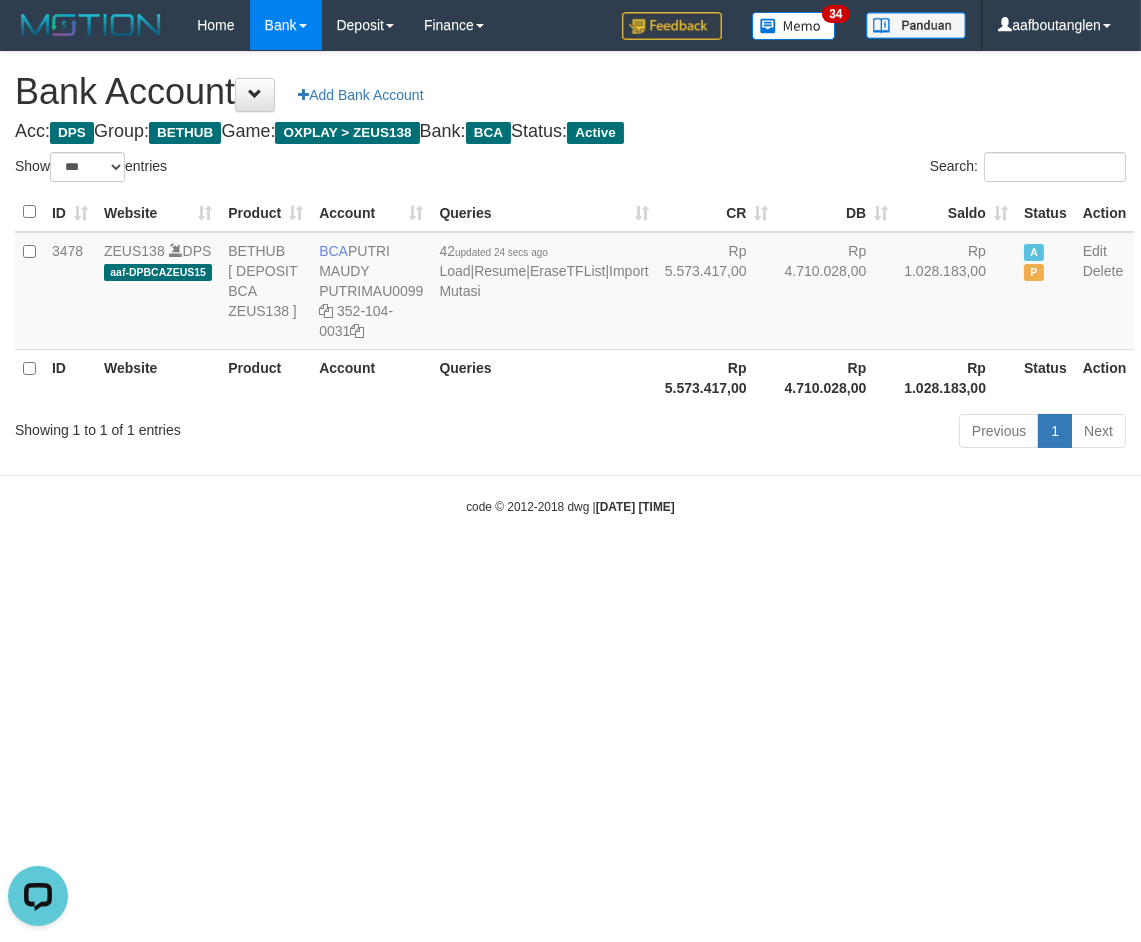 click on "code © 2012-2018 dwg |  2025/08/02 15:53:33" at bounding box center (570, 506) 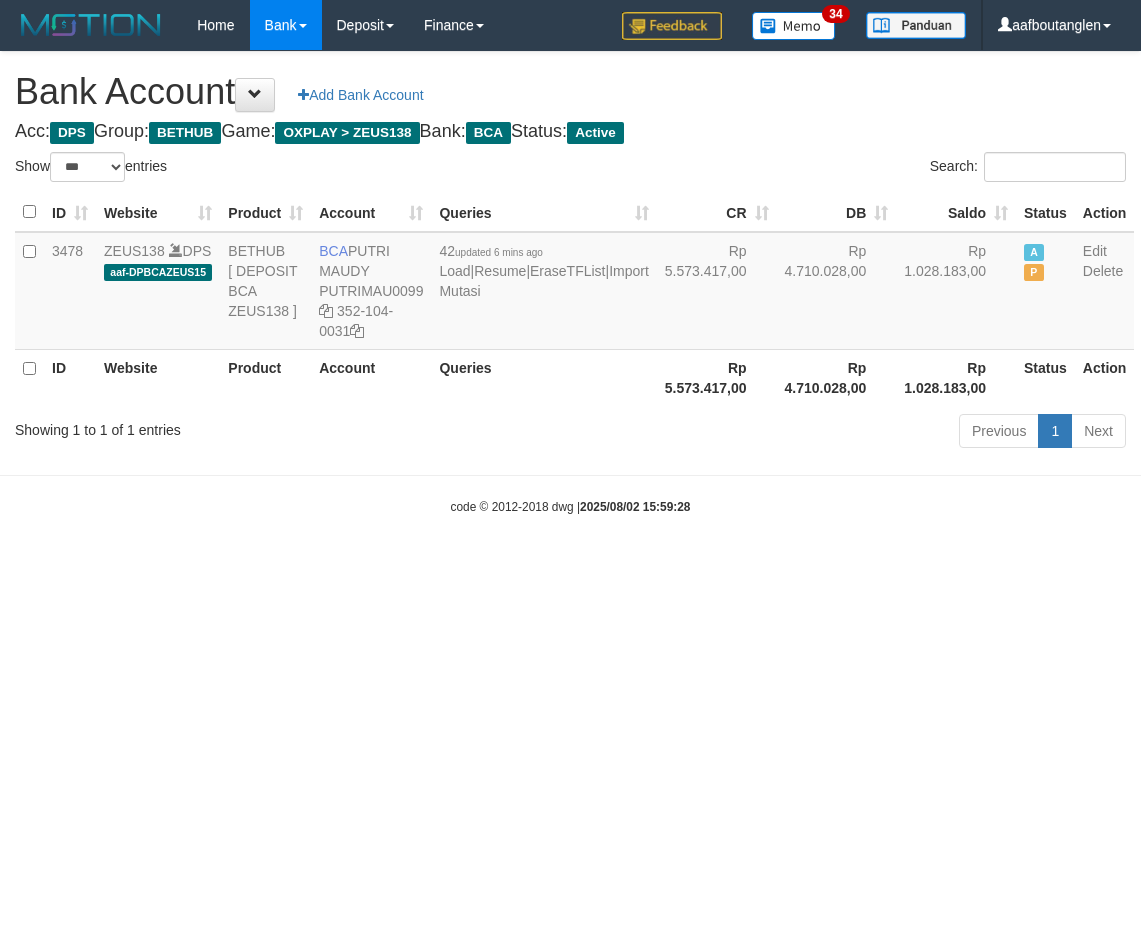 select on "***" 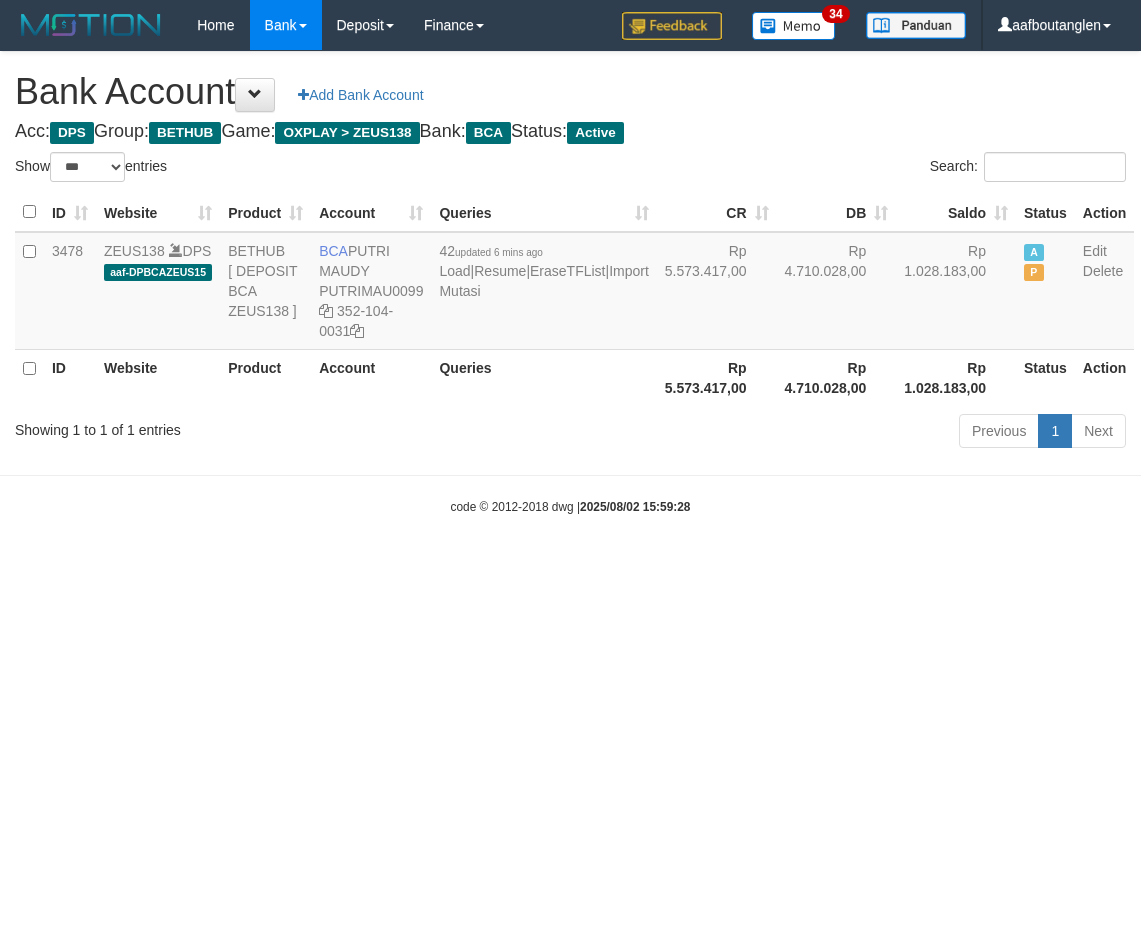 scroll, scrollTop: 0, scrollLeft: 0, axis: both 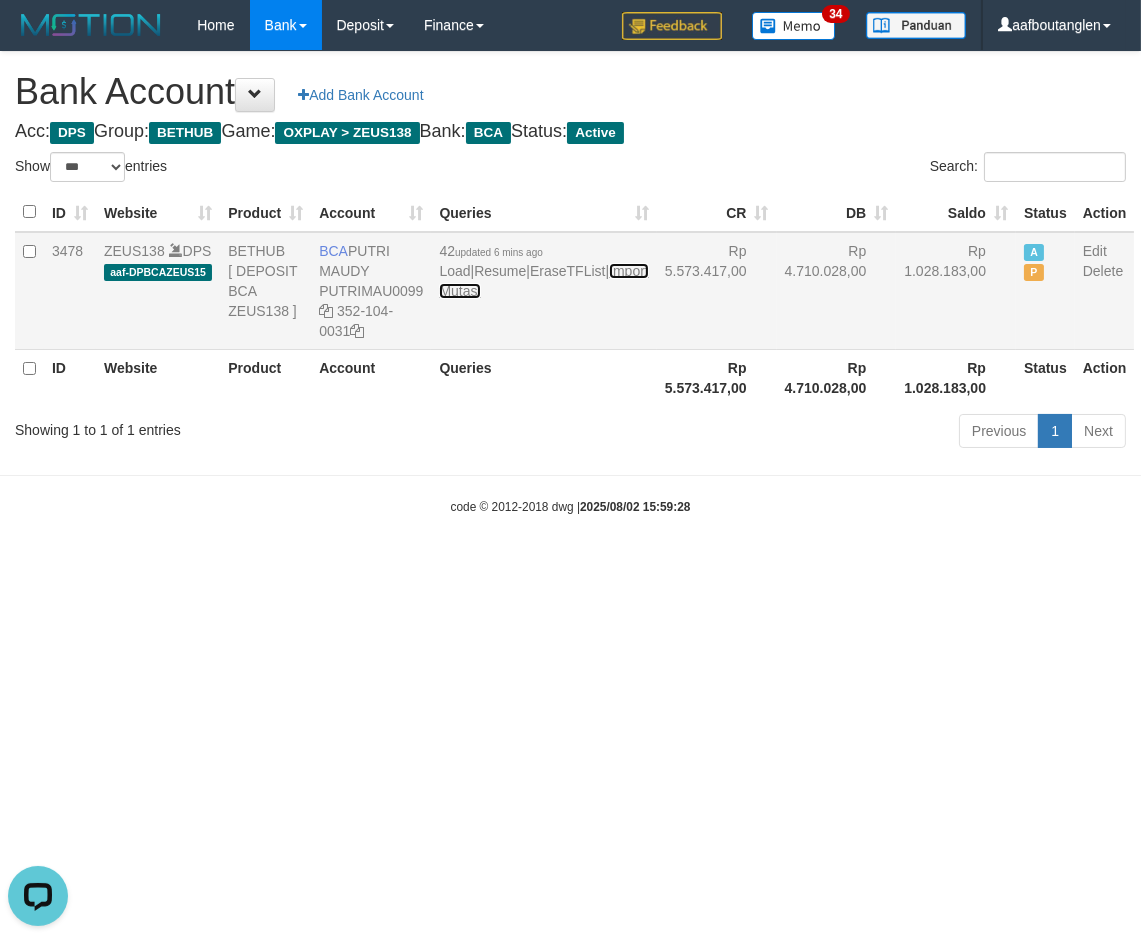 click on "Import Mutasi" at bounding box center [543, 281] 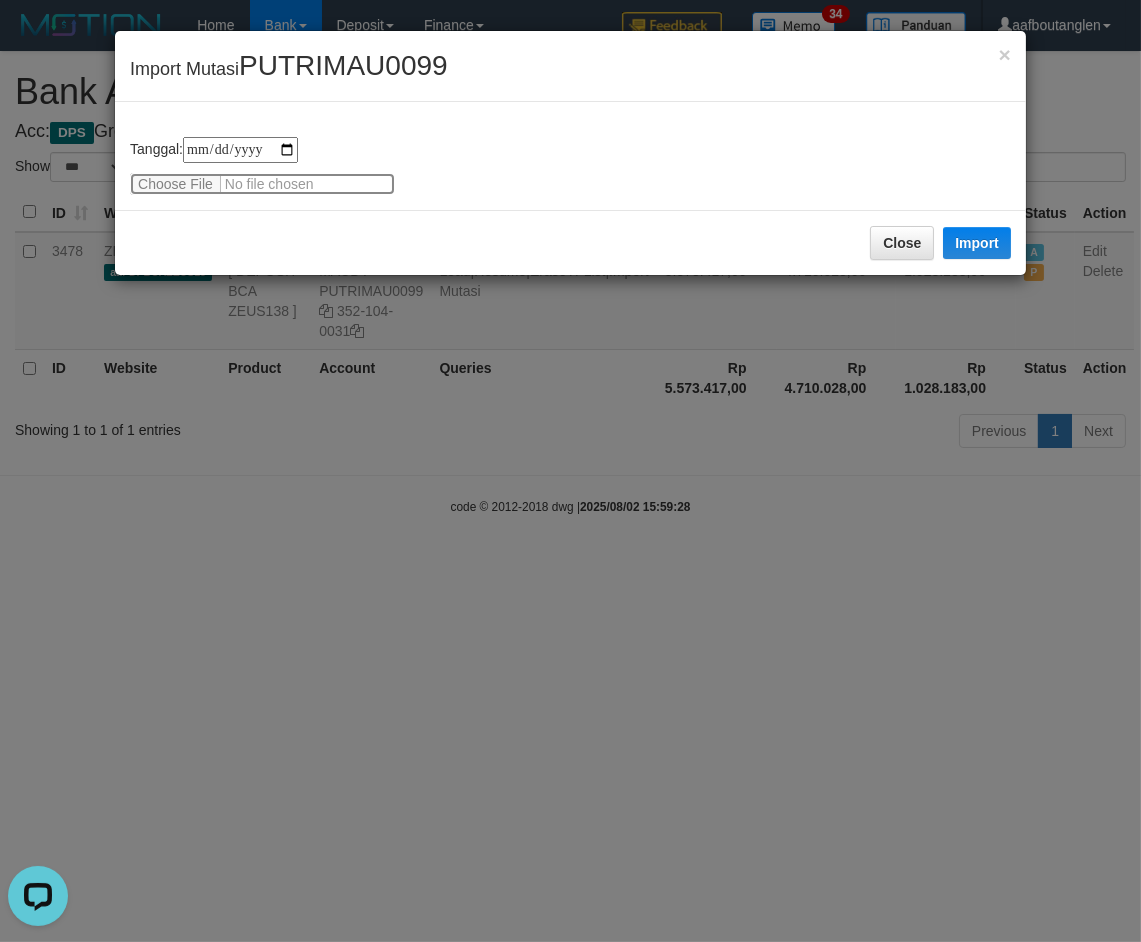 click at bounding box center (262, 184) 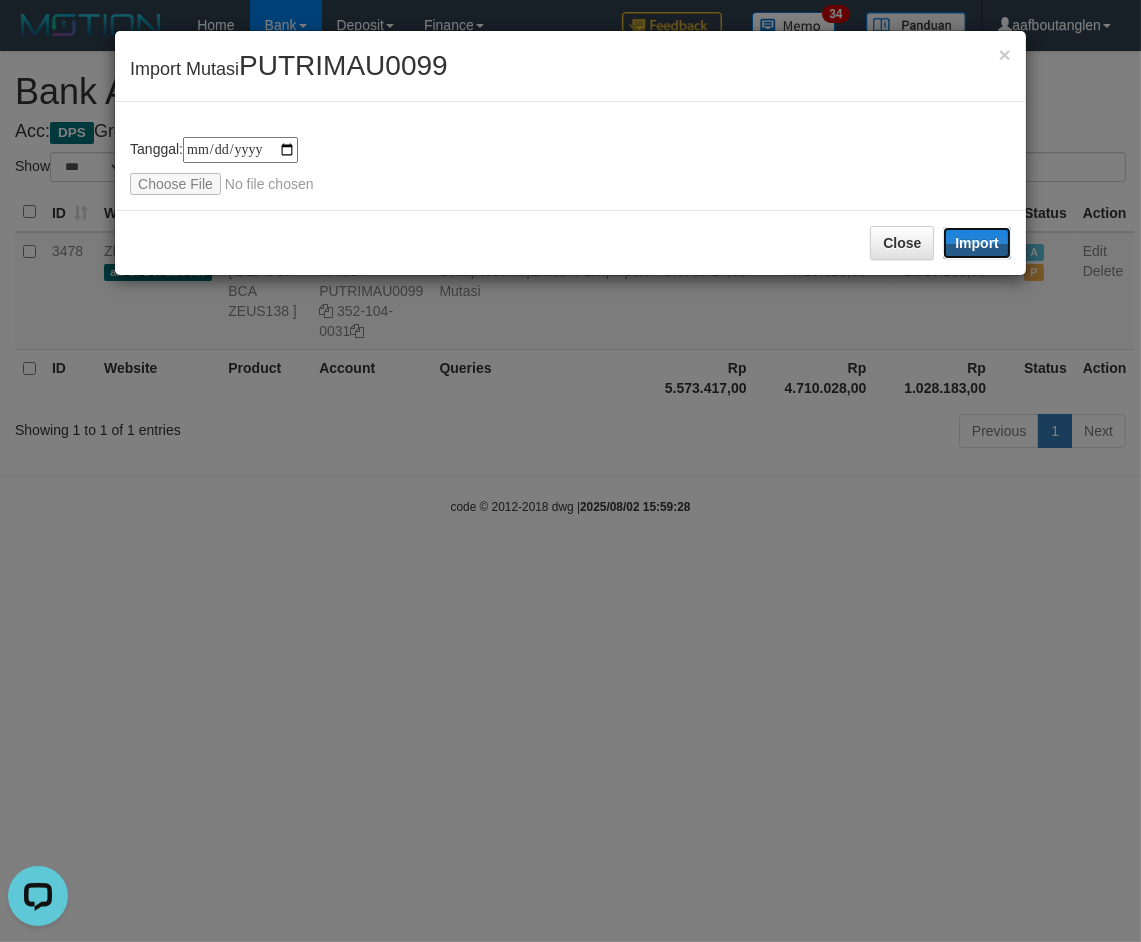 click on "Import" at bounding box center [977, 243] 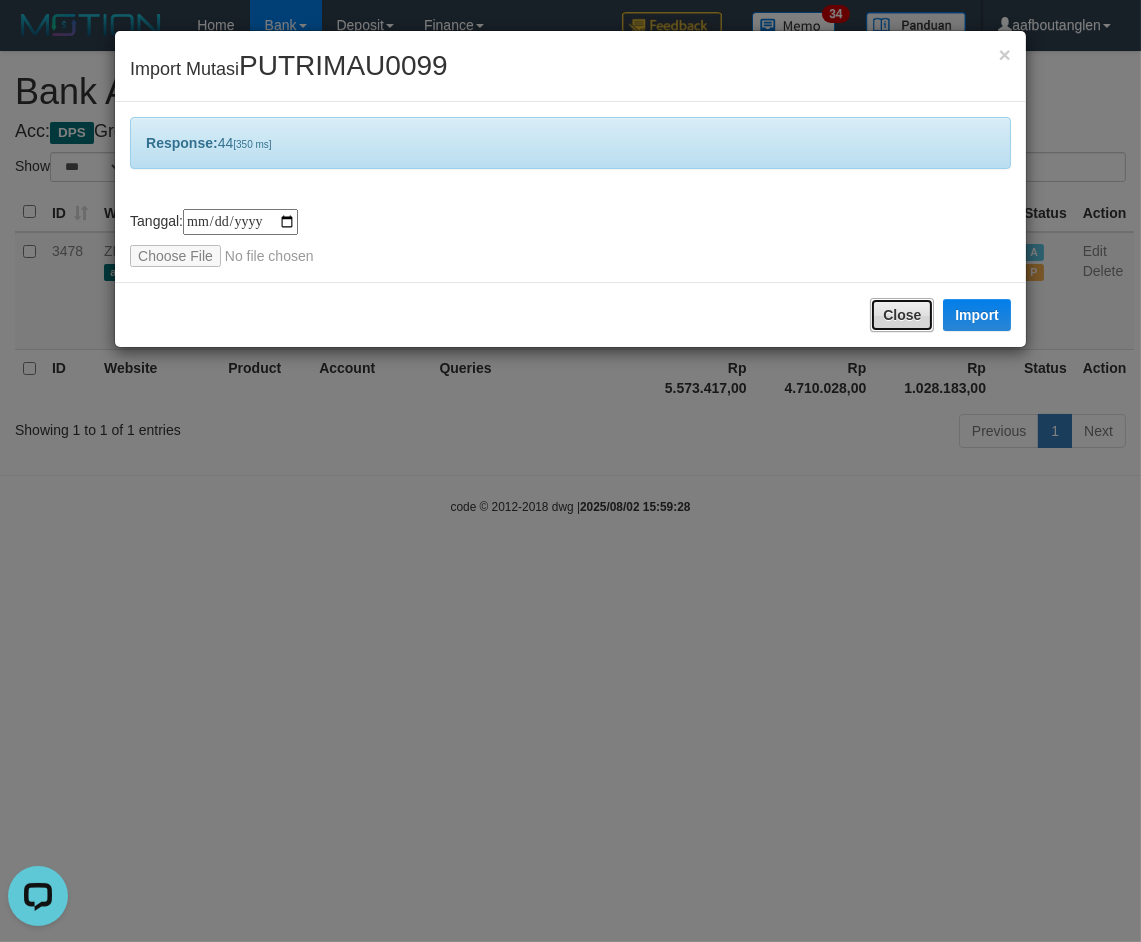 click on "Close" at bounding box center [902, 315] 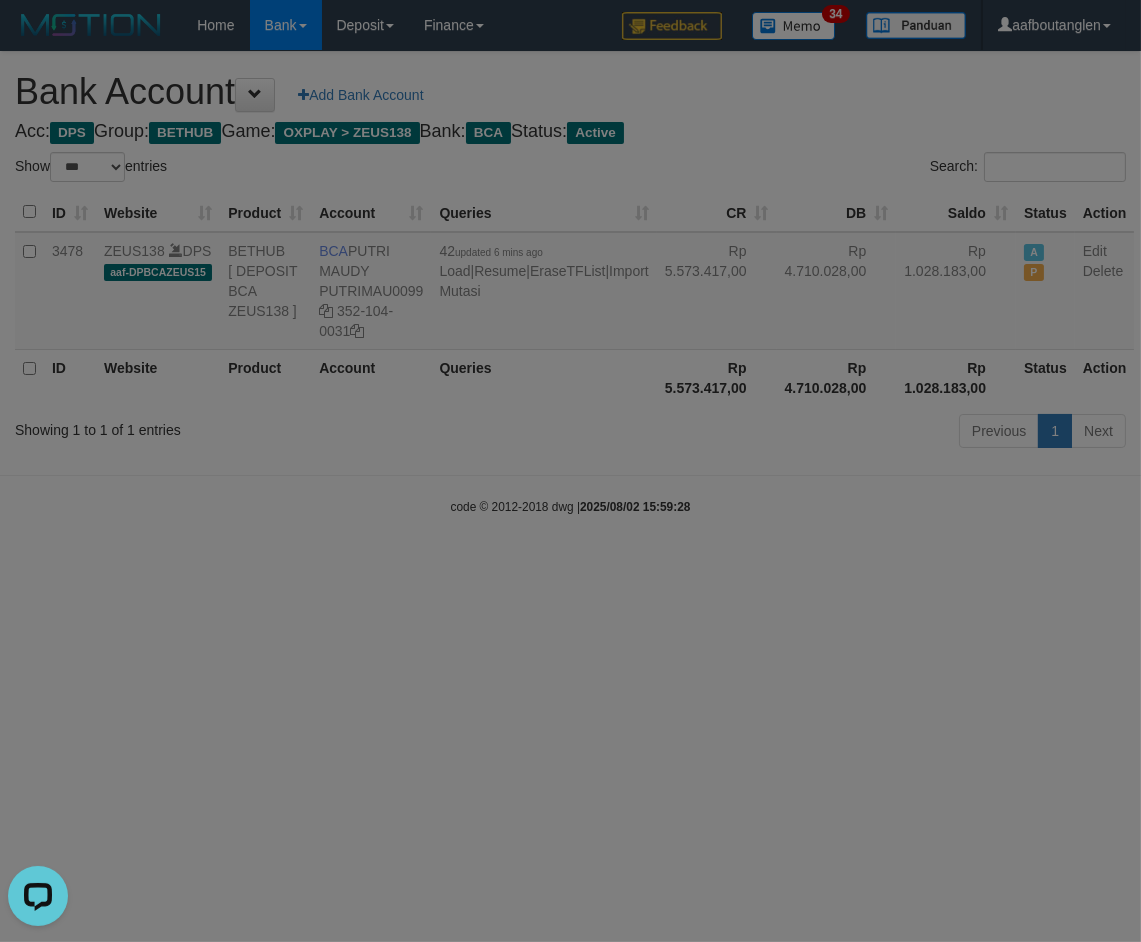 drag, startPoint x: 737, startPoint y: 573, endPoint x: 708, endPoint y: 553, distance: 35.22783 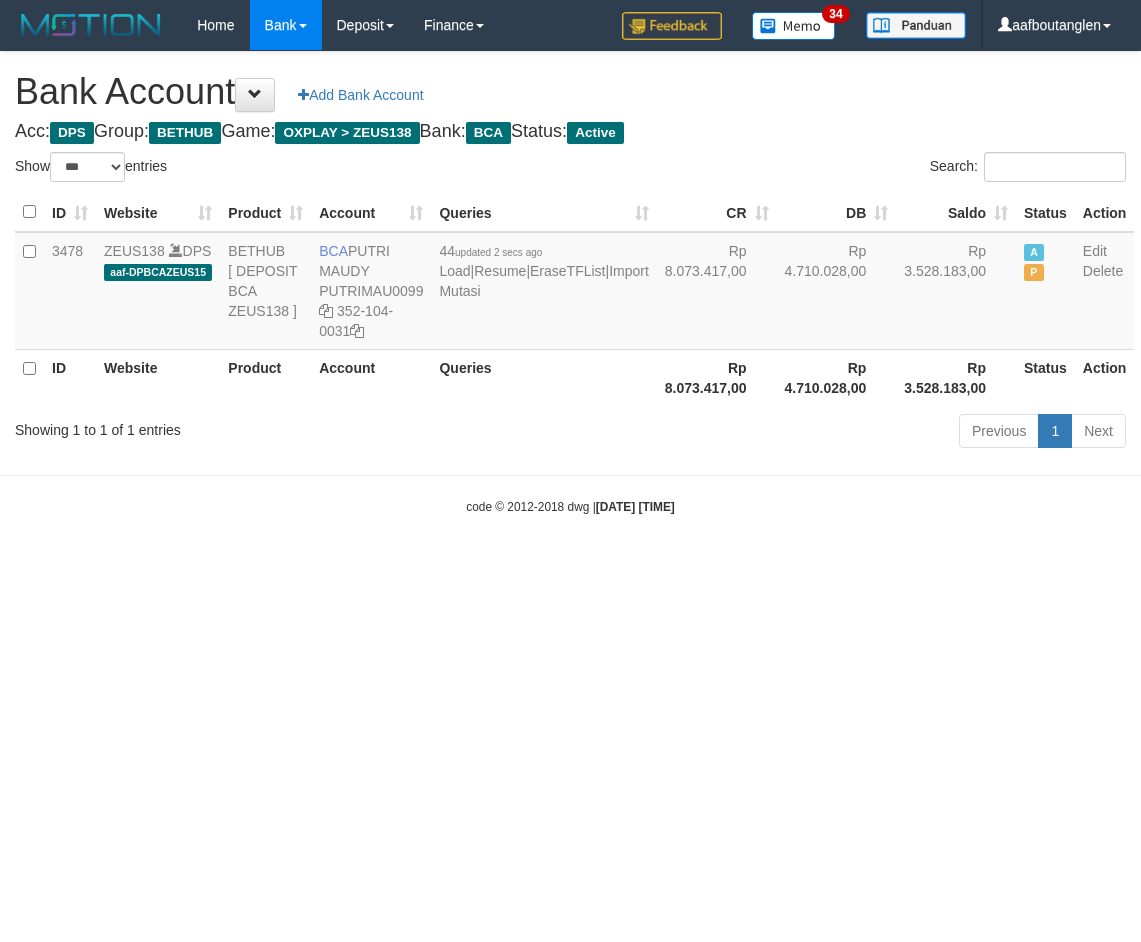 select on "***" 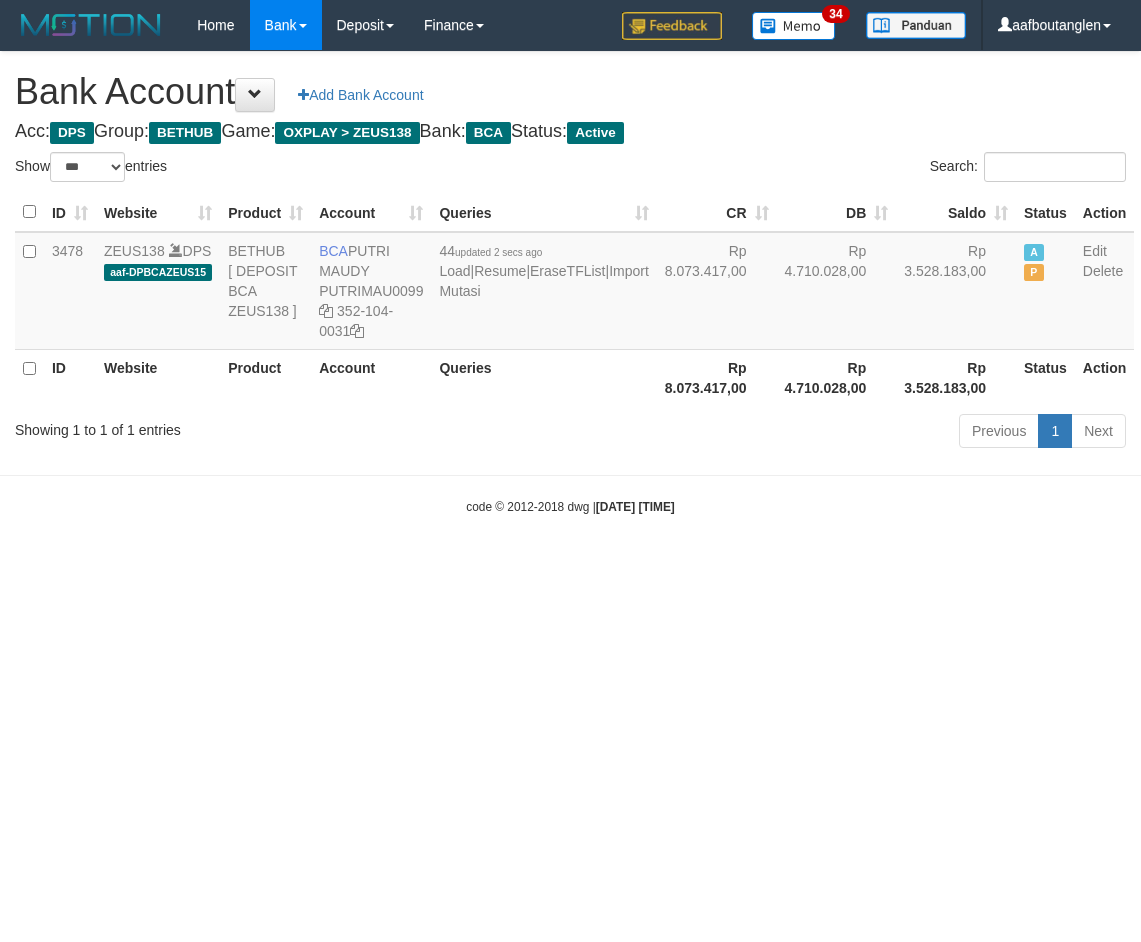 scroll, scrollTop: 0, scrollLeft: 0, axis: both 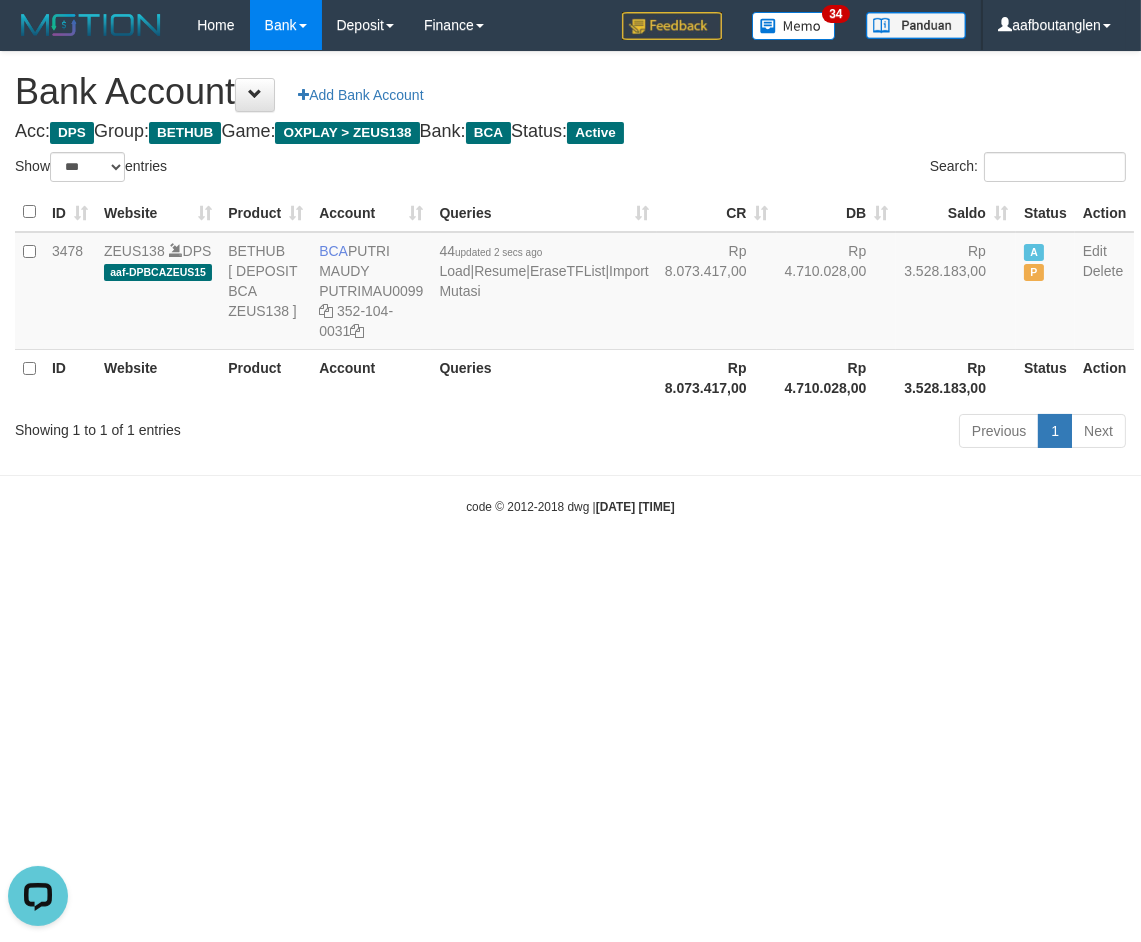 drag, startPoint x: 632, startPoint y: 665, endPoint x: 793, endPoint y: 674, distance: 161.25136 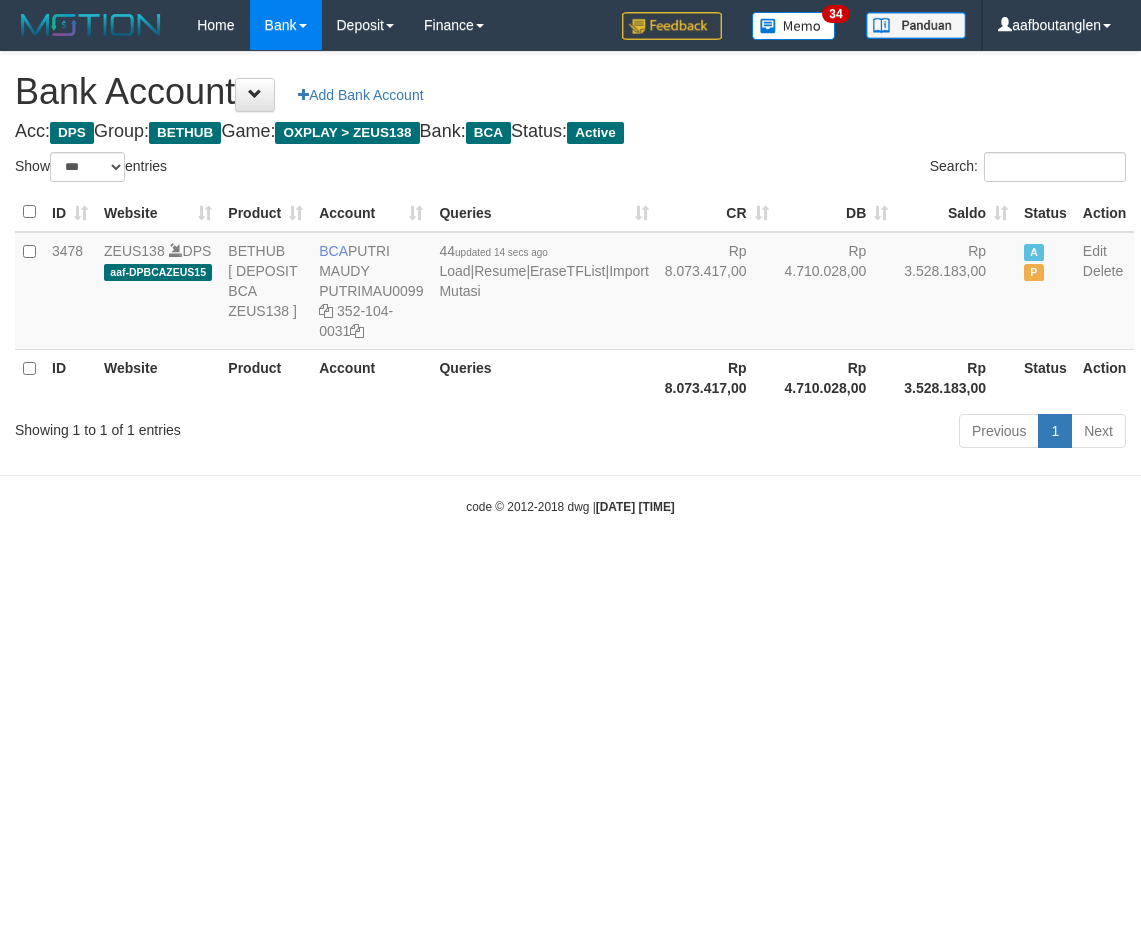 select on "***" 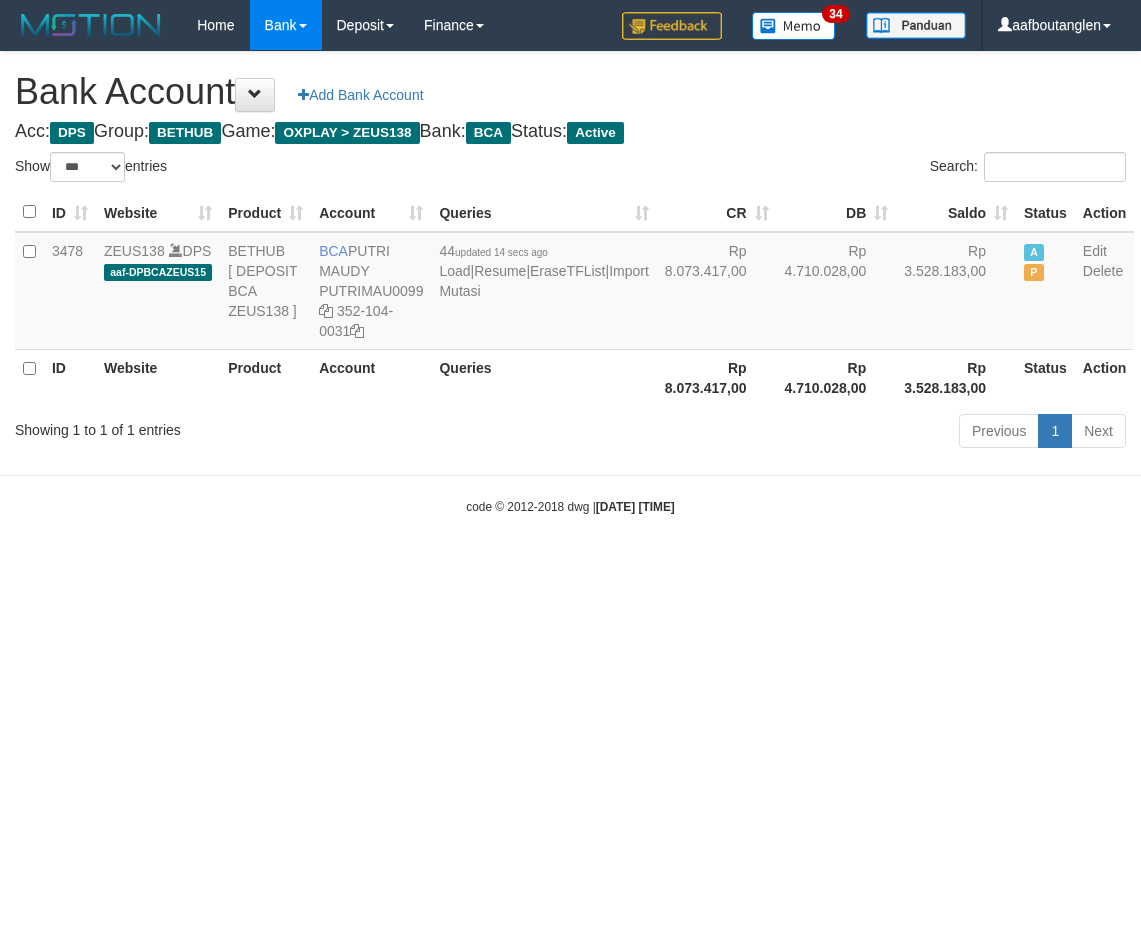 scroll, scrollTop: 0, scrollLeft: 0, axis: both 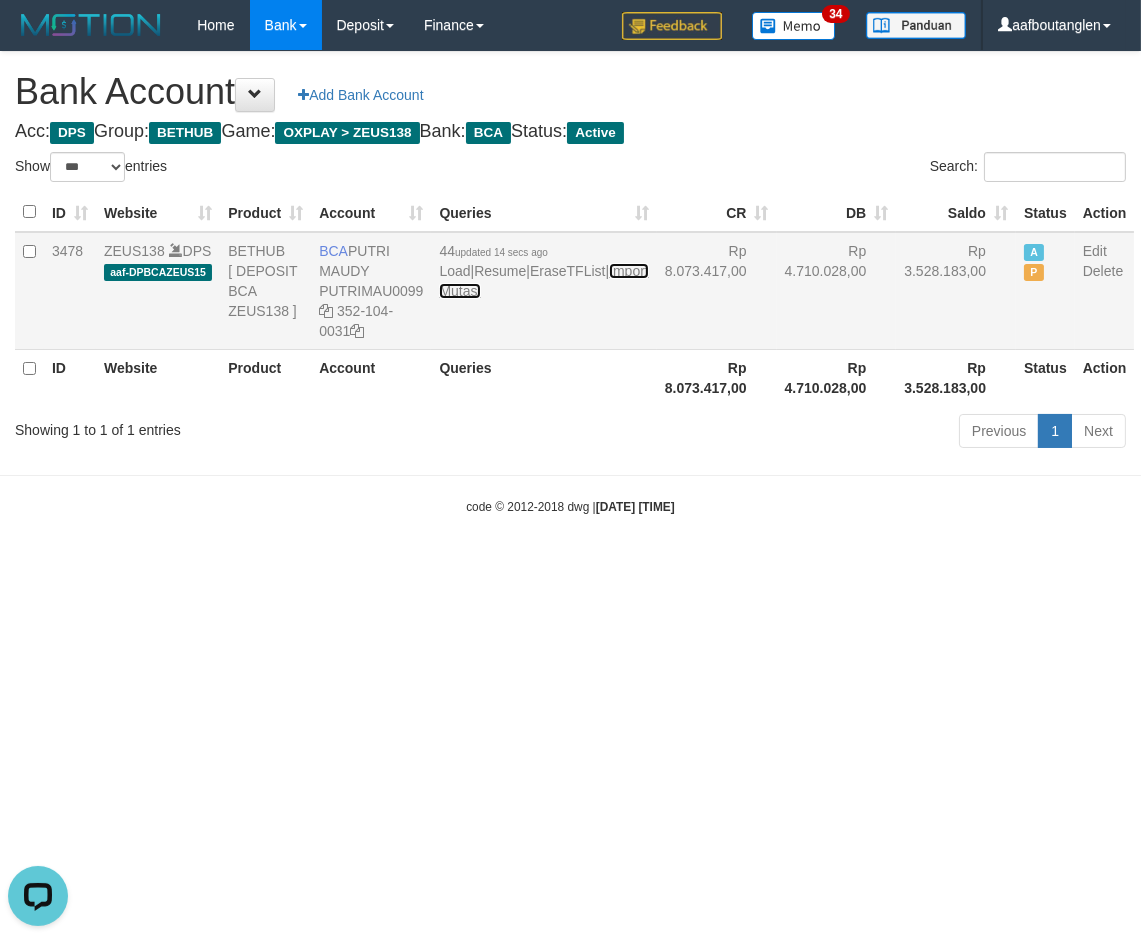 click on "Import Mutasi" at bounding box center [543, 281] 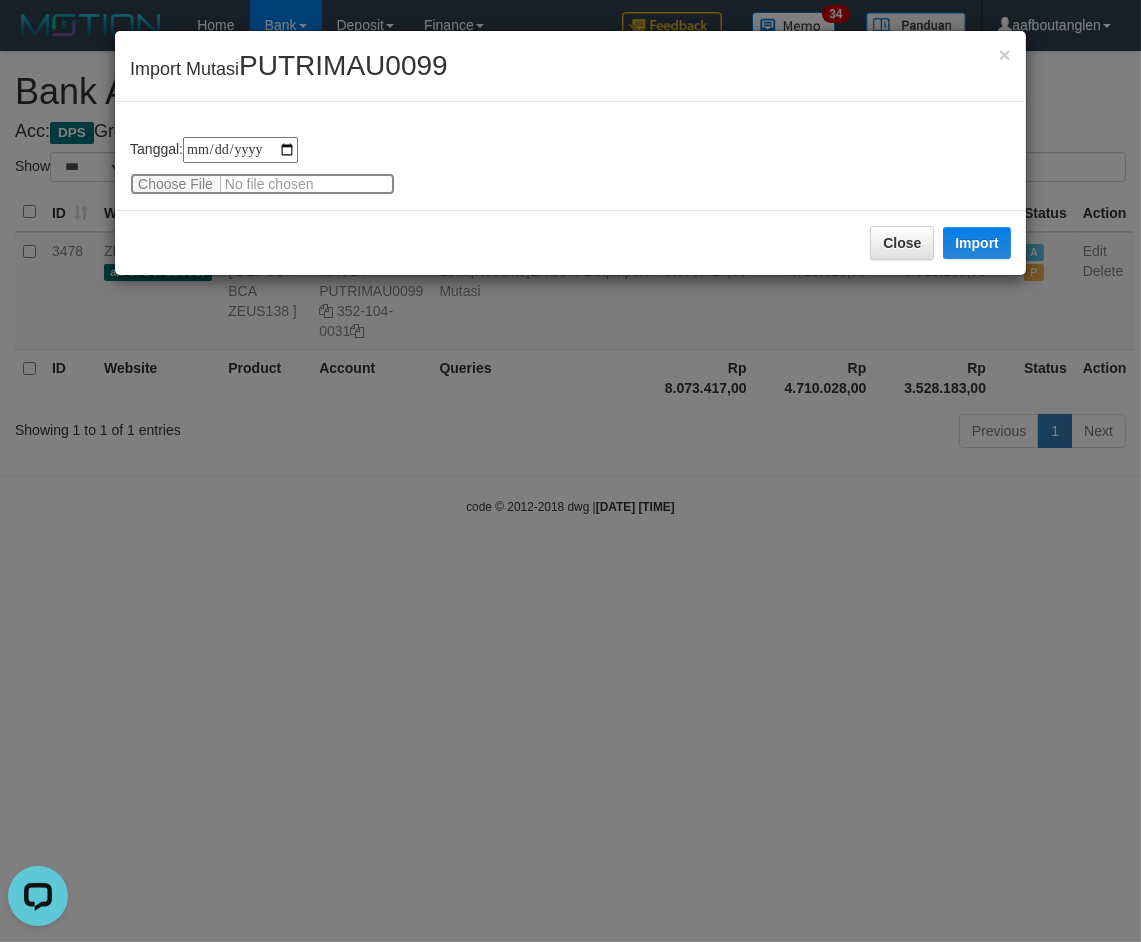 click at bounding box center [262, 184] 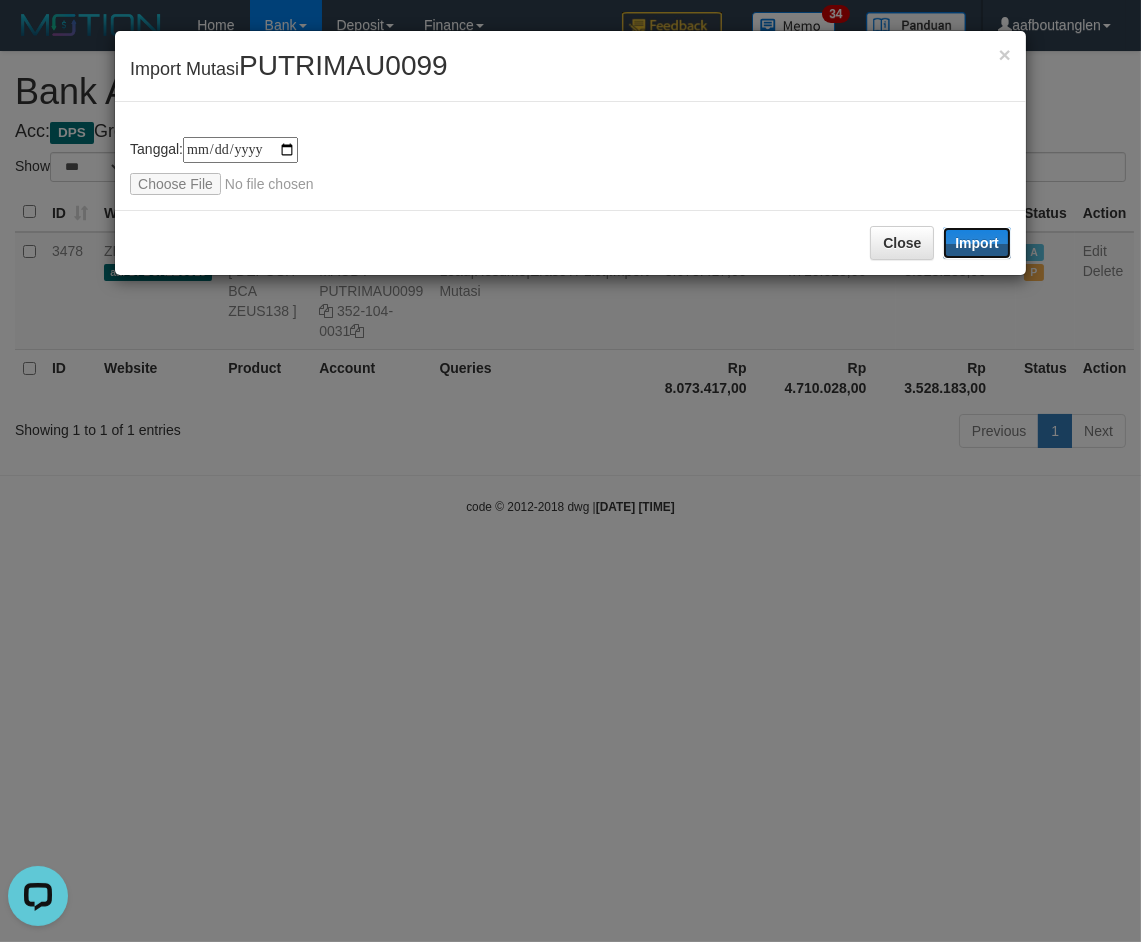 drag, startPoint x: 992, startPoint y: 237, endPoint x: 967, endPoint y: 246, distance: 26.57066 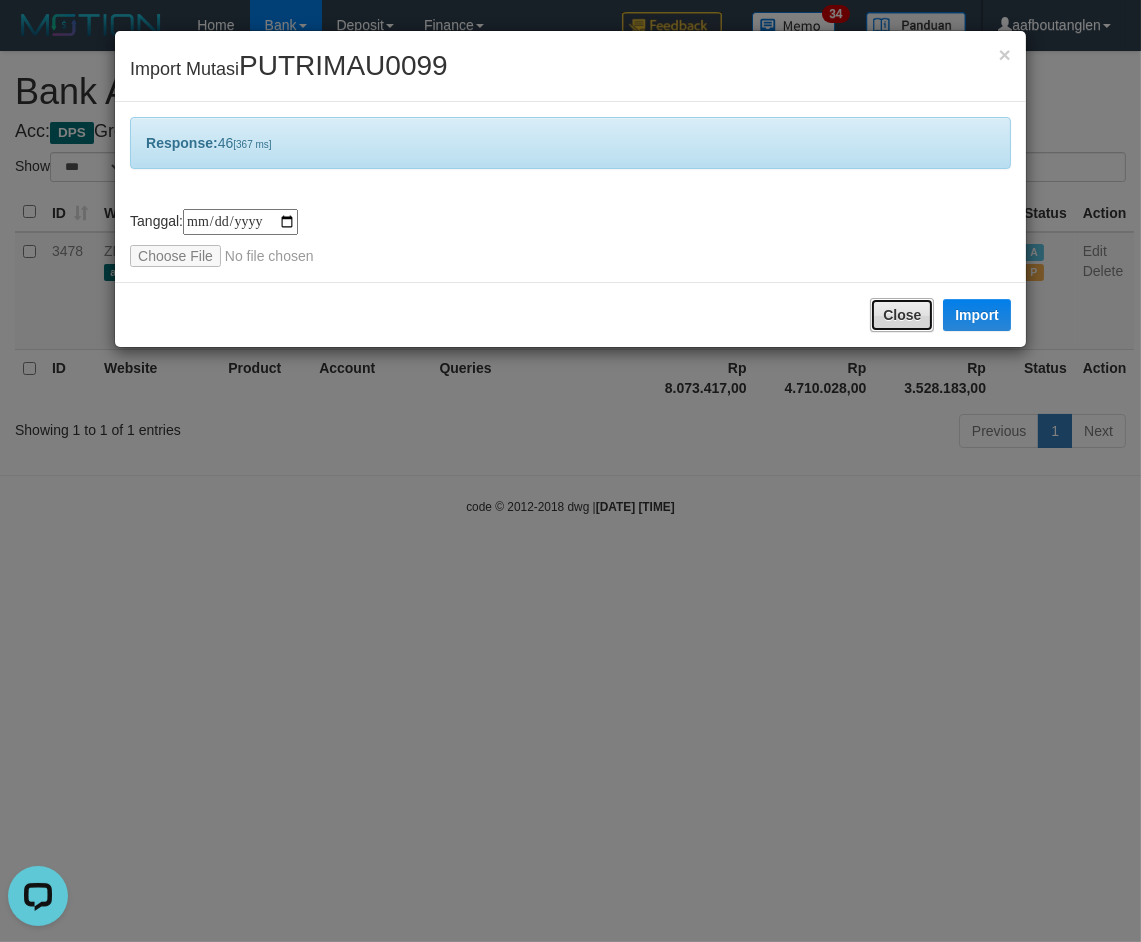 click on "Close" at bounding box center [902, 315] 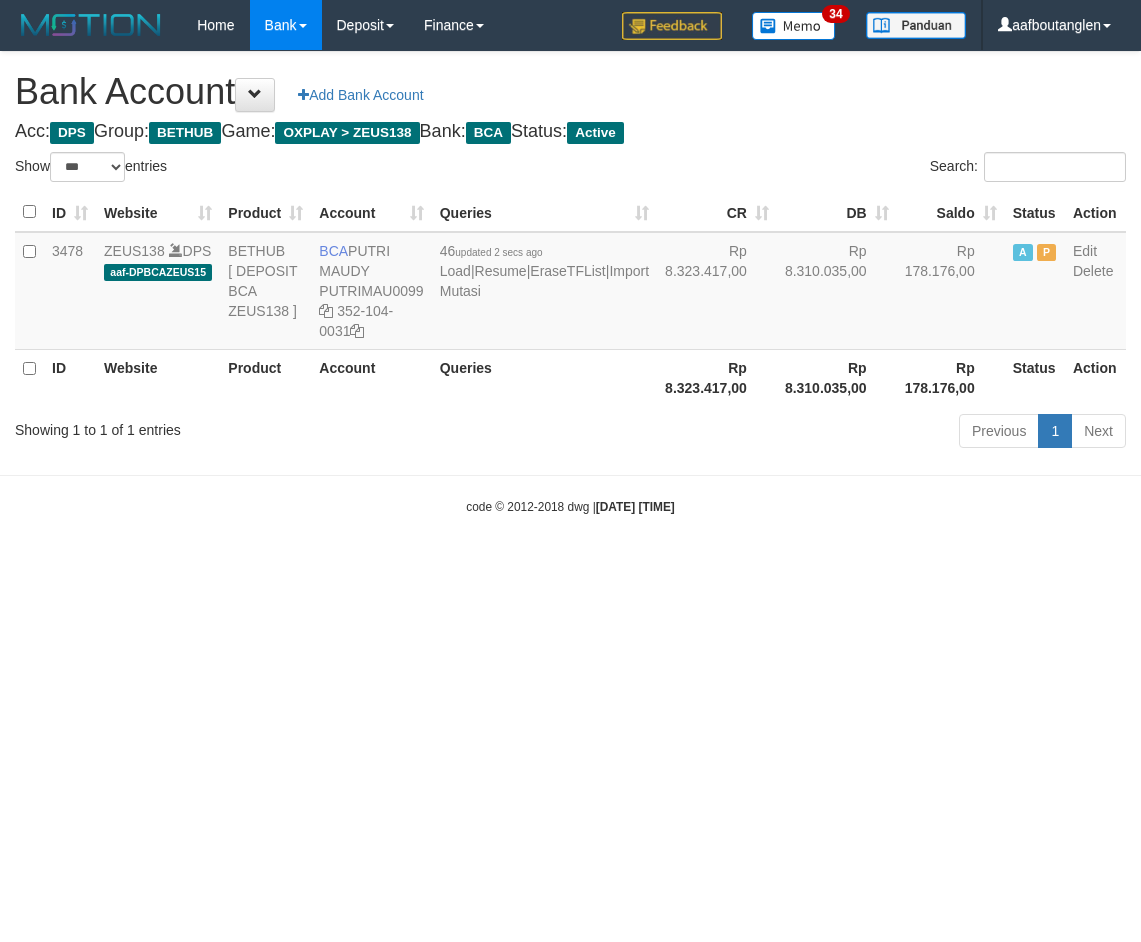 select on "***" 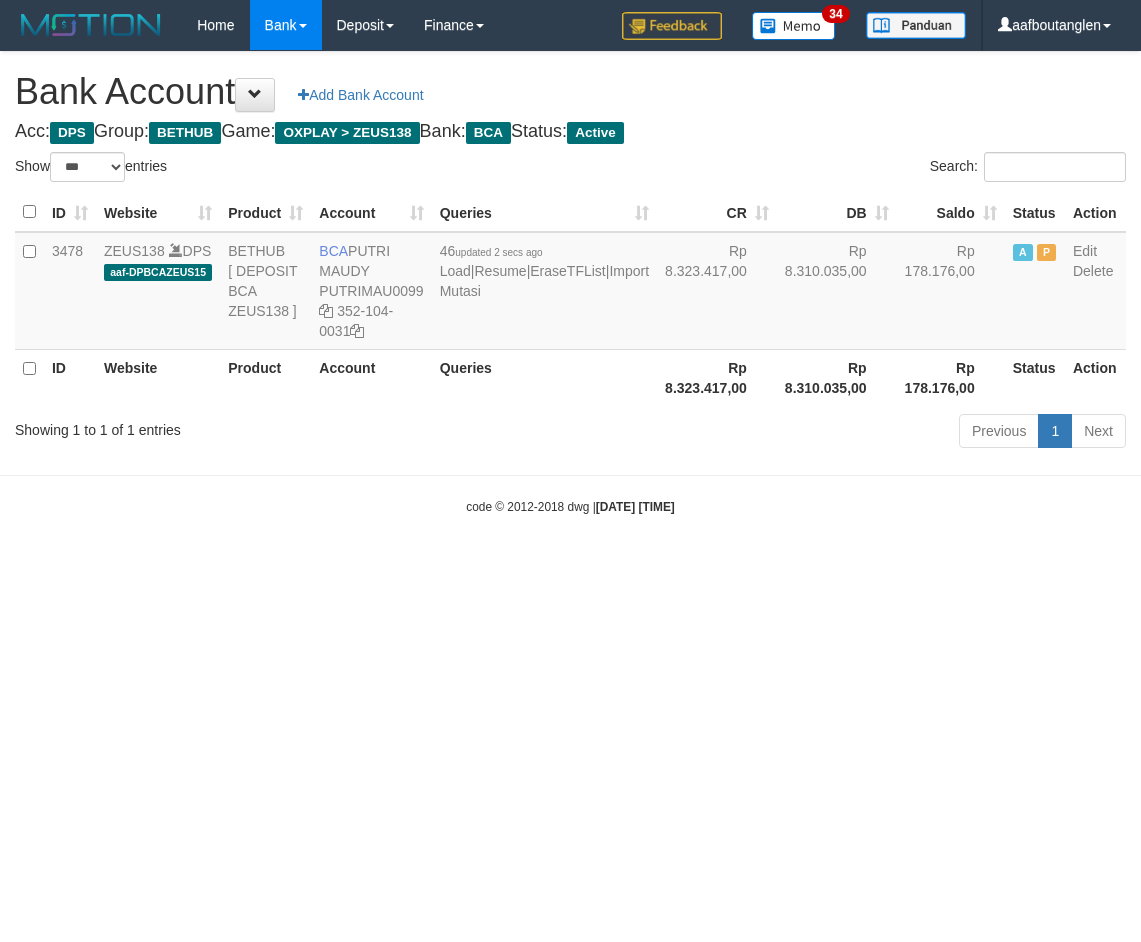 scroll, scrollTop: 0, scrollLeft: 0, axis: both 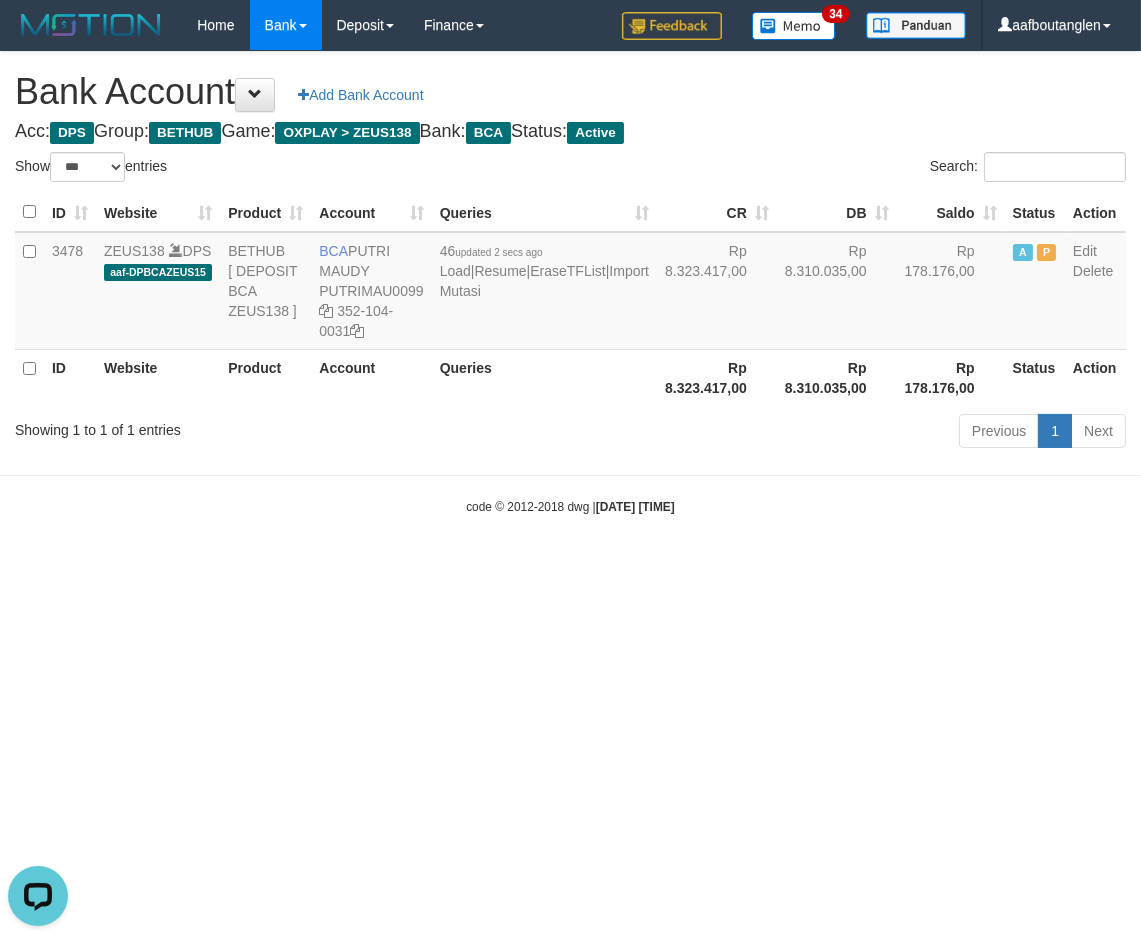 drag, startPoint x: 0, startPoint y: 528, endPoint x: 18, endPoint y: 517, distance: 21.095022 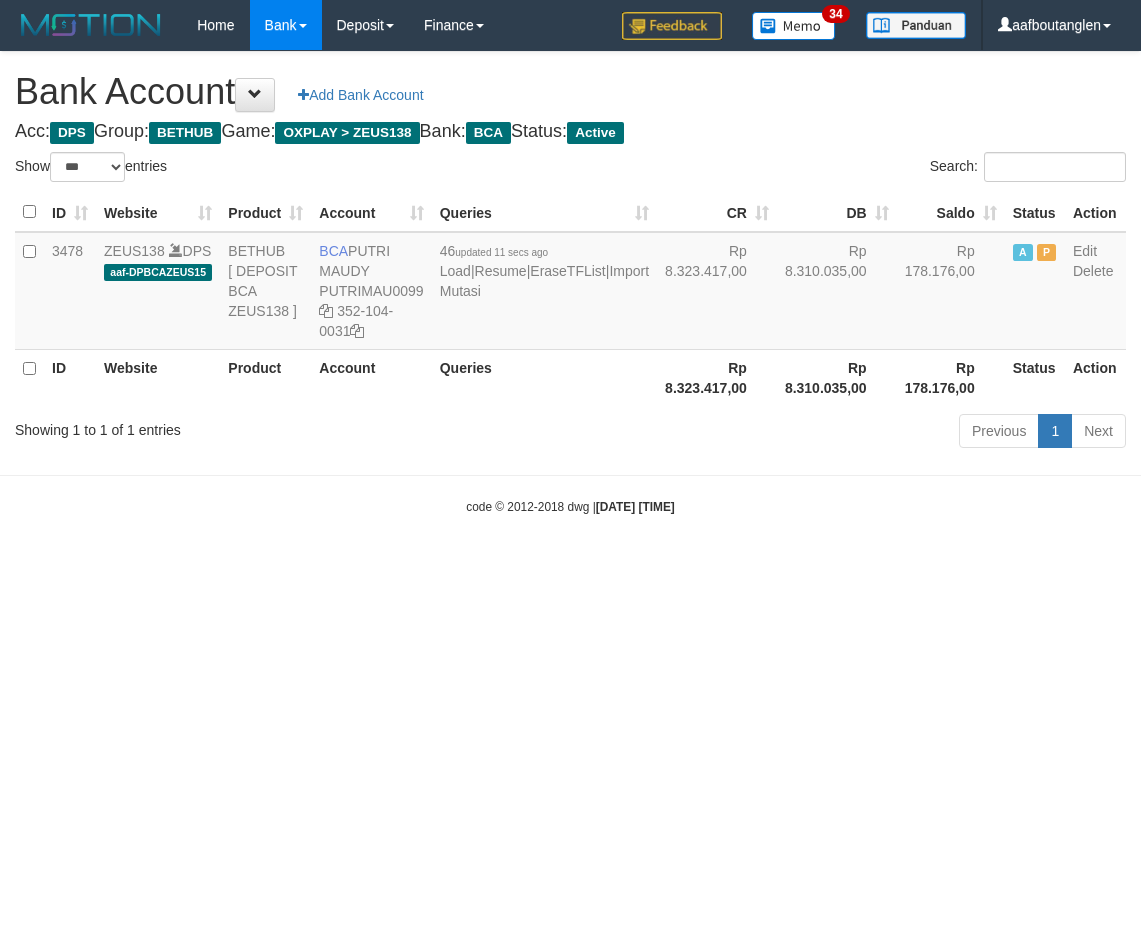 select on "***" 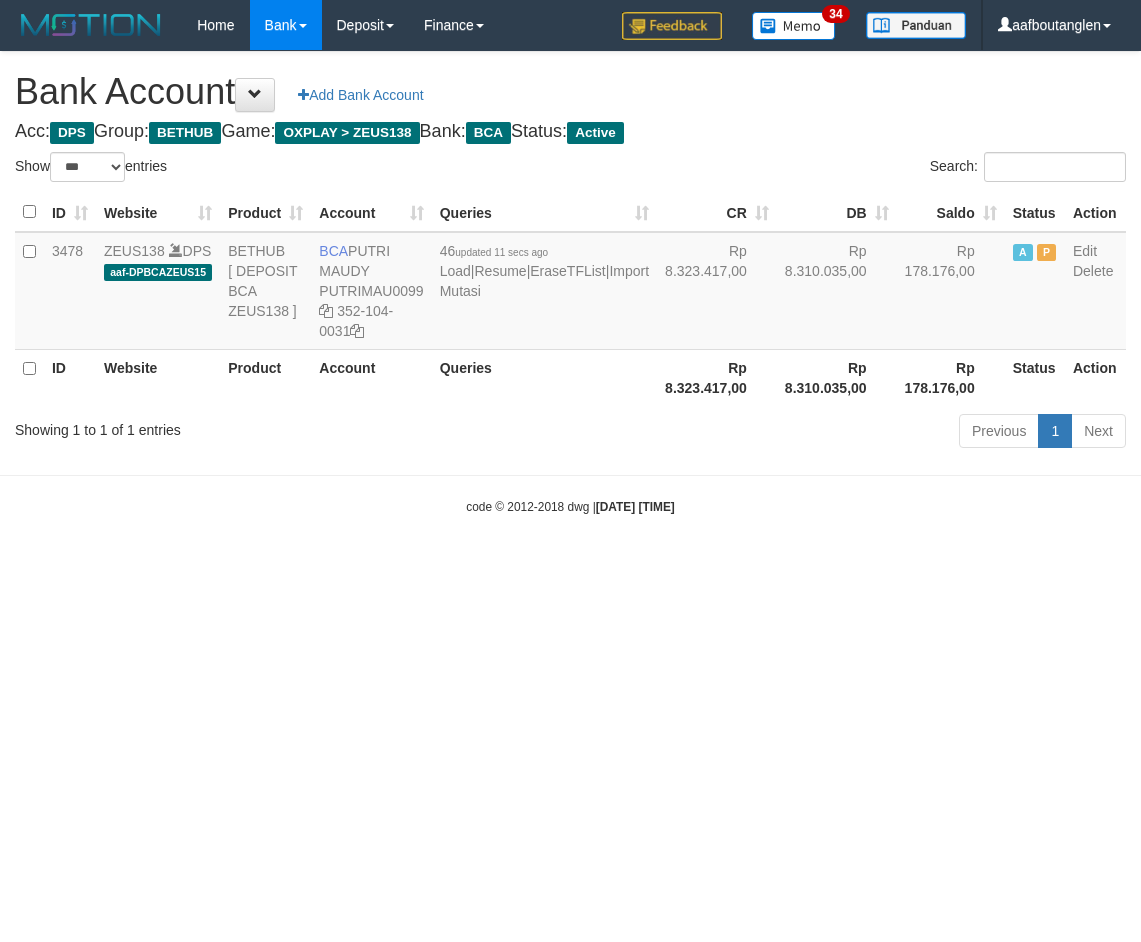scroll, scrollTop: 0, scrollLeft: 0, axis: both 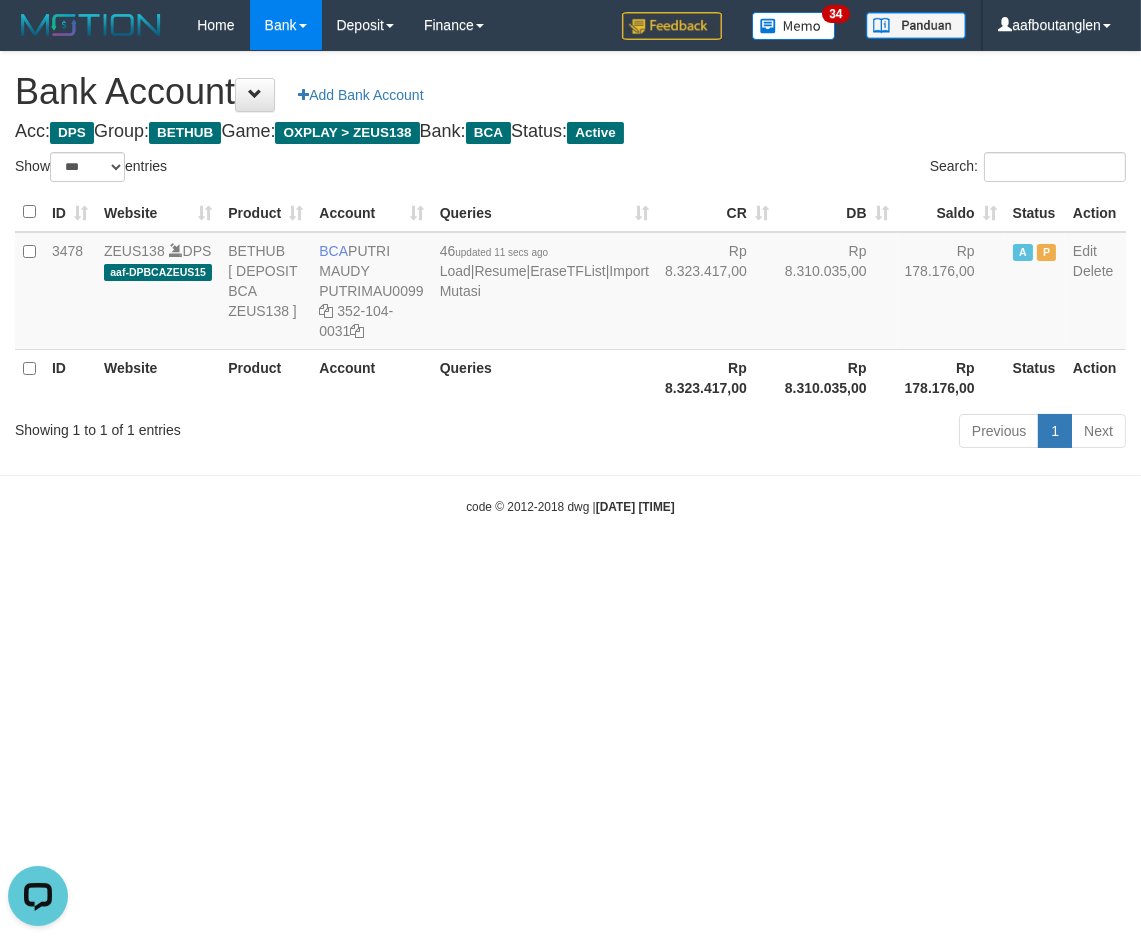 drag, startPoint x: 770, startPoint y: 571, endPoint x: 736, endPoint y: 570, distance: 34.0147 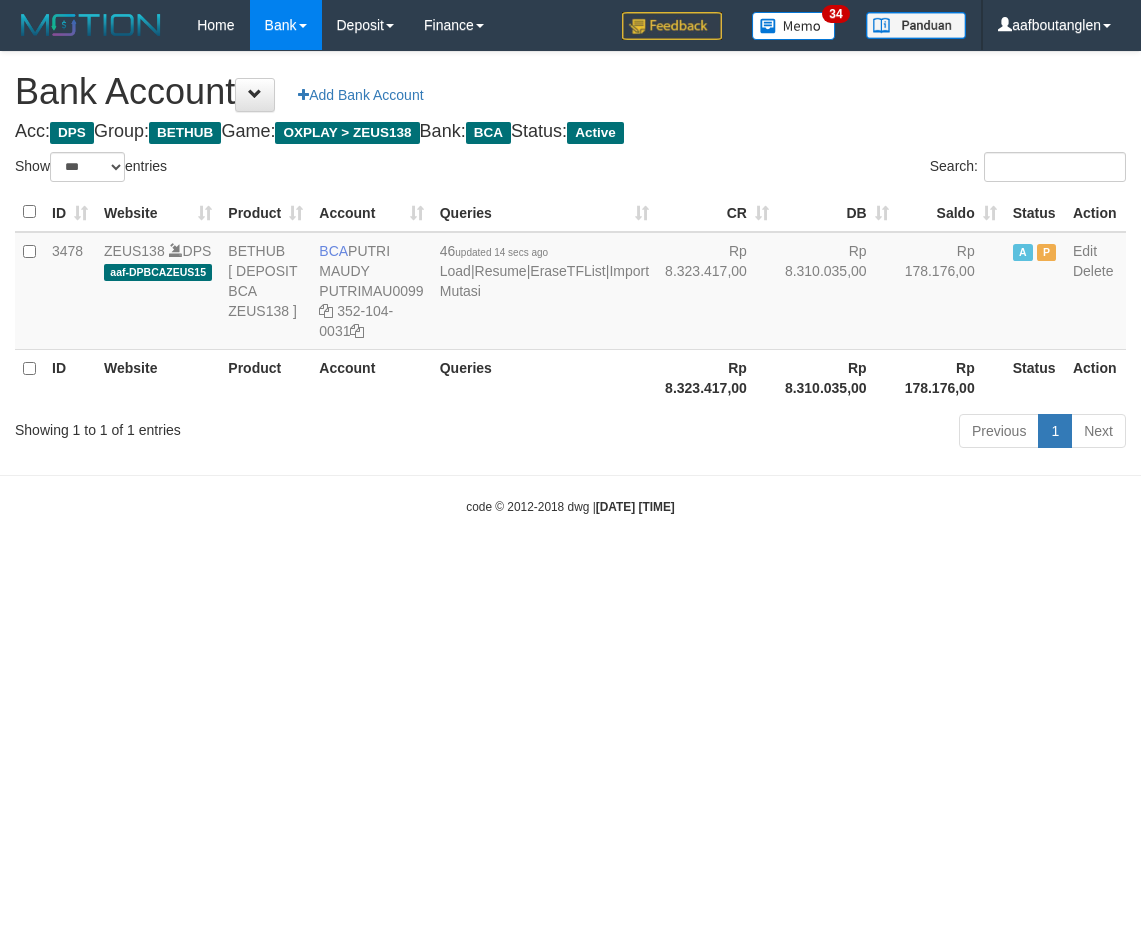 select on "***" 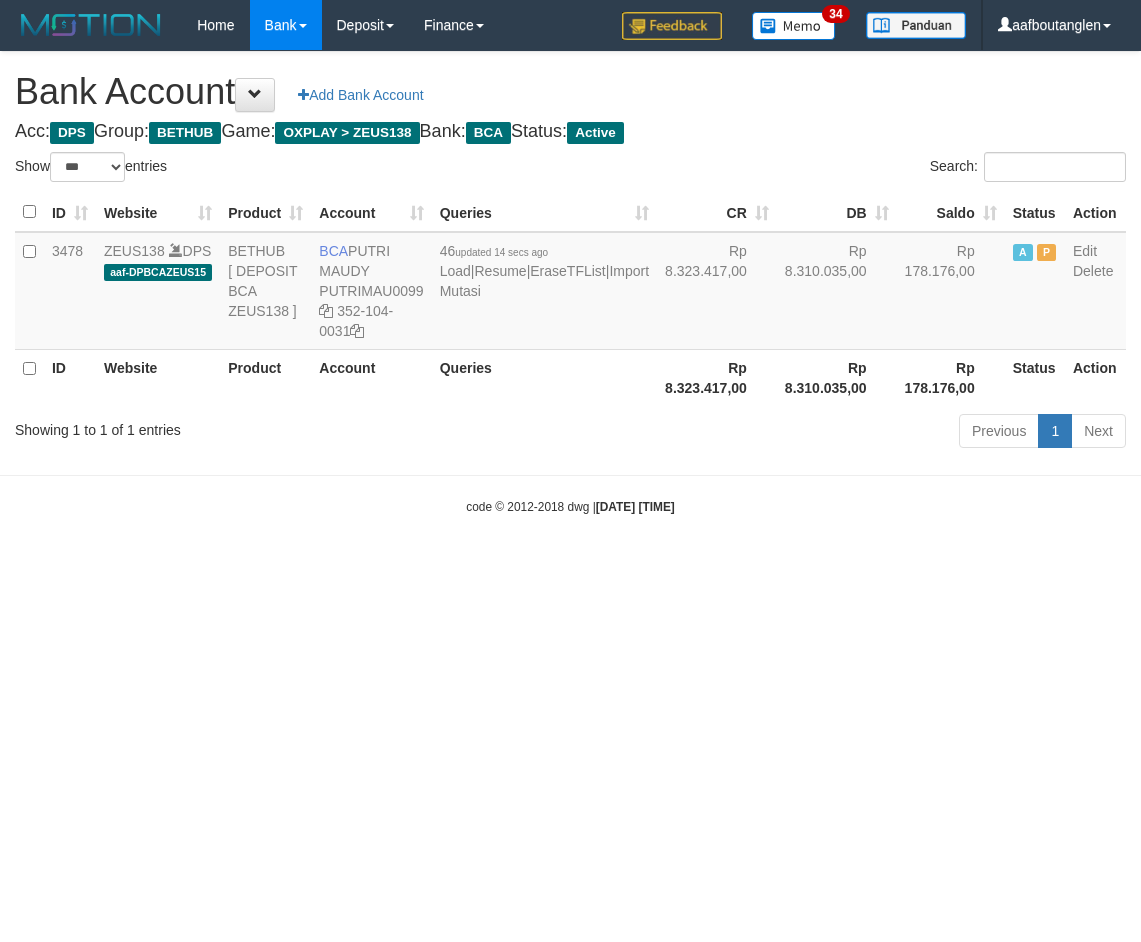 scroll, scrollTop: 0, scrollLeft: 0, axis: both 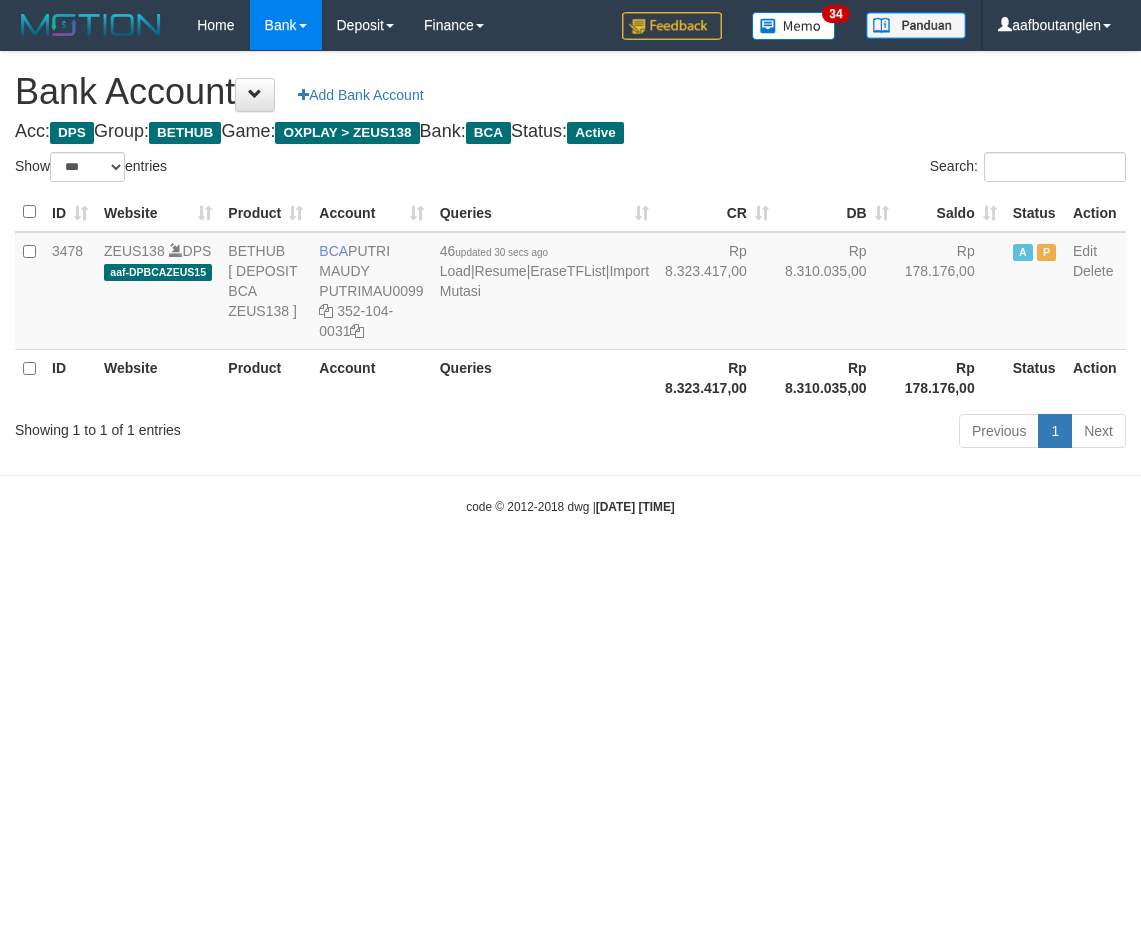 select on "***" 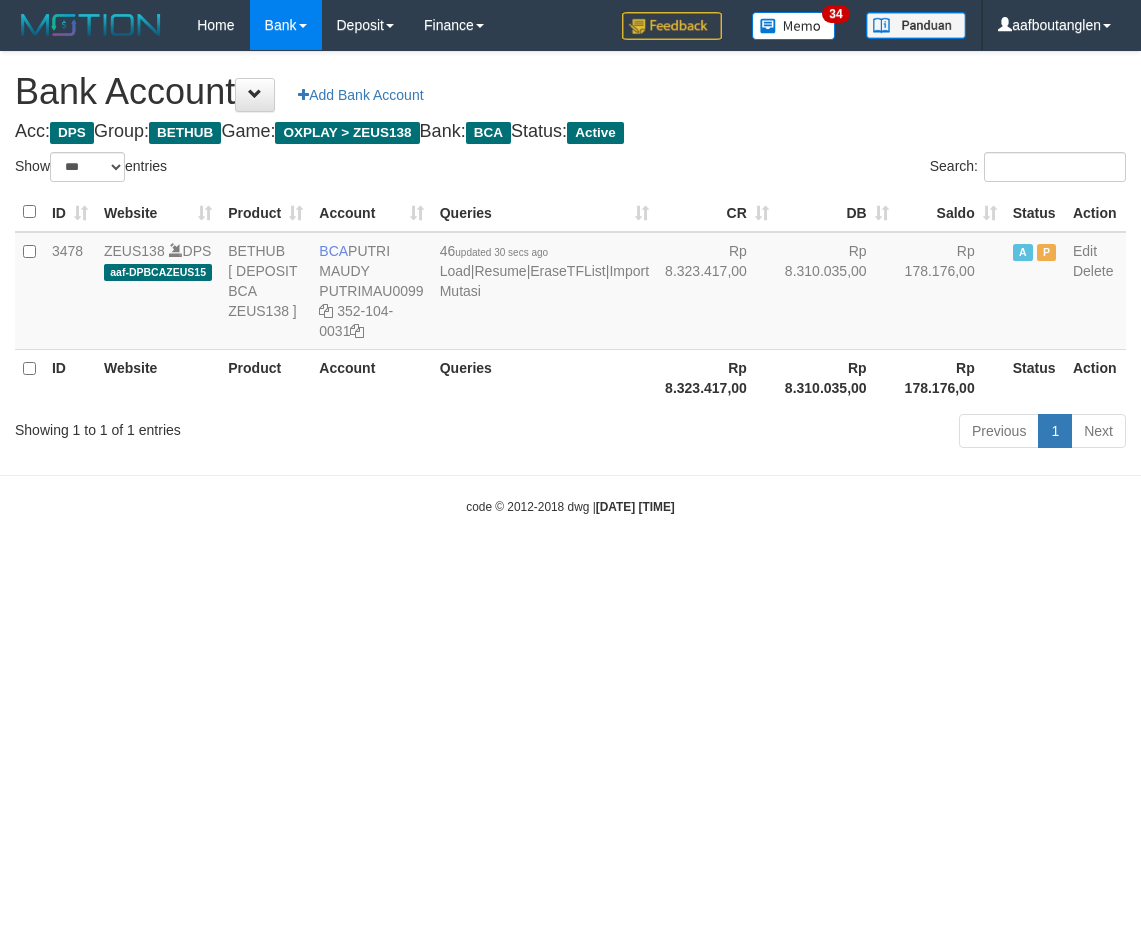 scroll, scrollTop: 0, scrollLeft: 0, axis: both 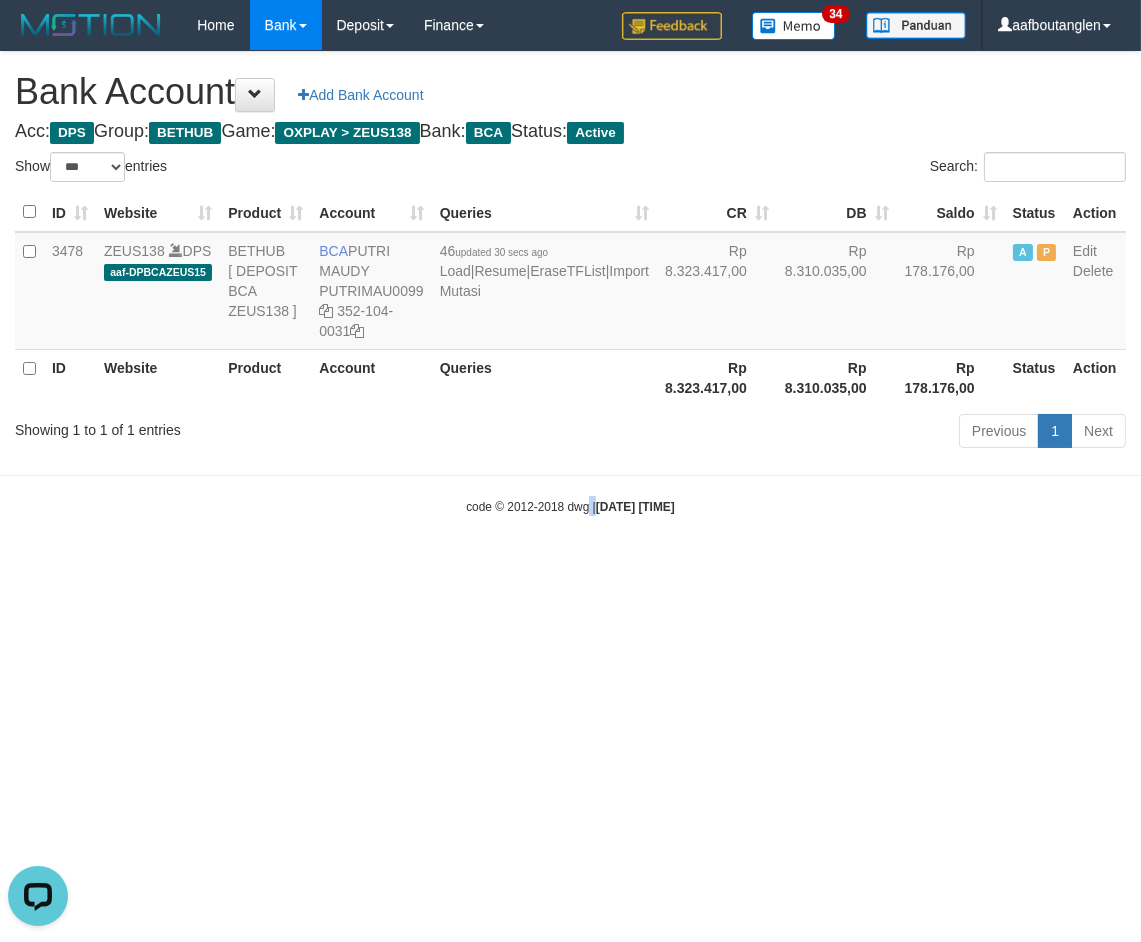 click on "Toggle navigation
Home
Bank
Account List
Deposit
DPS List
History
Note DPS
Finance
Financial Data
aafboutanglen
My Profile
Log Out
34" at bounding box center [570, 283] 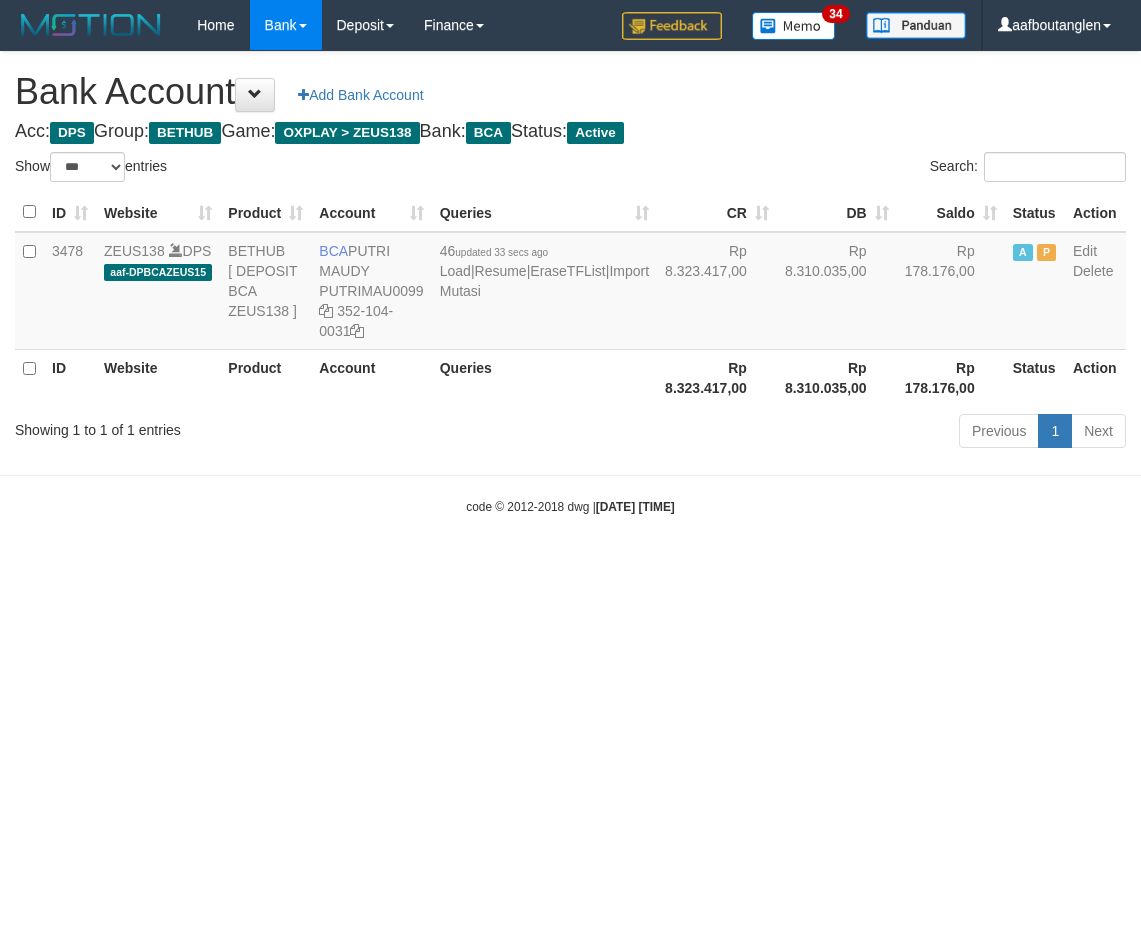 select on "***" 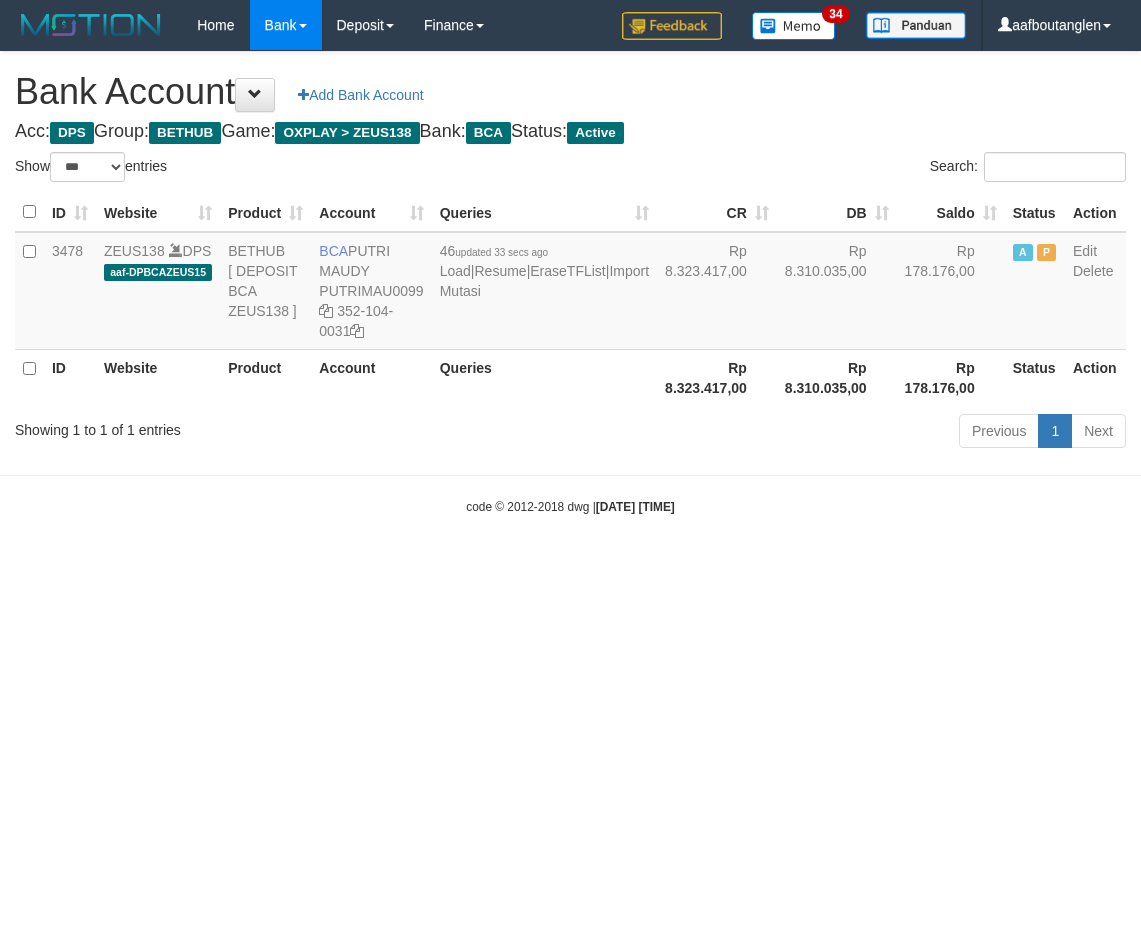 scroll, scrollTop: 0, scrollLeft: 0, axis: both 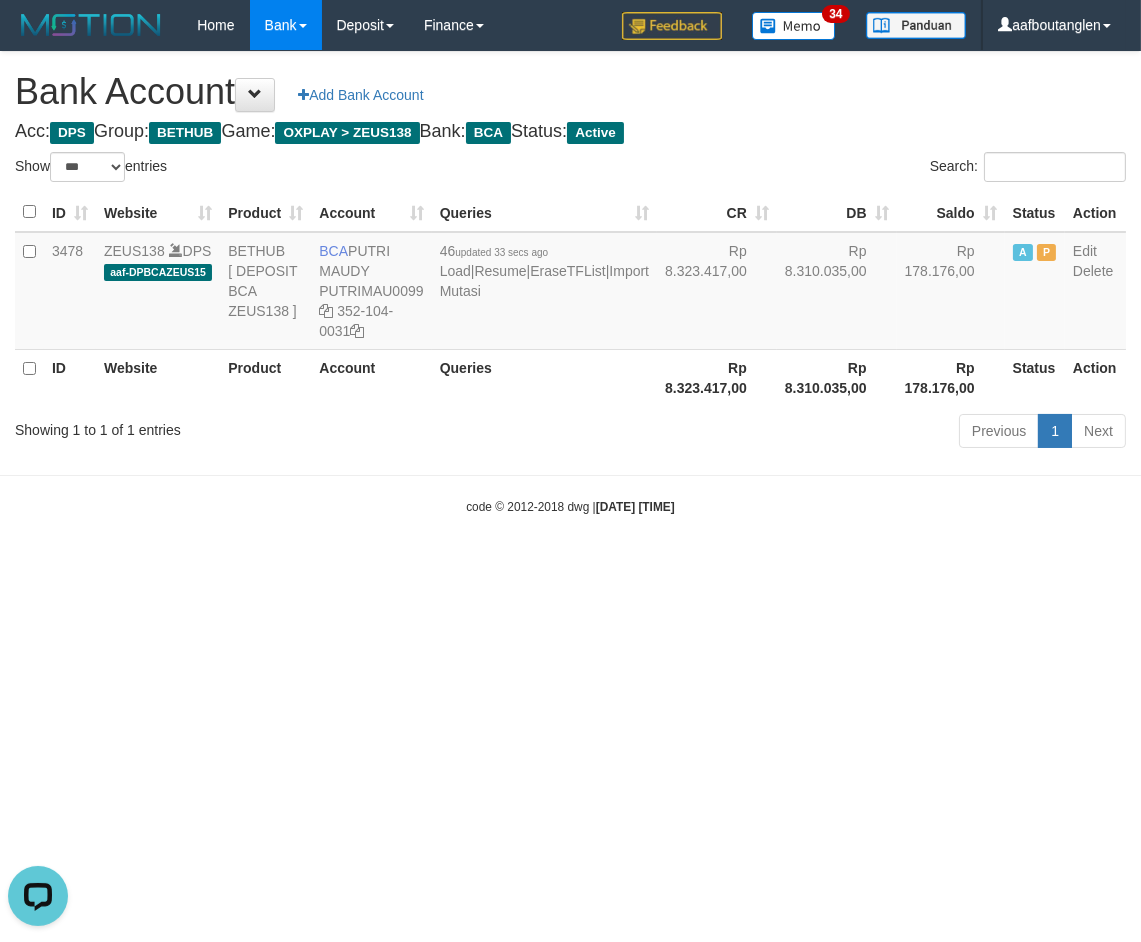 click on "Toggle navigation
Home
Bank
Account List
Deposit
DPS List
History
Note DPS
Finance
Financial Data
aafboutanglen
My Profile
Log Out
34" at bounding box center (570, 283) 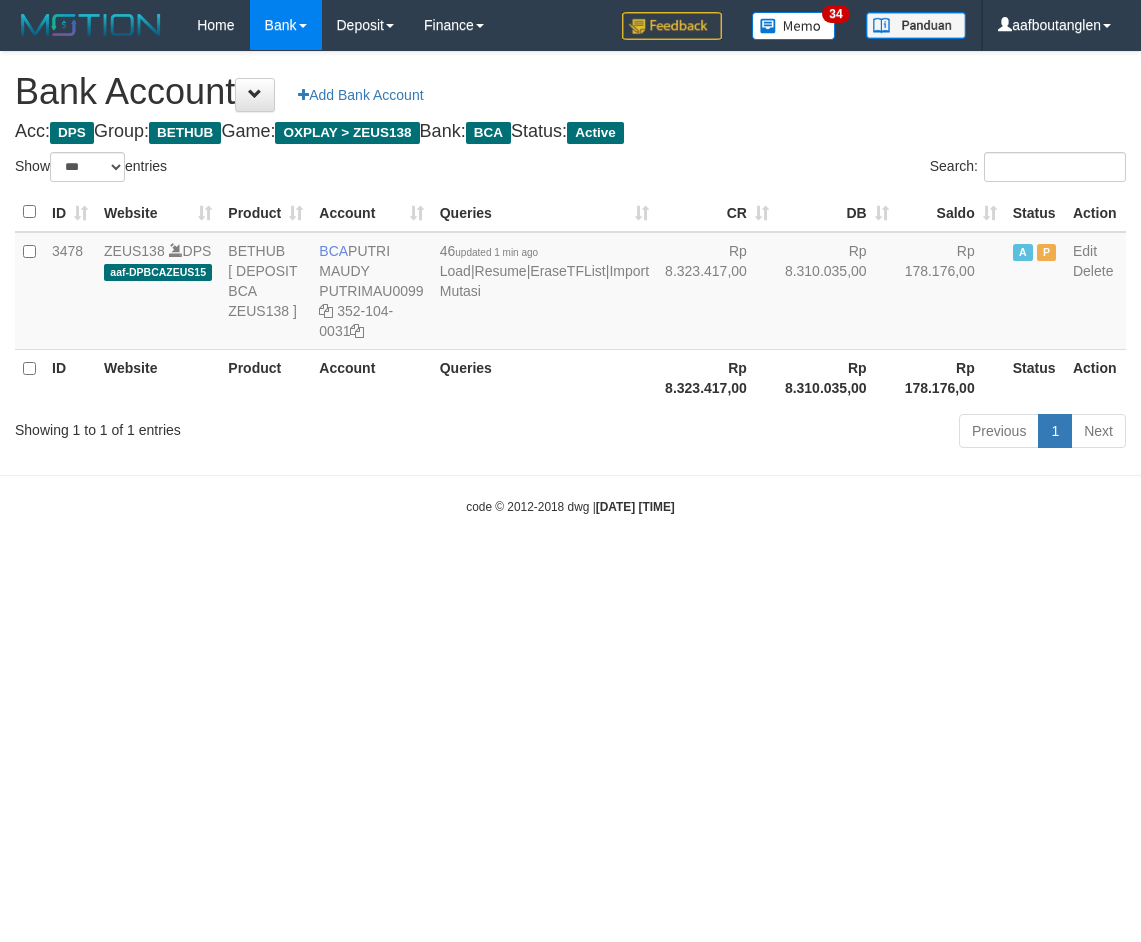 select on "***" 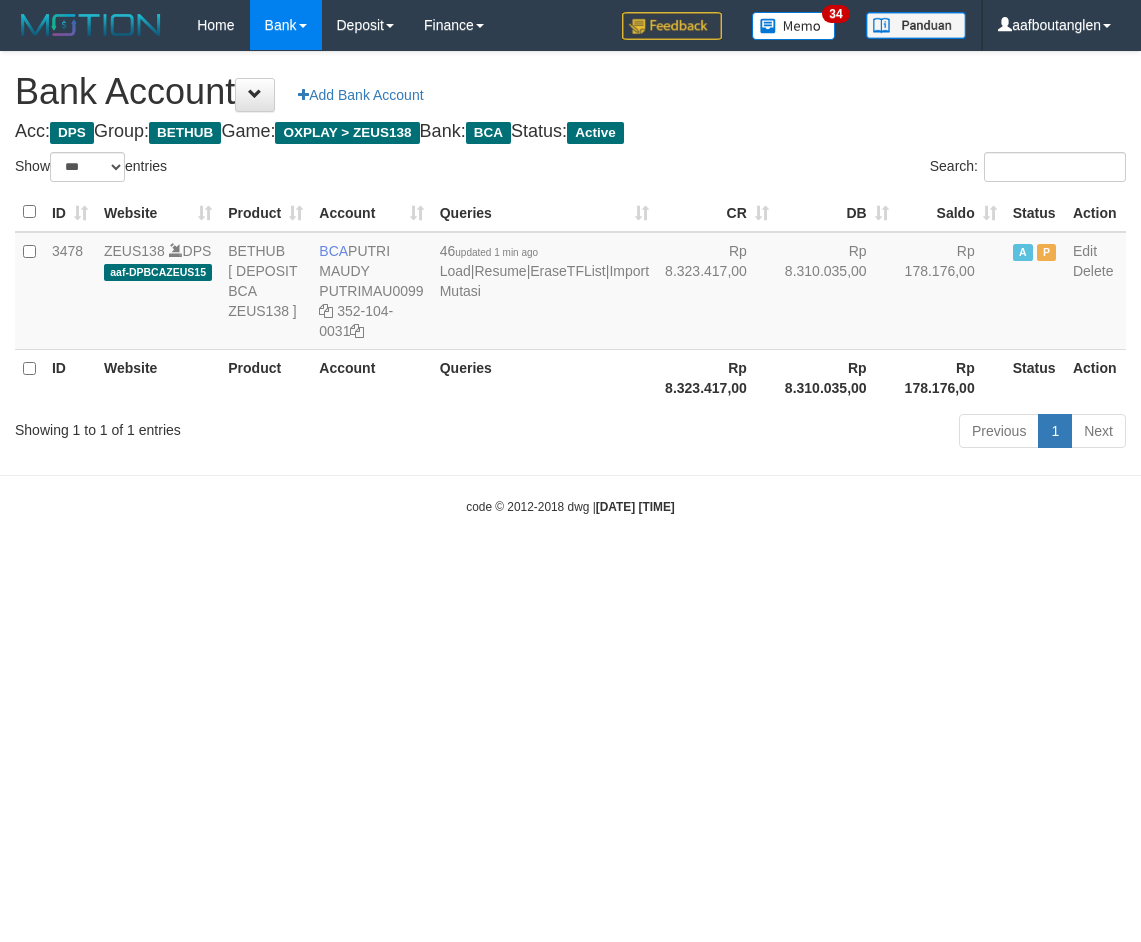 scroll, scrollTop: 0, scrollLeft: 0, axis: both 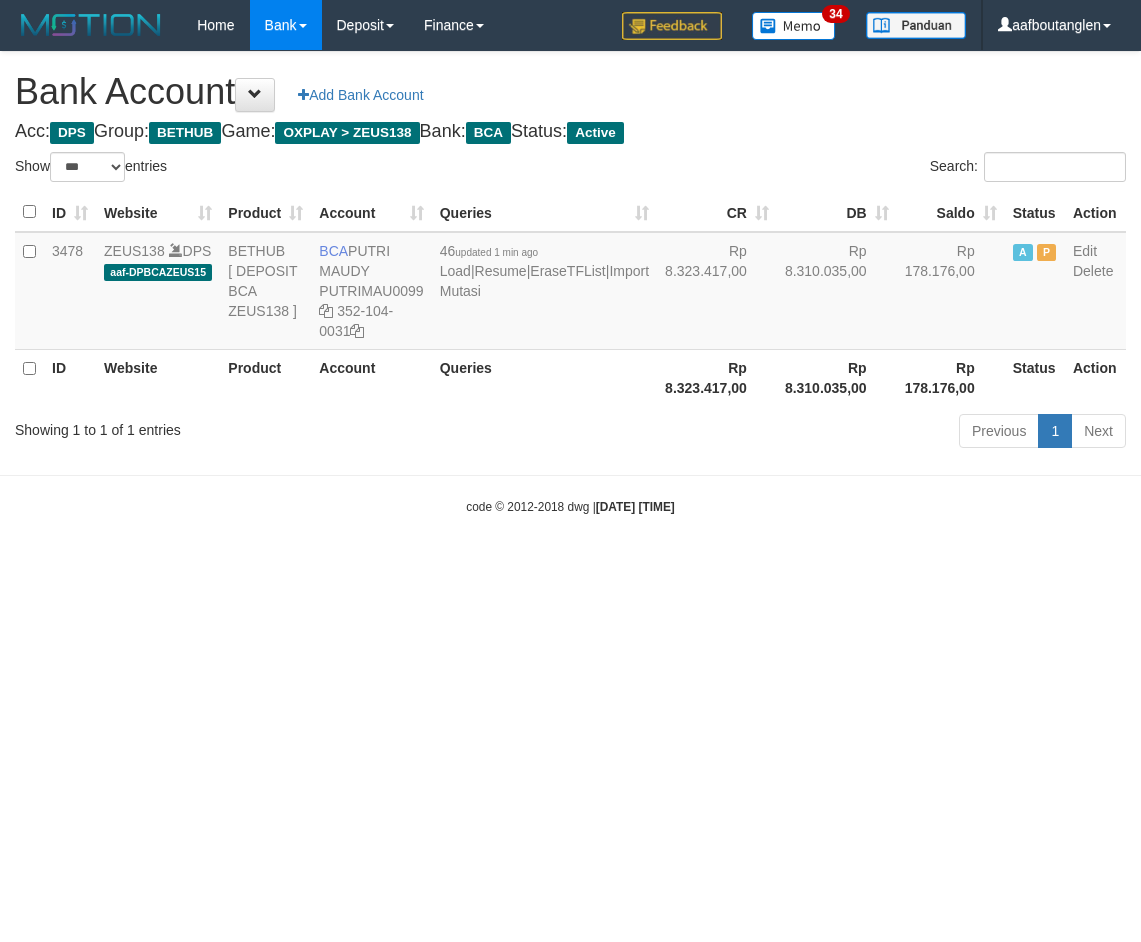 select on "***" 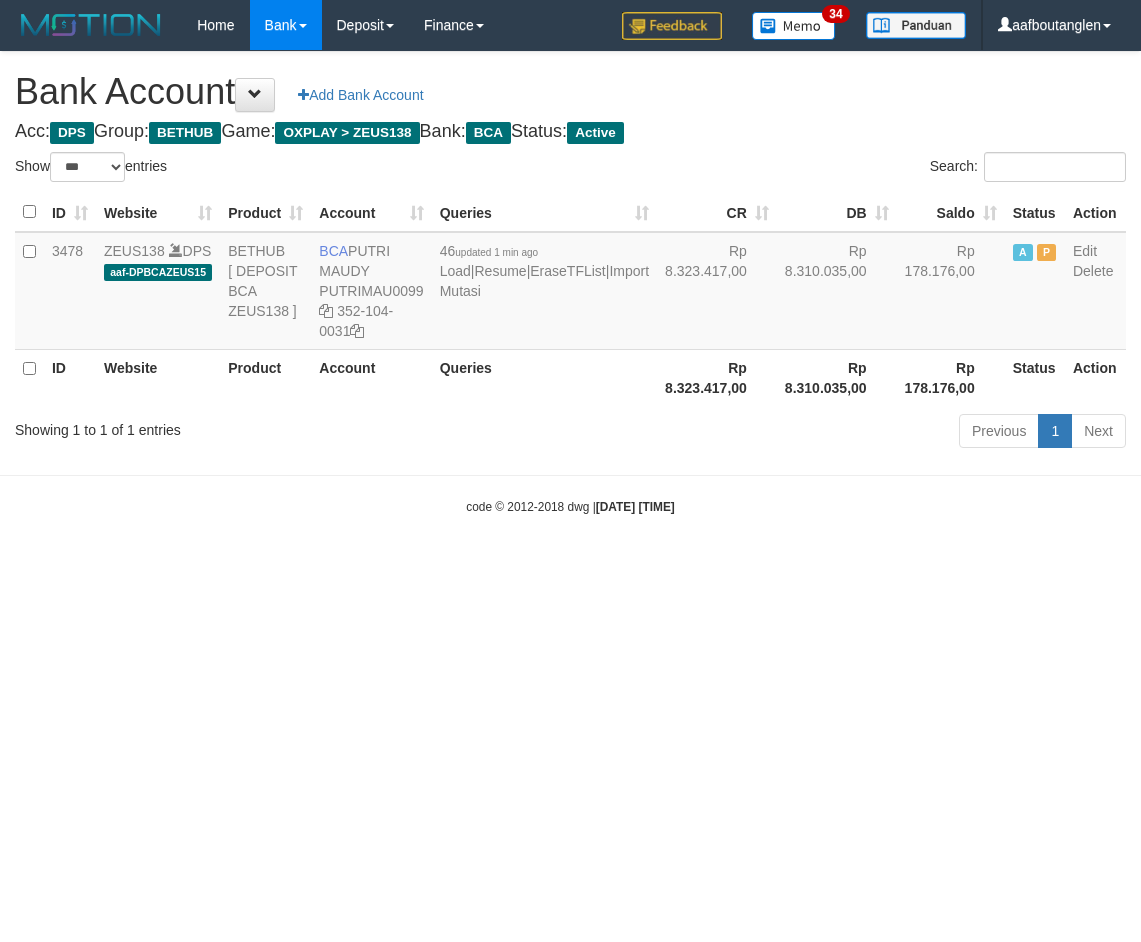 scroll, scrollTop: 0, scrollLeft: 0, axis: both 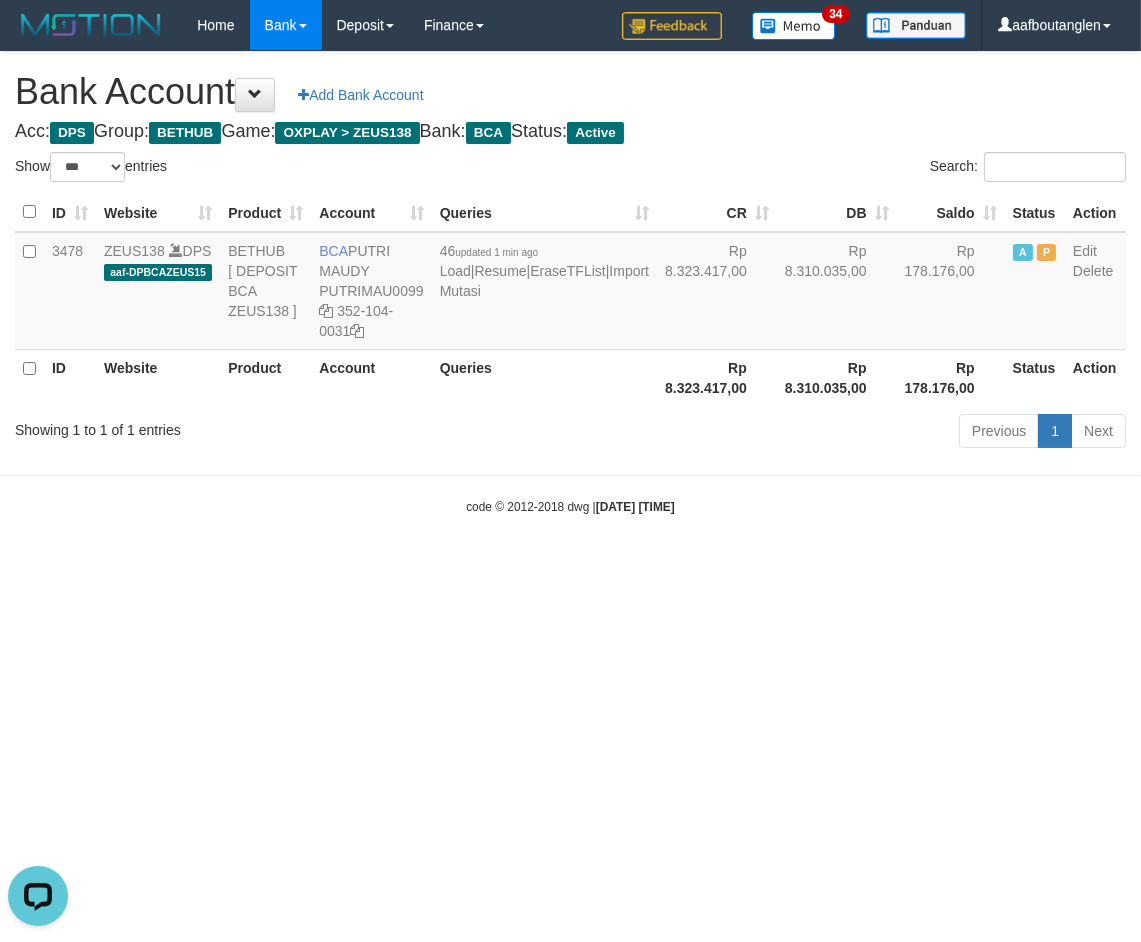 click on "Toggle navigation
Home
Bank
Account List
Deposit
DPS List
History
Note DPS
Finance
Financial Data
aafboutanglen
My Profile
Log Out
34" at bounding box center [570, 283] 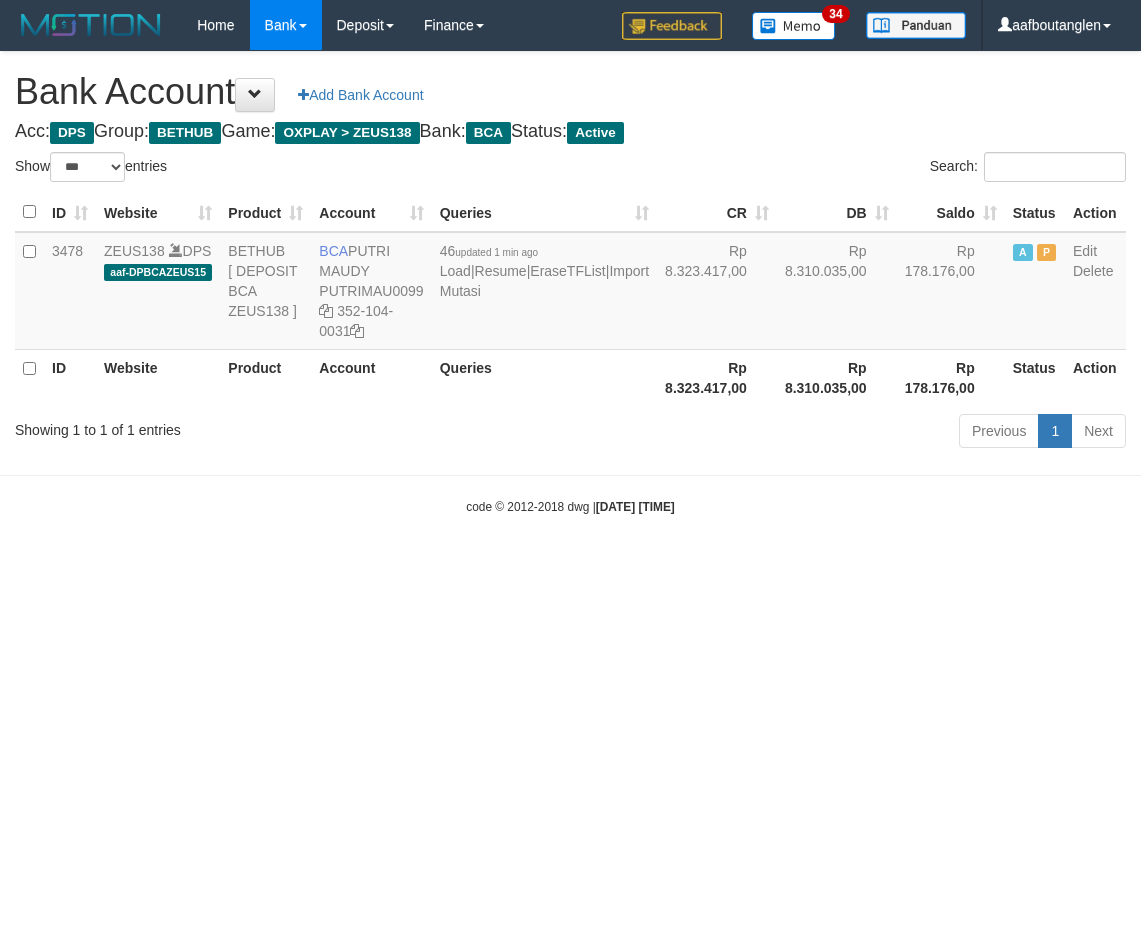 select on "***" 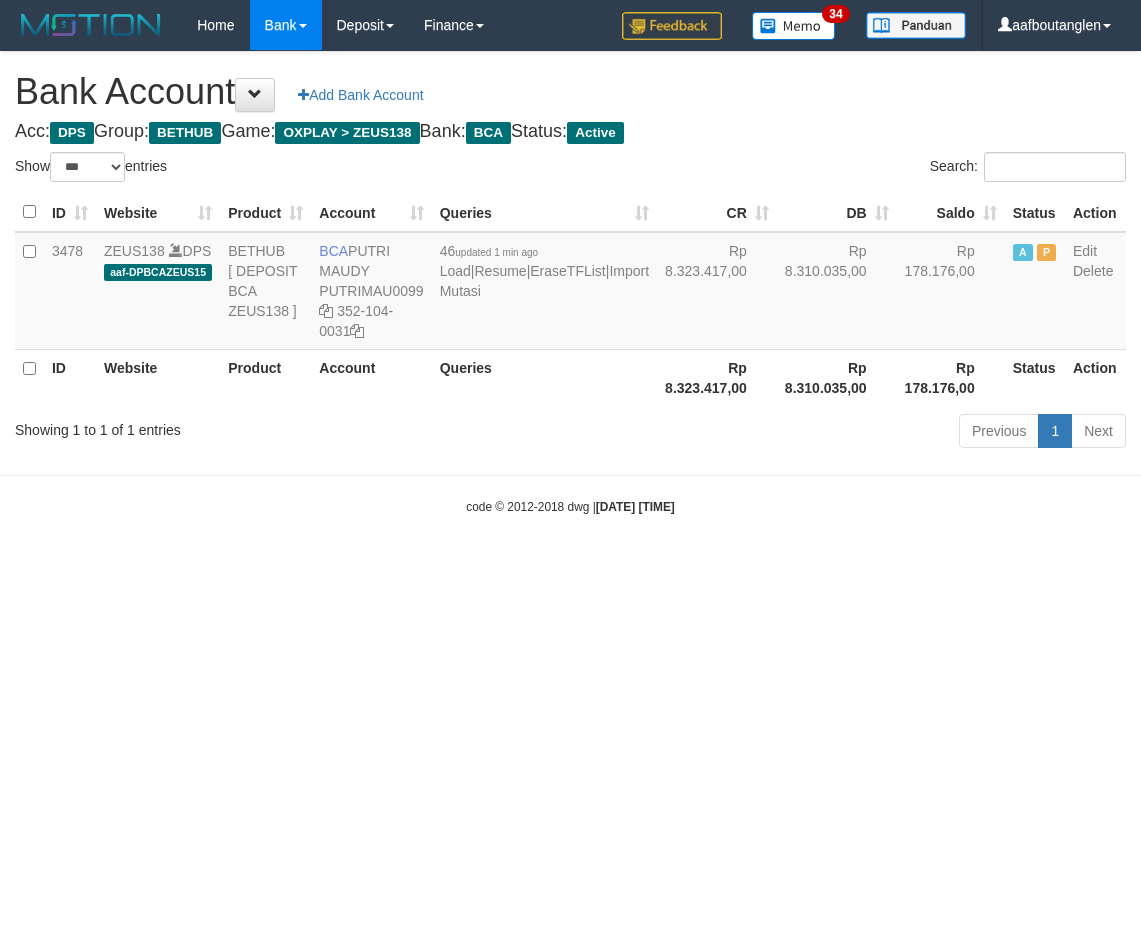 scroll, scrollTop: 0, scrollLeft: 0, axis: both 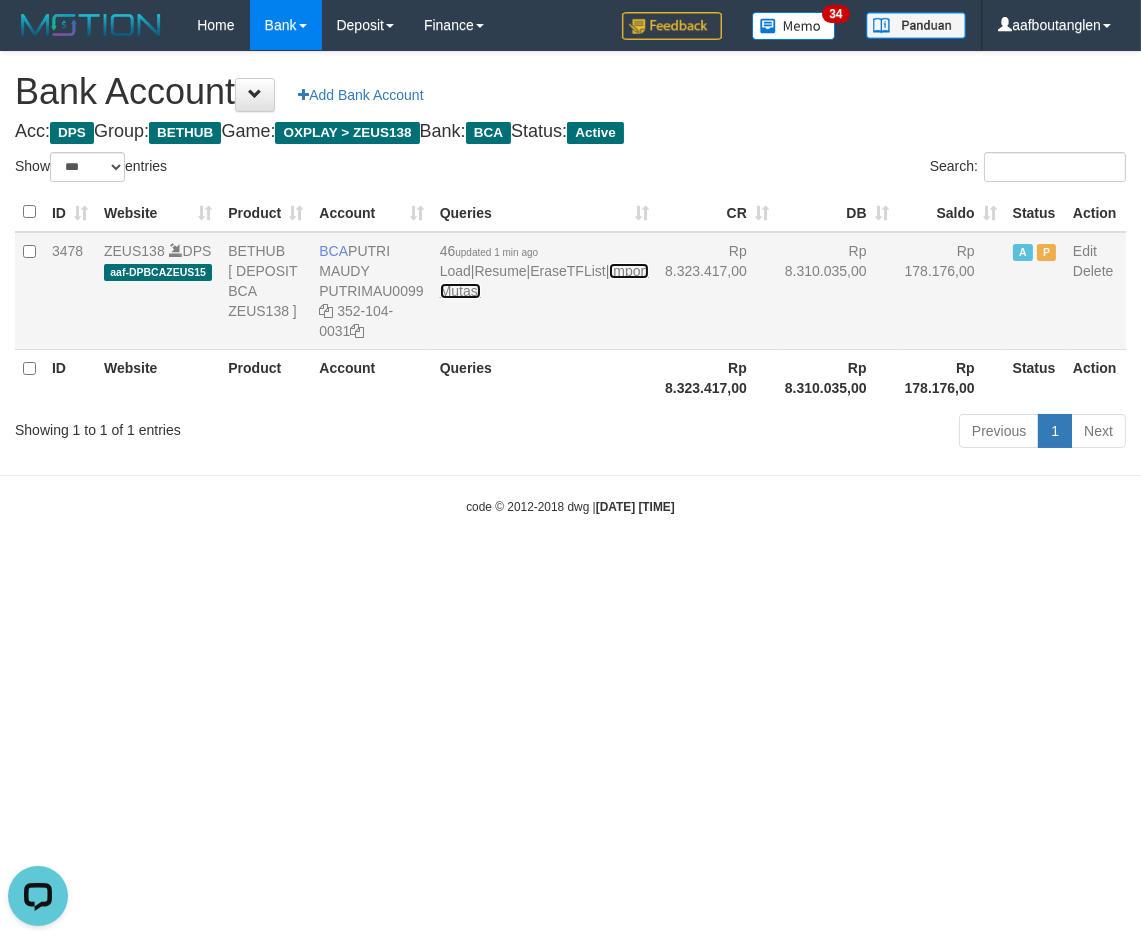 click on "Import Mutasi" at bounding box center (544, 281) 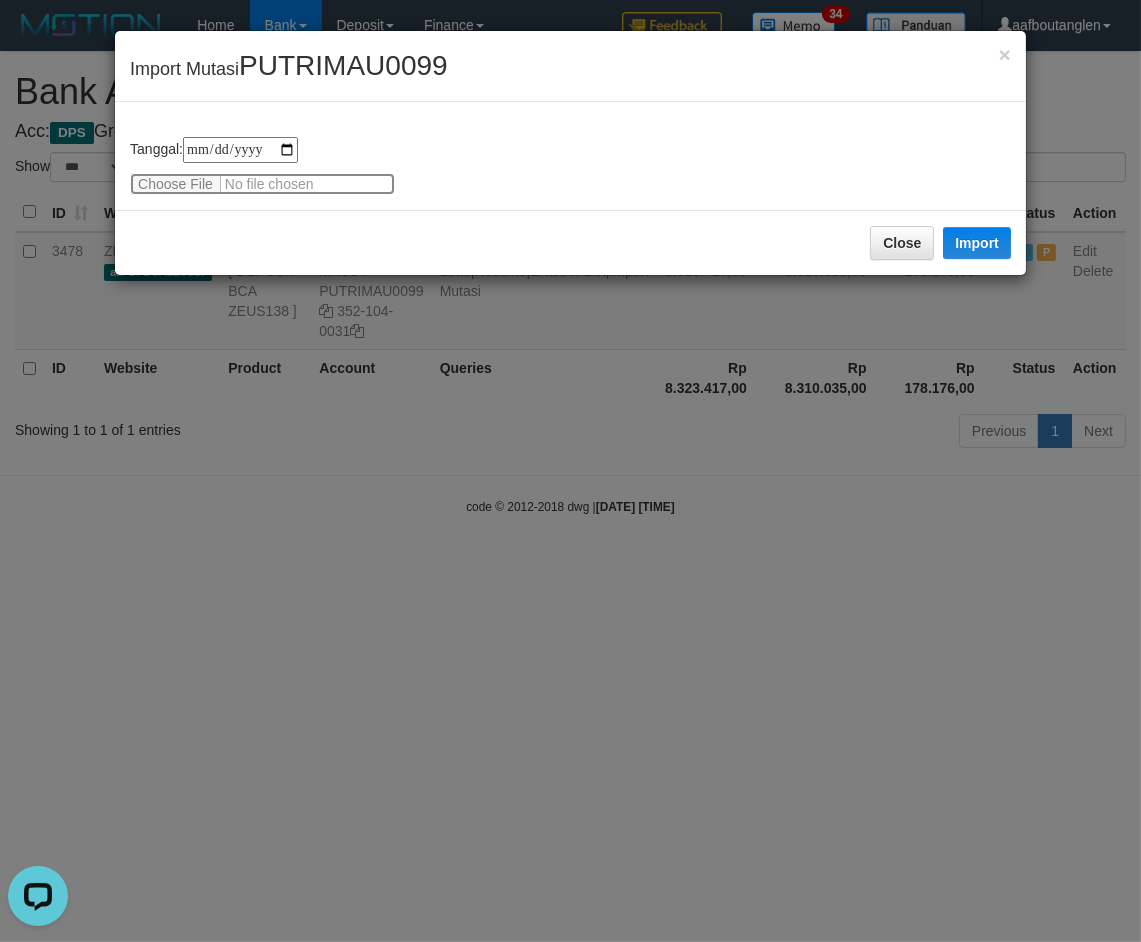click at bounding box center (262, 184) 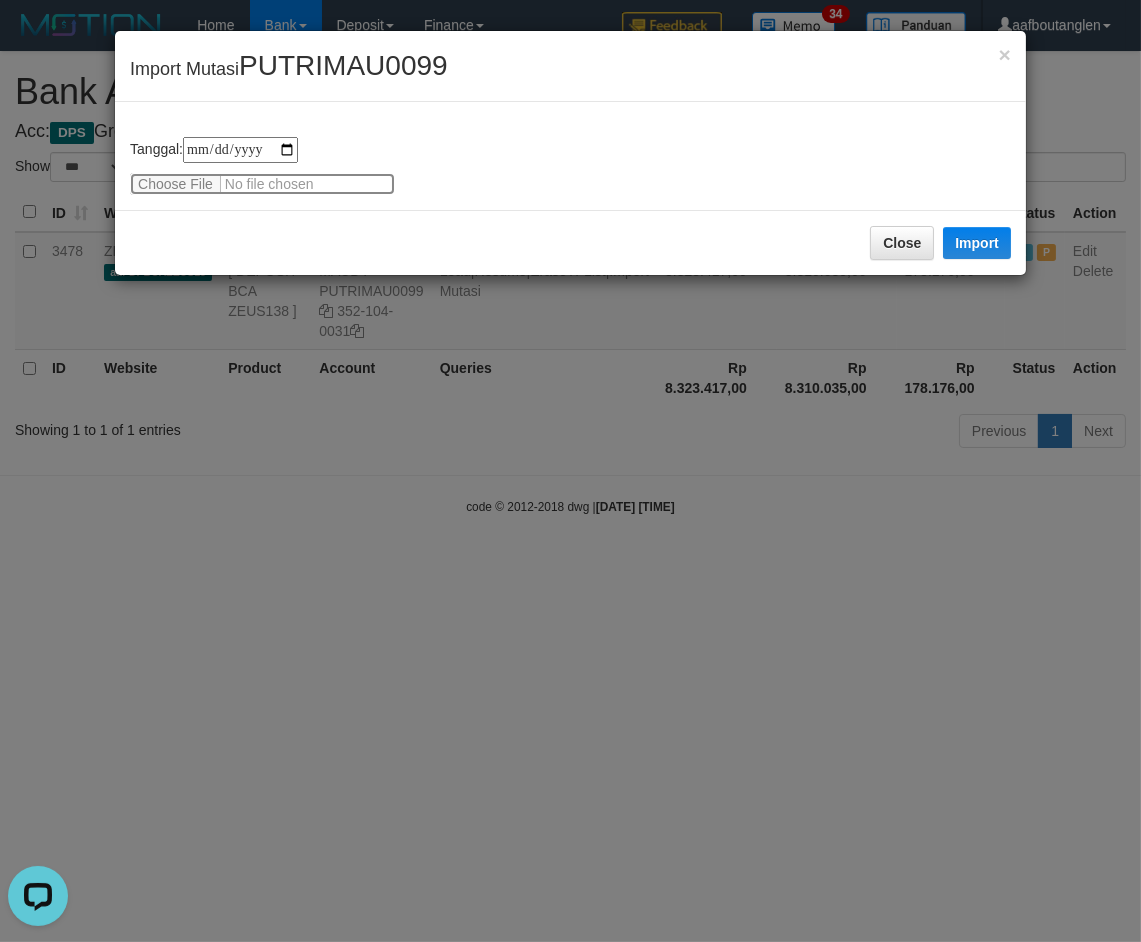 type on "**********" 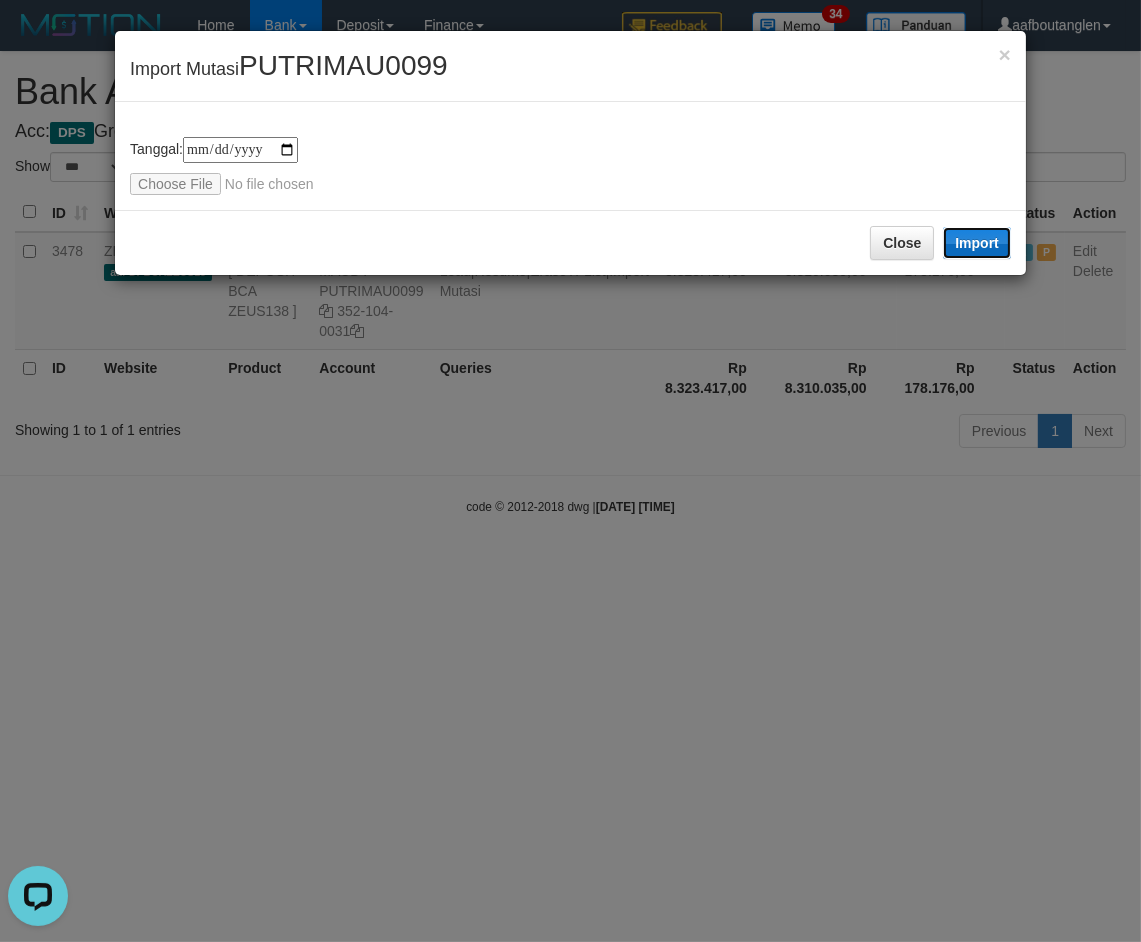 click on "Import" at bounding box center (977, 243) 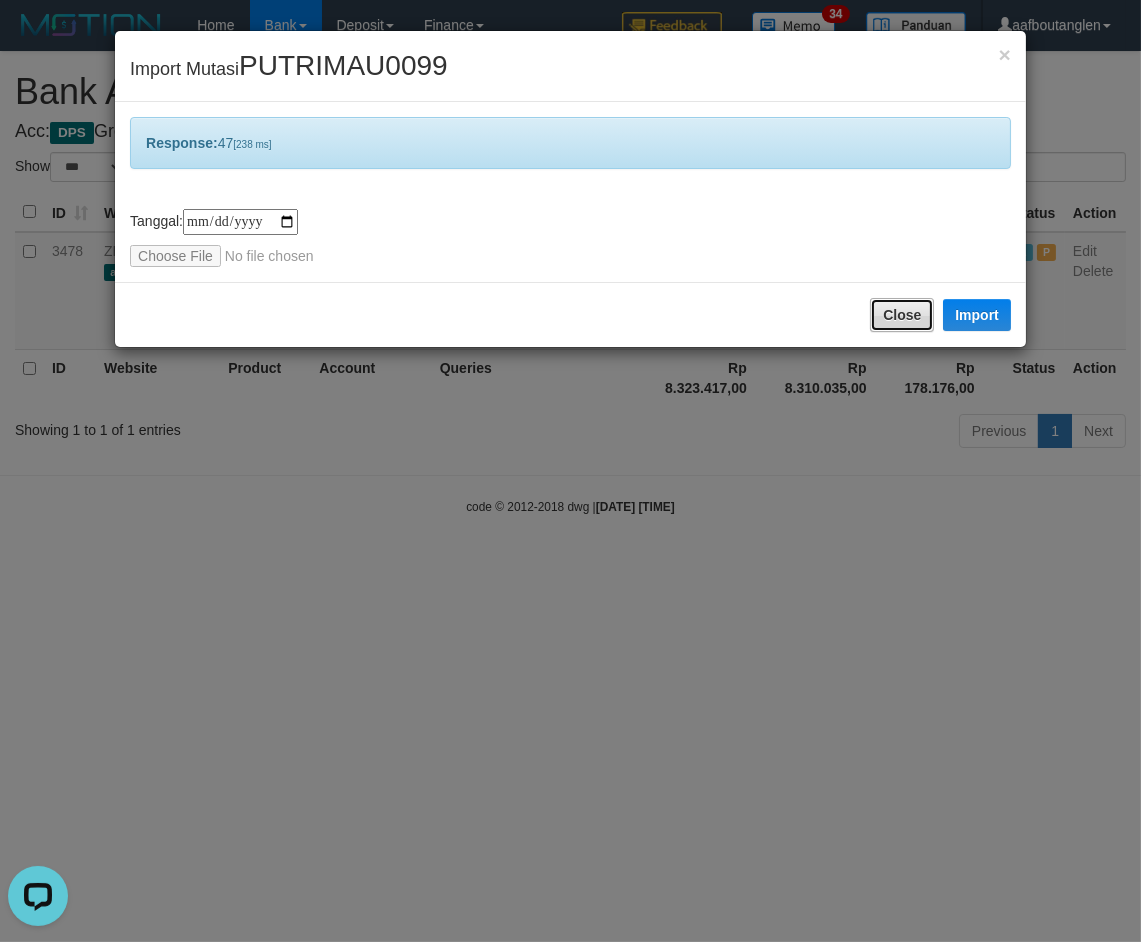 click on "Close" at bounding box center (902, 315) 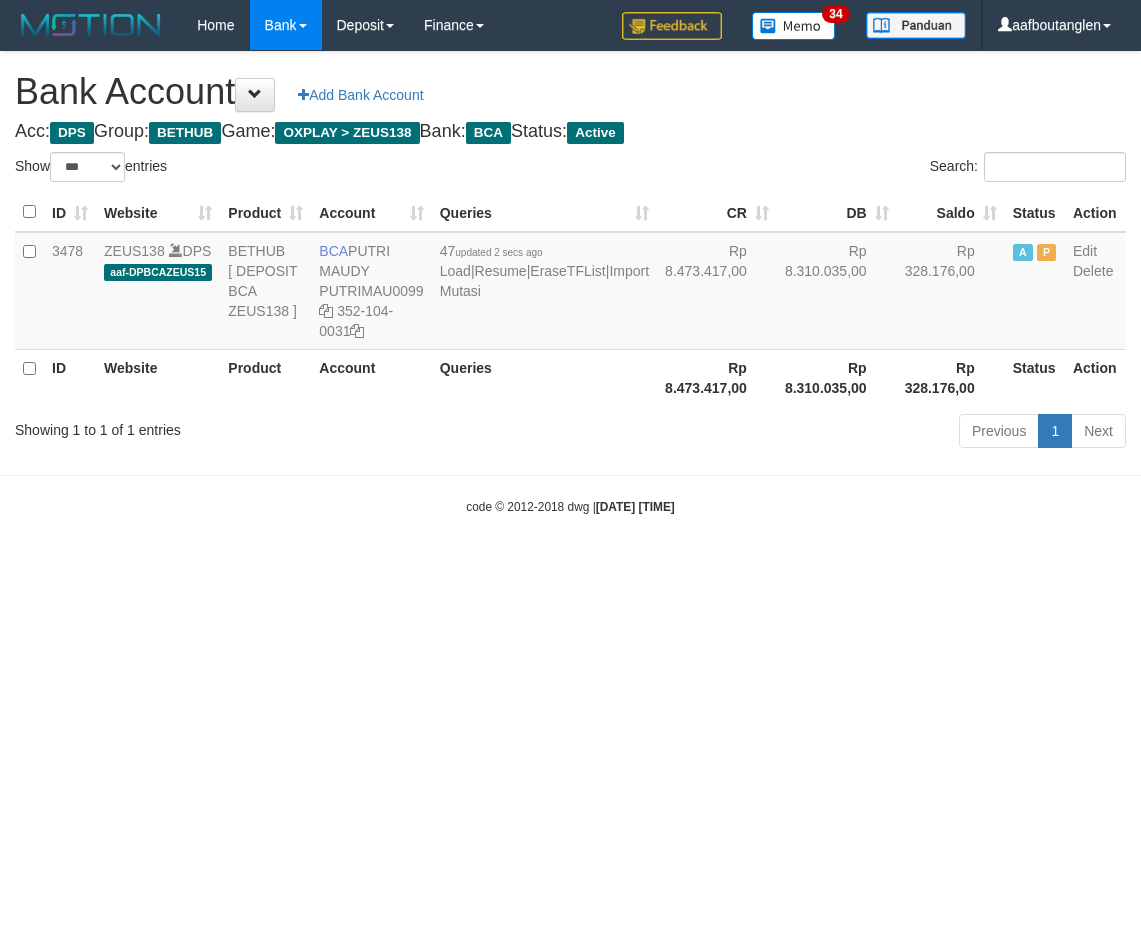 select on "***" 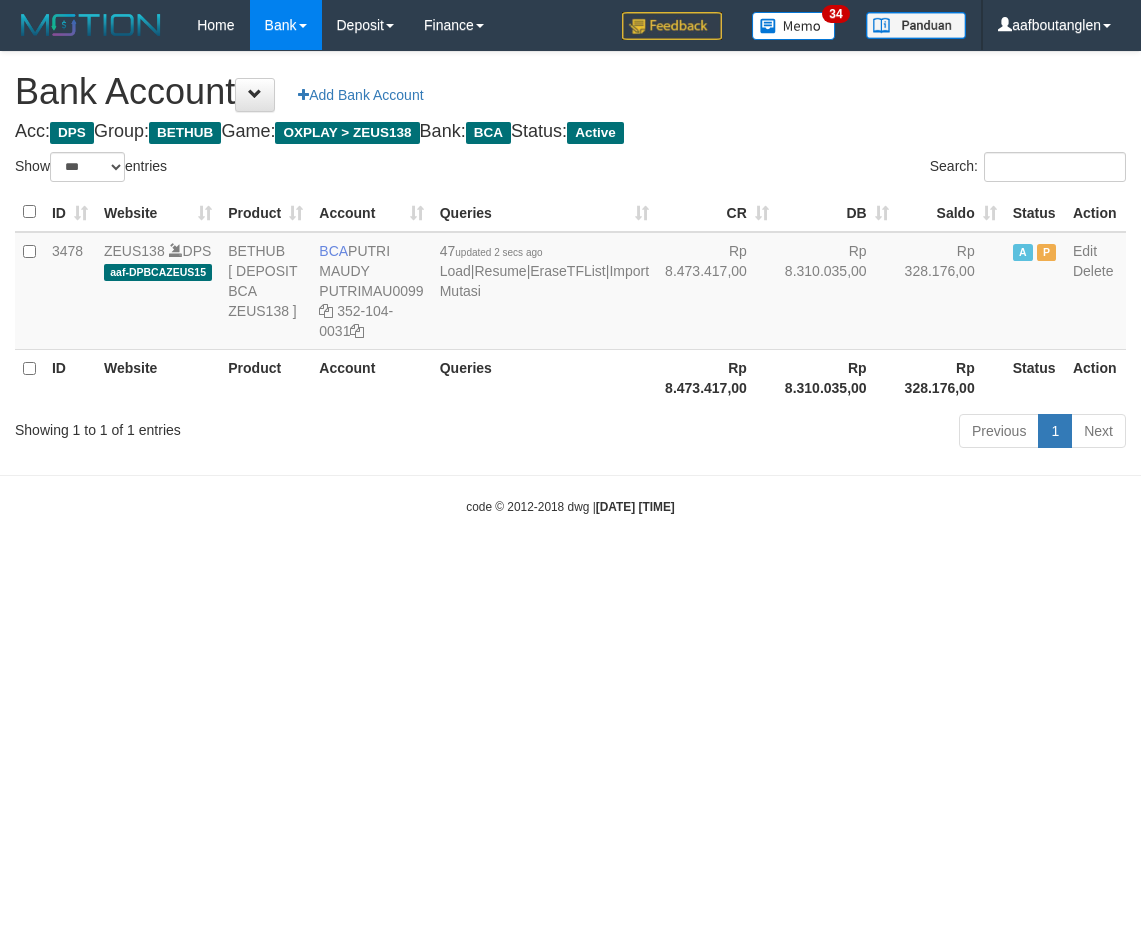 scroll, scrollTop: 0, scrollLeft: 0, axis: both 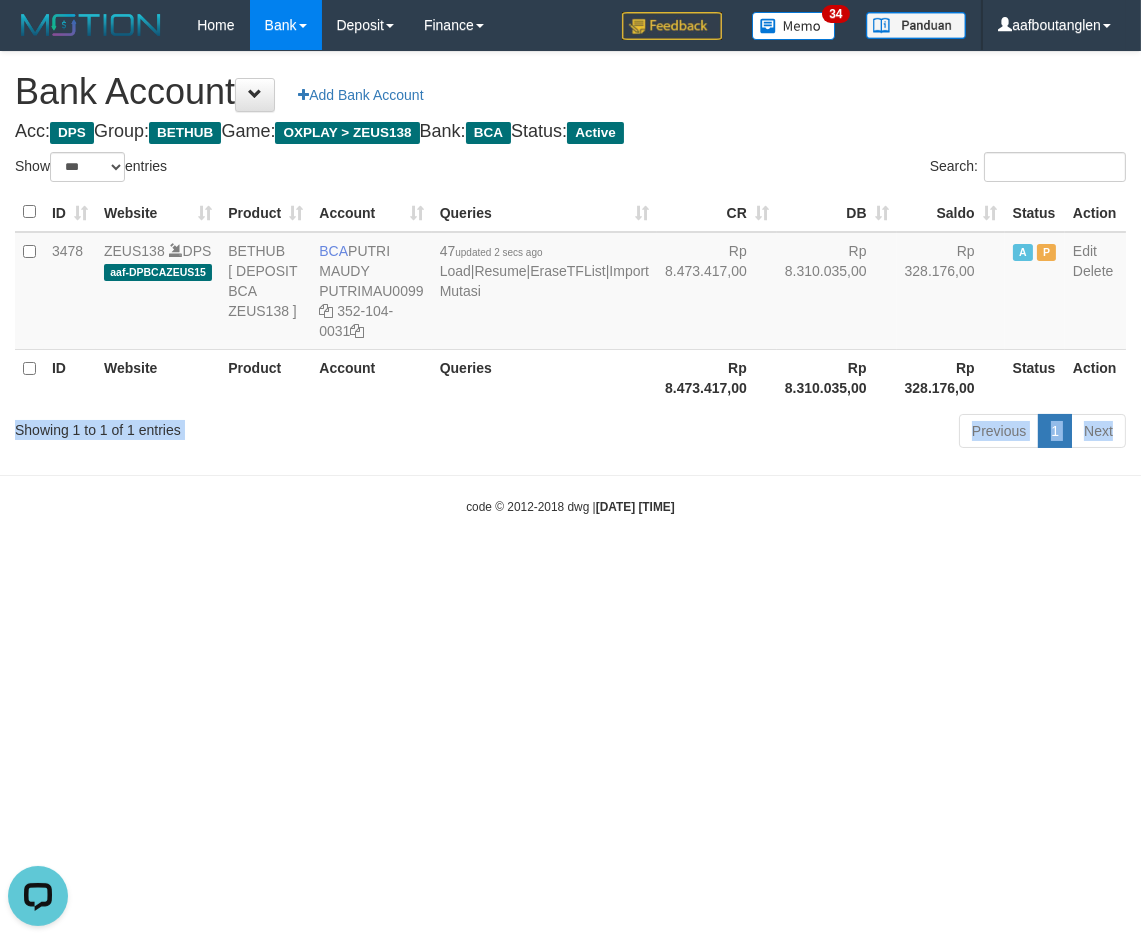 drag, startPoint x: 0, startPoint y: 481, endPoint x: 32, endPoint y: 478, distance: 32.140316 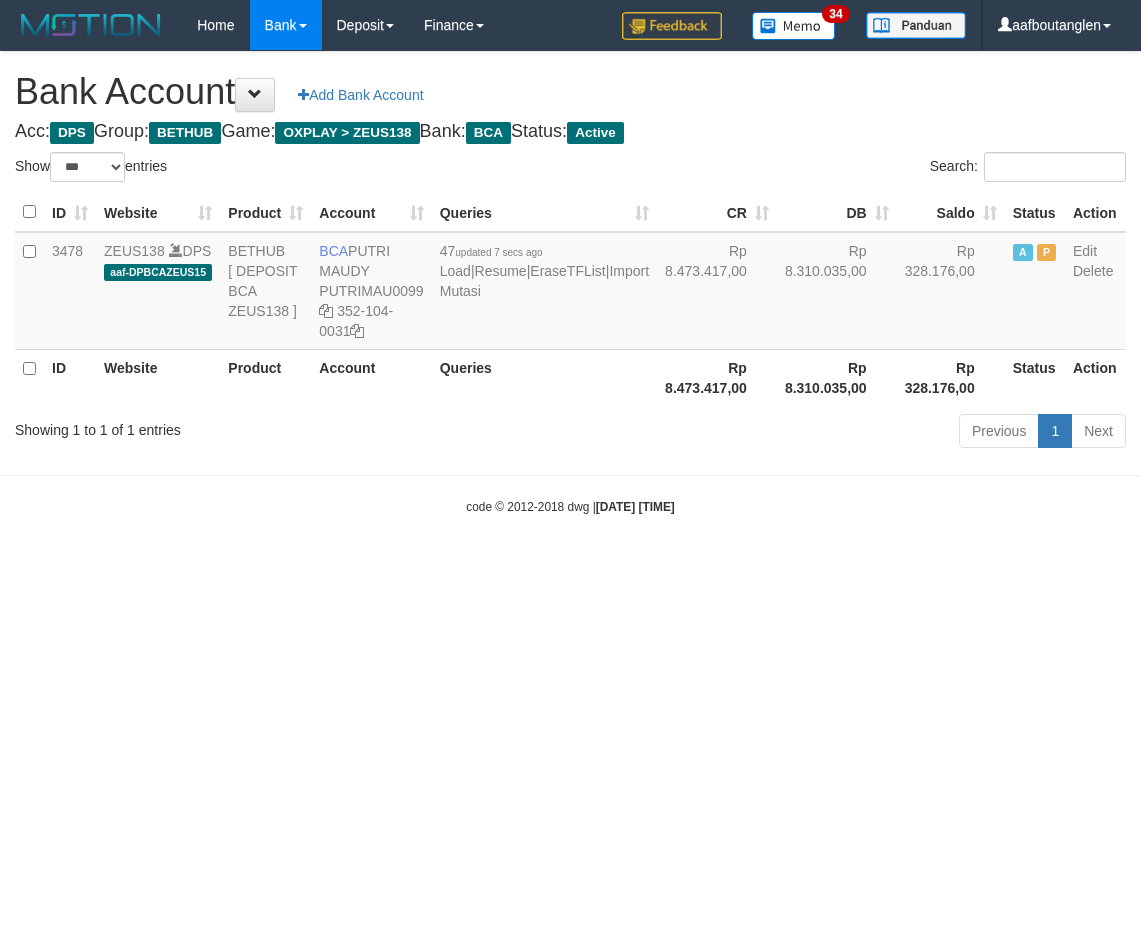 select on "***" 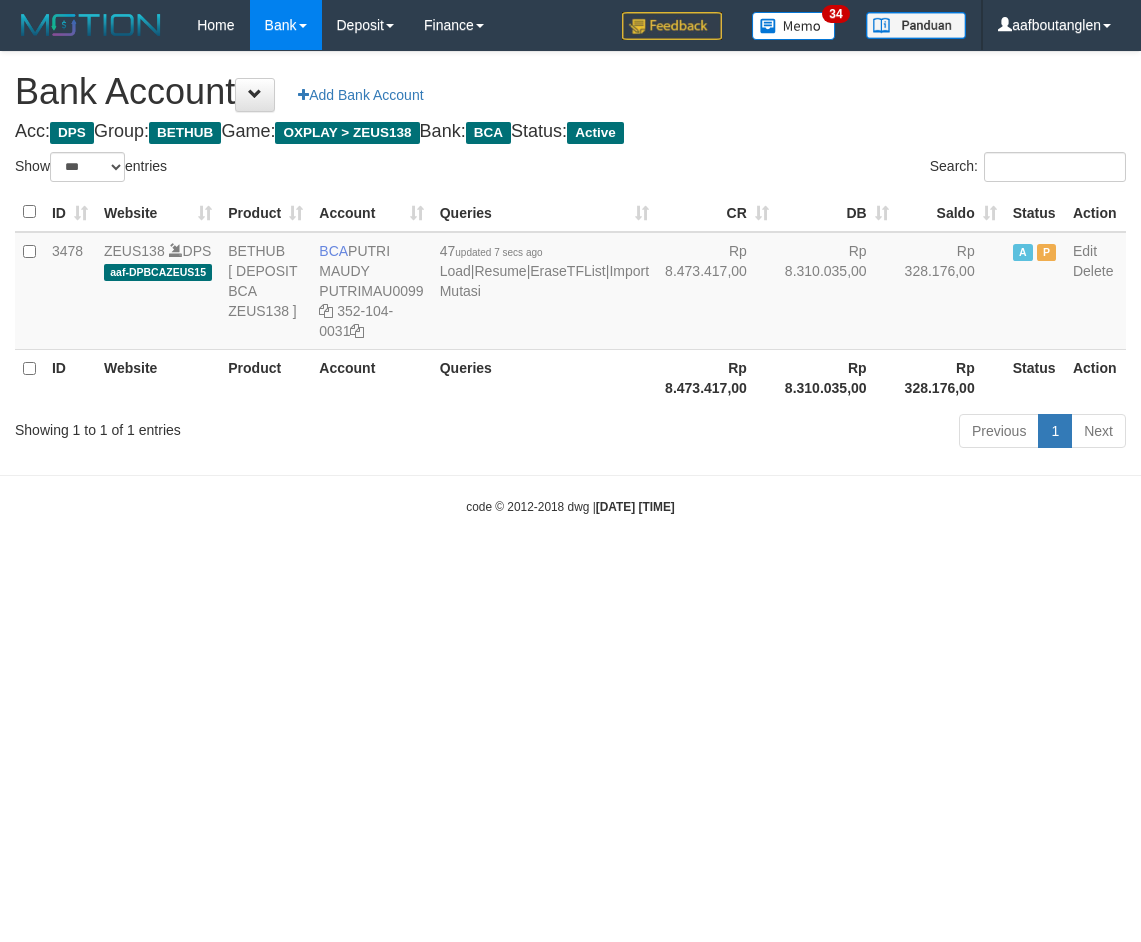 scroll, scrollTop: 0, scrollLeft: 0, axis: both 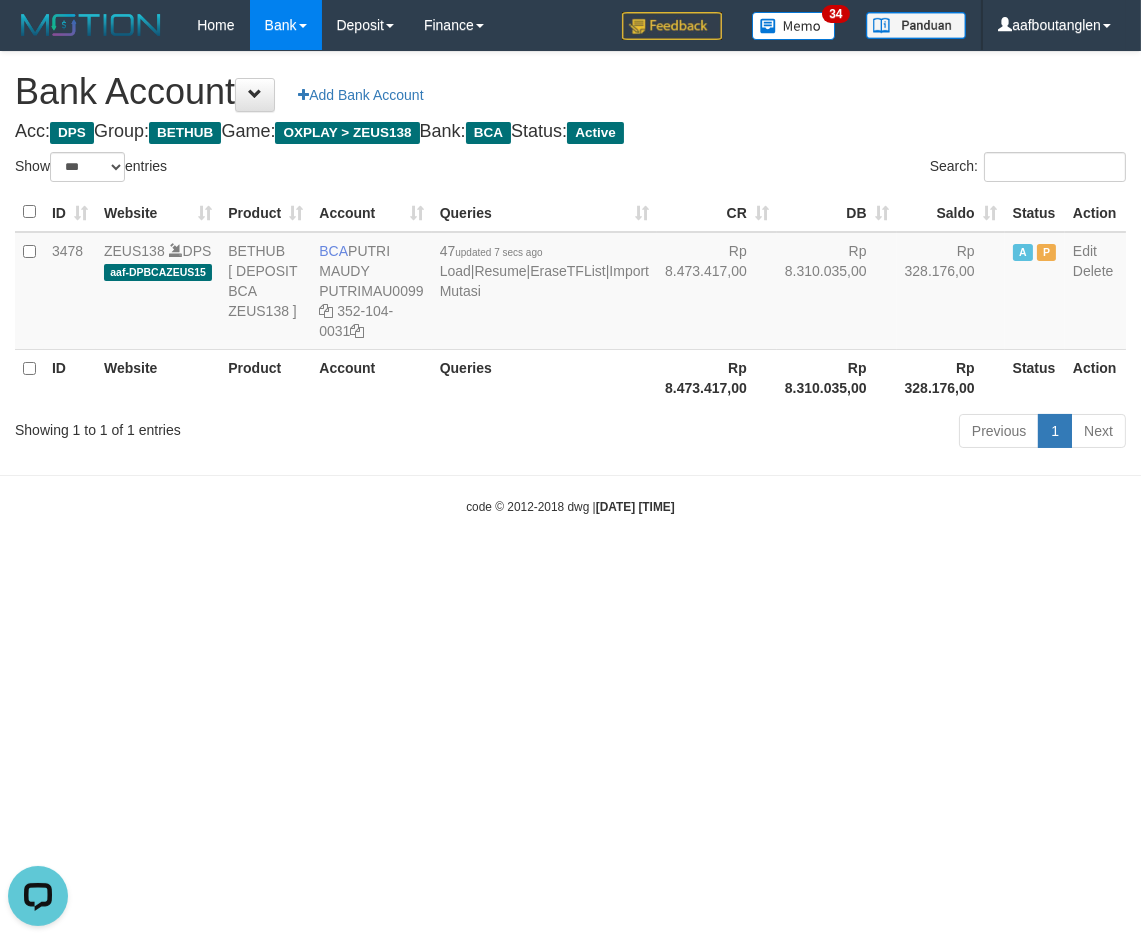 click on "code © 2012-2018 dwg |  2025/08/02 16:03:31" at bounding box center (570, 506) 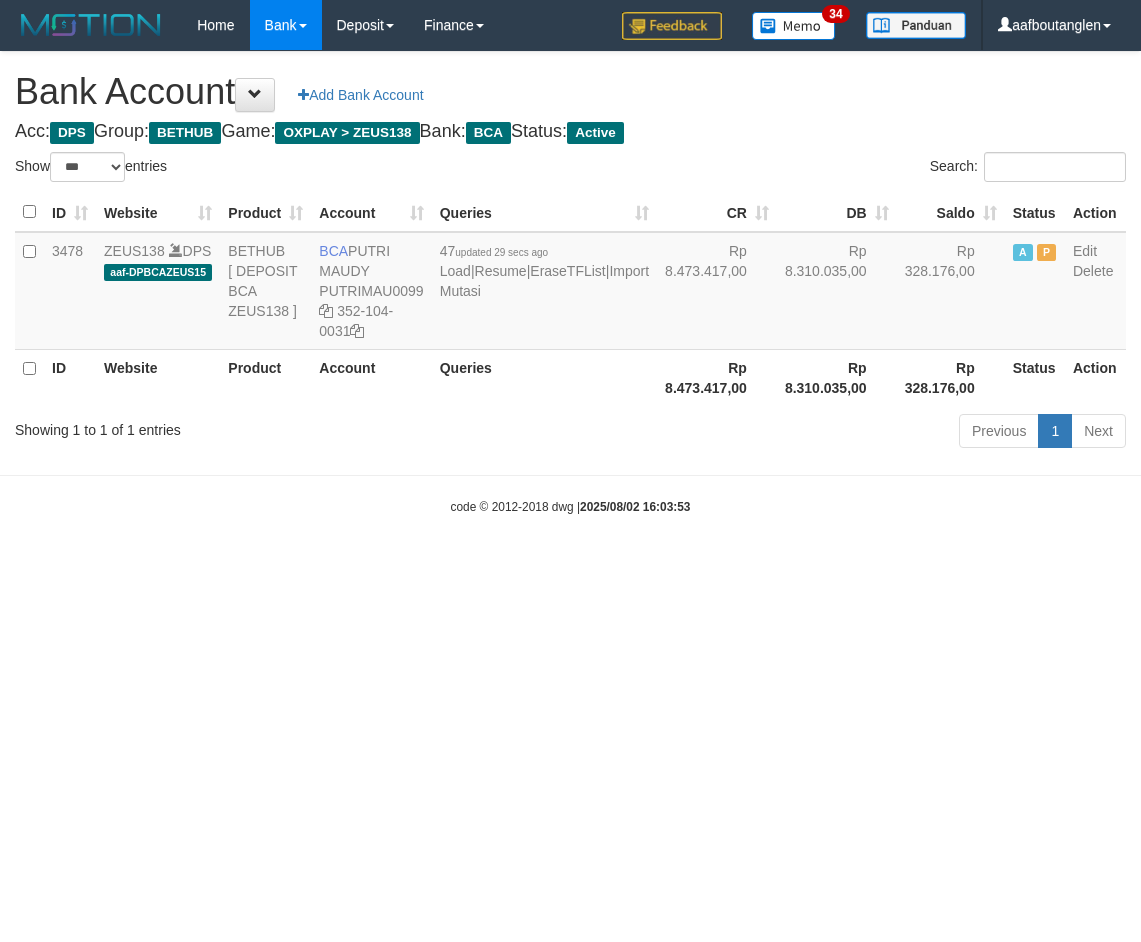 select on "***" 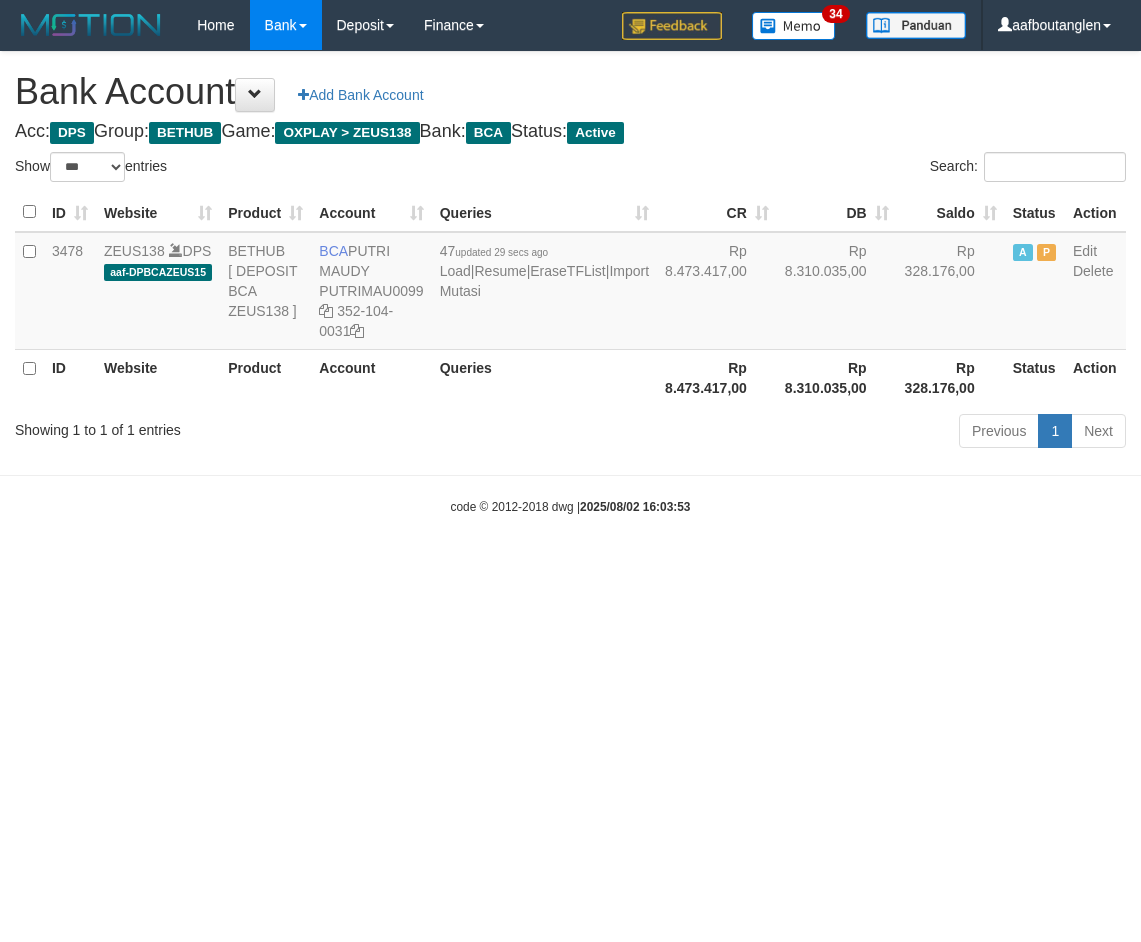 scroll, scrollTop: 0, scrollLeft: 0, axis: both 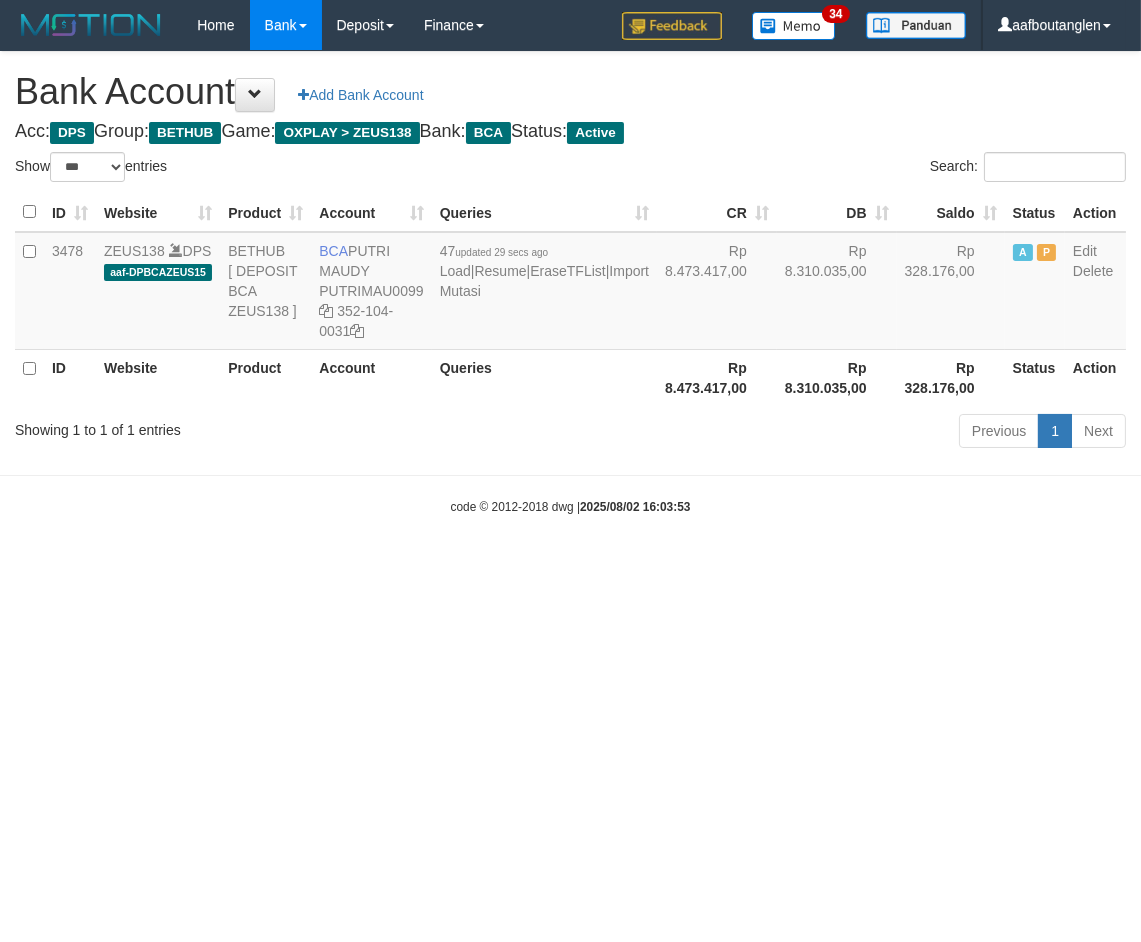 drag, startPoint x: 840, startPoint y: 595, endPoint x: 845, endPoint y: 582, distance: 13.928389 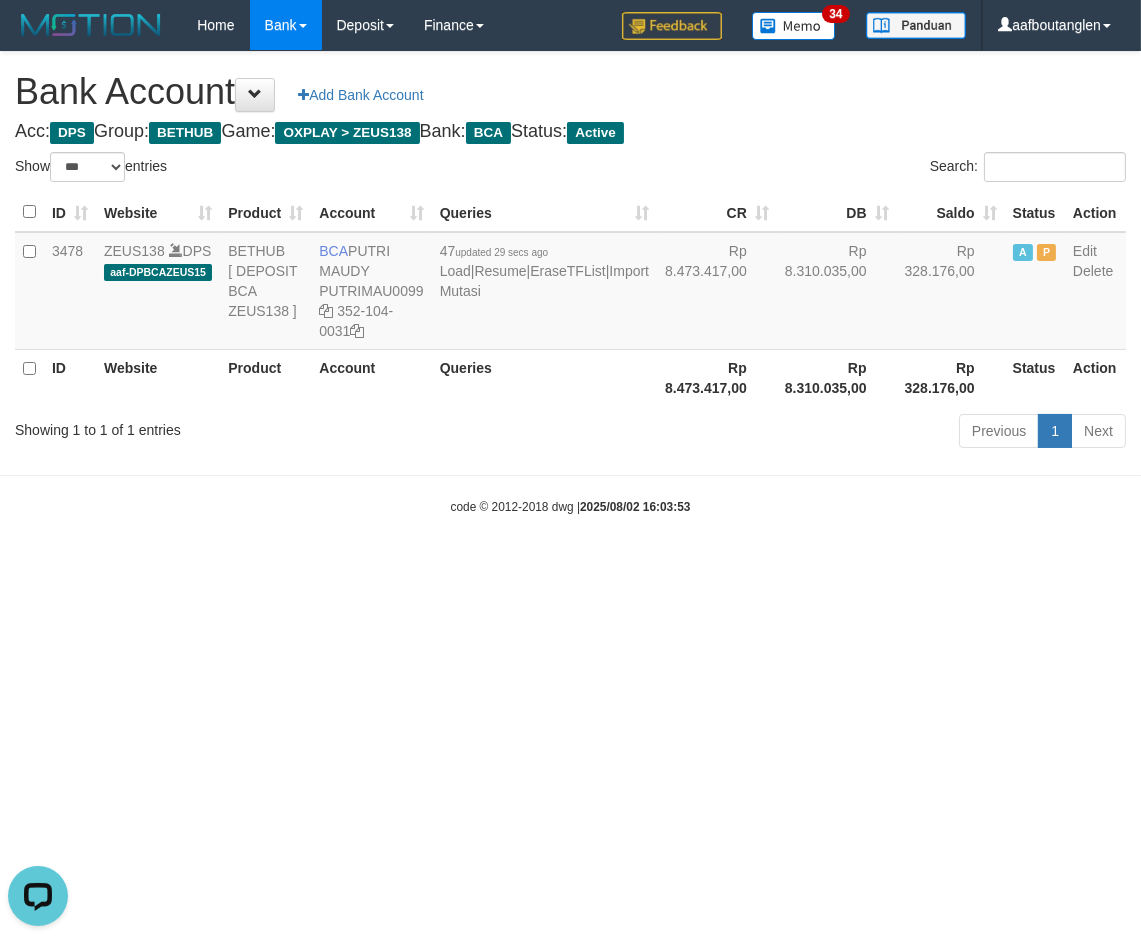 scroll, scrollTop: 0, scrollLeft: 0, axis: both 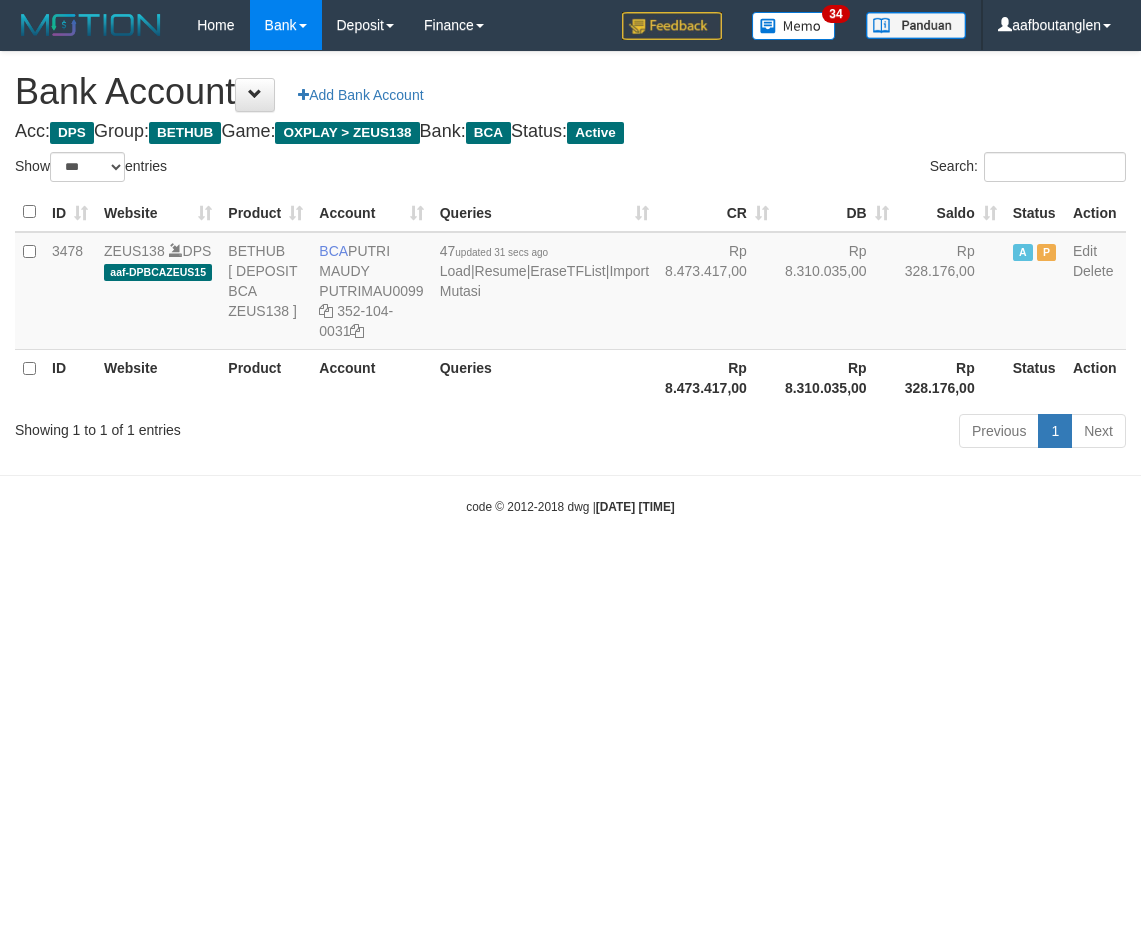 select on "***" 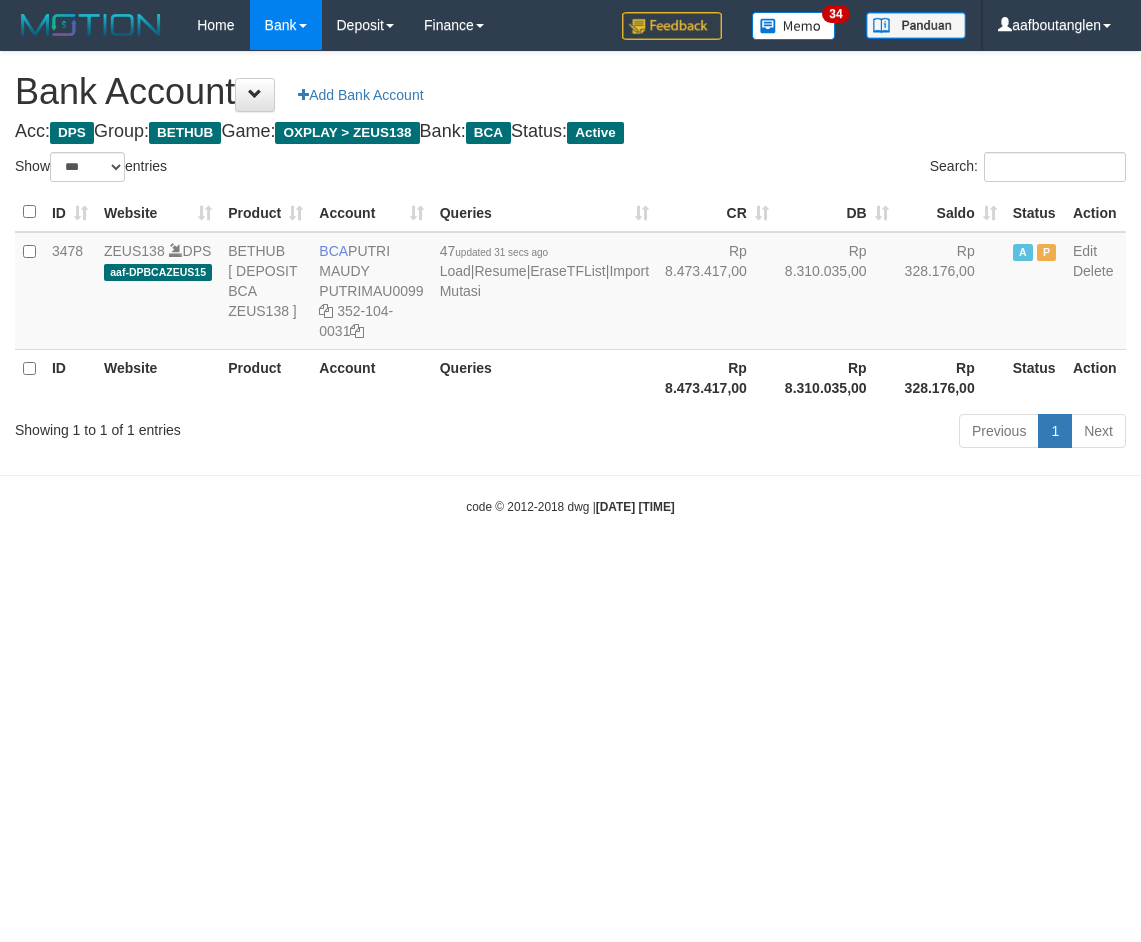 scroll, scrollTop: 0, scrollLeft: 0, axis: both 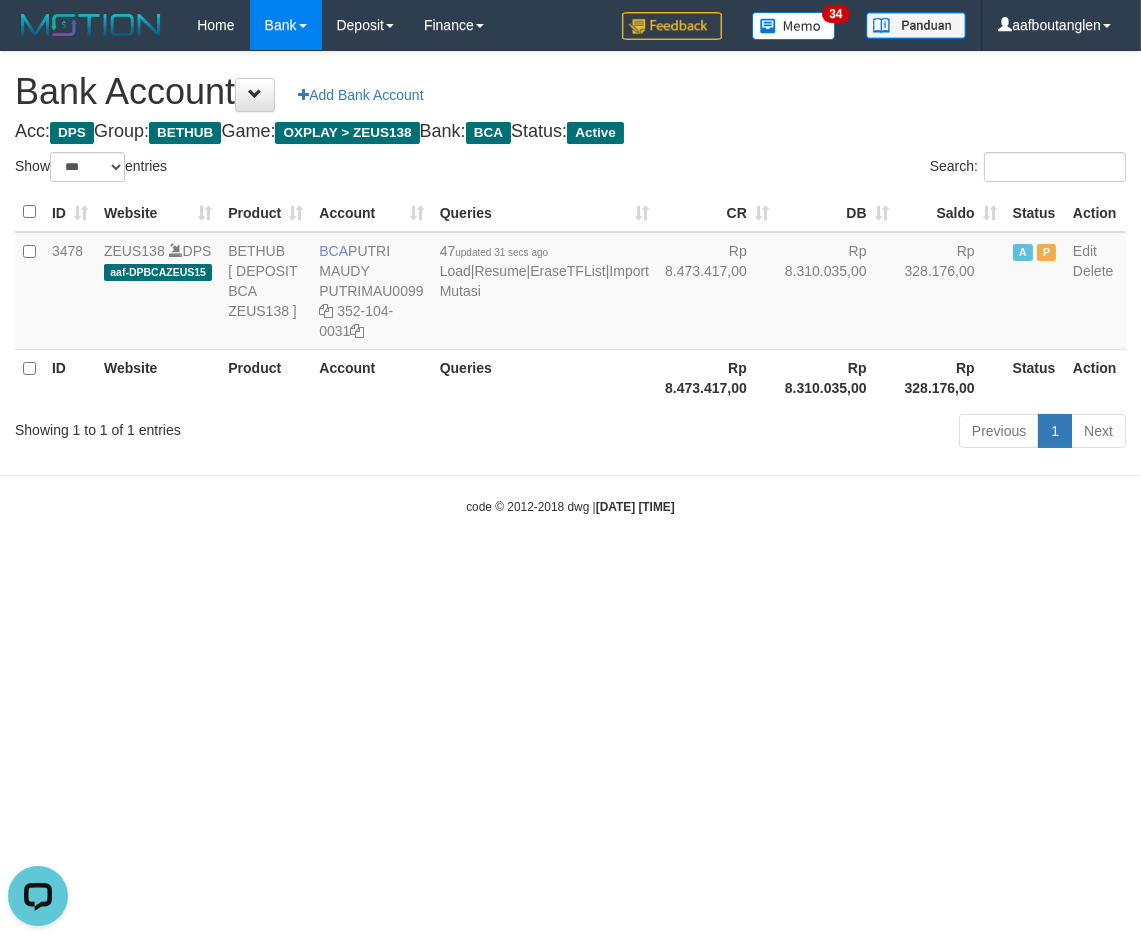 drag, startPoint x: 661, startPoint y: 605, endPoint x: 603, endPoint y: 598, distance: 58.420887 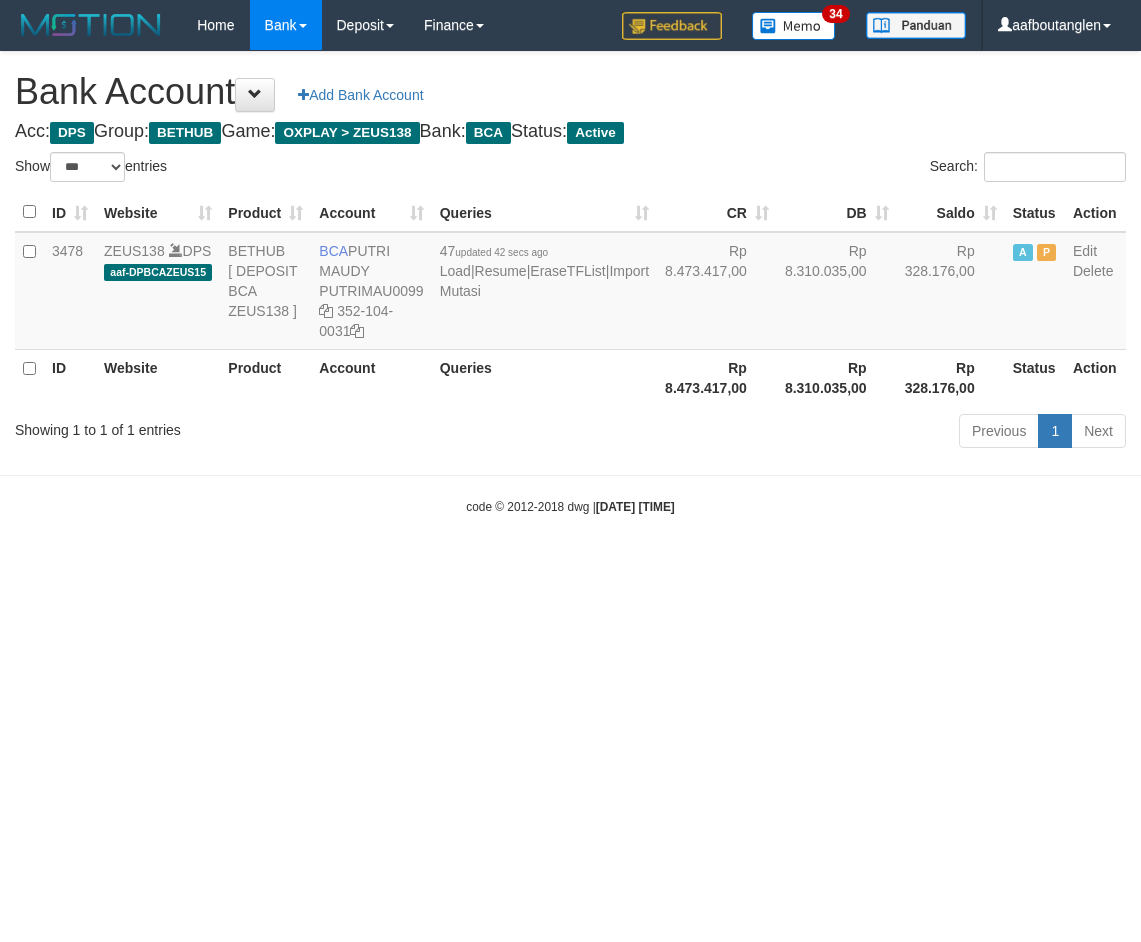 select on "***" 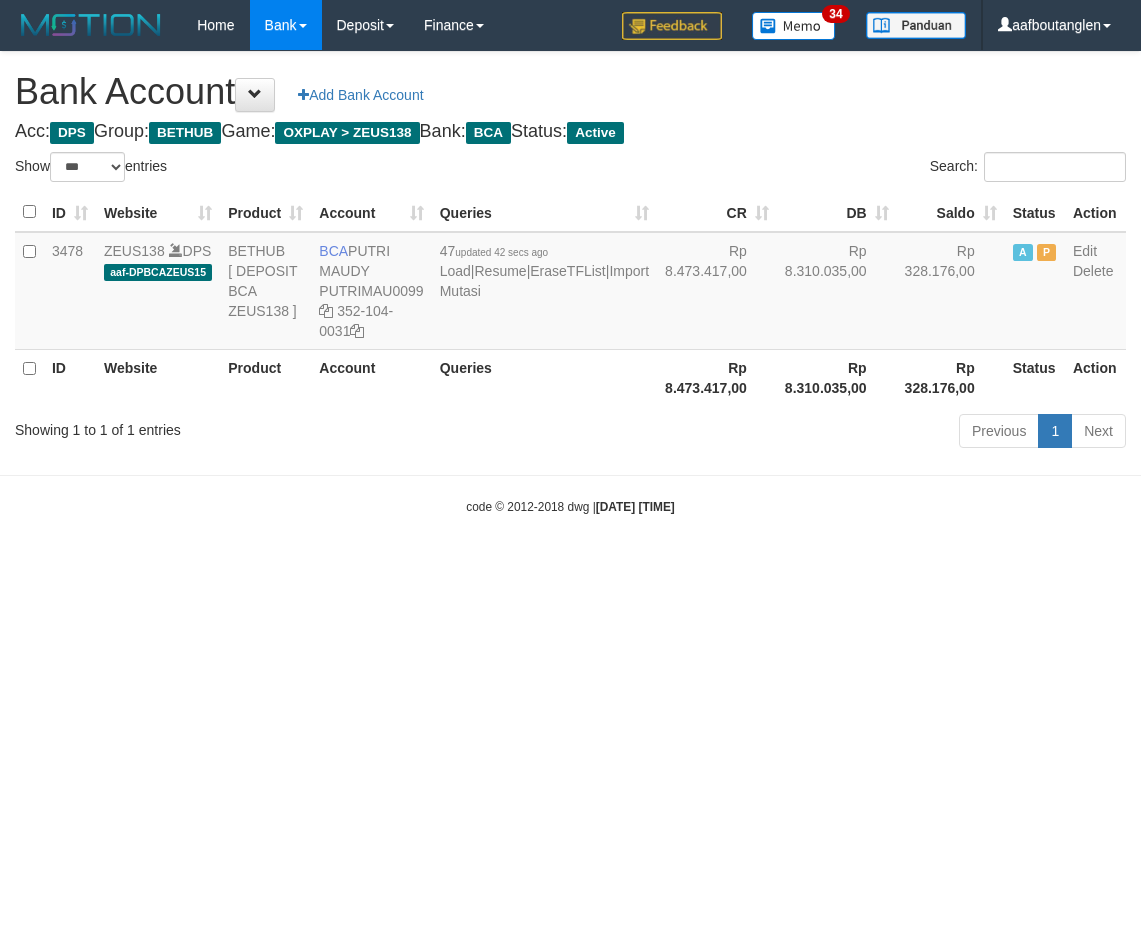 scroll, scrollTop: 0, scrollLeft: 0, axis: both 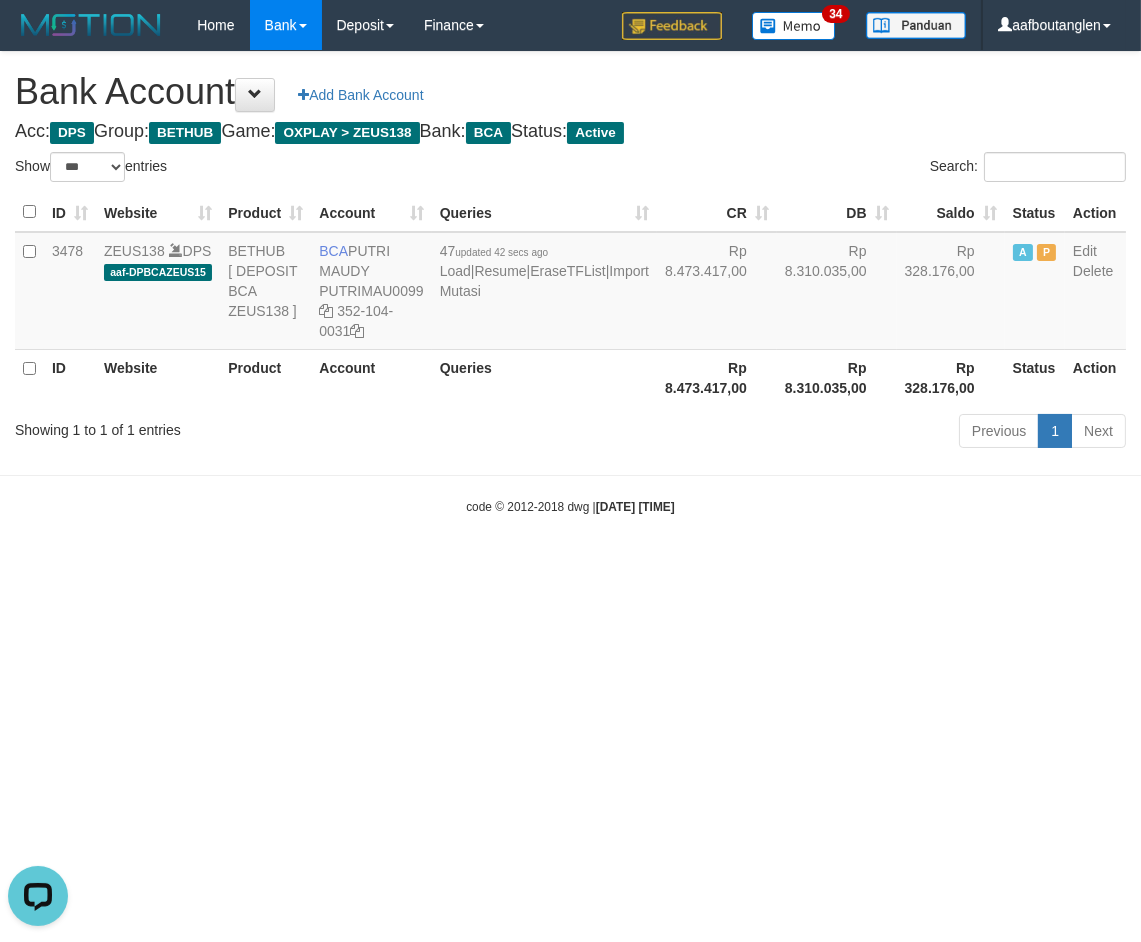drag, startPoint x: 0, startPoint y: 615, endPoint x: 10, endPoint y: 613, distance: 10.198039 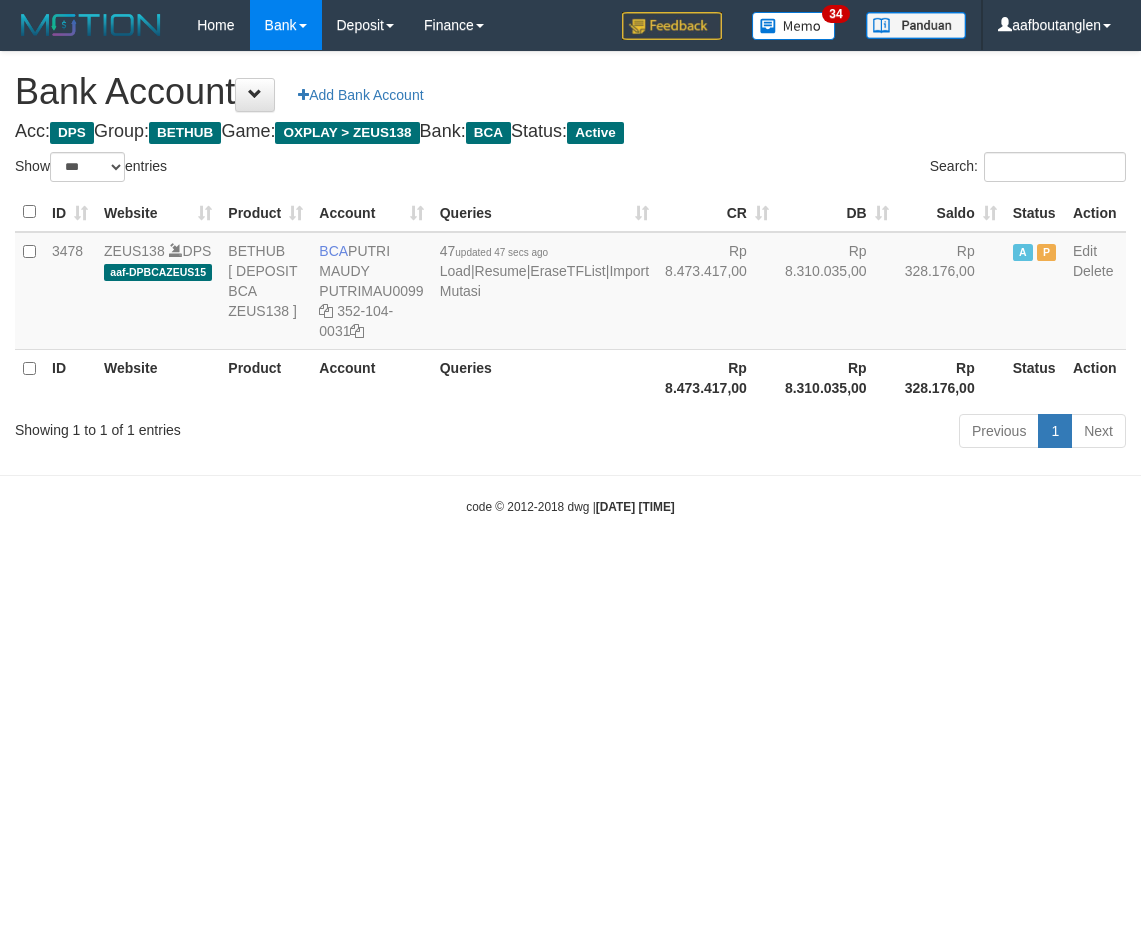 select on "***" 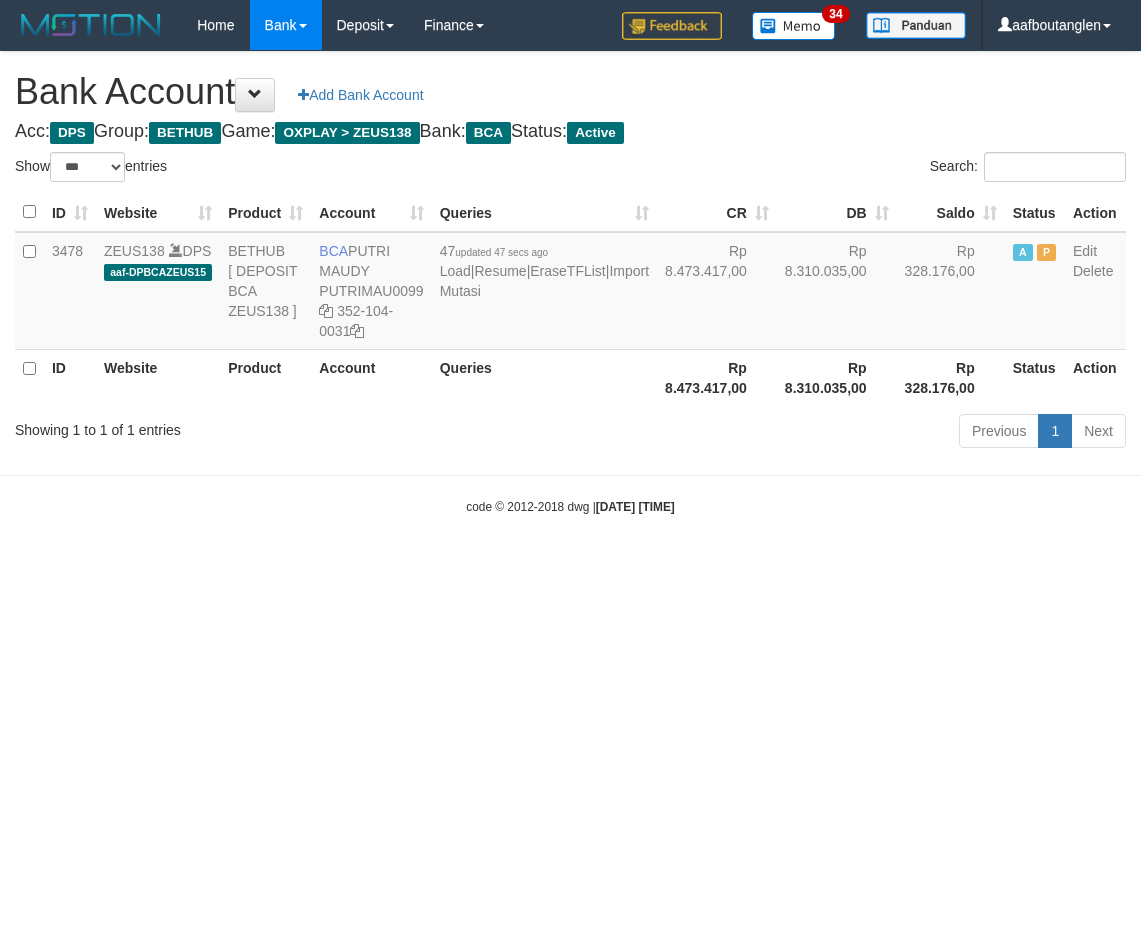 scroll, scrollTop: 0, scrollLeft: 0, axis: both 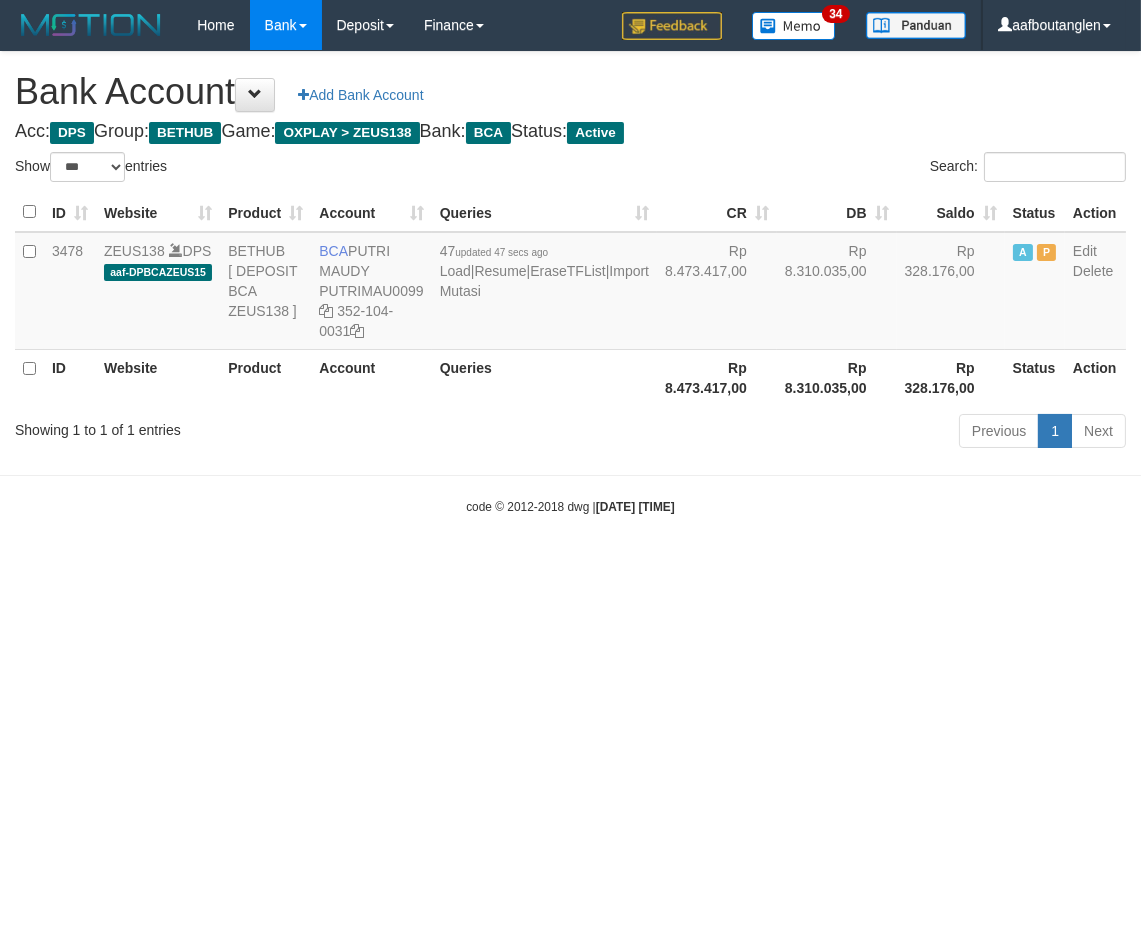 drag, startPoint x: 821, startPoint y: 631, endPoint x: 768, endPoint y: 641, distance: 53.935146 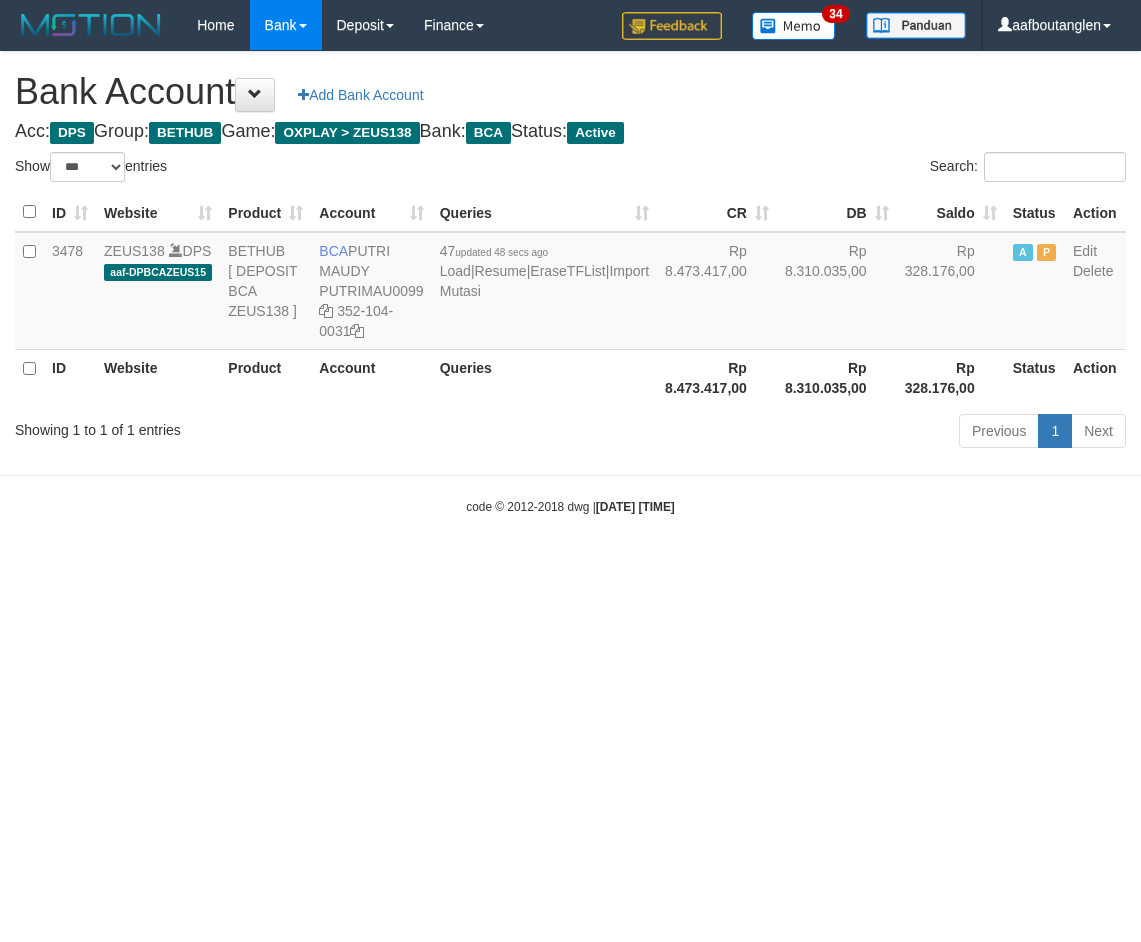 select on "***" 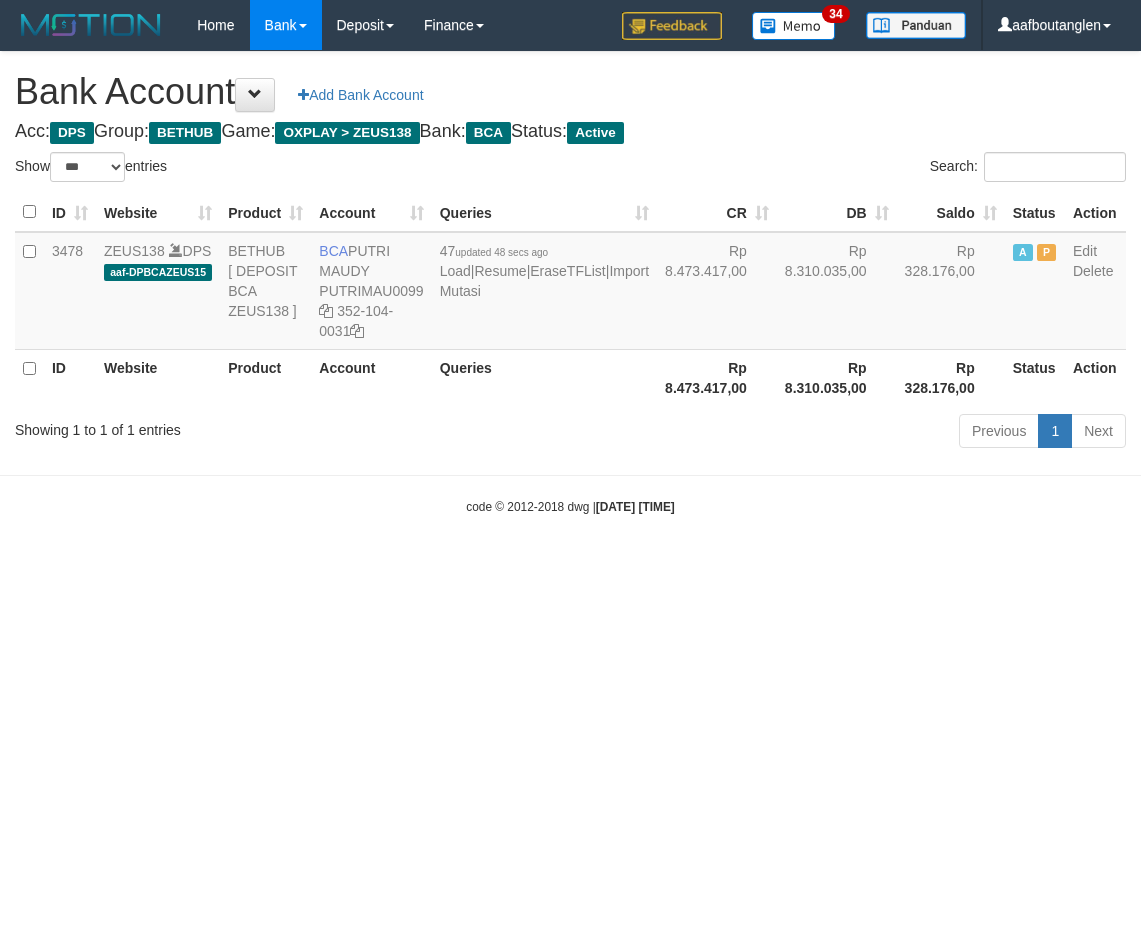 scroll, scrollTop: 0, scrollLeft: 0, axis: both 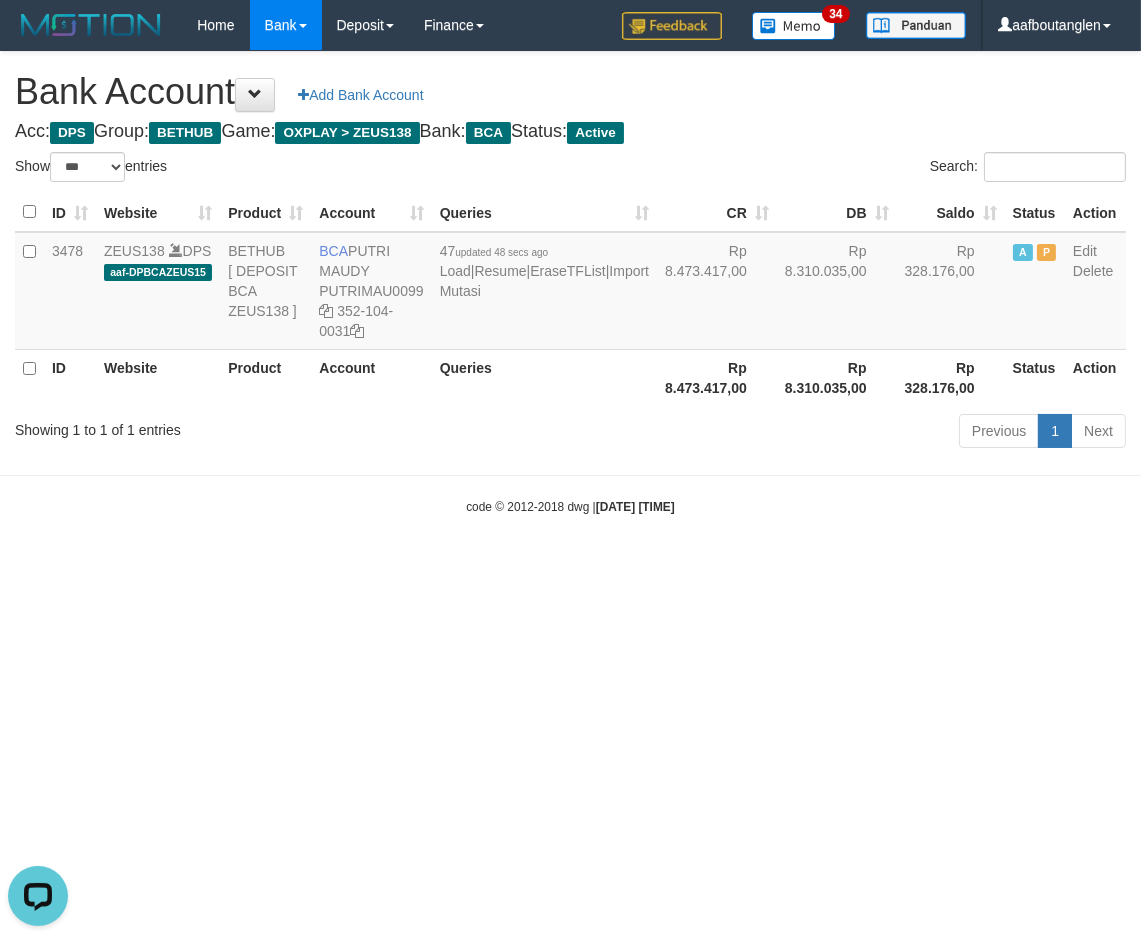 drag, startPoint x: 861, startPoint y: 718, endPoint x: 850, endPoint y: 718, distance: 11 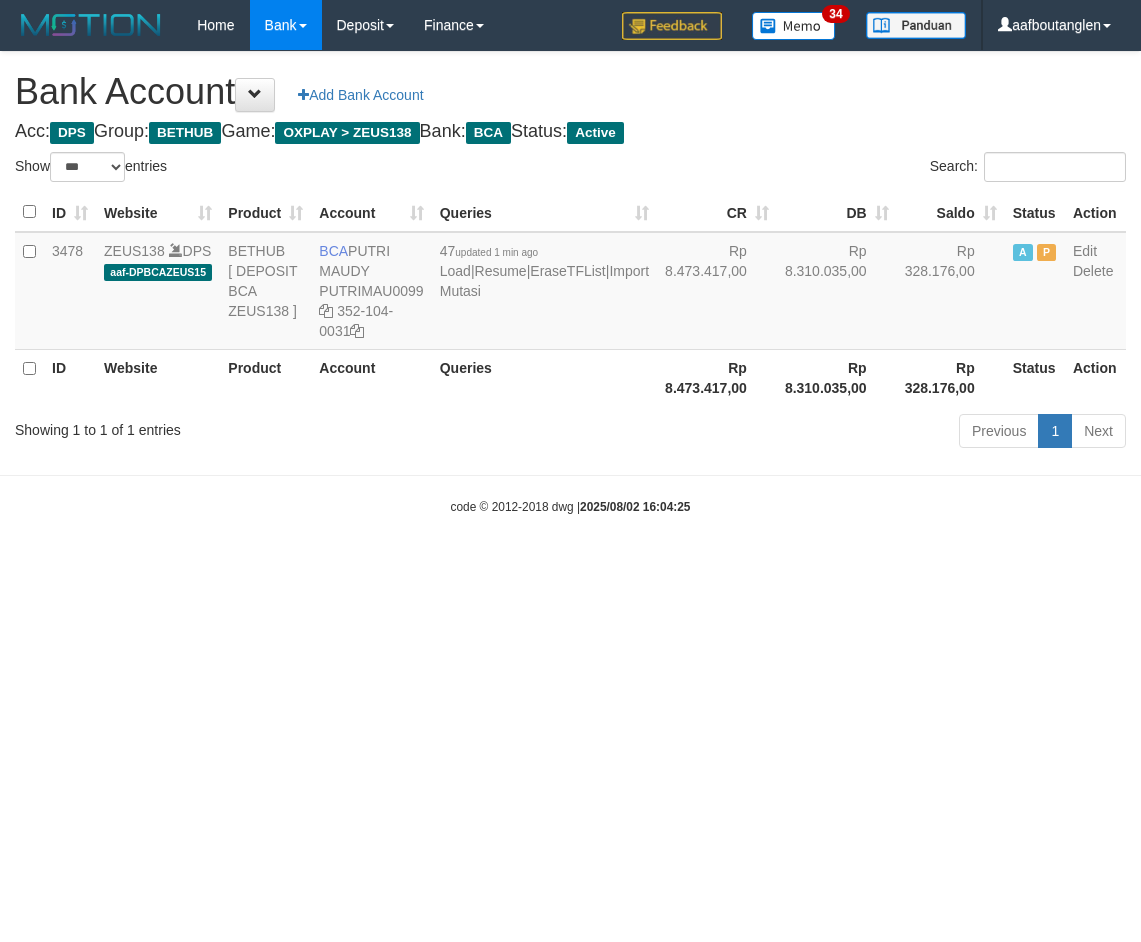 select on "***" 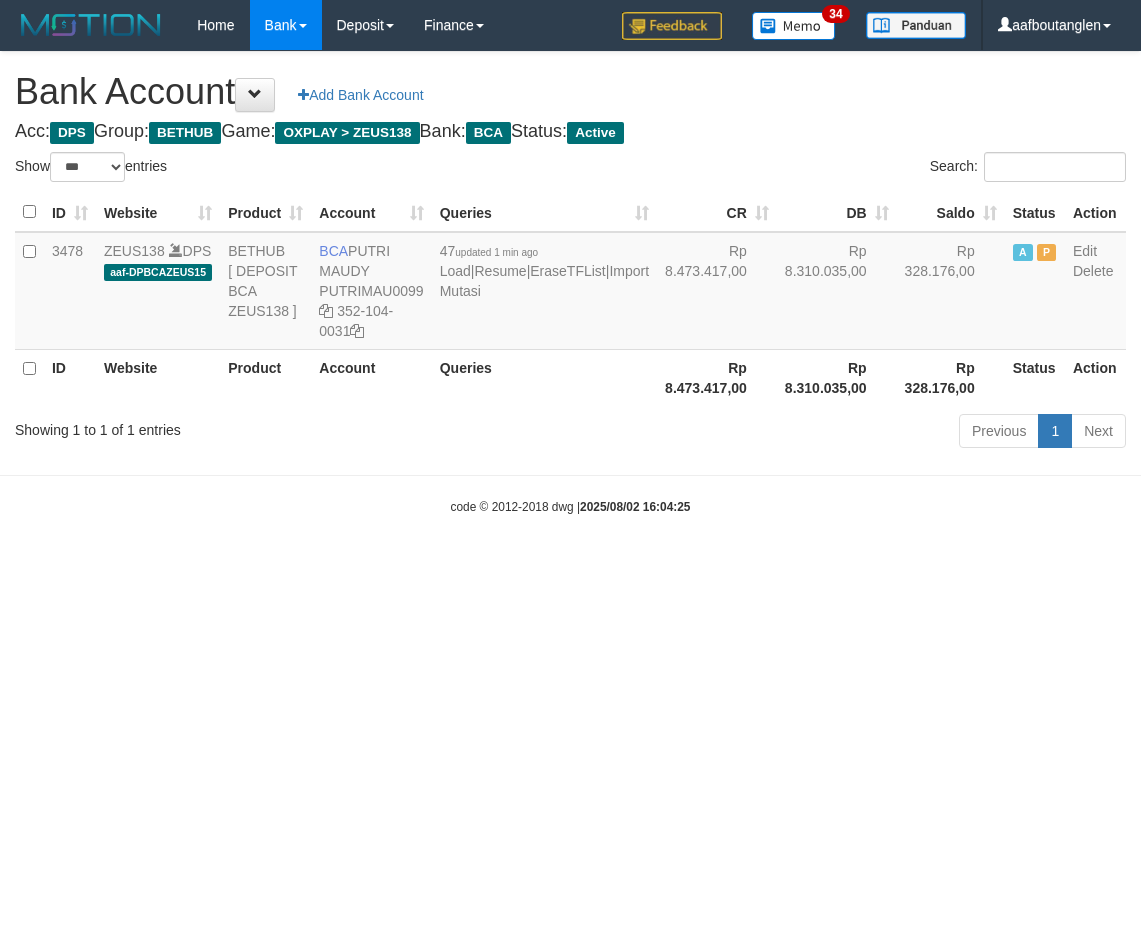 scroll, scrollTop: 0, scrollLeft: 0, axis: both 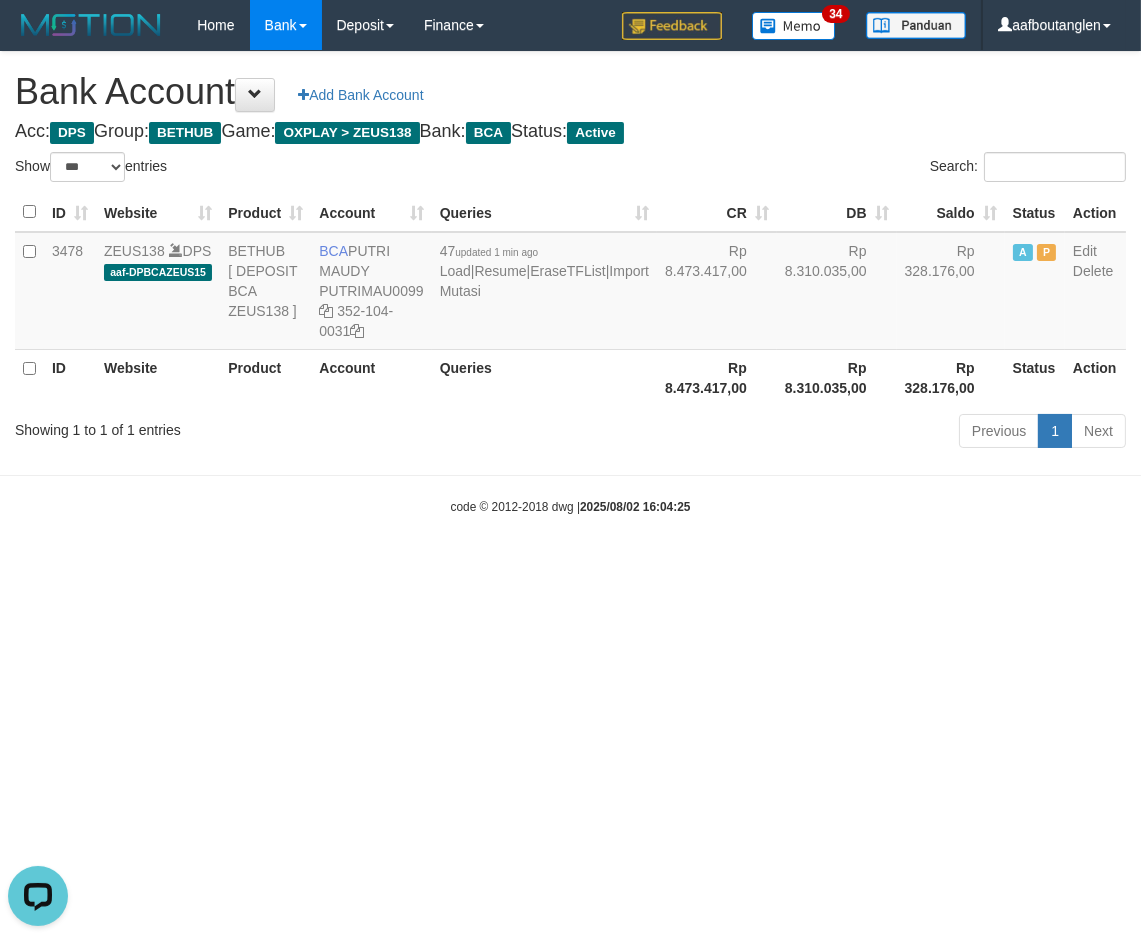 drag, startPoint x: 794, startPoint y: 553, endPoint x: 784, endPoint y: 556, distance: 10.440307 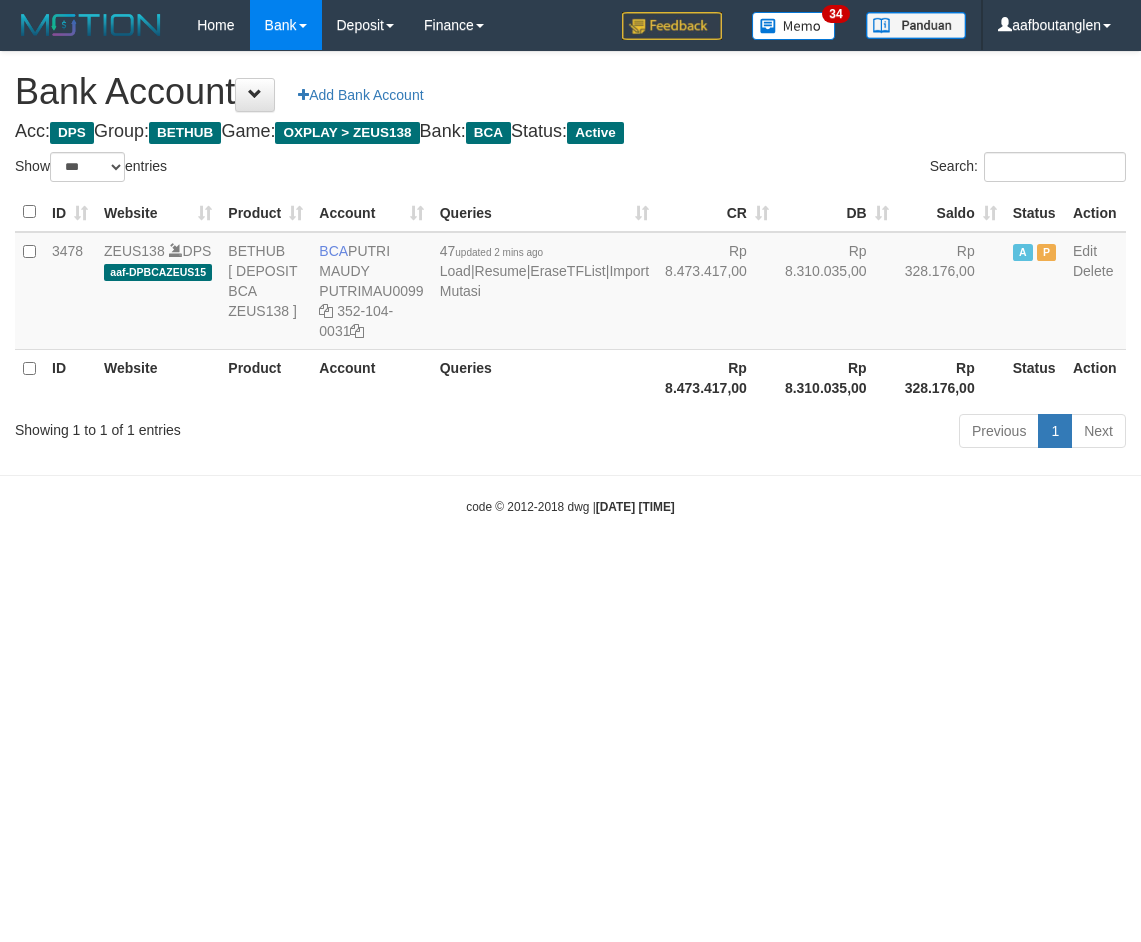 select on "***" 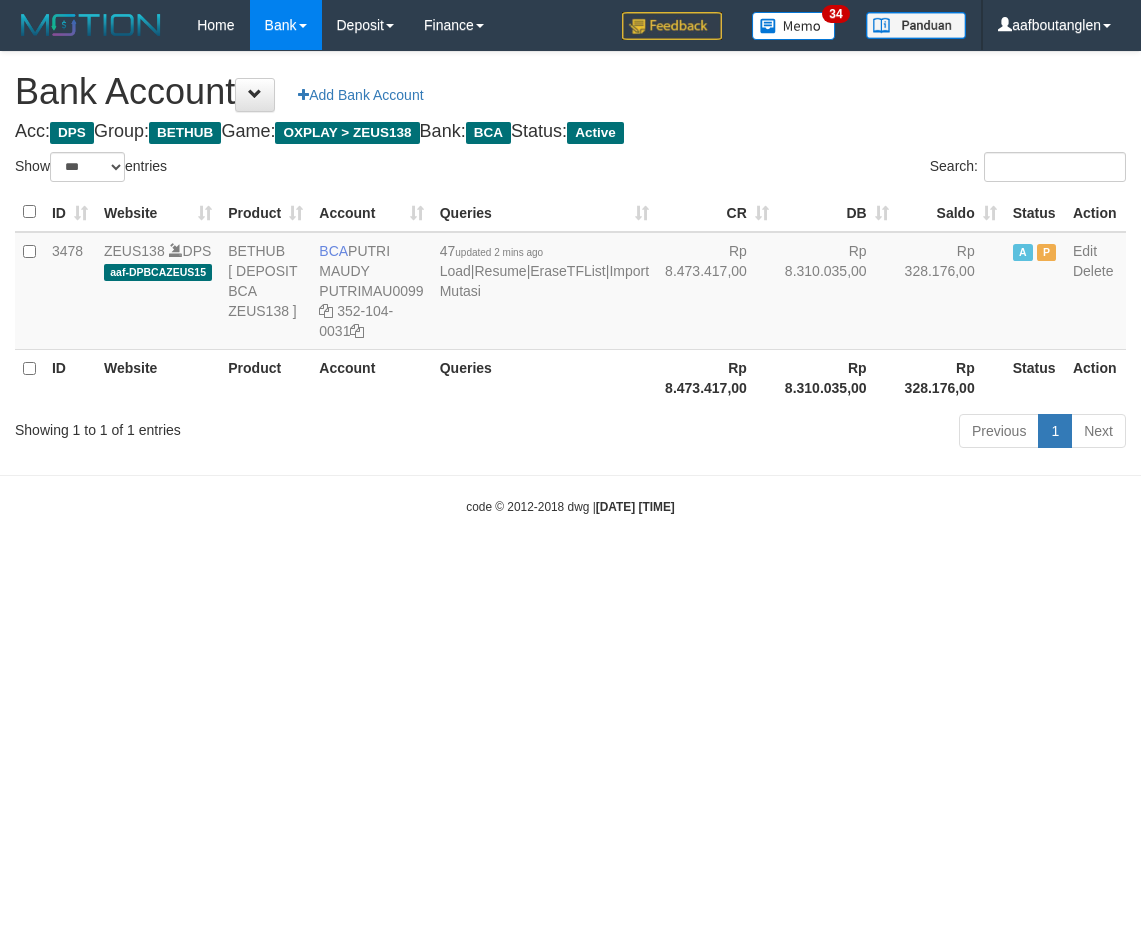 scroll, scrollTop: 0, scrollLeft: 0, axis: both 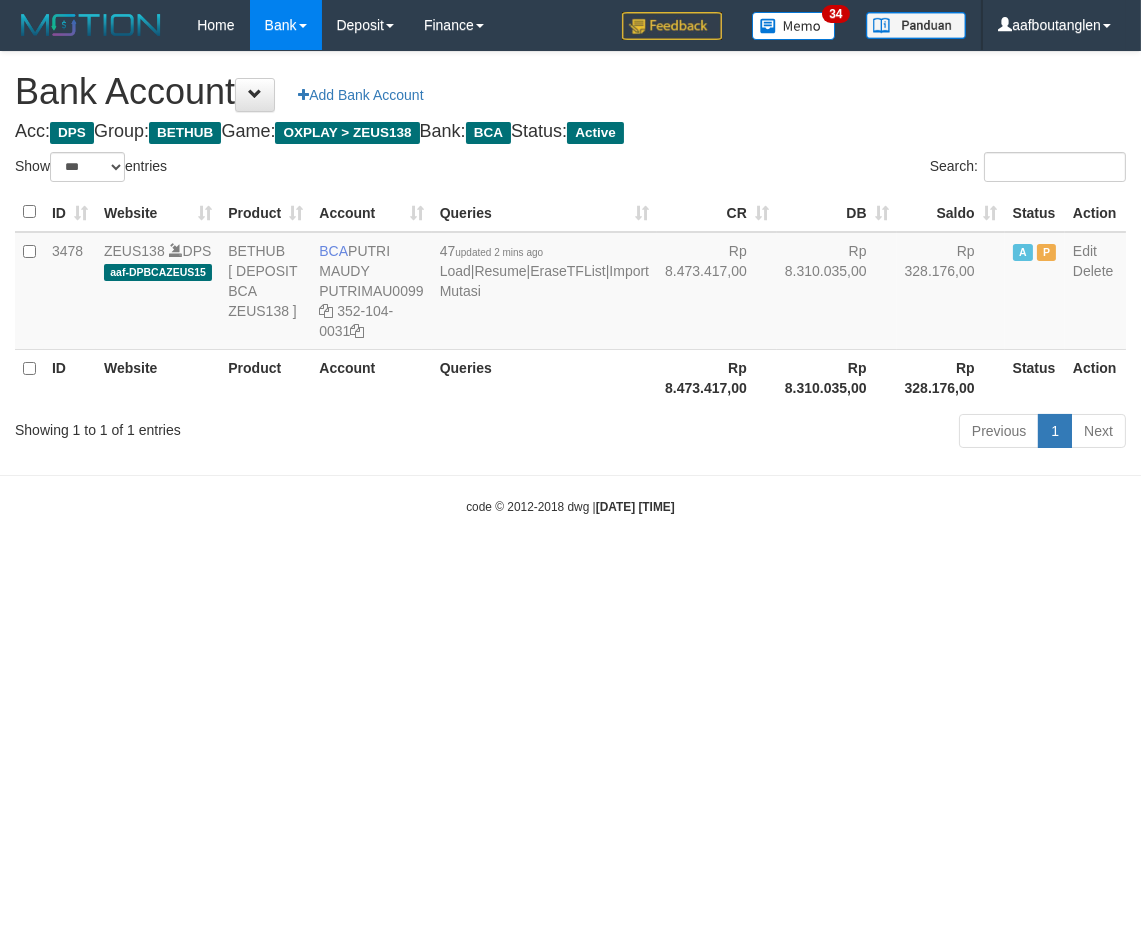 click on "Toggle navigation
Home
Bank
Account List
Deposit
DPS List
History
Note DPS
Finance
Financial Data
aafboutanglen
My Profile
Log Out
34" at bounding box center [570, 283] 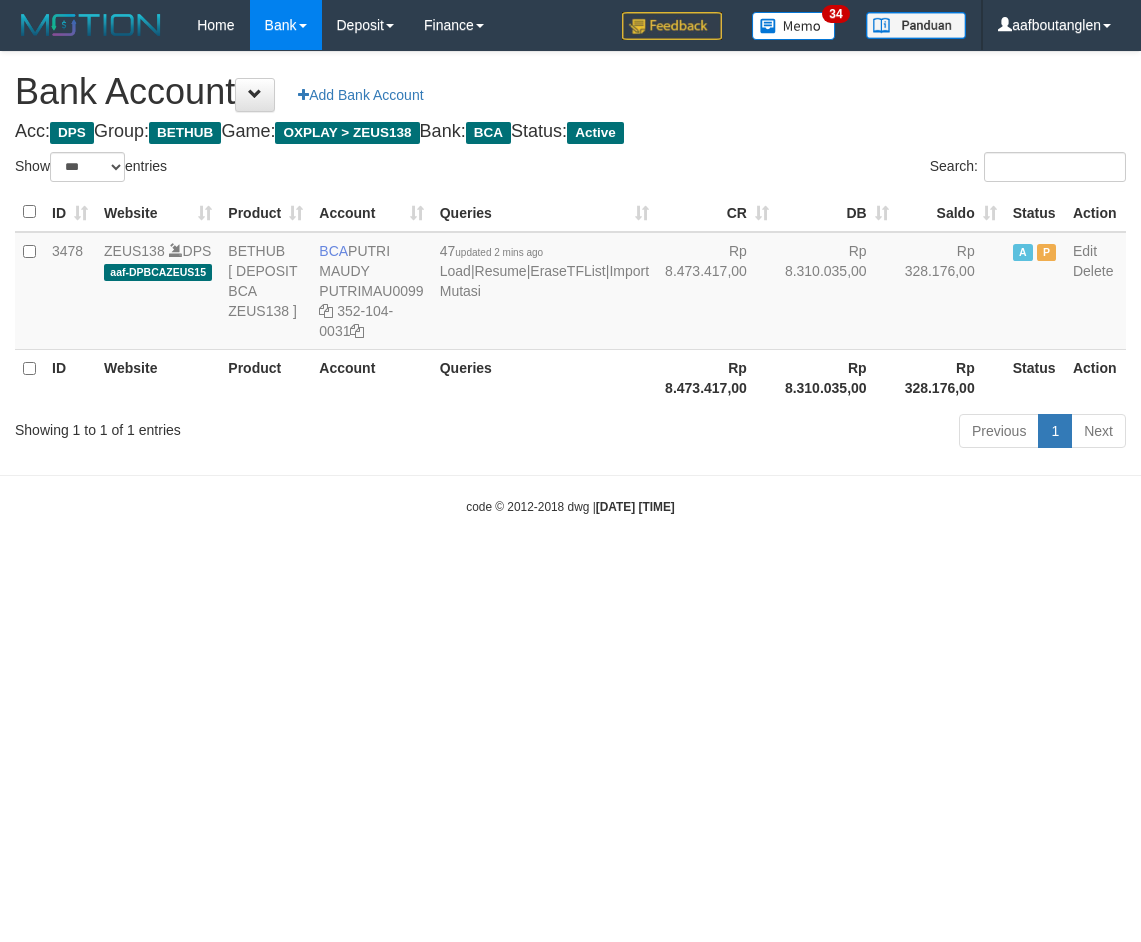 select on "***" 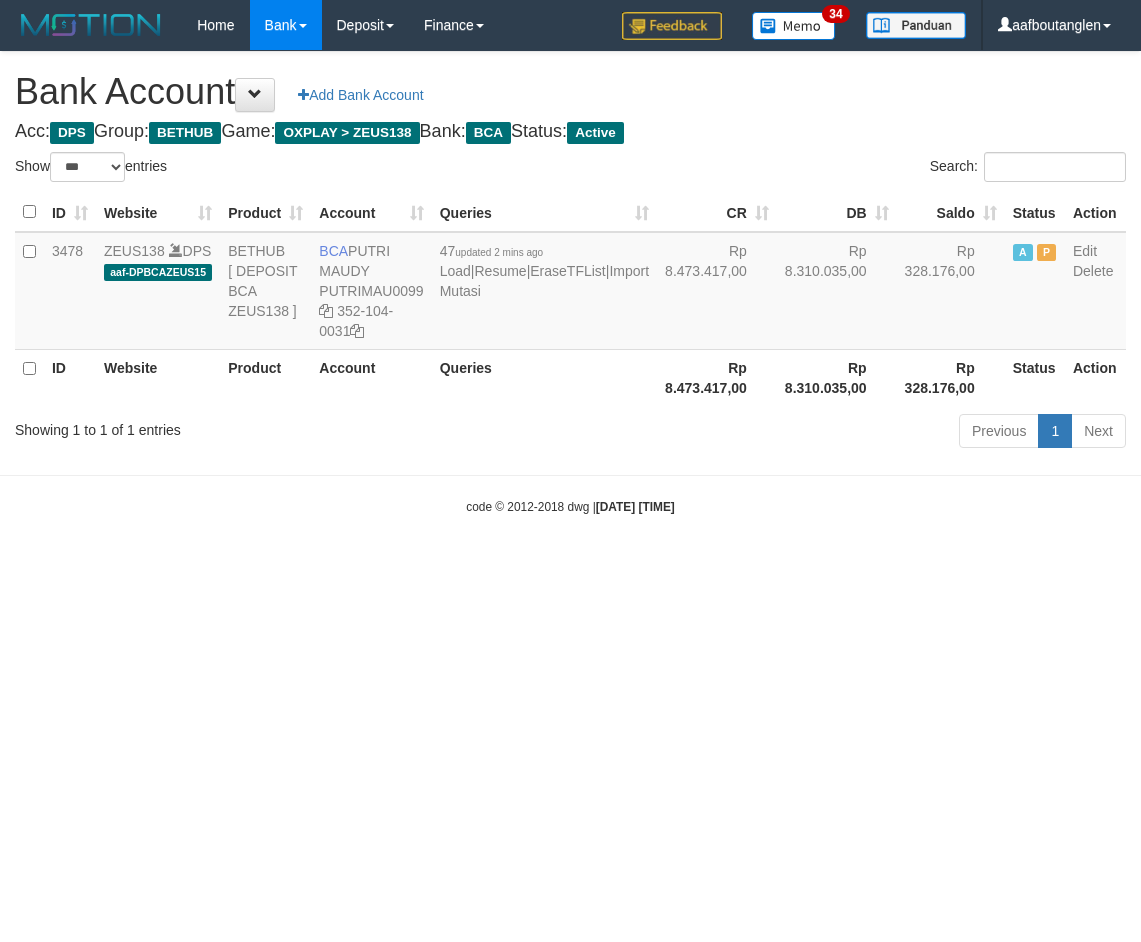 scroll, scrollTop: 0, scrollLeft: 0, axis: both 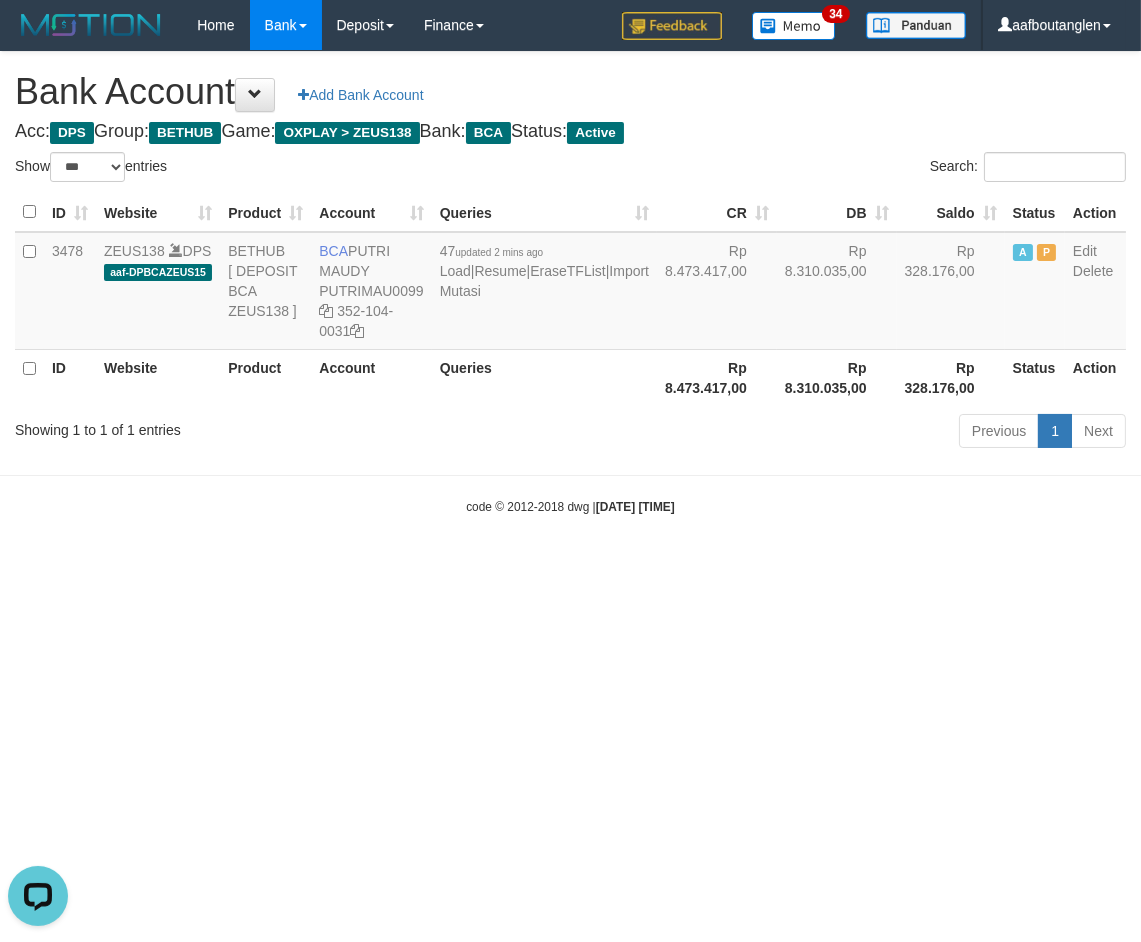 drag, startPoint x: 17, startPoint y: 506, endPoint x: 41, endPoint y: 468, distance: 44.94441 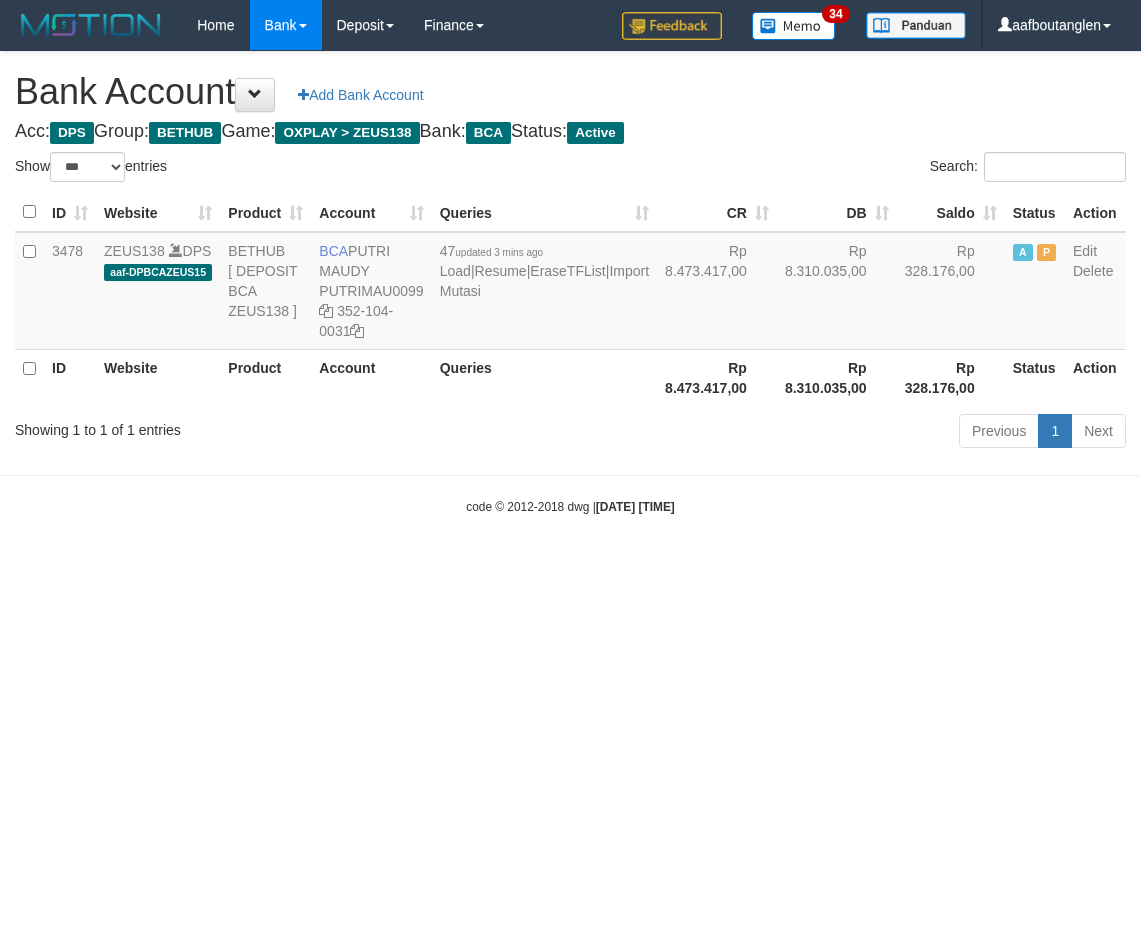 select on "***" 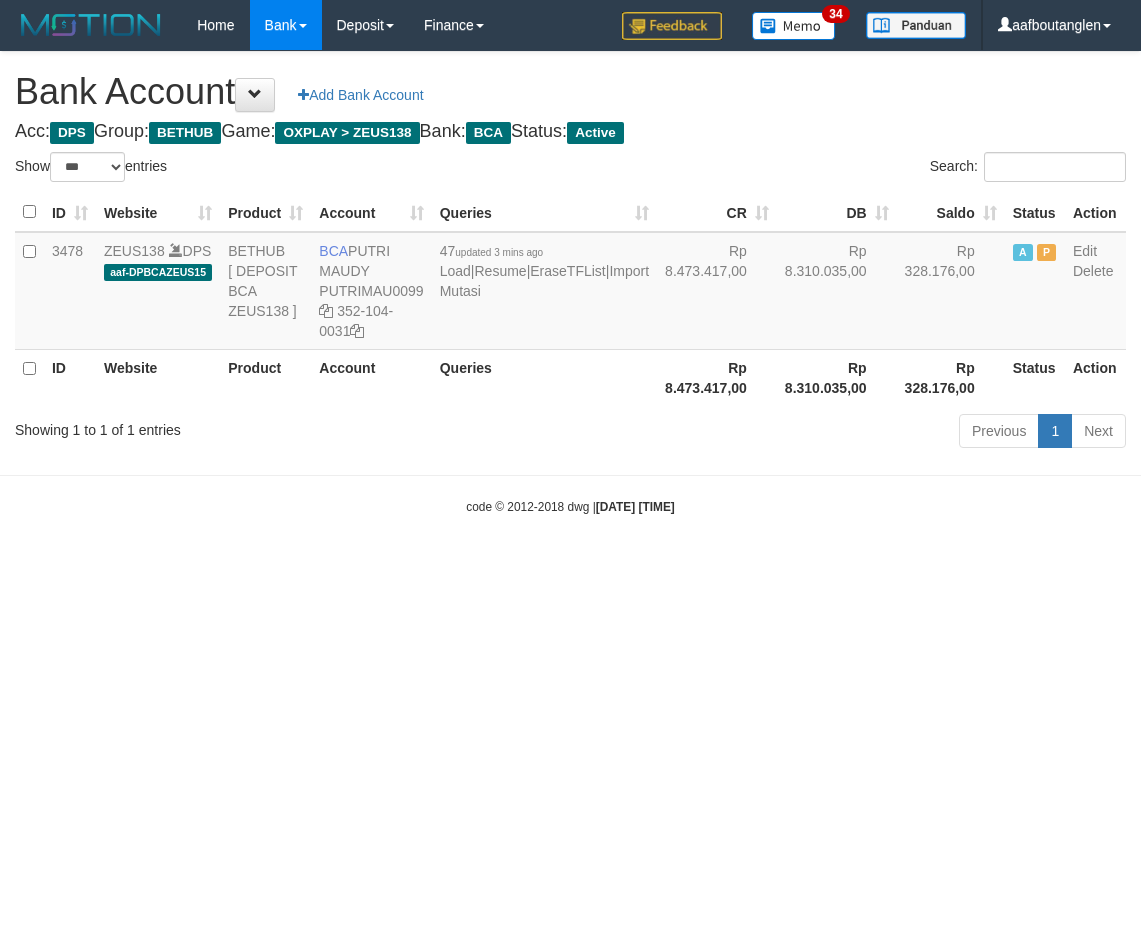 scroll, scrollTop: 0, scrollLeft: 0, axis: both 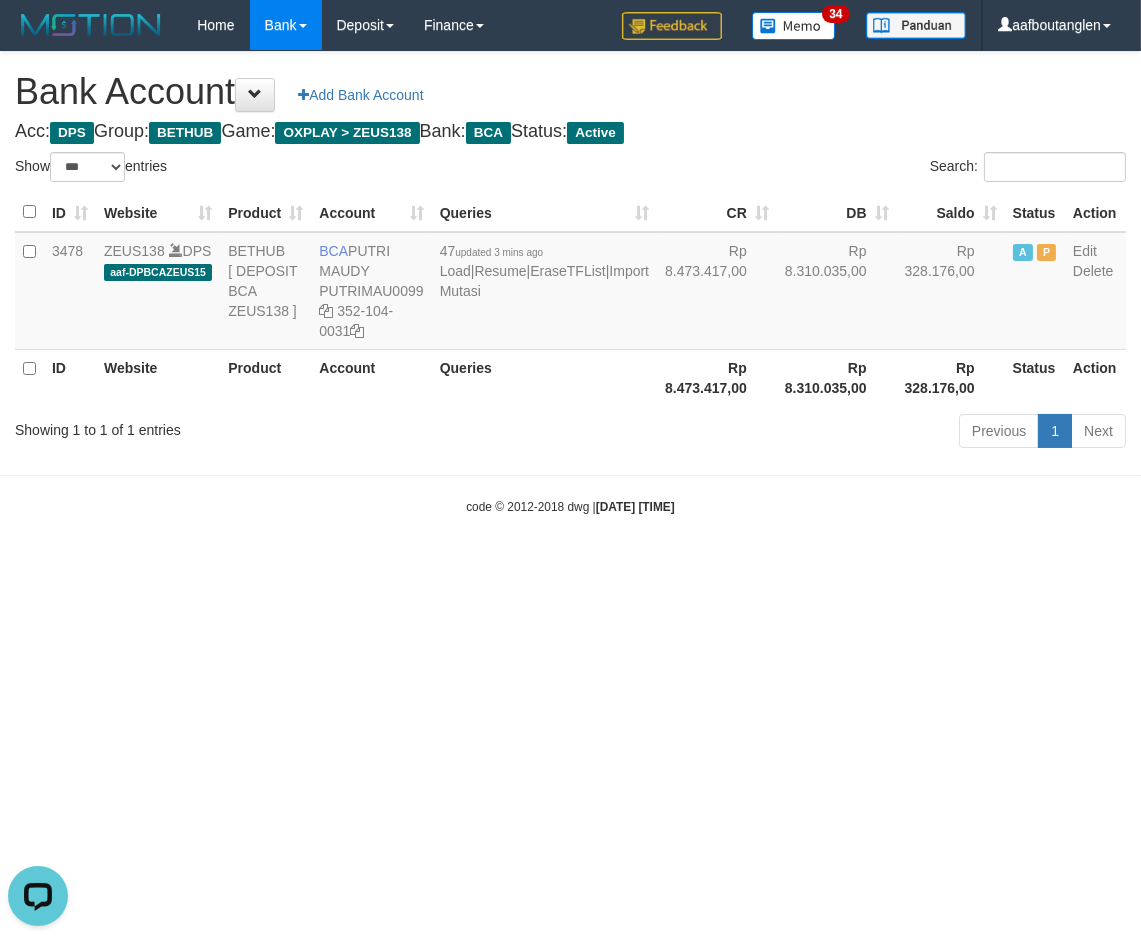 drag, startPoint x: 775, startPoint y: 621, endPoint x: 756, endPoint y: 606, distance: 24.207438 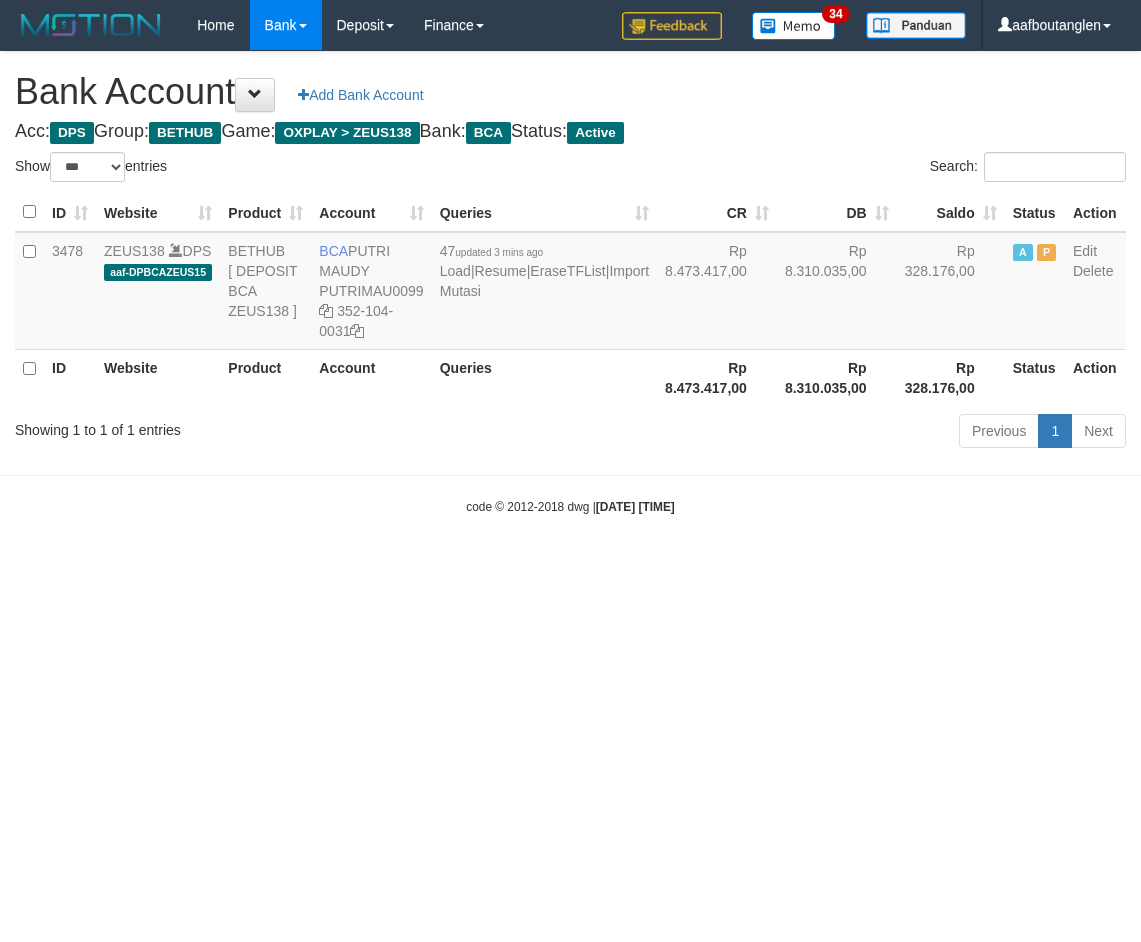 select on "***" 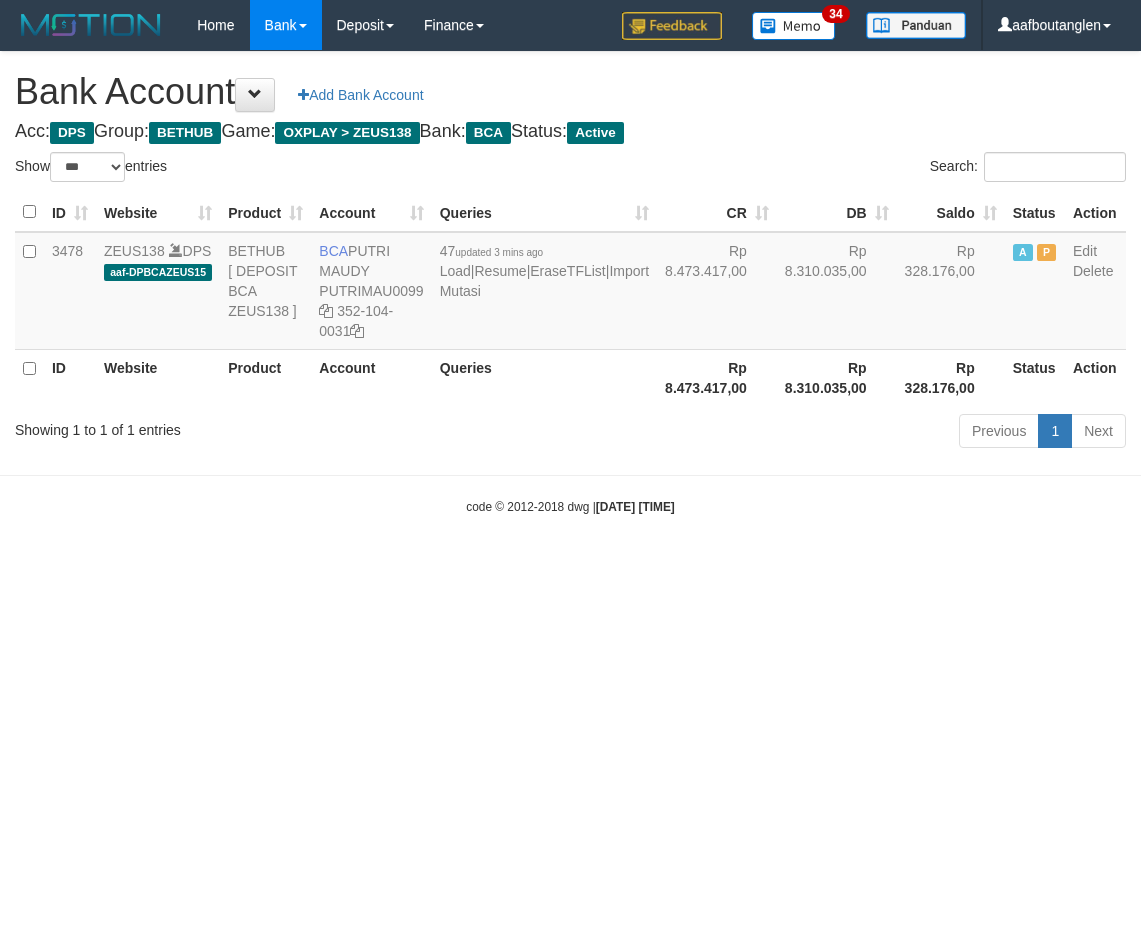 scroll, scrollTop: 0, scrollLeft: 0, axis: both 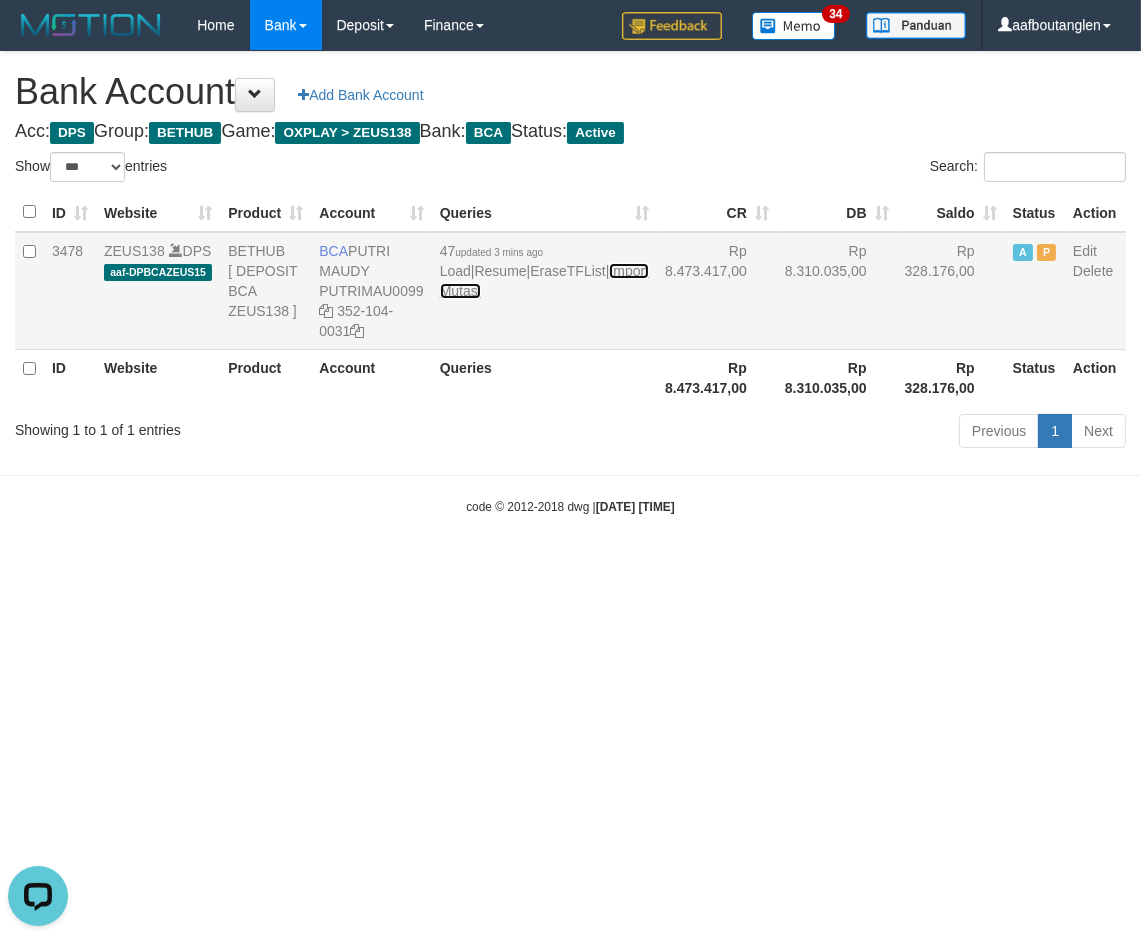 click on "Import Mutasi" at bounding box center (544, 281) 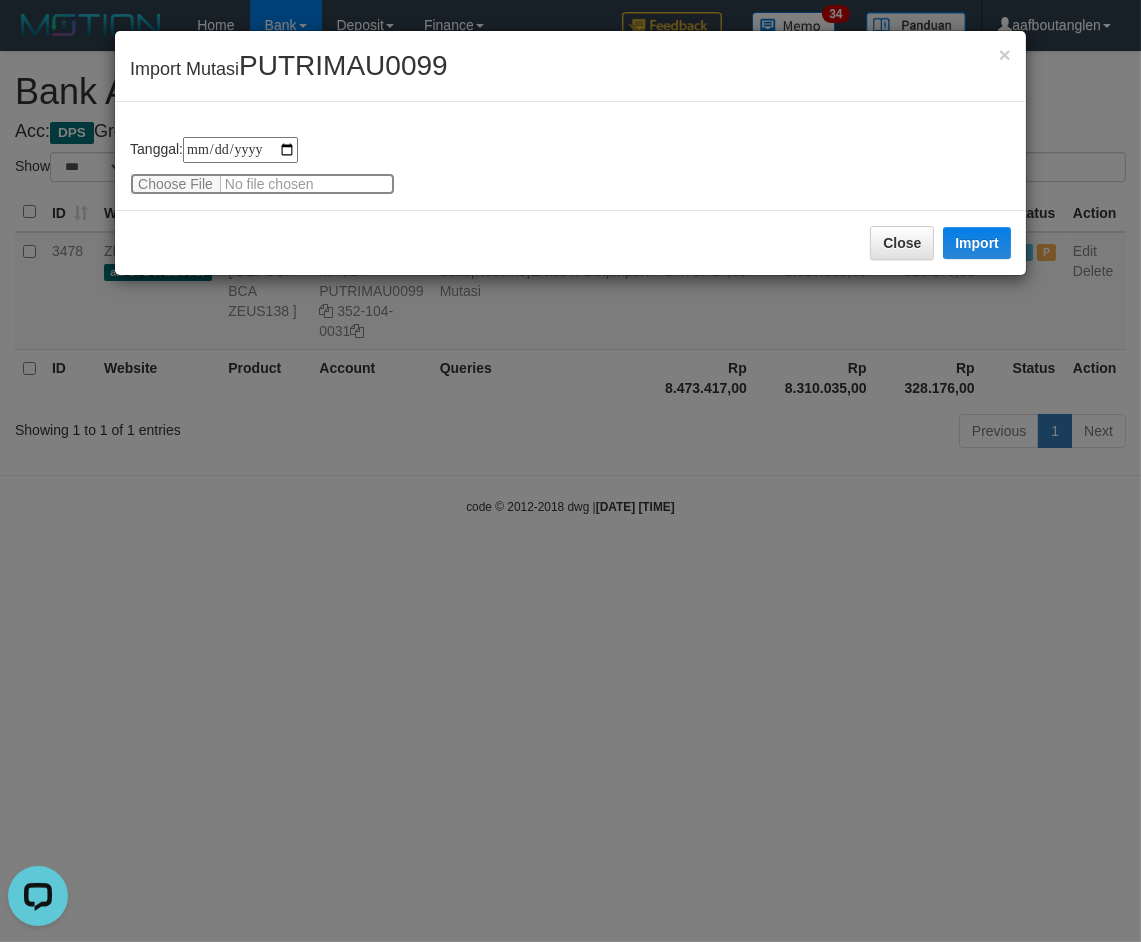 click at bounding box center [262, 184] 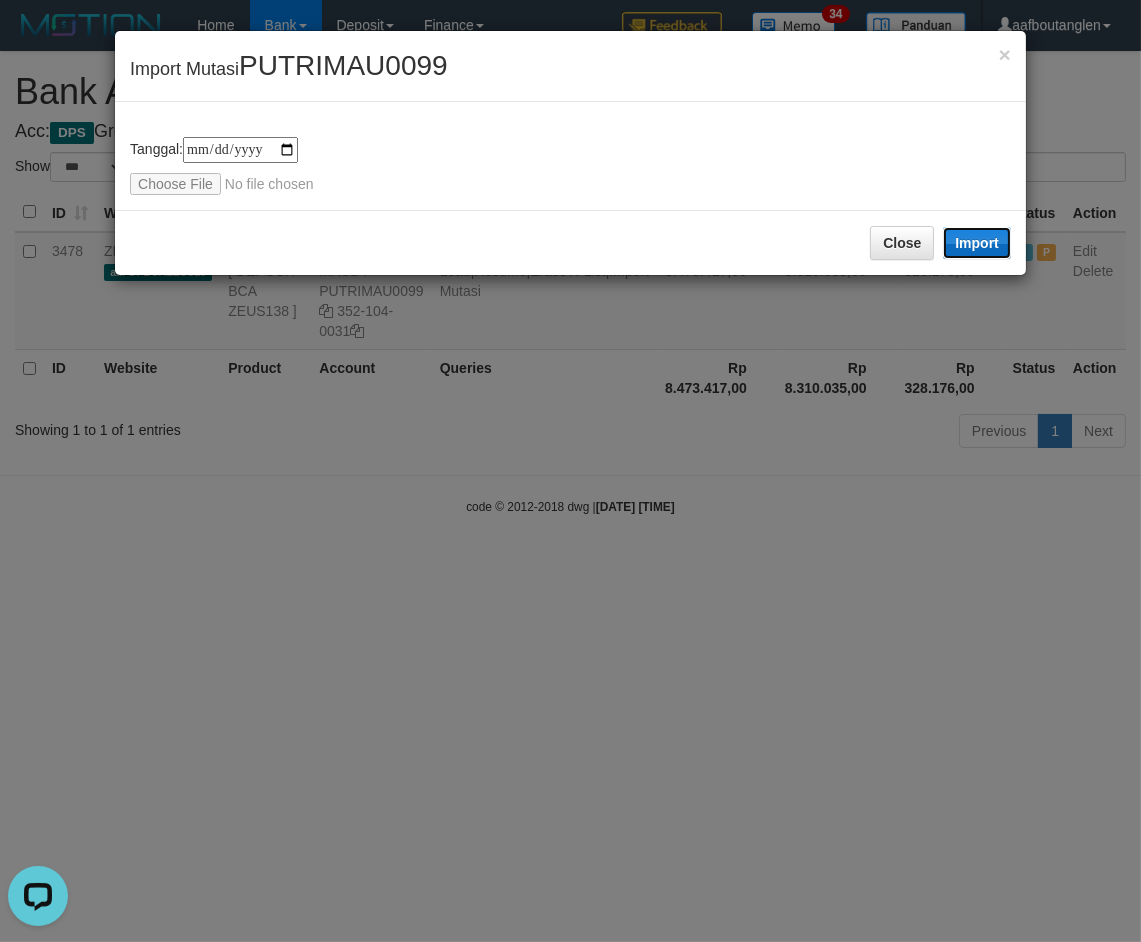 click on "Import" at bounding box center (977, 243) 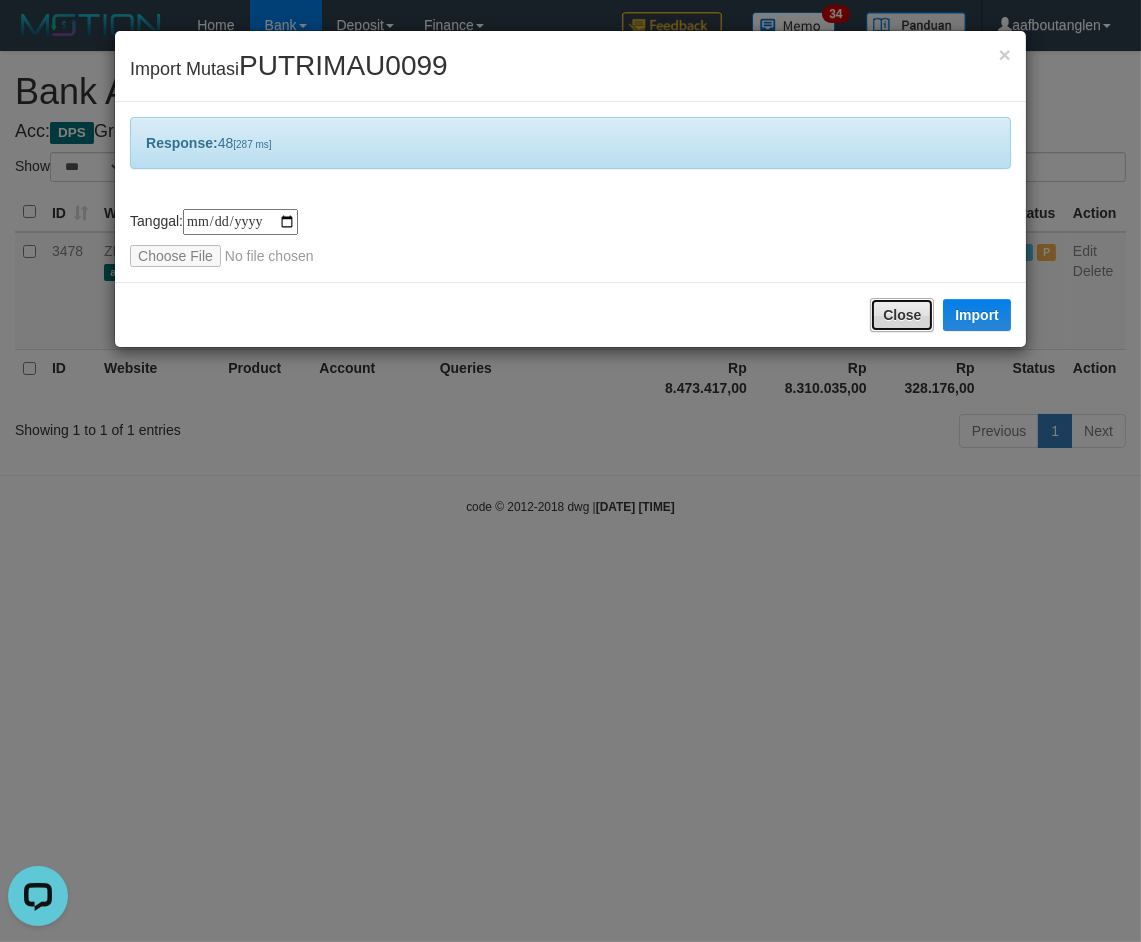 click on "Close" at bounding box center [902, 315] 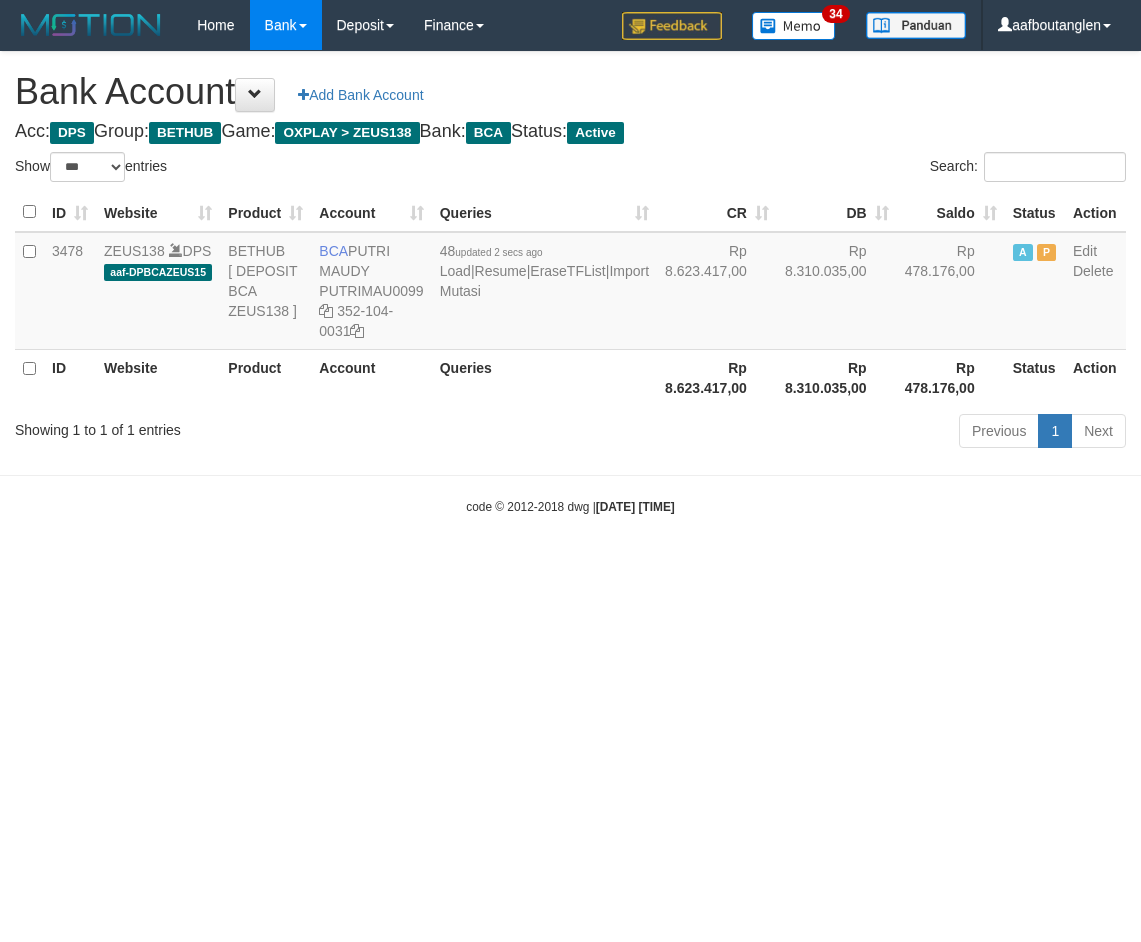 select on "***" 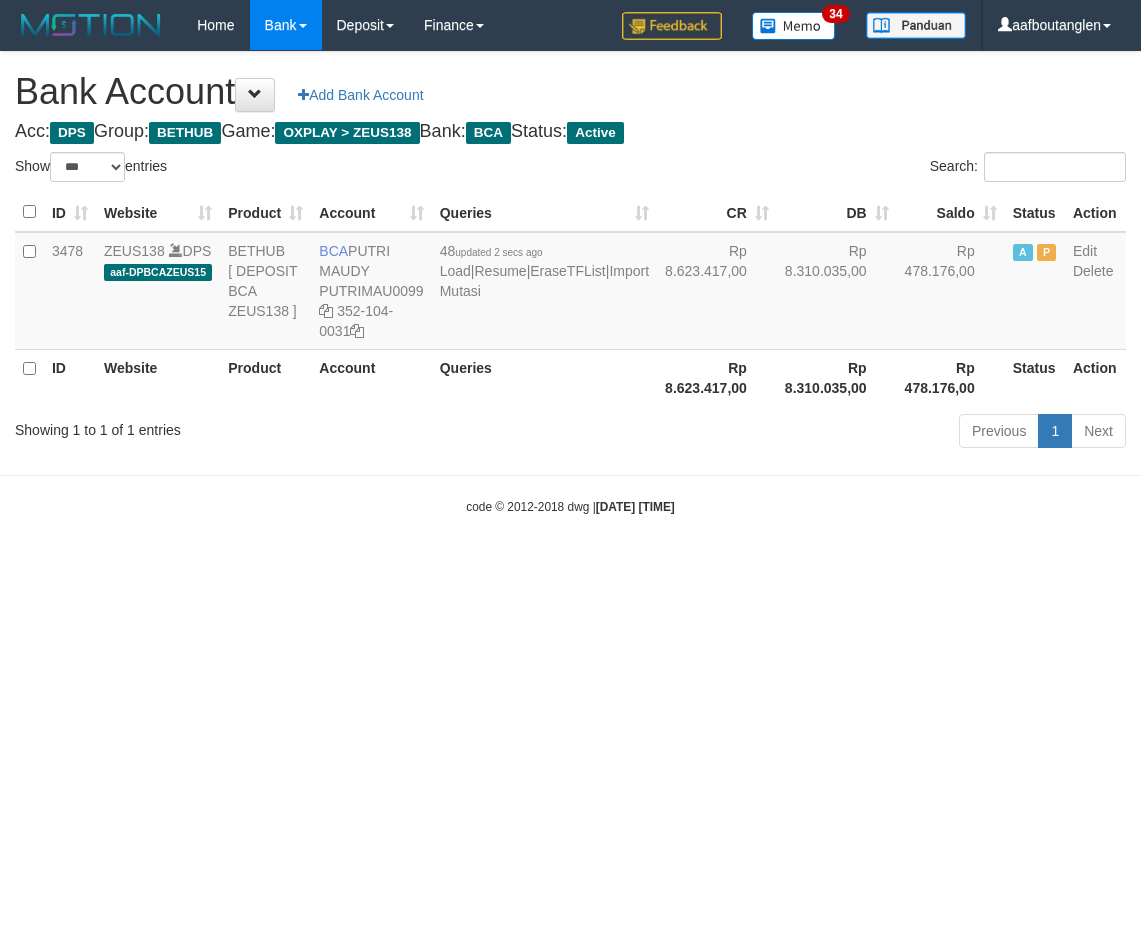 scroll, scrollTop: 0, scrollLeft: 0, axis: both 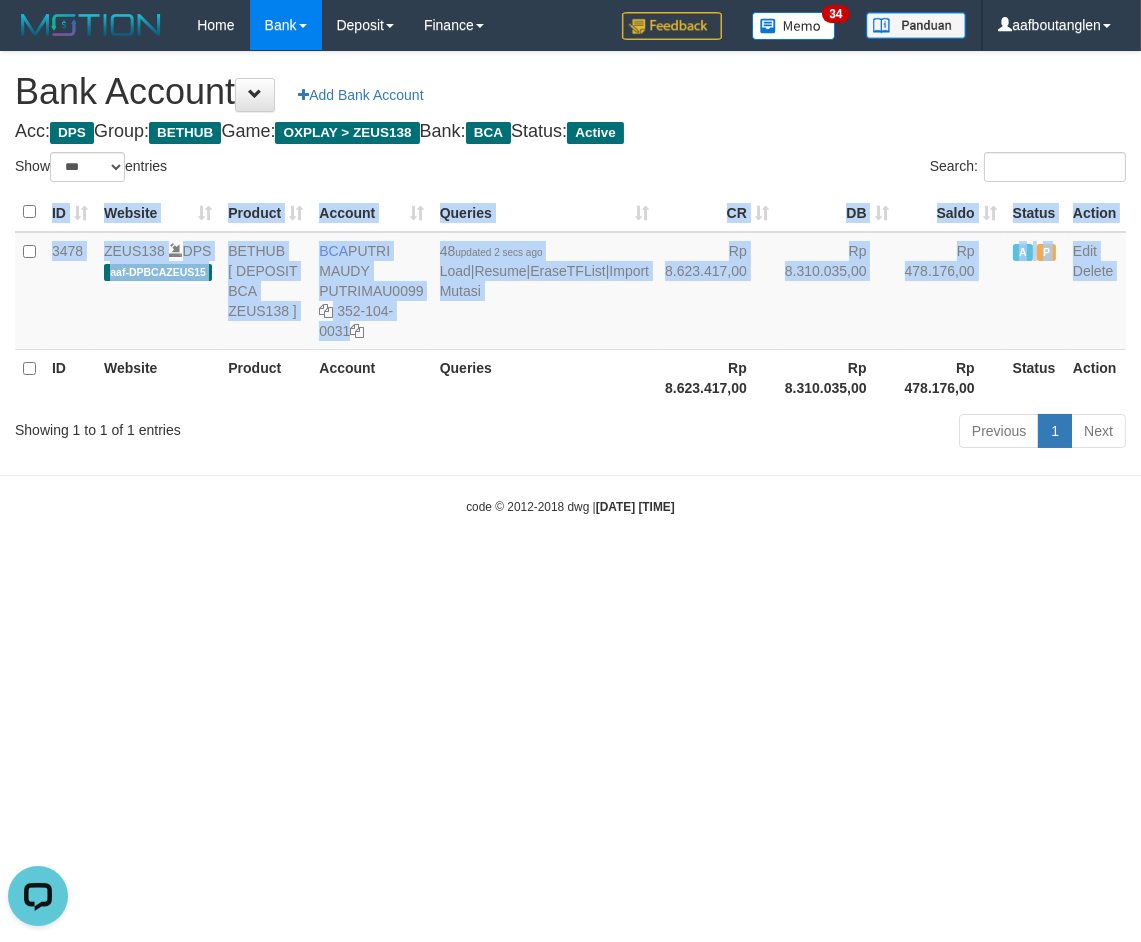 drag, startPoint x: 37, startPoint y: 390, endPoint x: 8, endPoint y: 384, distance: 29.614185 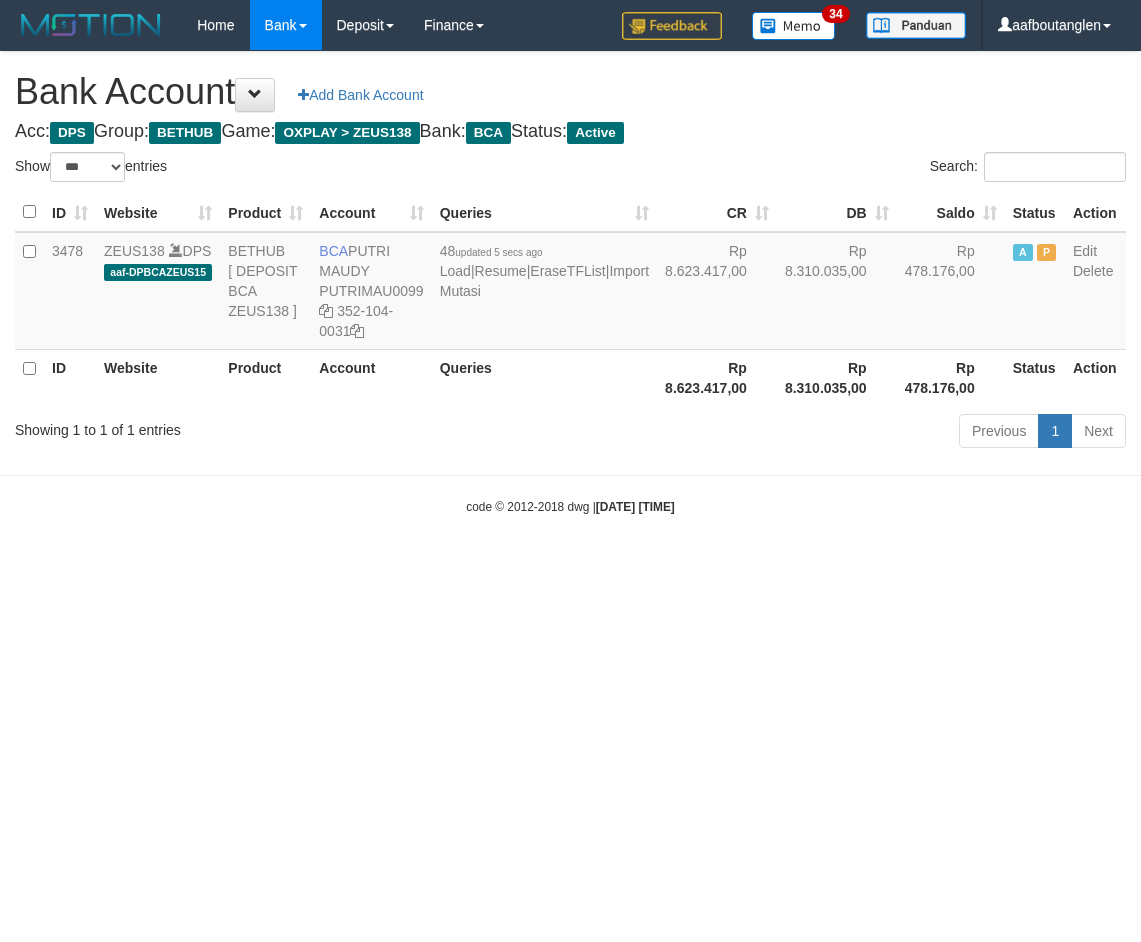 select on "***" 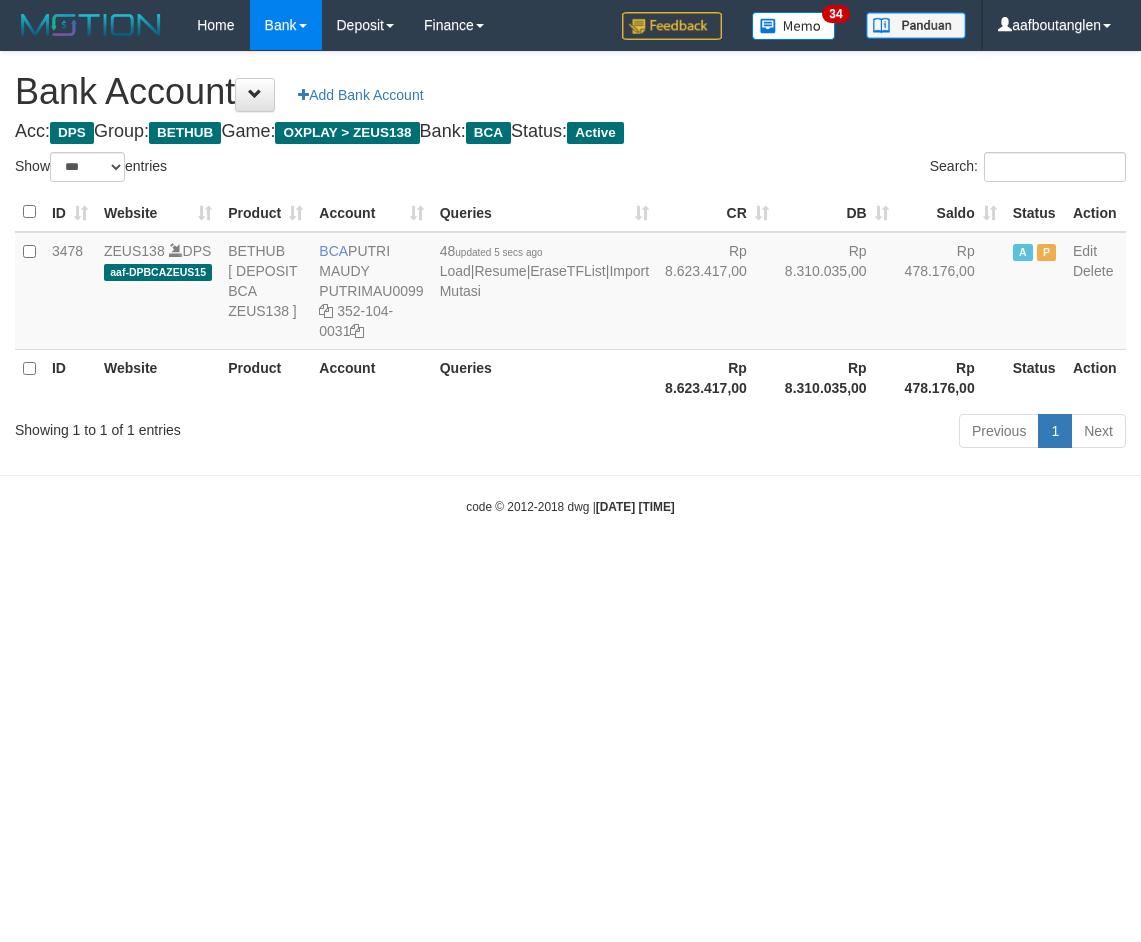 scroll, scrollTop: 0, scrollLeft: 0, axis: both 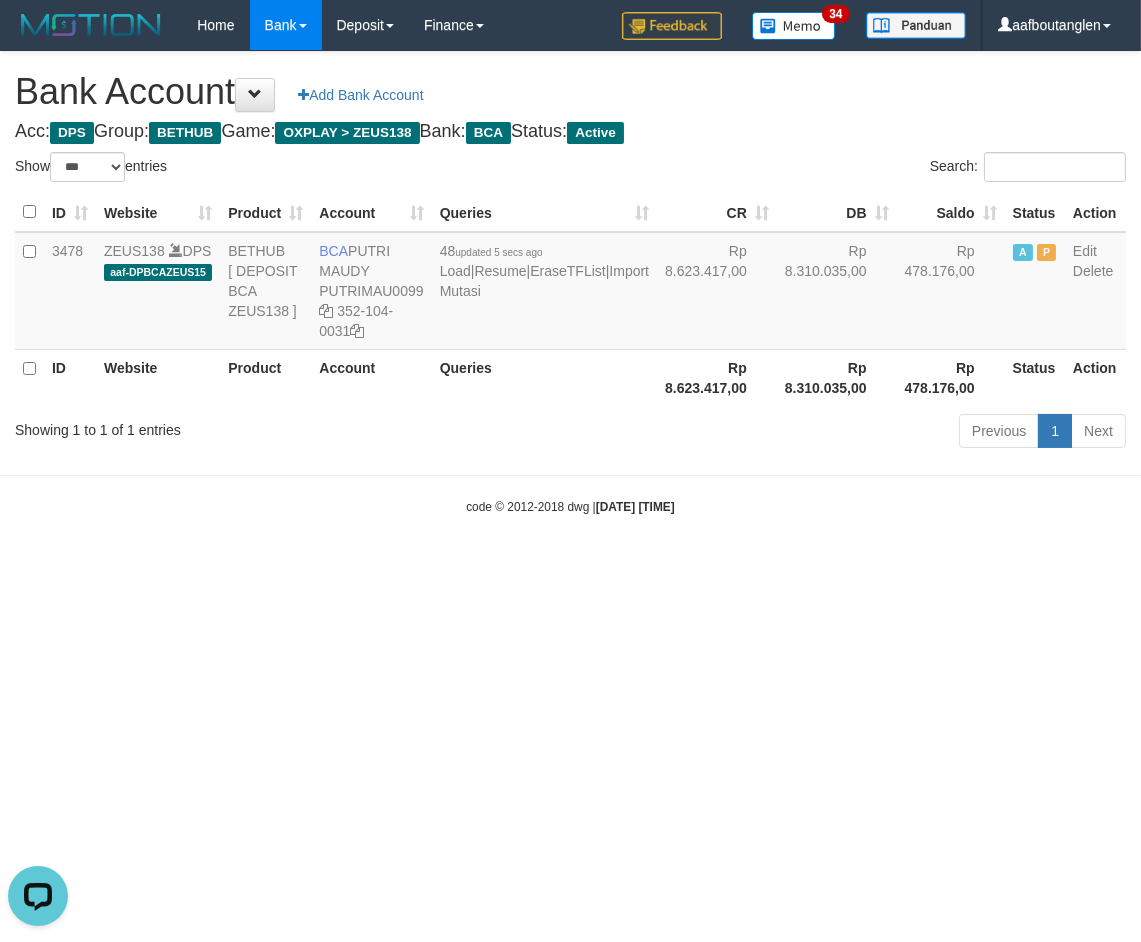 click on "Toggle navigation
Home
Bank
Account List
Deposit
DPS List
History
Note DPS
Finance
Financial Data
aafboutanglen
My Profile
Log Out
34" at bounding box center [570, 283] 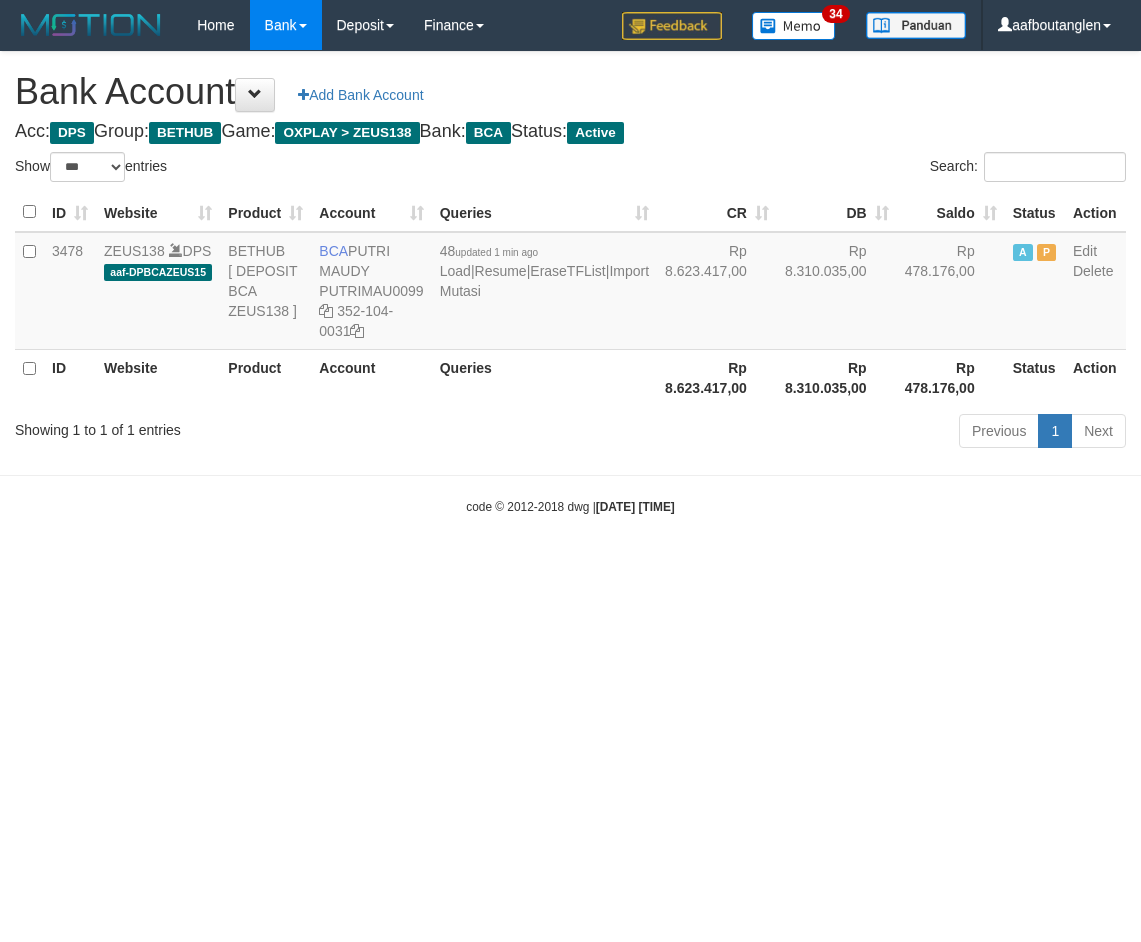 select on "***" 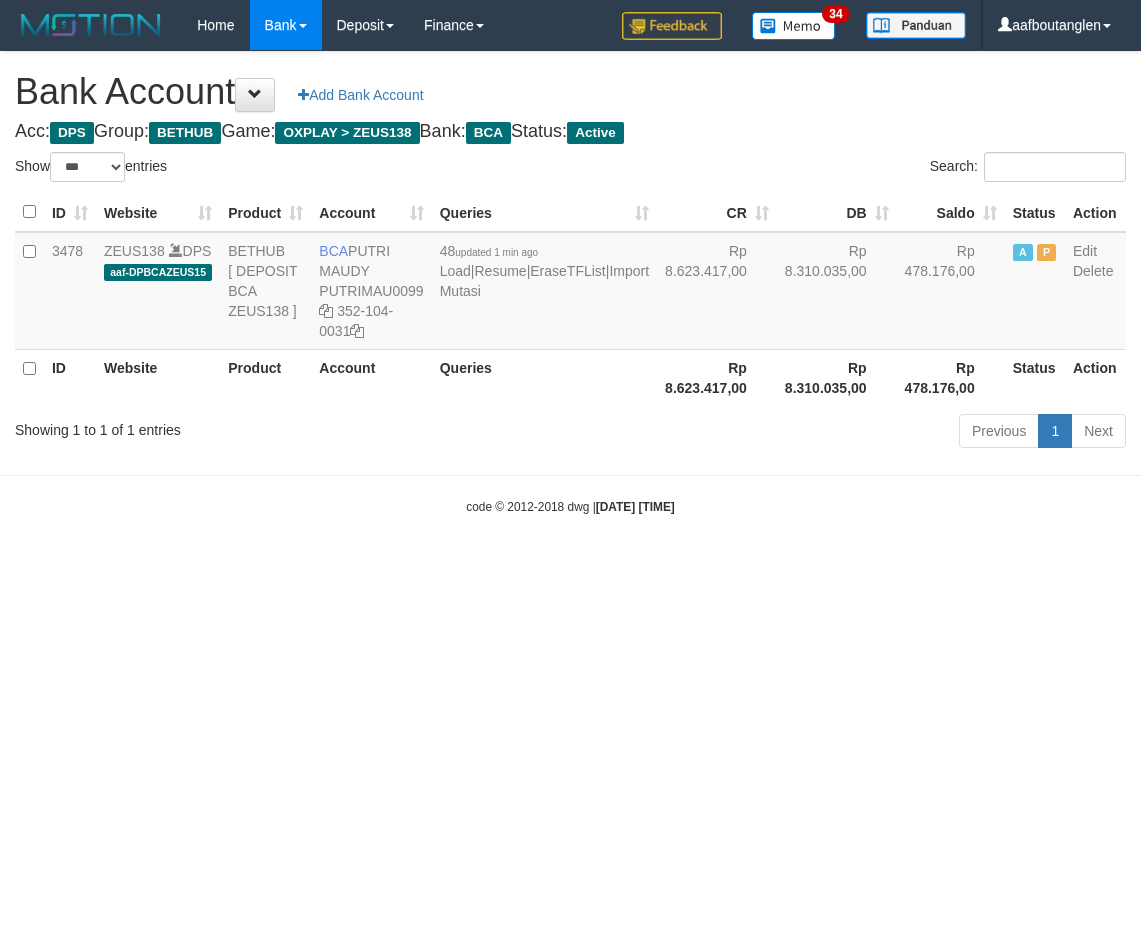 scroll, scrollTop: 0, scrollLeft: 0, axis: both 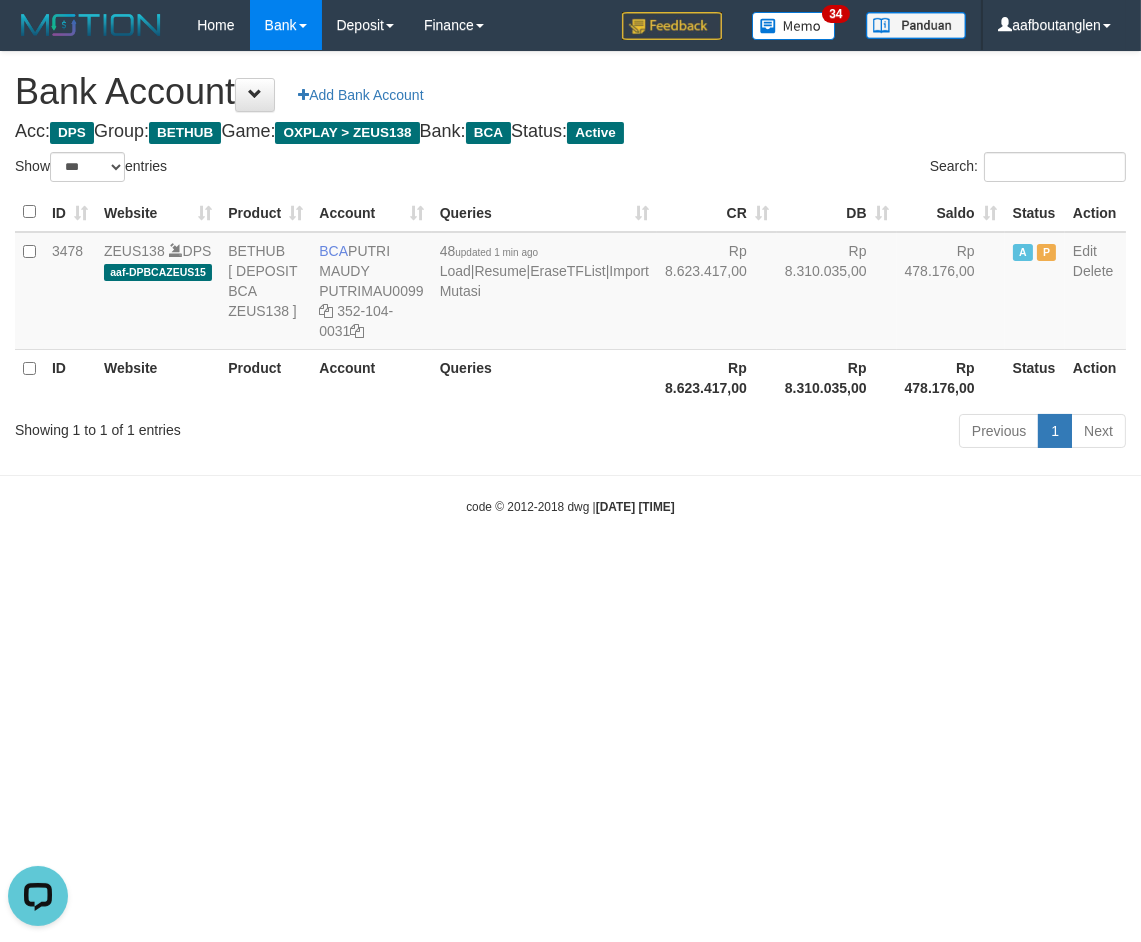 click on "Toggle navigation
Home
Bank
Account List
Deposit
DPS List
History
Note DPS
Finance
Financial Data
aafboutanglen
My Profile
Log Out
34" at bounding box center [570, 283] 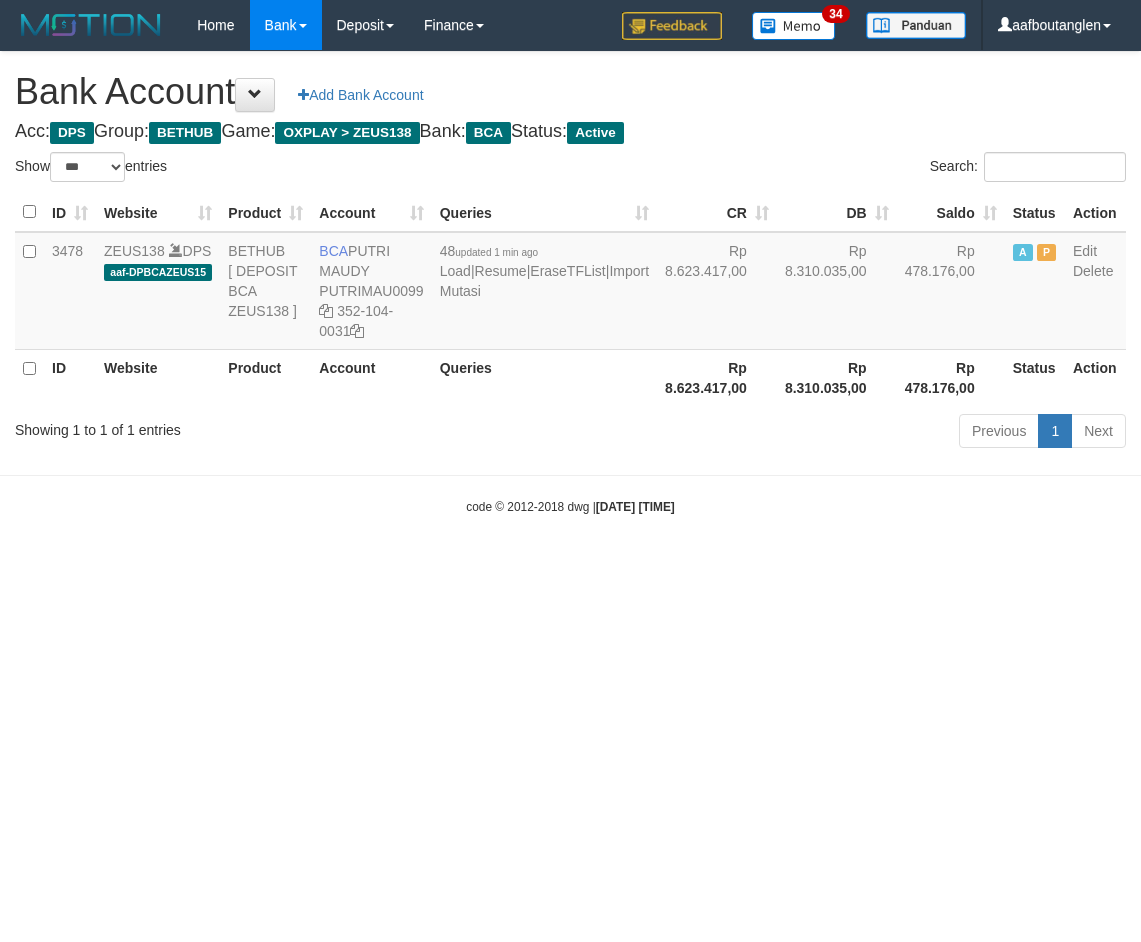 select on "***" 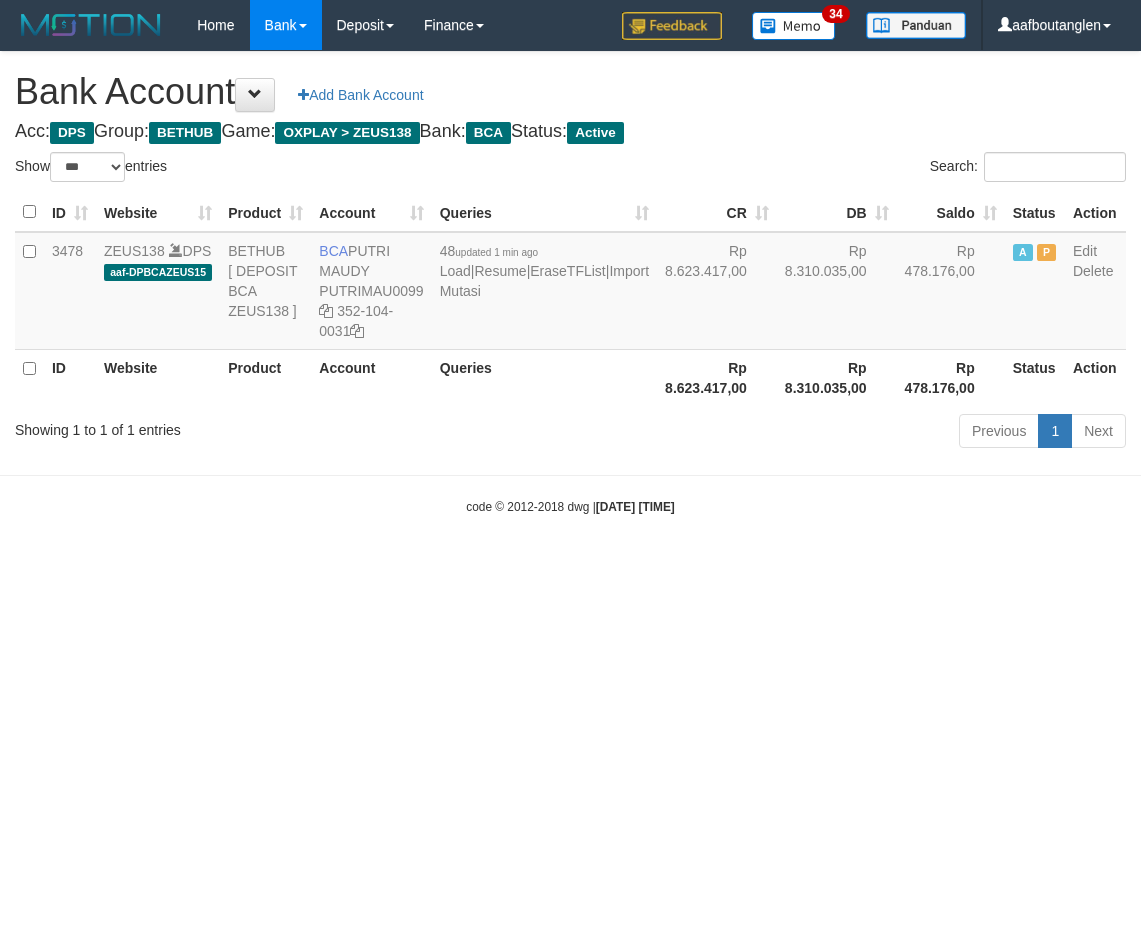 scroll, scrollTop: 0, scrollLeft: 0, axis: both 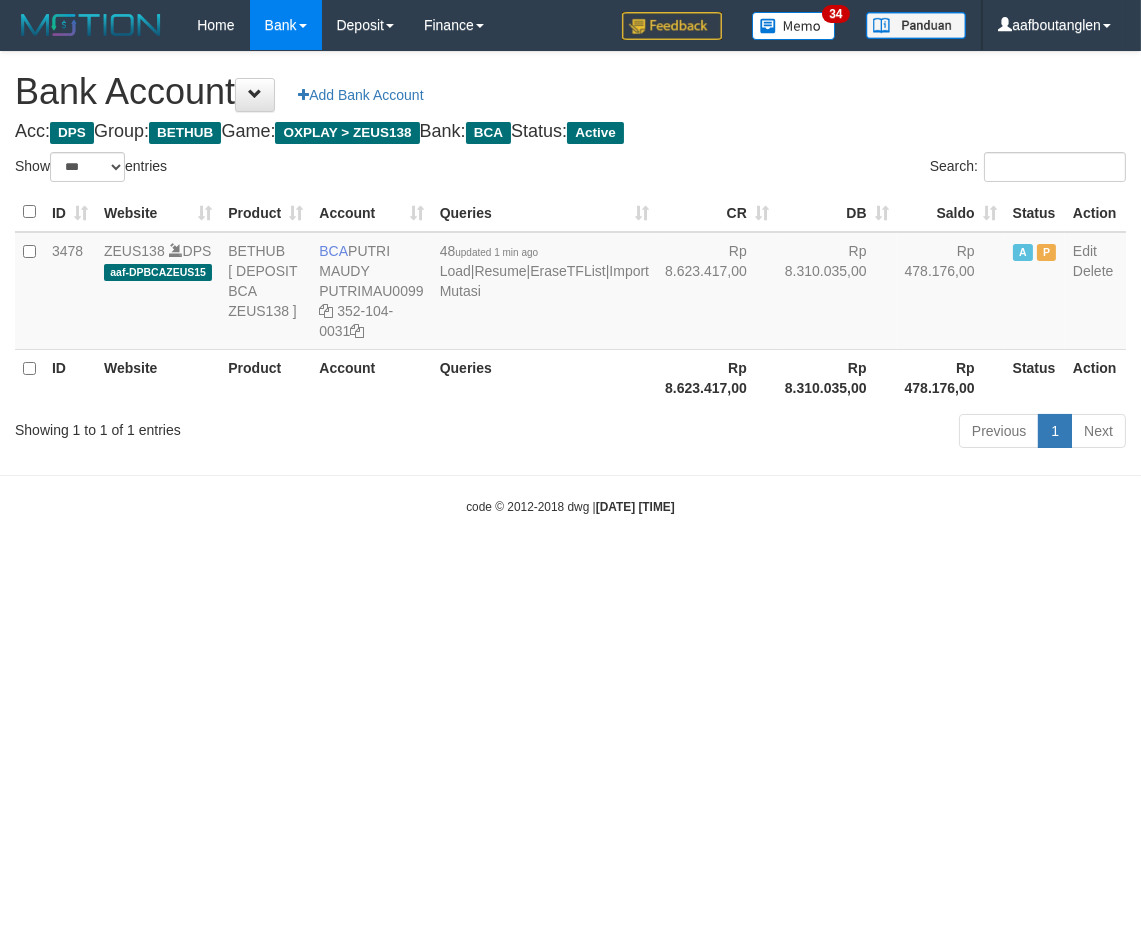 drag, startPoint x: 873, startPoint y: 721, endPoint x: 852, endPoint y: 720, distance: 21.023796 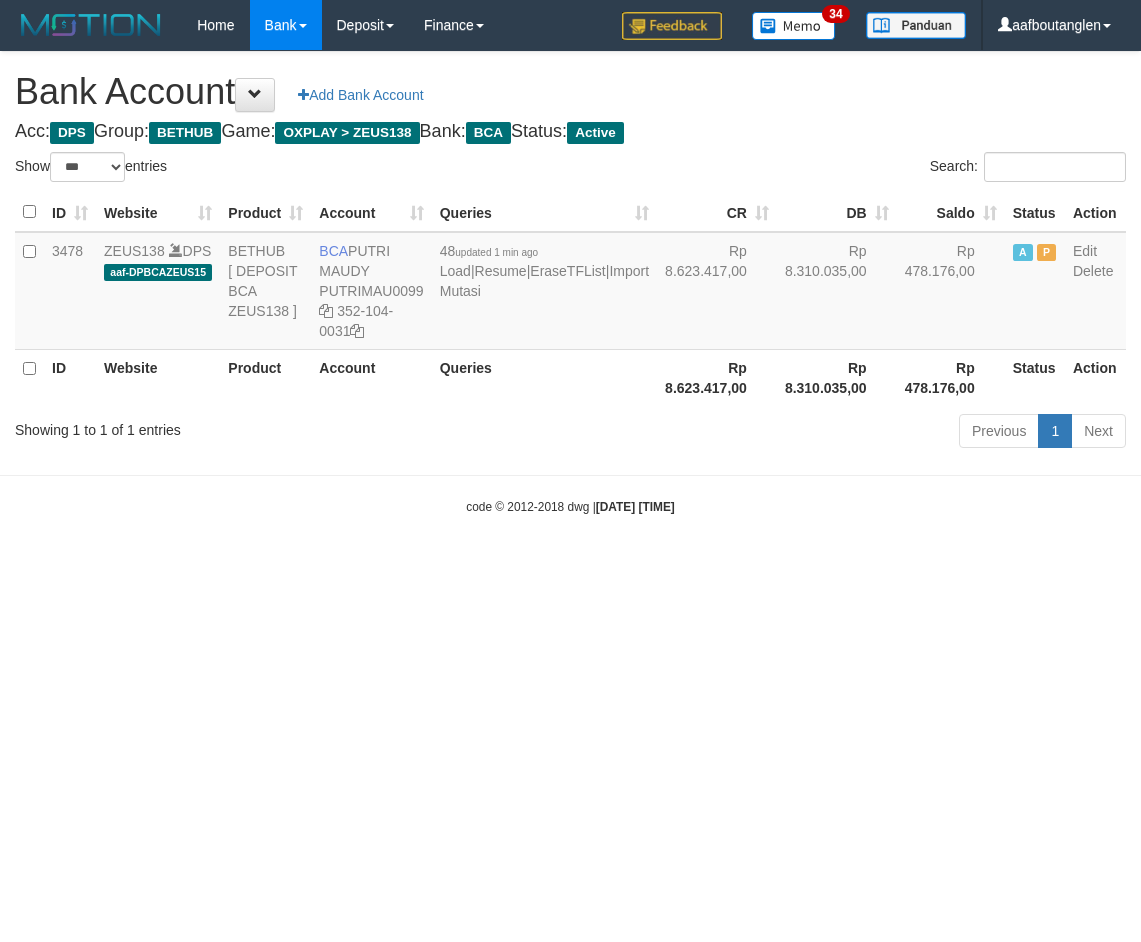 select on "***" 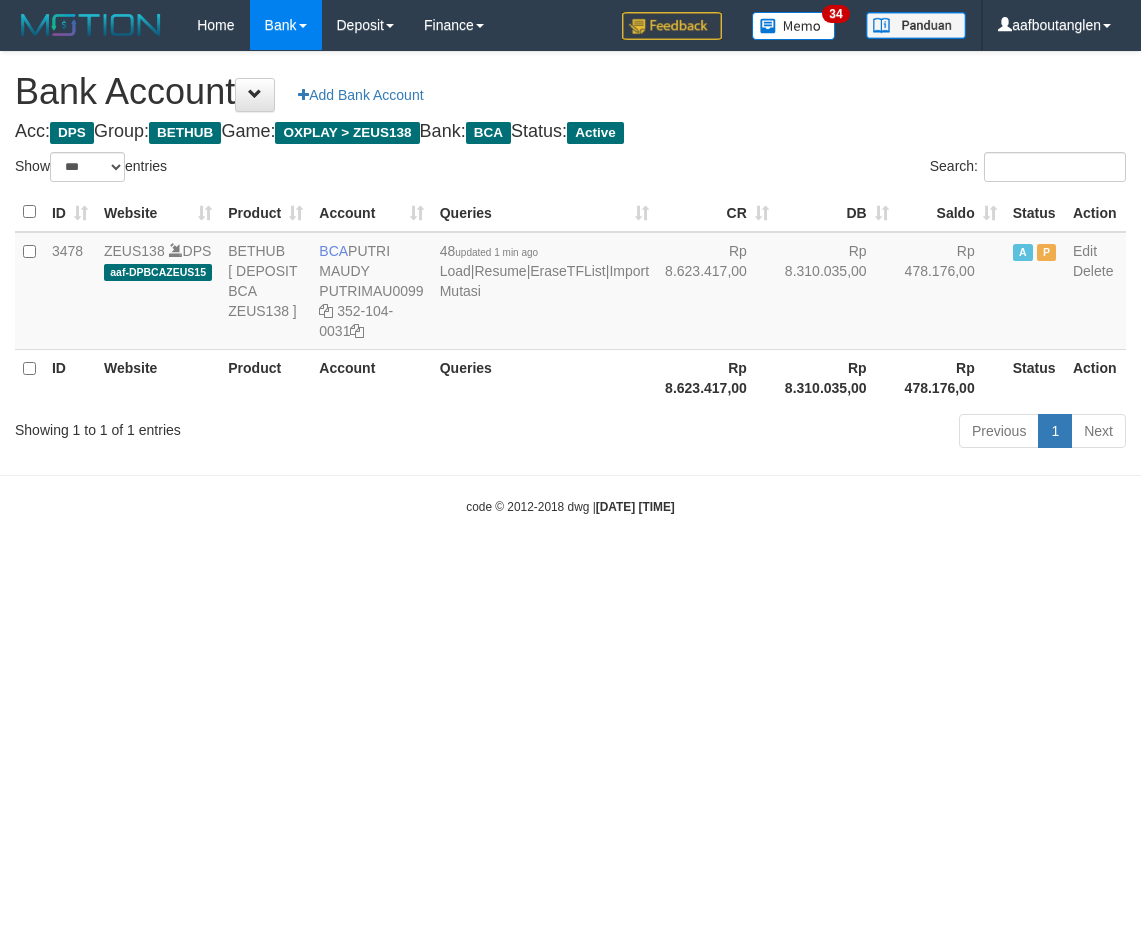 scroll, scrollTop: 0, scrollLeft: 0, axis: both 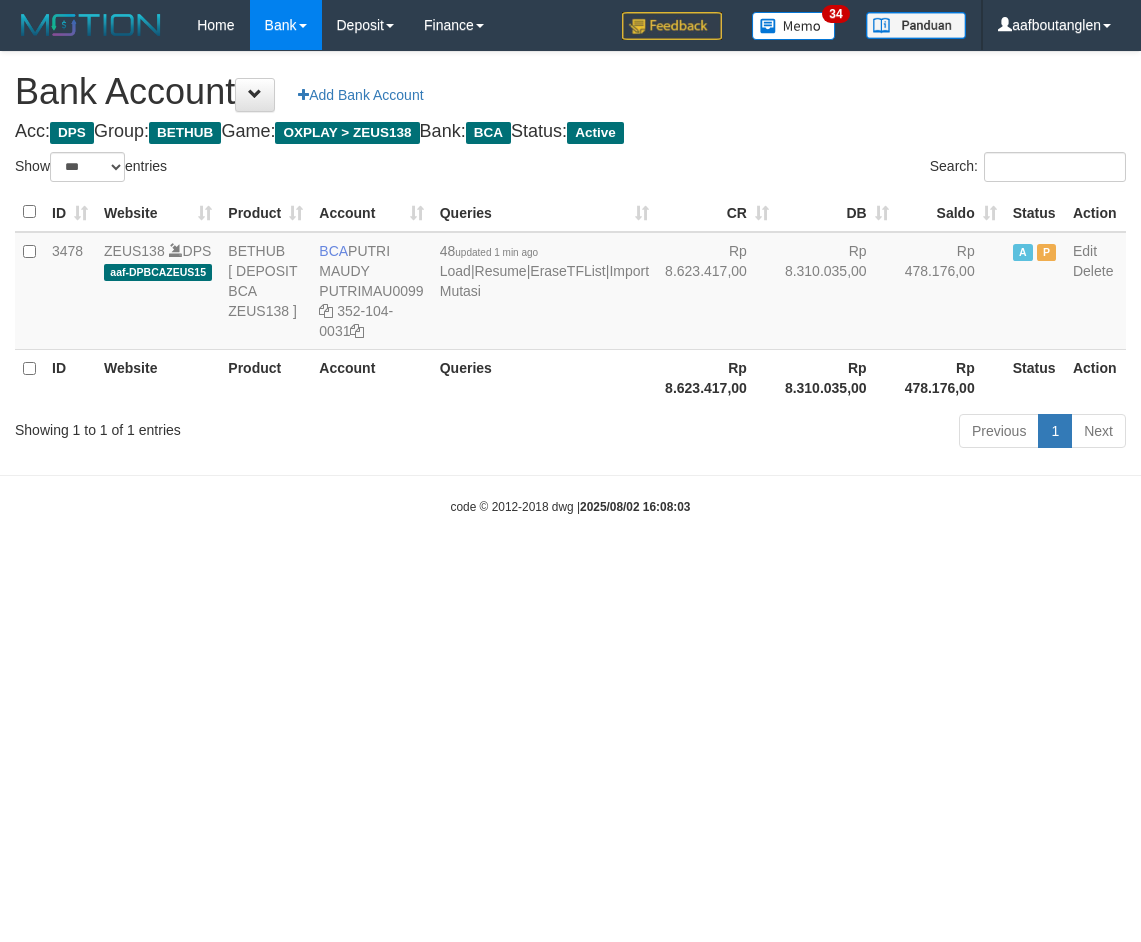 select on "***" 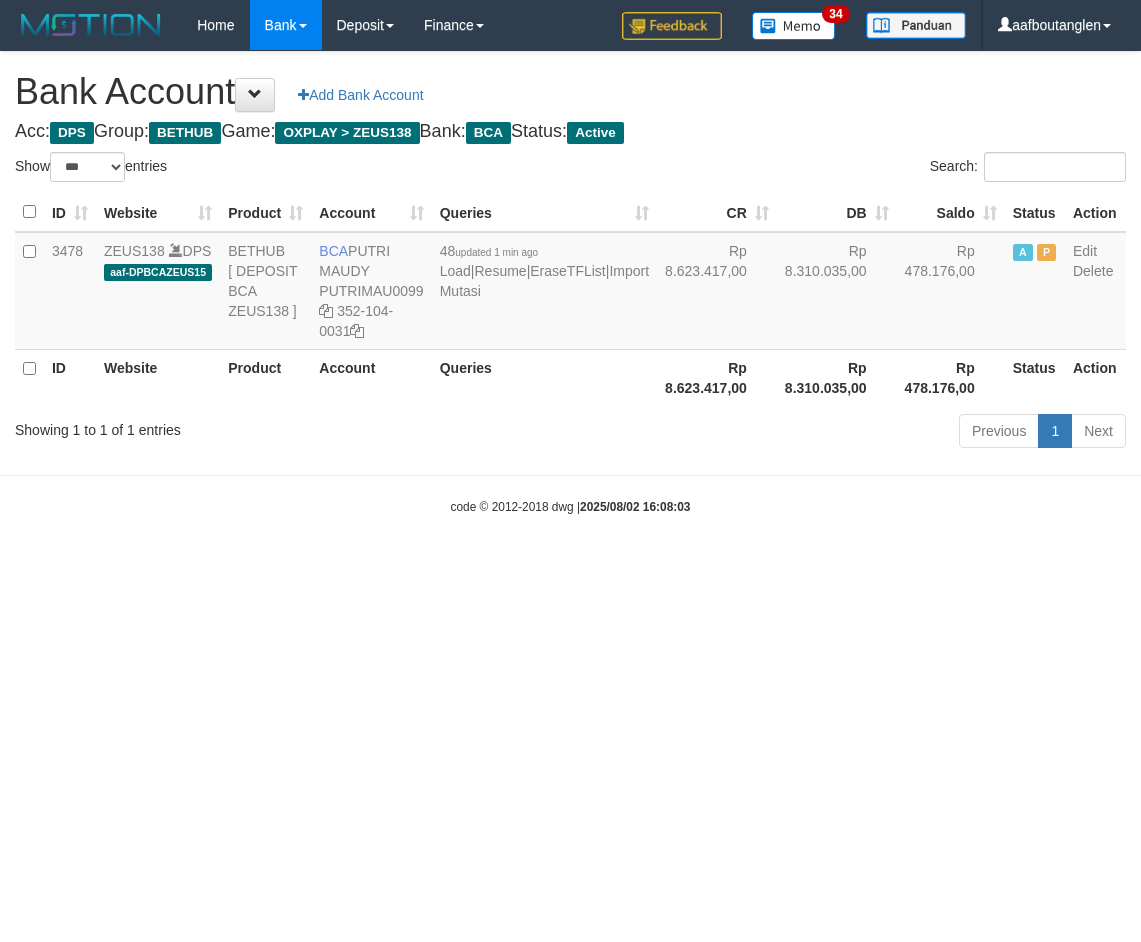 scroll, scrollTop: 0, scrollLeft: 0, axis: both 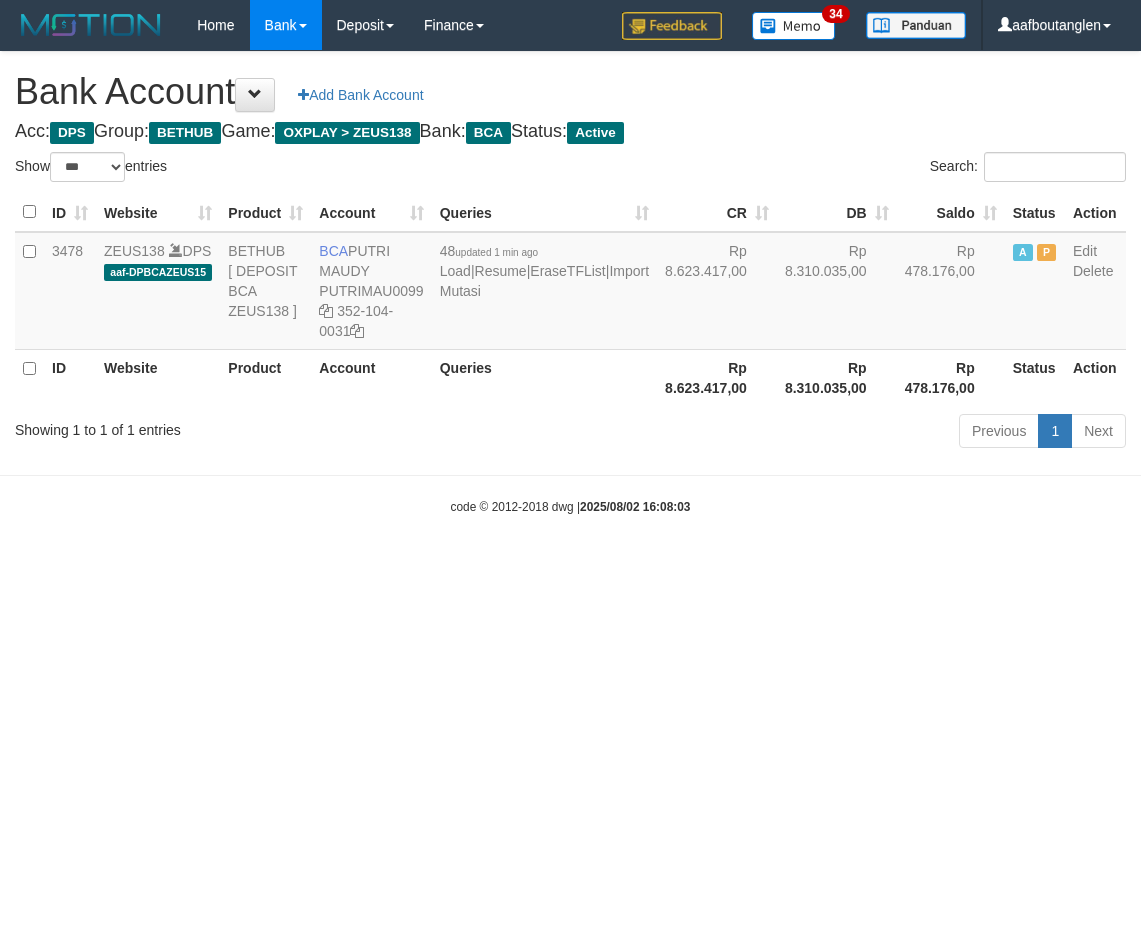 select on "***" 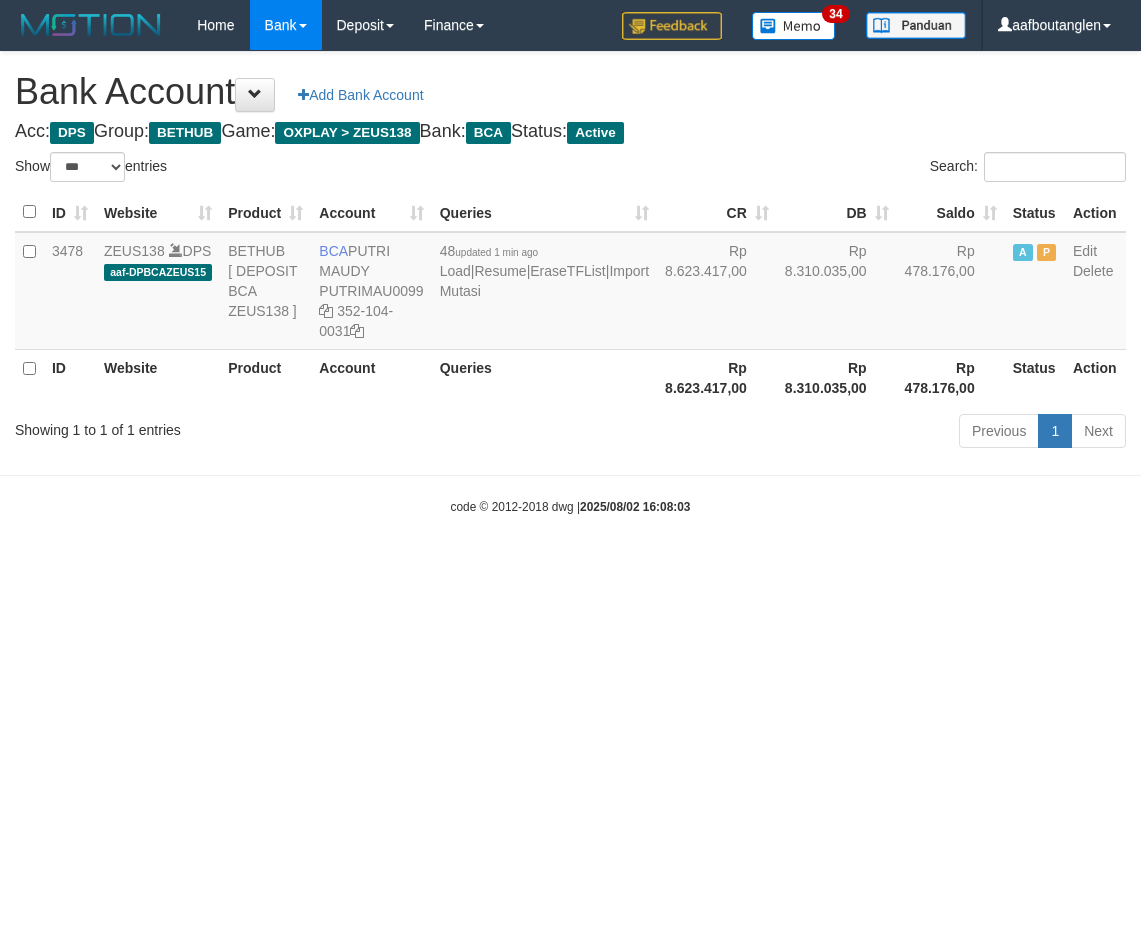 scroll, scrollTop: 0, scrollLeft: 0, axis: both 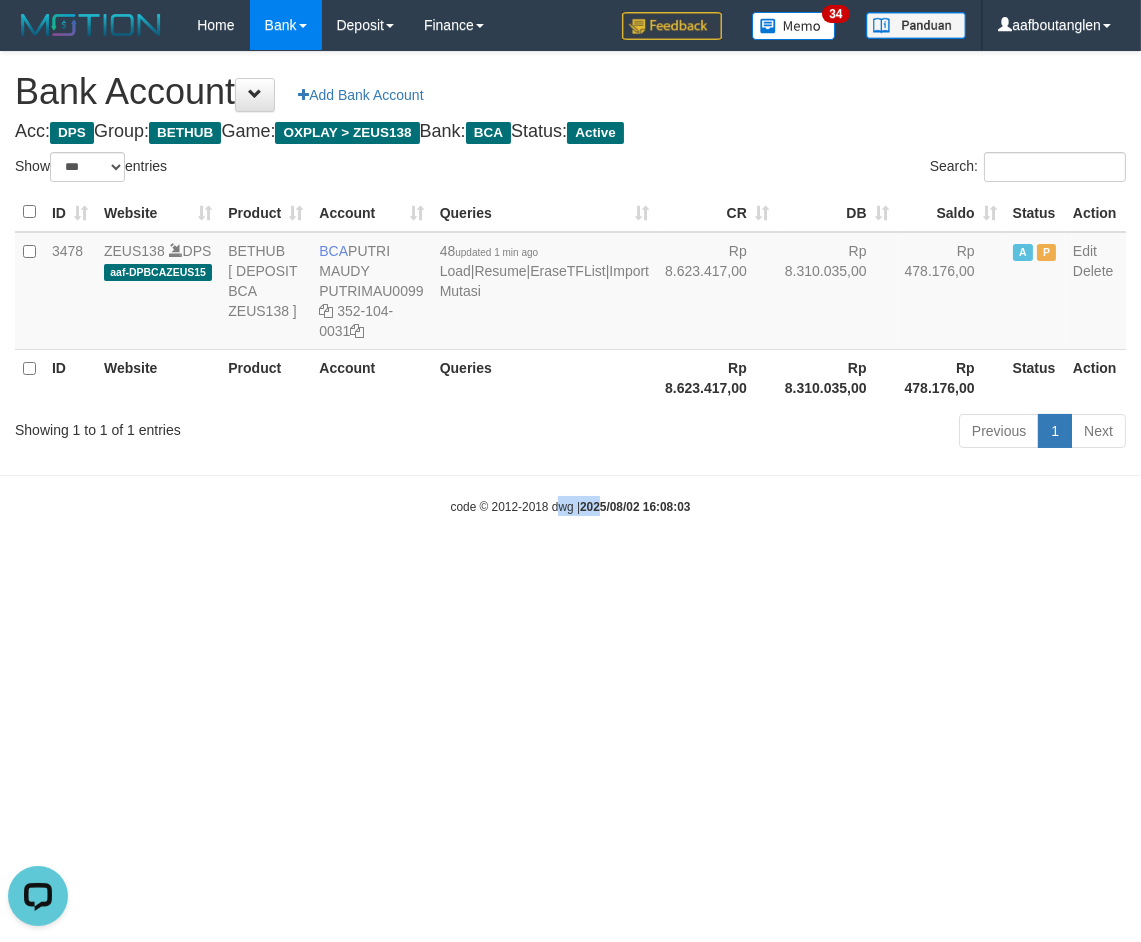 drag, startPoint x: 601, startPoint y: 607, endPoint x: 558, endPoint y: 590, distance: 46.238514 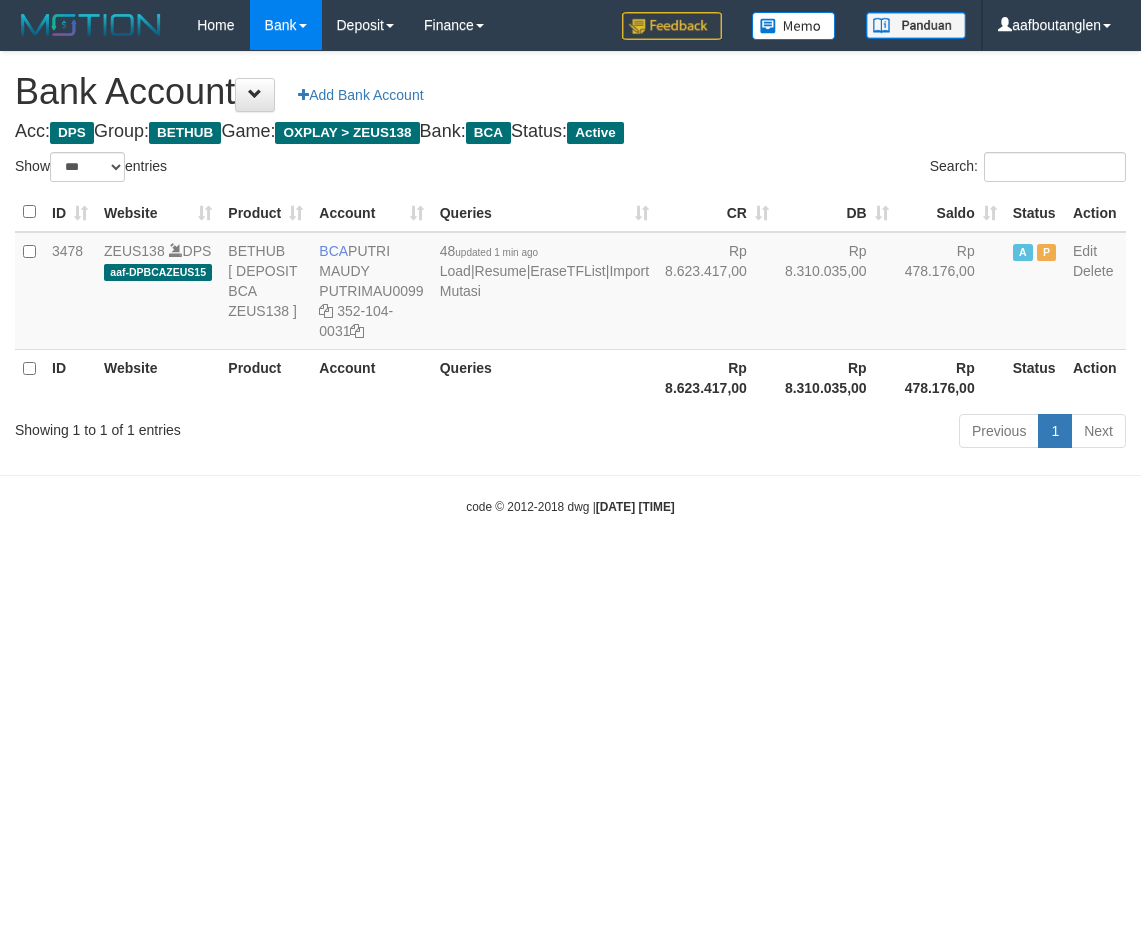 select on "***" 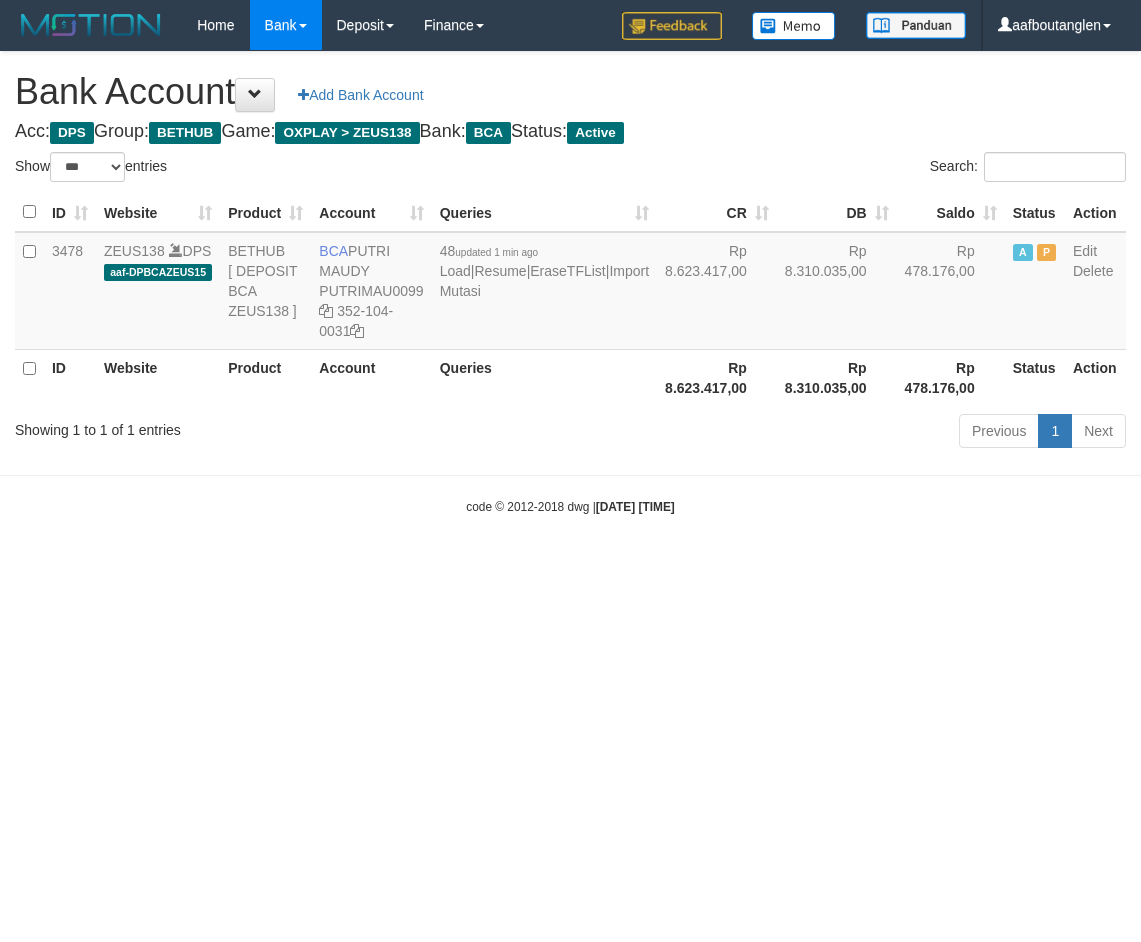 scroll, scrollTop: 0, scrollLeft: 0, axis: both 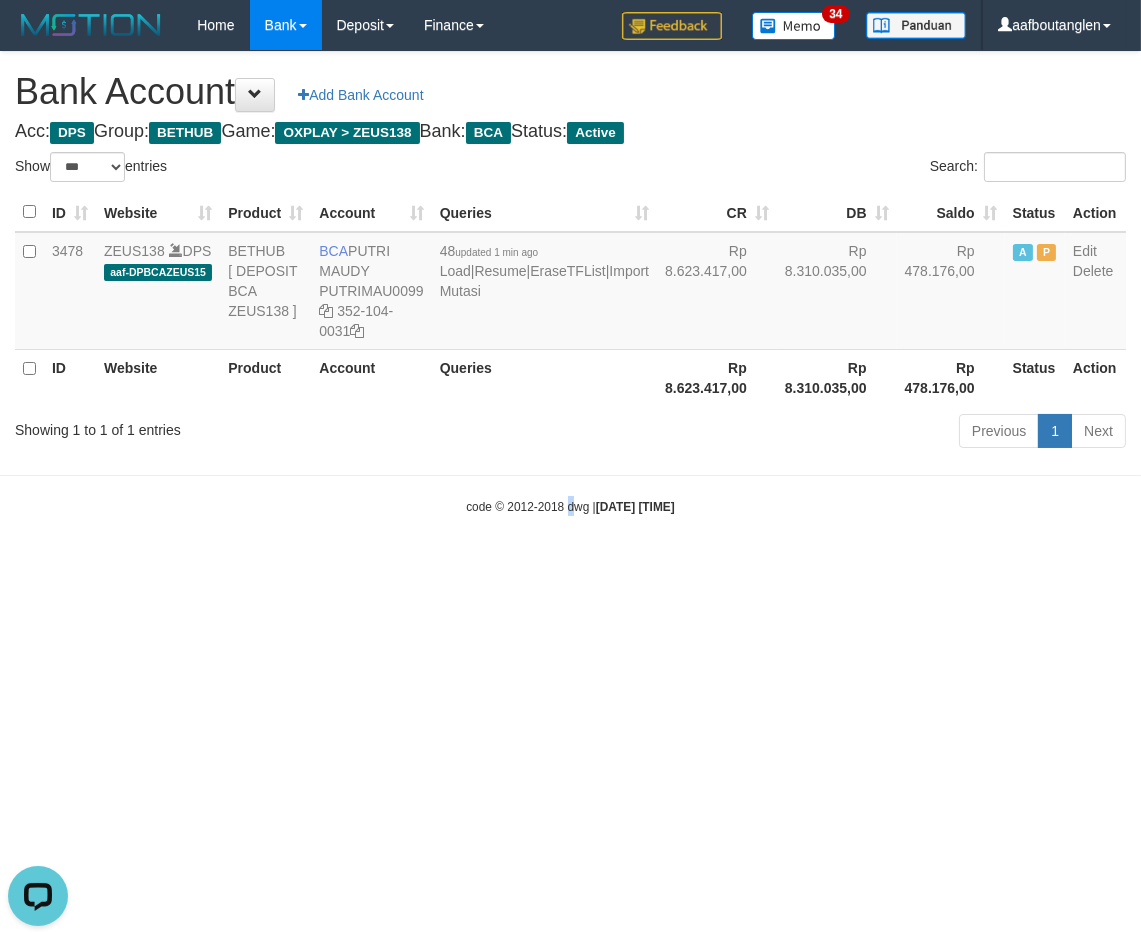 drag, startPoint x: 0, startPoint y: 0, endPoint x: 553, endPoint y: 580, distance: 801.37946 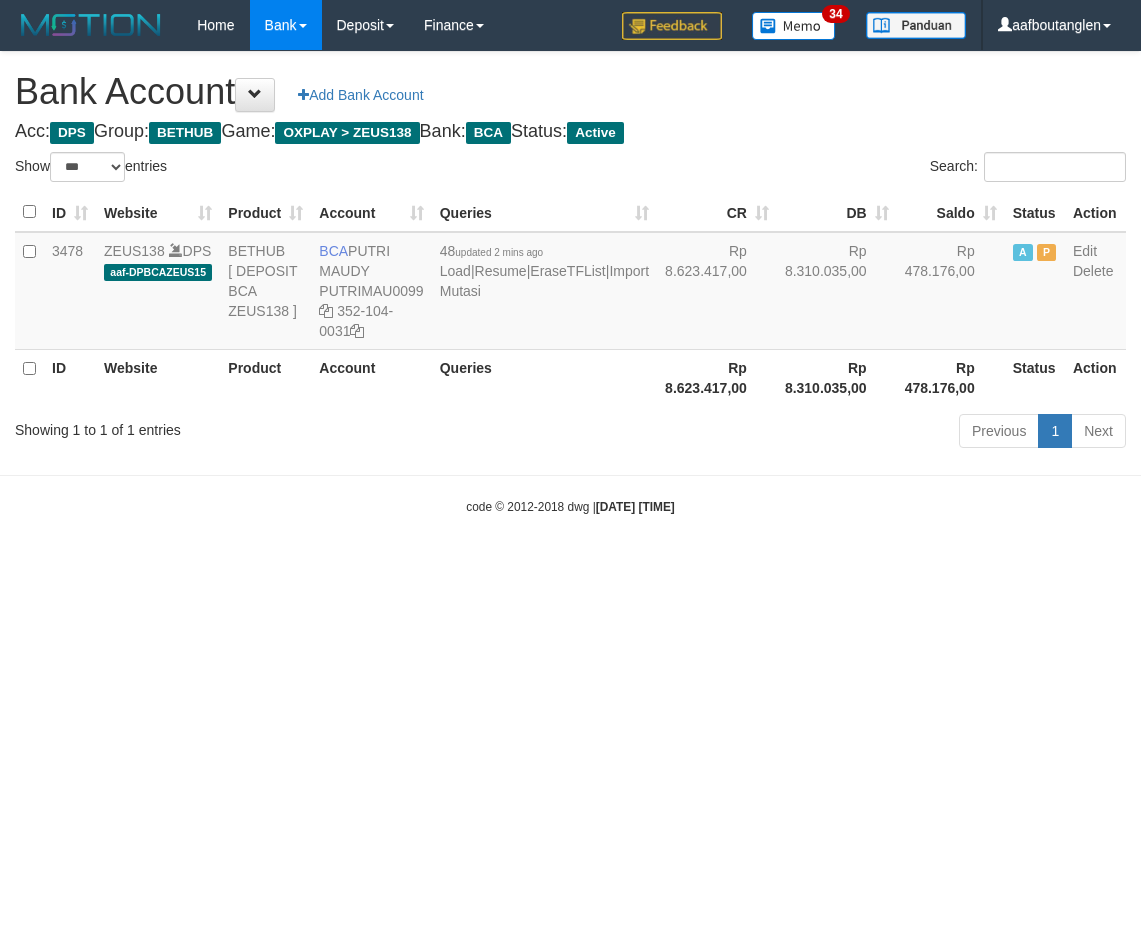 select on "***" 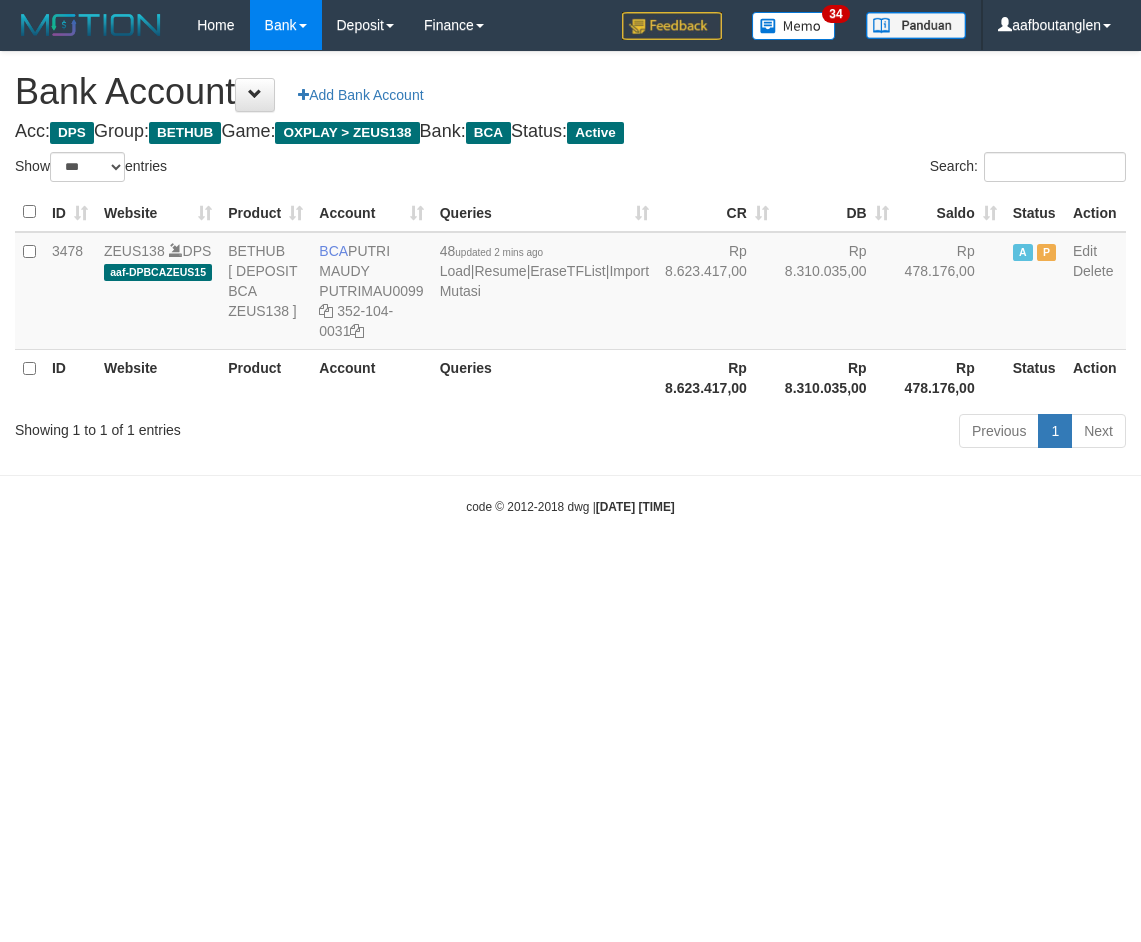 scroll, scrollTop: 0, scrollLeft: 0, axis: both 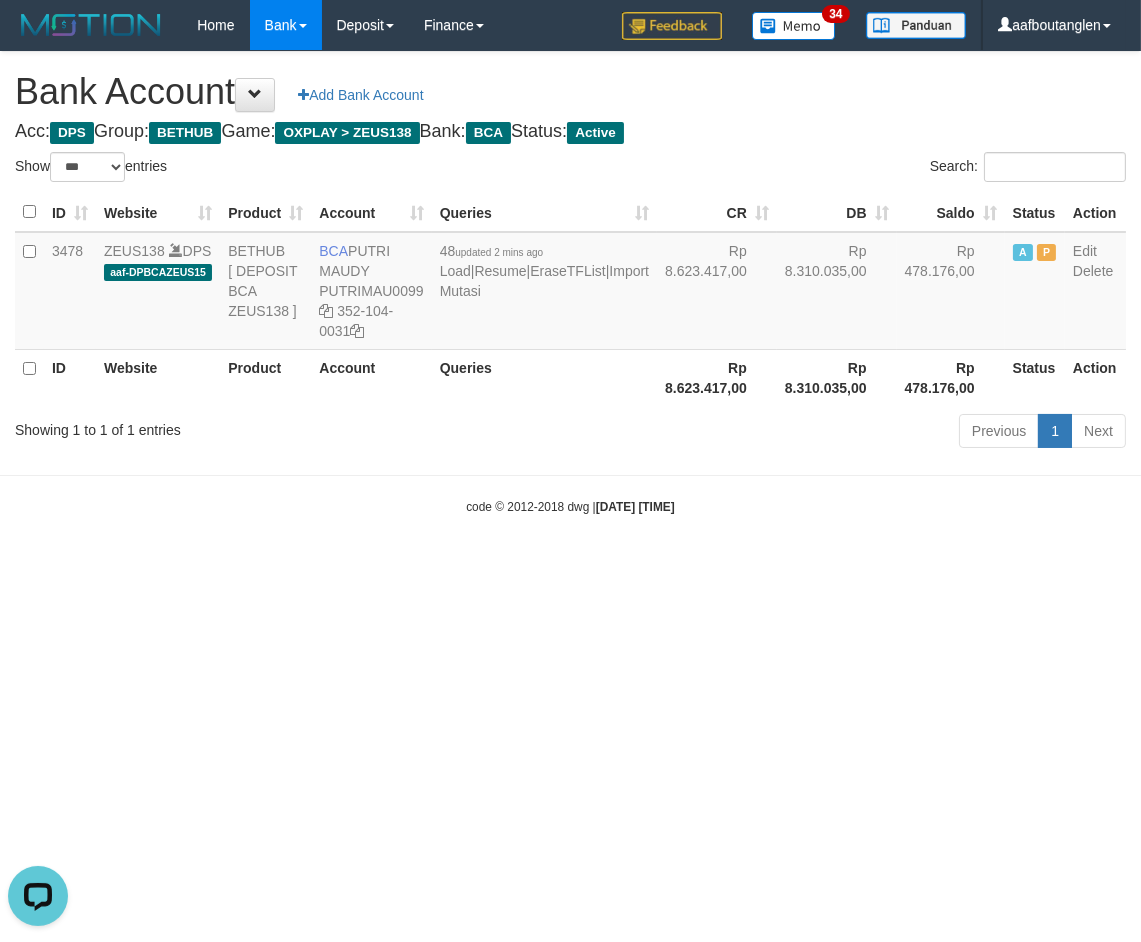 drag, startPoint x: 72, startPoint y: 528, endPoint x: 57, endPoint y: 524, distance: 15.524175 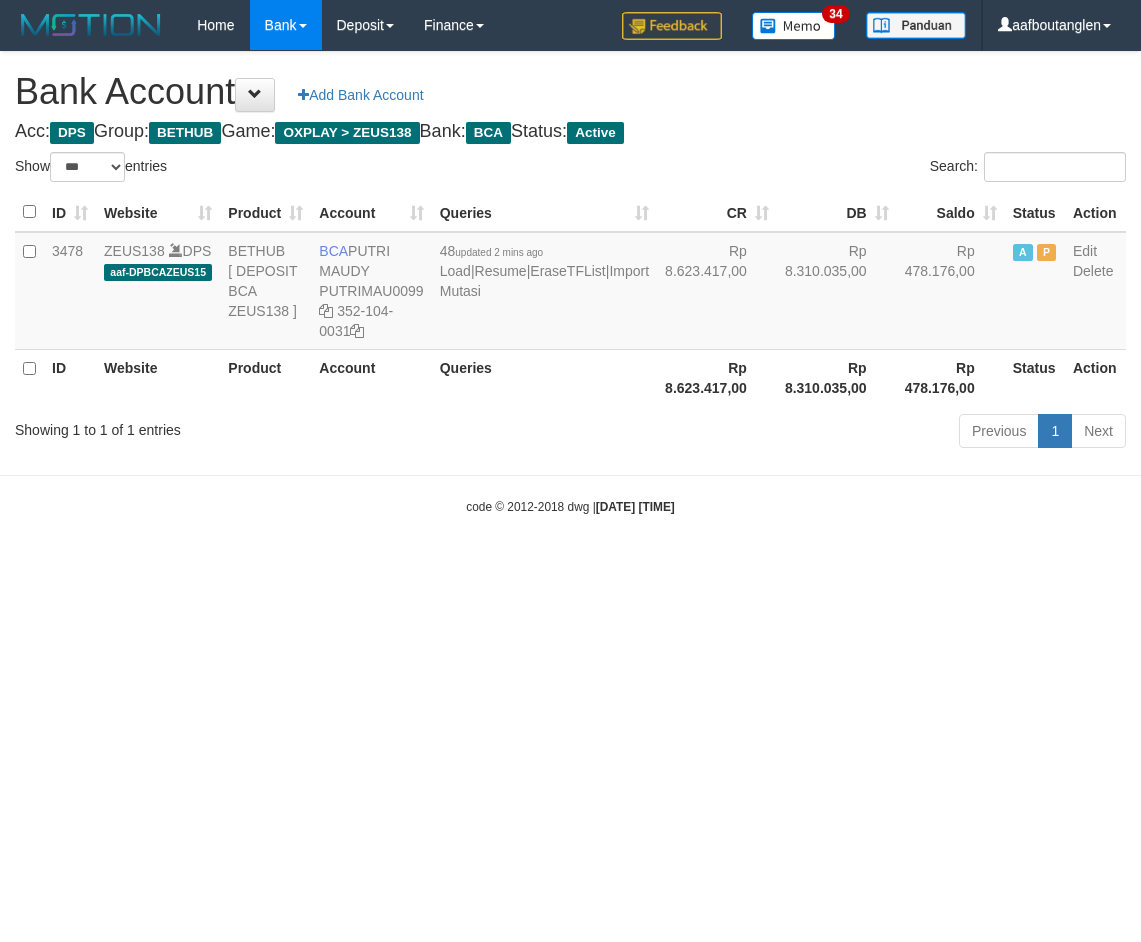 select on "***" 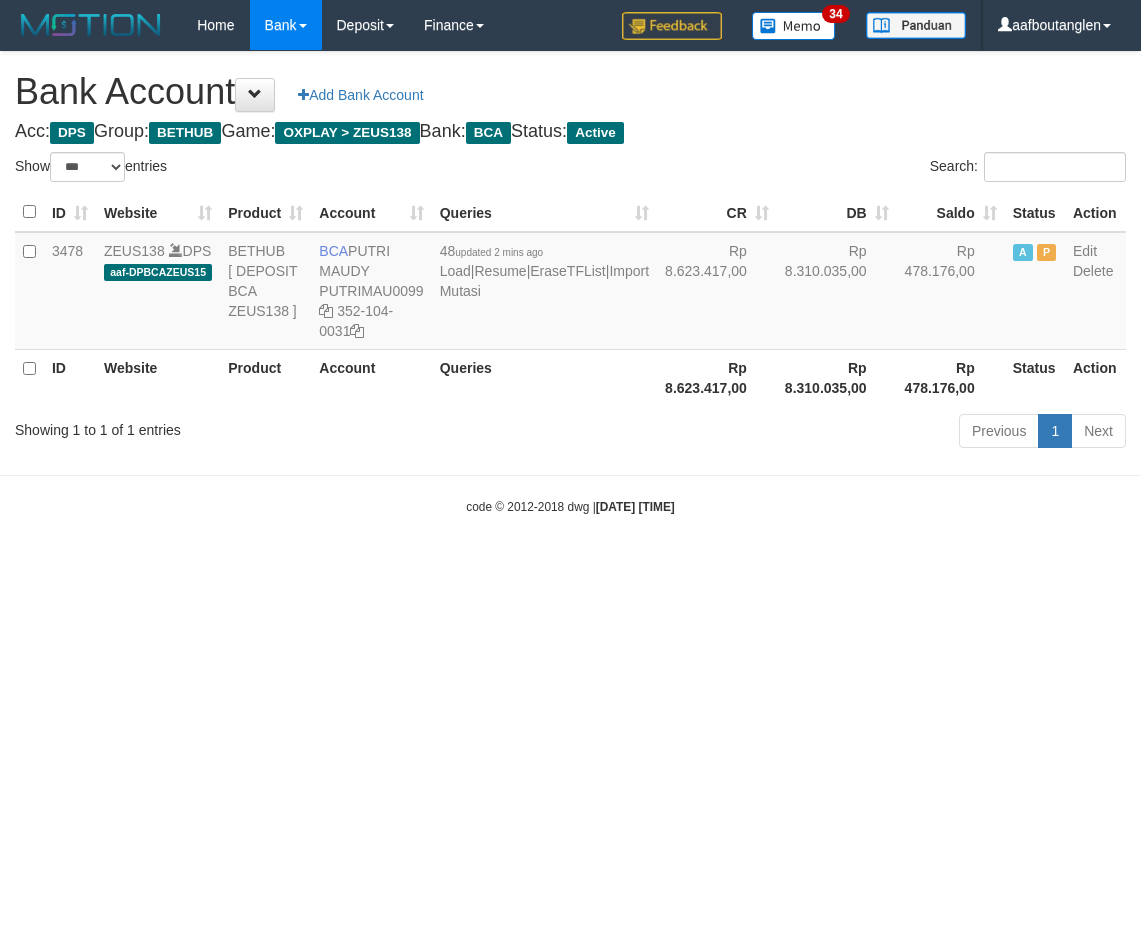 scroll, scrollTop: 0, scrollLeft: 0, axis: both 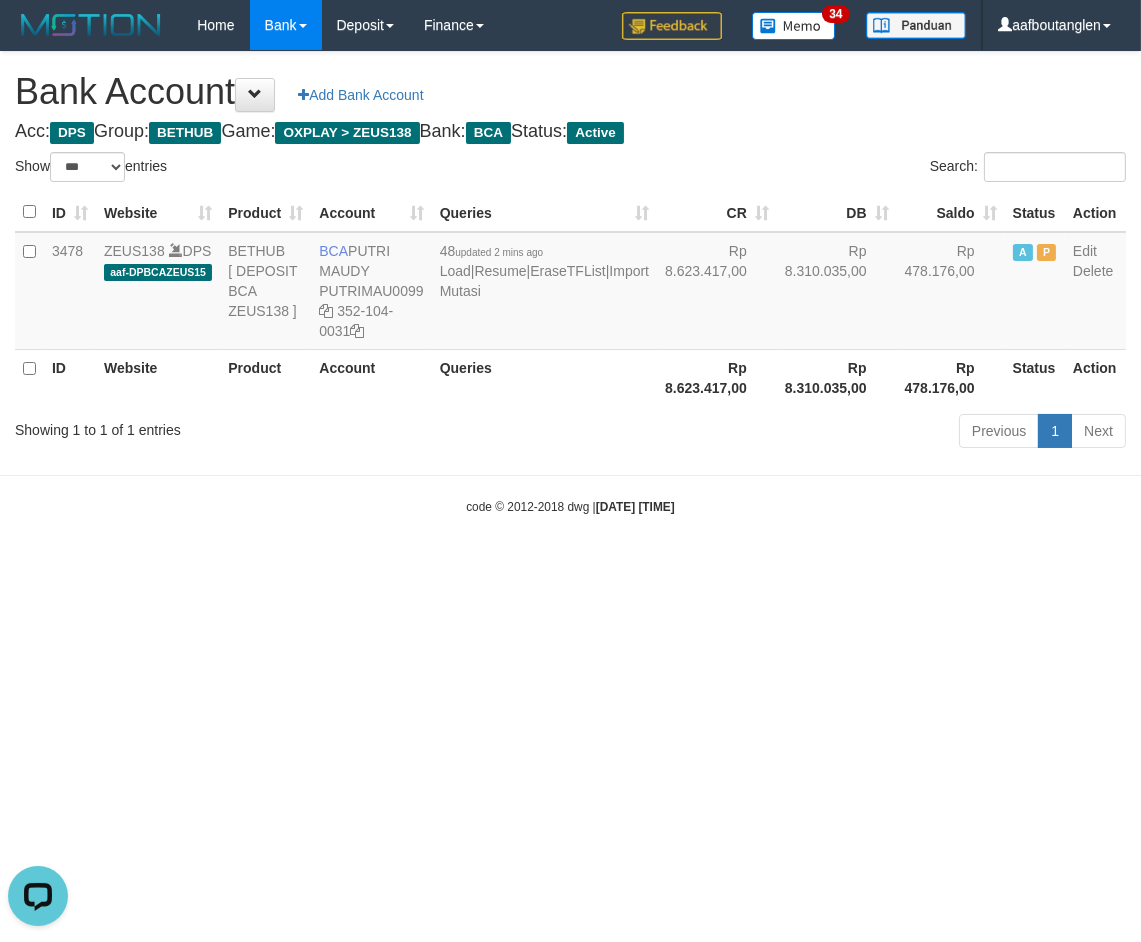 click on "Toggle navigation
Home
Bank
Account List
Deposit
DPS List
History
Note DPS
Finance
Financial Data
aafboutanglen
My Profile
Log Out
34" at bounding box center (570, 283) 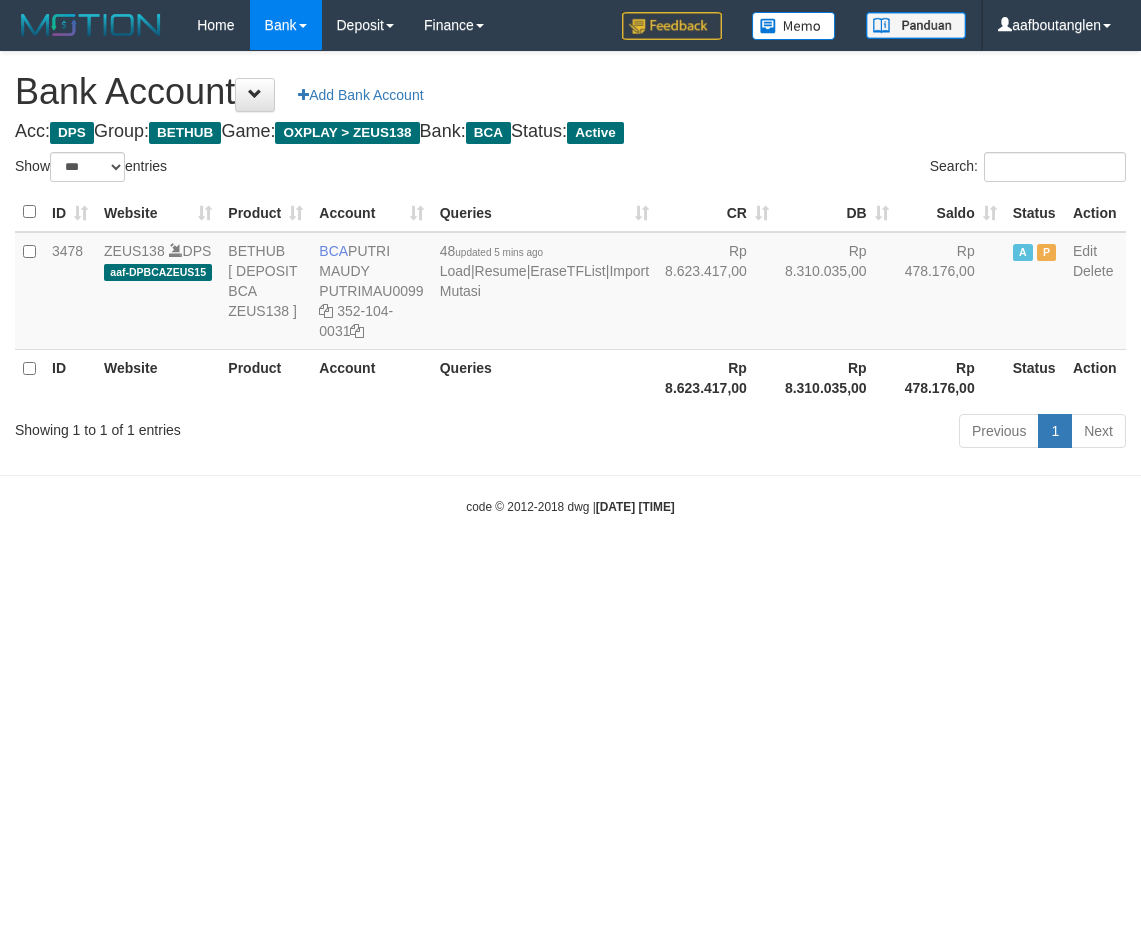 select on "***" 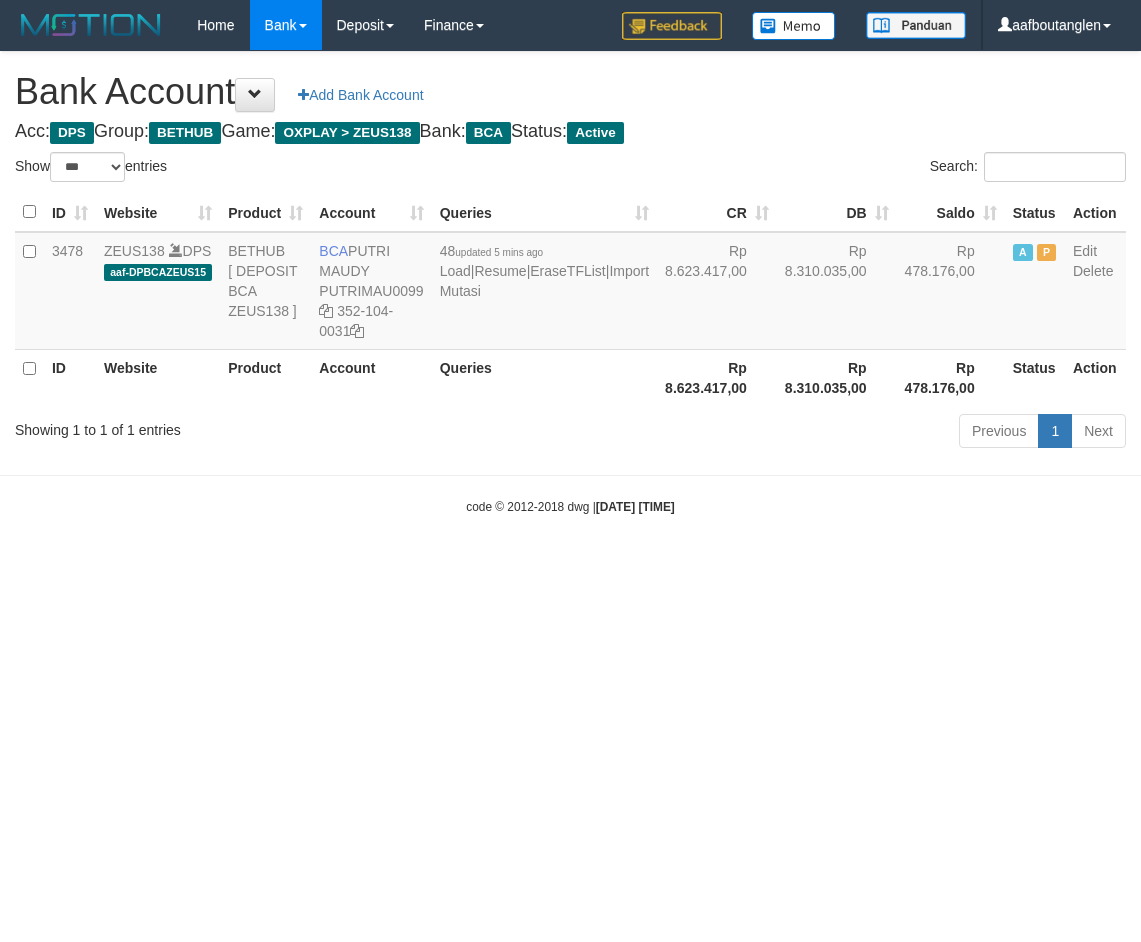 scroll, scrollTop: 0, scrollLeft: 0, axis: both 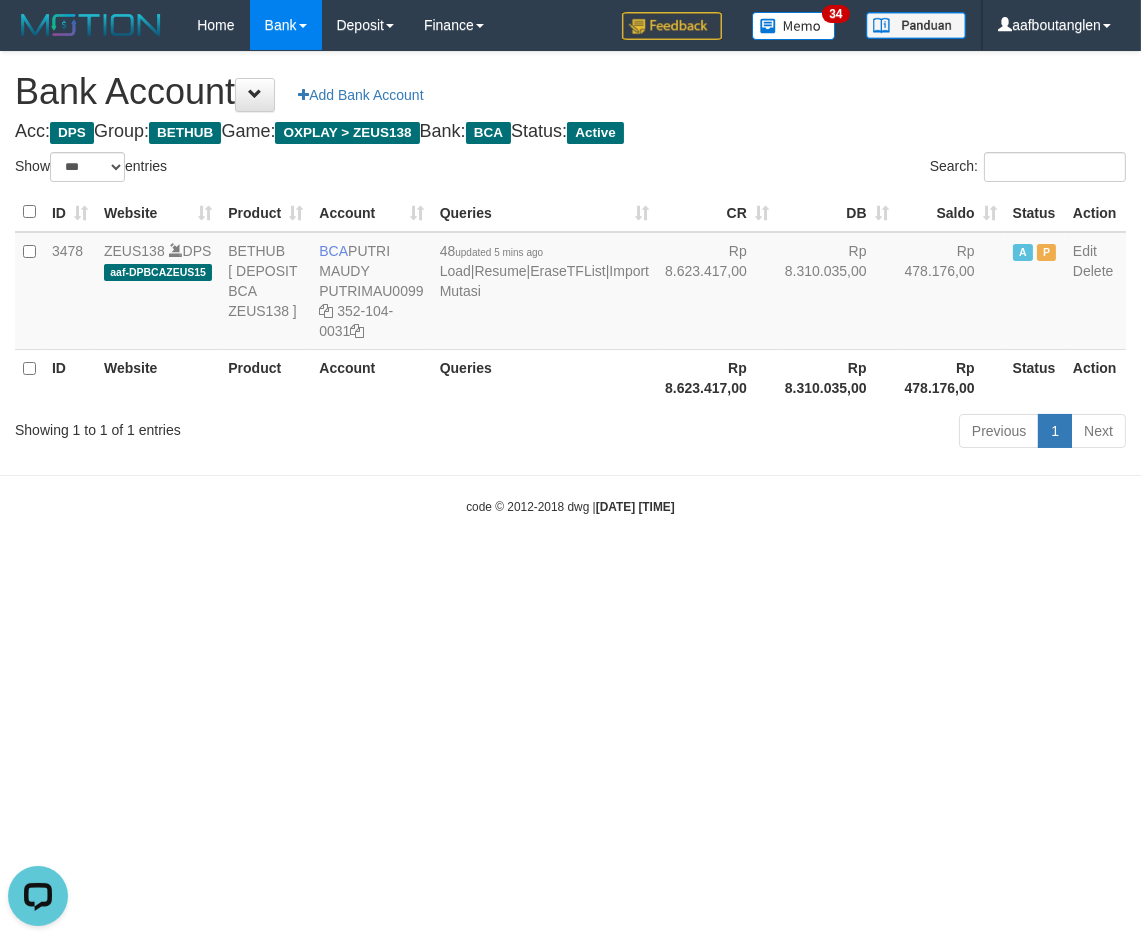 drag, startPoint x: 811, startPoint y: 582, endPoint x: 800, endPoint y: 582, distance: 11 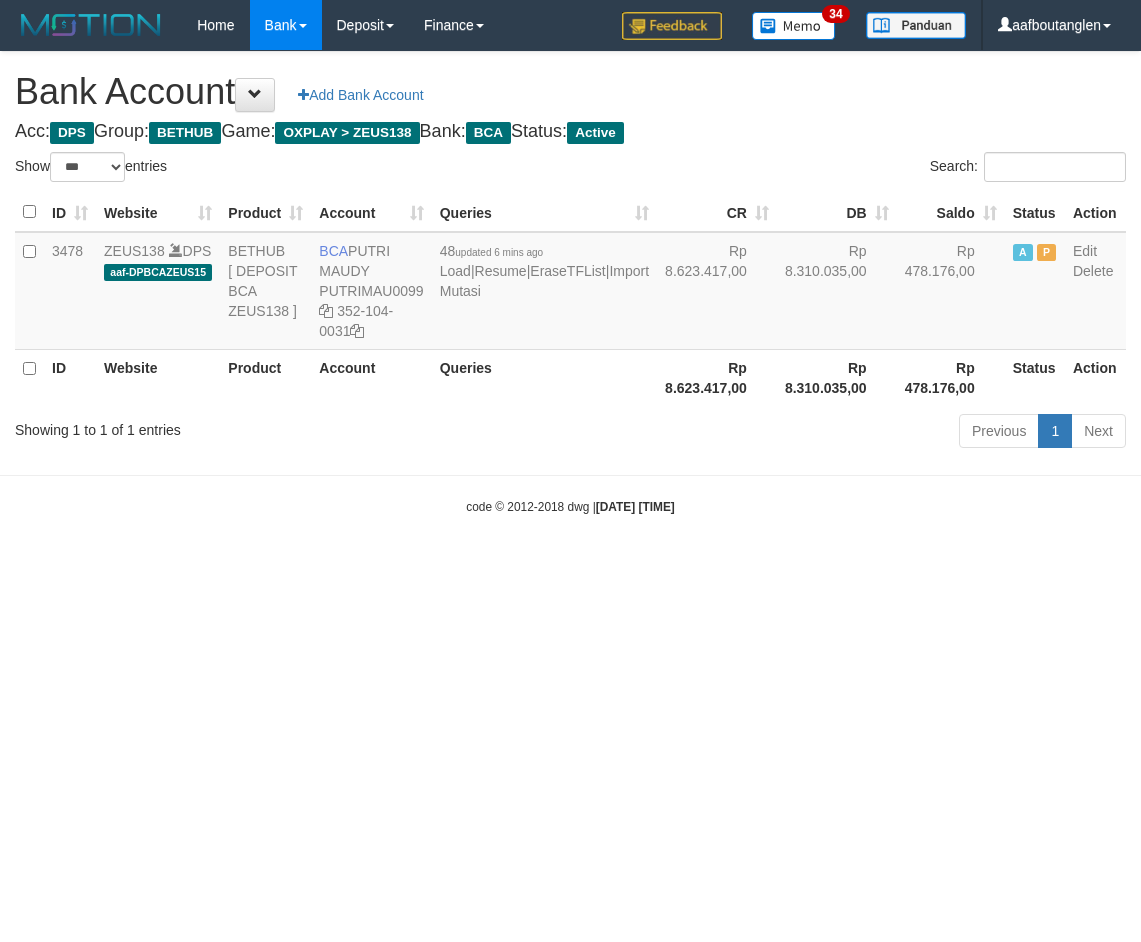 select on "***" 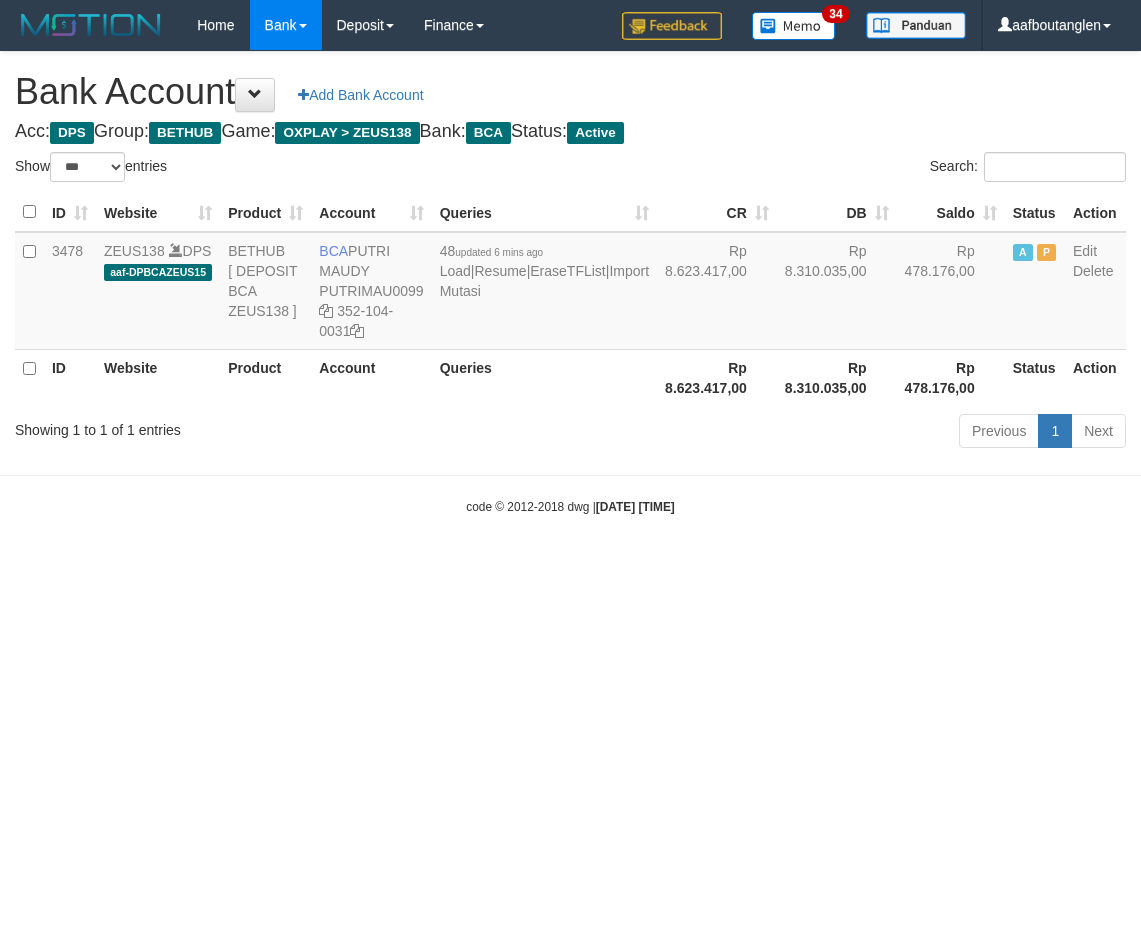 scroll, scrollTop: 0, scrollLeft: 0, axis: both 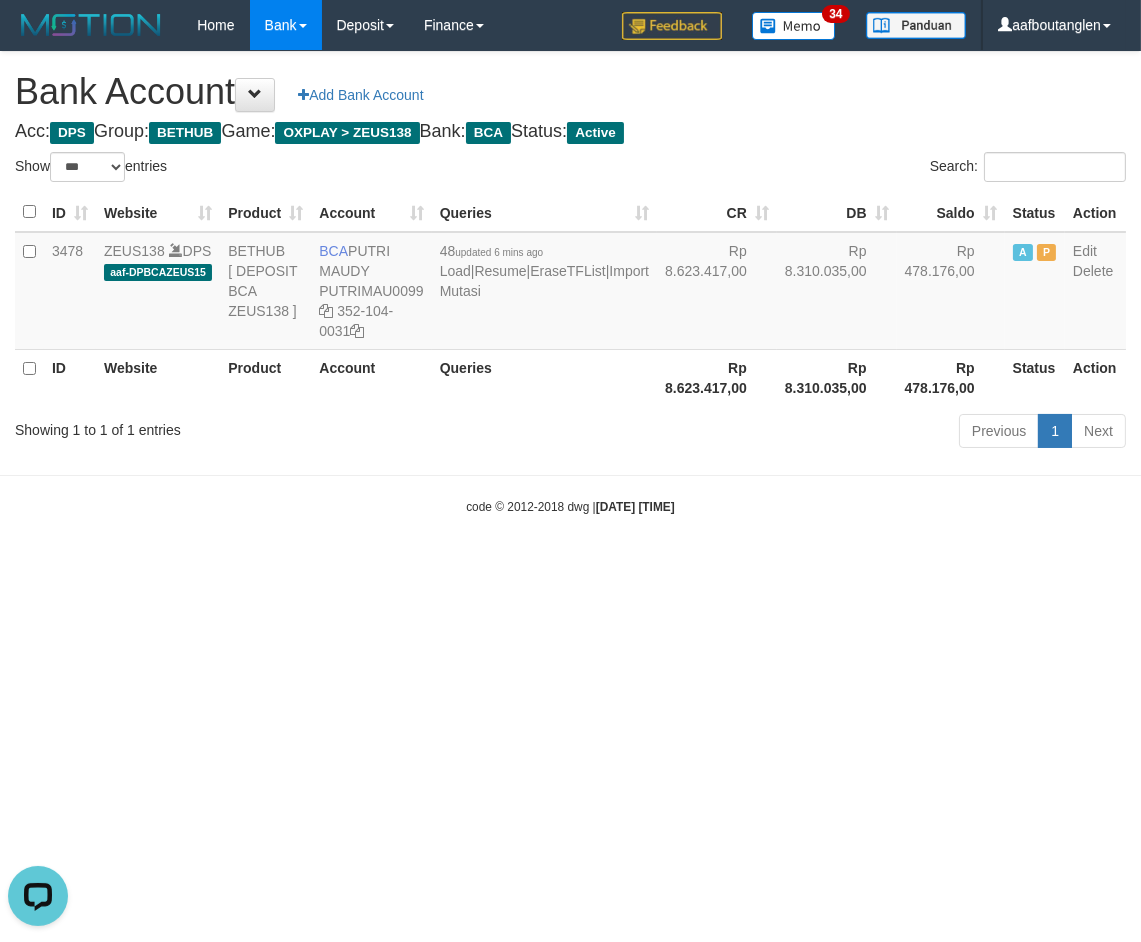 drag, startPoint x: 805, startPoint y: 640, endPoint x: 787, endPoint y: 638, distance: 18.110771 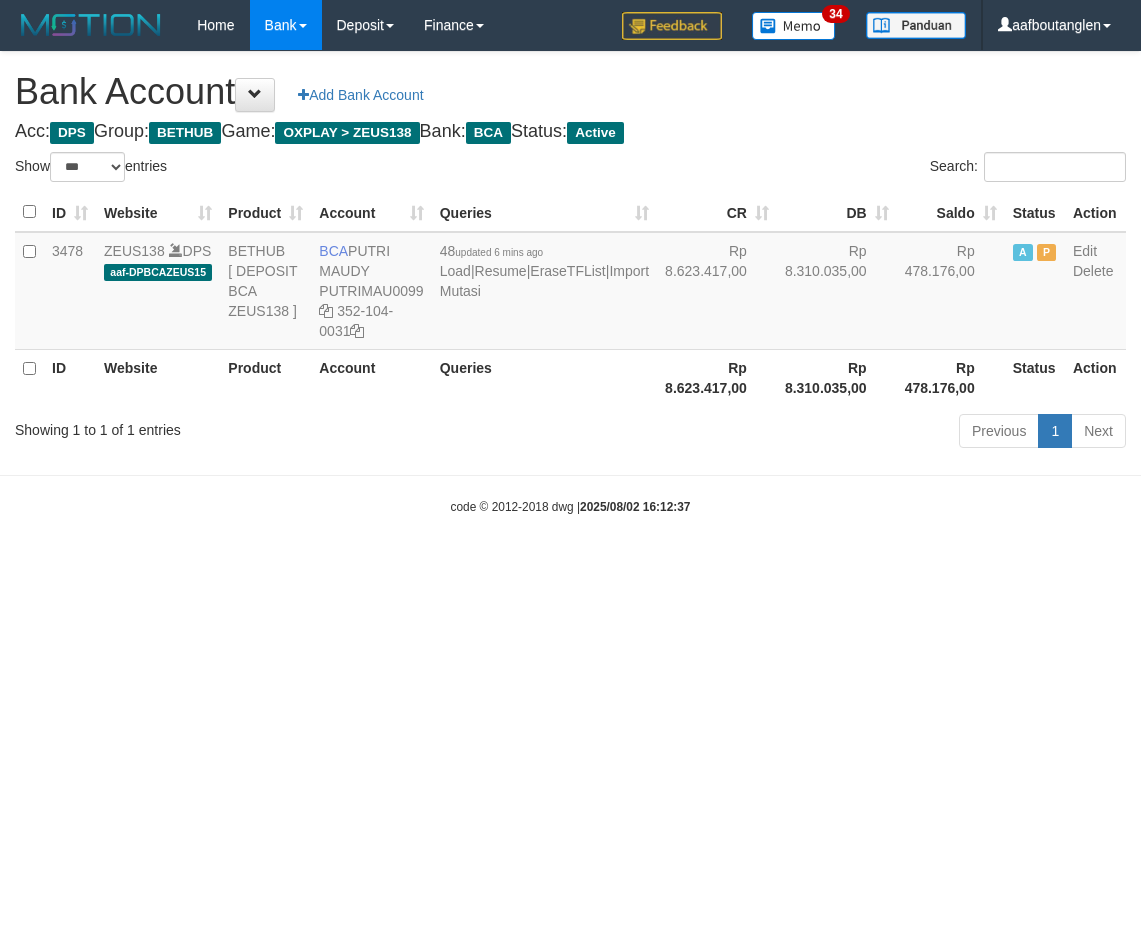 select on "***" 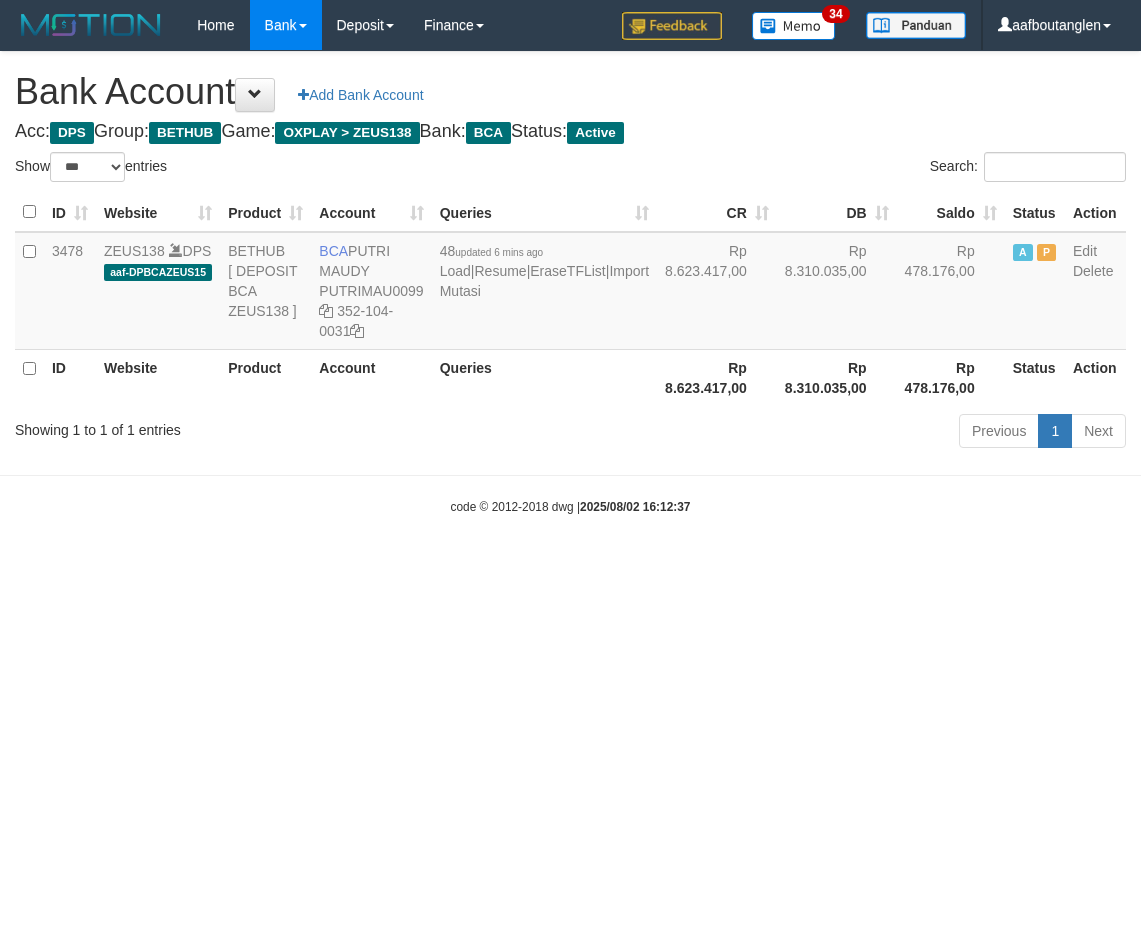 scroll, scrollTop: 0, scrollLeft: 0, axis: both 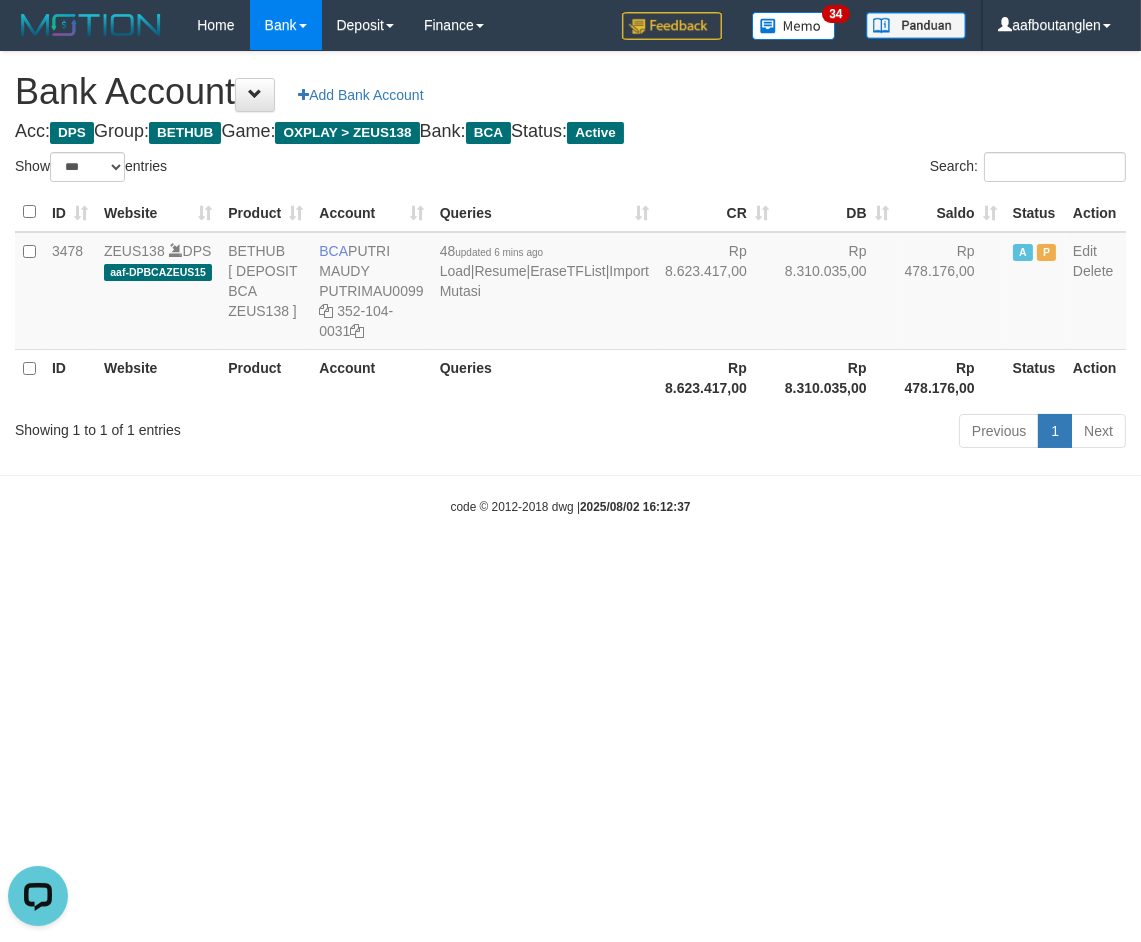 drag, startPoint x: 35, startPoint y: 585, endPoint x: 67, endPoint y: 593, distance: 32.984844 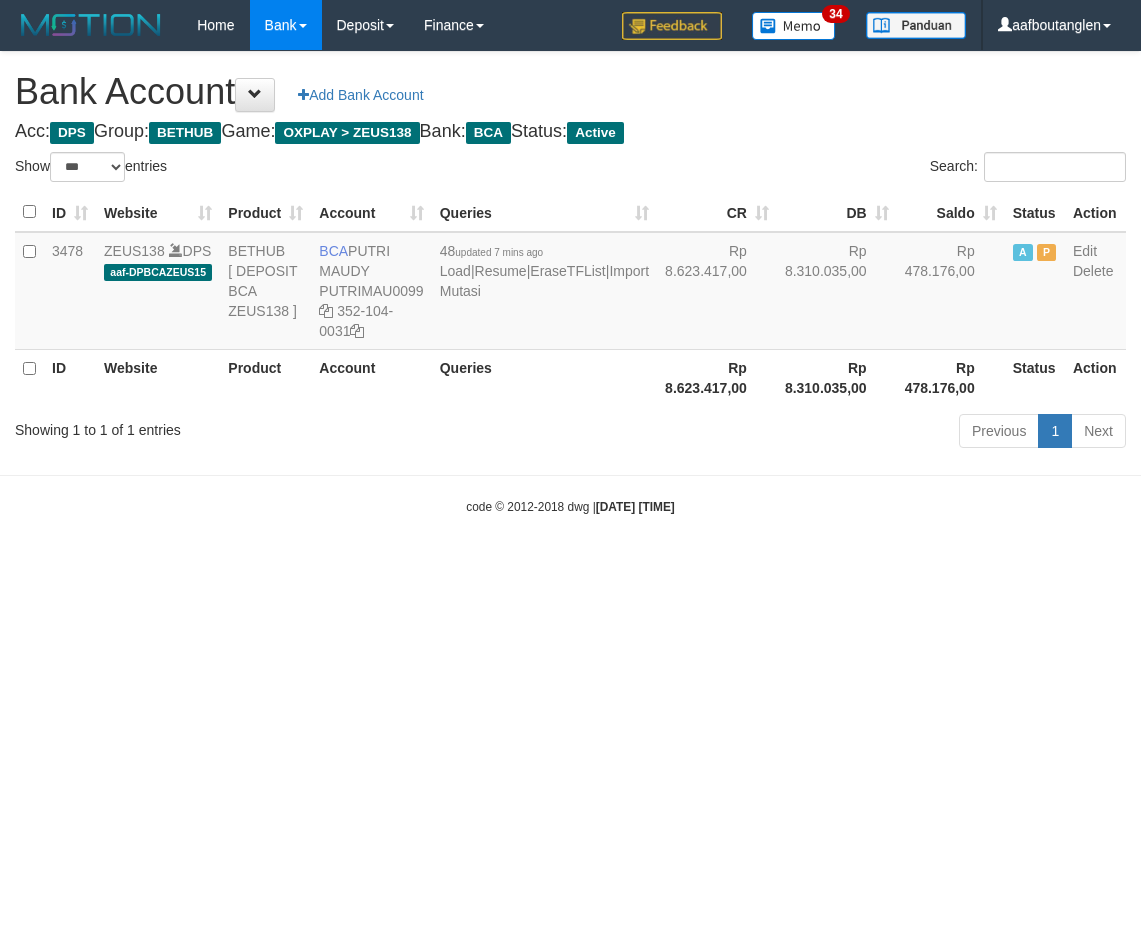 select on "***" 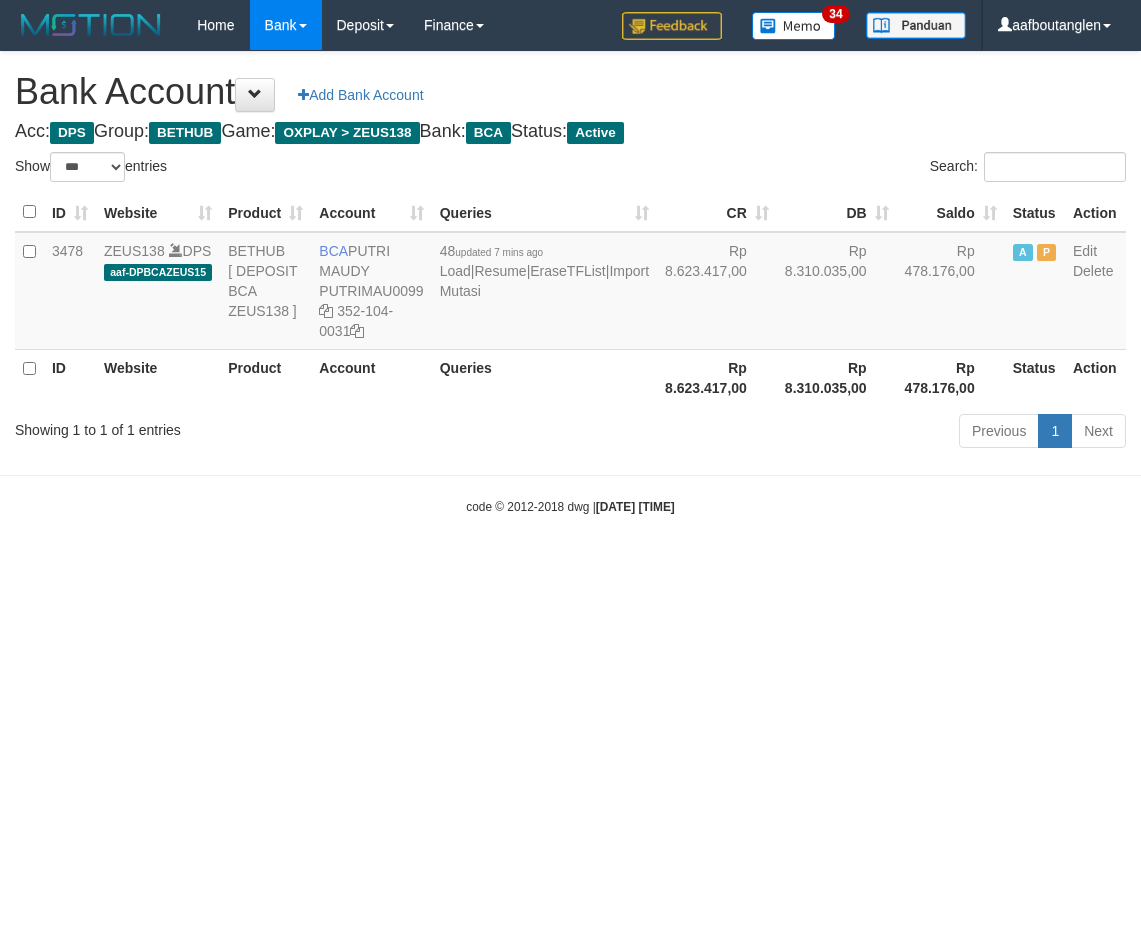 scroll, scrollTop: 0, scrollLeft: 0, axis: both 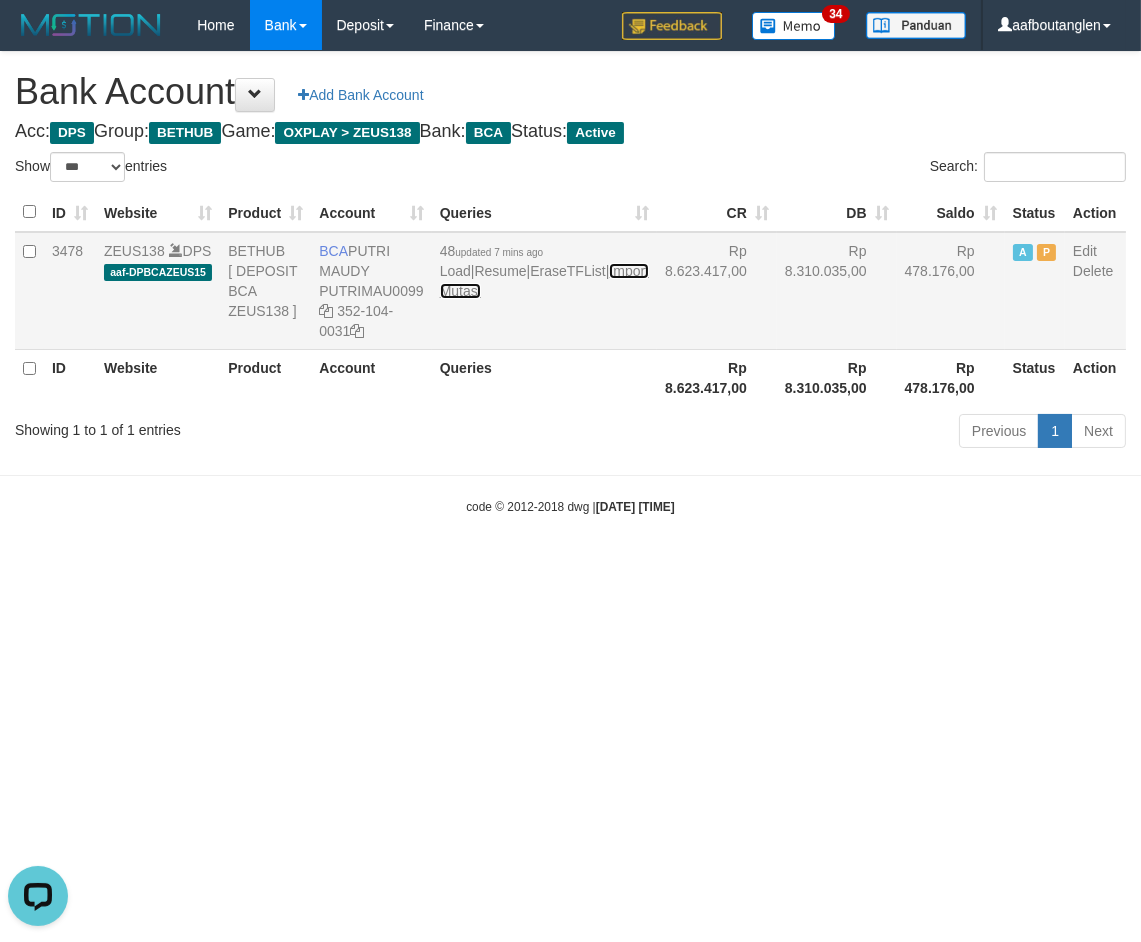 click on "Import Mutasi" at bounding box center (544, 281) 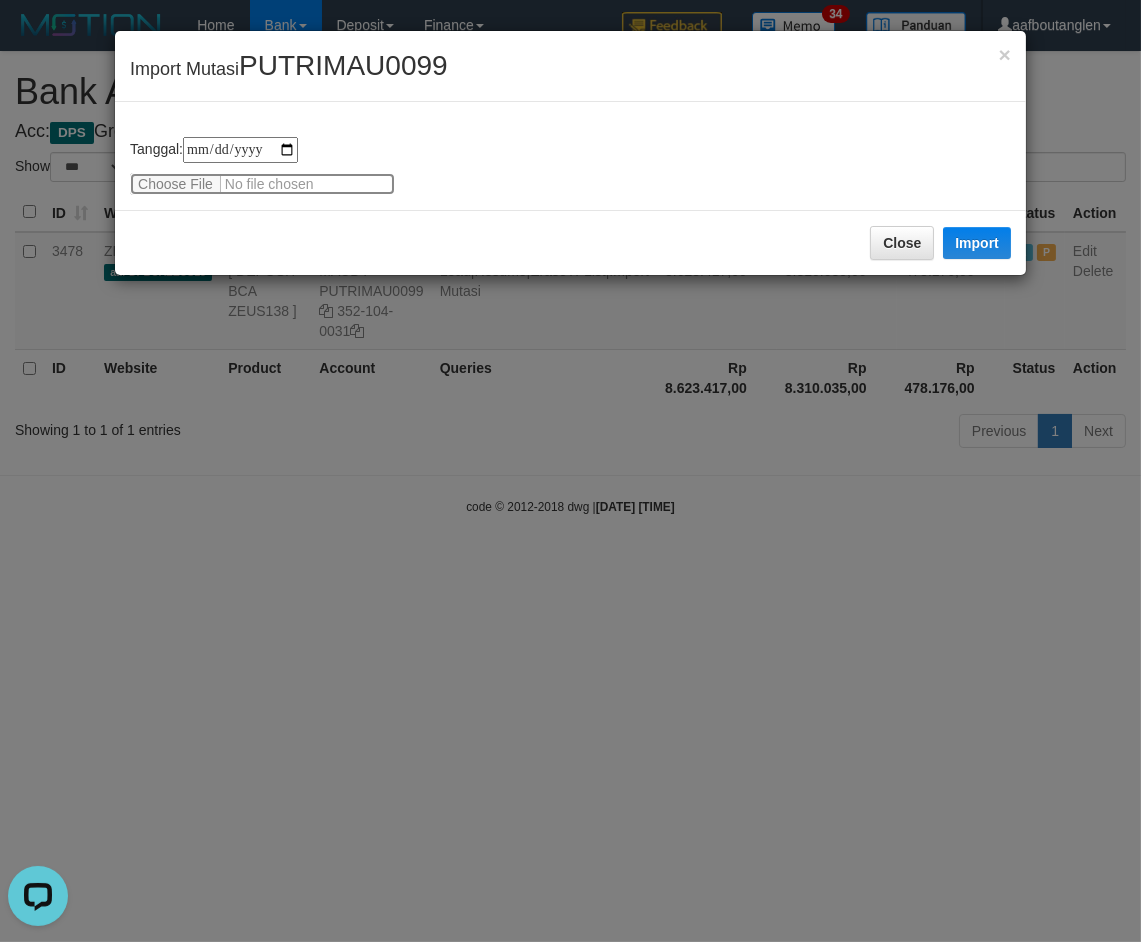 click at bounding box center [262, 184] 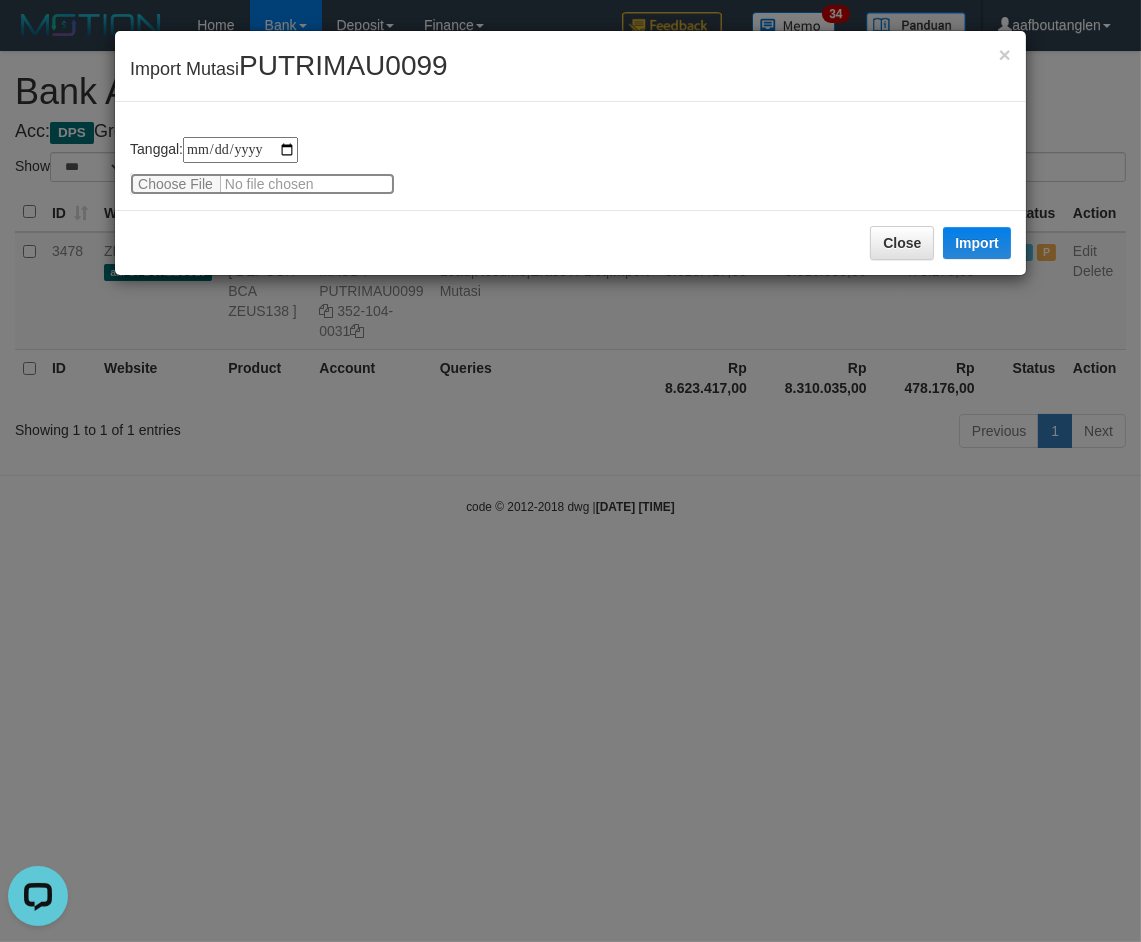 type on "**********" 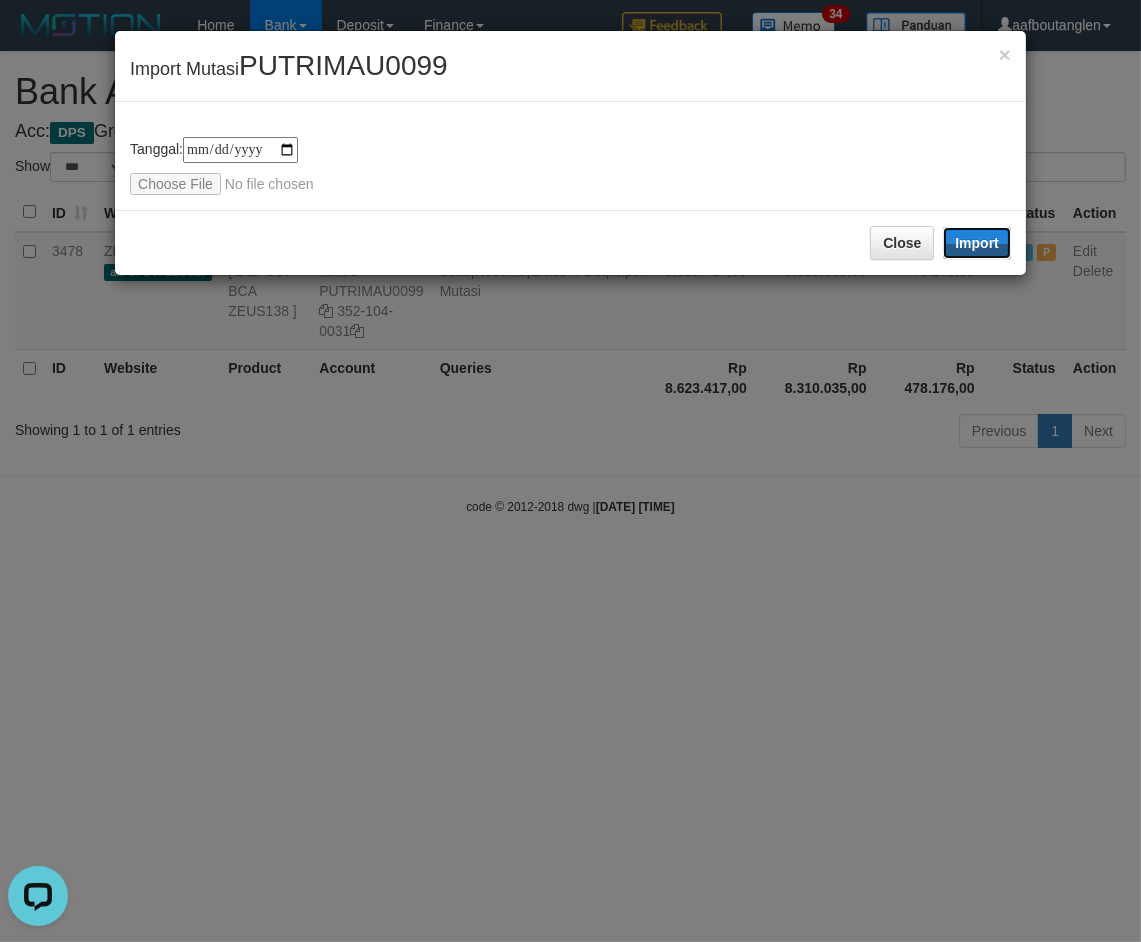 drag, startPoint x: 954, startPoint y: 238, endPoint x: 1138, endPoint y: 421, distance: 259.50916 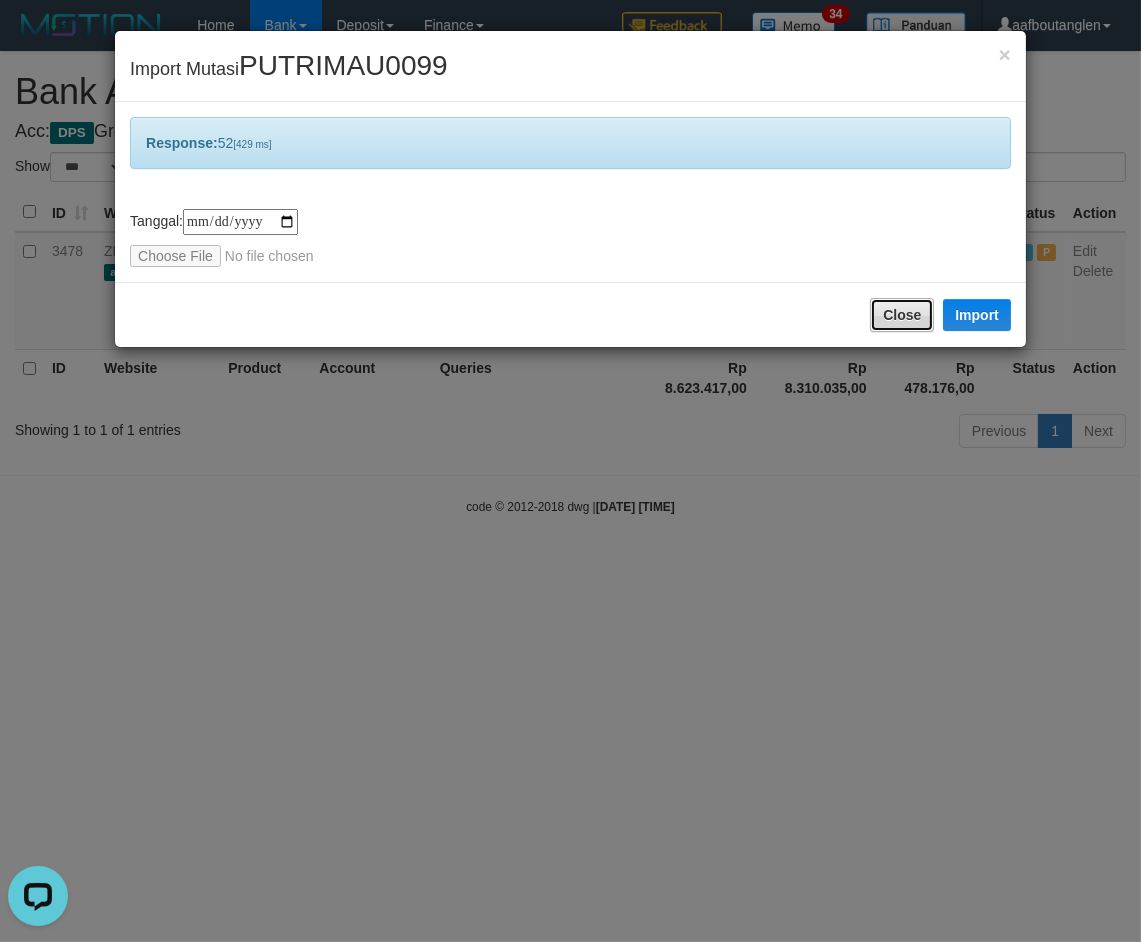 click on "Close" at bounding box center [902, 315] 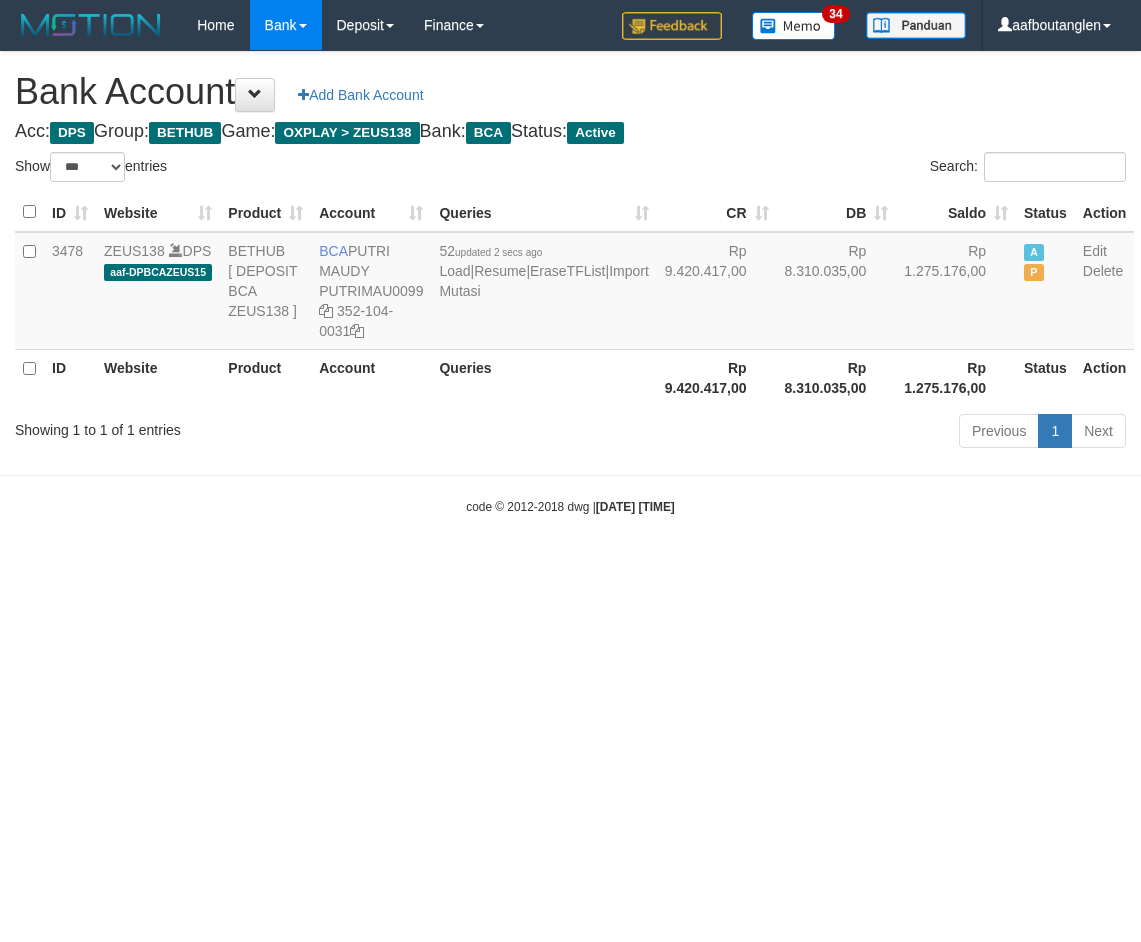 select on "***" 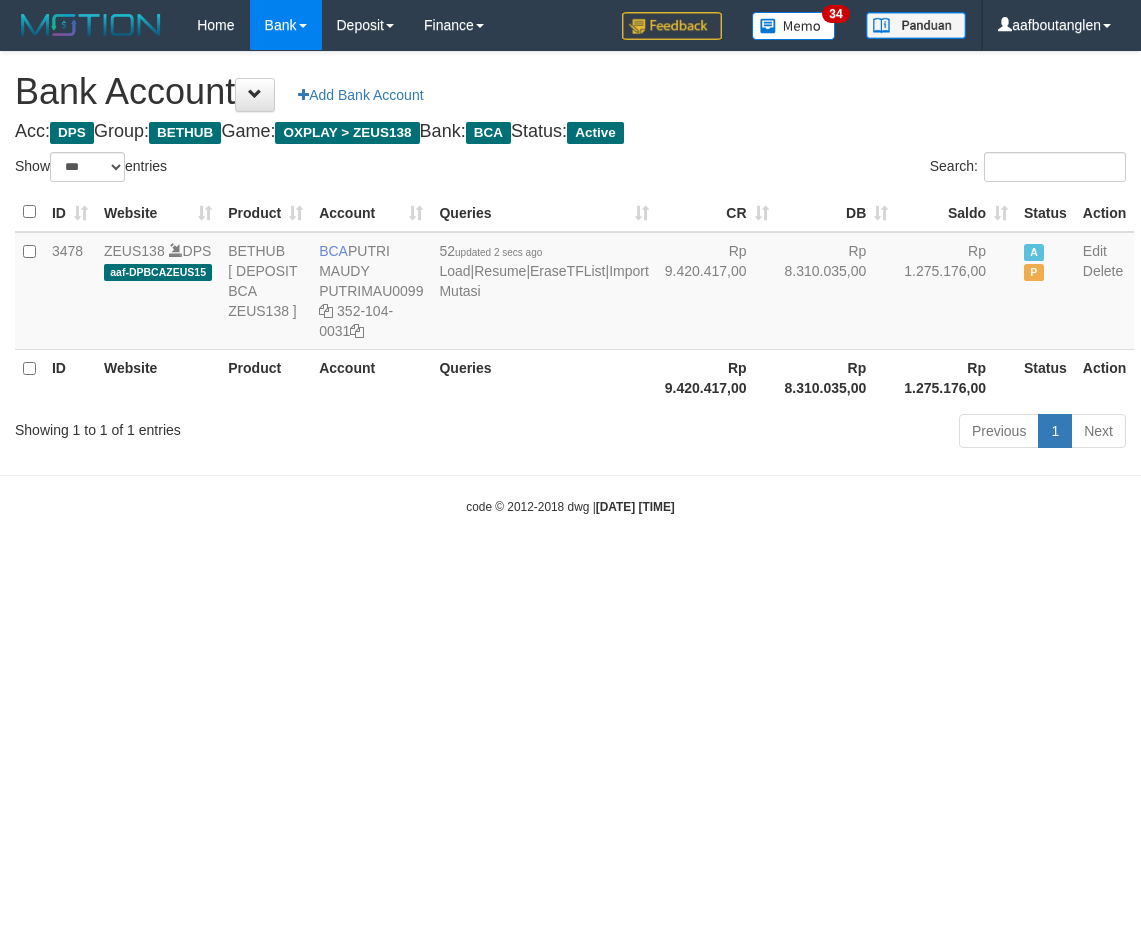 scroll, scrollTop: 0, scrollLeft: 0, axis: both 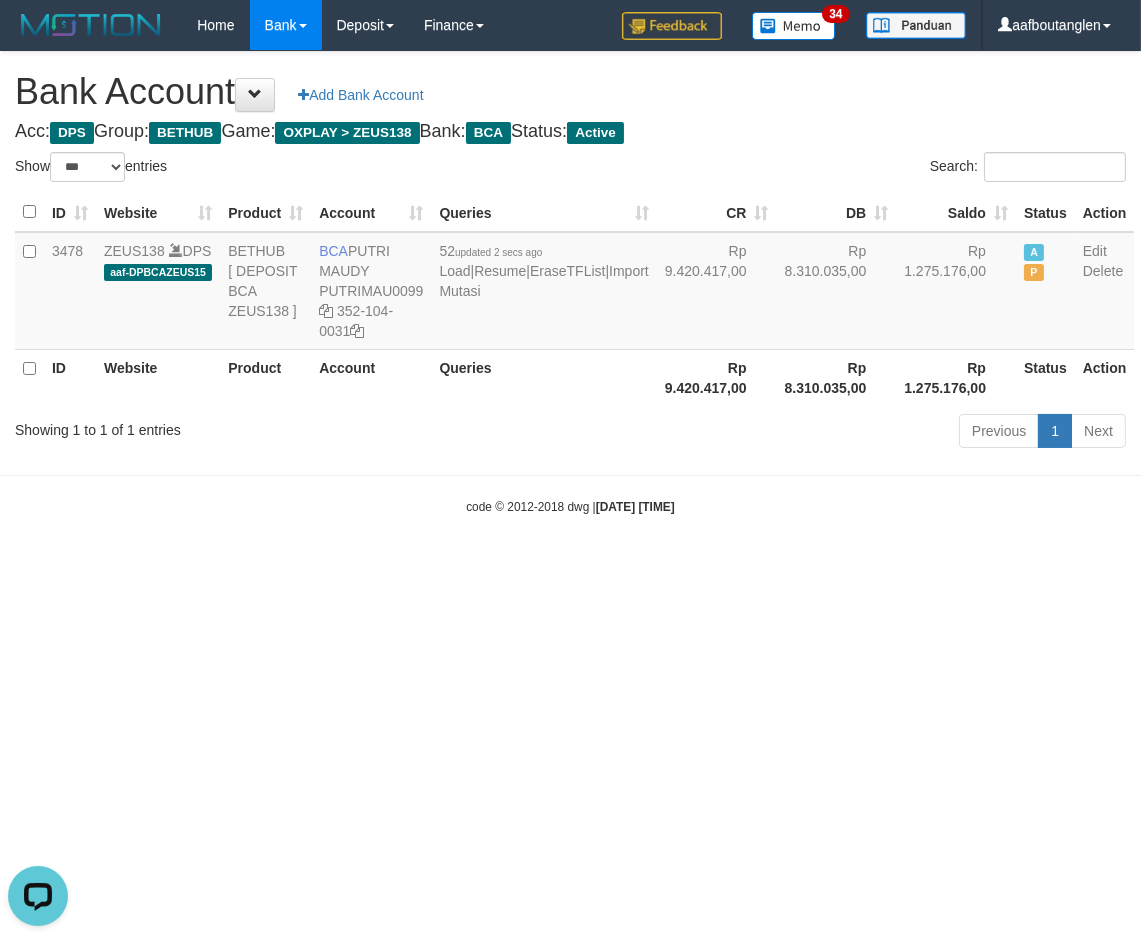 click on "Toggle navigation
Home
Bank
Account List
Deposit
DPS List
History
Note DPS
Finance
Financial Data
aafboutanglen
My Profile
Log Out
34" at bounding box center [570, 283] 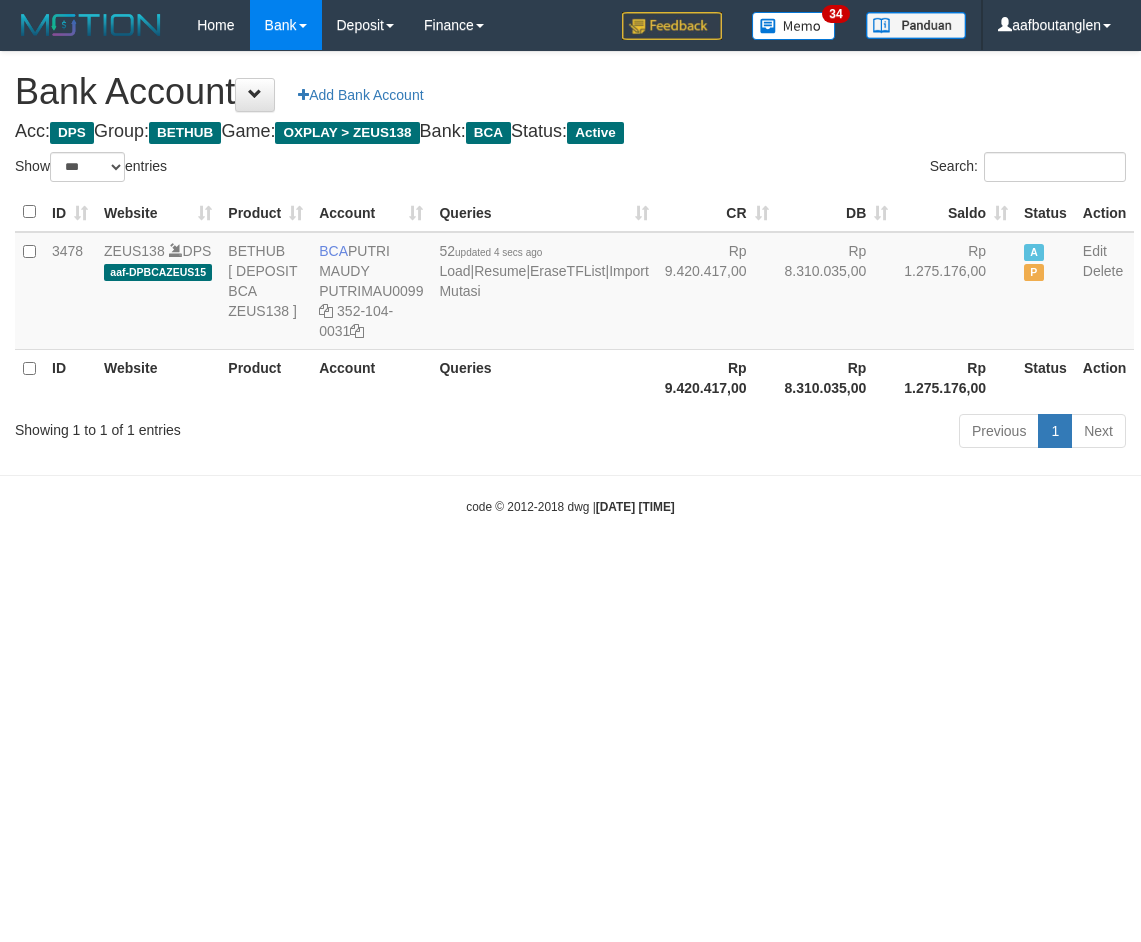 select on "***" 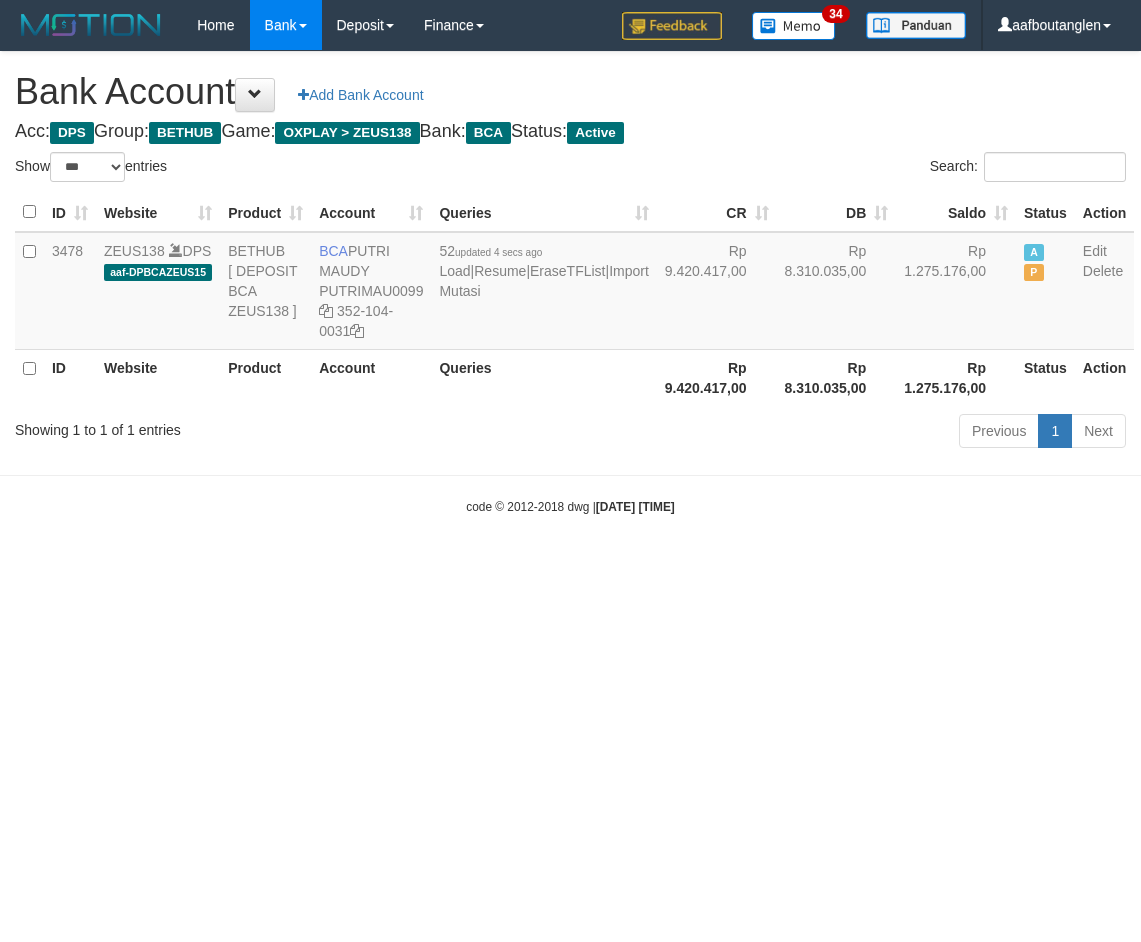 scroll, scrollTop: 0, scrollLeft: 0, axis: both 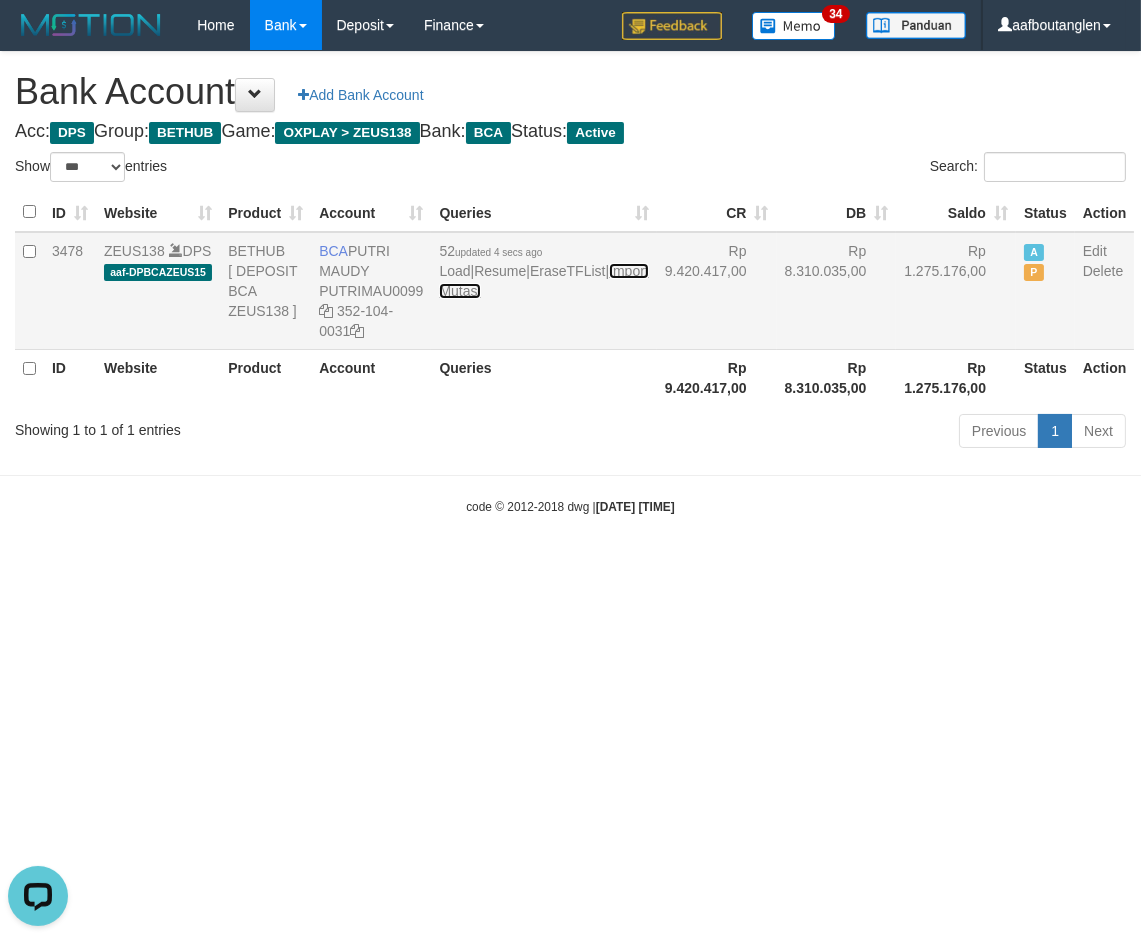 click on "Import Mutasi" at bounding box center [543, 281] 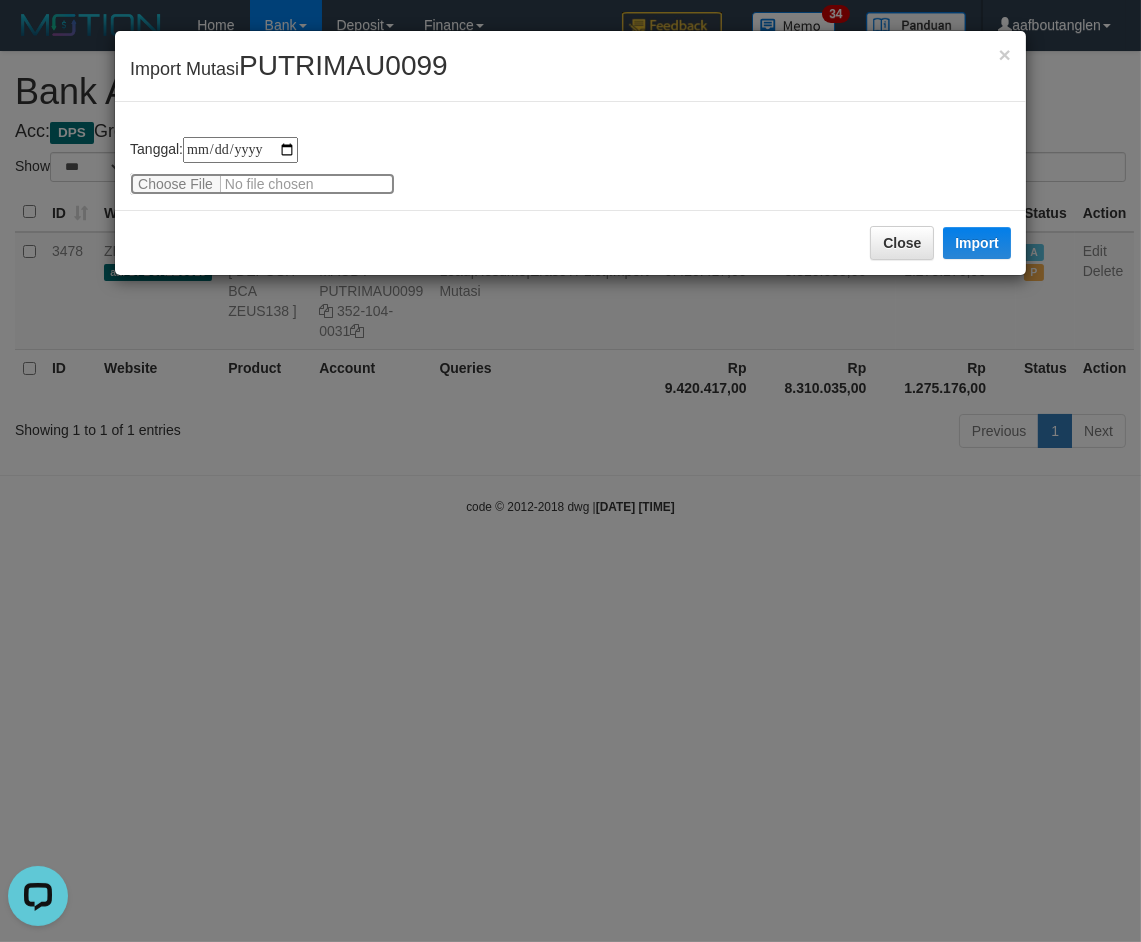 click at bounding box center (262, 184) 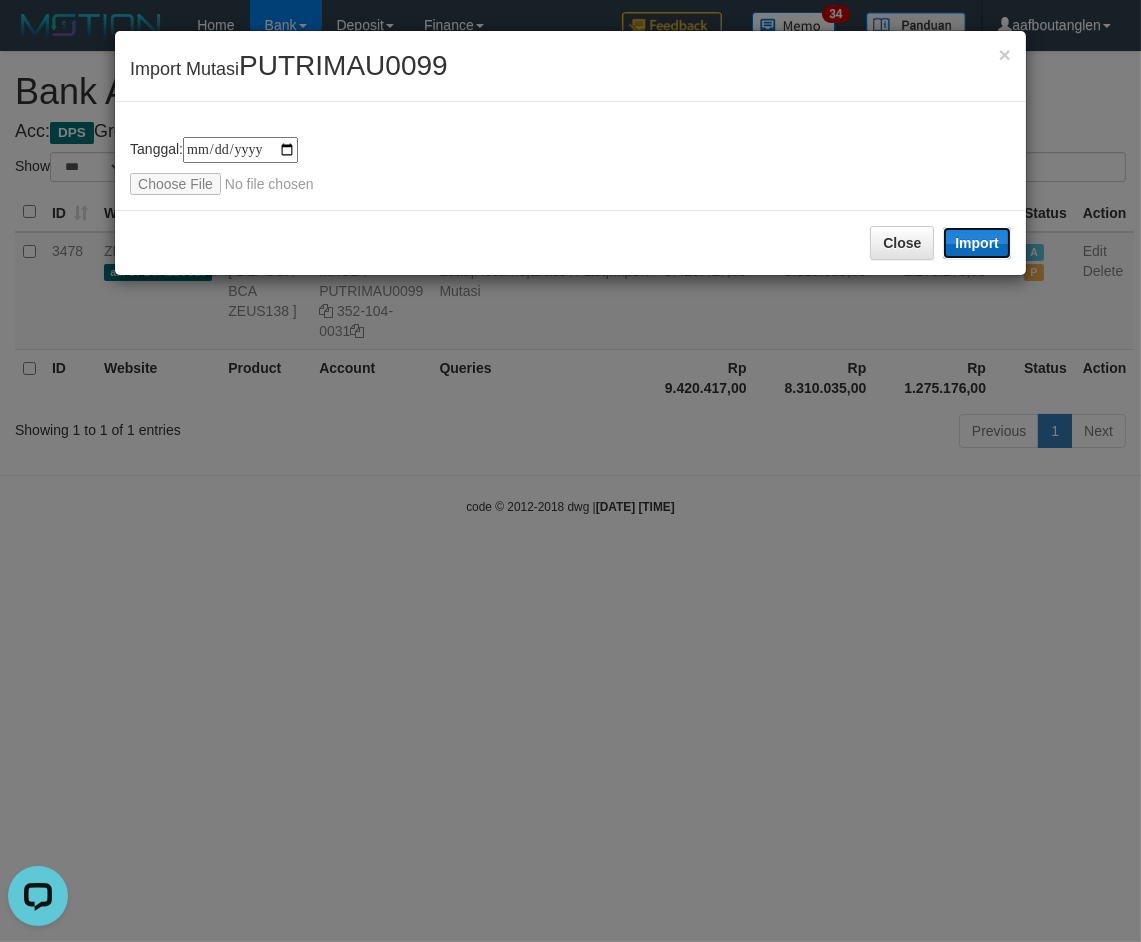 click on "Import" at bounding box center [977, 243] 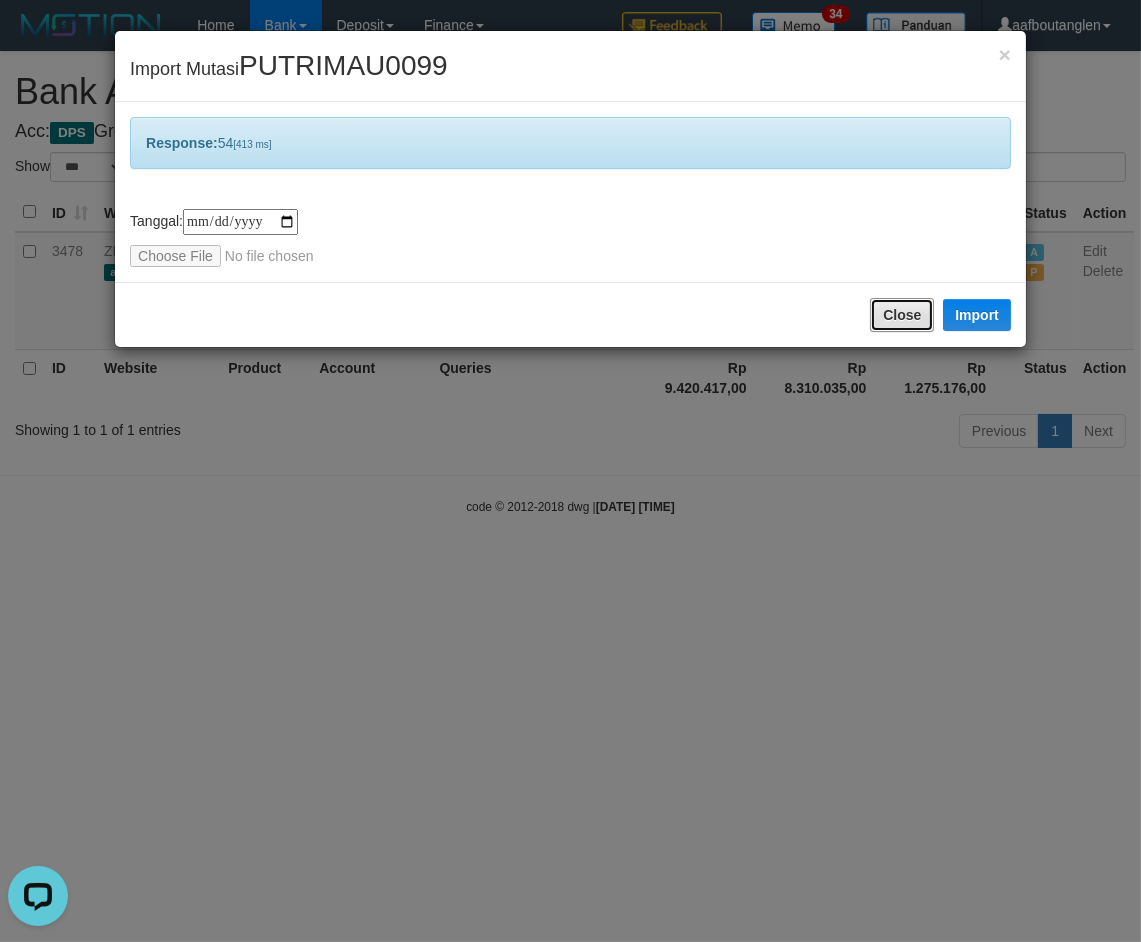 drag, startPoint x: 895, startPoint y: 306, endPoint x: 807, endPoint y: 385, distance: 118.258194 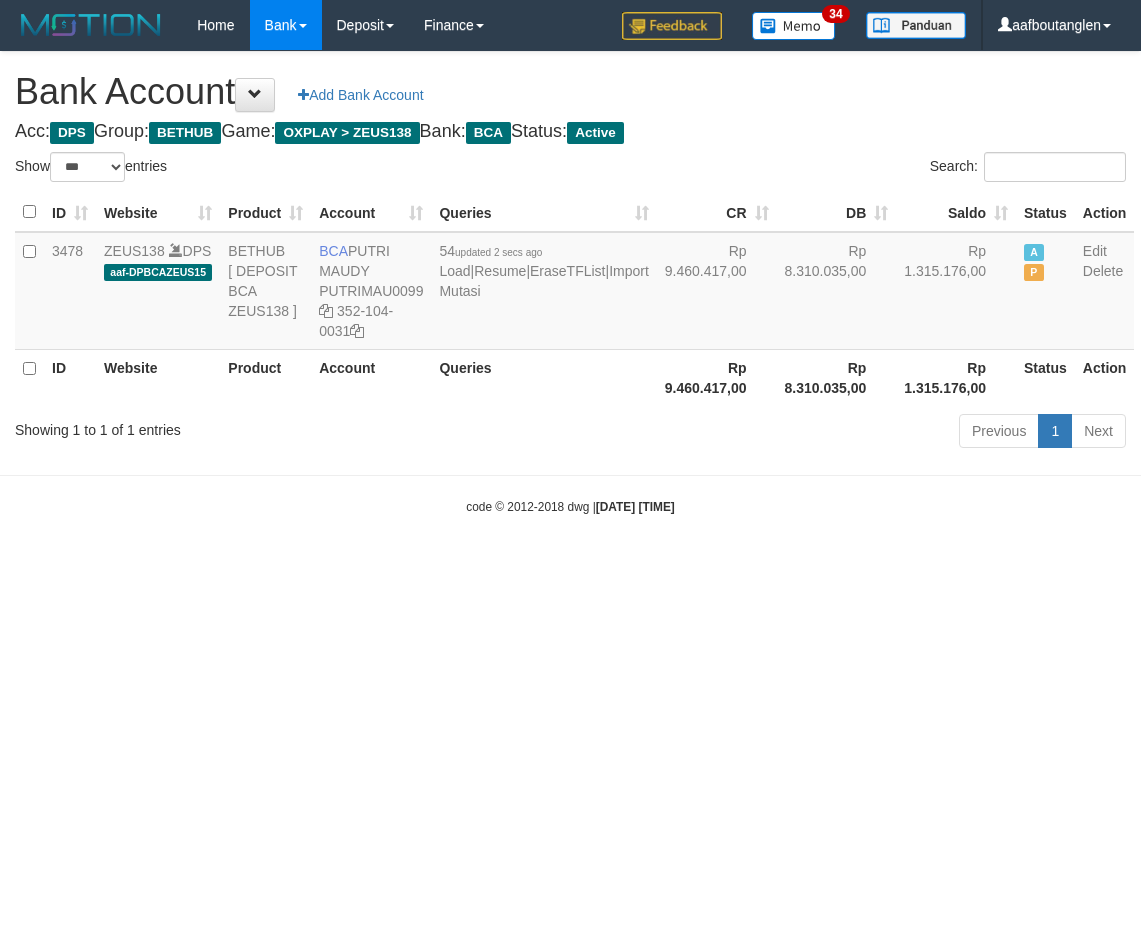 select on "***" 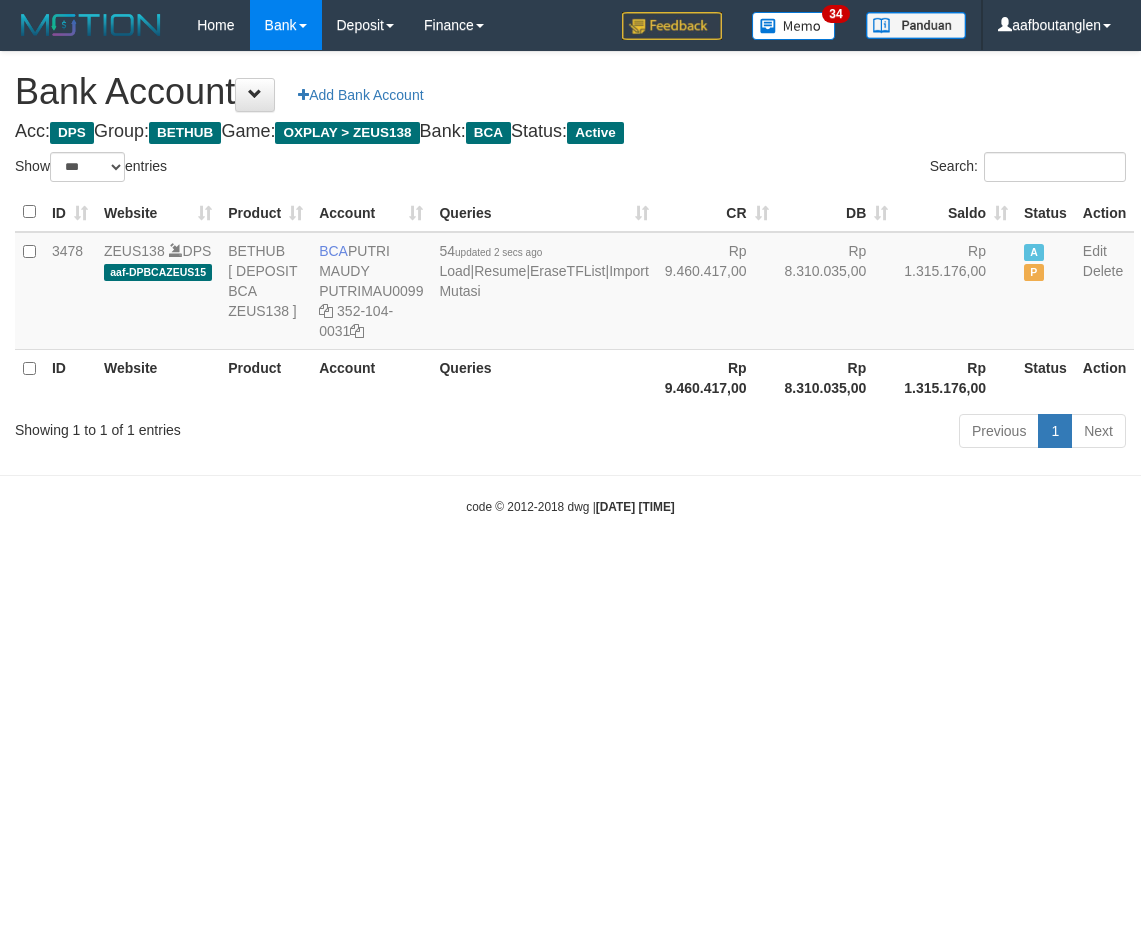scroll, scrollTop: 0, scrollLeft: 0, axis: both 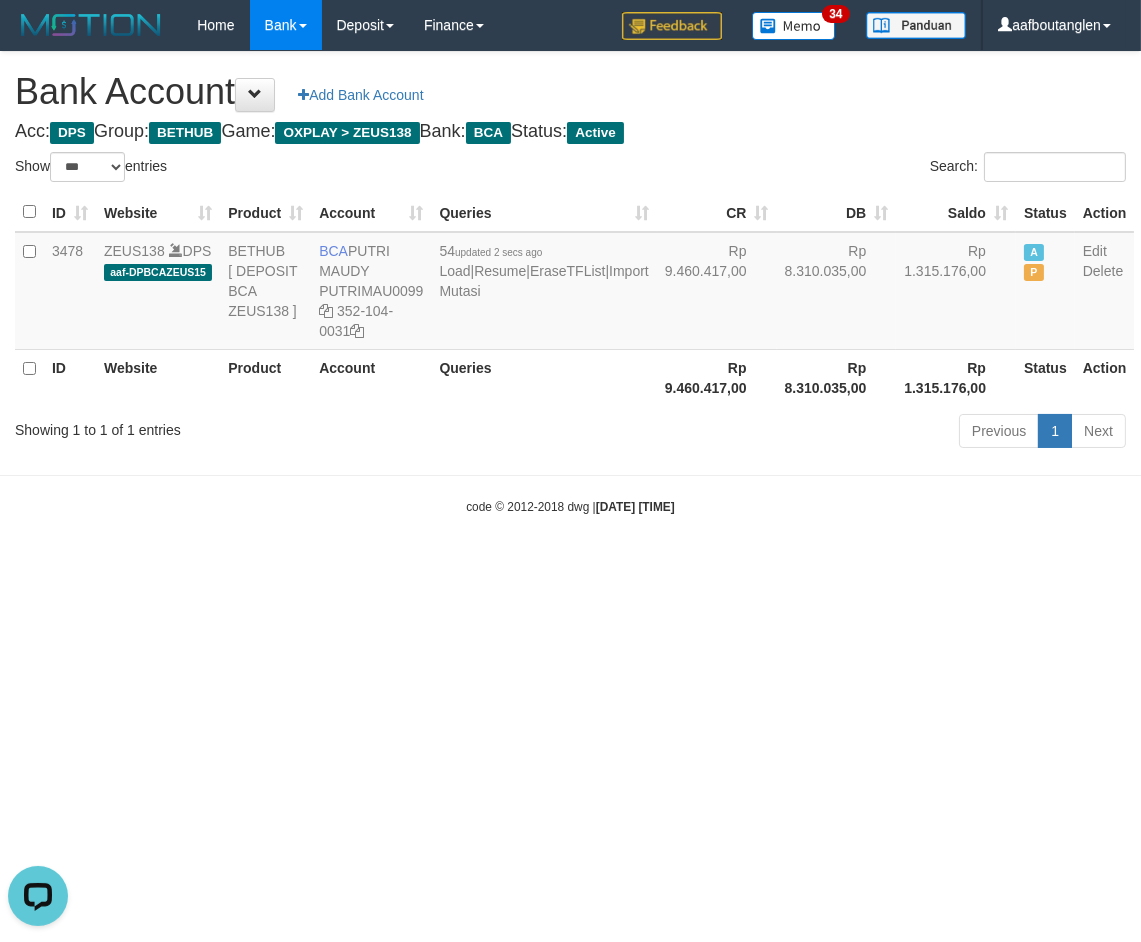 drag, startPoint x: 875, startPoint y: 684, endPoint x: 848, endPoint y: 682, distance: 27.073973 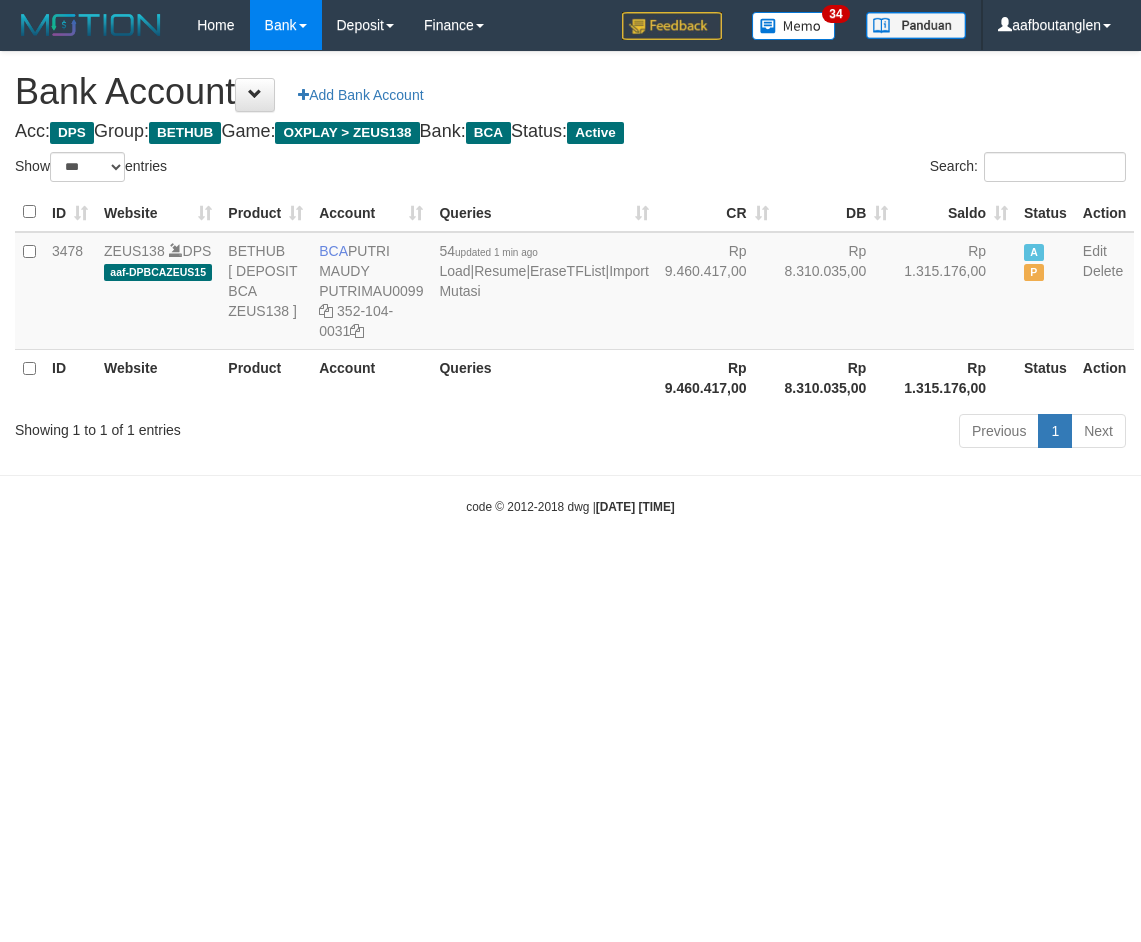 select on "***" 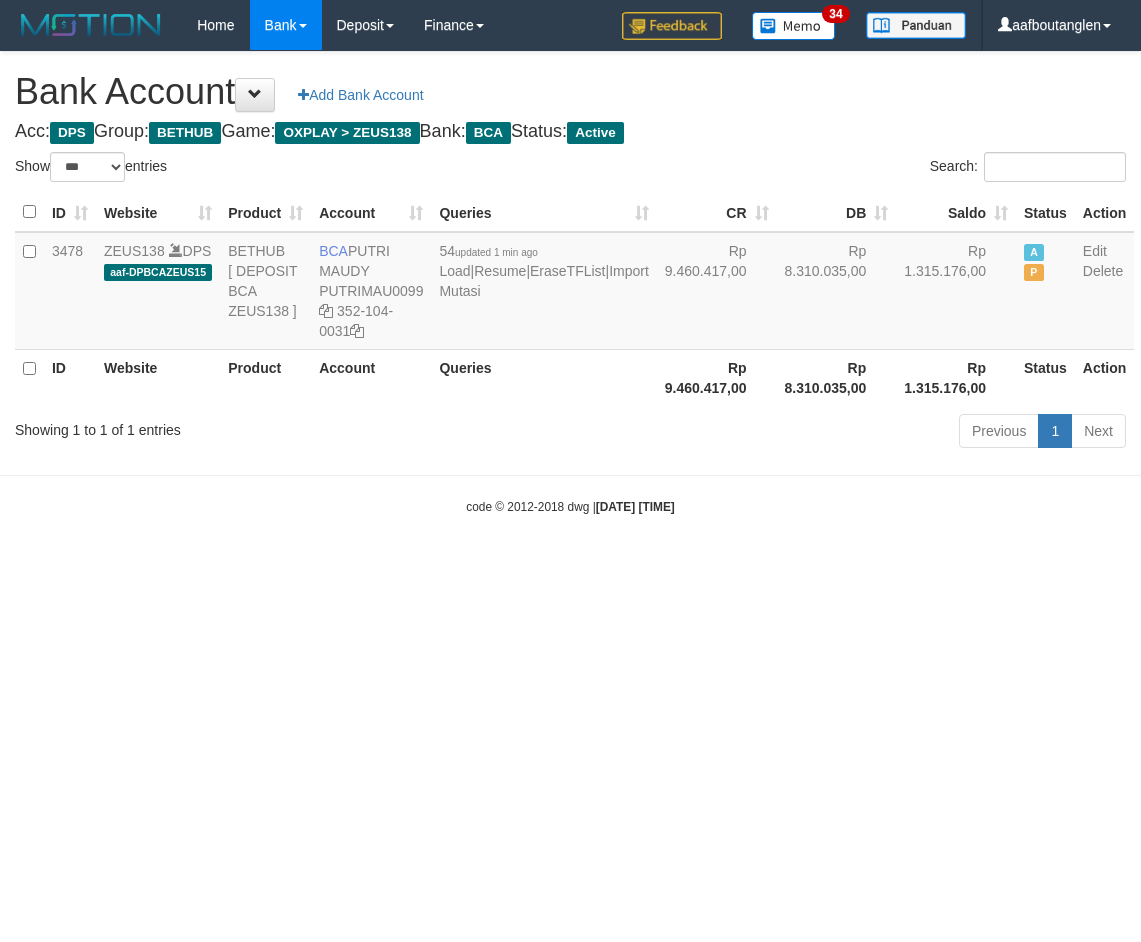 scroll, scrollTop: 0, scrollLeft: 0, axis: both 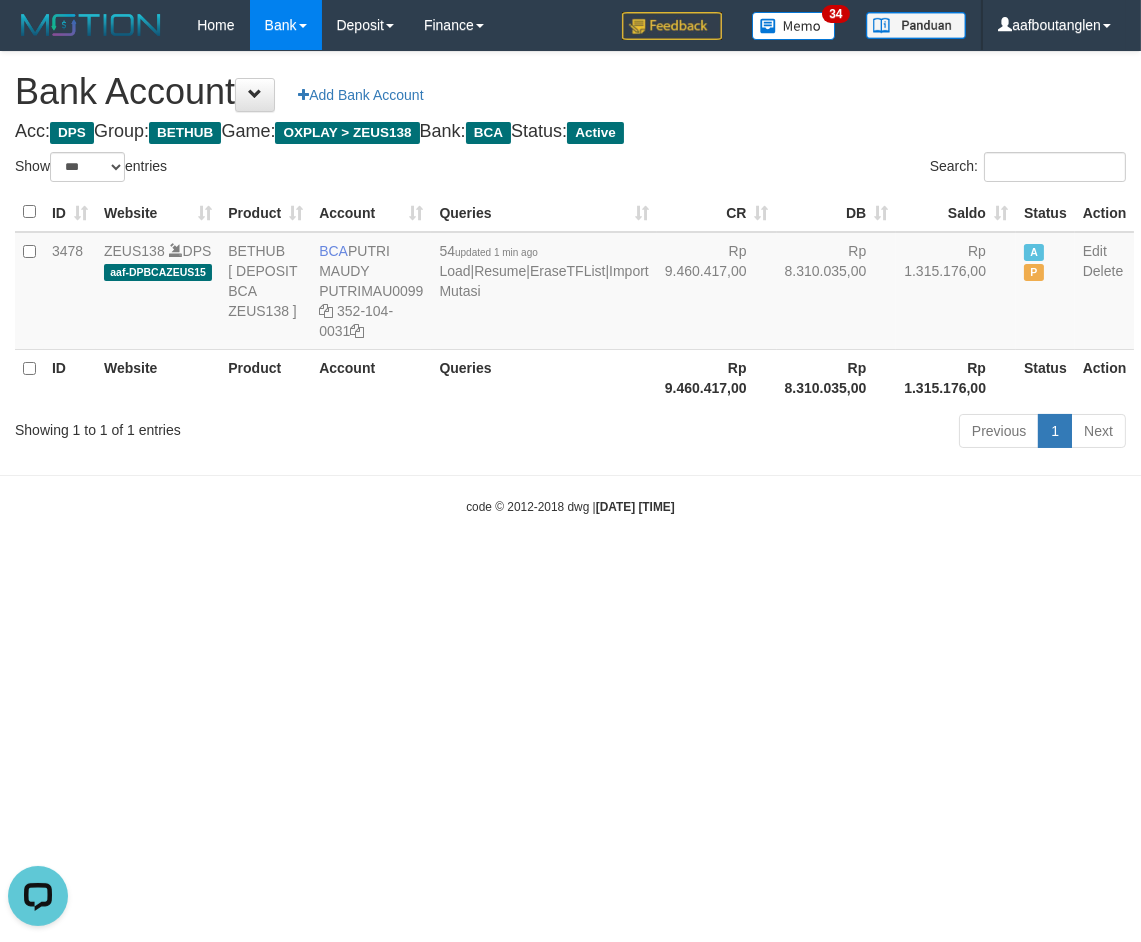 drag, startPoint x: 765, startPoint y: 594, endPoint x: 728, endPoint y: 607, distance: 39.217342 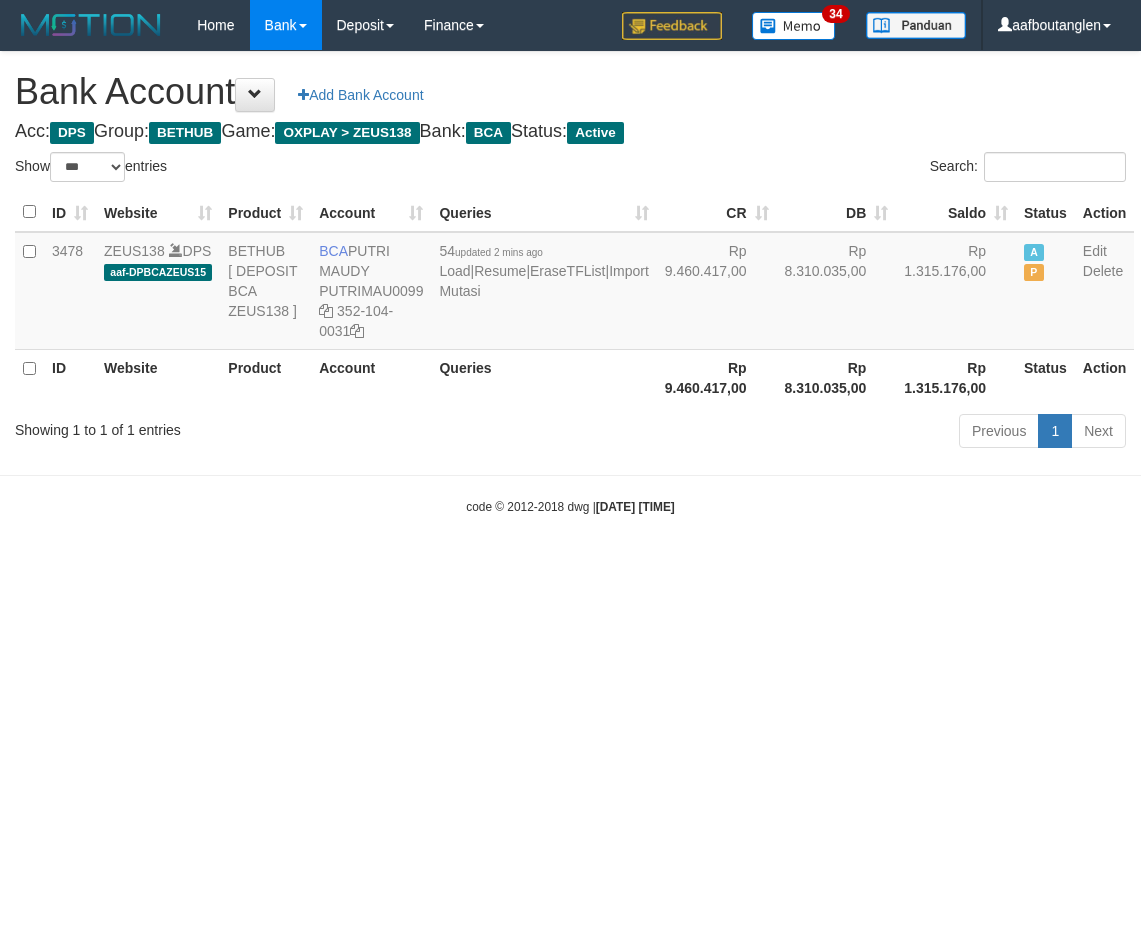 select on "***" 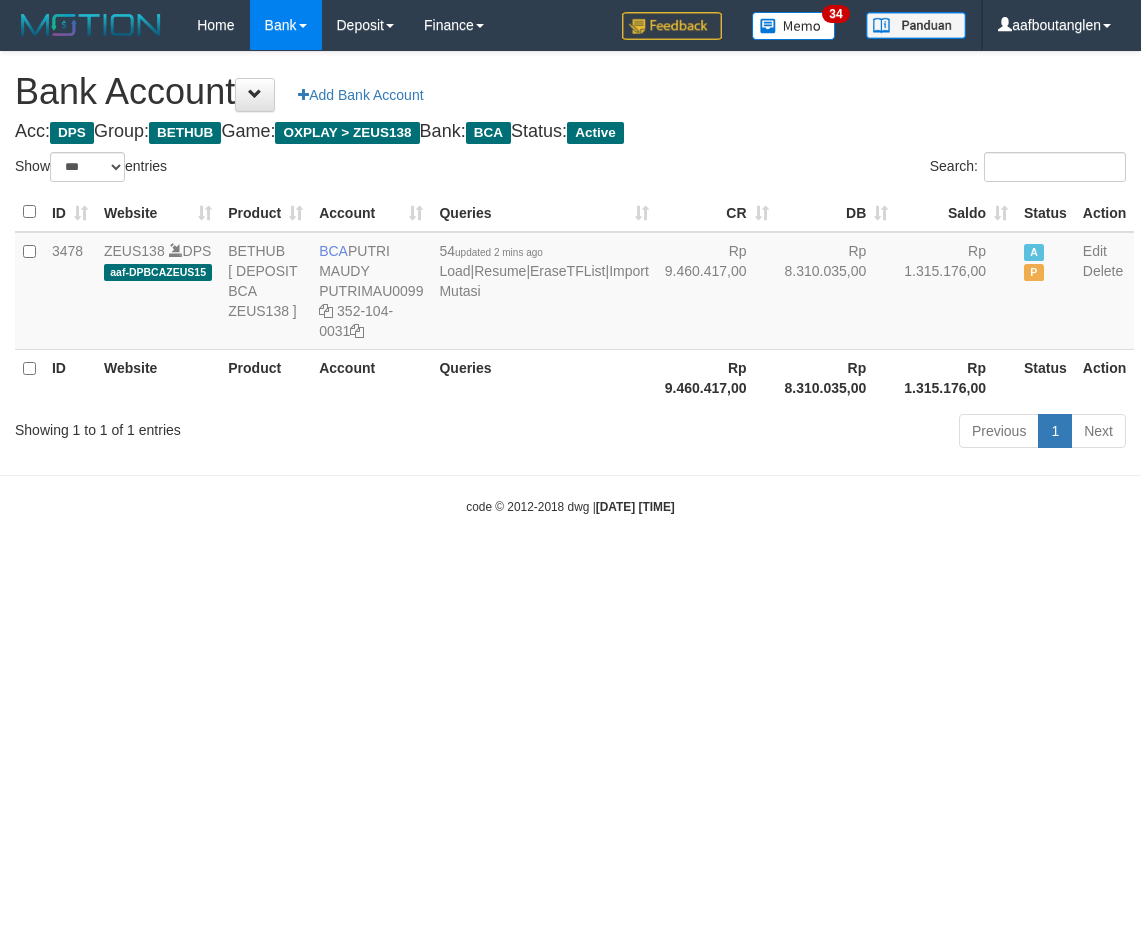 scroll, scrollTop: 0, scrollLeft: 0, axis: both 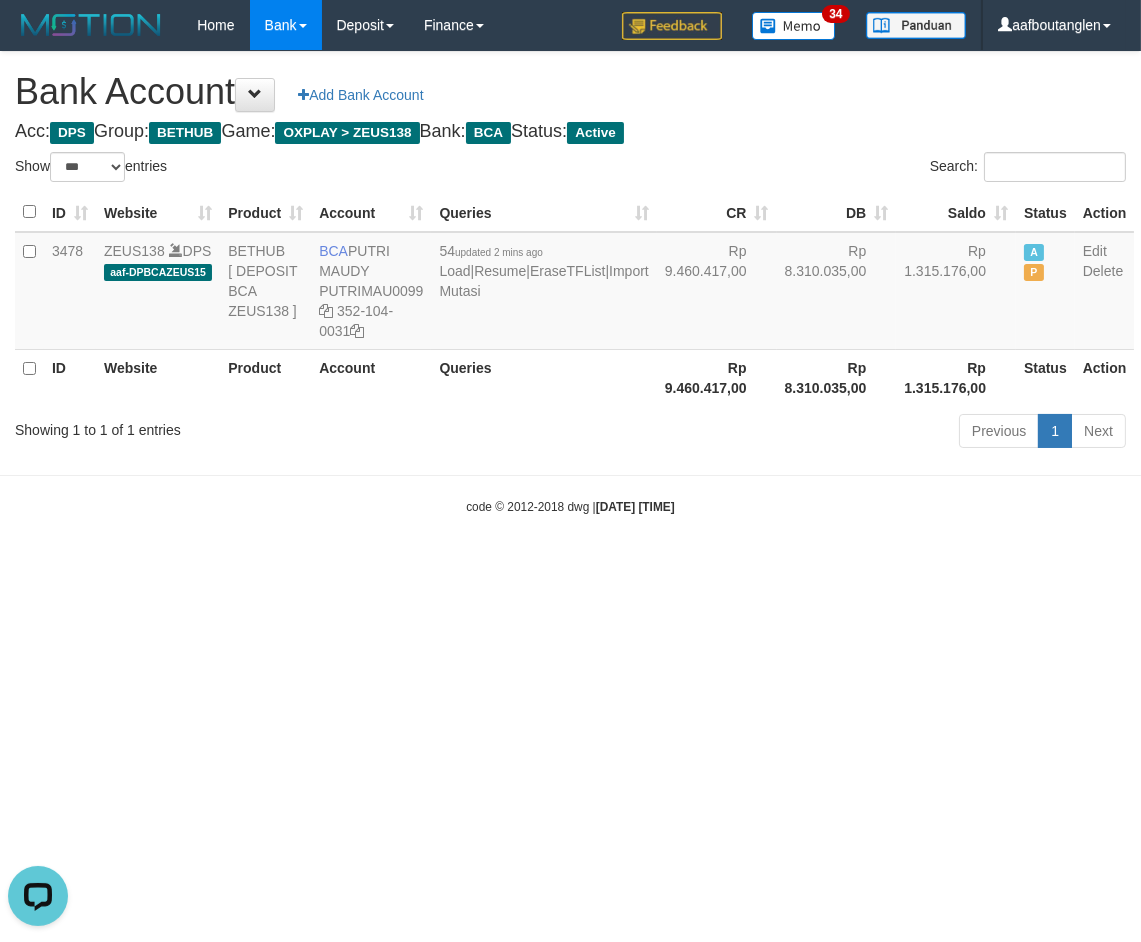 drag, startPoint x: 60, startPoint y: 648, endPoint x: 302, endPoint y: 568, distance: 254.88037 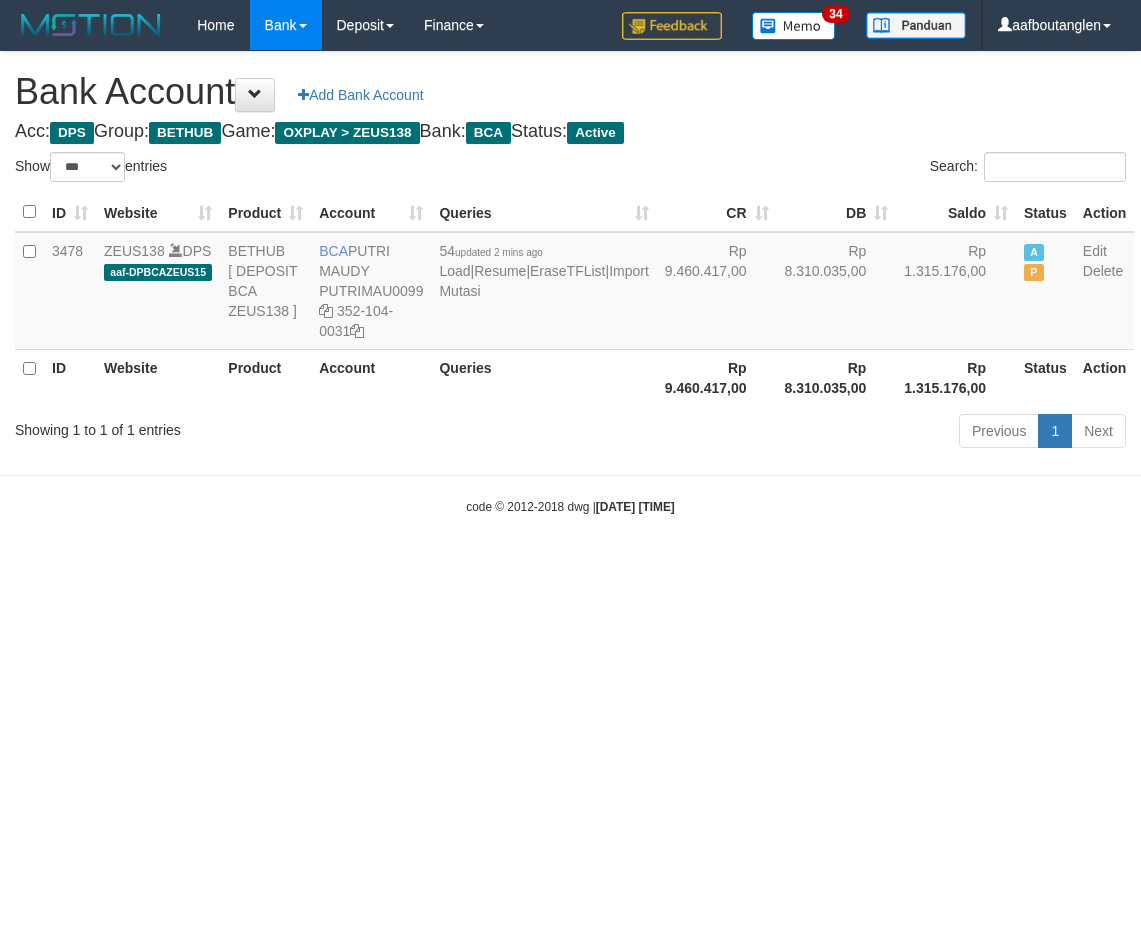 select on "***" 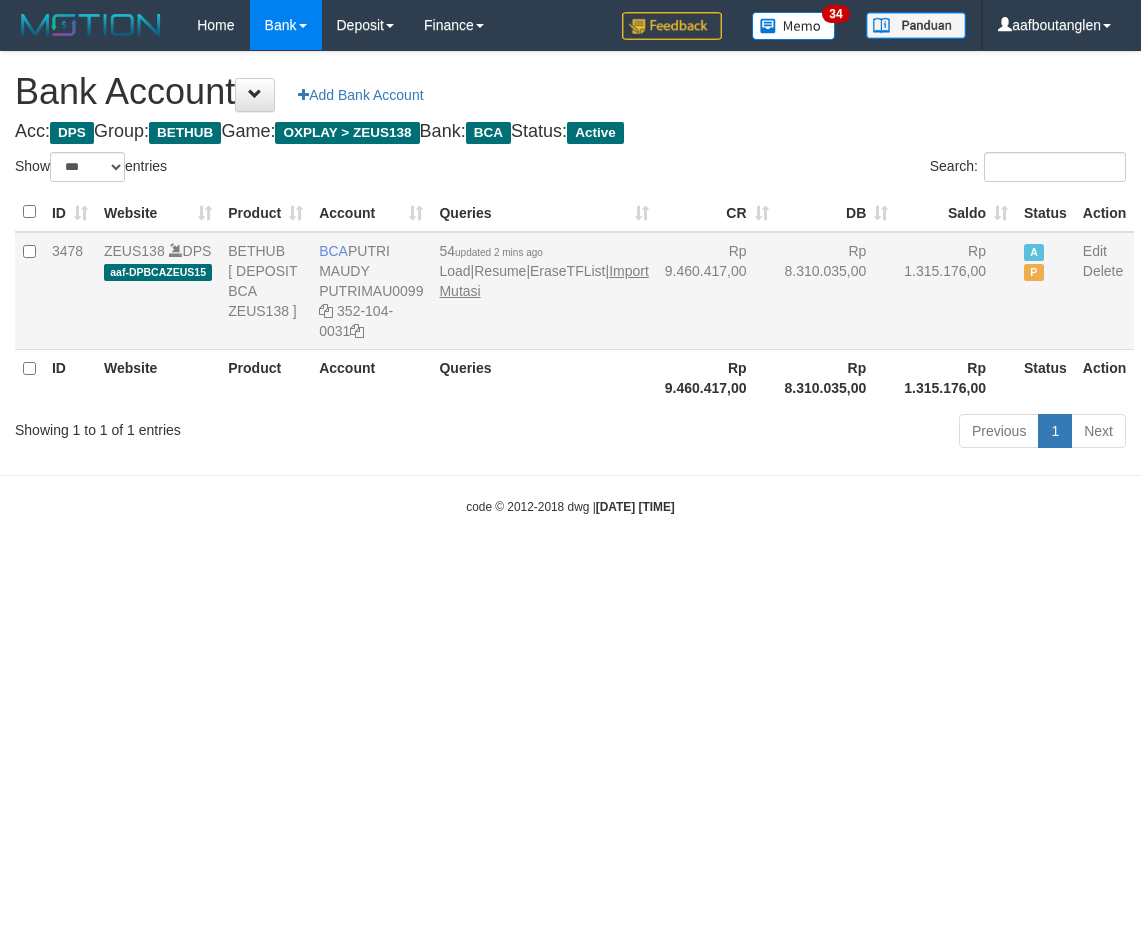 scroll, scrollTop: 0, scrollLeft: 0, axis: both 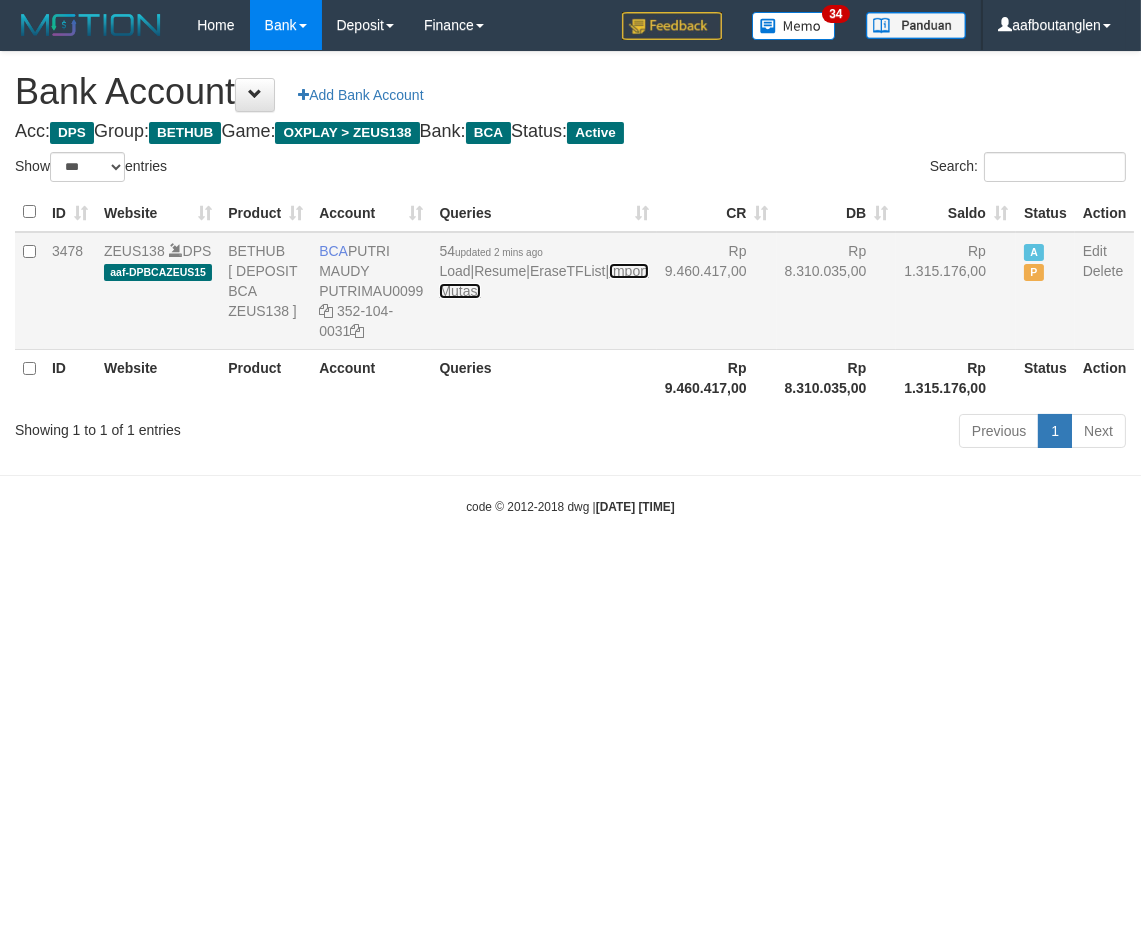 click on "Import Mutasi" at bounding box center (543, 281) 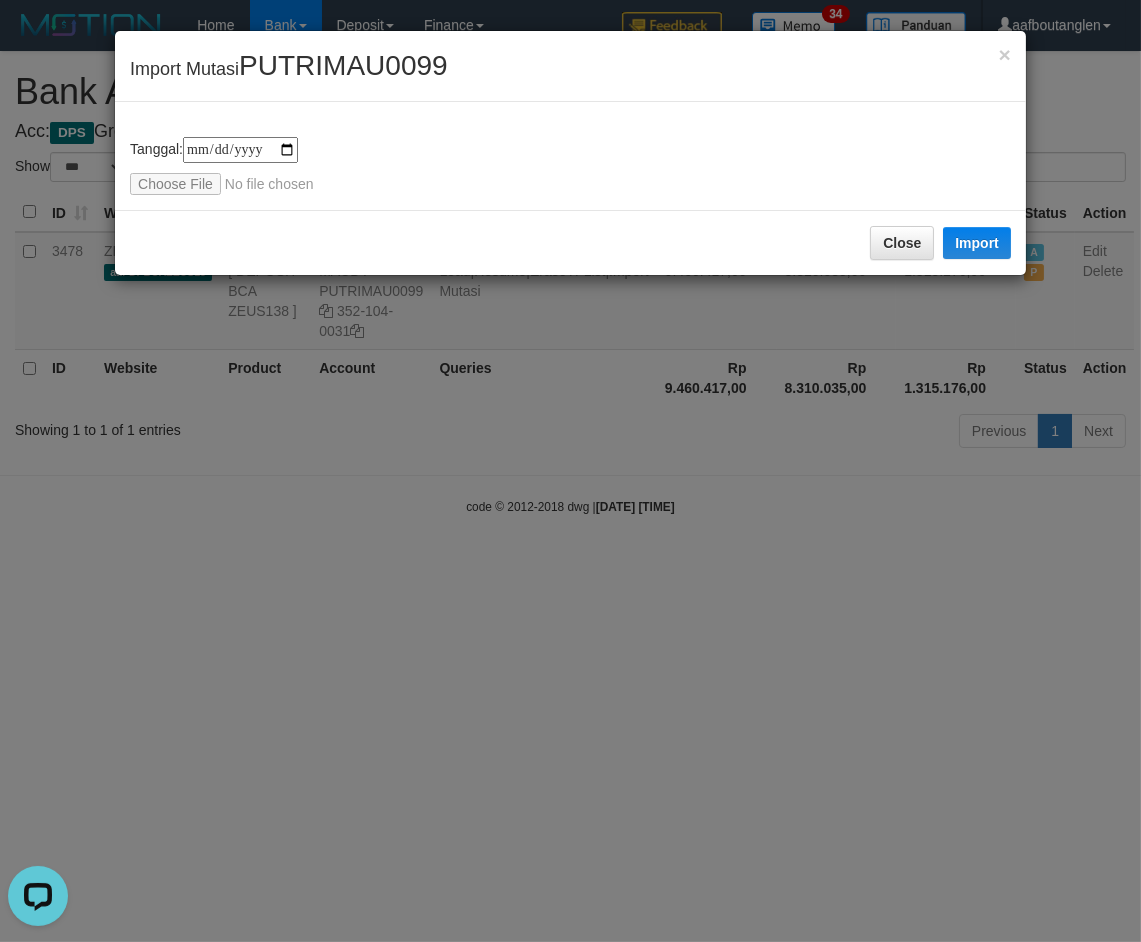 scroll, scrollTop: 0, scrollLeft: 0, axis: both 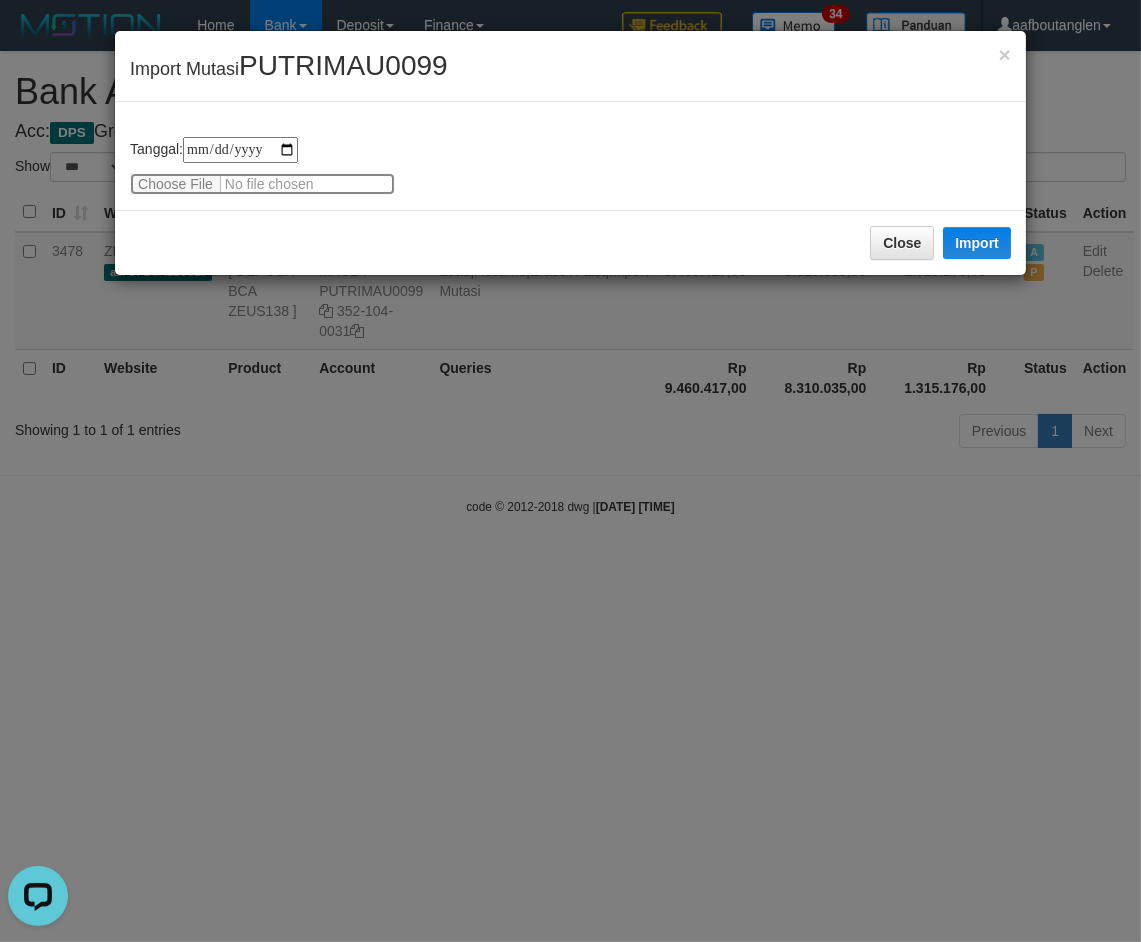 click at bounding box center (262, 184) 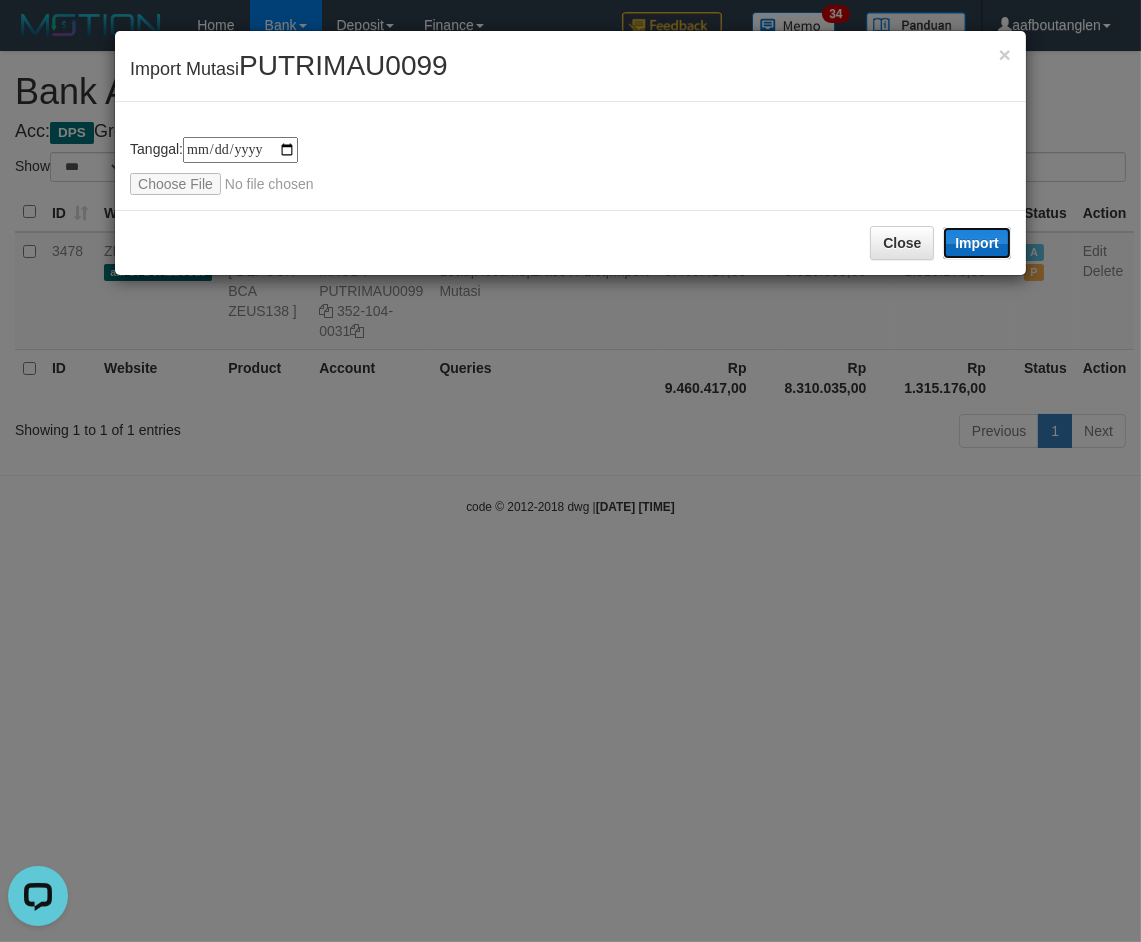 click on "Import" at bounding box center [977, 243] 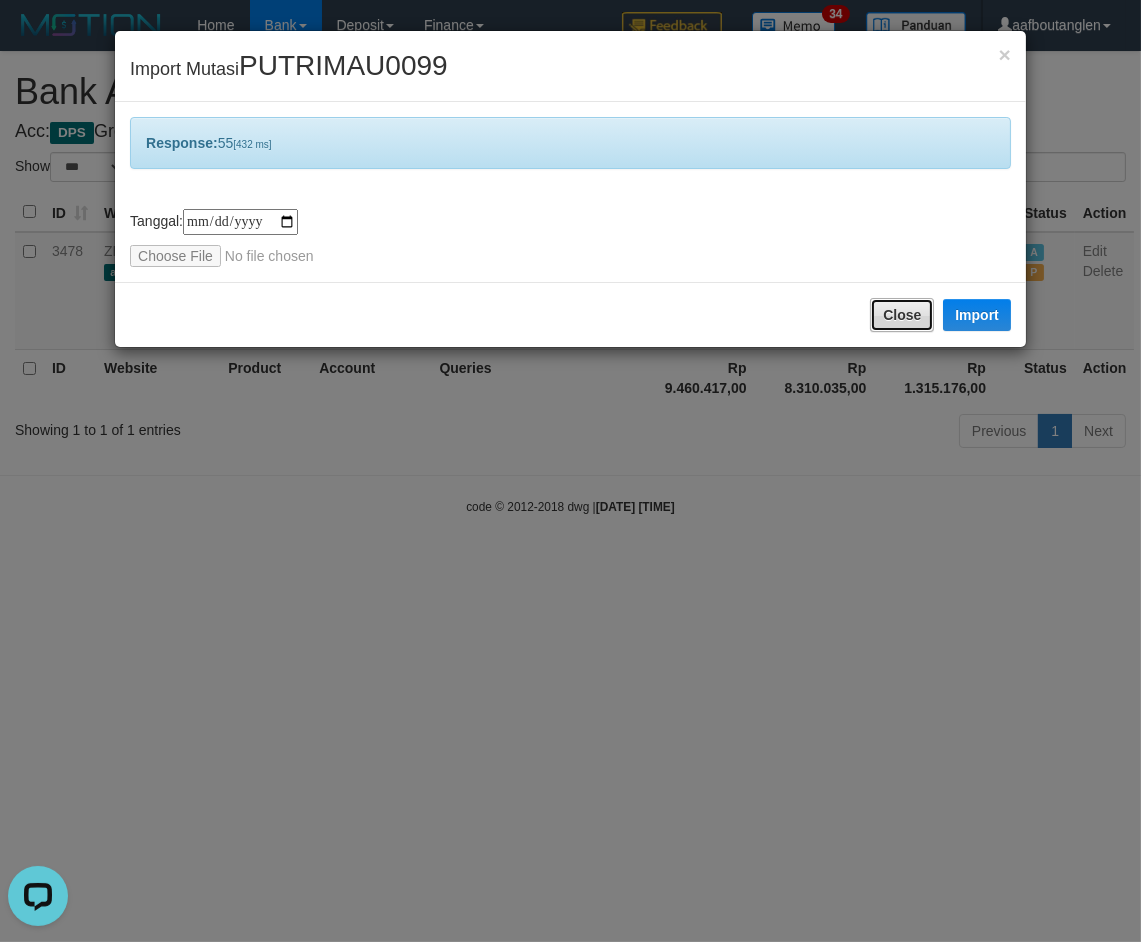 click on "Close" at bounding box center (902, 315) 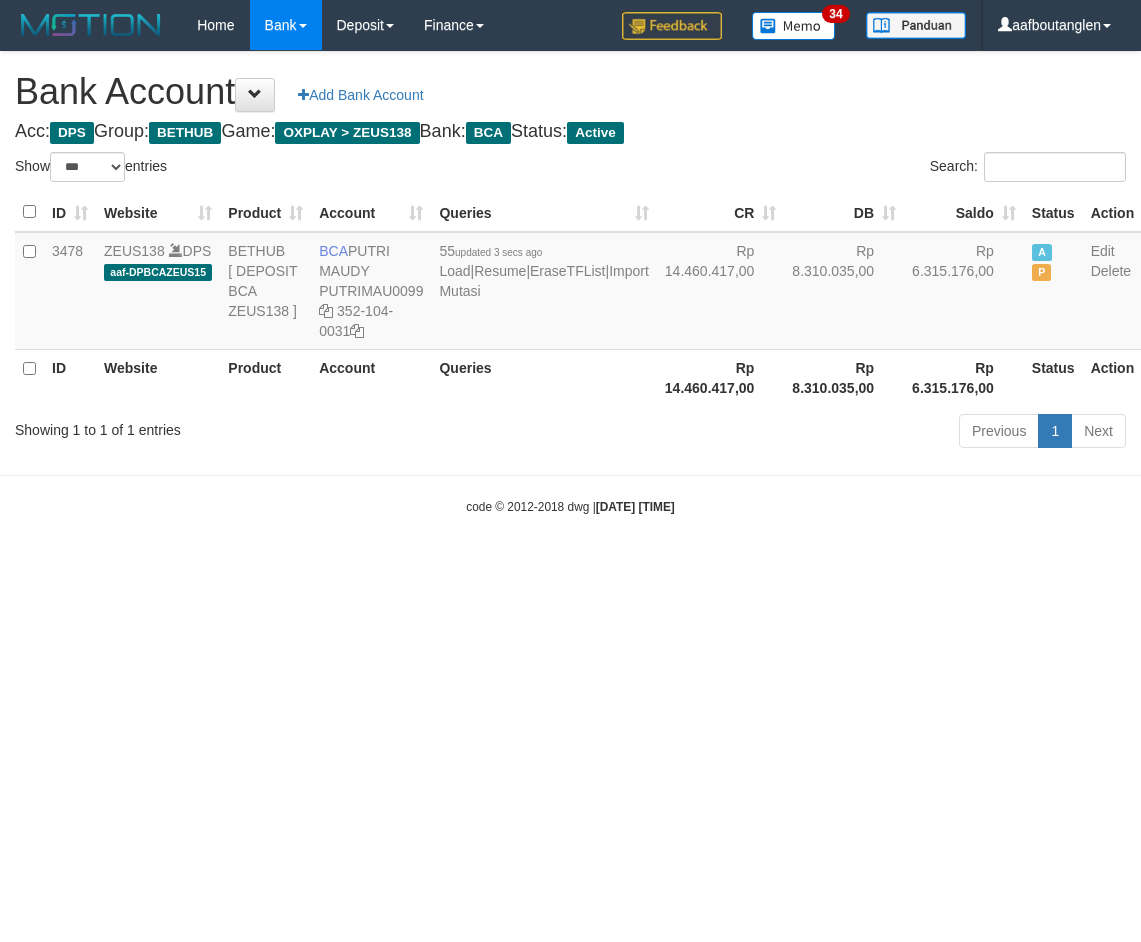 select on "***" 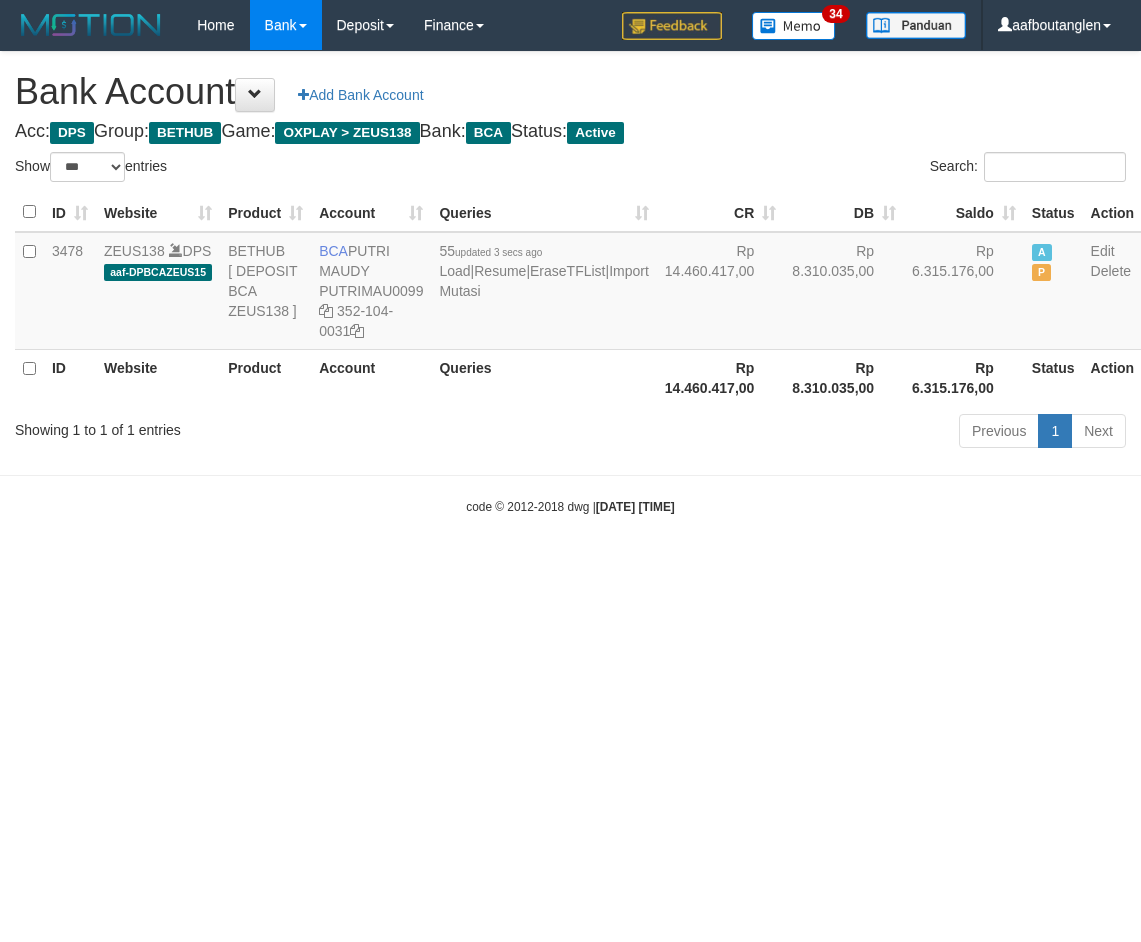 scroll, scrollTop: 0, scrollLeft: 0, axis: both 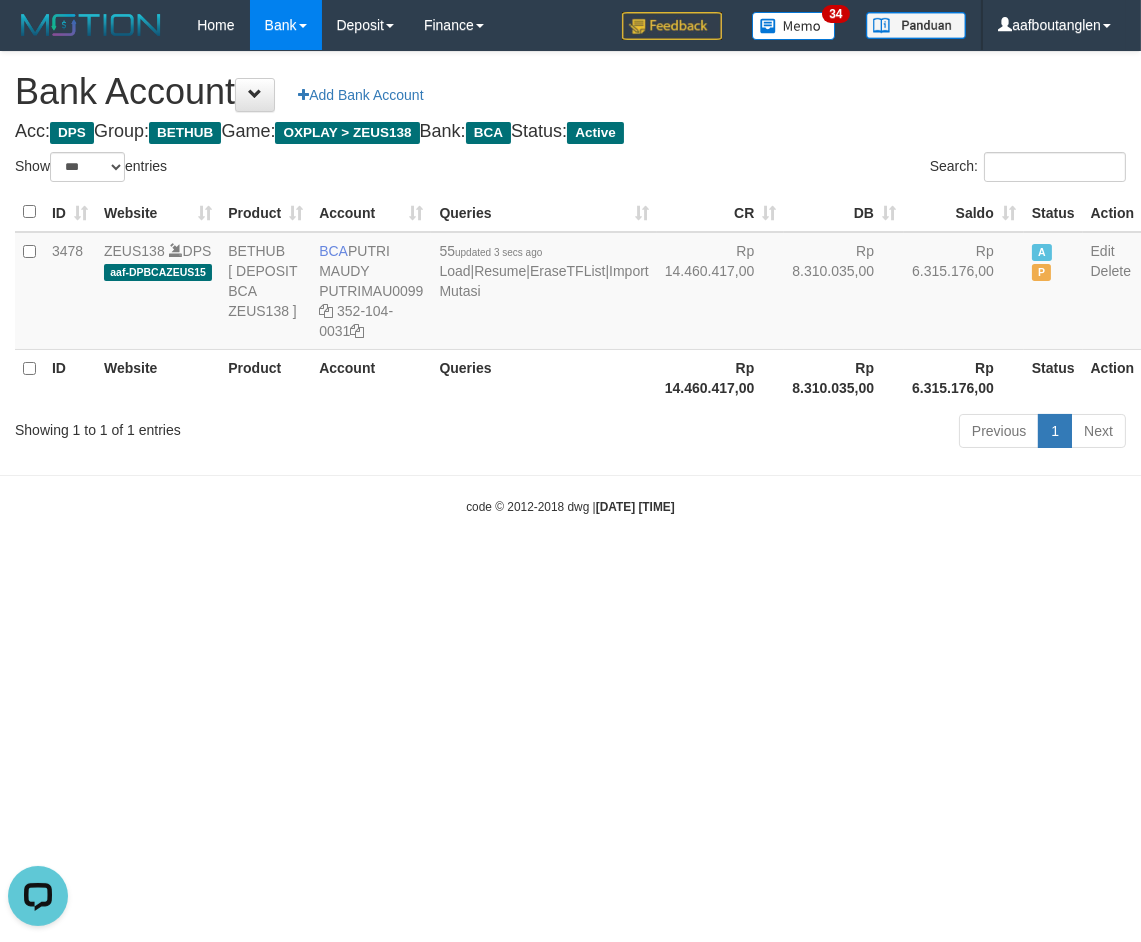 click on "Toggle navigation
Home
Bank
Account List
Deposit
DPS List
History
Note DPS
Finance
Financial Data
aafboutanglen
My Profile
Log Out
34" at bounding box center [570, 283] 